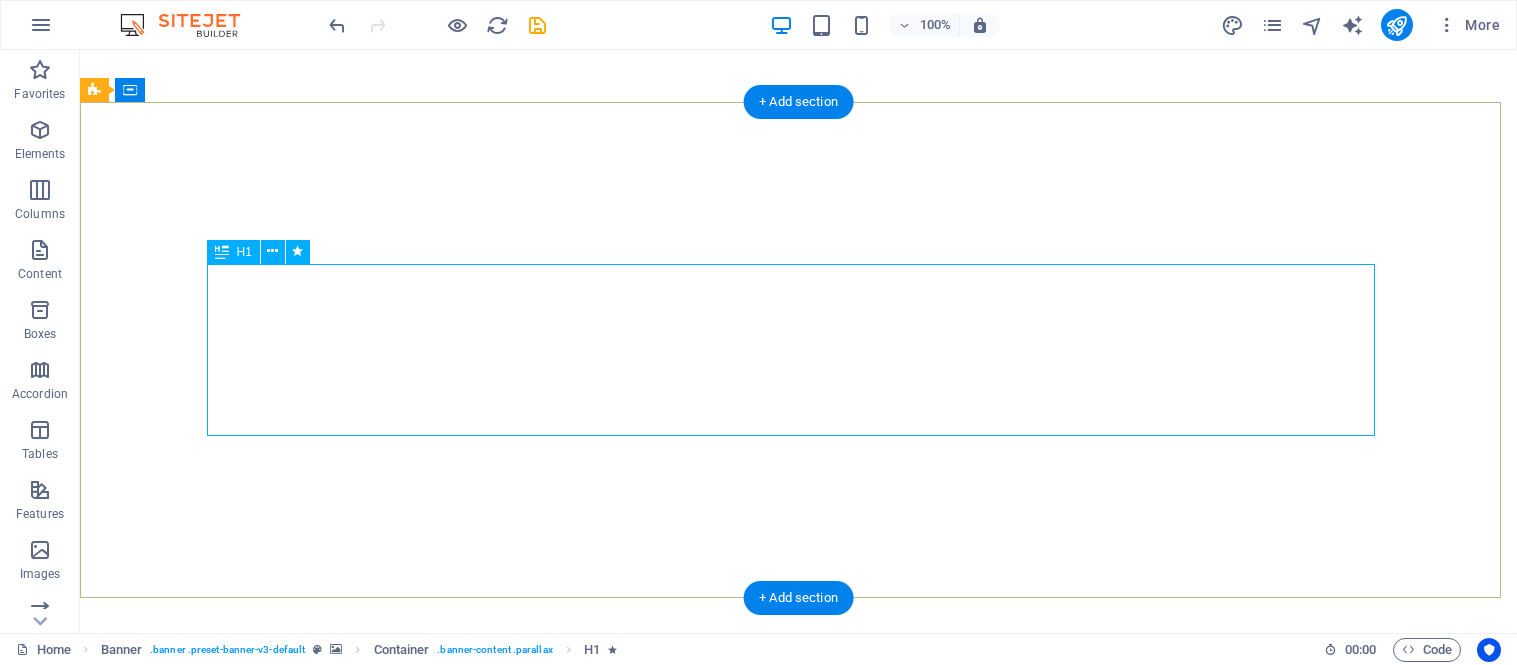 scroll, scrollTop: 0, scrollLeft: 0, axis: both 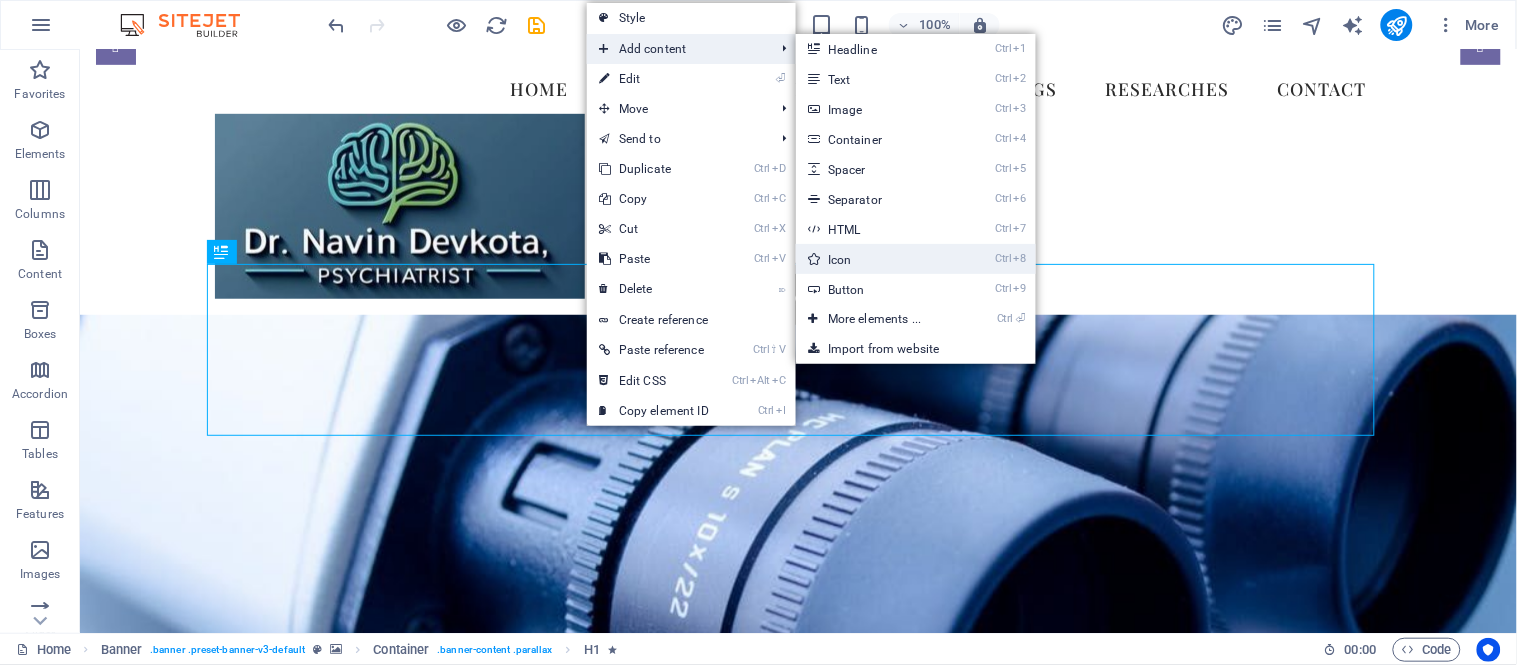 click on "Ctrl 8  Icon" at bounding box center [878, 259] 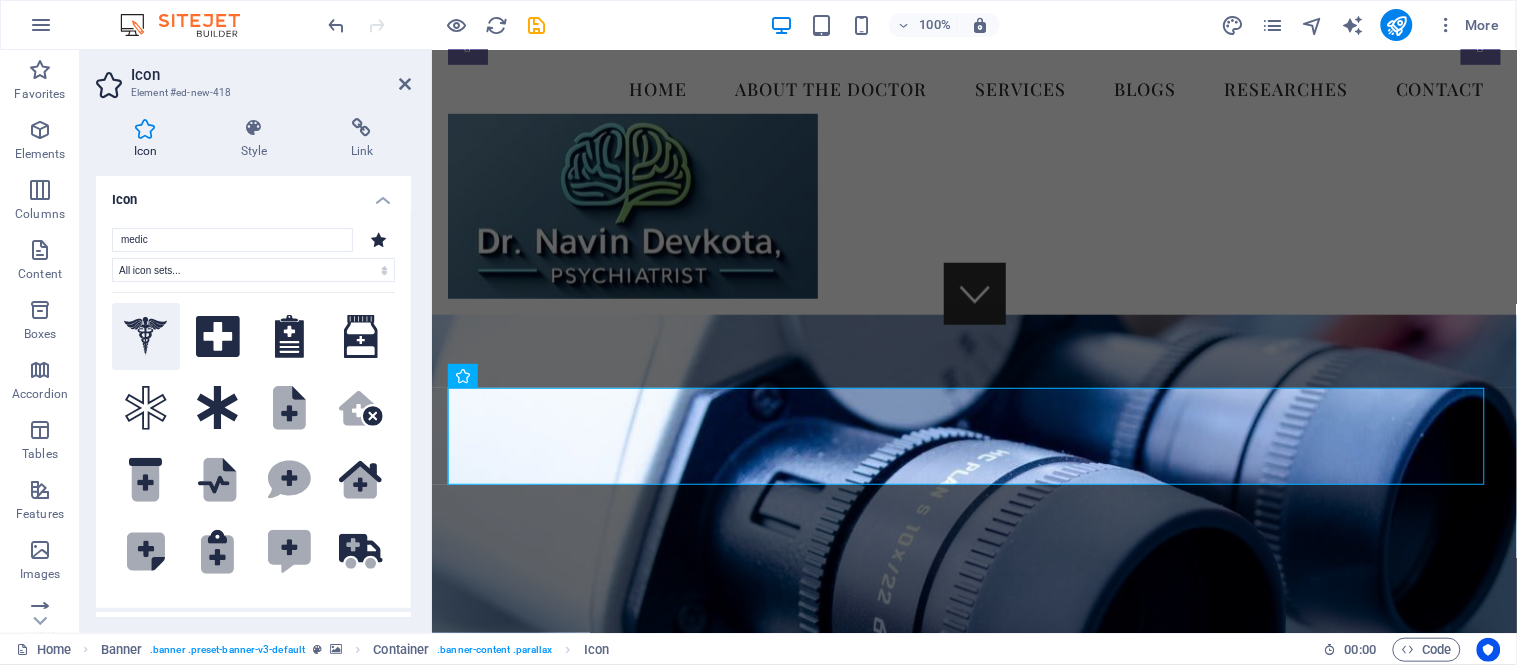 type on "medic" 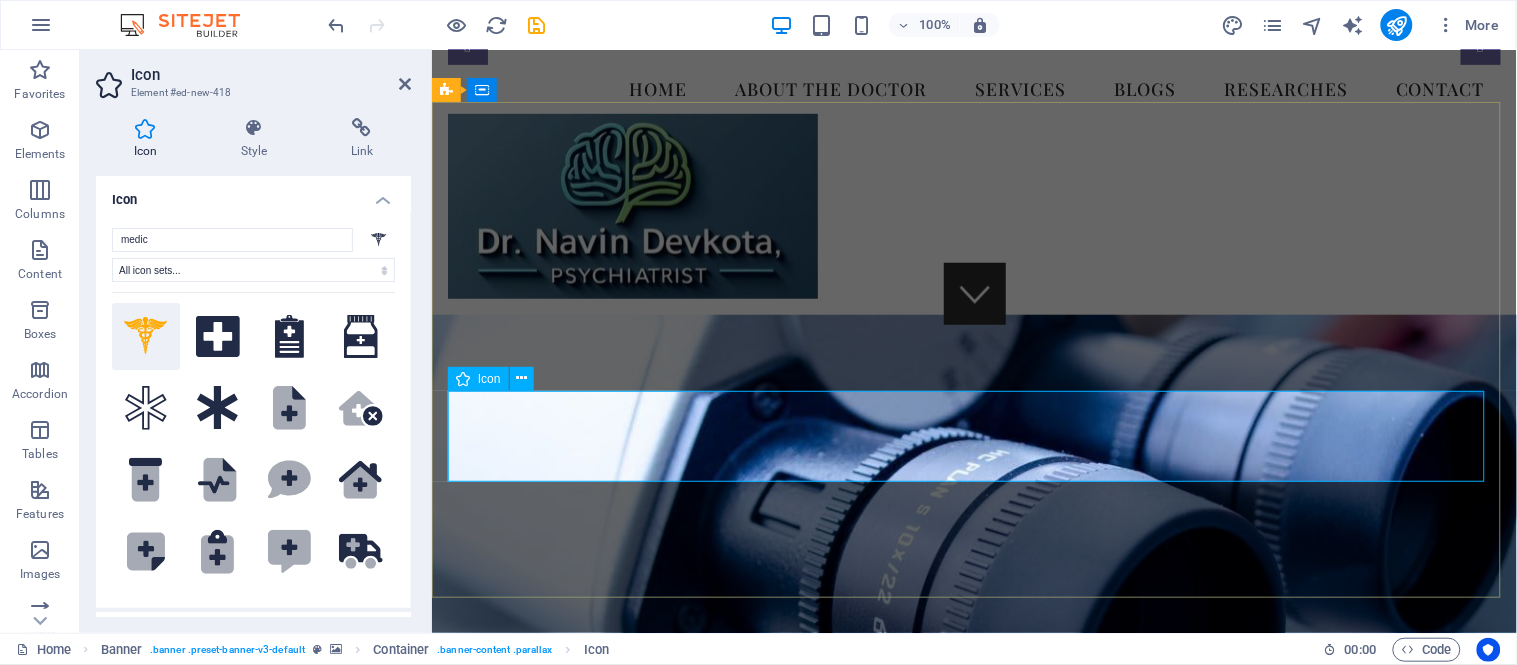 type 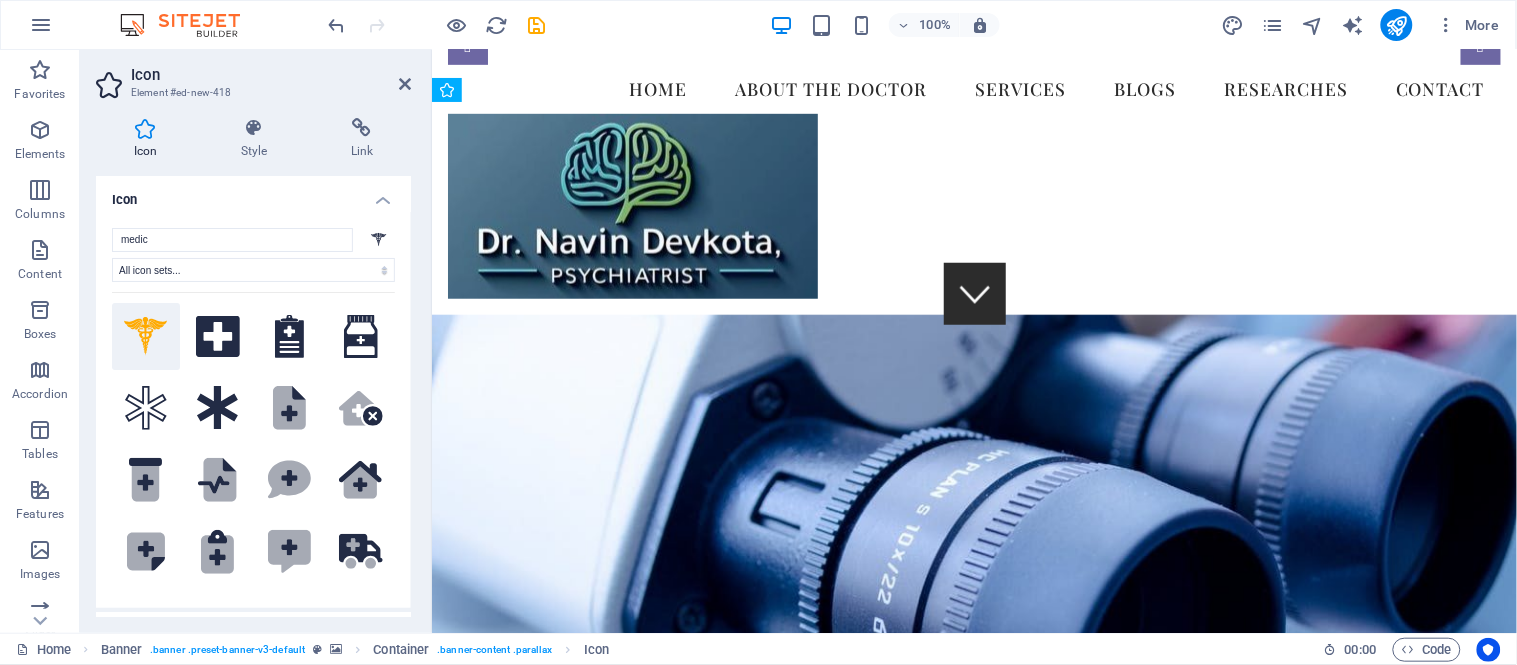 drag, startPoint x: 535, startPoint y: 402, endPoint x: 723, endPoint y: 323, distance: 203.92401 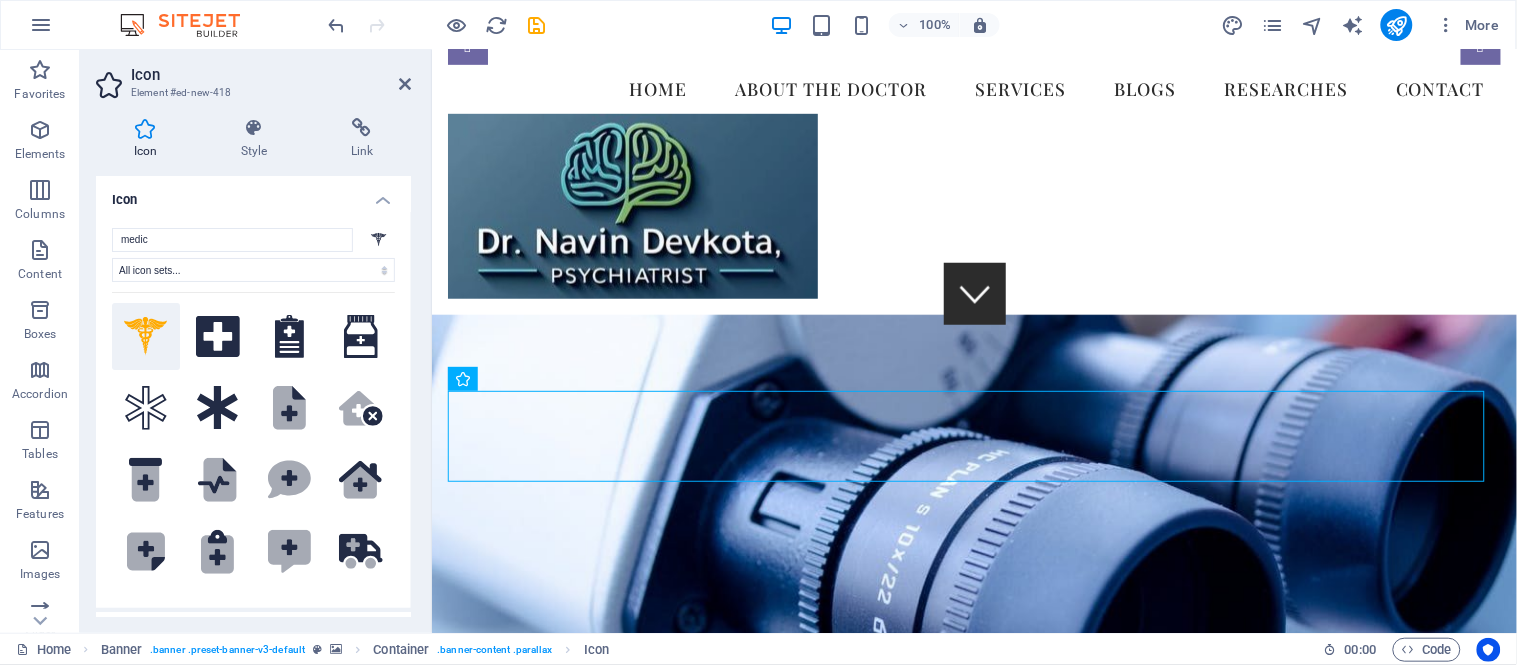 drag, startPoint x: 404, startPoint y: 293, endPoint x: 416, endPoint y: 353, distance: 61.188232 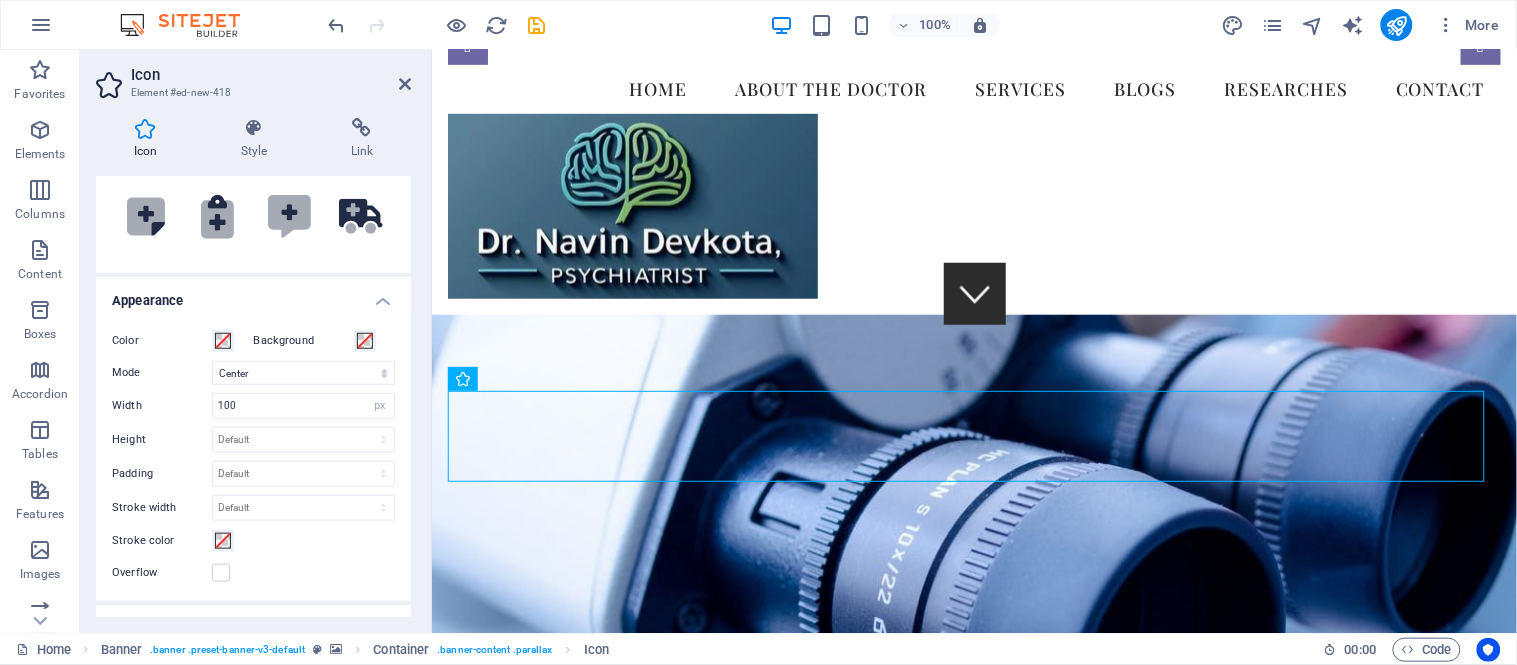 scroll, scrollTop: 348, scrollLeft: 0, axis: vertical 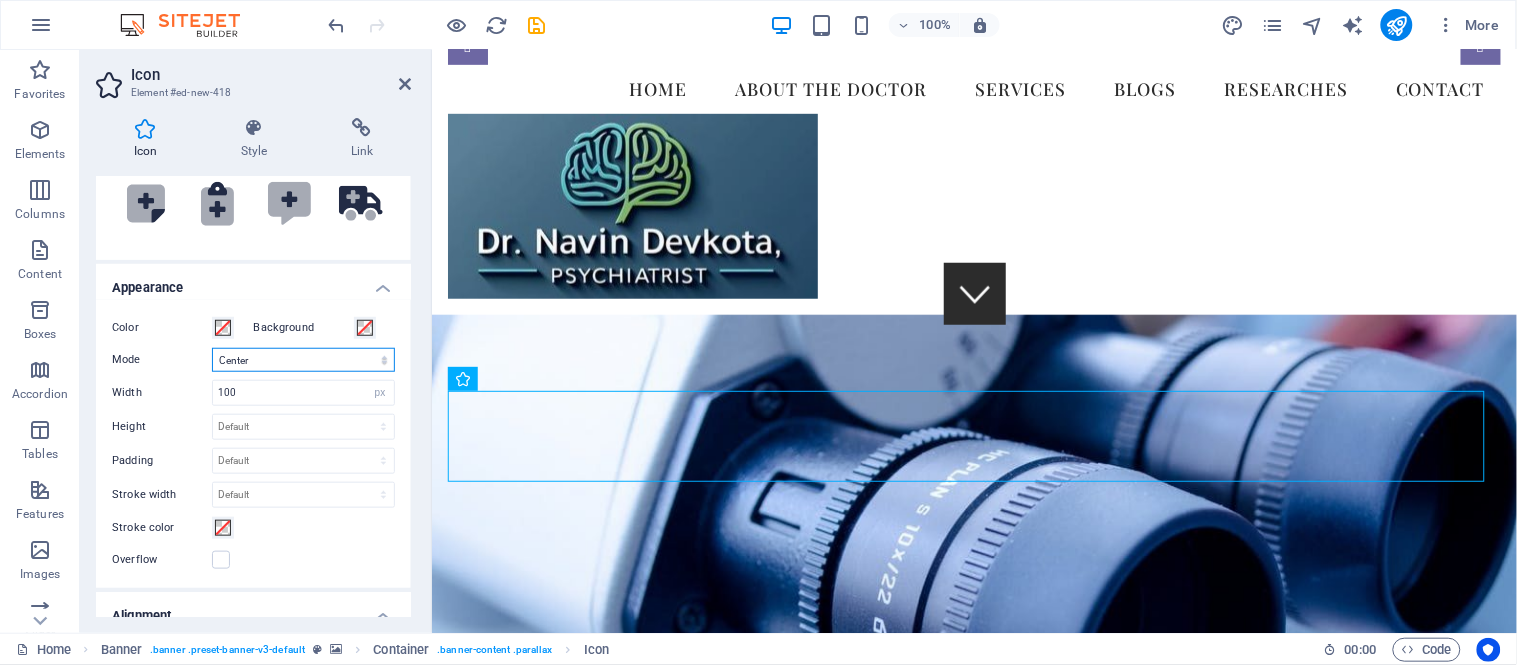 click on "Scale Left Center Right" at bounding box center [303, 360] 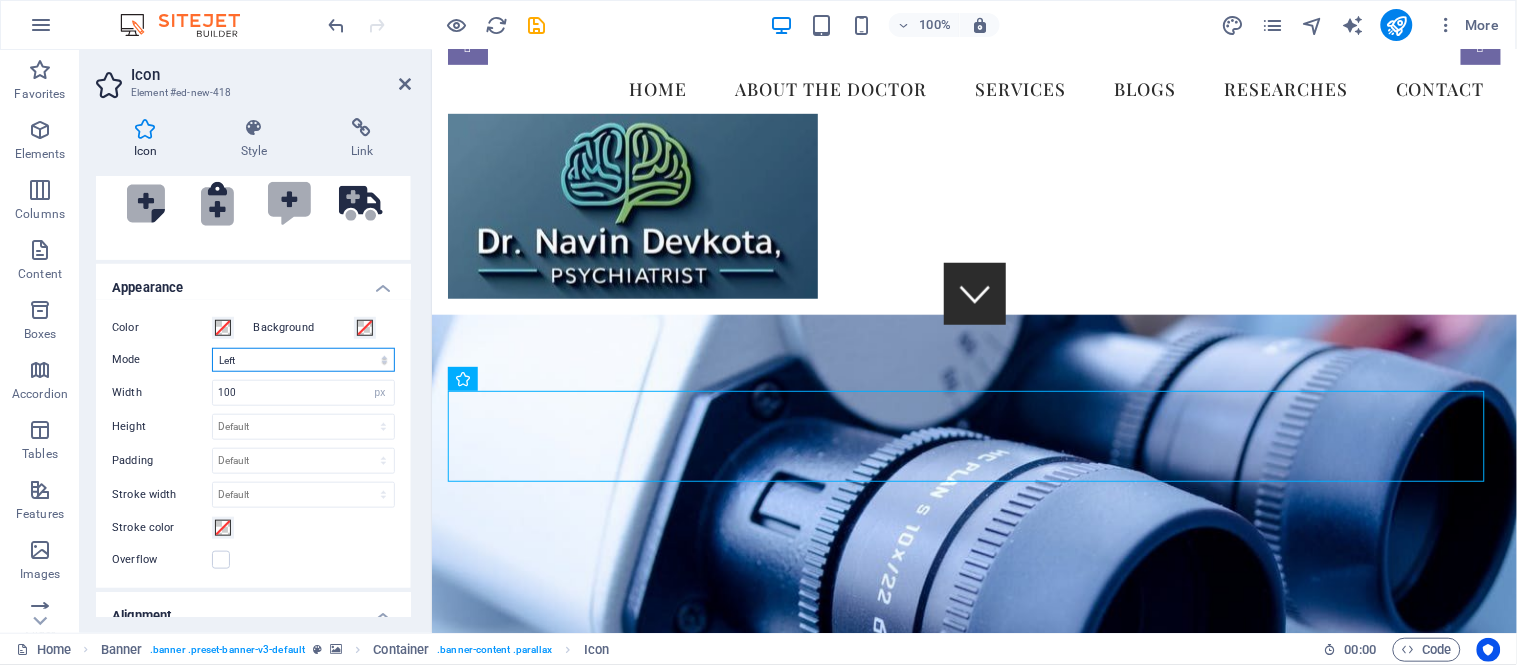 click on "Scale Left Center Right" at bounding box center [303, 360] 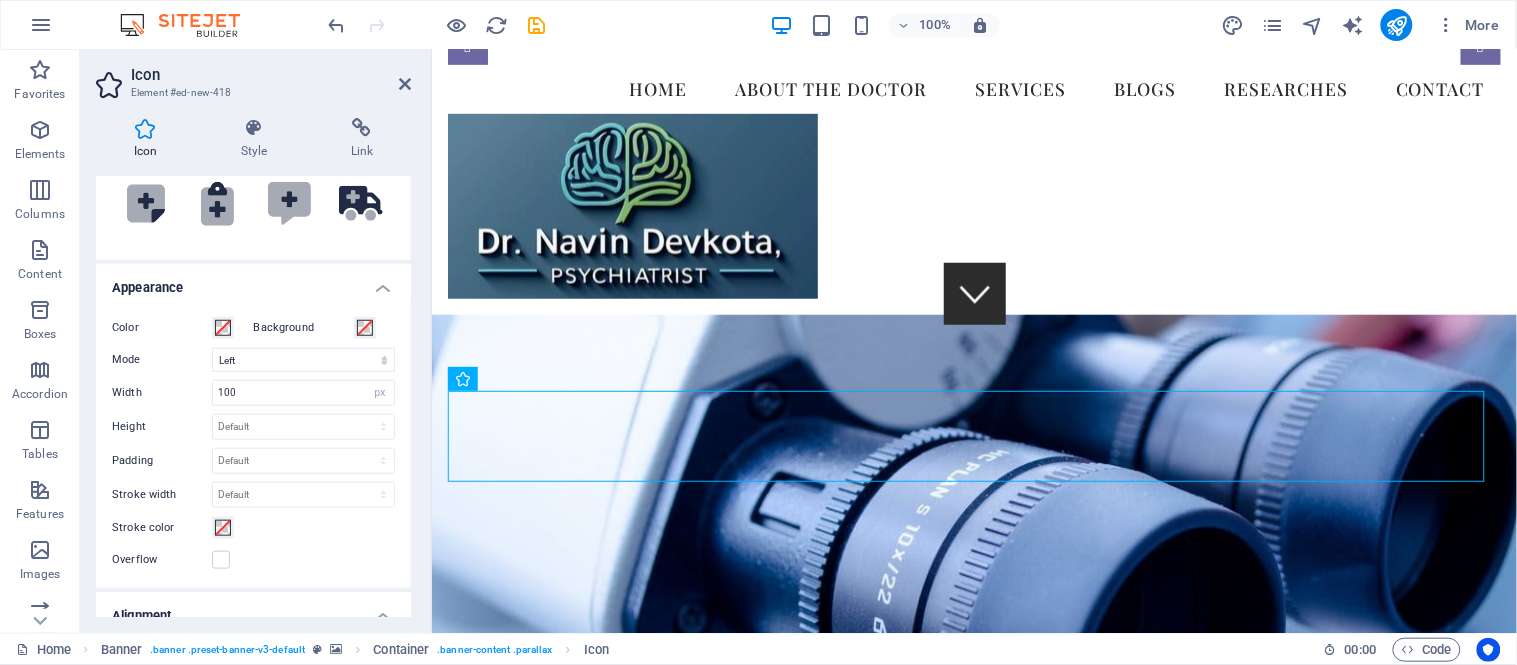 click on "Color Background Mode Scale Left Center Right Width 100 Default auto px rem % em vh vw Height Default auto px rem em vh vw Padding Default px rem % em vh vw Stroke width Default px rem % em vh vw Stroke color Overflow" at bounding box center (253, 444) 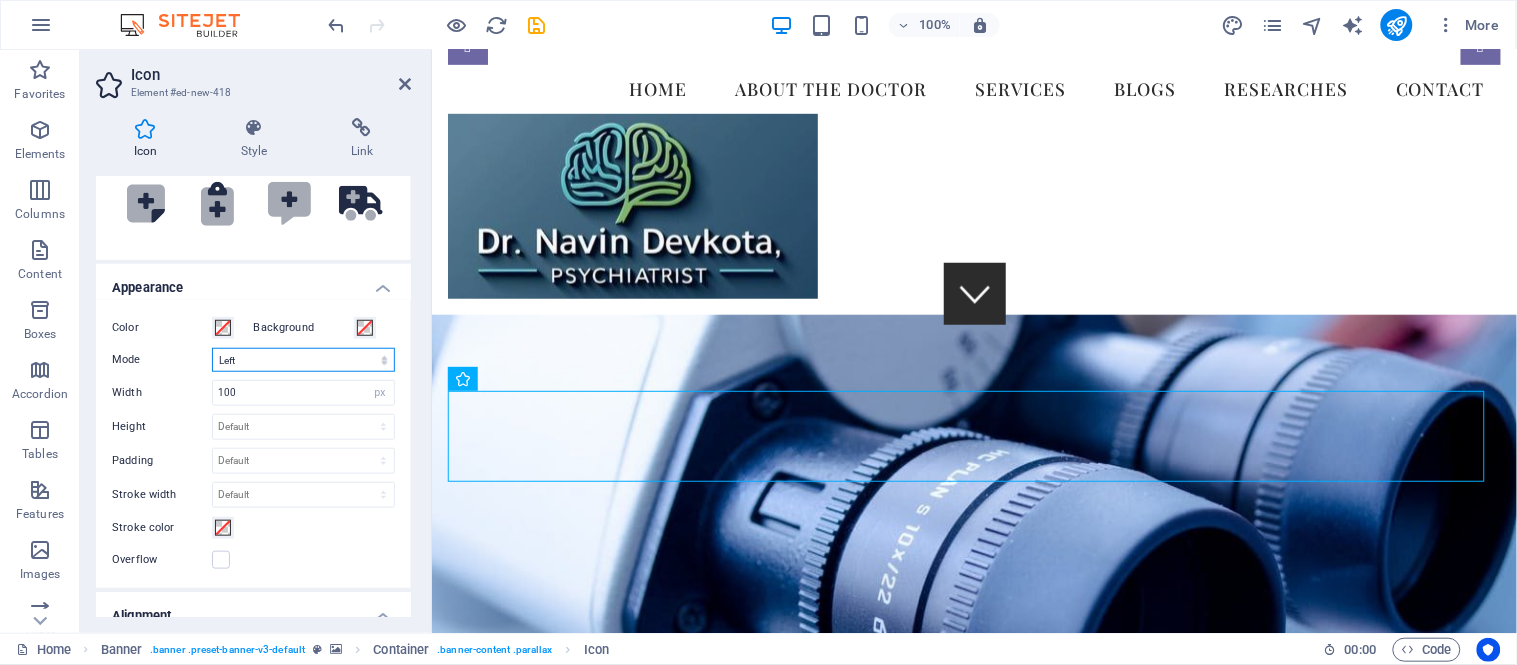 click on "Scale Left Center Right" at bounding box center [303, 360] 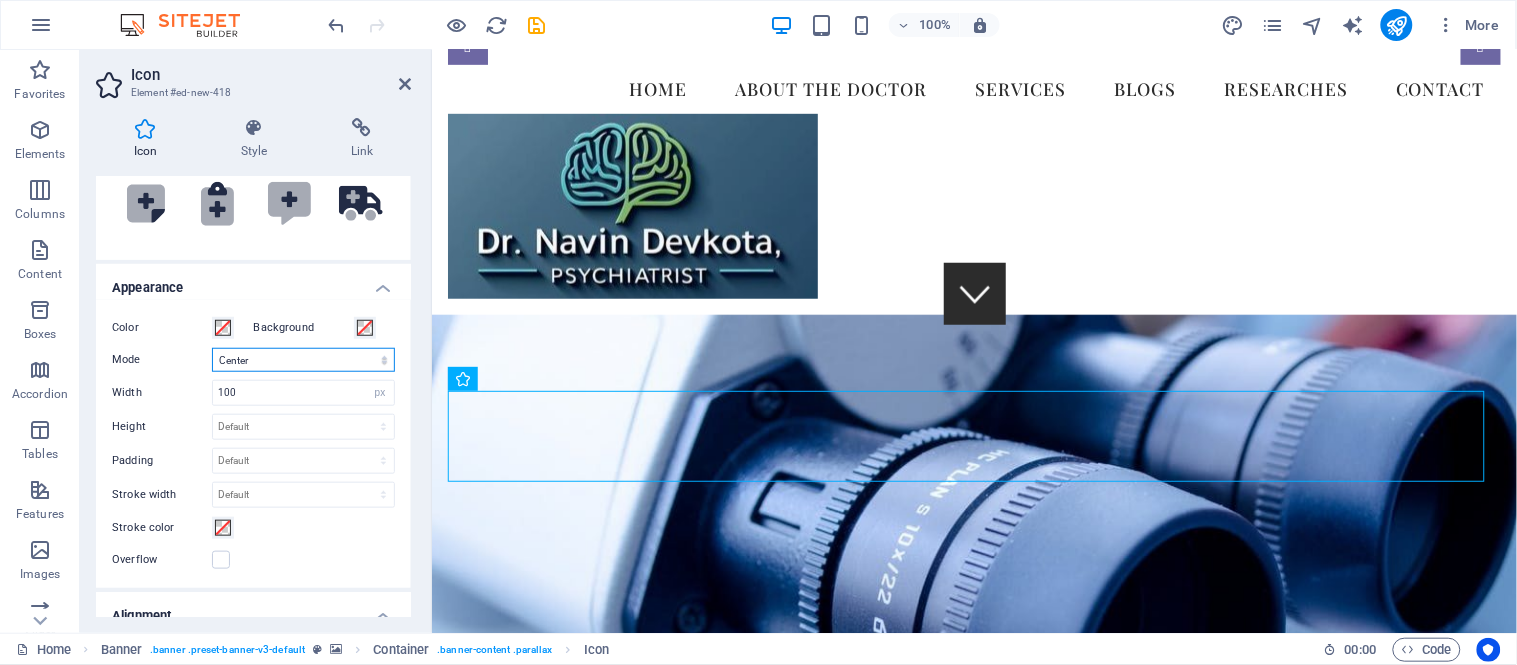 click on "Scale Left Center Right" at bounding box center (303, 360) 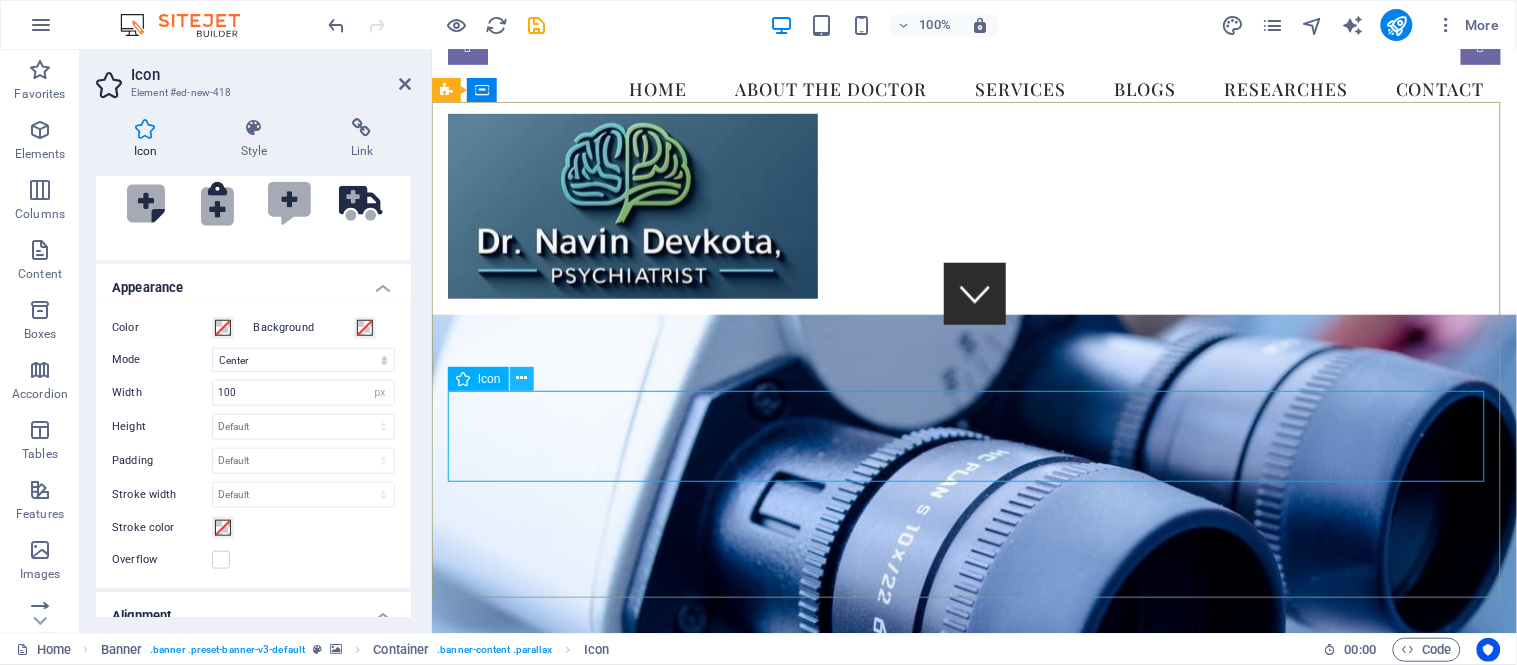 click at bounding box center [521, 378] 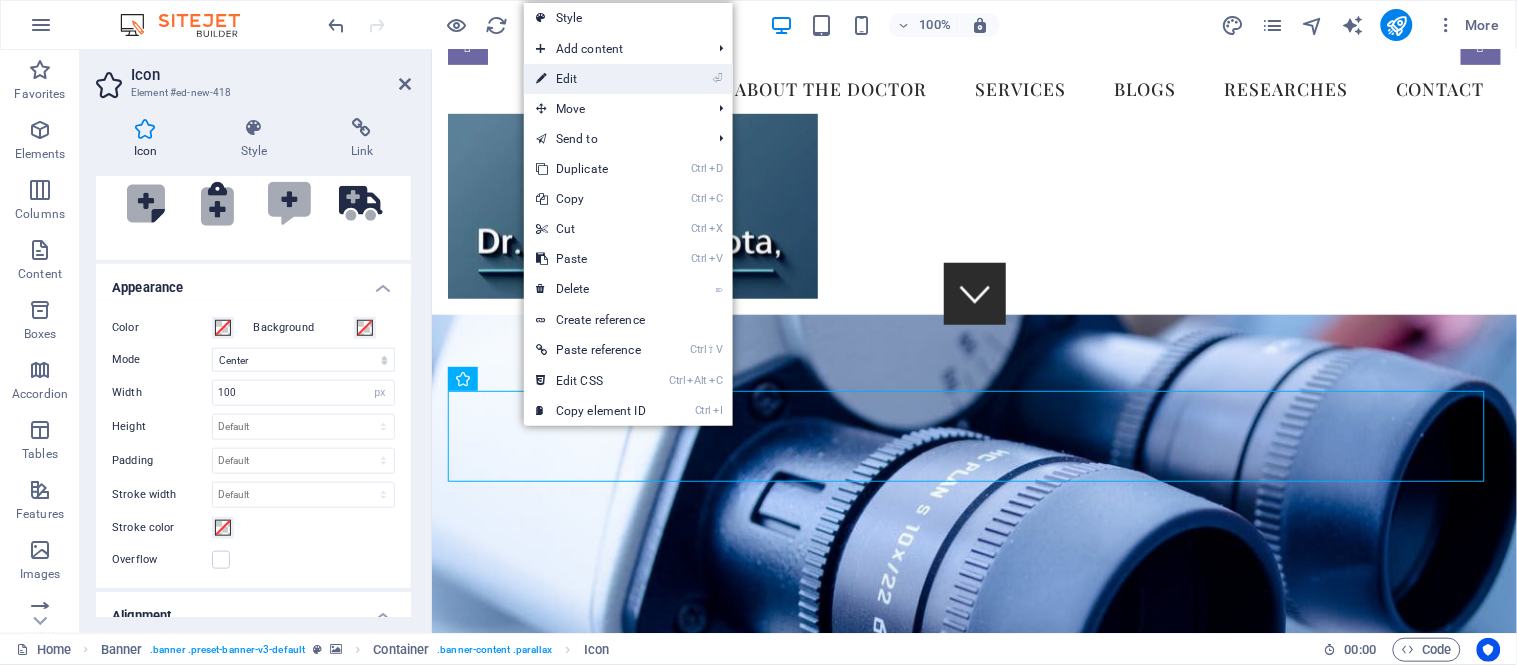 click on "⏎  Edit" at bounding box center [628, 79] 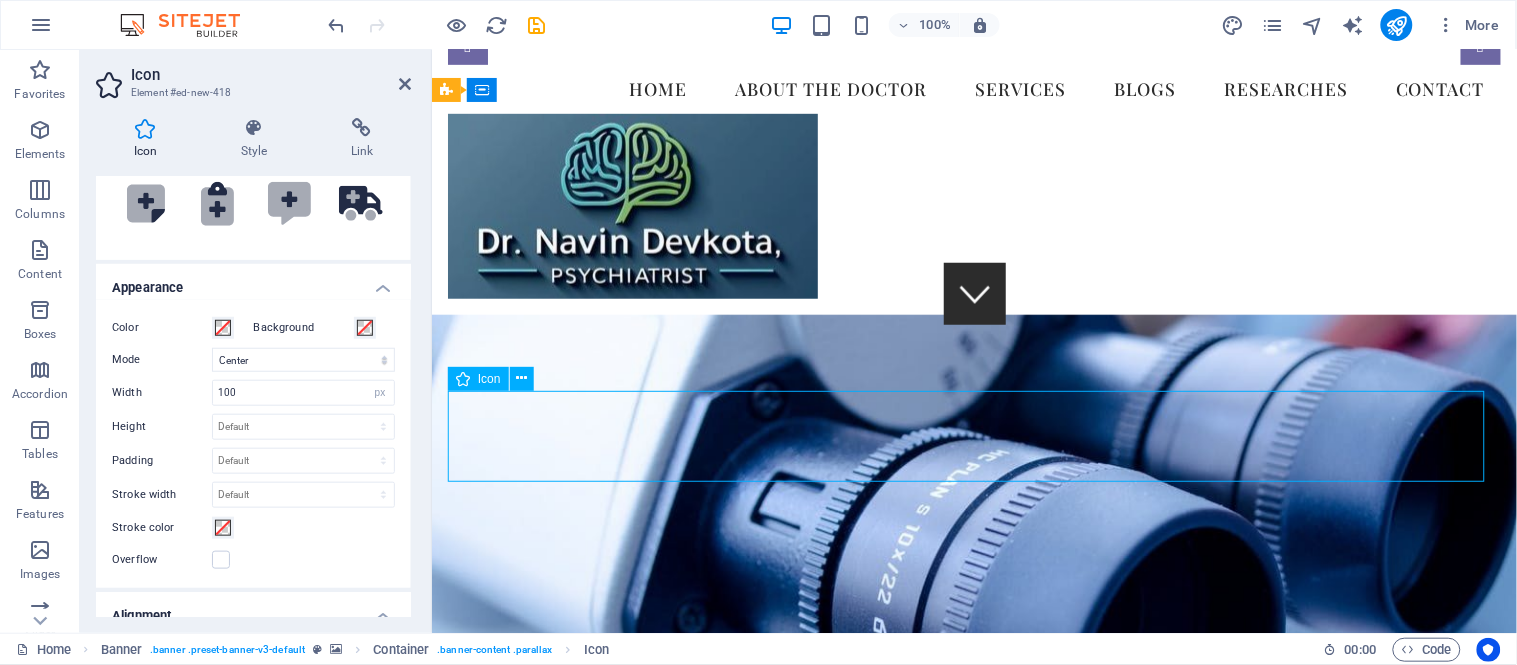 drag, startPoint x: 481, startPoint y: 431, endPoint x: 605, endPoint y: 431, distance: 124 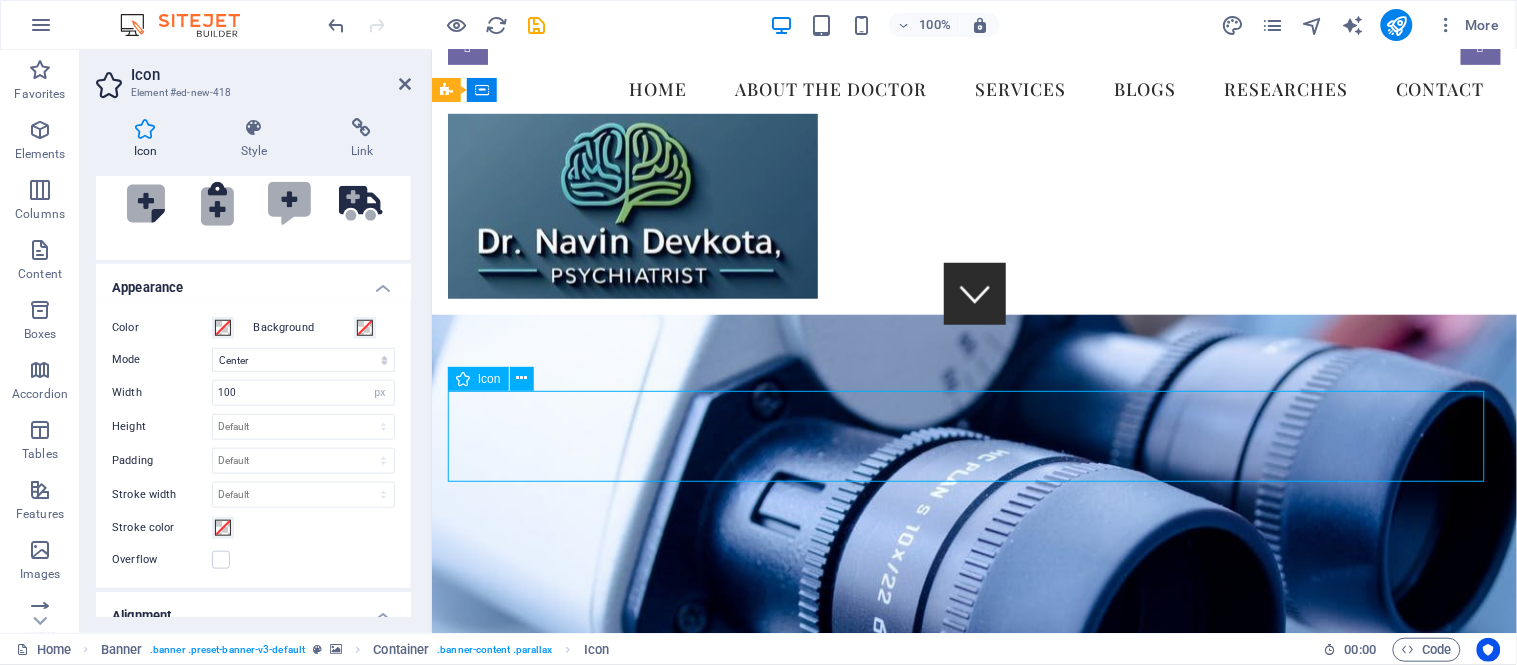 click at bounding box center [973, 1209] 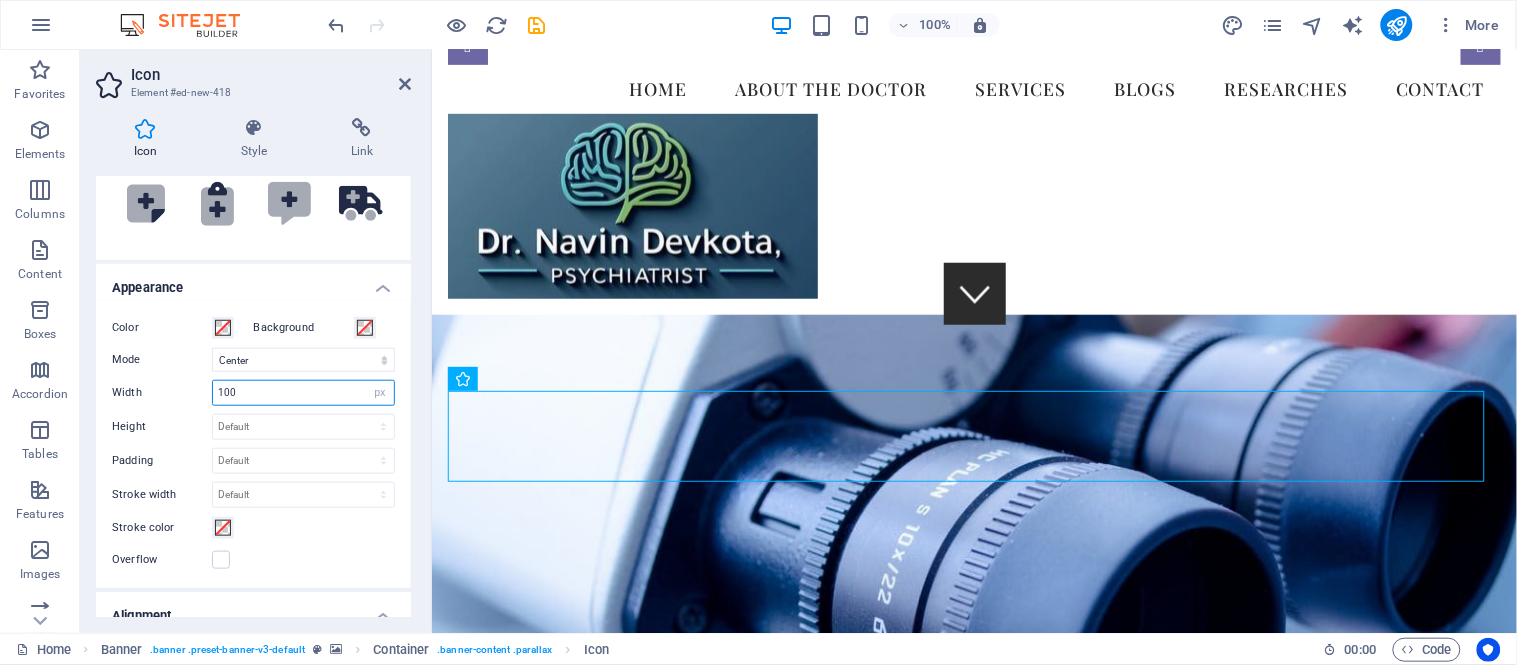 click on "100" at bounding box center [303, 393] 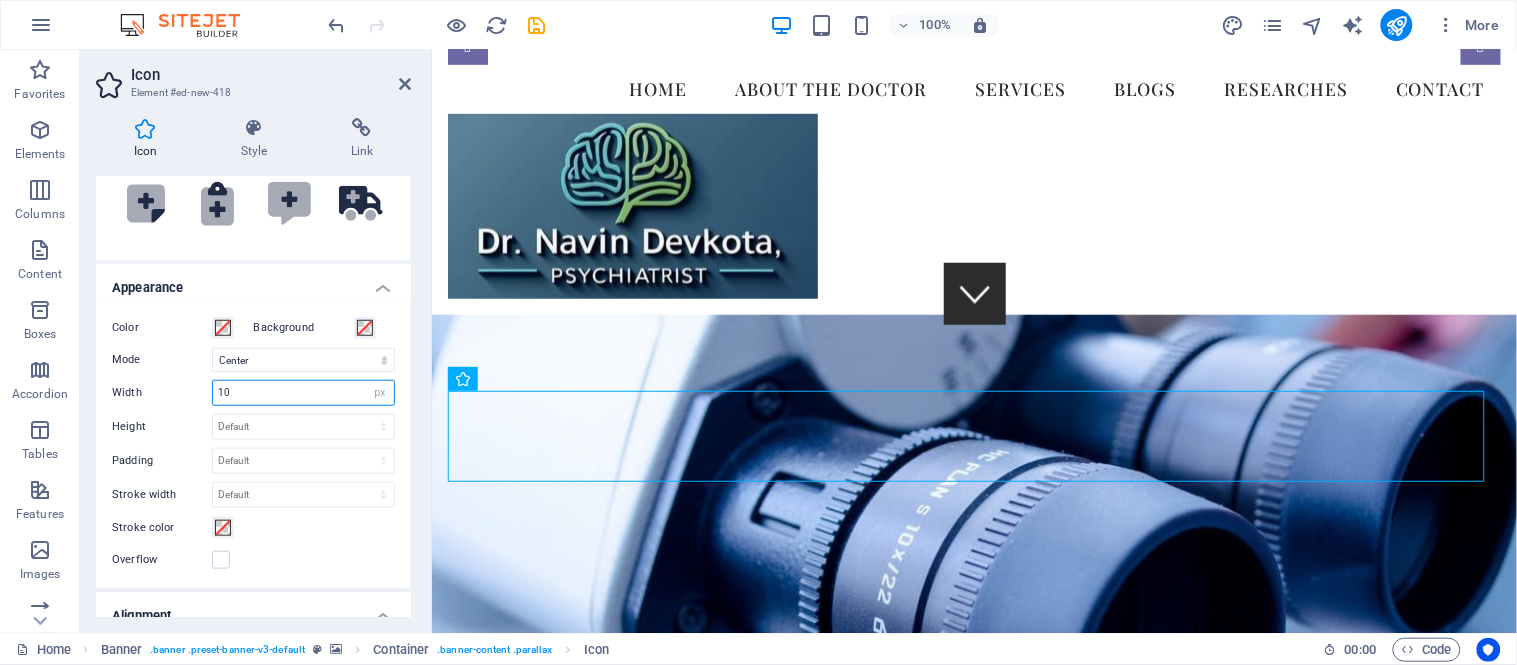 type on "1" 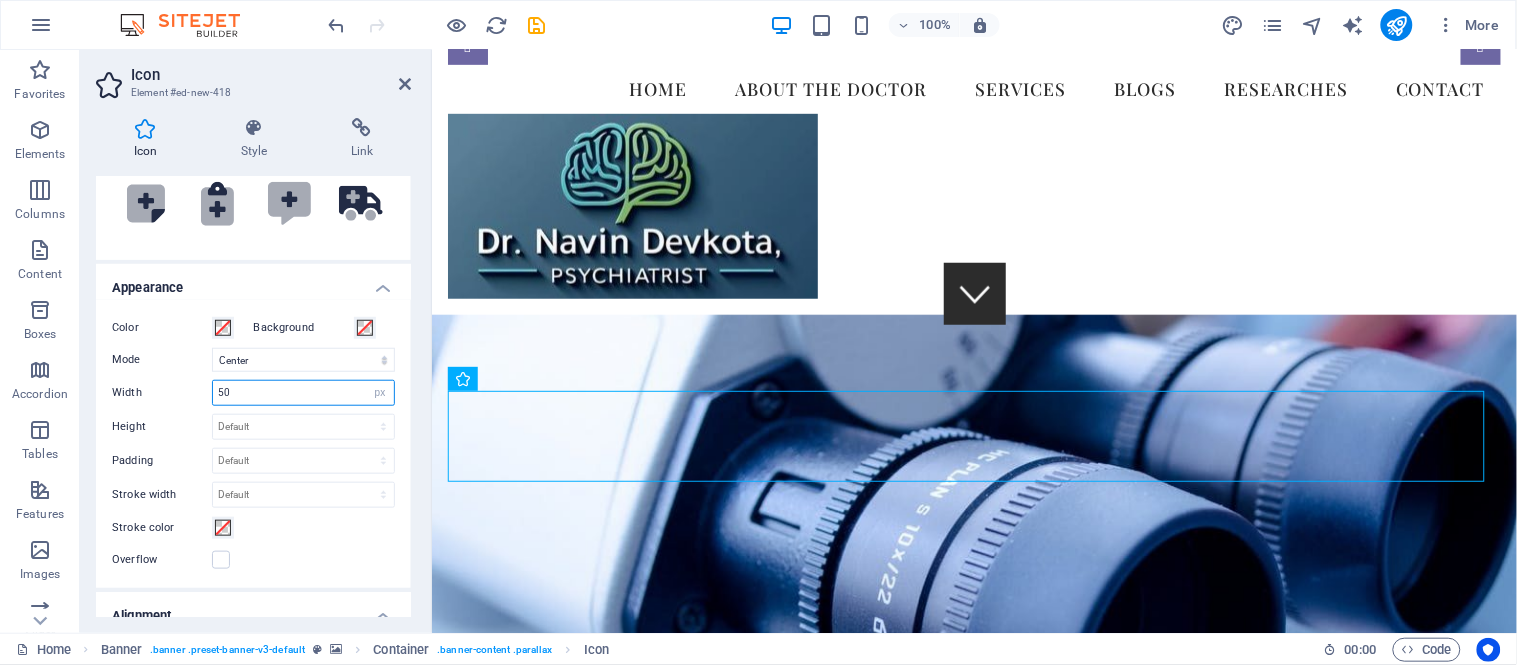 type on "50" 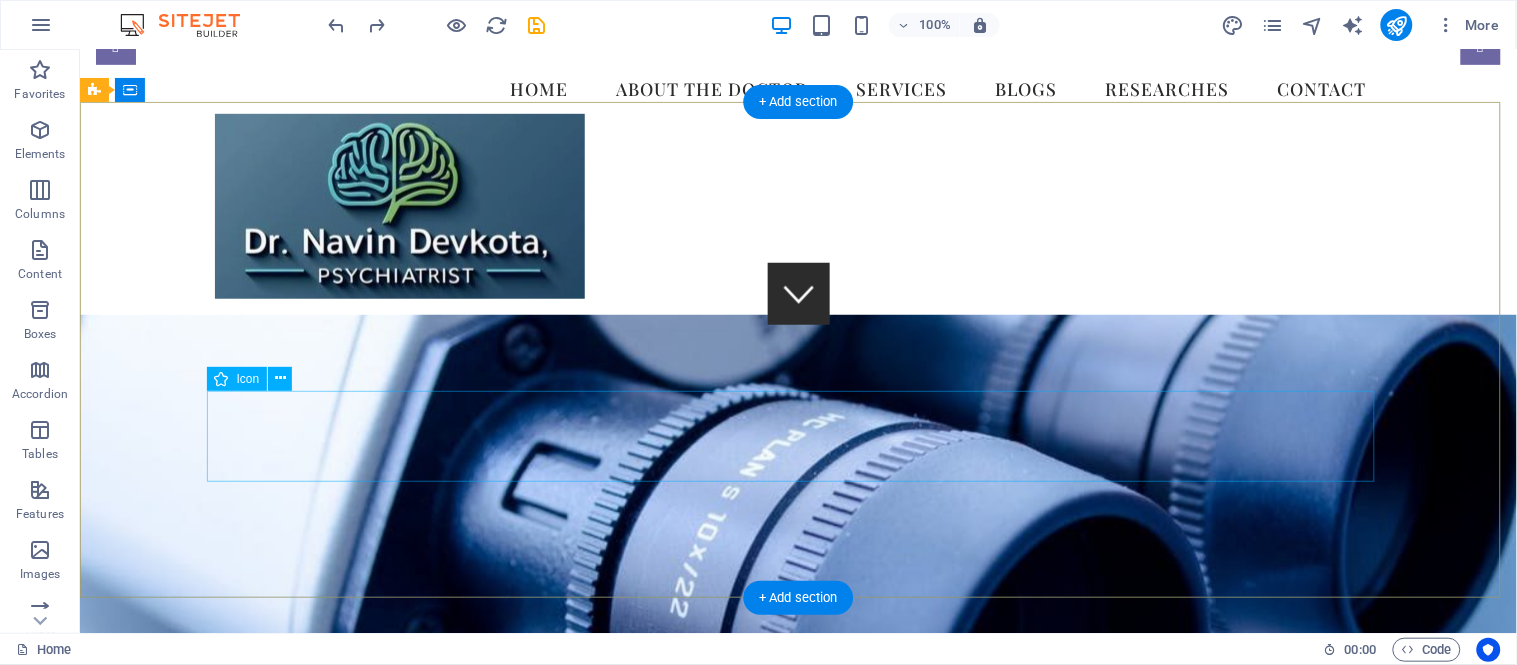 click at bounding box center (798, 1238) 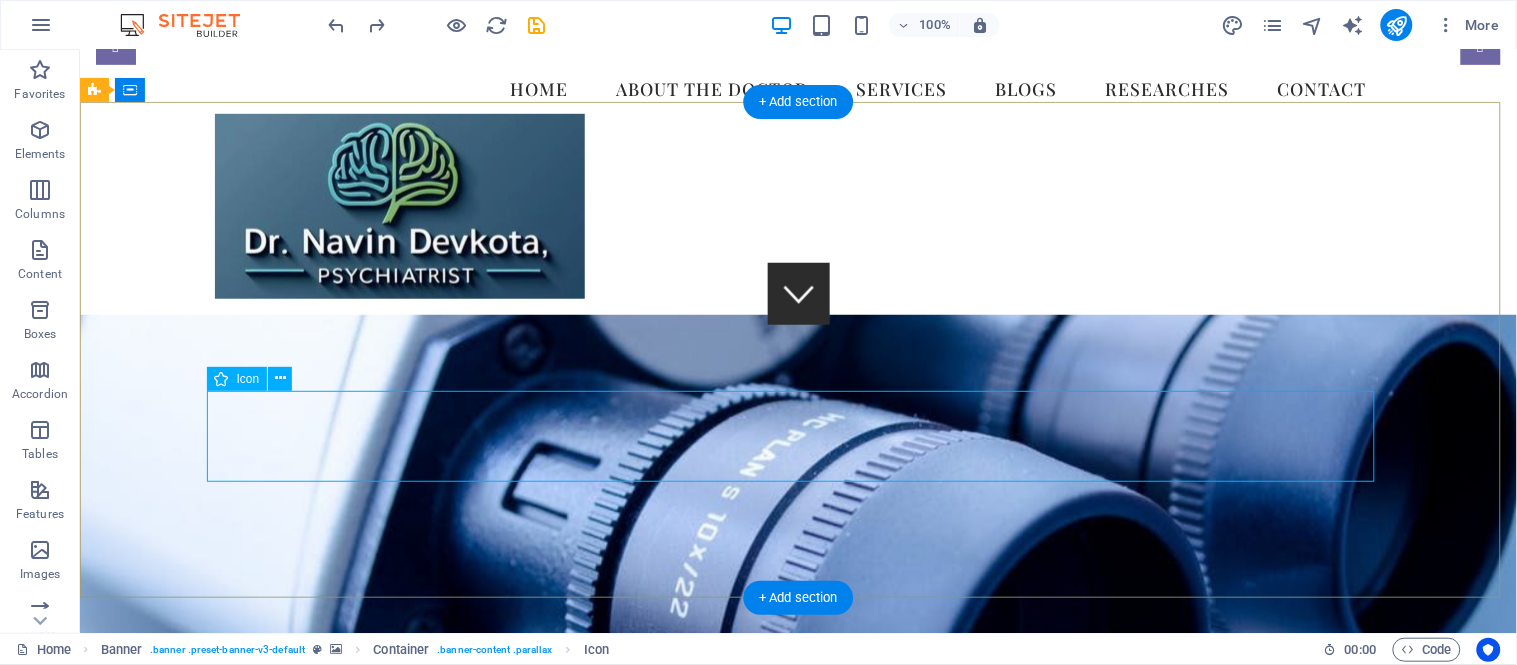 click at bounding box center (798, 1238) 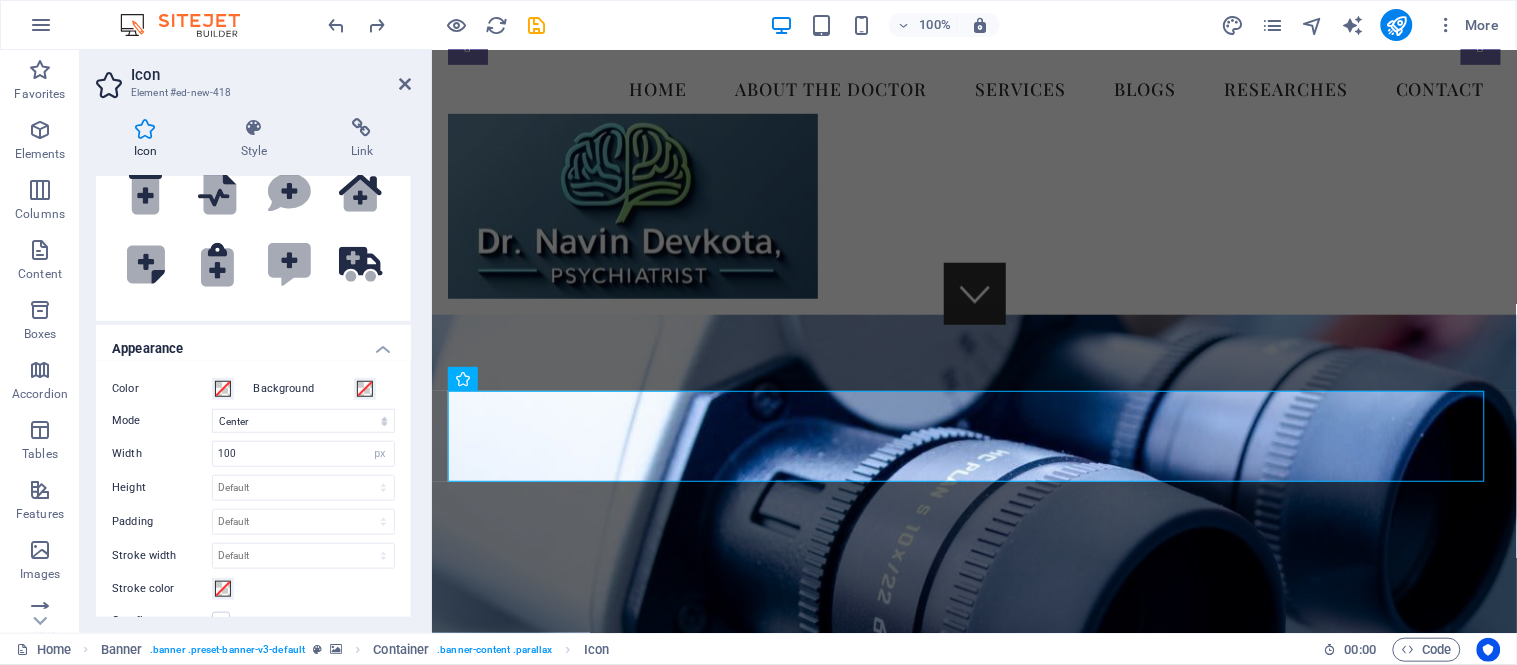scroll, scrollTop: 303, scrollLeft: 0, axis: vertical 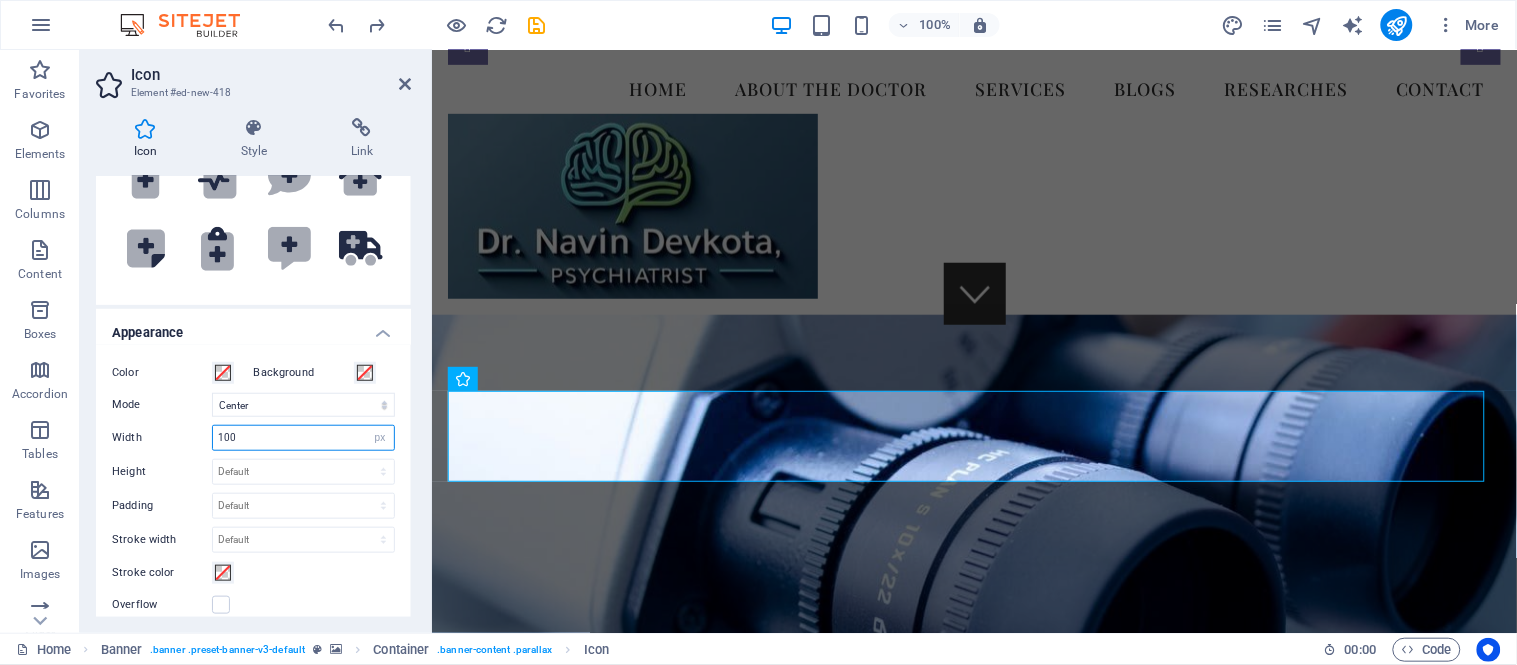 click on "100" at bounding box center [303, 438] 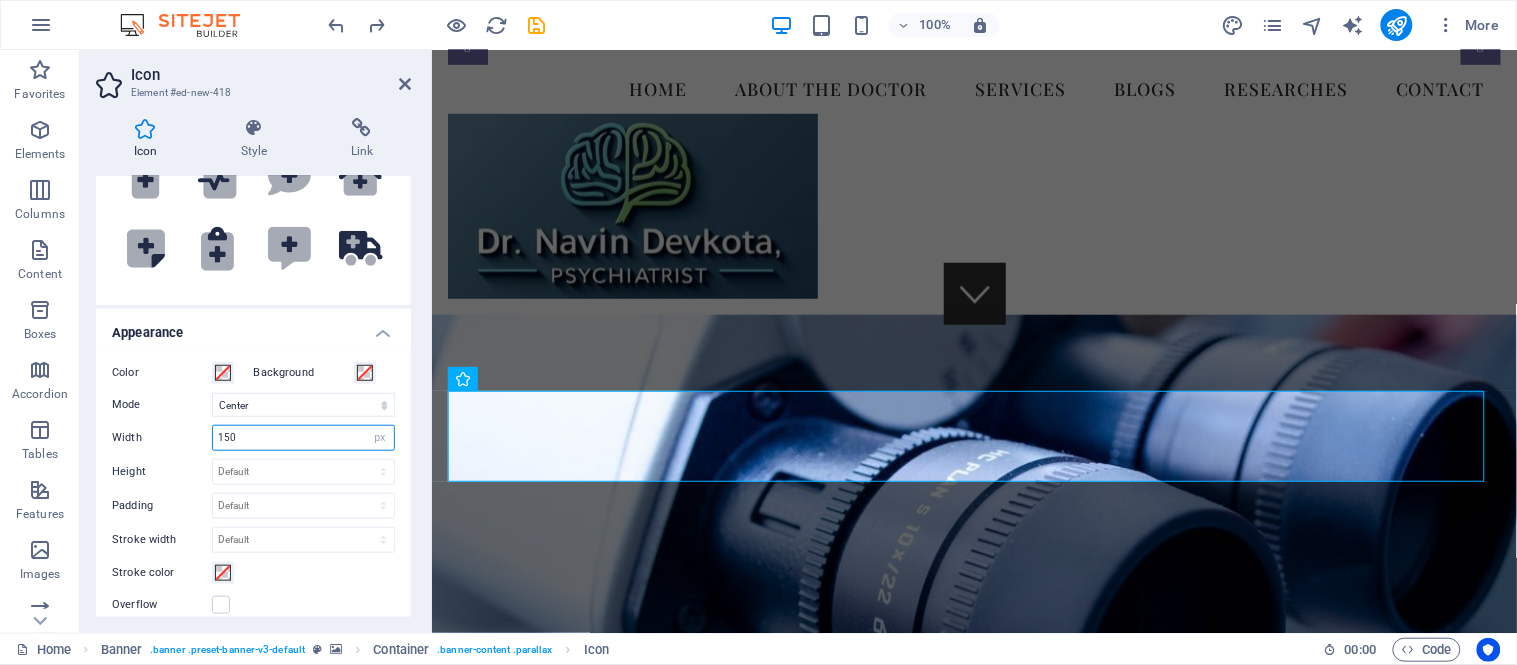 type on "150" 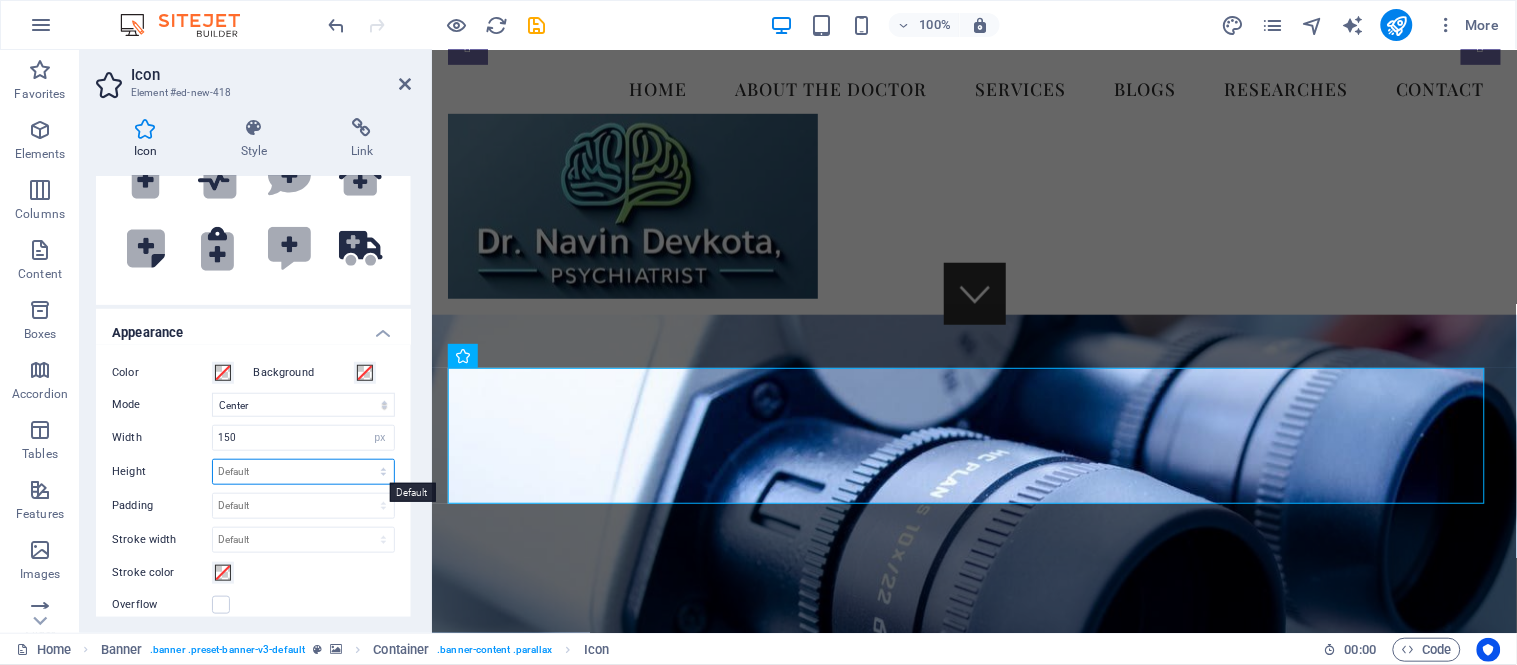 click on "Default auto px rem em vh vw" at bounding box center [303, 472] 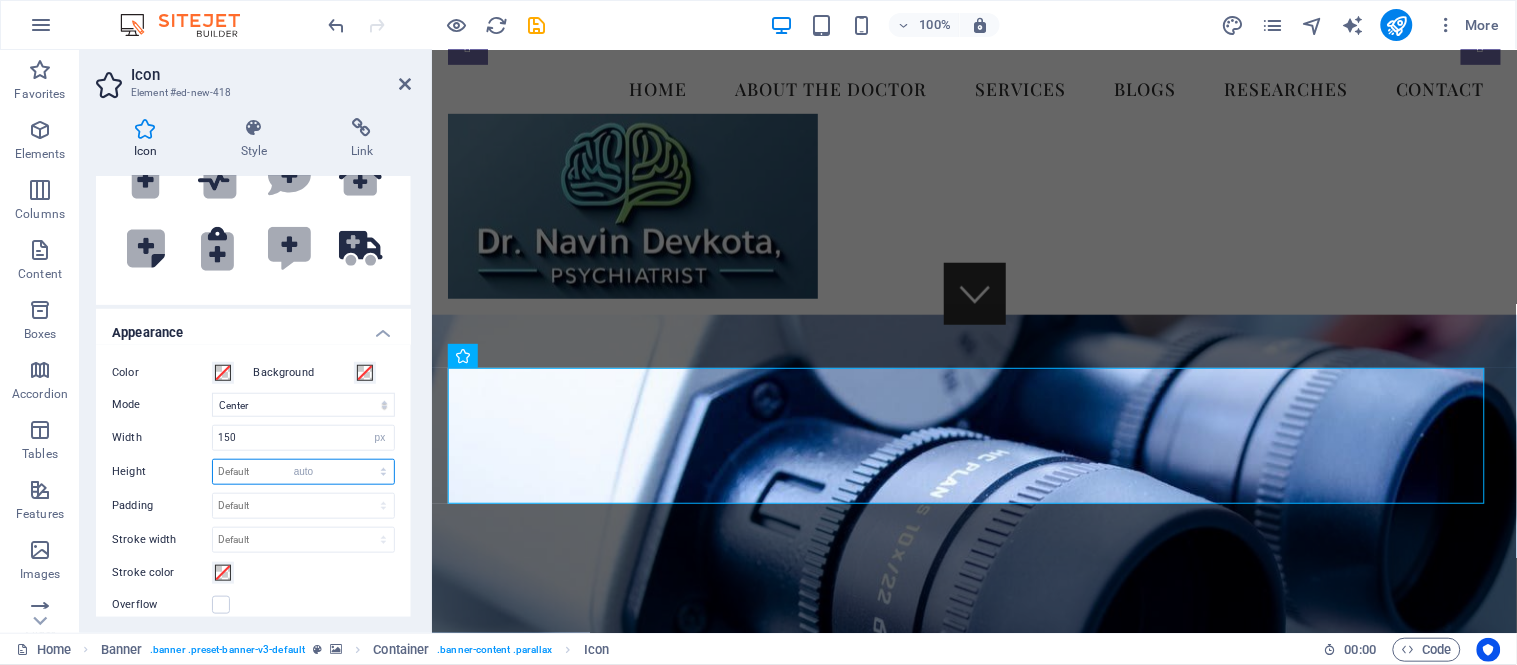 click on "Default auto px rem em vh vw" at bounding box center [303, 472] 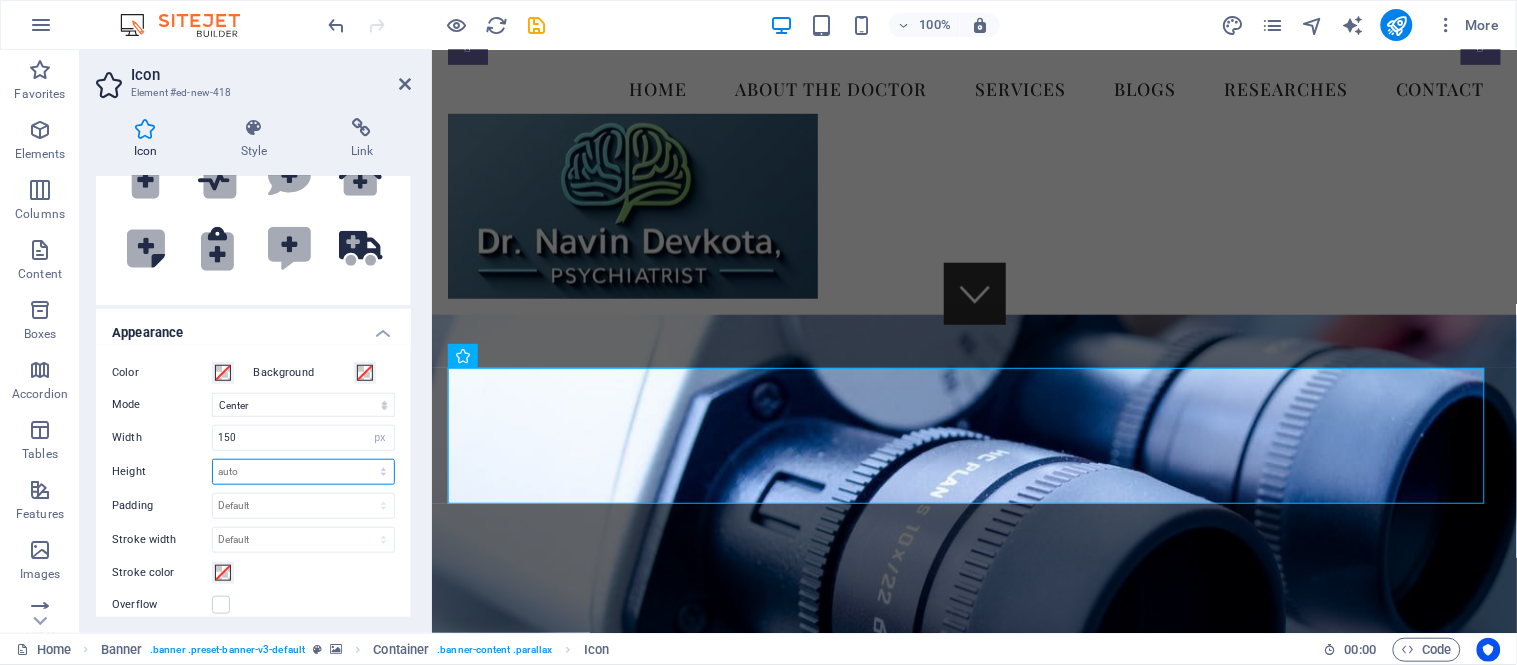 click on "Default auto px rem em vh vw" at bounding box center (303, 472) 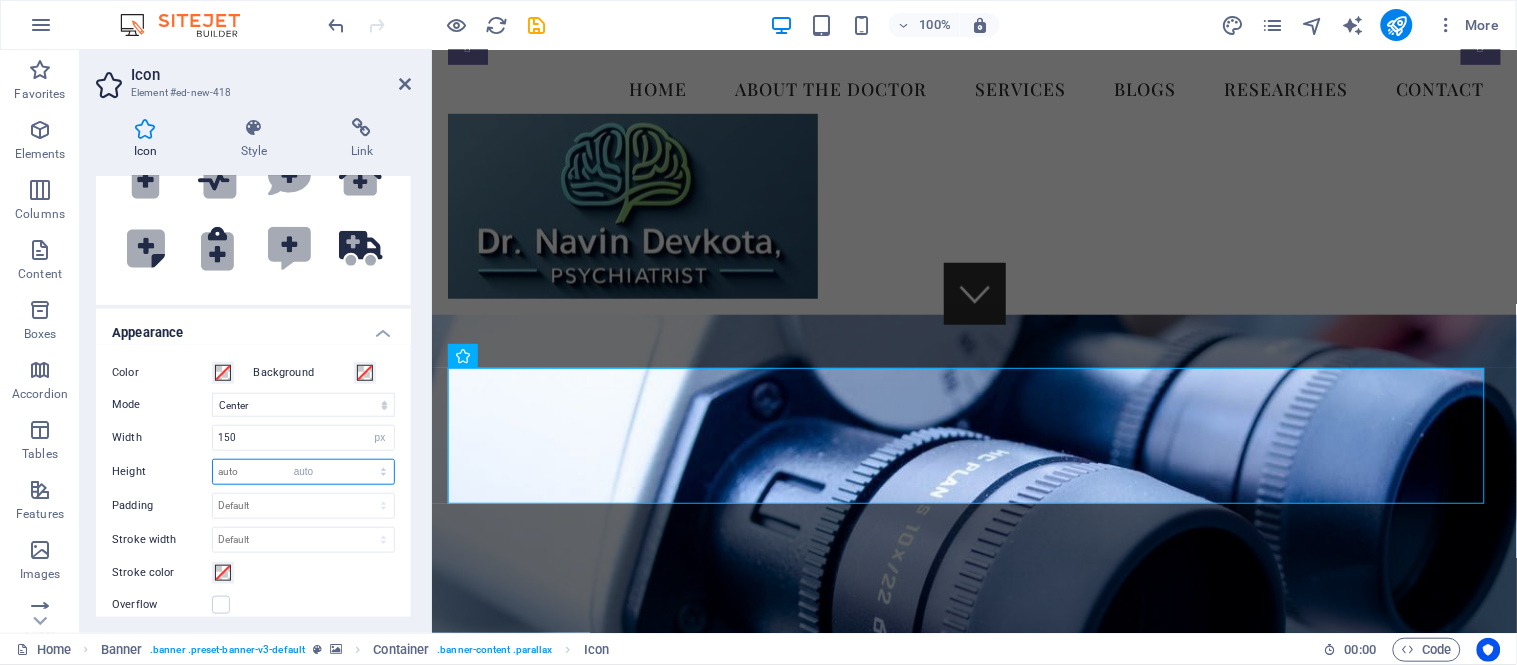click on "Default auto px rem em vh vw" at bounding box center [303, 472] 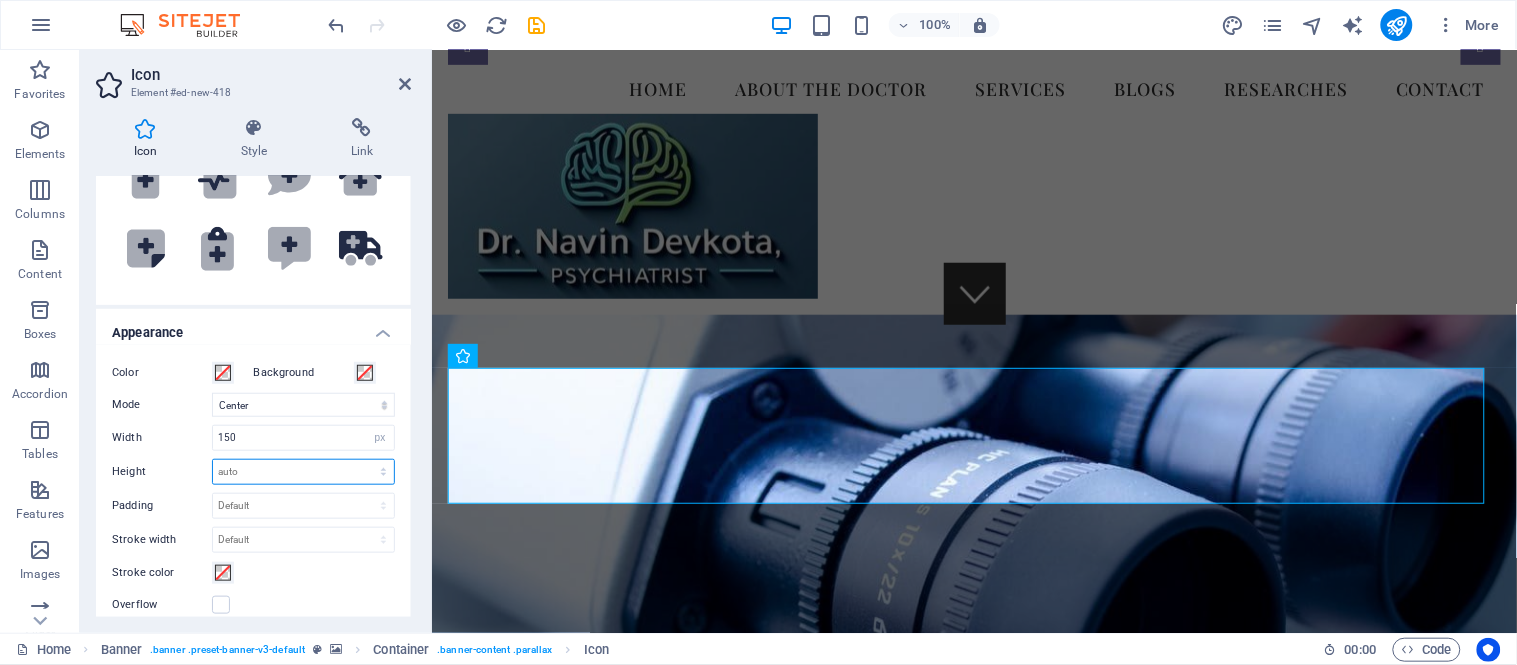 click on "Default auto px rem em vh vw" at bounding box center [303, 472] 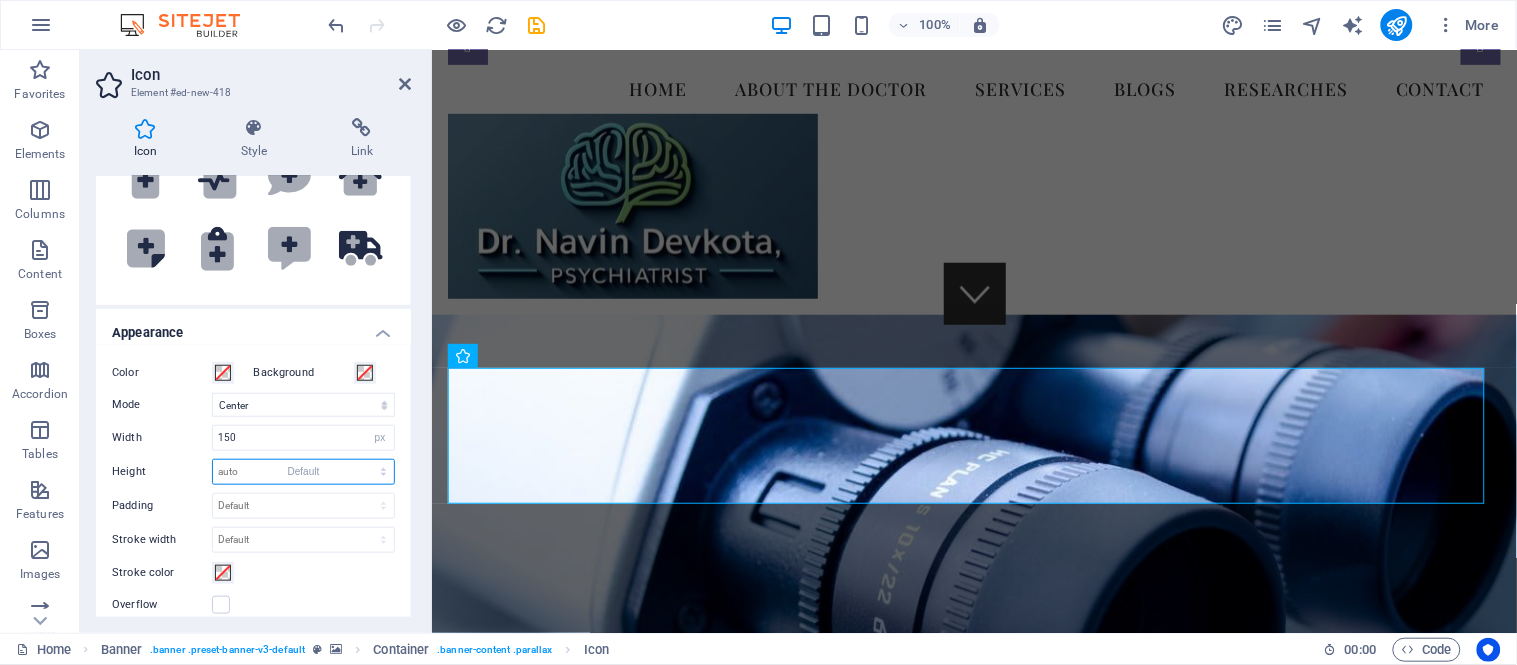 click on "Default auto px rem em vh vw" at bounding box center (303, 472) 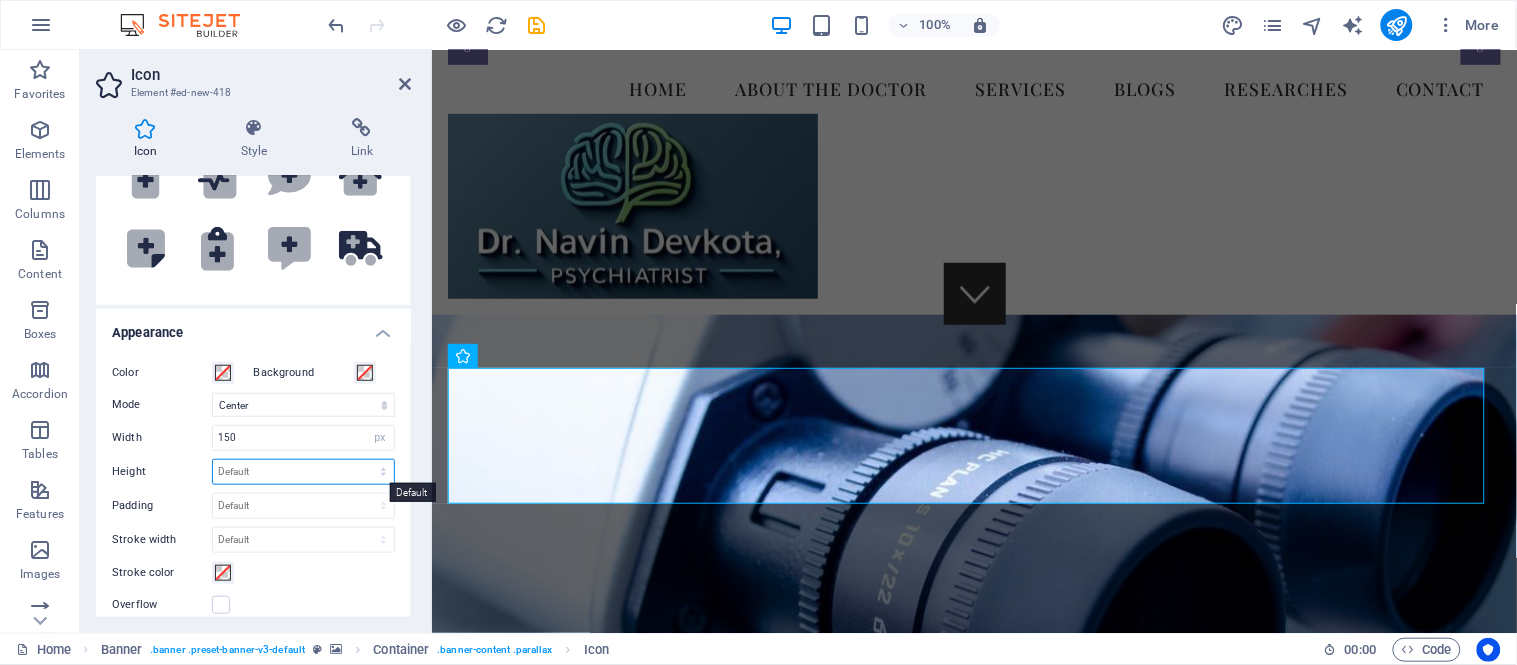 click on "Default auto px rem em vh vw" at bounding box center [303, 472] 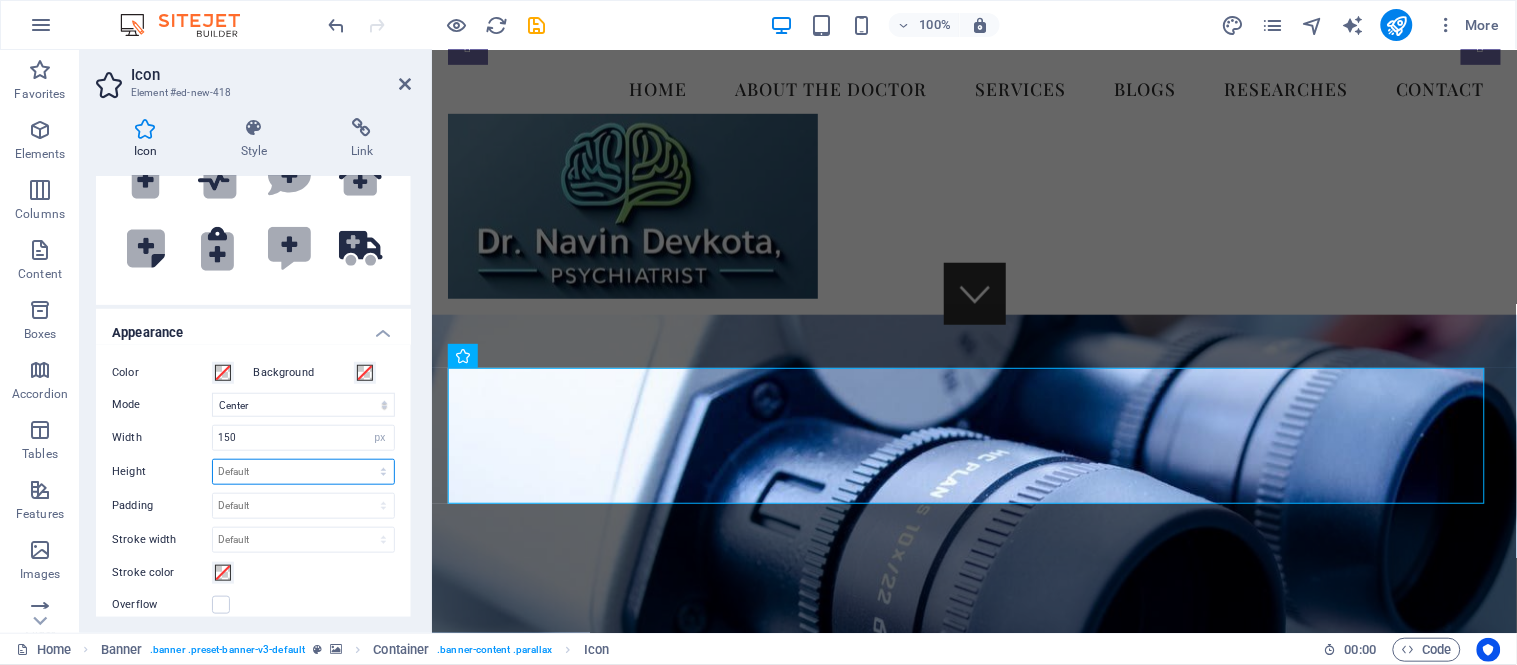 select on "px" 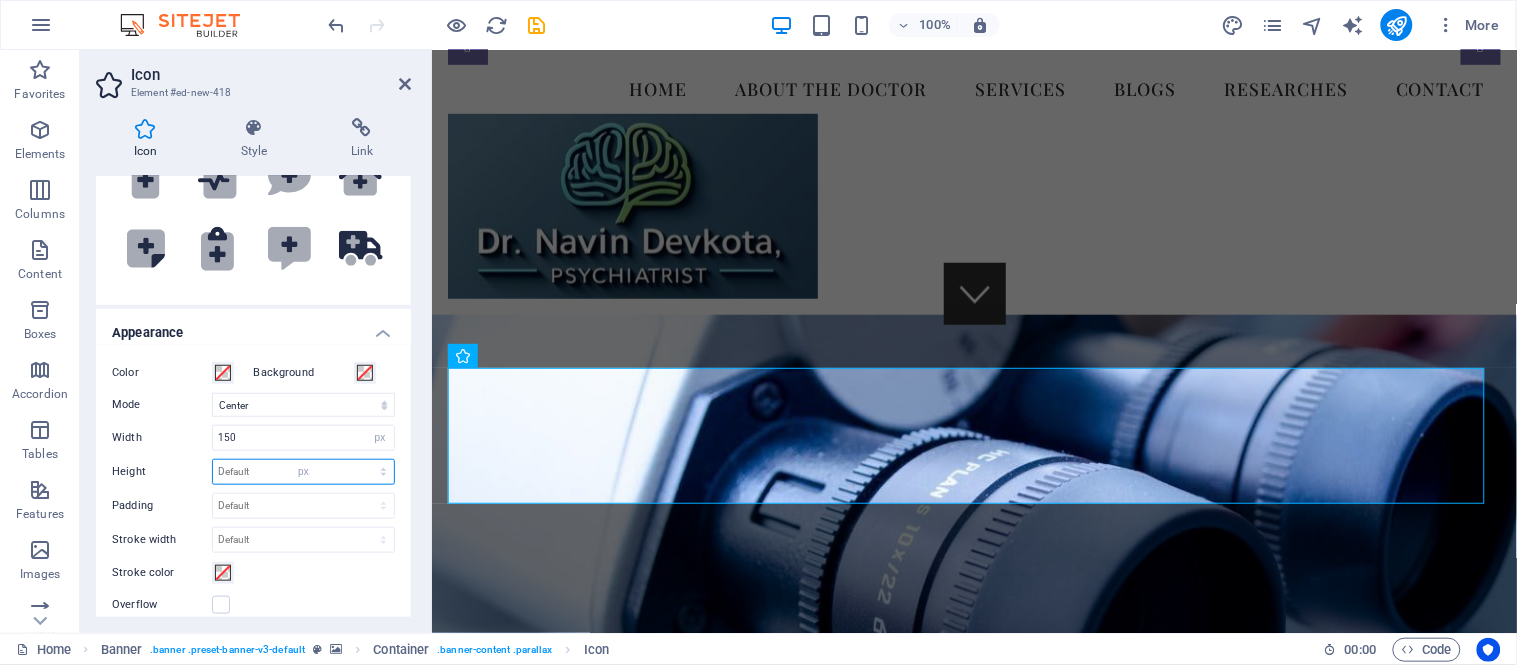 click on "Default auto px rem em vh vw" at bounding box center (303, 472) 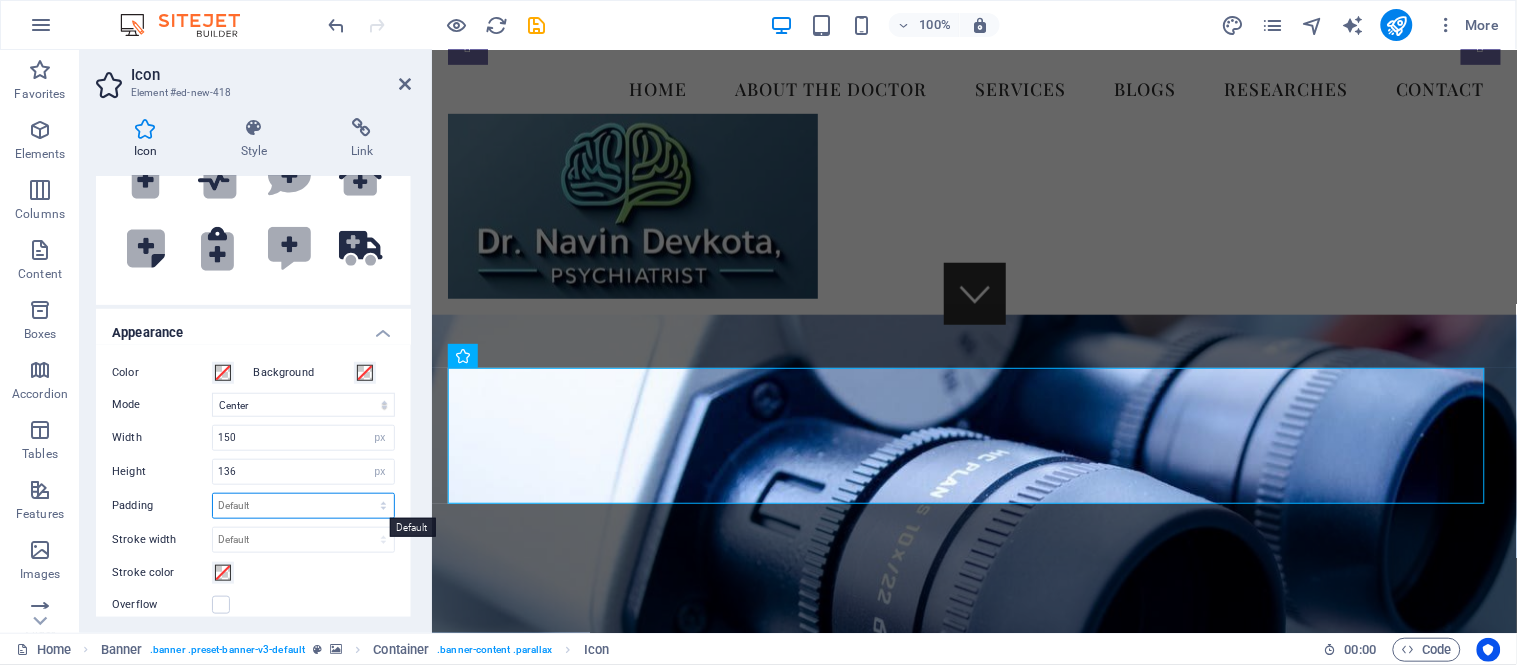 click on "Default px rem % em vh vw" at bounding box center [303, 506] 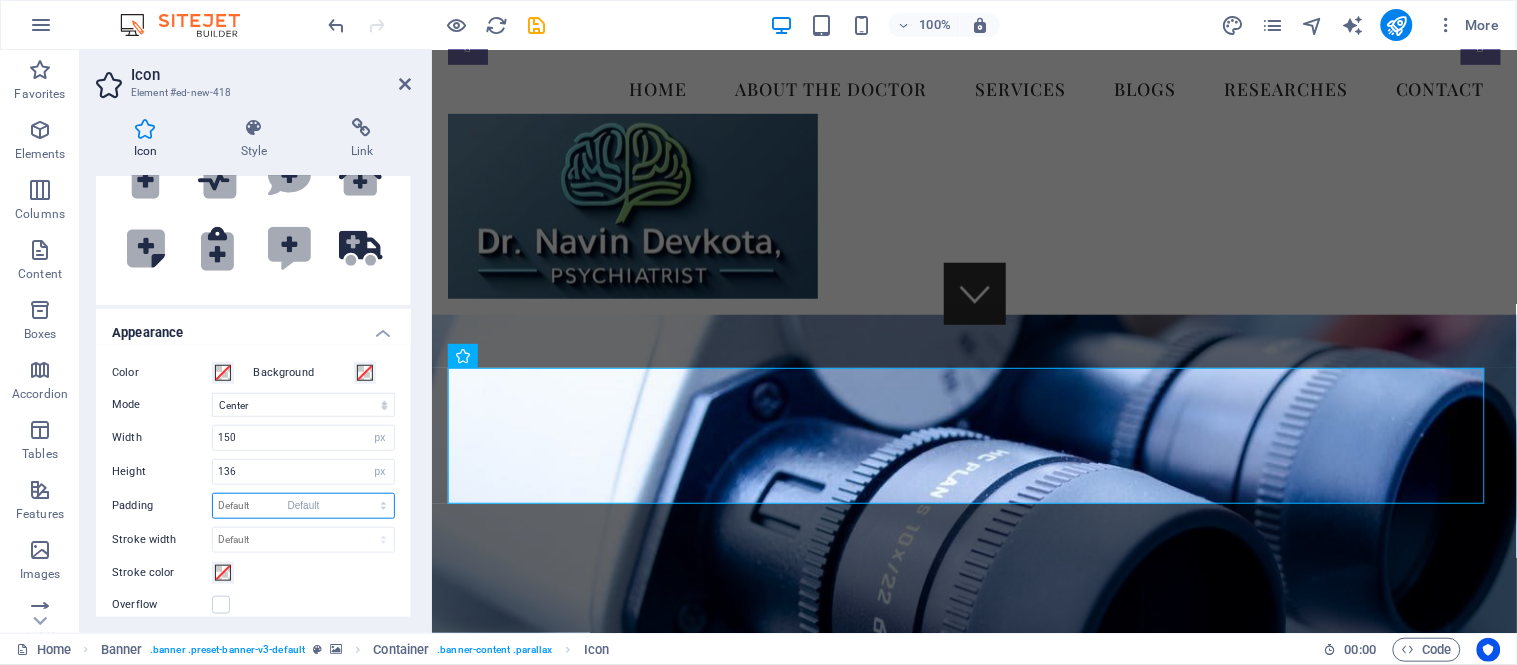 click on "Default px rem % em vh vw" at bounding box center (303, 506) 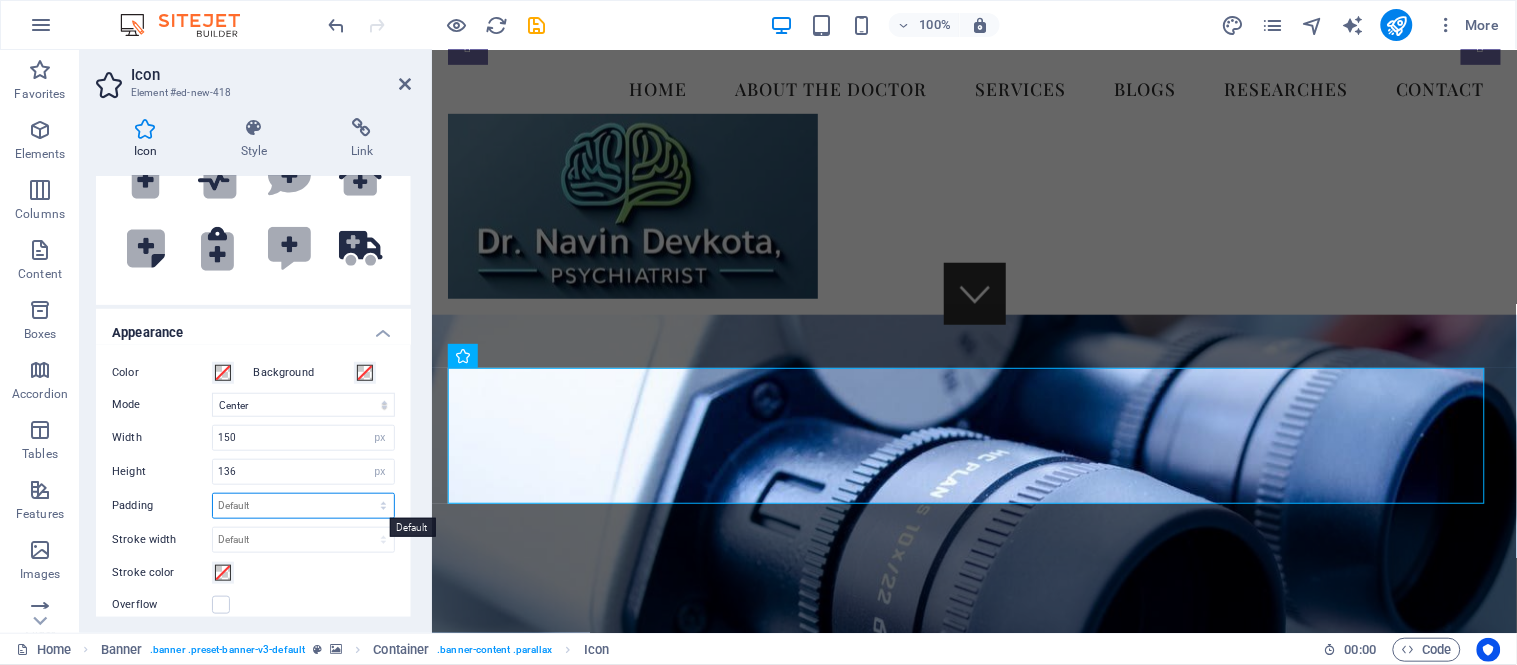 click on "Default px rem % em vh vw" at bounding box center (303, 506) 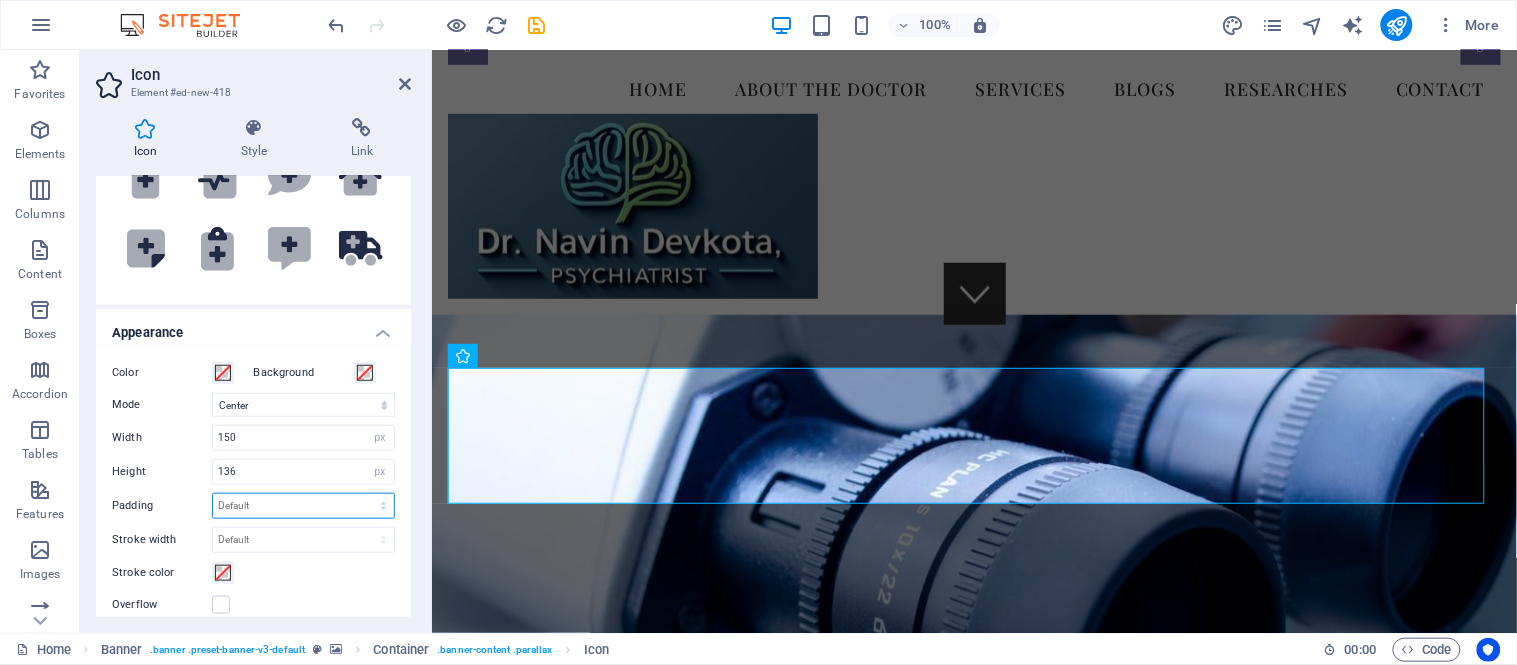 select on "px" 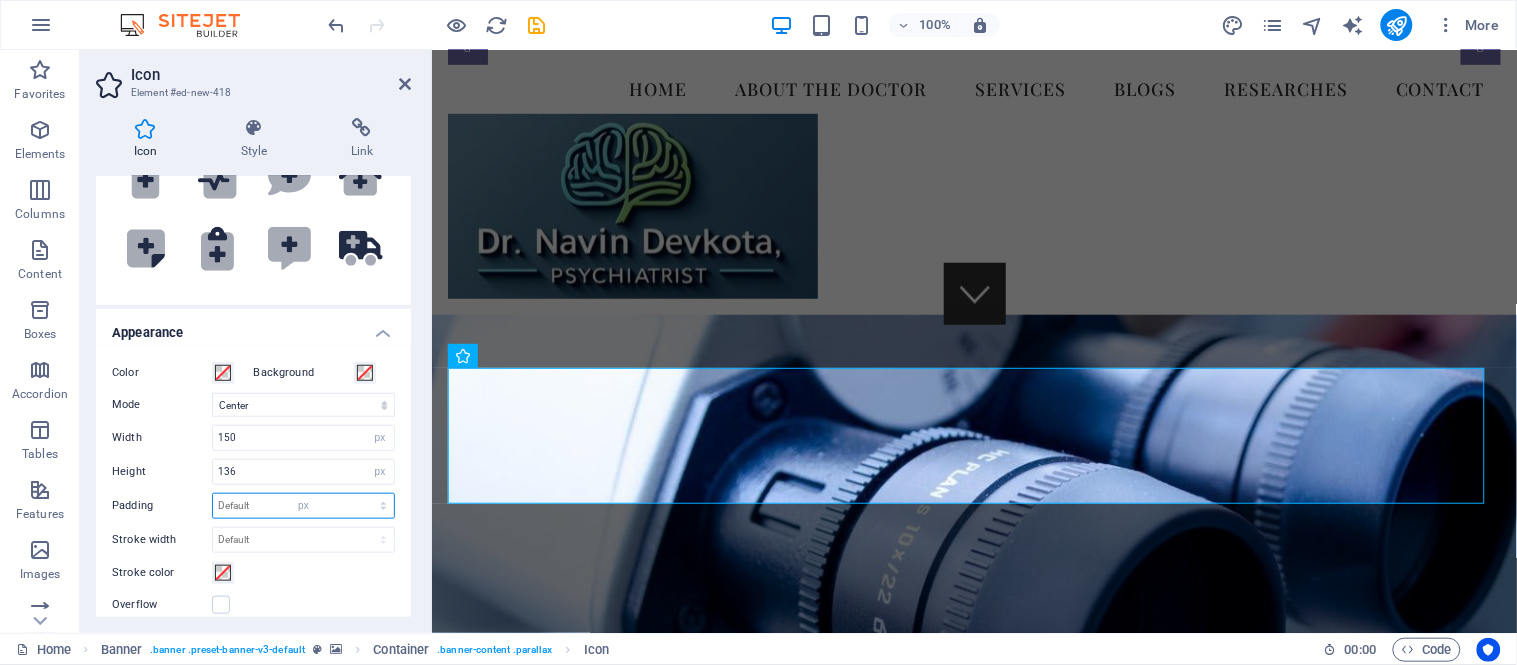 click on "Default px rem % em vh vw" at bounding box center (303, 506) 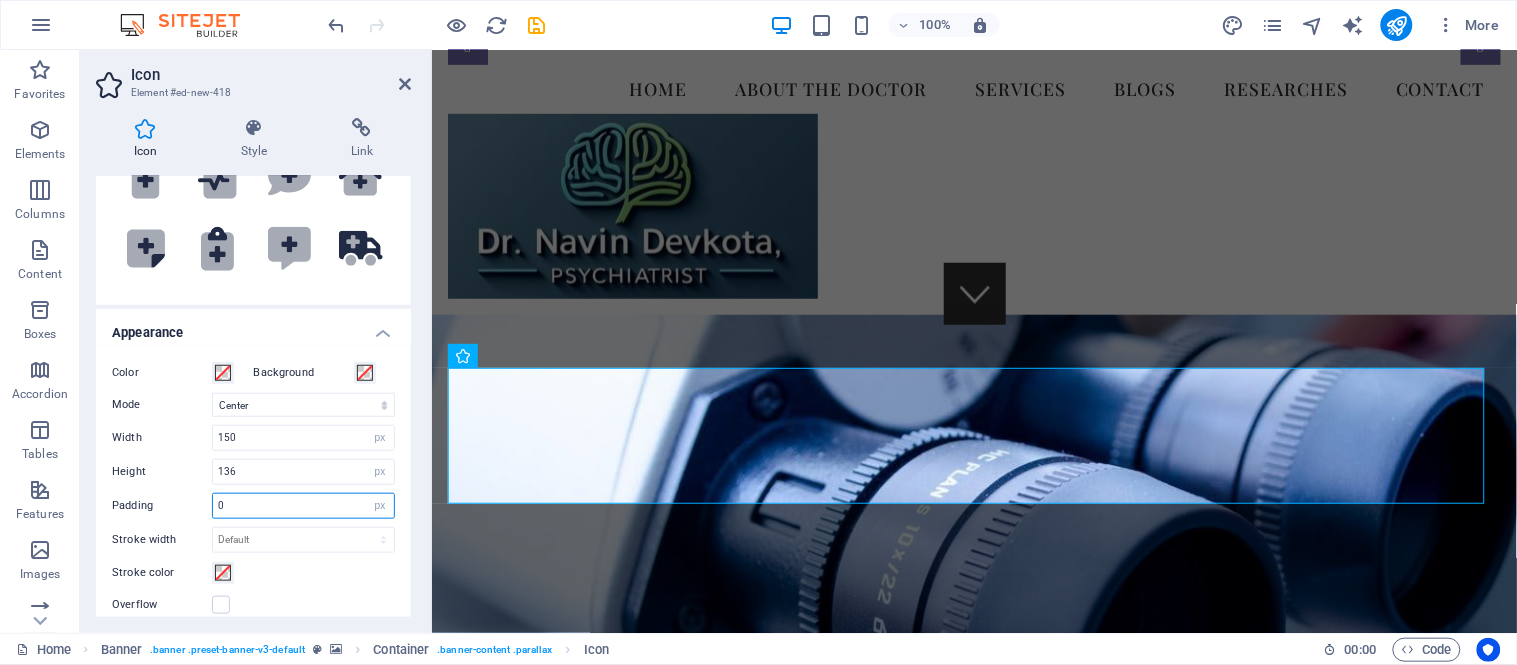 click on "0" at bounding box center [303, 506] 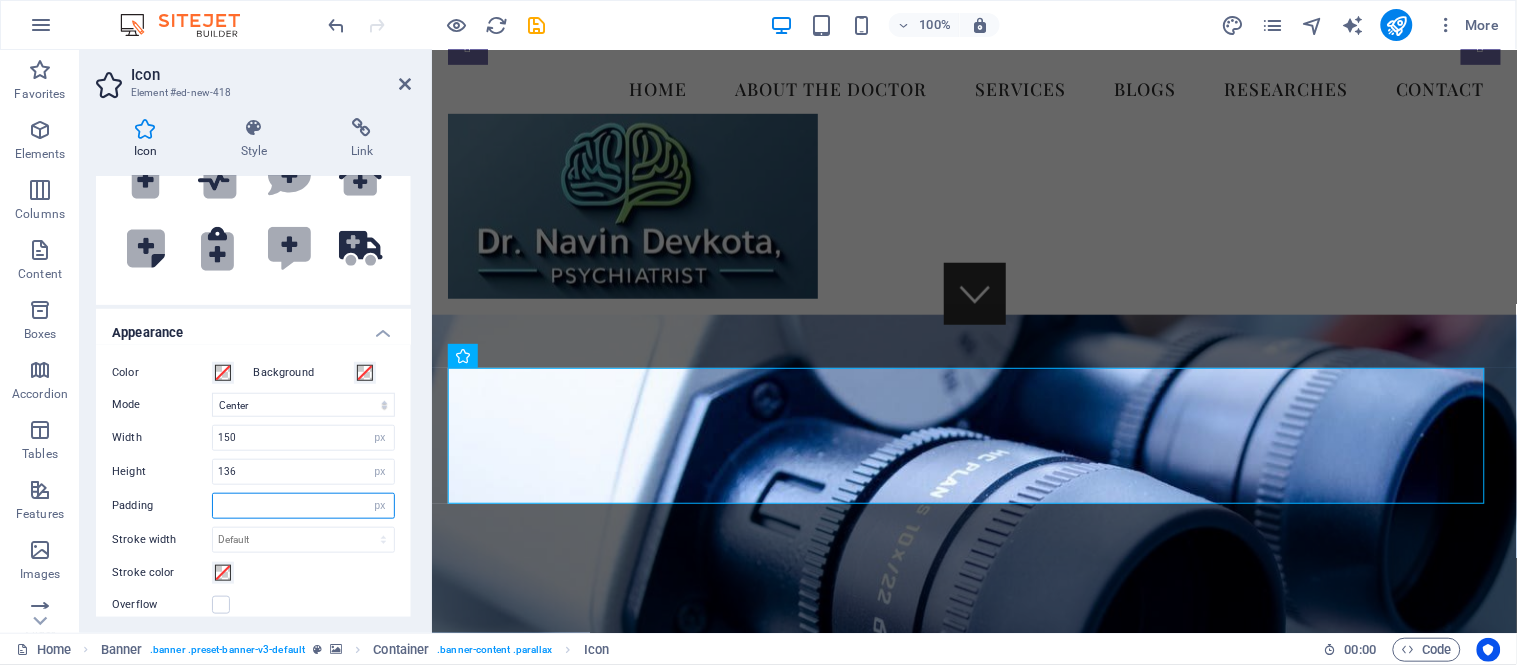 click at bounding box center (303, 506) 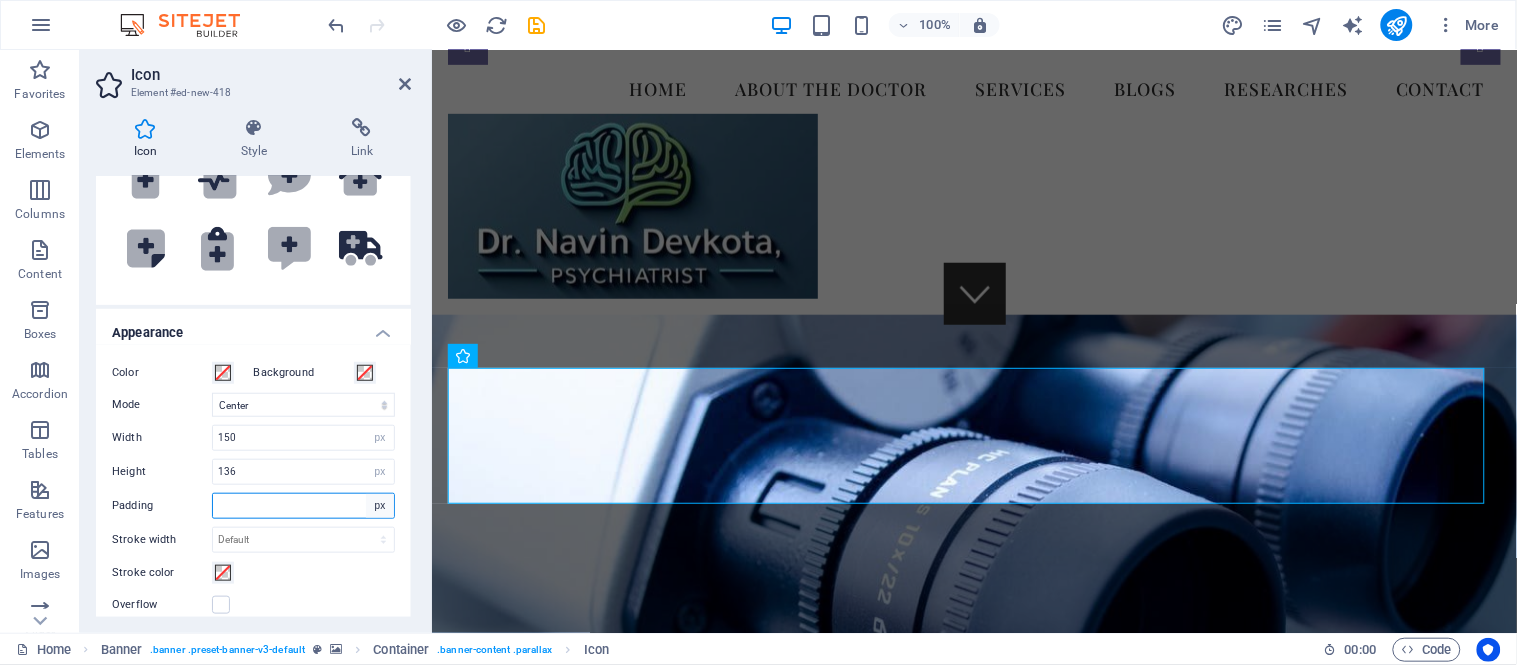 type 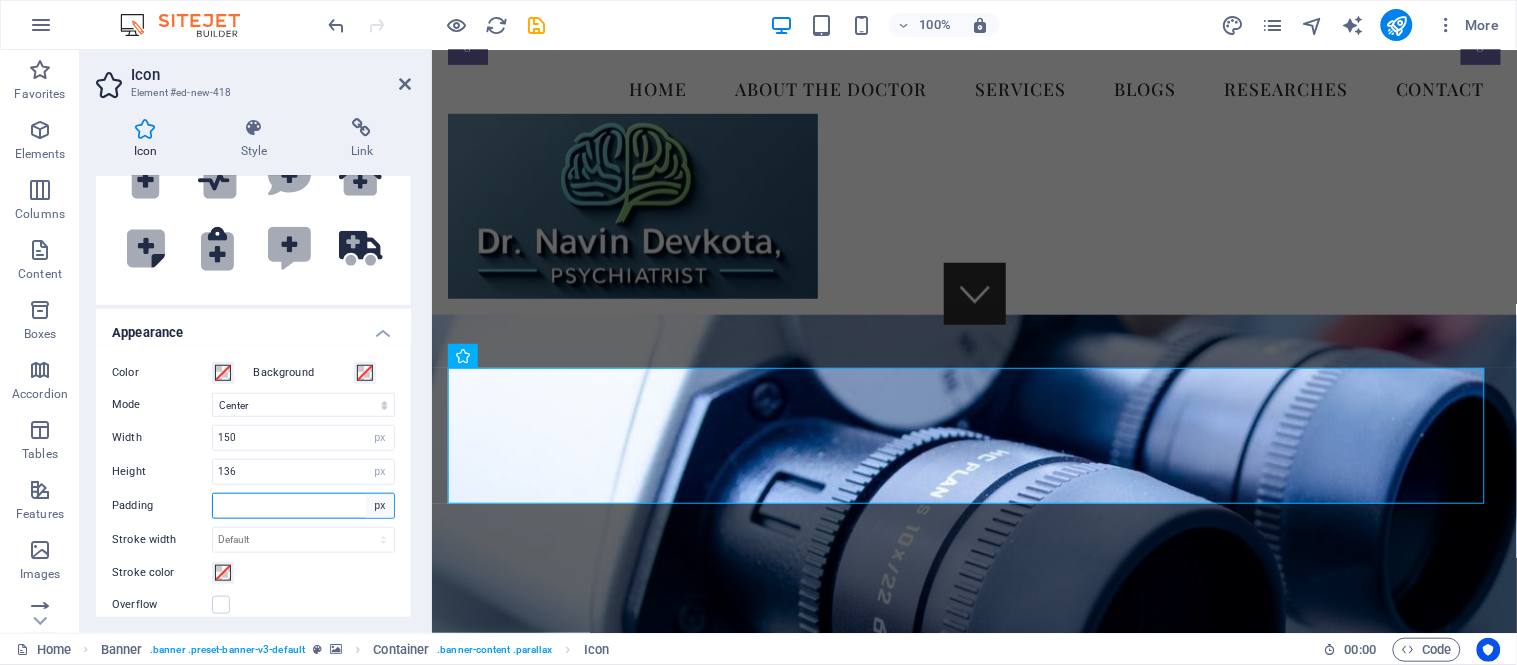 click on "Default px rem % em vh vw" at bounding box center (380, 506) 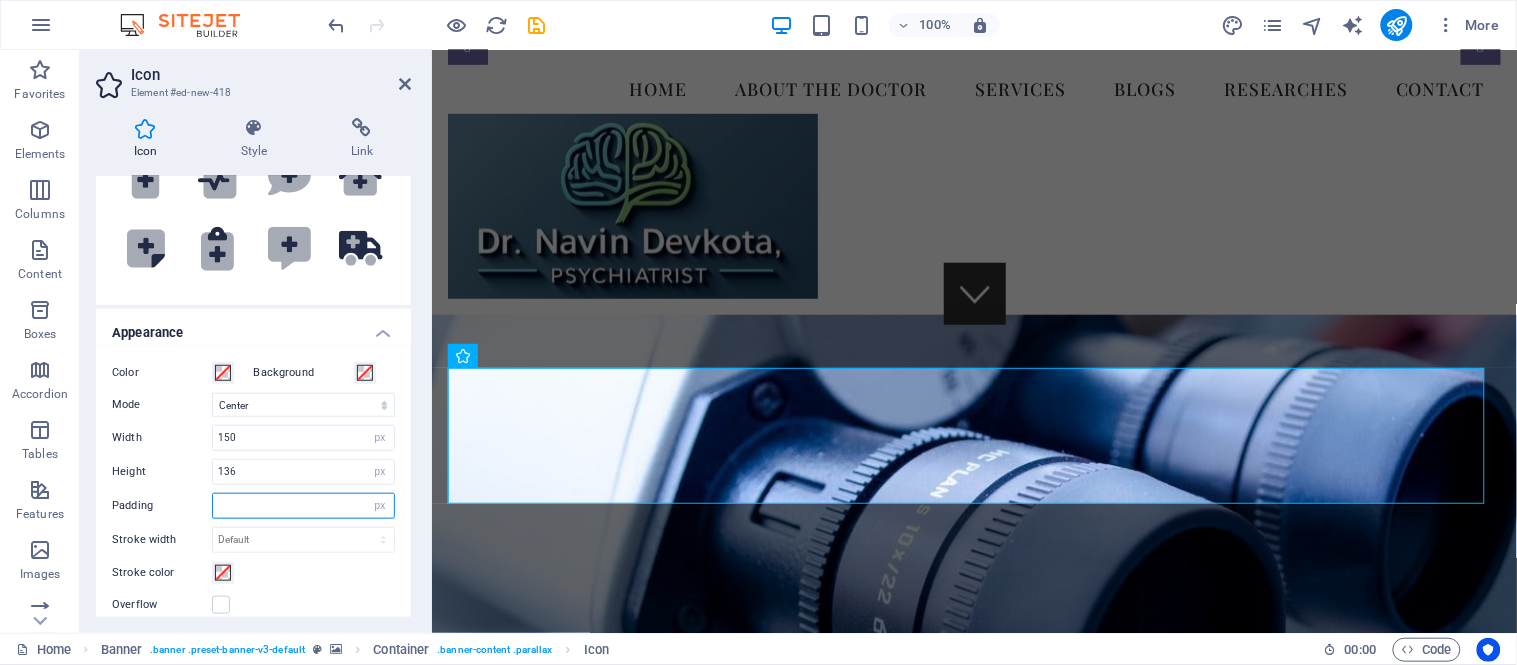 select on "em" 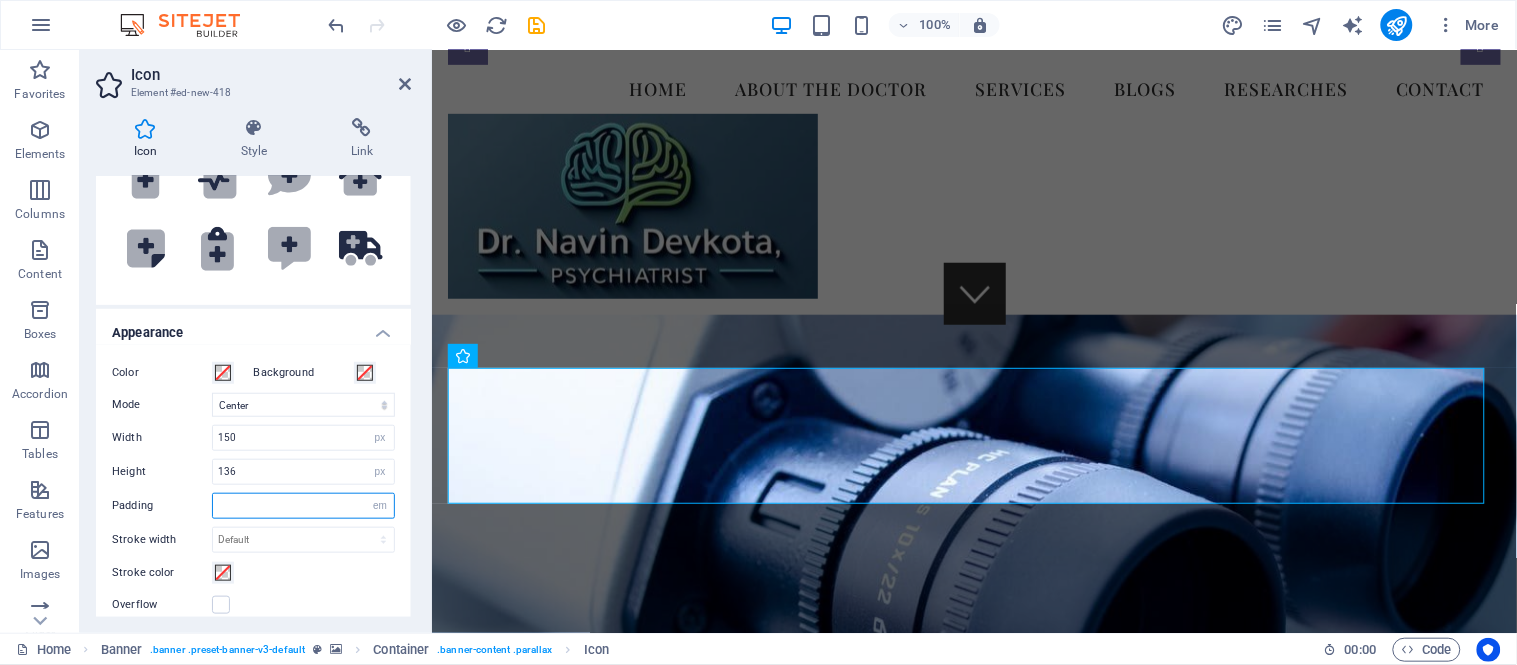 click on "Default px rem % em vh vw" at bounding box center (380, 506) 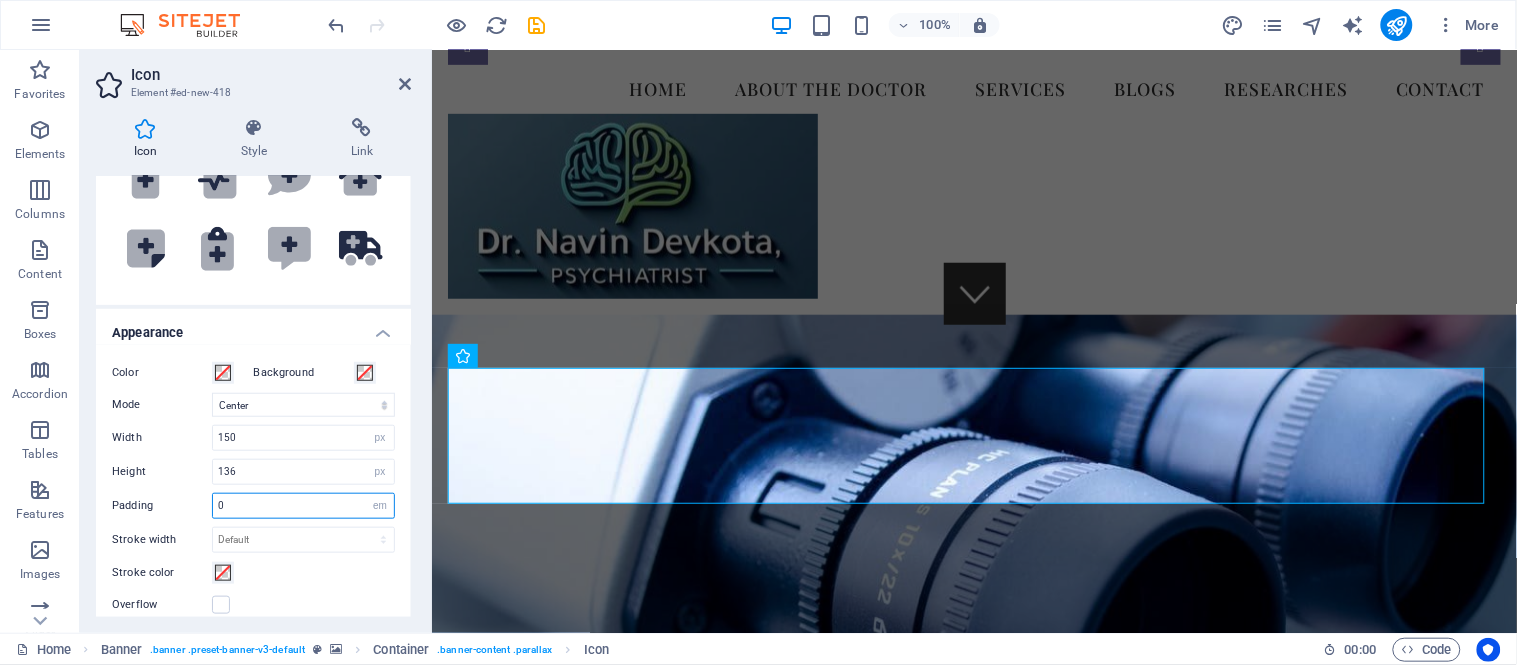 click on "0" at bounding box center (303, 506) 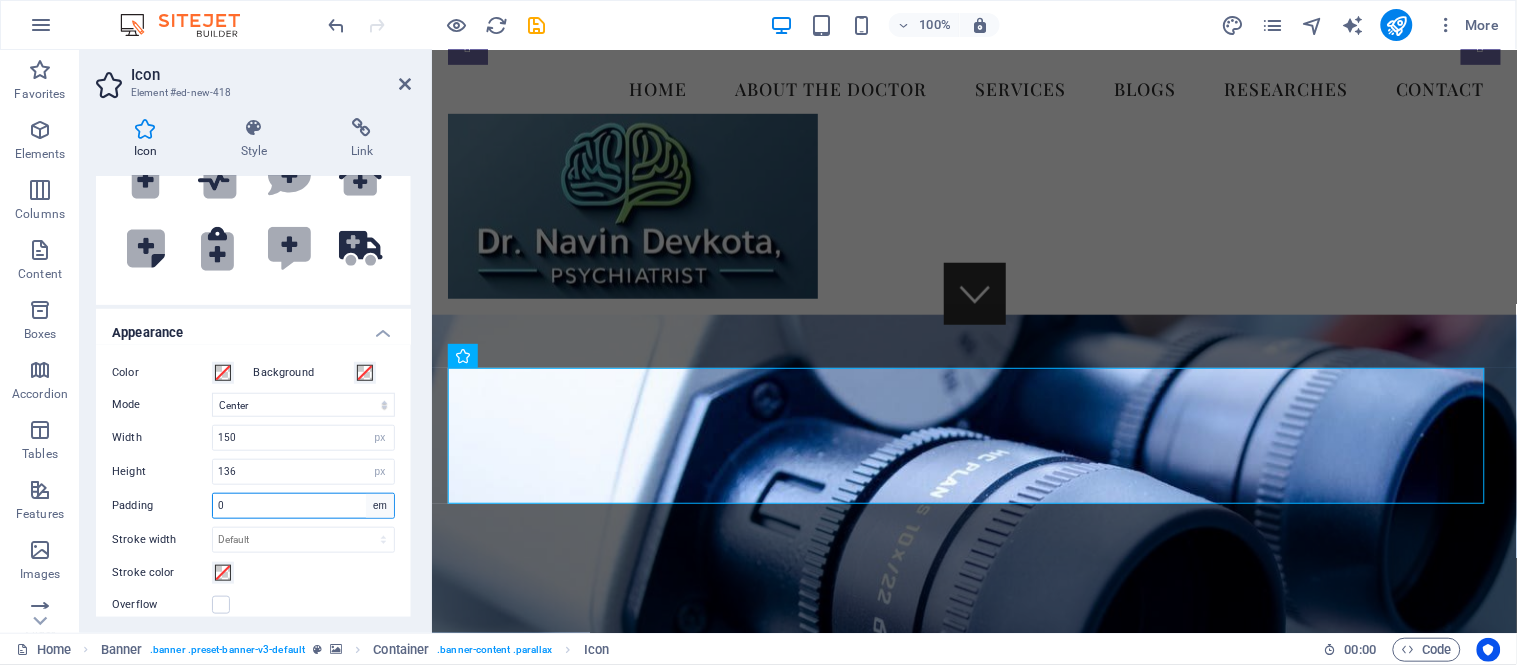 click on "Default px rem % em vh vw" at bounding box center (380, 506) 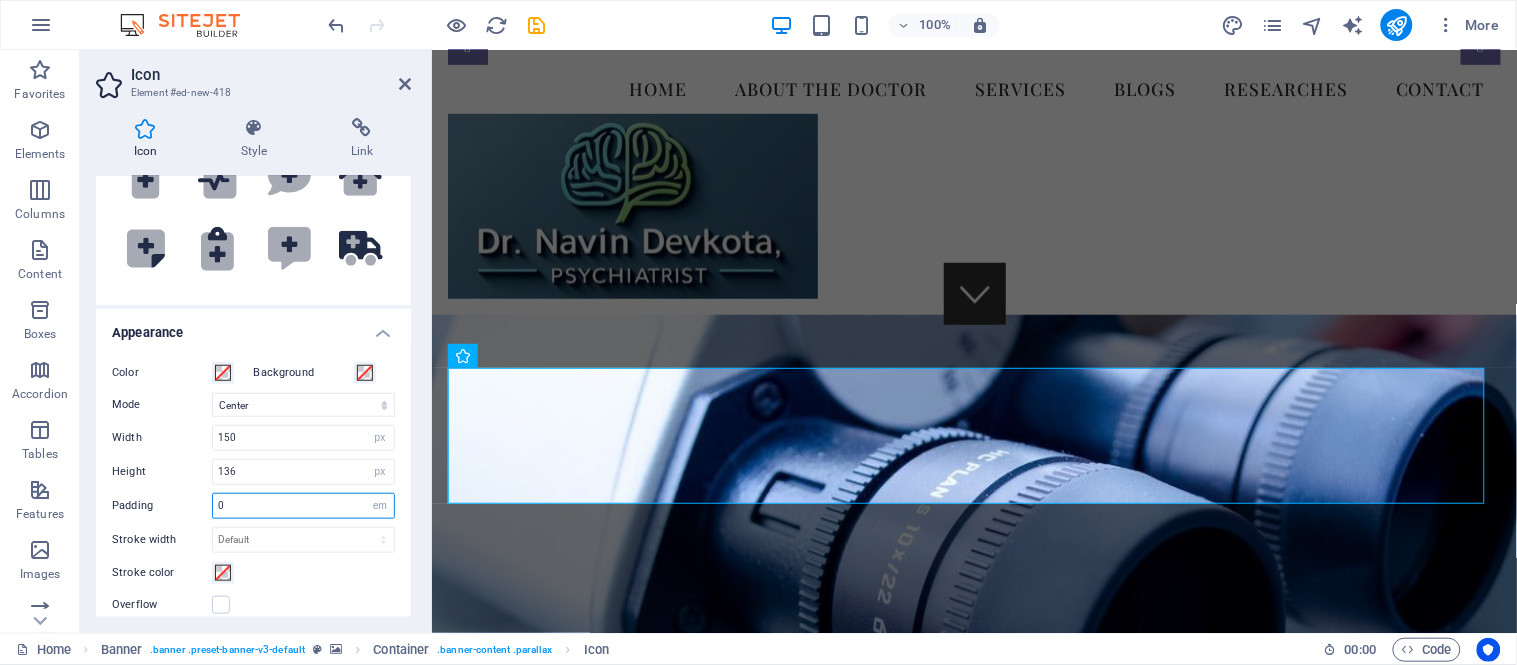 select on "default" 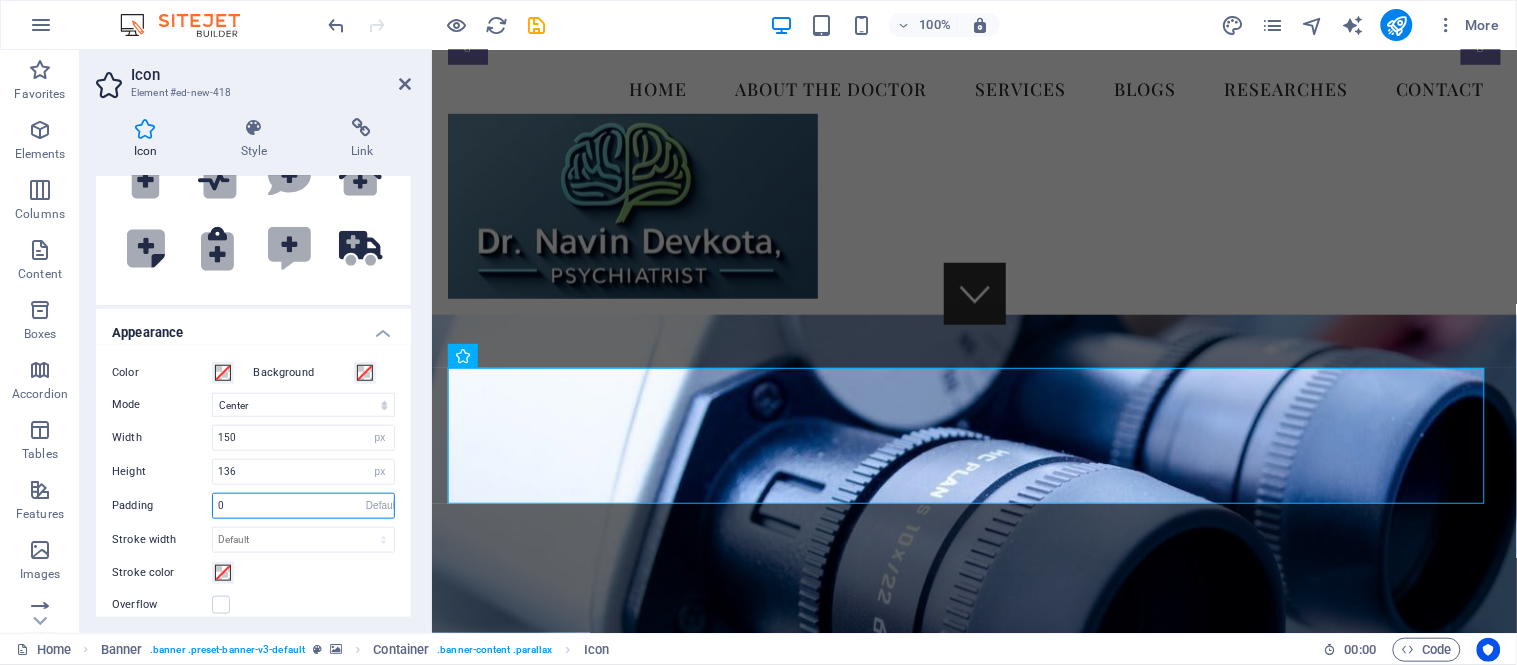 click on "Default px rem % em vh vw" at bounding box center [380, 506] 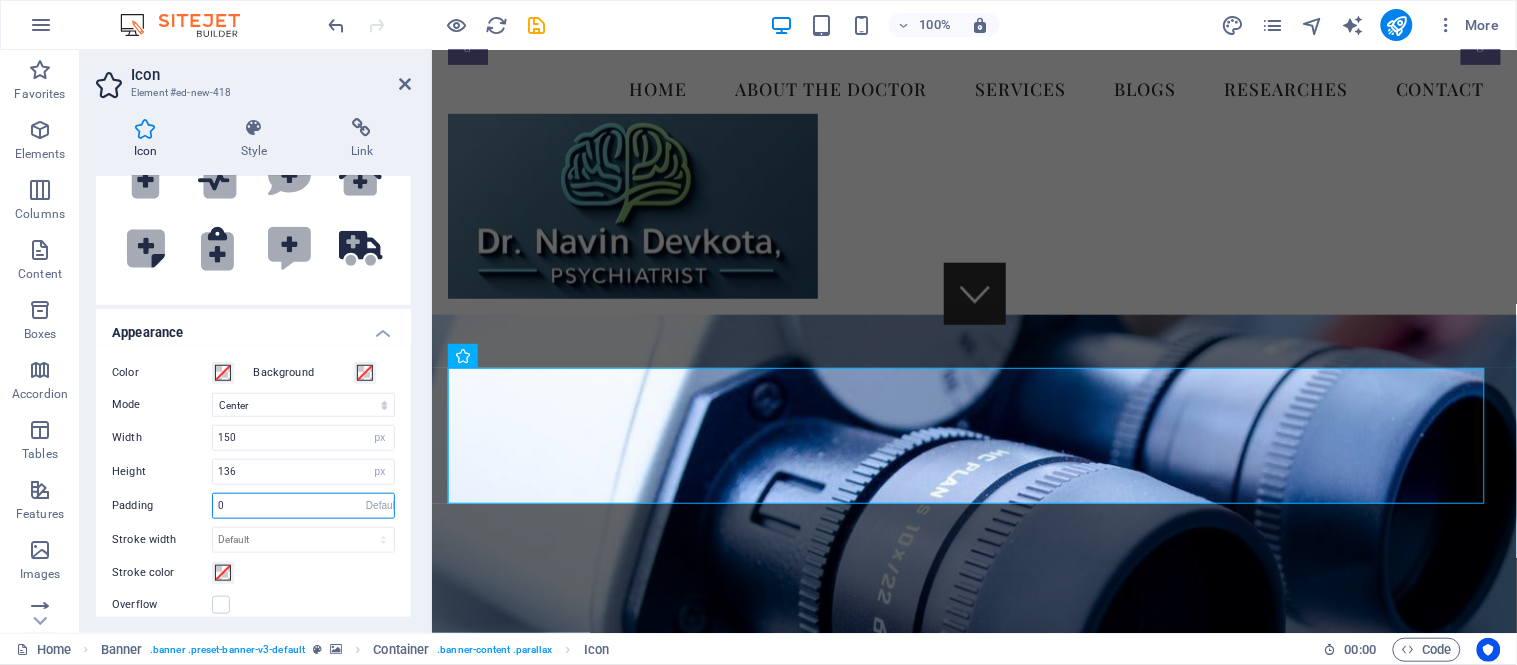 type 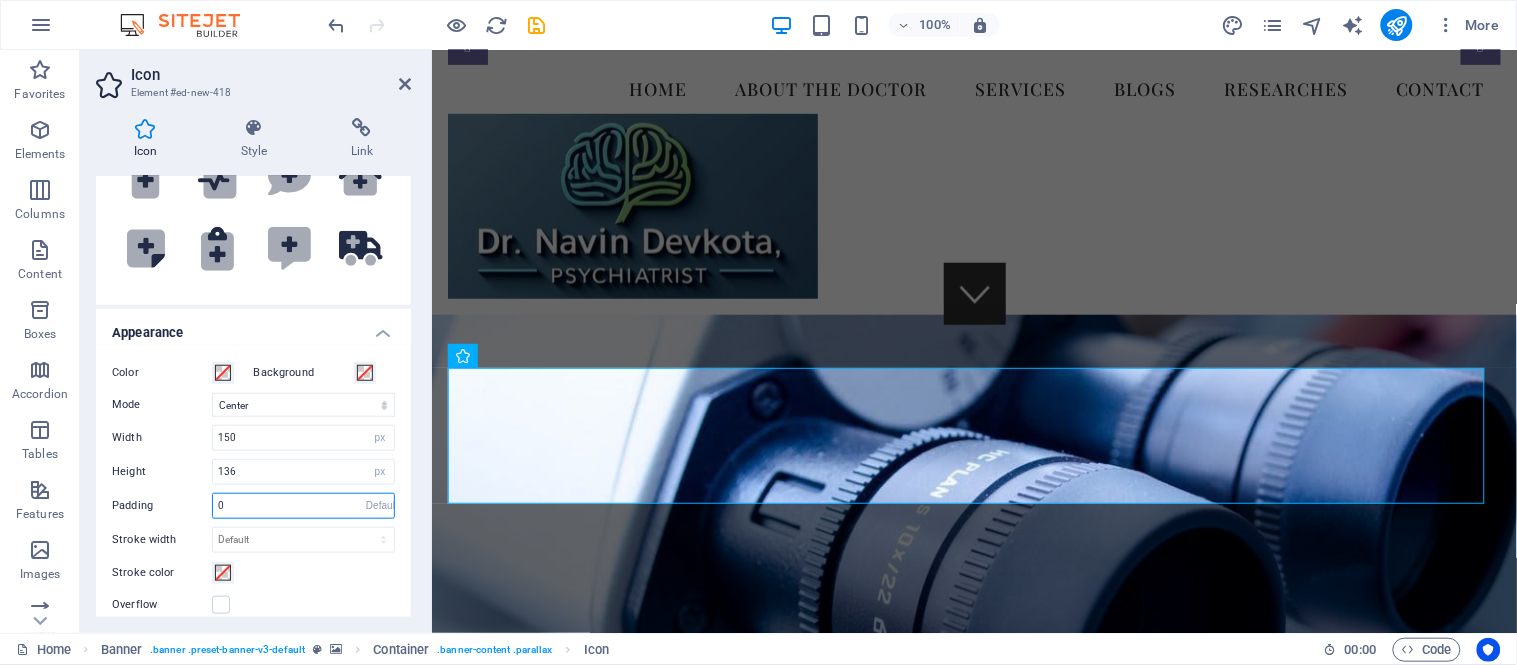 select on "DISABLED_OPTION_VALUE" 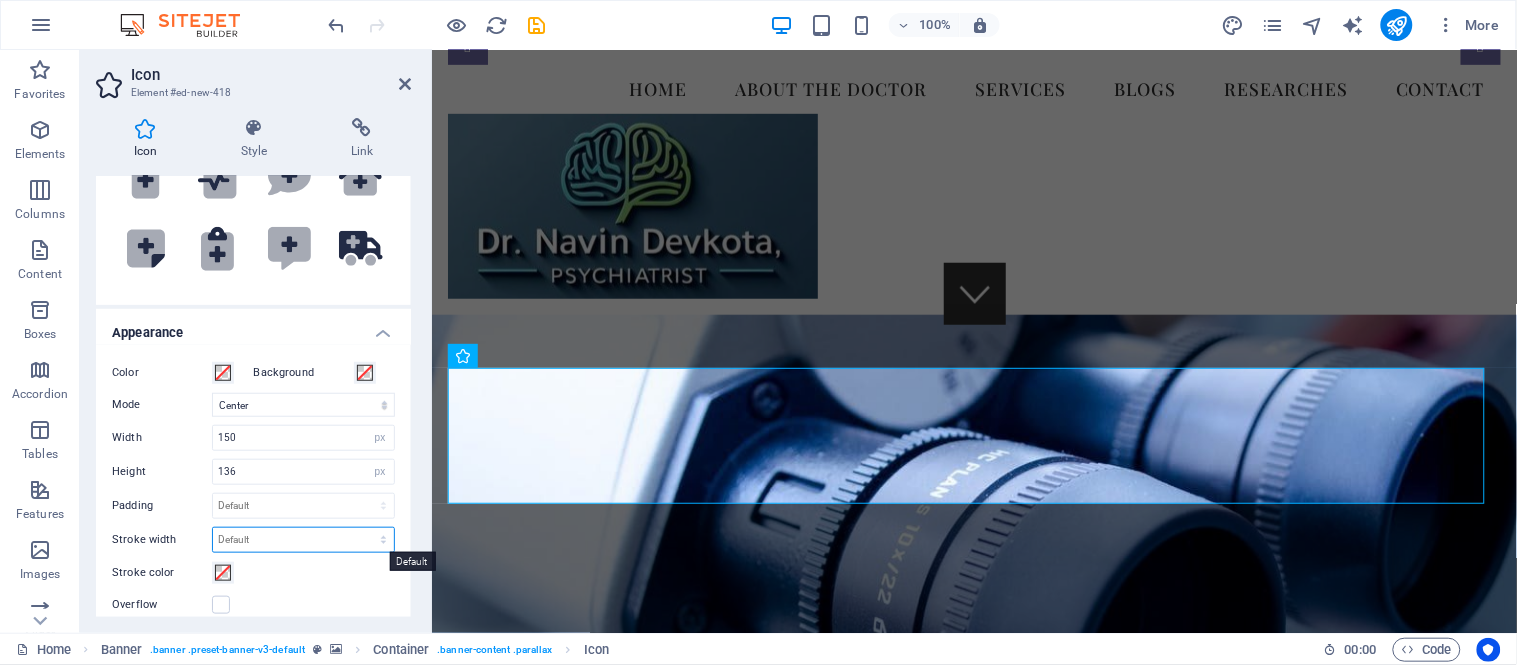 click on "Default px rem % em vh vw" at bounding box center [303, 540] 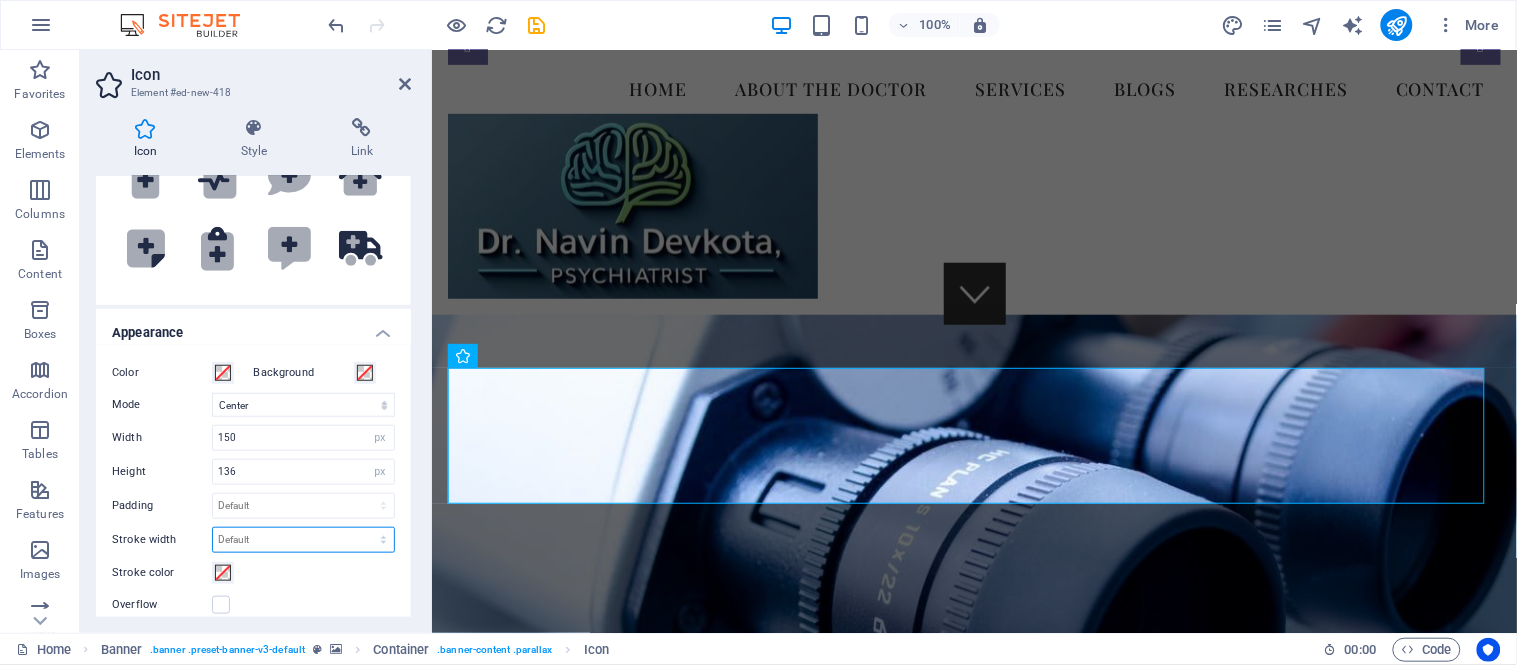 select on "px" 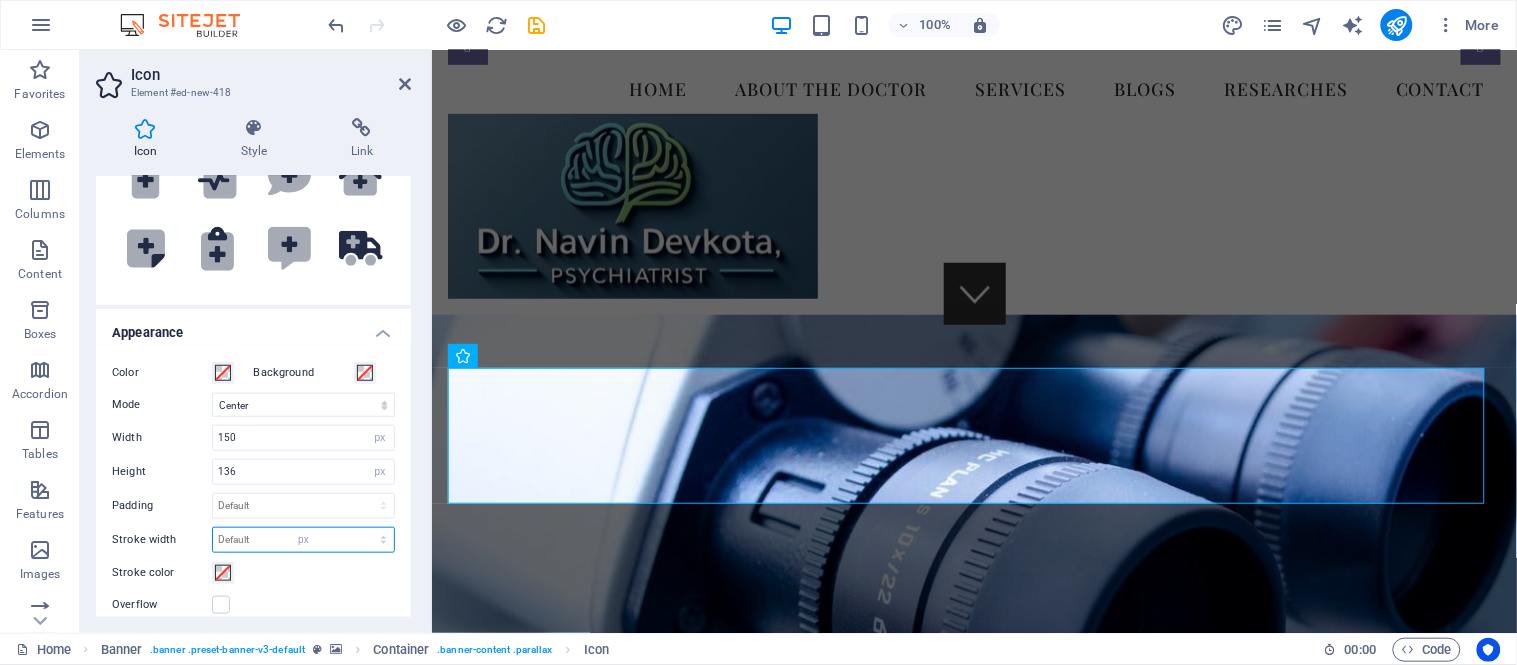 click on "Default px rem % em vh vw" at bounding box center (303, 540) 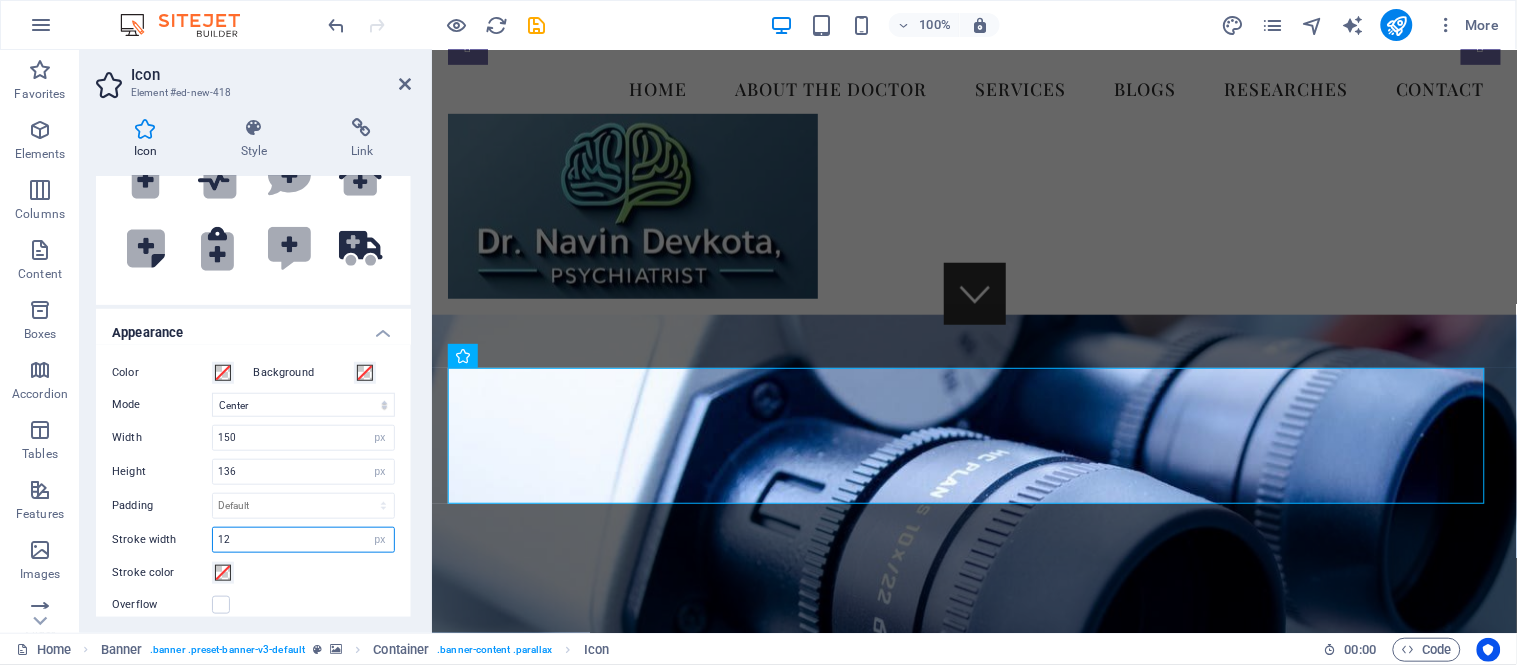 click on "12" at bounding box center [303, 540] 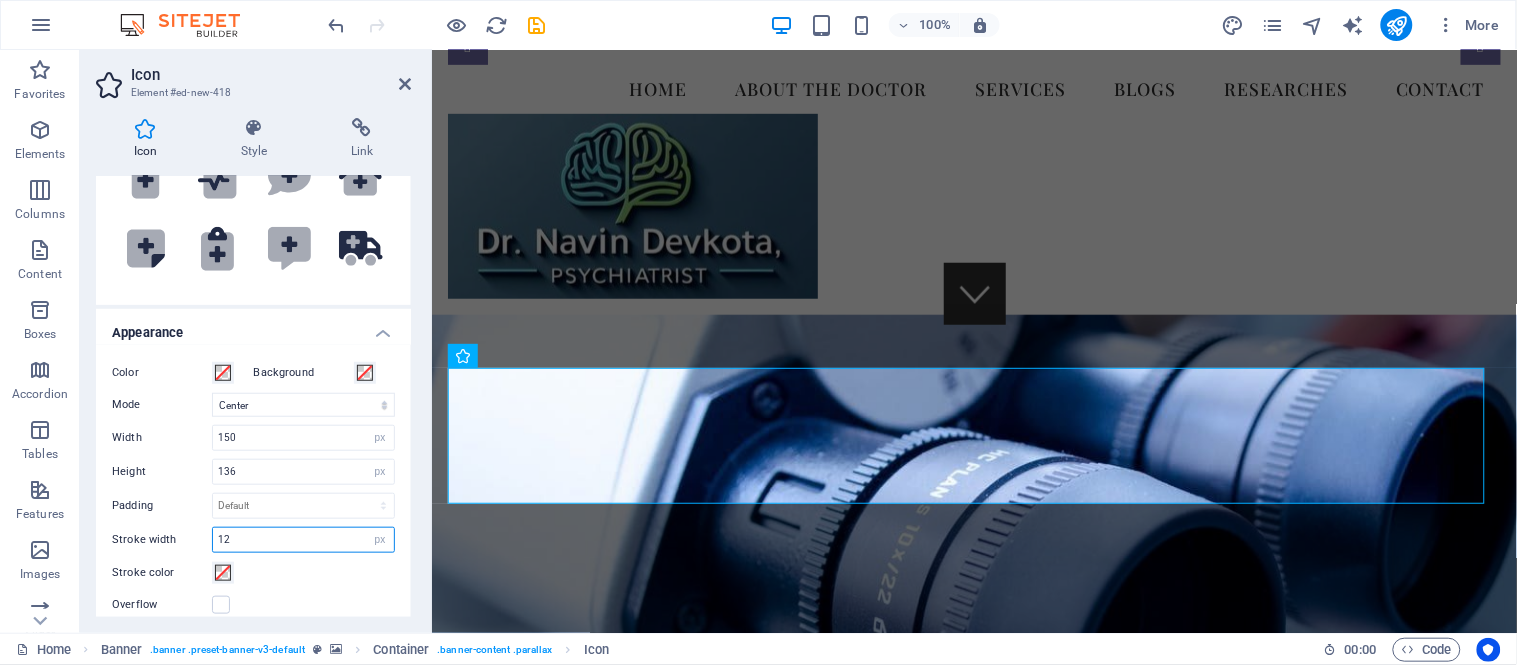 type on "1" 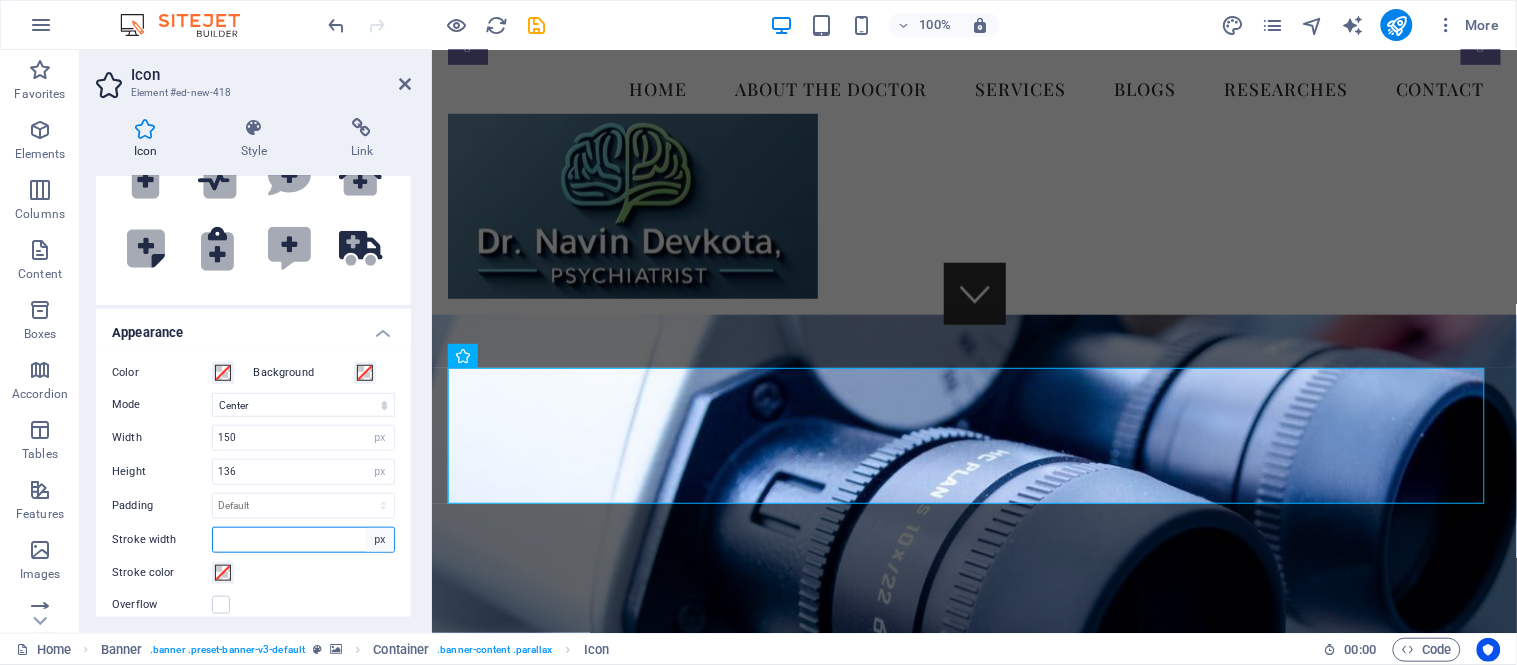 type 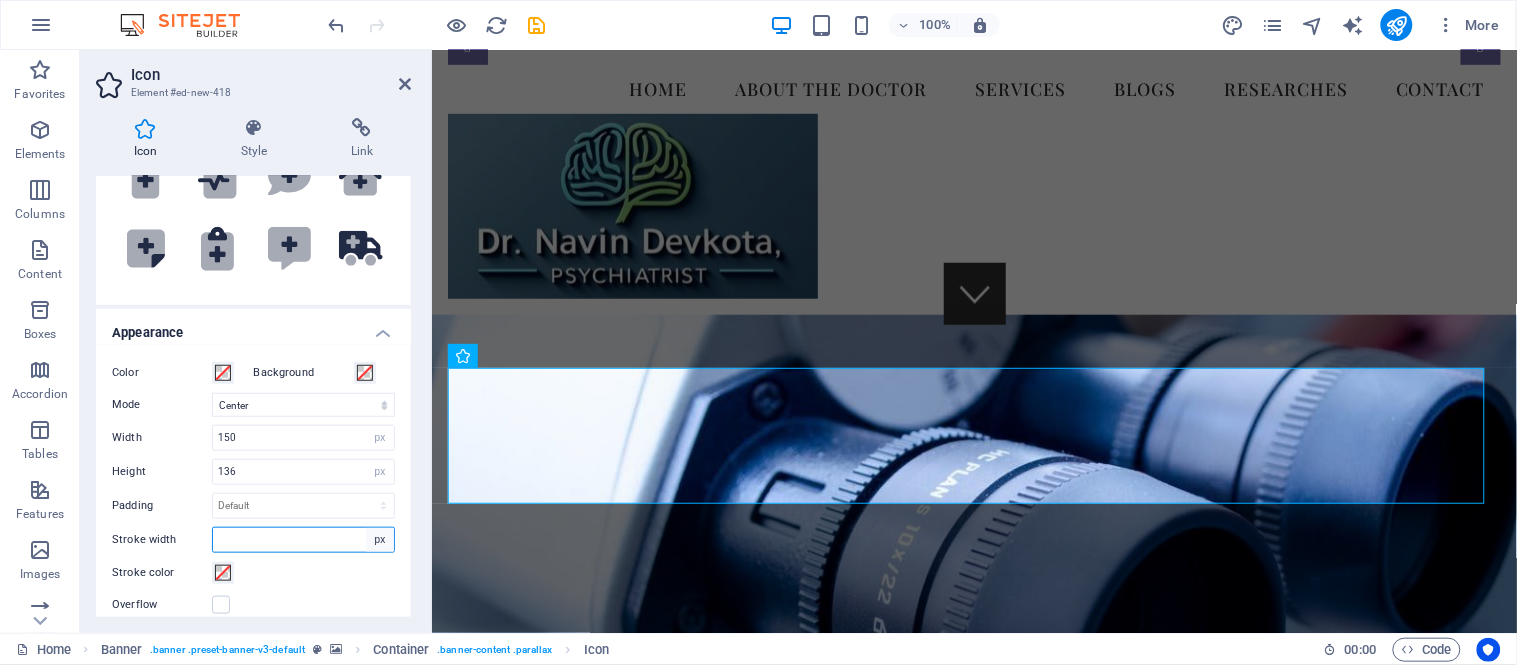 click on "Default px rem % em vh vw" at bounding box center (380, 540) 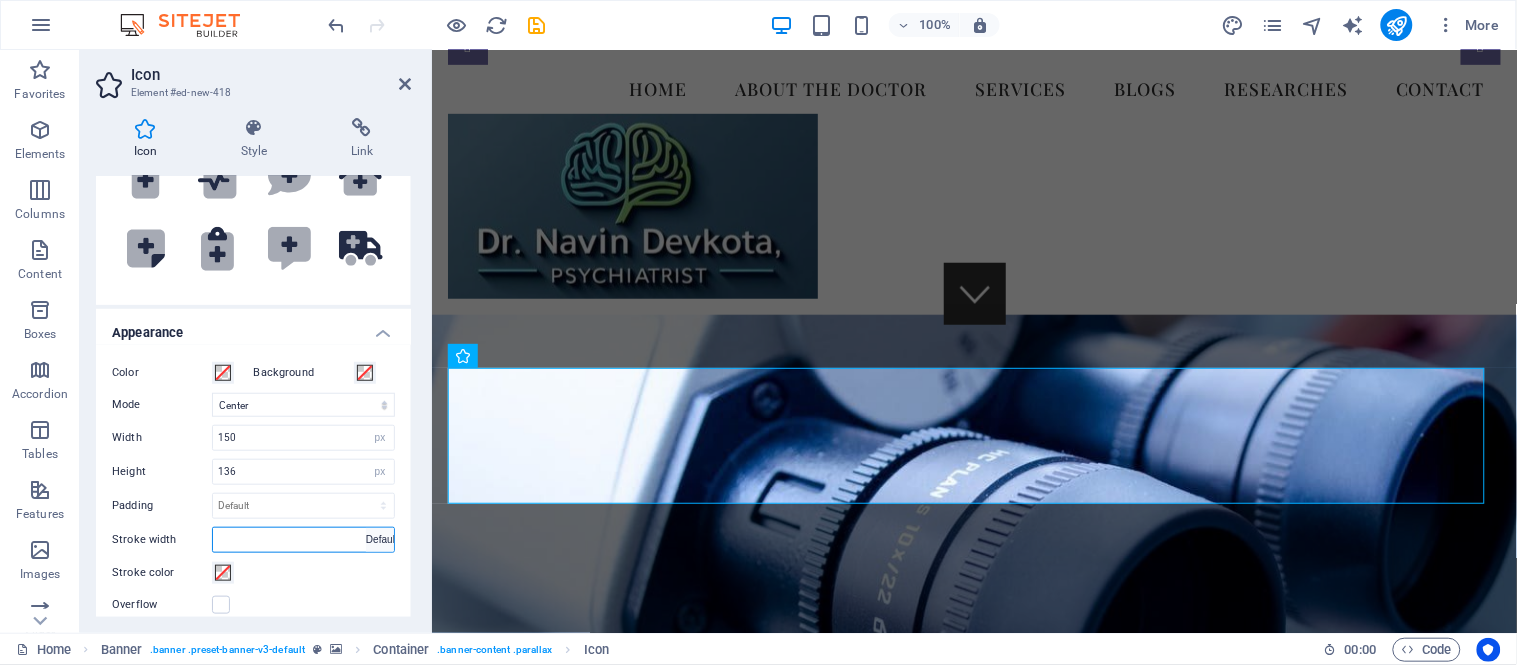 click on "Default px rem % em vh vw" at bounding box center (380, 540) 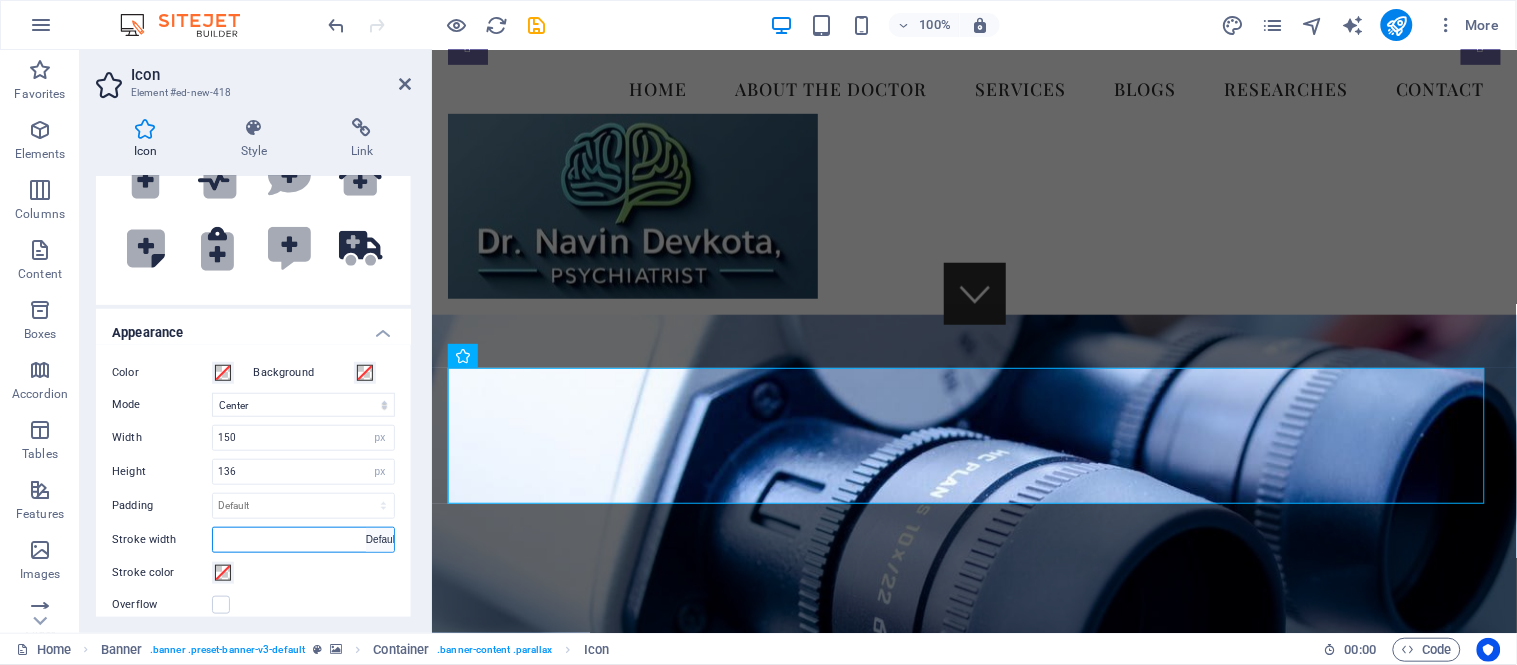 select on "DISABLED_OPTION_VALUE" 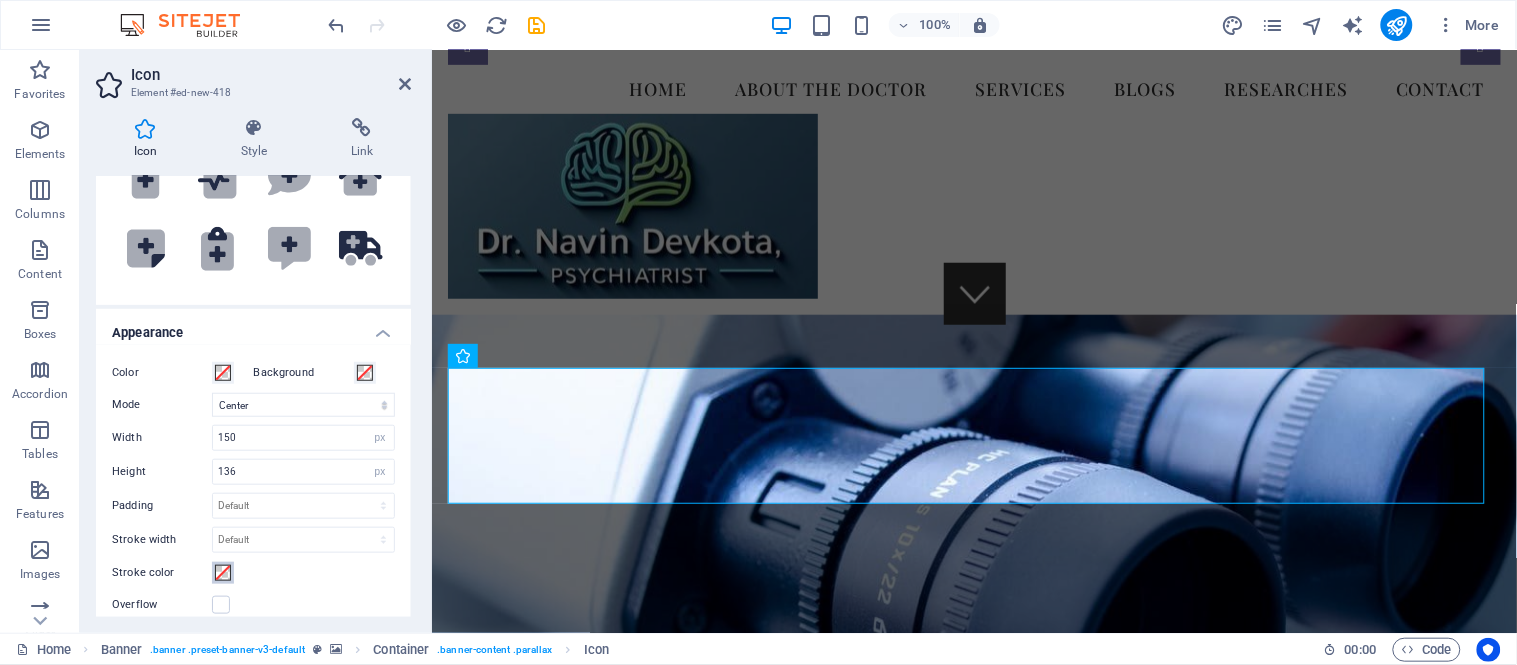 click at bounding box center [223, 573] 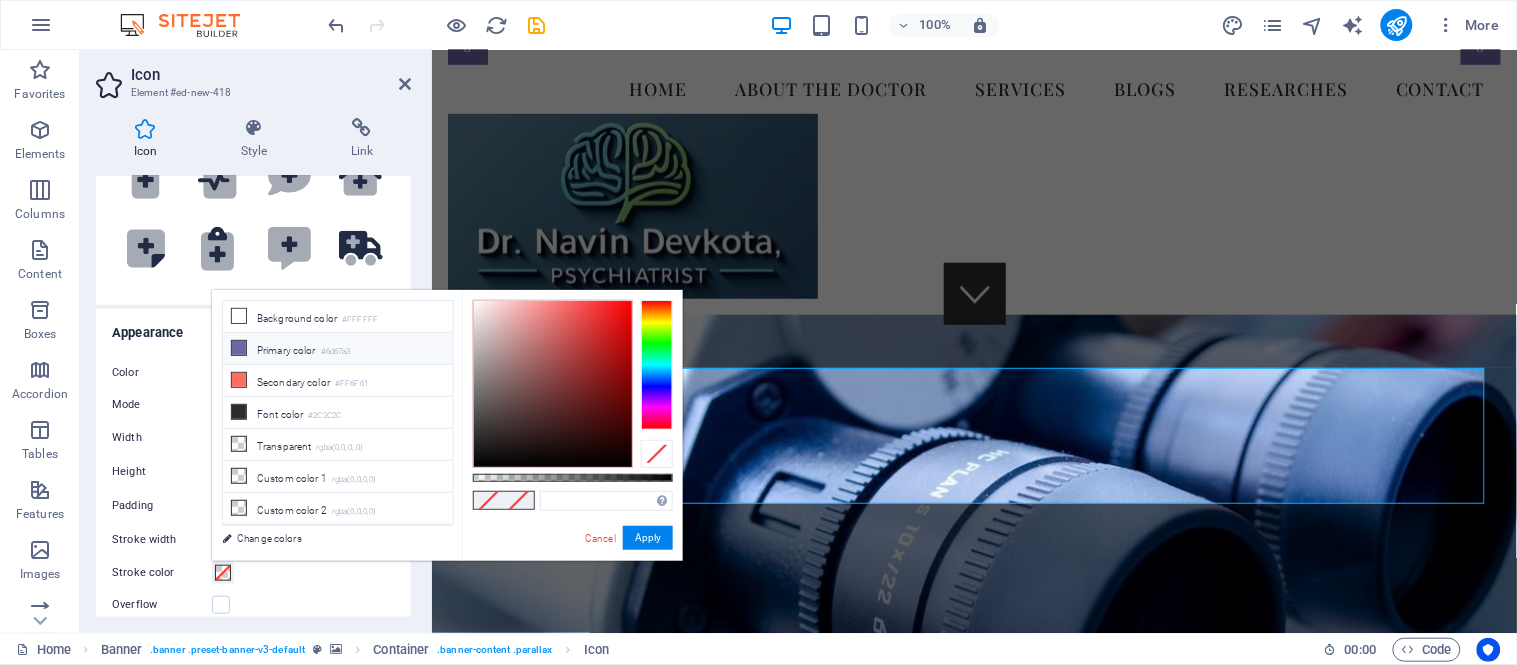 click at bounding box center (239, 348) 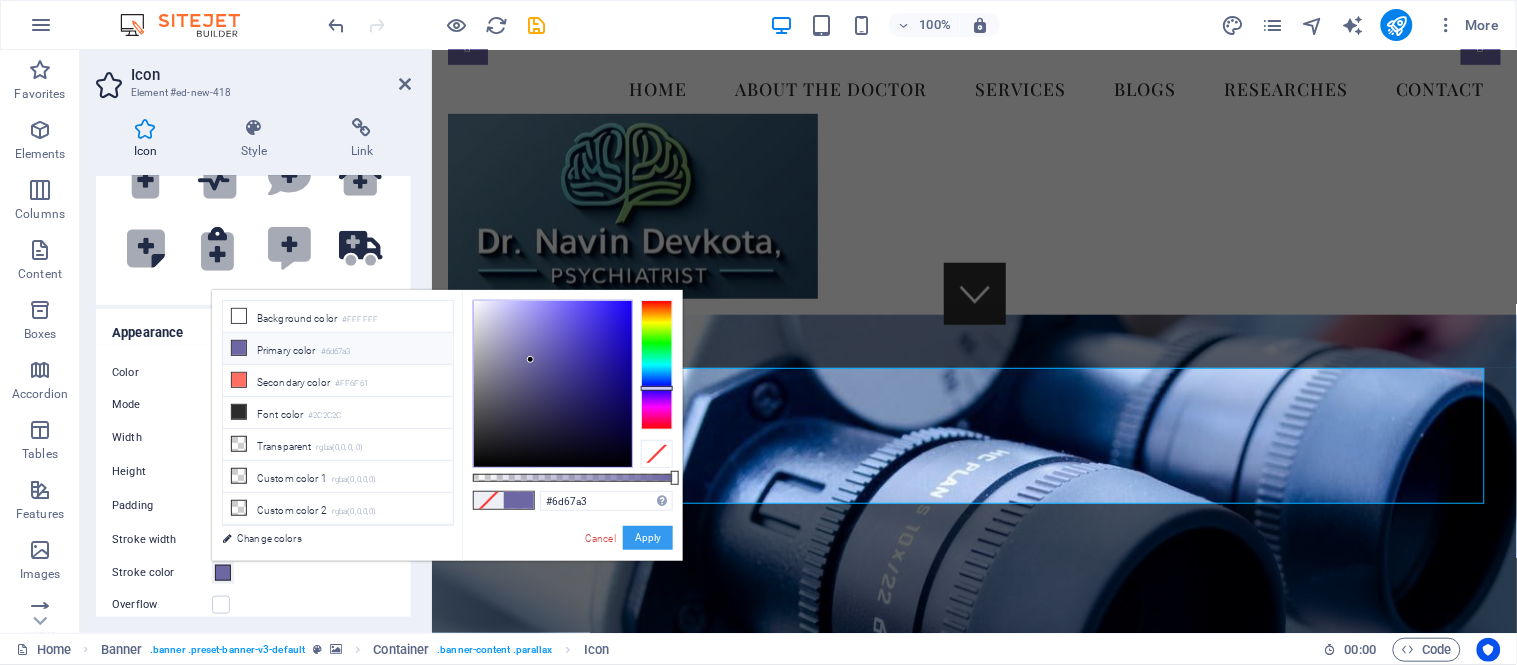 click on "Apply" at bounding box center (648, 538) 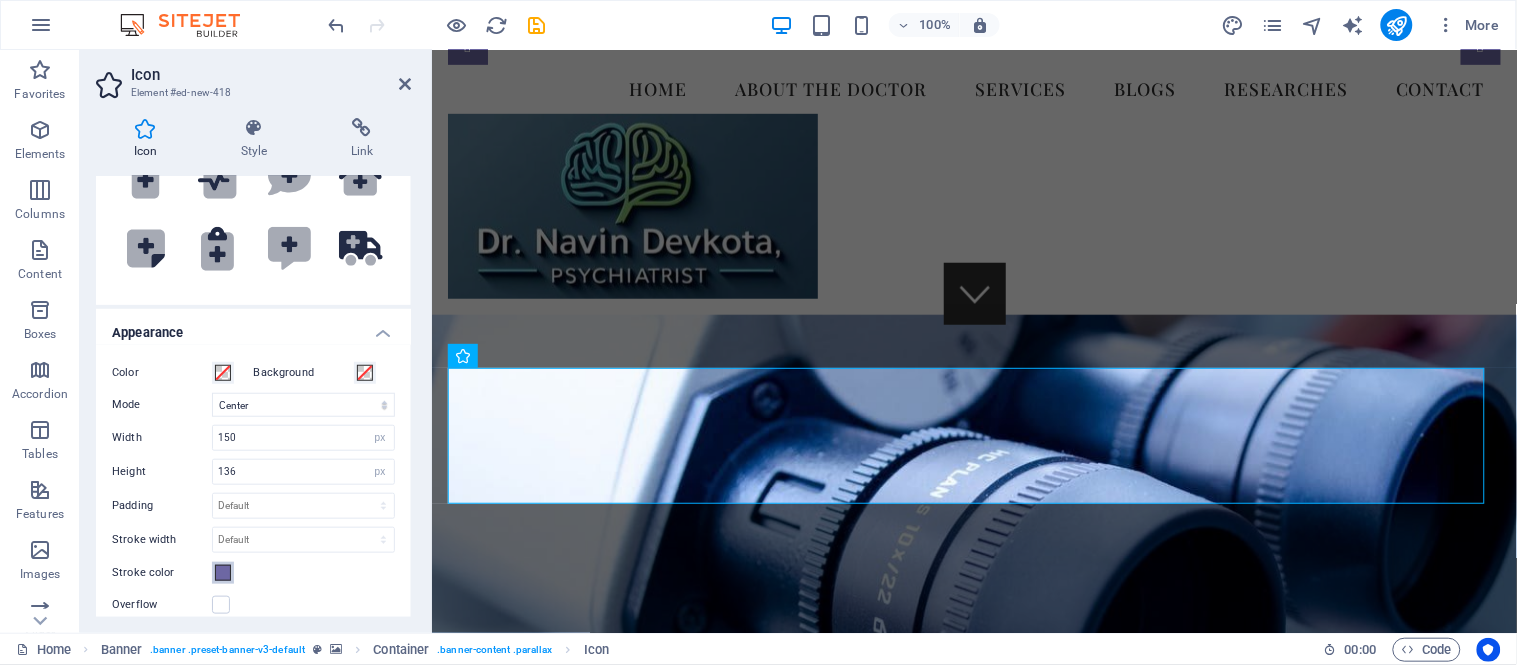 click at bounding box center [223, 573] 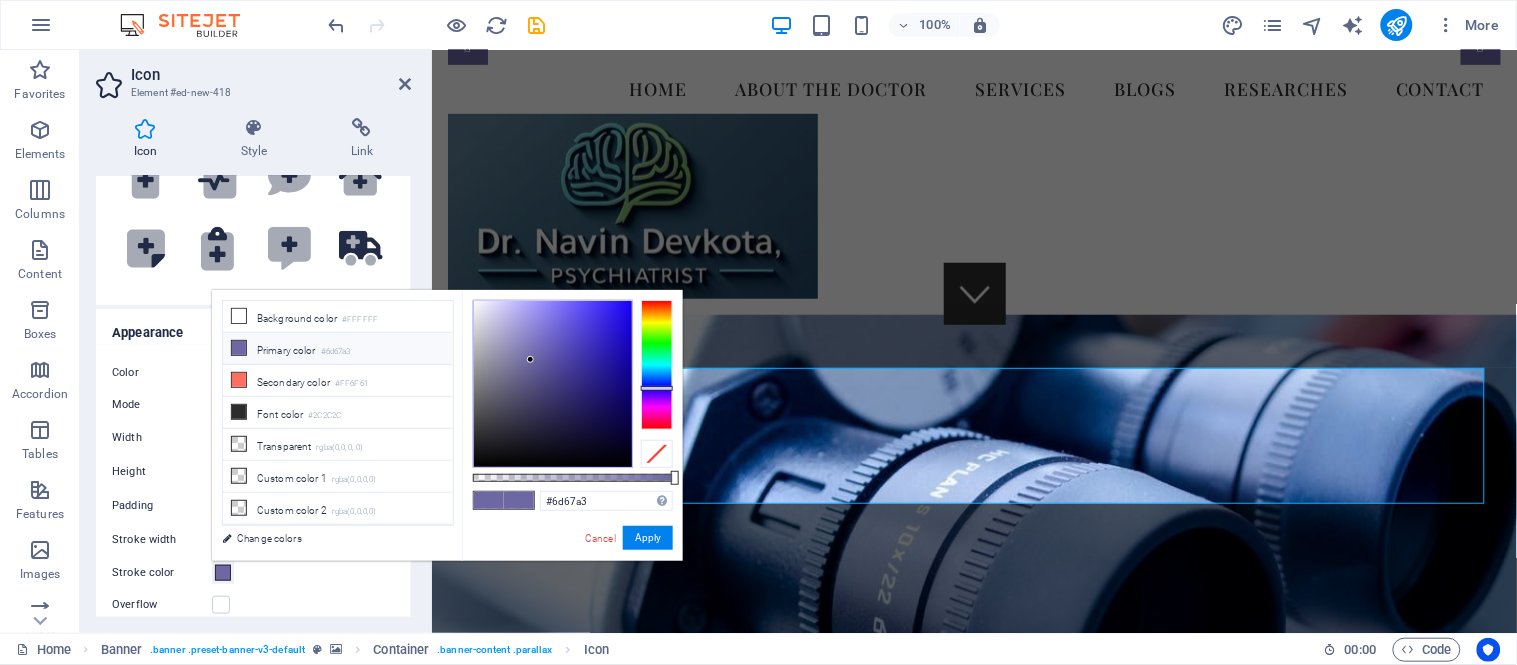 type on "#2a1e9a" 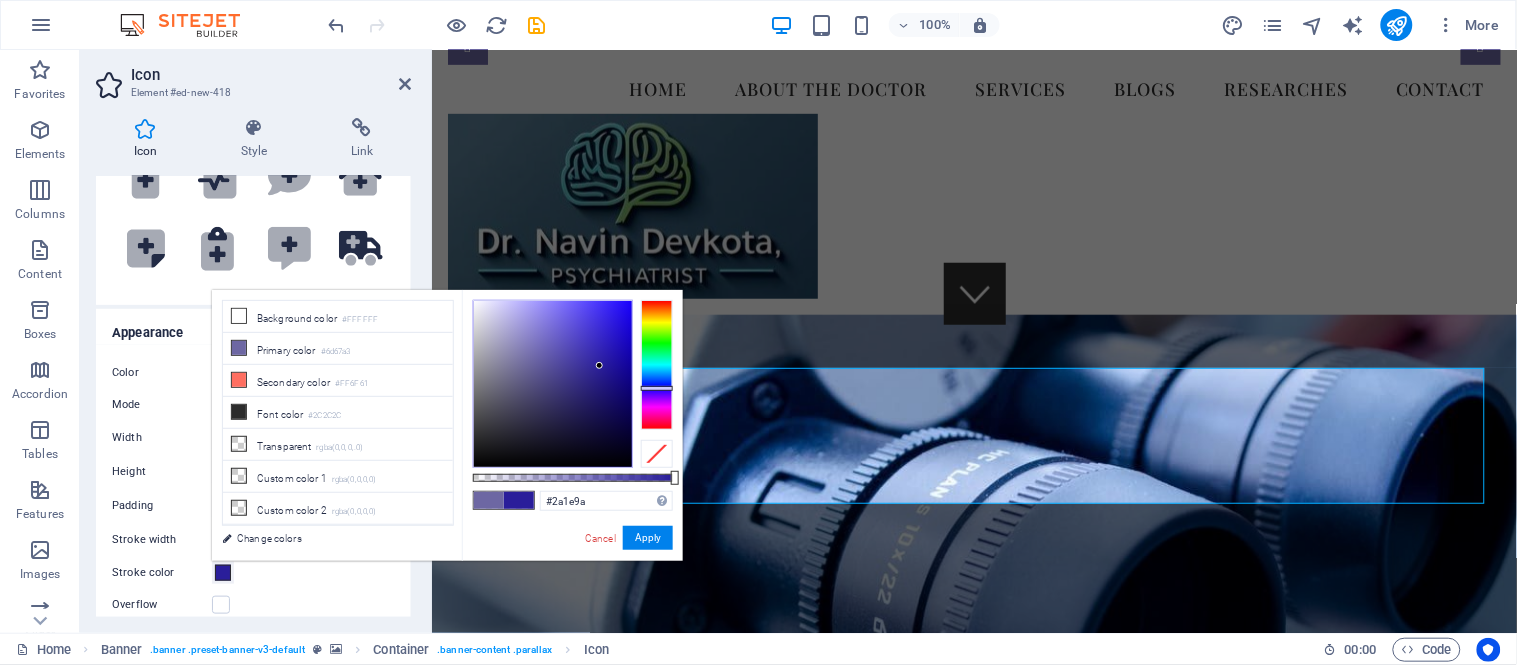 click at bounding box center (553, 384) 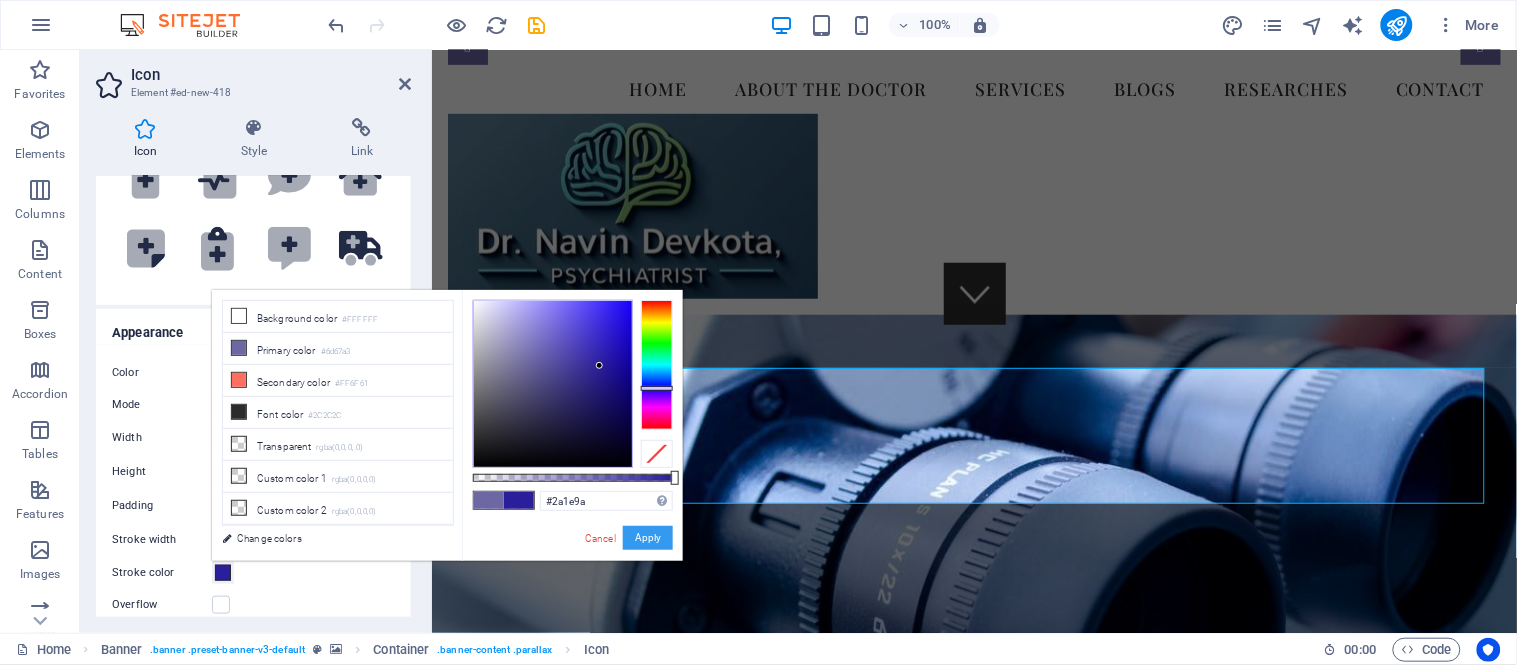 click on "Apply" at bounding box center (648, 538) 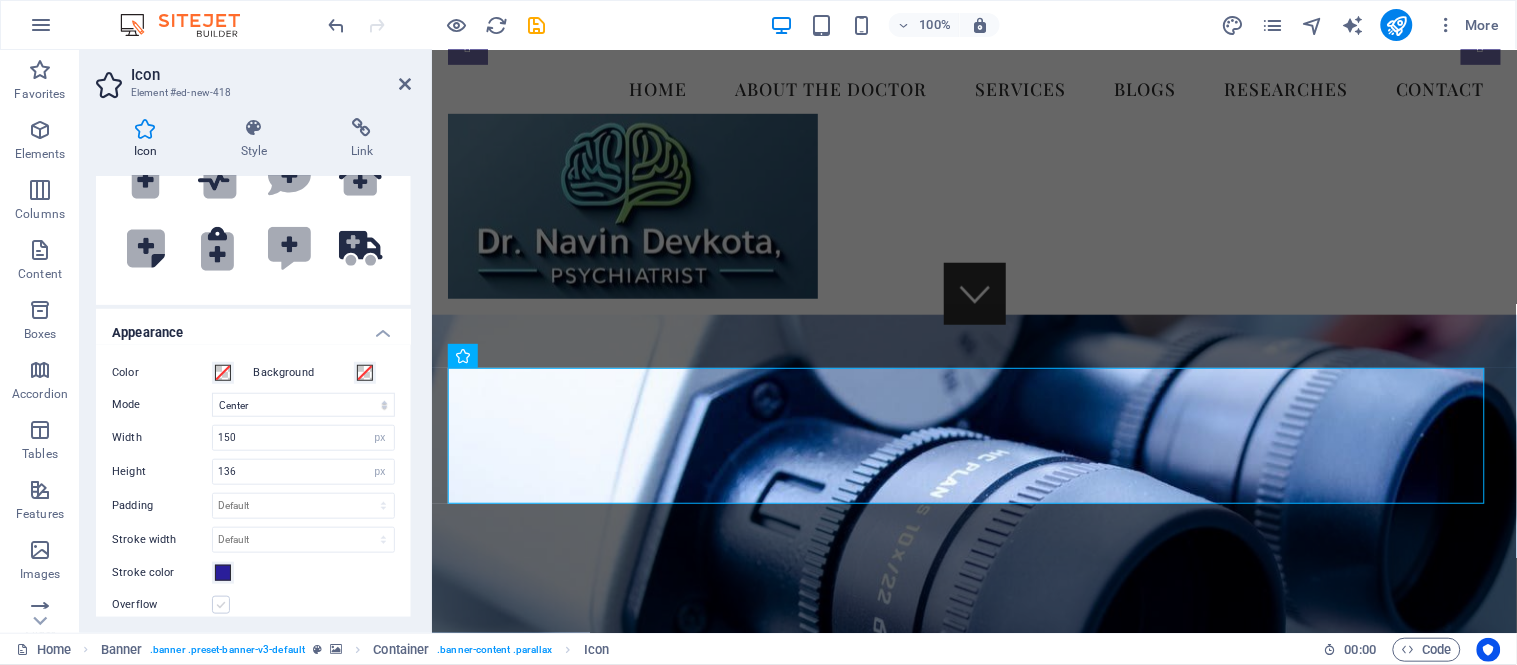 click at bounding box center (221, 605) 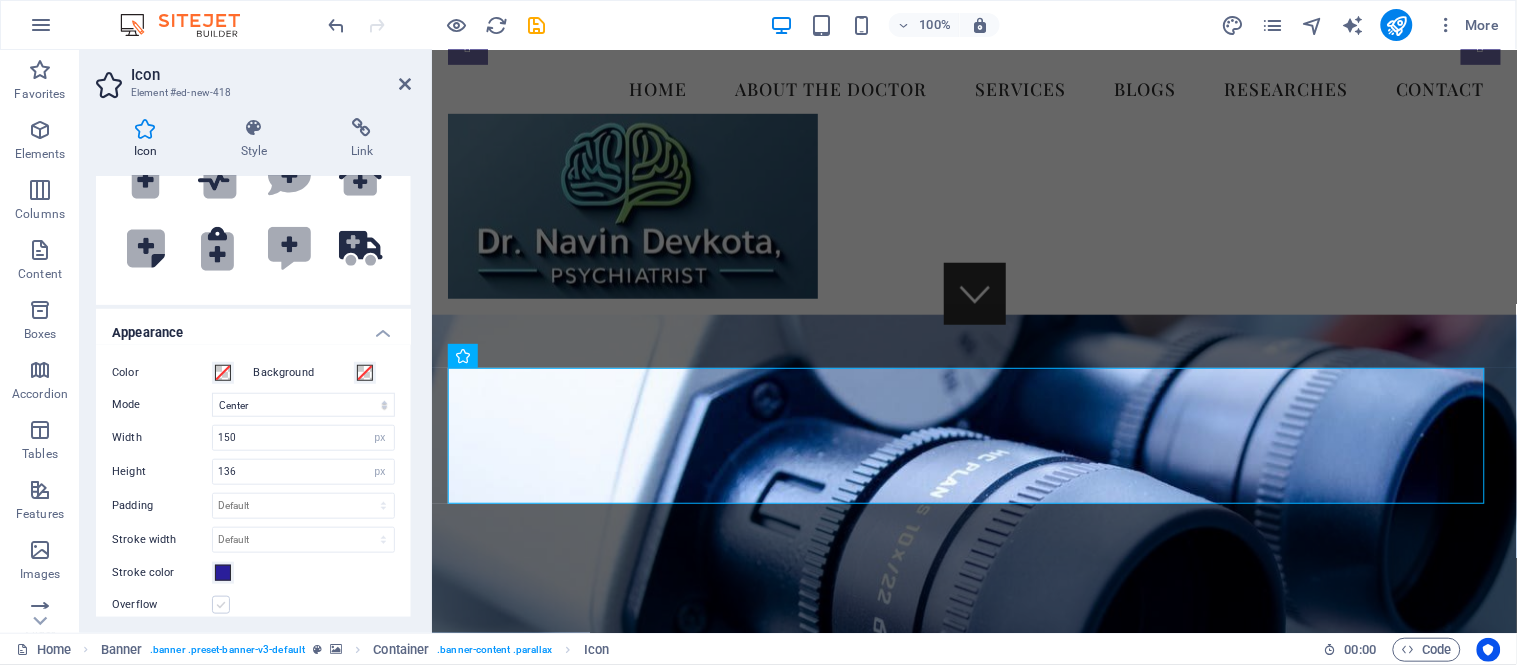 click on "Overflow" at bounding box center [0, 0] 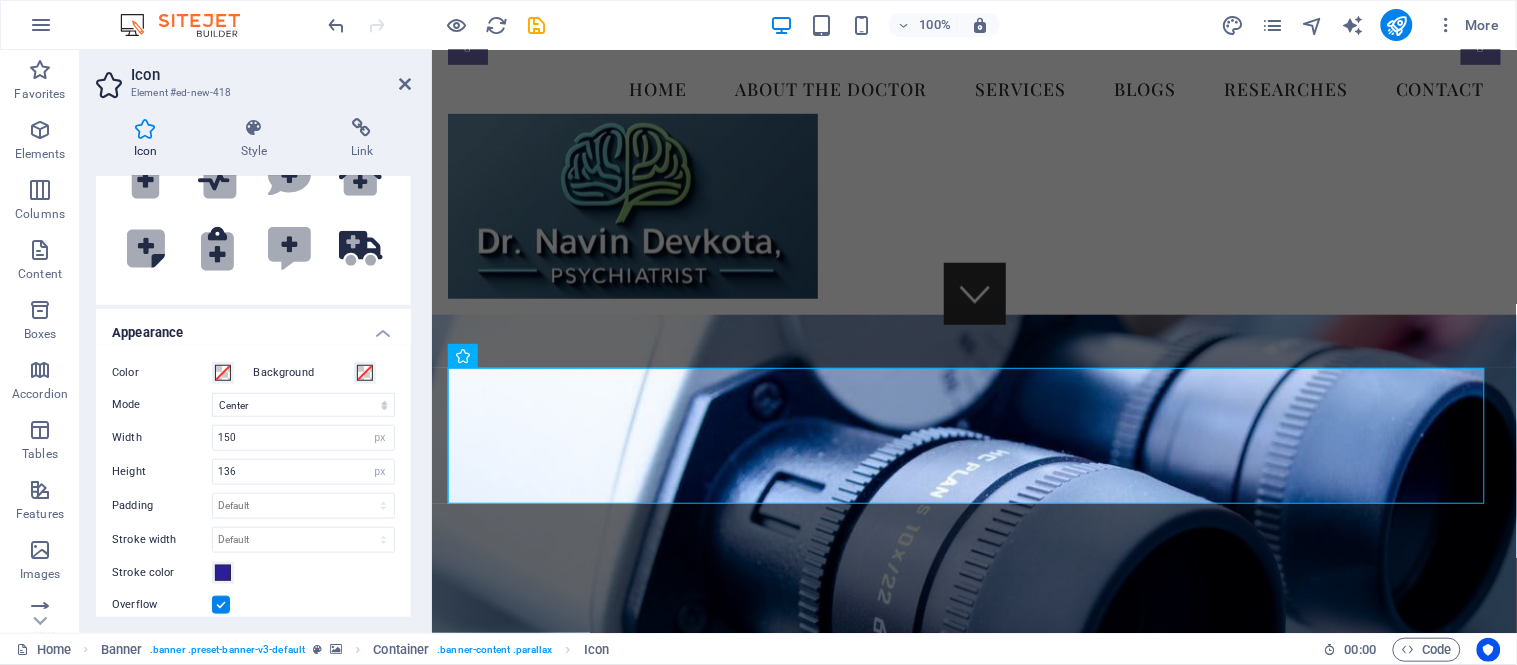 drag, startPoint x: 406, startPoint y: 473, endPoint x: 404, endPoint y: 520, distance: 47.042534 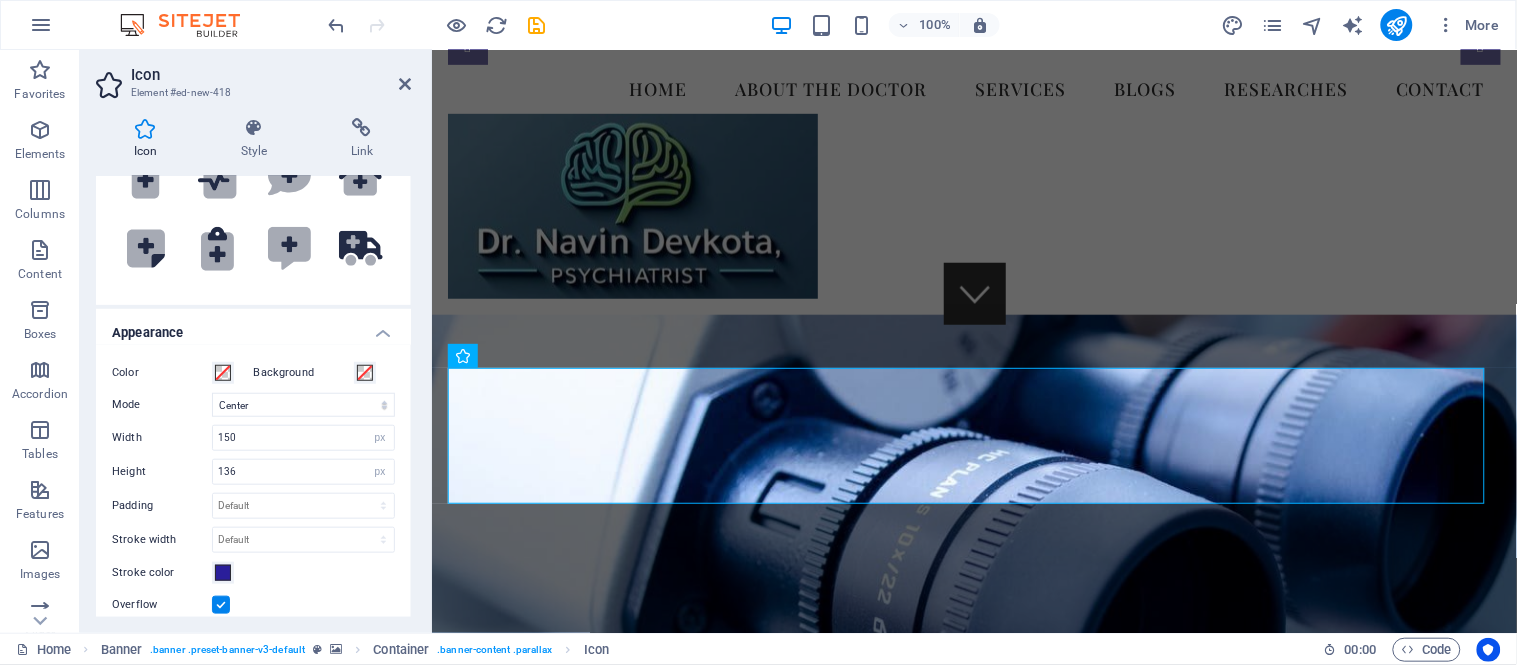 click on "Color Background Mode Scale Left Center Right Width 150 Default auto px rem % em vh vw Height 136 Default auto px rem em vh vw Padding Default px rem % em vh vw Stroke width Default px rem % em vh vw Stroke color Overflow" at bounding box center [253, 489] 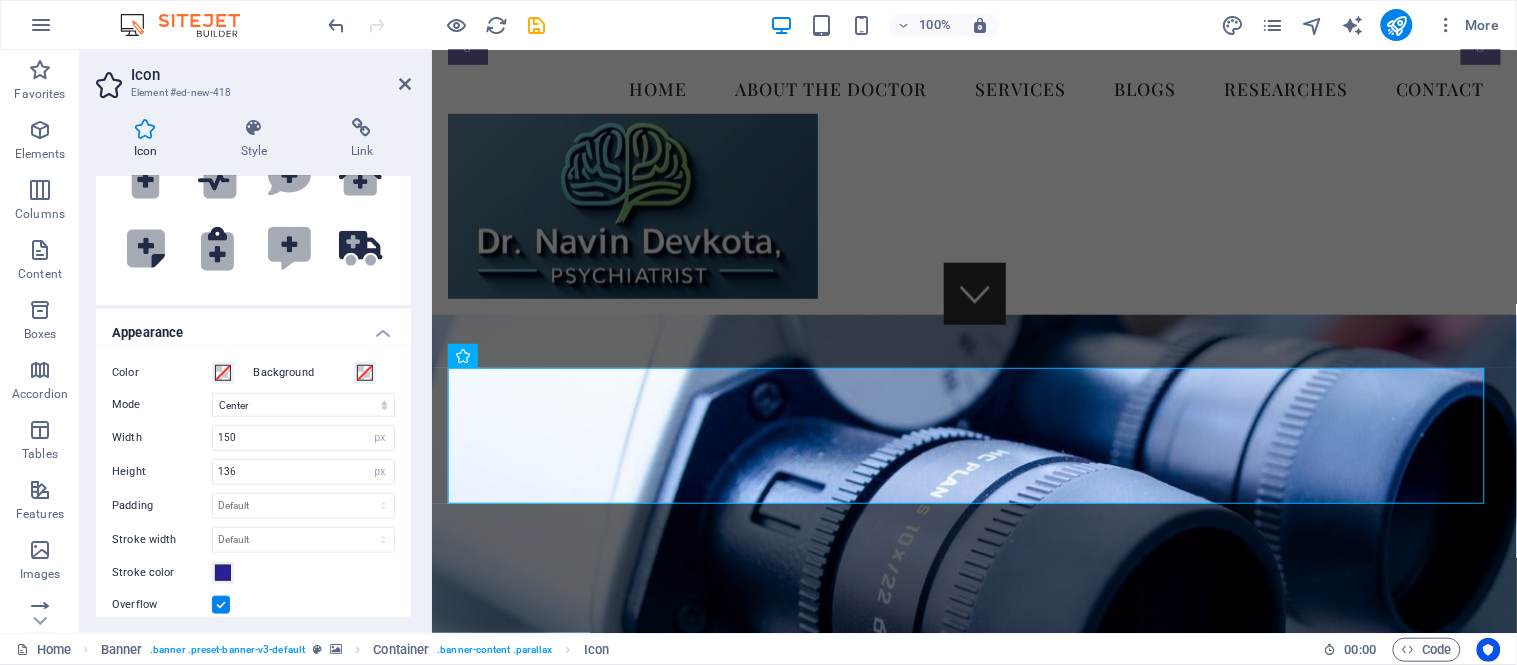 click on "Icon Style Link Icon medic All icon sets... IcoFont Ionicons FontAwesome Brands FontAwesome Duotone FontAwesome Solid FontAwesome Regular FontAwesome Light FontAwesome Thin FontAwesome Sharp Solid FontAwesome Sharp Regular FontAwesome Sharp Light FontAwesome Sharp Thin .fa-secondary{opacity:.4} .fa-secondary{opacity:.4} .fa-secondary{opacity:.4} .fa-secondary{opacity:.4} .fa-secondary{opacity:.4} .fa-secondary{opacity:.4} .fa-secondary{opacity:.4} .fa-secondary{opacity:.4} .fa-secondary{opacity:.4} .fa-secondary{opacity:.4} .fa-secondary{opacity:.4} .fa-secondary{opacity:.4} .fa-secondary{opacity:.4} .fa-secondary{opacity:.4} .fa-secondary{opacity:.4} .fa-secondary{opacity:.4} .fa-secondary{opacity:.4} .fa-secondary{opacity:.4} .fa-secondary{opacity:.4} .fa-secondary{opacity:.4} .fa-secondary{opacity:.4} .fa-secondary{opacity:.4} .fa-secondary{opacity:.4} .fa-secondary{opacity:.4} .fa-secondary{opacity:.4} .fa-secondary{opacity:.4} .fa-secondary{opacity:.4} .fa-secondary{opacity:.4} Appearance Color Mode Left" at bounding box center [253, 367] 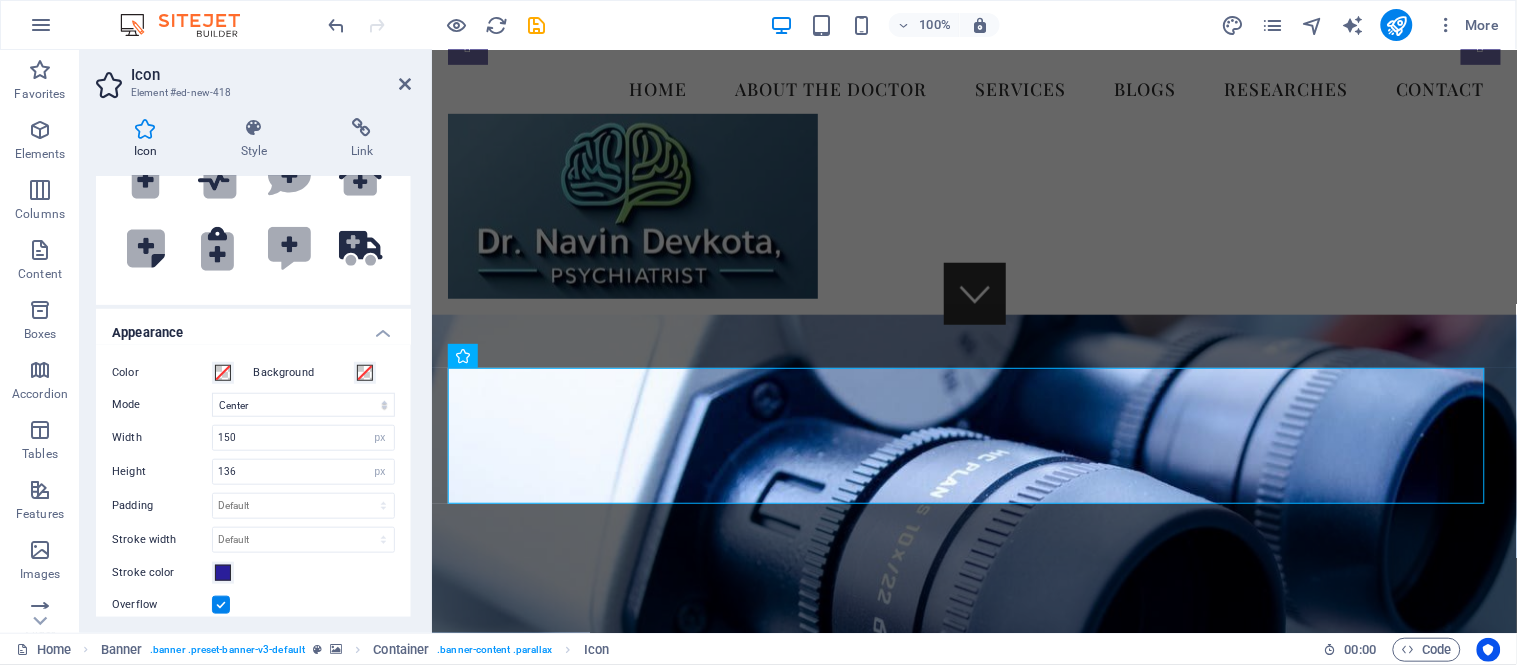 scroll, scrollTop: 607, scrollLeft: 0, axis: vertical 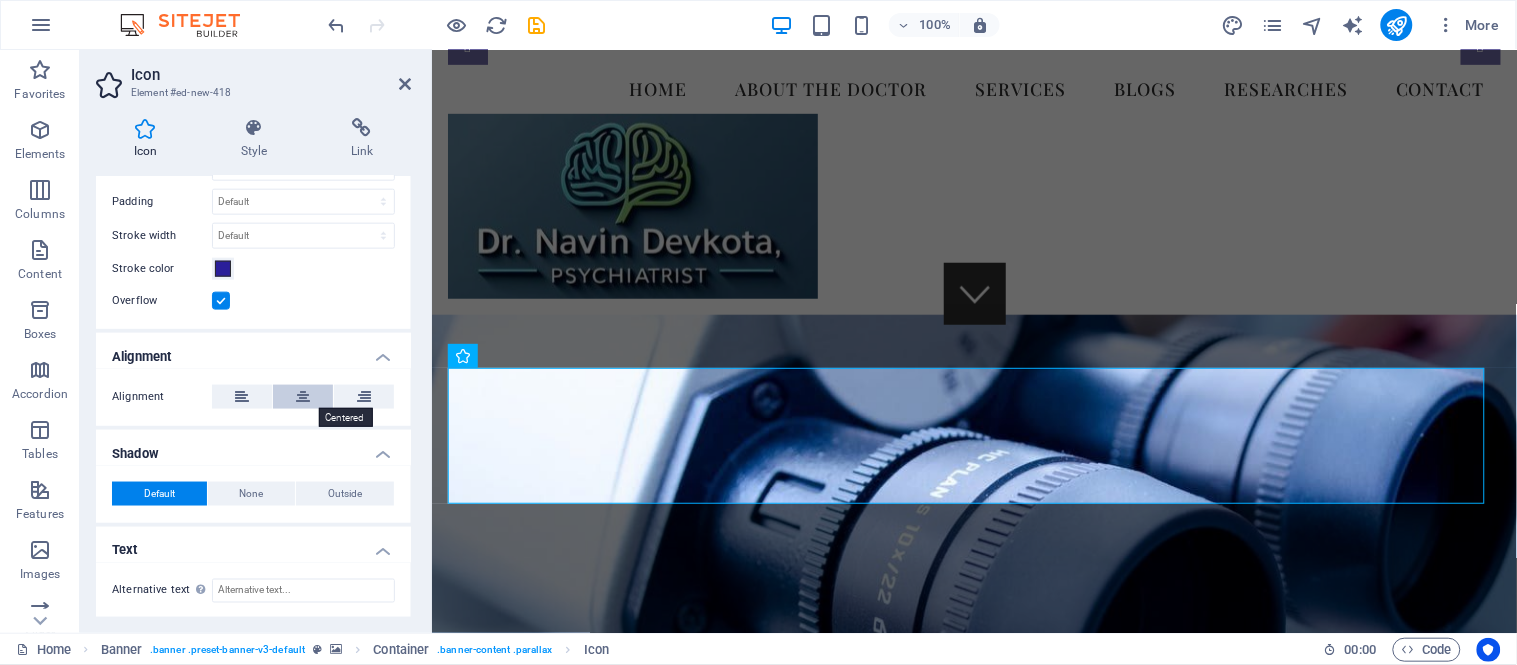 click at bounding box center [303, 397] 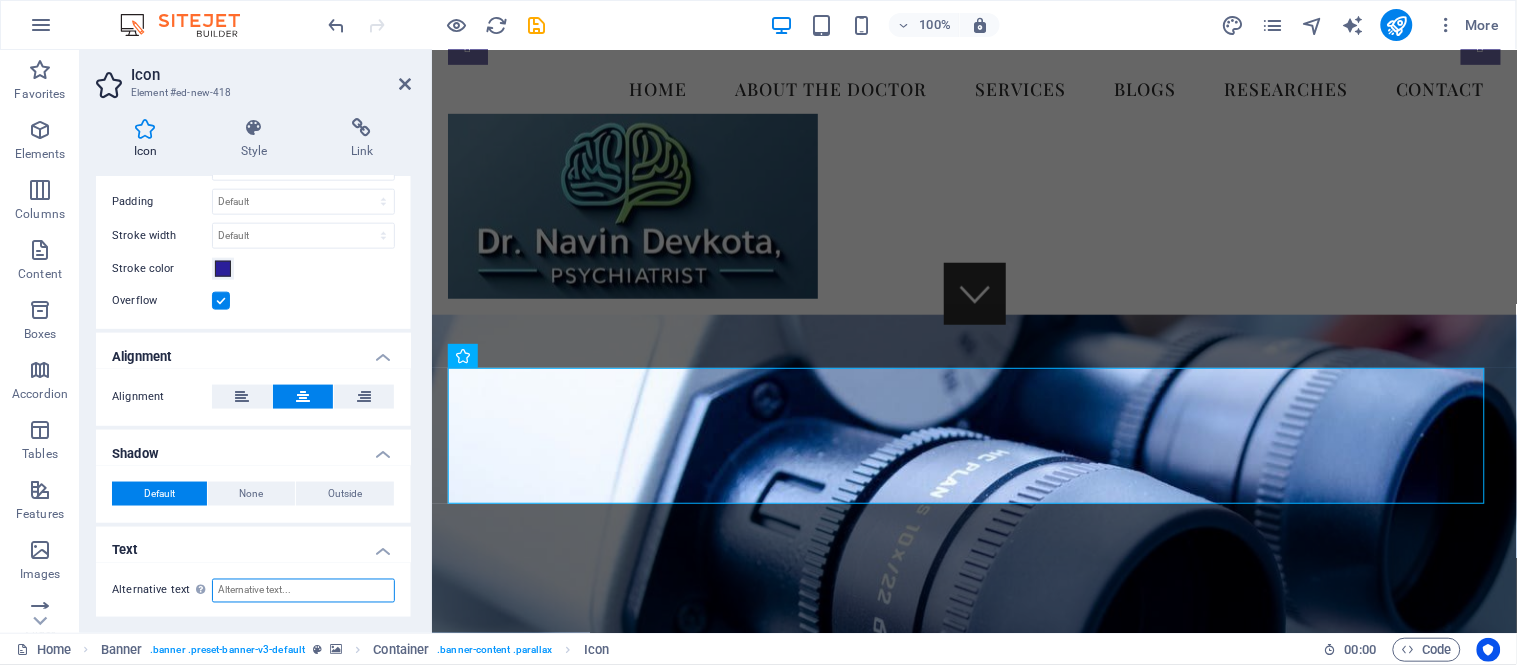 click on "Alternative text The alternative text is used by devices that cannot display images (e.g. image search engines) and should be added to every image to improve website accessibility." at bounding box center [303, 591] 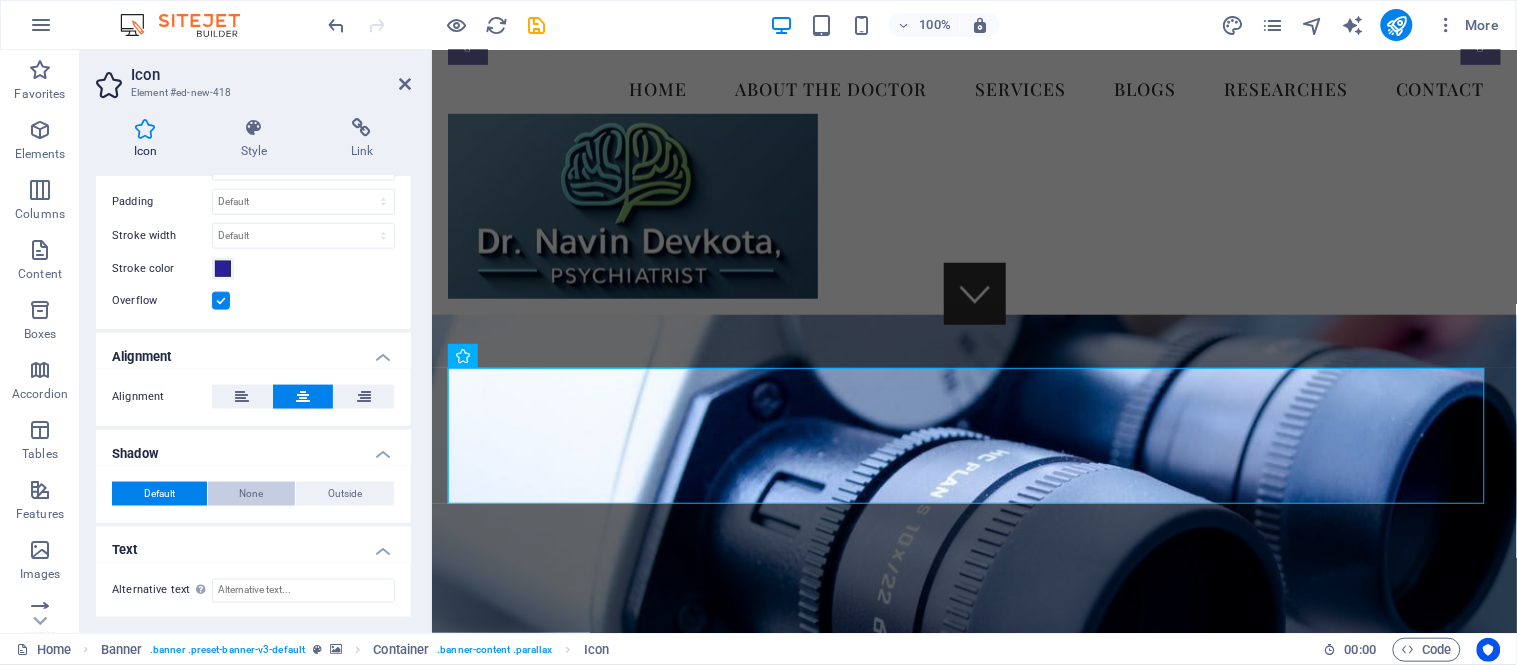 click on "None" at bounding box center (252, 494) 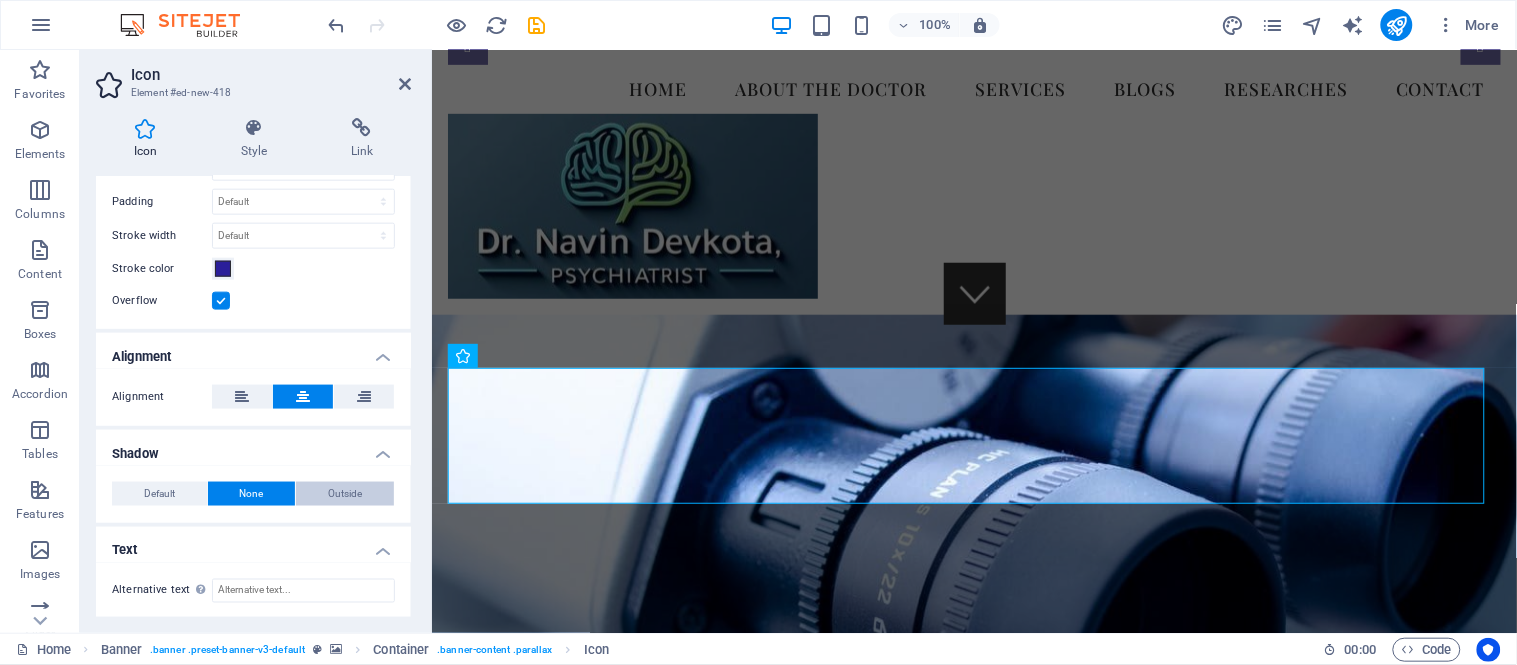 click on "Outside" at bounding box center (345, 494) 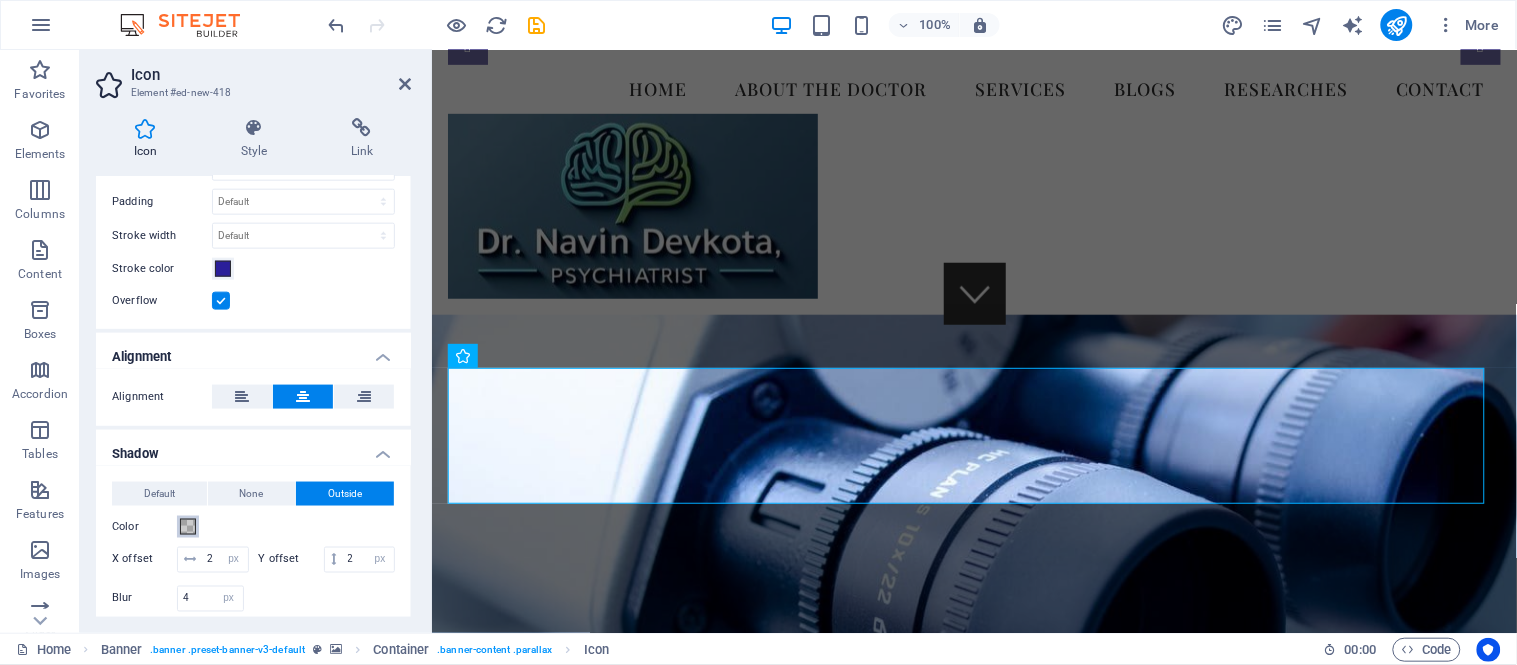 click at bounding box center (188, 527) 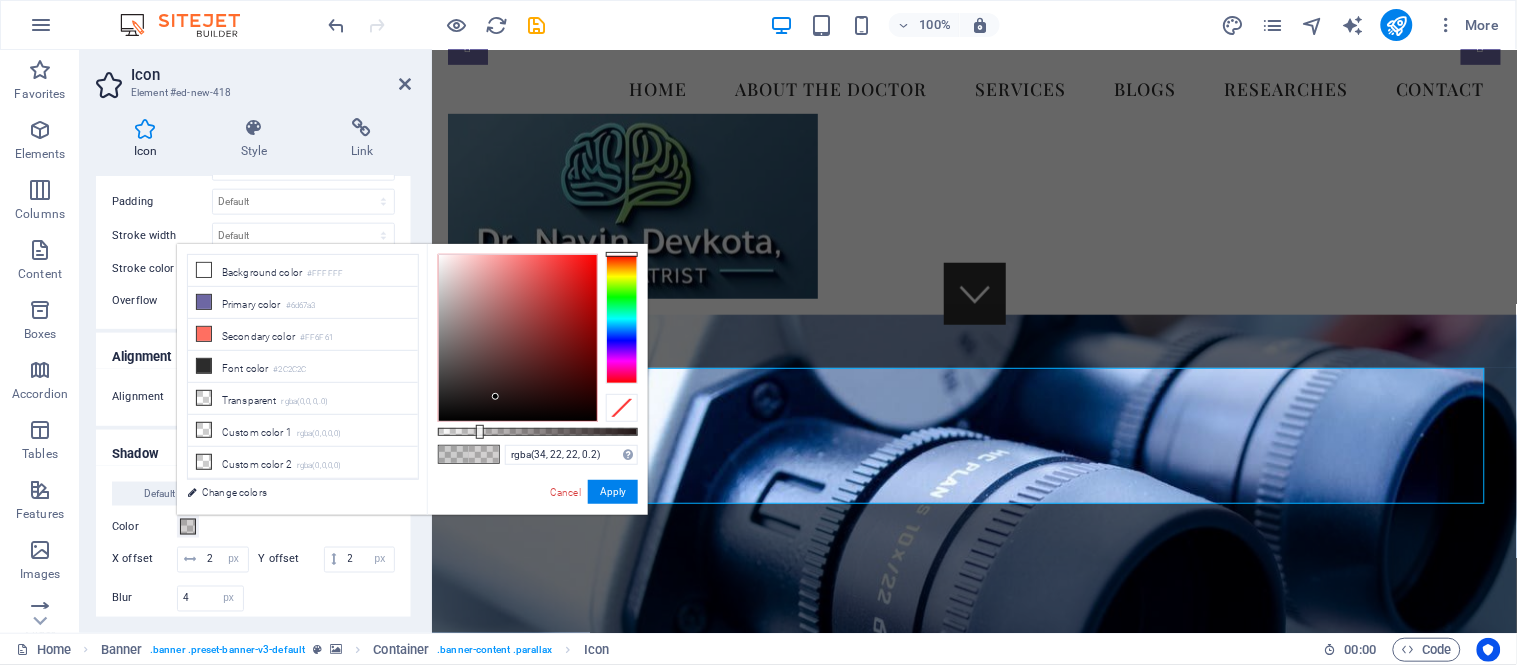 click at bounding box center (518, 338) 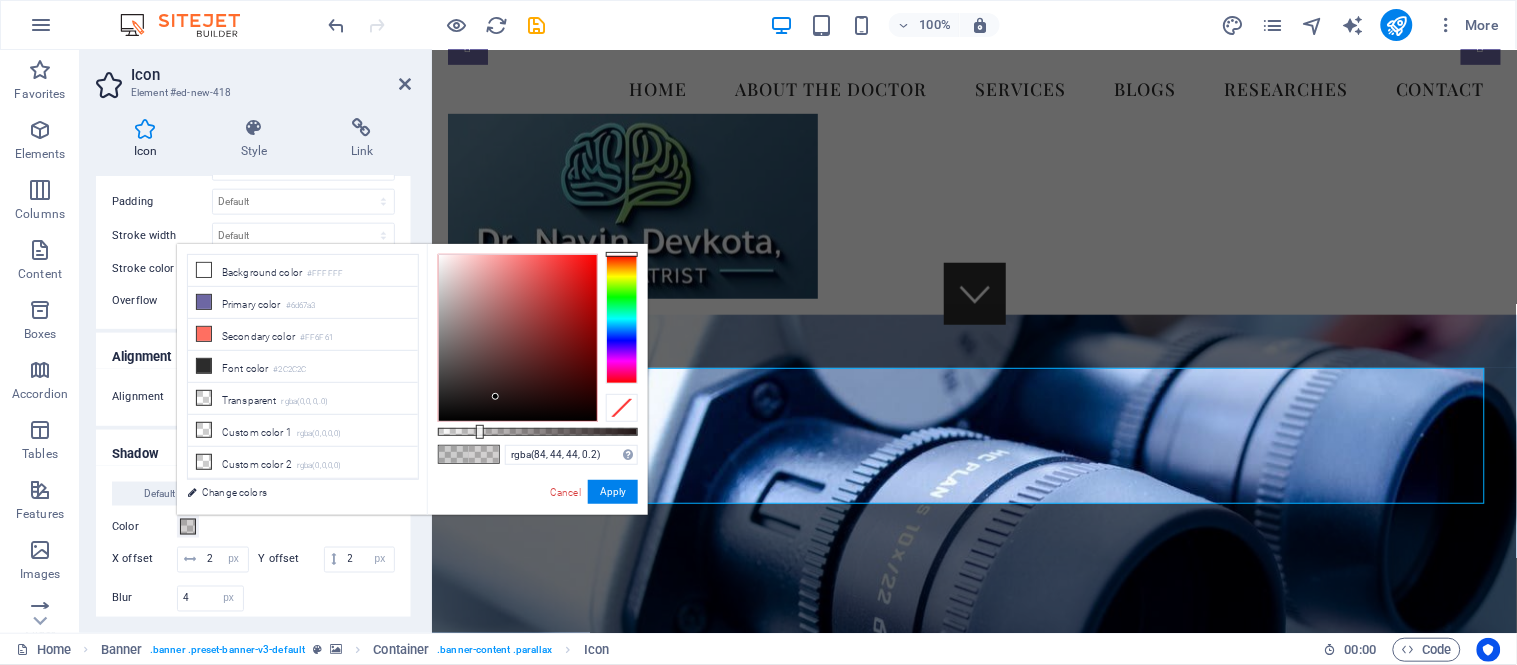 click at bounding box center [518, 338] 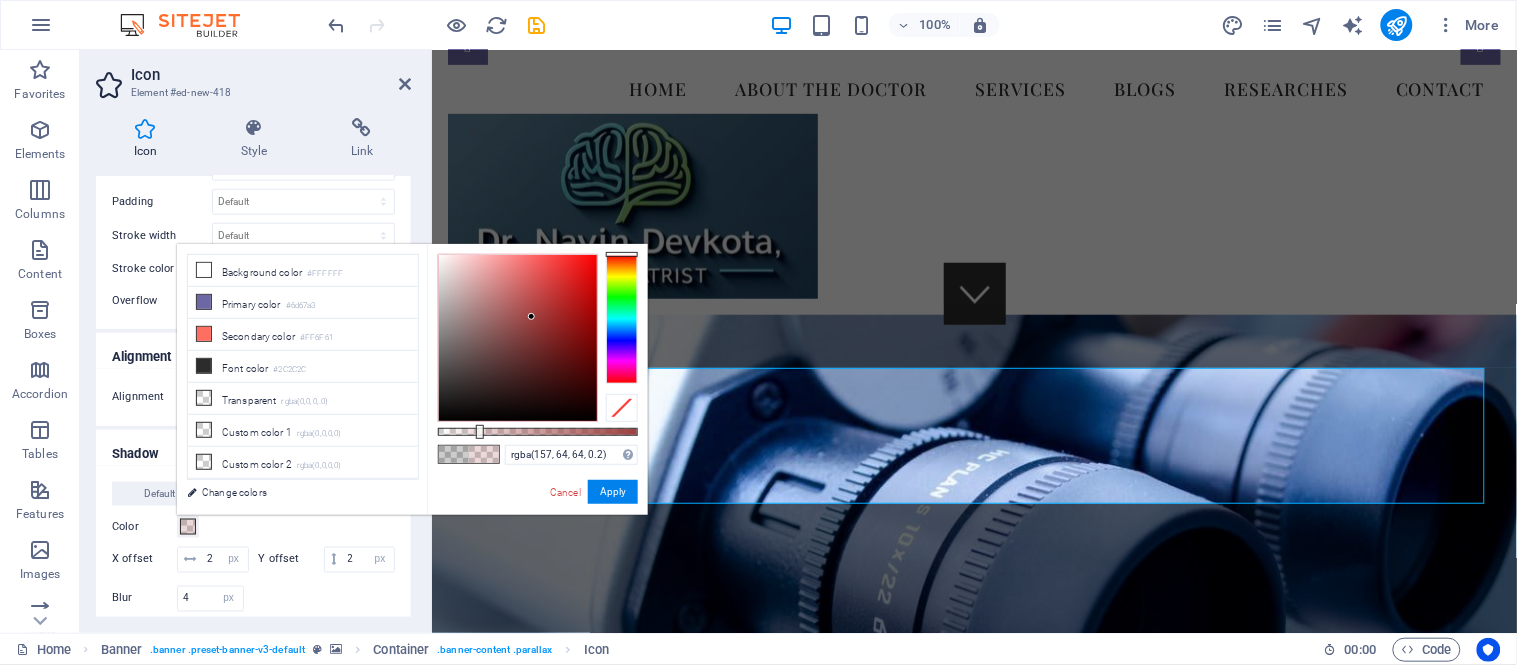 click at bounding box center (518, 338) 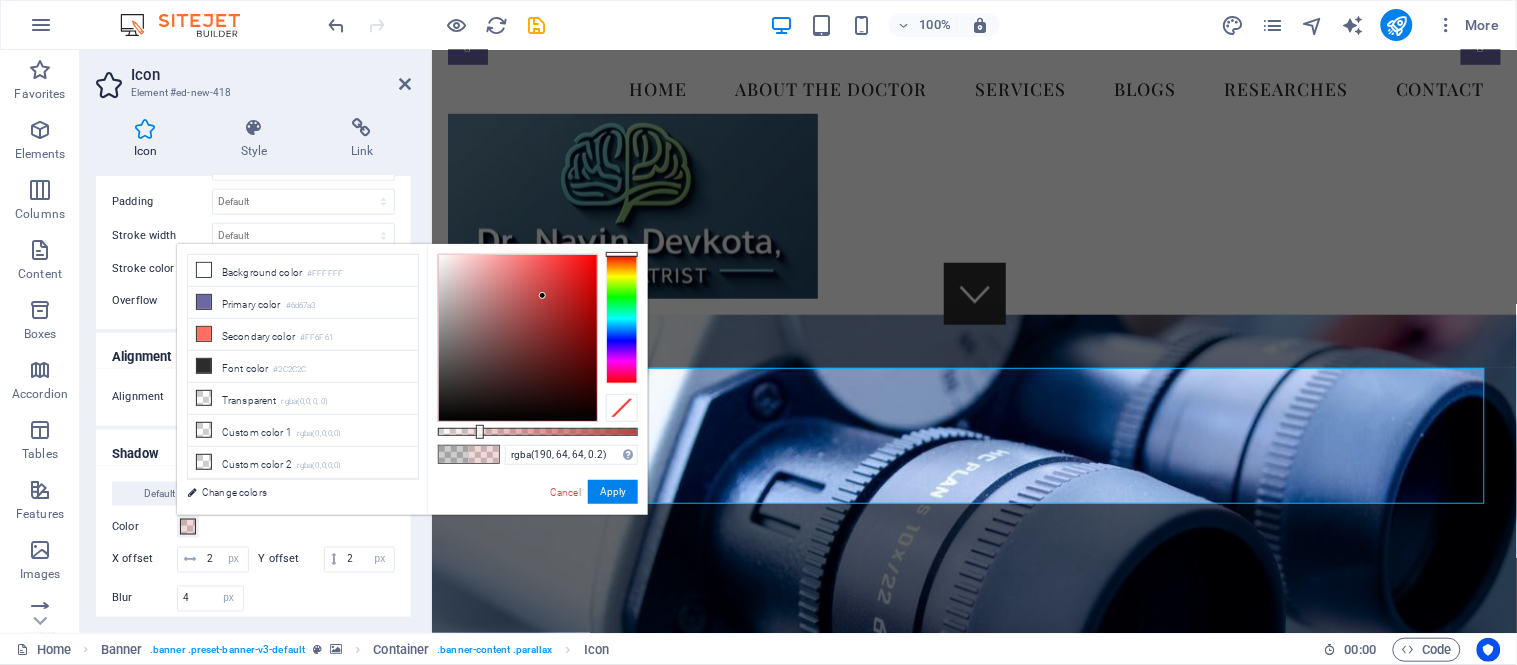 click at bounding box center (518, 338) 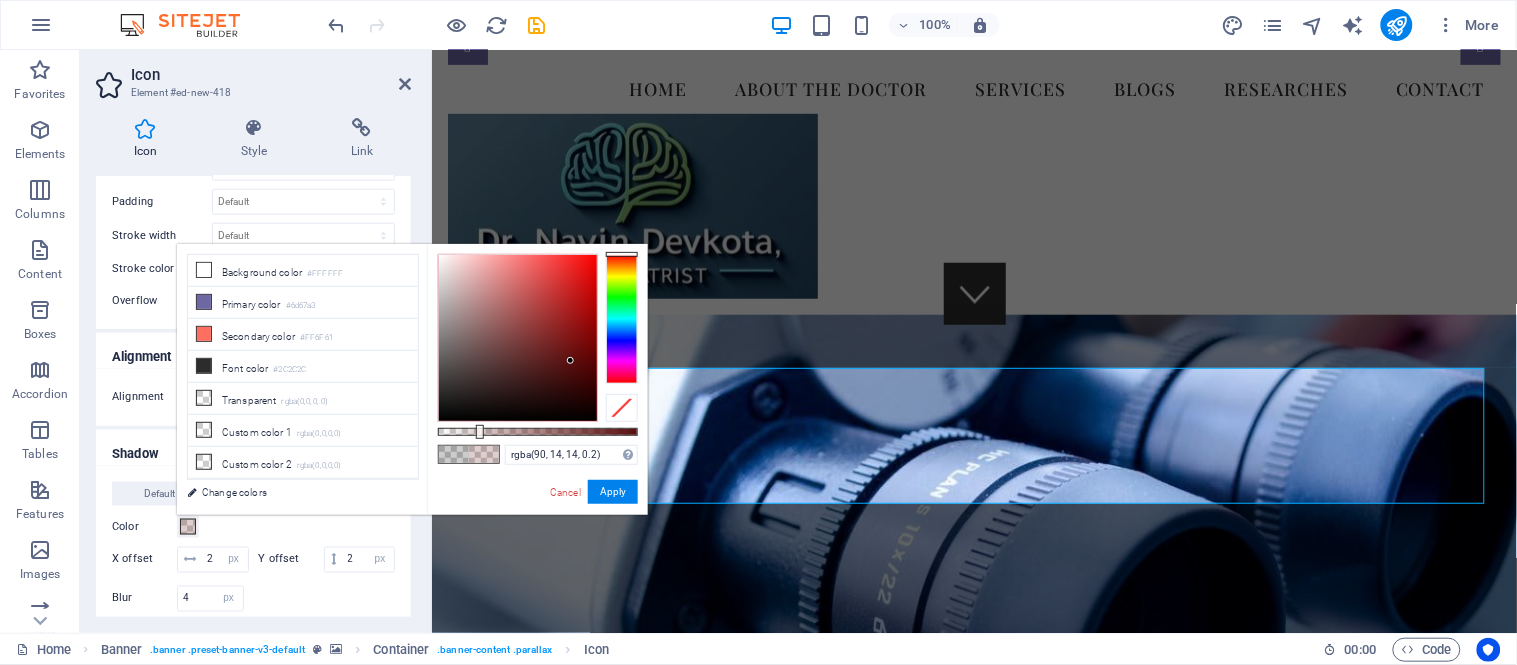 click at bounding box center (518, 338) 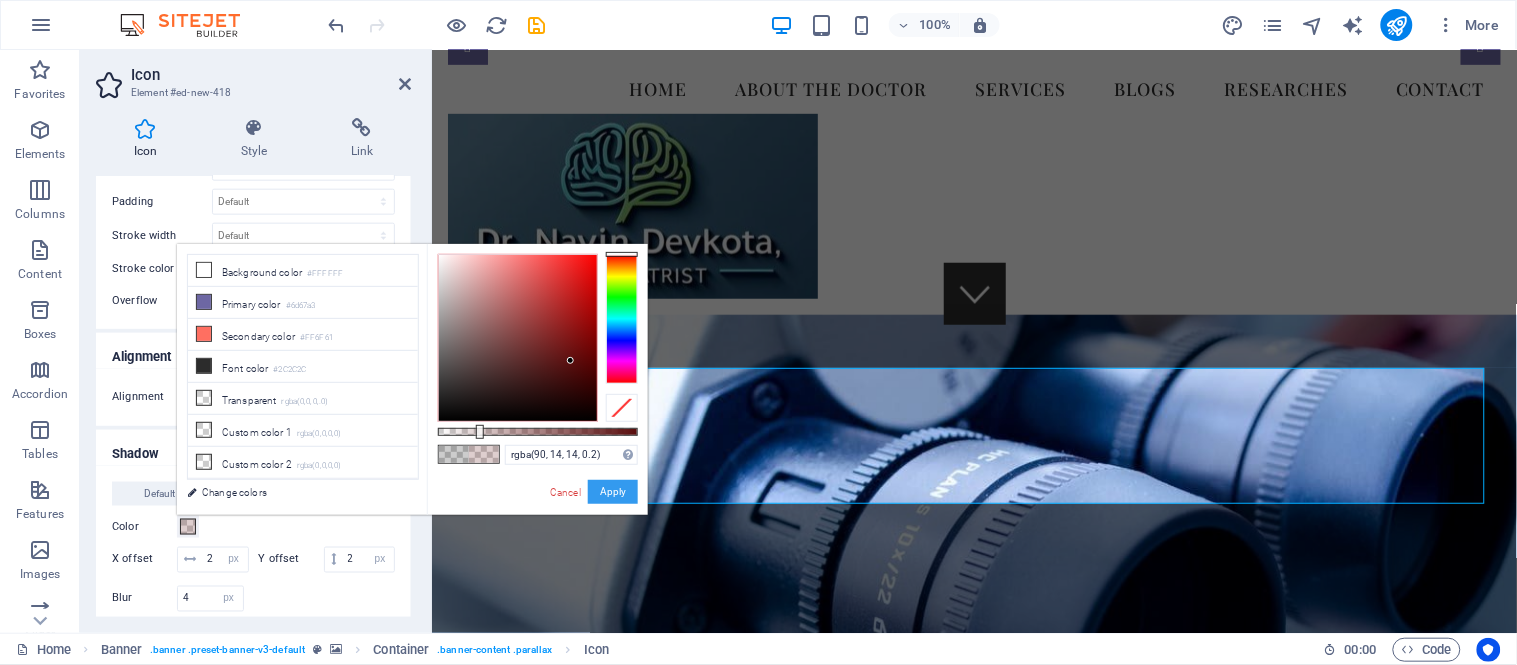click on "Apply" at bounding box center [613, 492] 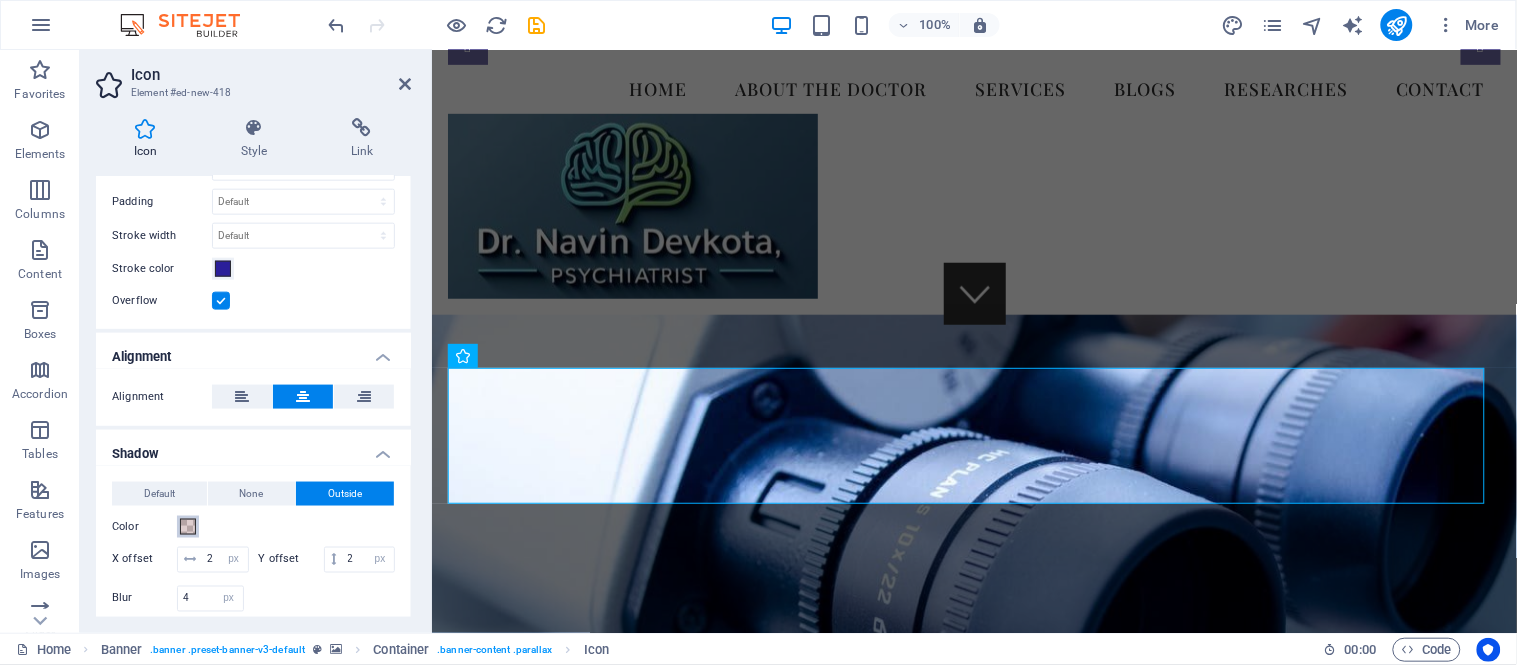 click at bounding box center [188, 527] 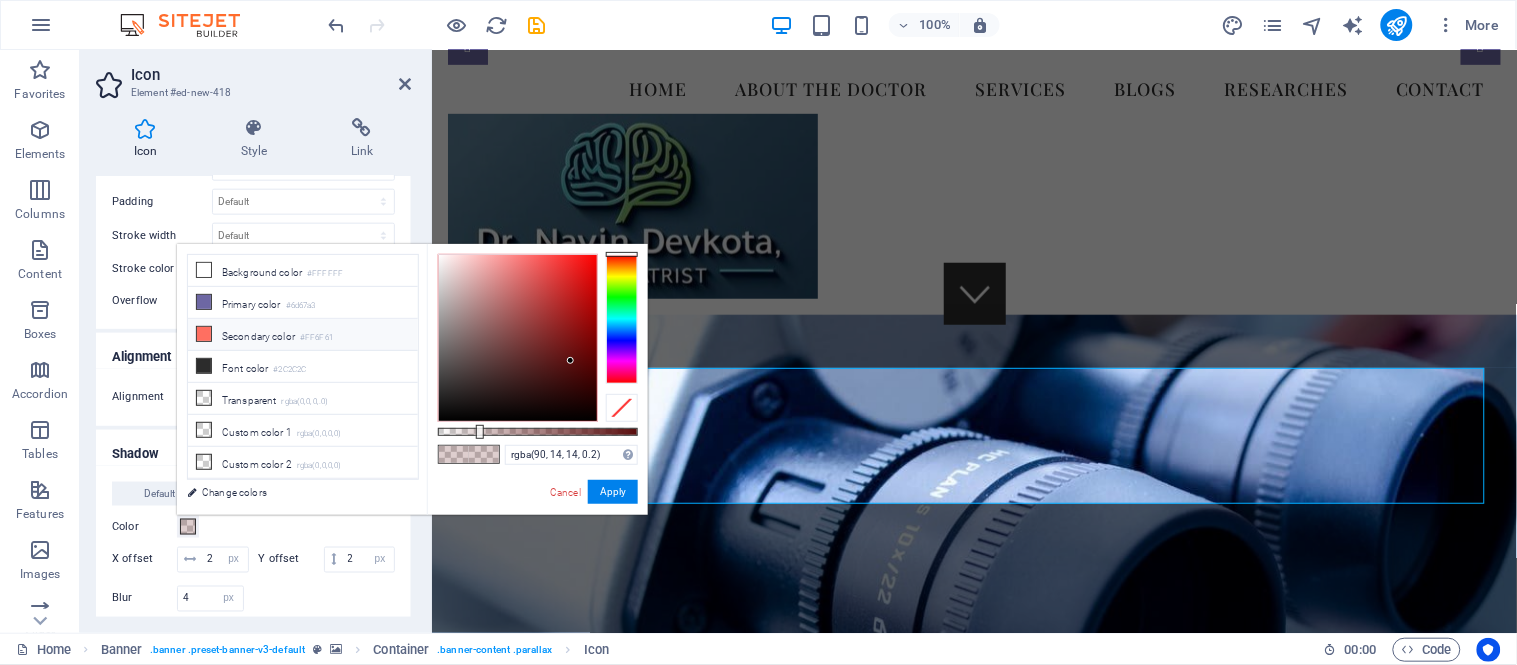 click at bounding box center [204, 334] 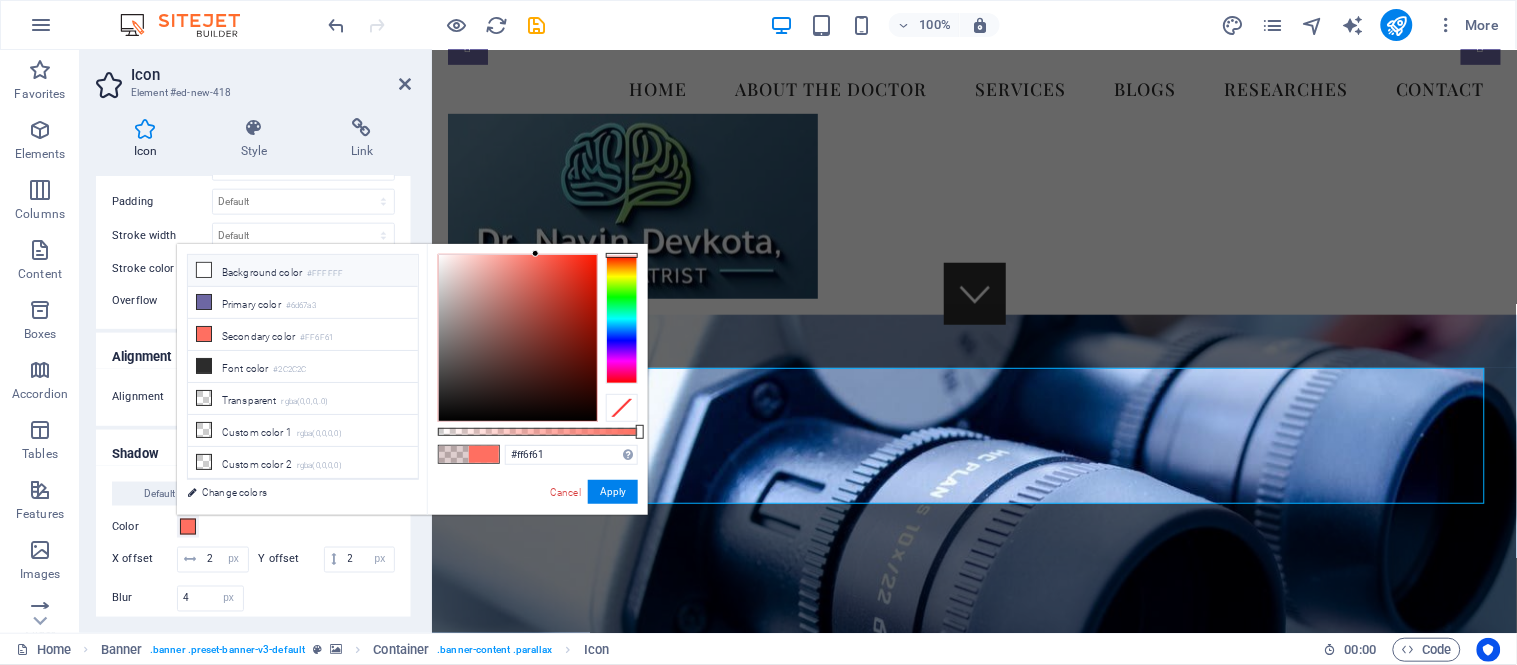 click at bounding box center (204, 270) 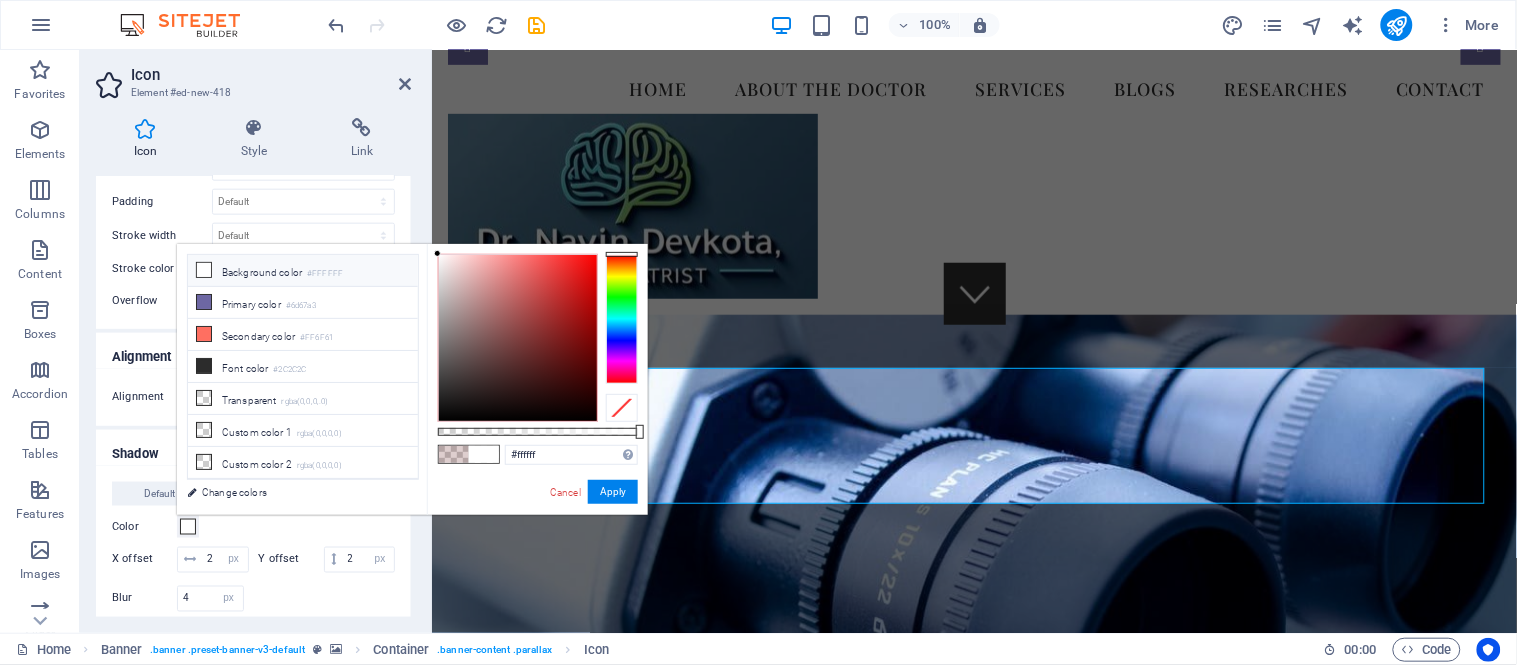 click at bounding box center [204, 270] 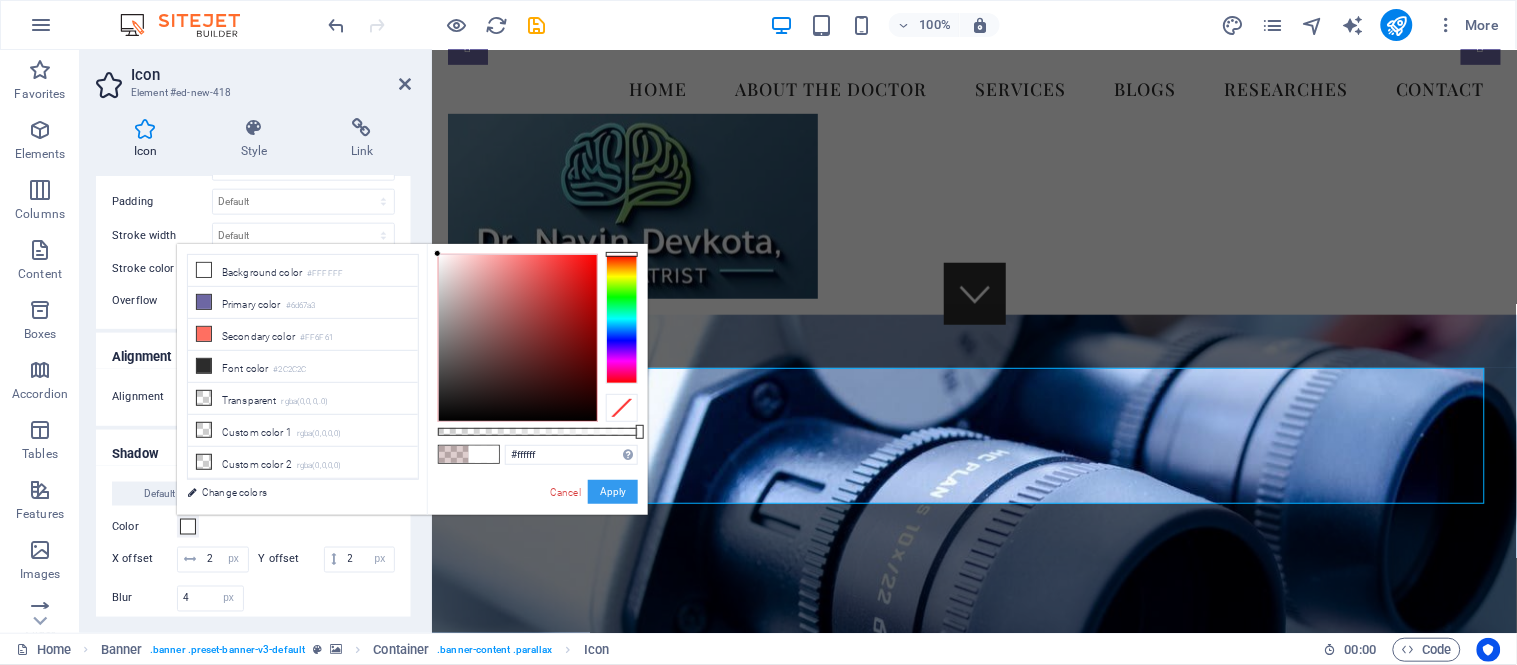 click on "Apply" at bounding box center (613, 492) 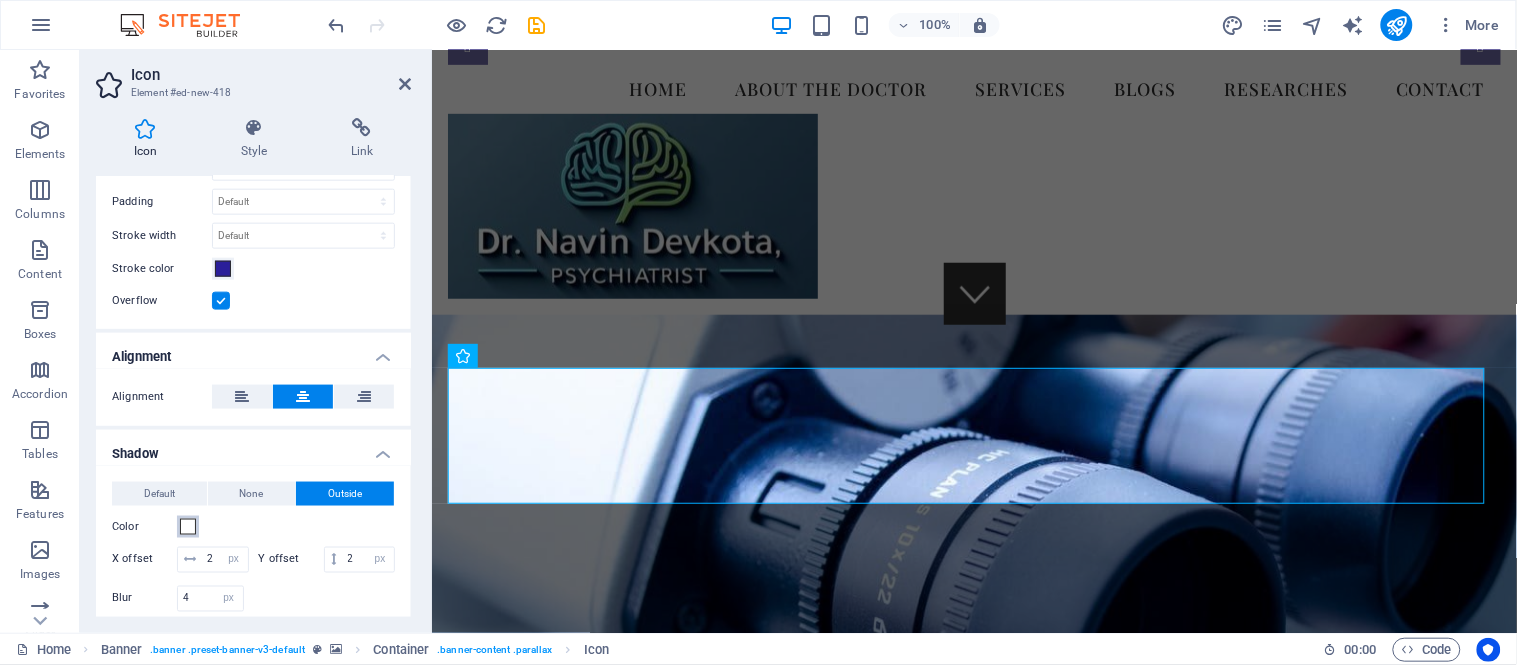 click at bounding box center [188, 527] 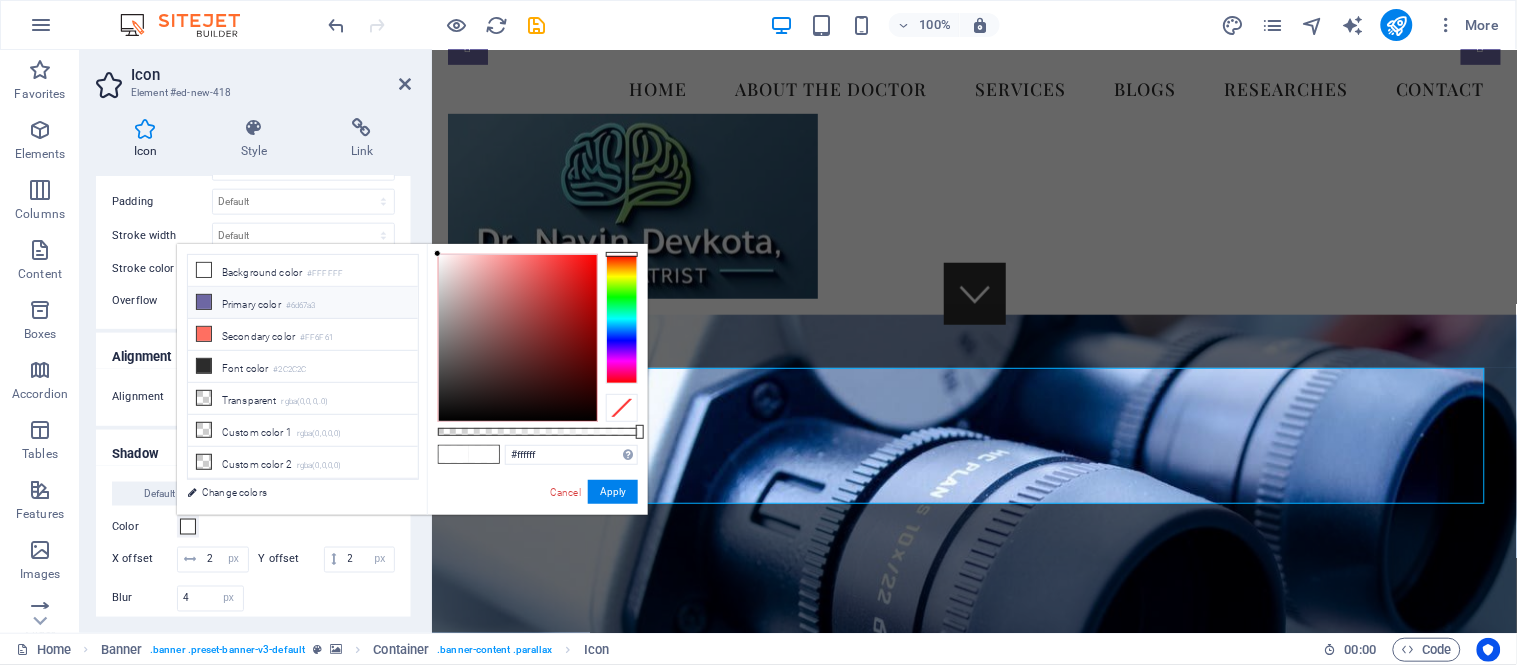 click at bounding box center [204, 302] 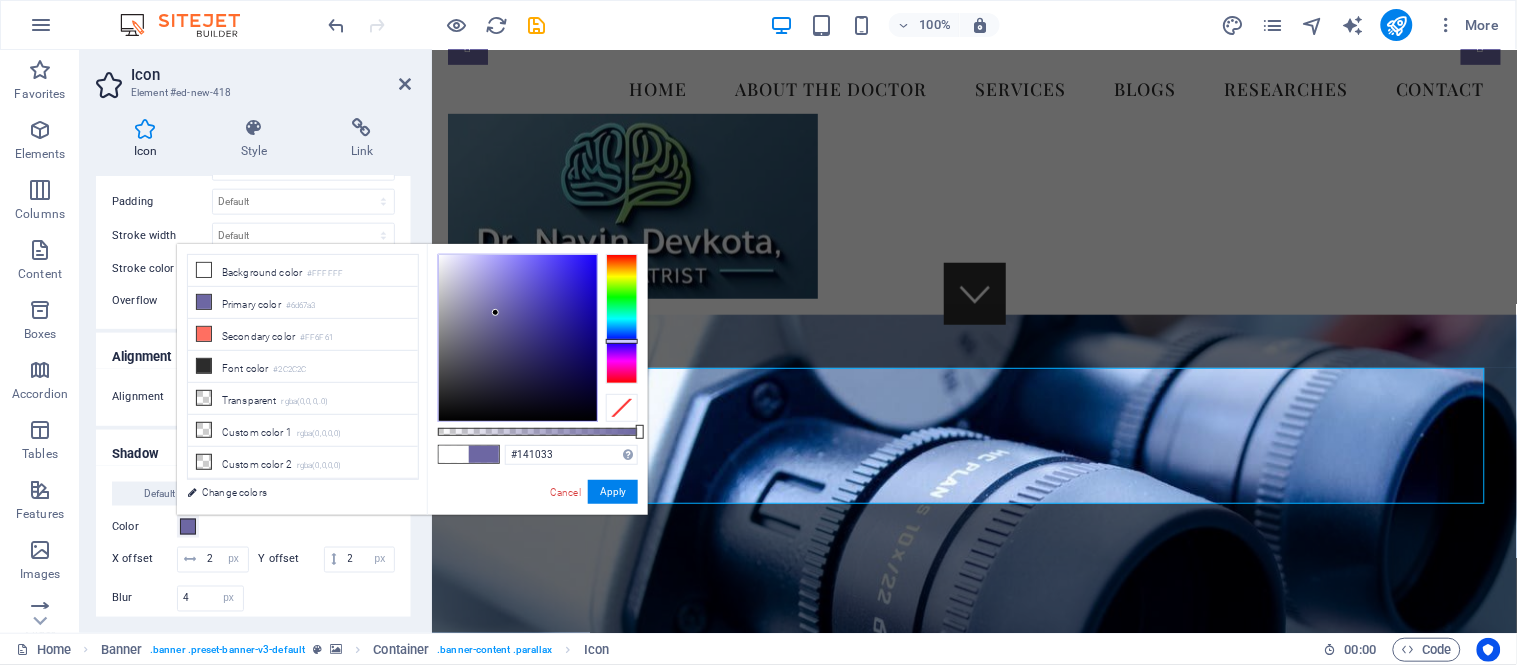 click at bounding box center (518, 338) 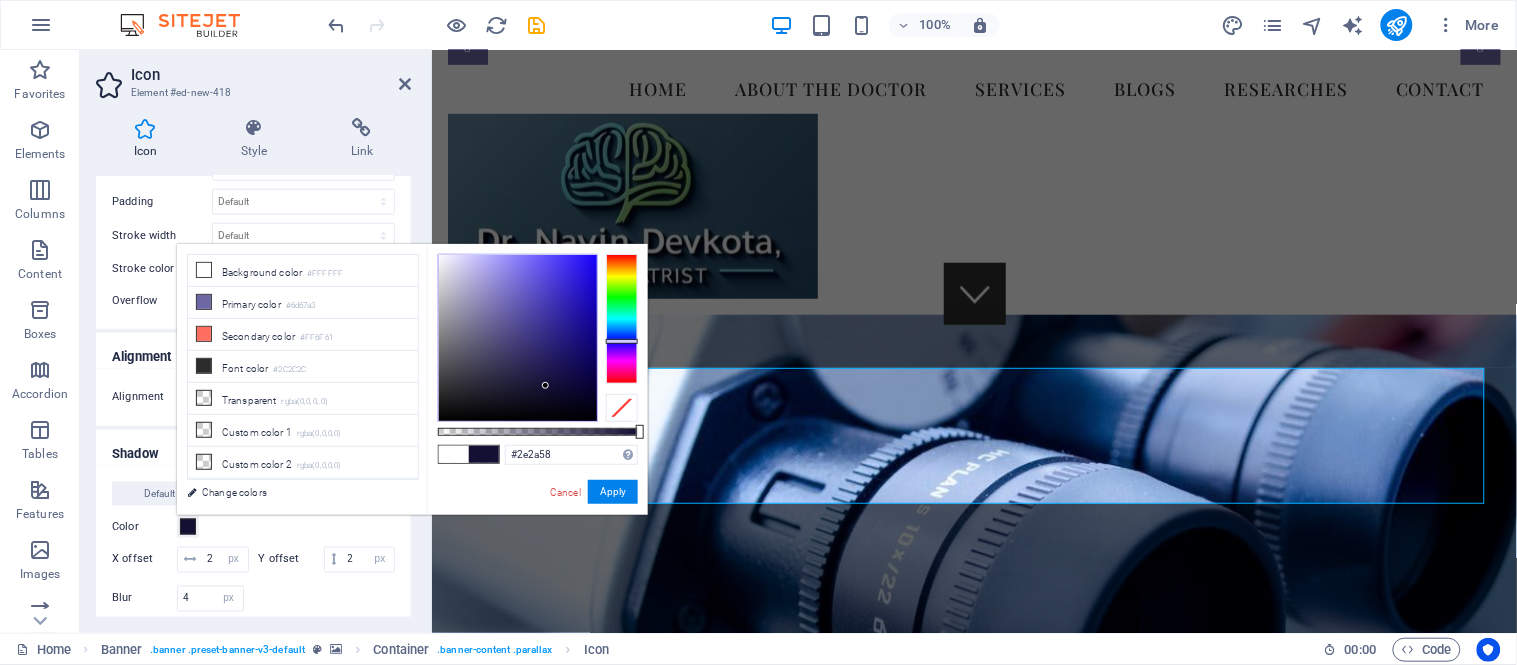 click at bounding box center (518, 338) 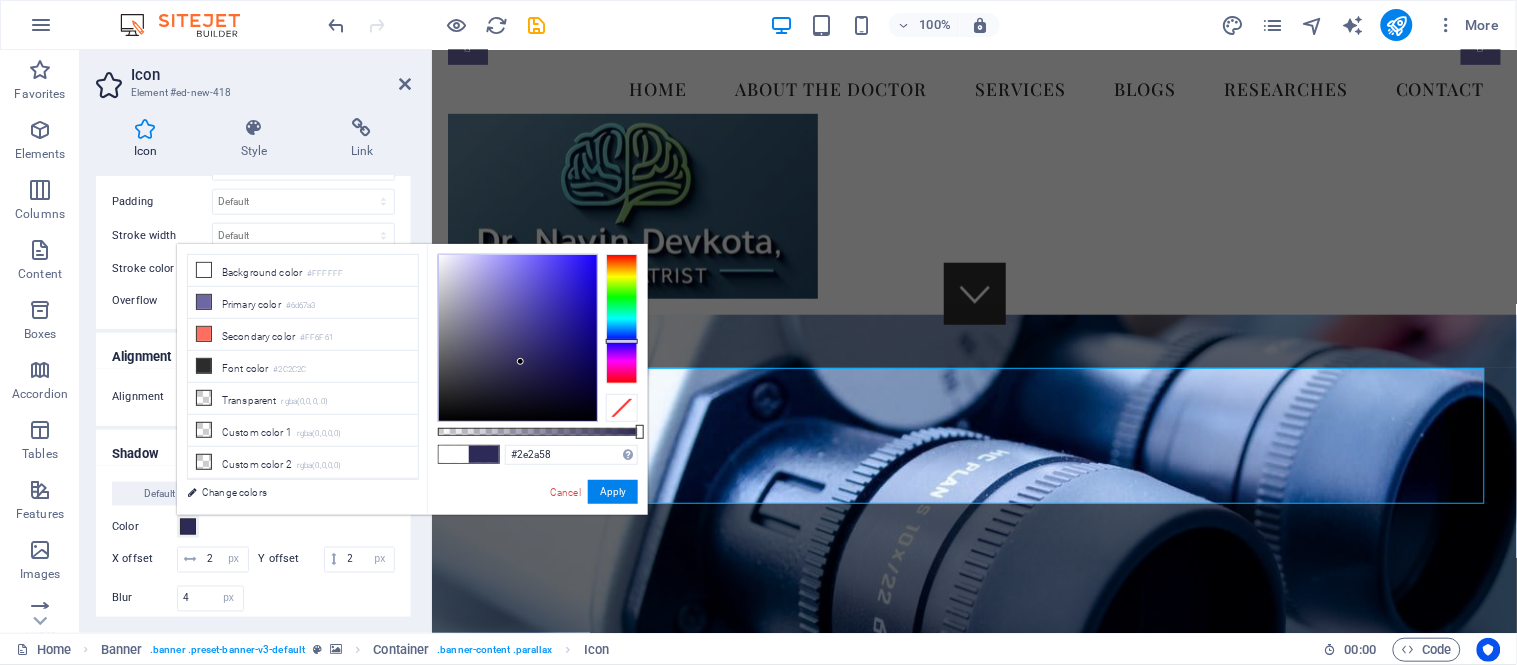 type on "#333051" 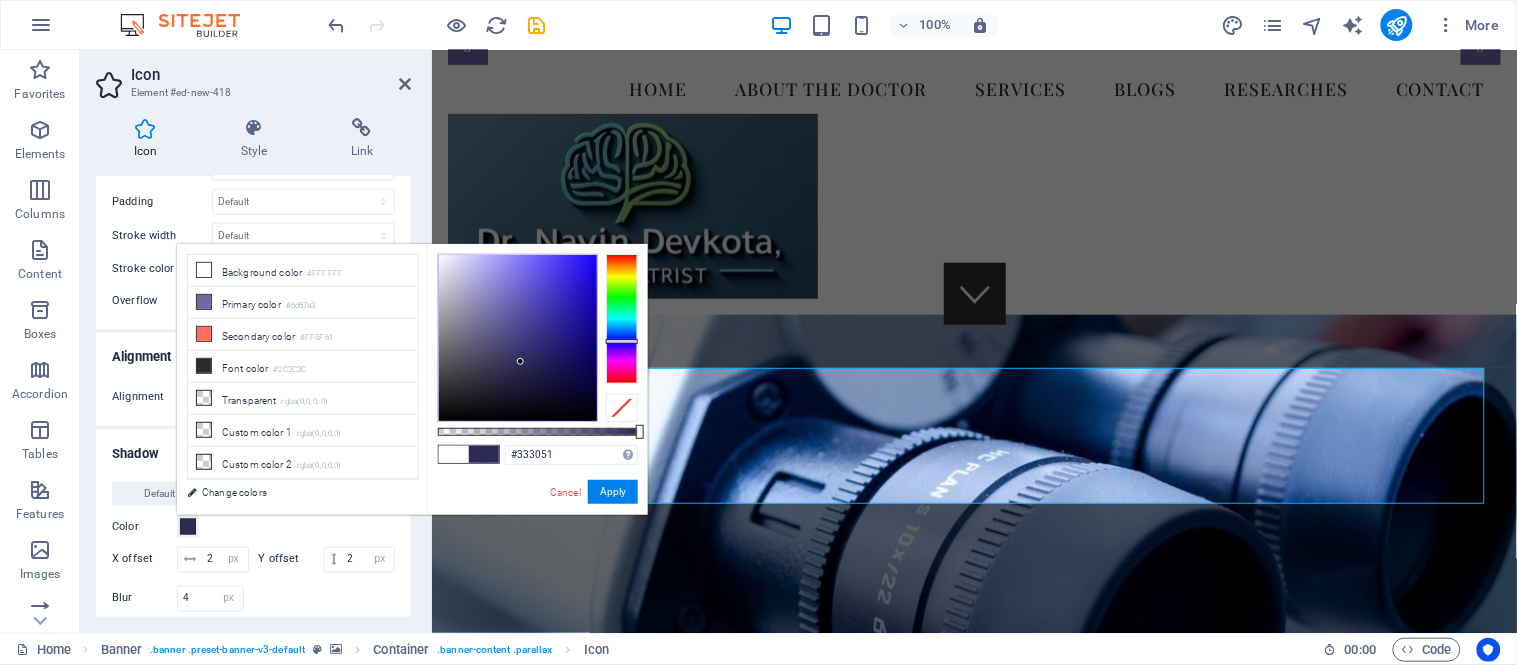 click at bounding box center [518, 338] 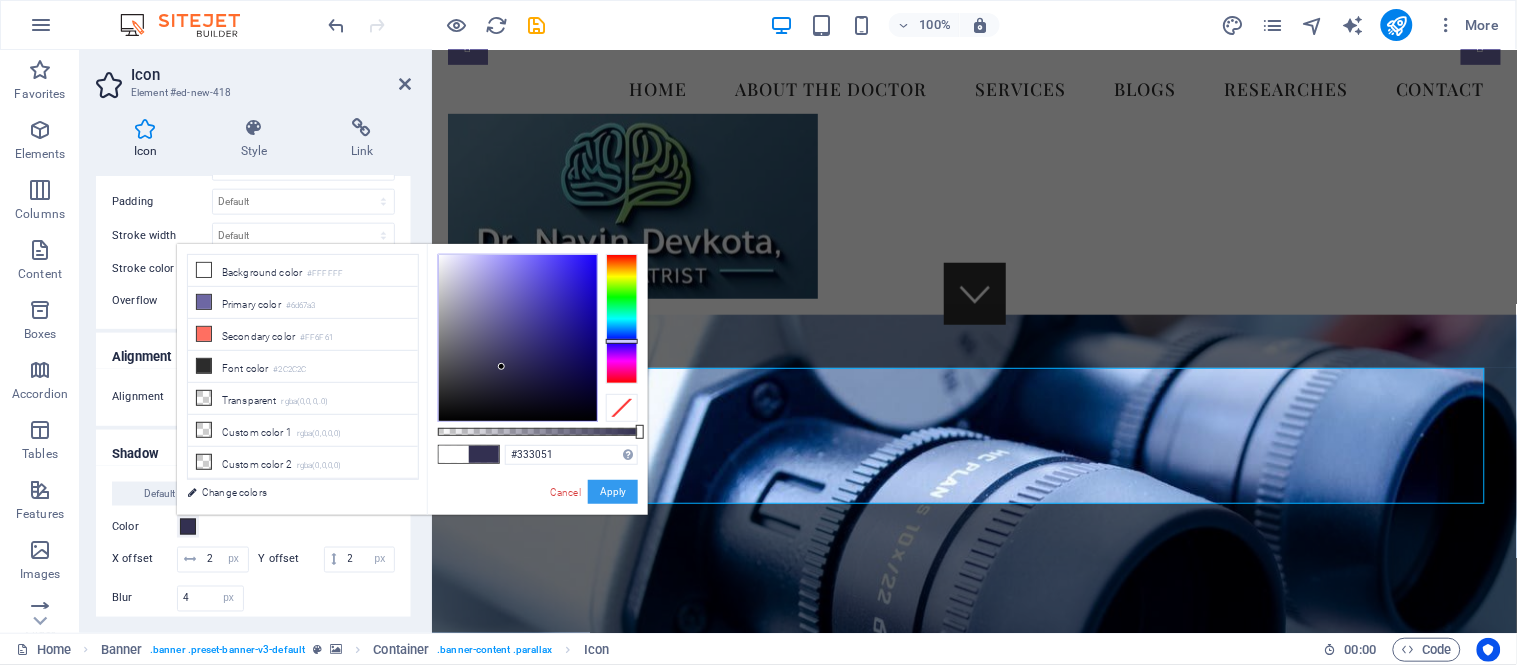 click on "Apply" at bounding box center (613, 492) 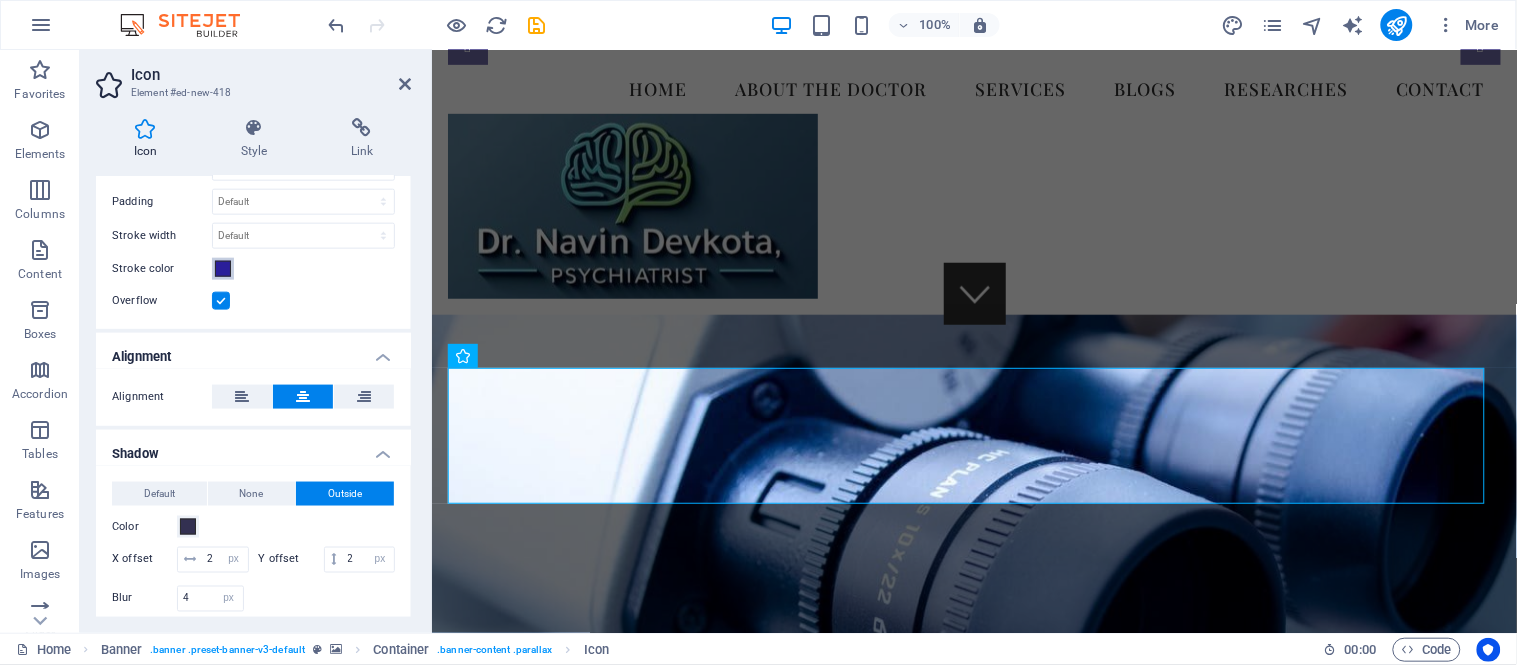 click at bounding box center (223, 269) 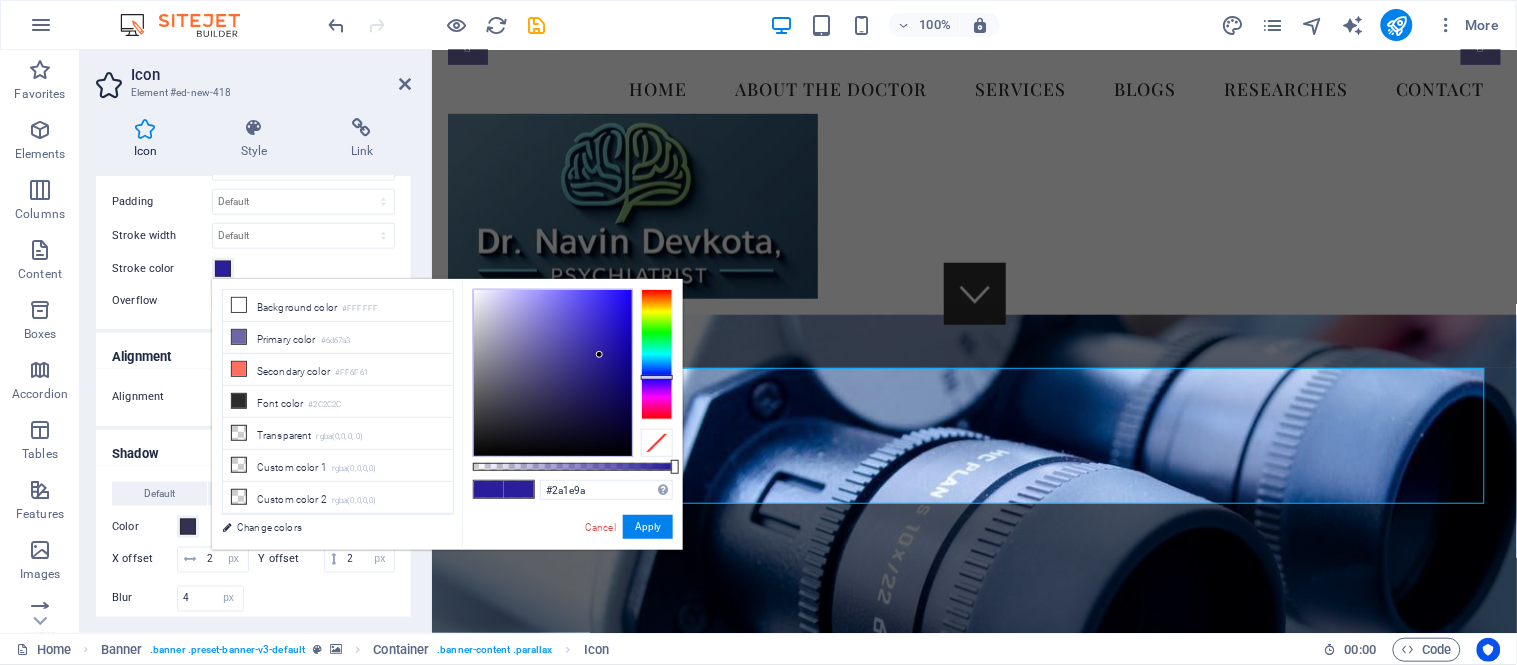 type on "#1b173e" 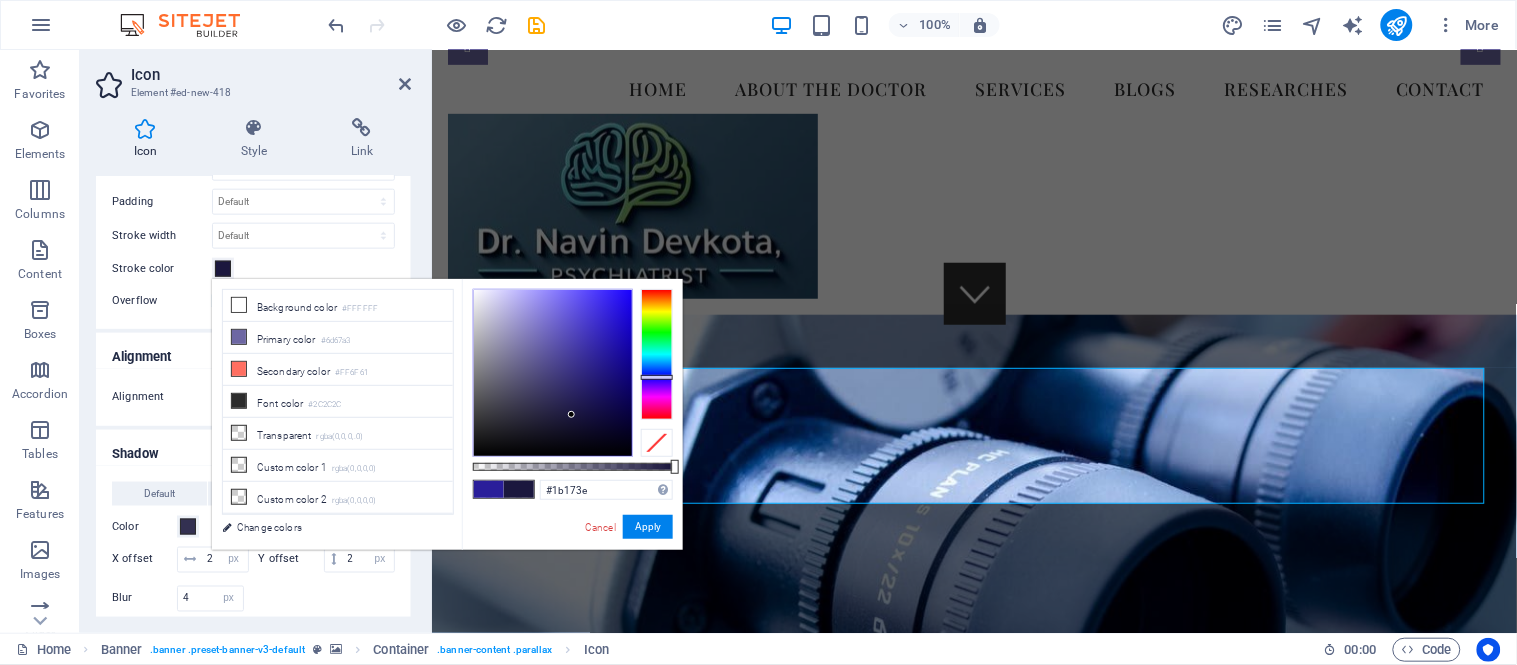 click at bounding box center [553, 373] 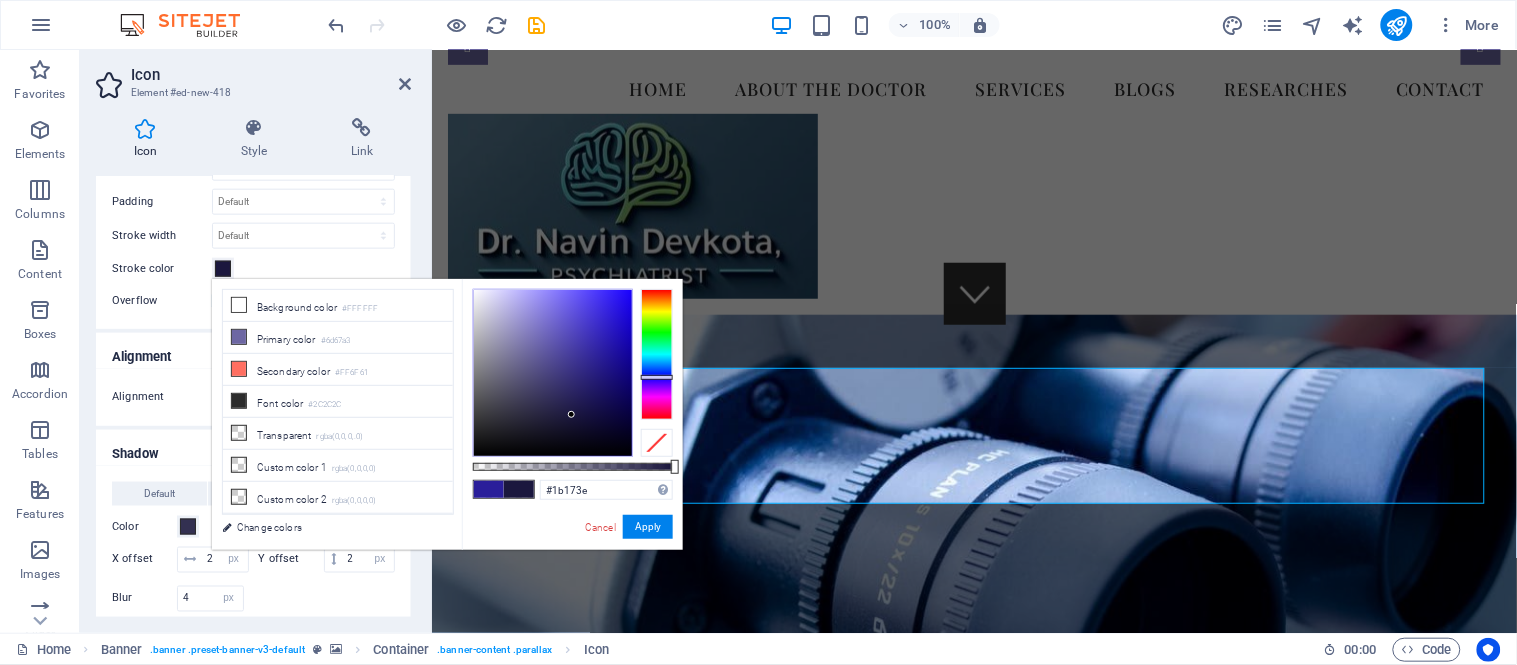 click on "Cancel Apply" at bounding box center [628, 527] 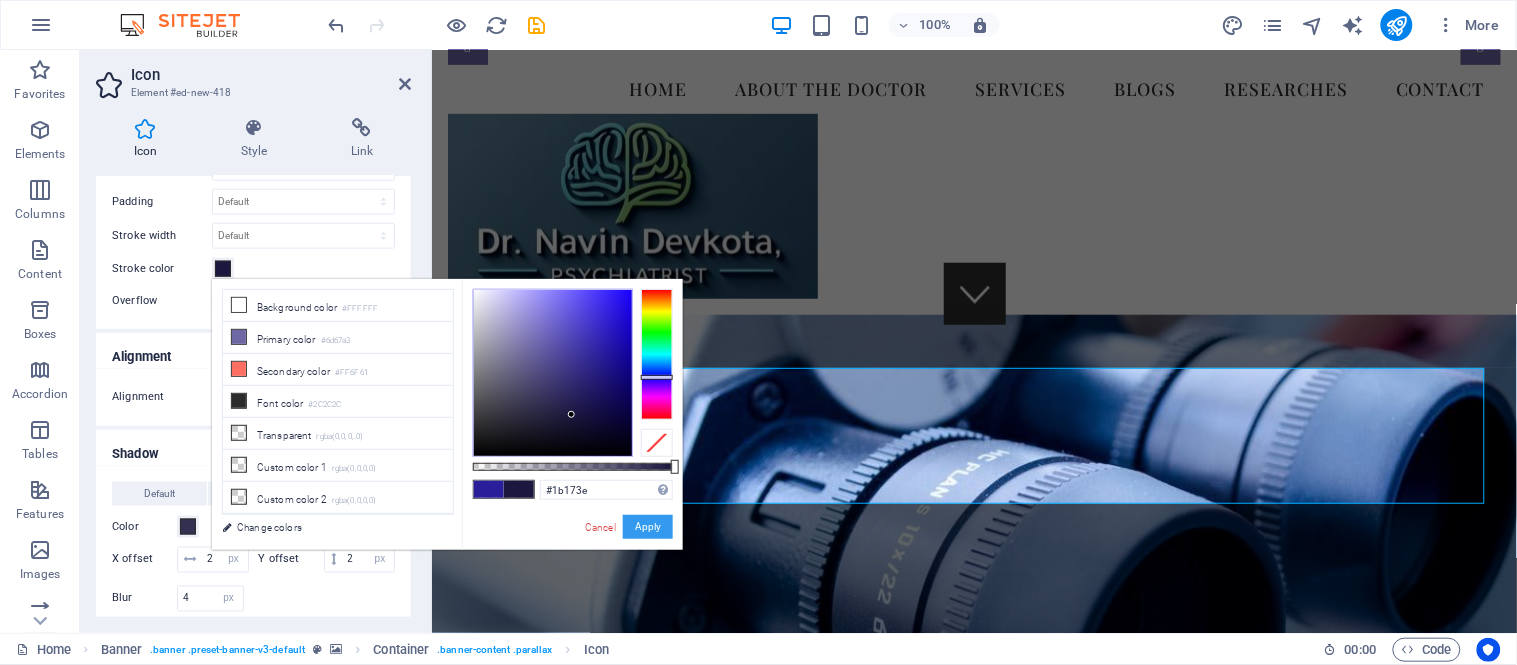 click on "Apply" at bounding box center (648, 527) 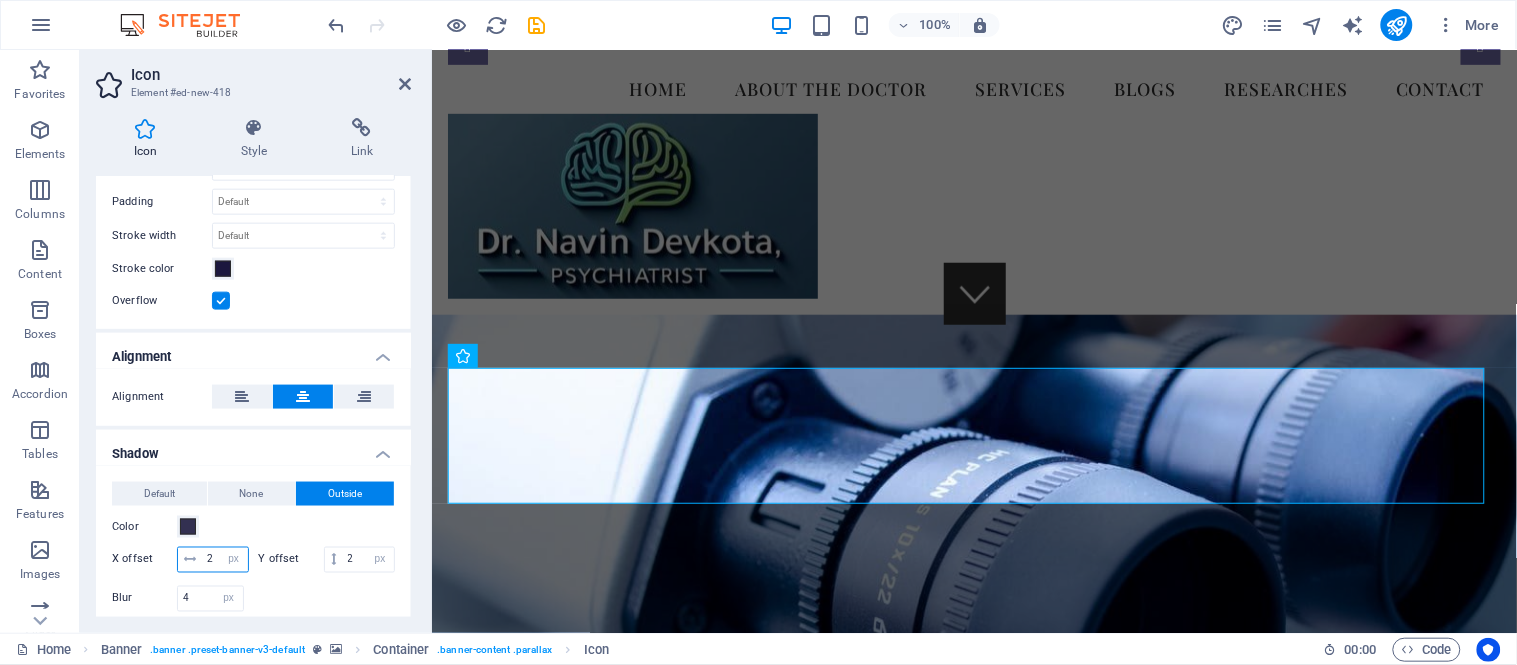 click on "2" at bounding box center (225, 560) 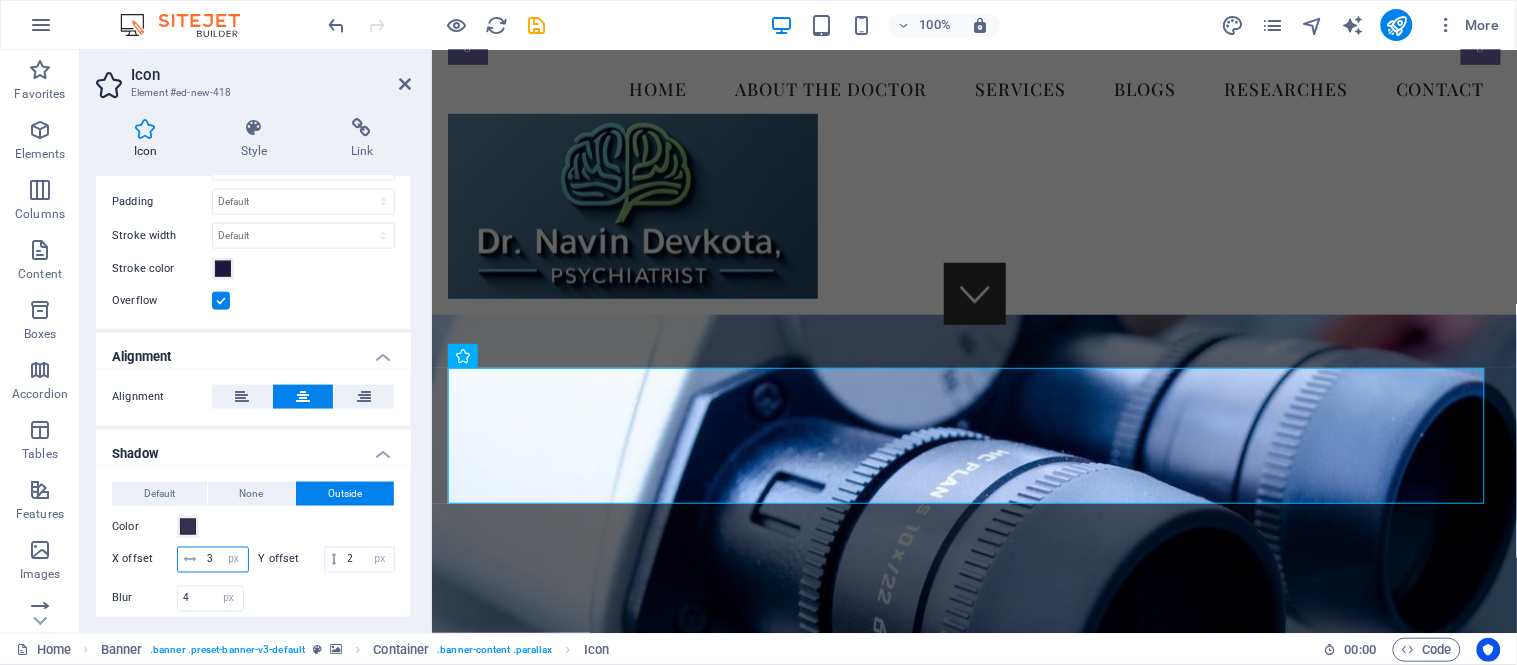 type on "3" 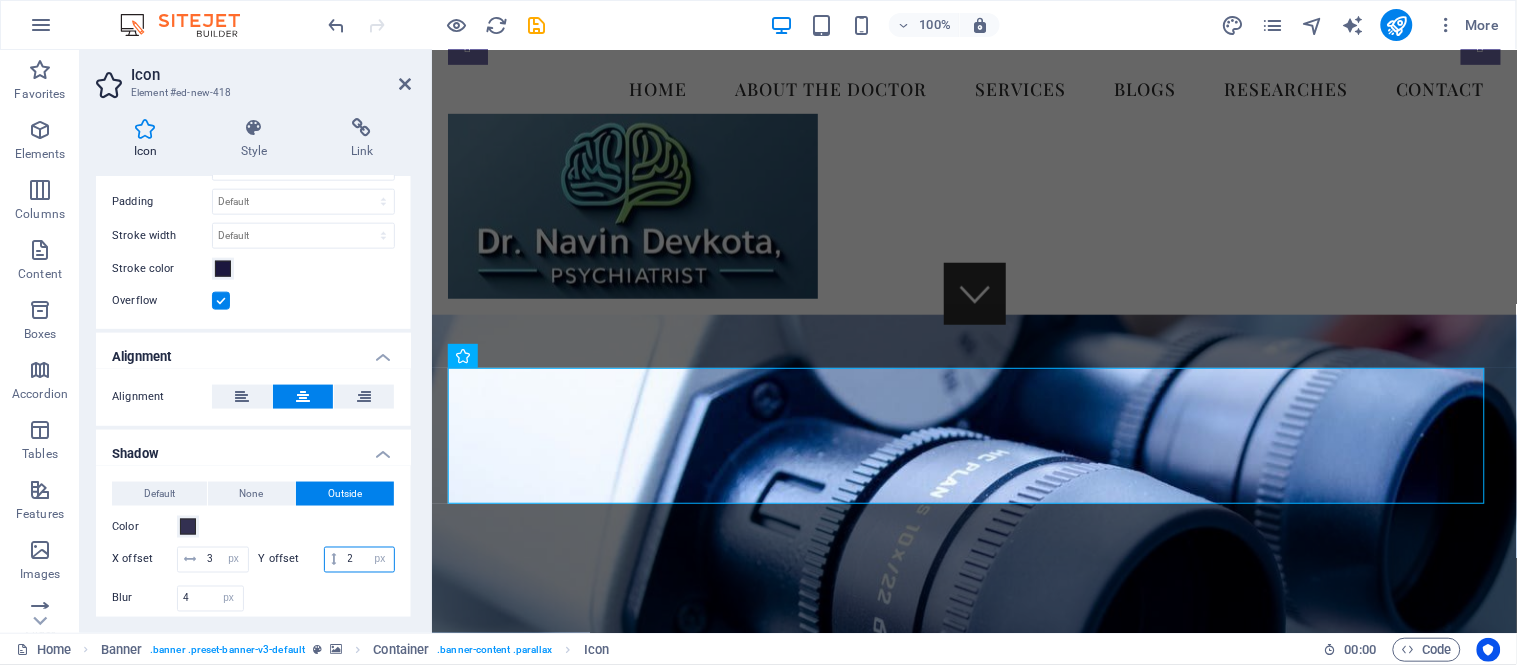 click on "2" at bounding box center [368, 560] 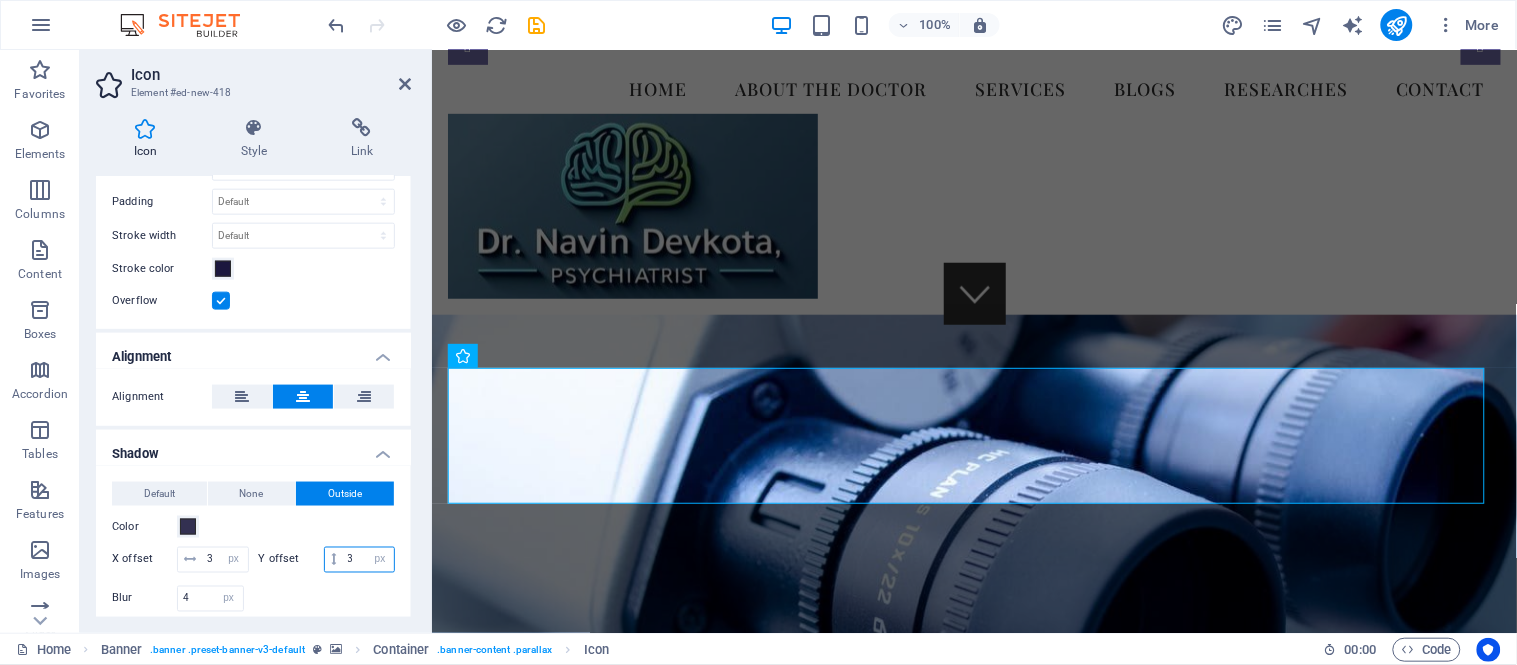 type on "3" 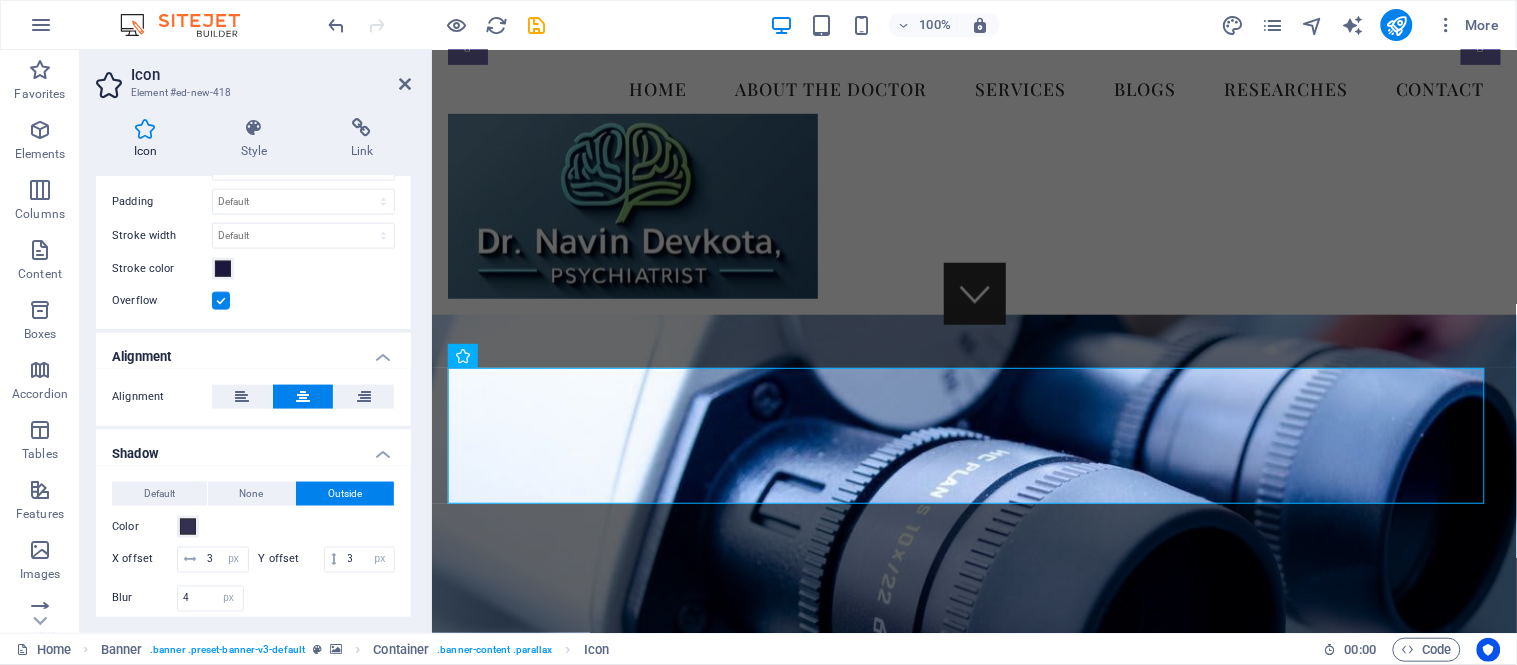 drag, startPoint x: 406, startPoint y: 497, endPoint x: 407, endPoint y: 540, distance: 43.011627 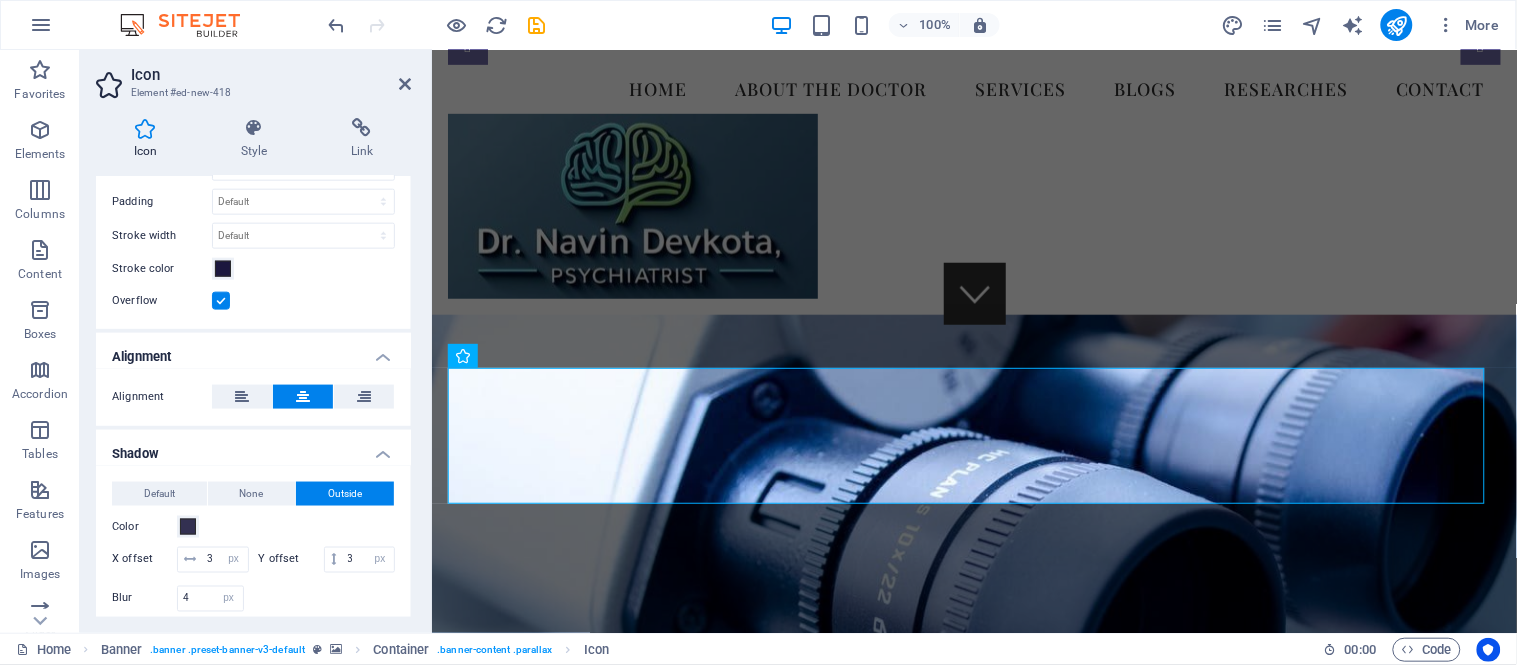 click on "Icon medic All icon sets... IcoFont Ionicons FontAwesome Brands FontAwesome Duotone FontAwesome Solid FontAwesome Regular FontAwesome Light FontAwesome Thin FontAwesome Sharp Solid FontAwesome Sharp Regular FontAwesome Sharp Light FontAwesome Sharp Thin .fa-secondary{opacity:.4} .fa-secondary{opacity:.4} .fa-secondary{opacity:.4} .fa-secondary{opacity:.4} .fa-secondary{opacity:.4} .fa-secondary{opacity:.4} .fa-secondary{opacity:.4} .fa-secondary{opacity:.4} .fa-secondary{opacity:.4} .fa-secondary{opacity:.4} .fa-secondary{opacity:.4} .fa-secondary{opacity:.4} .fa-secondary{opacity:.4} .fa-secondary{opacity:.4} .fa-secondary{opacity:.4} .fa-secondary{opacity:.4} .fa-secondary{opacity:.4} .fa-secondary{opacity:.4} .fa-secondary{opacity:.4} .fa-secondary{opacity:.4} .fa-secondary{opacity:.4} .fa-secondary{opacity:.4} .fa-secondary{opacity:.4} .fa-secondary{opacity:.4} .fa-secondary{opacity:.4} .fa-secondary{opacity:.4} .fa-secondary{opacity:.4} .fa-secondary{opacity:.4} Appearance Color Background Mode Scale 150" at bounding box center (253, 396) 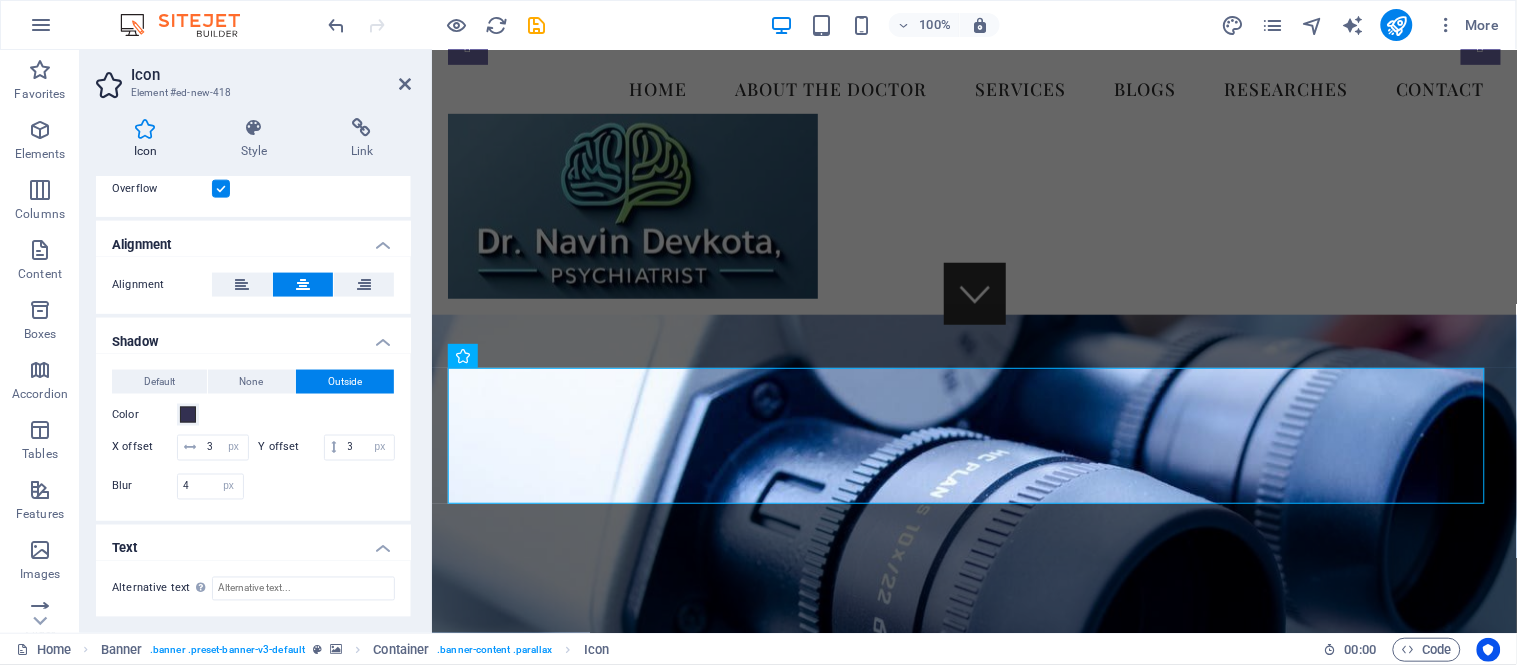 scroll, scrollTop: 744, scrollLeft: 0, axis: vertical 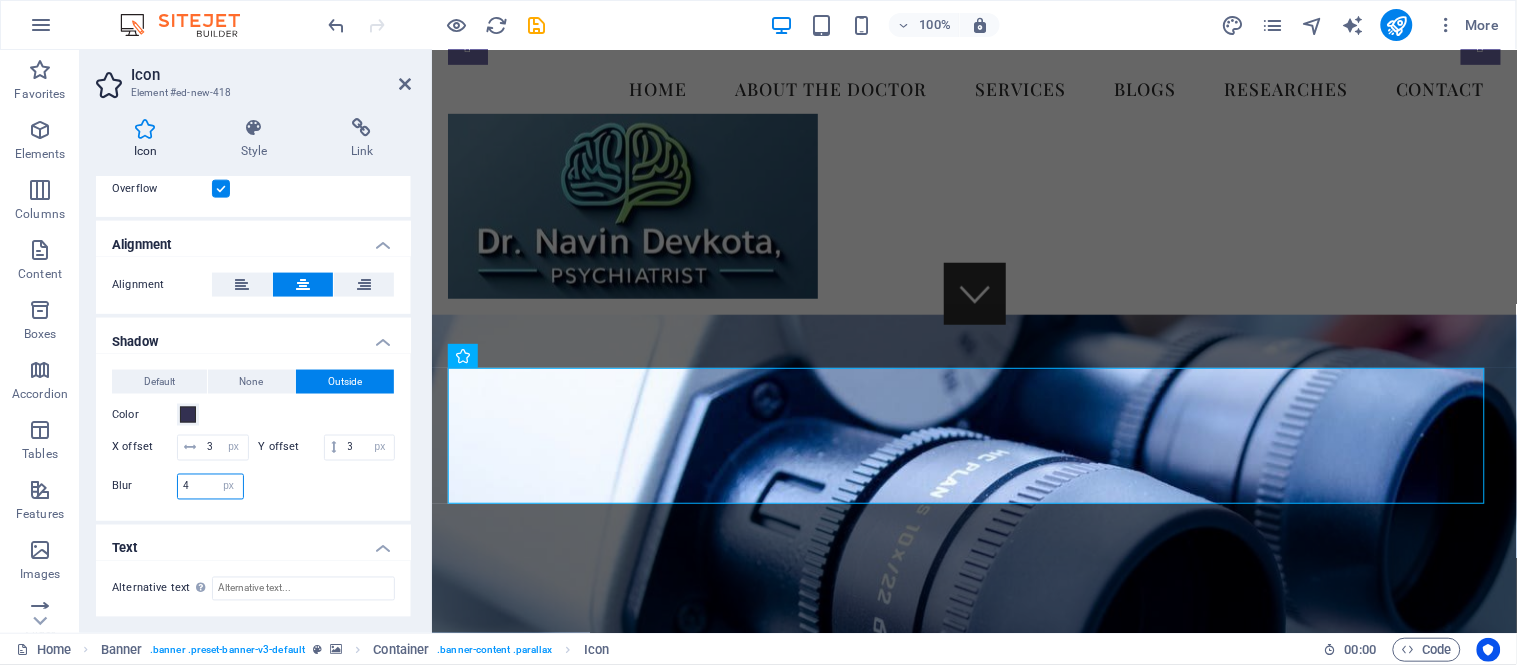 click on "4" at bounding box center (210, 487) 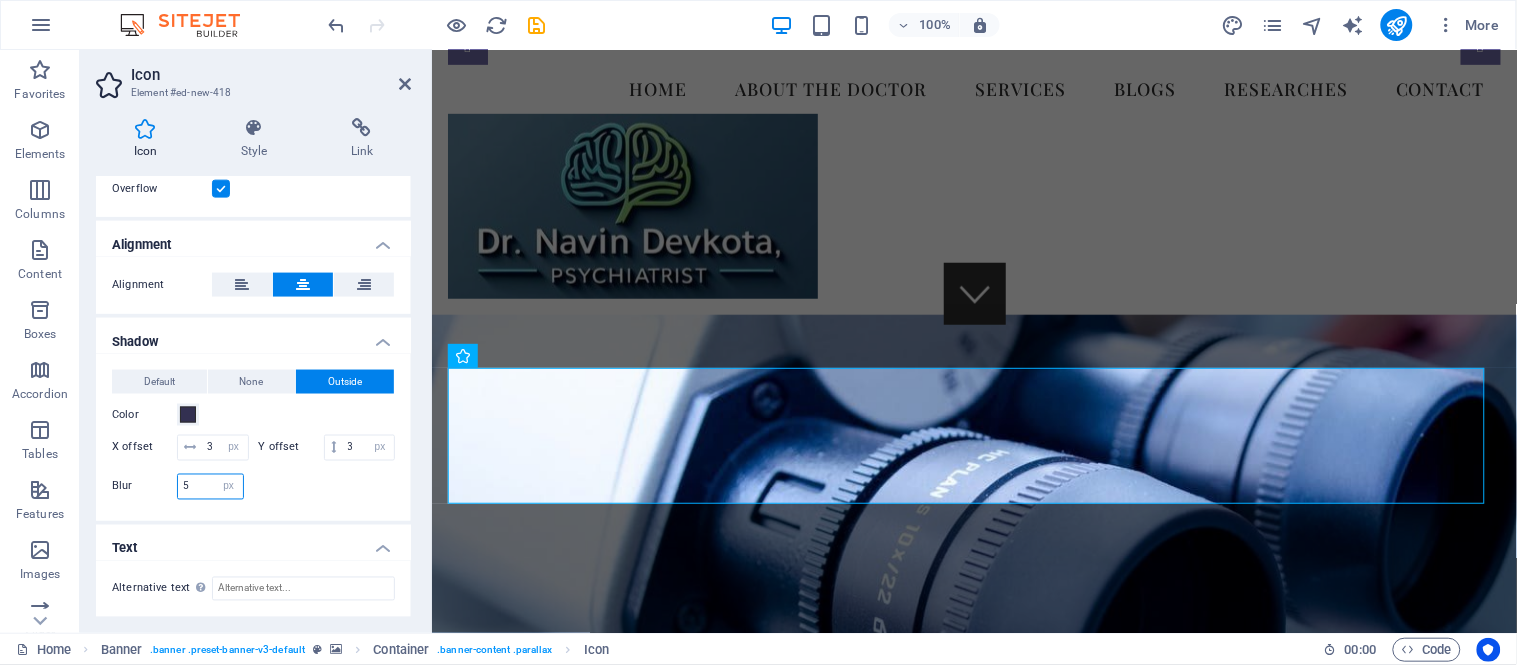 type on "5" 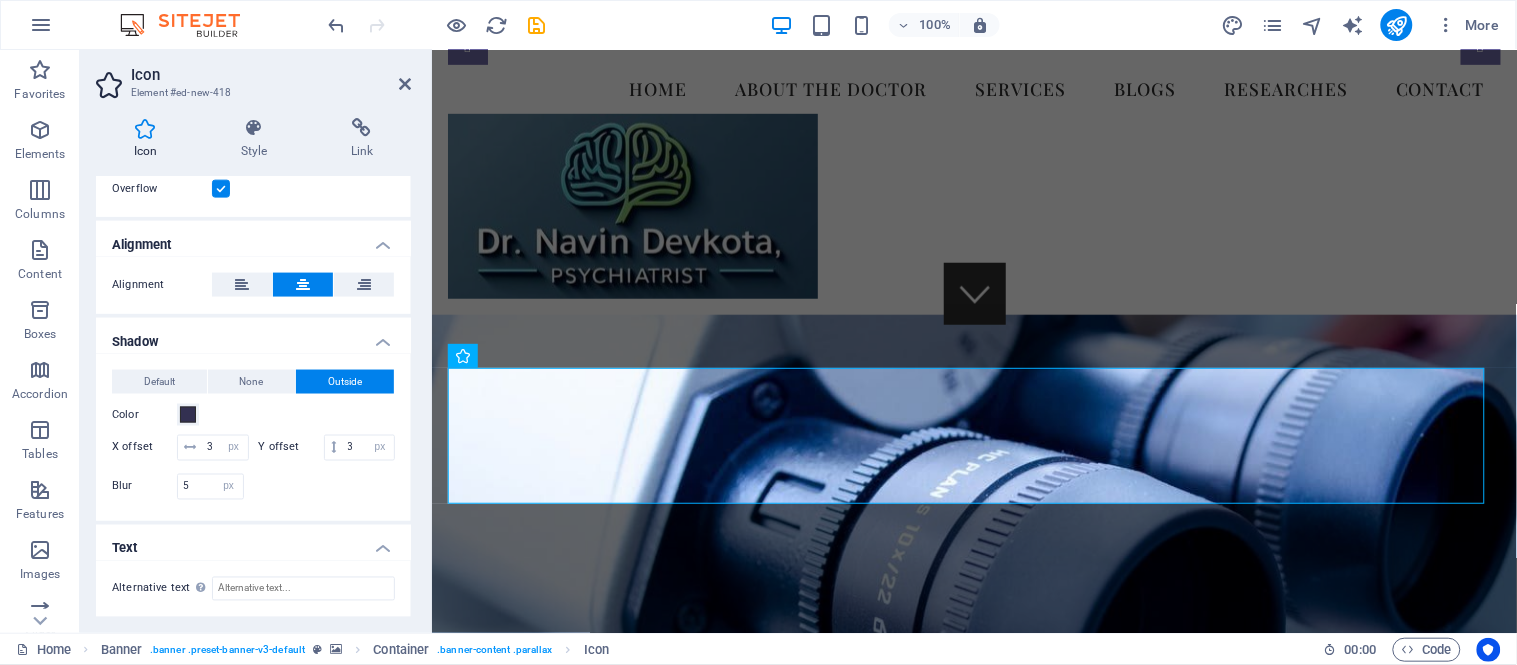 click on "Default None Outside Color X offset 3 px rem vh vw Y offset 3 px rem vh vw Blur 5 px rem % vh vw" at bounding box center [253, 437] 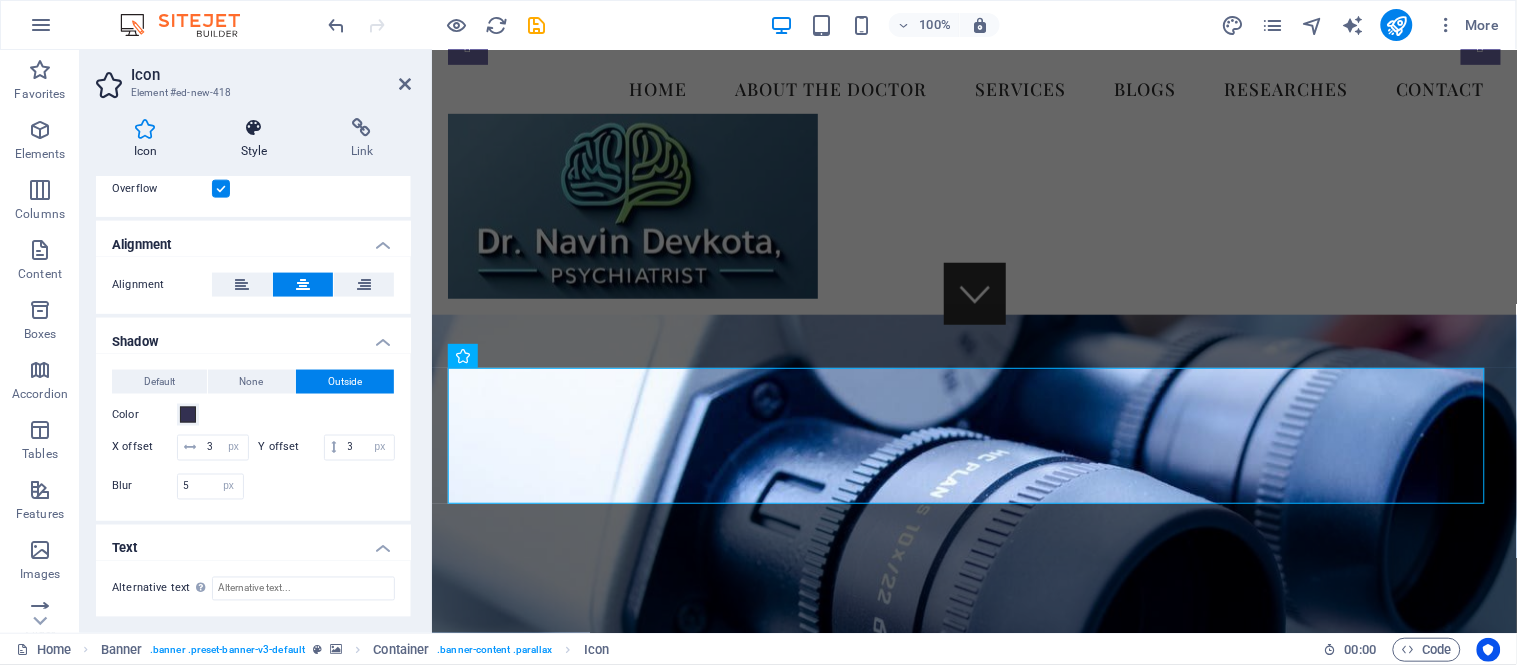 click at bounding box center [254, 128] 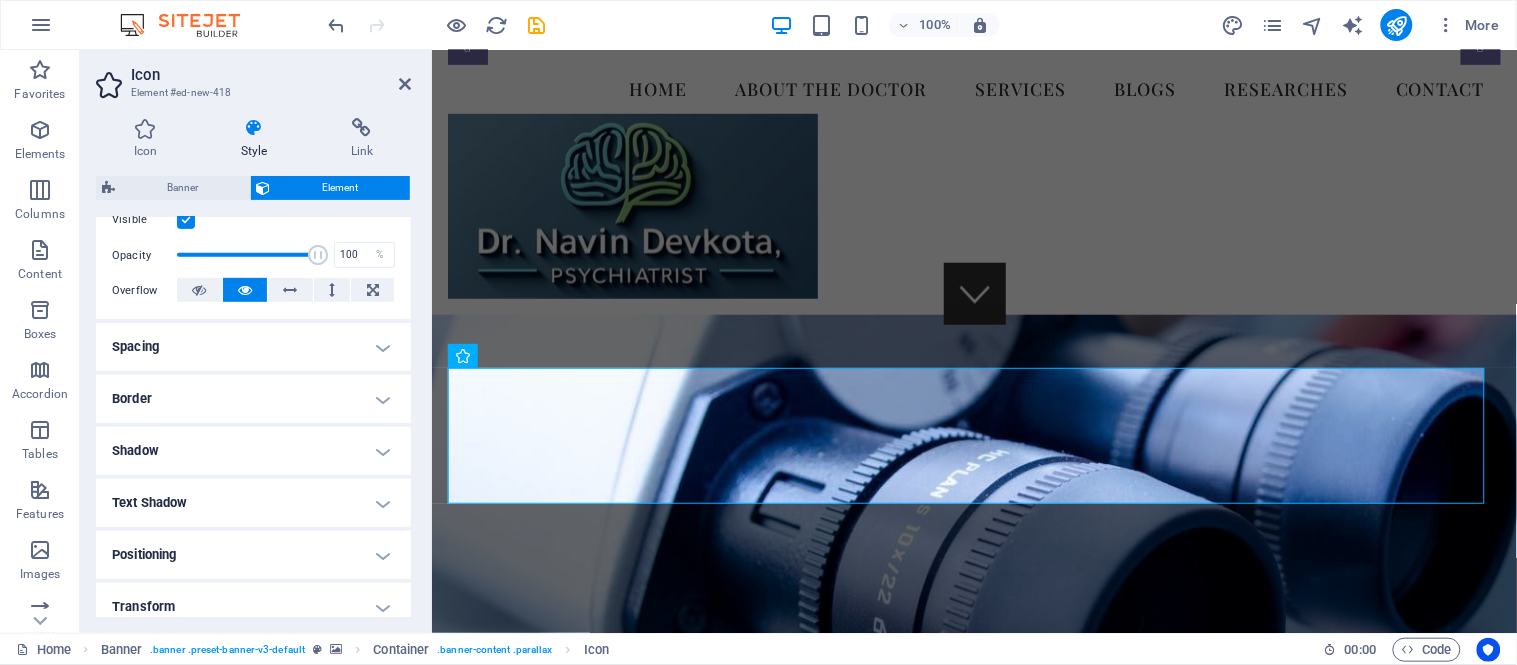 scroll, scrollTop: 444, scrollLeft: 0, axis: vertical 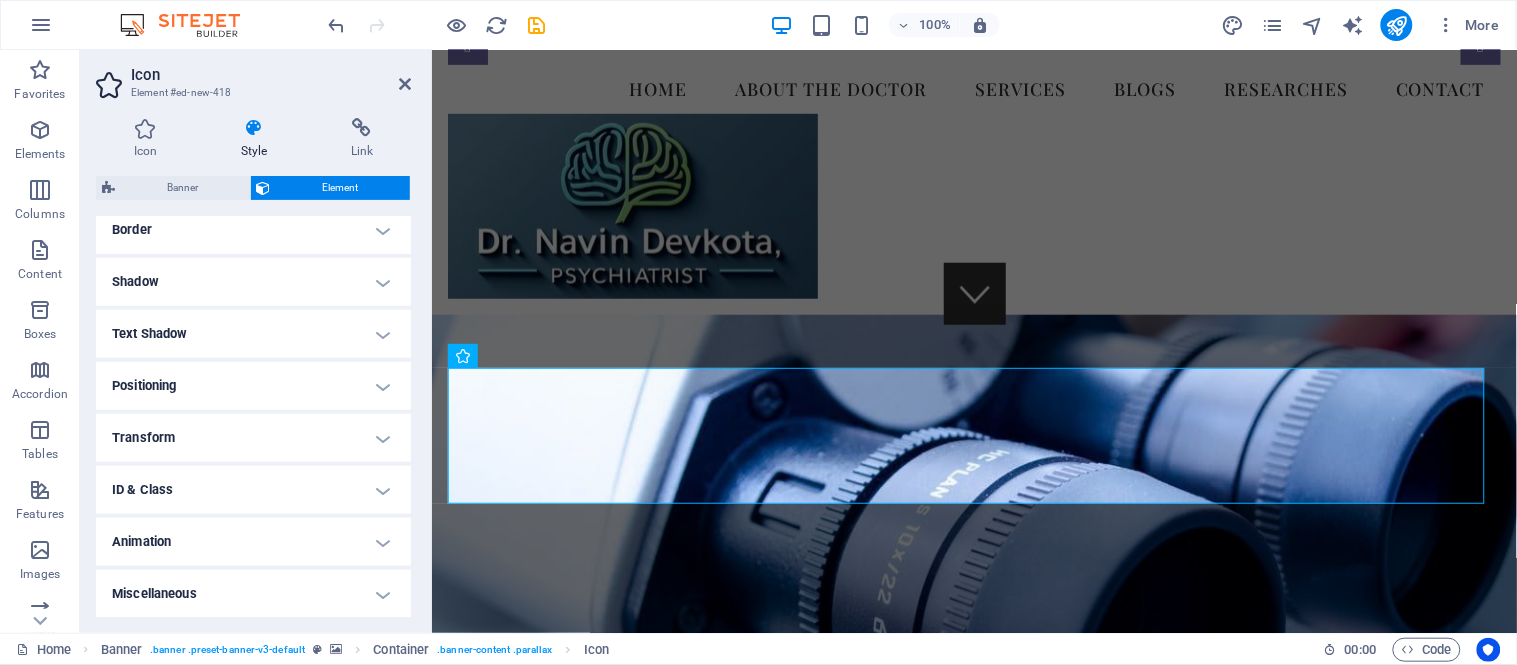click on "Animation" at bounding box center [253, 542] 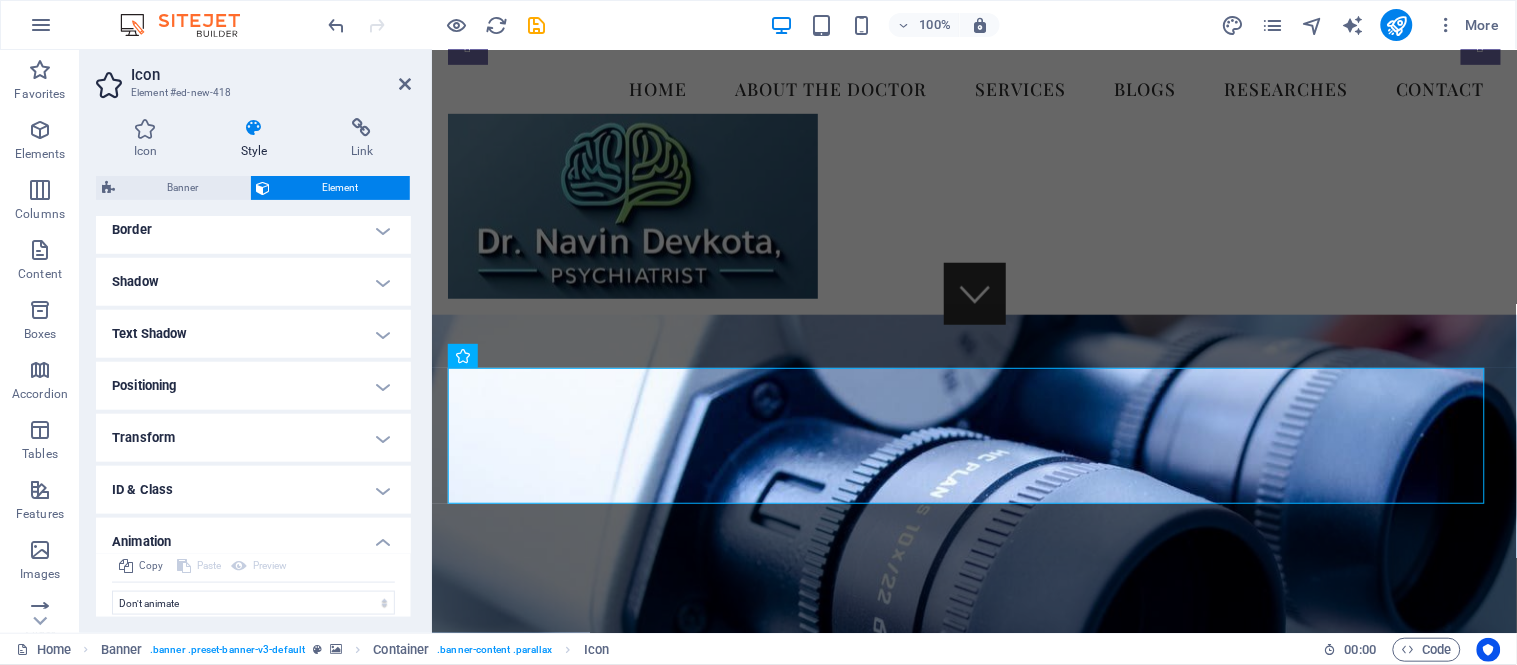 drag, startPoint x: 406, startPoint y: 515, endPoint x: 405, endPoint y: 623, distance: 108.00463 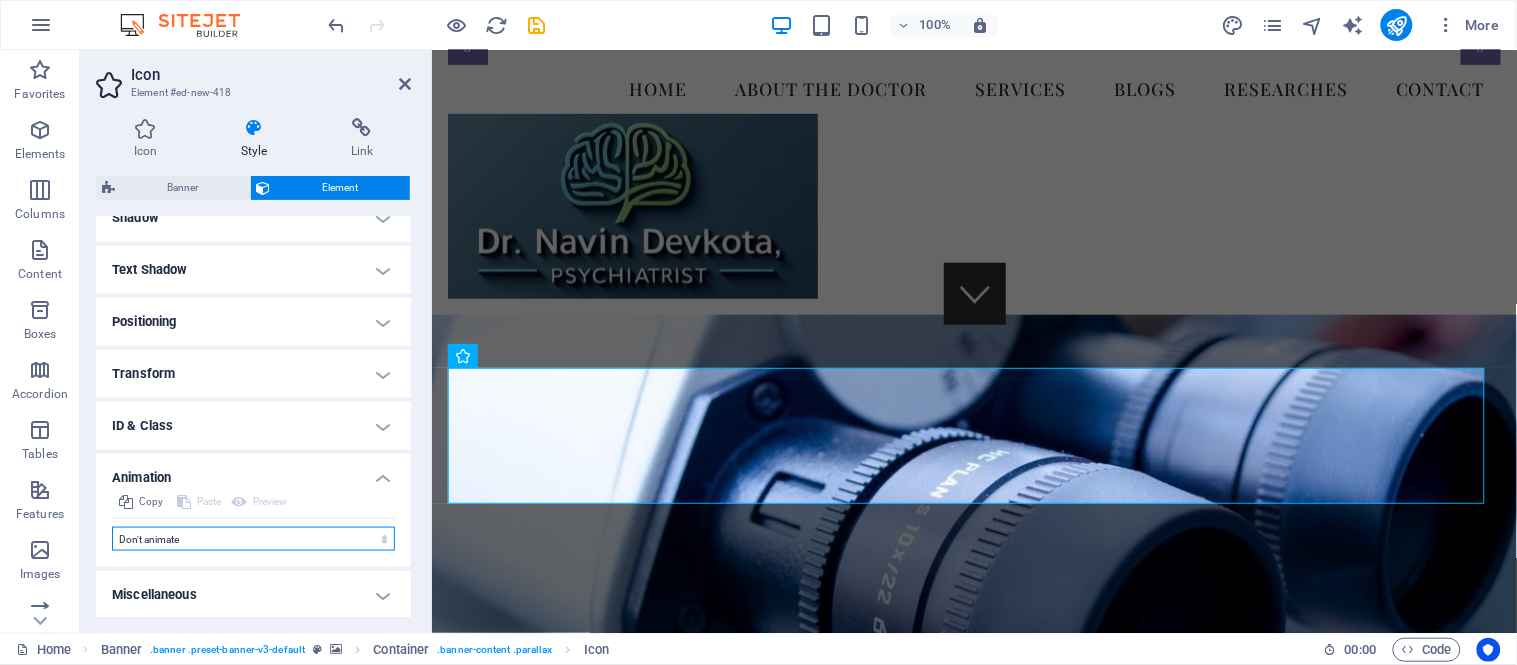 click on "Don't animate Show / Hide Slide up/down Zoom in/out Slide left to right Slide right to left Slide top to bottom Slide bottom to top Pulse Blink Open as overlay" at bounding box center [253, 539] 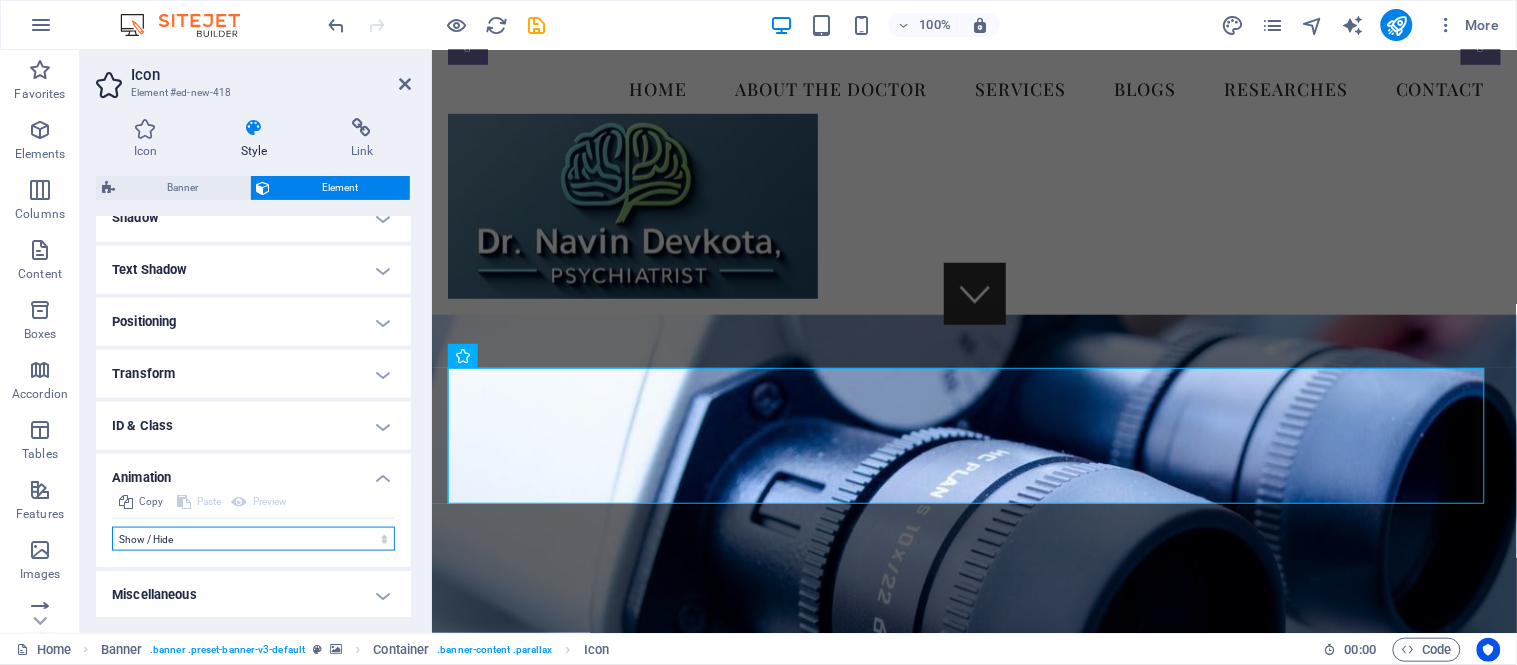 click on "Don't animate Show / Hide Slide up/down Zoom in/out Slide left to right Slide right to left Slide top to bottom Slide bottom to top Pulse Blink Open as overlay" at bounding box center [253, 539] 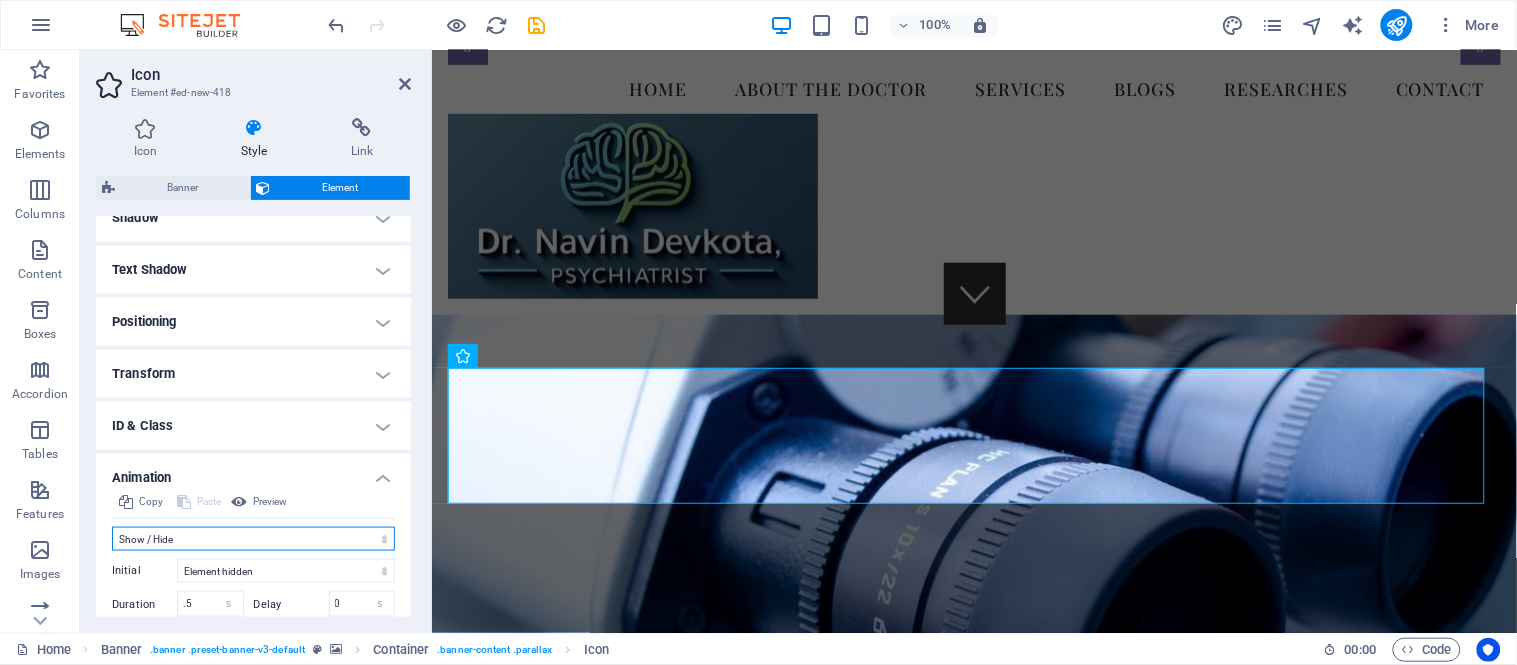 click on "Don't animate Show / Hide Slide up/down Zoom in/out Slide left to right Slide right to left Slide top to bottom Slide bottom to top Pulse Blink Open as overlay" at bounding box center [253, 539] 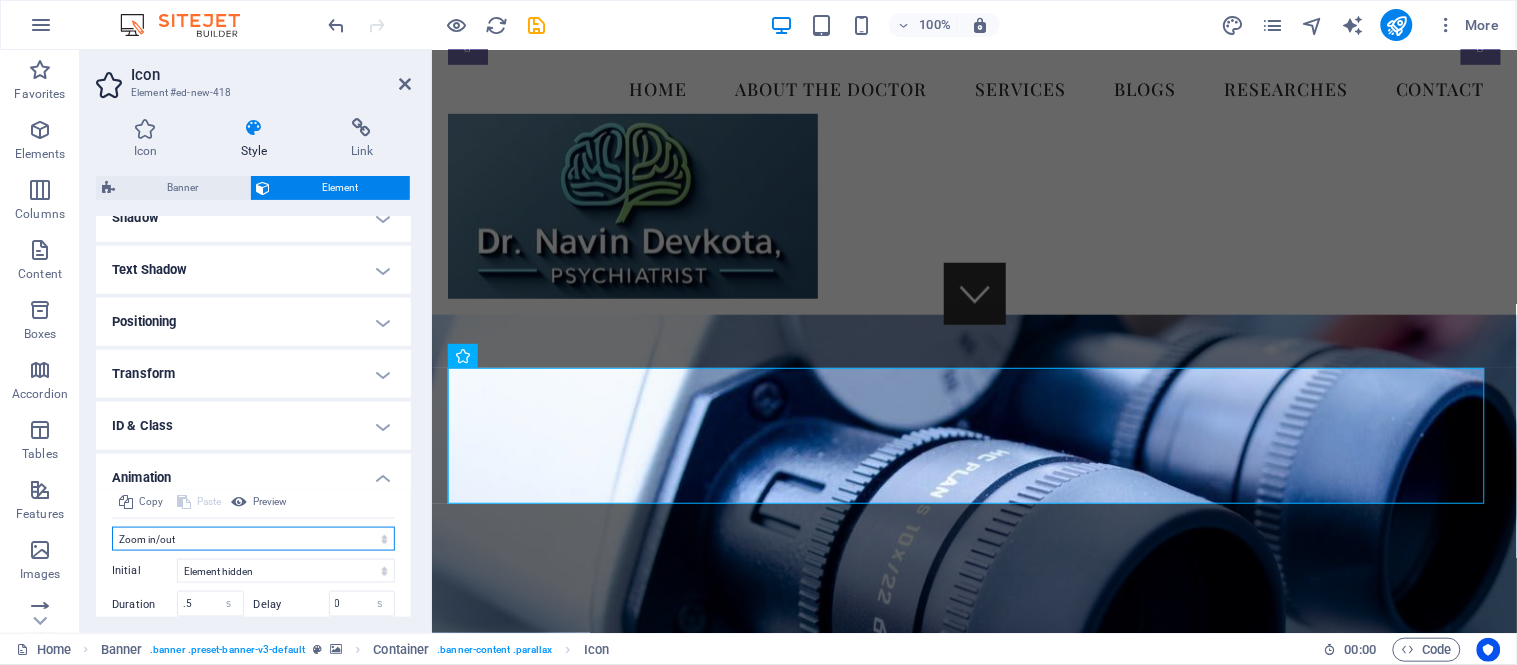 click on "Don't animate Show / Hide Slide up/down Zoom in/out Slide left to right Slide right to left Slide top to bottom Slide bottom to top Pulse Blink Open as overlay" at bounding box center [253, 539] 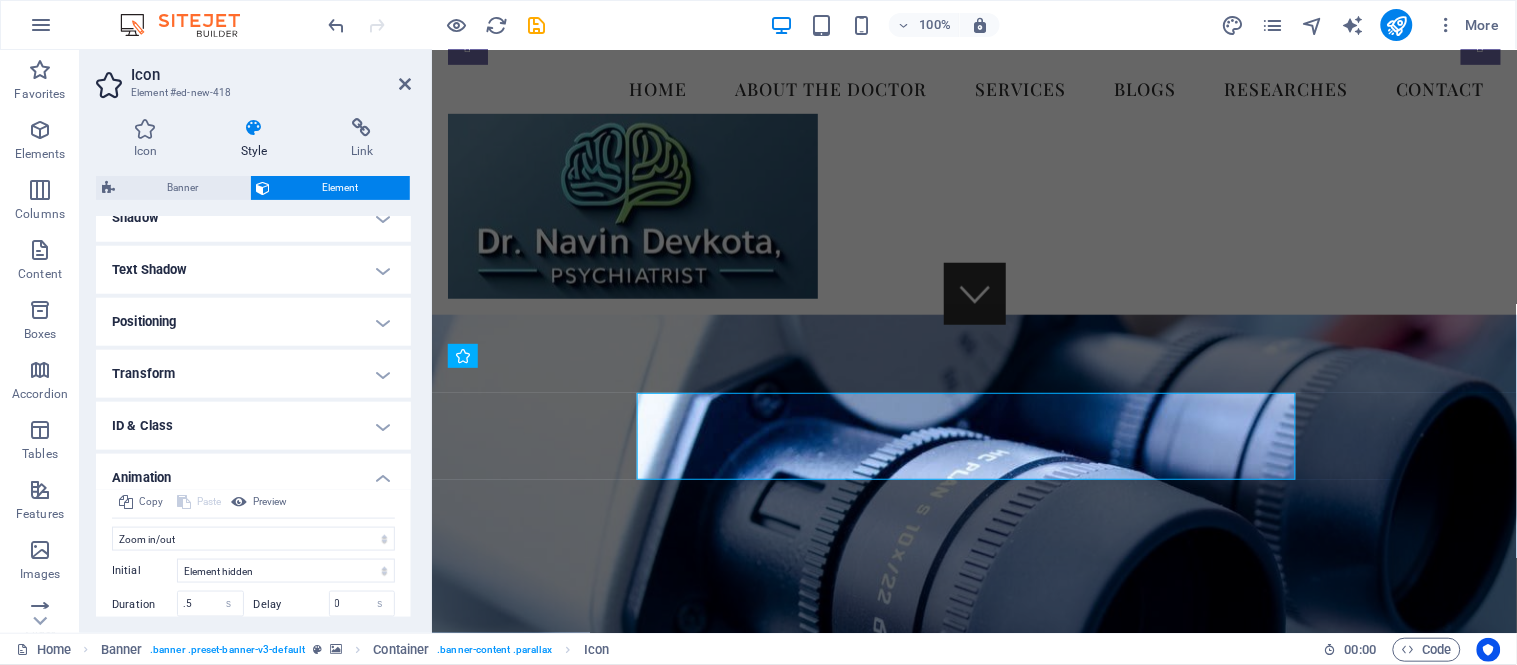 click on "Icon Style Link Icon medic All icon sets... IcoFont Ionicons FontAwesome Brands FontAwesome Duotone FontAwesome Solid FontAwesome Regular FontAwesome Light FontAwesome Thin FontAwesome Sharp Solid FontAwesome Sharp Regular FontAwesome Sharp Light FontAwesome Sharp Thin .fa-secondary{opacity:.4} .fa-secondary{opacity:.4} .fa-secondary{opacity:.4} .fa-secondary{opacity:.4} .fa-secondary{opacity:.4} .fa-secondary{opacity:.4} .fa-secondary{opacity:.4} .fa-secondary{opacity:.4} .fa-secondary{opacity:.4} .fa-secondary{opacity:.4} .fa-secondary{opacity:.4} .fa-secondary{opacity:.4} .fa-secondary{opacity:.4} .fa-secondary{opacity:.4} .fa-secondary{opacity:.4} .fa-secondary{opacity:.4} .fa-secondary{opacity:.4} .fa-secondary{opacity:.4} .fa-secondary{opacity:.4} .fa-secondary{opacity:.4} .fa-secondary{opacity:.4} .fa-secondary{opacity:.4} .fa-secondary{opacity:.4} .fa-secondary{opacity:.4} .fa-secondary{opacity:.4} .fa-secondary{opacity:.4} .fa-secondary{opacity:.4} .fa-secondary{opacity:.4} Appearance Color Mode Left" at bounding box center (253, 367) 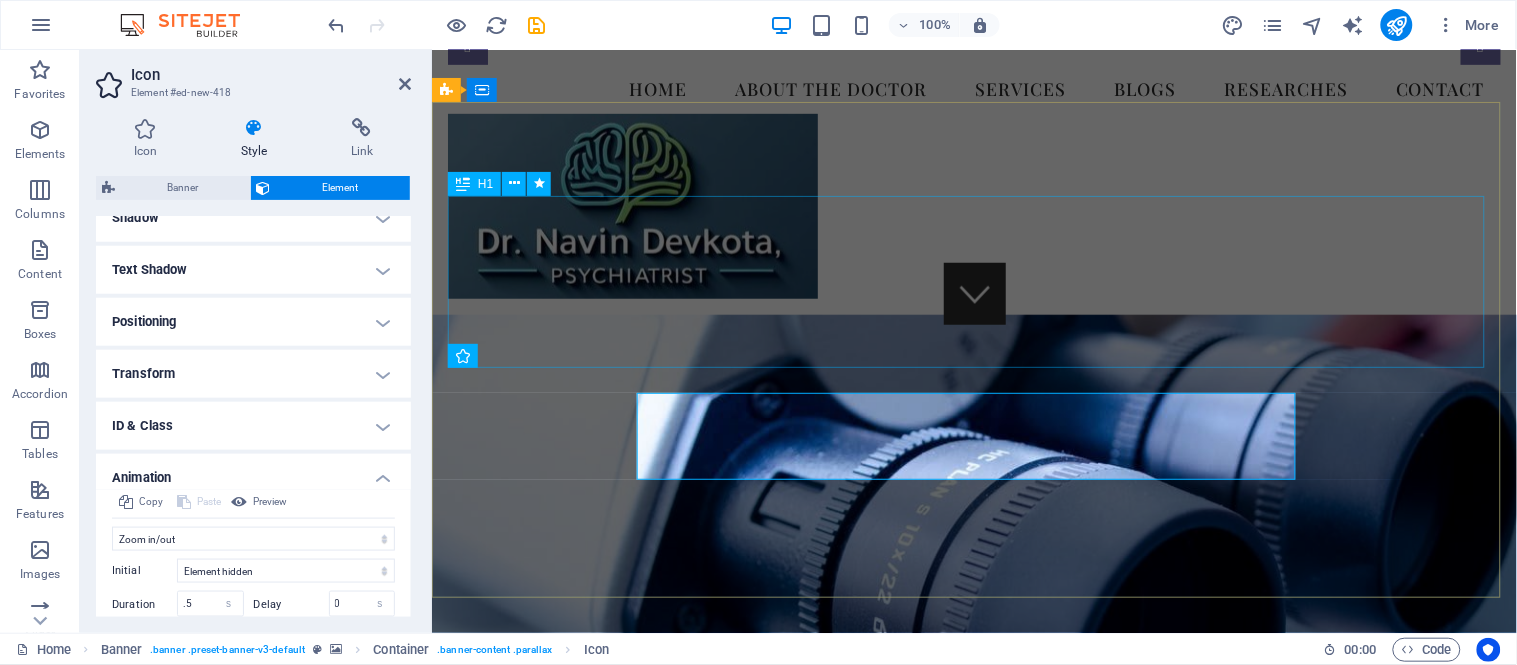 click on "Dr. [LAST], Psychiatrist in [CITY], [COUNTRY] We take care of your mental health!" at bounding box center (973, 1073) 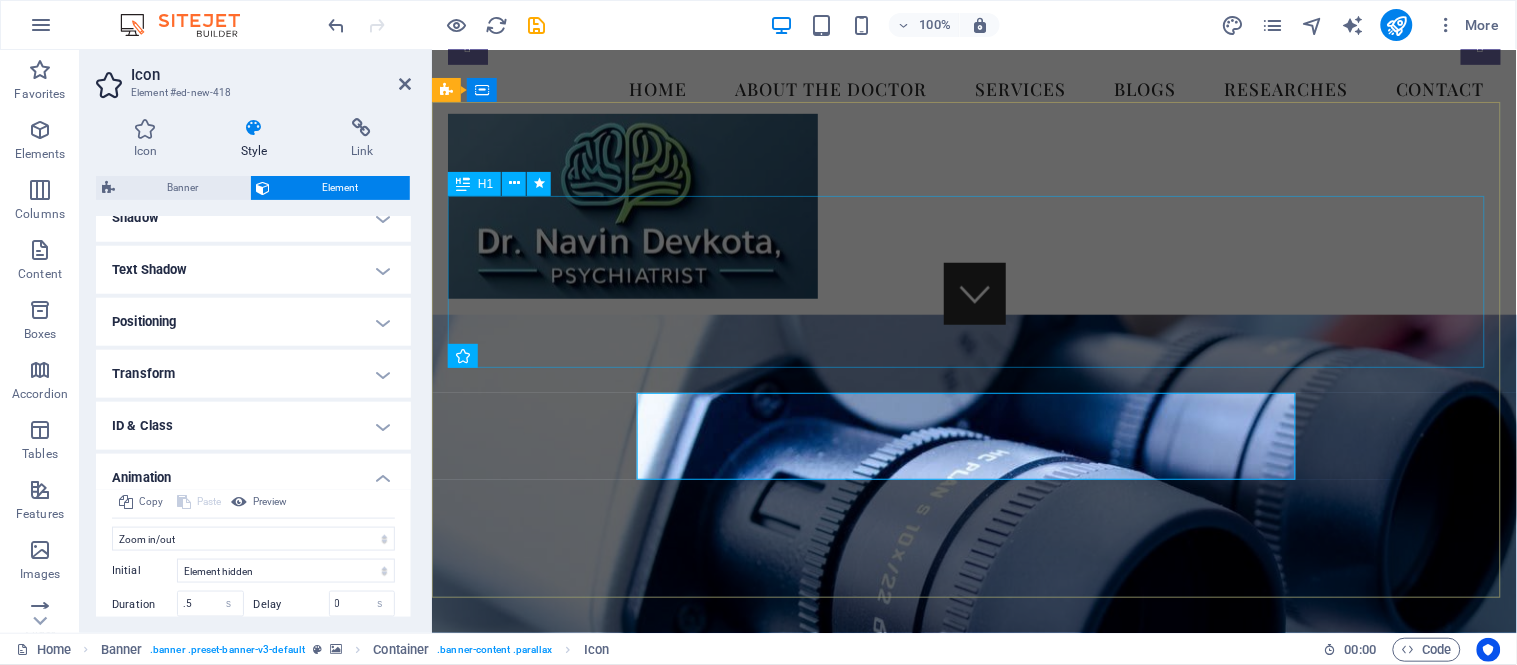 click on "Dr. [LAST], Psychiatrist in [CITY], [COUNTRY] We take care of your mental health!" at bounding box center [973, 1073] 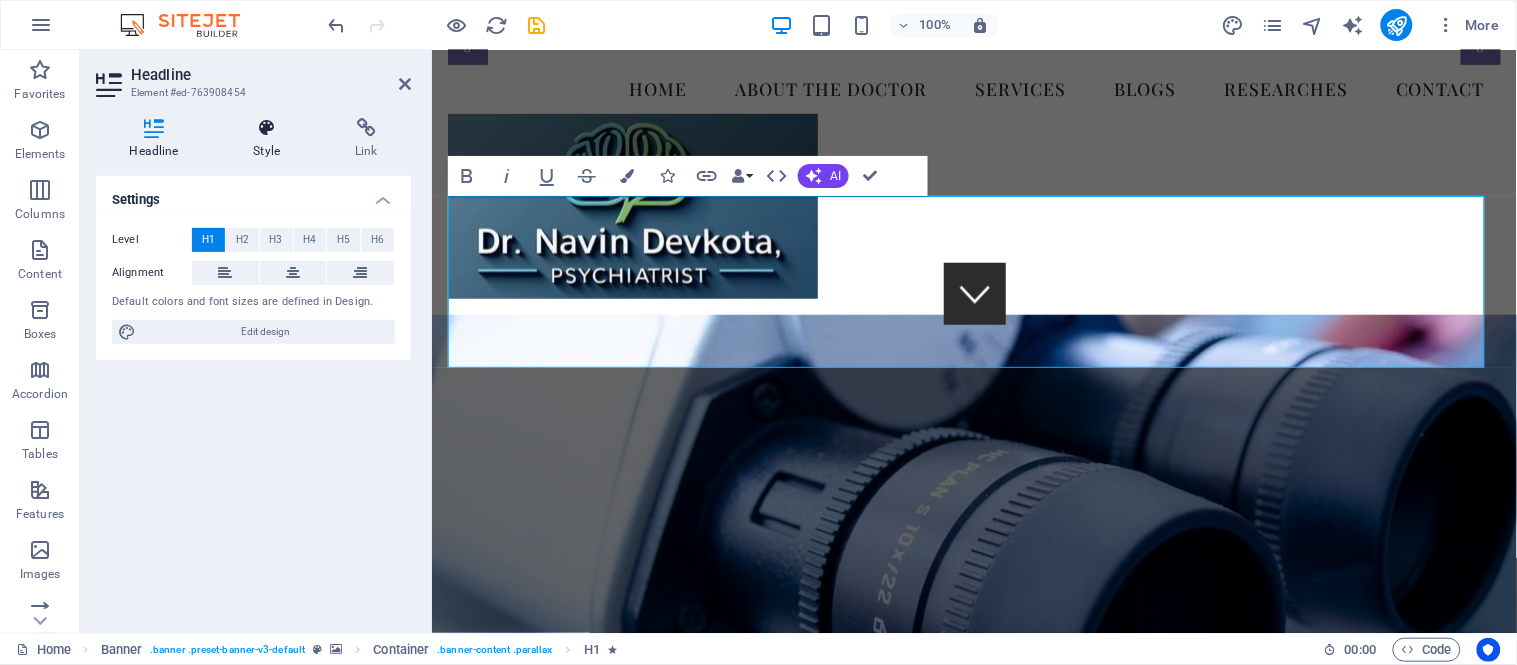 click at bounding box center [267, 128] 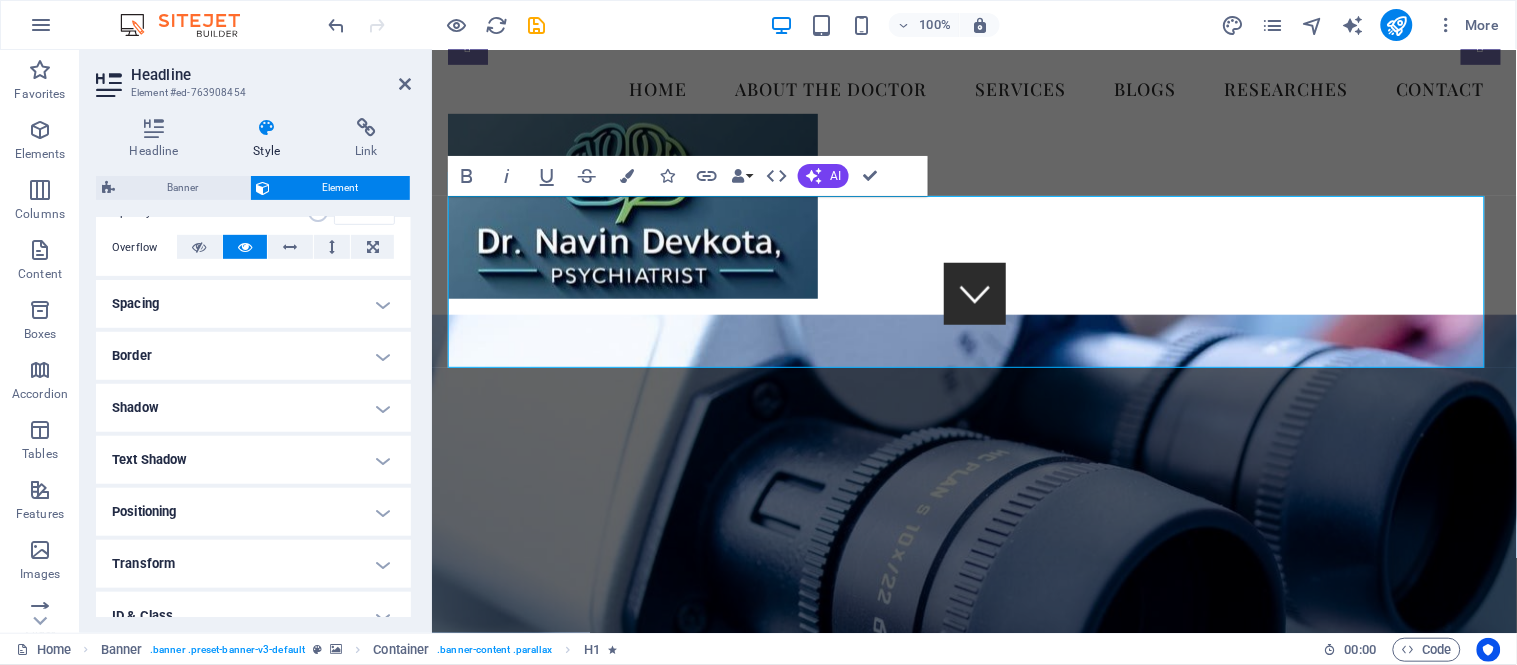 scroll, scrollTop: 444, scrollLeft: 0, axis: vertical 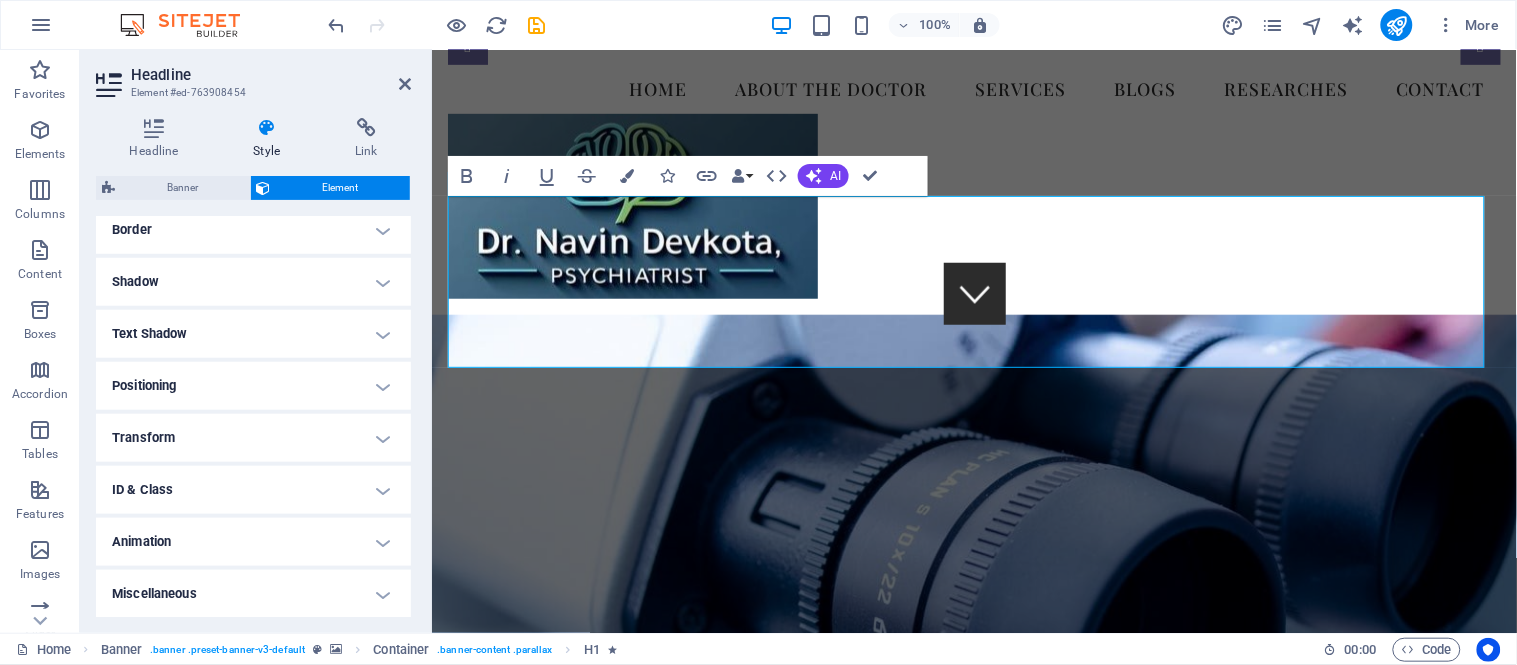 click on "Animation" at bounding box center (253, 542) 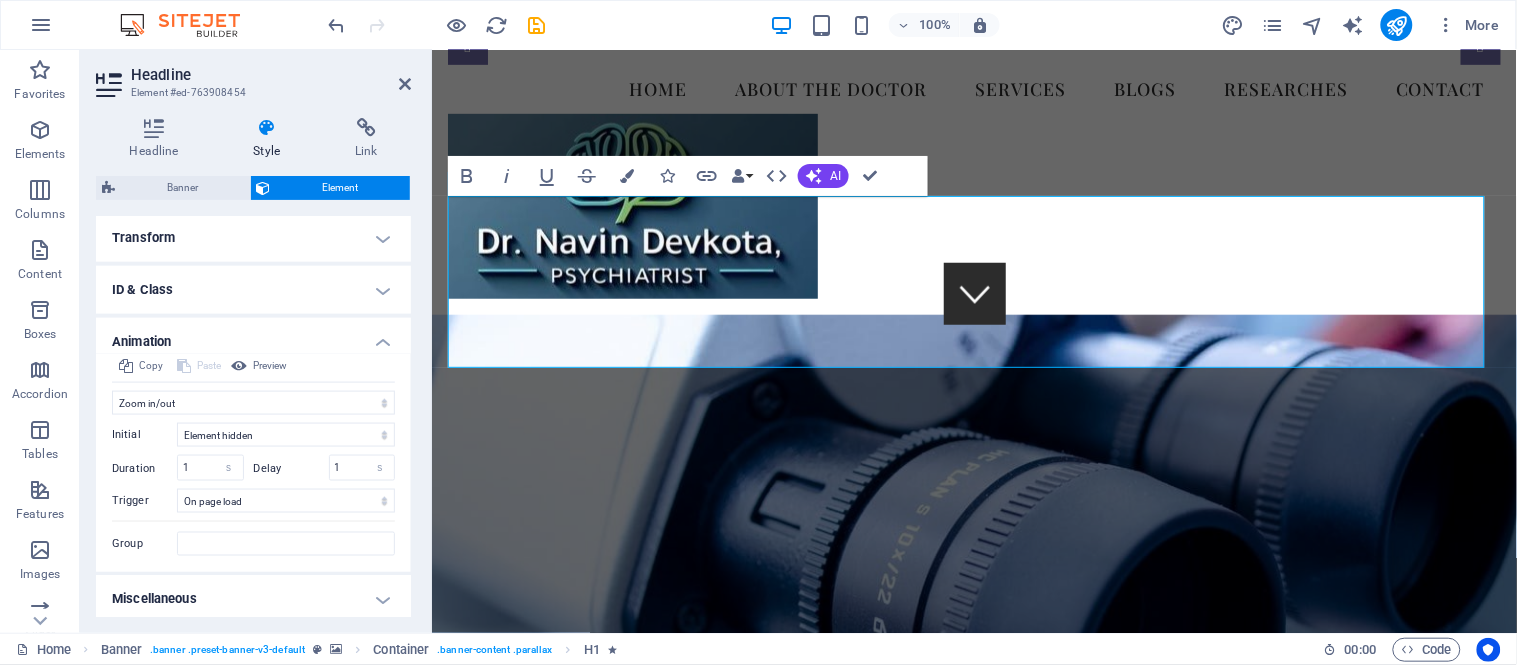 scroll, scrollTop: 646, scrollLeft: 0, axis: vertical 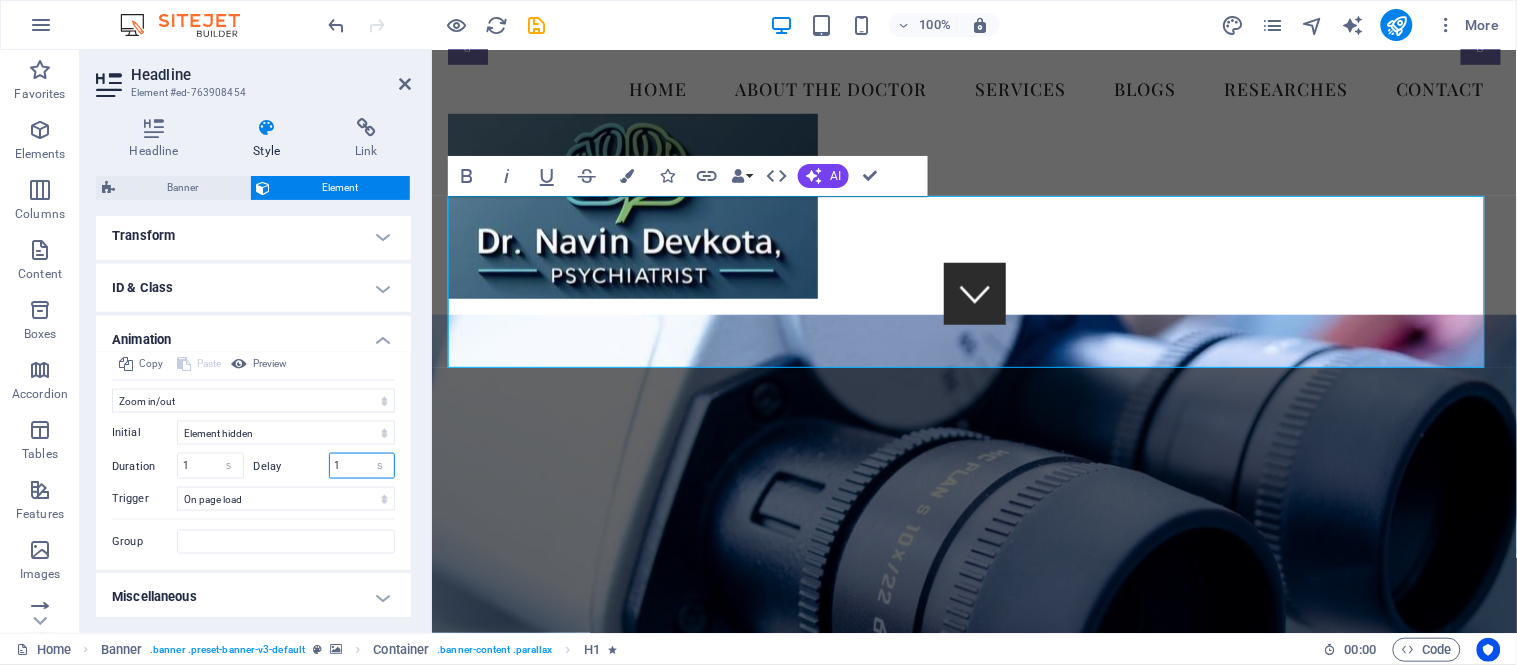 click on "1" at bounding box center [362, 466] 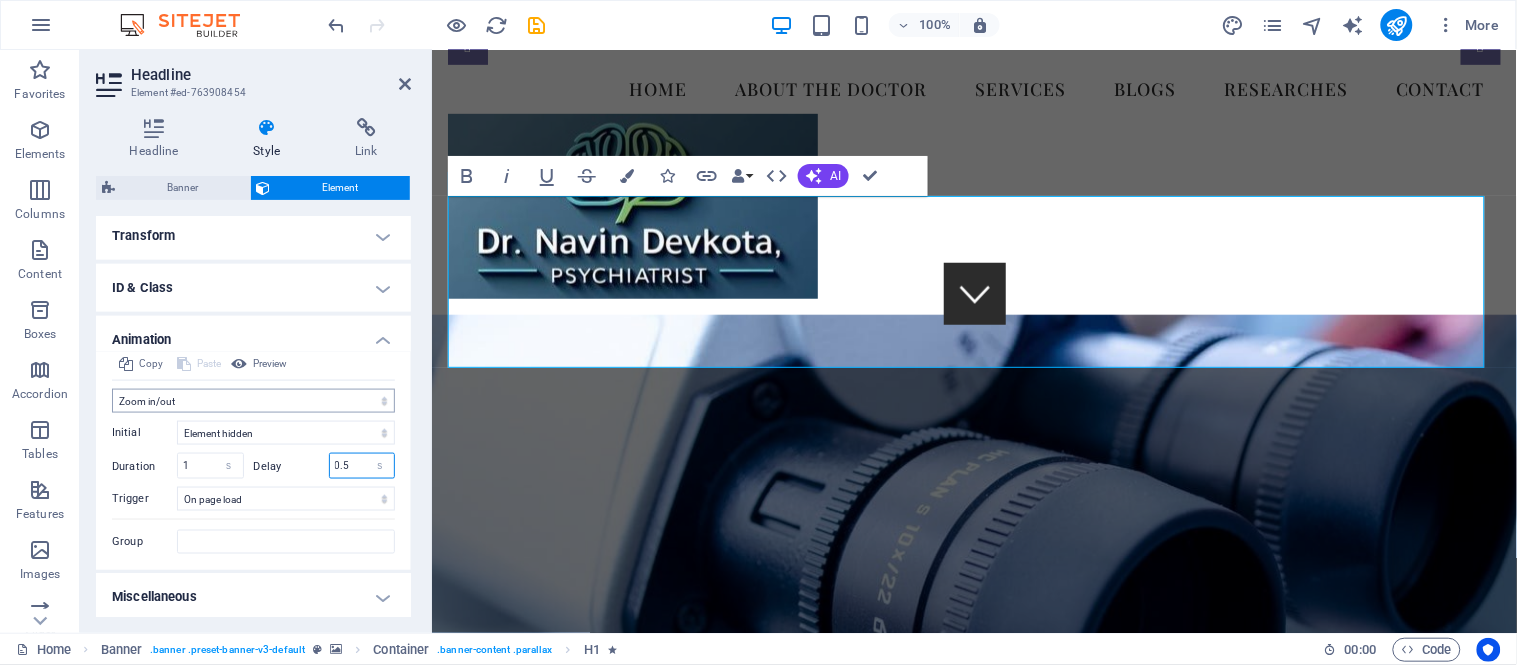 type on "0.5" 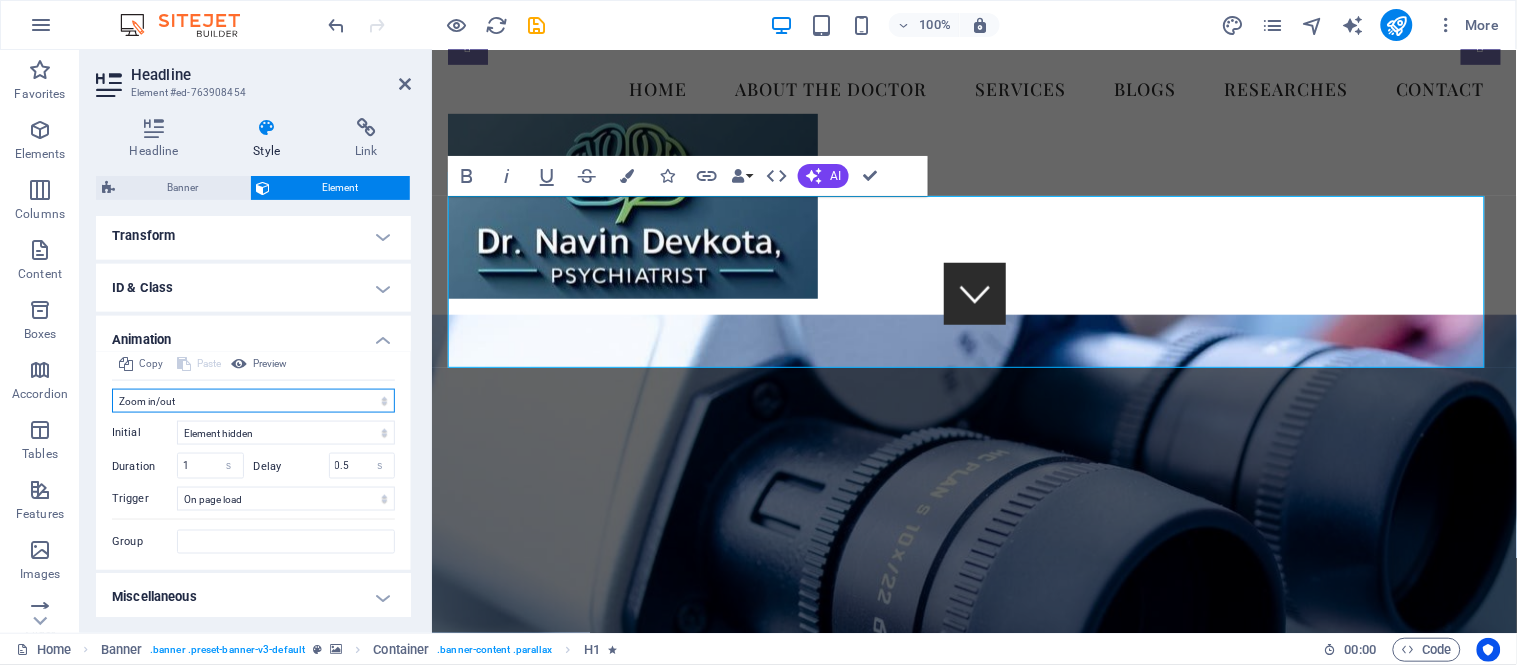 click on "Don't animate Show / Hide Slide up/down Zoom in/out Slide left to right Slide right to left Slide top to bottom Slide bottom to top Pulse Blink Open as overlay" at bounding box center [253, 401] 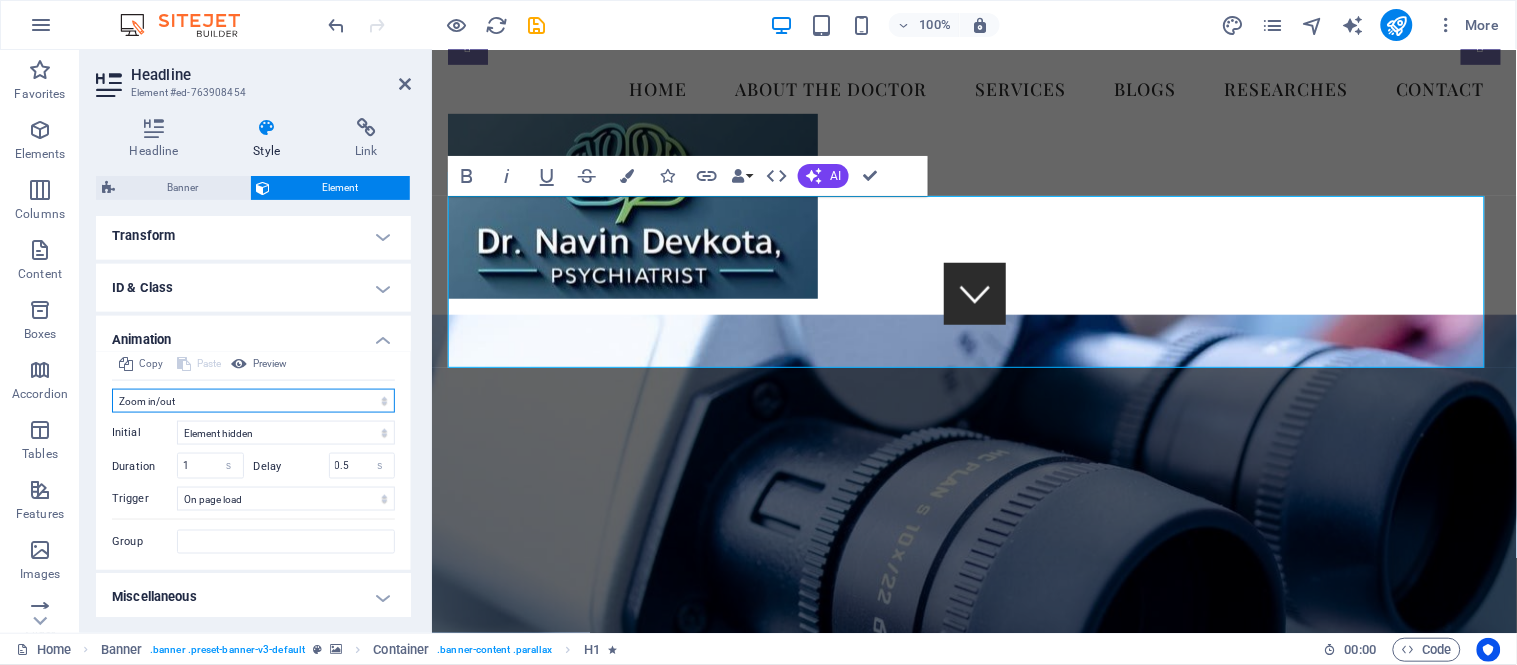 click on "Don't animate Show / Hide Slide up/down Zoom in/out Slide left to right Slide right to left Slide top to bottom Slide bottom to top Pulse Blink Open as overlay" at bounding box center (253, 401) 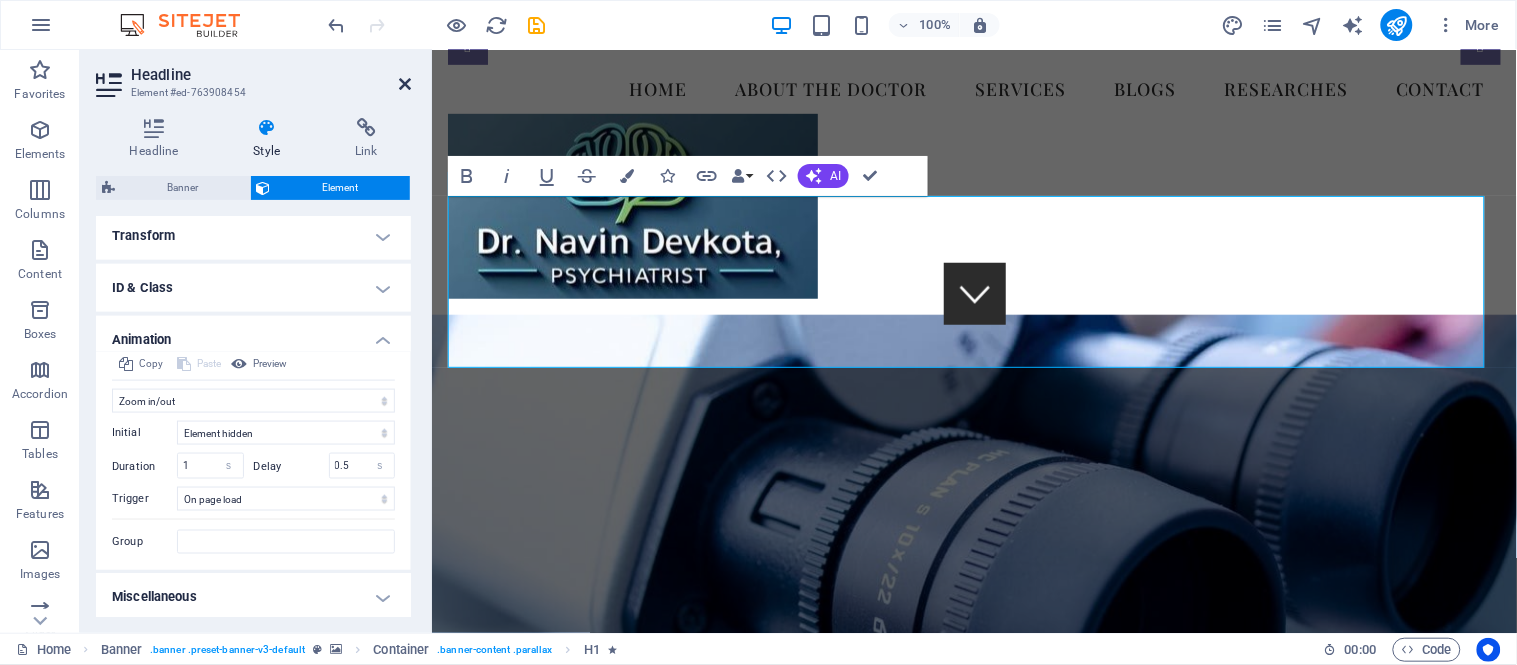 click at bounding box center [405, 84] 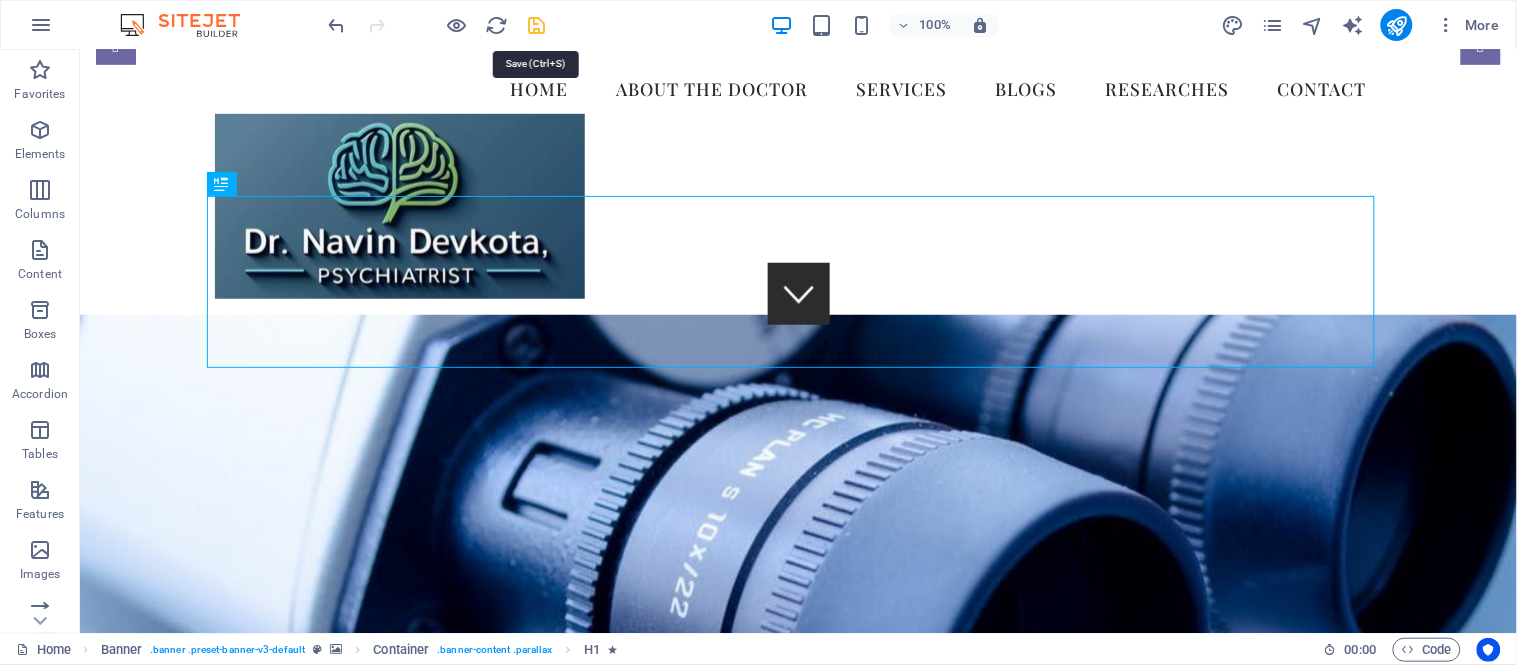 click at bounding box center (537, 25) 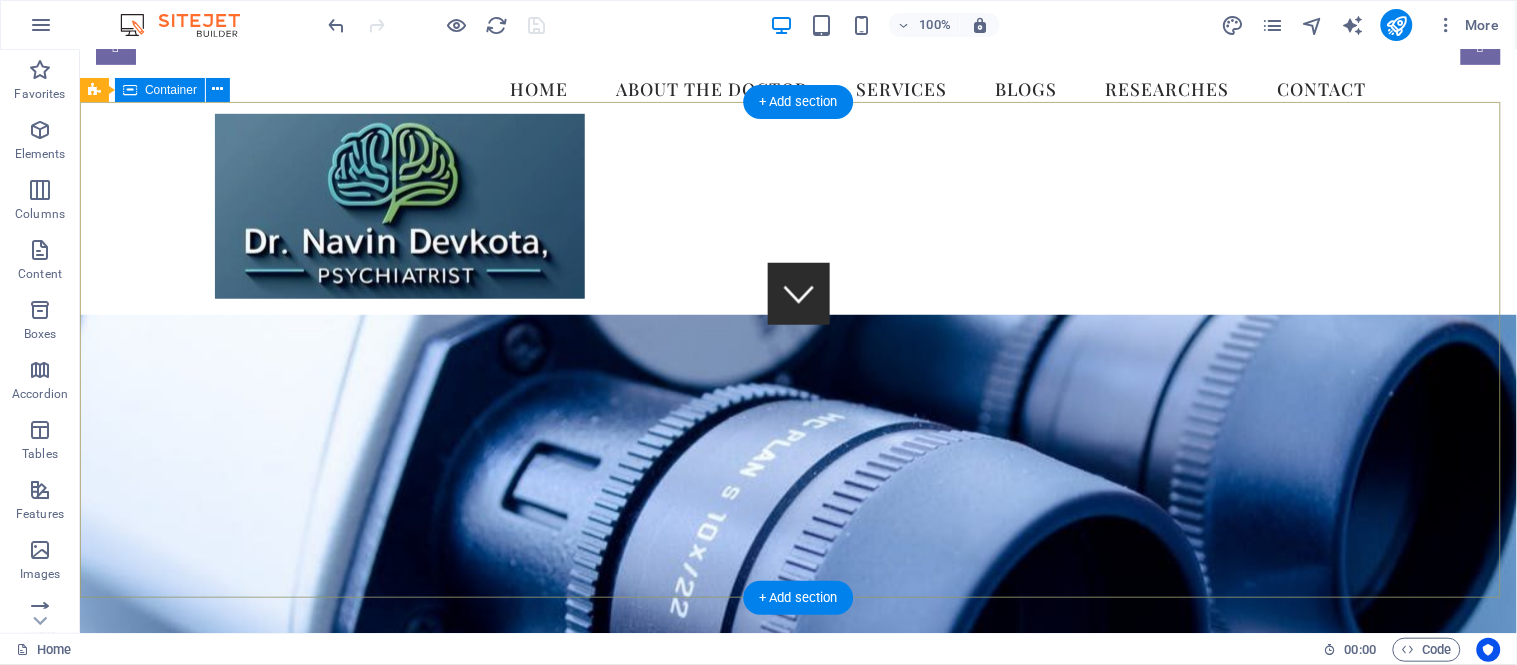 click on "Dr. [LAST], Psychiatrist in [CITY], [COUNTRY] We take care of your mental health!" at bounding box center (797, 1112) 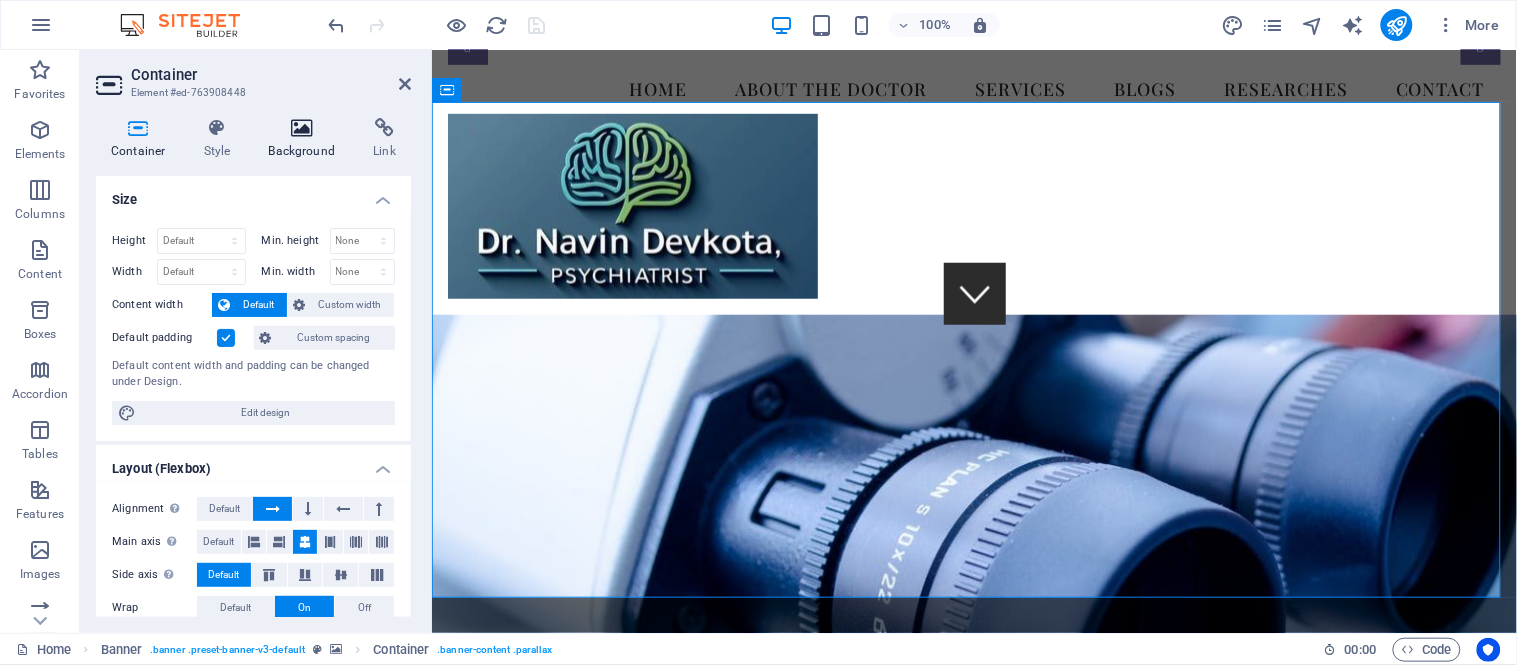 click at bounding box center [302, 128] 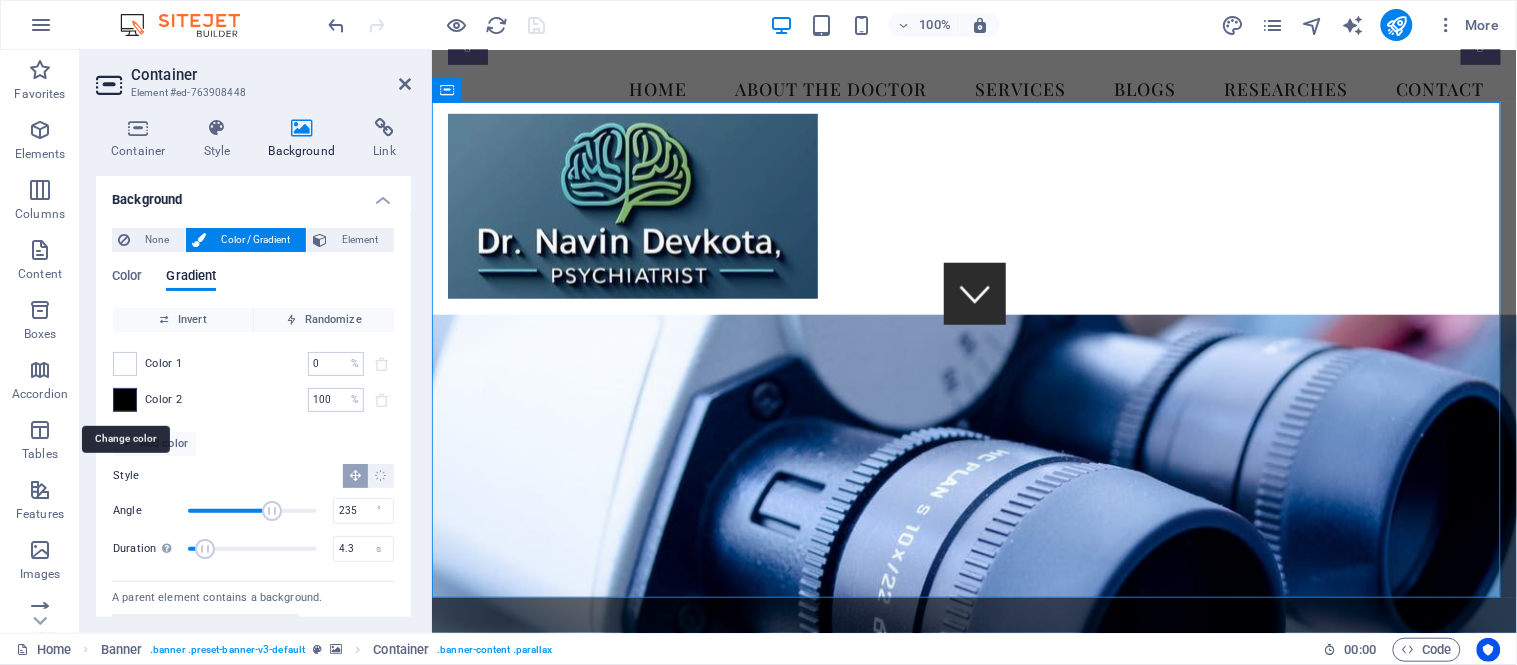 click at bounding box center [125, 400] 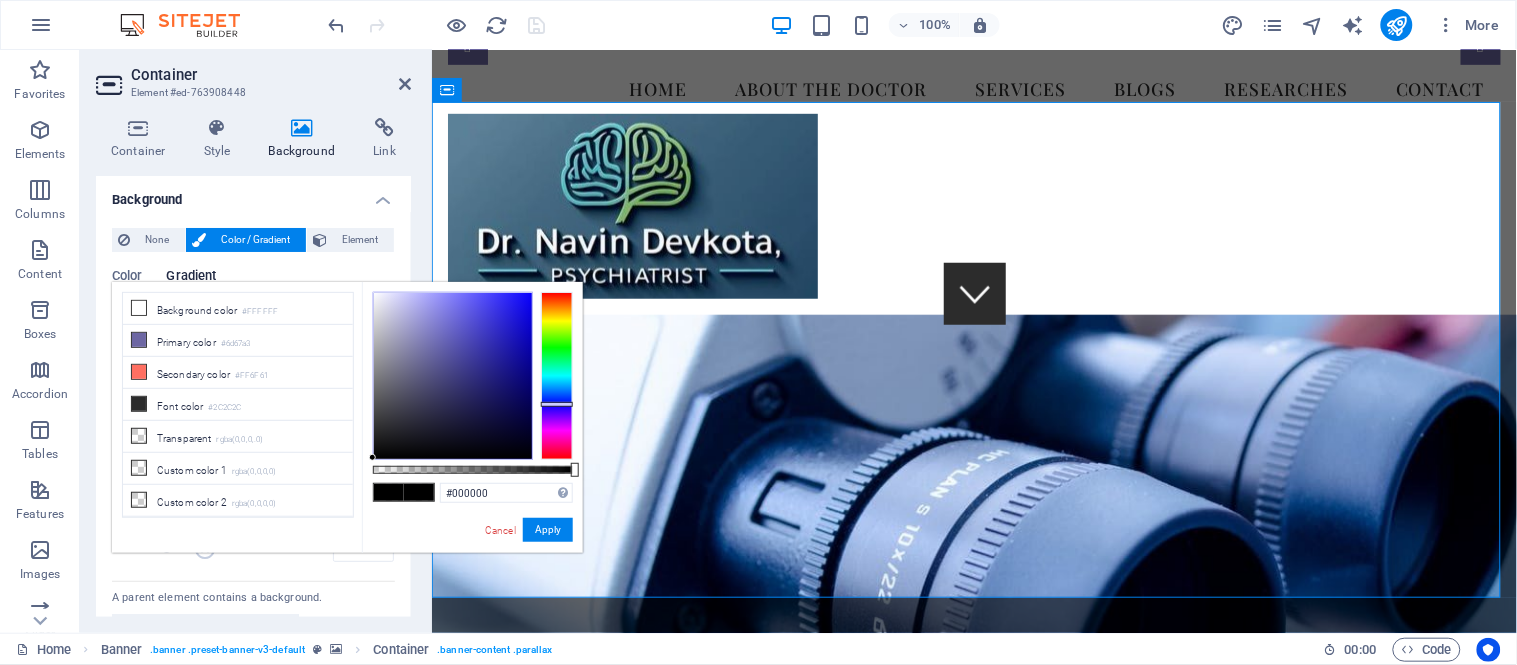 click at bounding box center [557, 376] 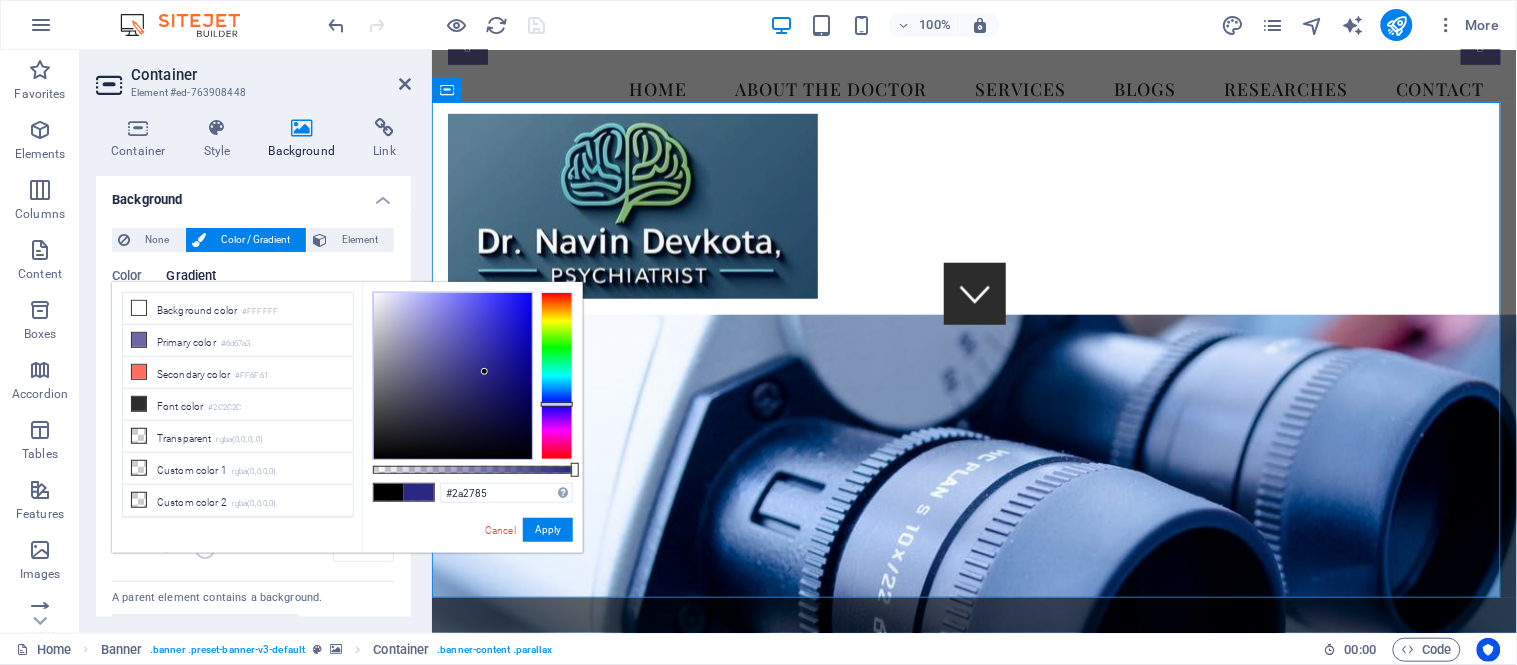 click at bounding box center [453, 376] 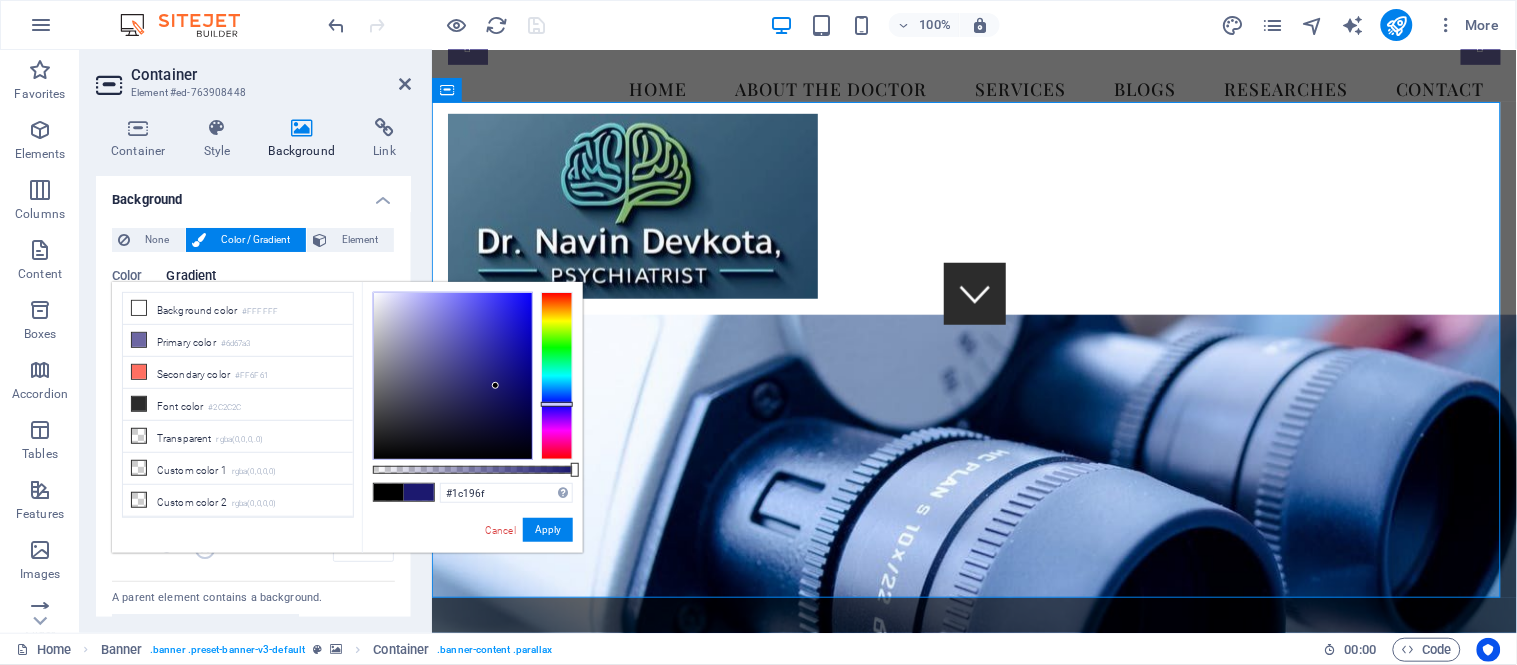 click at bounding box center [453, 376] 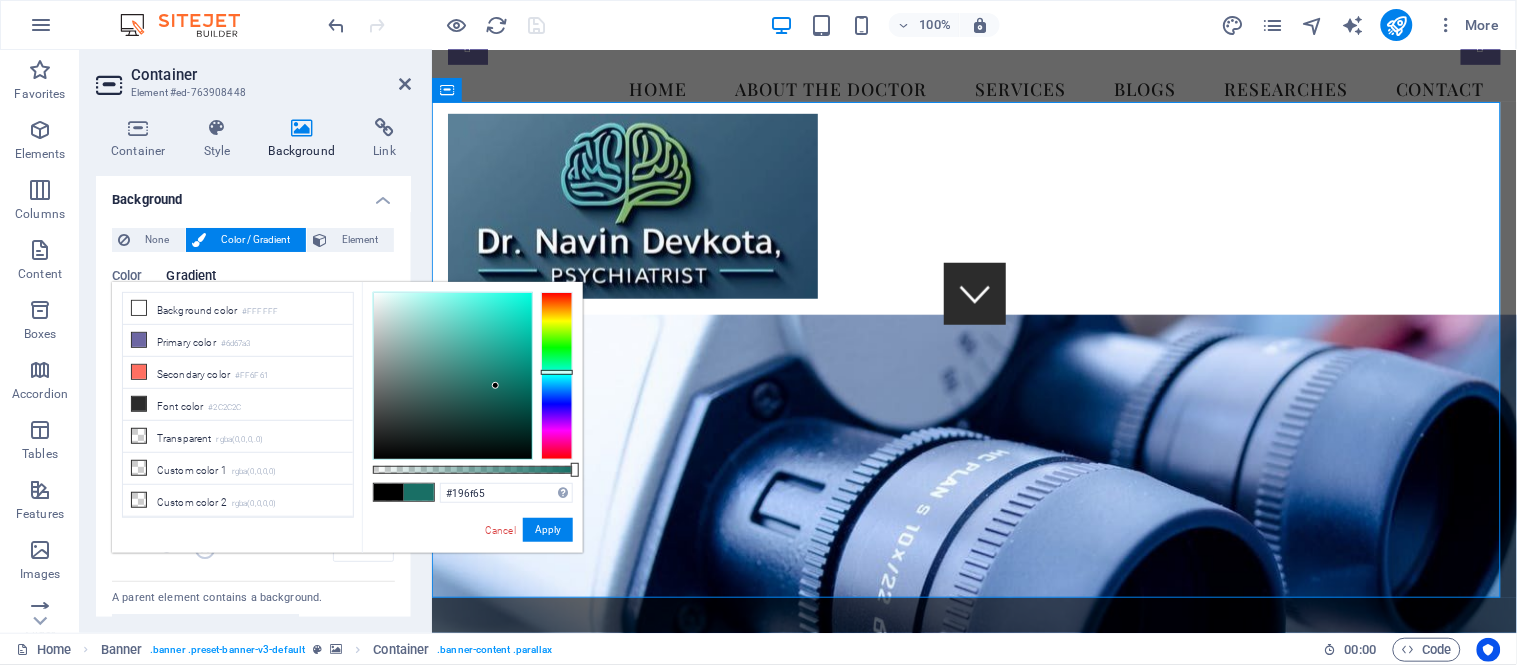 click at bounding box center (557, 376) 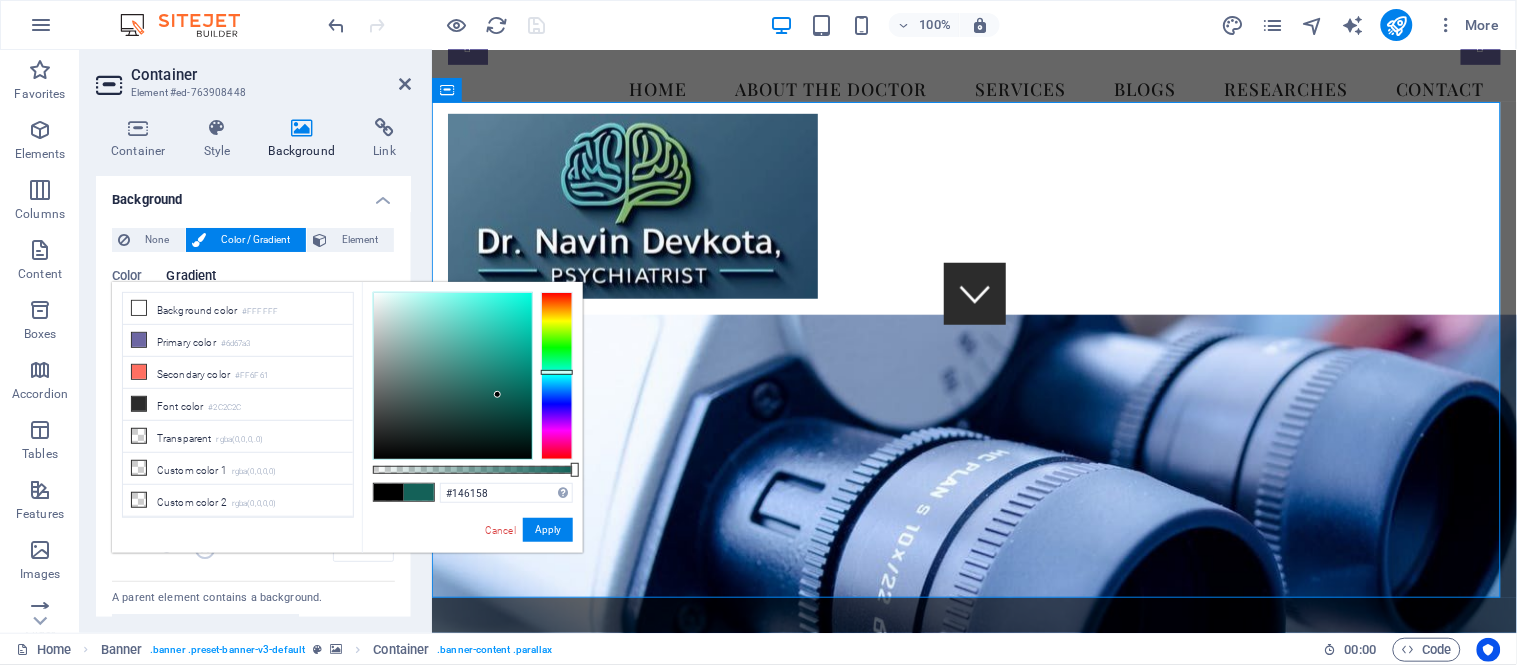click at bounding box center (453, 376) 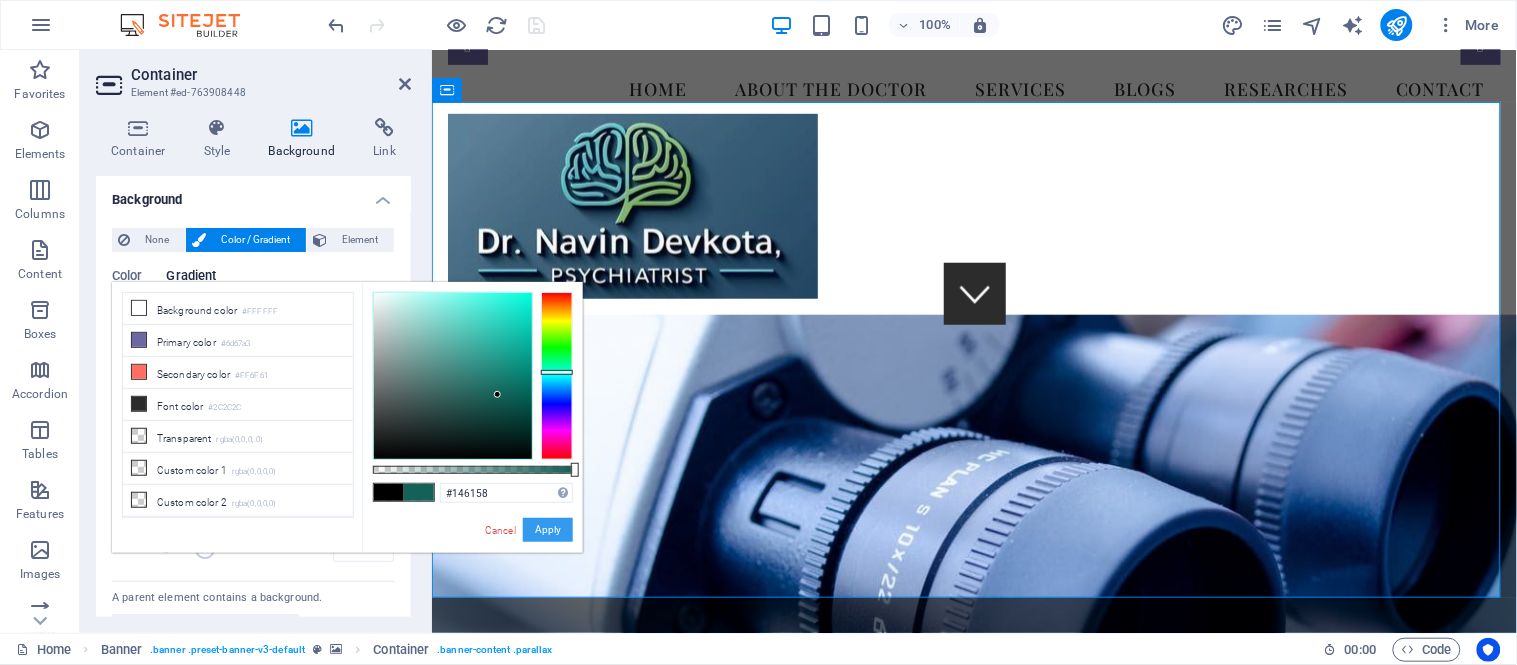 click on "Apply" at bounding box center (548, 530) 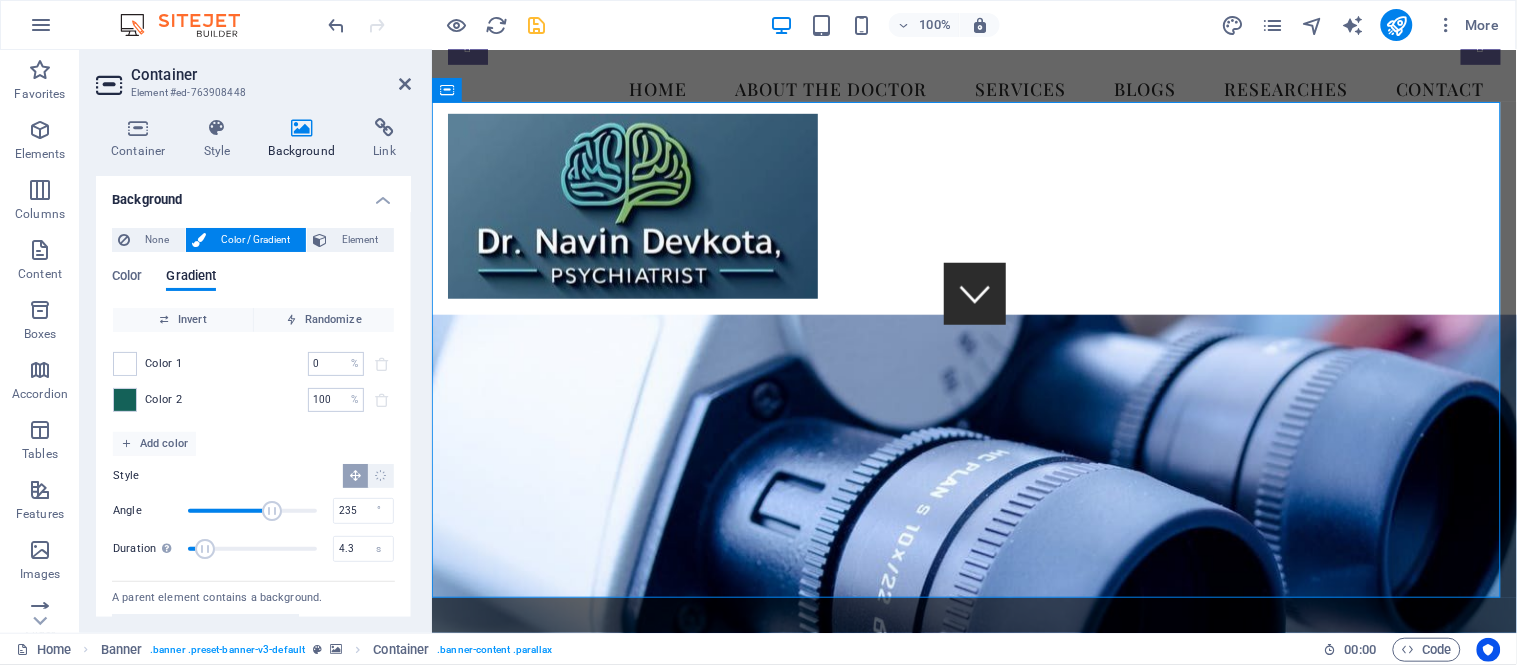 scroll, scrollTop: 36, scrollLeft: 0, axis: vertical 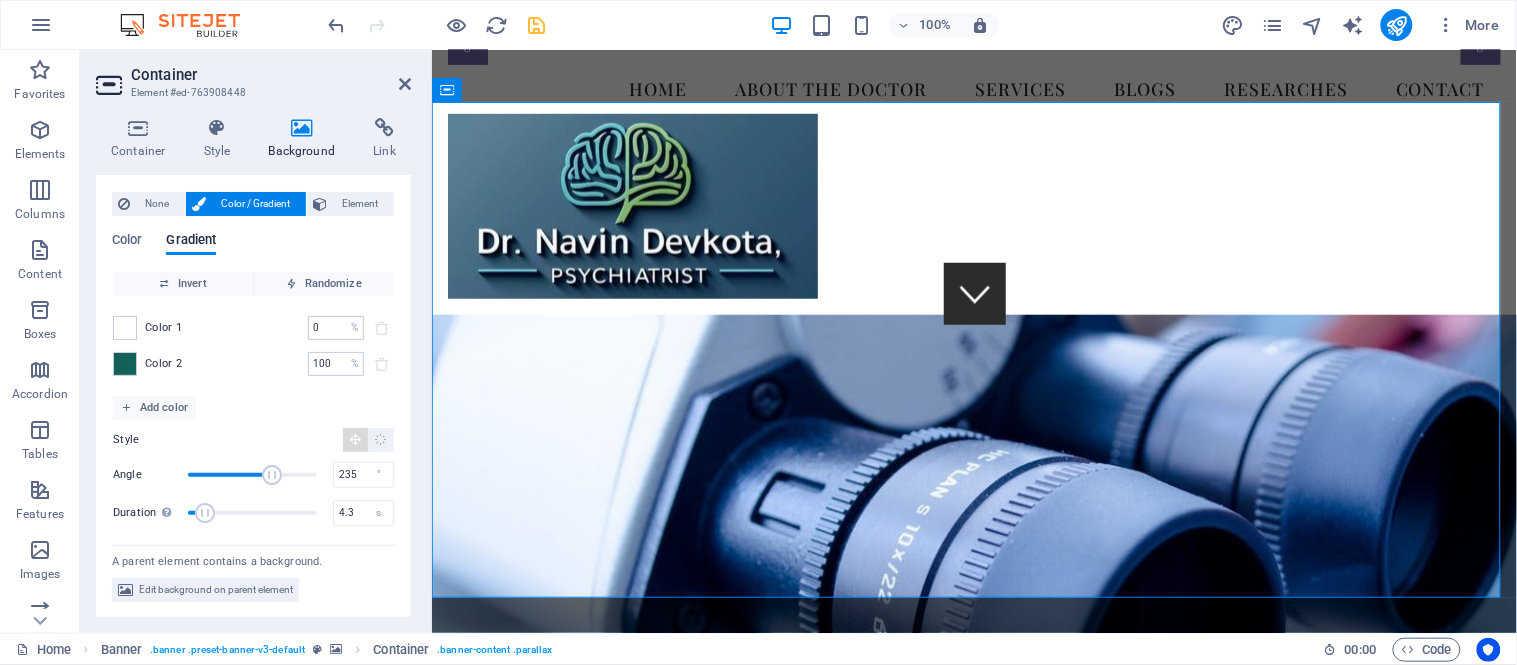click at bounding box center [355, 440] 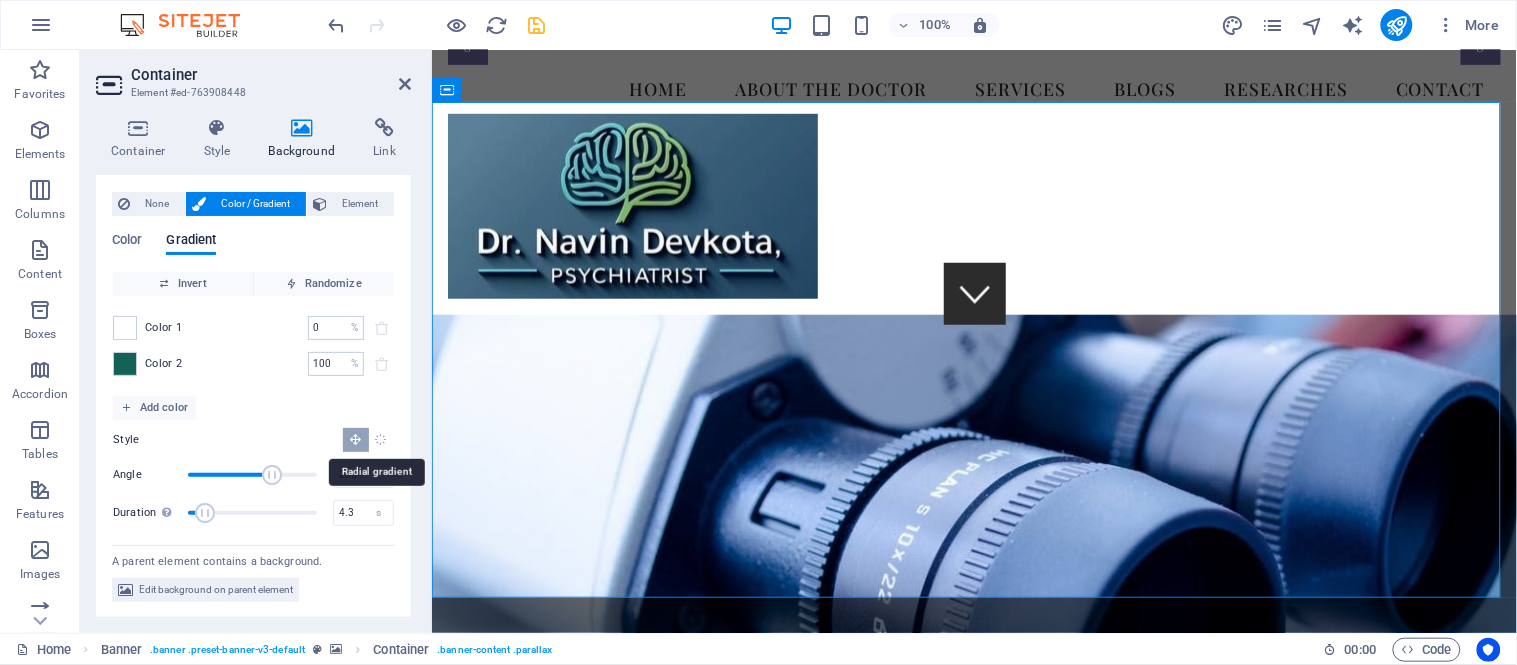click at bounding box center [381, 439] 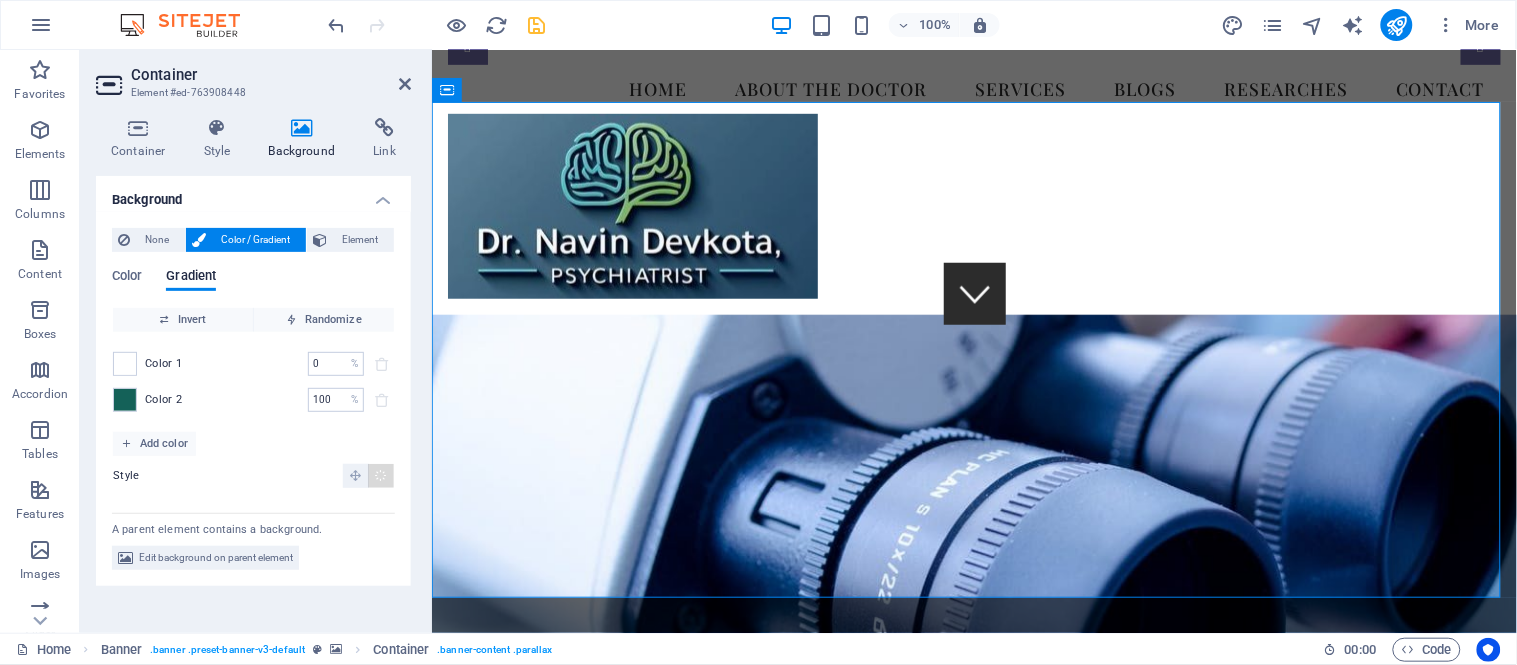 scroll, scrollTop: 0, scrollLeft: 0, axis: both 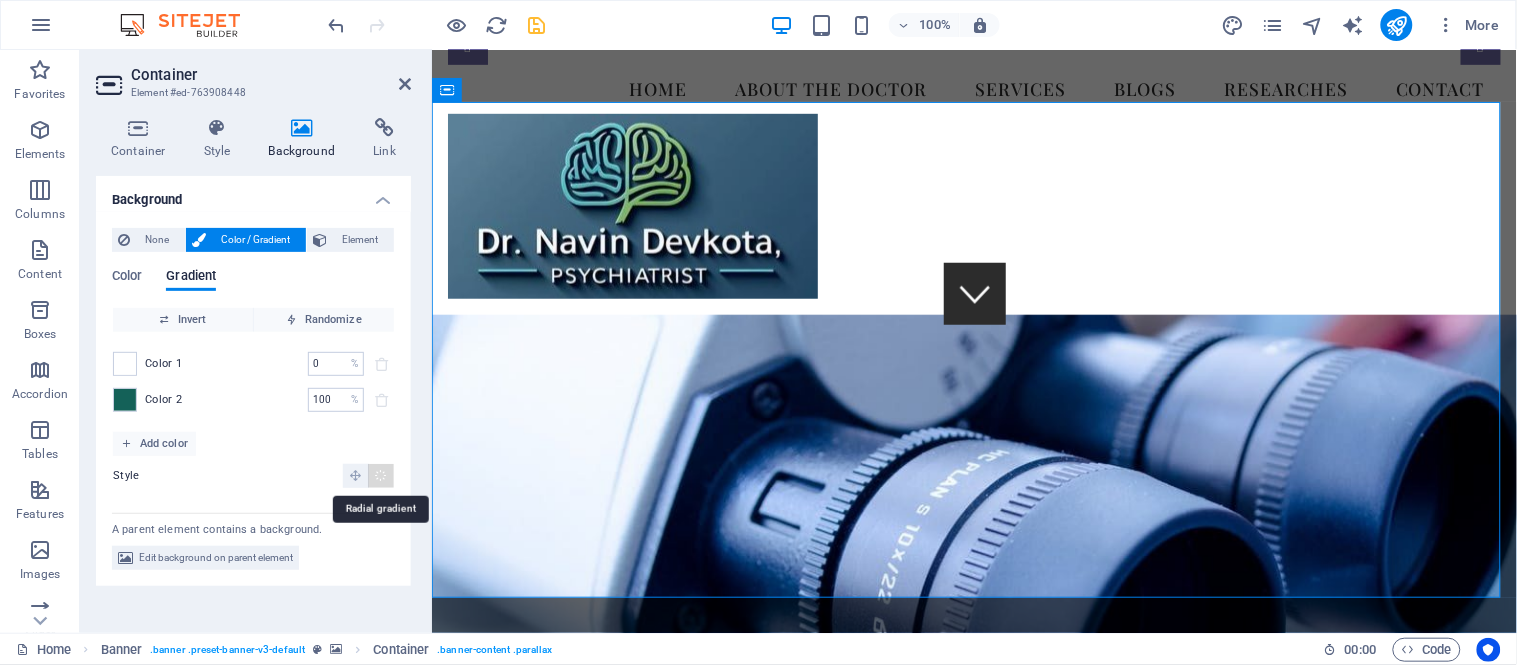 click at bounding box center (381, 475) 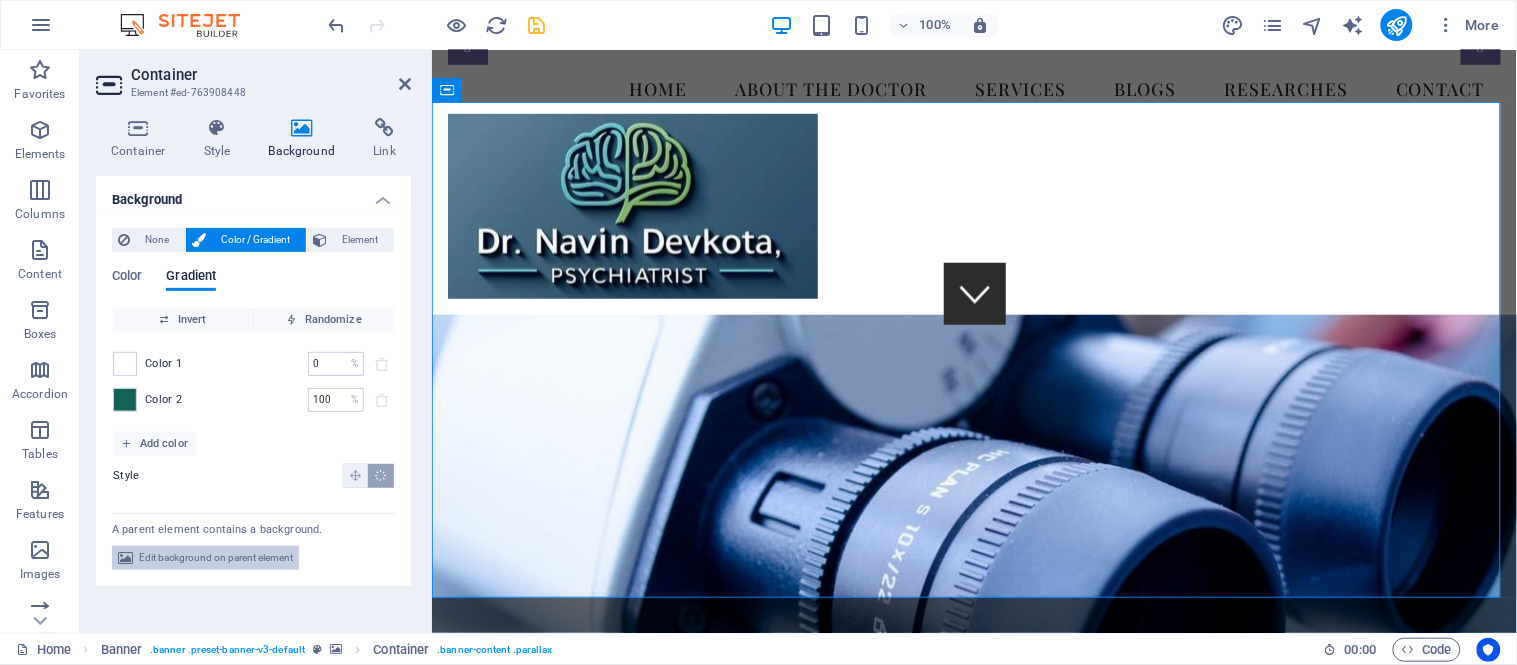 click on "Edit background on parent element" at bounding box center [216, 558] 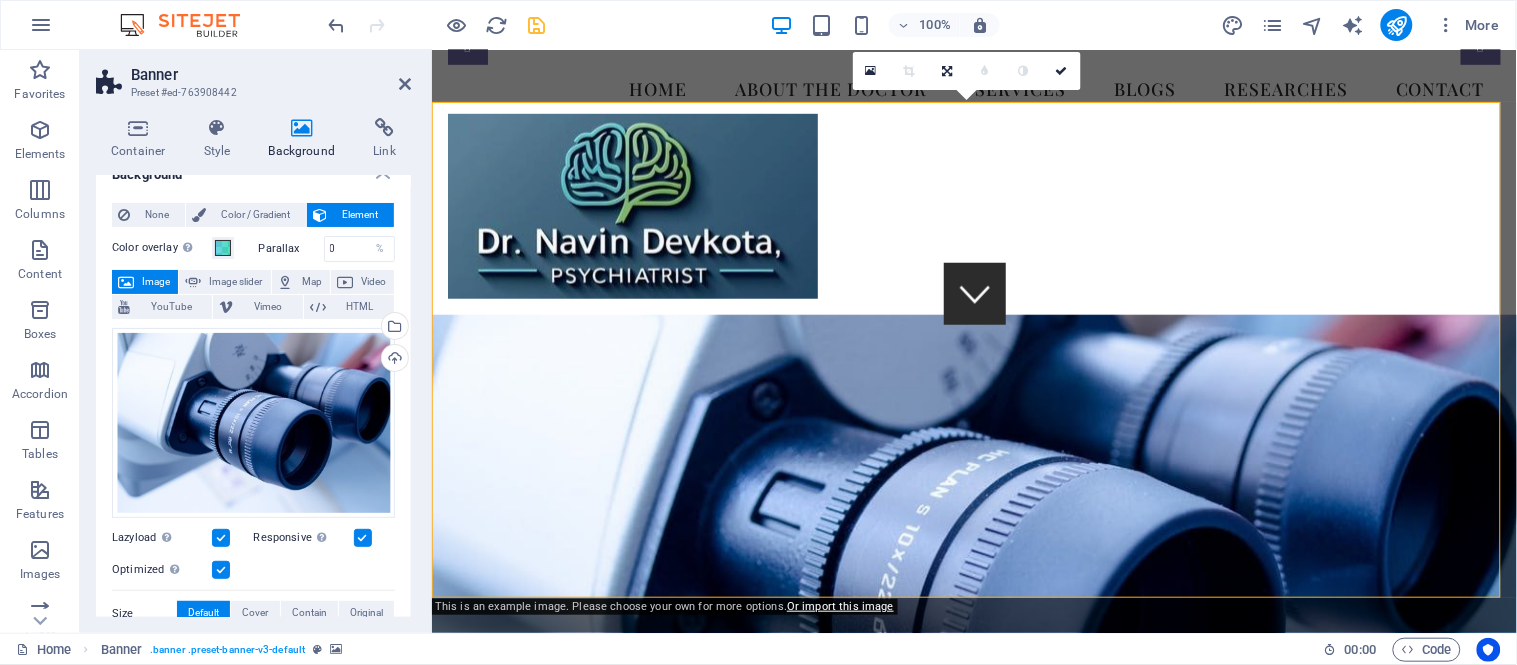 scroll, scrollTop: 26, scrollLeft: 0, axis: vertical 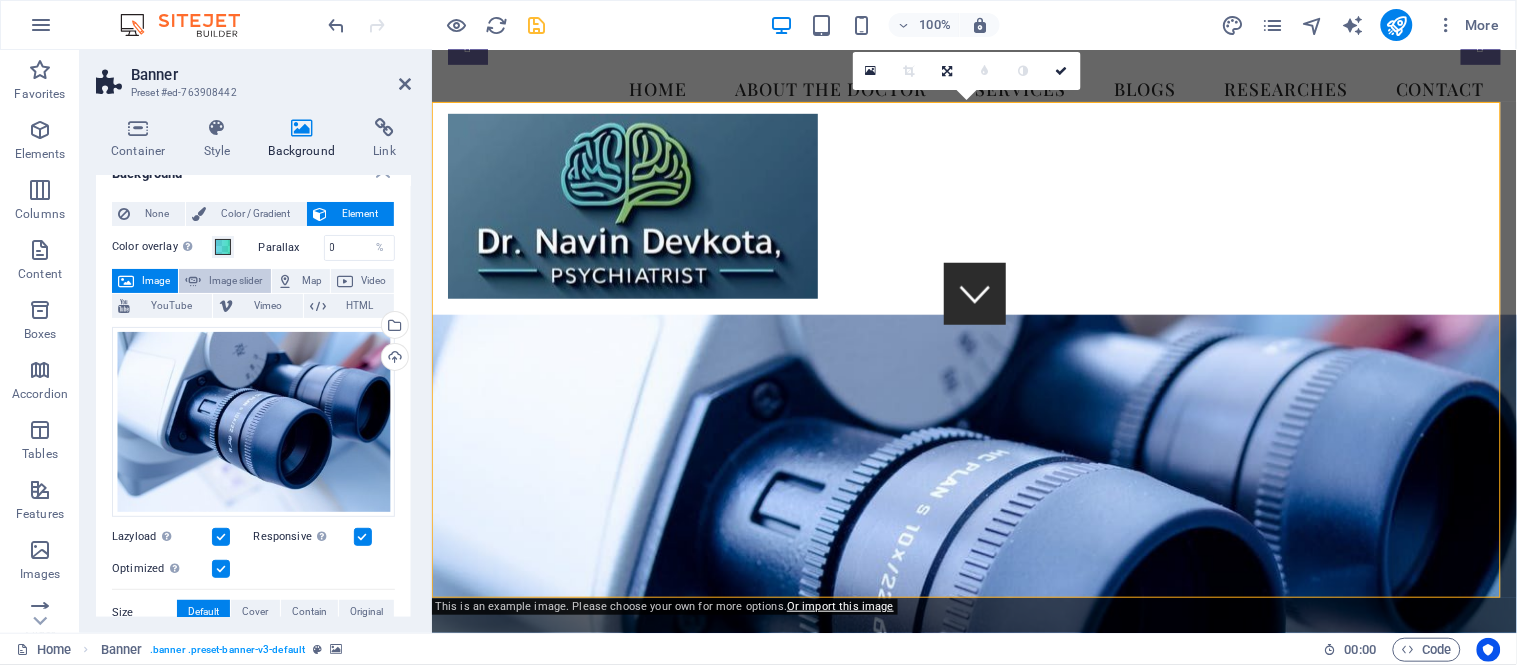 click on "Image slider" at bounding box center [235, 281] 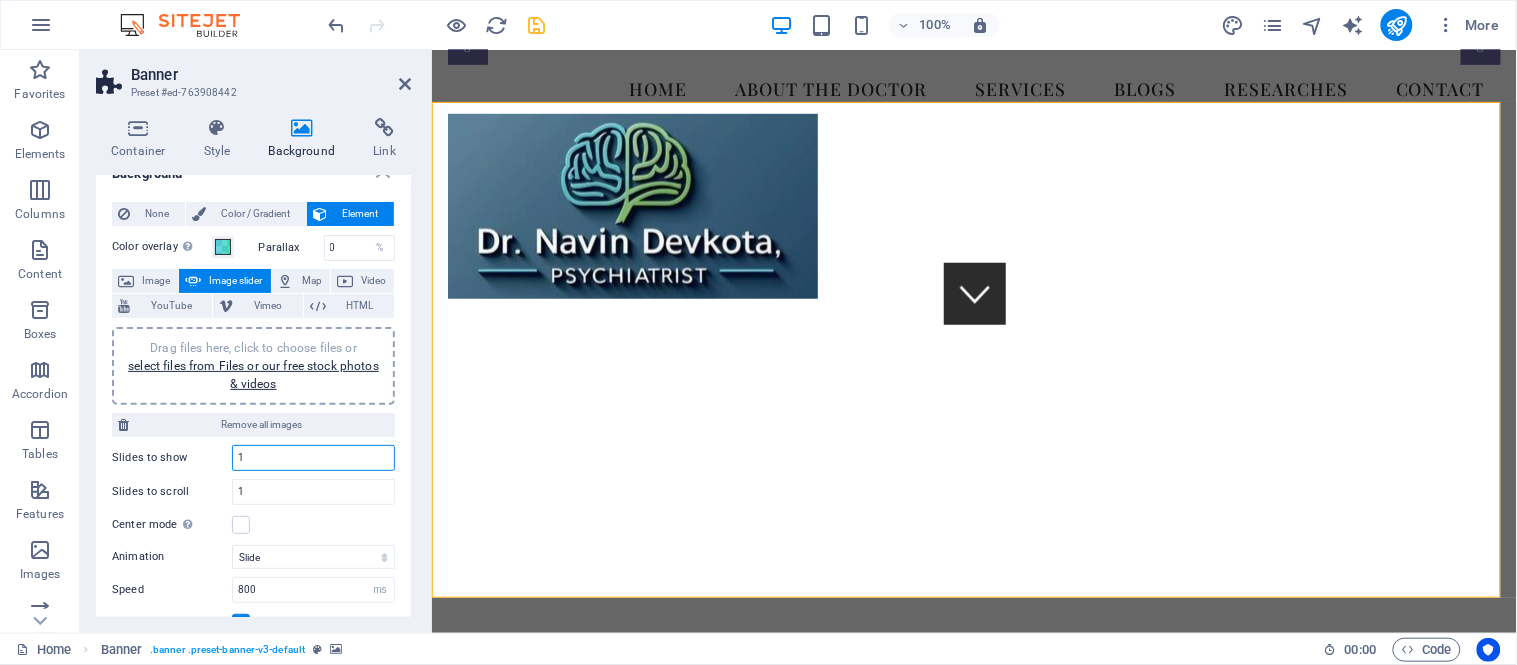 click on "1" at bounding box center (313, 458) 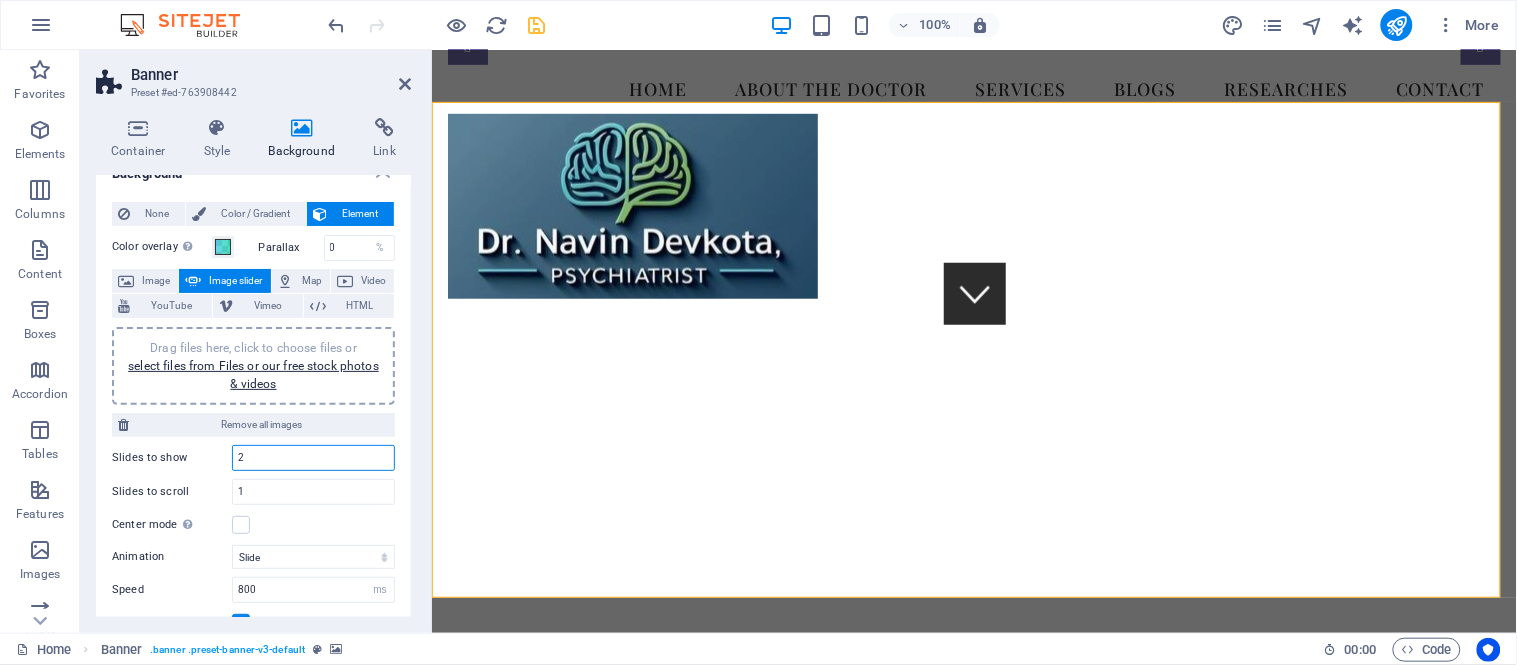 type on "2" 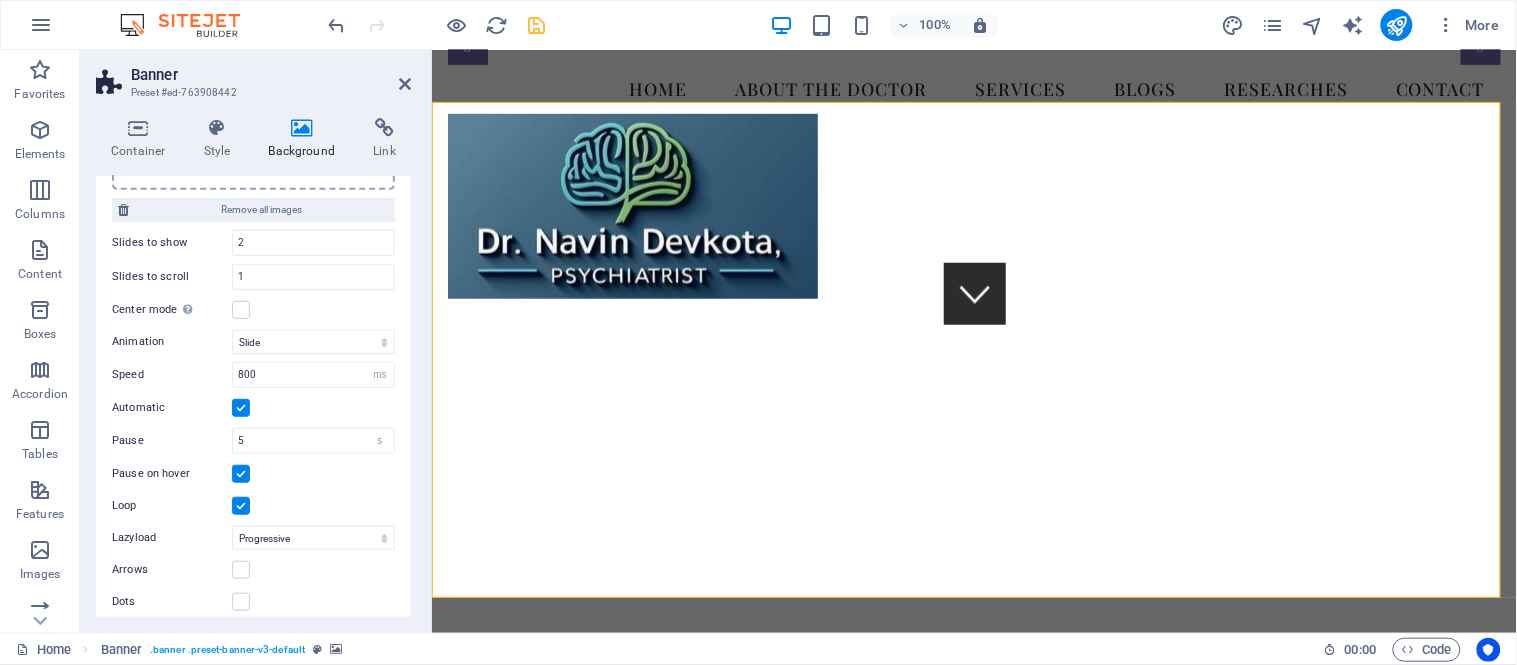 scroll, scrollTop: 244, scrollLeft: 0, axis: vertical 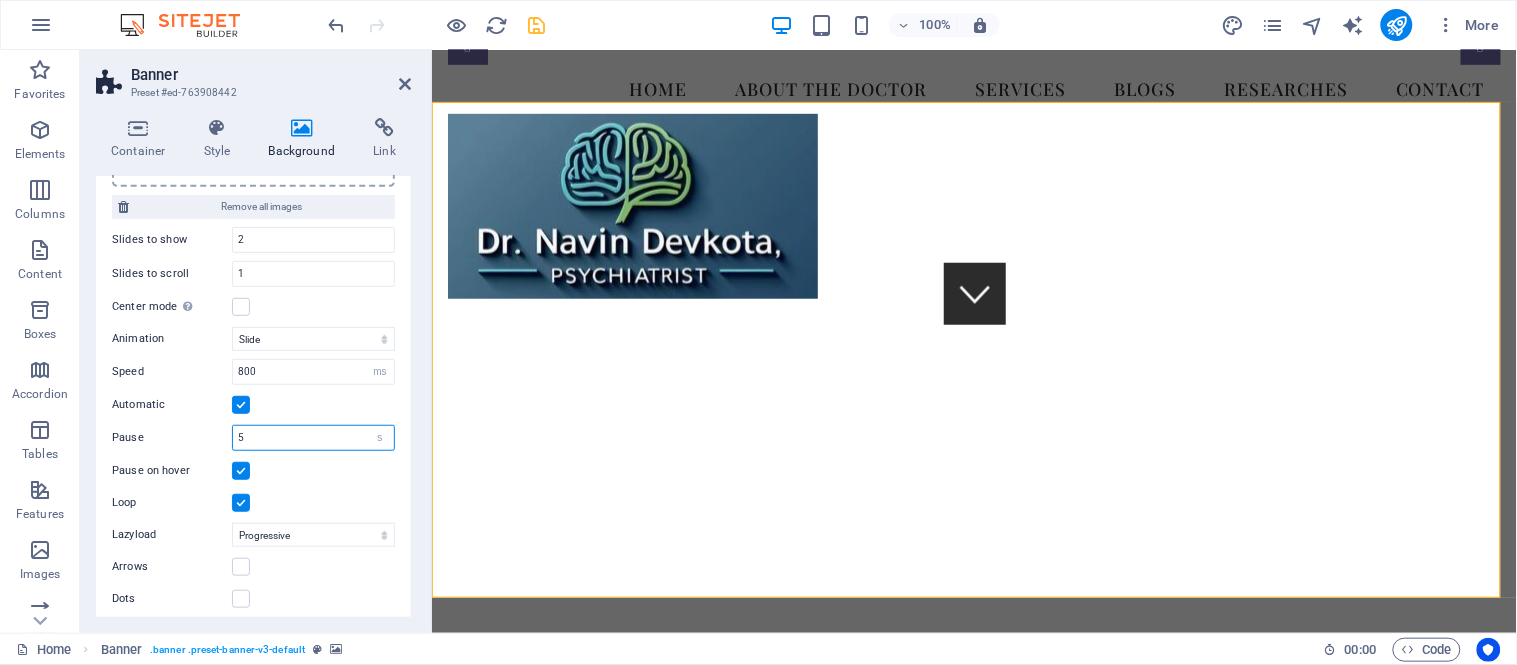 click on "5" at bounding box center (313, 438) 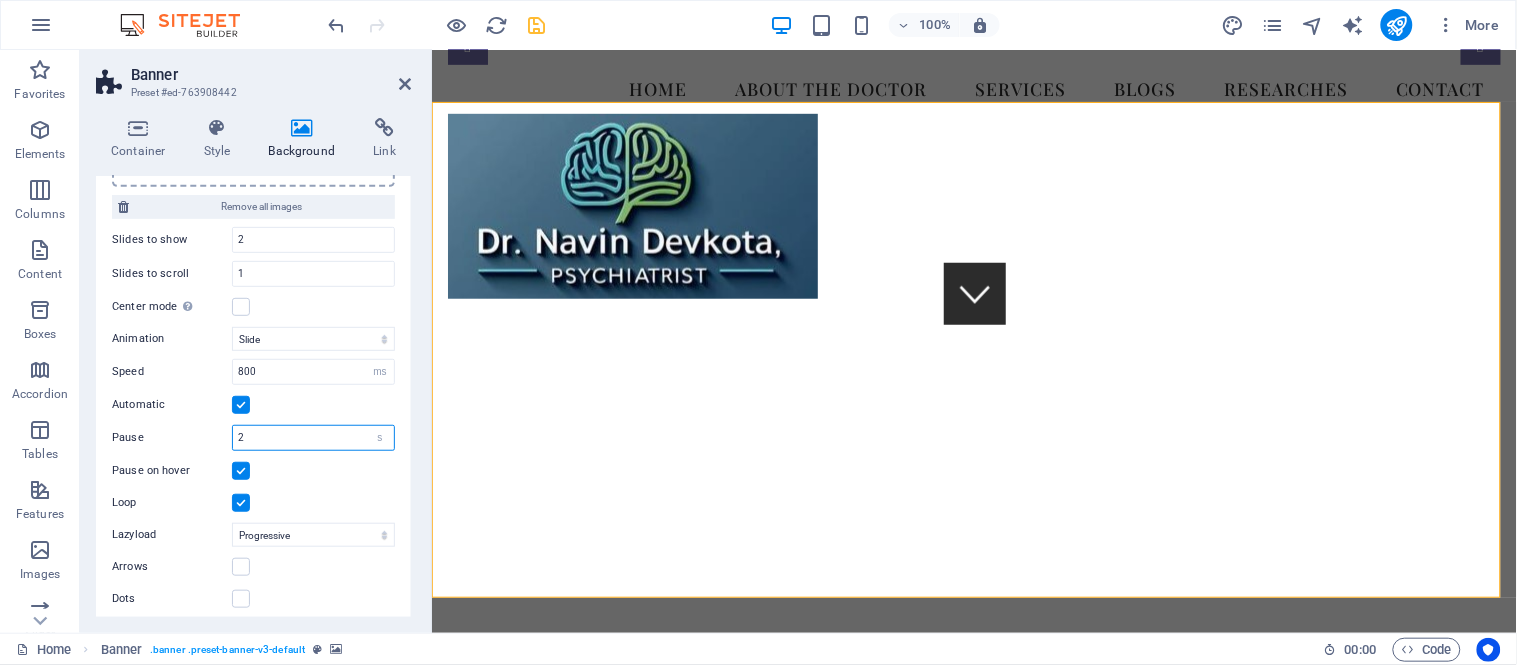 type on "2" 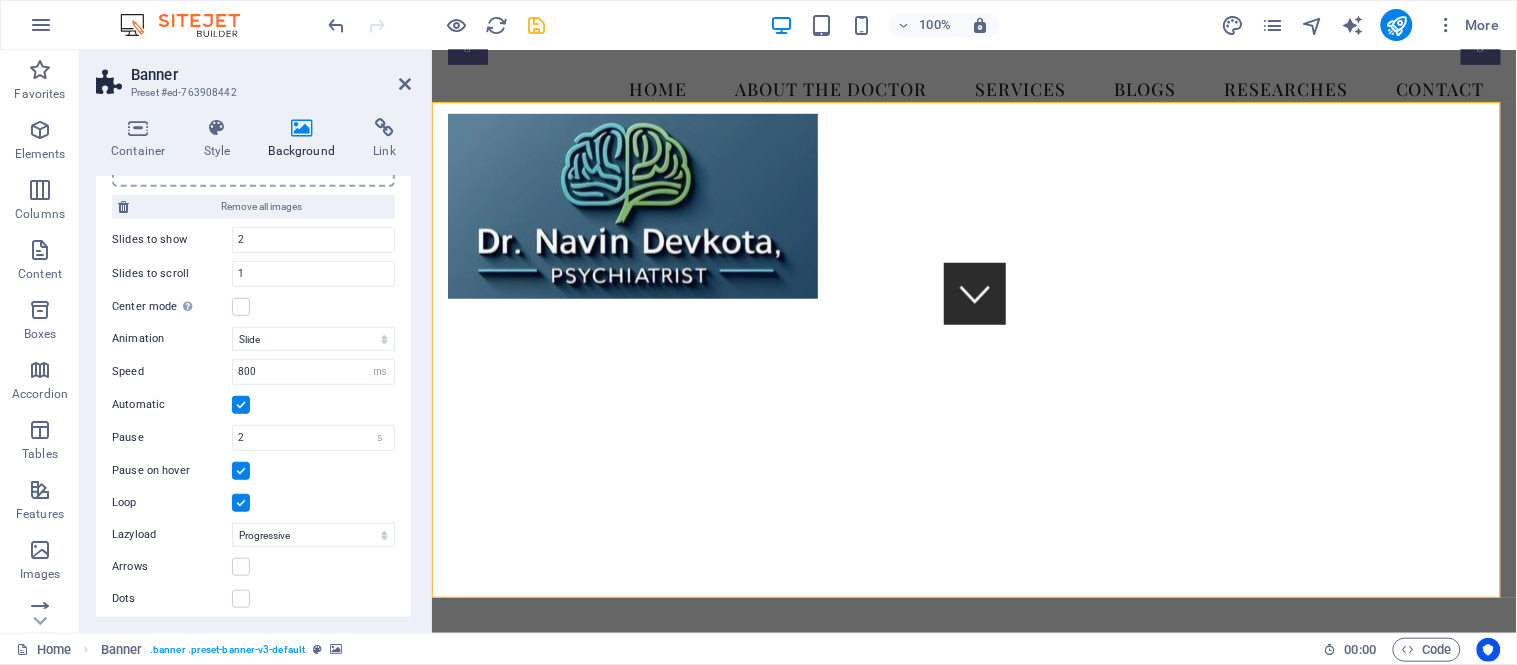 drag, startPoint x: 406, startPoint y: 351, endPoint x: 408, endPoint y: 400, distance: 49.0408 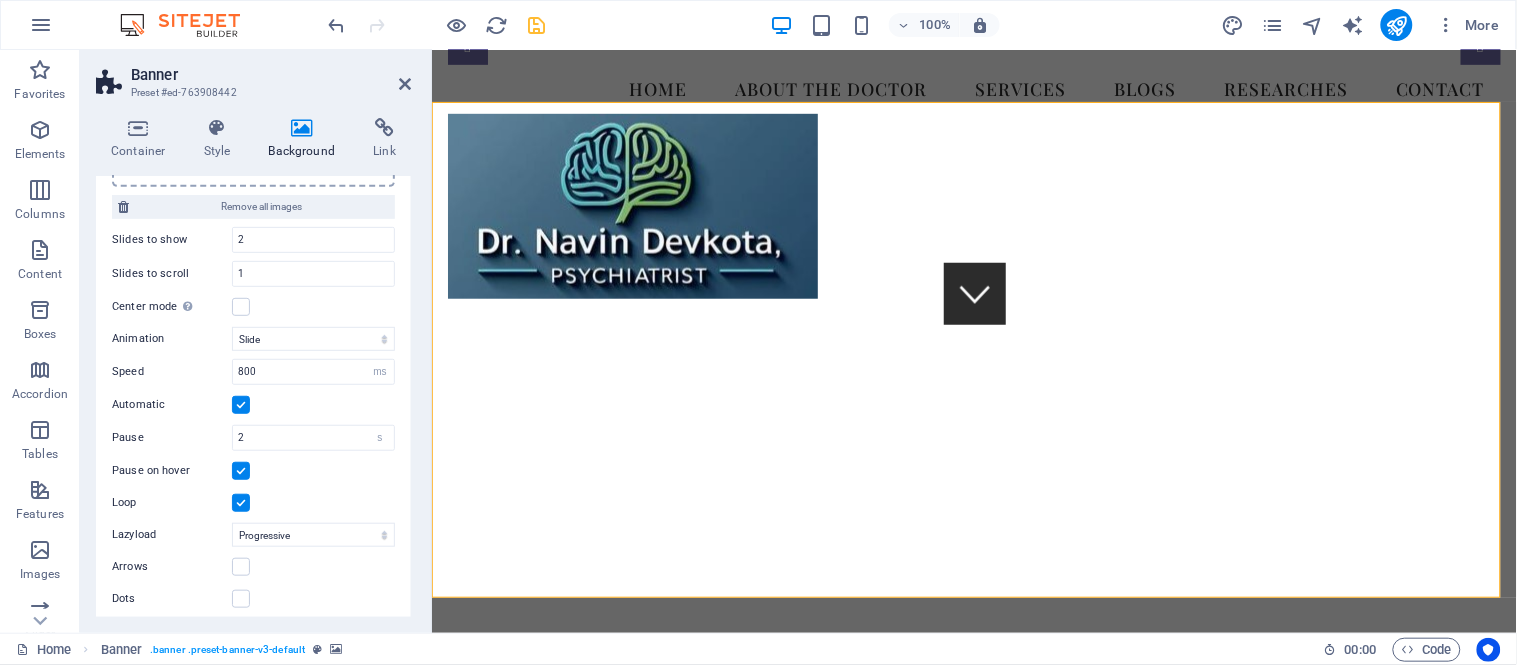 click on "Background None Color / Gradient Element Stretch background to full-width Color overlay Places an overlay over the background to colorize it Parallax 0 % Image Image slider Map Video YouTube Vimeo HTML Drag files here, click to choose files or select files from Files or our free stock photos & videos Remove all images Slides to show 2 Slides to scroll 1 Center mode Enables centered view with partial previous/next slide. Use with odd numbered "Slides to show" counts. Center padding Not visible while "Variable width" is activated 0 px % Animation Slide Fade Speed 800 s ms Automatic Pause 2 s ms Pause on hover Loop Lazyload Off On demand Progressive Arrows Dots Color Gradient Color A parent element contains a background. Edit background on parent element" at bounding box center (253, 396) 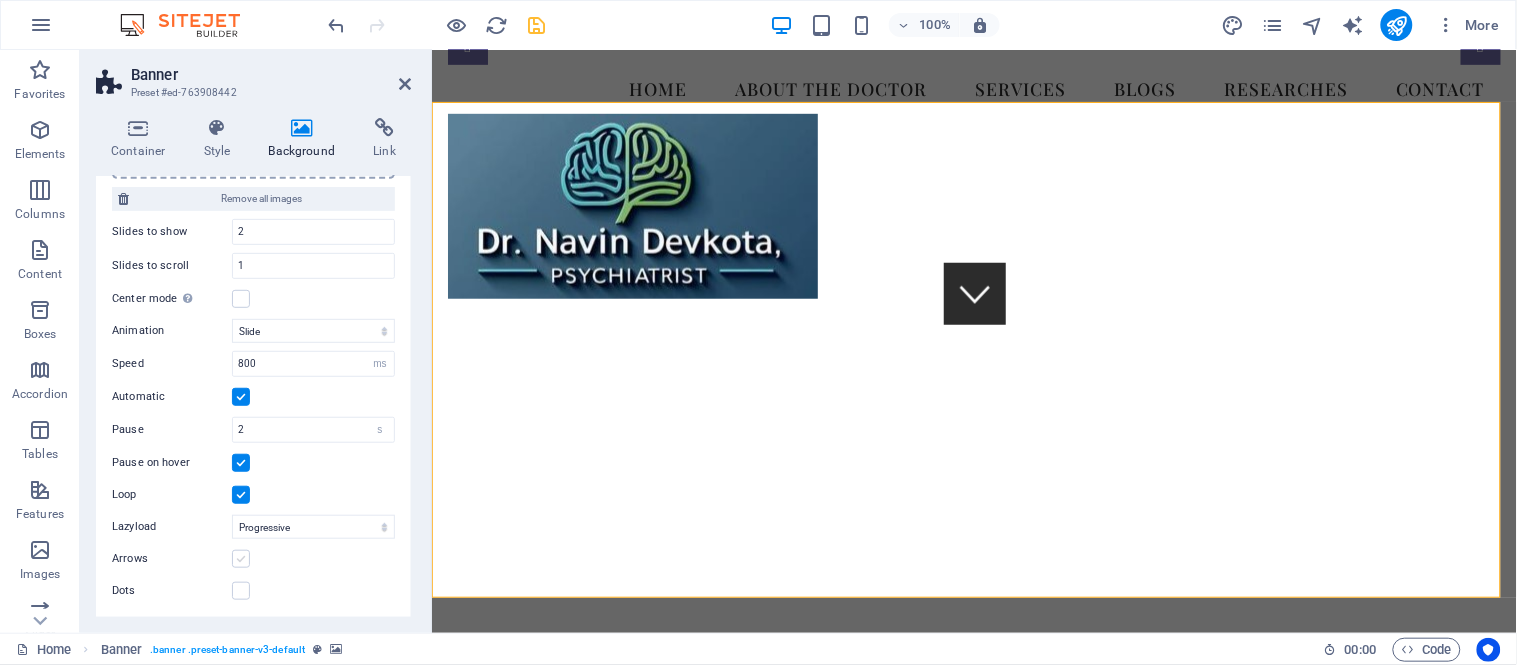 click at bounding box center [241, 559] 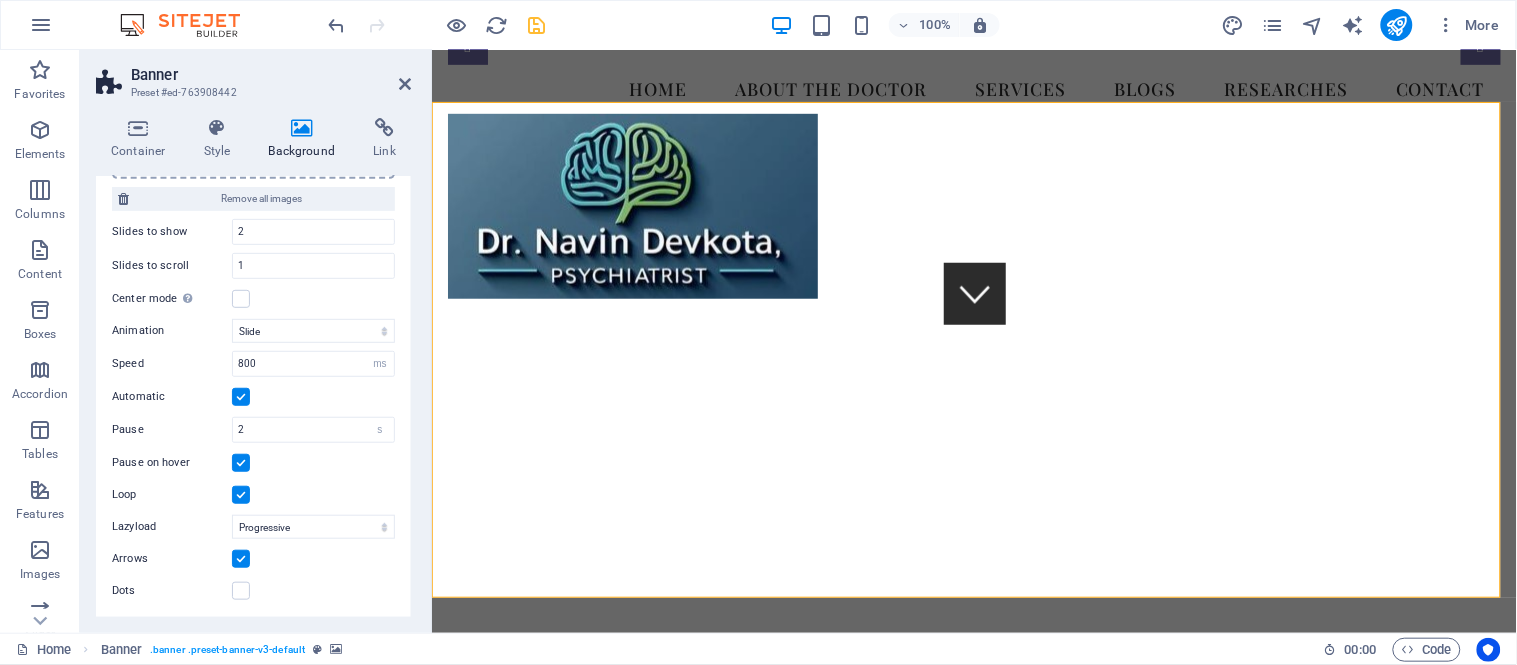 click at bounding box center [241, 559] 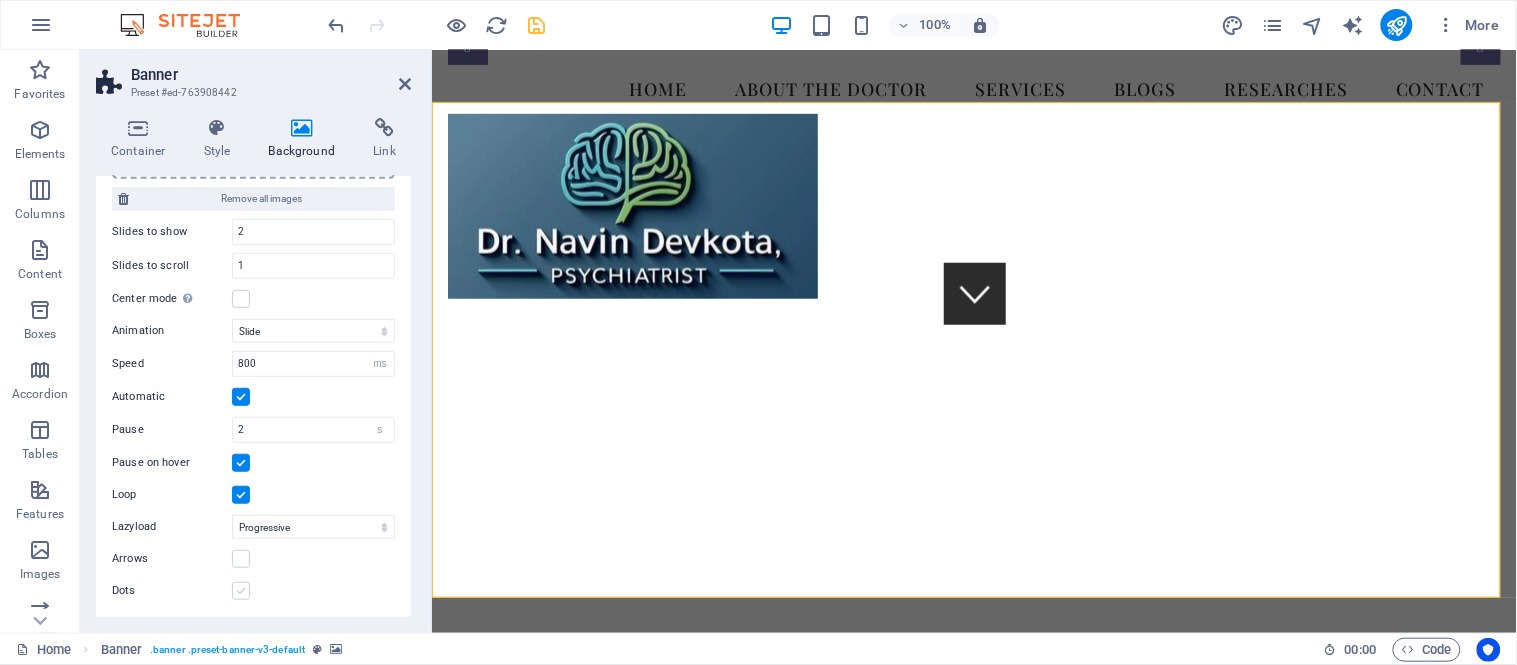 click at bounding box center [241, 591] 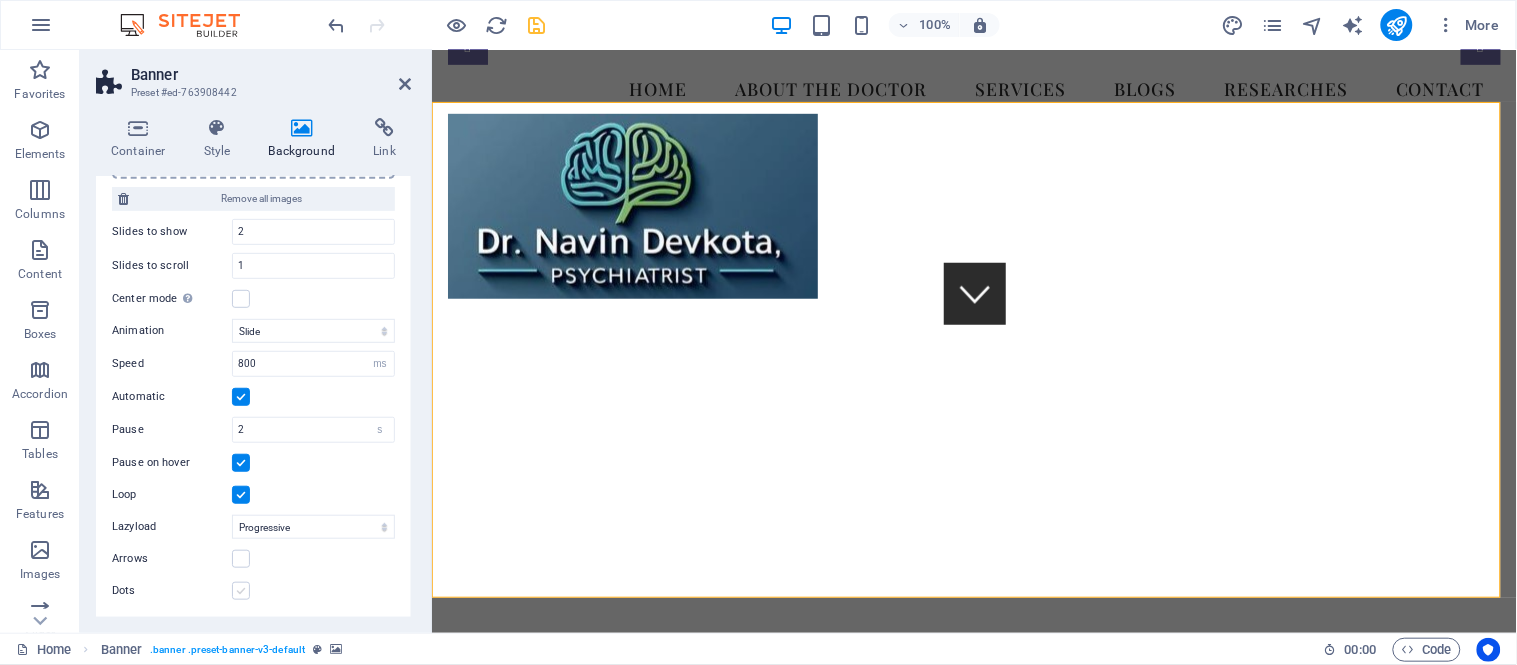 click on "Dots" at bounding box center [0, 0] 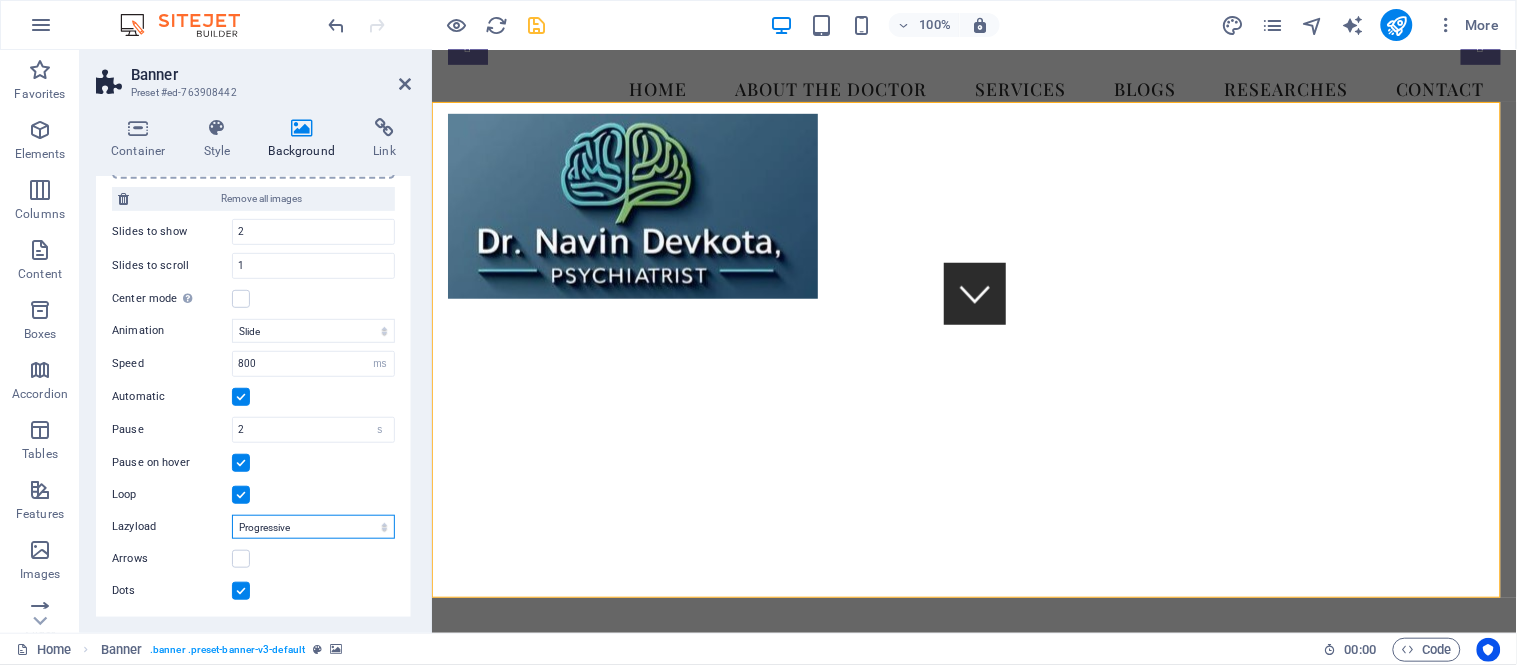 click on "Off On demand Progressive" at bounding box center (313, 527) 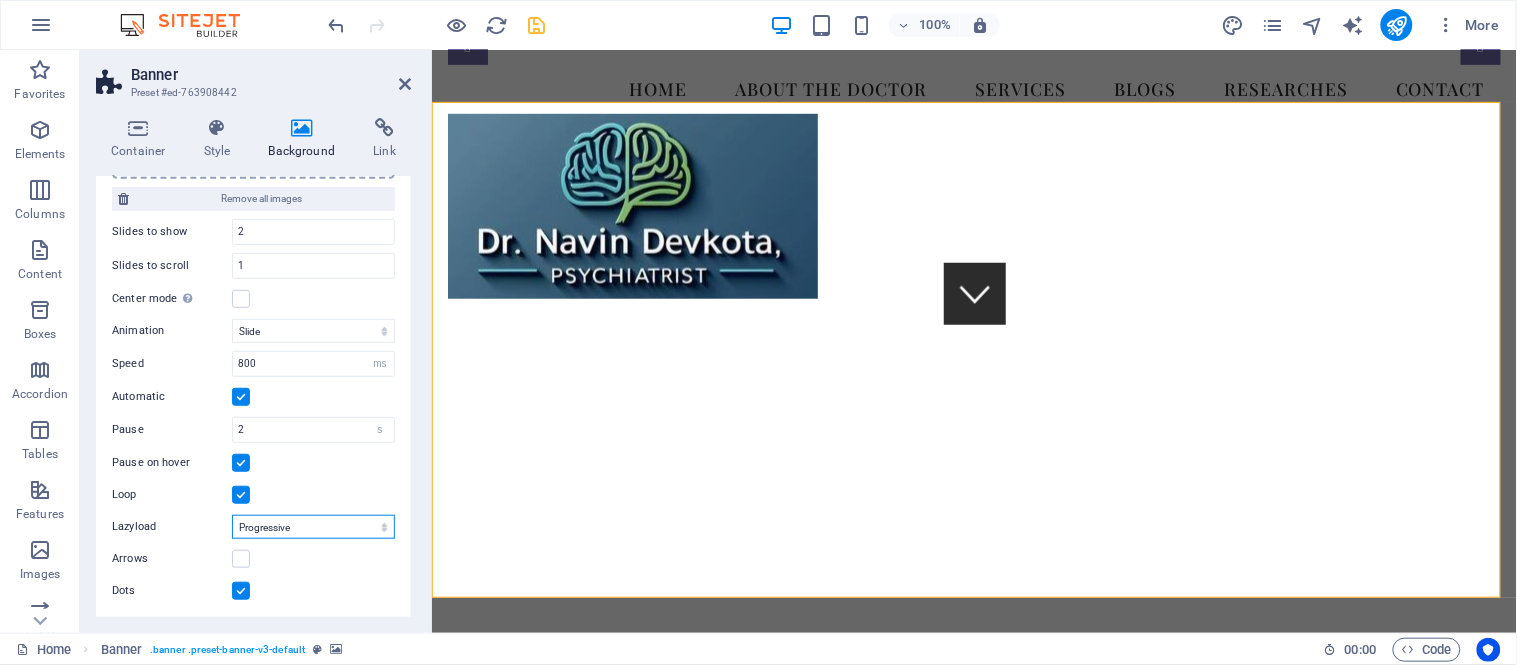 select on "ondemand" 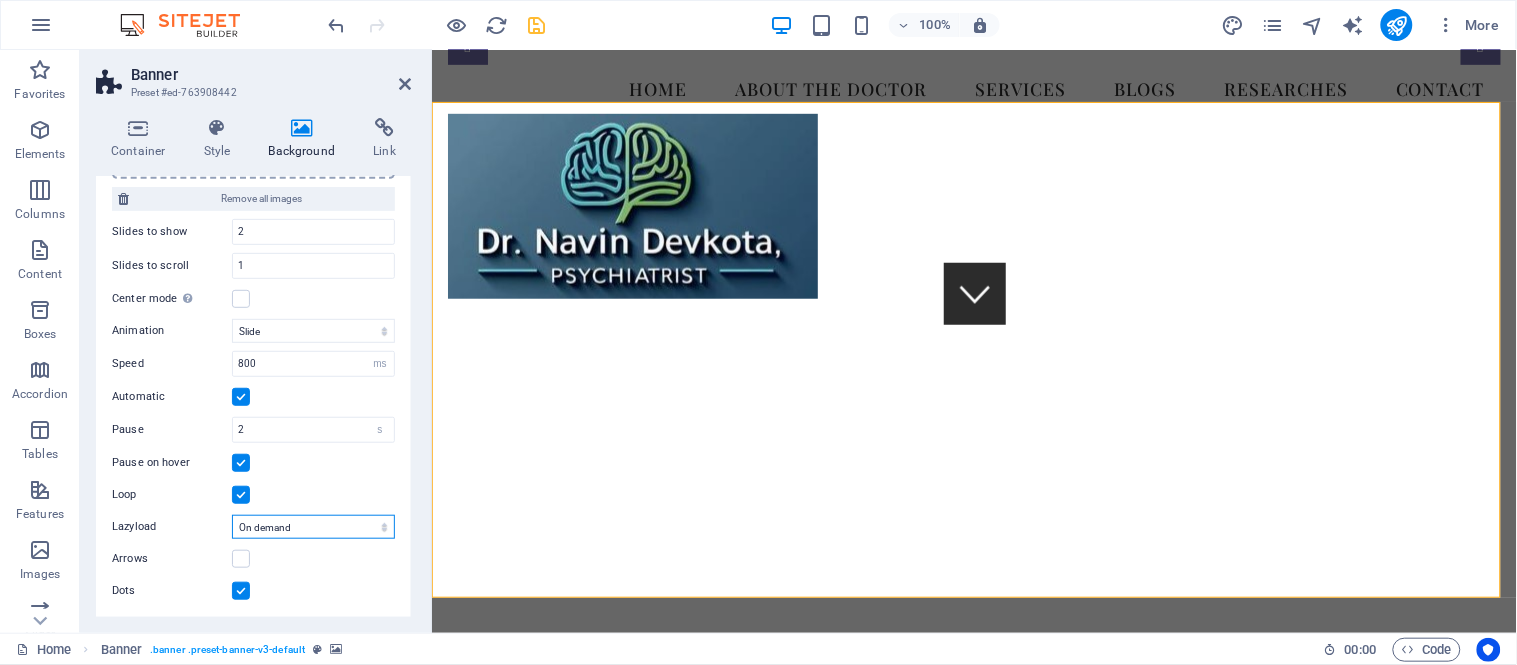 click on "Off On demand Progressive" at bounding box center [313, 527] 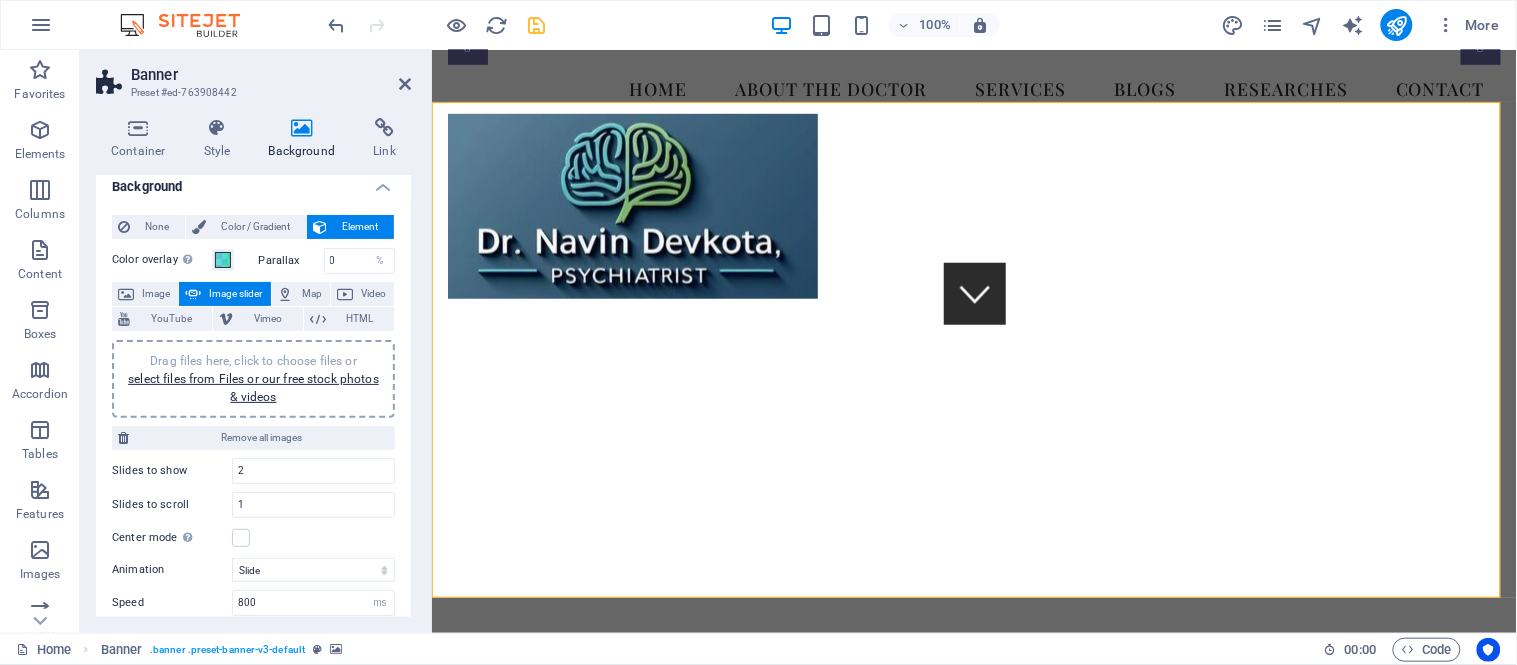 scroll, scrollTop: 0, scrollLeft: 0, axis: both 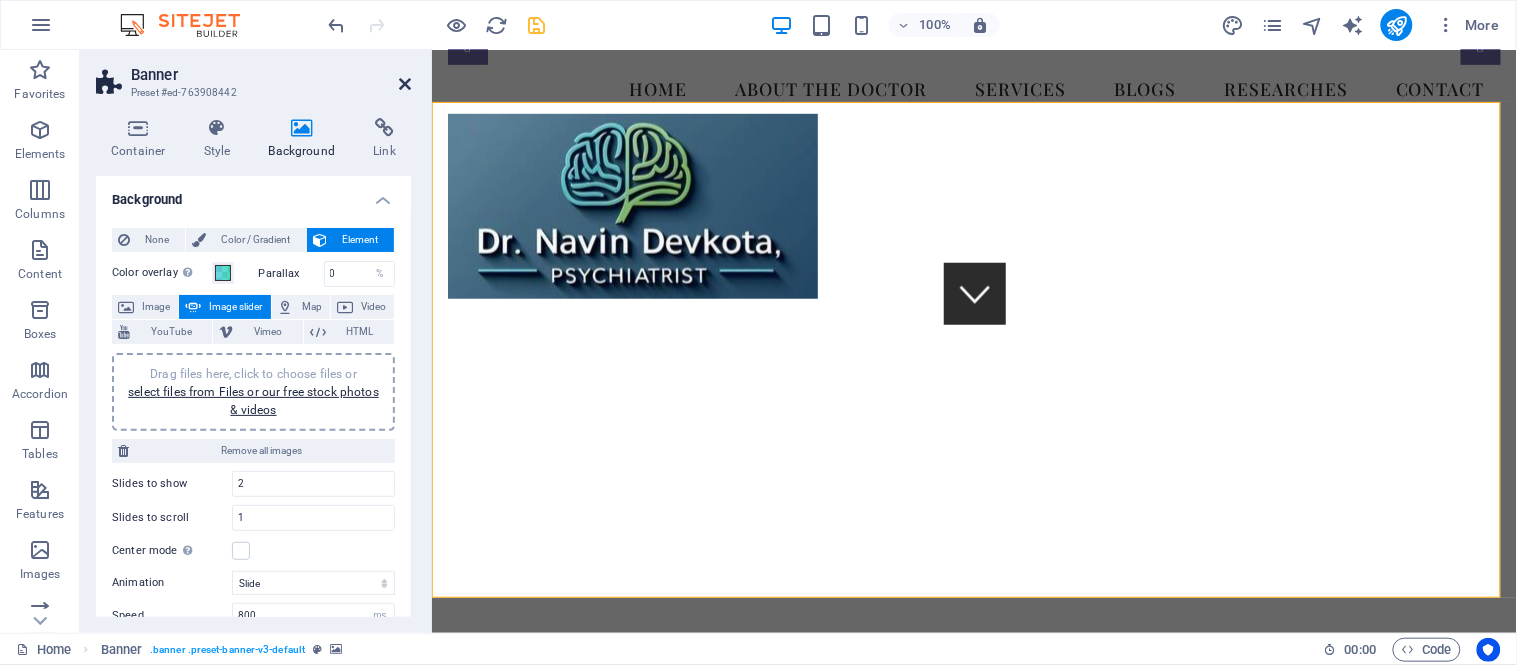 click at bounding box center (405, 84) 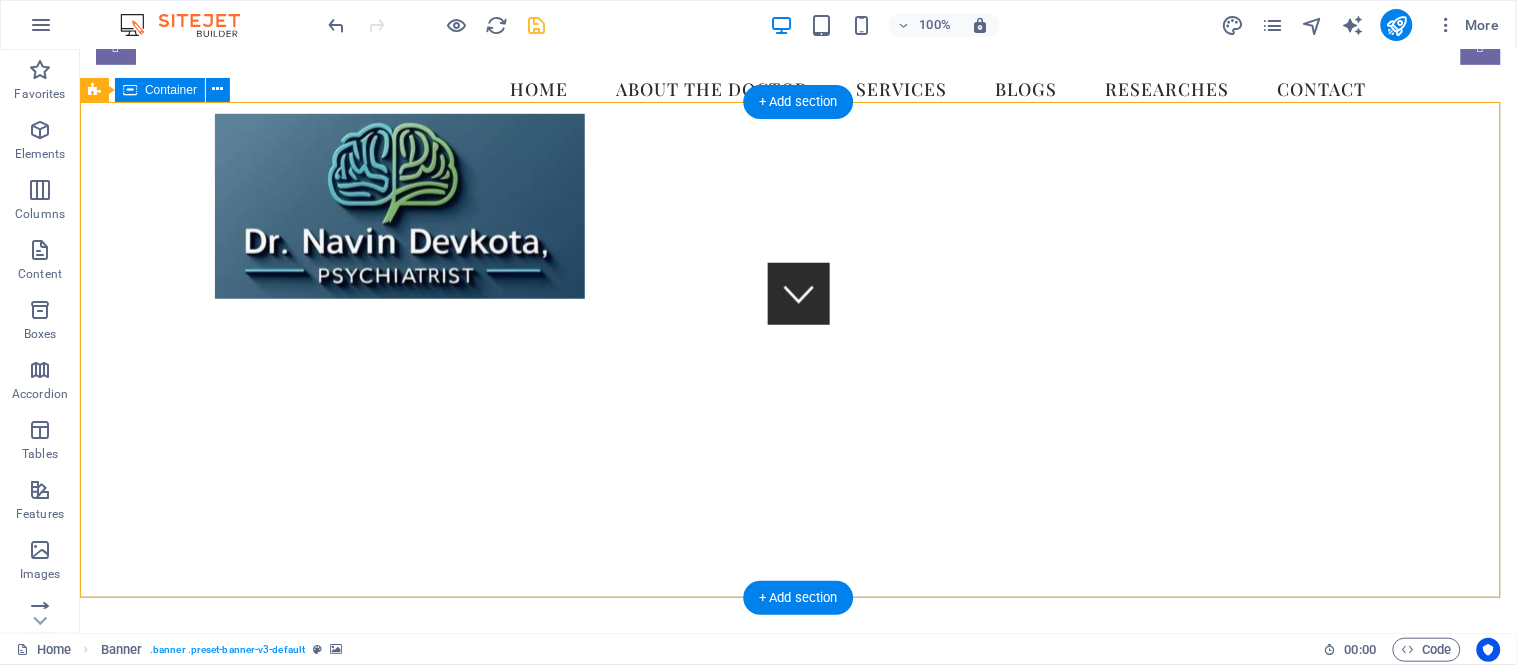 click on "Dr. [LAST], Psychiatrist in [CITY], [COUNTRY] We take care of your mental health!" at bounding box center (797, 1112) 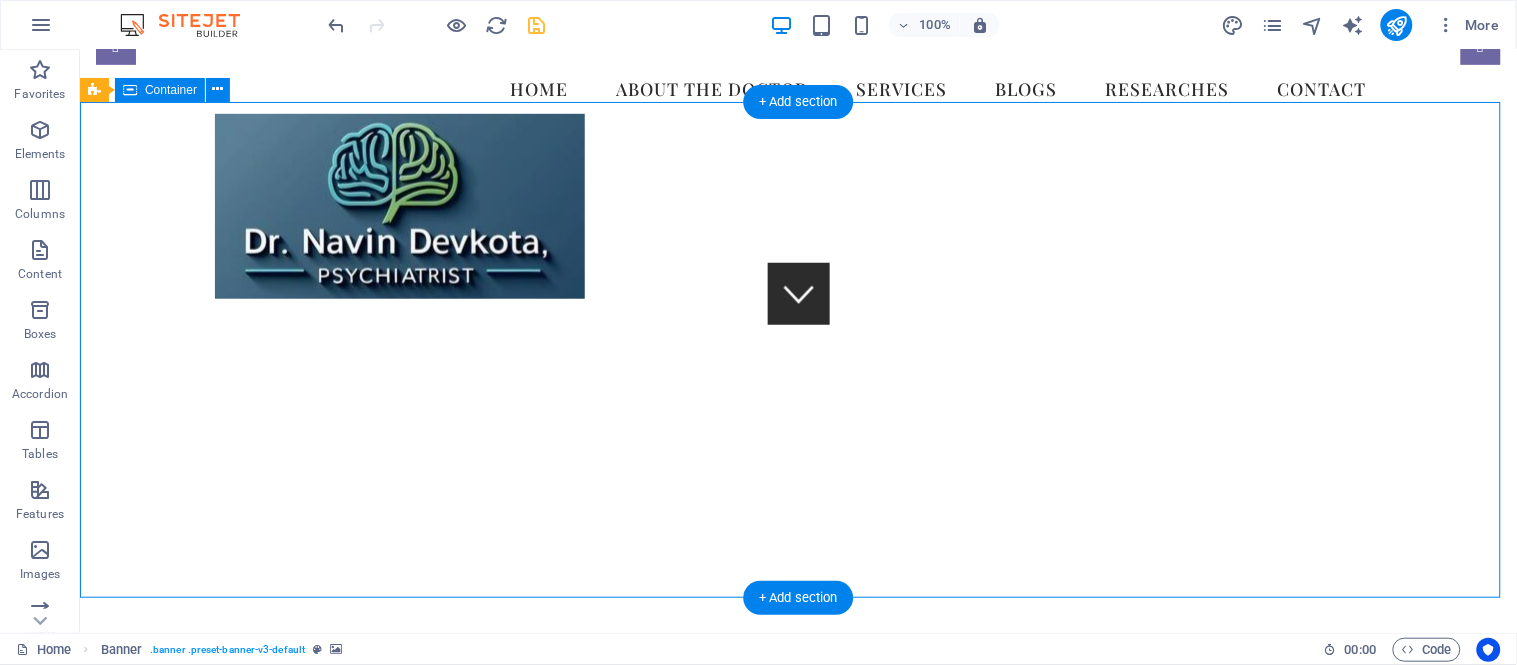 click on "Dr. [LAST], Psychiatrist in [CITY], [COUNTRY] We take care of your mental health!" at bounding box center [797, 1112] 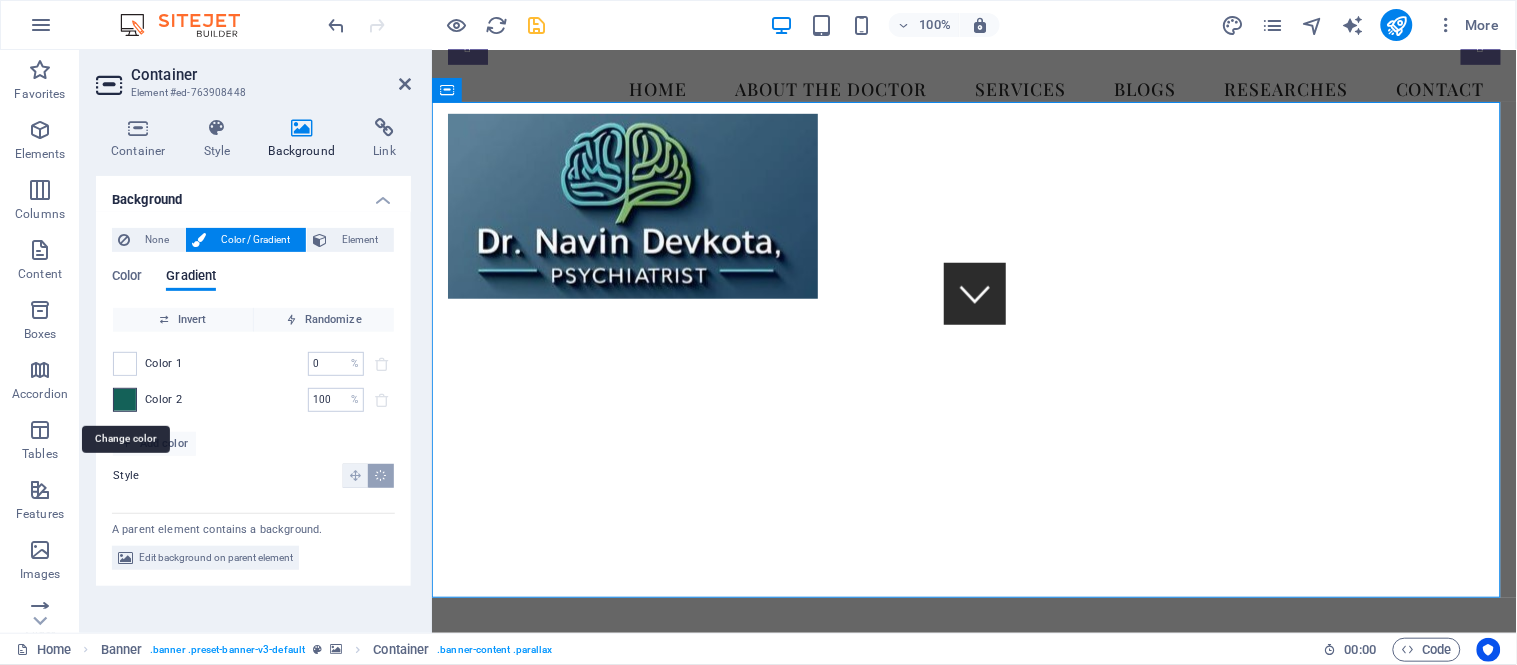 click at bounding box center (125, 400) 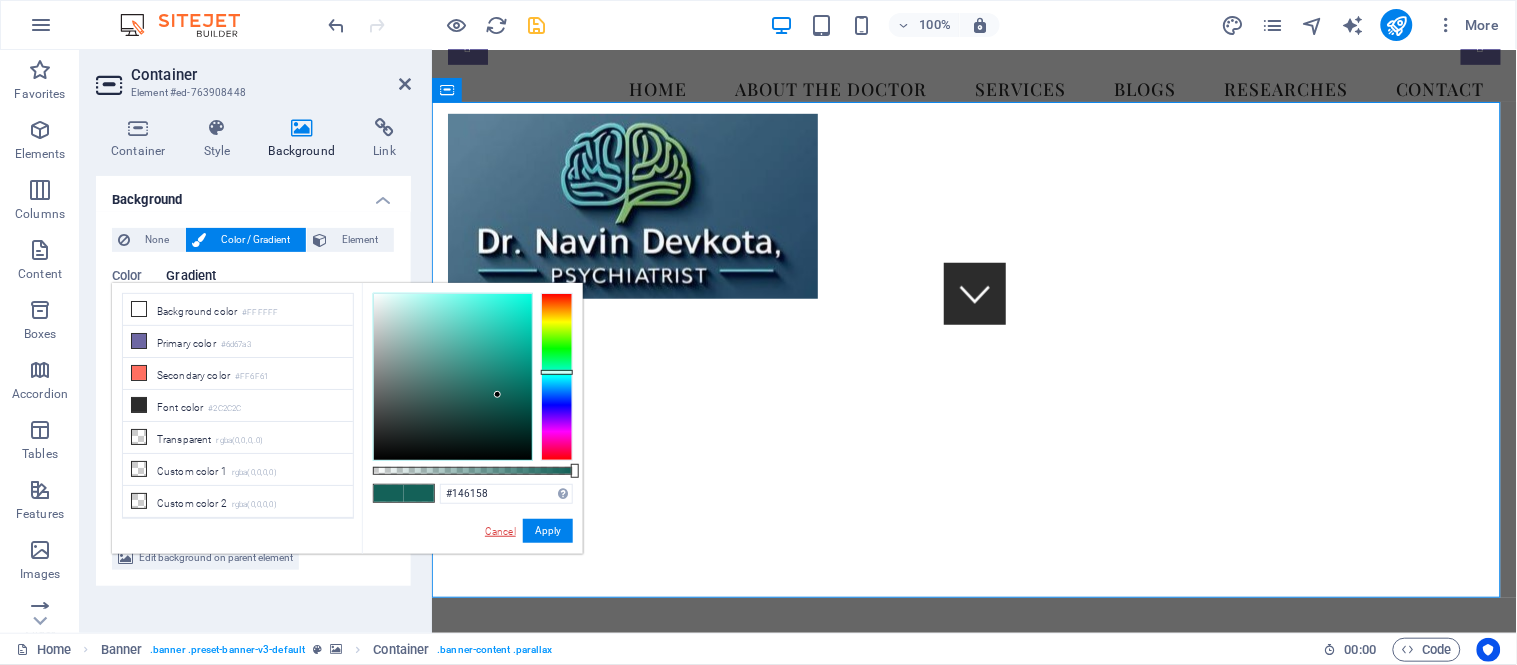 click on "Cancel" at bounding box center (500, 531) 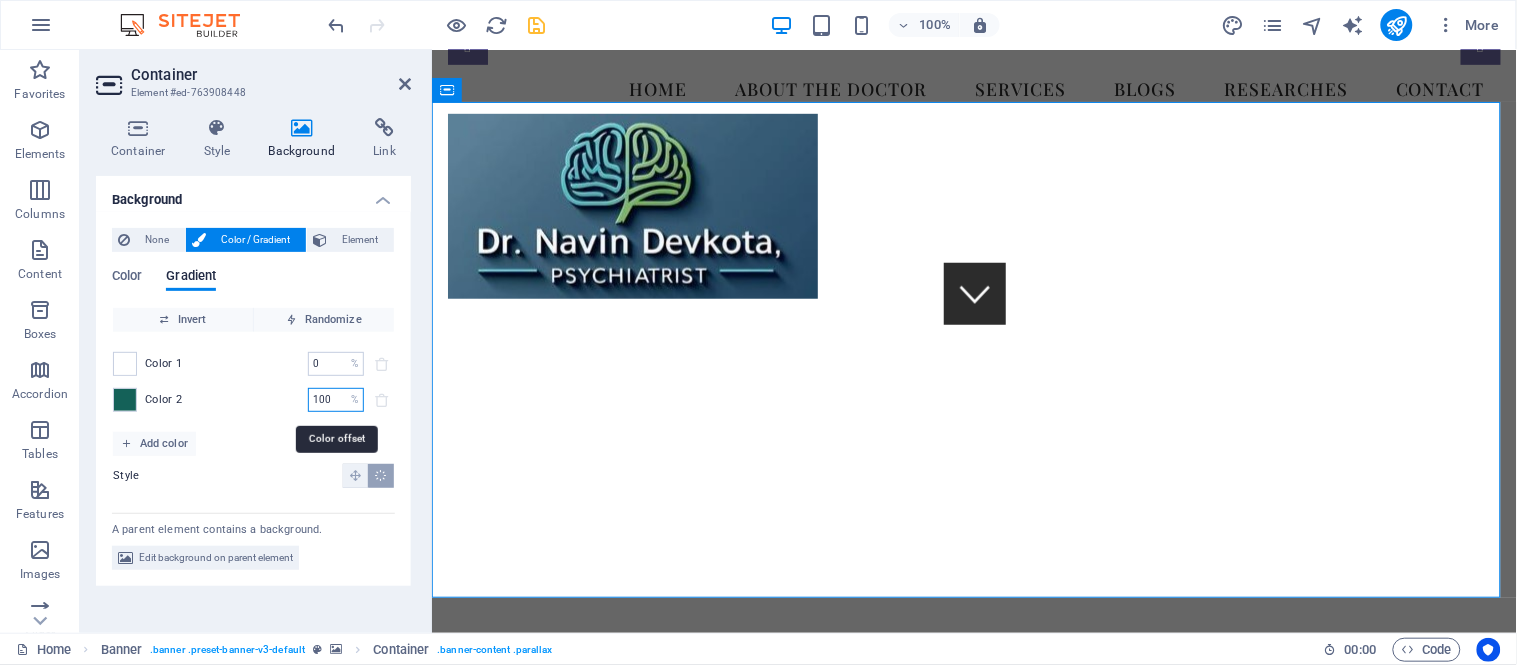 click on "100" at bounding box center (325, 400) 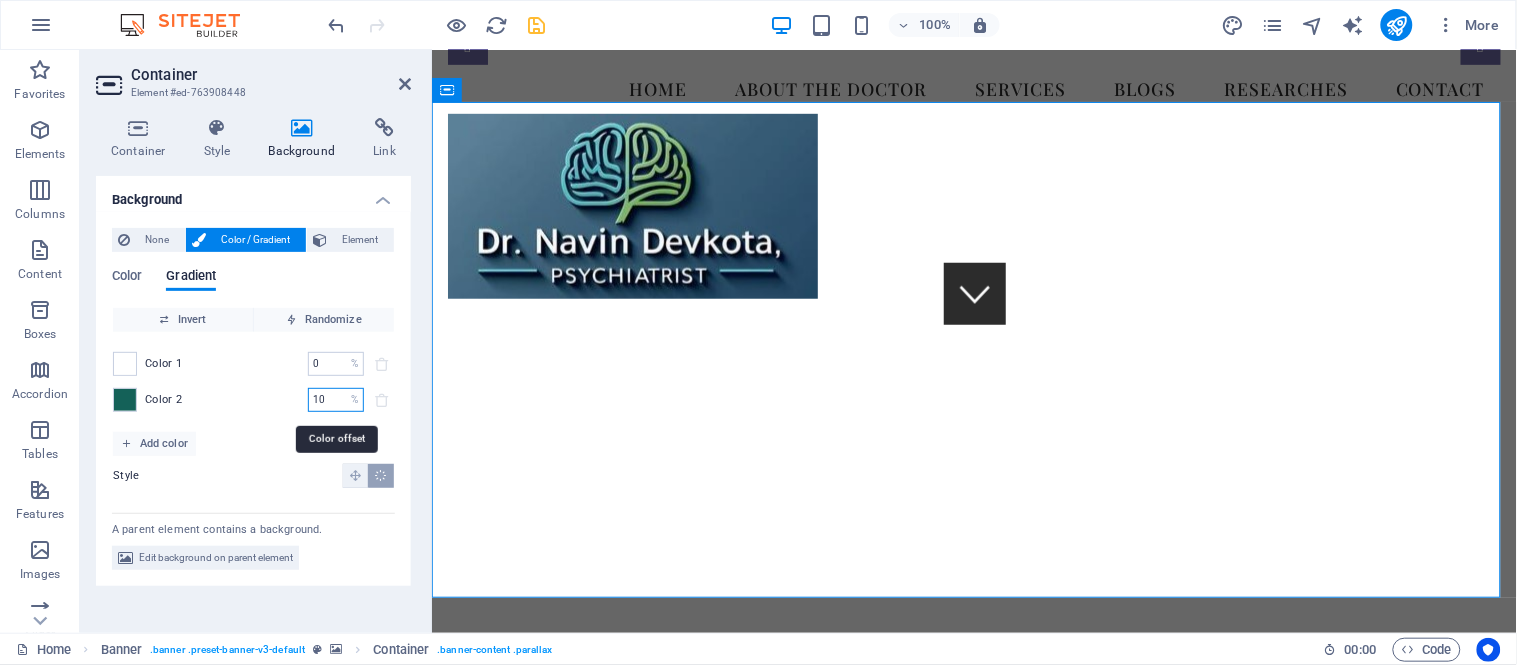type on "1" 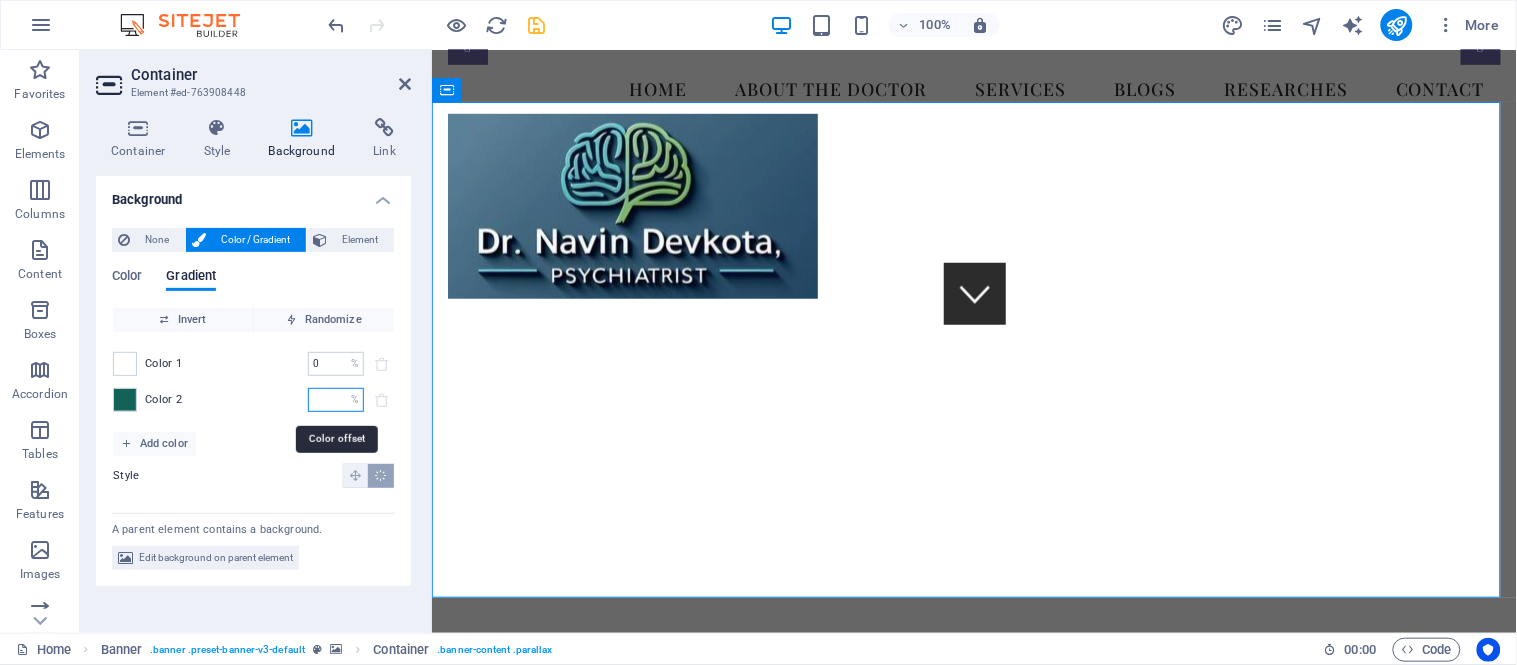 type on "0" 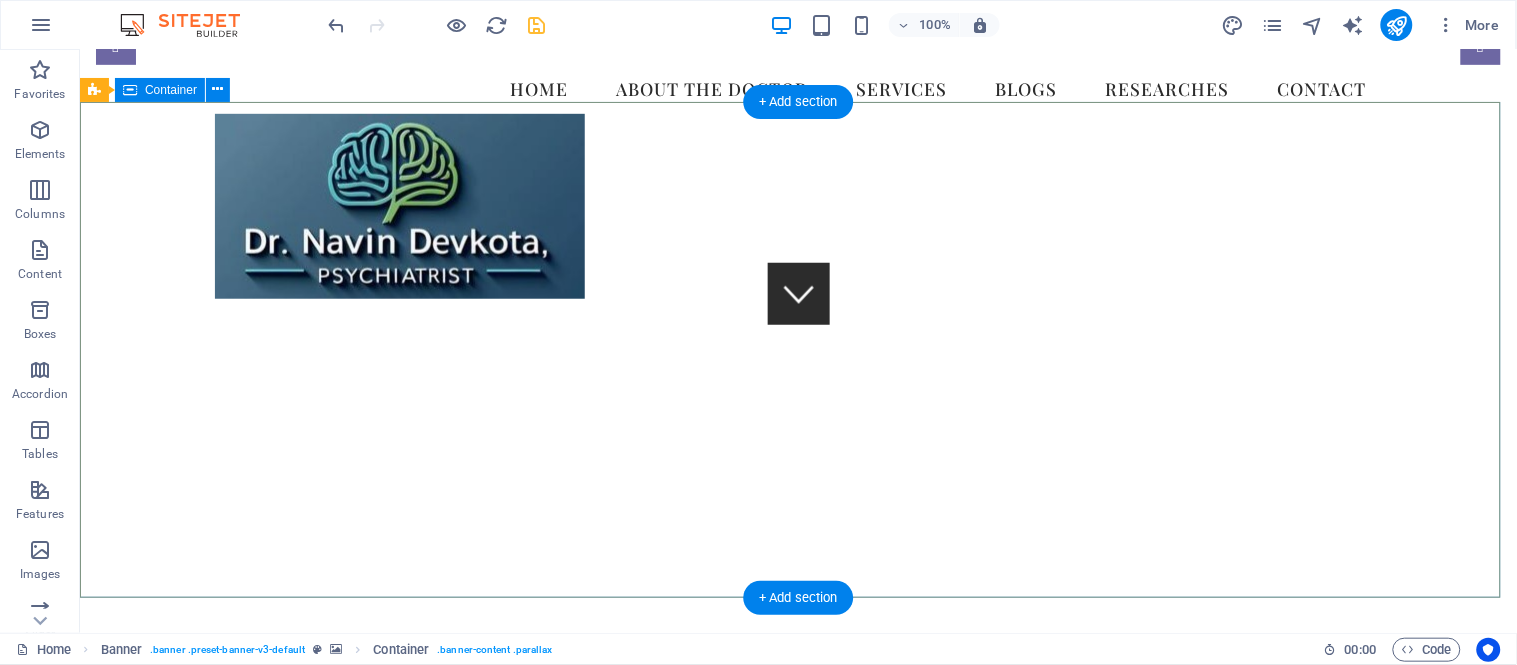click on "Dr. [LAST], Psychiatrist in [CITY], [COUNTRY] We take care of your mental health!" at bounding box center [797, 1112] 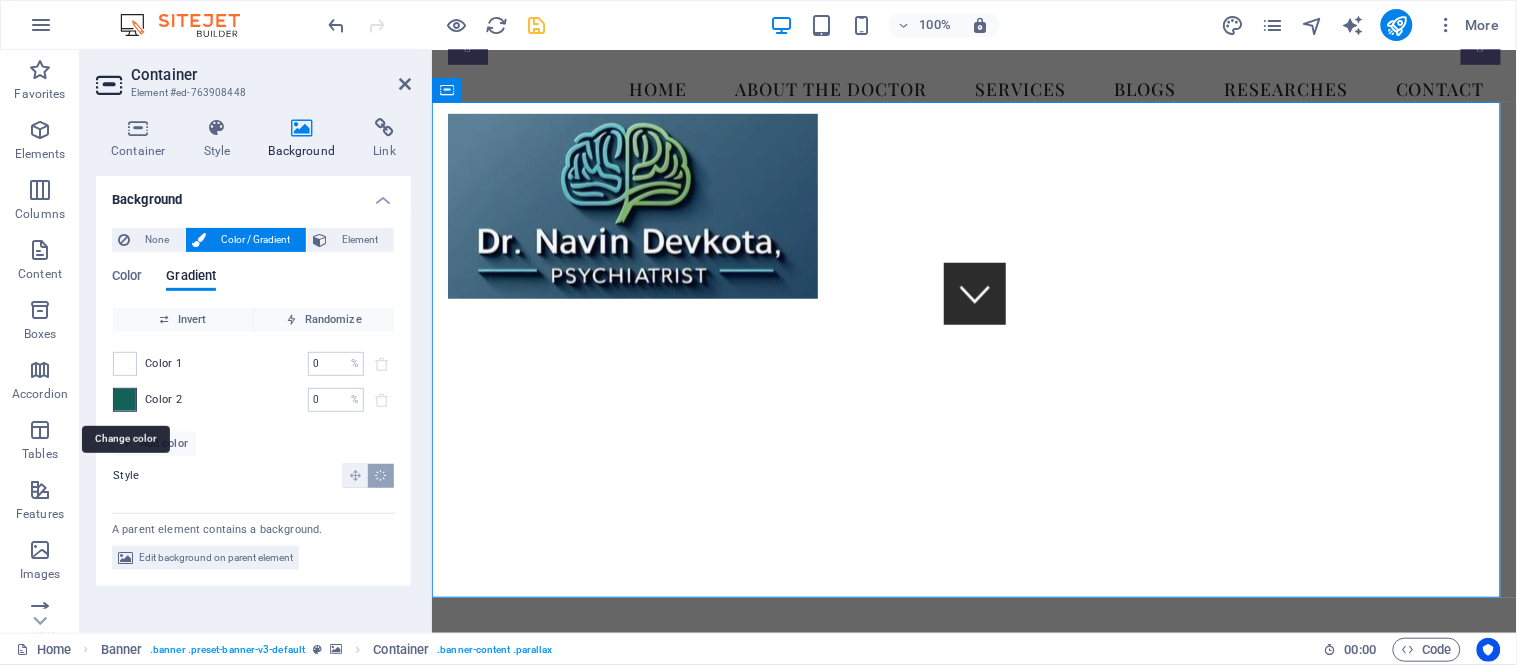 click at bounding box center [125, 400] 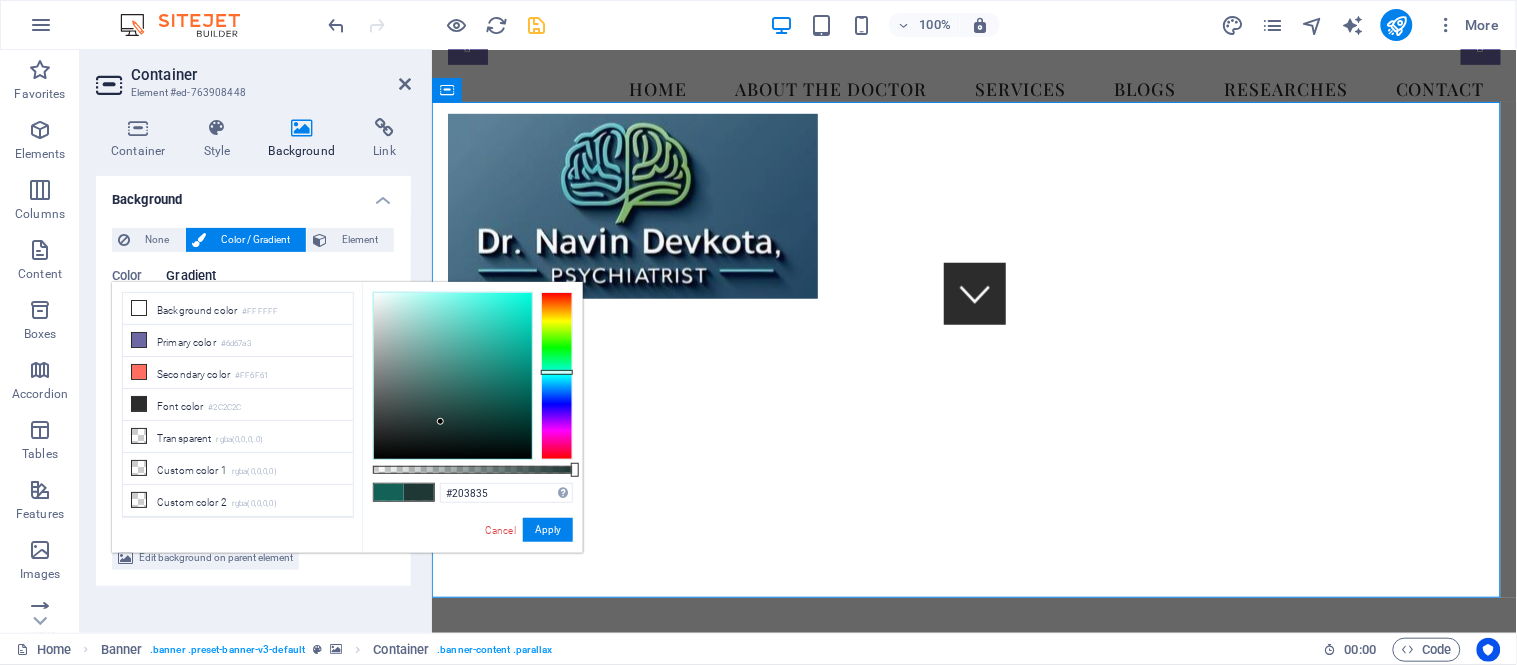 click at bounding box center (453, 376) 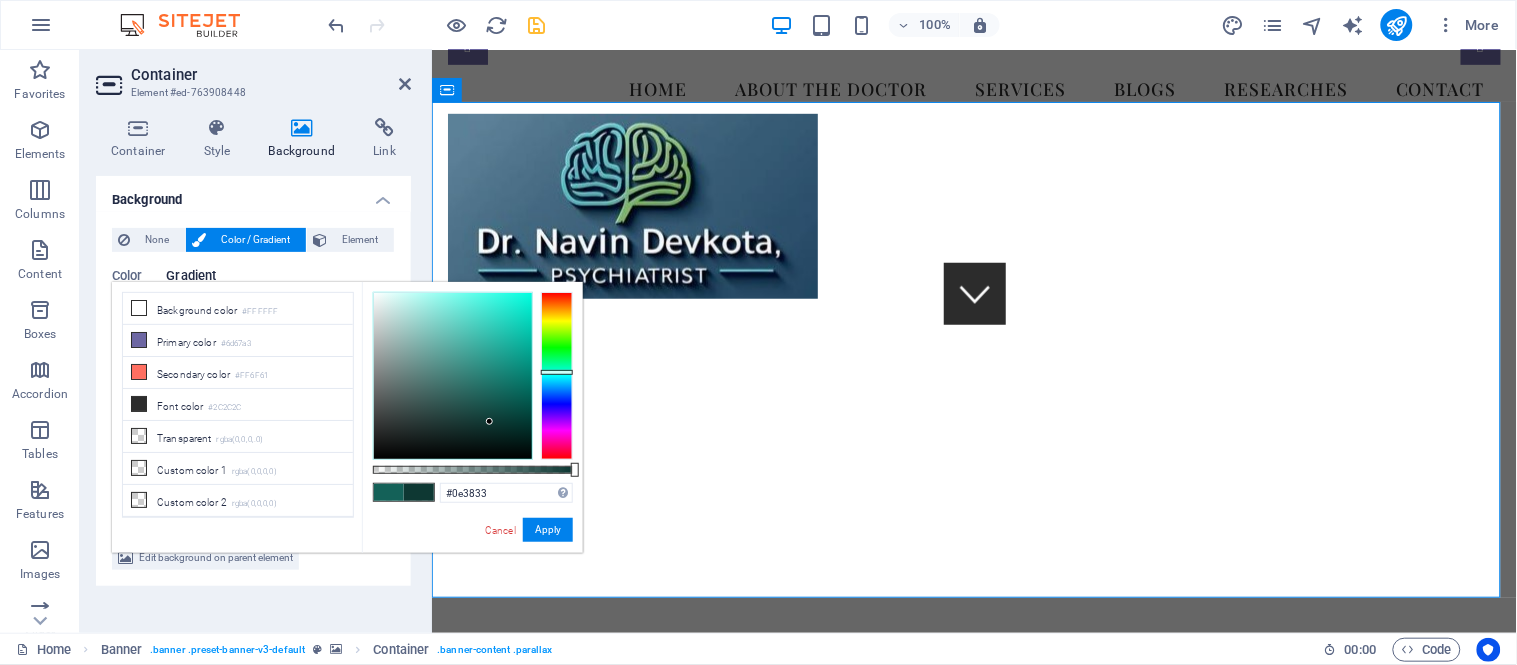 click at bounding box center [453, 376] 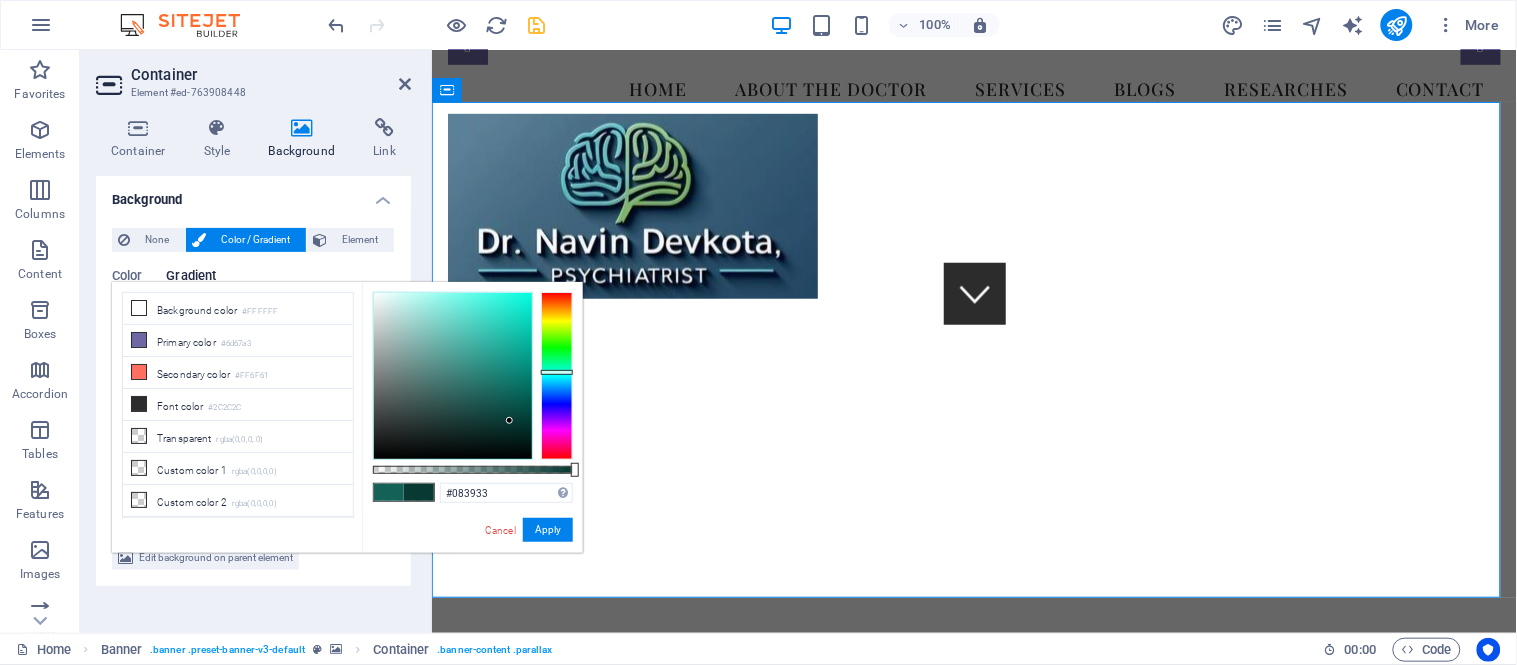 click at bounding box center (453, 376) 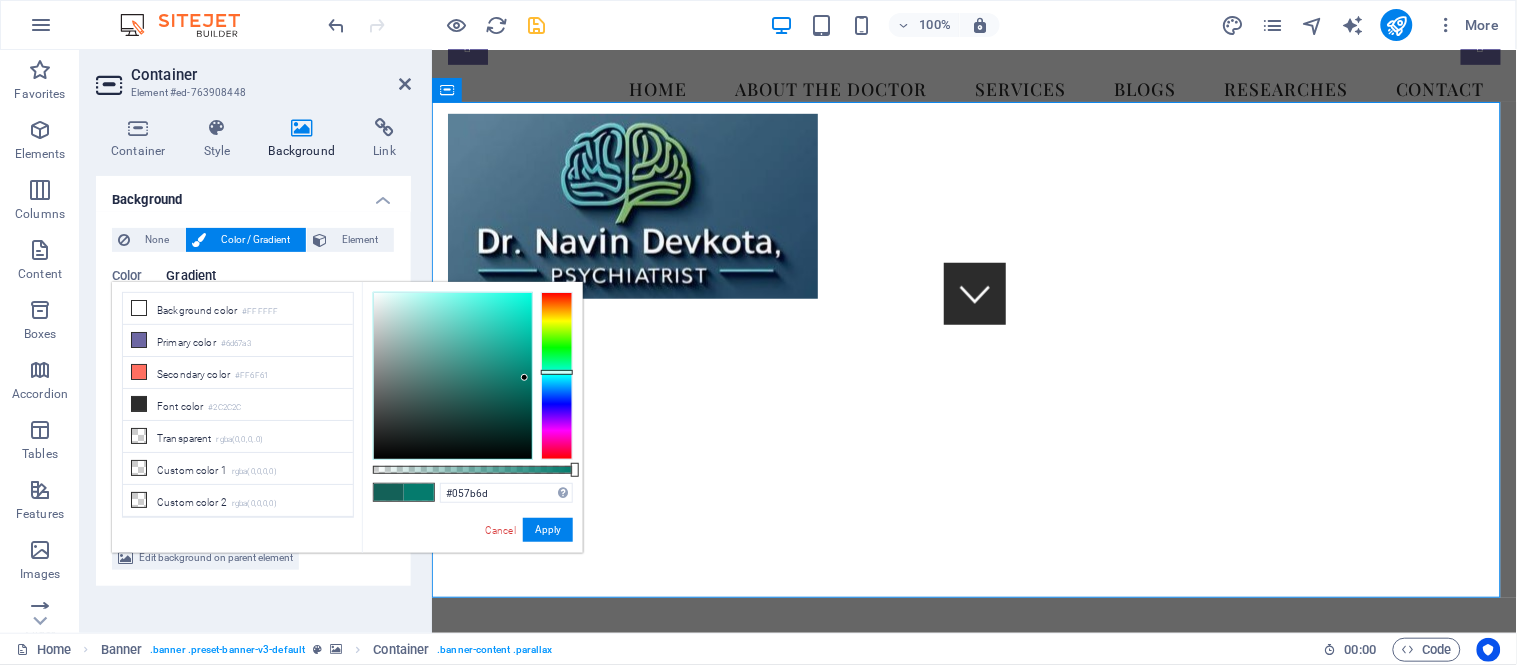 click at bounding box center (453, 376) 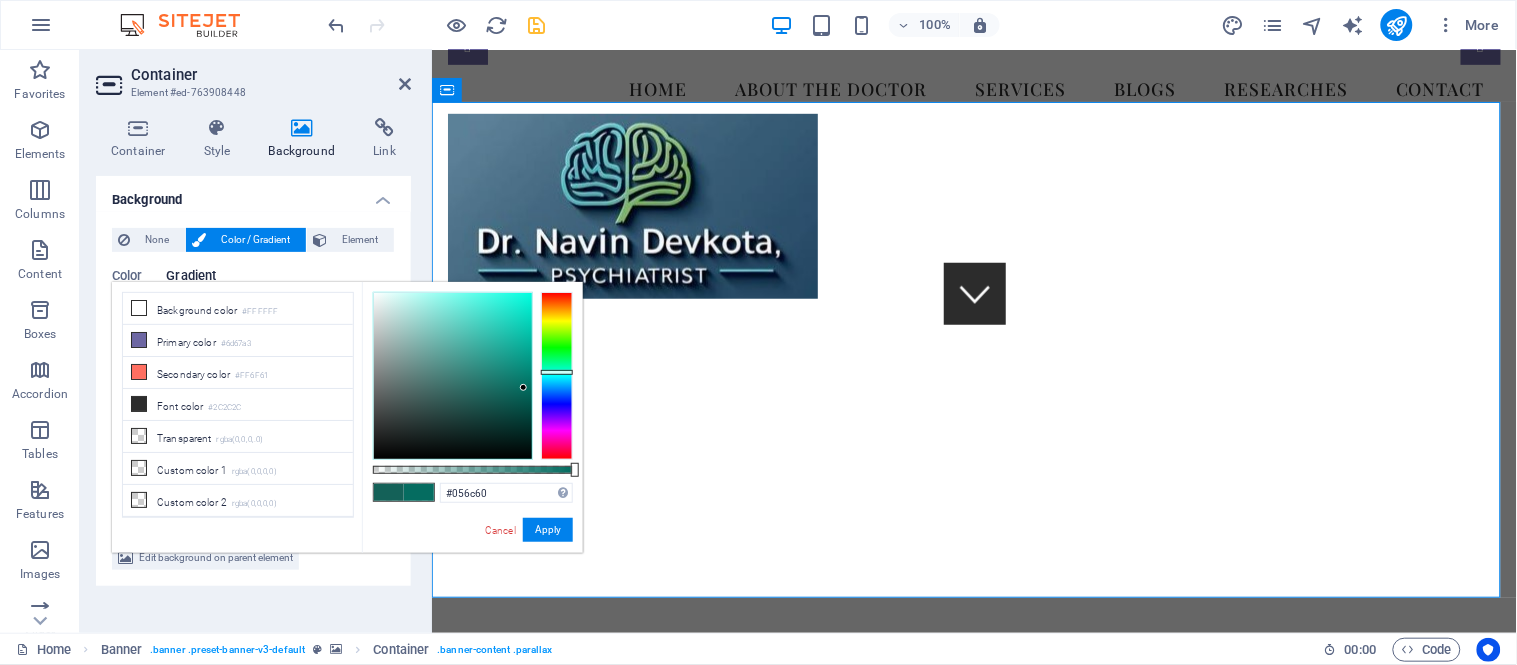 click at bounding box center [453, 376] 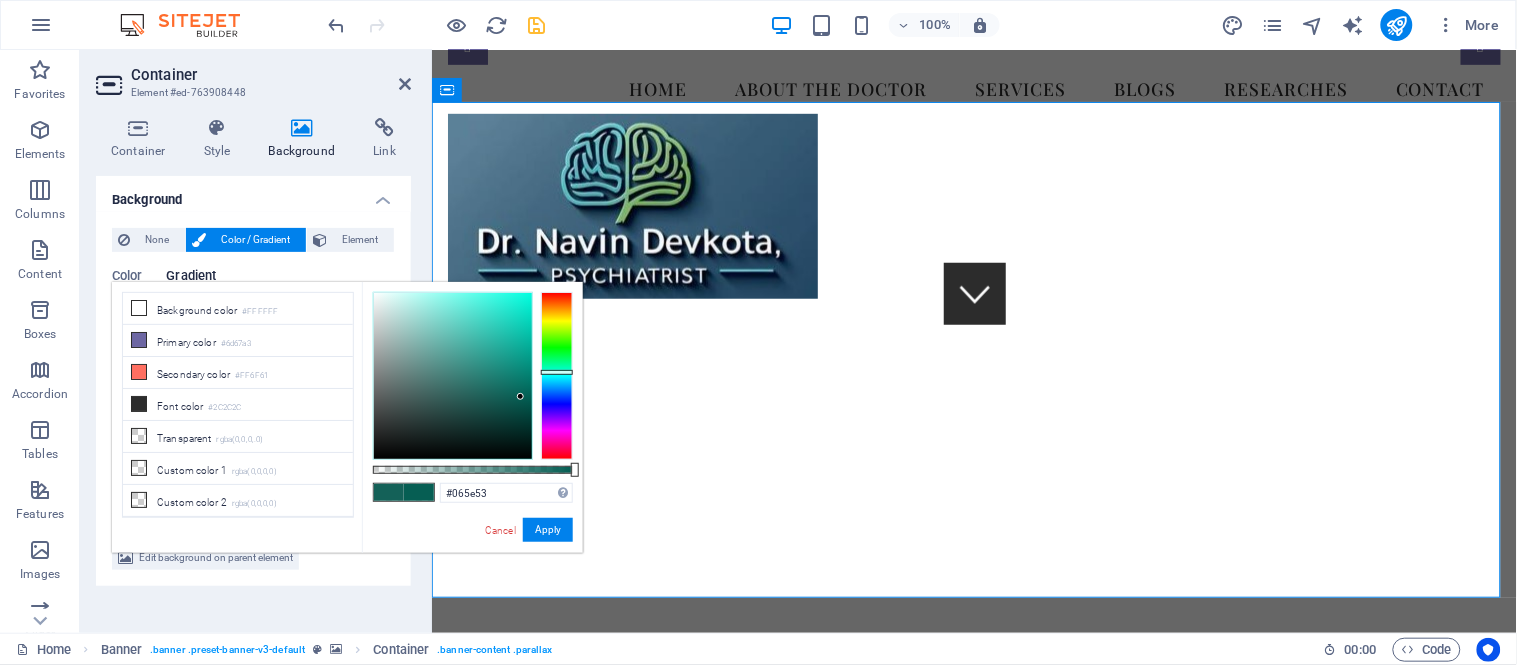 click at bounding box center [453, 376] 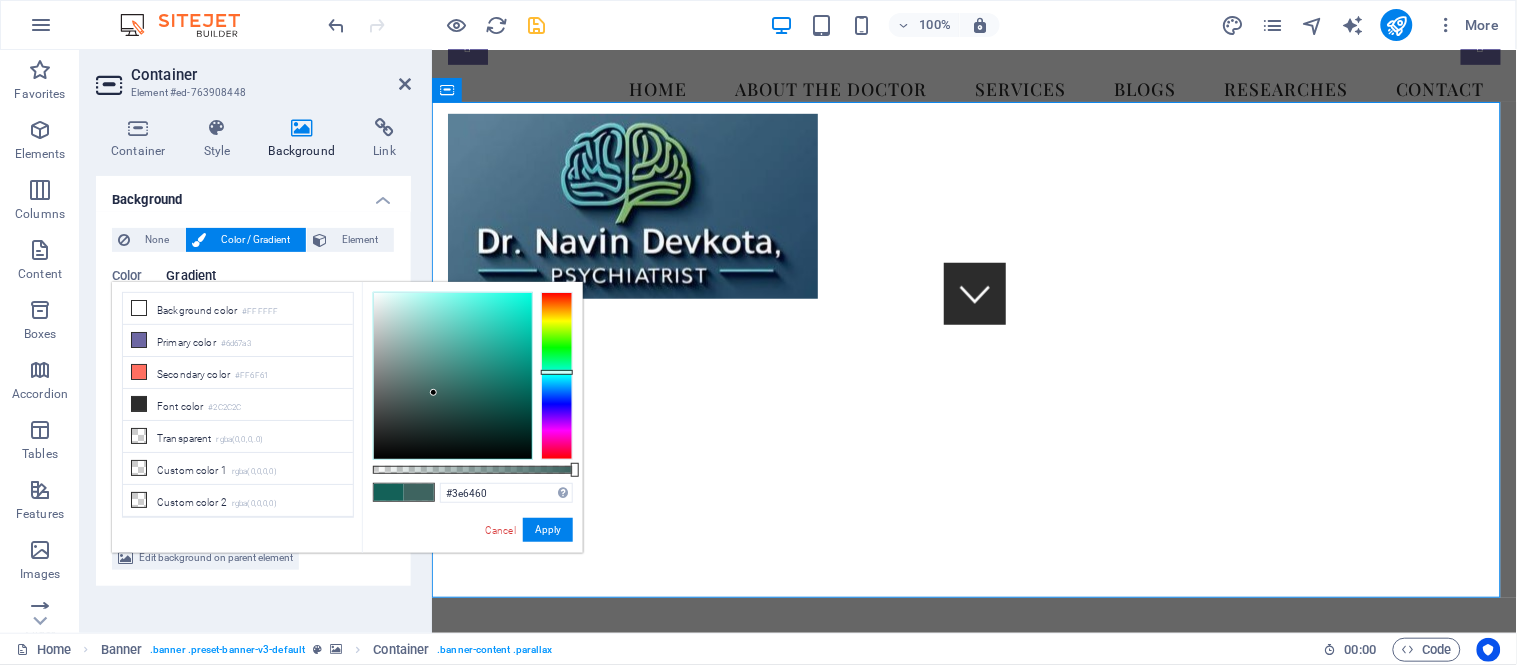 click at bounding box center (453, 376) 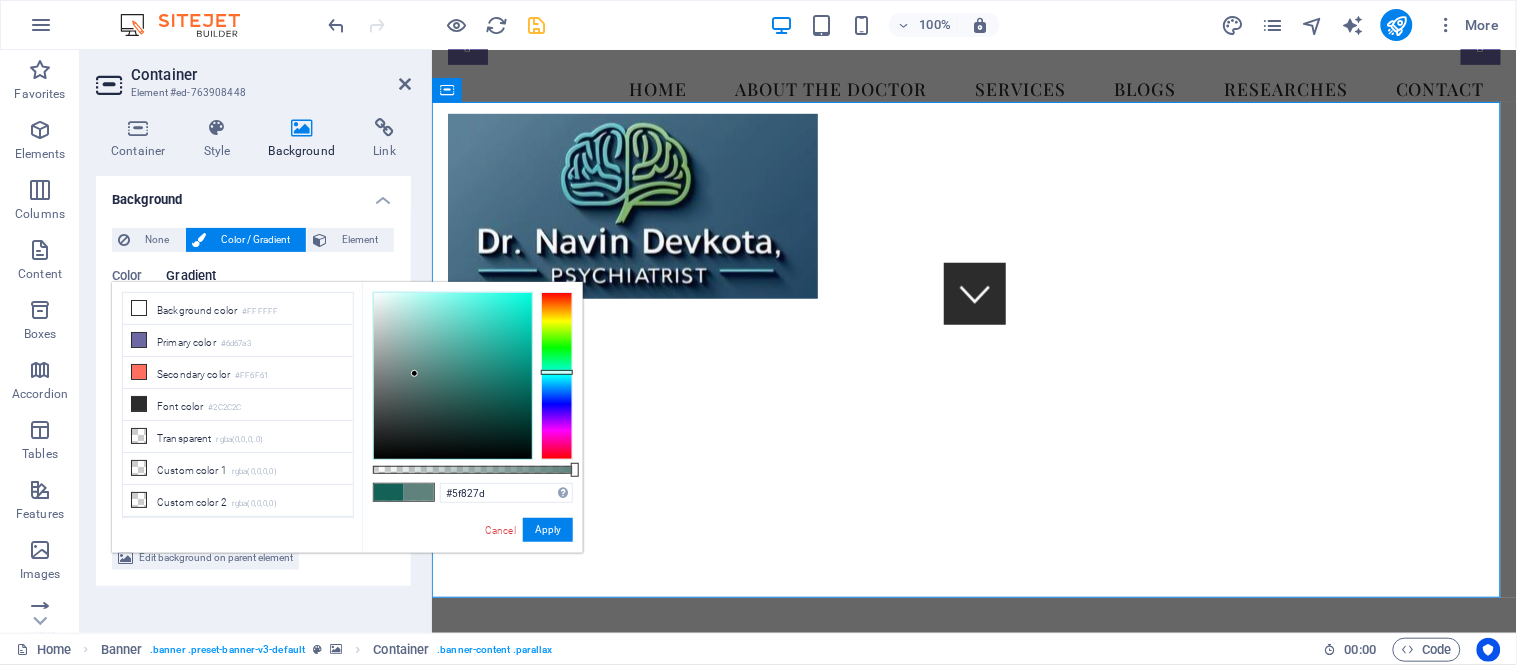 click at bounding box center (453, 376) 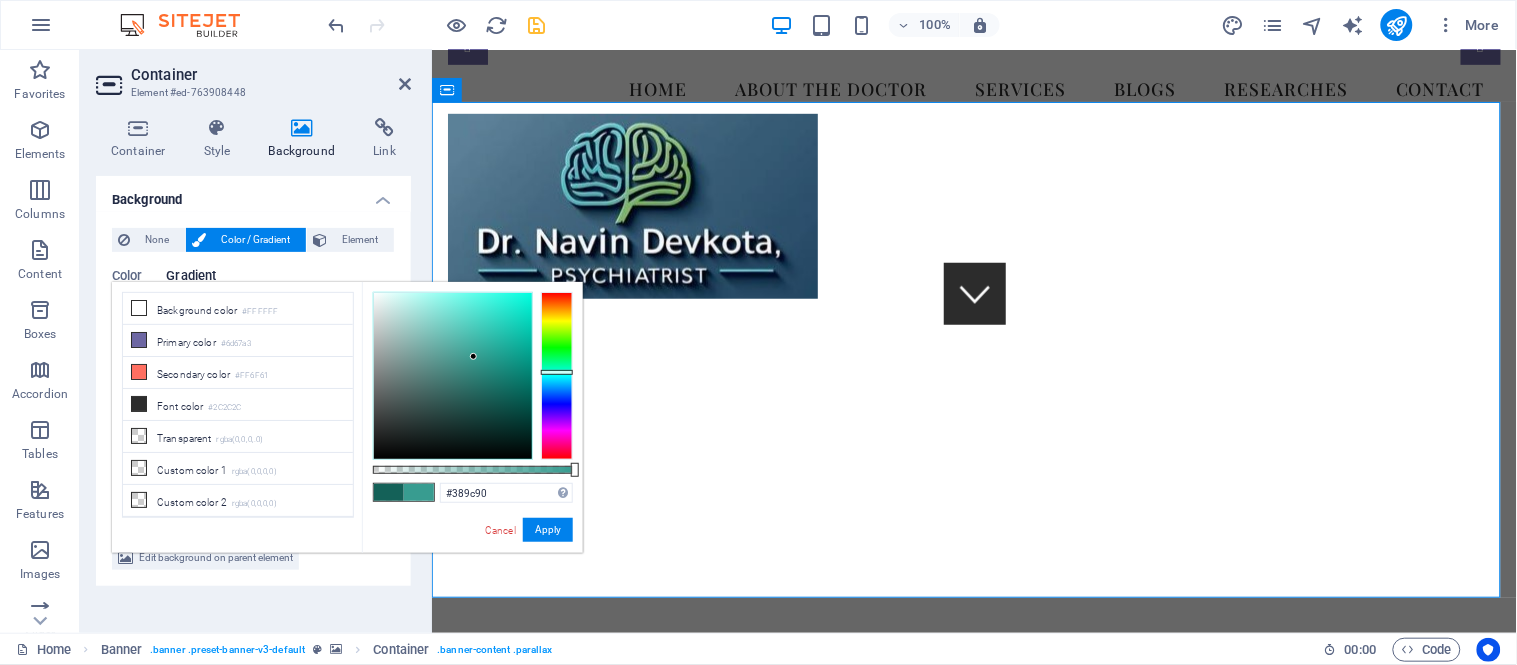 click at bounding box center [453, 376] 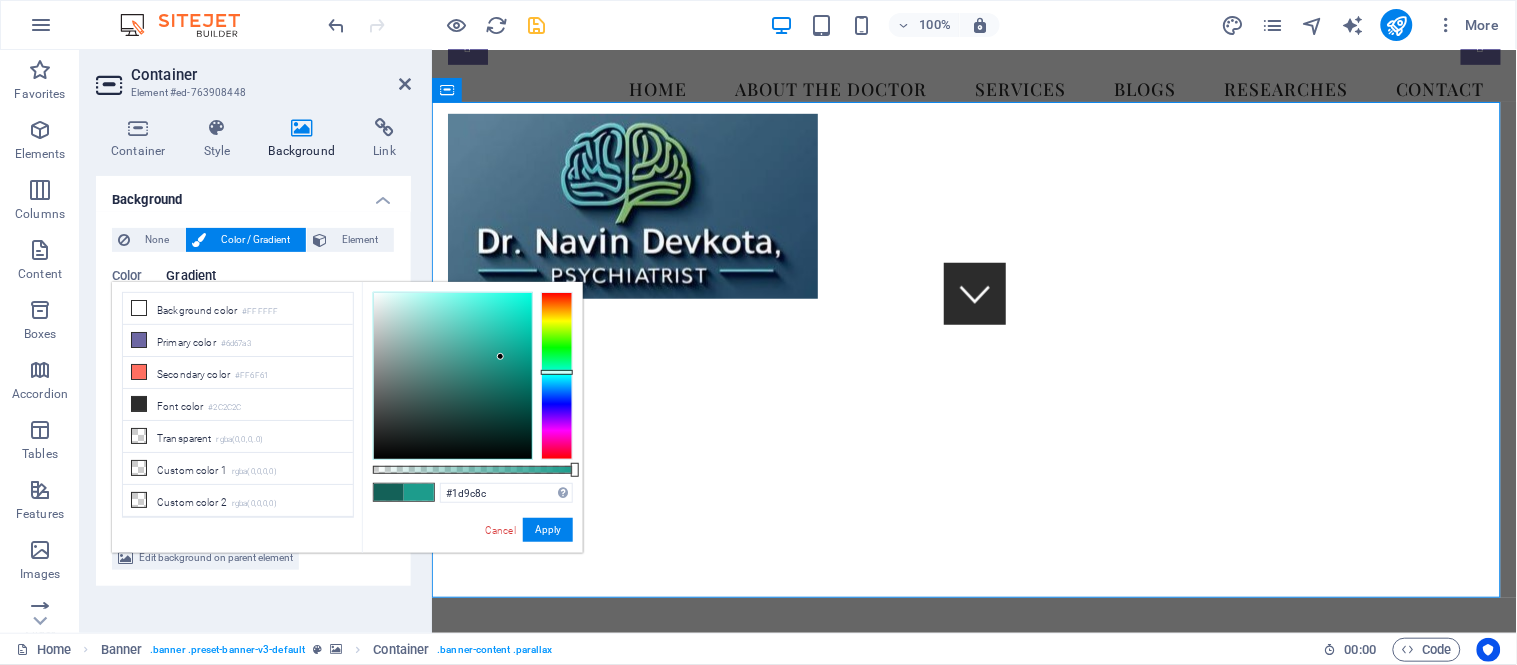 click at bounding box center (453, 376) 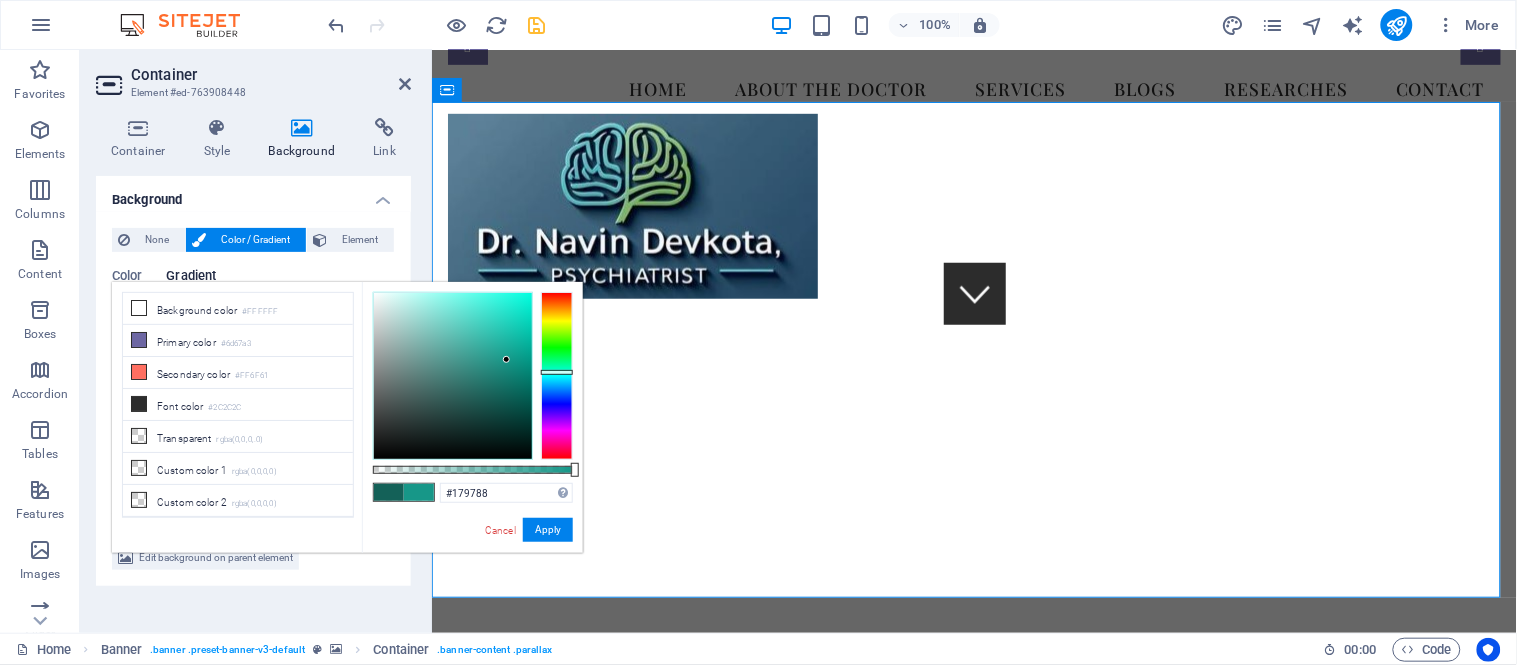 click at bounding box center (453, 376) 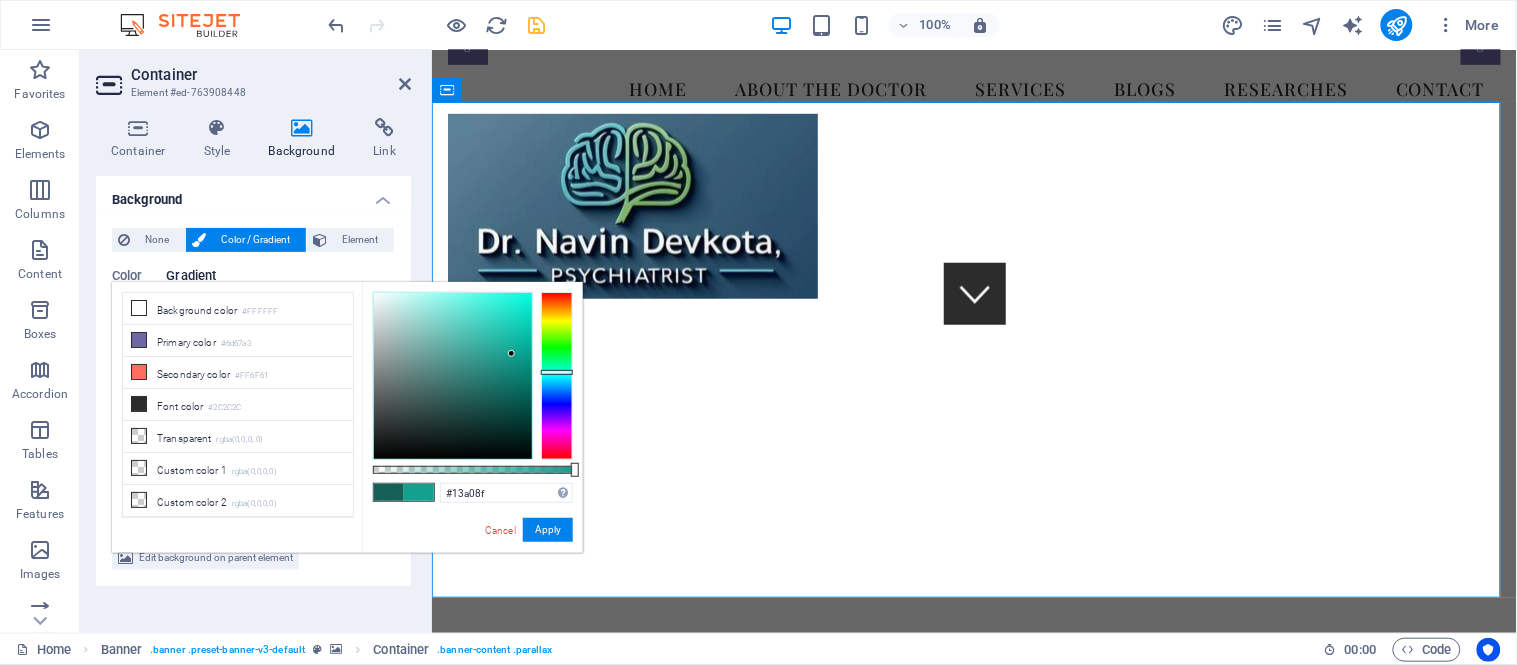click at bounding box center [453, 376] 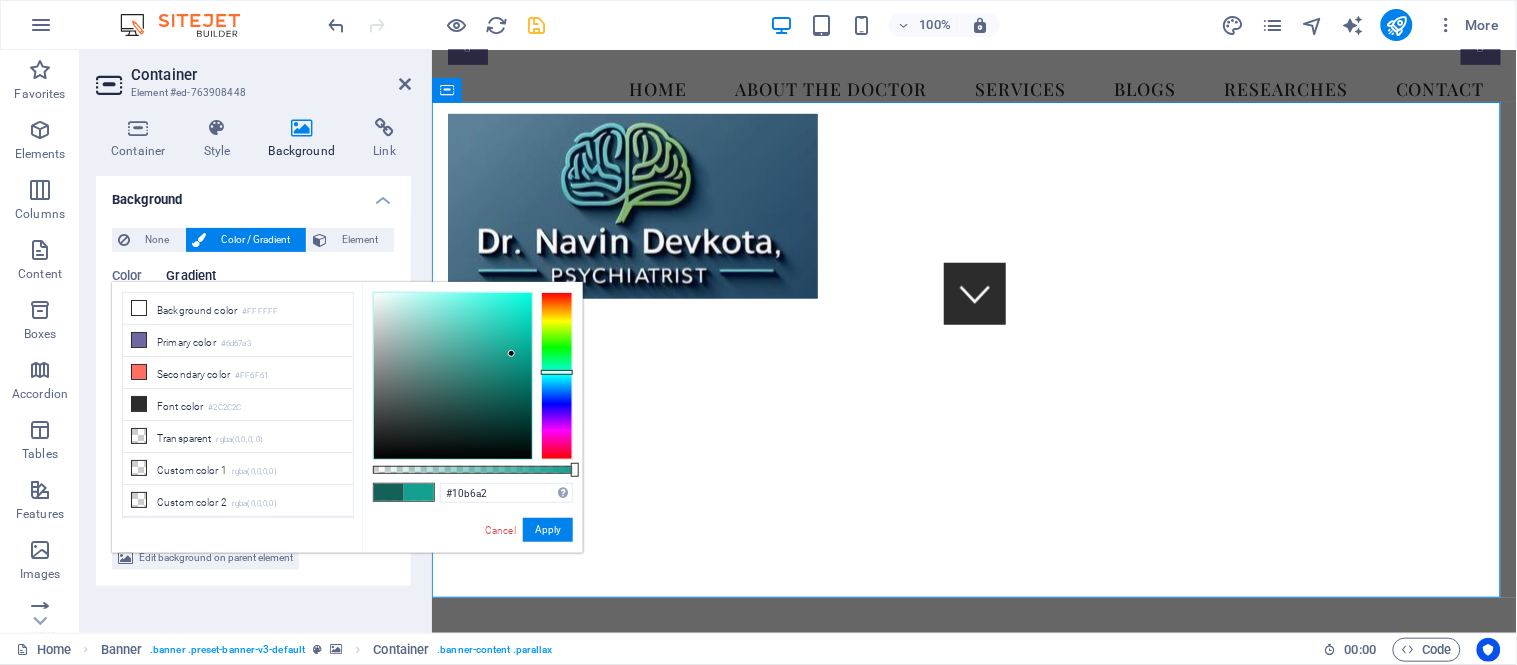 click at bounding box center [453, 376] 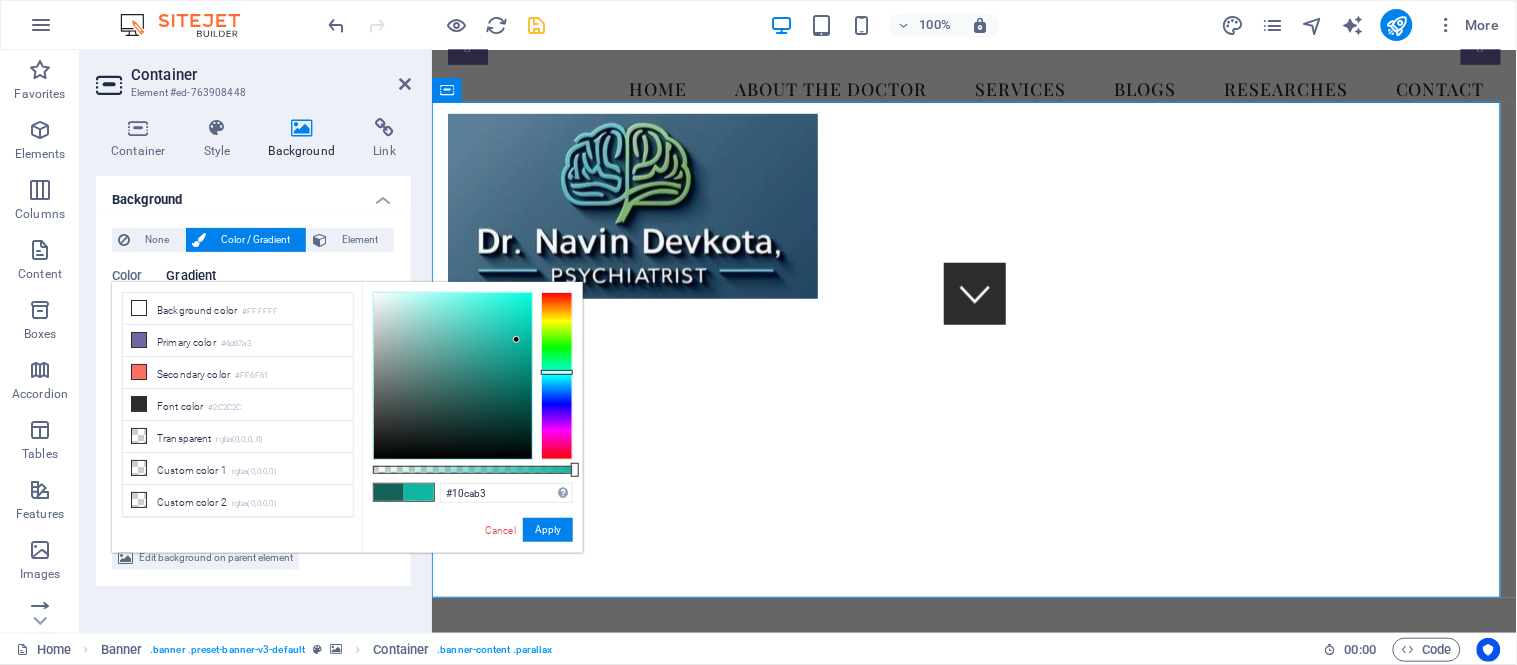 click at bounding box center (453, 376) 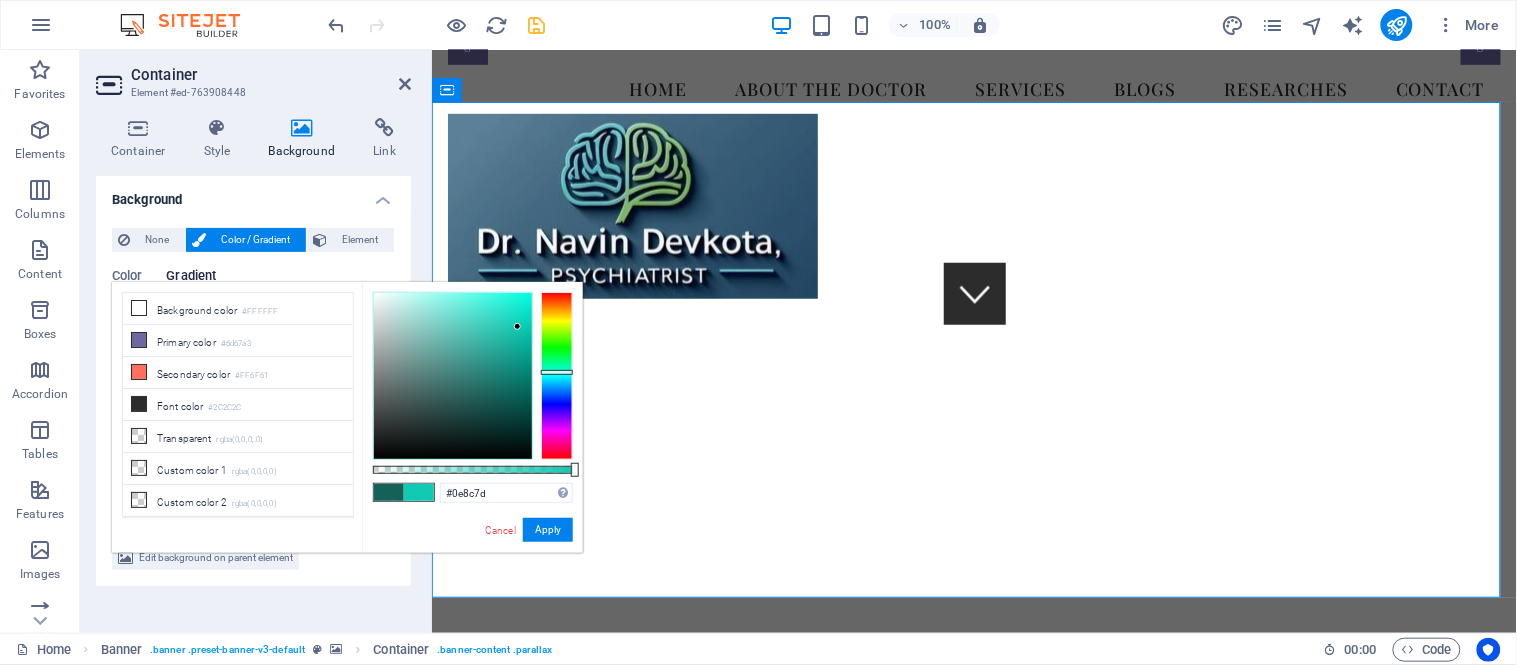 click at bounding box center [453, 376] 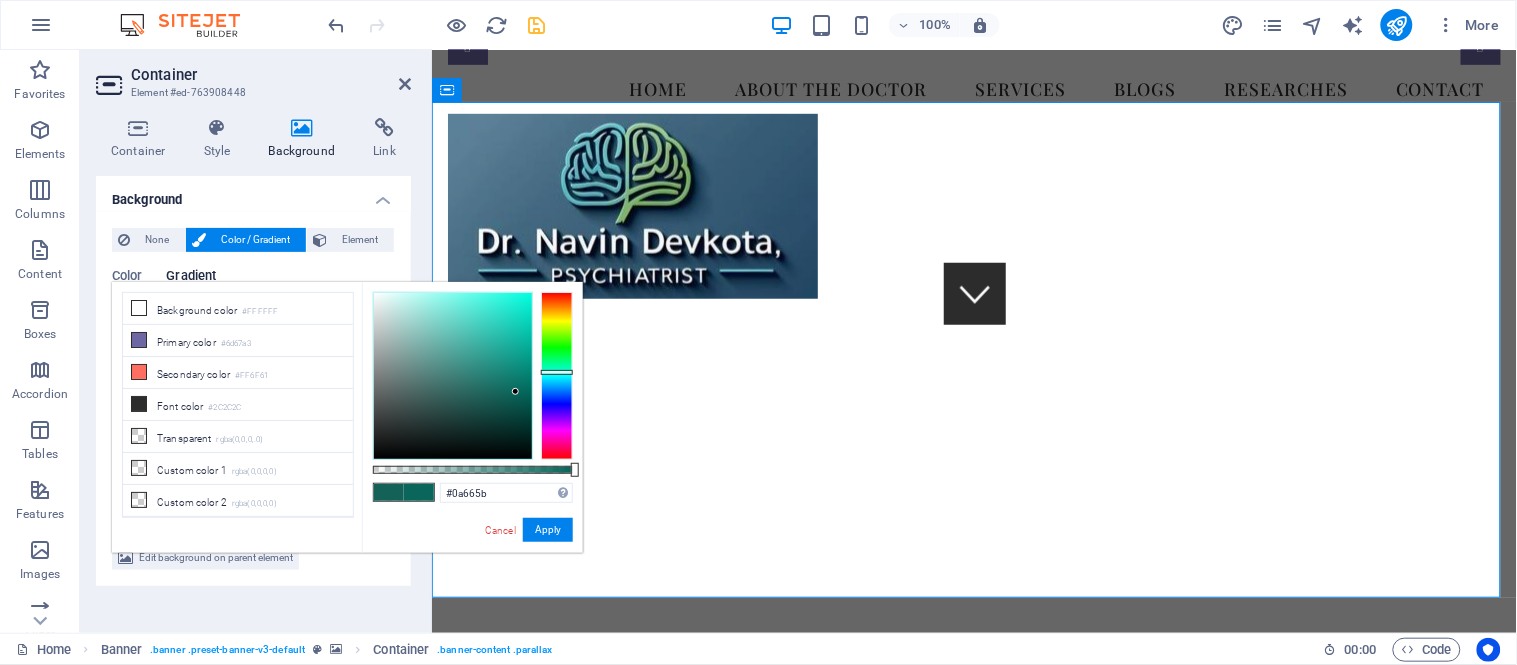 click at bounding box center (453, 376) 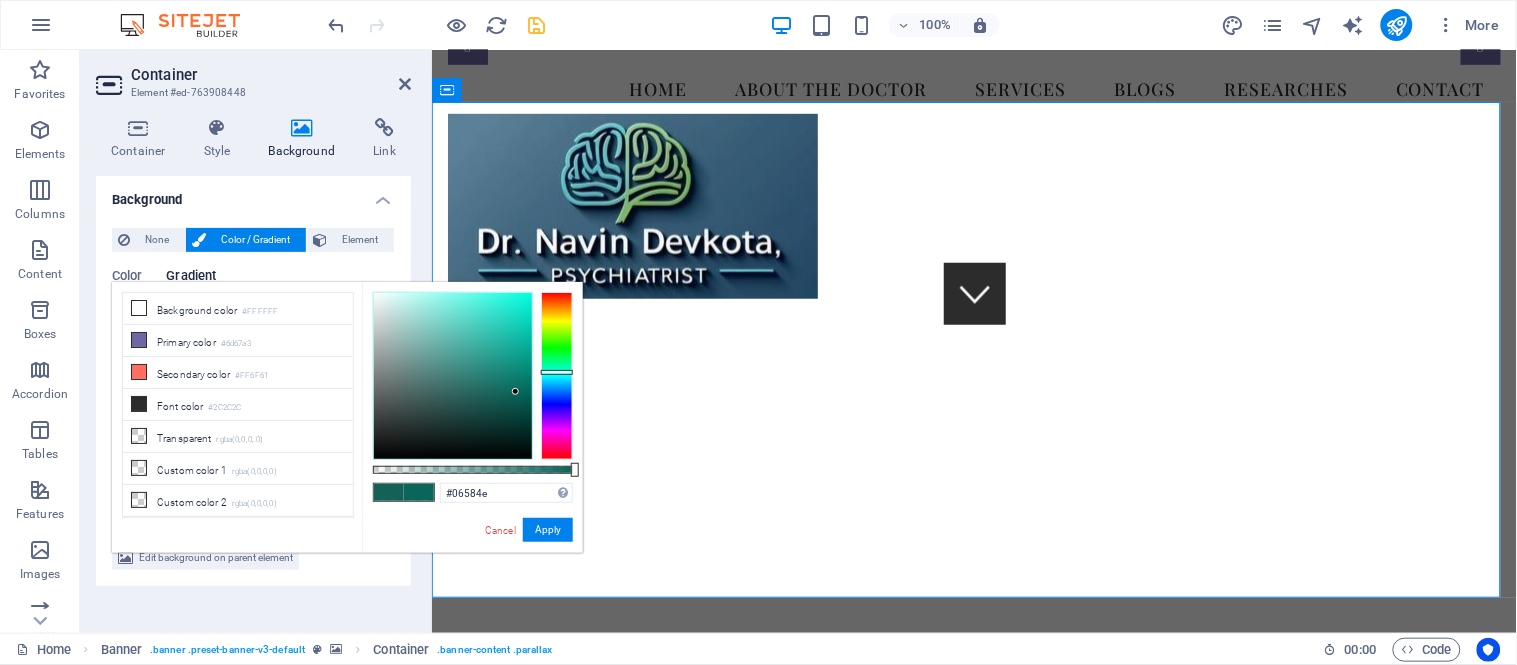 click at bounding box center [453, 376] 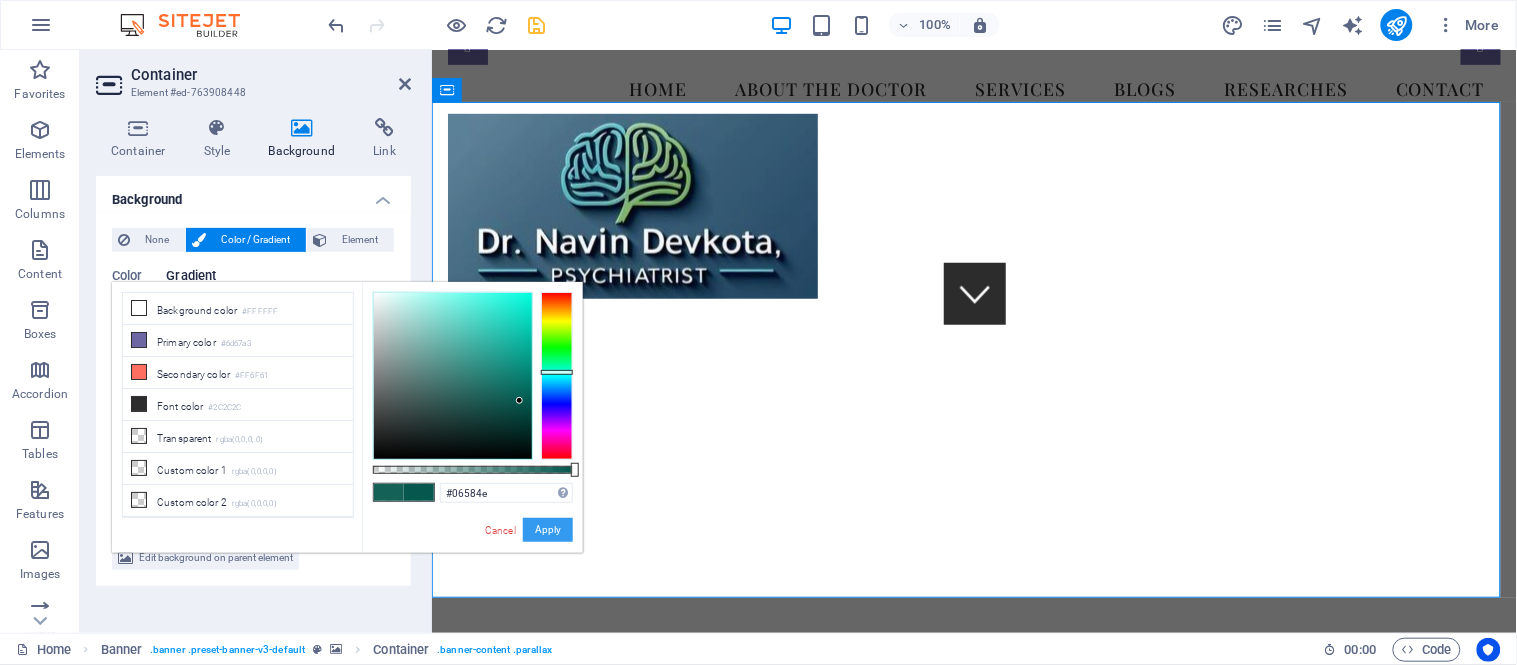 click on "Apply" at bounding box center (548, 530) 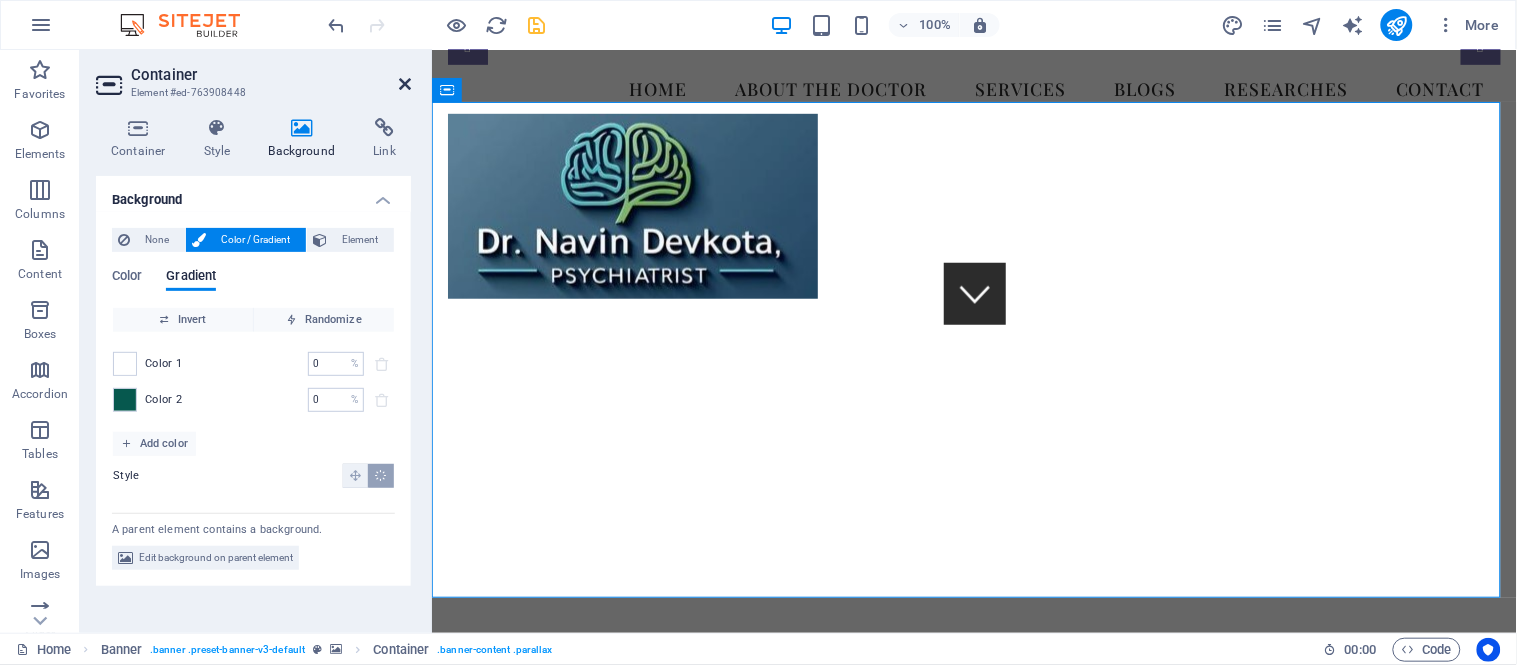 click at bounding box center (405, 84) 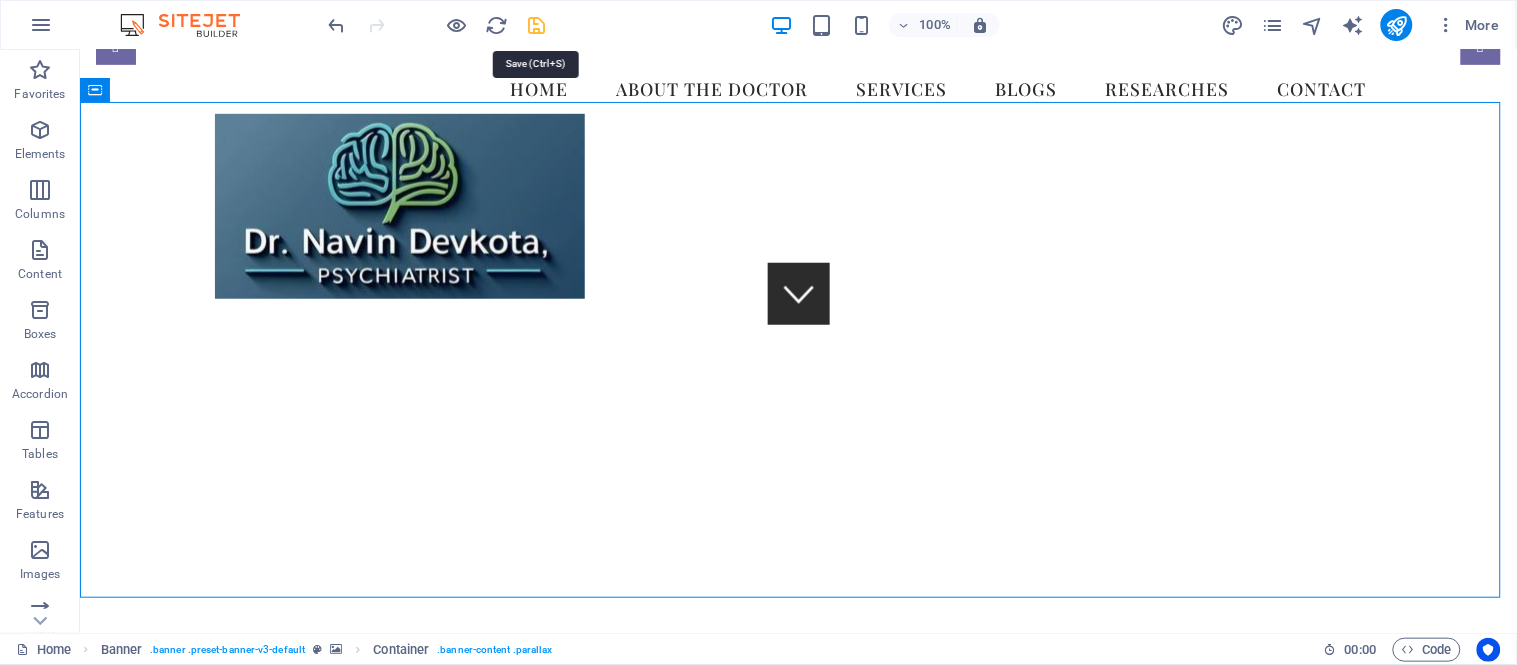 click at bounding box center [537, 25] 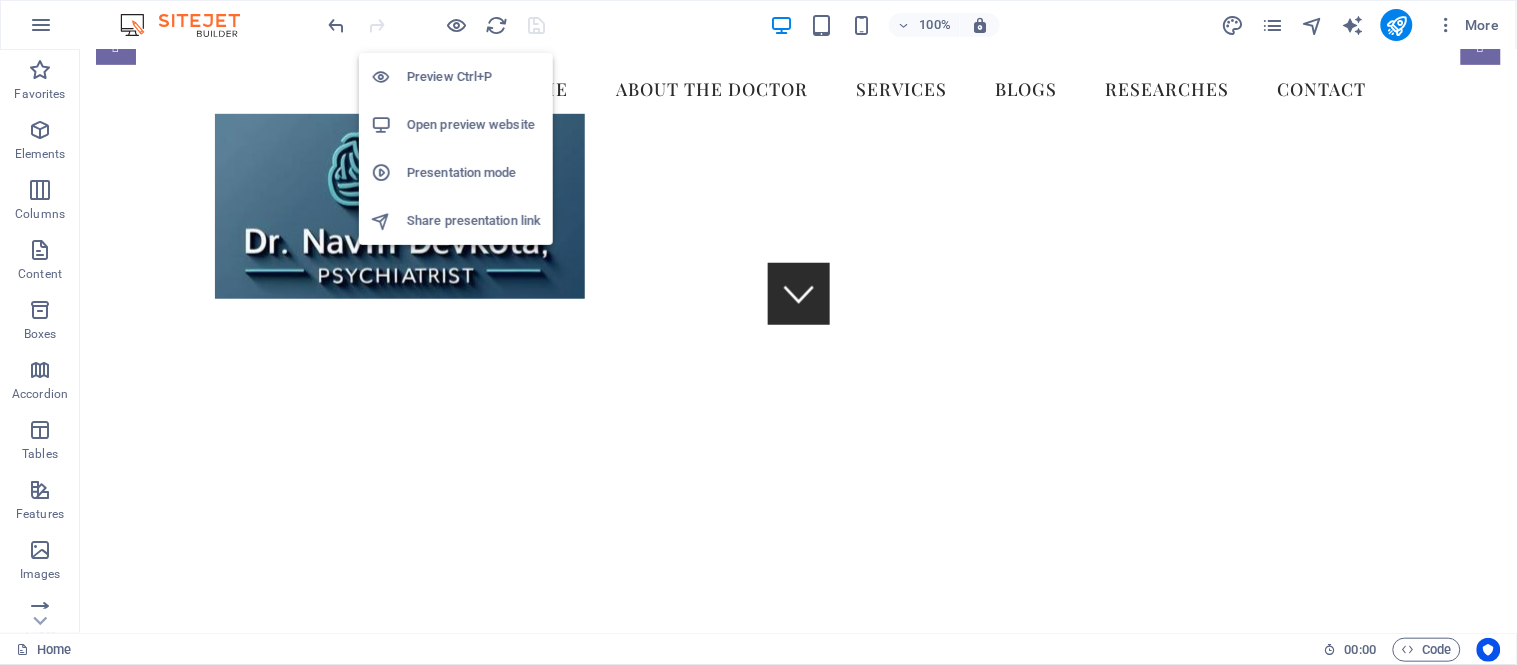 click on "Open preview website" at bounding box center [474, 125] 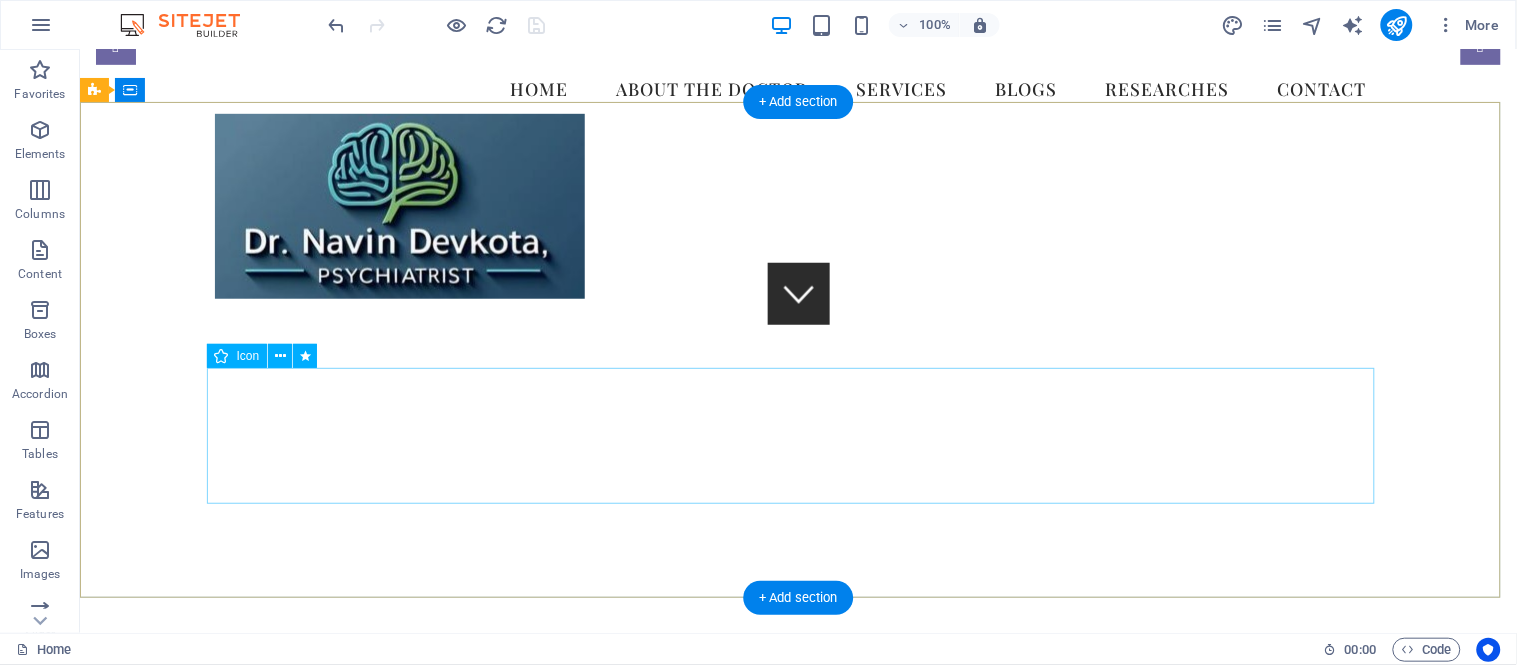 click at bounding box center [798, 1261] 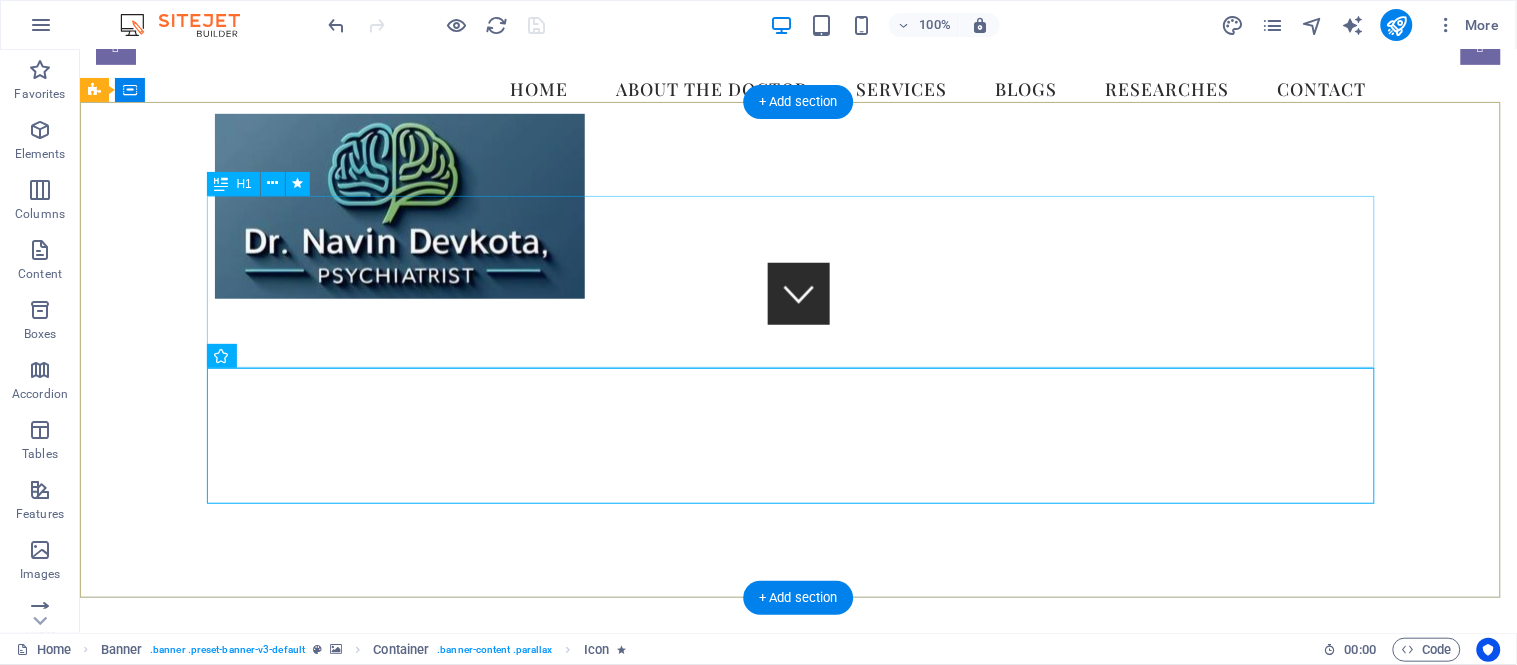 click on "Dr. [LAST], Psychiatrist in [CITY], [COUNTRY] We take care of your mental health!" at bounding box center (798, 1102) 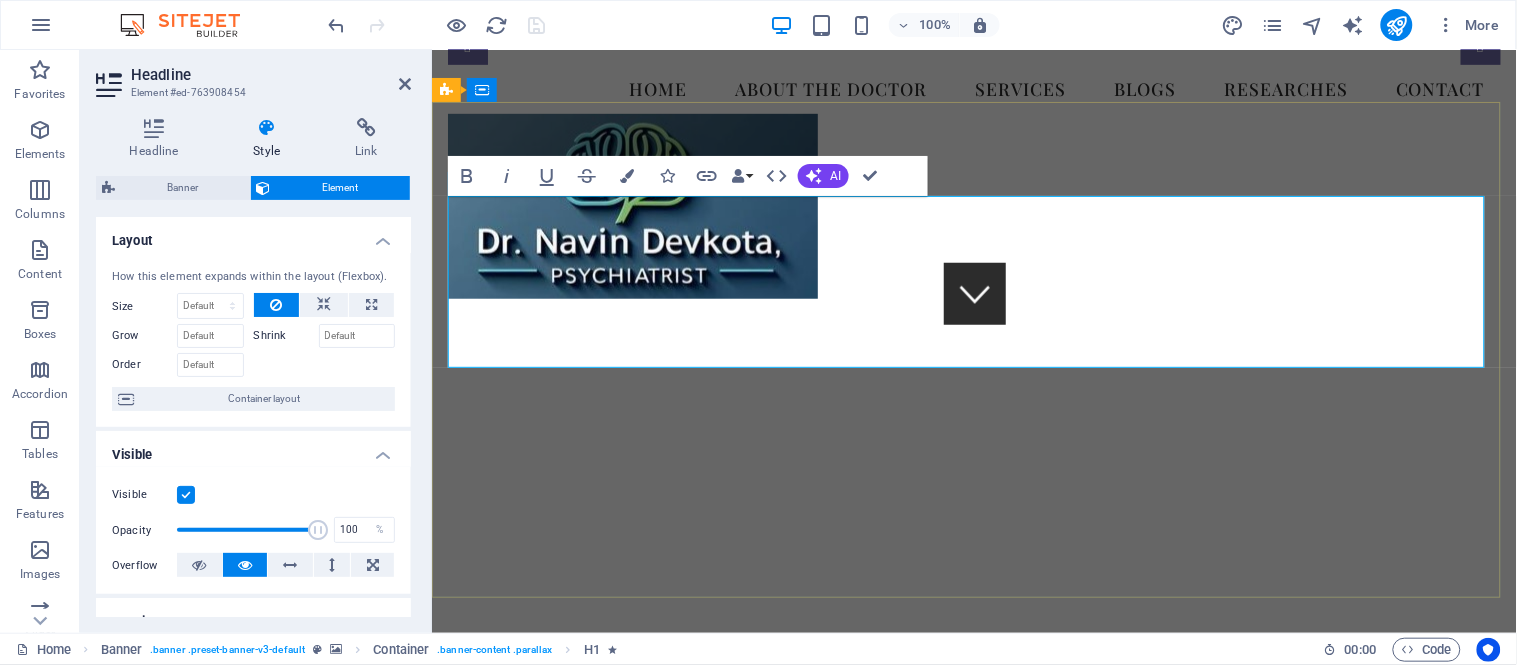 click on "Dr. [LAST], Psychiatrist in [CITY], [COUNTRY] We take care of your mental health!" at bounding box center [973, 1073] 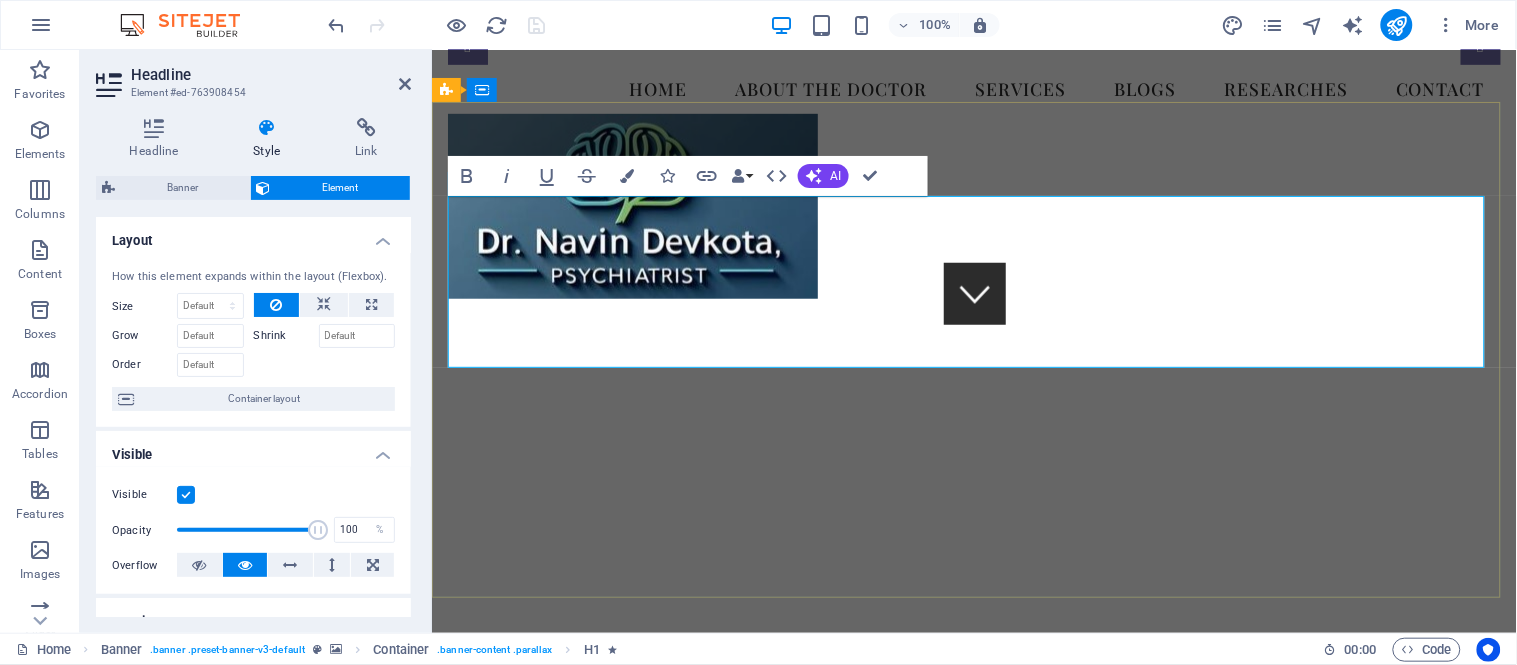 scroll, scrollTop: 318, scrollLeft: 0, axis: vertical 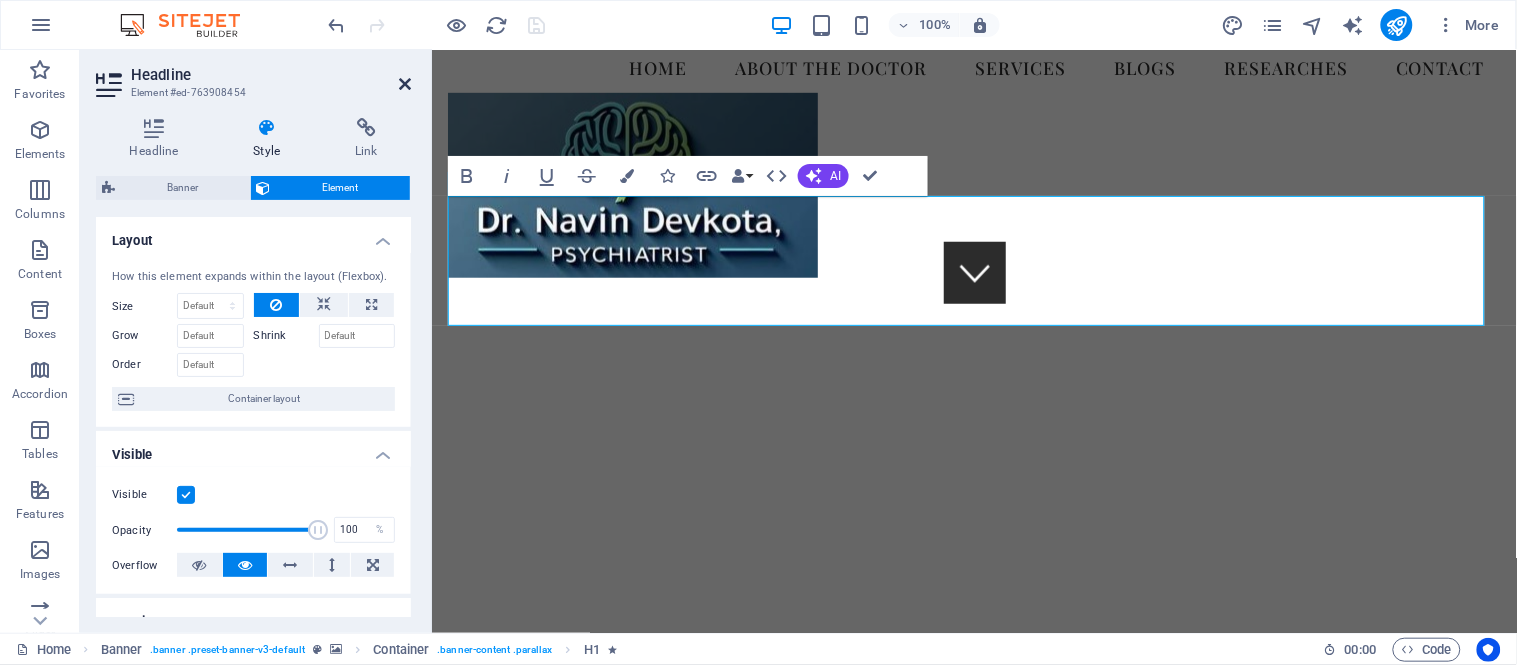 click at bounding box center (405, 84) 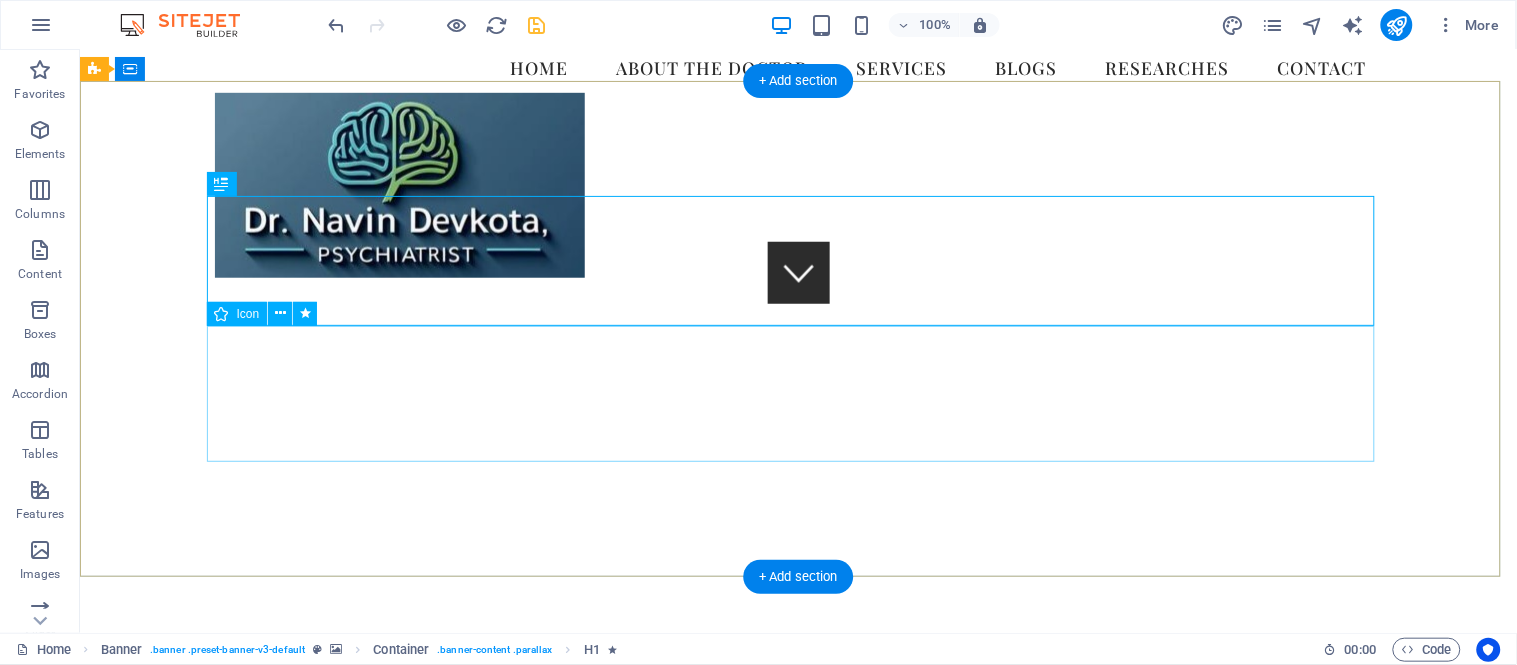 click at bounding box center [798, 1197] 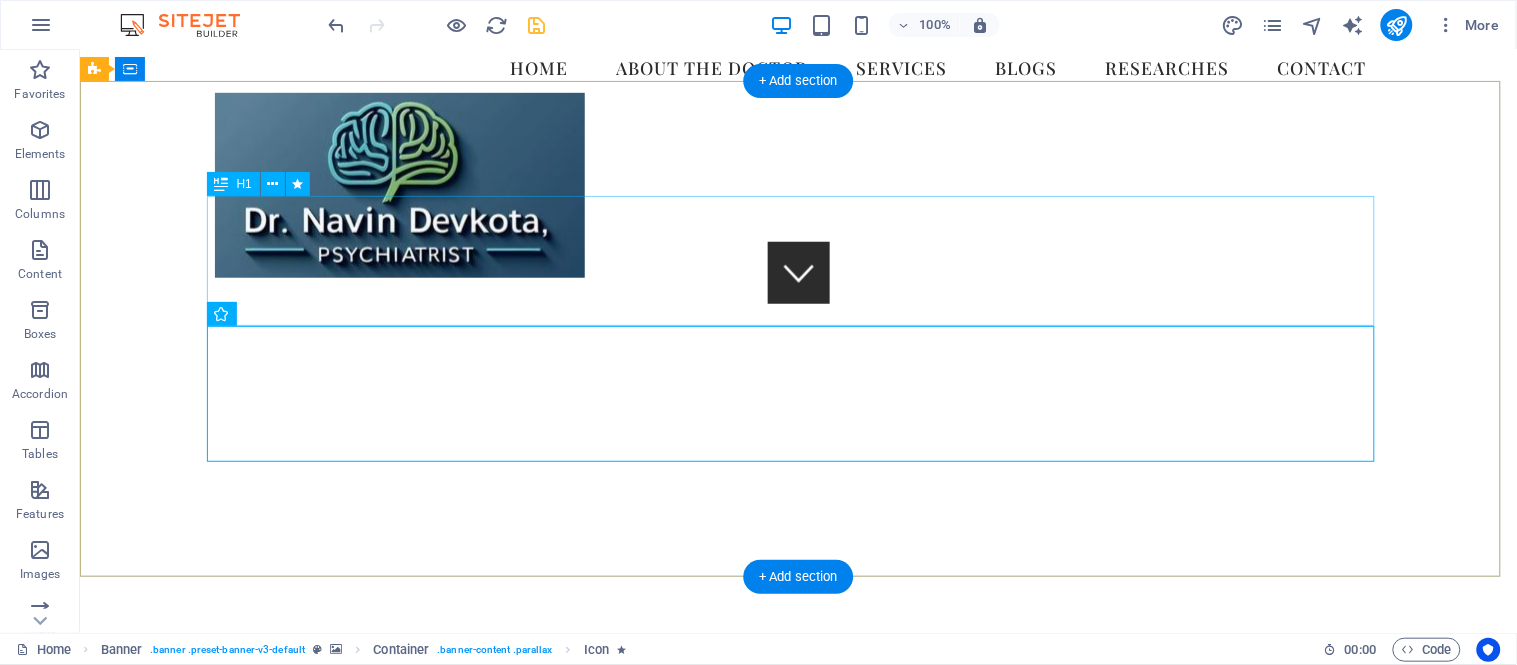 click on "Dr. [LAST], Psychiatrist in [CITY], [COUNTRY] We take care of your mental health!" at bounding box center (798, 1060) 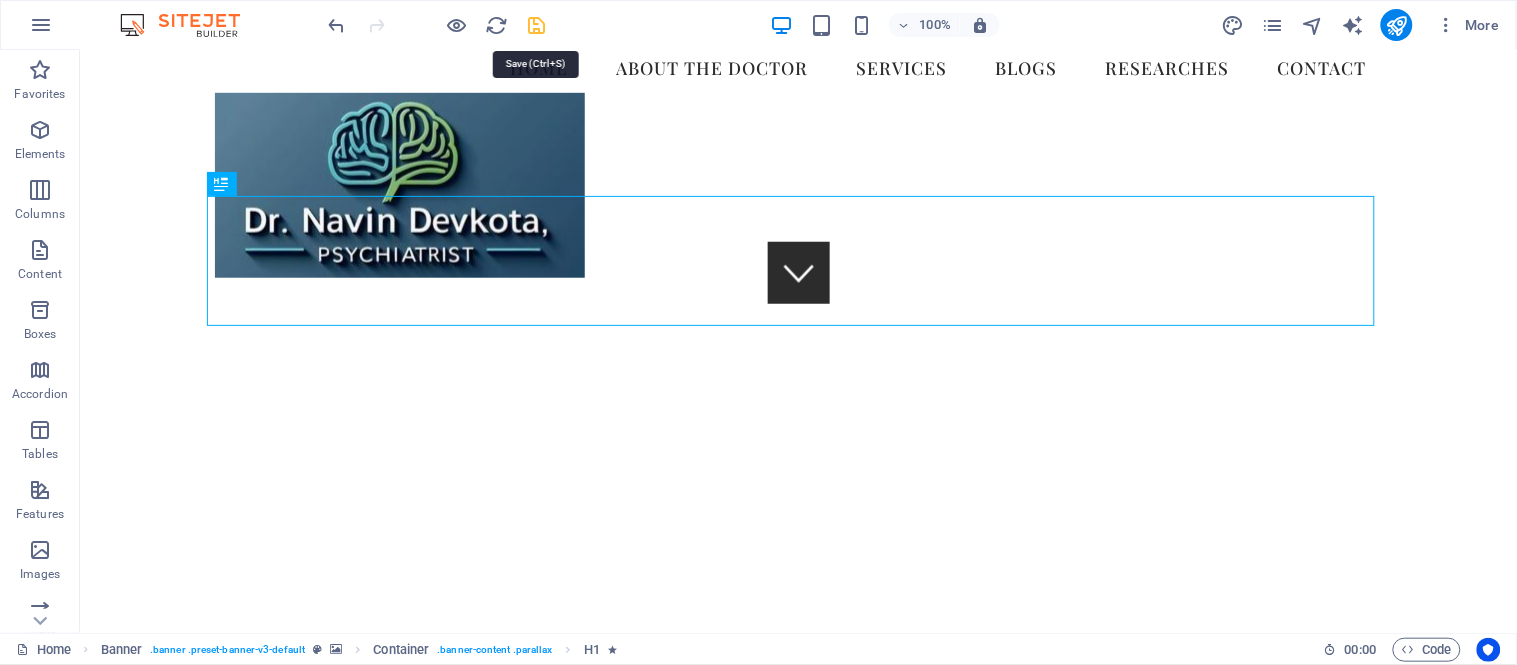 click at bounding box center (537, 25) 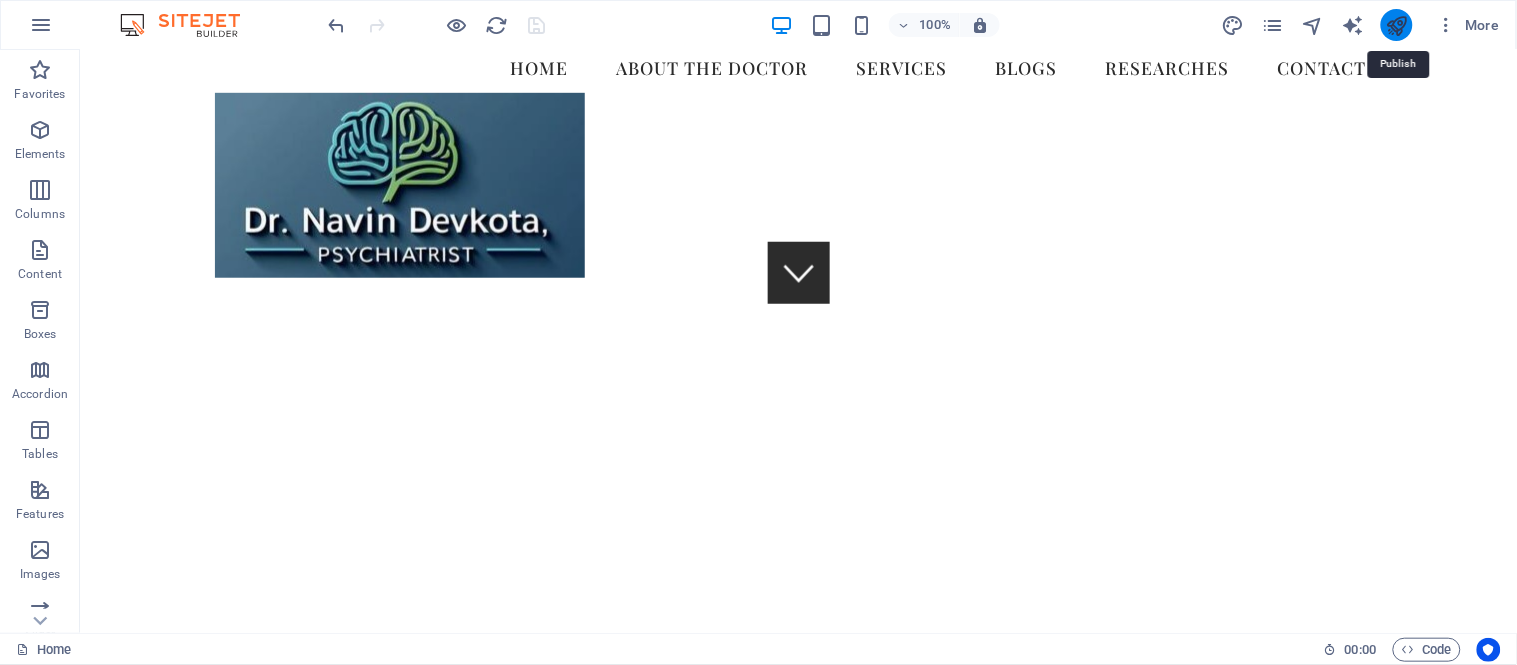 click at bounding box center (1396, 25) 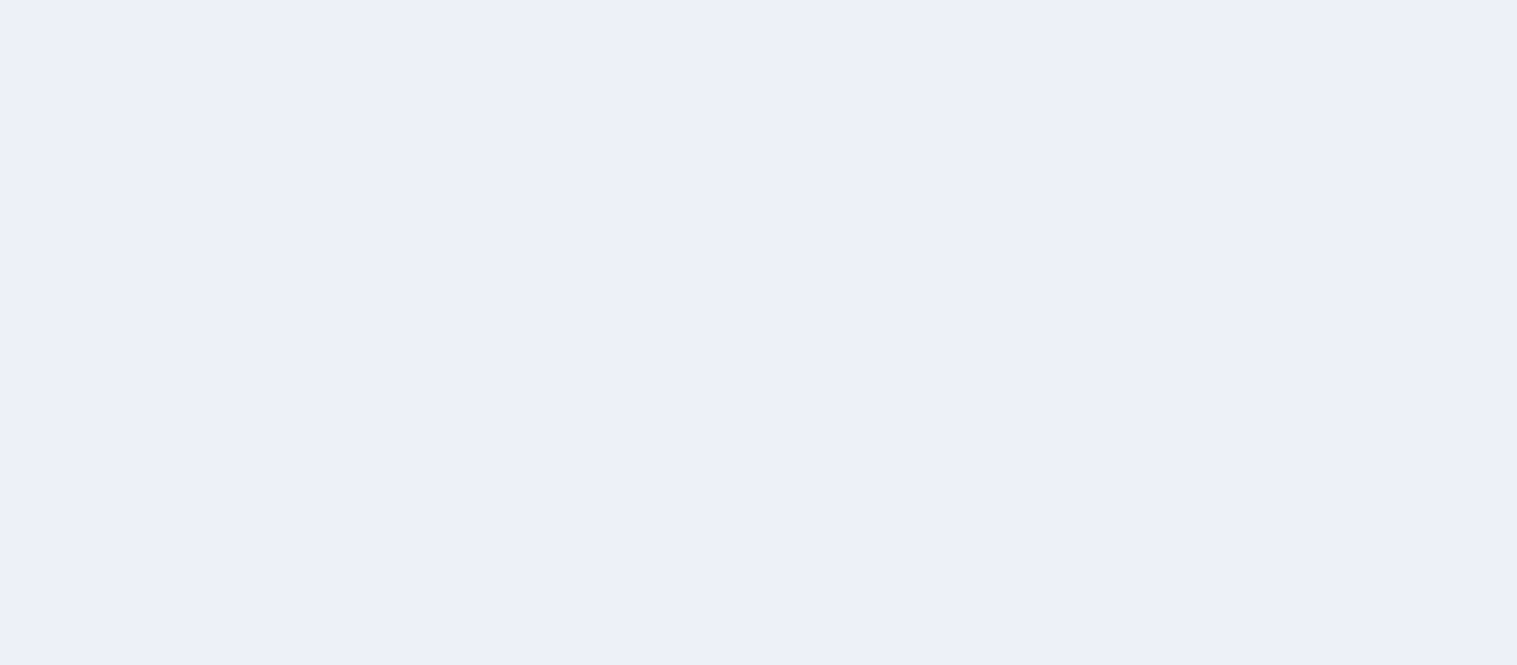 scroll, scrollTop: 0, scrollLeft: 0, axis: both 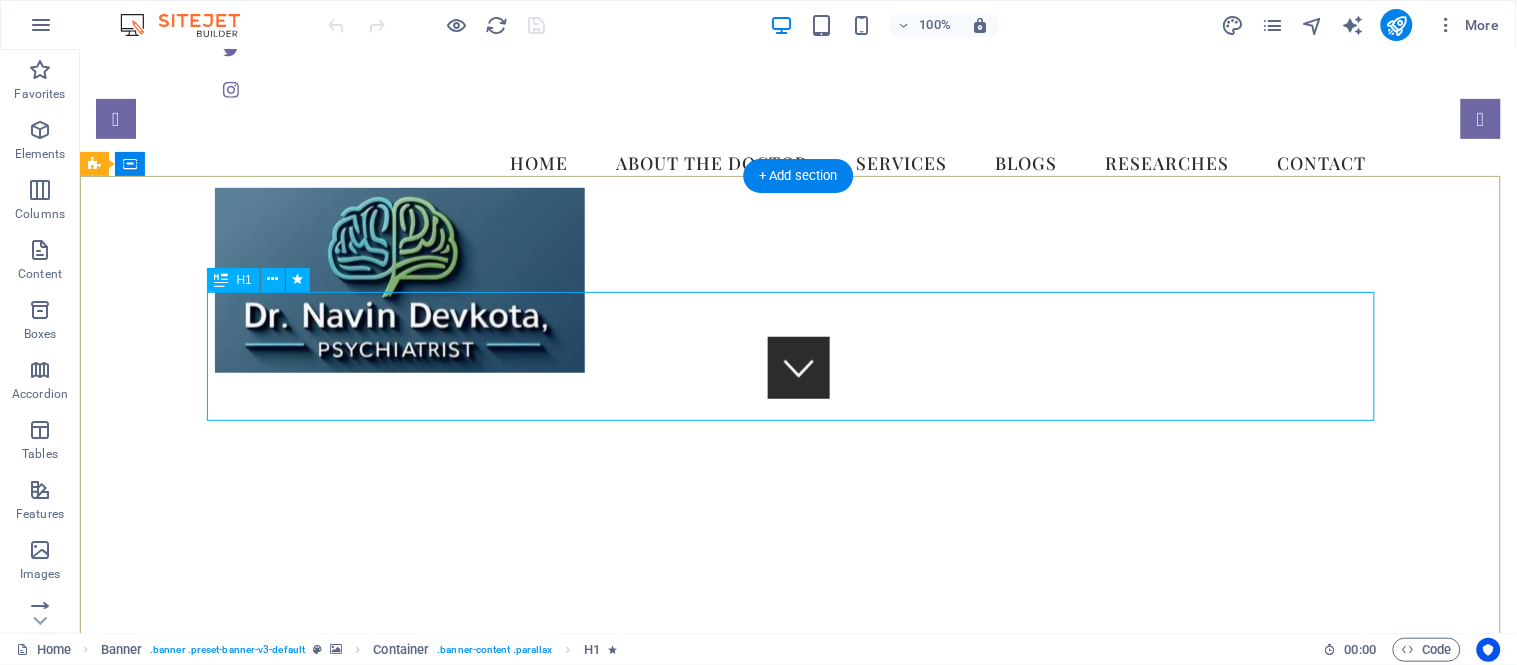 click on "Dr. [LAST], Psychiatrist in [CITY], [COUNTRY] We take care of your mental health!" at bounding box center (798, 1155) 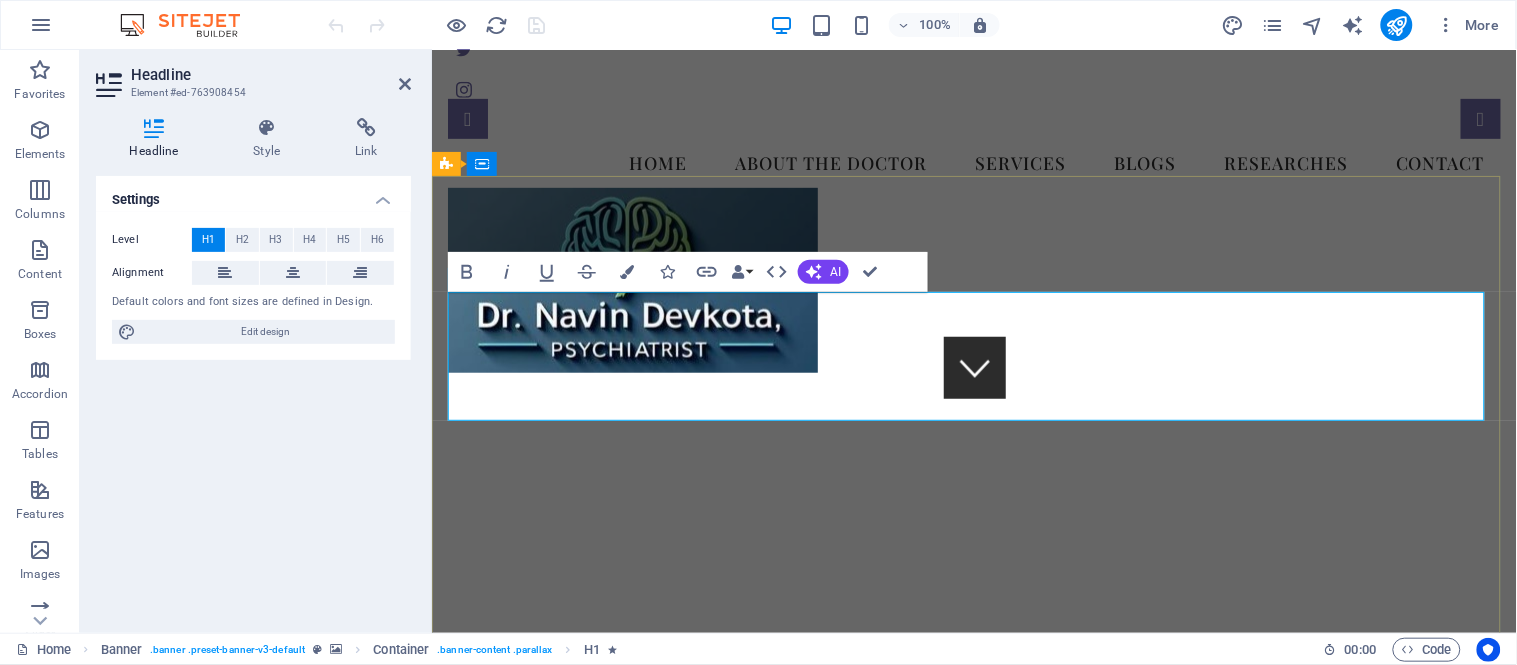 click on "Dr. [LAST], Psychiatrist in [CITY], [COUNTRY] We take care of your mental health!" at bounding box center (974, 1125) 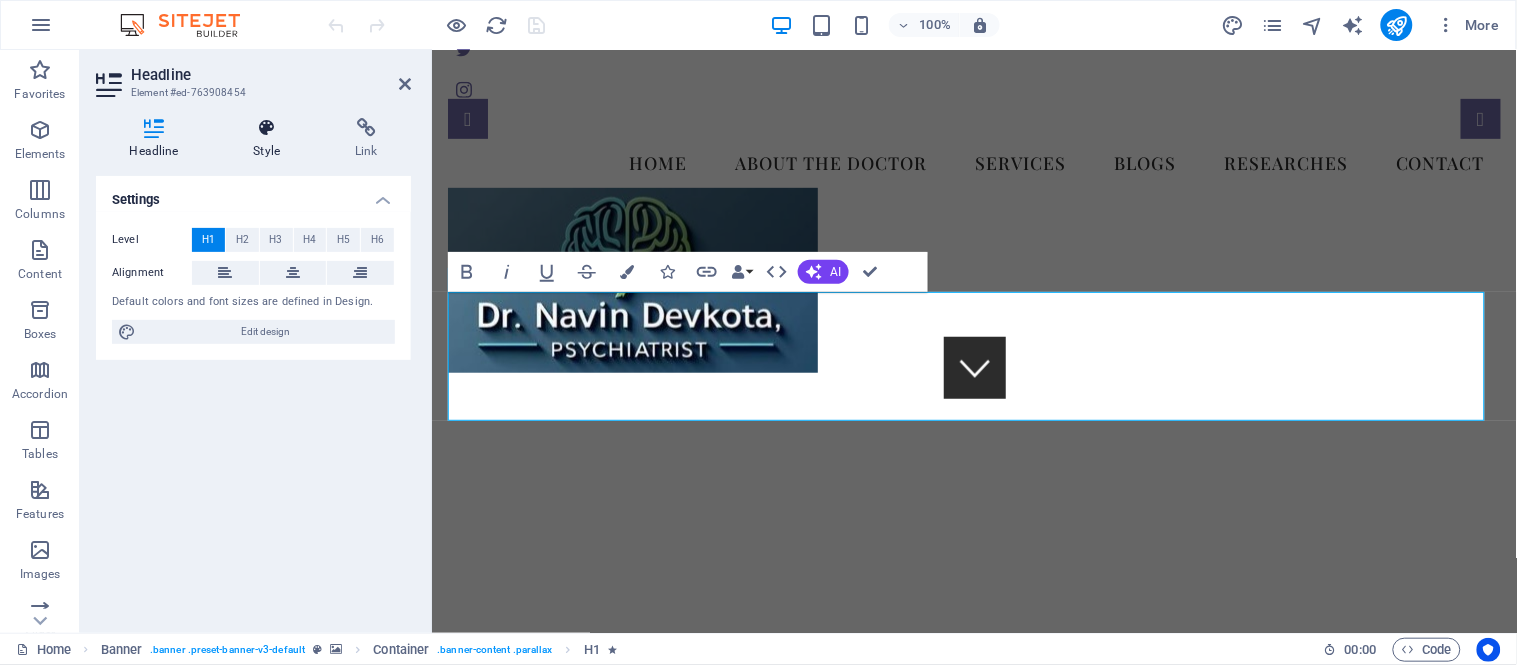 click on "Style" at bounding box center [271, 139] 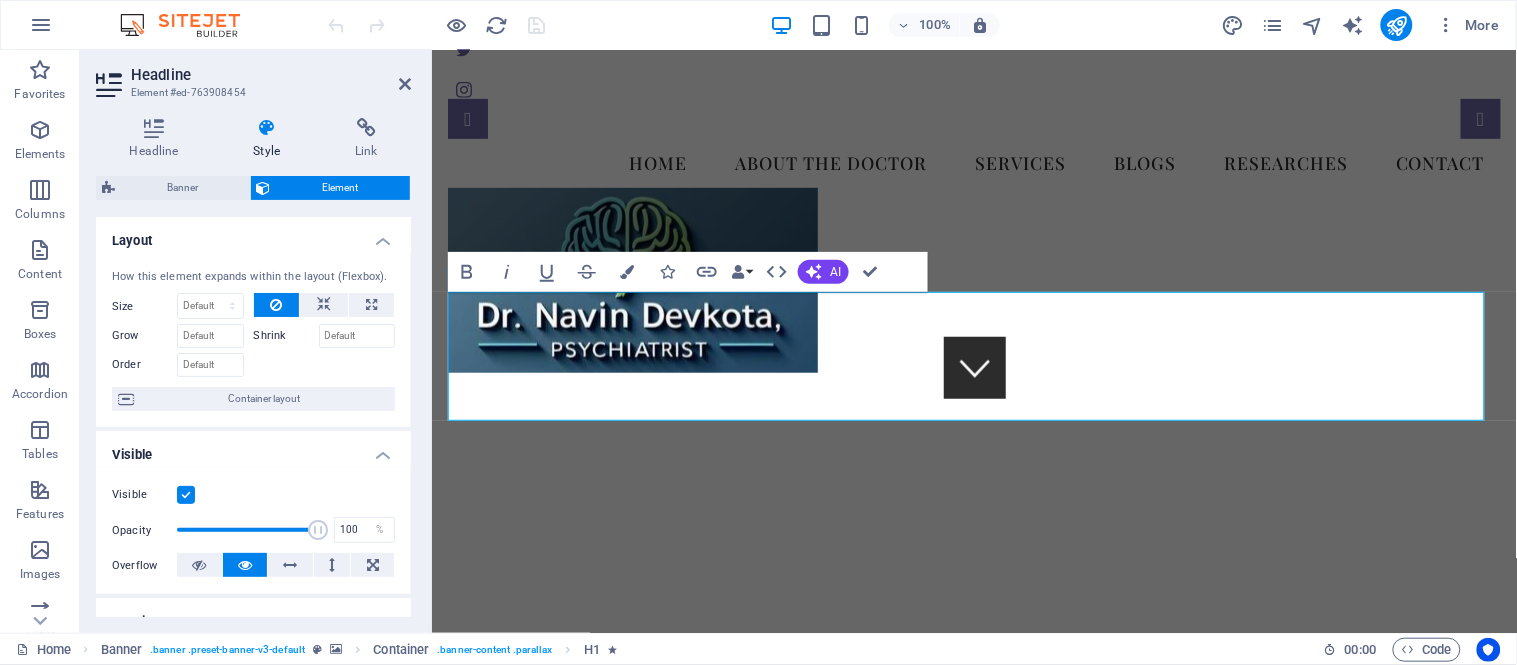 drag, startPoint x: 406, startPoint y: 305, endPoint x: 408, endPoint y: 384, distance: 79.025314 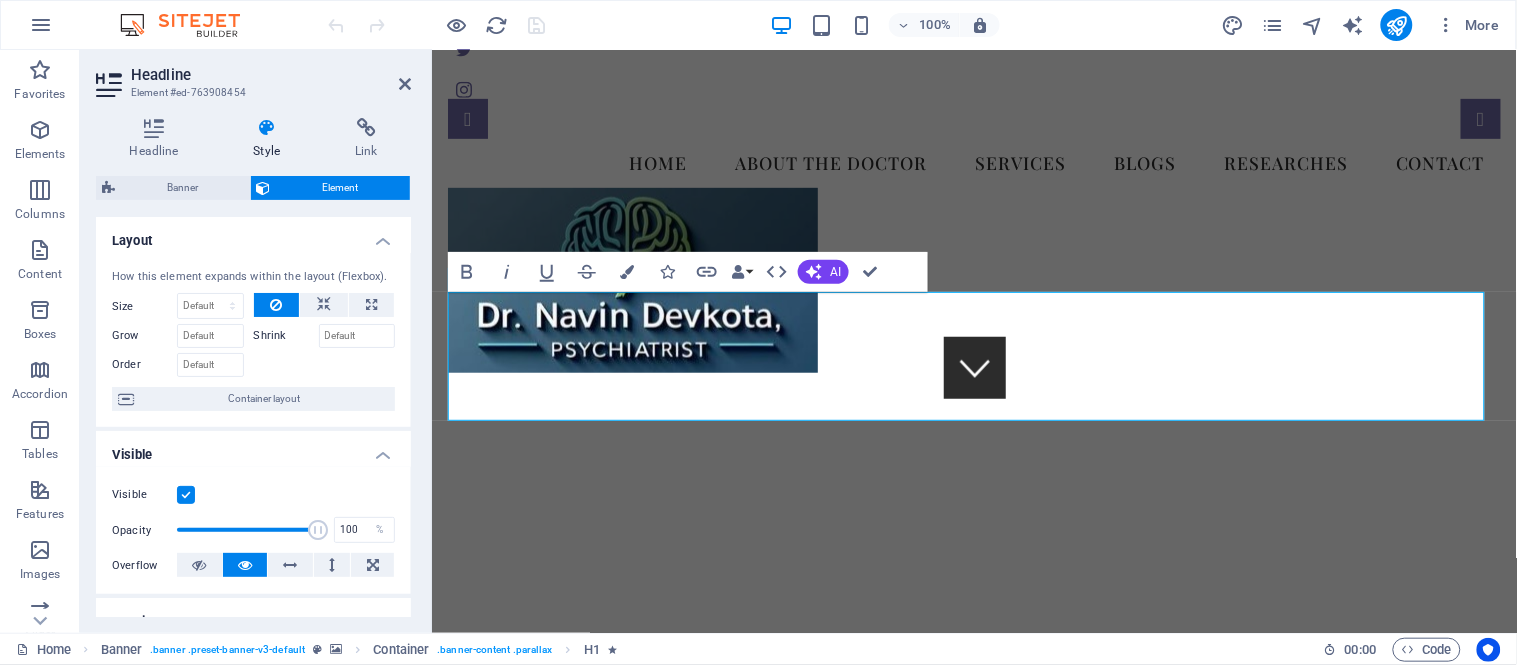 click on "Layout How this element expands within the layout (Flexbox). Size Default auto px % 1/1 1/2 1/3 1/4 1/5 1/6 1/7 1/8 1/9 1/10 Grow Shrink Order Container layout Visible Visible Opacity 100 % Overflow Spacing Margin Default auto px % rem vw vh Custom Custom auto px % rem vw vh auto px % rem vw vh auto px % rem vw vh auto px % rem vw vh Padding Default px rem % vh vw Custom Custom px rem % vh vw px rem % vh vw px rem % vh vw px rem % vh vw Border Style              - Width 1 auto px rem % vh vw Custom Custom 1 auto px rem % vh vw 1 auto px rem % vh vw 1 auto px rem % vh vw 1 auto px rem % vh vw  - Color Round corners Default px rem % vh vw Custom Custom px rem % vh vw px rem % vh vw px rem % vh vw px rem % vh vw Shadow Default None Outside Inside Color X offset 0 px rem vh vw Y offset 0 px rem vh vw Blur 0 px rem % vh vw Spread 0 px rem vh vw Text Shadow Default None Outside Color X offset 0 px rem vh vw Y offset 0 px rem vh vw Blur 0 px rem % vh vw Positioning Default Static Relative Absolute Fixed px" at bounding box center [253, 417] 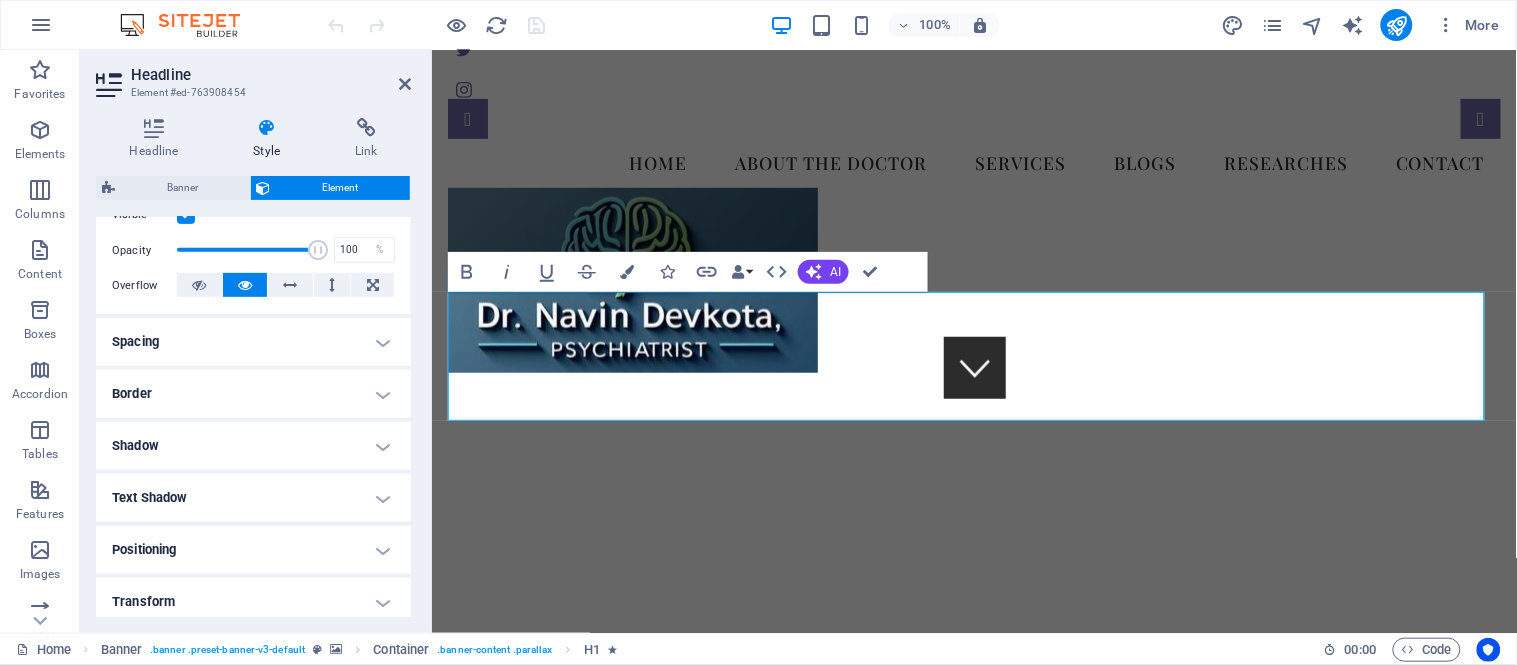 scroll, scrollTop: 351, scrollLeft: 0, axis: vertical 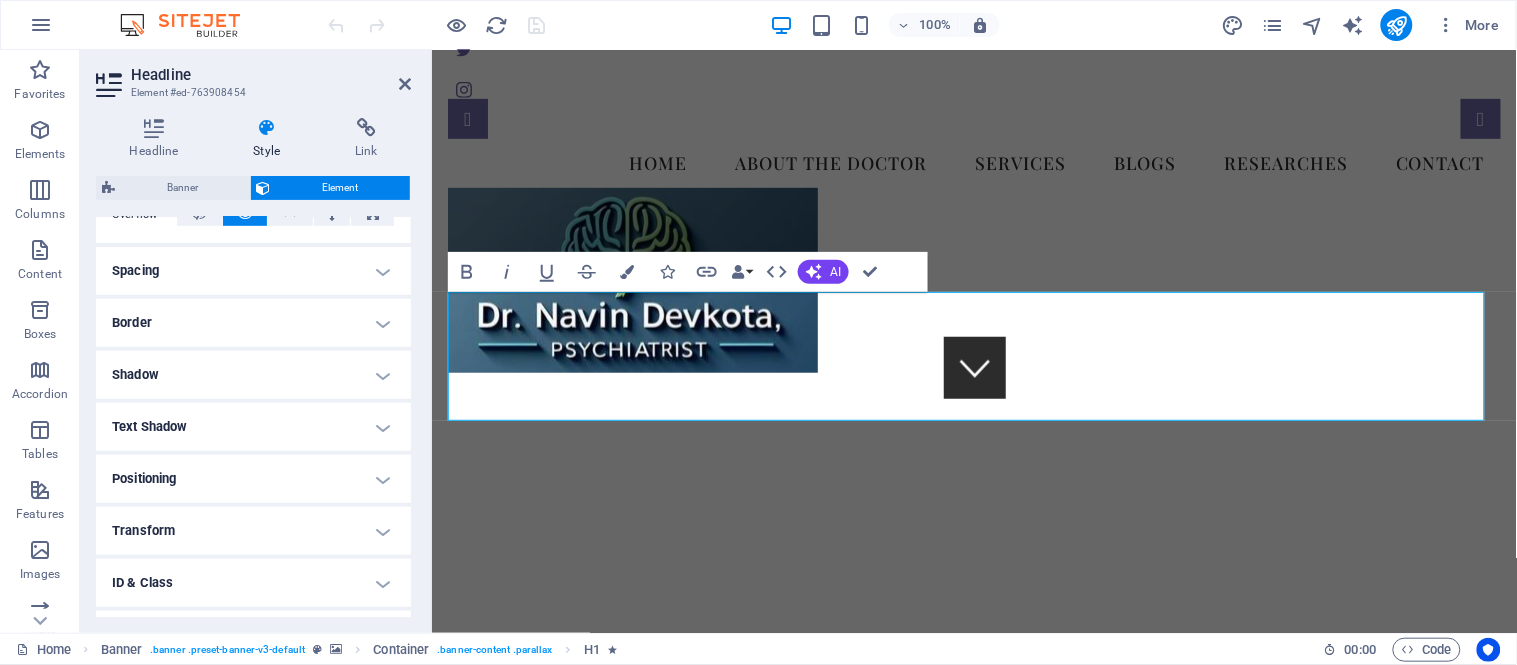 click on "Positioning" at bounding box center (253, 479) 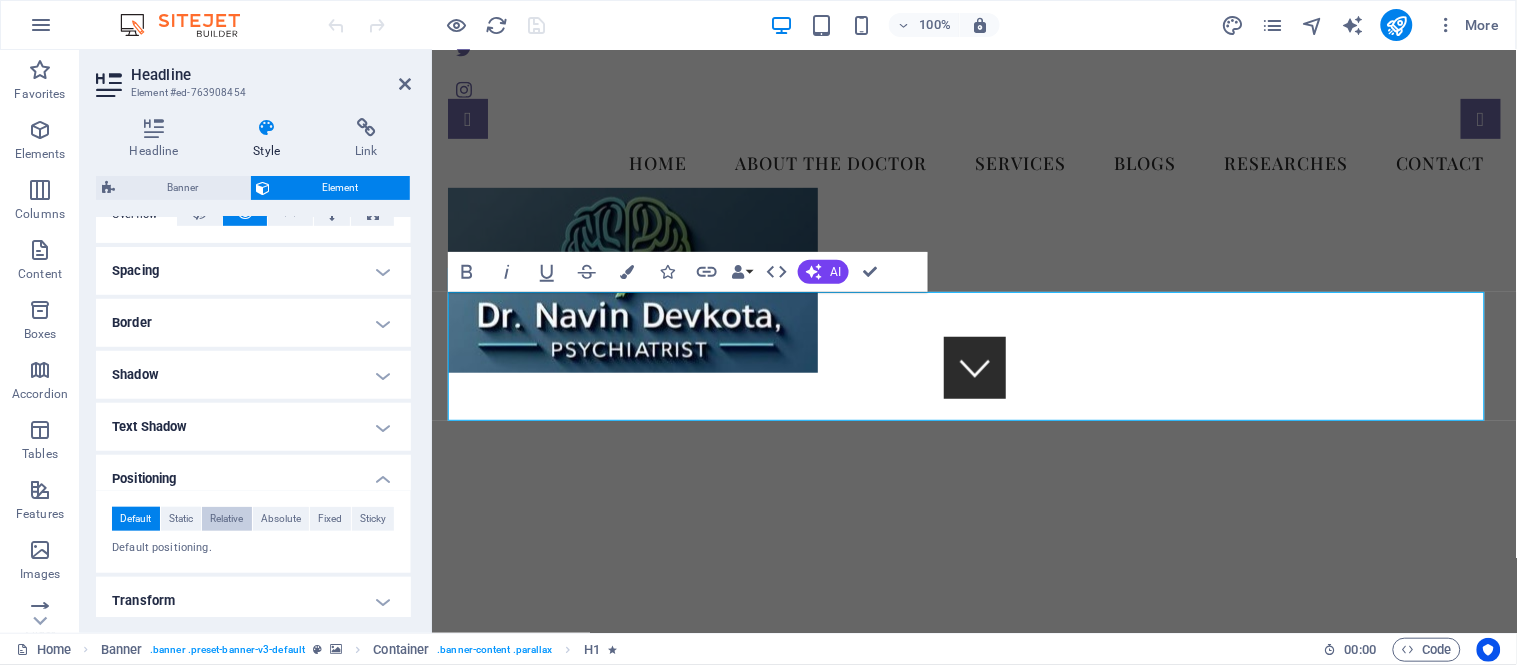 click on "Relative" at bounding box center [226, 519] 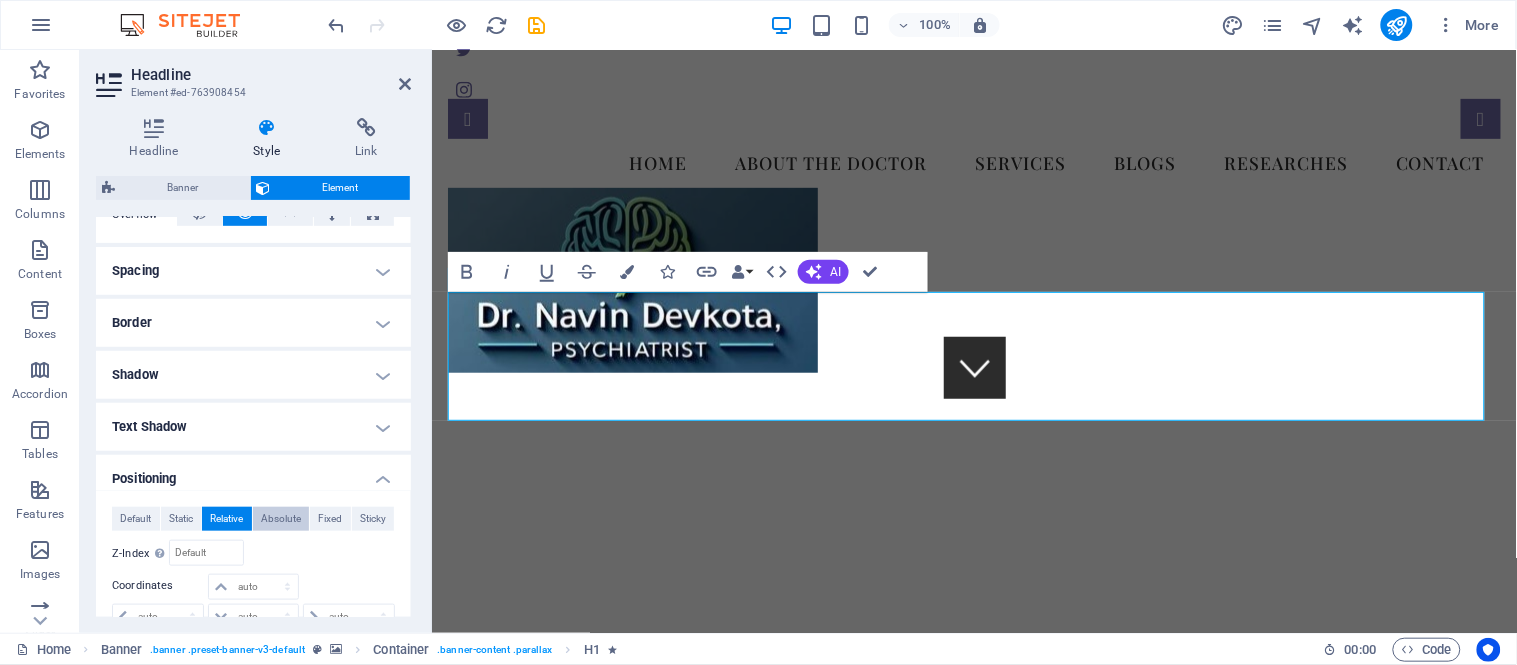 click on "Absolute" at bounding box center [281, 519] 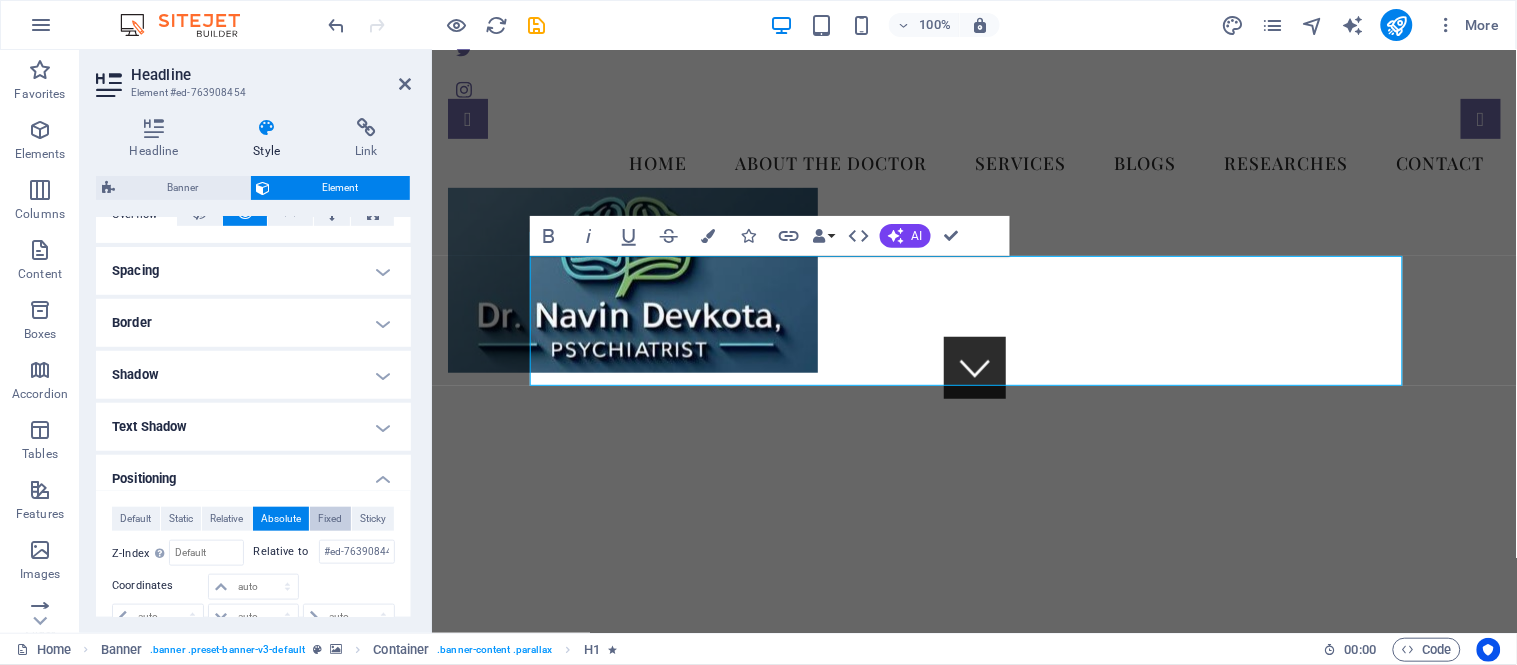 click on "Fixed" at bounding box center [330, 519] 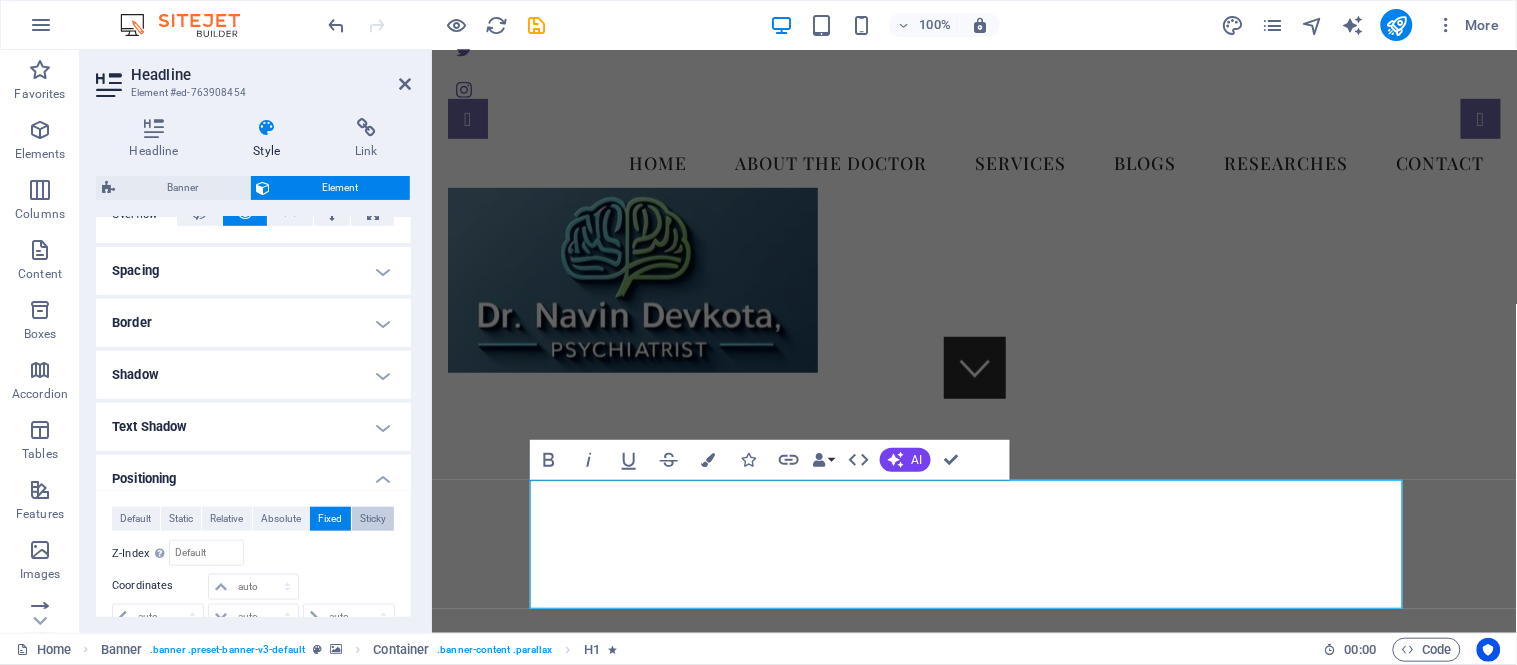 click on "Sticky" at bounding box center [373, 519] 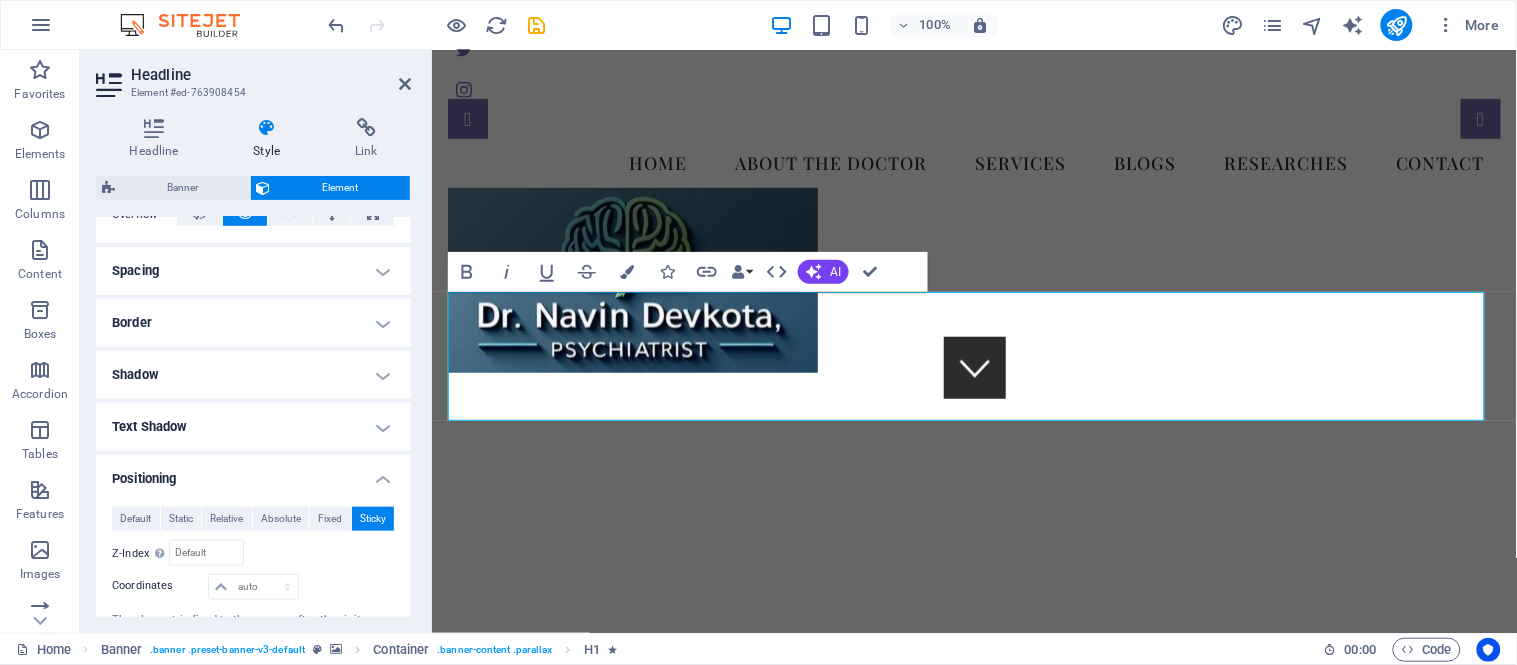 click on "Border" at bounding box center [253, 323] 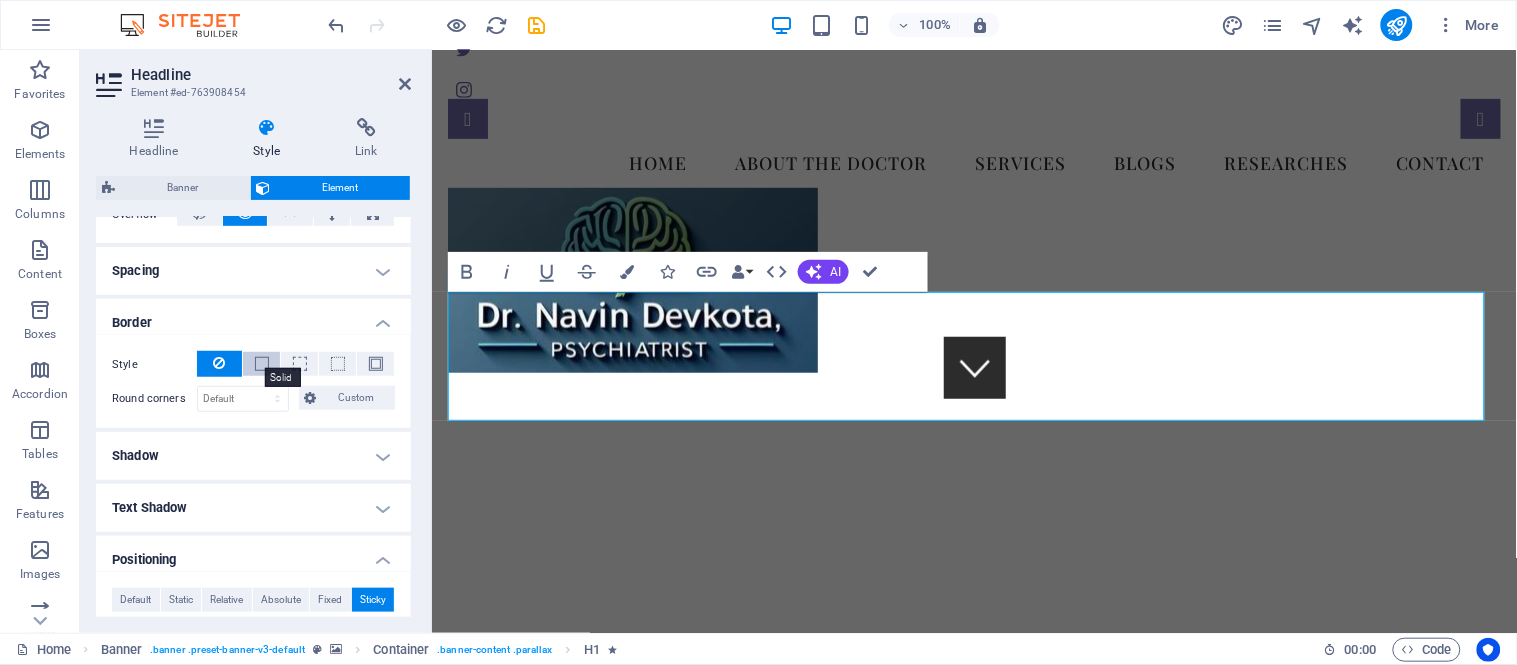 click at bounding box center (262, 364) 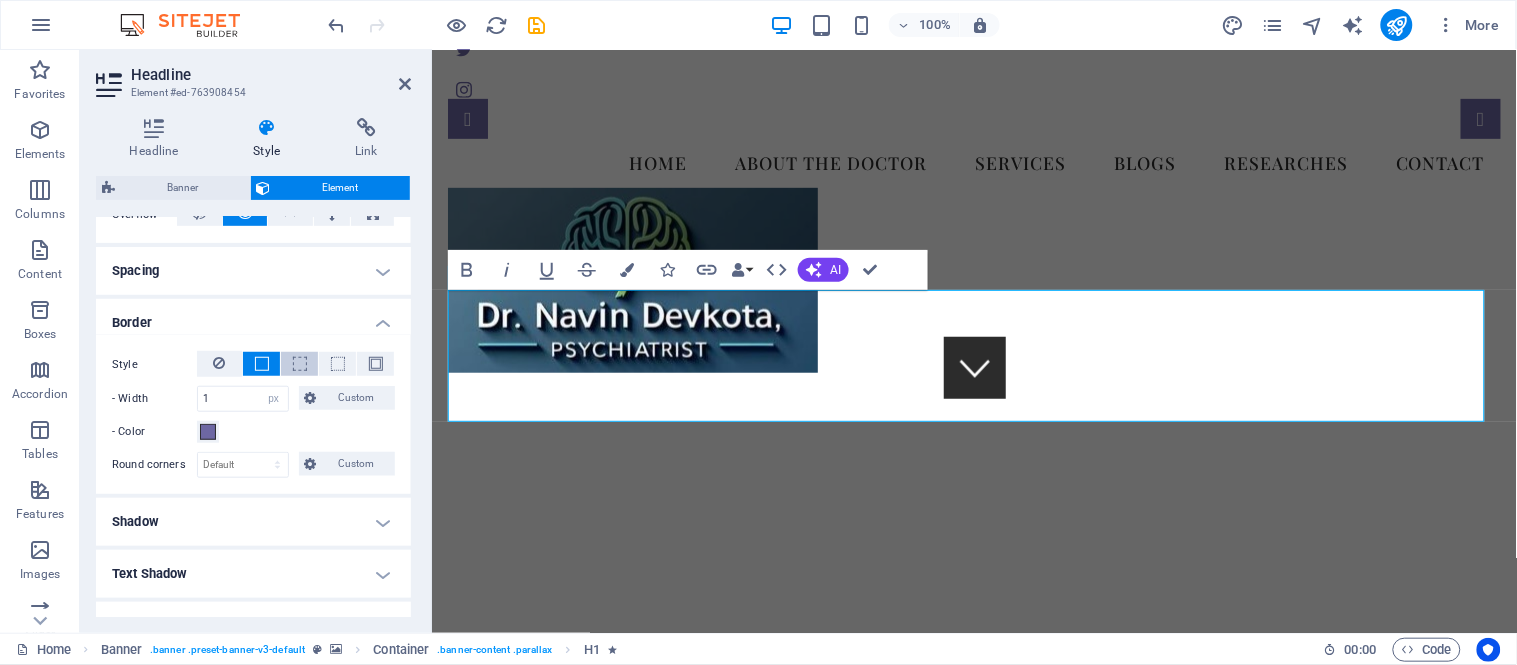 click at bounding box center (300, 364) 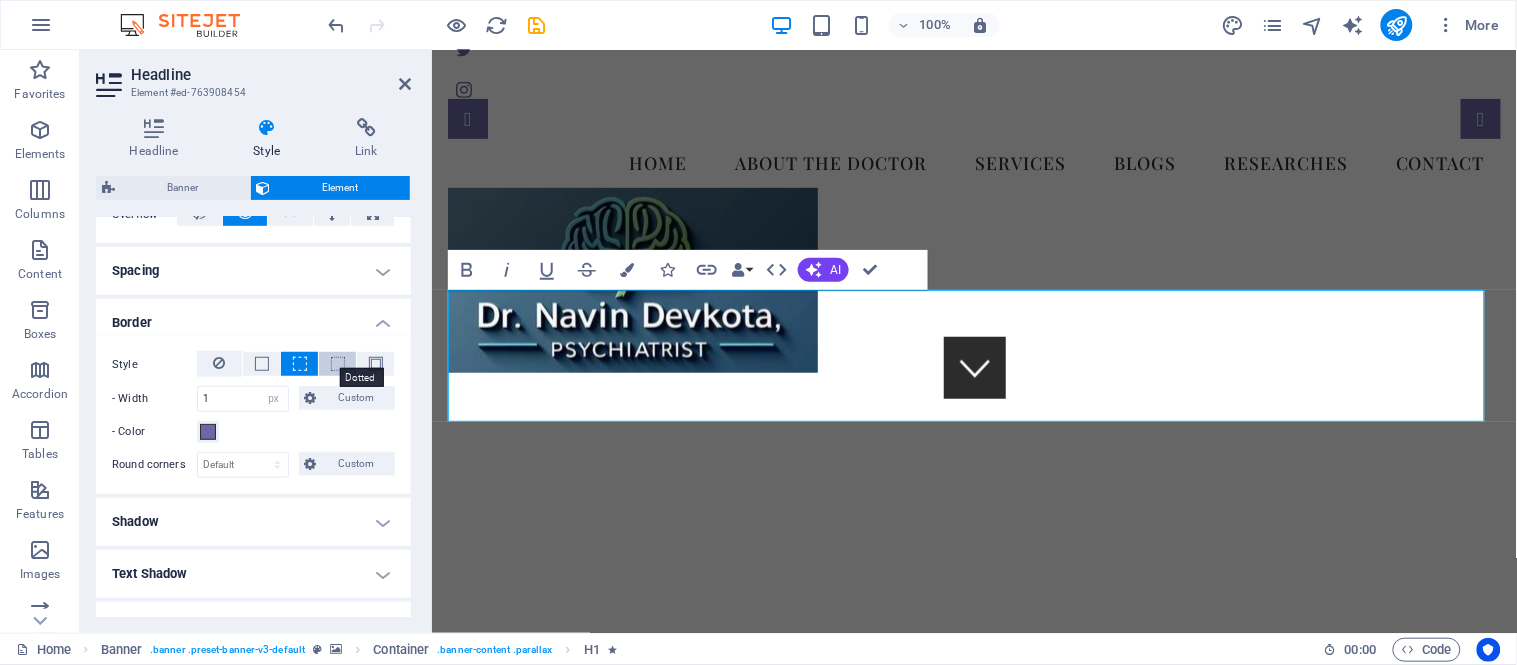 click at bounding box center (338, 364) 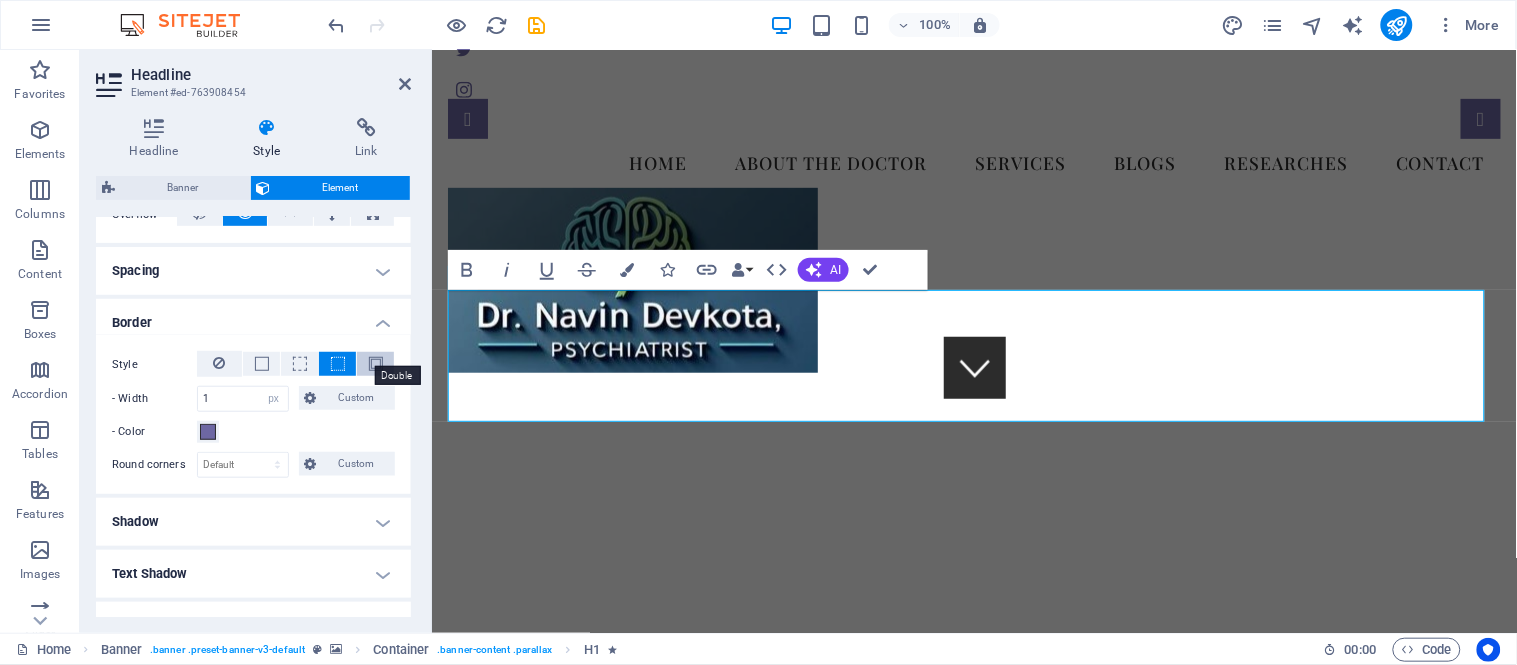 click at bounding box center [376, 364] 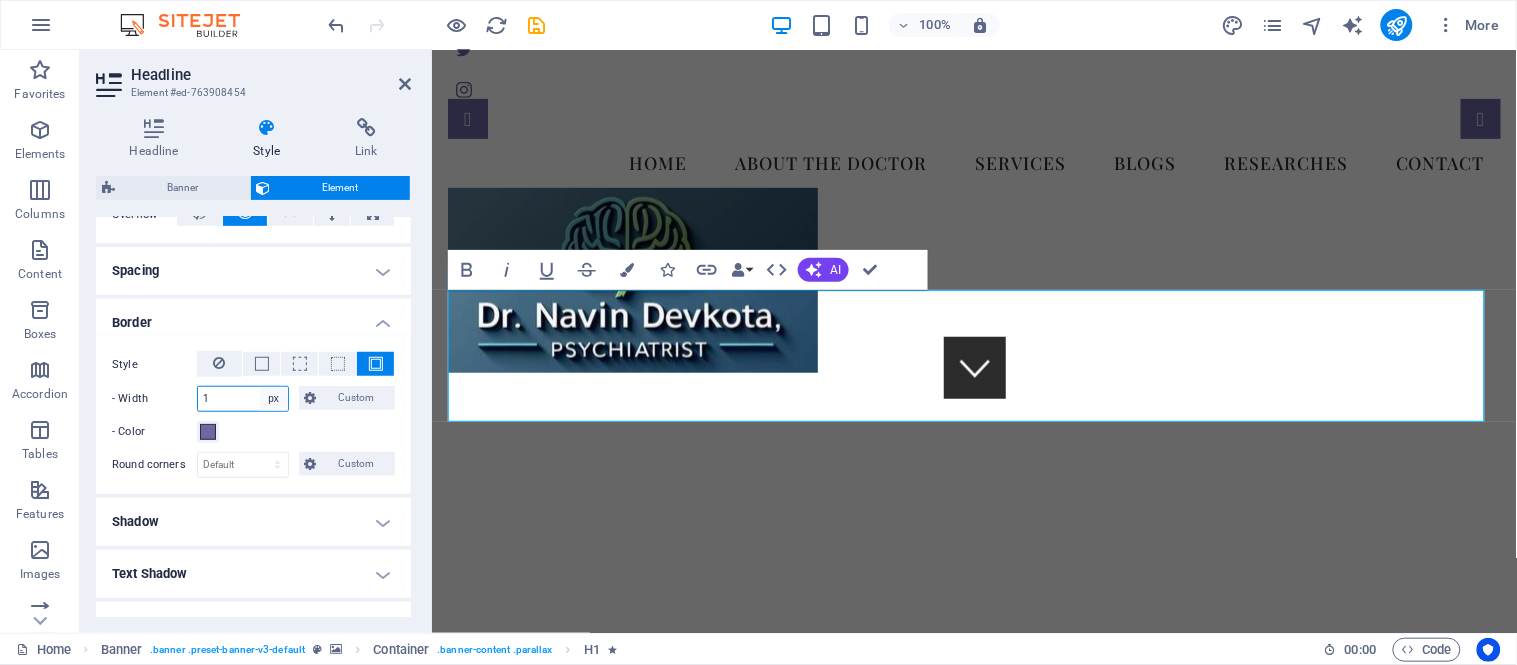 click on "auto px rem % vh vw Custom" at bounding box center (274, 399) 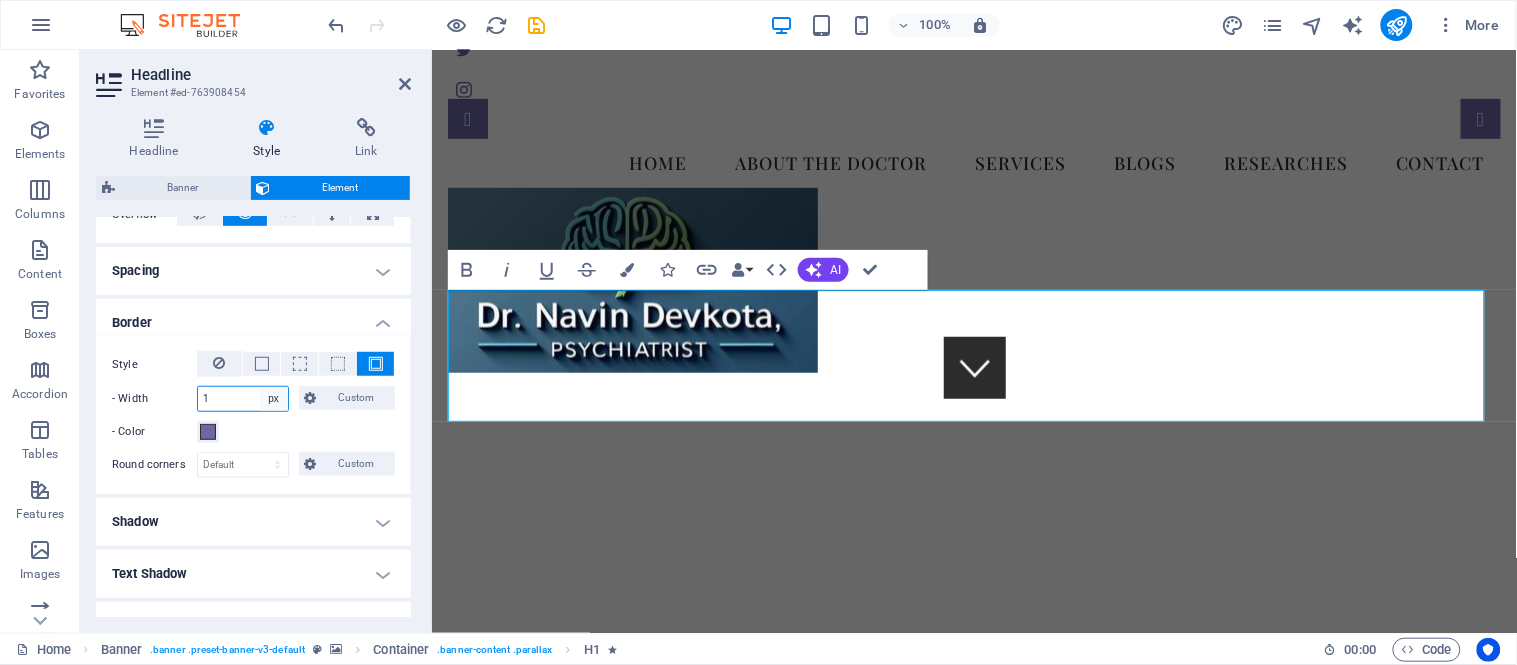 select on "rem" 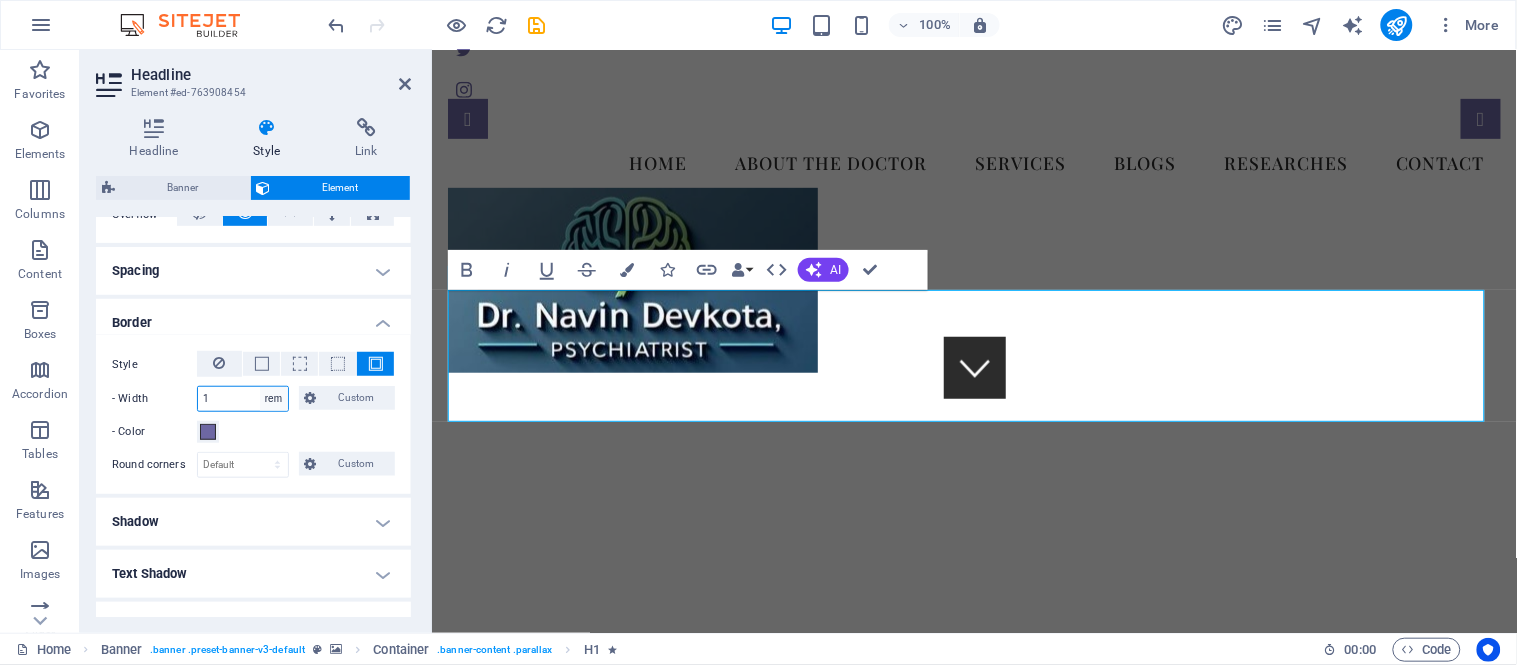 click on "auto px rem % vh vw Custom" at bounding box center [274, 399] 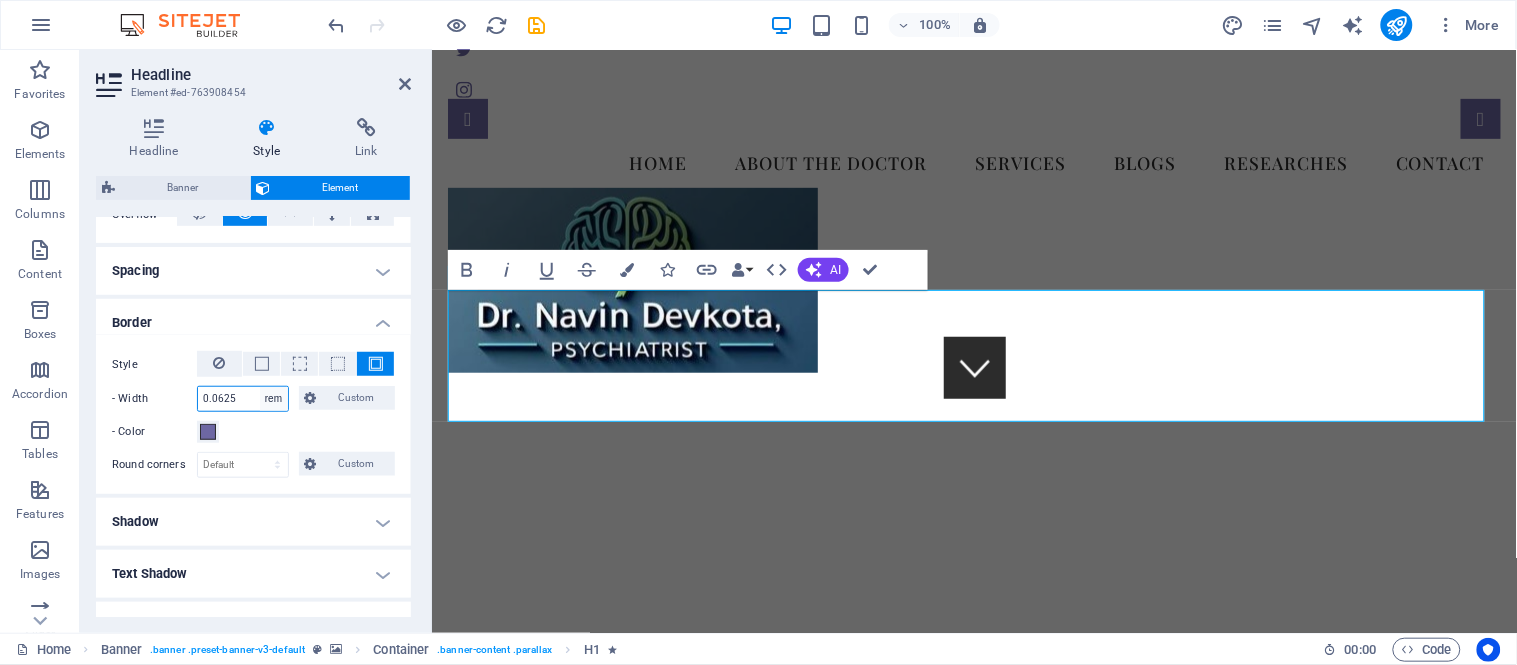 click on "auto px rem % vh vw Custom" at bounding box center (274, 399) 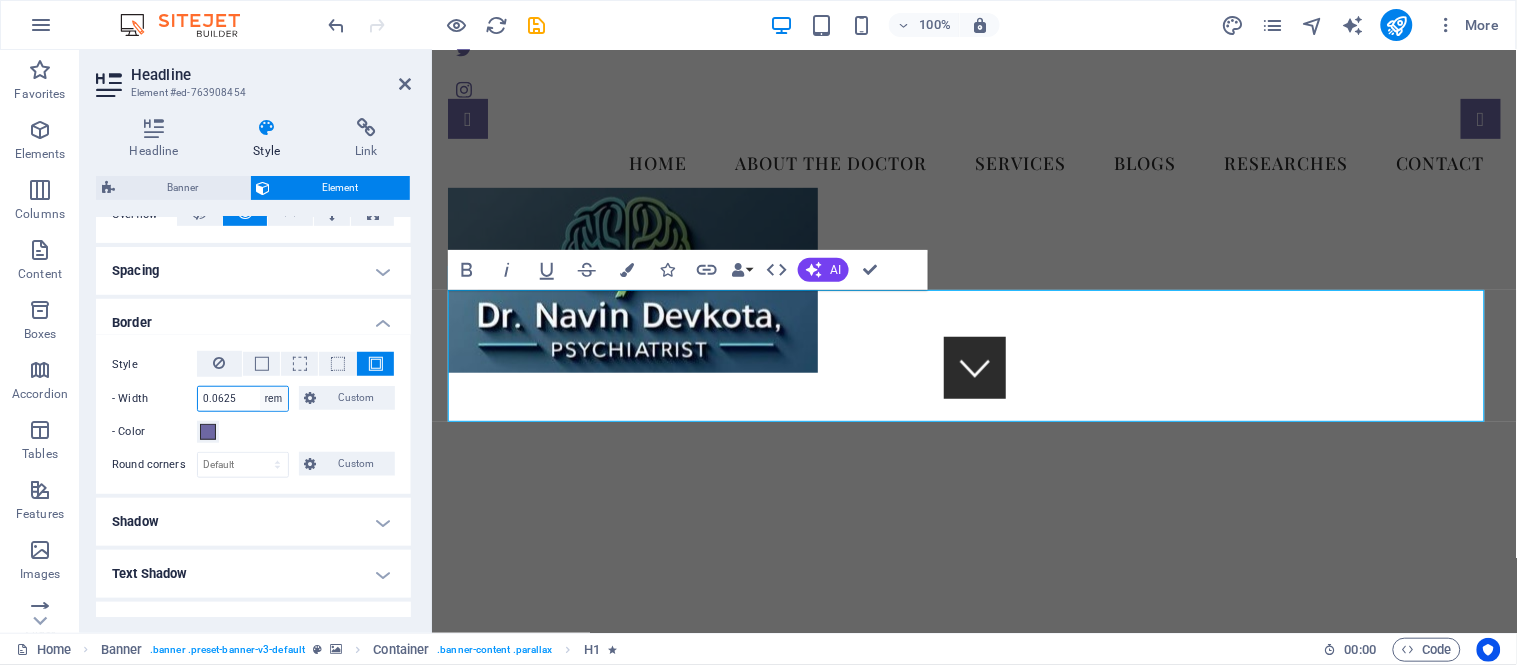 select on "%" 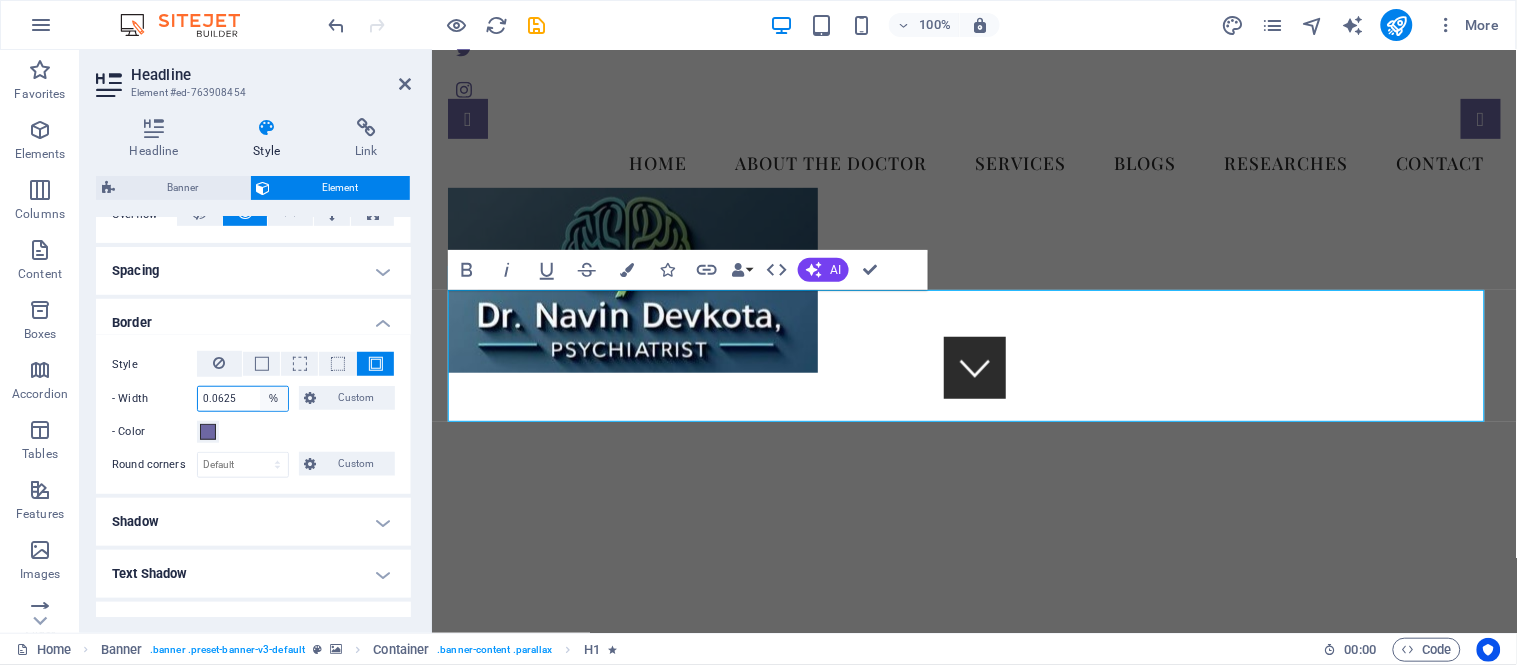 click on "auto px rem % vh vw Custom" at bounding box center (274, 399) 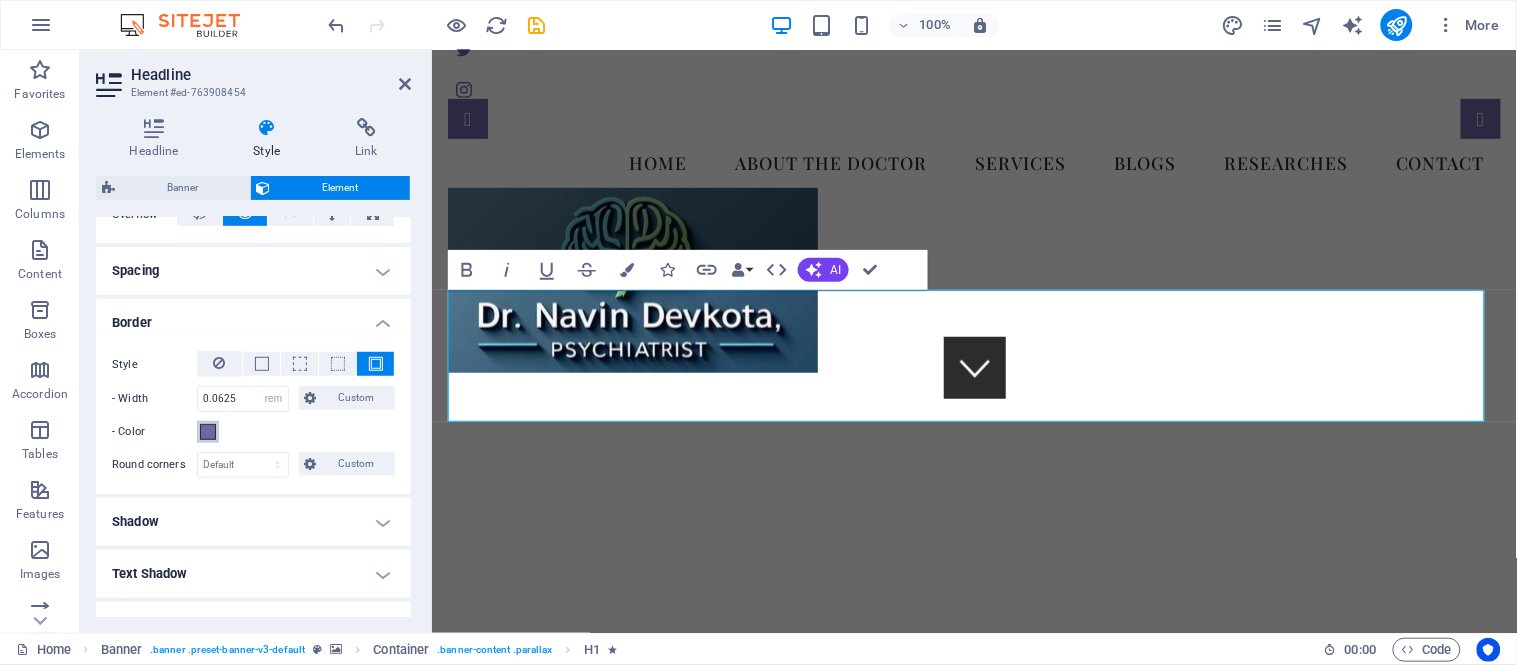 click at bounding box center [208, 432] 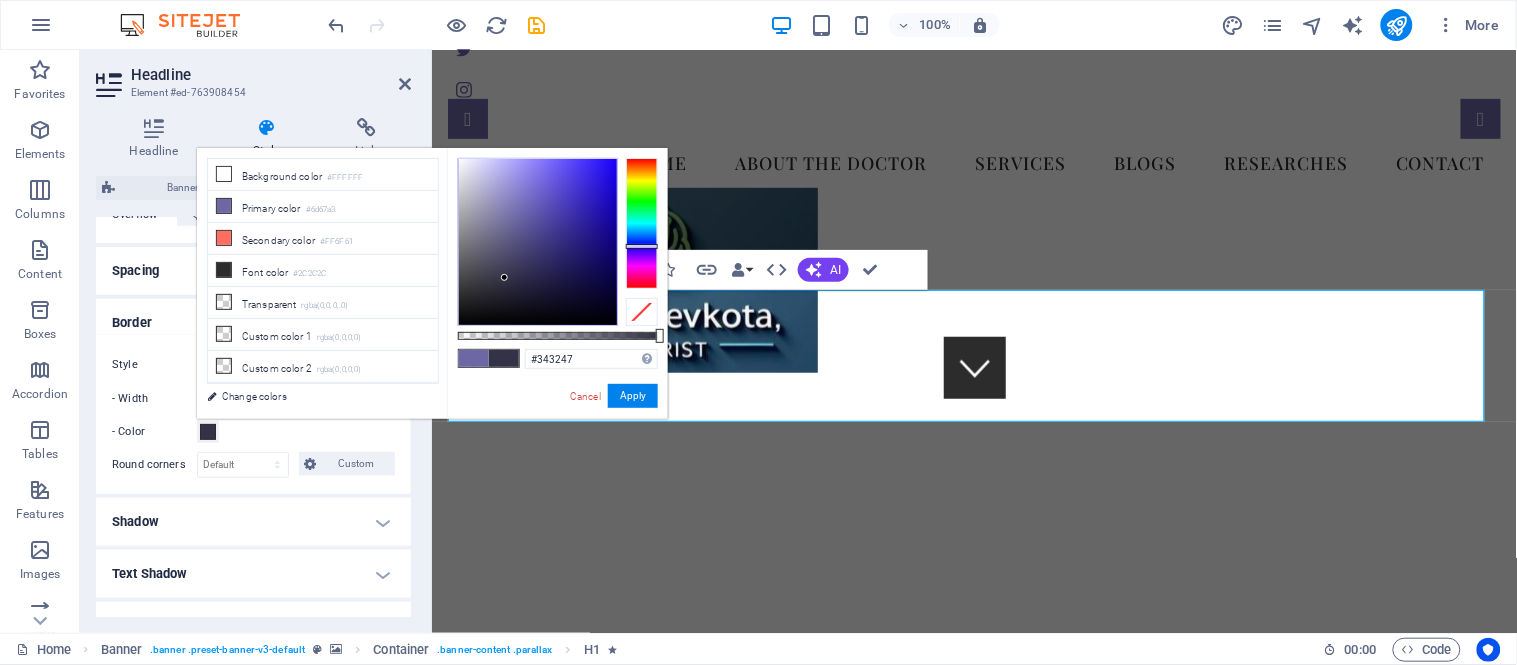 click at bounding box center [538, 242] 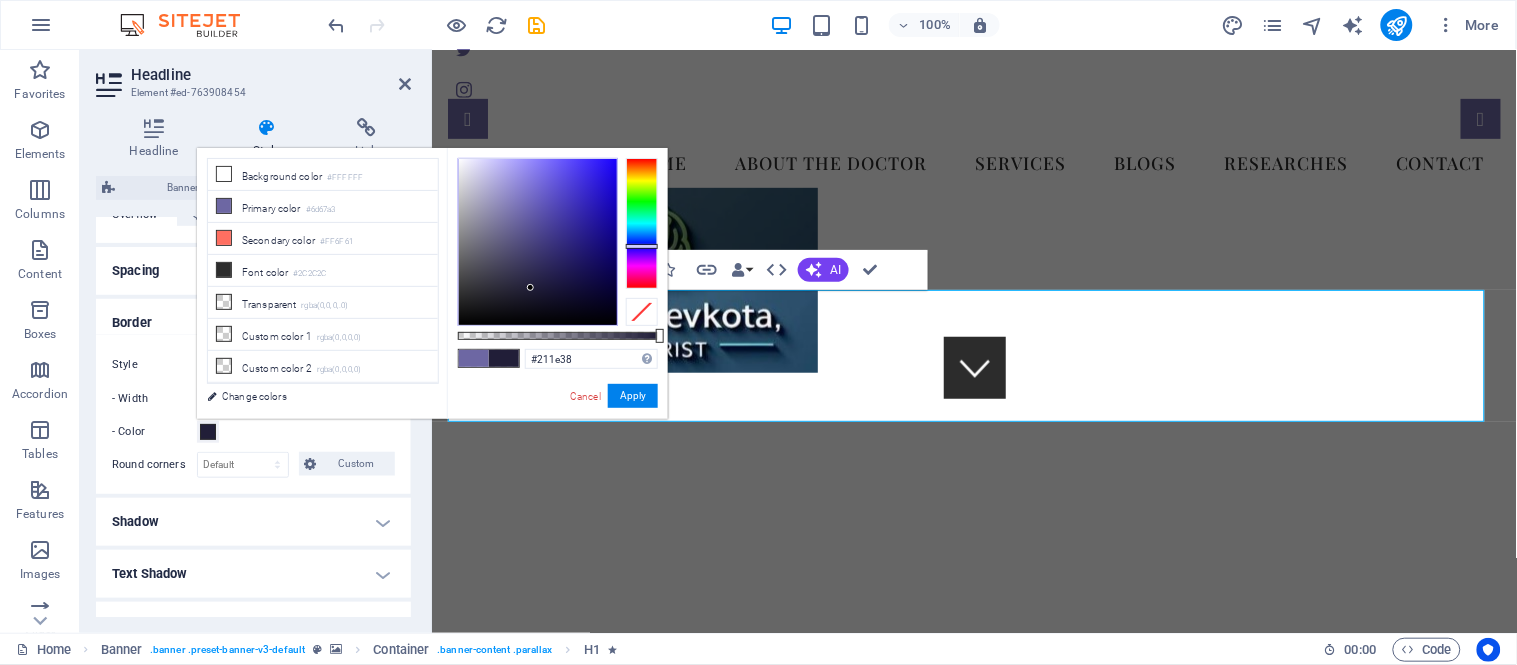 click at bounding box center [538, 242] 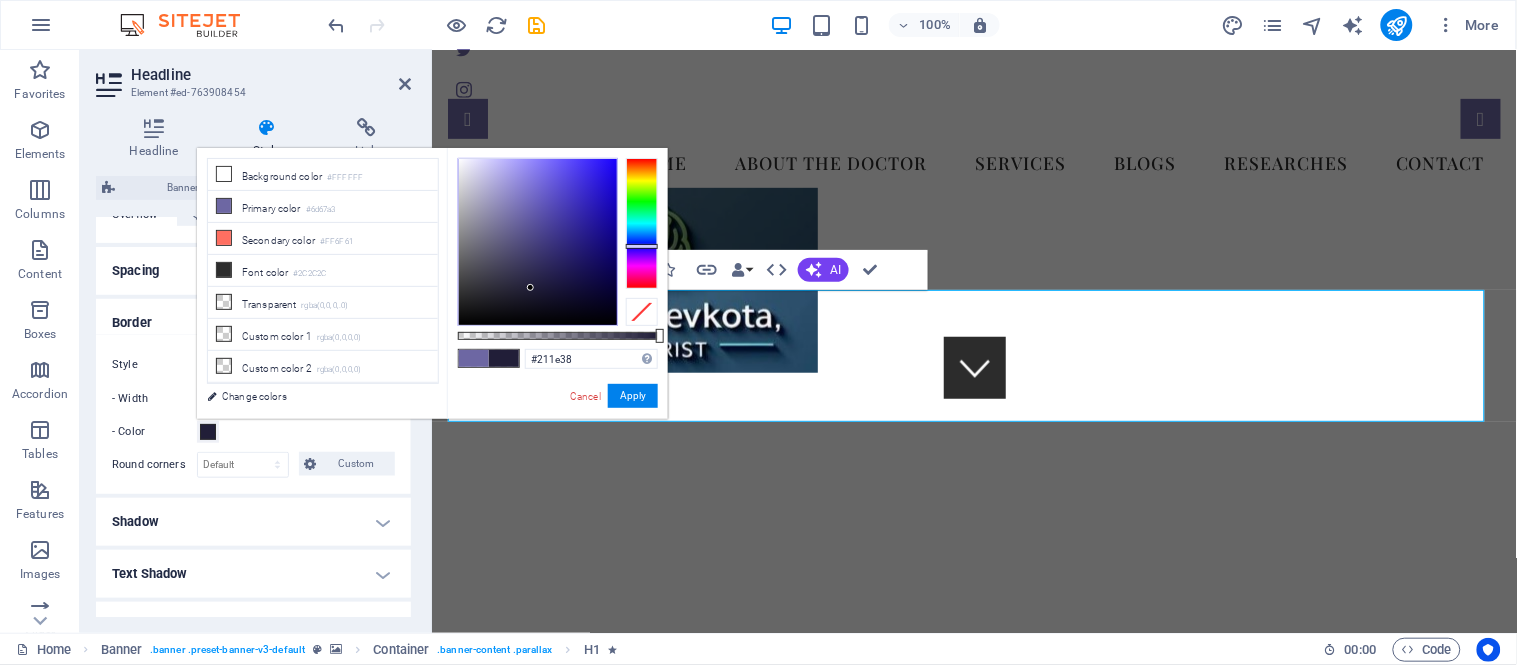 type on "#110f21" 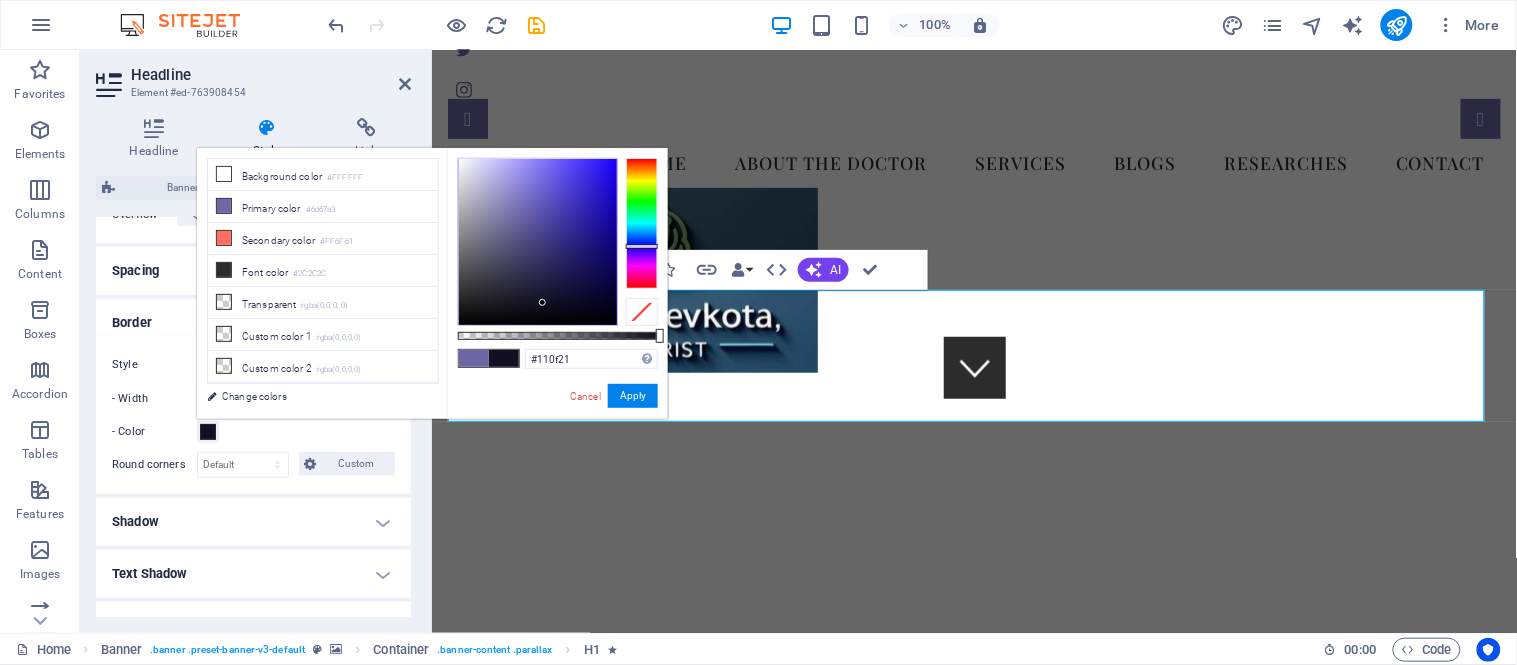 click at bounding box center [538, 242] 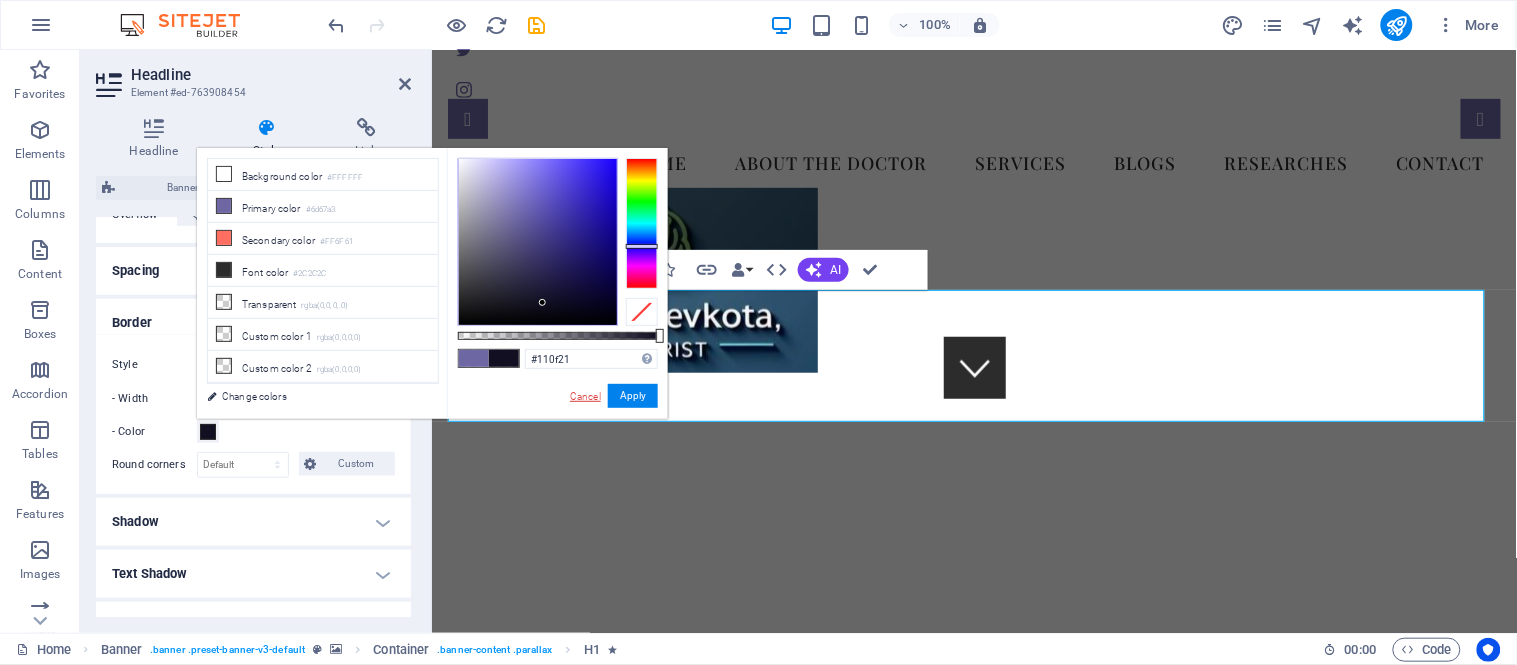 click on "Cancel" at bounding box center (585, 396) 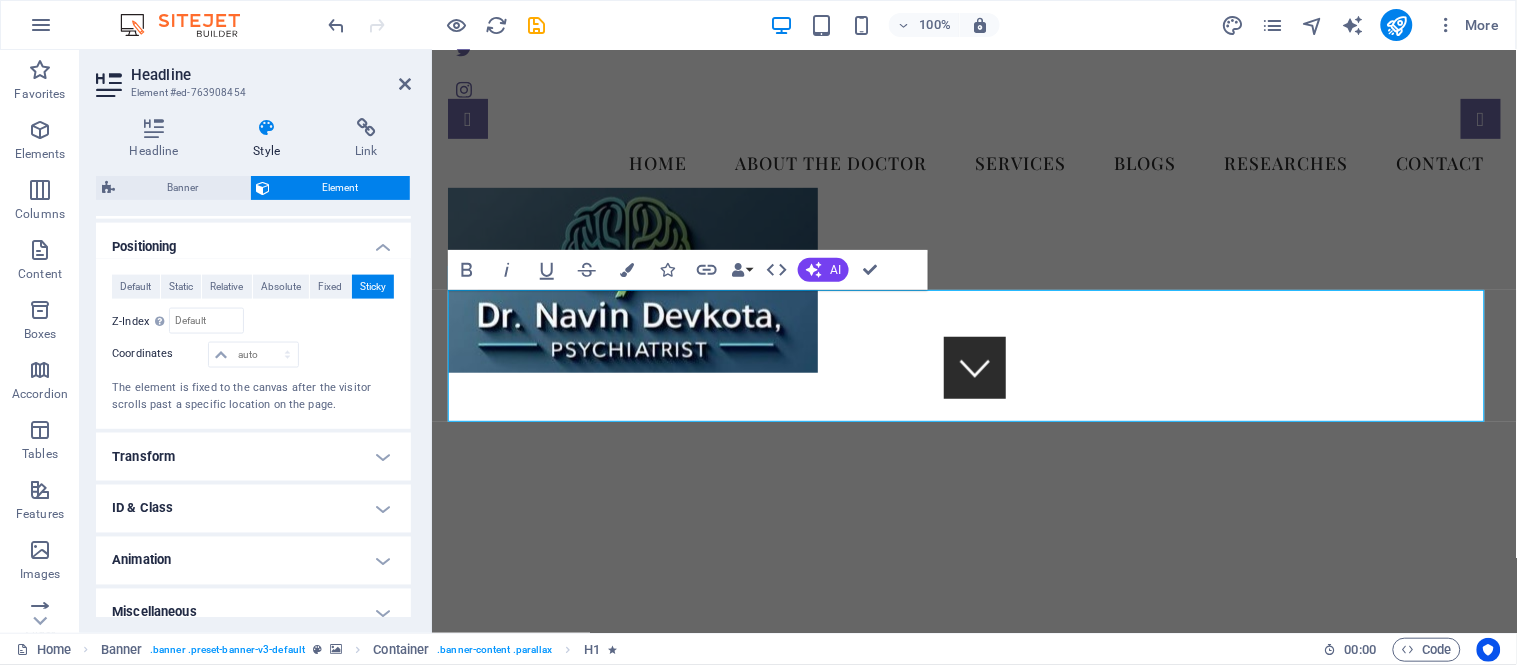 scroll, scrollTop: 748, scrollLeft: 0, axis: vertical 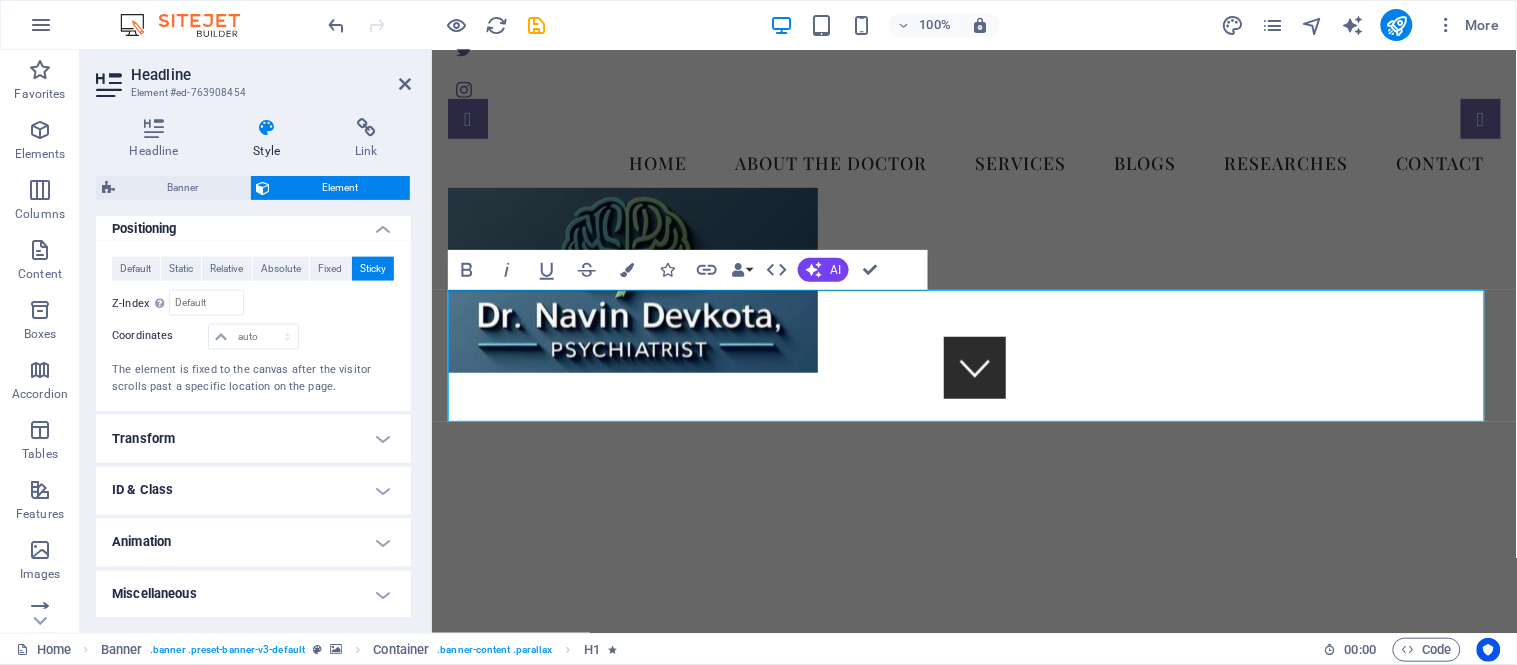 click on "Transform" at bounding box center (253, 439) 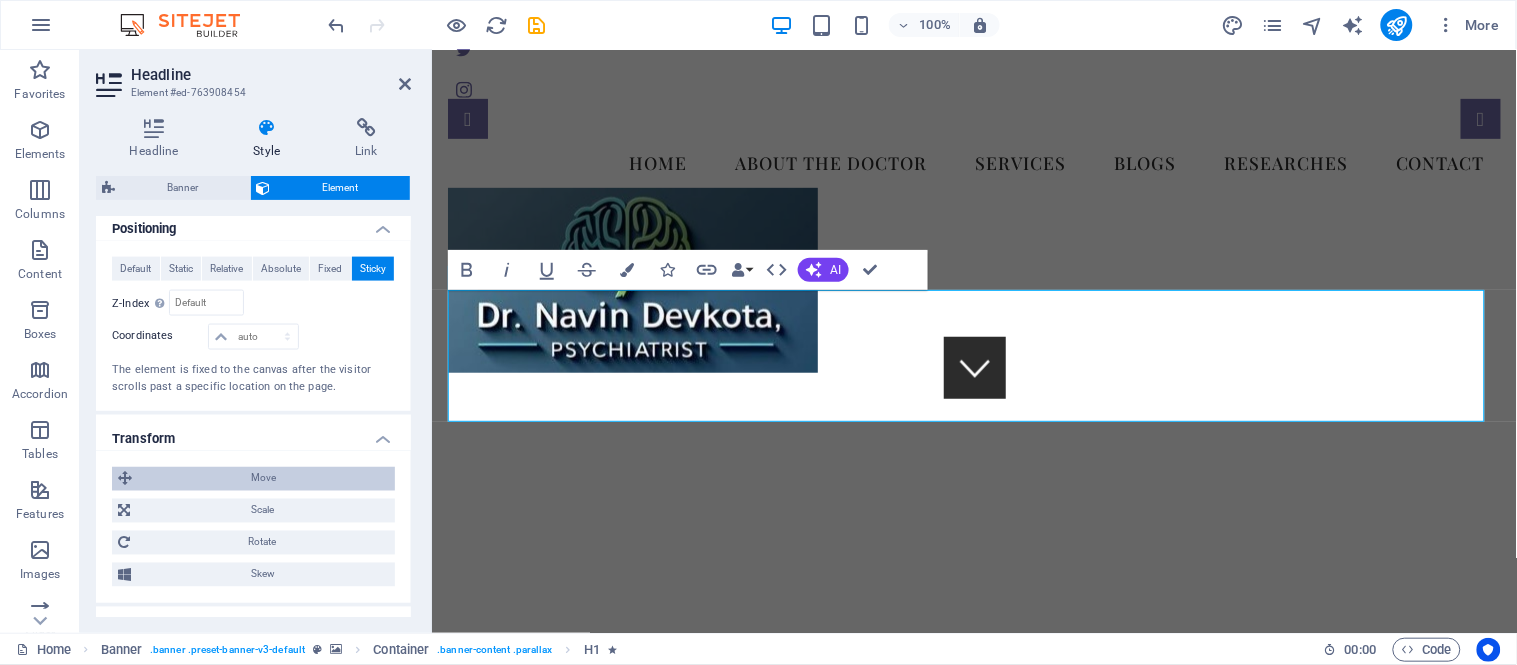 click on "Move" at bounding box center [263, 479] 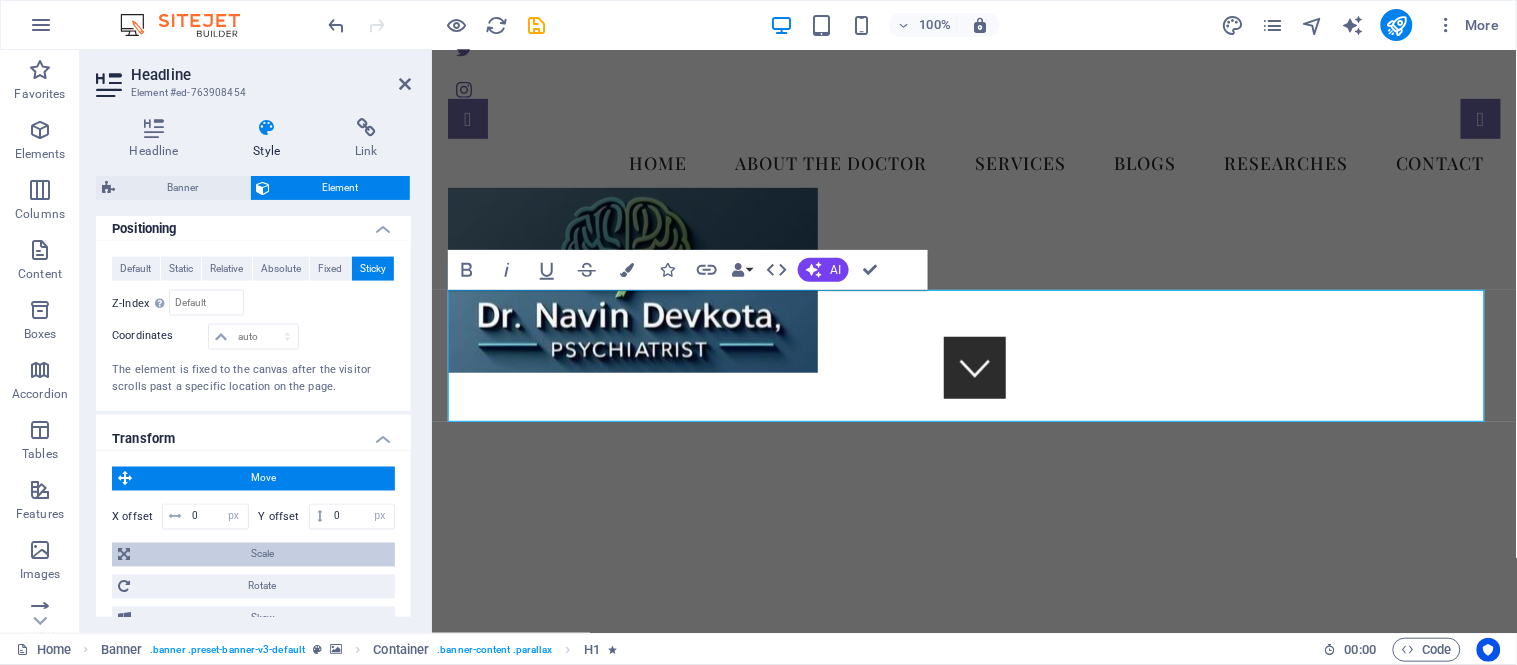 click on "Scale" at bounding box center (262, 555) 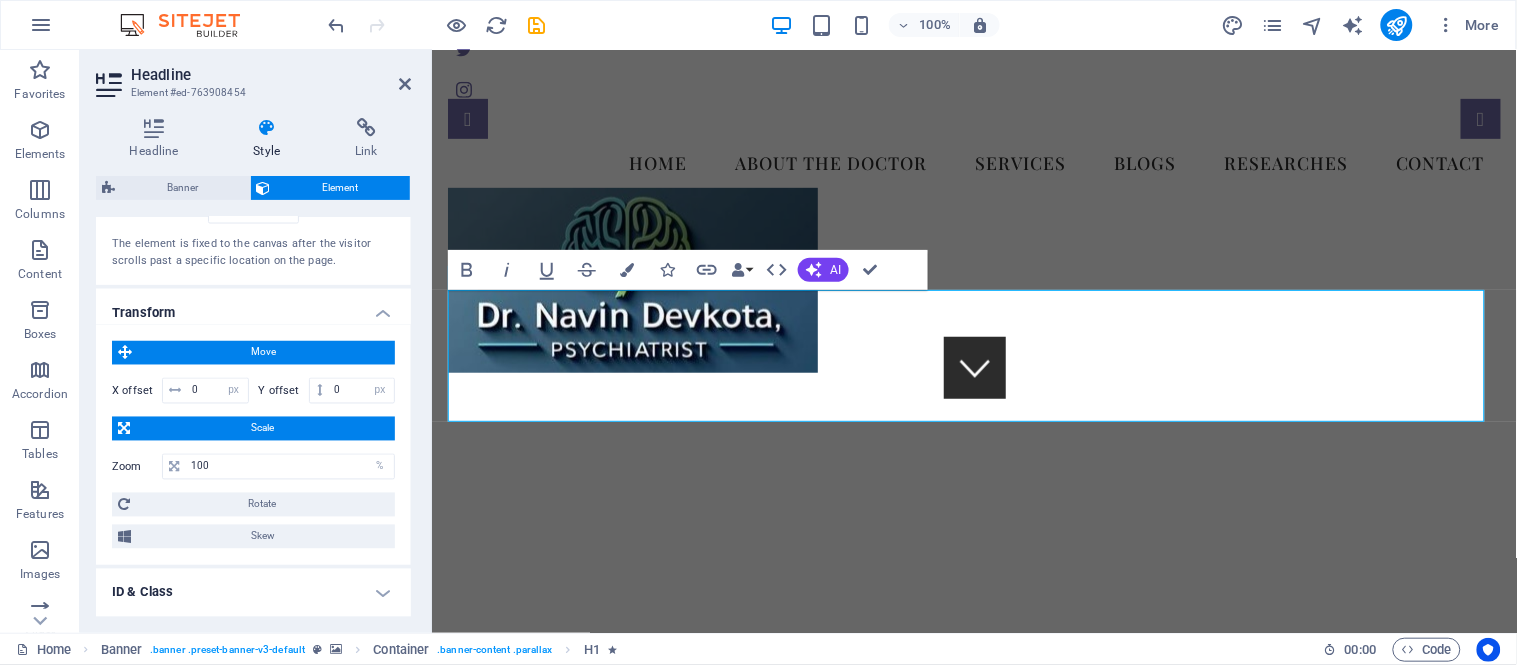 scroll, scrollTop: 882, scrollLeft: 0, axis: vertical 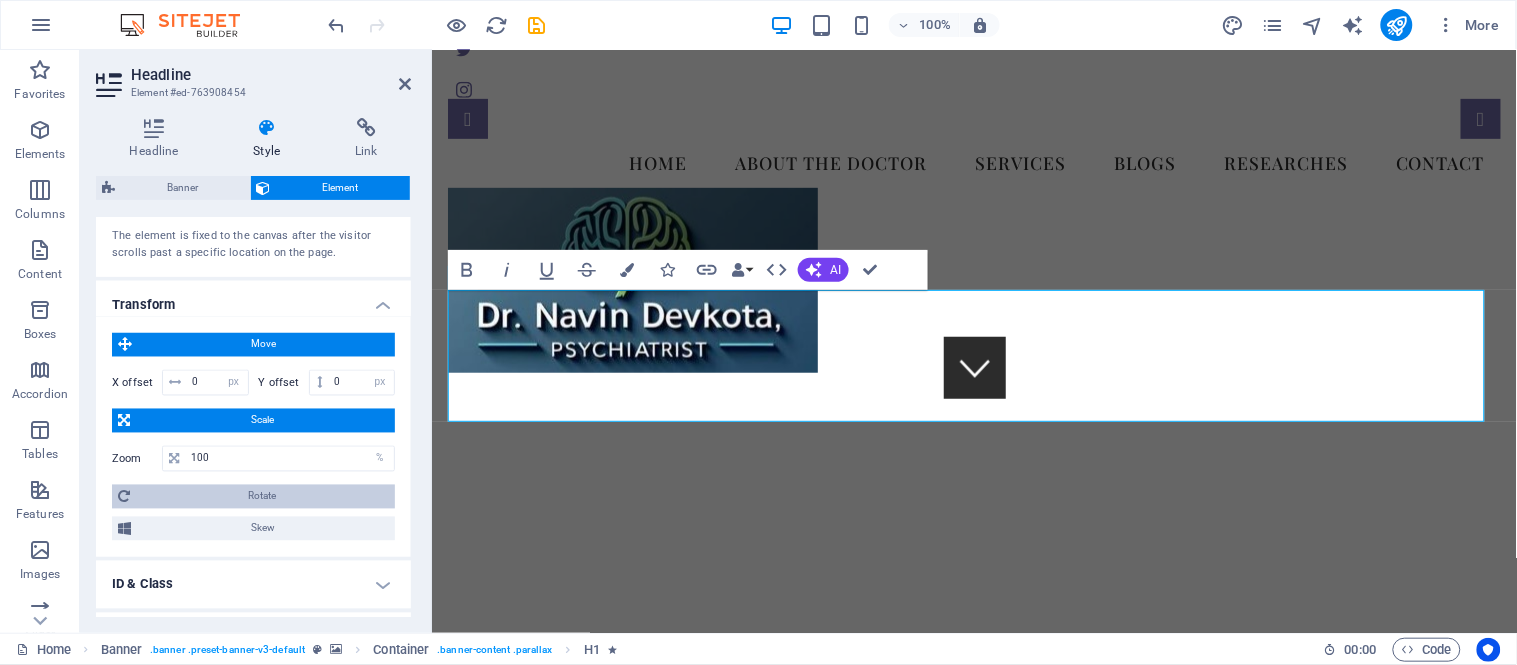 click on "Rotate" at bounding box center (262, 497) 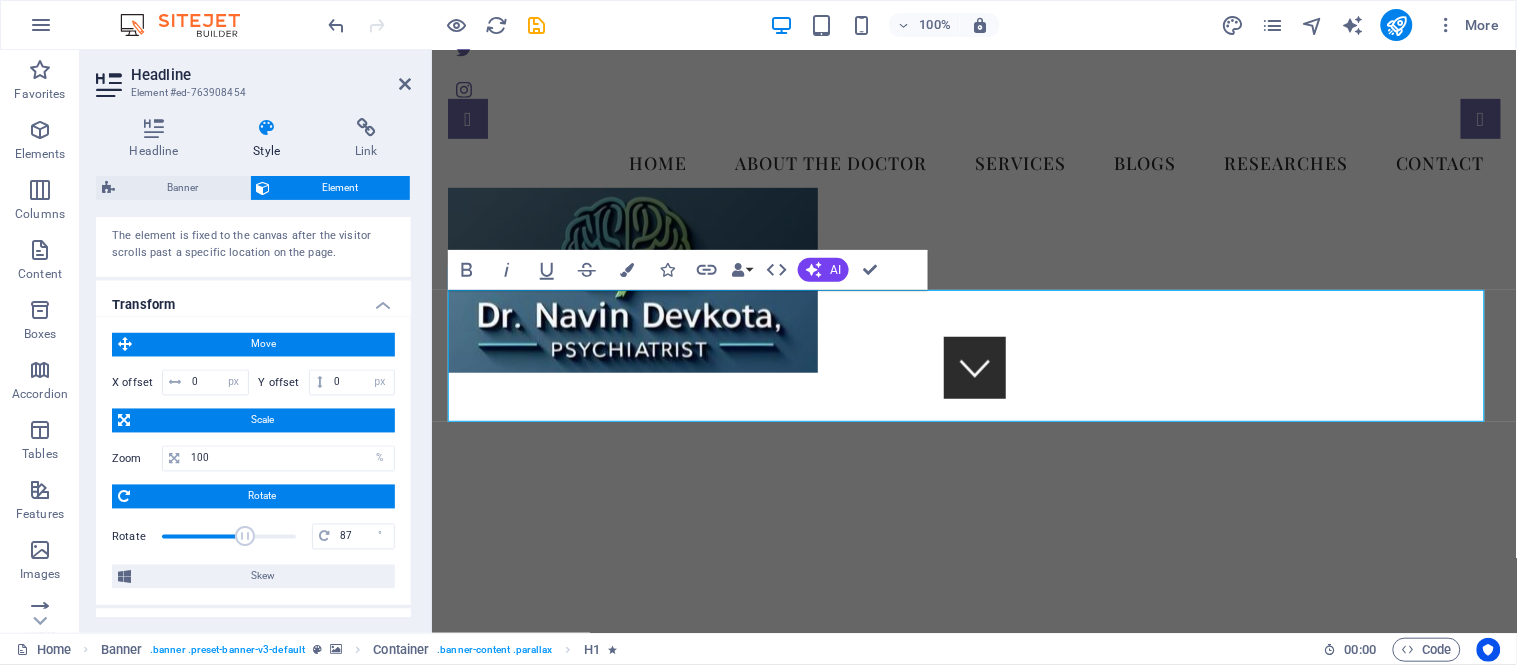 click at bounding box center (229, 537) 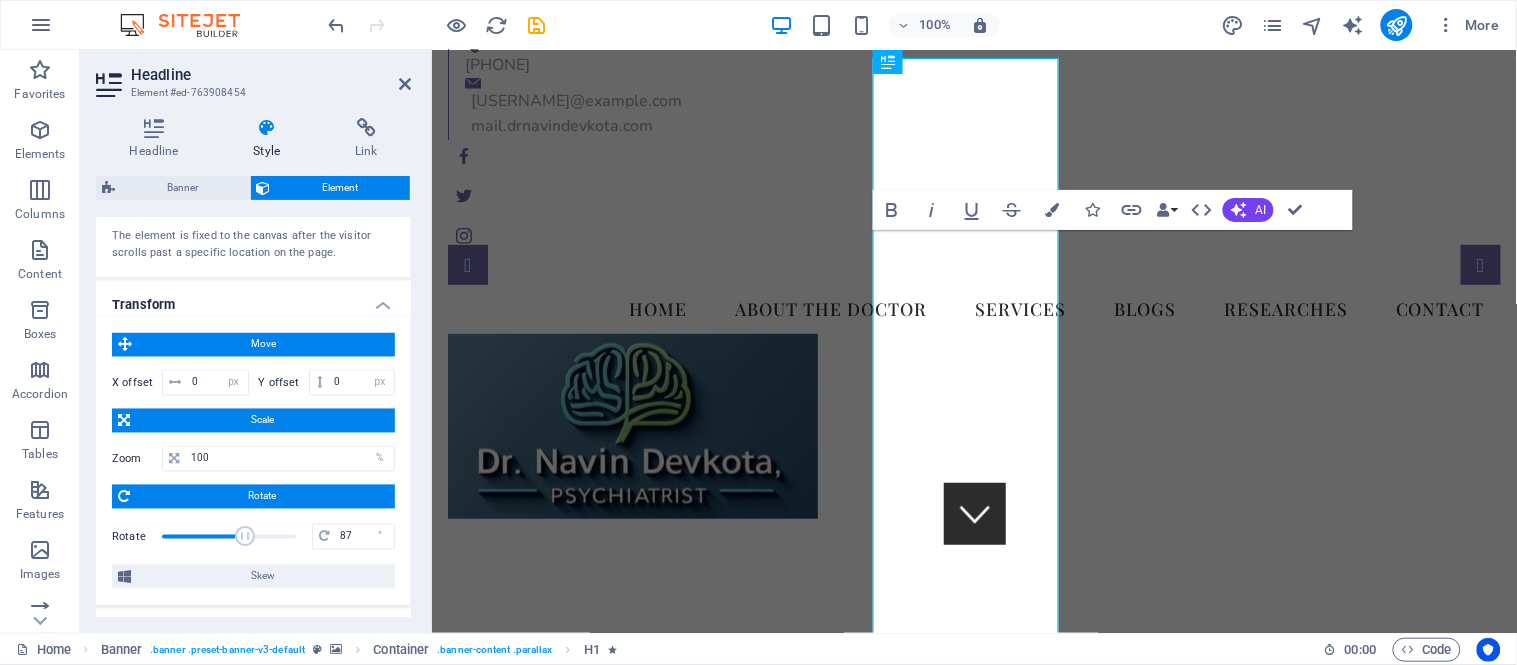 scroll, scrollTop: 0, scrollLeft: 0, axis: both 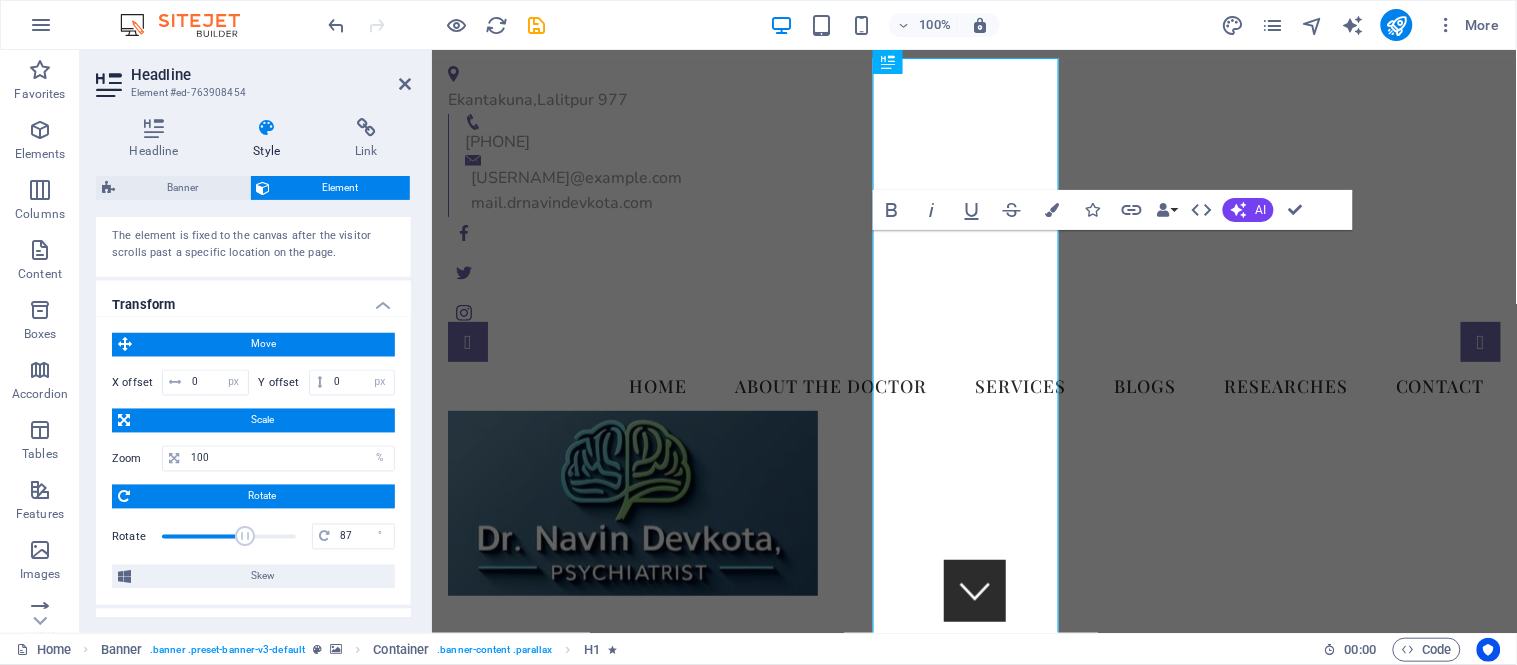 type on "0" 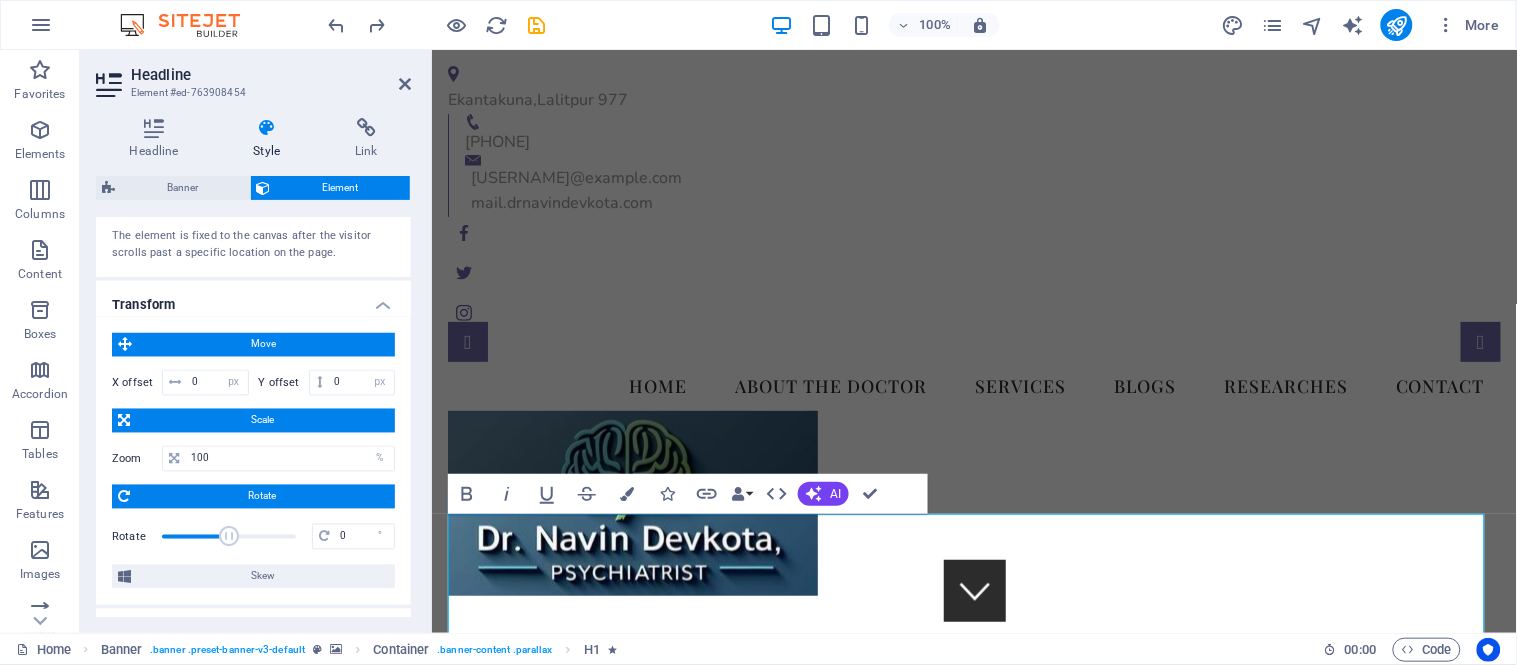 scroll, scrollTop: 531, scrollLeft: 0, axis: vertical 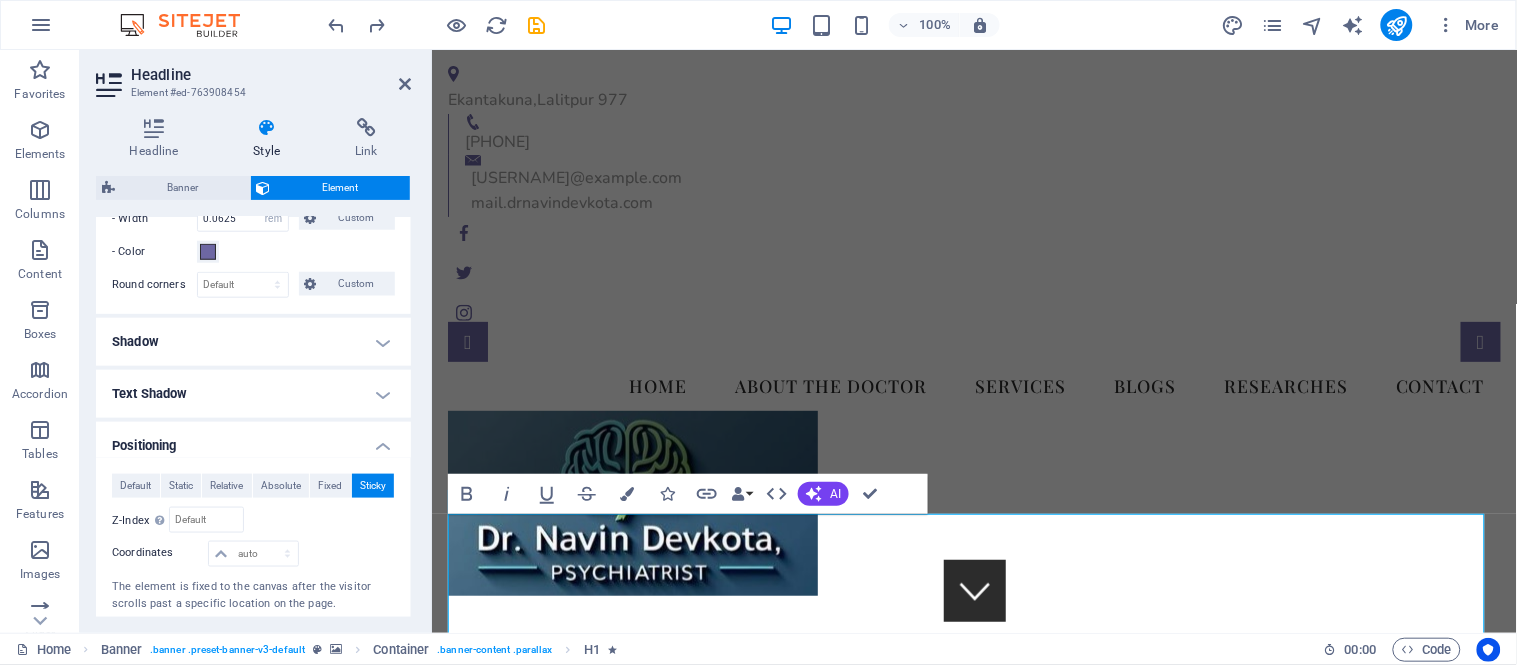 click on "Shadow" at bounding box center [253, 342] 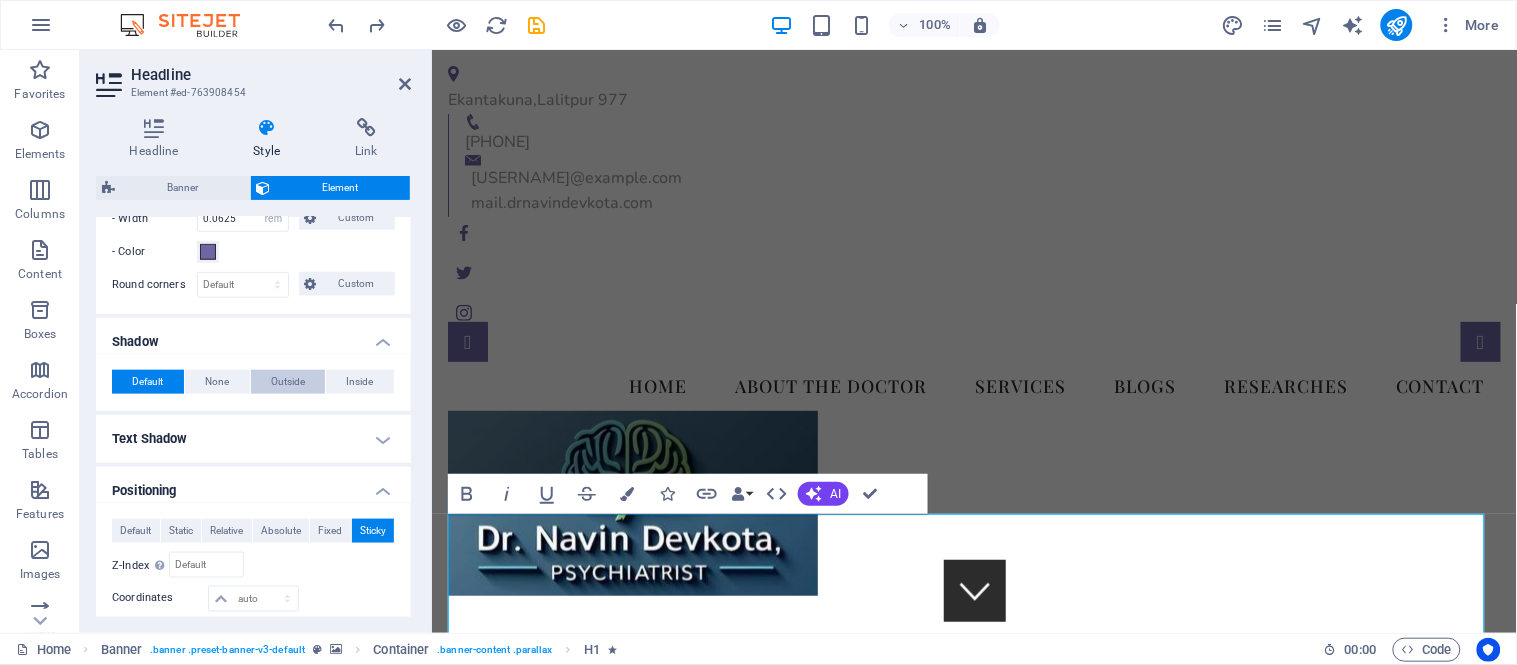 click on "Outside" at bounding box center [288, 382] 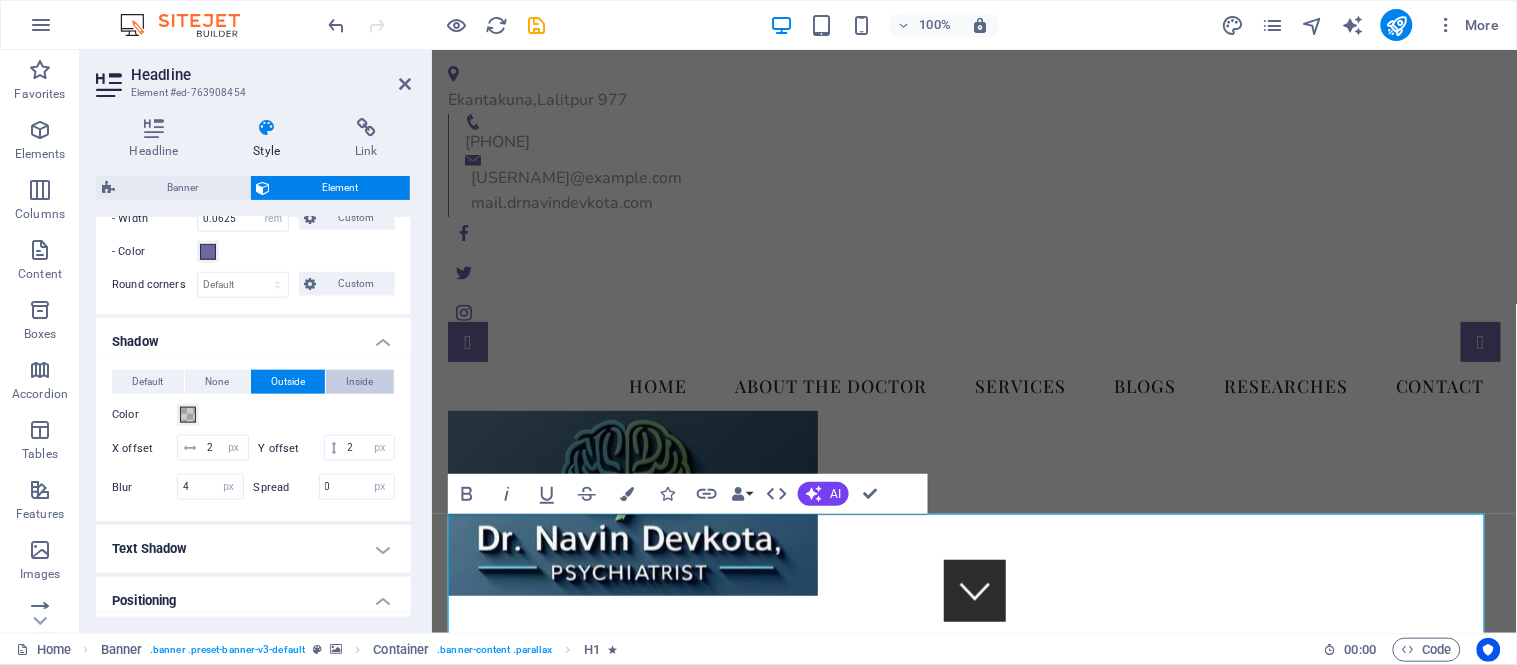 click on "Inside" at bounding box center (360, 382) 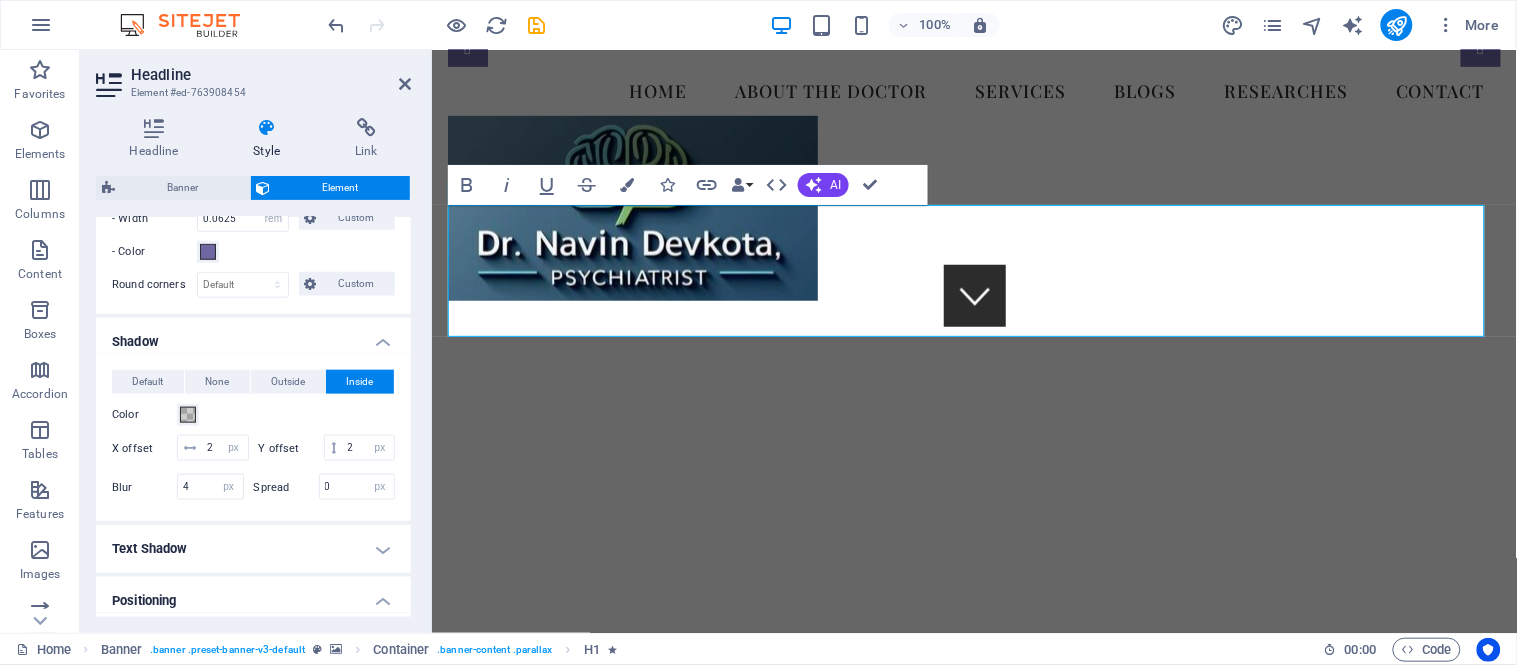 scroll, scrollTop: 322, scrollLeft: 0, axis: vertical 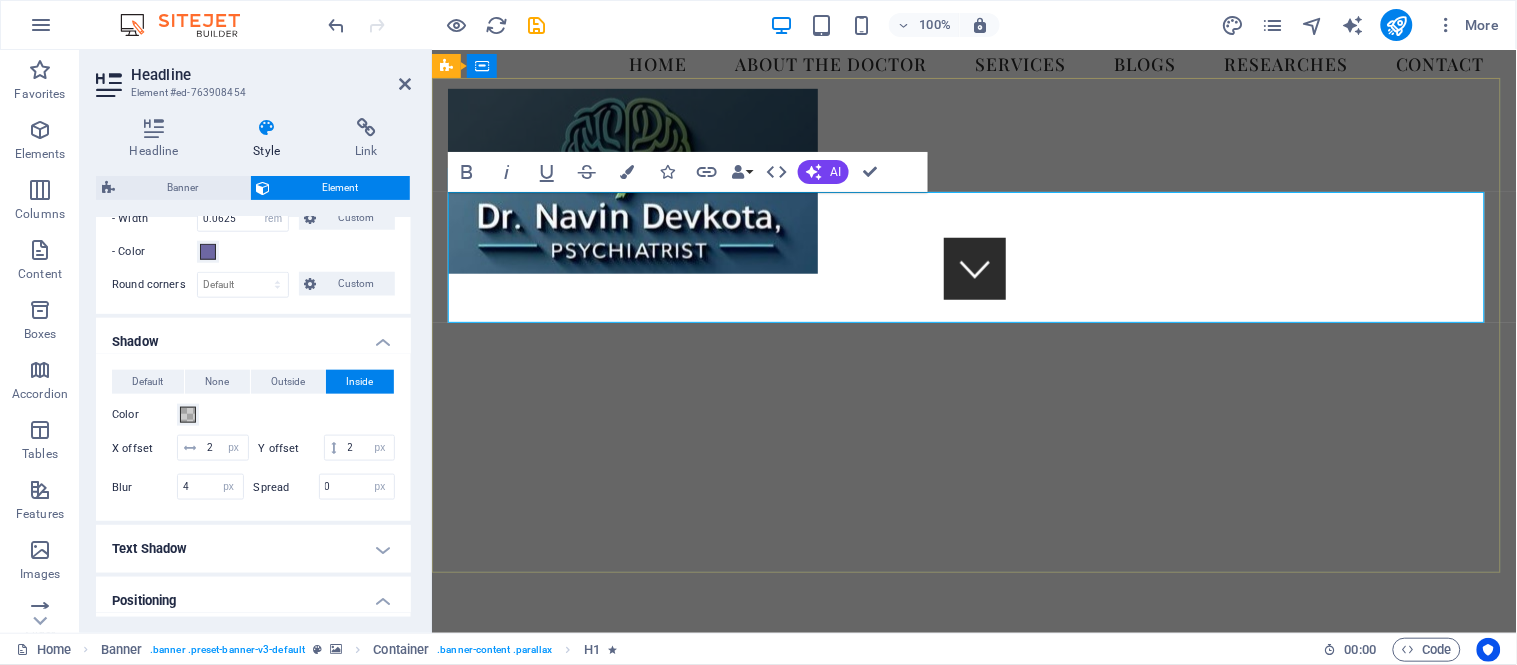 click on "Dr. [LAST], Psychiatrist in [CITY], [COUNTRY]" at bounding box center [973, 1028] 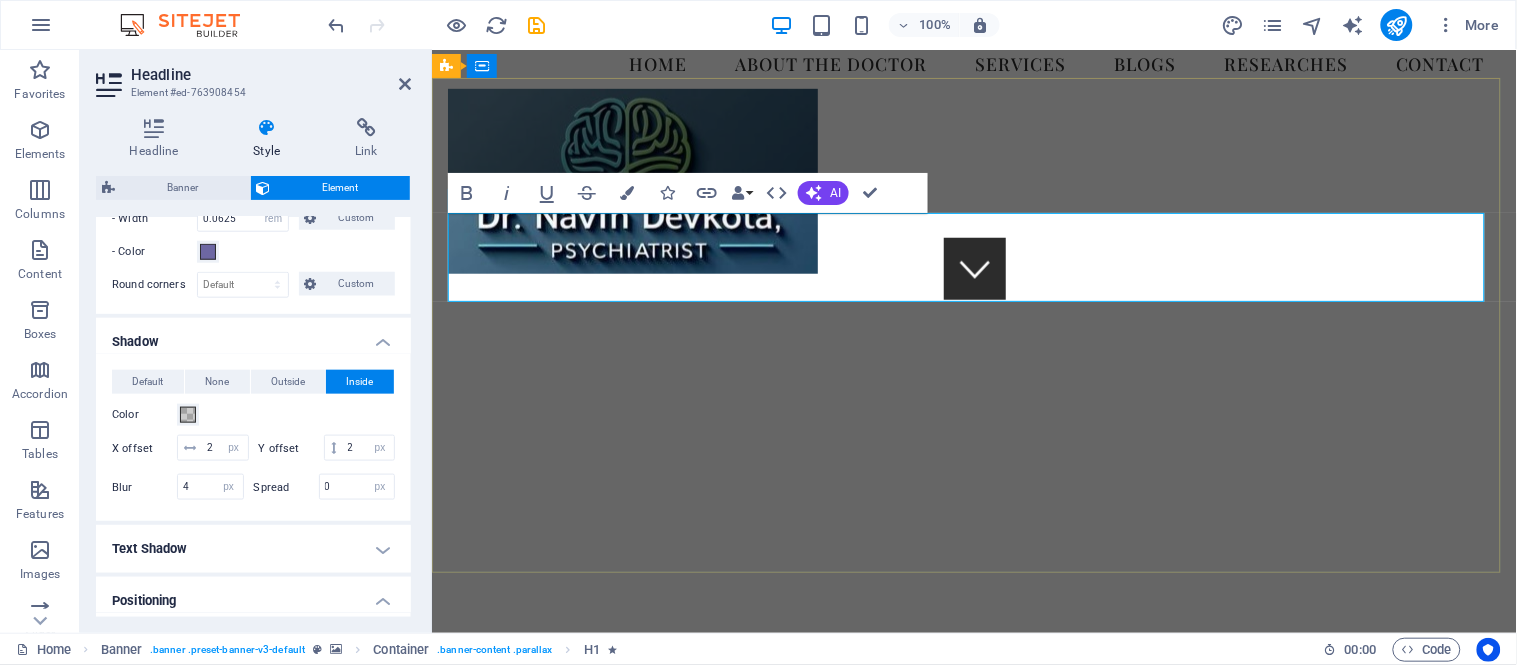 click on "Dr. [LAST], Psychiatrist in [CITY], [COUNTRY]" at bounding box center [974, 984] 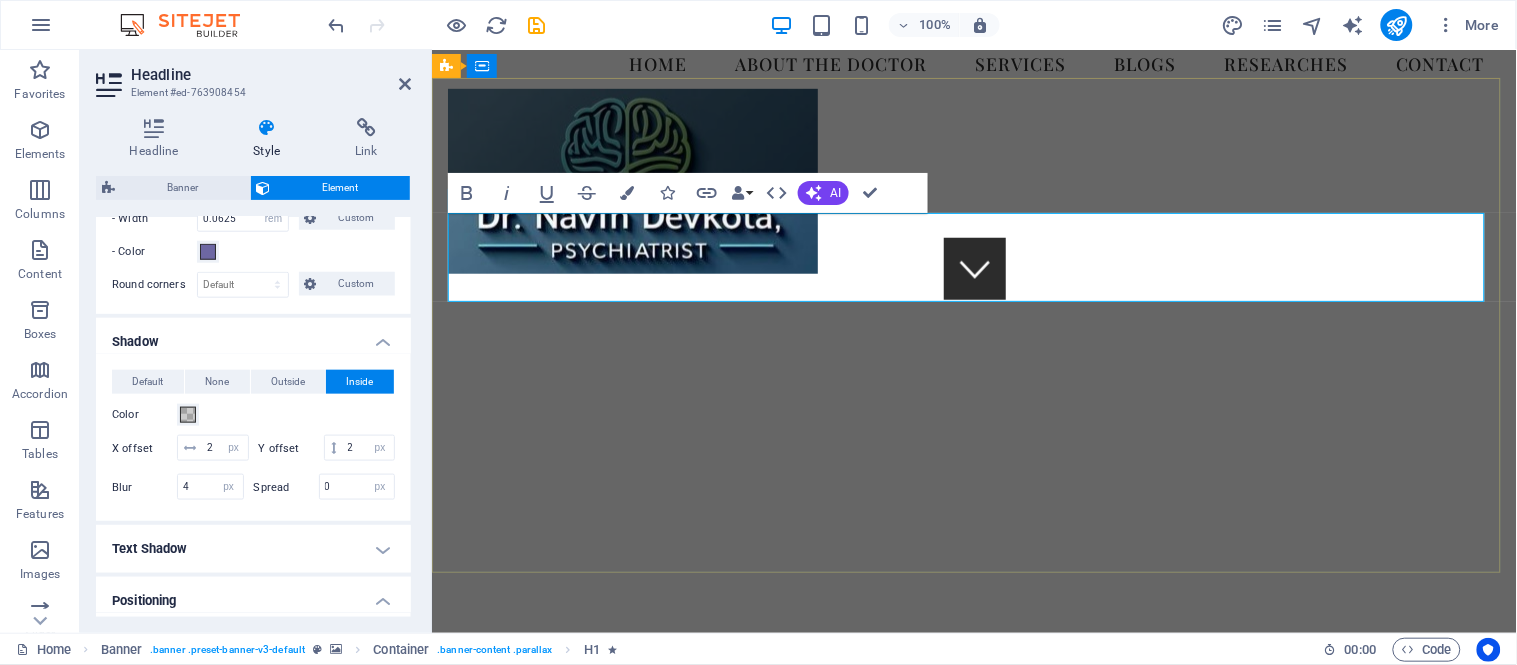 click on "Dr. [LAST], Psychiatrist in [CITY], [COUNTRY]" at bounding box center [973, 1006] 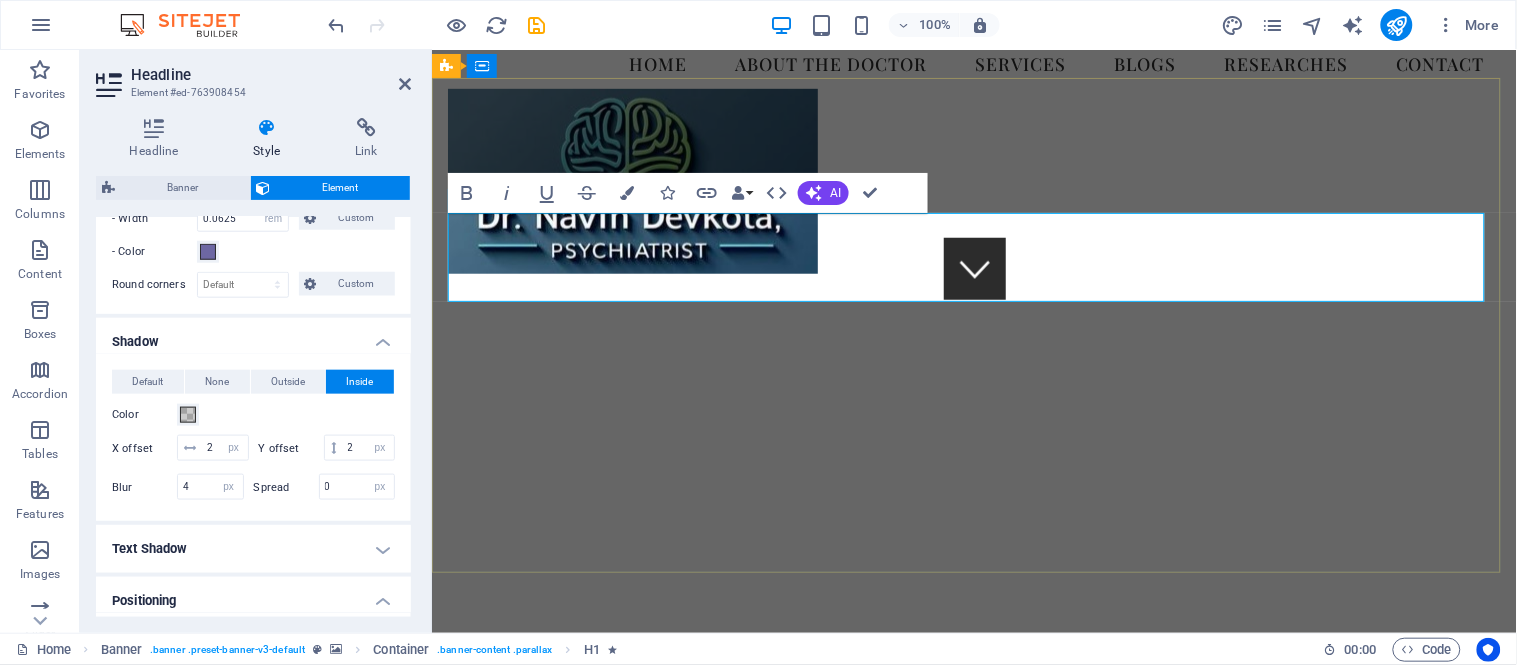 drag, startPoint x: 491, startPoint y: 231, endPoint x: 477, endPoint y: 236, distance: 14.866069 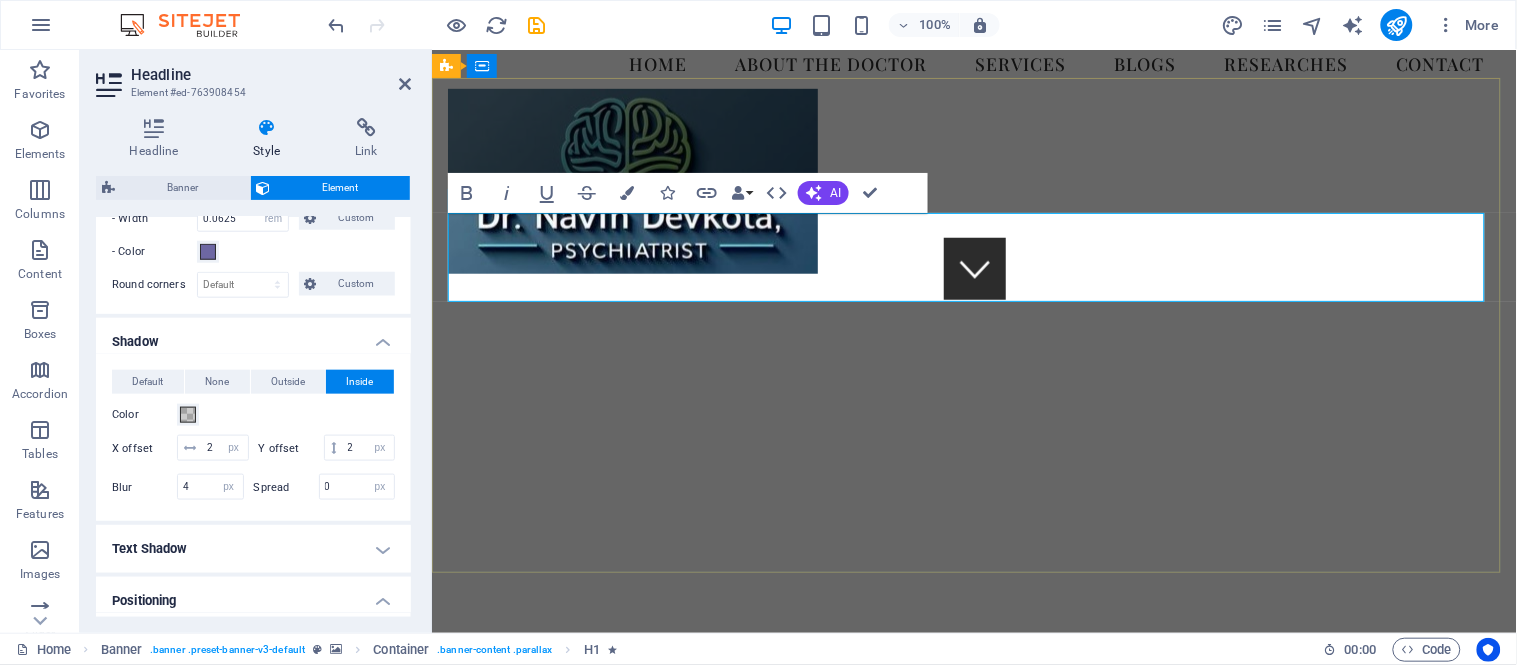 click on "Dr. [LAST], Psychiatrist in [CITY], [COUNTRY]" at bounding box center [973, 1006] 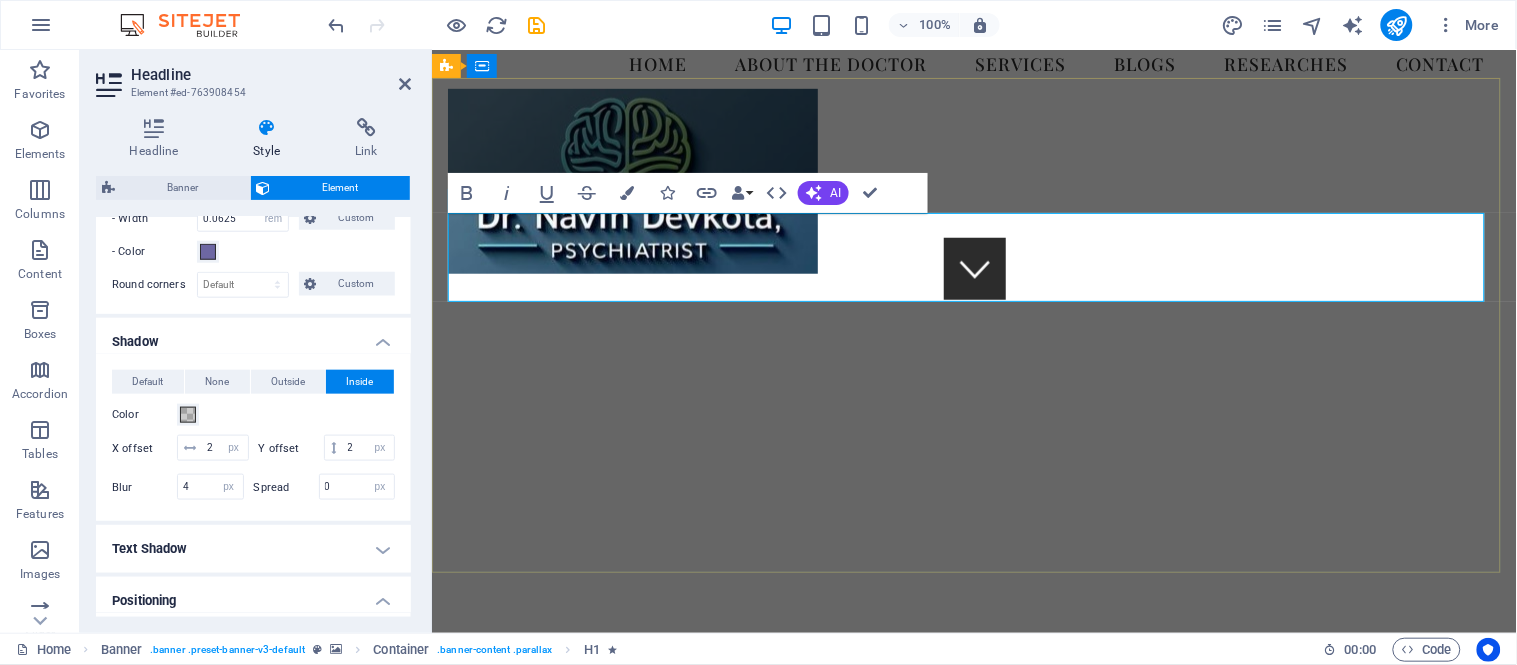 click on "Dr. [LAST], Psychiatrist in [CITY], [COUNTRY]" at bounding box center [974, 984] 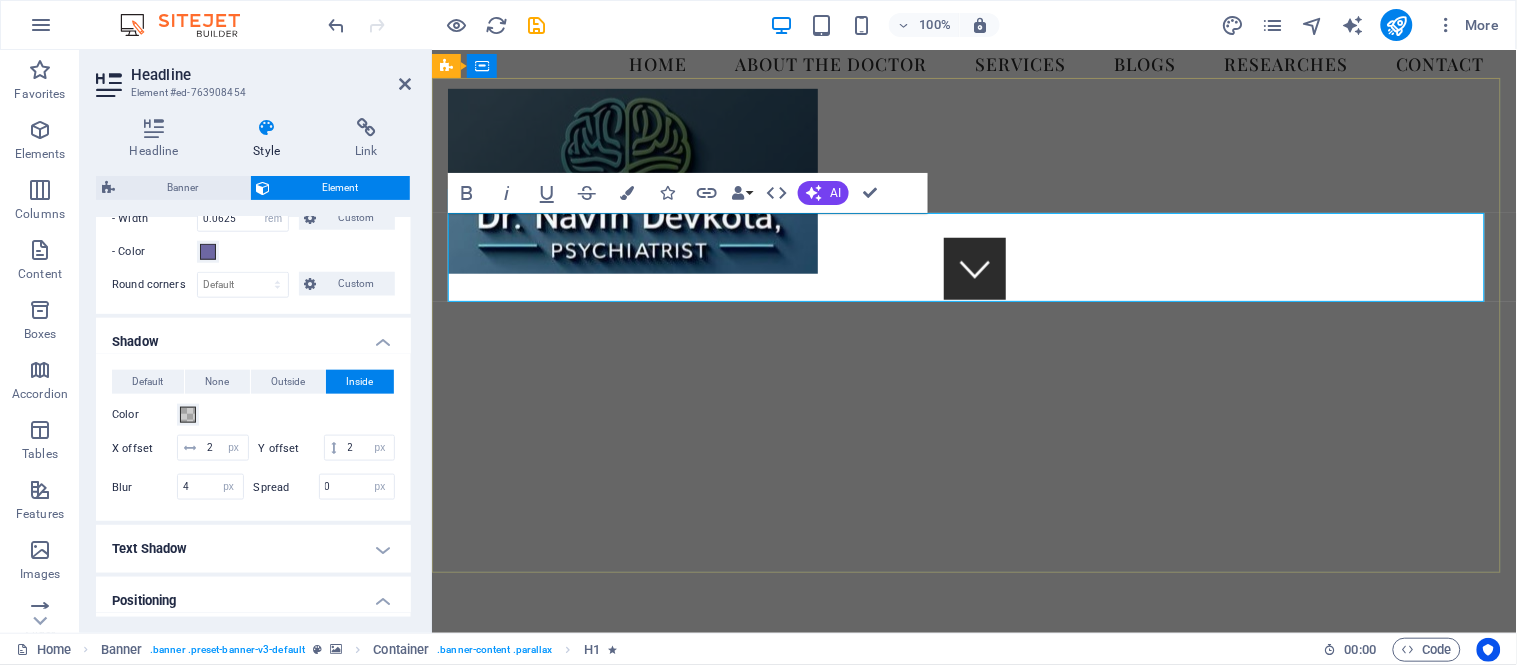 click on "Dr. [LAST], Psychiatrist in [CITY], [COUNTRY]" at bounding box center (974, 984) 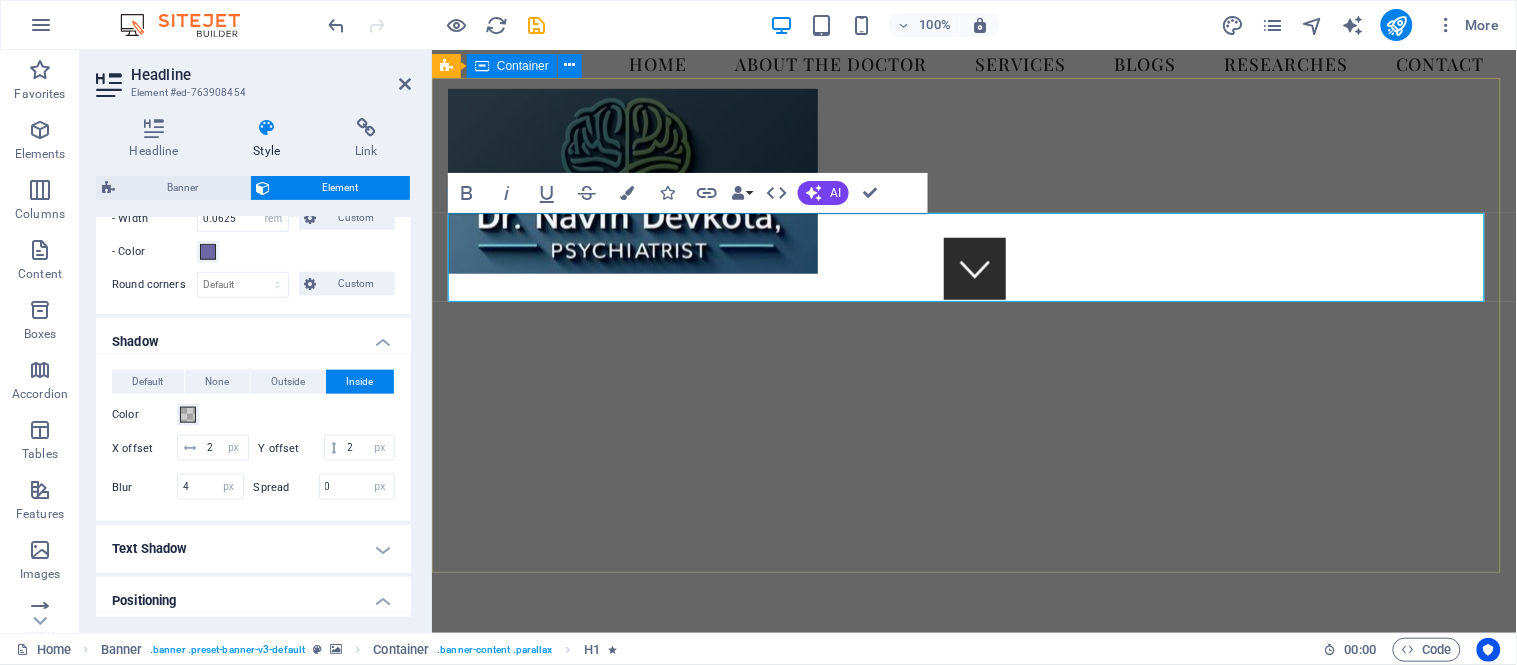click on "Dr. [LAST], Psychiatrist in [CITY], [COUNTRY]" at bounding box center (973, 1030) 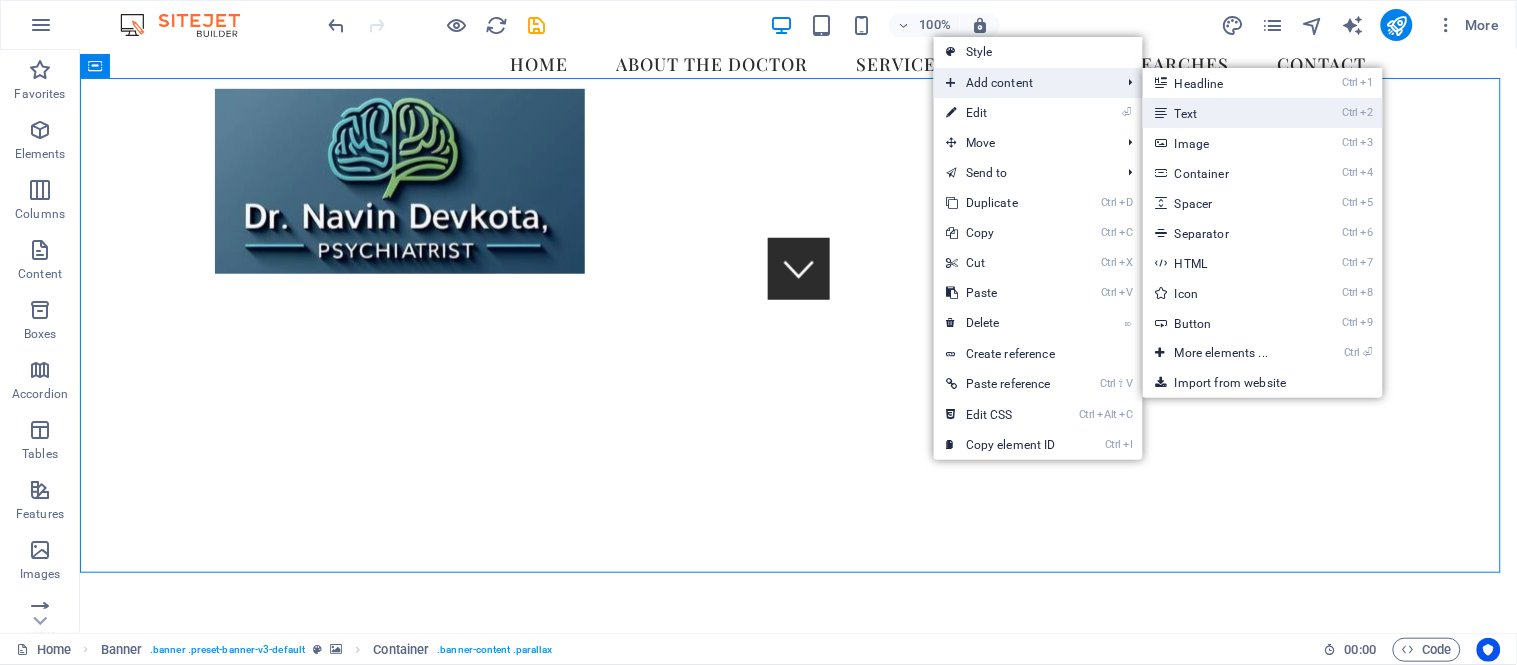 click on "Ctrl 2  Text" at bounding box center [1225, 113] 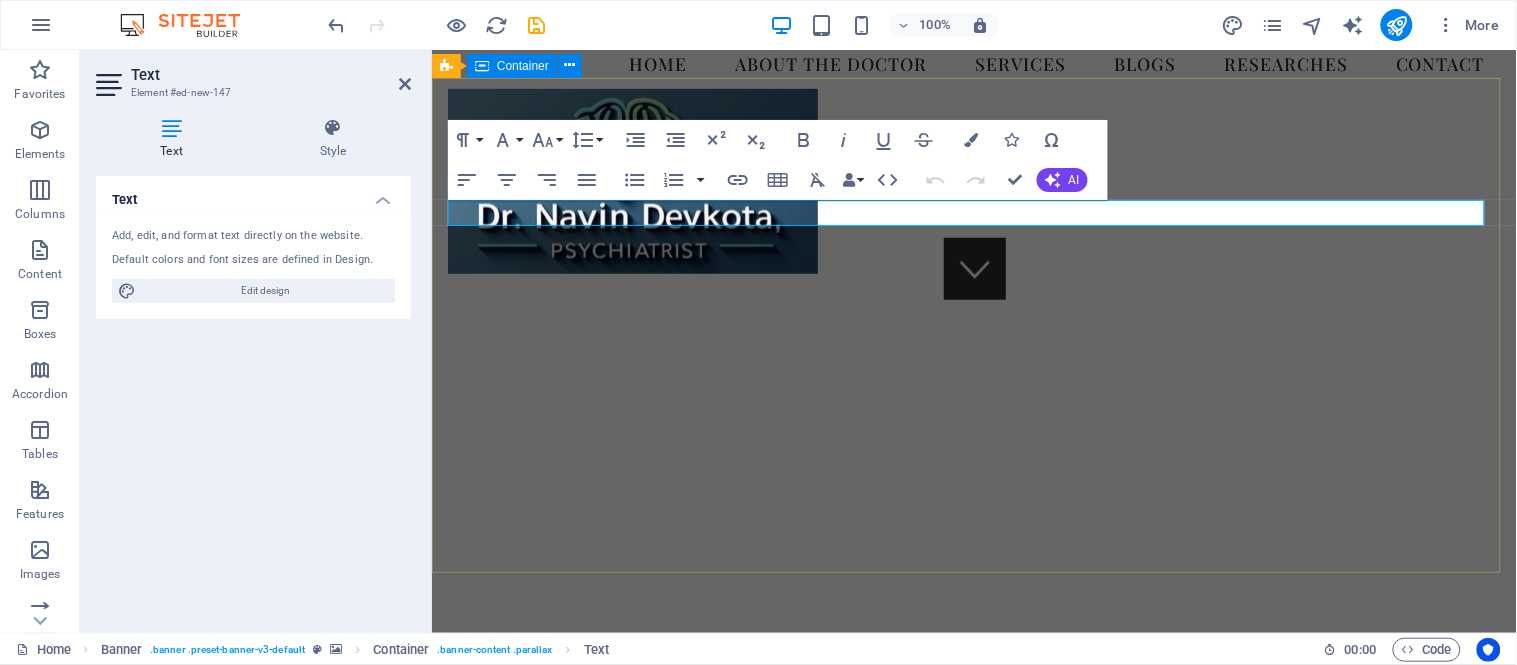click on "New text element Dr. [LAST], Psychiatrist in [CITY], [COUNTRY]" at bounding box center (973, 1043) 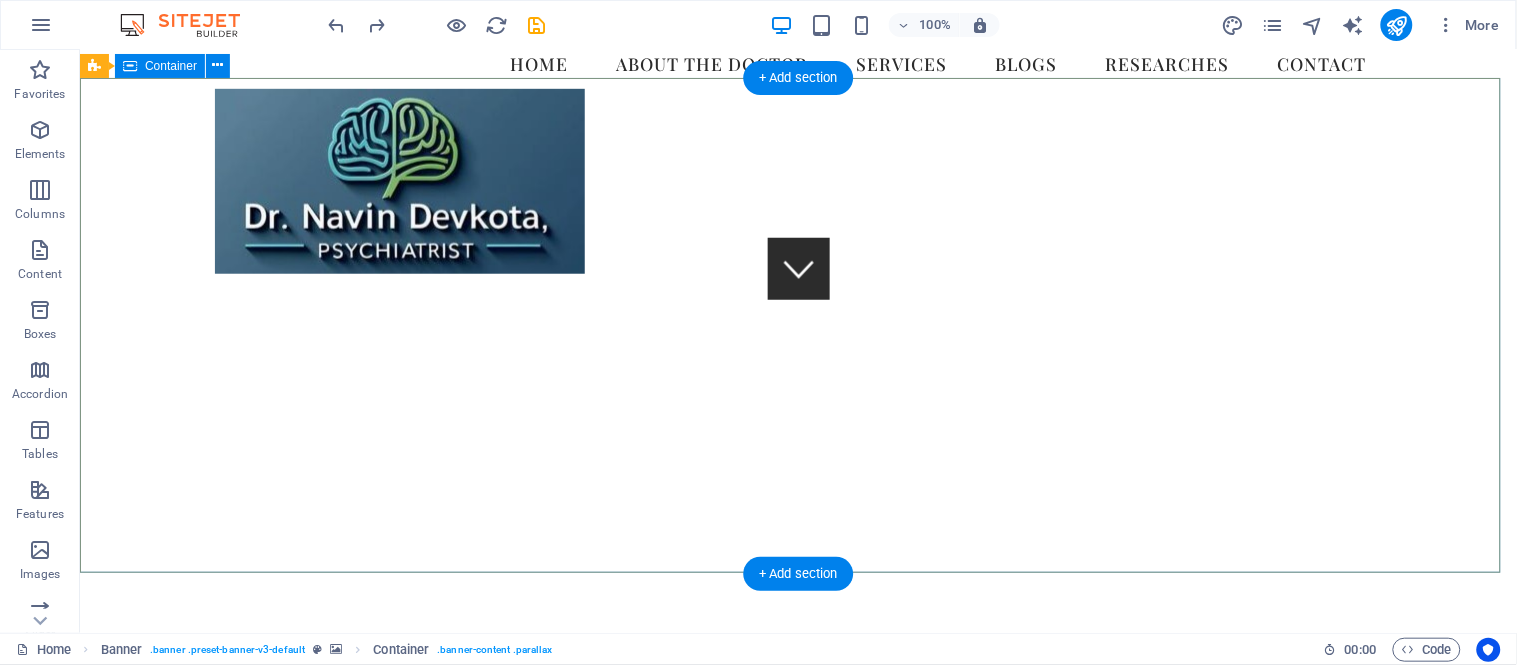 click on "Dr. [LAST], Psychiatrist in [CITY], [COUNTRY]" at bounding box center (797, 1044) 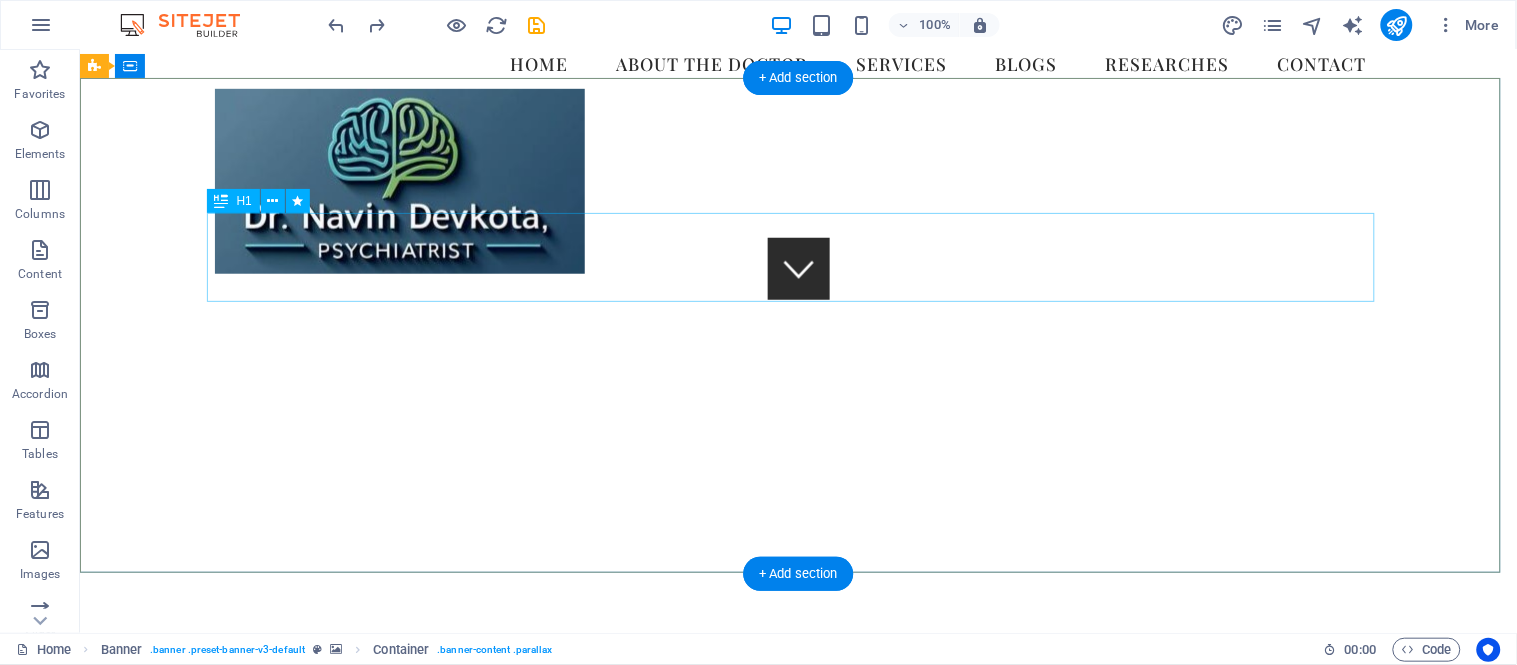 click on "Dr. [LAST], Psychiatrist in [CITY], [COUNTRY]" at bounding box center [798, 1035] 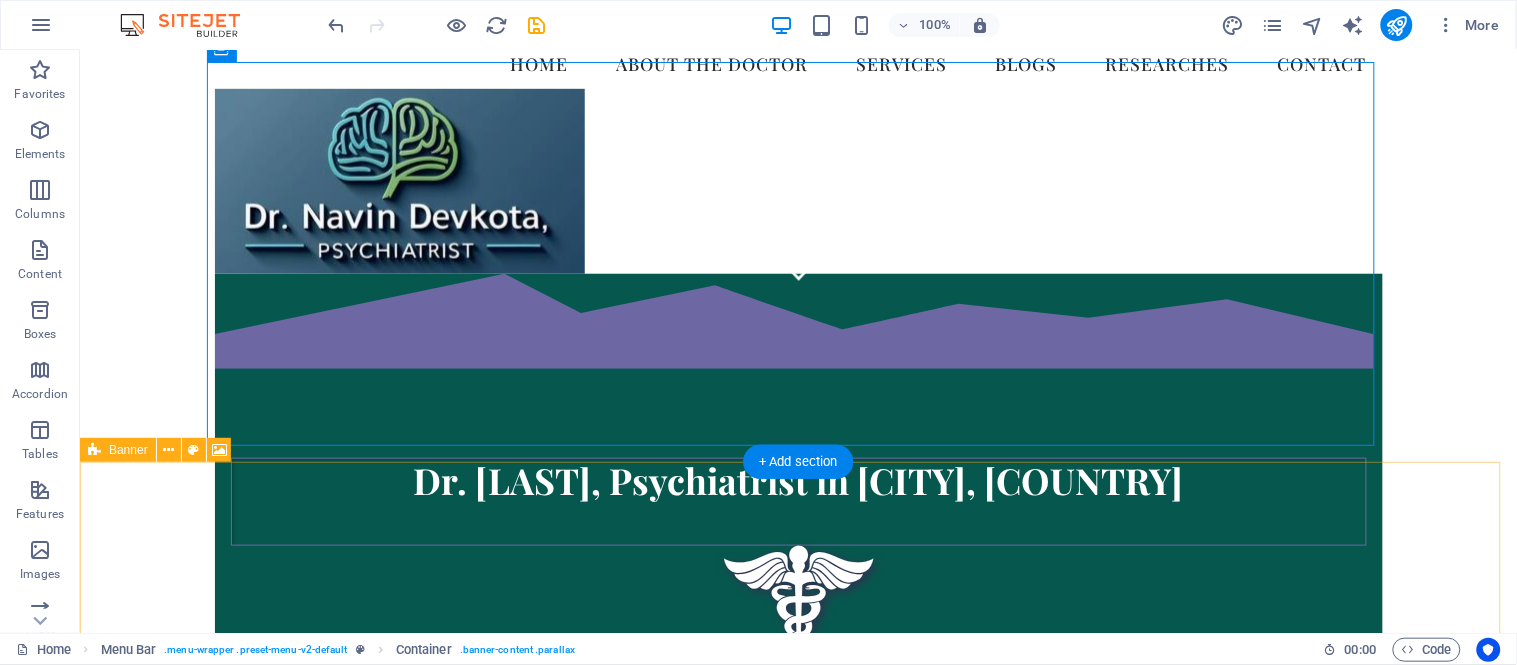 click on "Drop content here or  Add elements  Paste clipboard" at bounding box center [797, 1353] 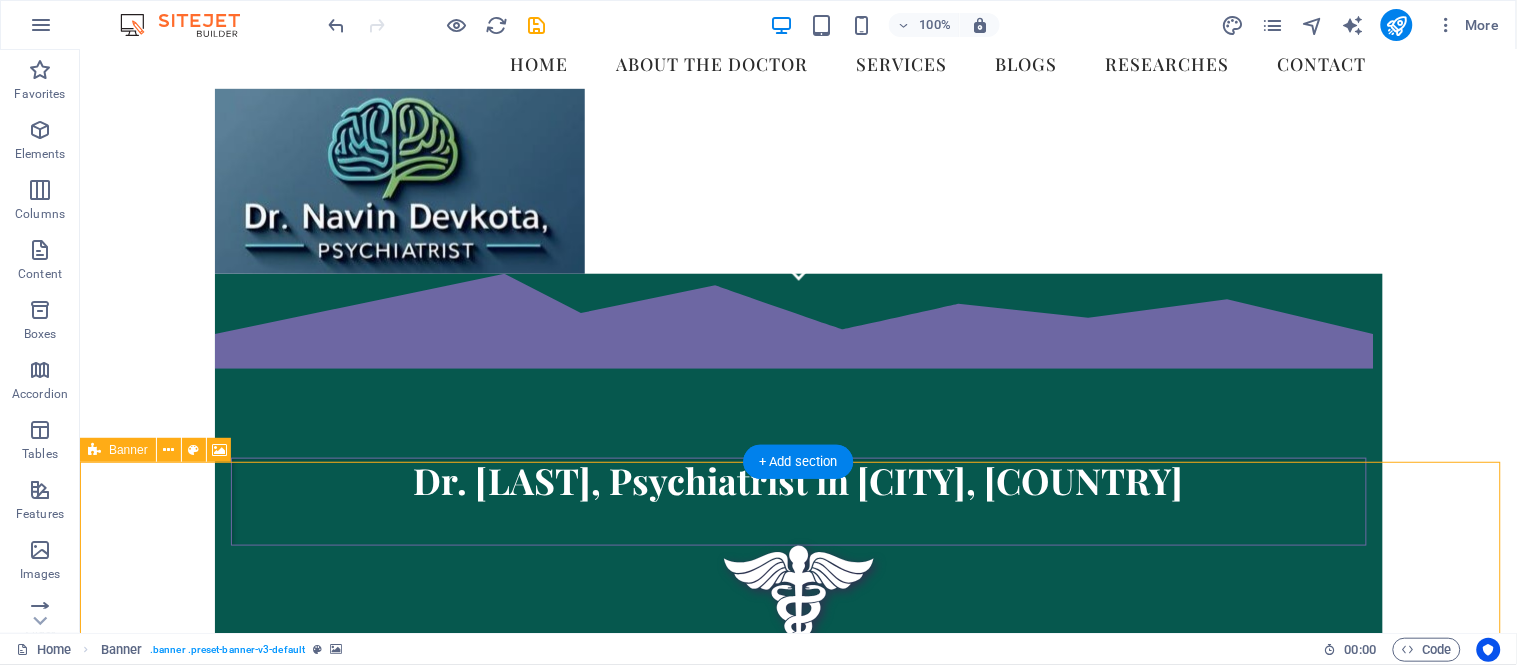 click on "Add elements" at bounding box center (738, 1383) 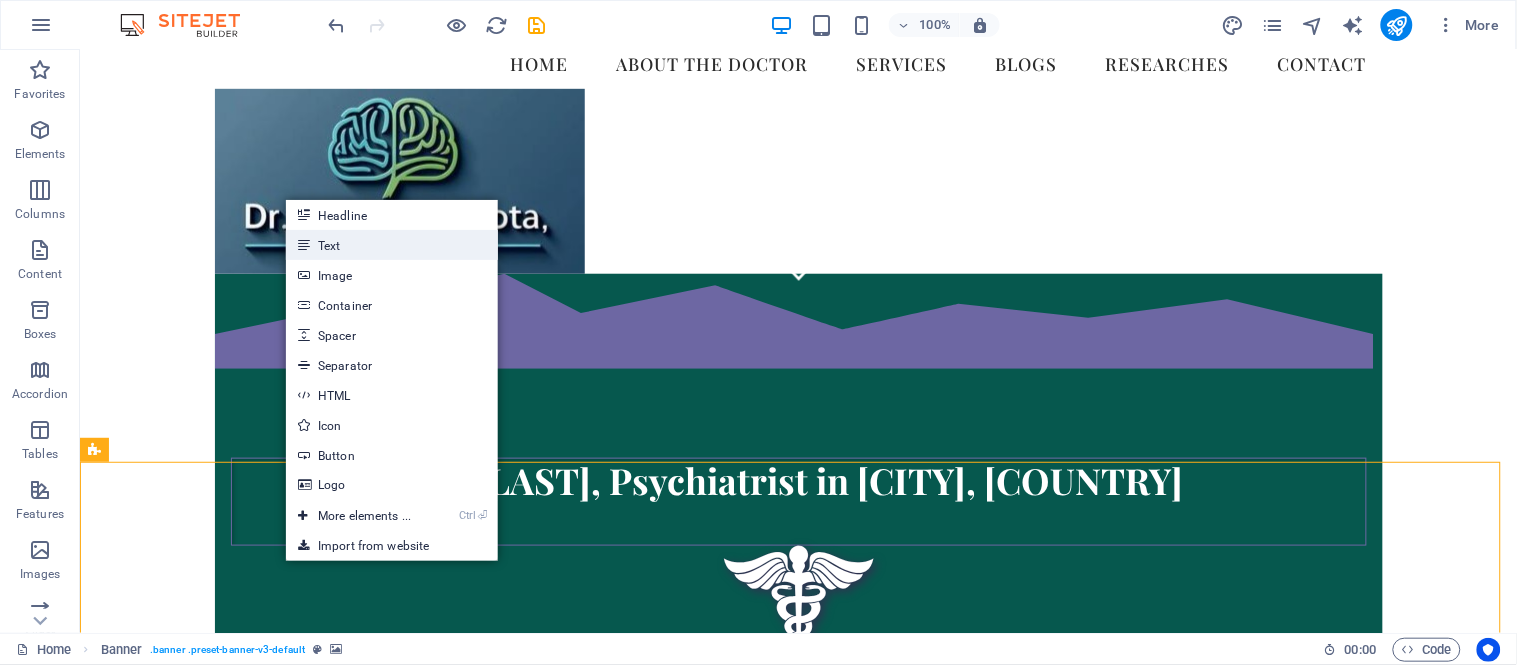 click on "Text" at bounding box center (392, 245) 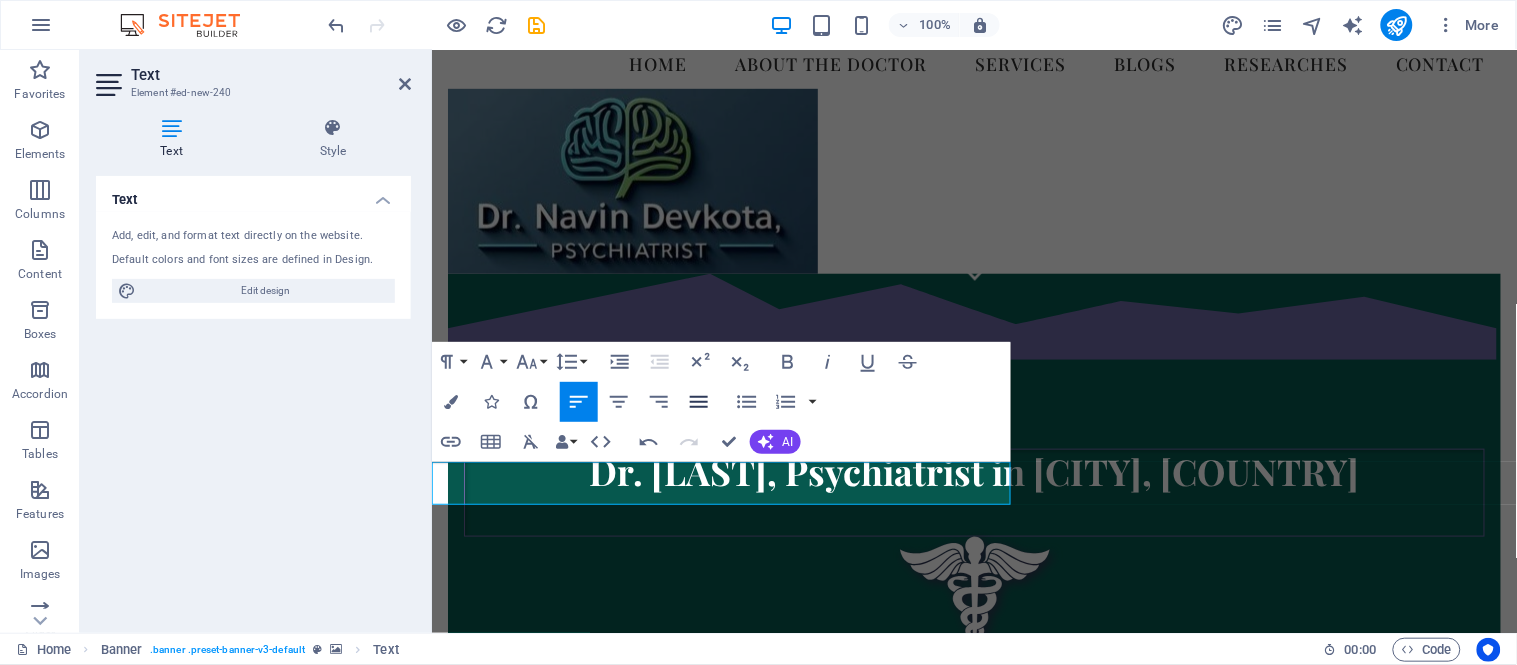 click 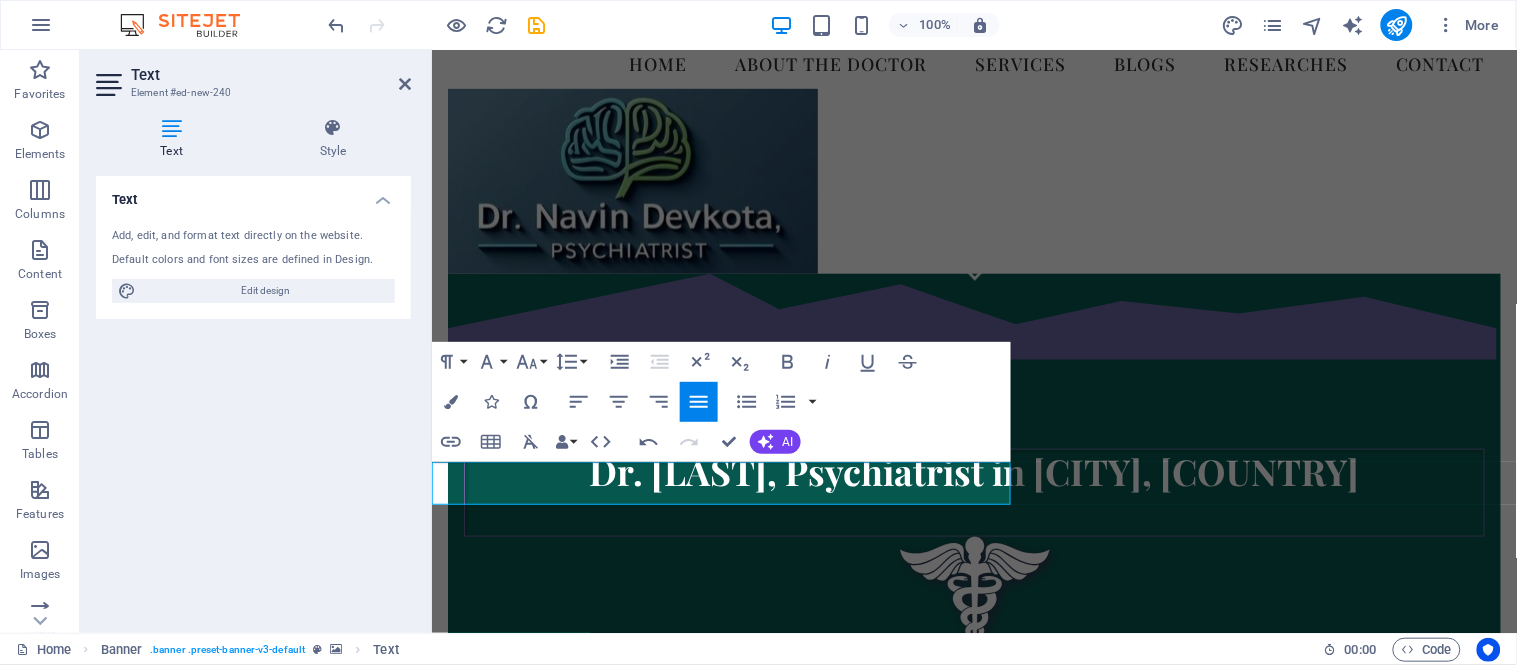 click 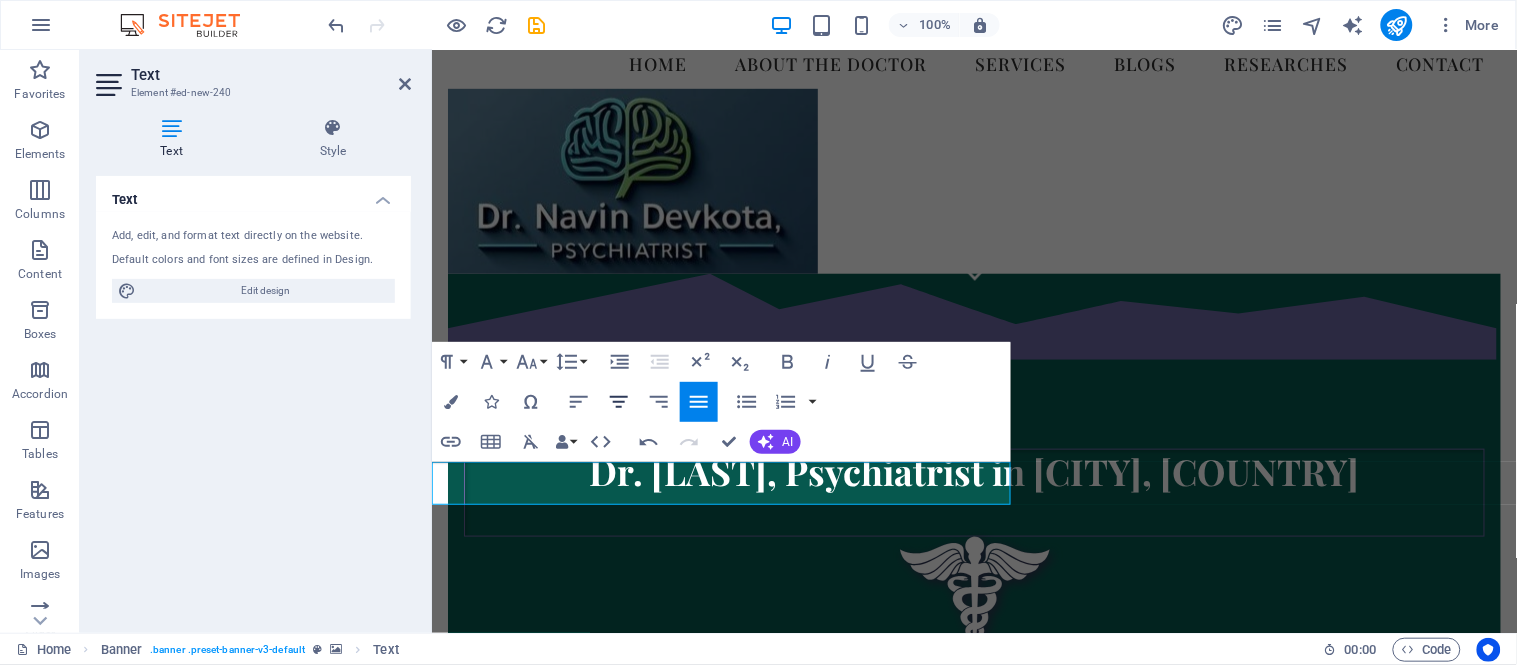 click 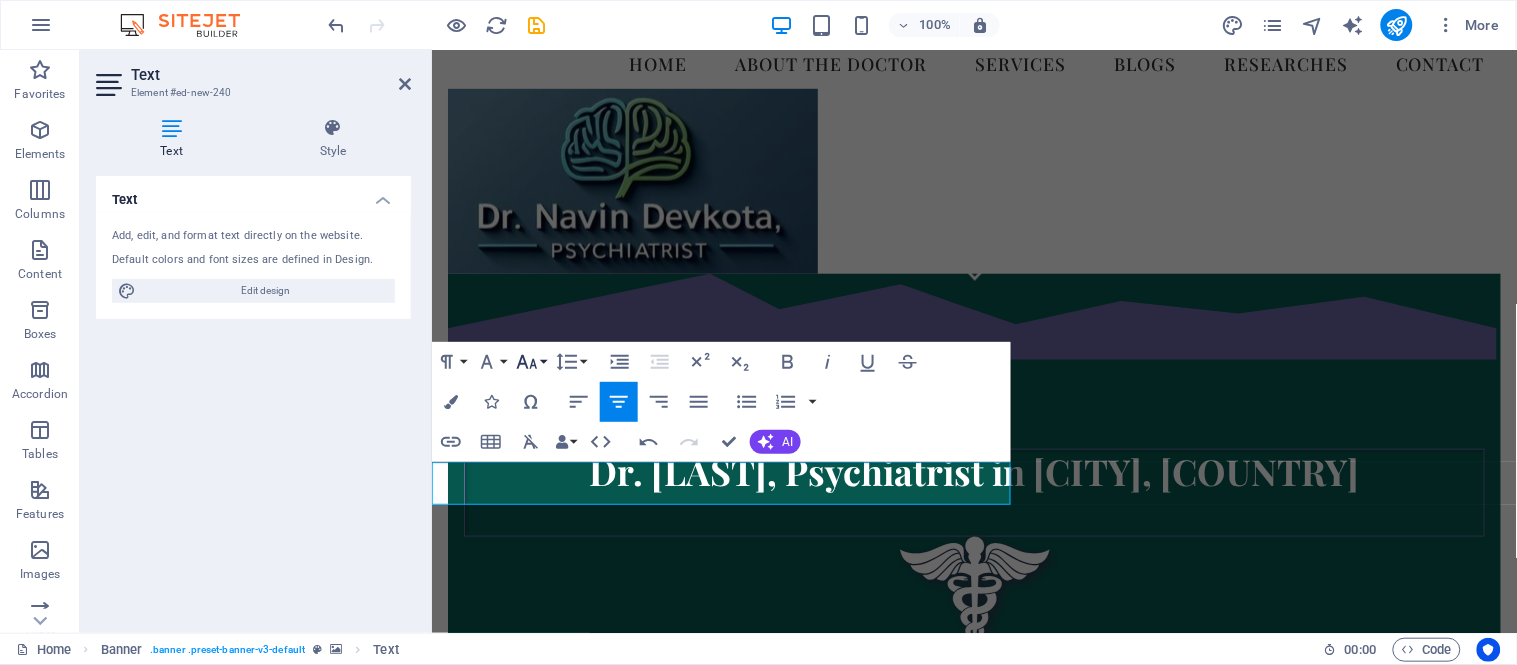 click 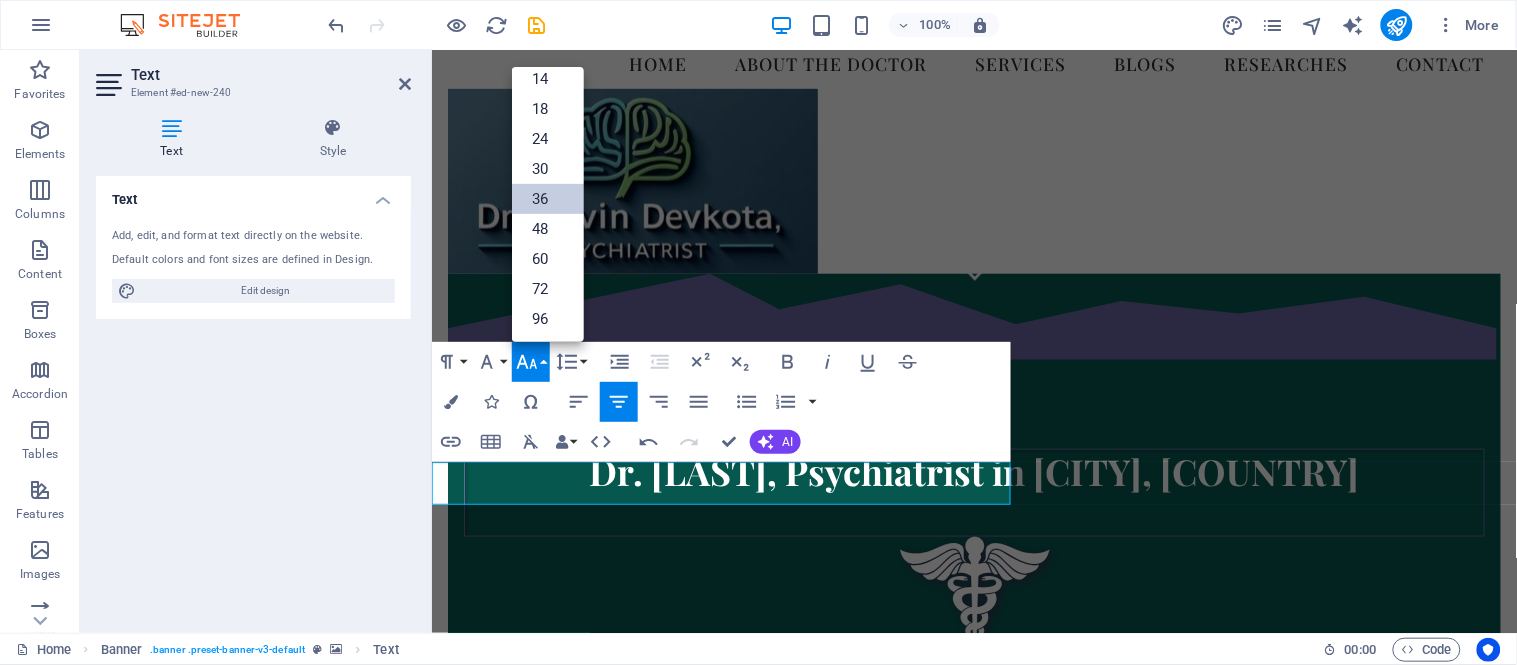 scroll, scrollTop: 160, scrollLeft: 0, axis: vertical 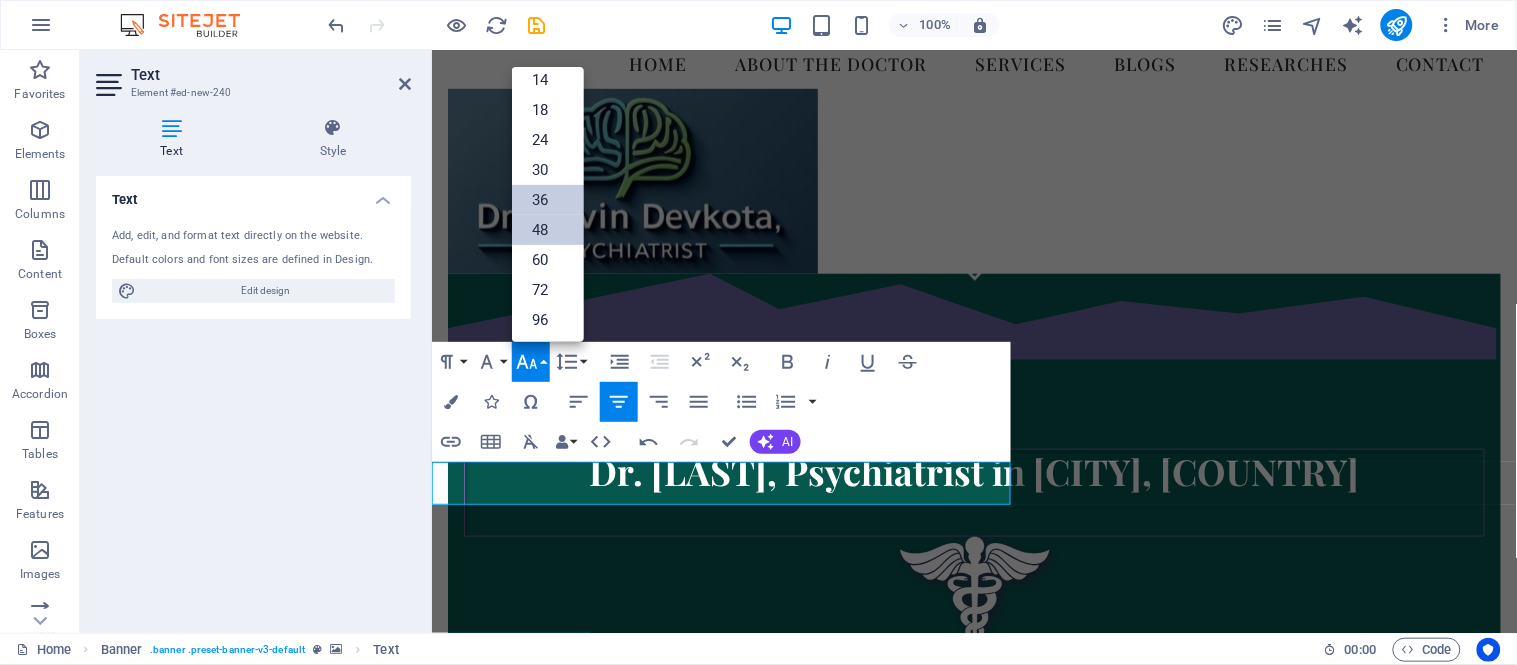 click on "48" at bounding box center [548, 230] 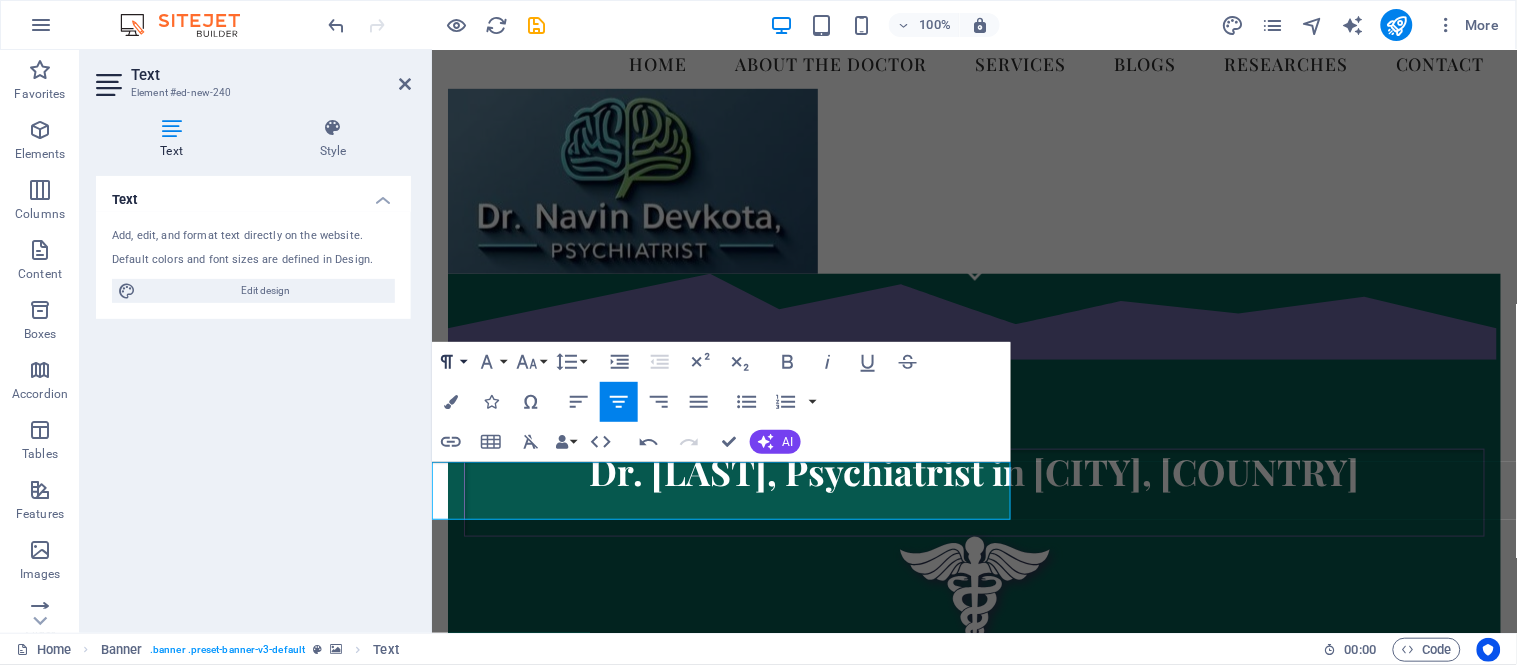 click 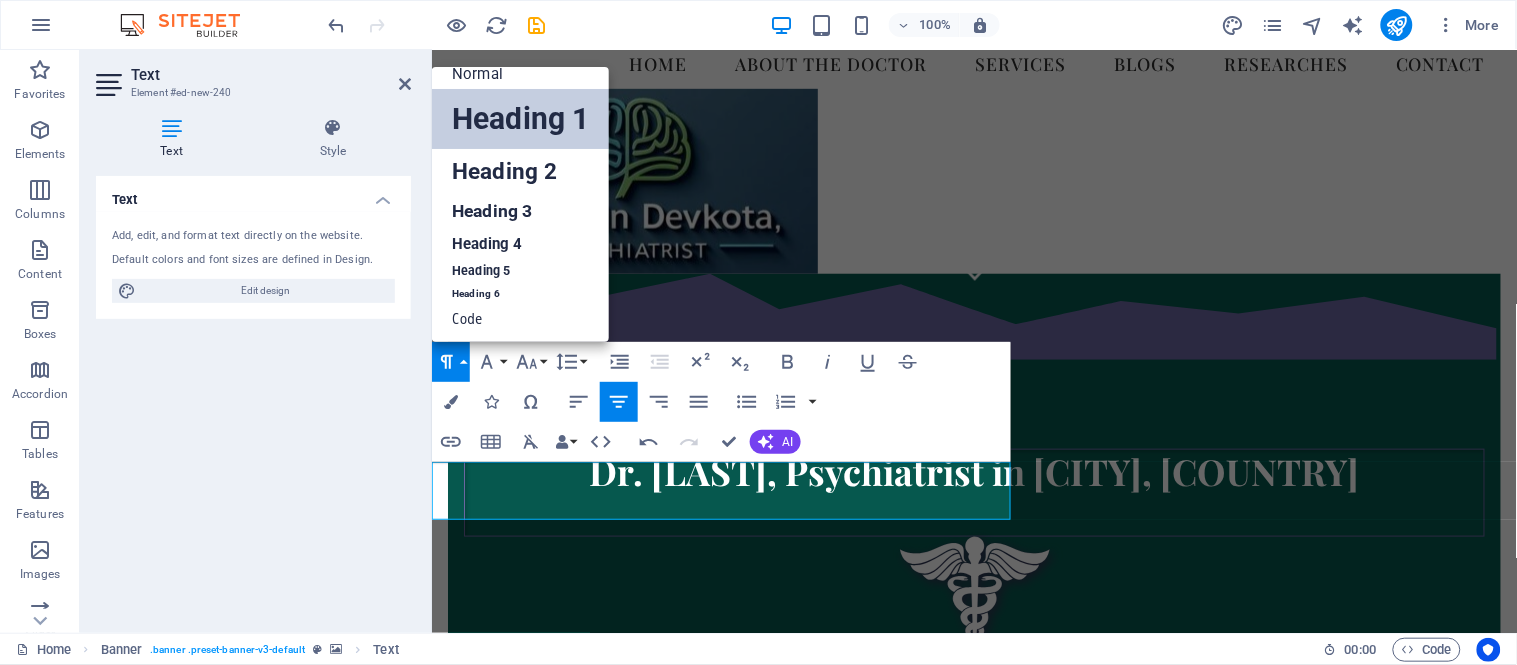 scroll, scrollTop: 15, scrollLeft: 0, axis: vertical 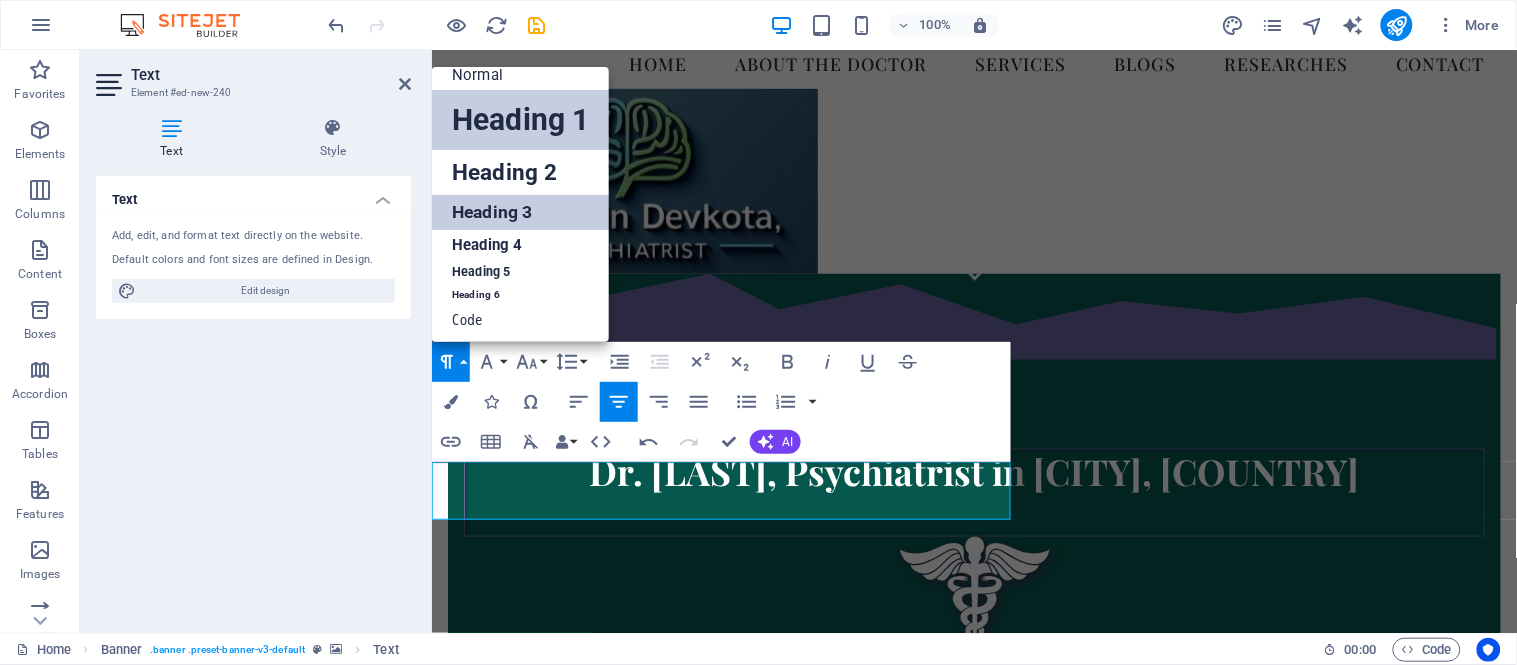 click on "Heading 3" at bounding box center (520, 212) 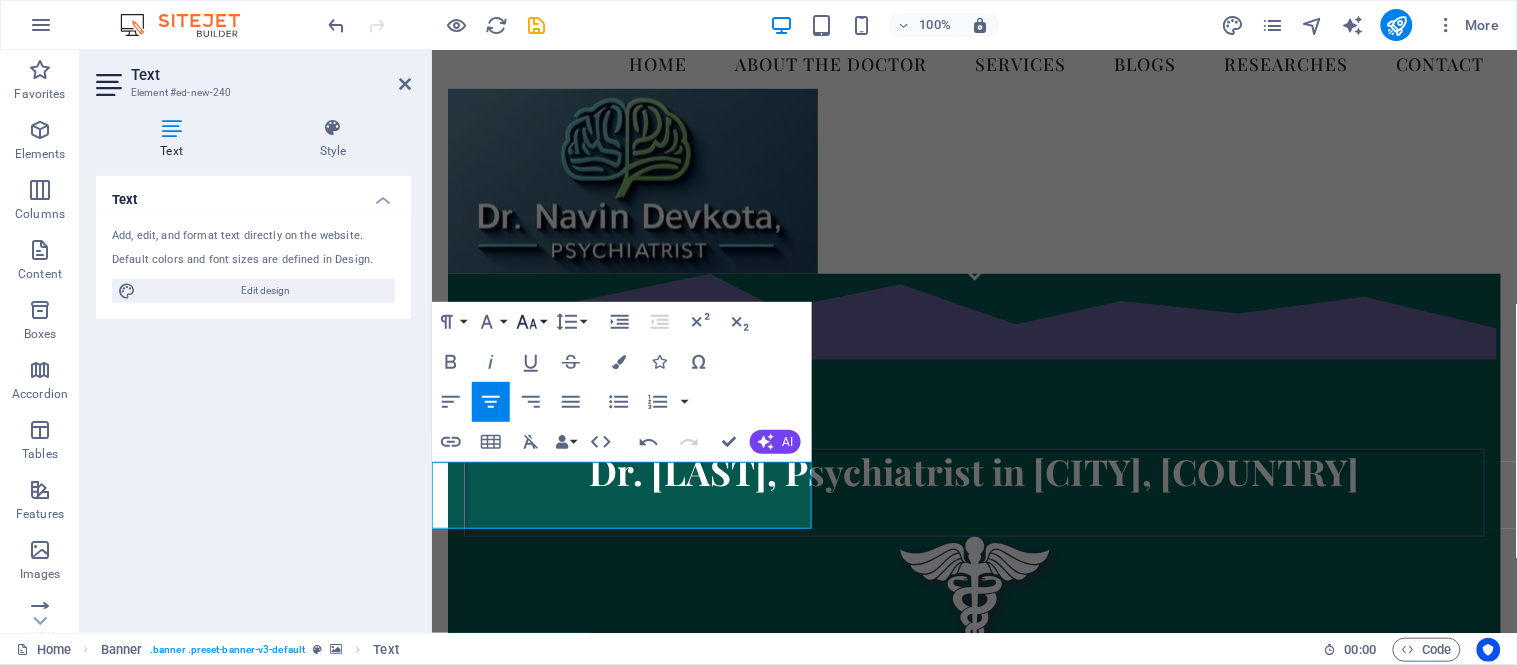 click 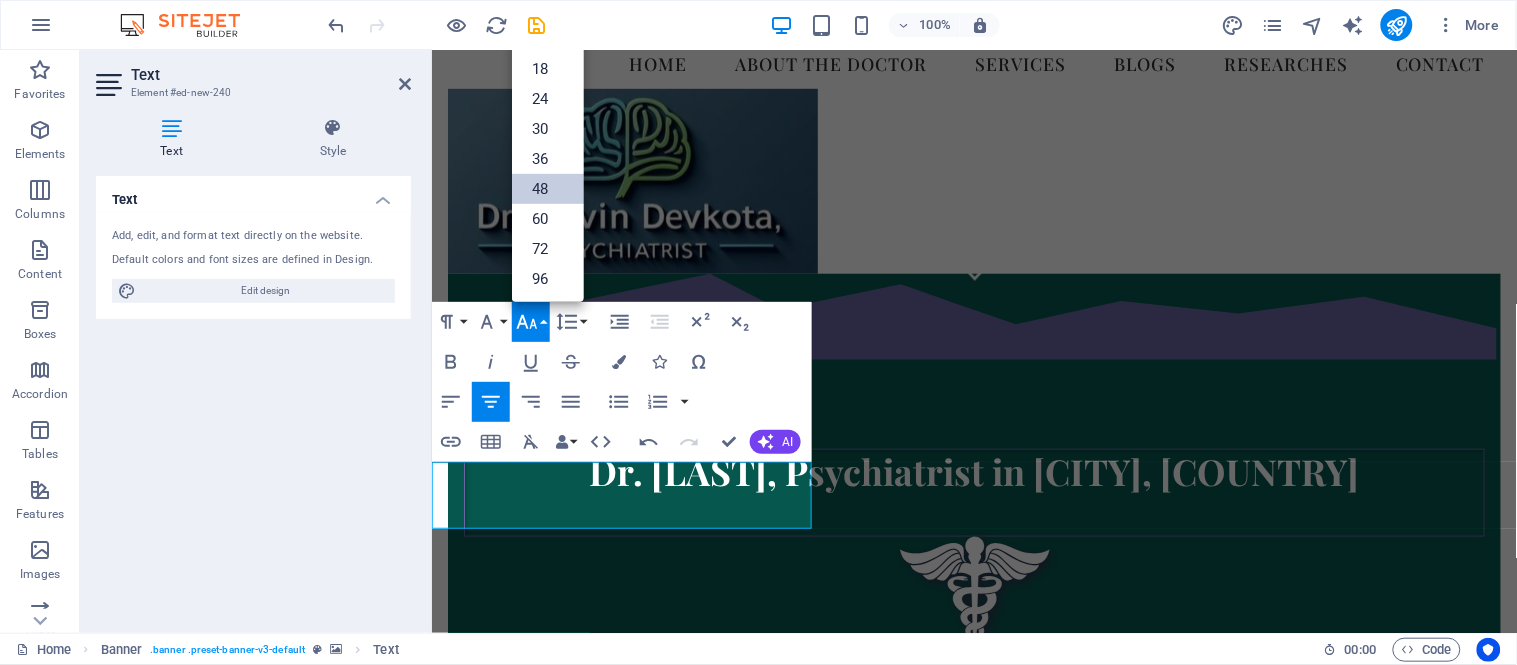scroll, scrollTop: 160, scrollLeft: 0, axis: vertical 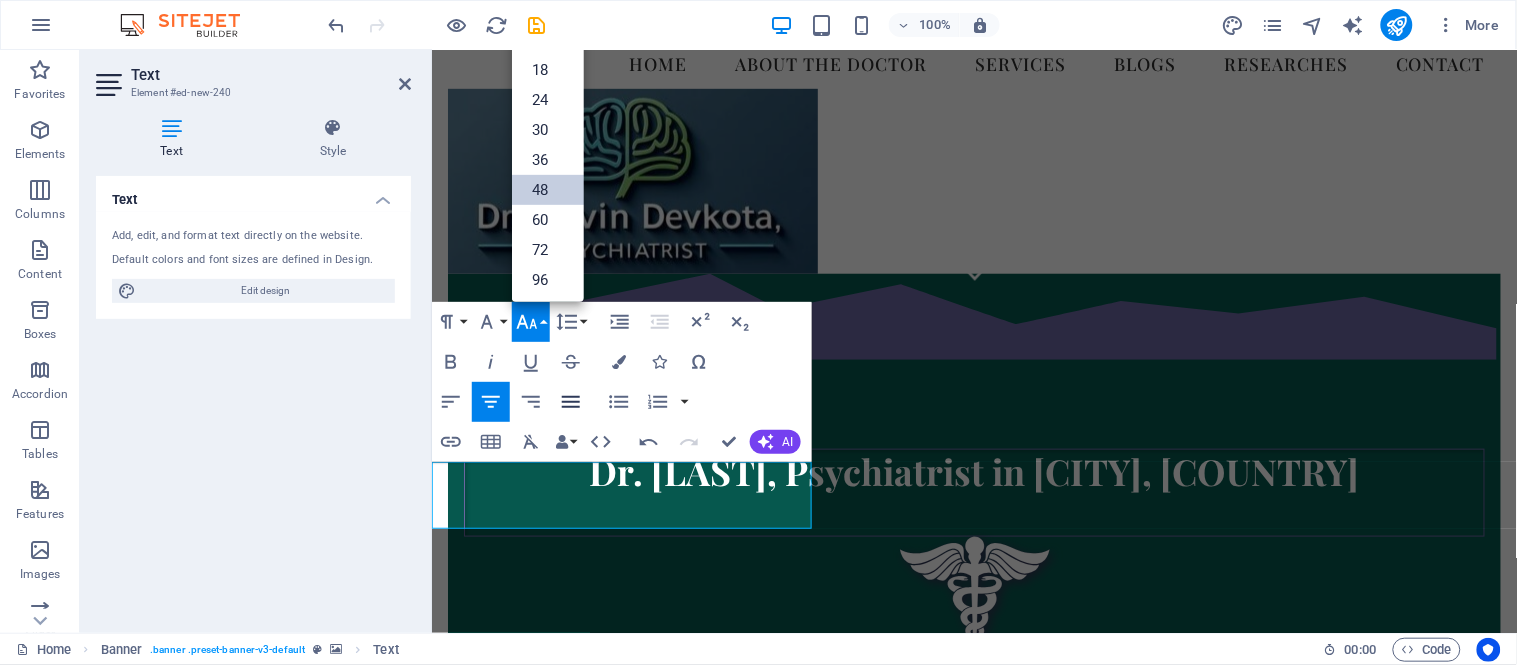 click 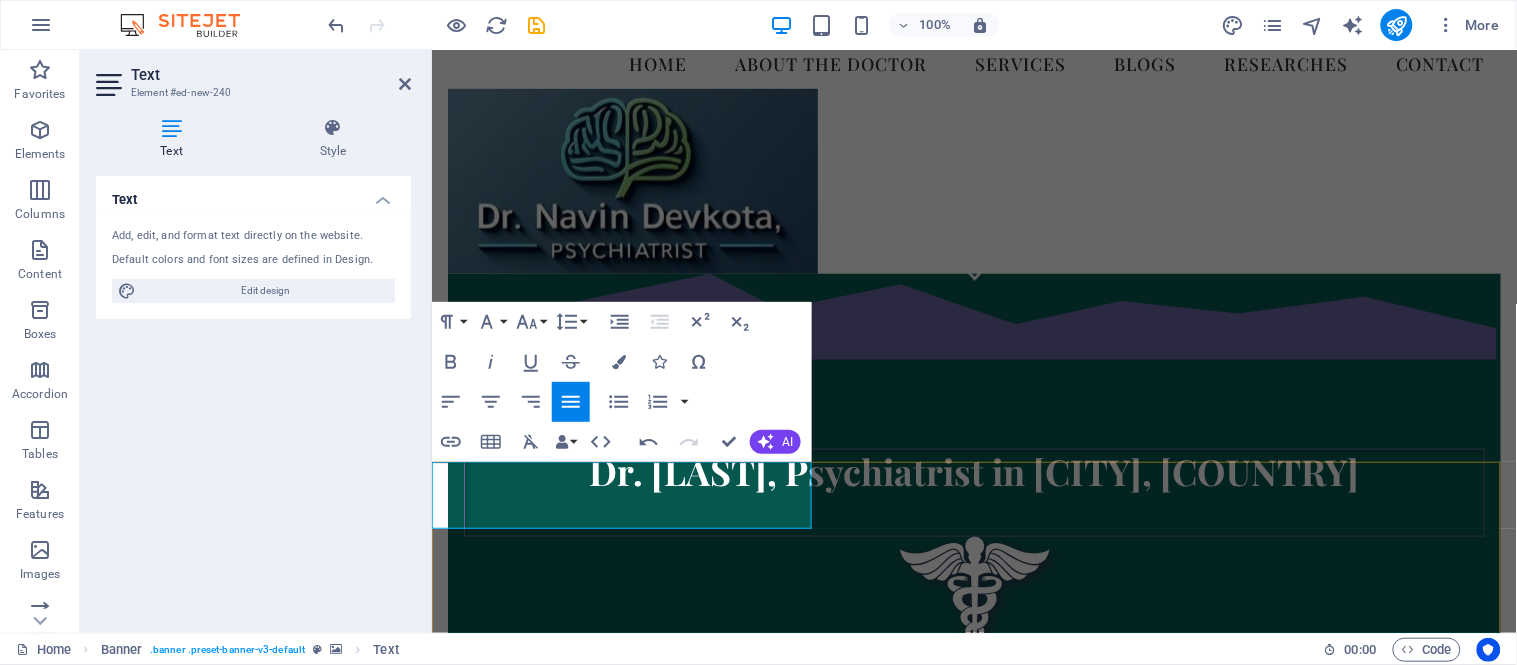 click on "We take care of your mental health! ​" at bounding box center (973, 1306) 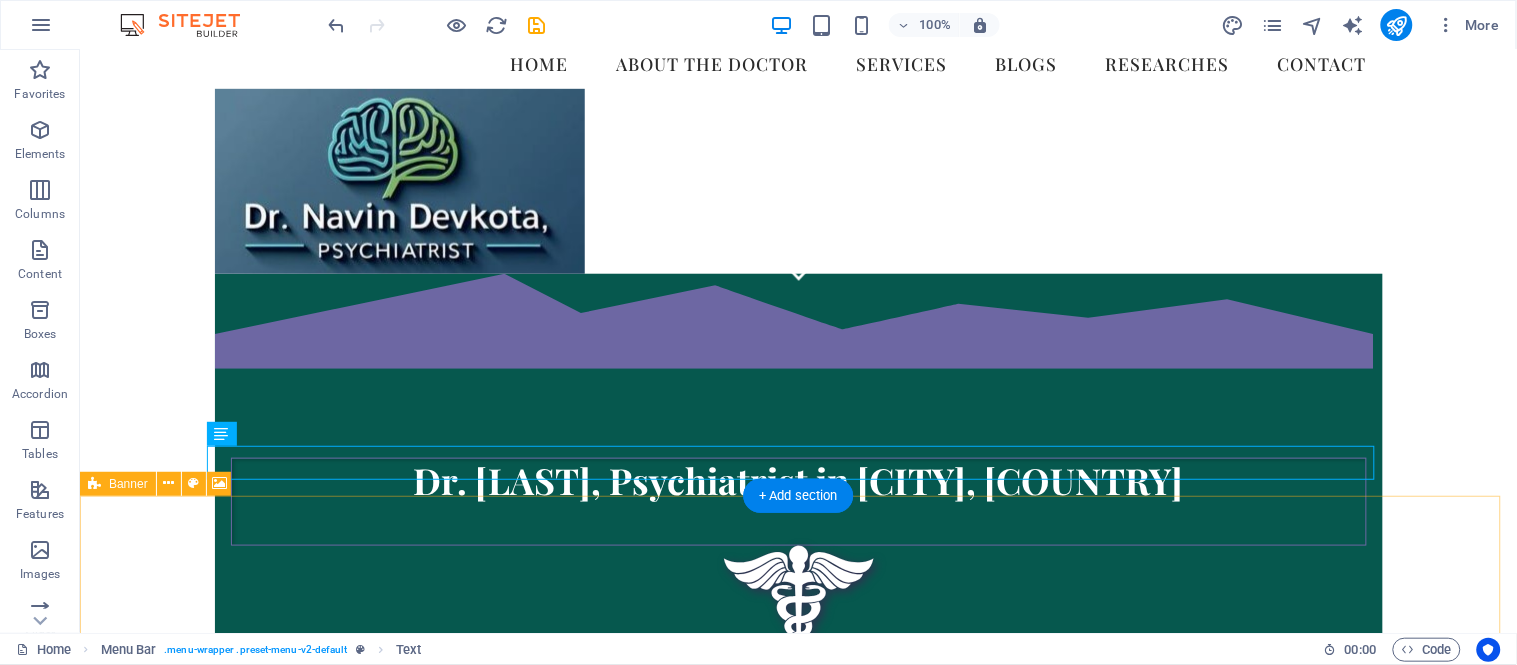 click on "Drop content here or  Add elements  Paste clipboard" at bounding box center (797, 1387) 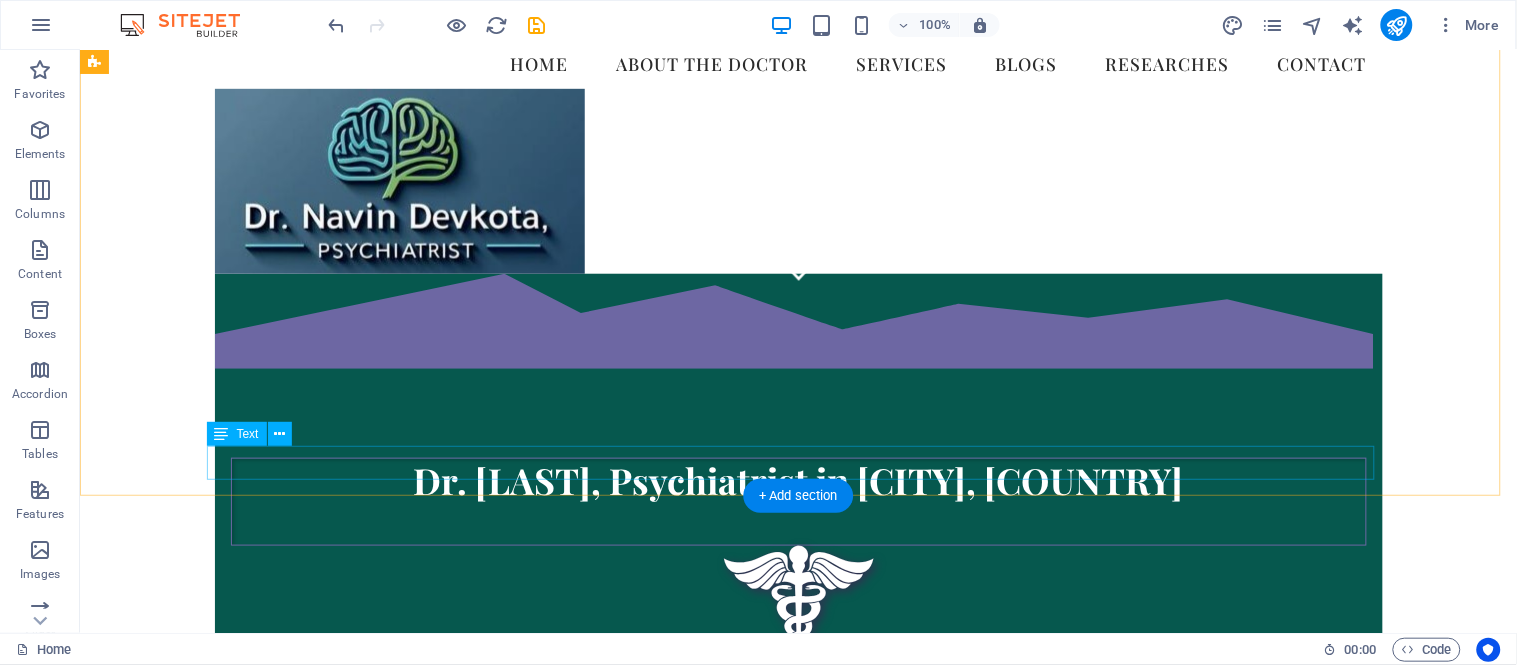 click on "We take care of your mental health!" at bounding box center [798, 787] 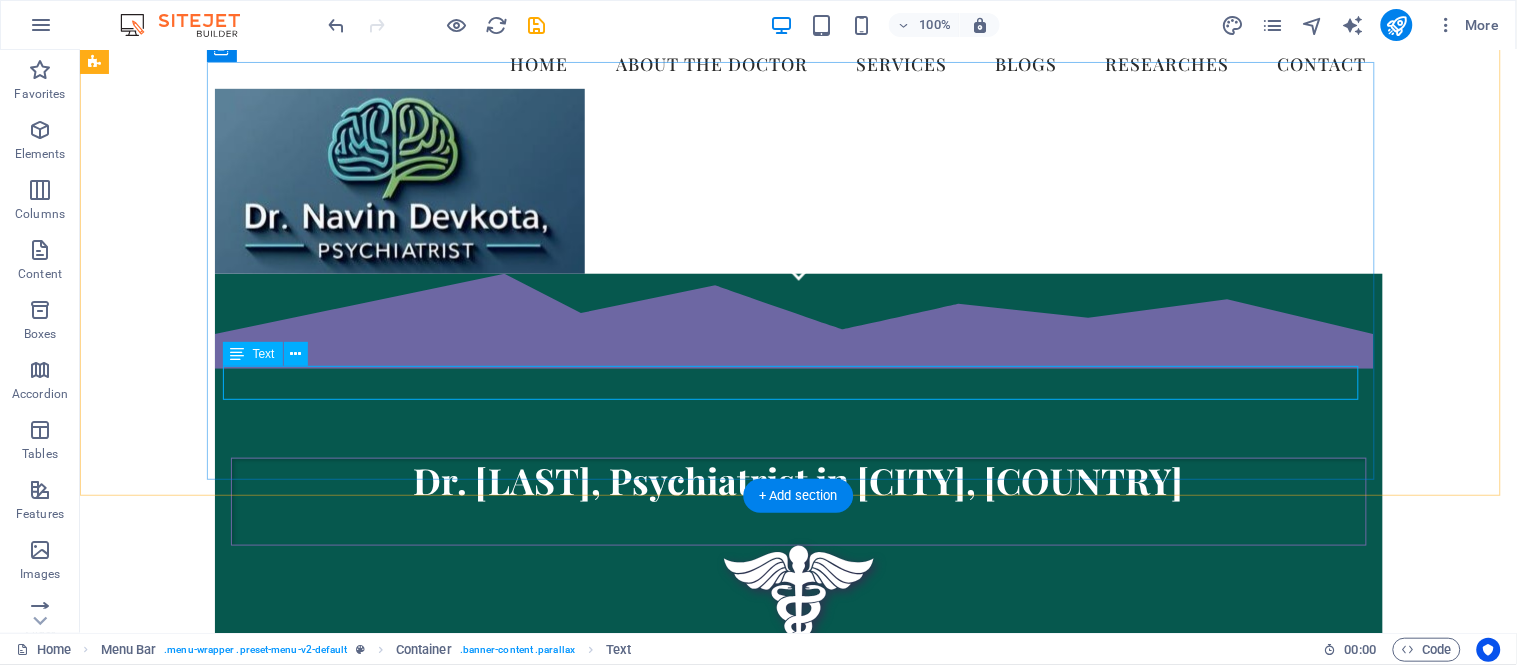 click on "We take care of your mental health!" at bounding box center (798, 707) 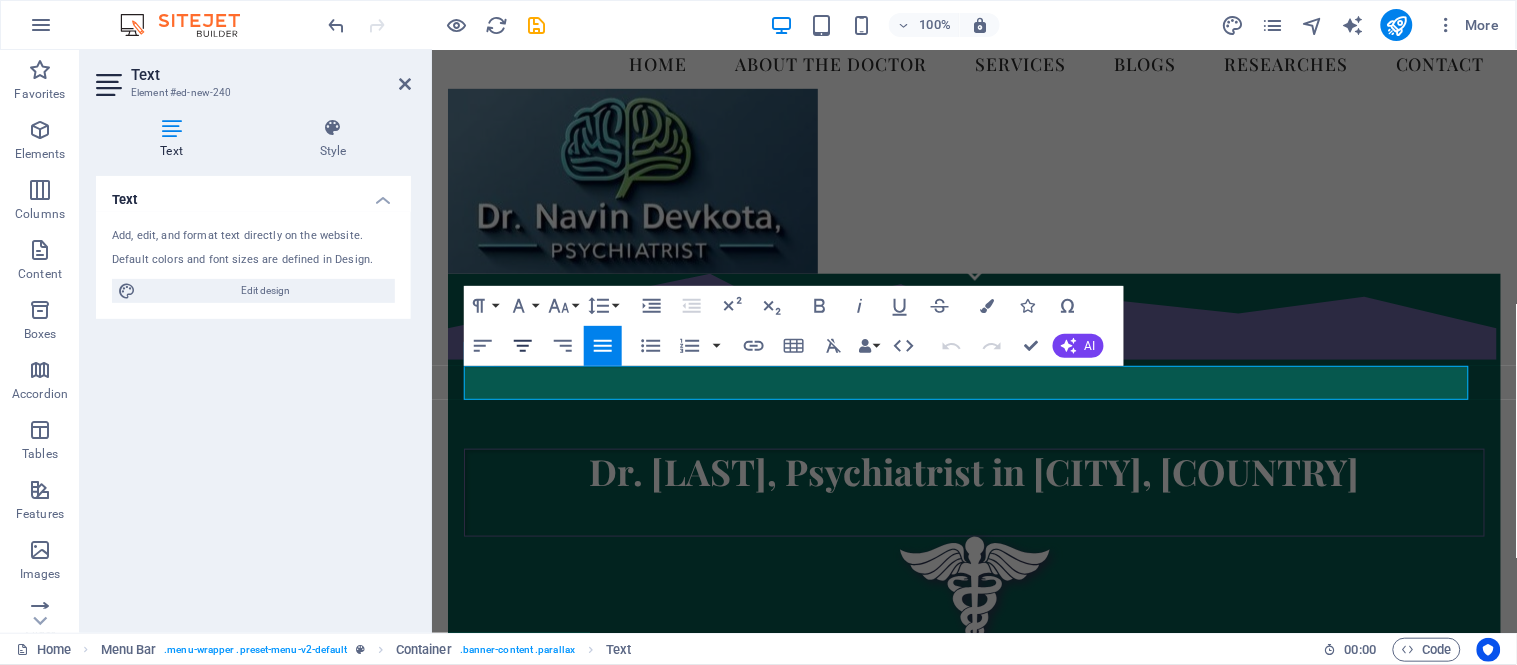 click 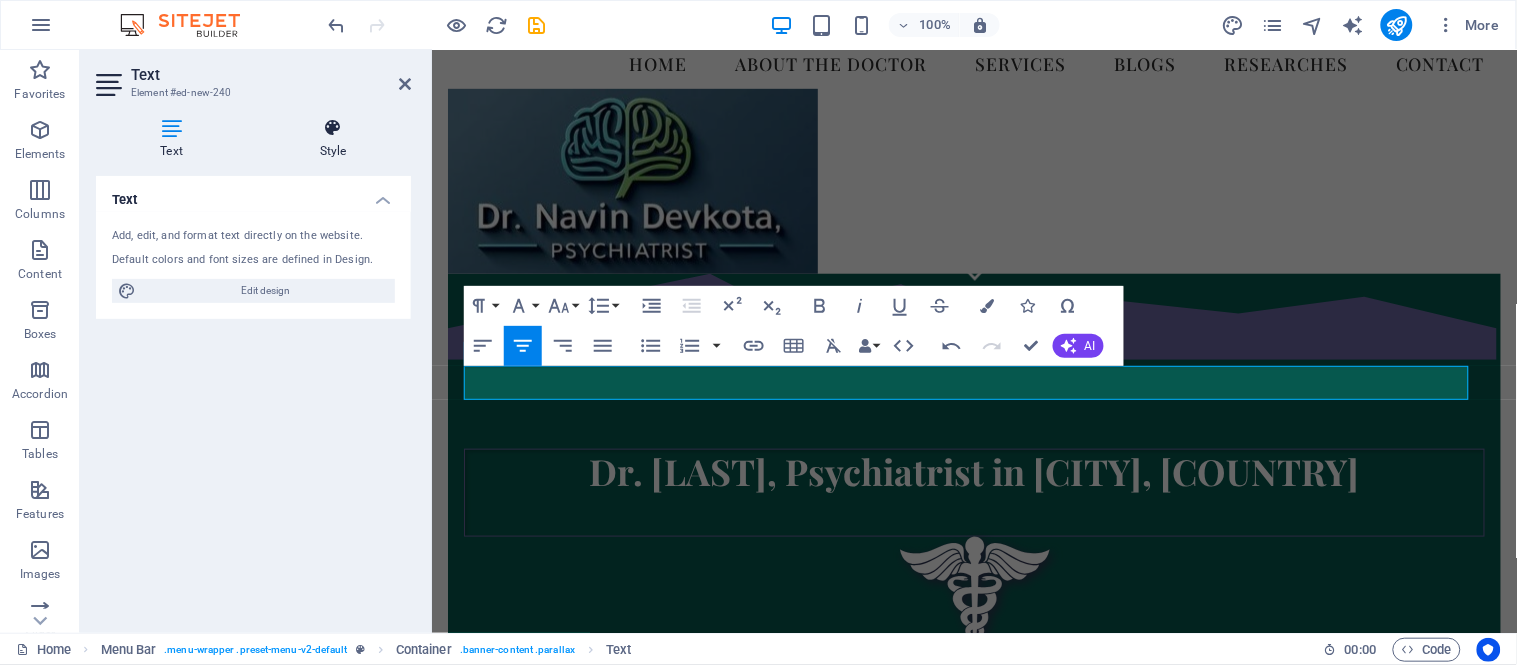 click on "Style" at bounding box center [333, 139] 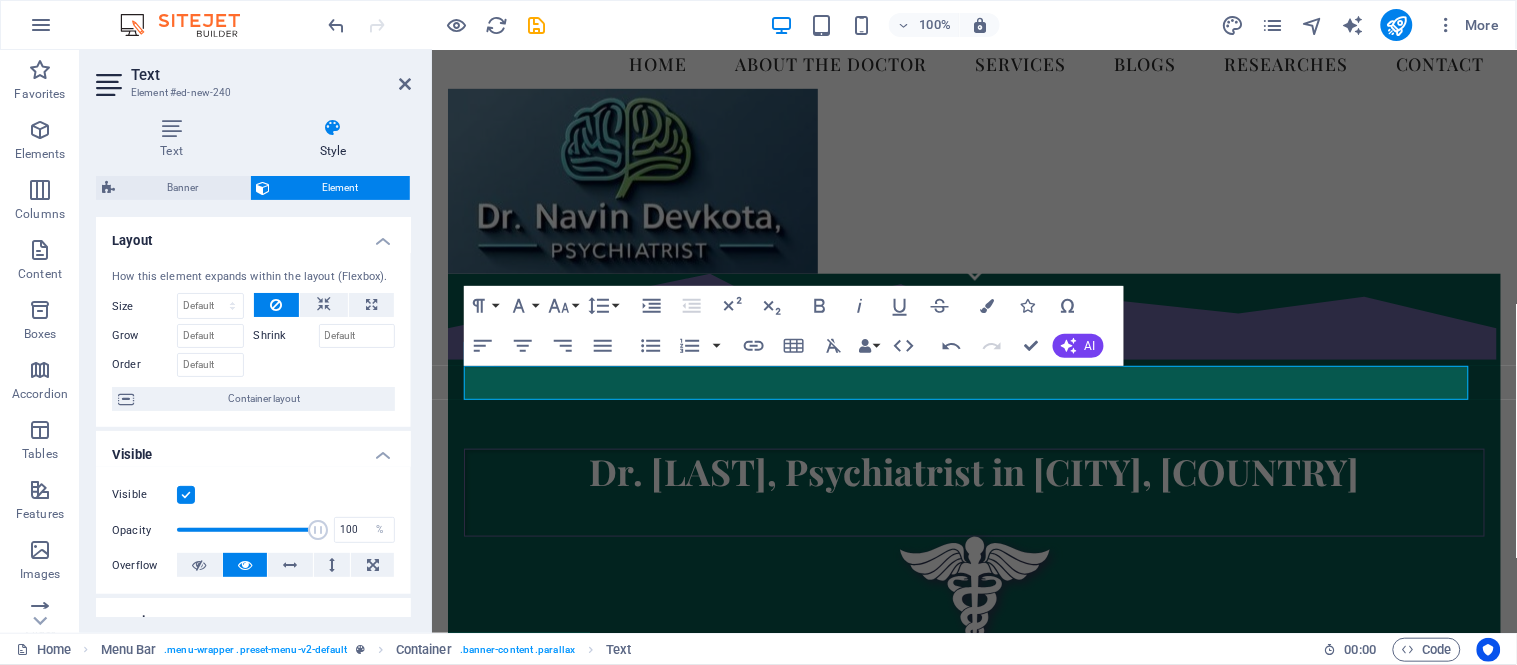 click at bounding box center [186, 495] 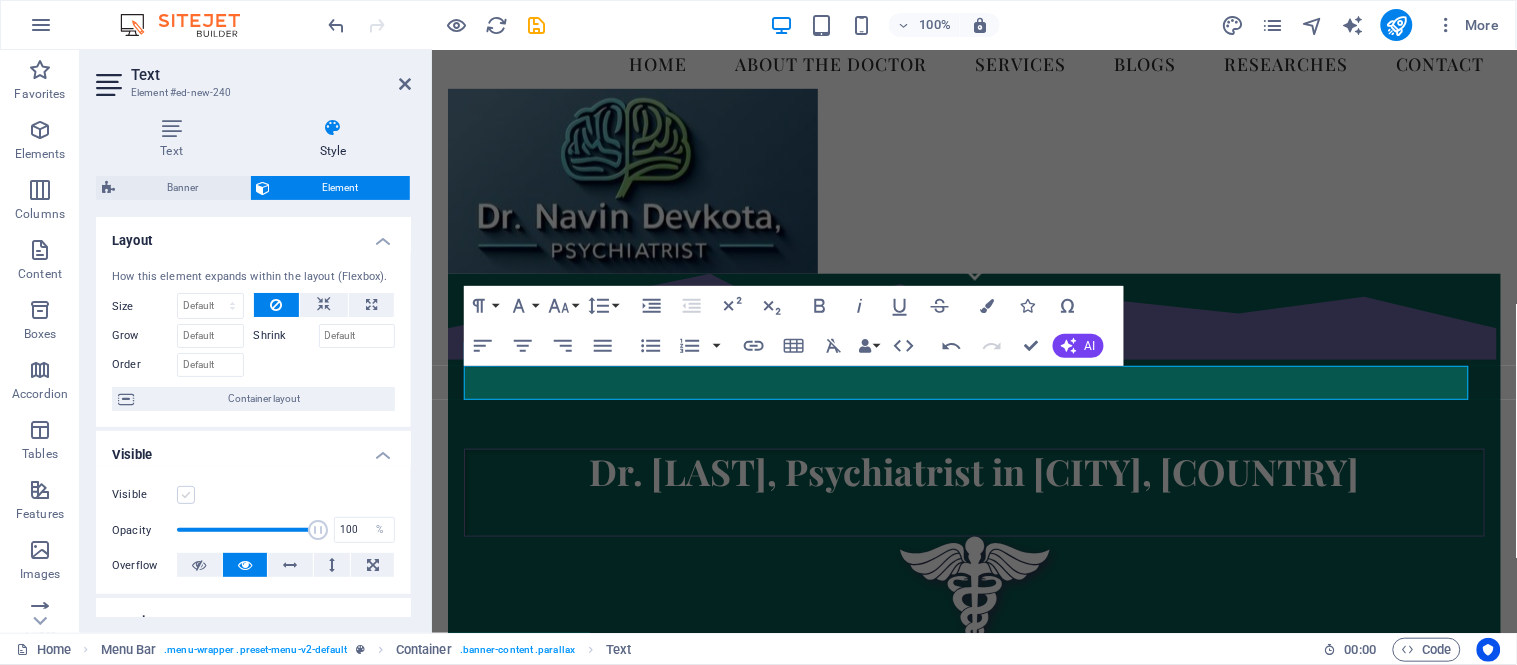 click at bounding box center (186, 495) 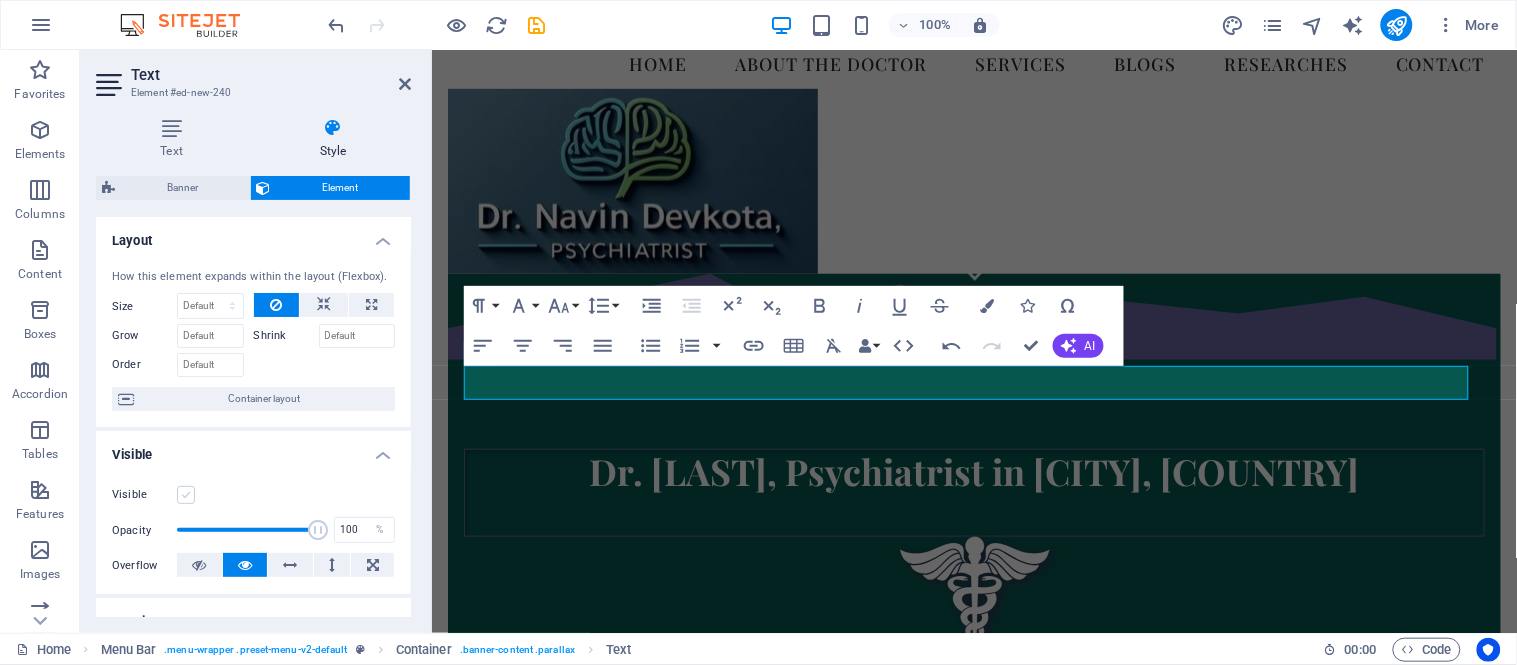 click on "Visible" at bounding box center [0, 0] 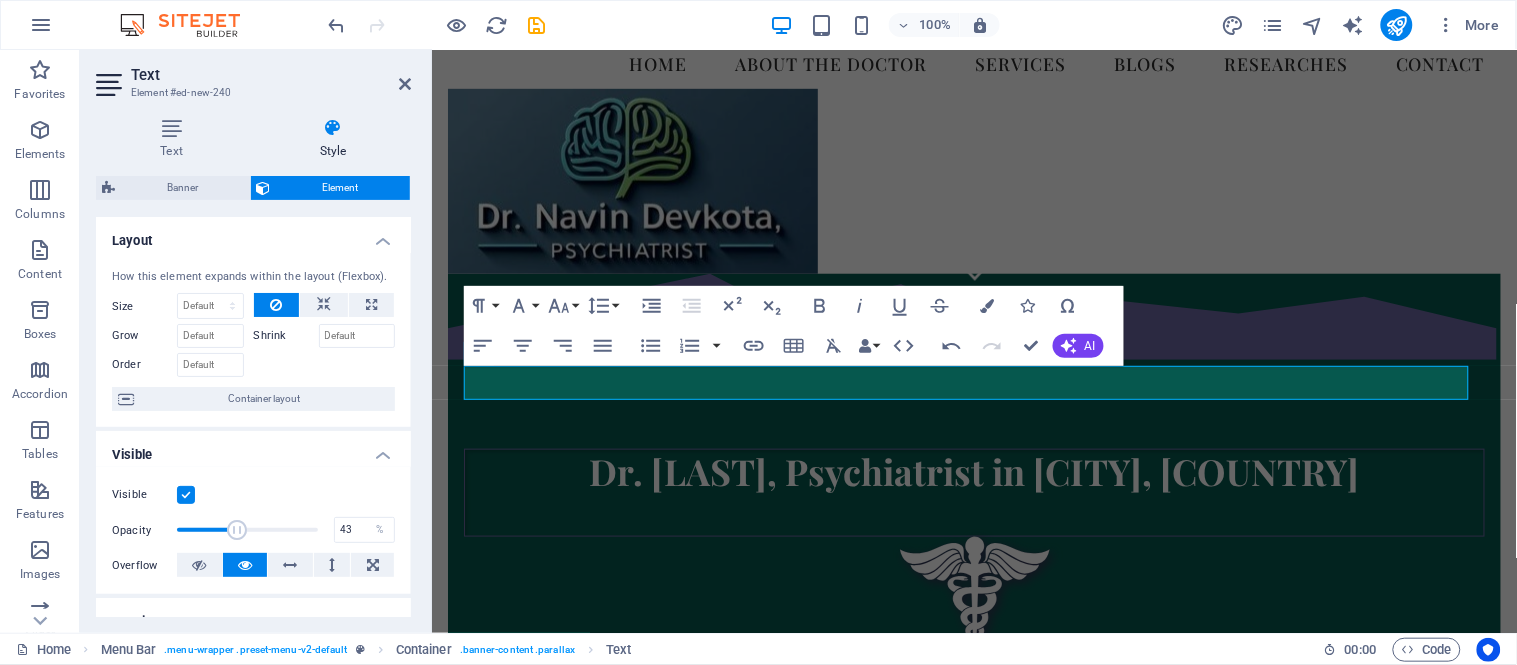 click at bounding box center [247, 530] 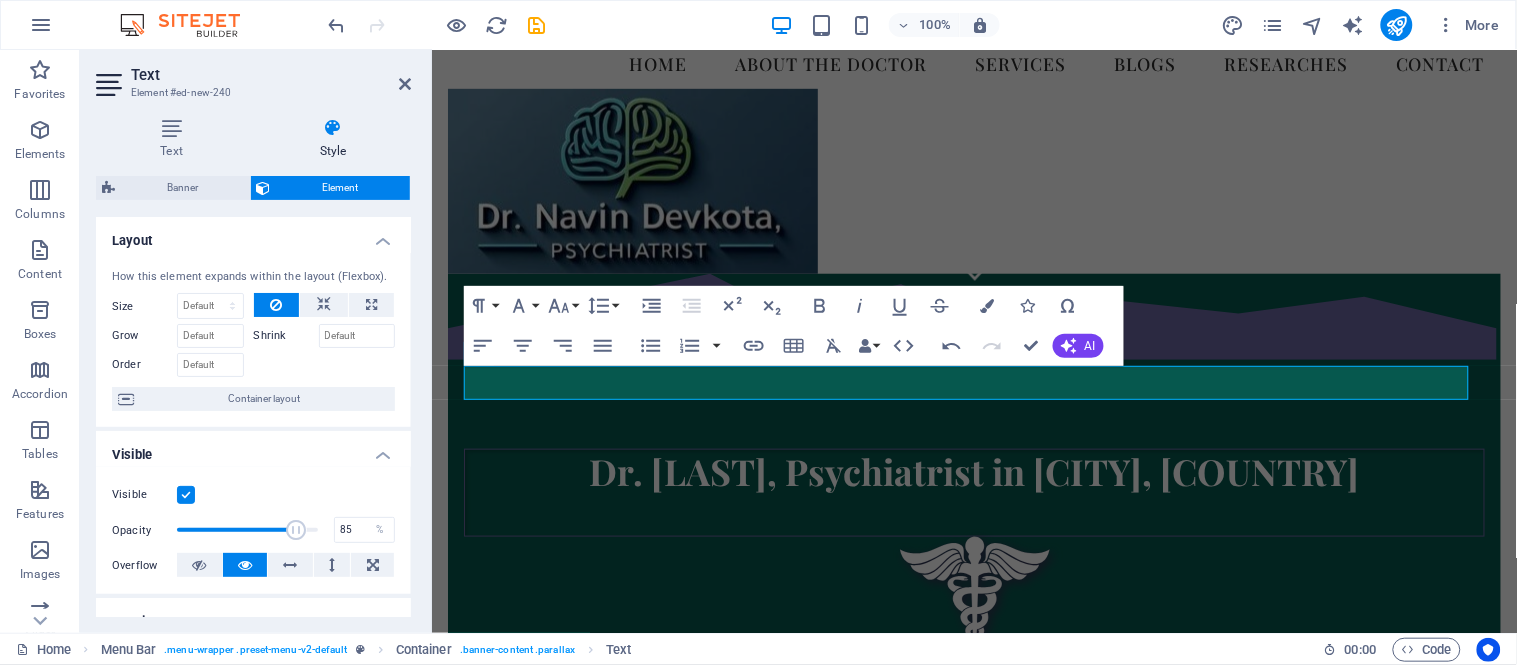 click at bounding box center [247, 530] 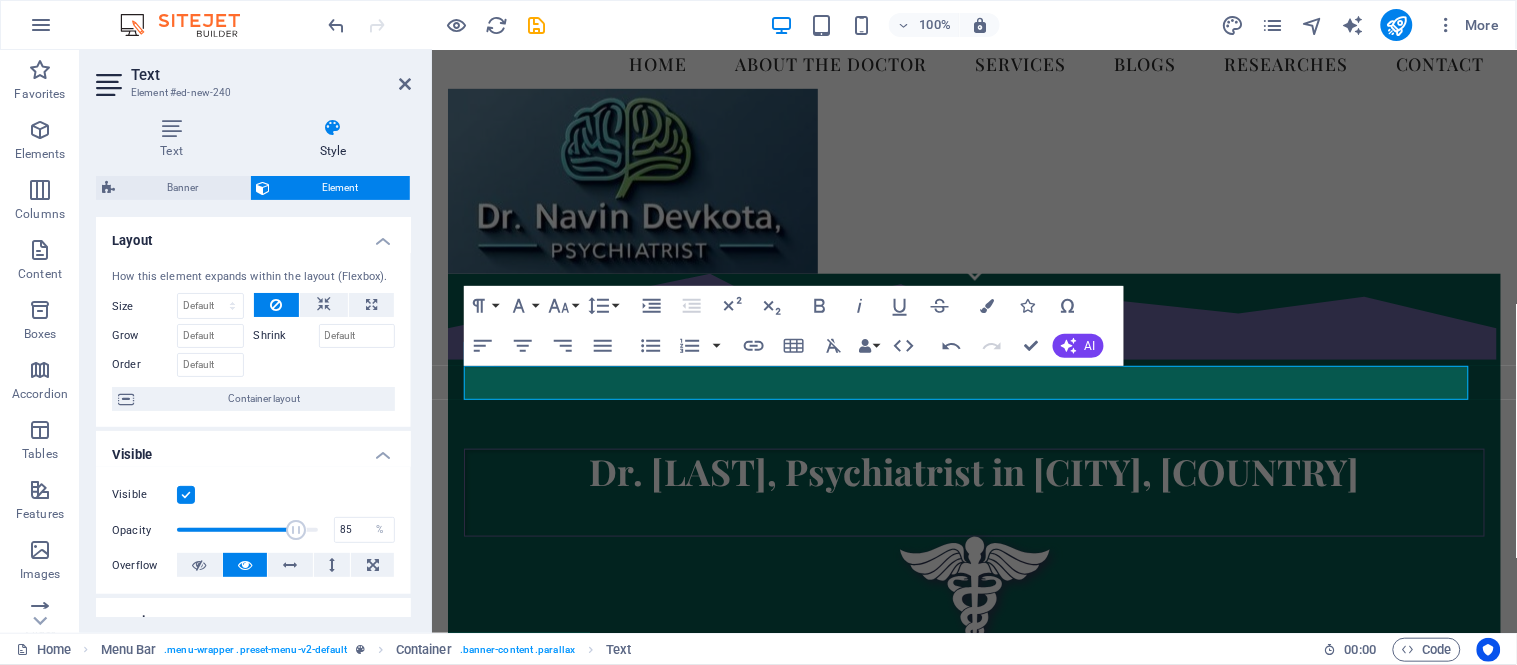 type on "94" 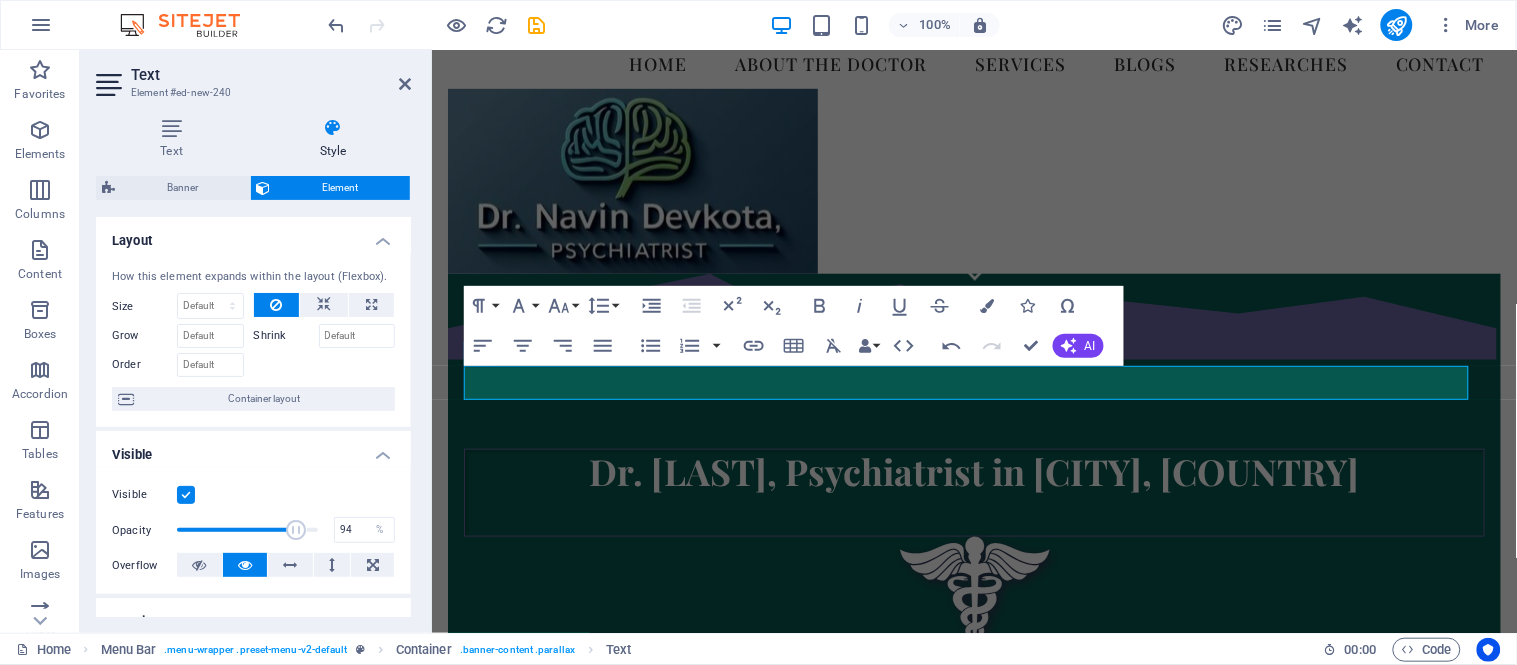 click at bounding box center (247, 530) 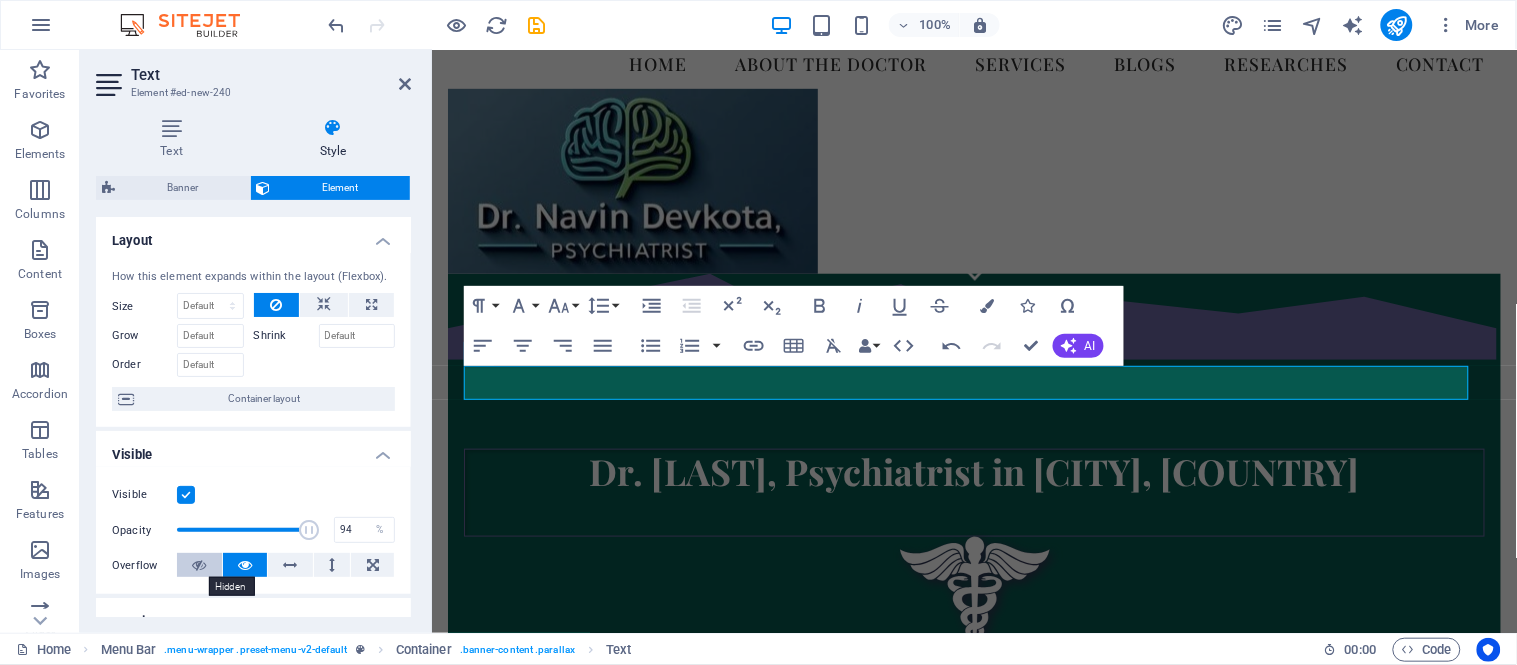 click at bounding box center [199, 565] 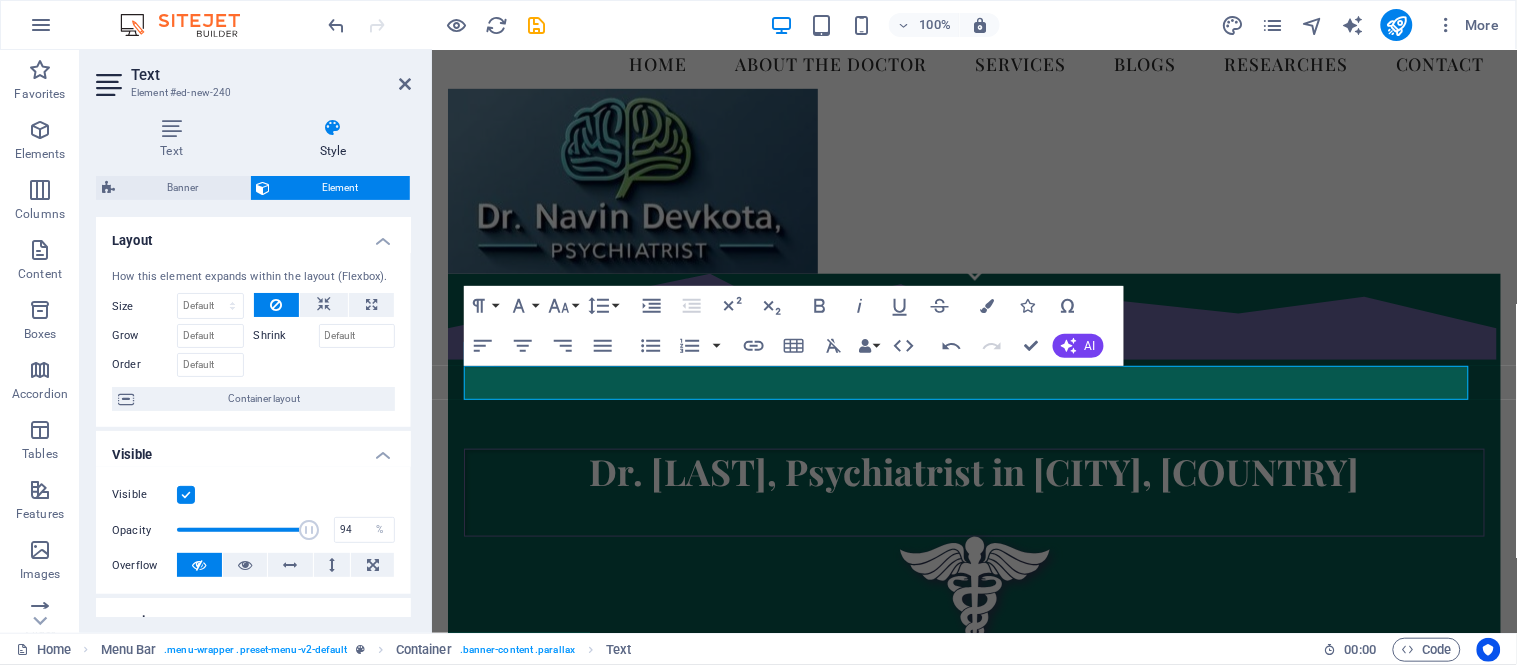 click at bounding box center [199, 565] 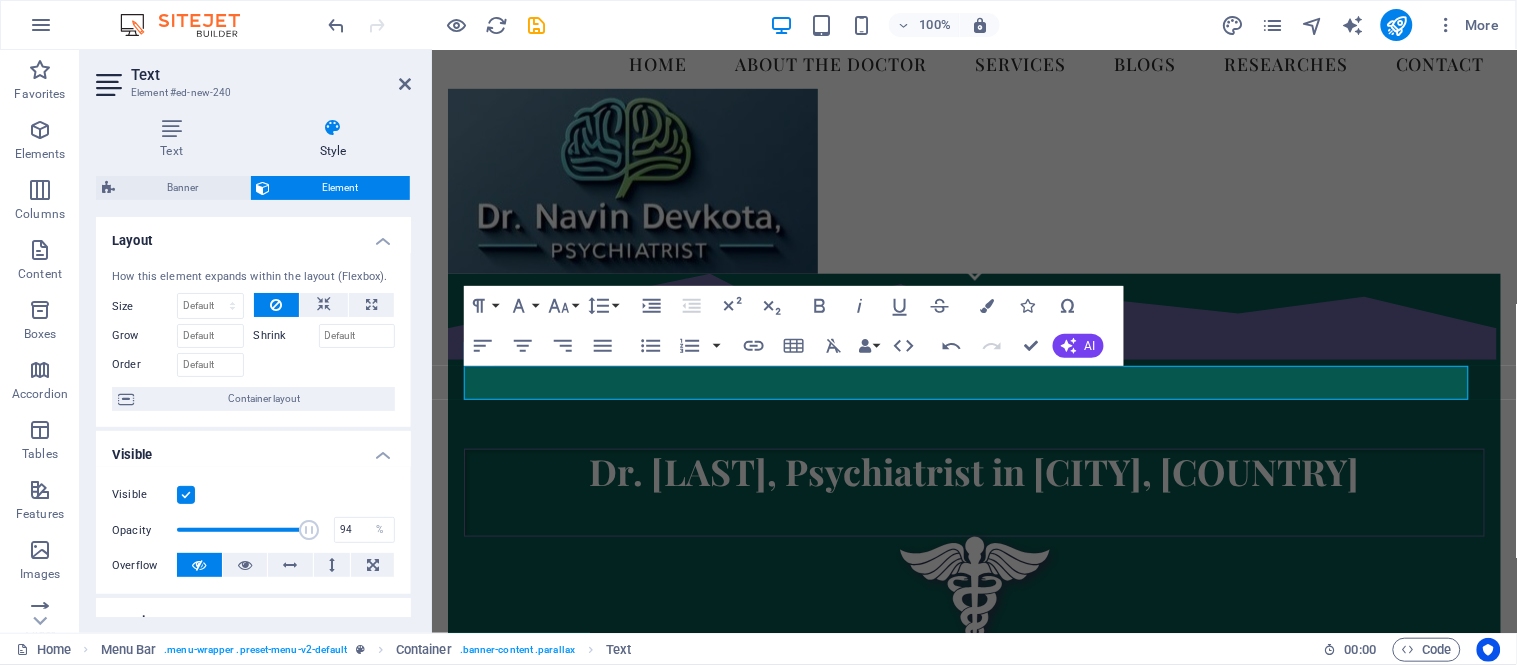 click on "Text Style Text Add, edit, and format text directly on the website. Default colors and font sizes are defined in Design. Edit design Alignment Left aligned Centered Right aligned Banner Element Layout How this element expands within the layout (Flexbox). Size Default auto px % 1/1 1/2 1/3 1/4 1/5 1/6 1/7 1/8 1/9 1/10 Grow Shrink Order Container layout Visible Visible Opacity 94 % Overflow Spacing Margin Default auto px % rem vw vh Custom Custom auto px % rem vw vh auto px % rem vw vh auto px % rem vw vh auto px % rem vw vh Padding Default px rem % vh vw Custom Custom px rem % vh vw px rem % vh vw px rem % vh vw px rem % vh vw Border Style              - Width 1 auto px rem % vh vw Custom Custom 1 auto px rem % vh vw 1 auto px rem % vh vw 1 auto px rem % vh vw 1 auto px rem % vh vw  - Color Round corners Default px rem % vh vw Custom Custom px rem % vh vw px rem % vh vw px rem % vh vw px rem % vh vw Shadow Default None Outside Inside Color X offset 0 px rem vh vw Y offset 0 px rem vh vw Blur 0 px rem" at bounding box center (253, 367) 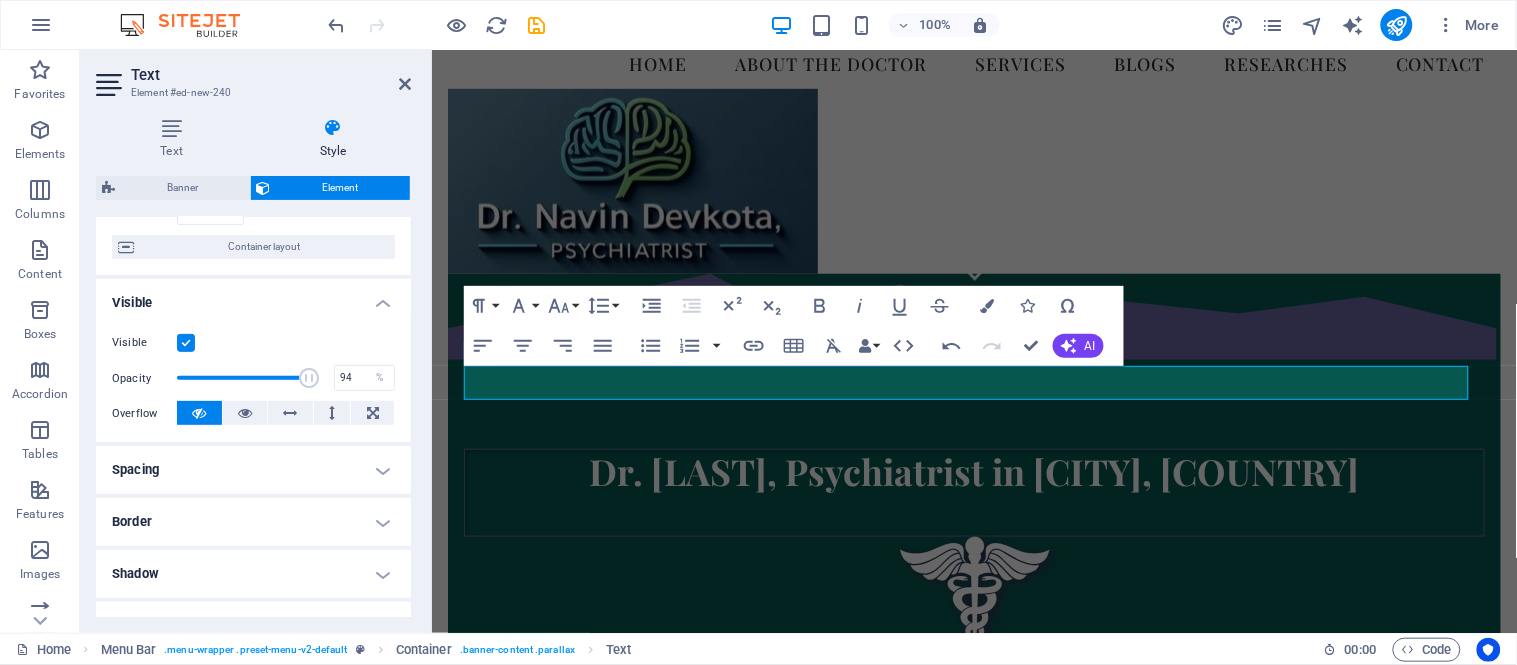 scroll, scrollTop: 0, scrollLeft: 0, axis: both 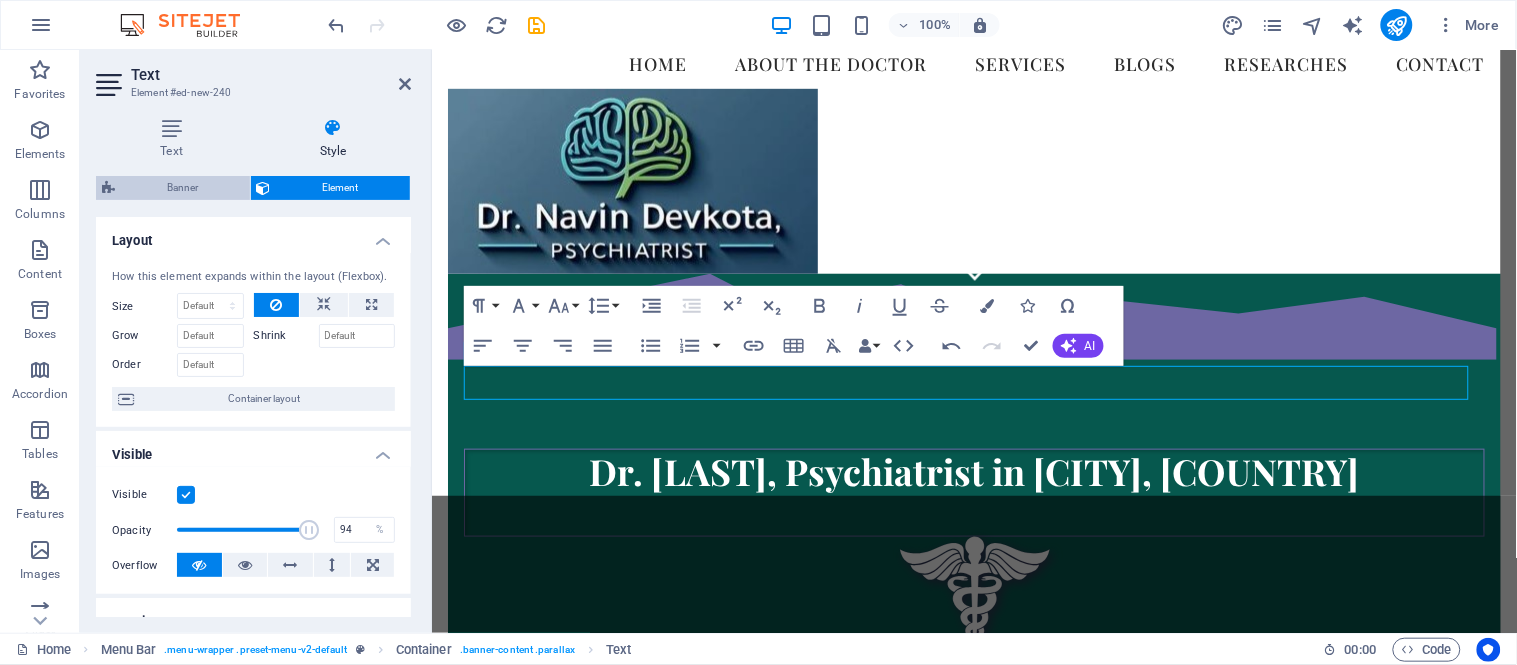 click on "Banner" at bounding box center (182, 188) 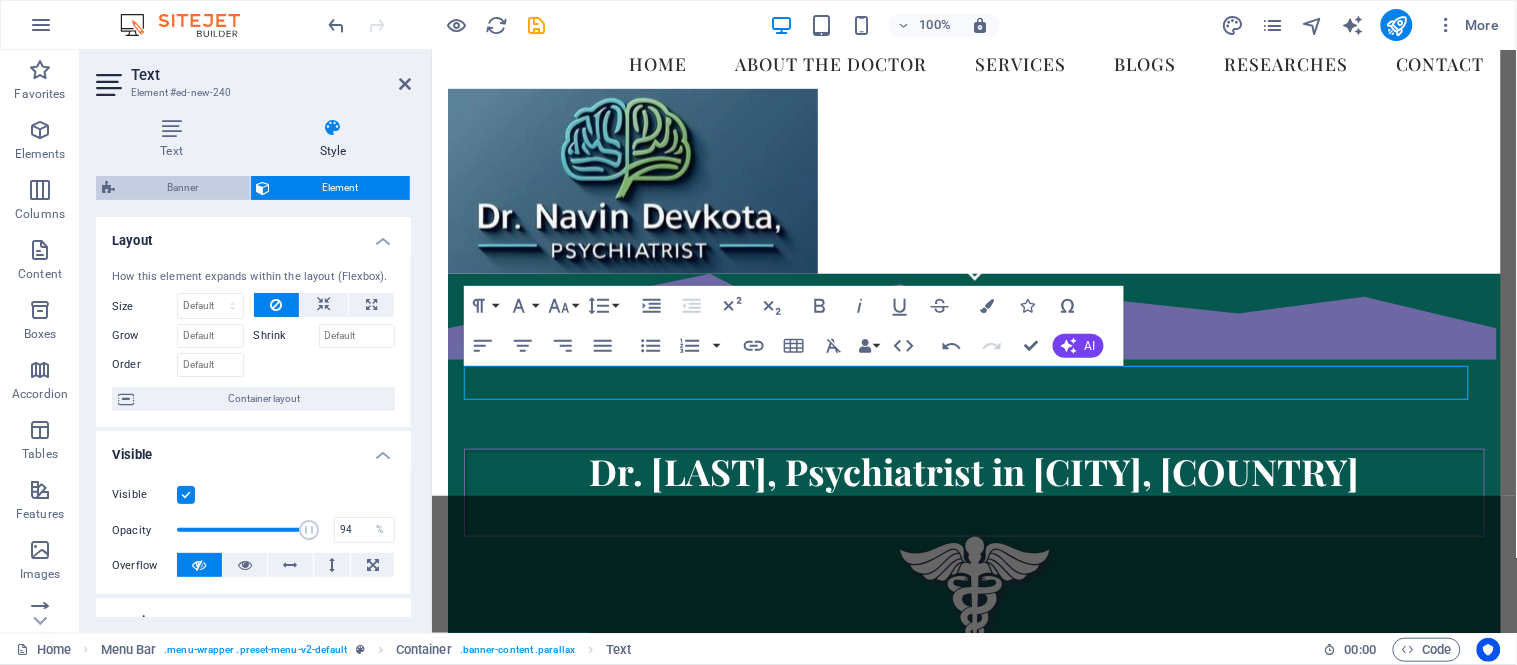 select on "rem" 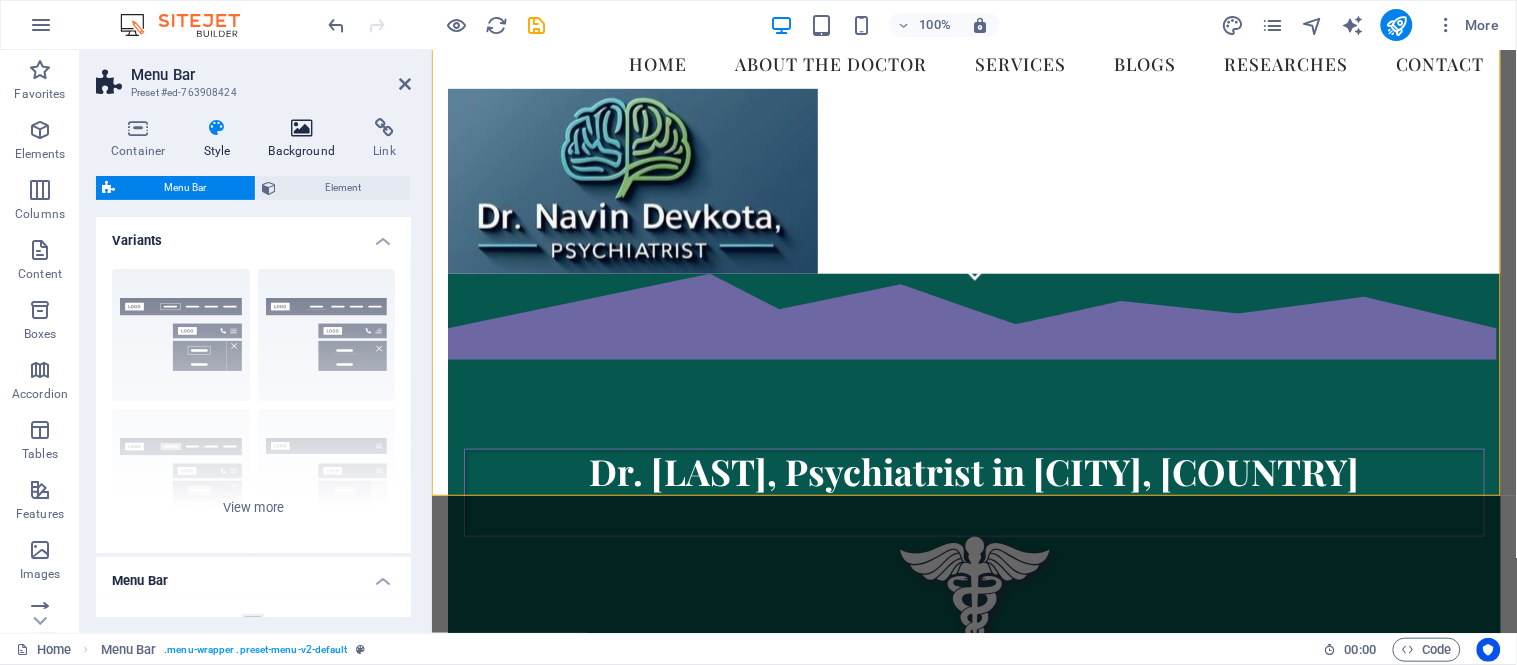 click on "Background" at bounding box center [306, 139] 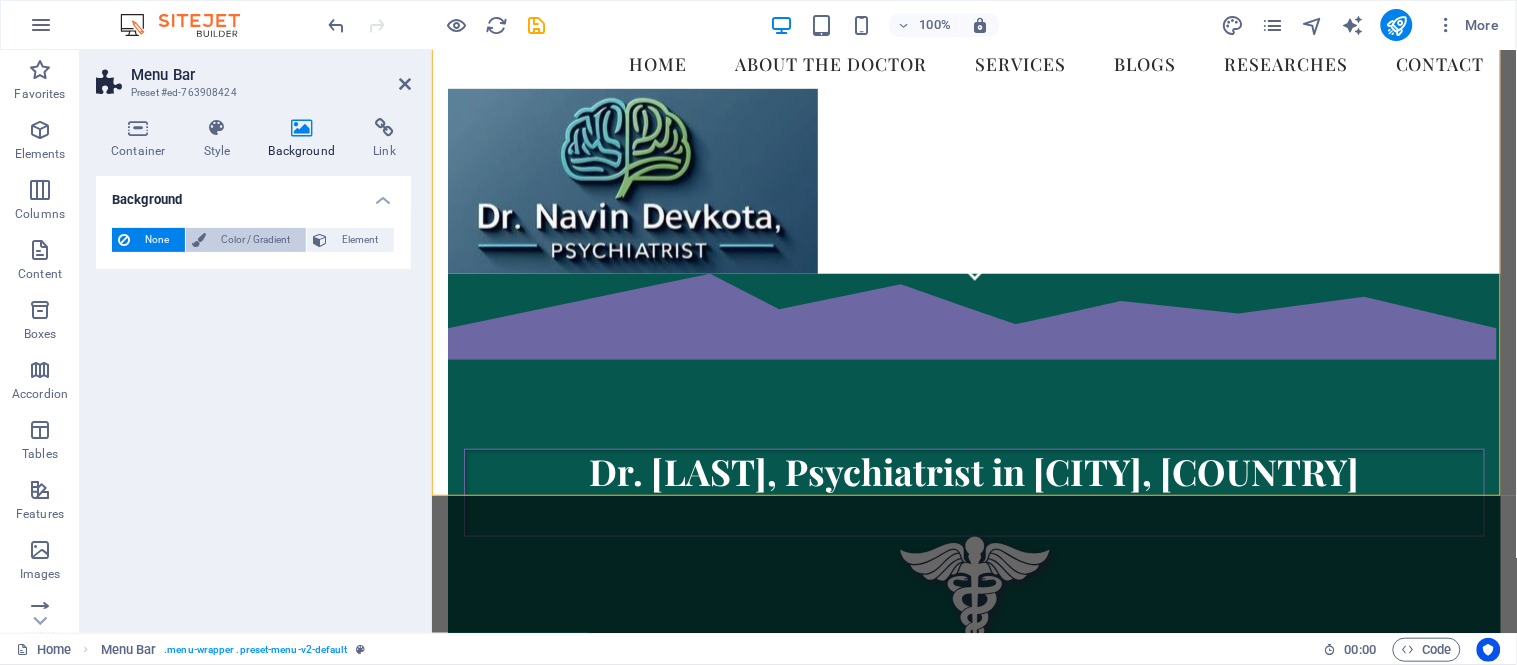 click on "Color / Gradient" at bounding box center (256, 240) 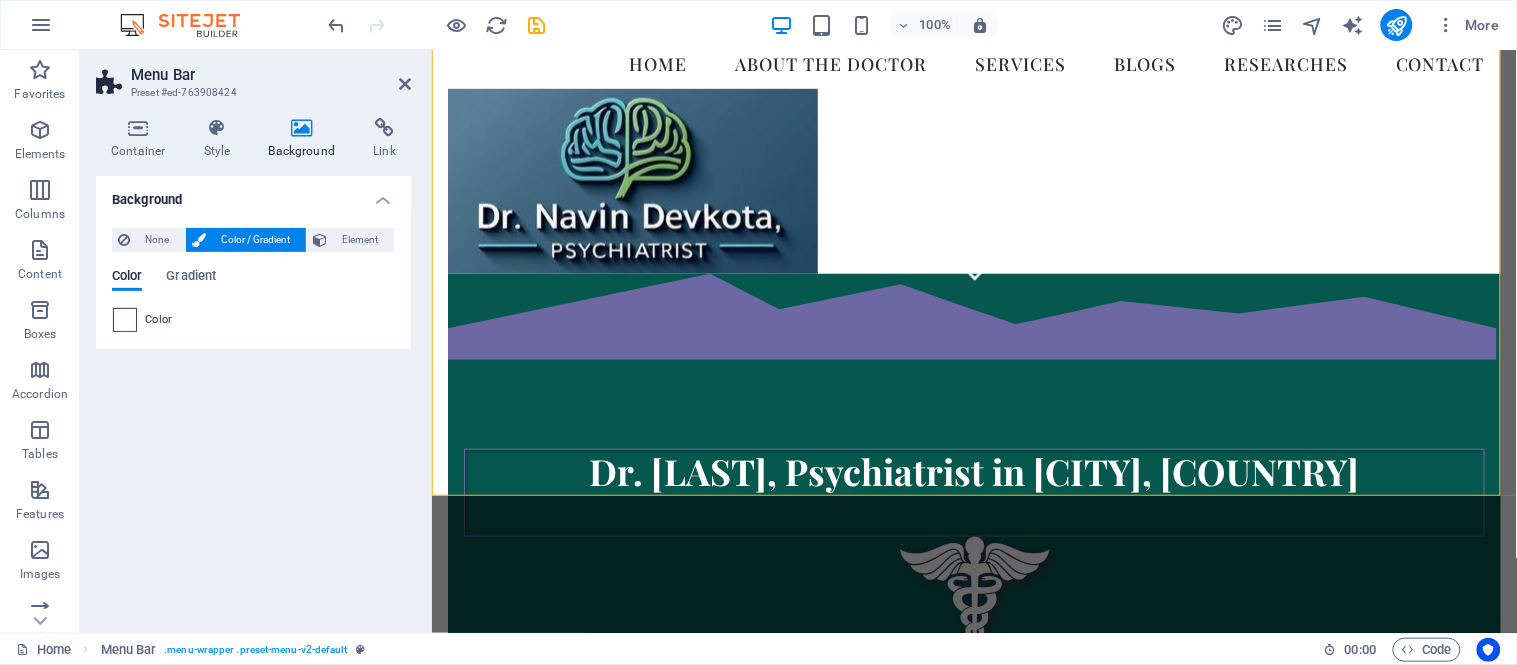 click at bounding box center (125, 320) 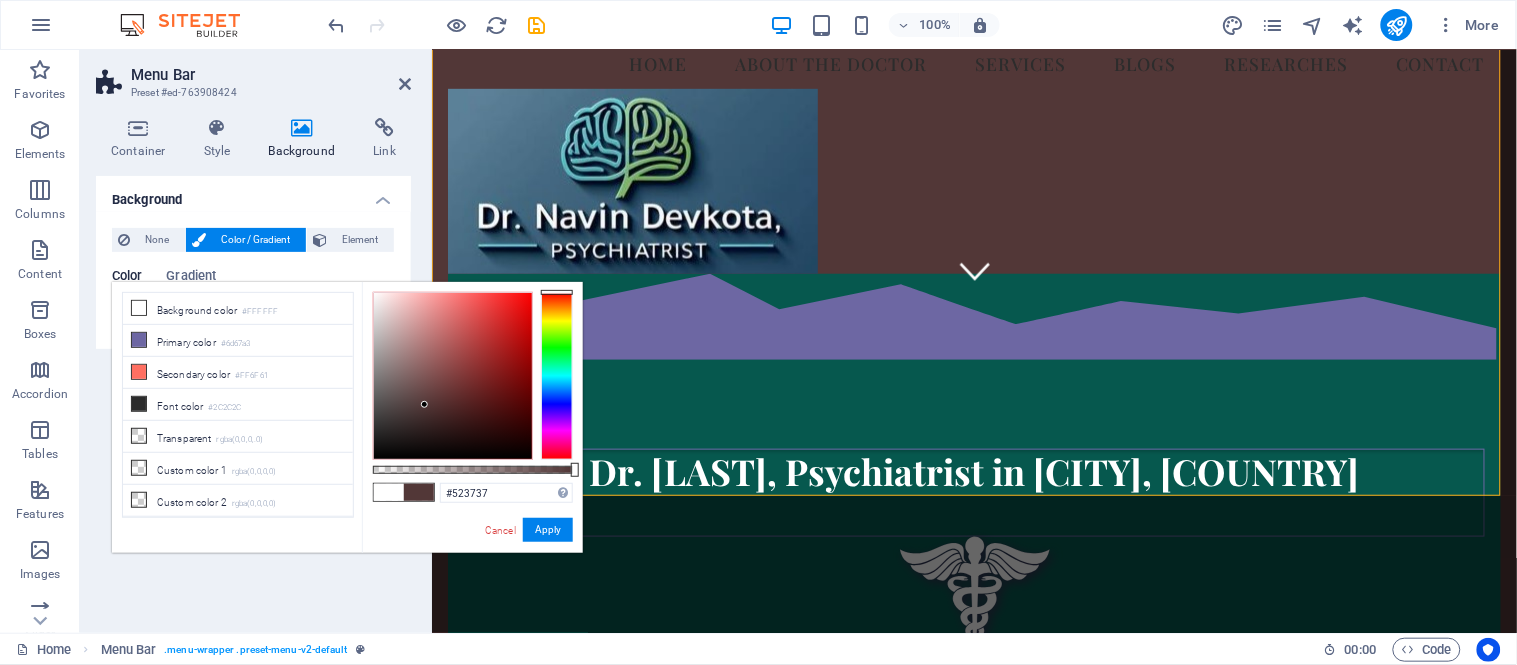 click at bounding box center [453, 376] 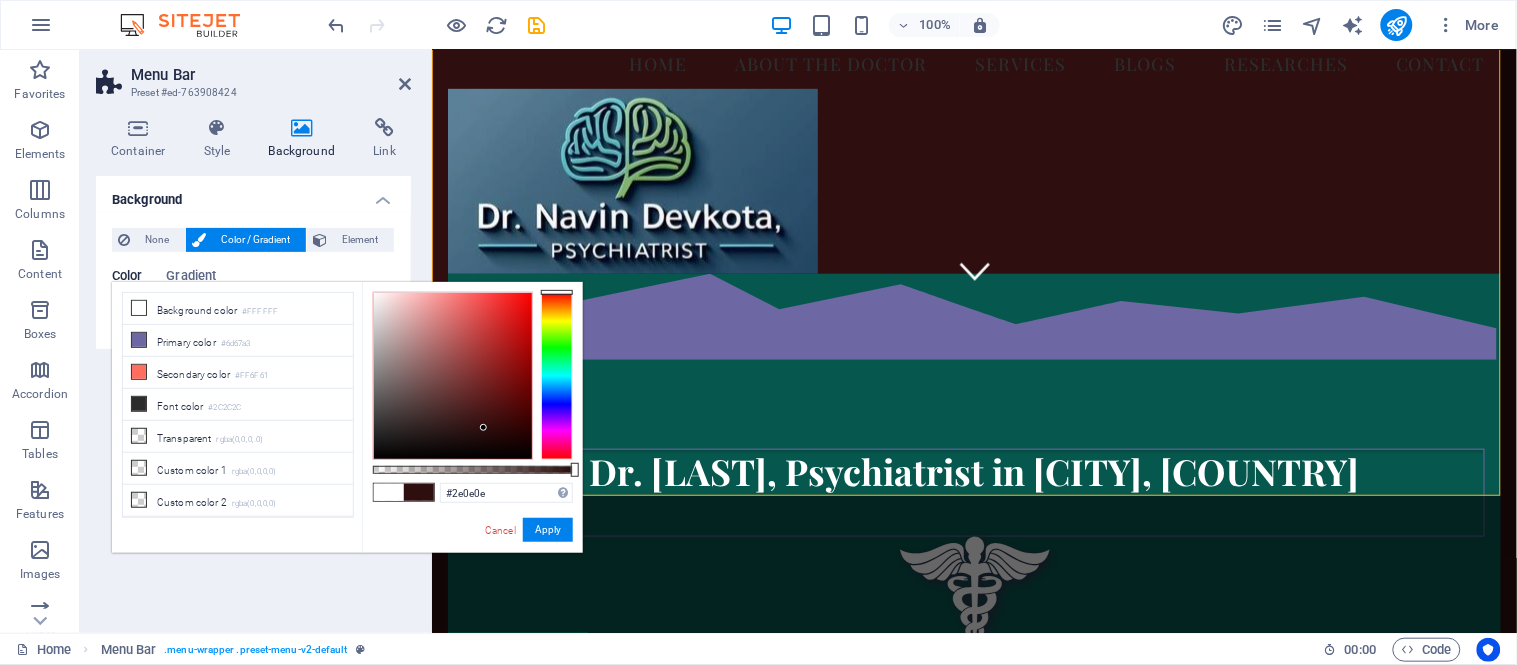 click at bounding box center (453, 376) 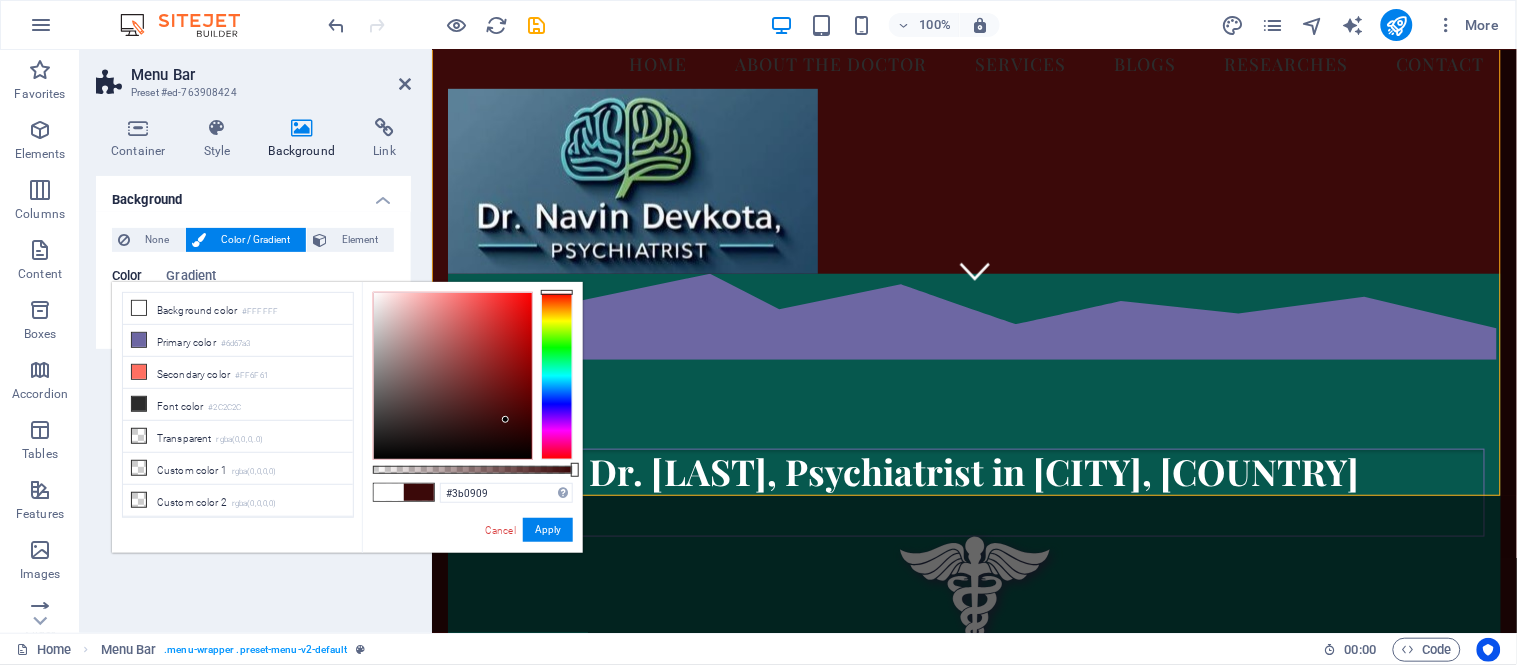 click at bounding box center (453, 376) 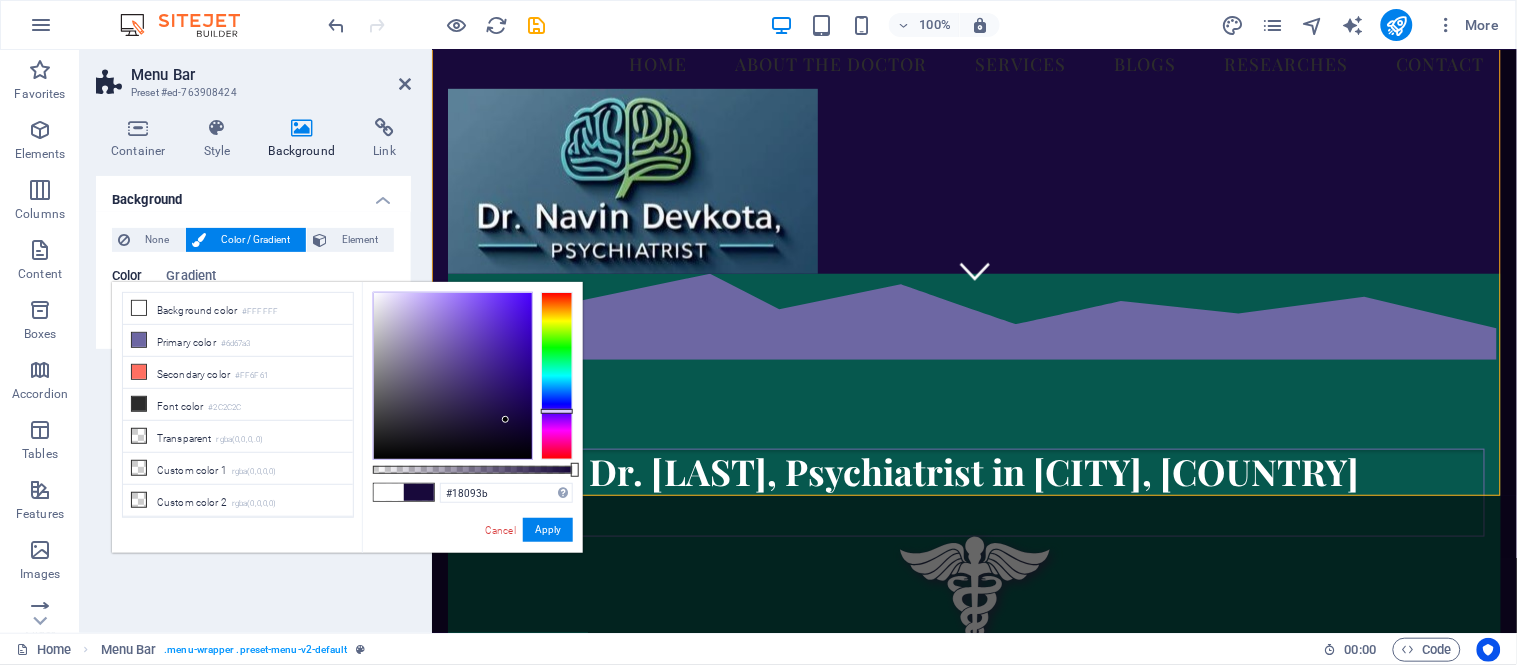 click at bounding box center [557, 376] 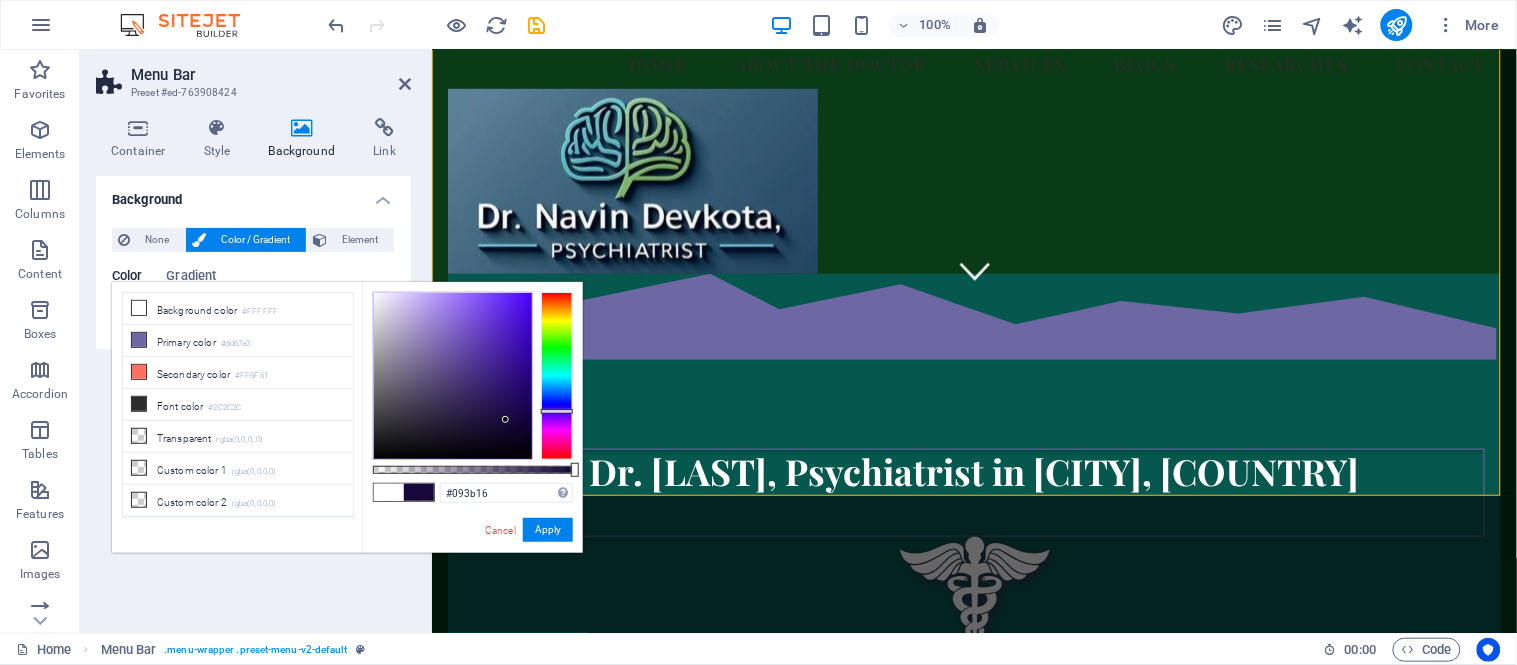 click at bounding box center [557, 376] 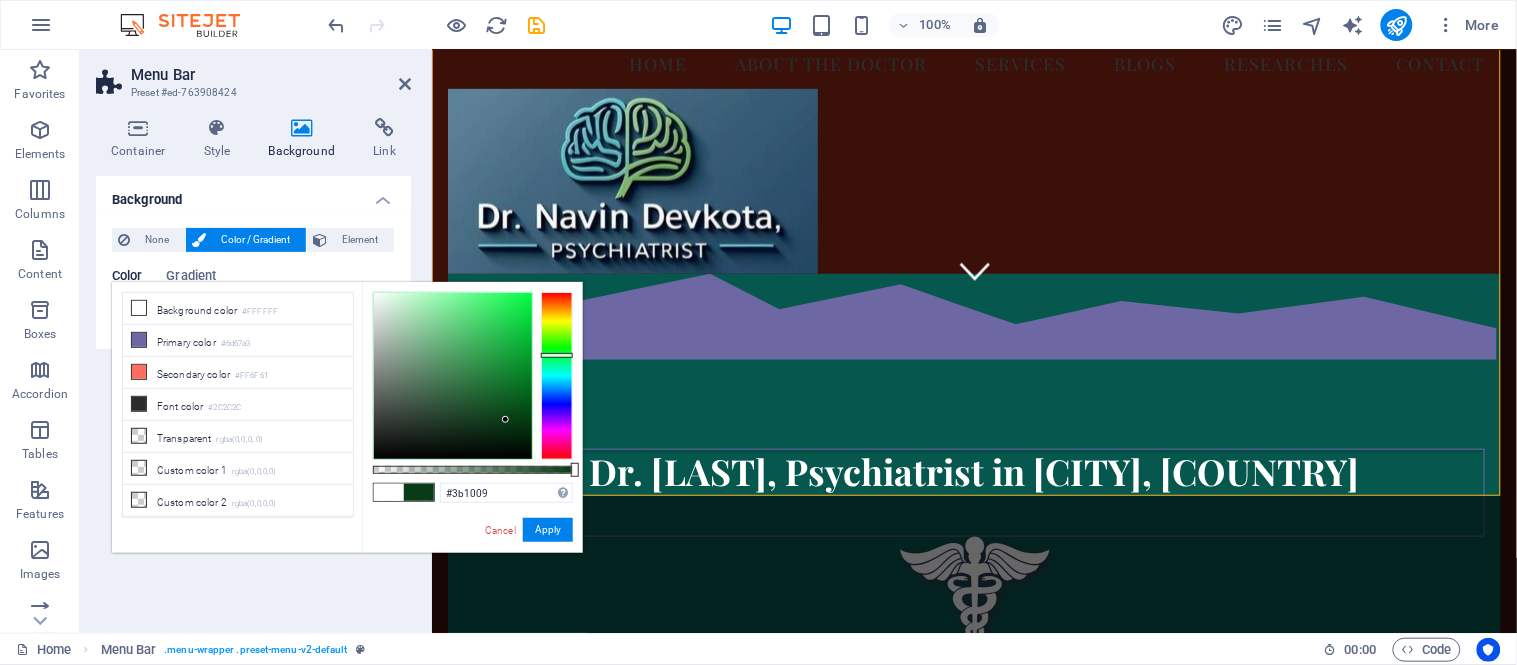 click at bounding box center (557, 376) 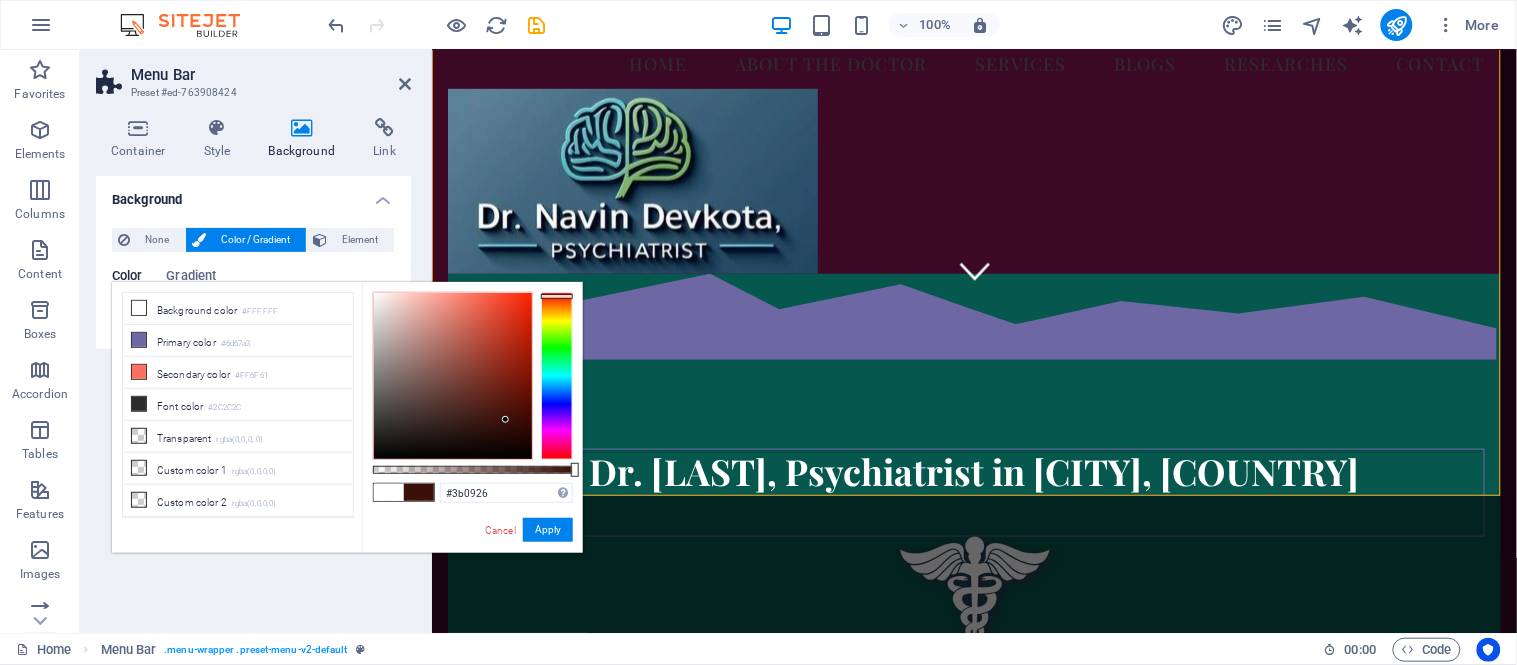 click at bounding box center (557, 376) 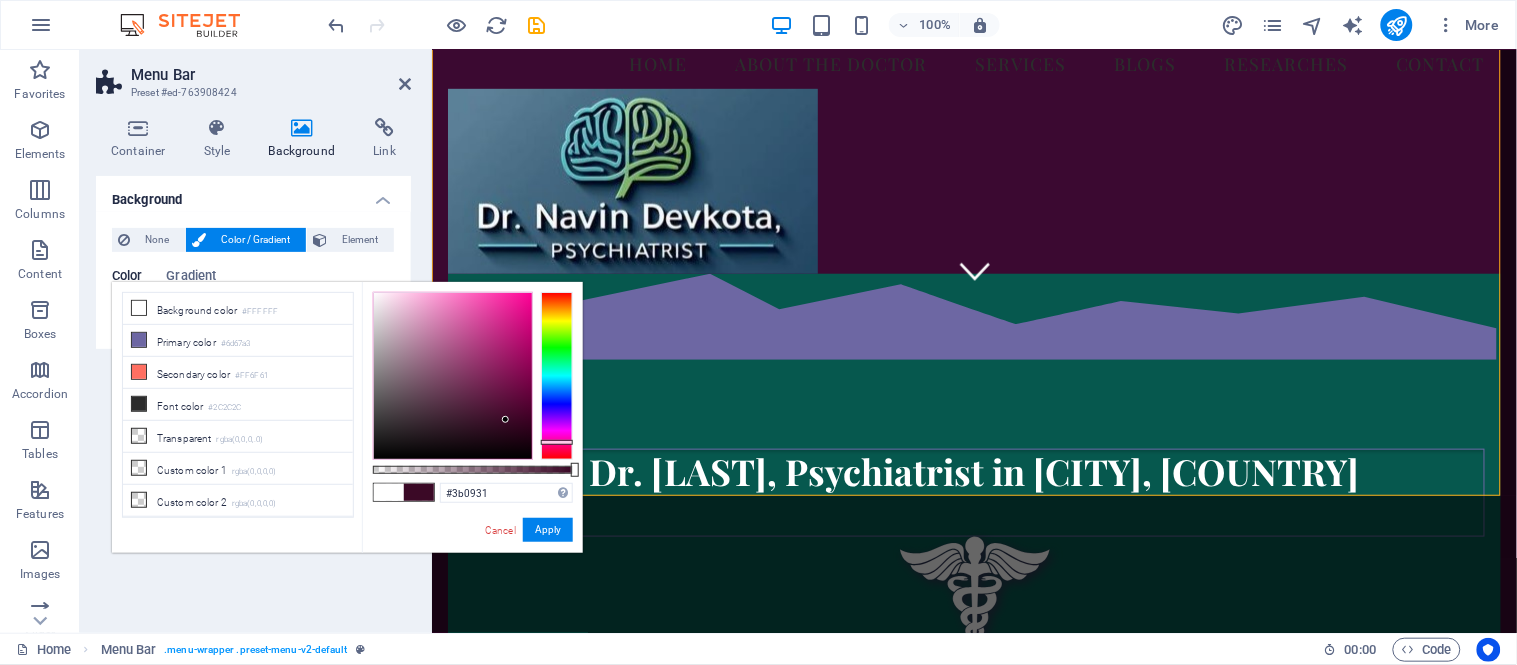 click at bounding box center (557, 376) 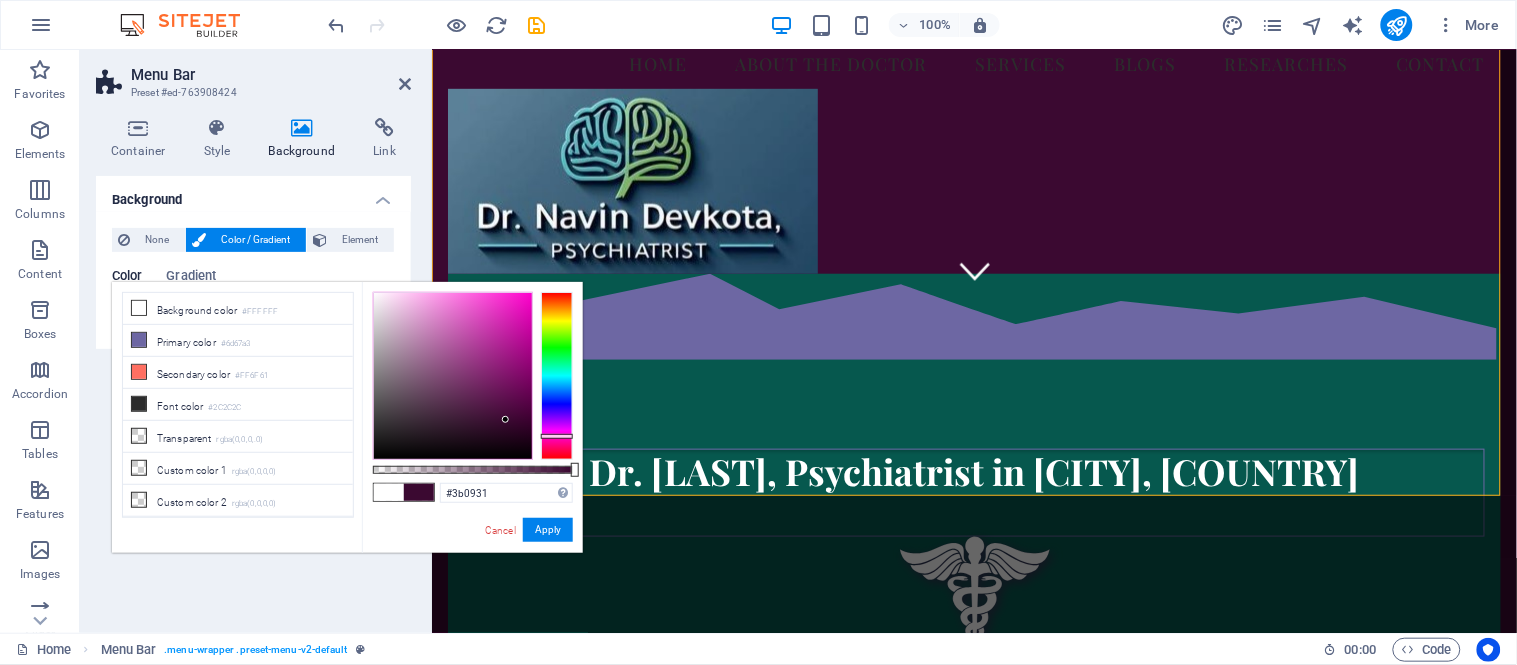 type on "#300d29" 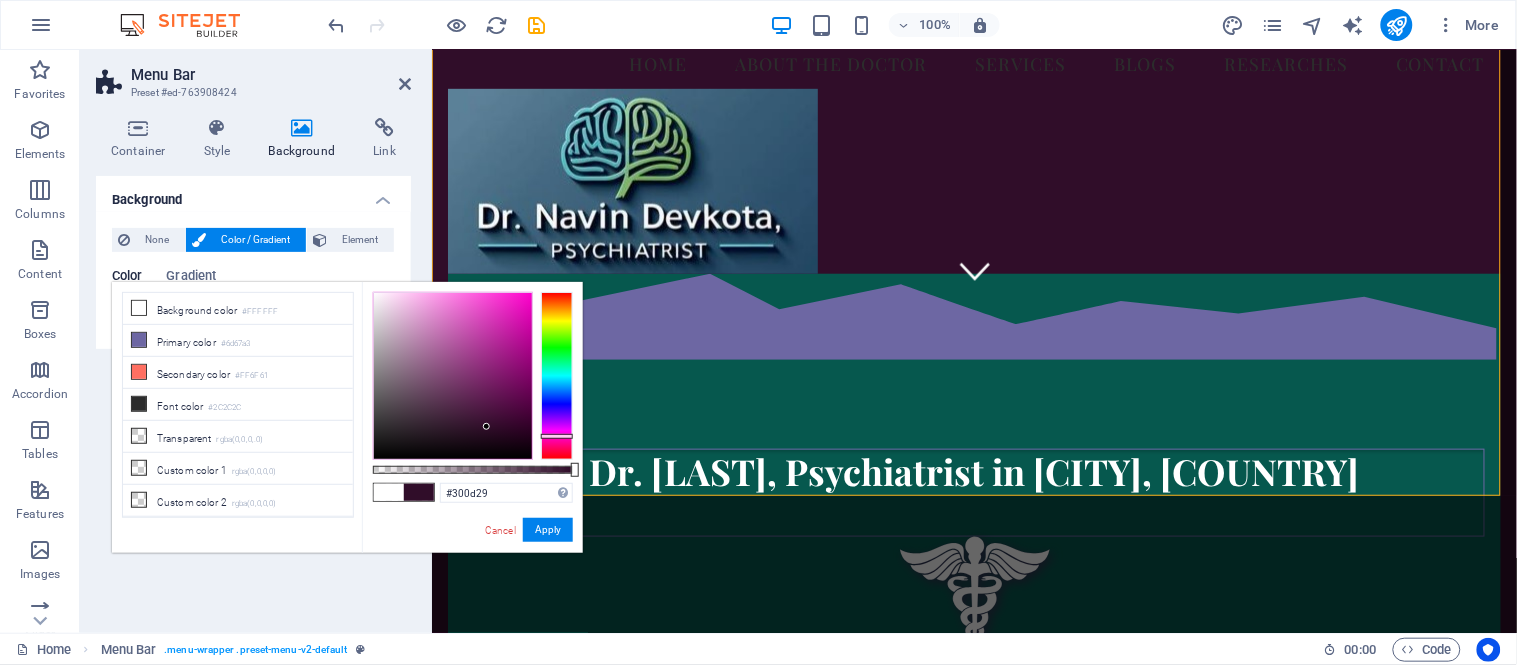 click at bounding box center (453, 376) 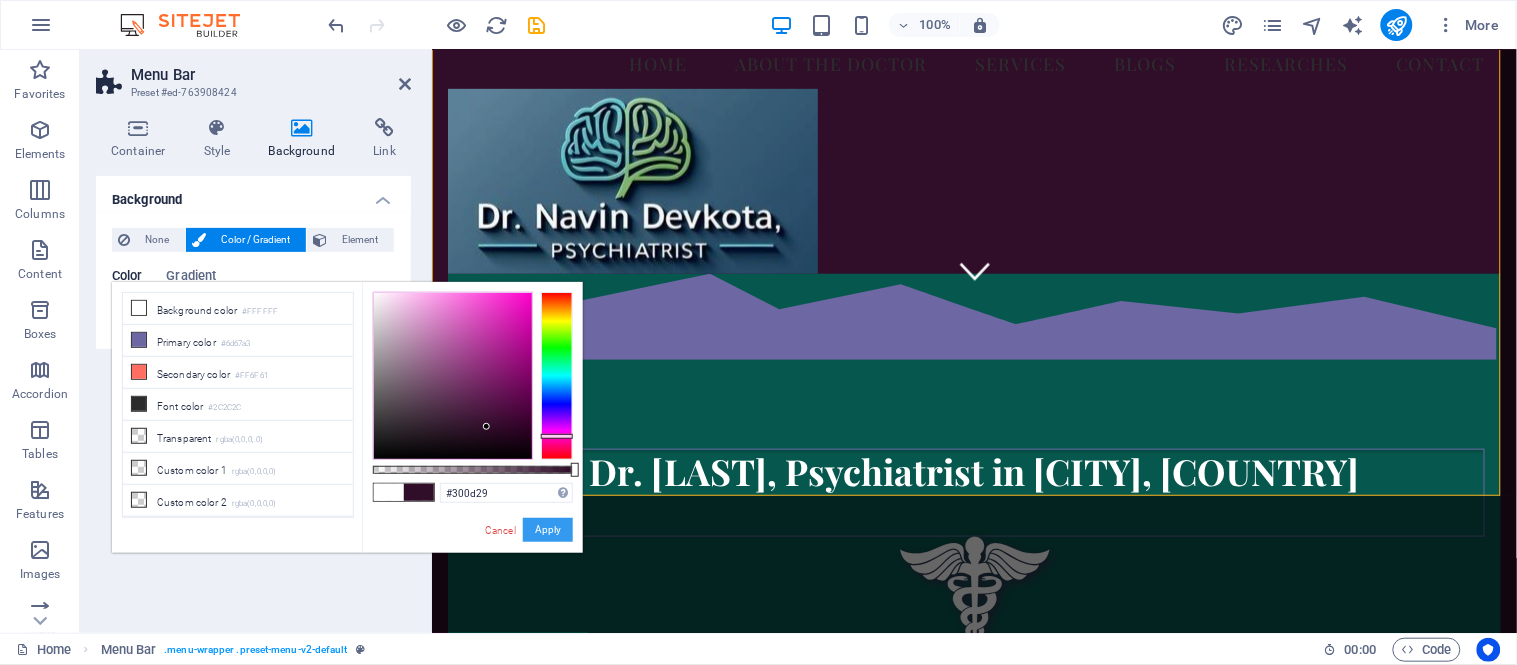 click on "Apply" at bounding box center [548, 530] 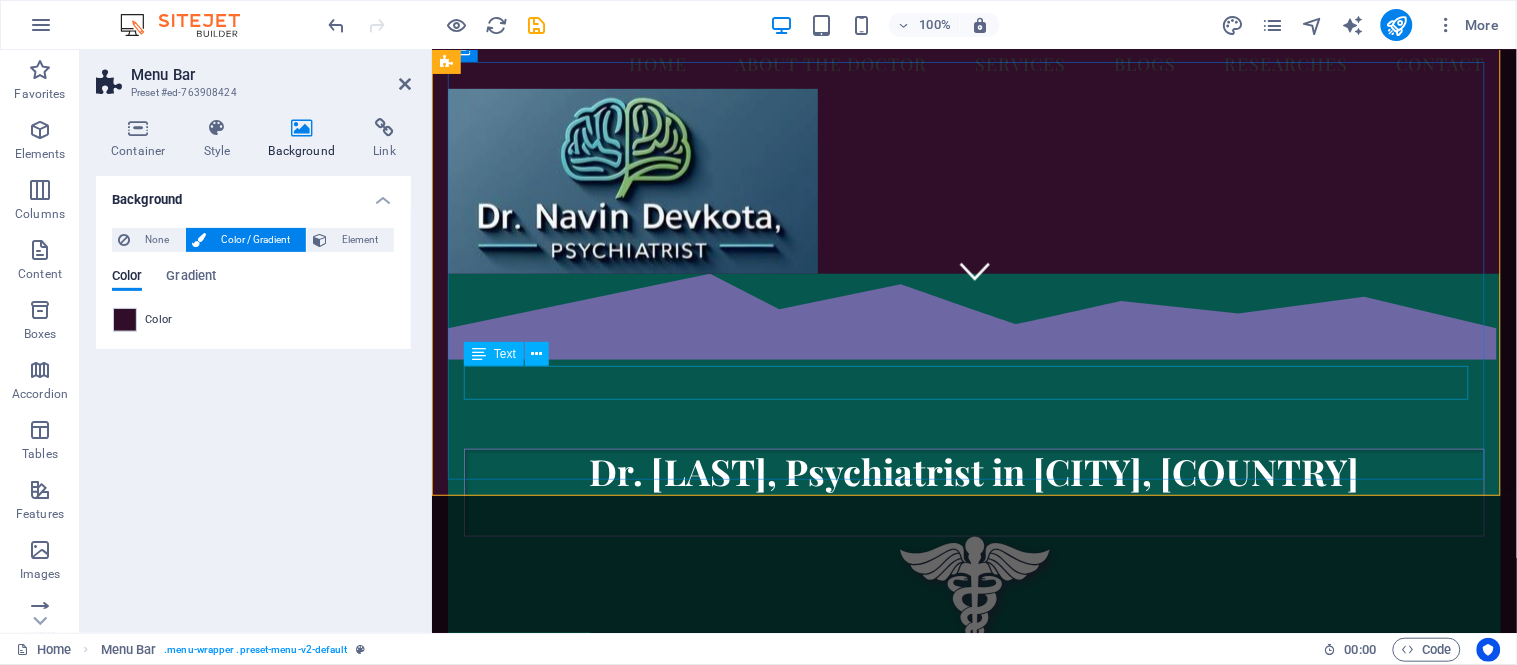 click on "We take care of your mental health!" at bounding box center [973, 698] 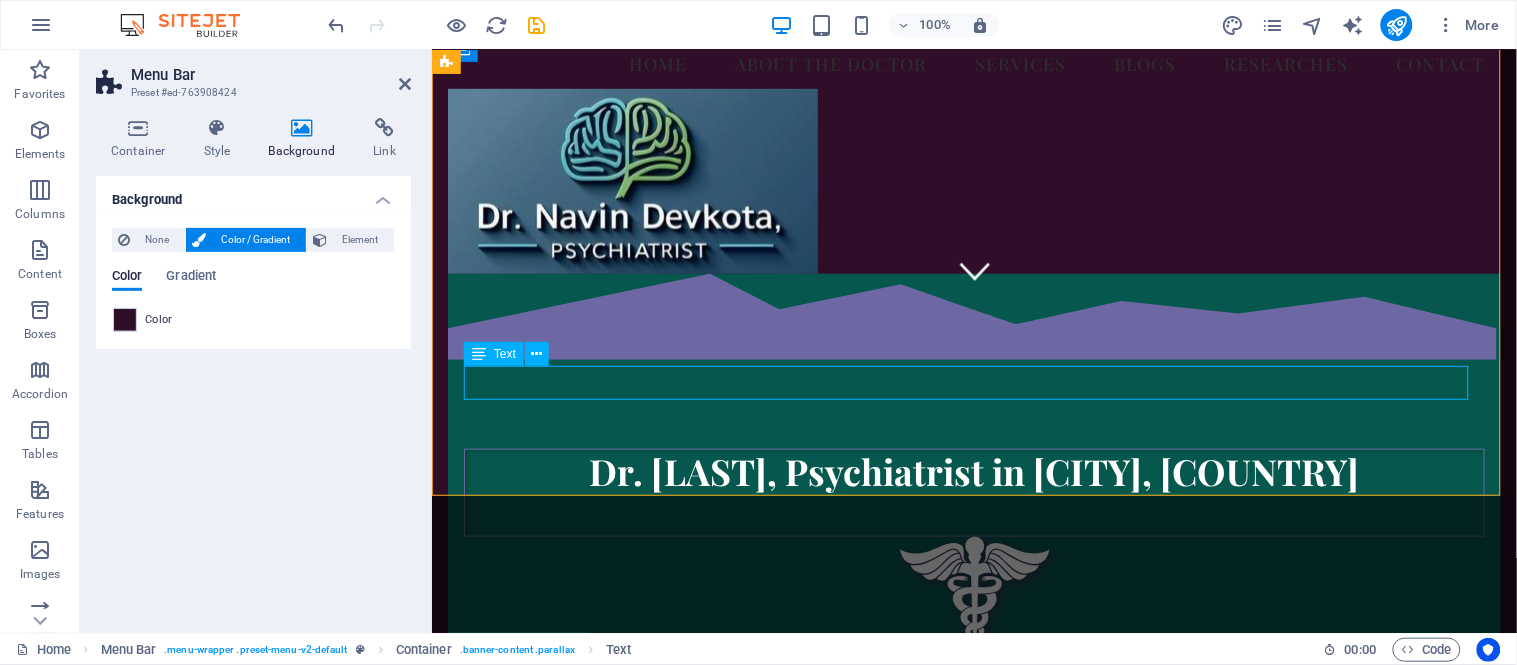 click on "We take care of your mental health!" at bounding box center (973, 698) 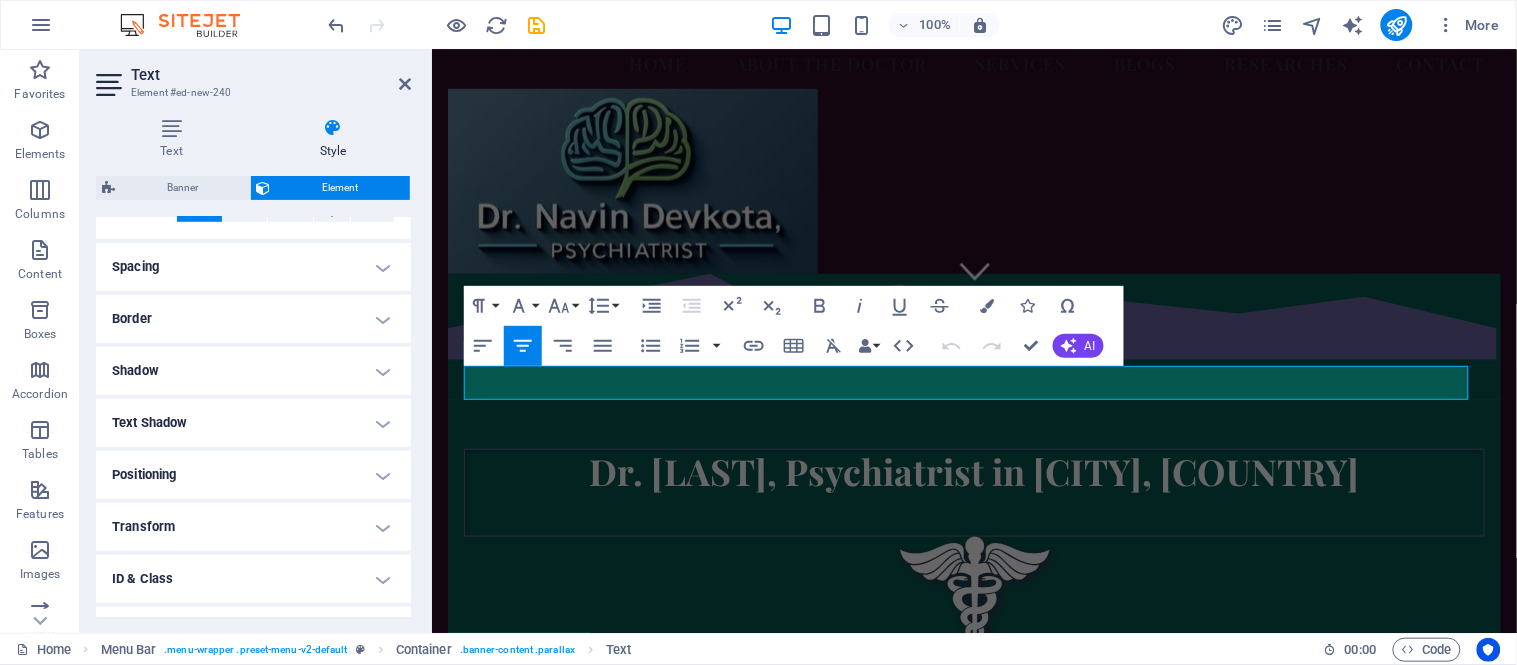 scroll, scrollTop: 352, scrollLeft: 0, axis: vertical 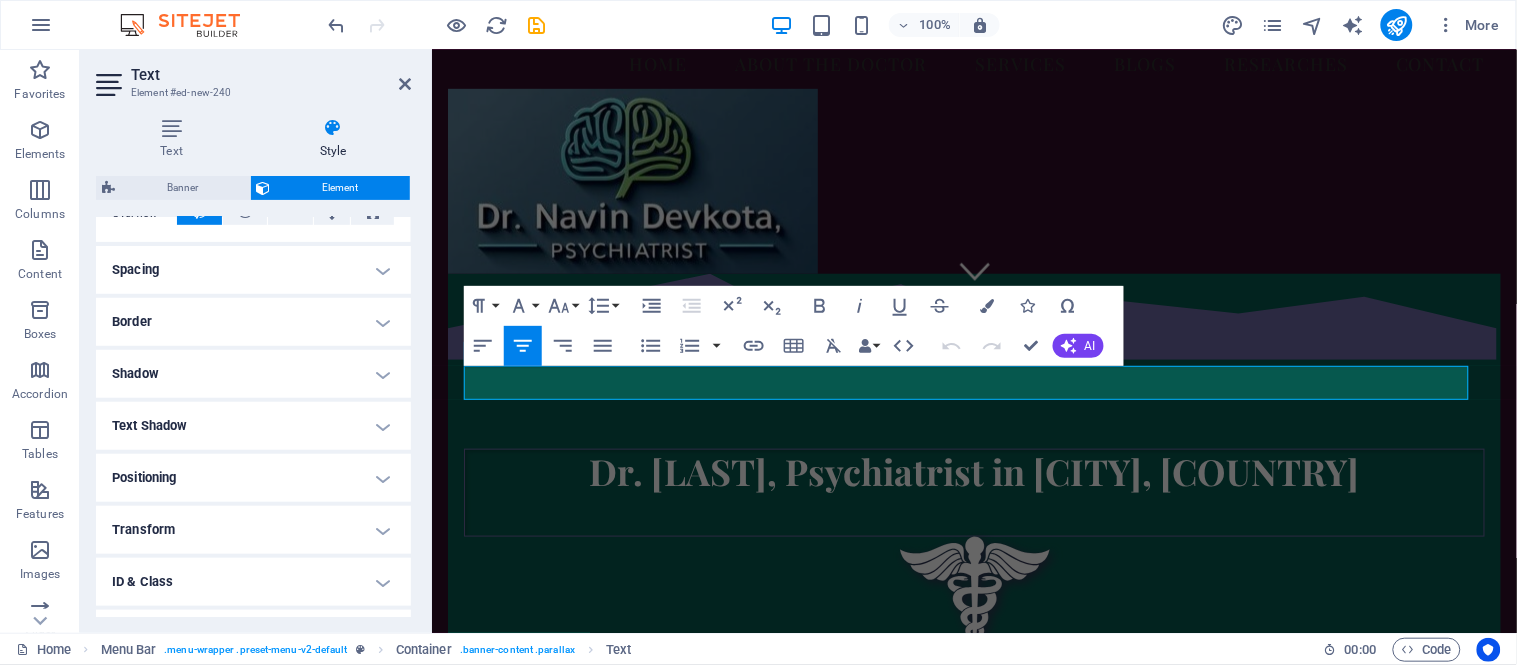 click on "Text Shadow" at bounding box center [253, 426] 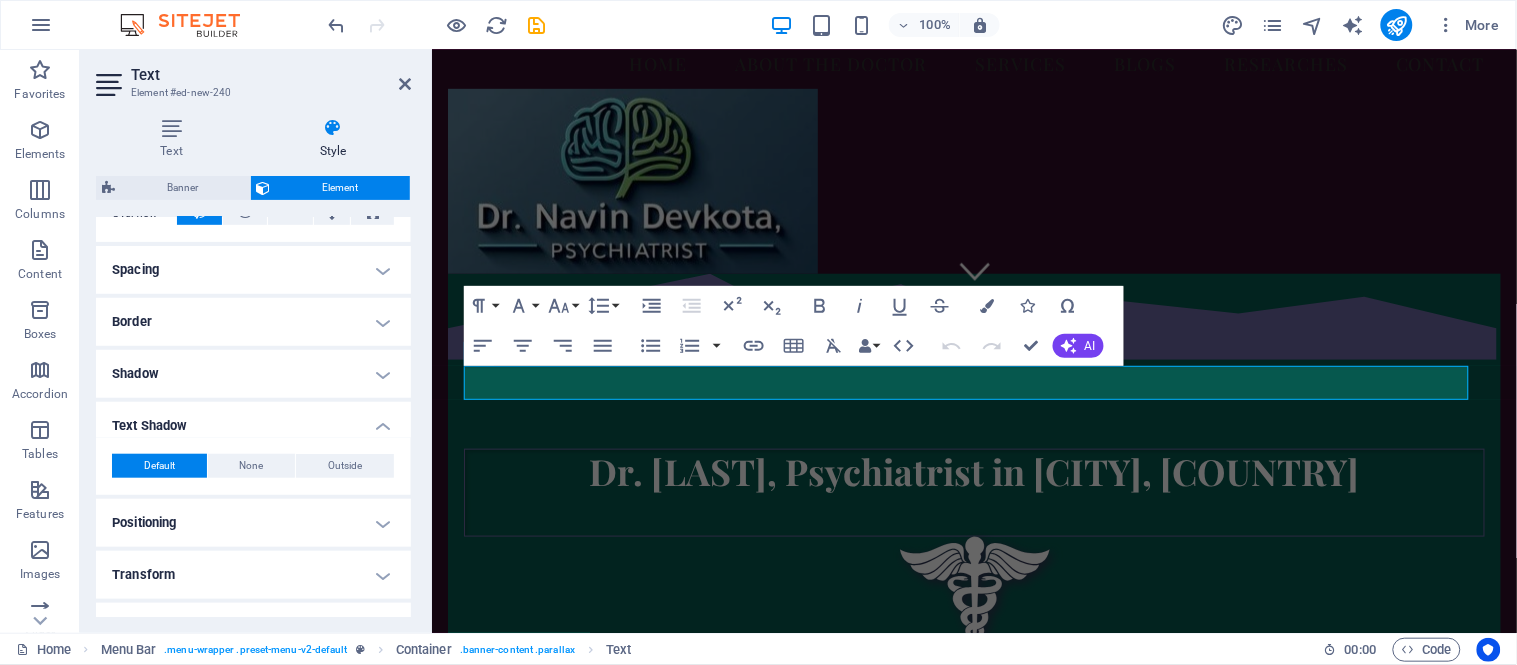click on "Shadow" at bounding box center (253, 374) 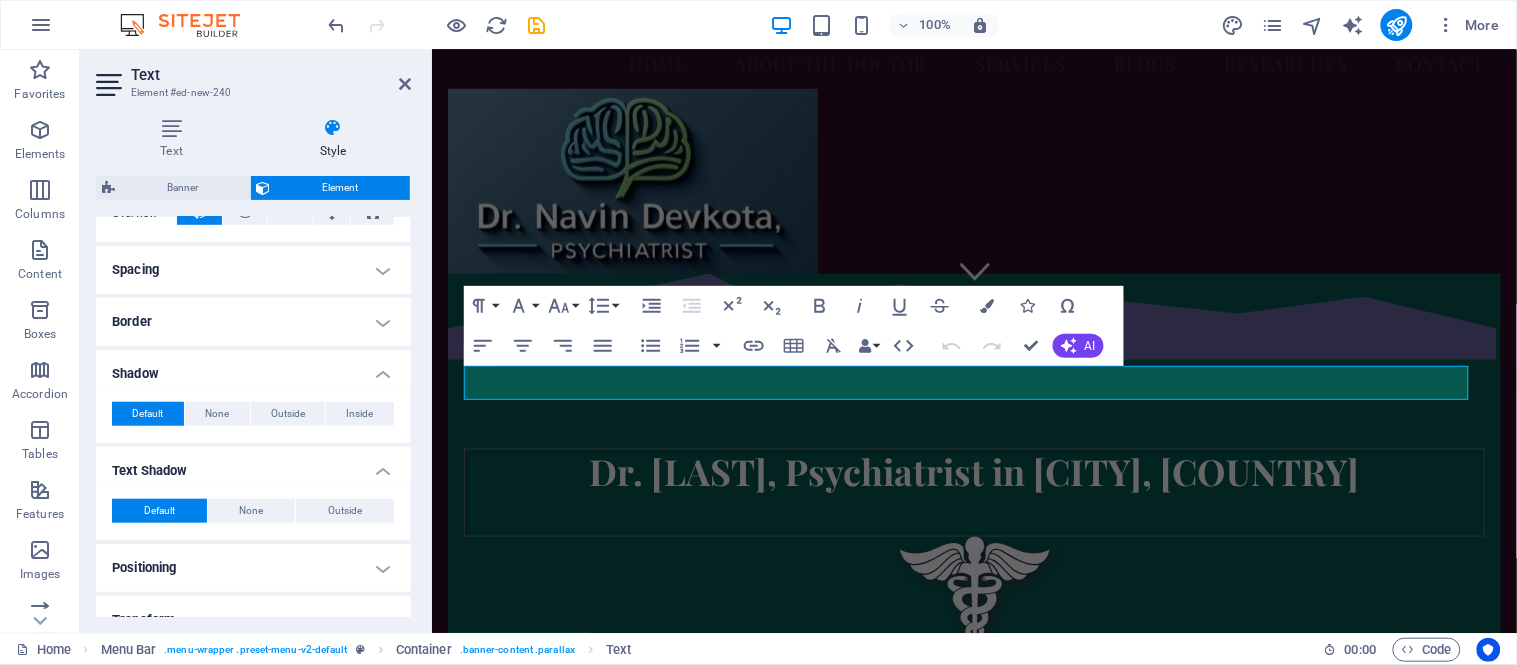 click on "Border" at bounding box center (253, 322) 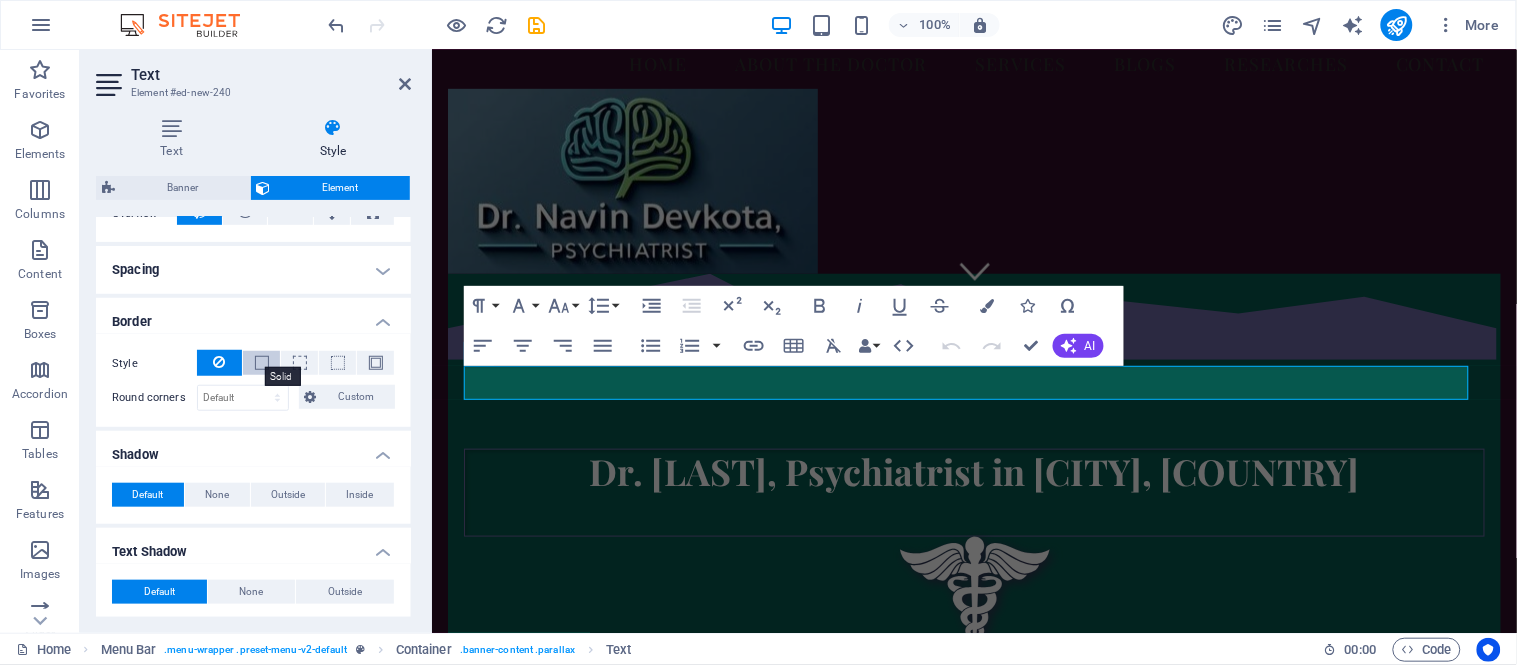 click at bounding box center [262, 363] 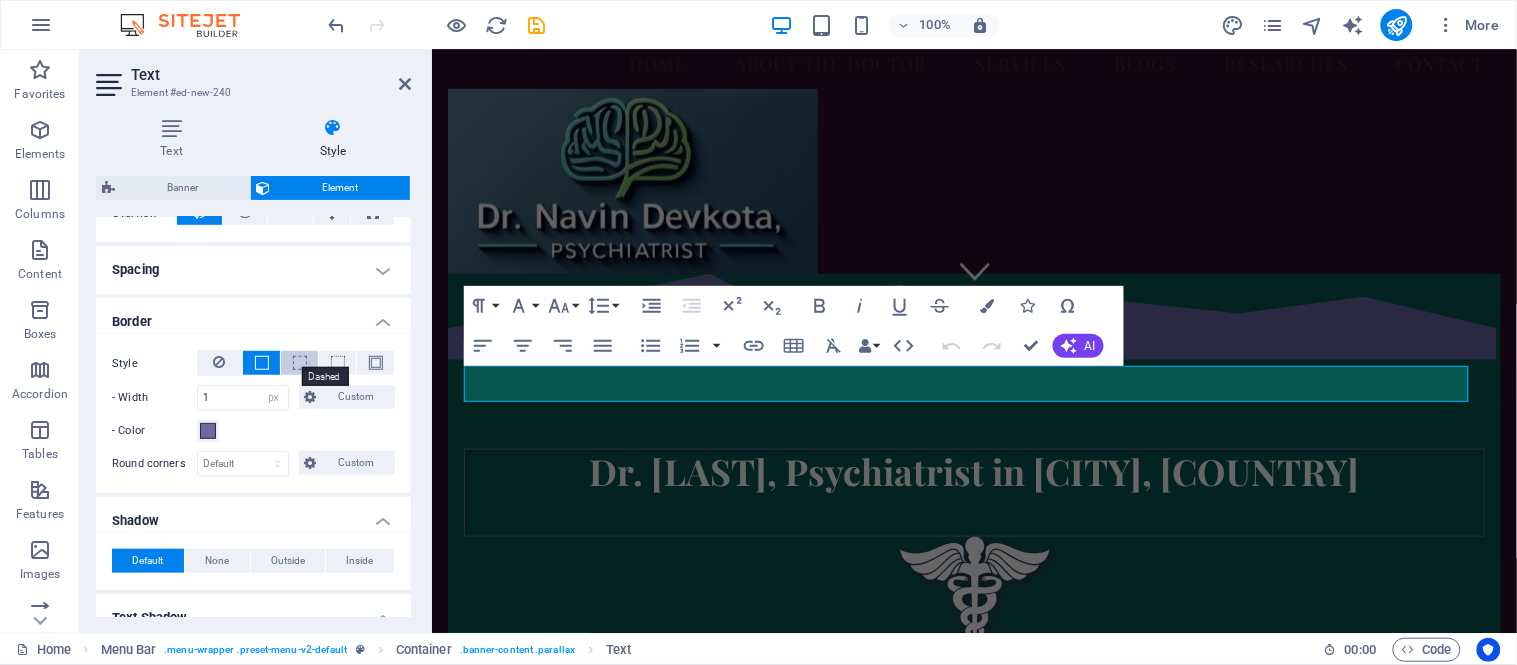click at bounding box center (300, 363) 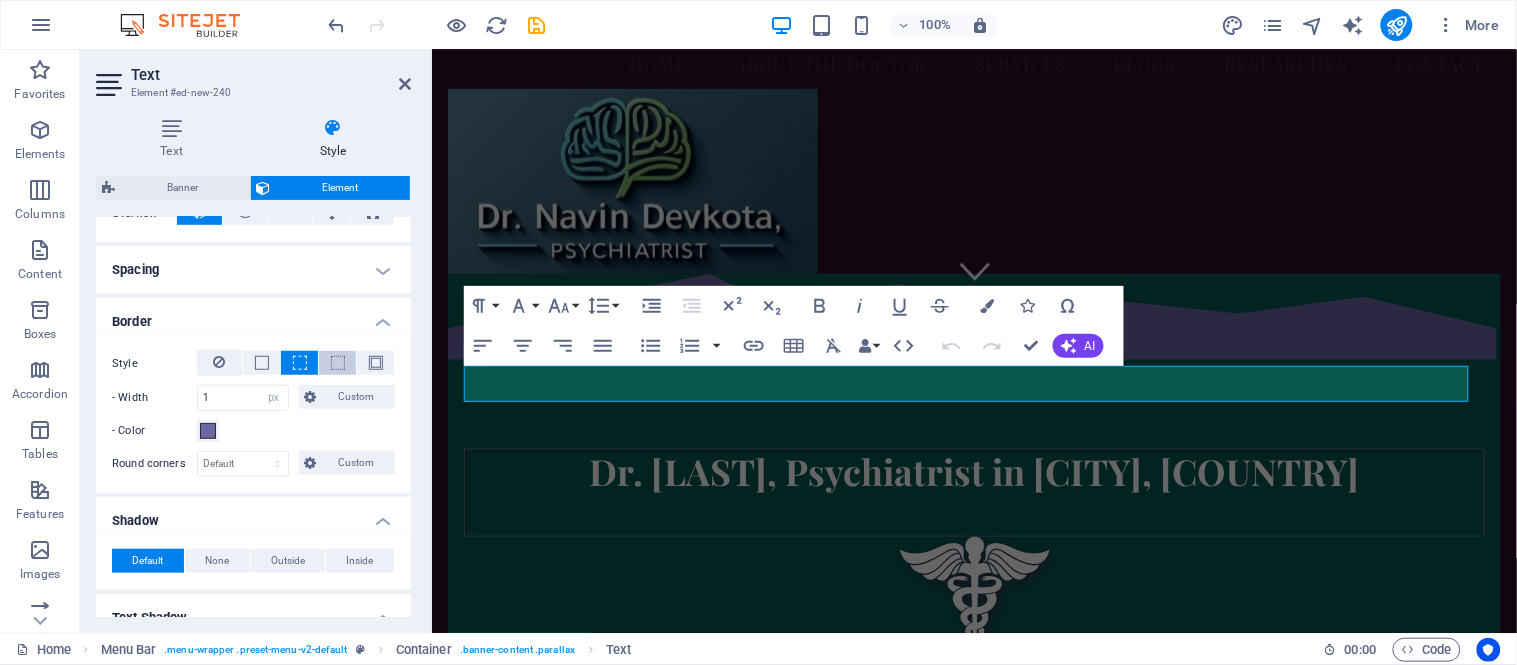 click at bounding box center (337, 363) 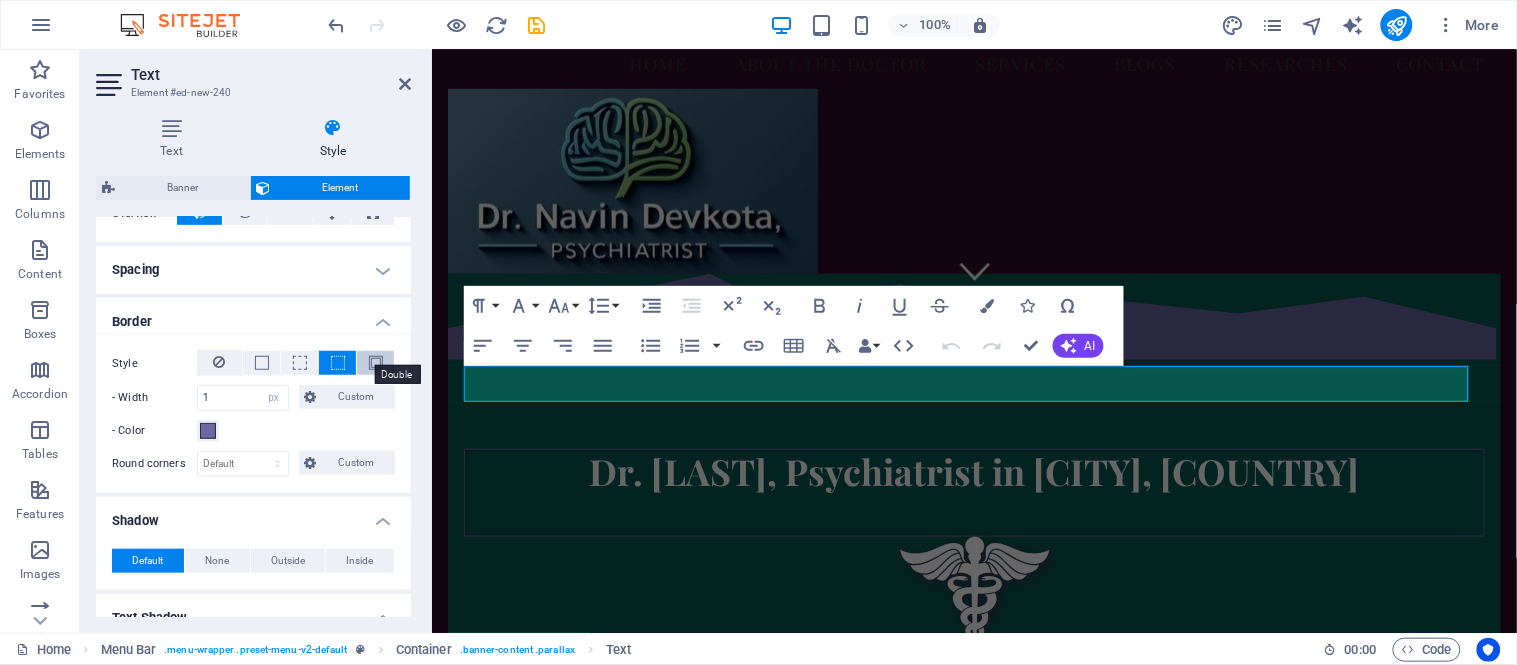 click at bounding box center (376, 363) 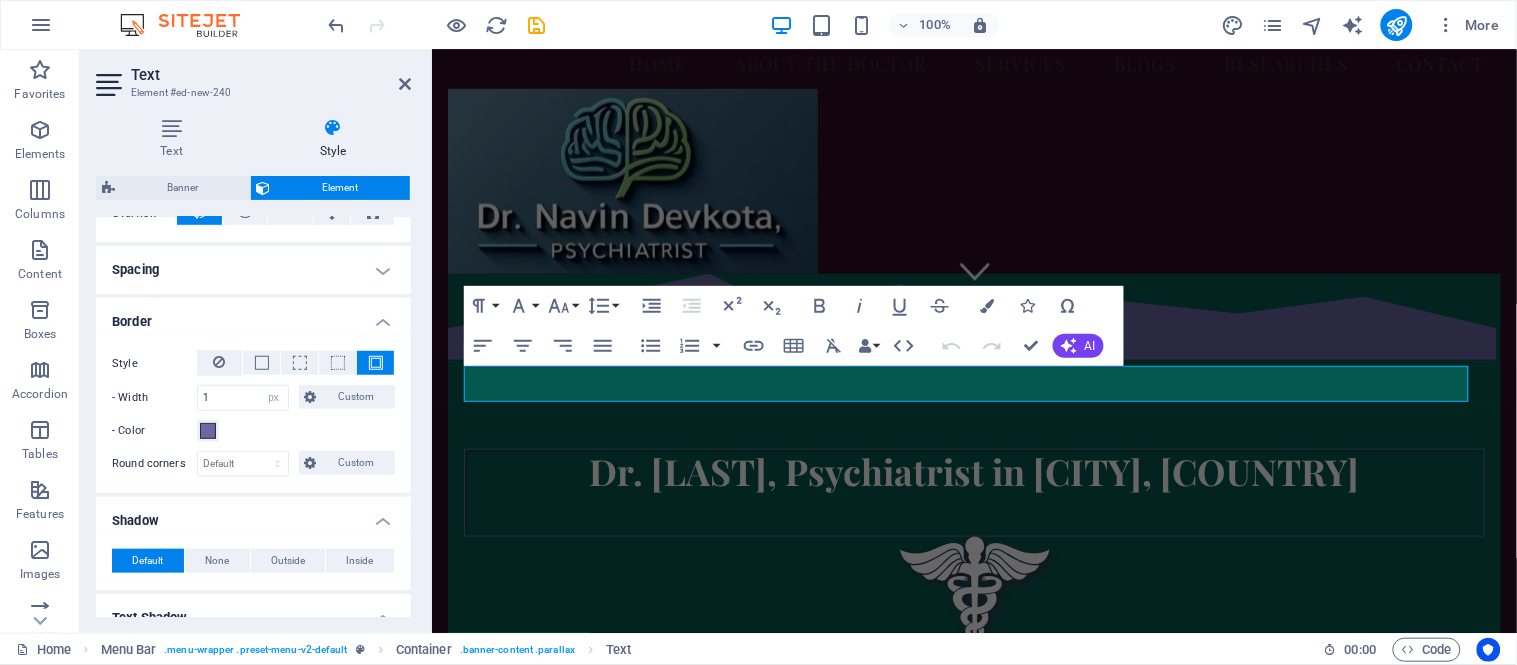 click on "Layout How this element expands within the layout (Flexbox). Size Default auto px % 1/1 1/2 1/3 1/4 1/5 1/6 1/7 1/8 1/9 1/10 Grow Shrink Order Container layout Visible Visible Opacity 94 % Overflow Spacing Margin Default auto px % rem vw vh Custom Custom auto px % rem vw vh auto px % rem vw vh auto px % rem vw vh auto px % rem vw vh Padding Default px rem % vh vw Custom Custom px rem % vh vw px rem % vh vw px rem % vh vw px rem % vh vw Border Style              - Width 1 auto px rem % vh vw Custom Custom 1 auto px rem % vh vw 1 auto px rem % vh vw 1 auto px rem % vh vw 1 auto px rem % vh vw  - Color Round corners Default px rem % vh vw Custom Custom px rem % vh vw px rem % vh vw px rem % vh vw px rem % vh vw Shadow Default None Outside Inside Color X offset 0 px rem vh vw Y offset 0 px rem vh vw Blur 0 px rem % vh vw Spread 0 px rem vh vw Text Shadow Default None Outside Color X offset 0 px rem vh vw Y offset 0 px rem vh vw Blur 0 px rem % vh vw Positioning Default Static Relative Absolute Fixed px" at bounding box center (253, 406) 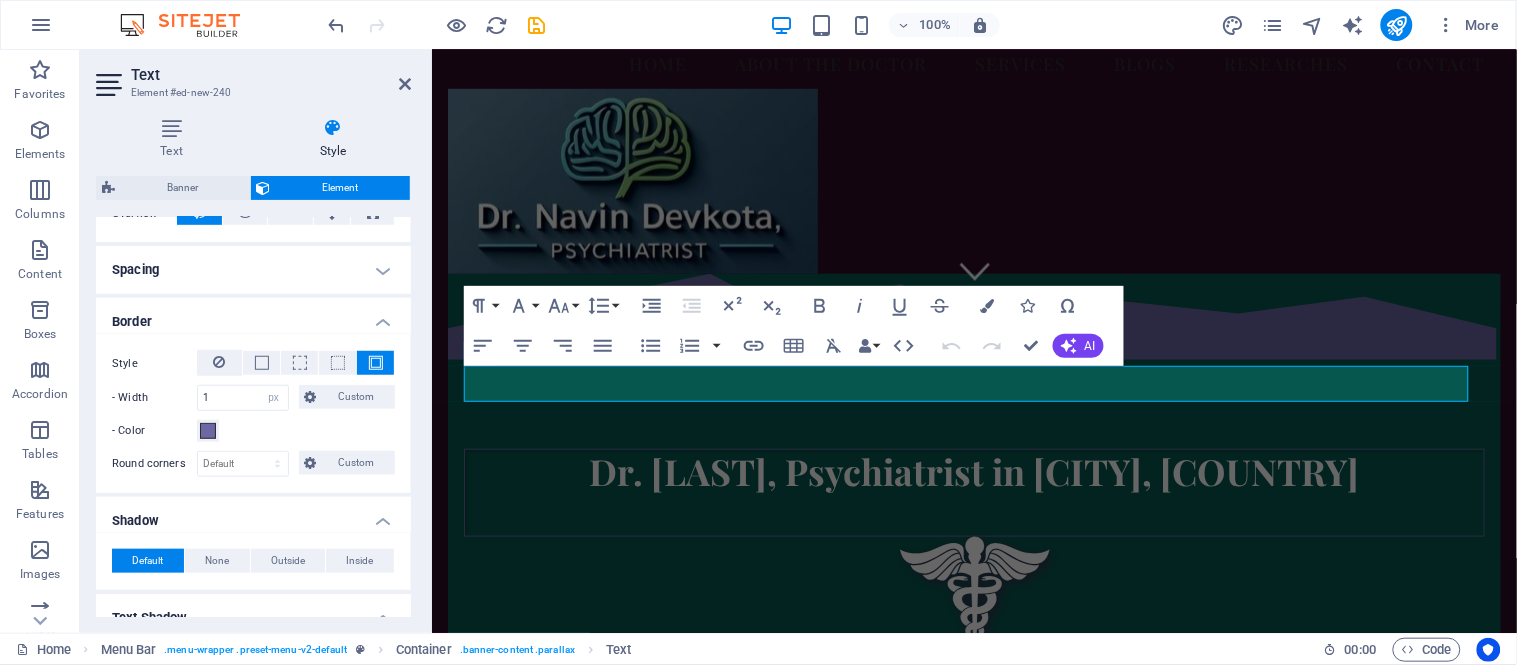 click on "Spacing" at bounding box center (253, 270) 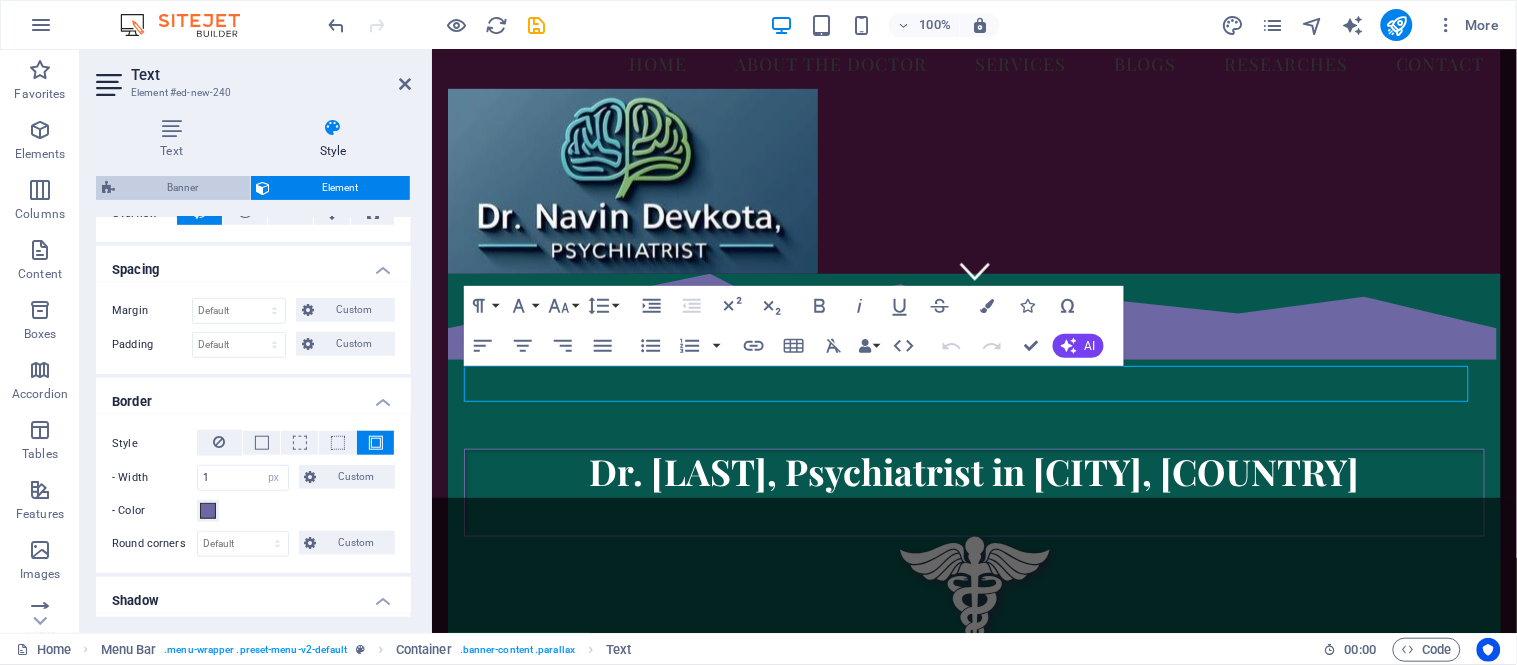 click on "Banner" at bounding box center (182, 188) 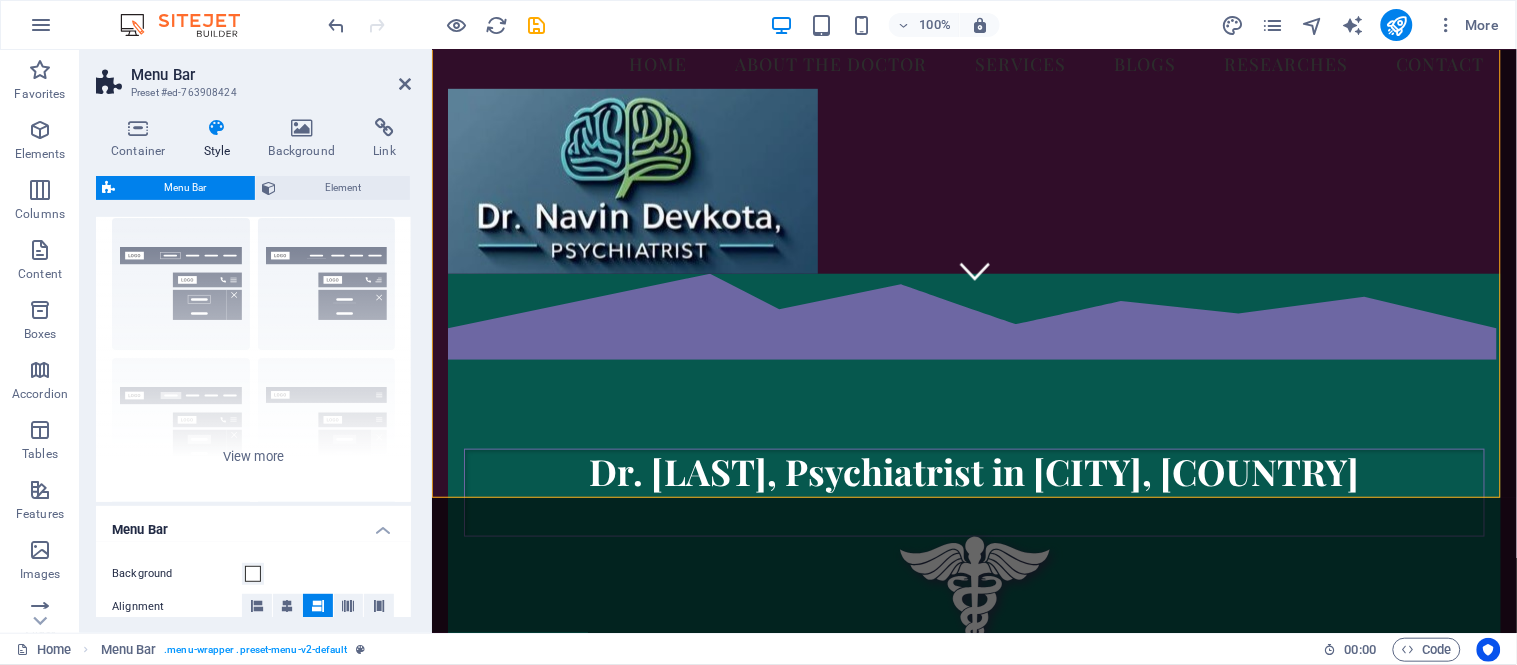 scroll, scrollTop: 16, scrollLeft: 0, axis: vertical 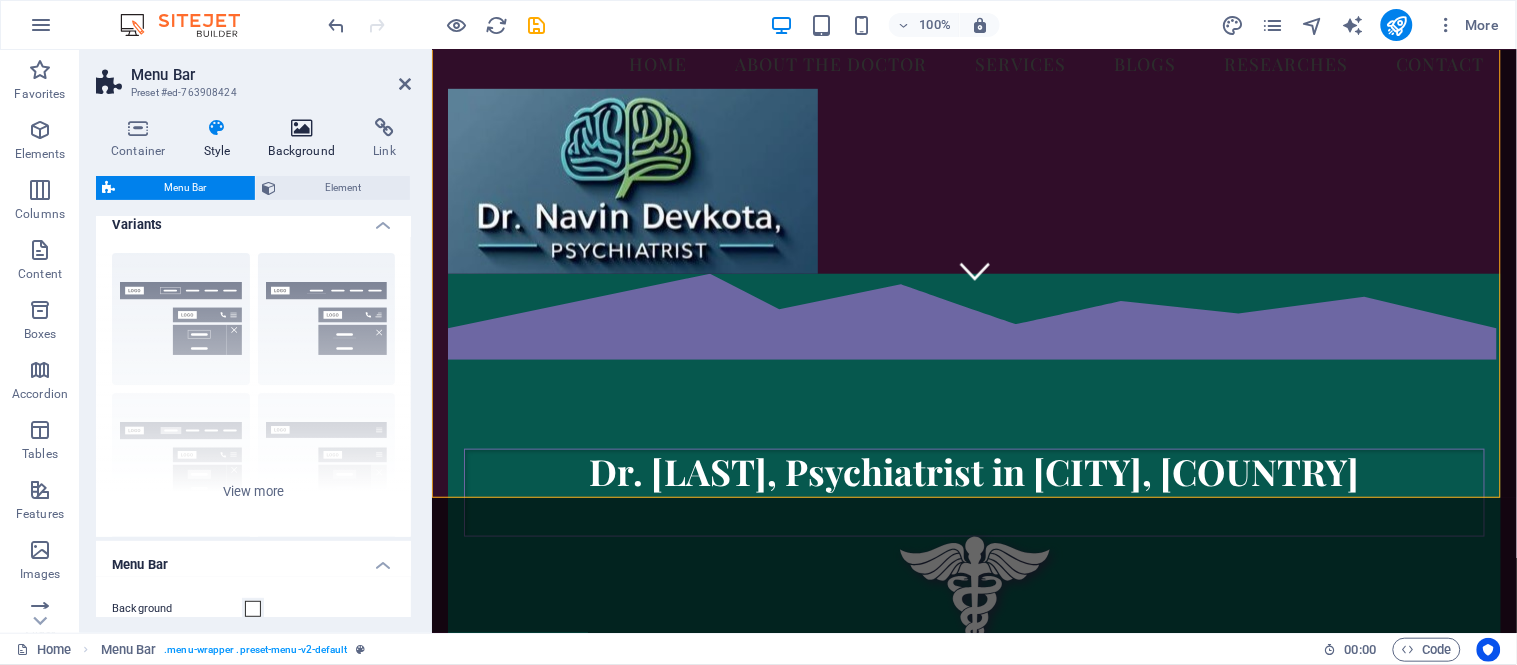 click at bounding box center (302, 128) 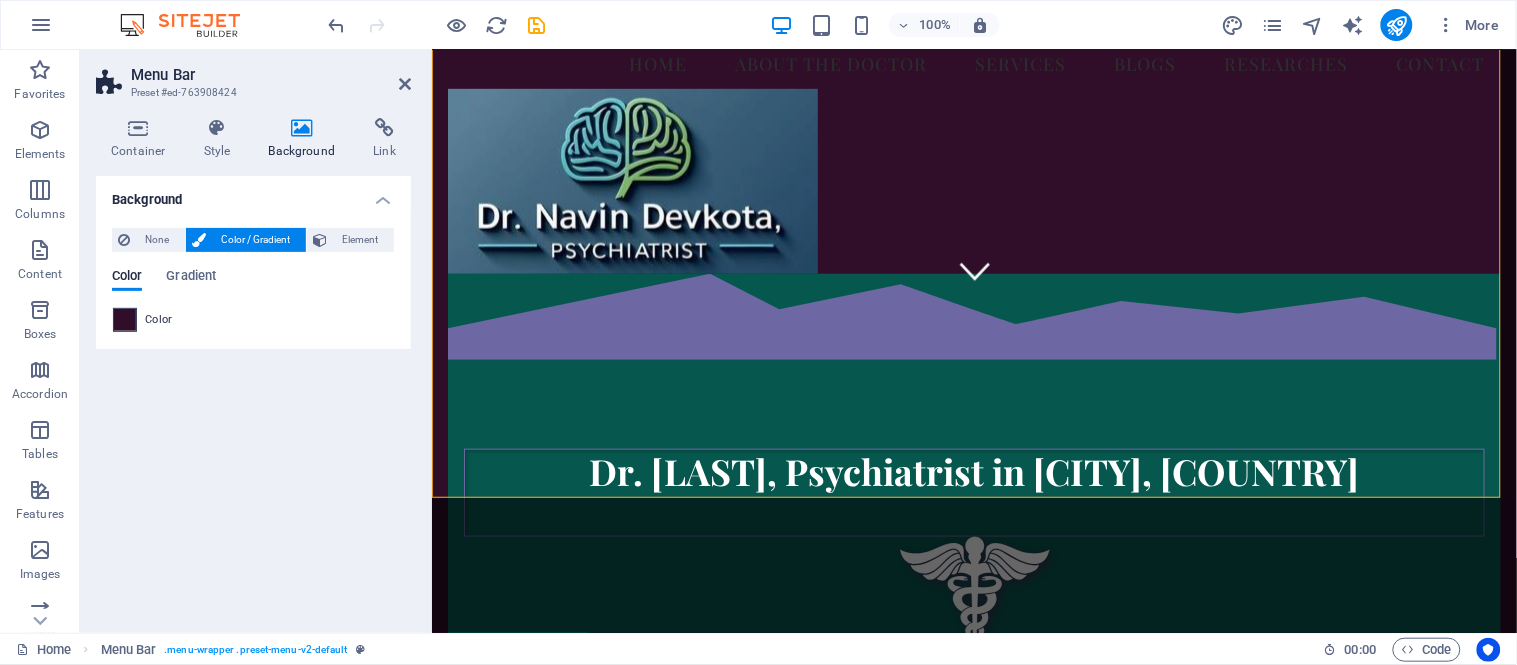 click at bounding box center (125, 320) 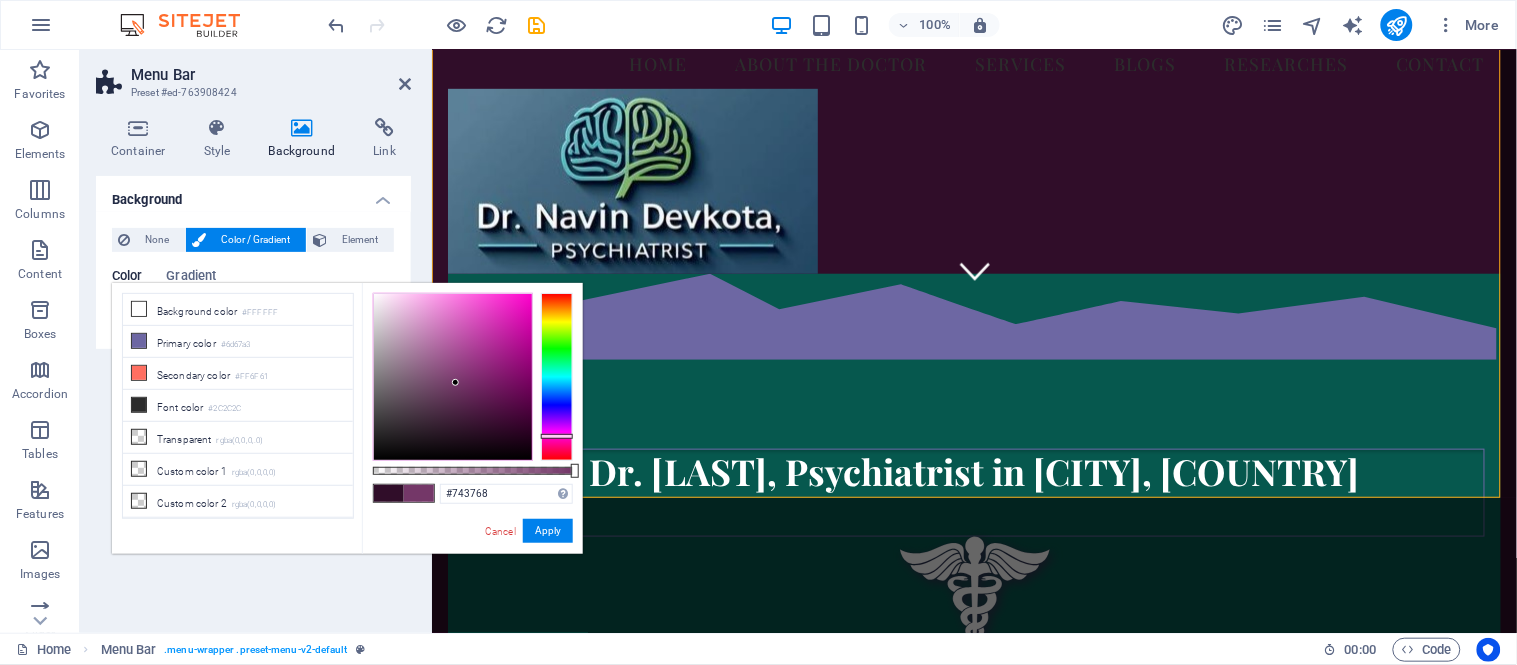 click at bounding box center (453, 377) 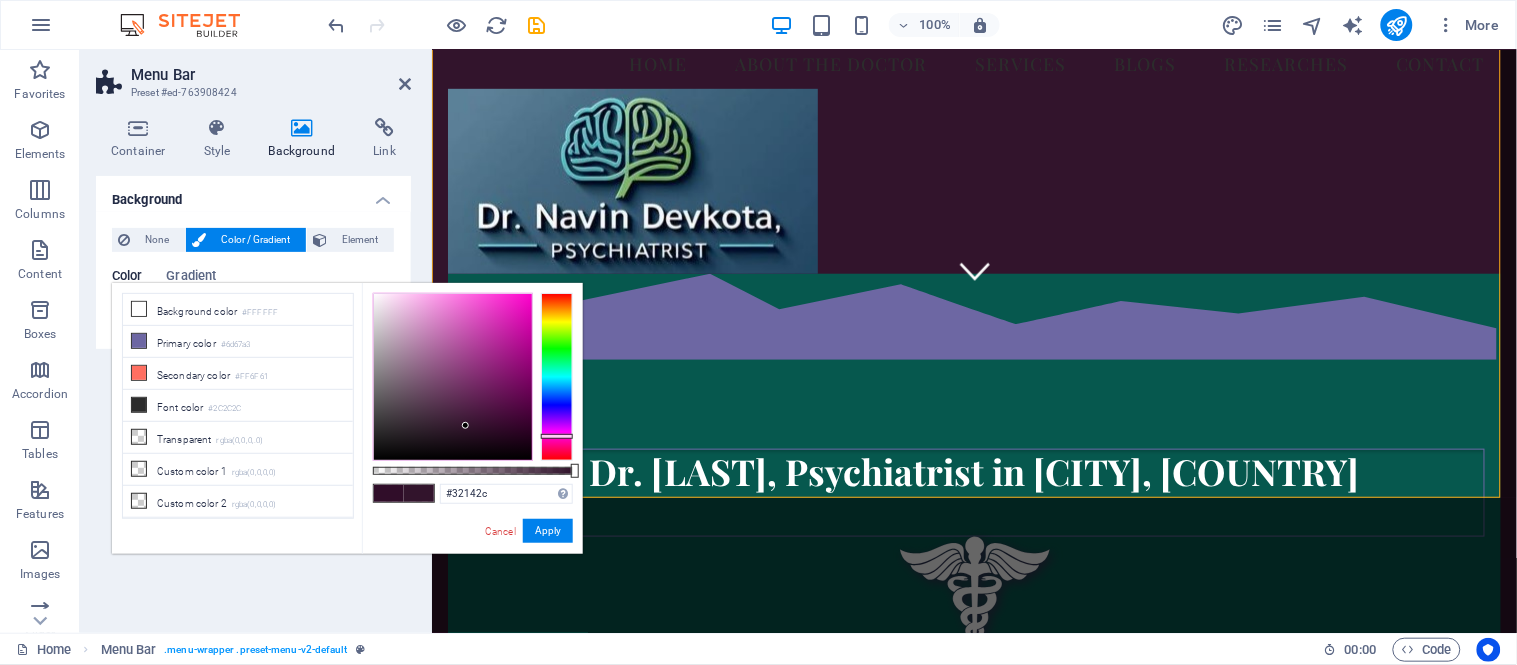 click at bounding box center [453, 377] 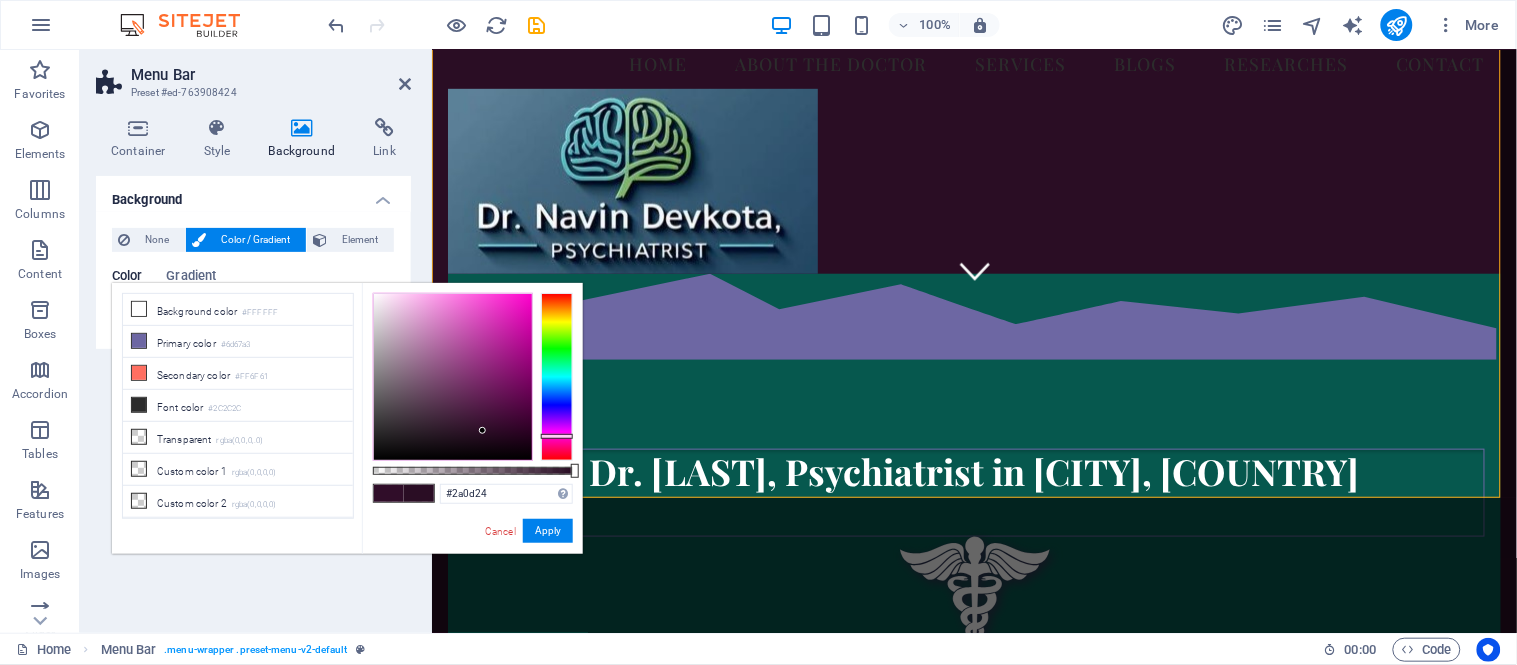 click at bounding box center [453, 377] 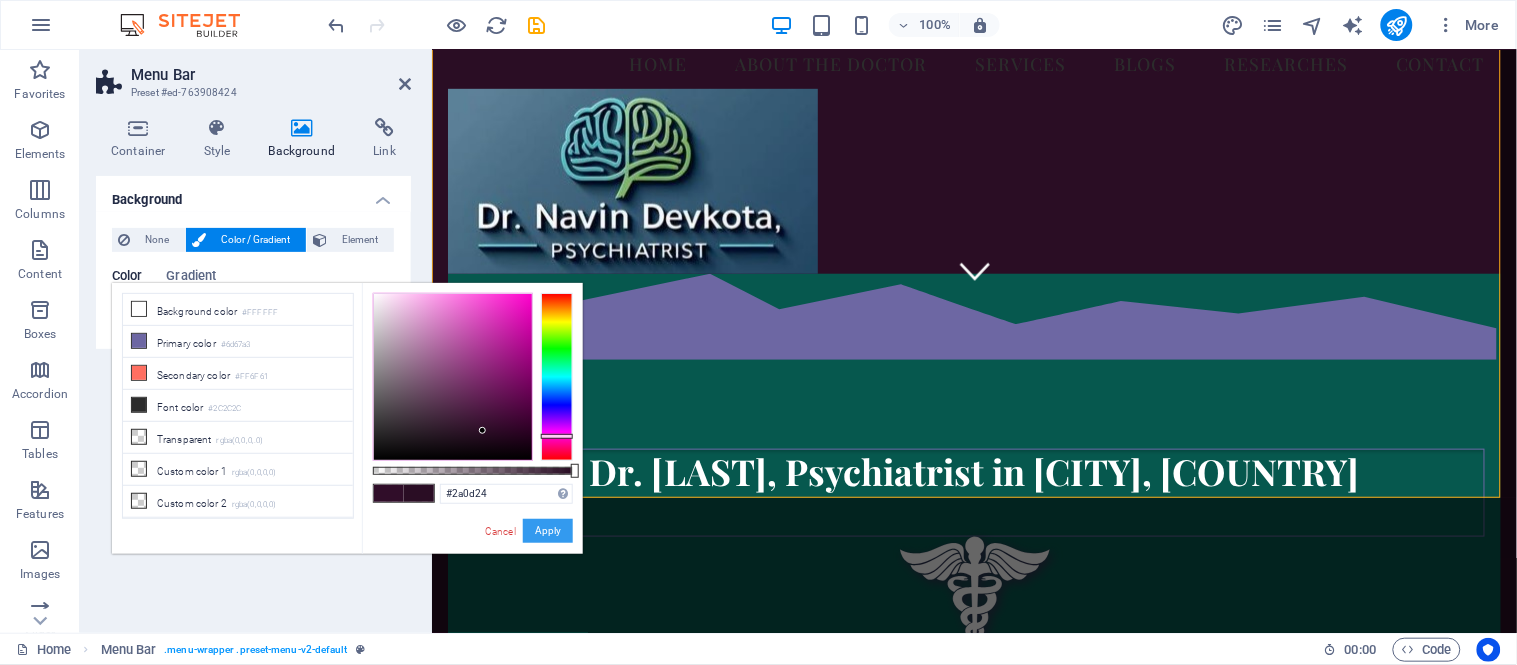 click on "Apply" at bounding box center [548, 531] 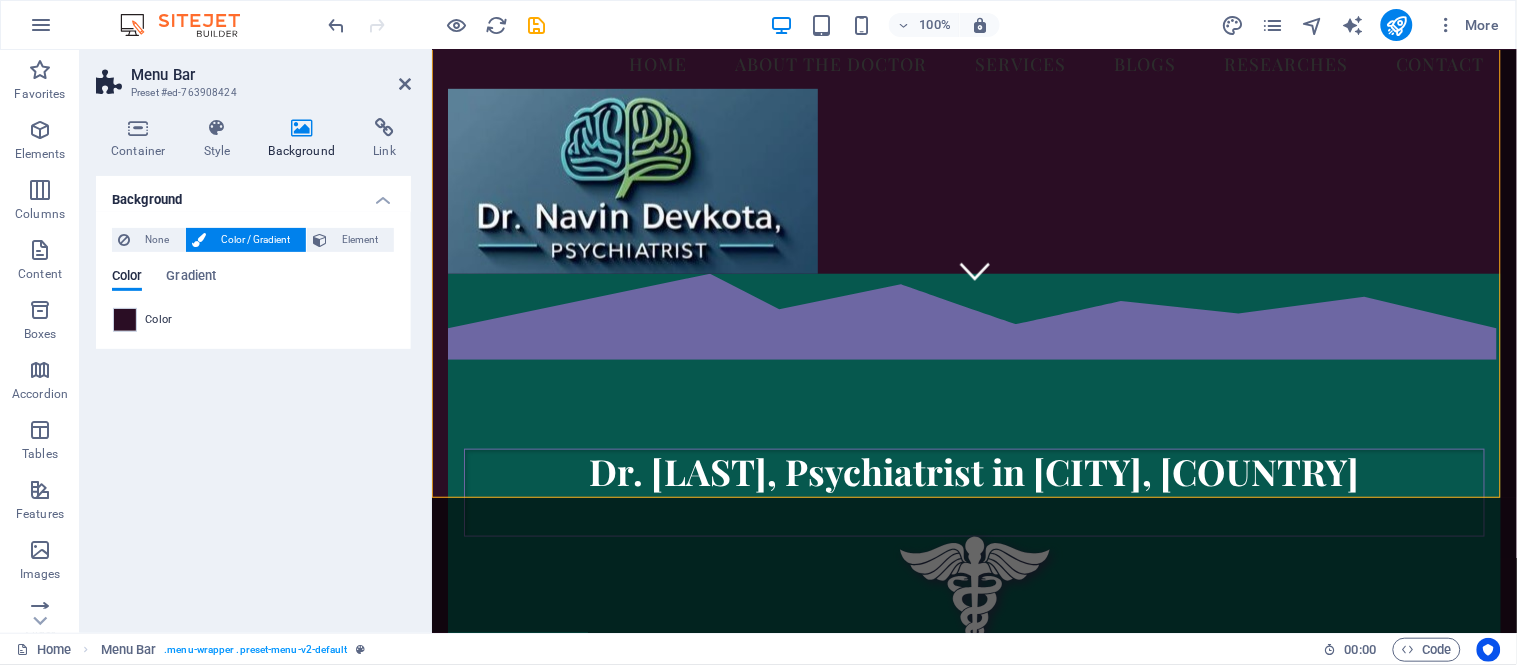click on "Menu Bar" at bounding box center (271, 75) 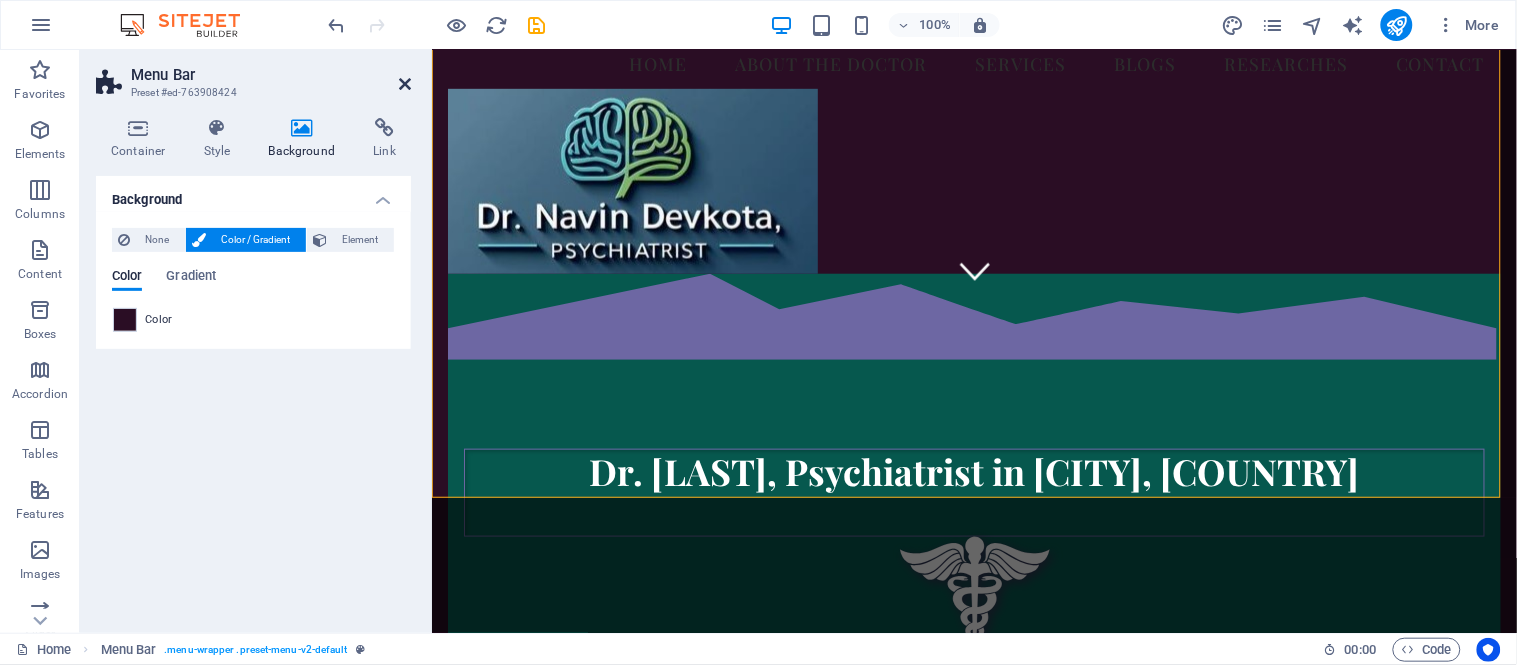 click at bounding box center (405, 84) 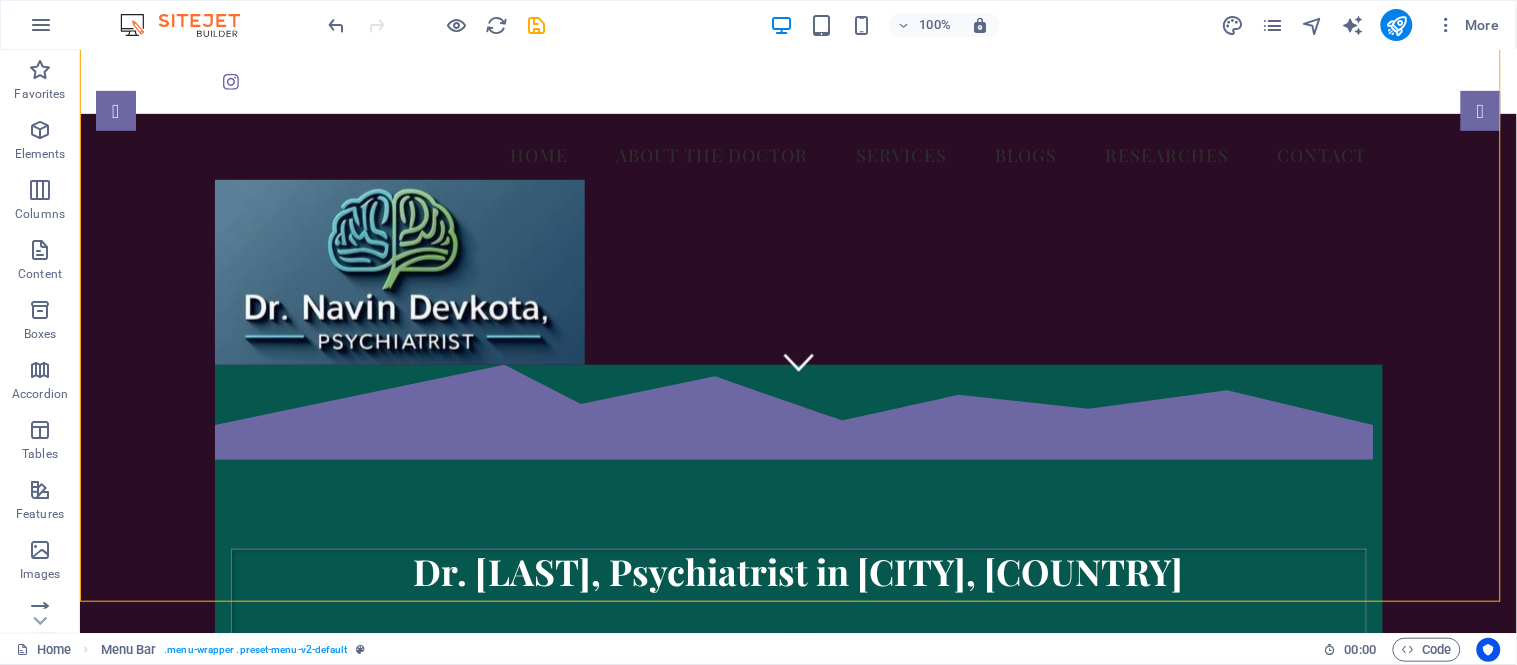 scroll, scrollTop: 217, scrollLeft: 0, axis: vertical 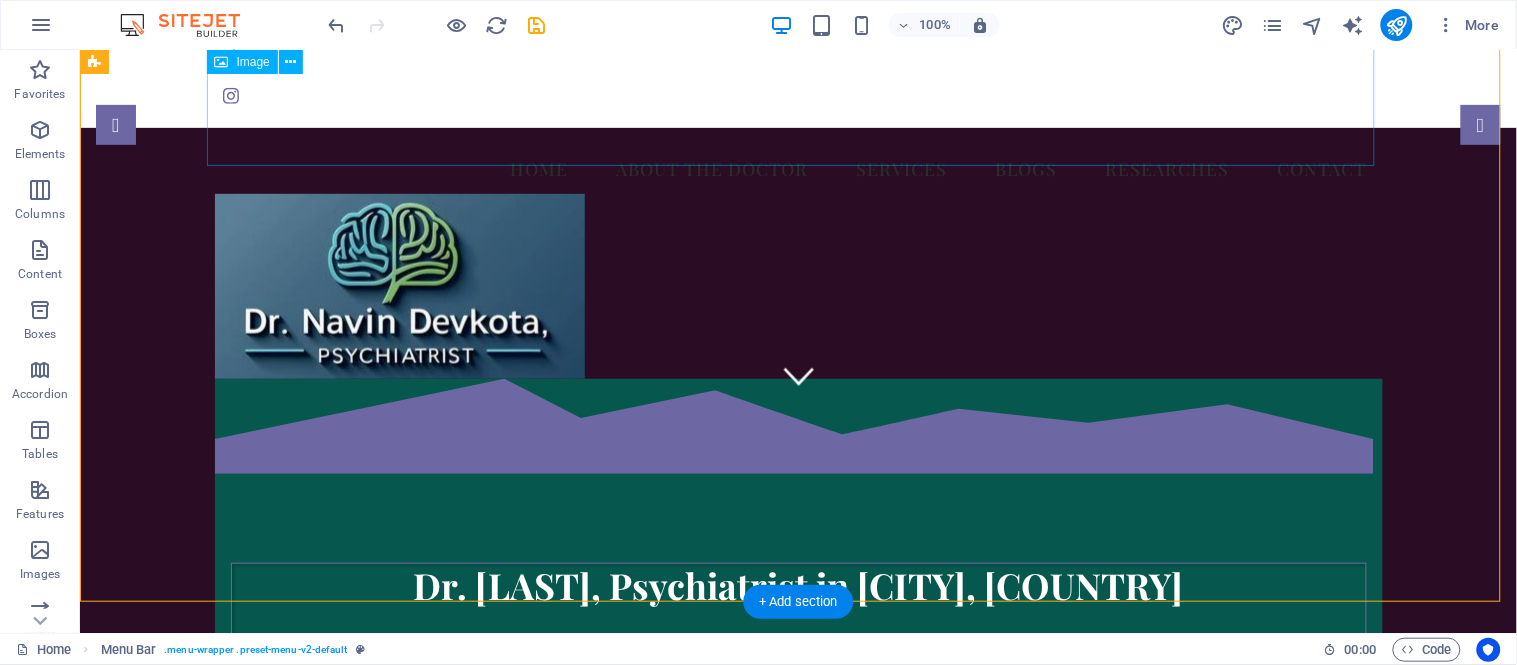 click at bounding box center [798, 285] 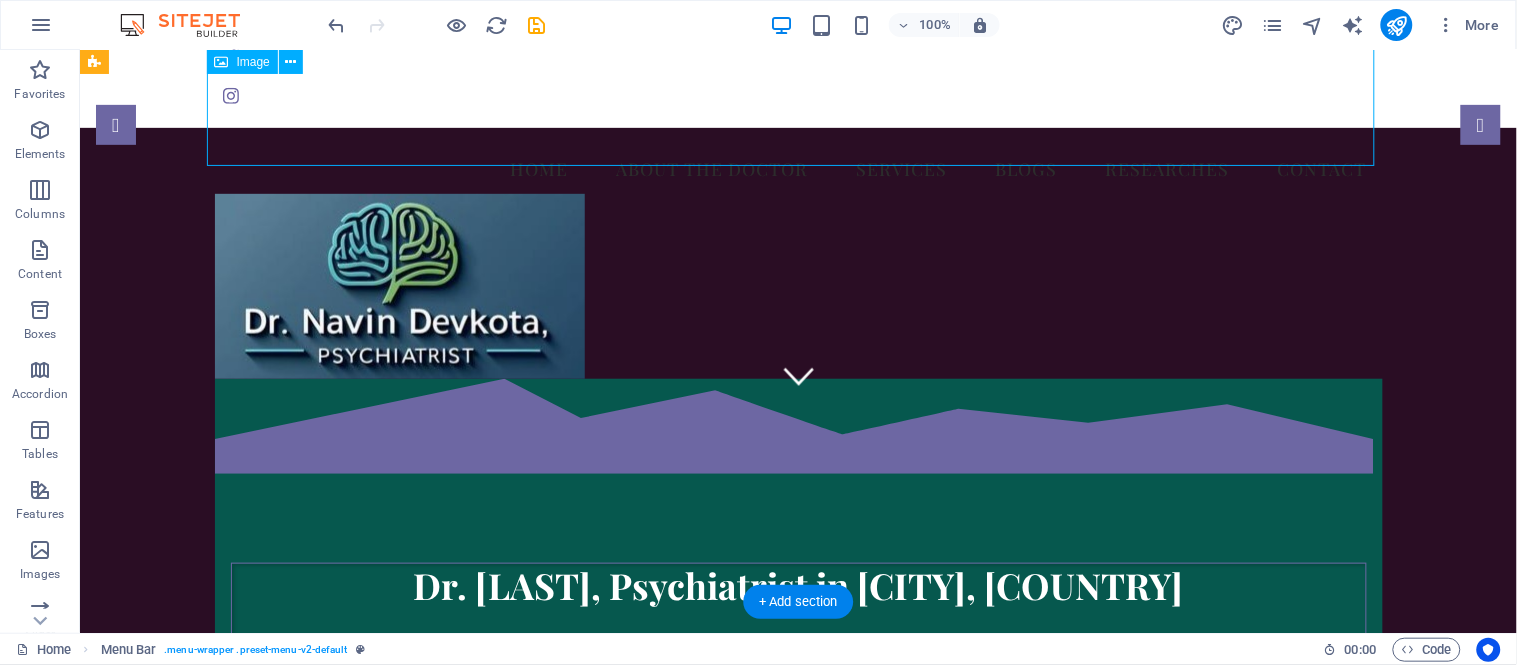 click at bounding box center (798, 285) 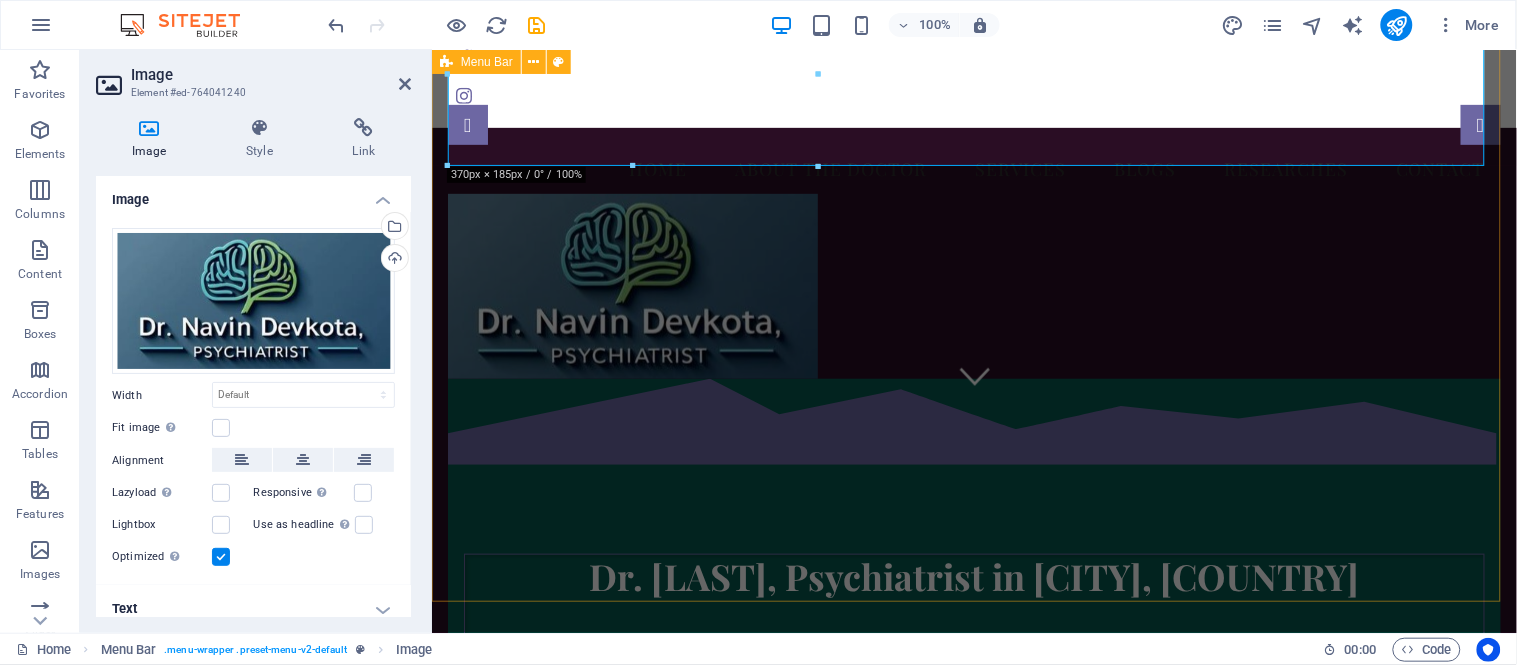 click on "Home About the doctor Services Blogs Researches Contact Dr. [LAST], Psychiatrist in [CITY], [COUNTRY] We take care of your mental health!" at bounding box center [973, 522] 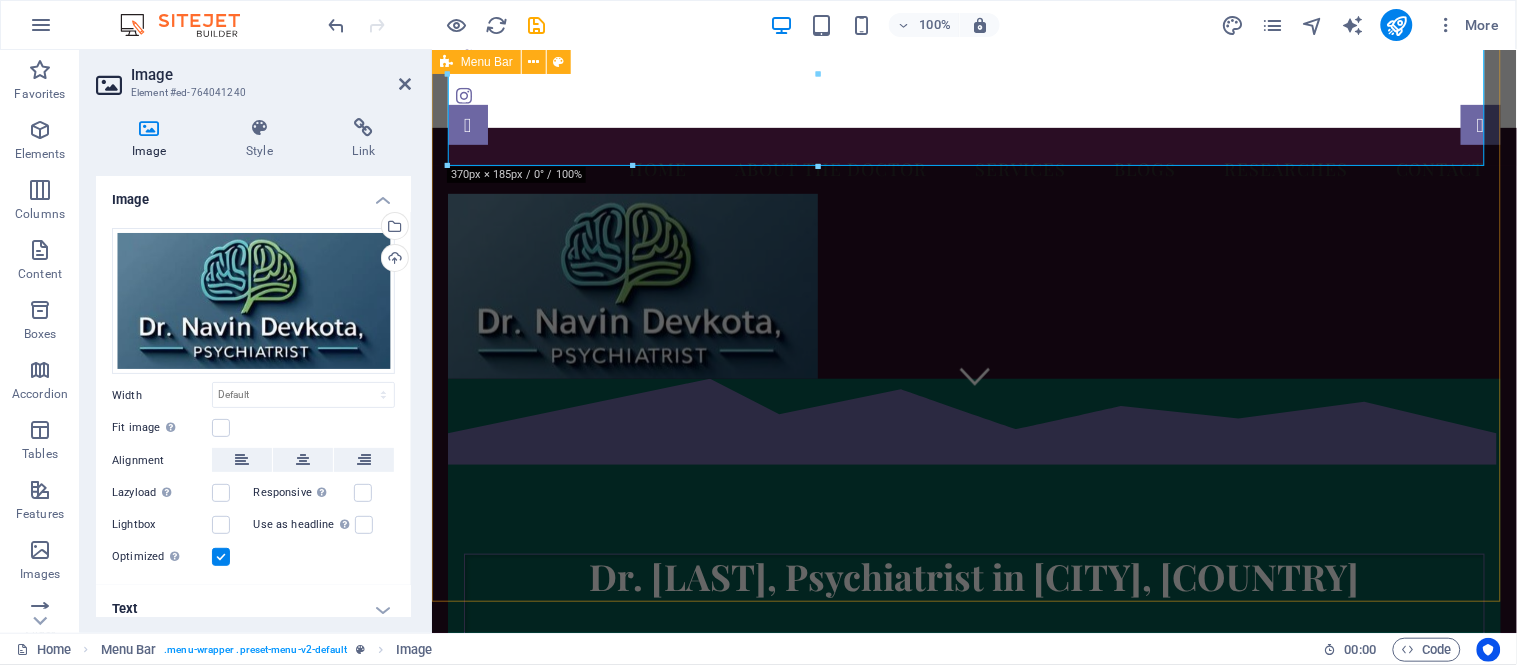 click on "Home About the doctor Services Blogs Researches Contact Dr. [LAST], Psychiatrist in [CITY], [COUNTRY] We take care of your mental health!" at bounding box center [973, 522] 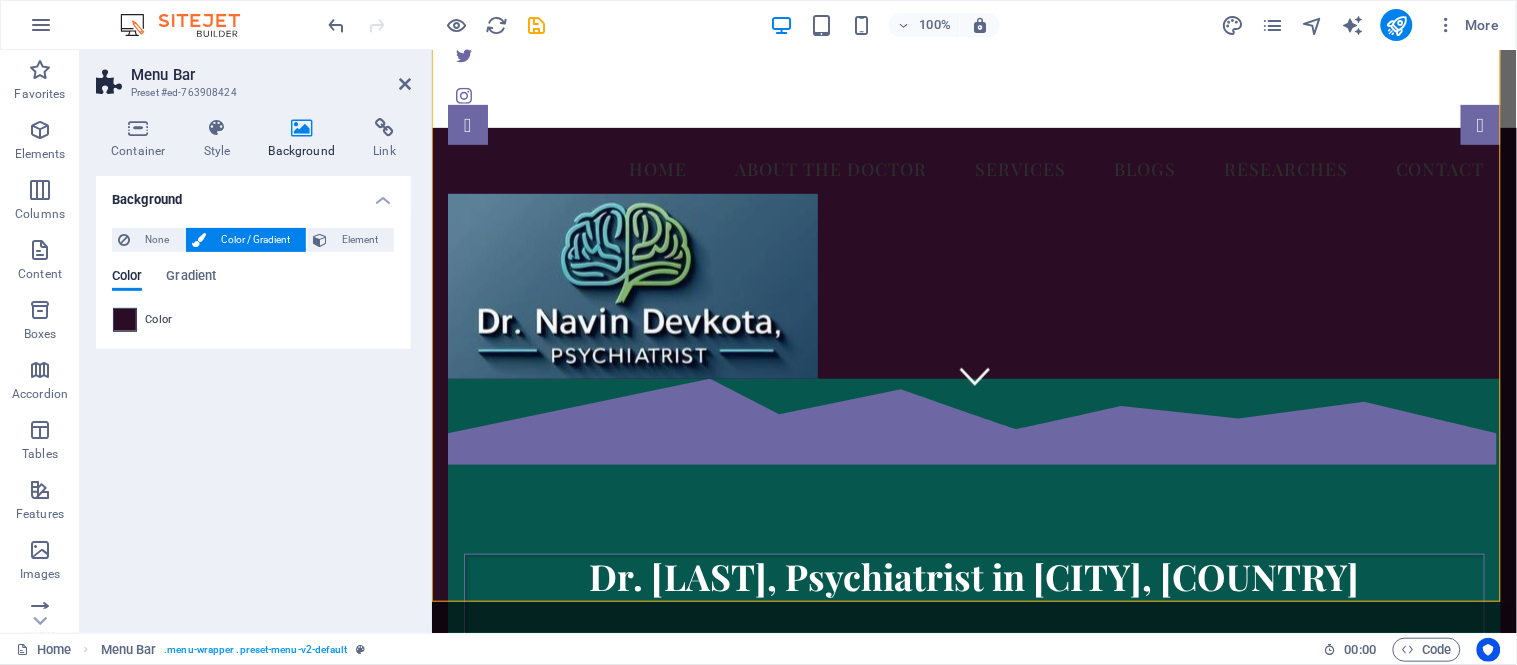 click at bounding box center [125, 320] 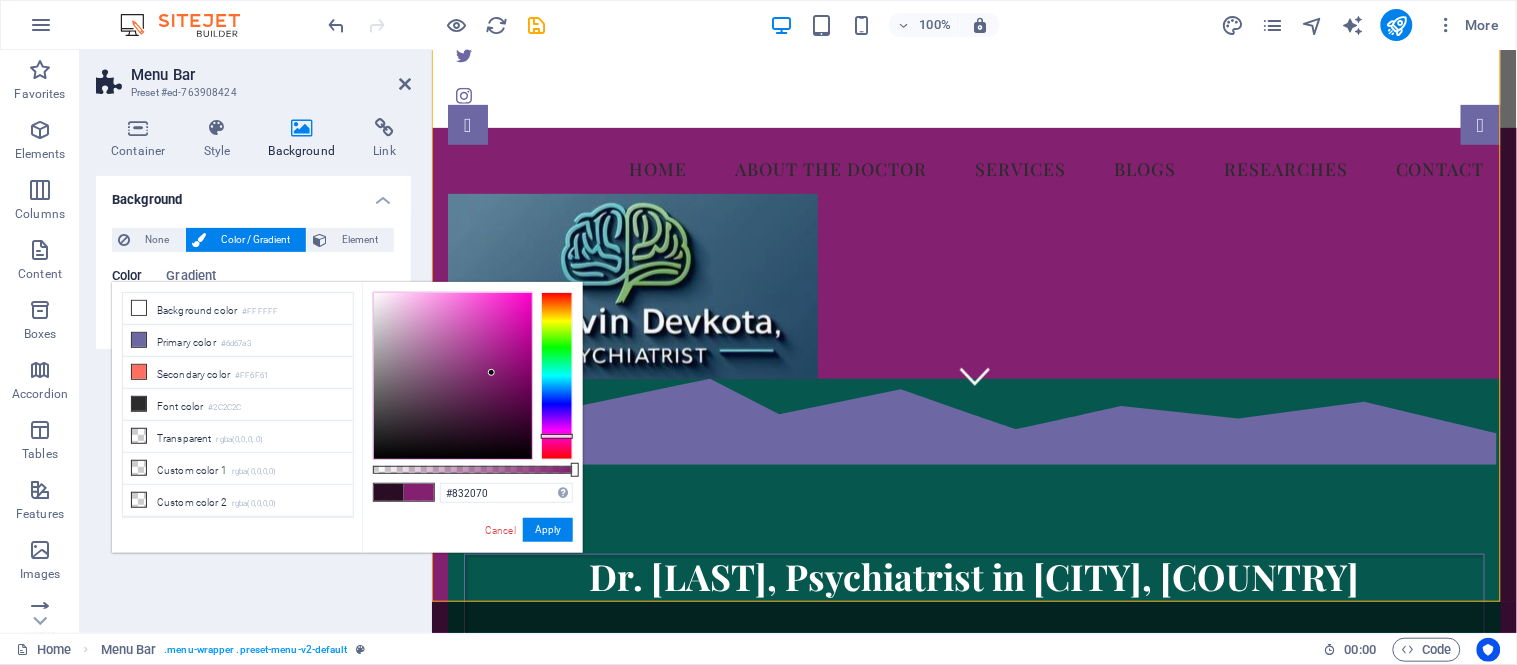 click at bounding box center [453, 376] 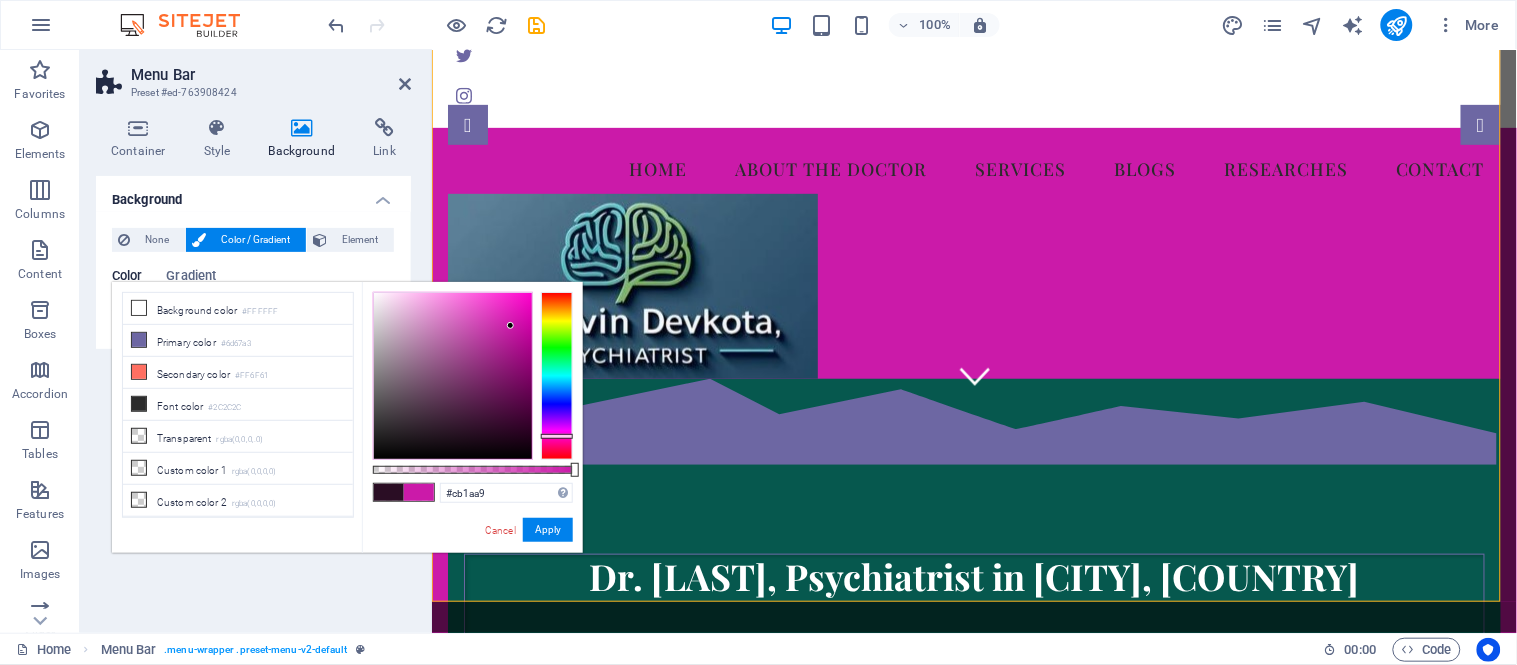click at bounding box center (453, 376) 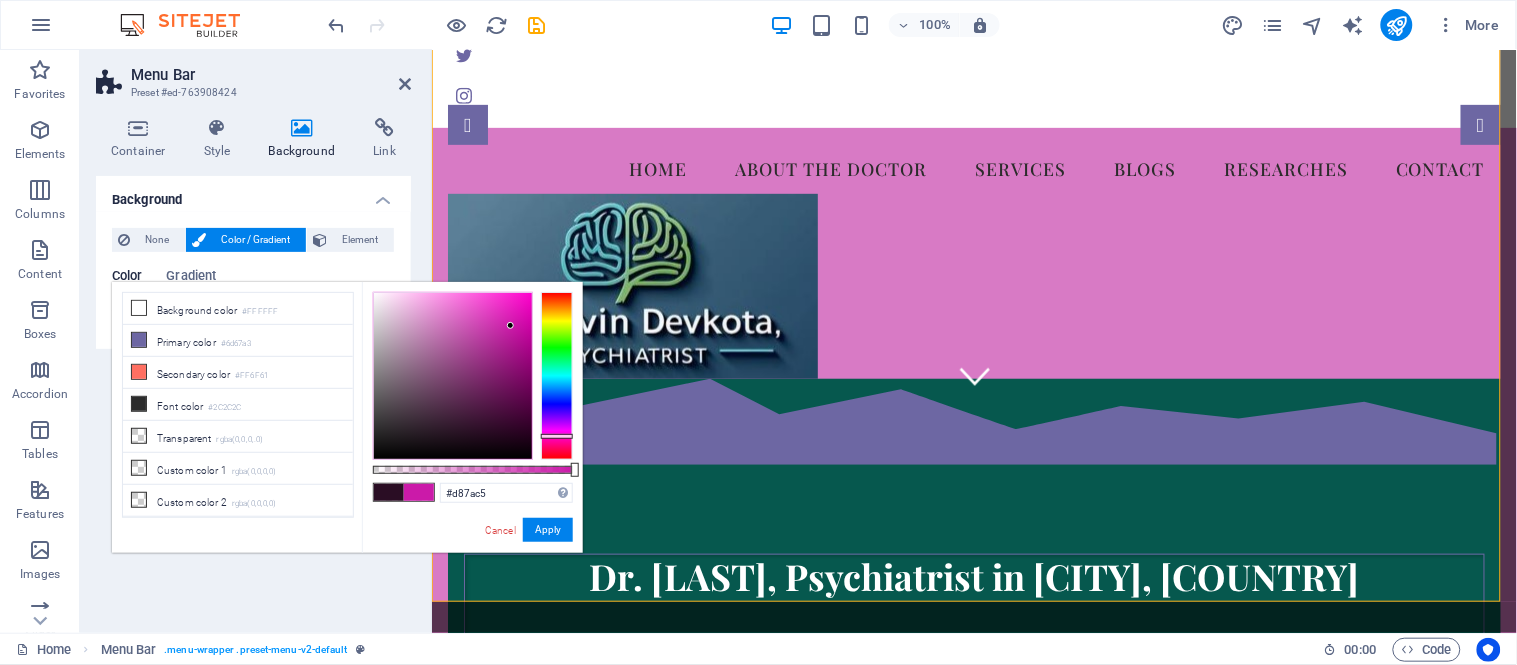 click at bounding box center [453, 376] 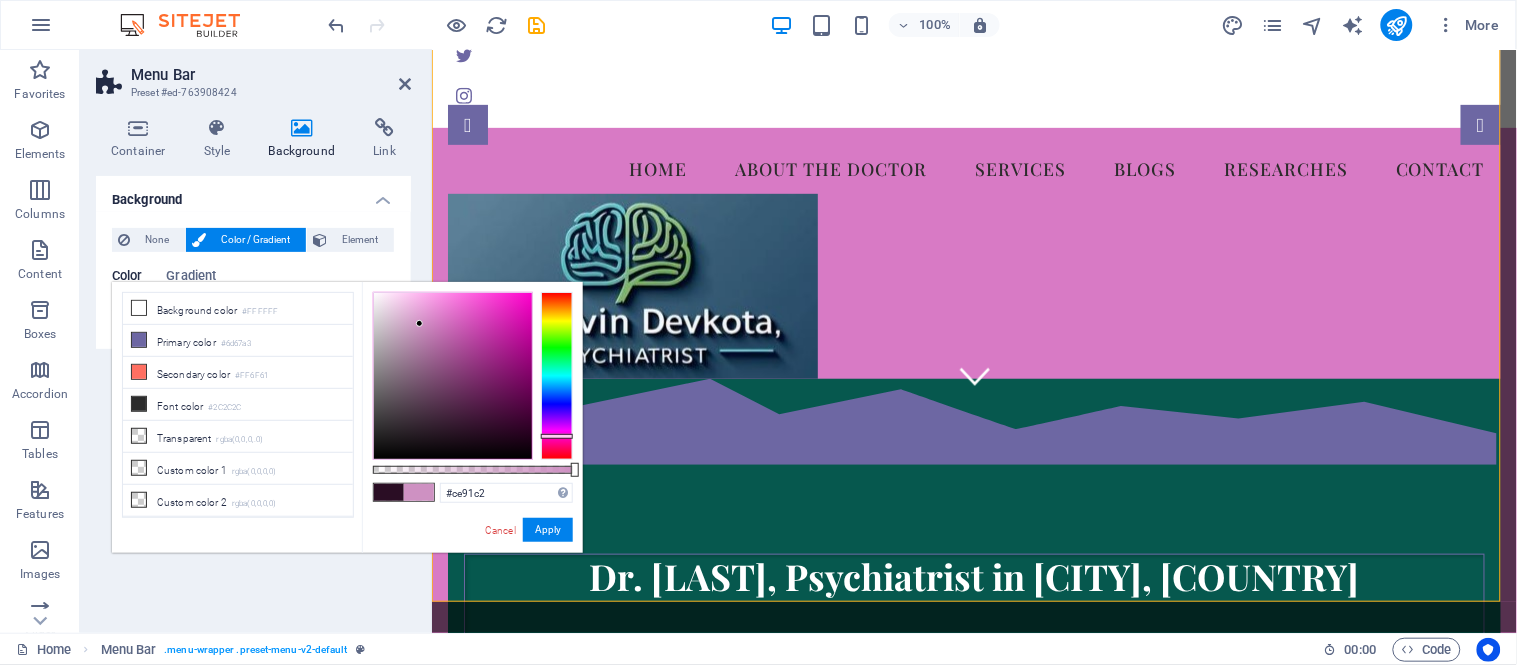 click at bounding box center (453, 376) 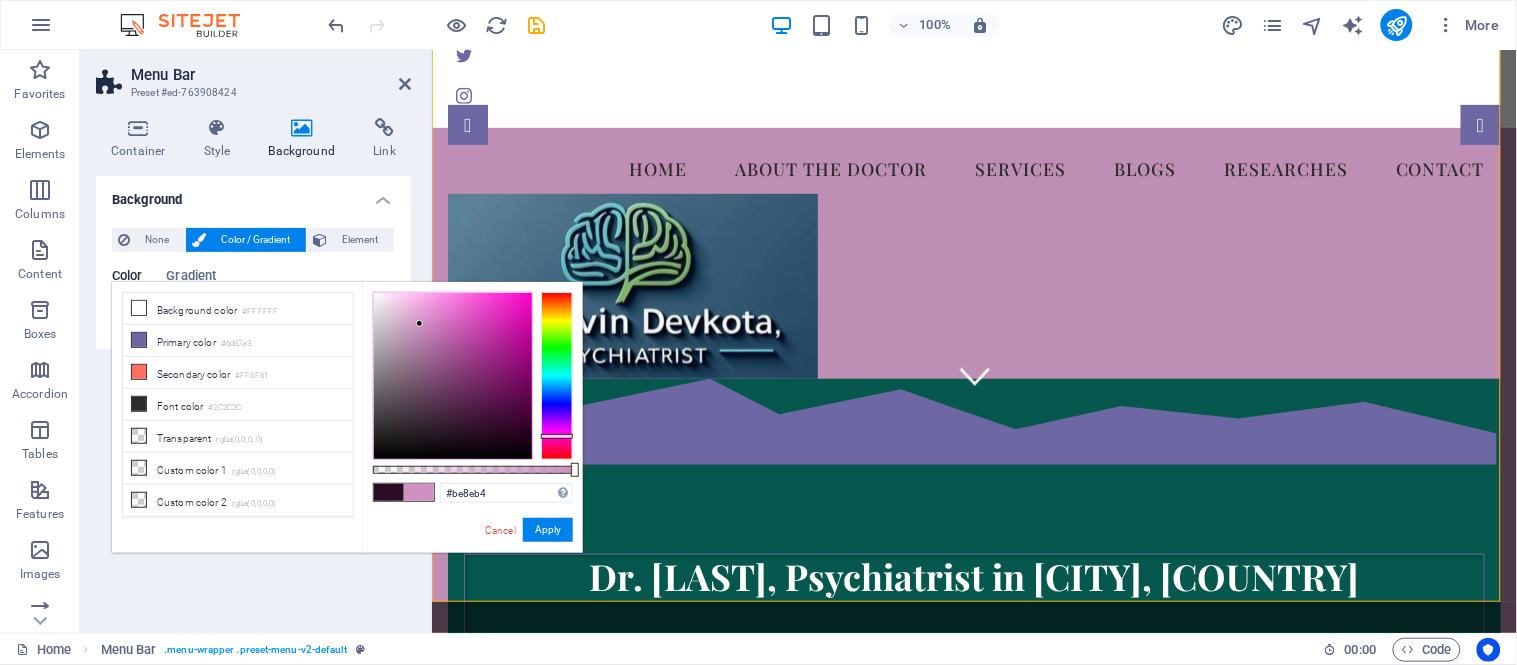 click at bounding box center [453, 376] 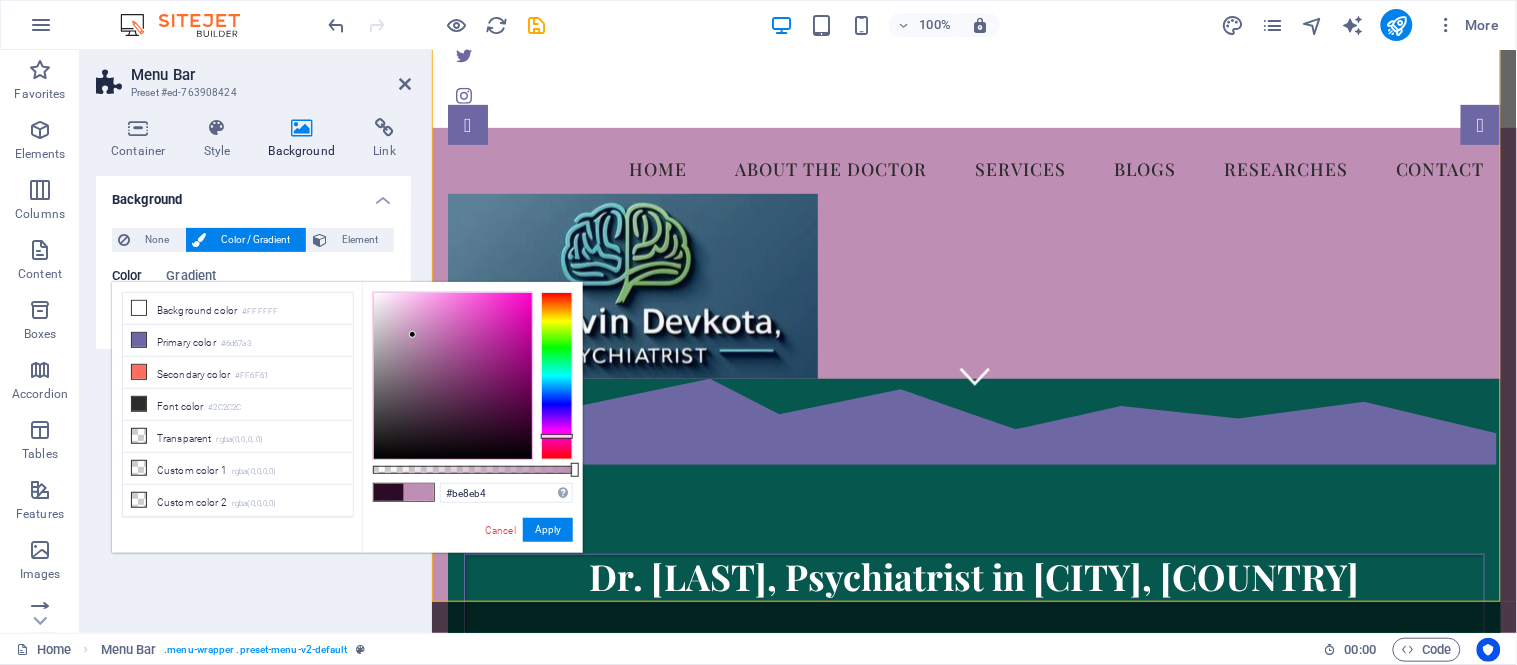 type on "#a684a0" 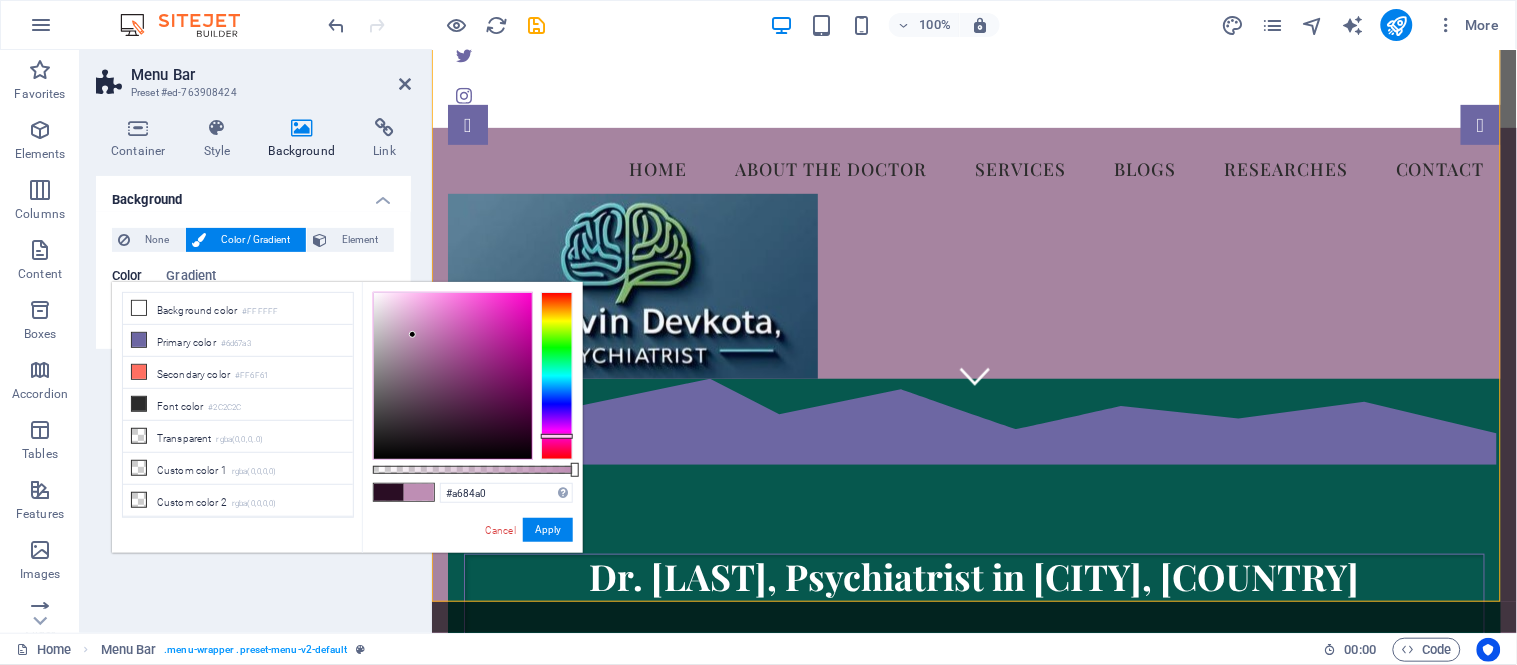 click at bounding box center [453, 376] 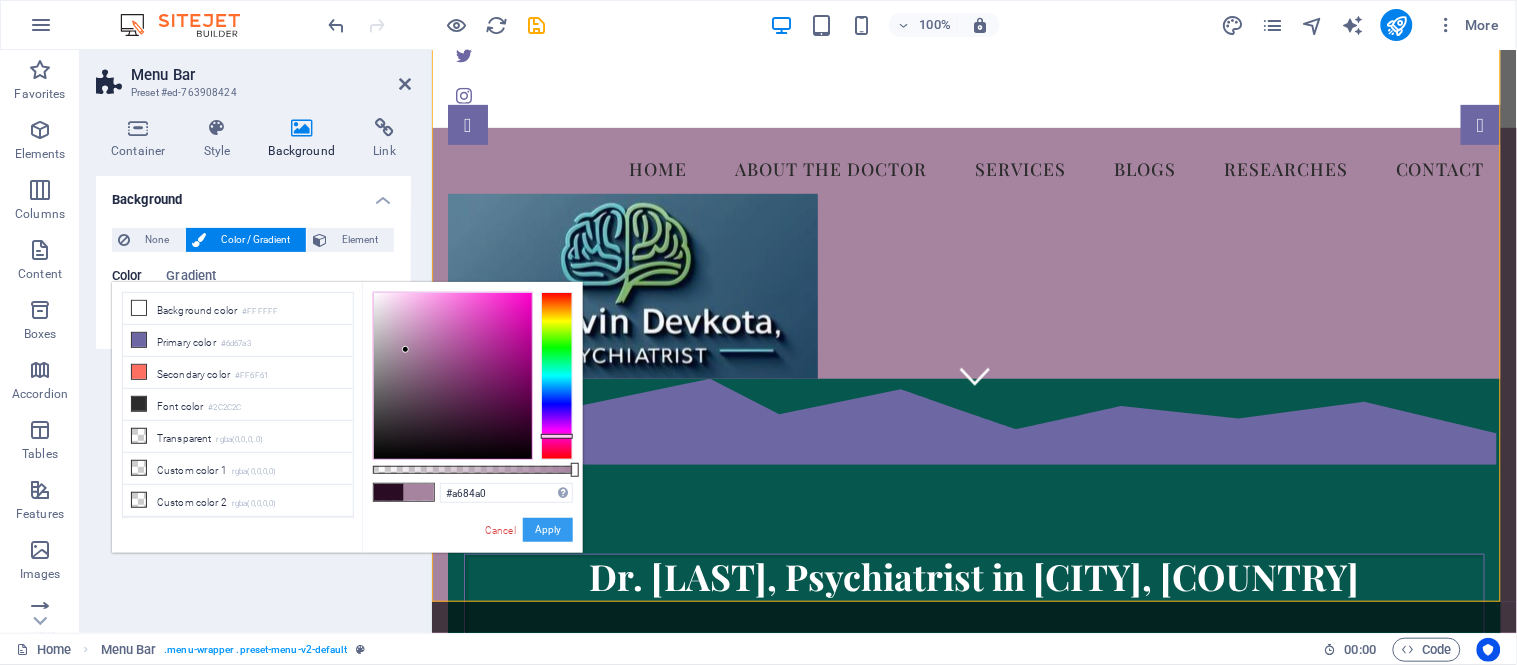 click on "Apply" at bounding box center [548, 530] 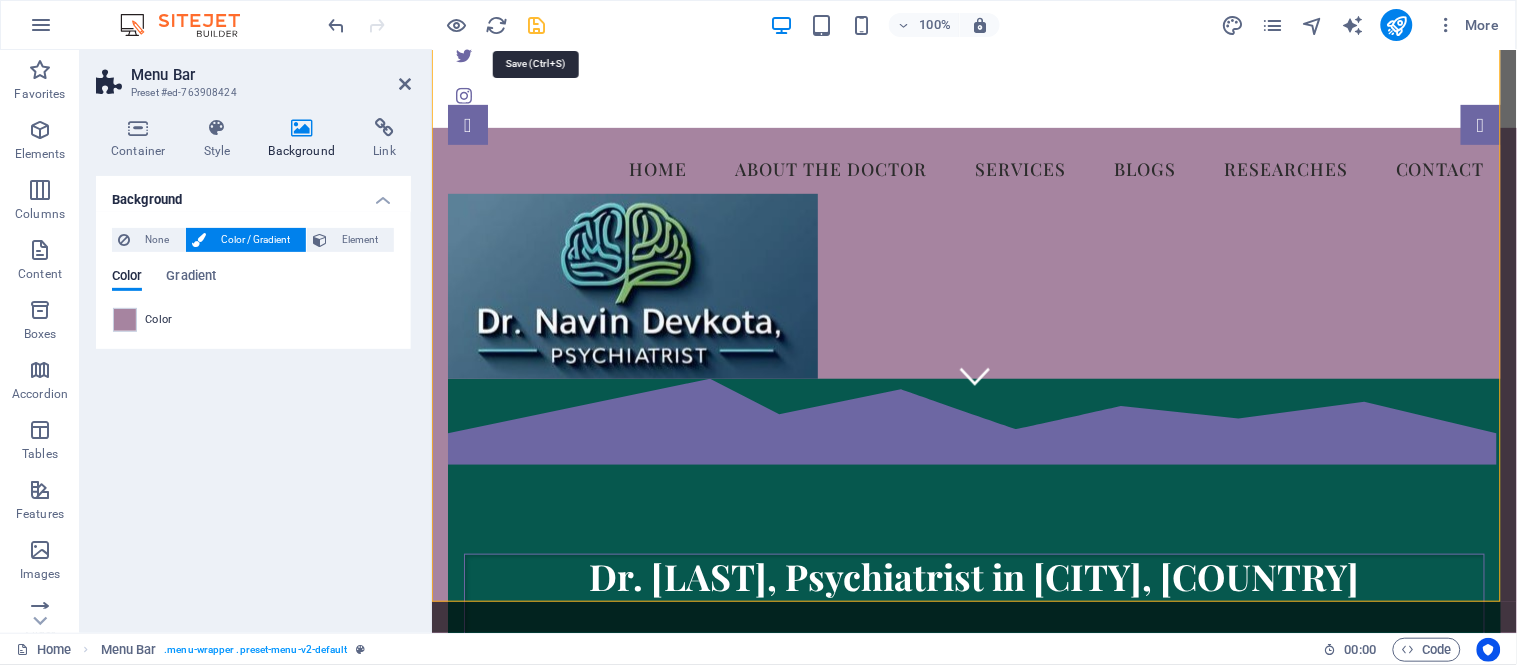 click at bounding box center [537, 25] 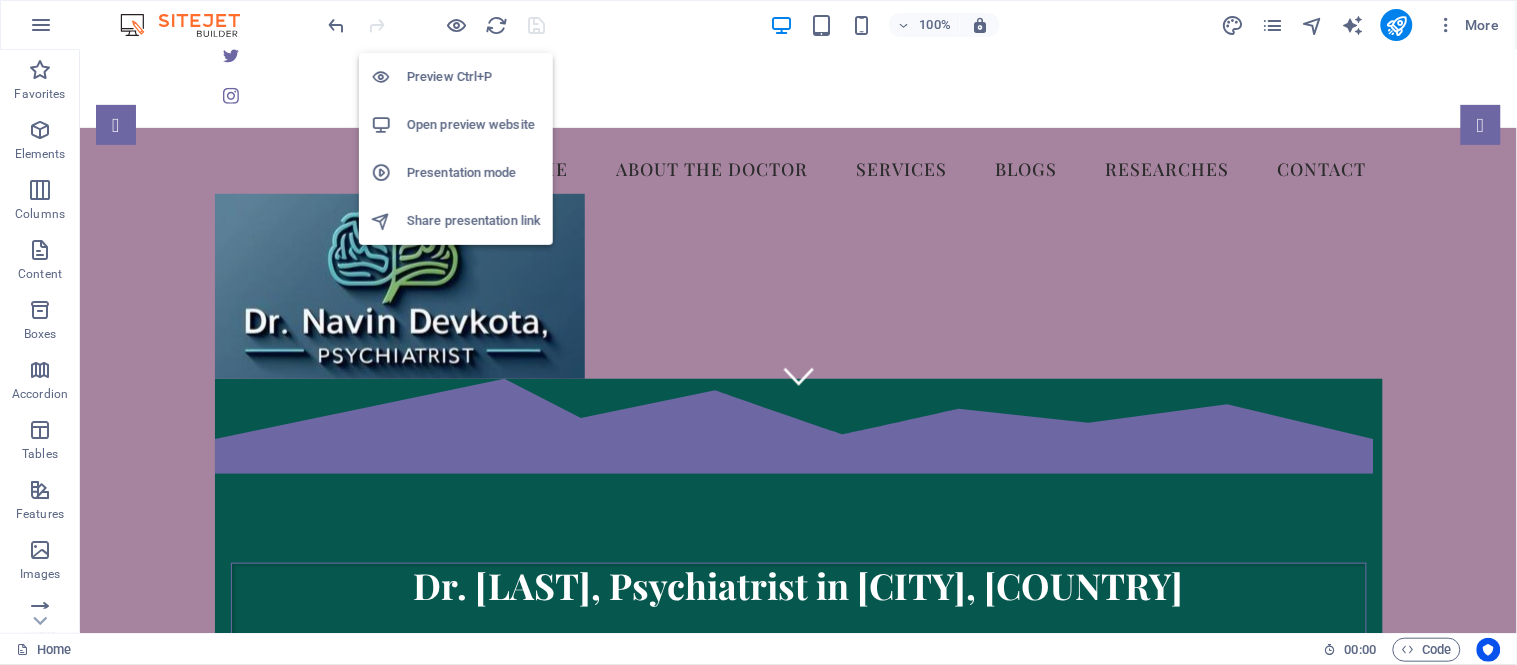 click on "Open preview website" at bounding box center (474, 125) 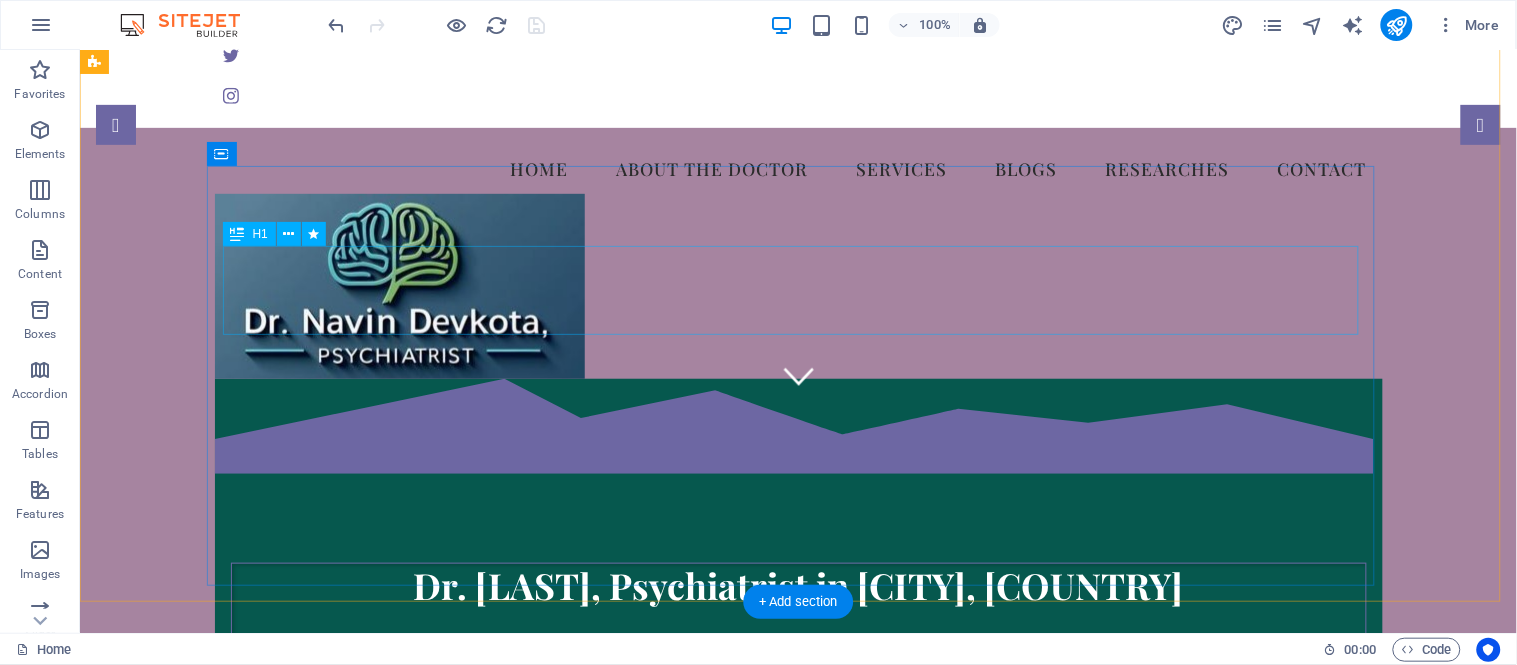 click on "Dr. [LAST], Psychiatrist in [CITY], [COUNTRY]" at bounding box center (798, 606) 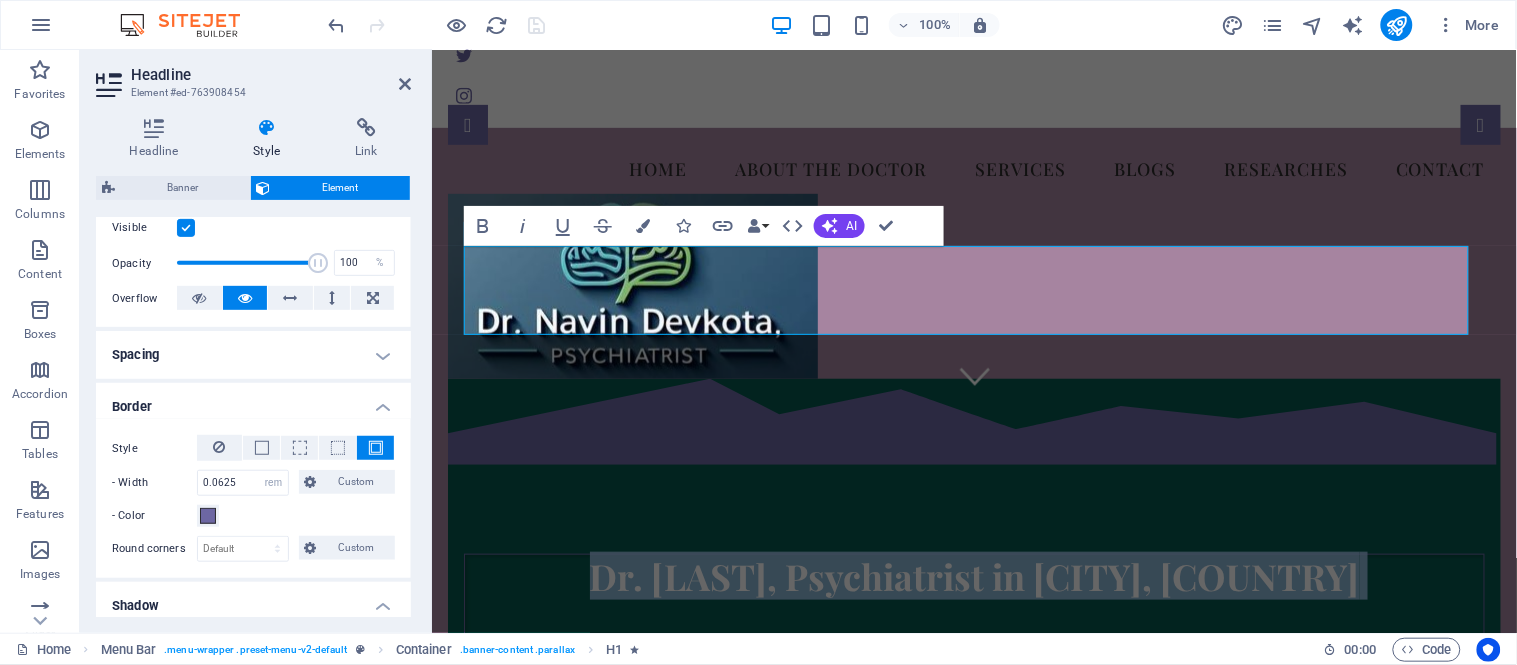 scroll, scrollTop: 271, scrollLeft: 0, axis: vertical 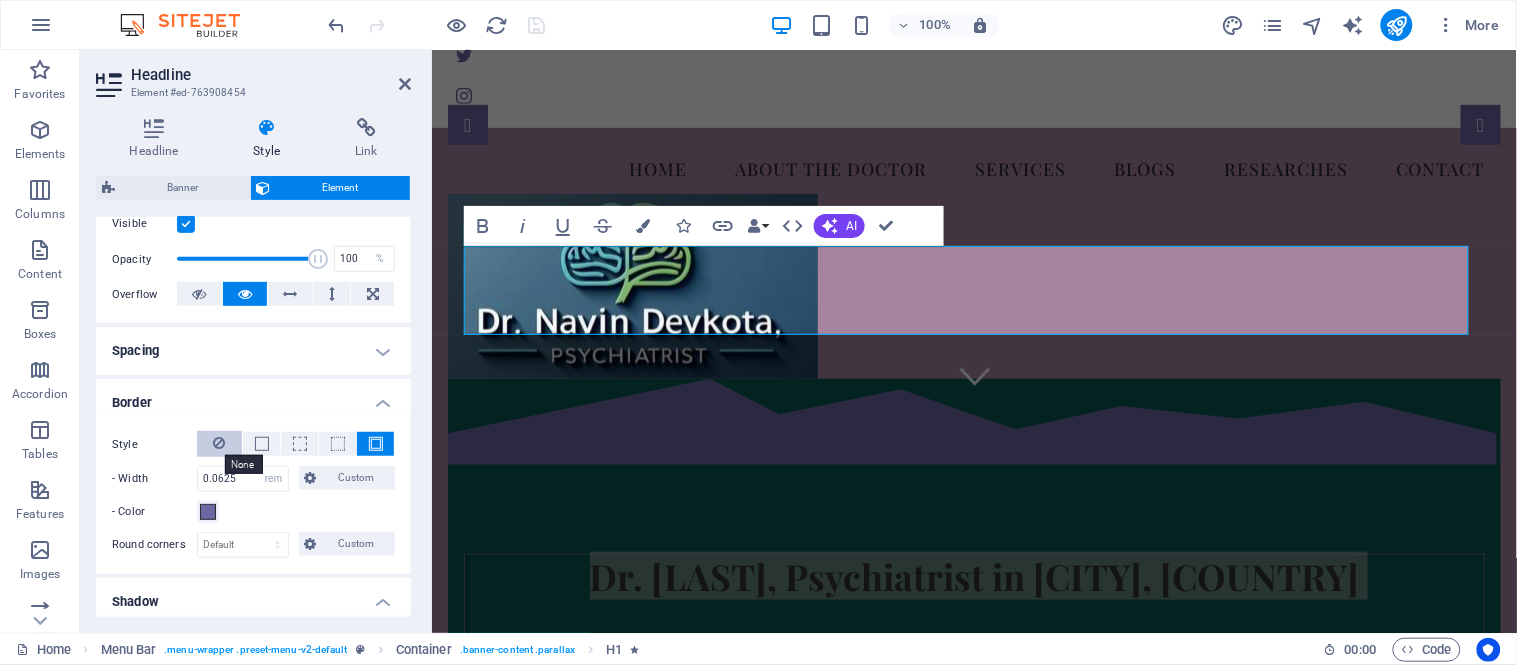 click at bounding box center (220, 443) 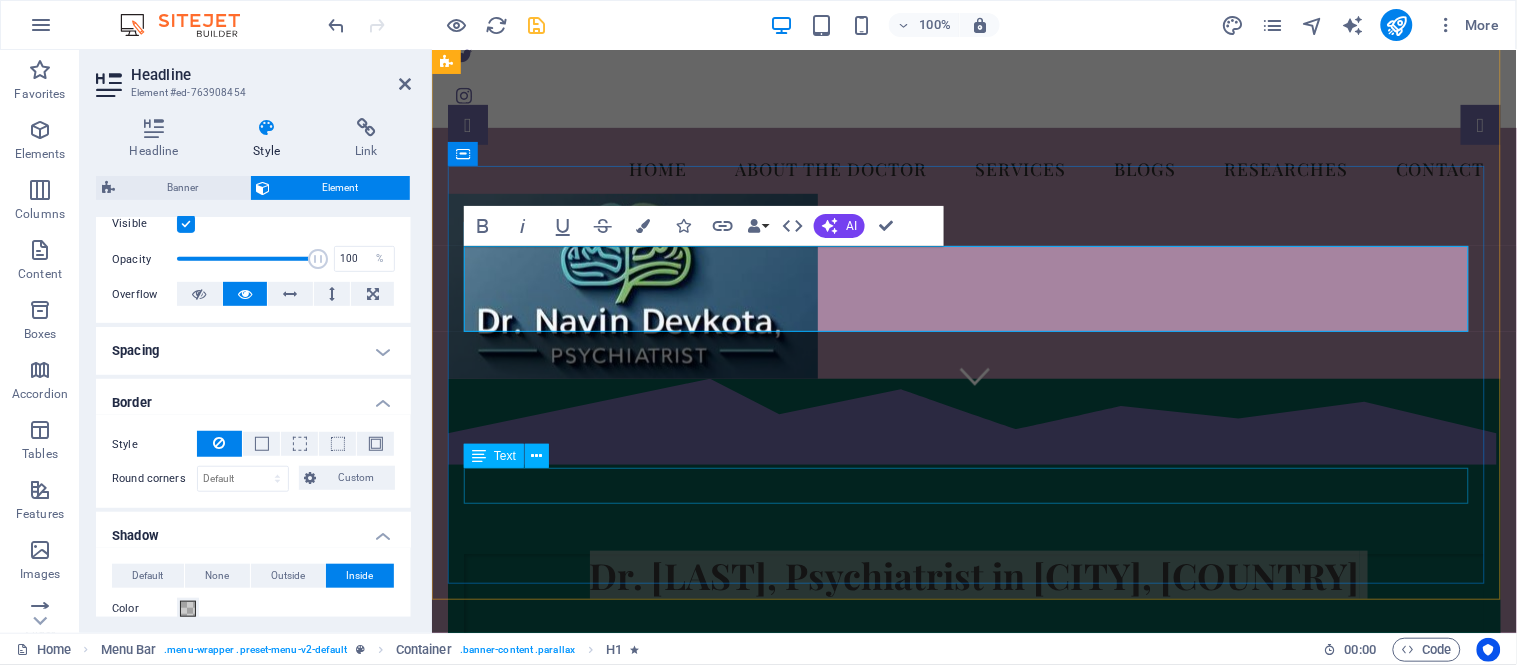 click on "We take care of your mental health!" at bounding box center (973, 802) 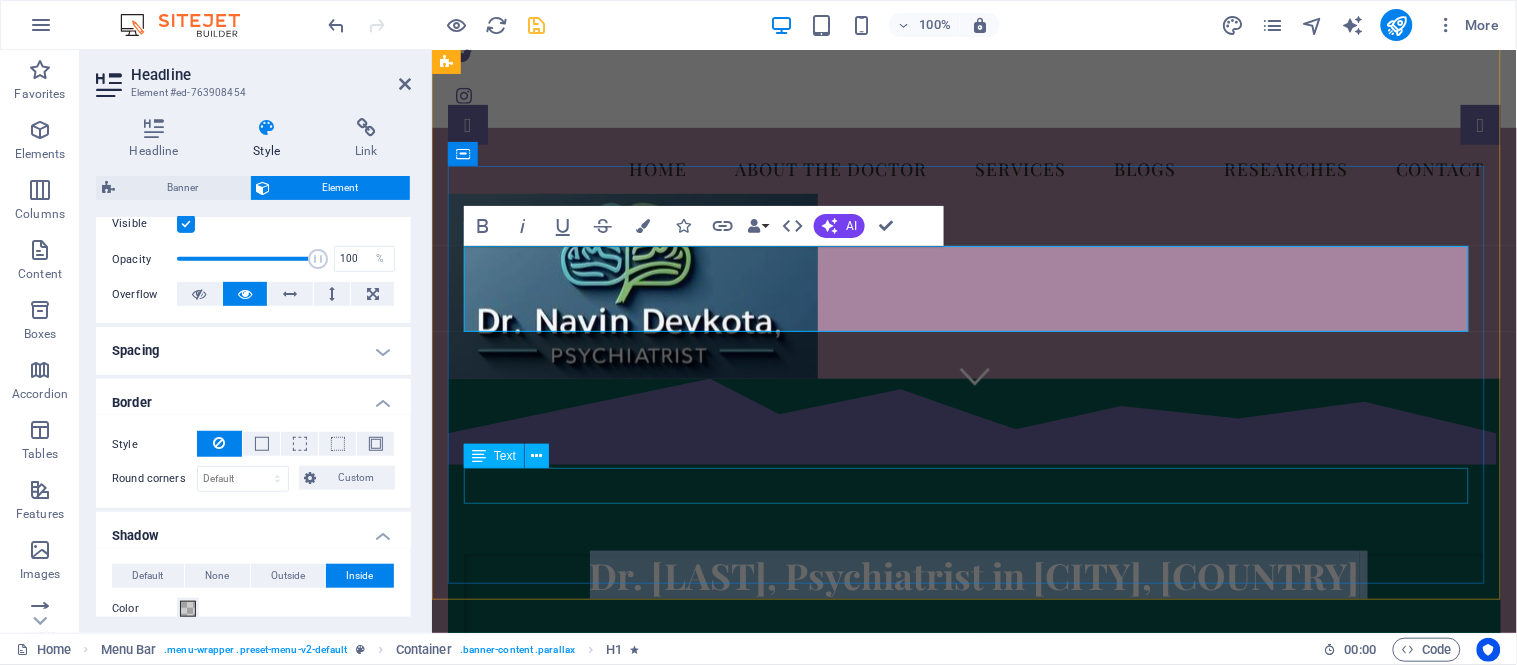 click on "We take care of your mental health!" at bounding box center [973, 802] 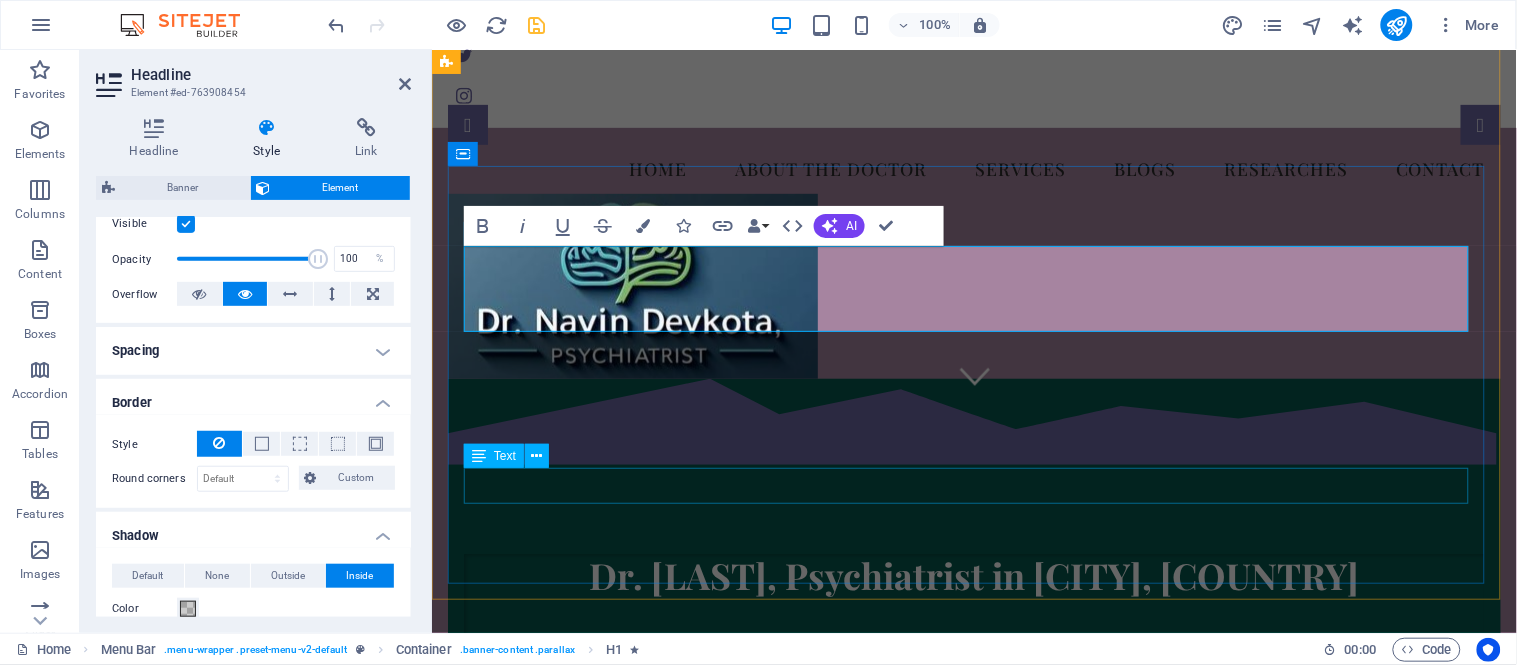 select on "px" 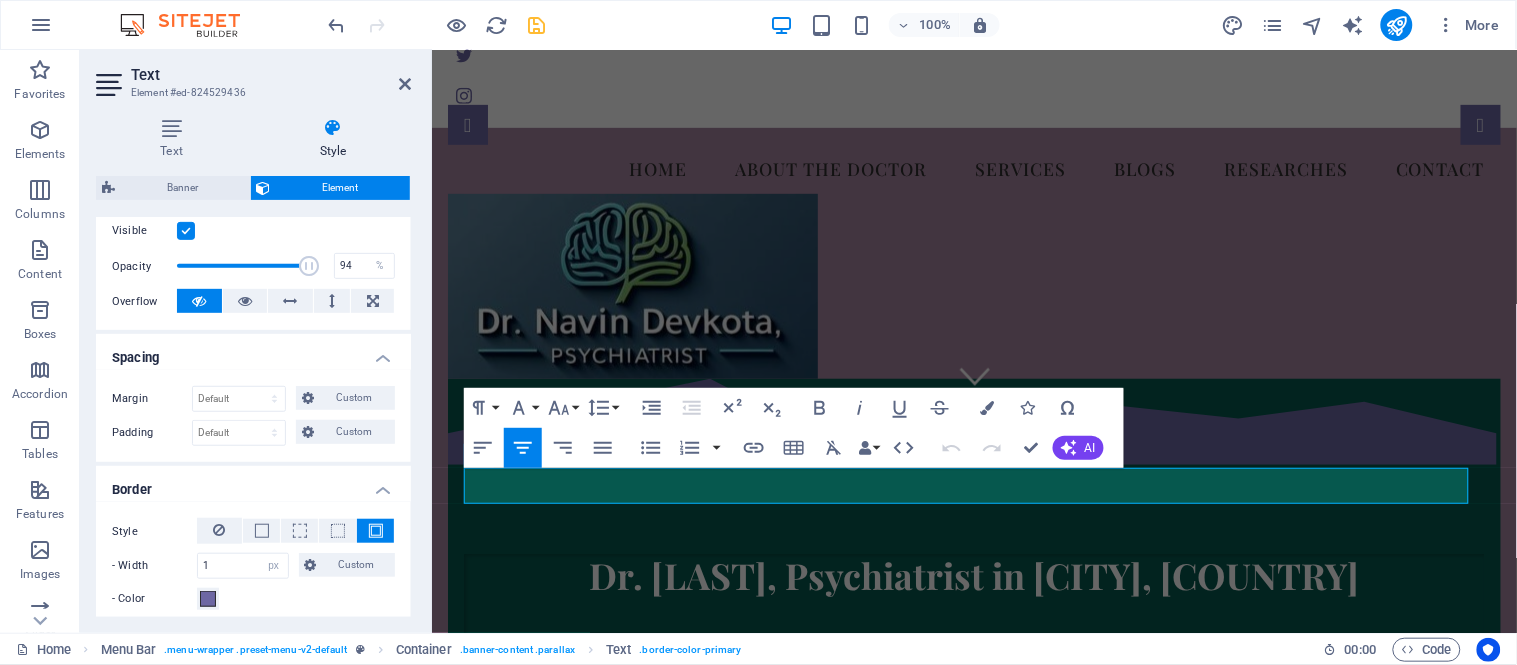 scroll, scrollTop: 271, scrollLeft: 0, axis: vertical 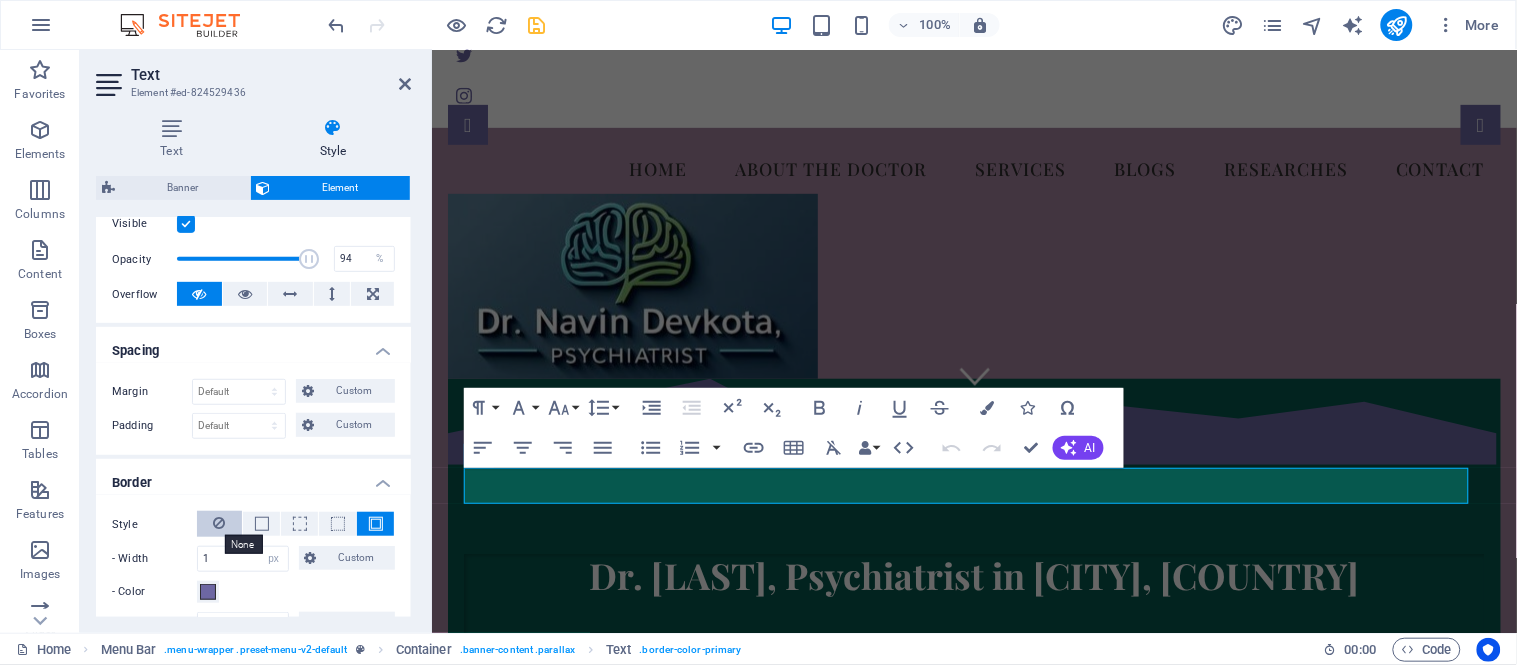 click at bounding box center (220, 523) 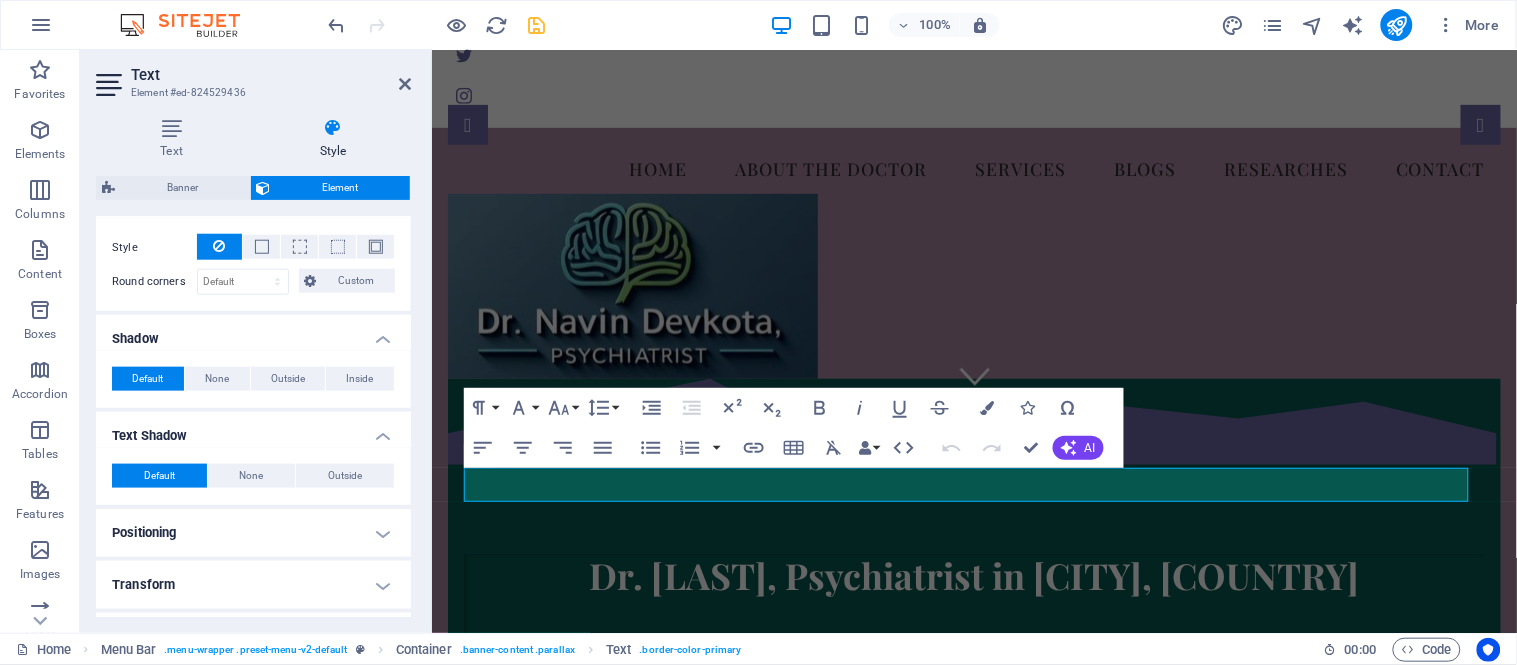 scroll, scrollTop: 557, scrollLeft: 0, axis: vertical 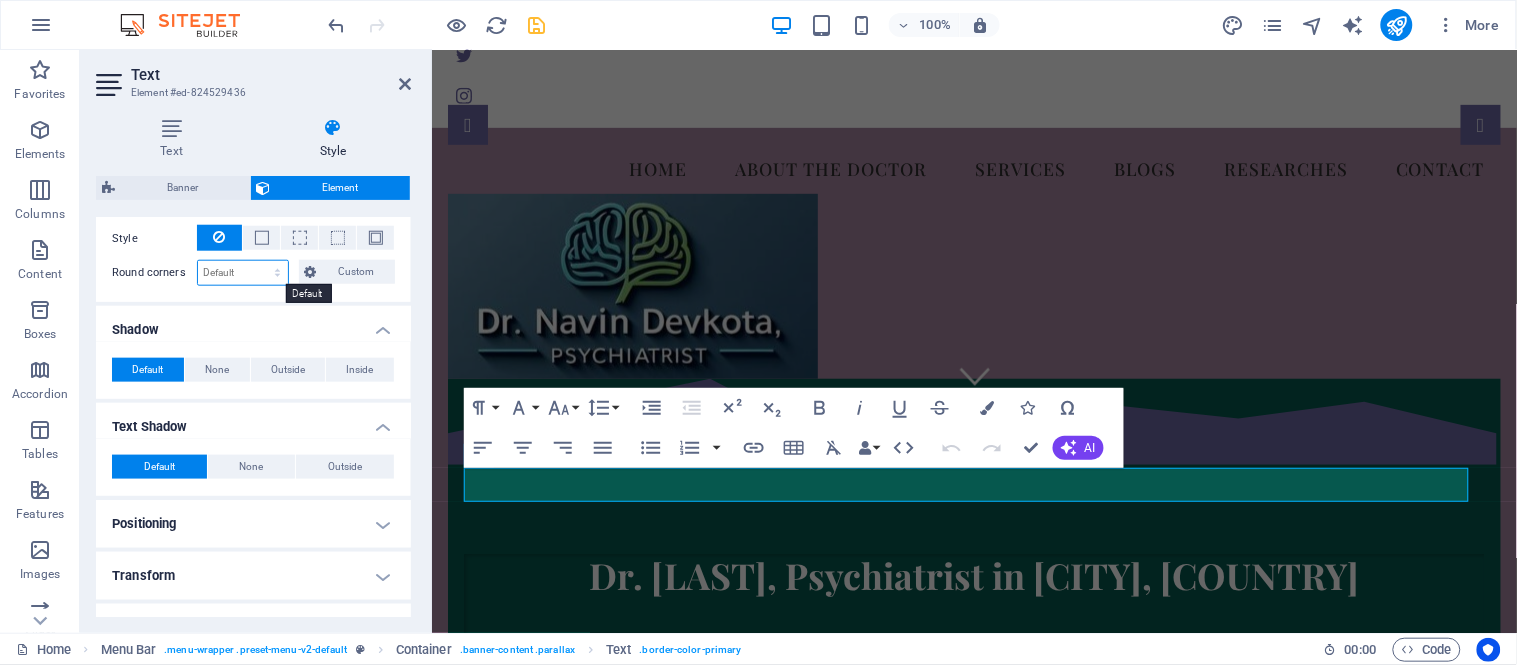 click on "Default px rem % vh vw Custom" at bounding box center (243, 273) 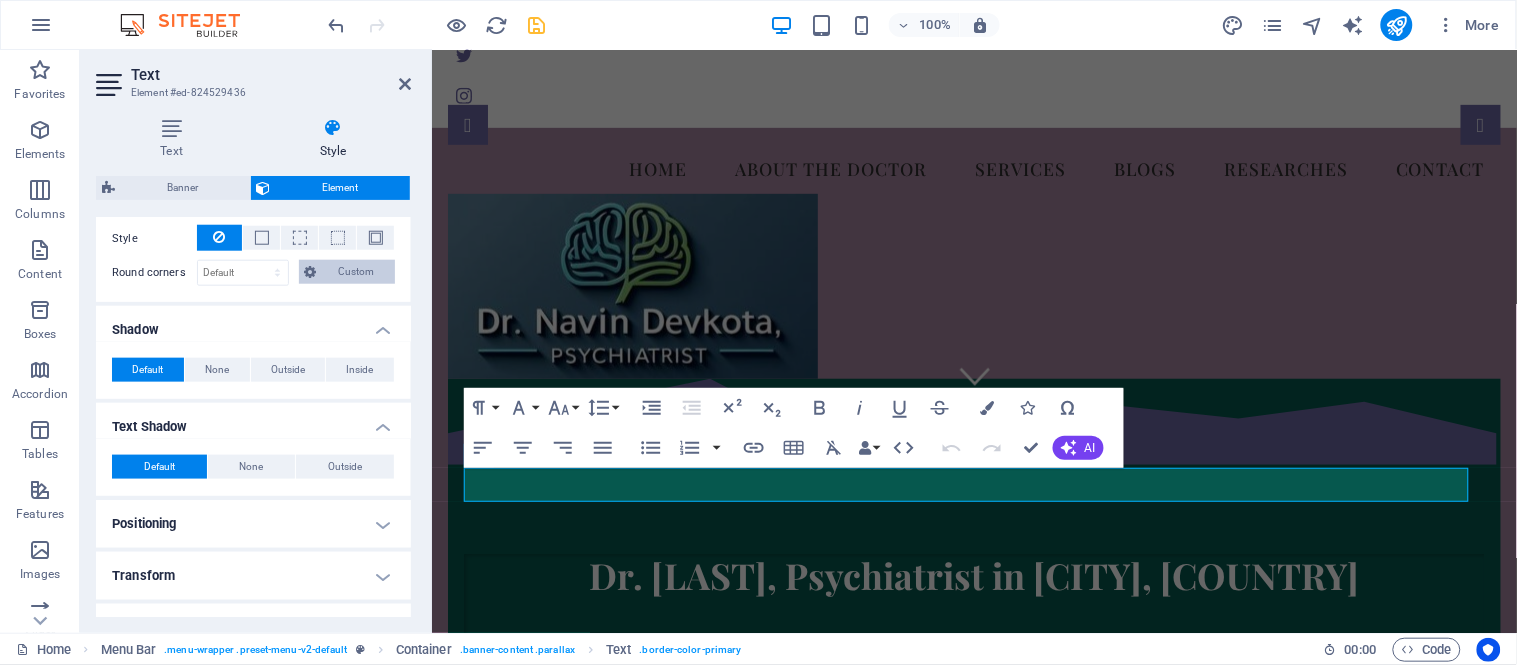 click on "Custom" at bounding box center (347, 272) 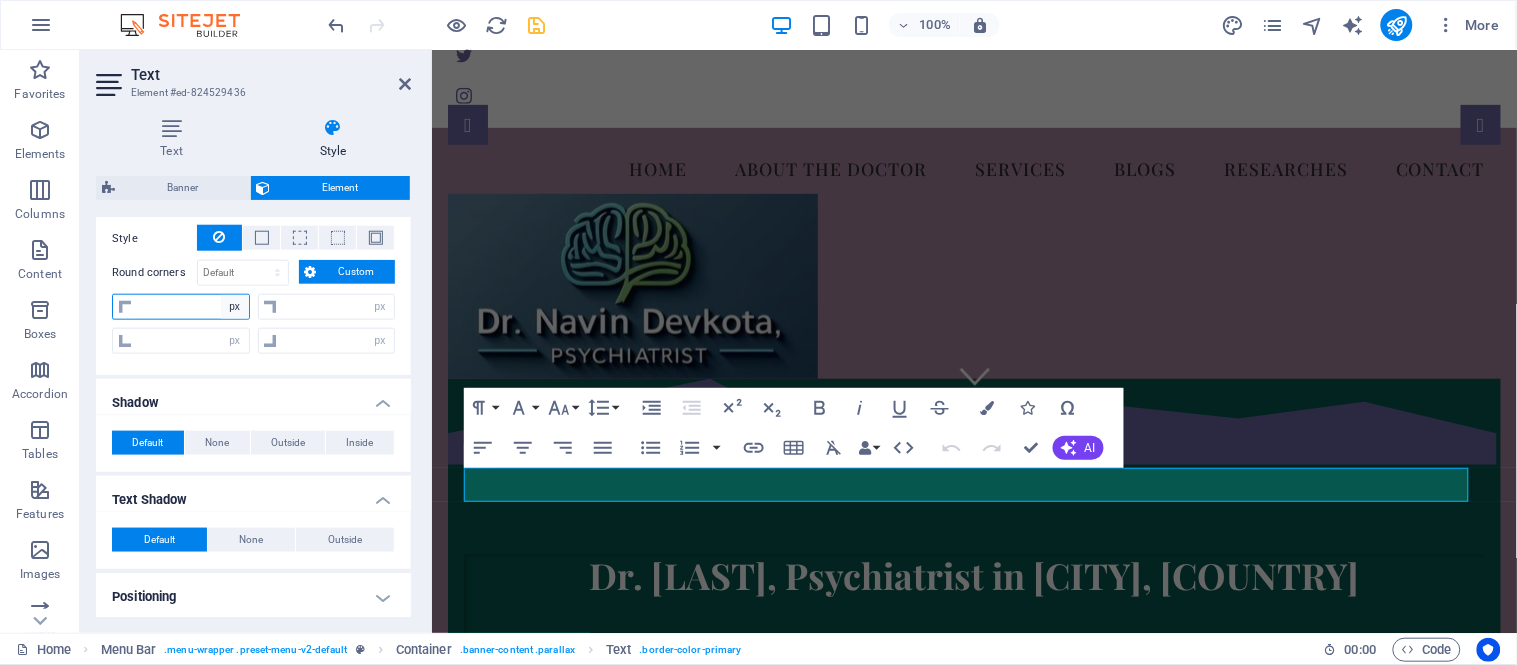 click on "px rem % vh vw" at bounding box center (235, 307) 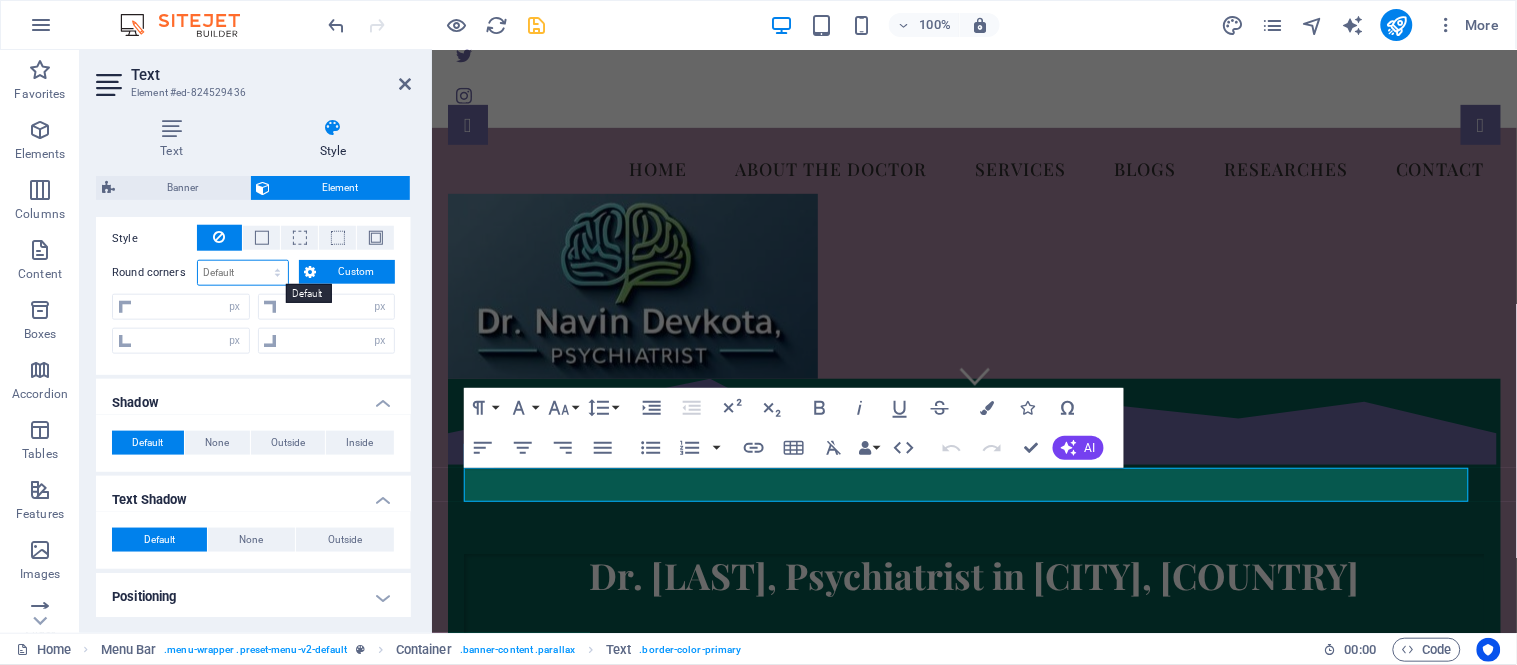 click on "Default px rem % vh vw Custom" at bounding box center (243, 273) 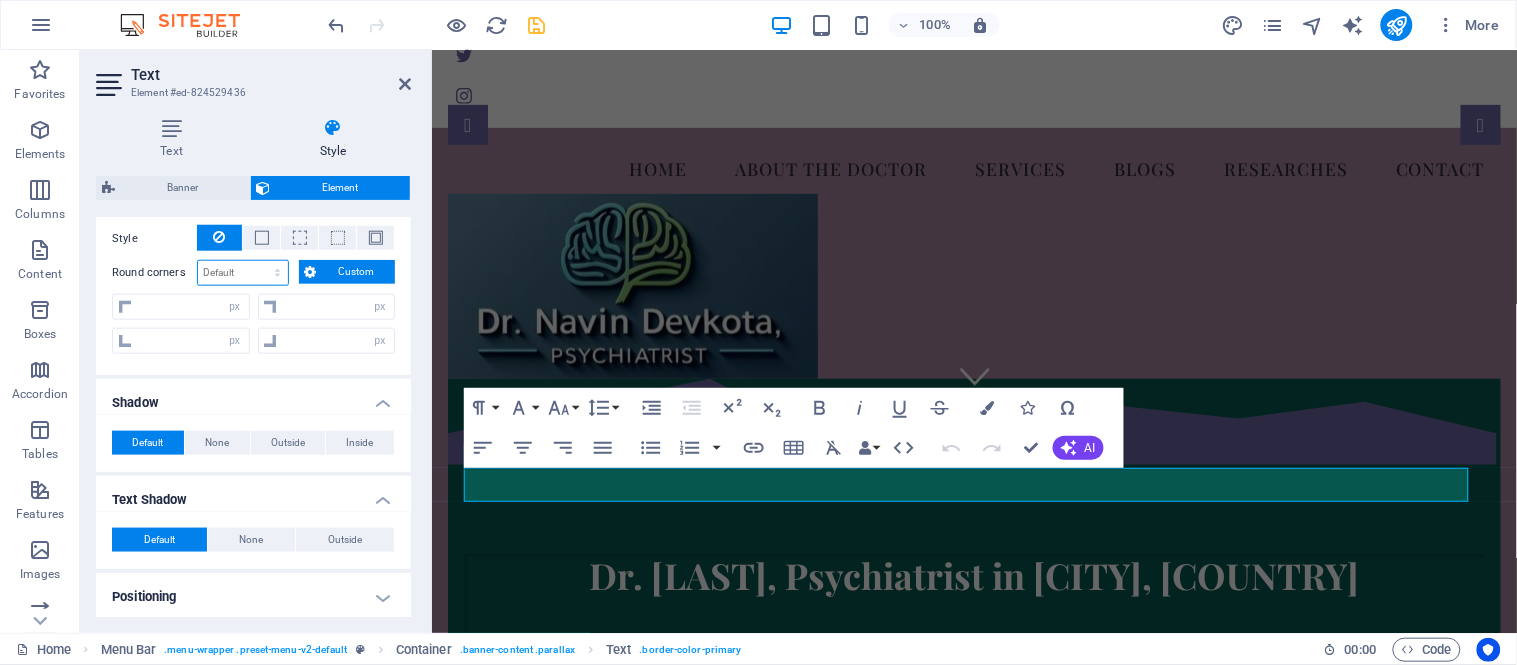 select on "vh" 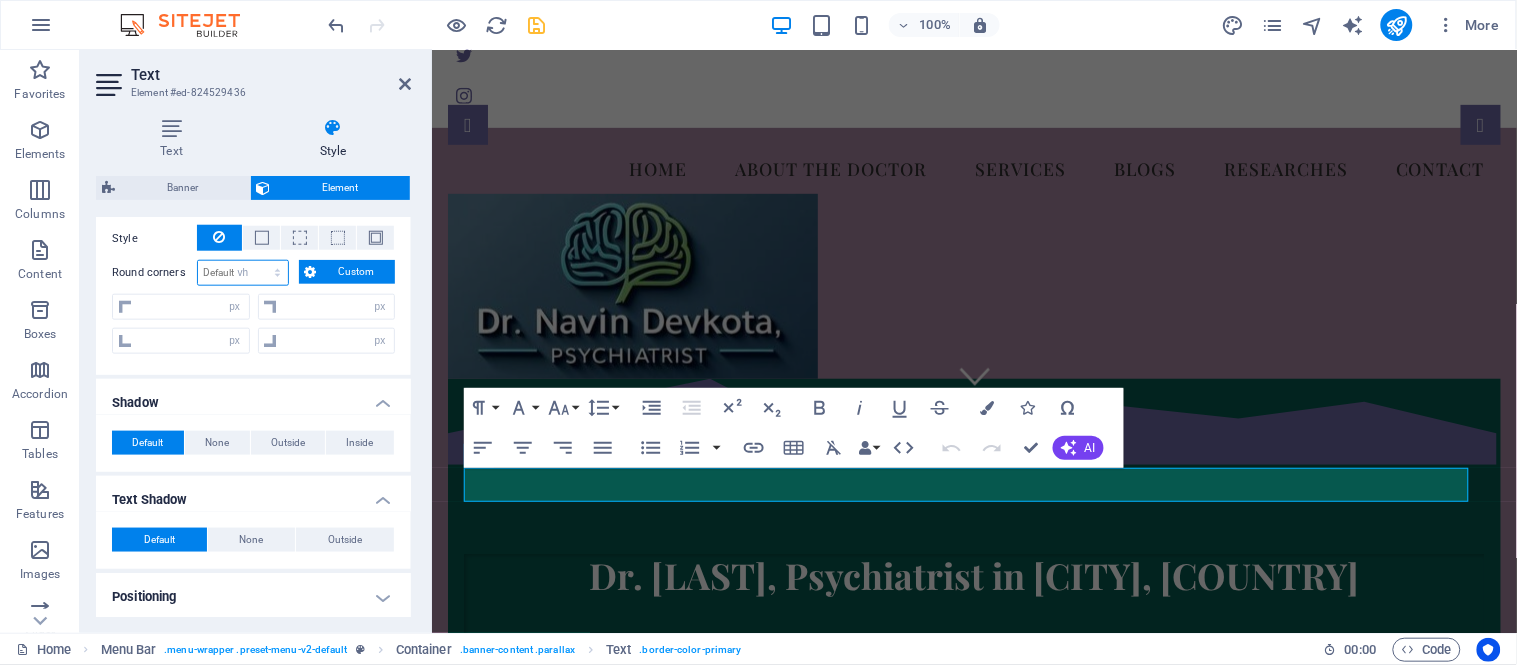 click on "Default px rem % vh vw Custom" at bounding box center [243, 273] 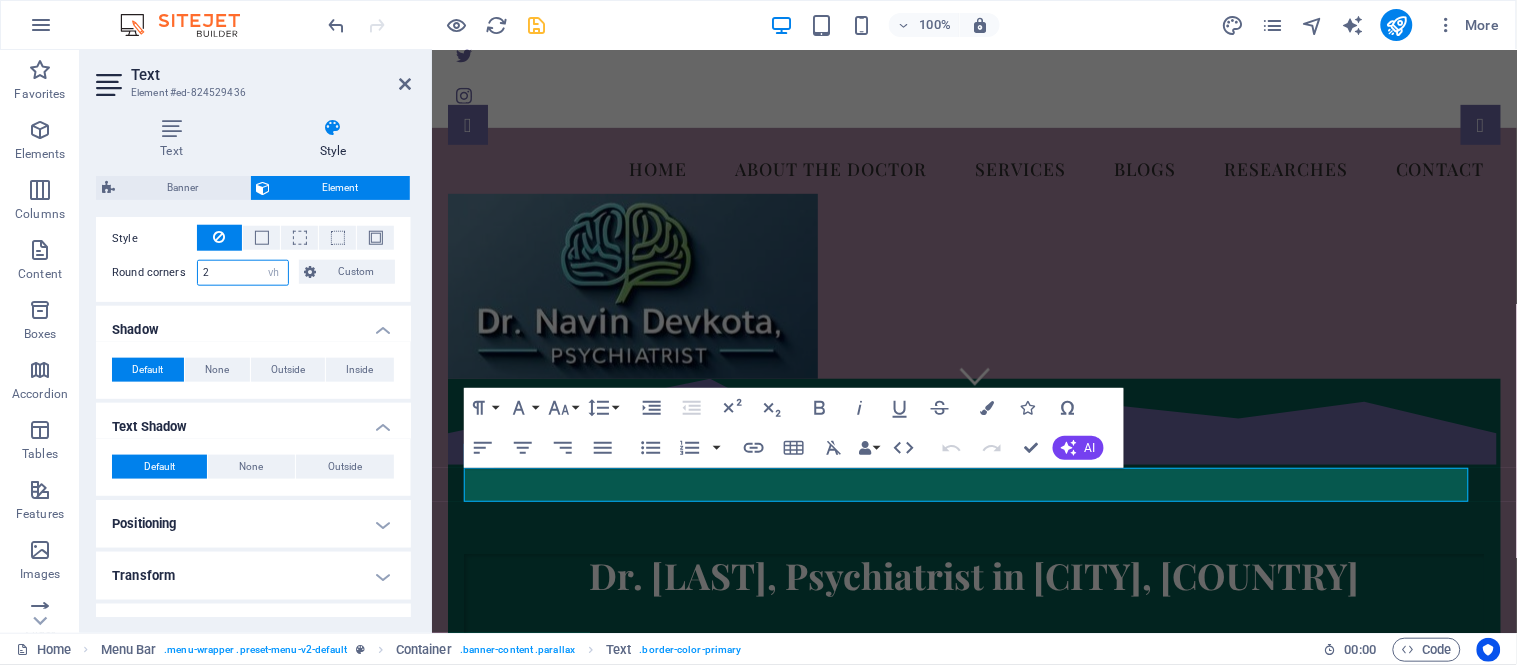 type on "2" 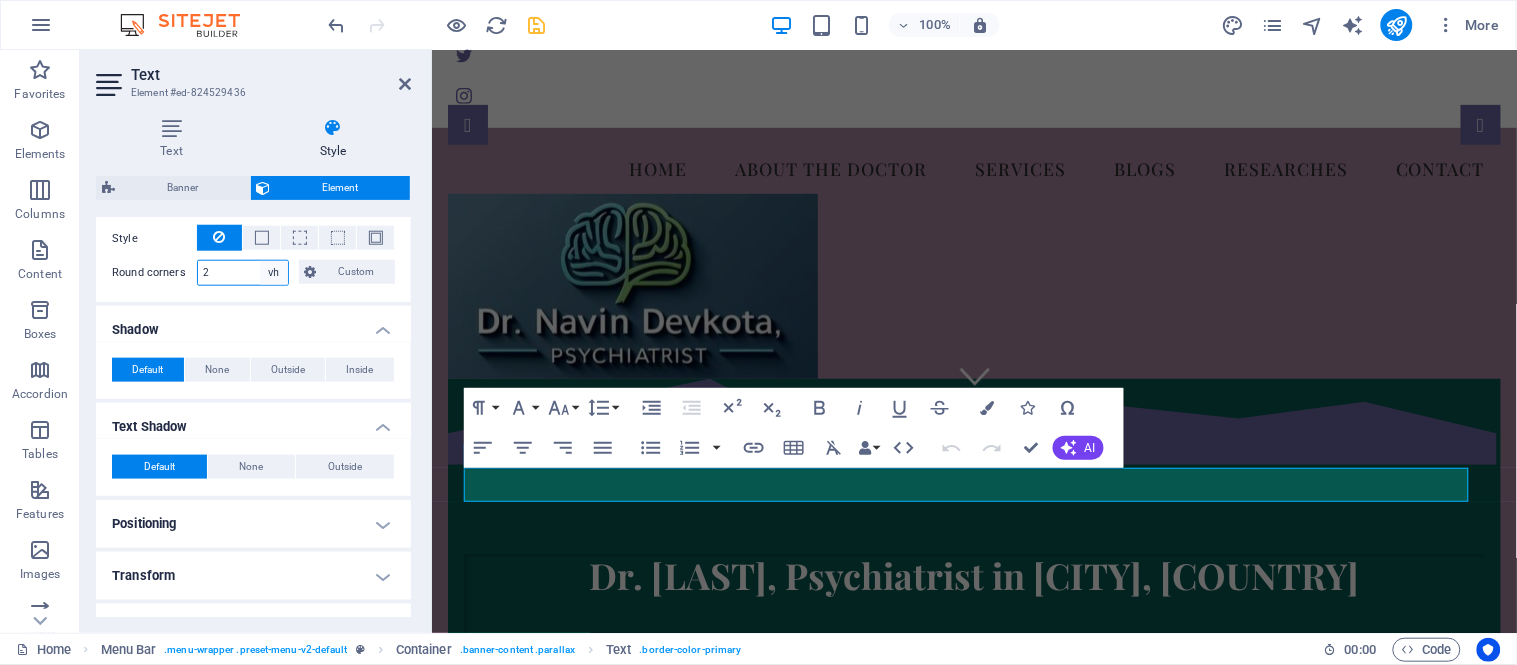 click on "Default px rem % vh vw Custom" at bounding box center (274, 273) 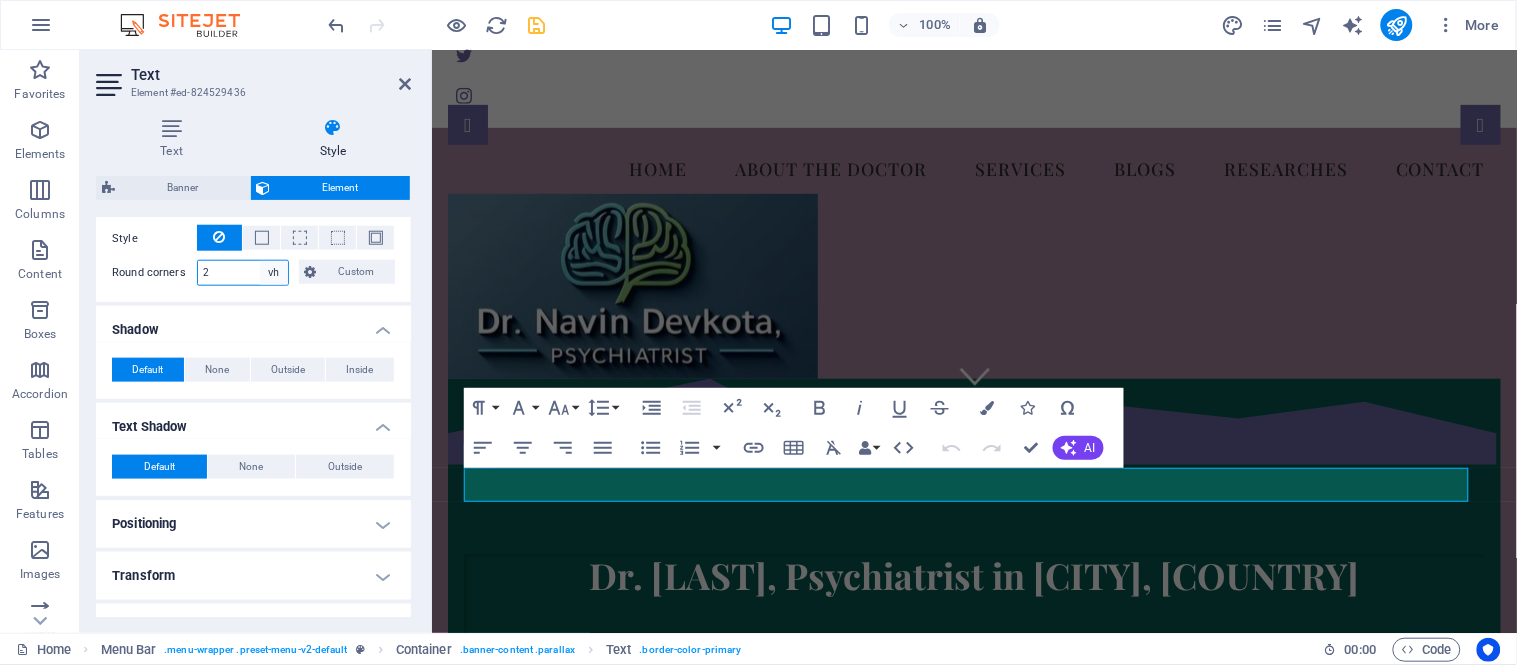 select on "vw" 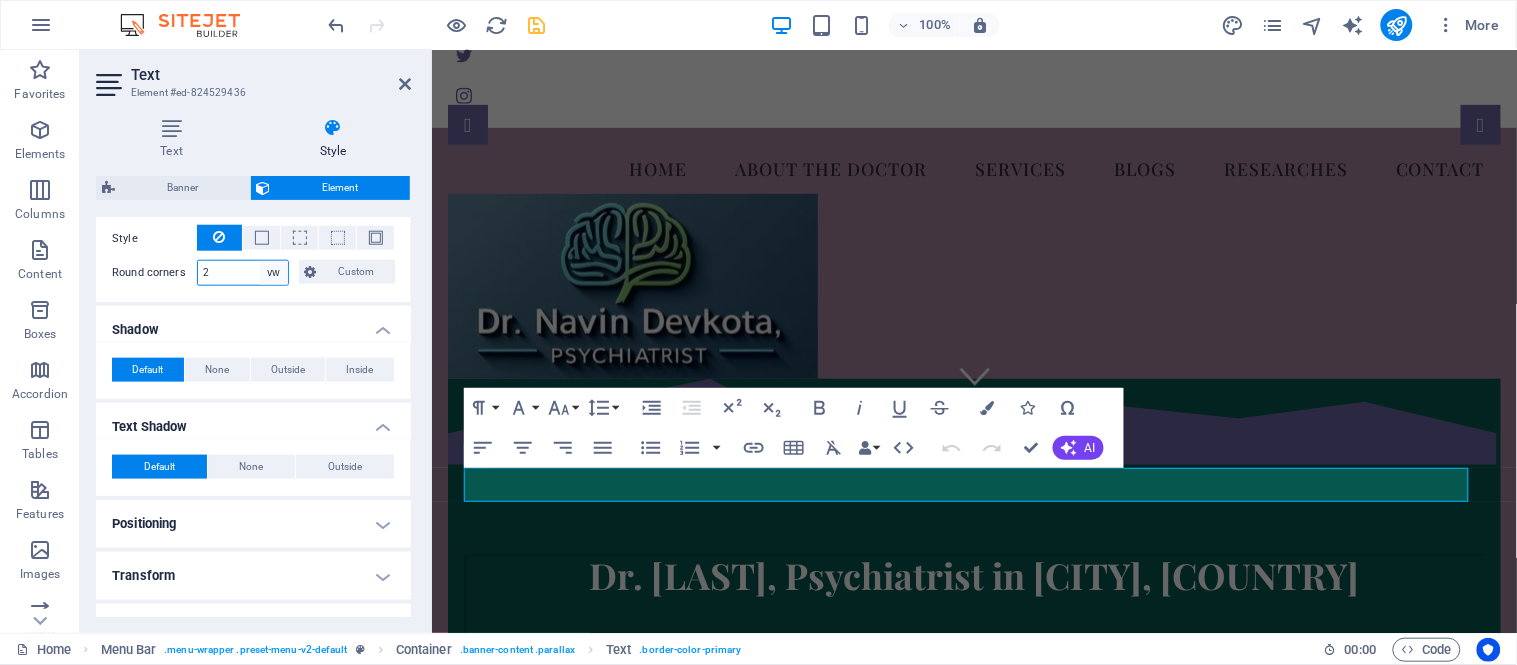 click on "Default px rem % vh vw Custom" at bounding box center [274, 273] 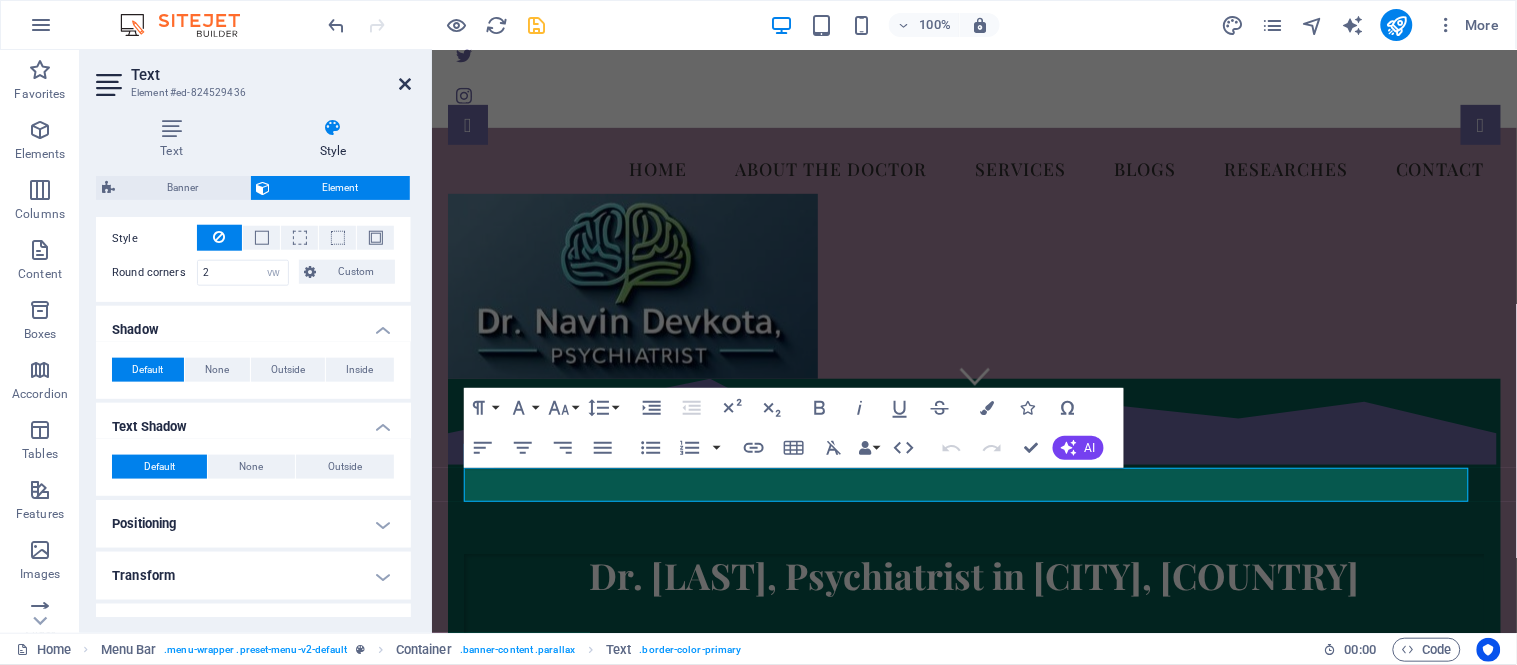 click at bounding box center [405, 84] 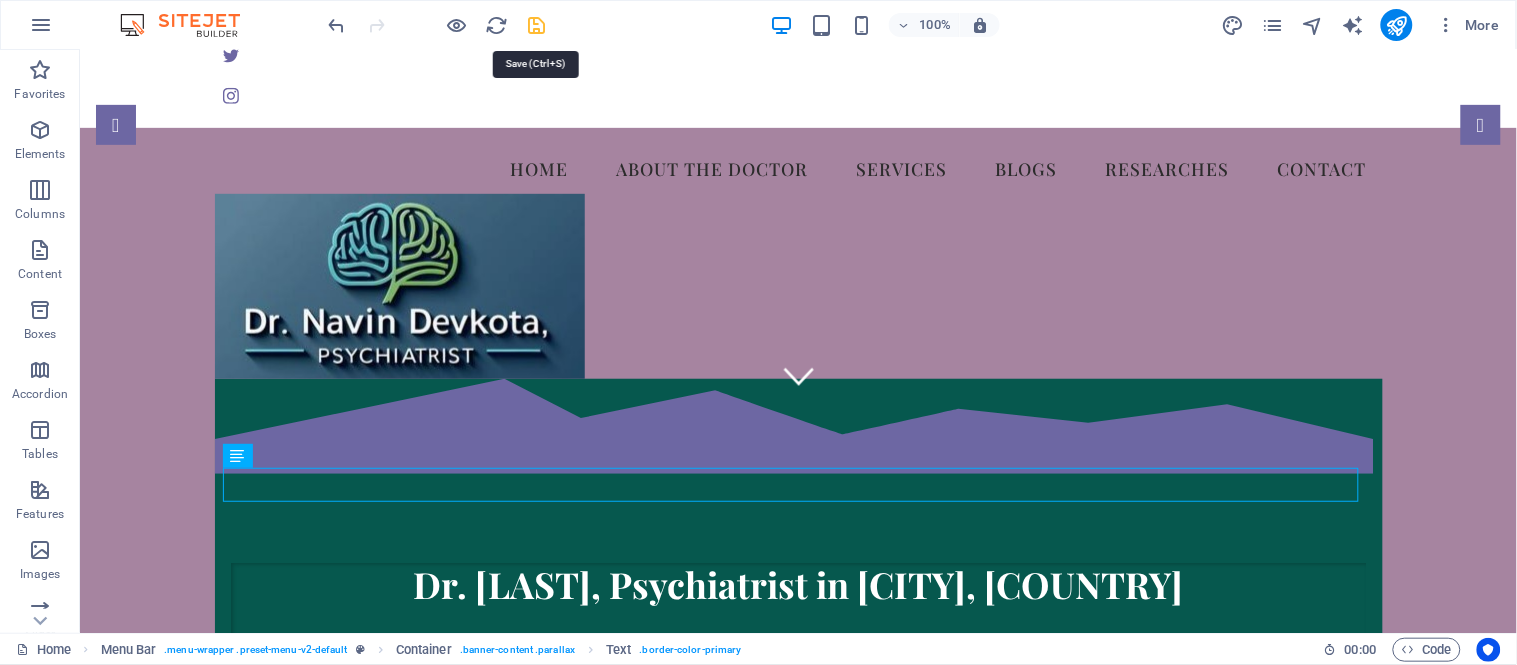 click at bounding box center (537, 25) 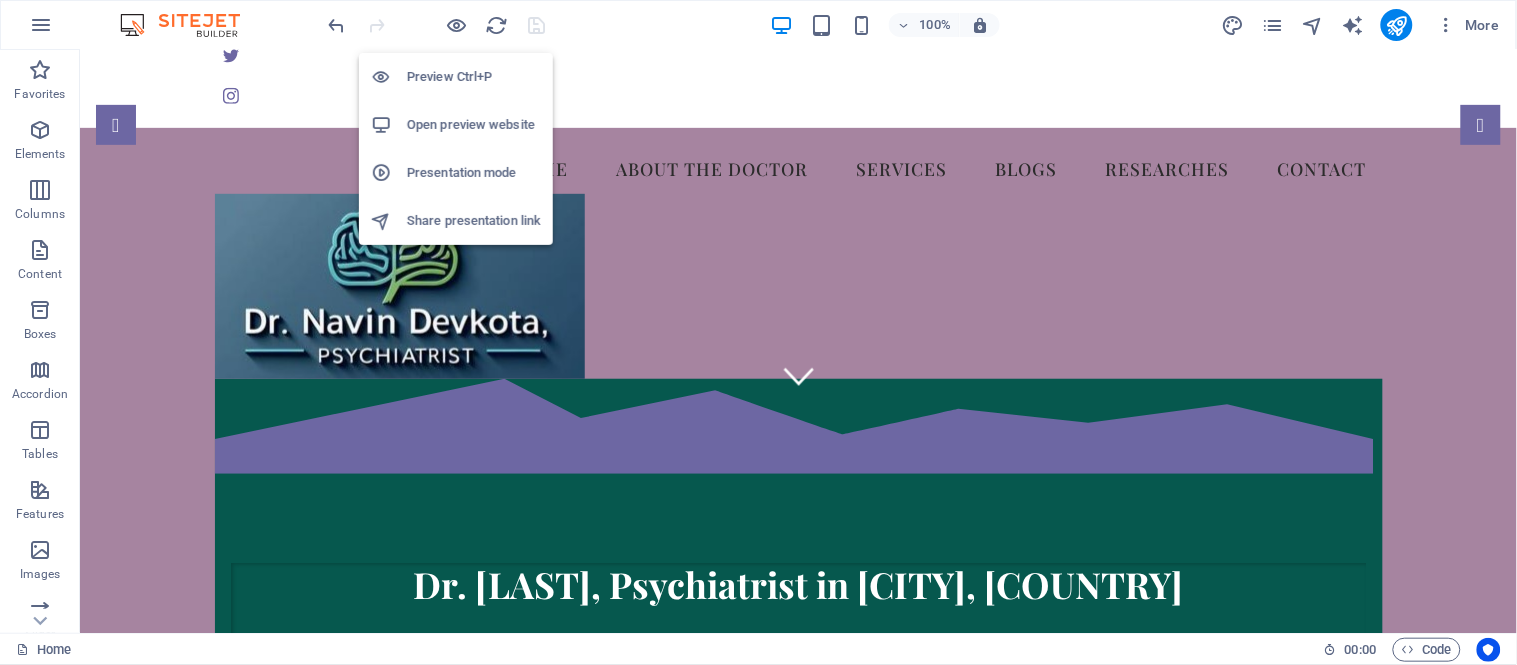 click on "Open preview website" at bounding box center [474, 125] 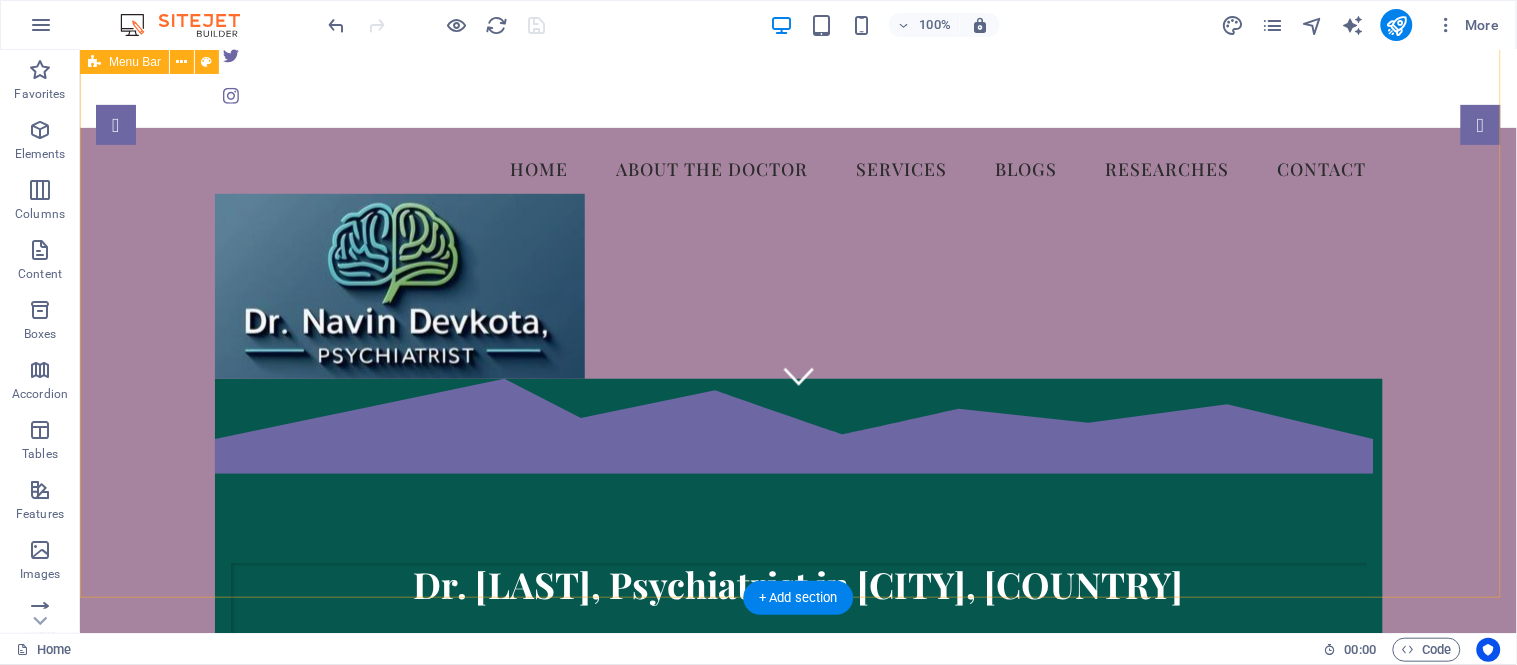 click on "Home About the doctor Services Blogs Researches Contact Dr. [LAST], Psychiatrist in [CITY], [COUNTRY] We take care of your mental health!" at bounding box center [797, 525] 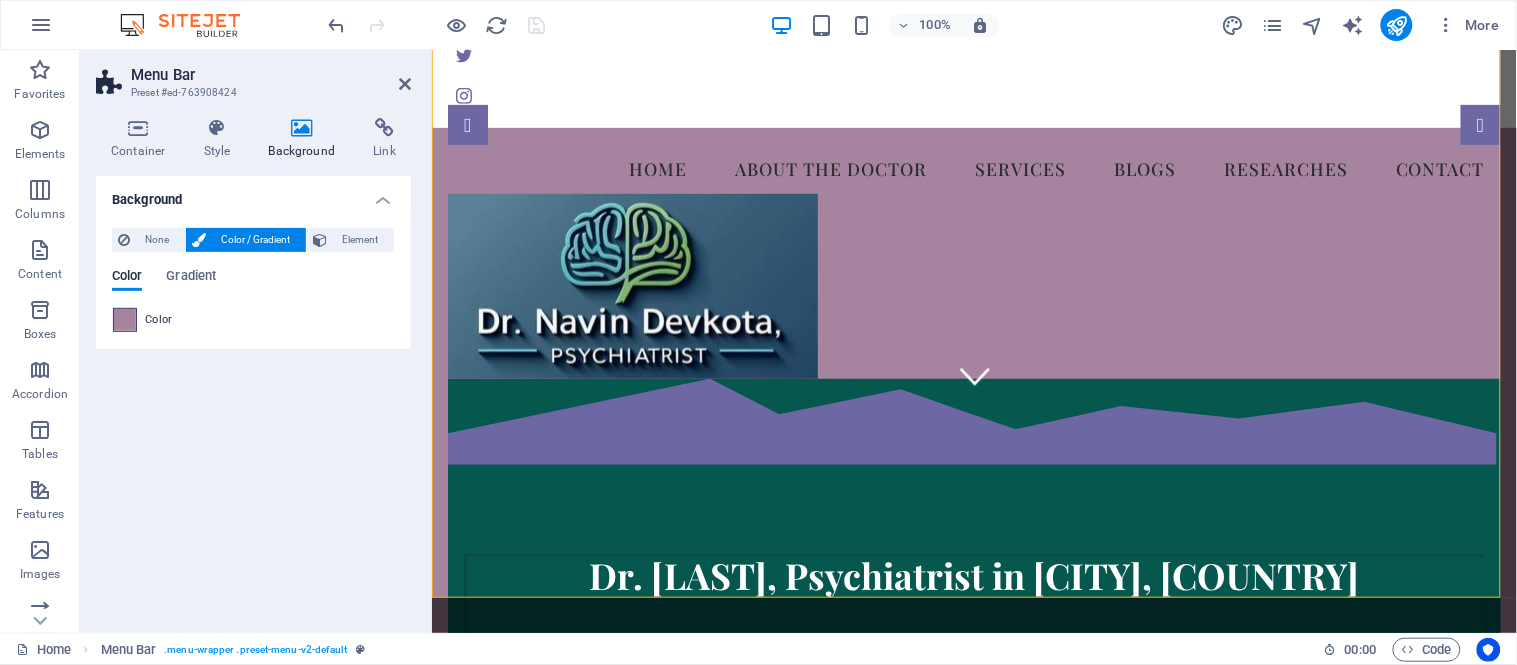 click at bounding box center (125, 320) 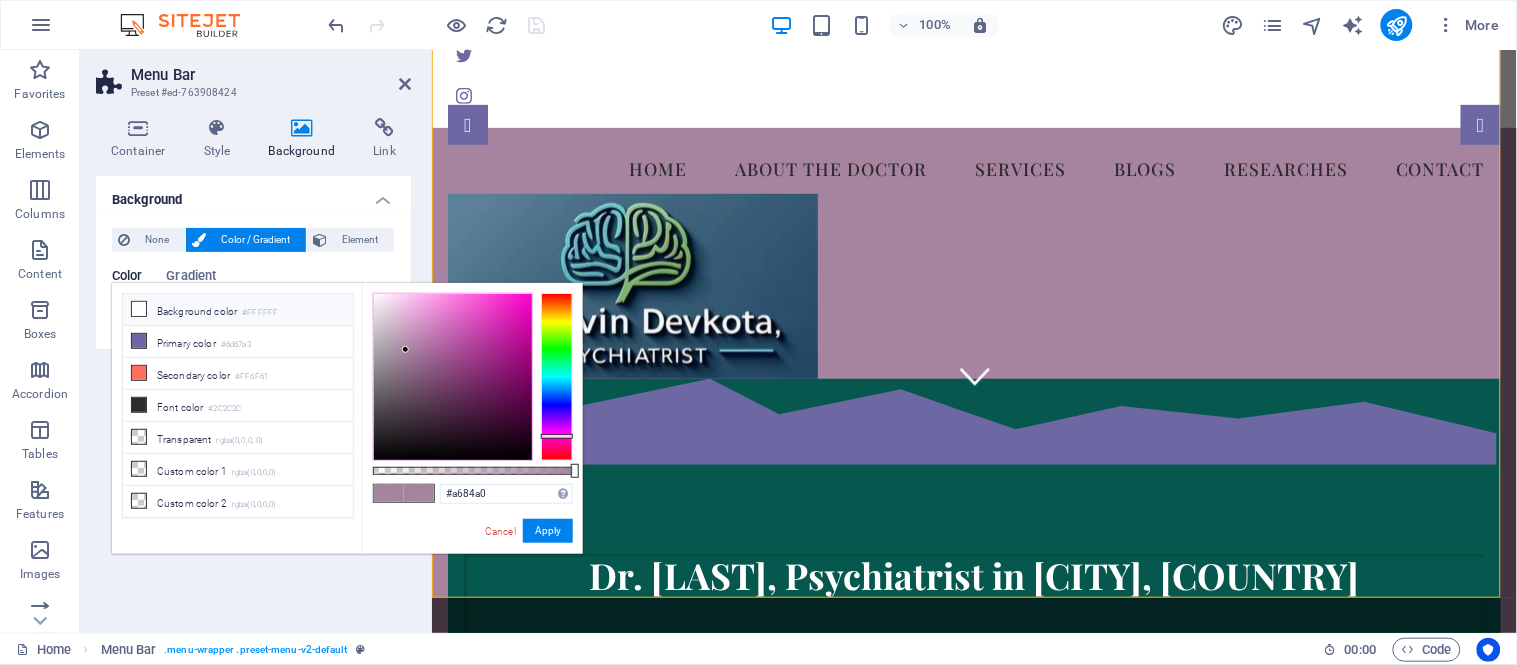 click at bounding box center [139, 309] 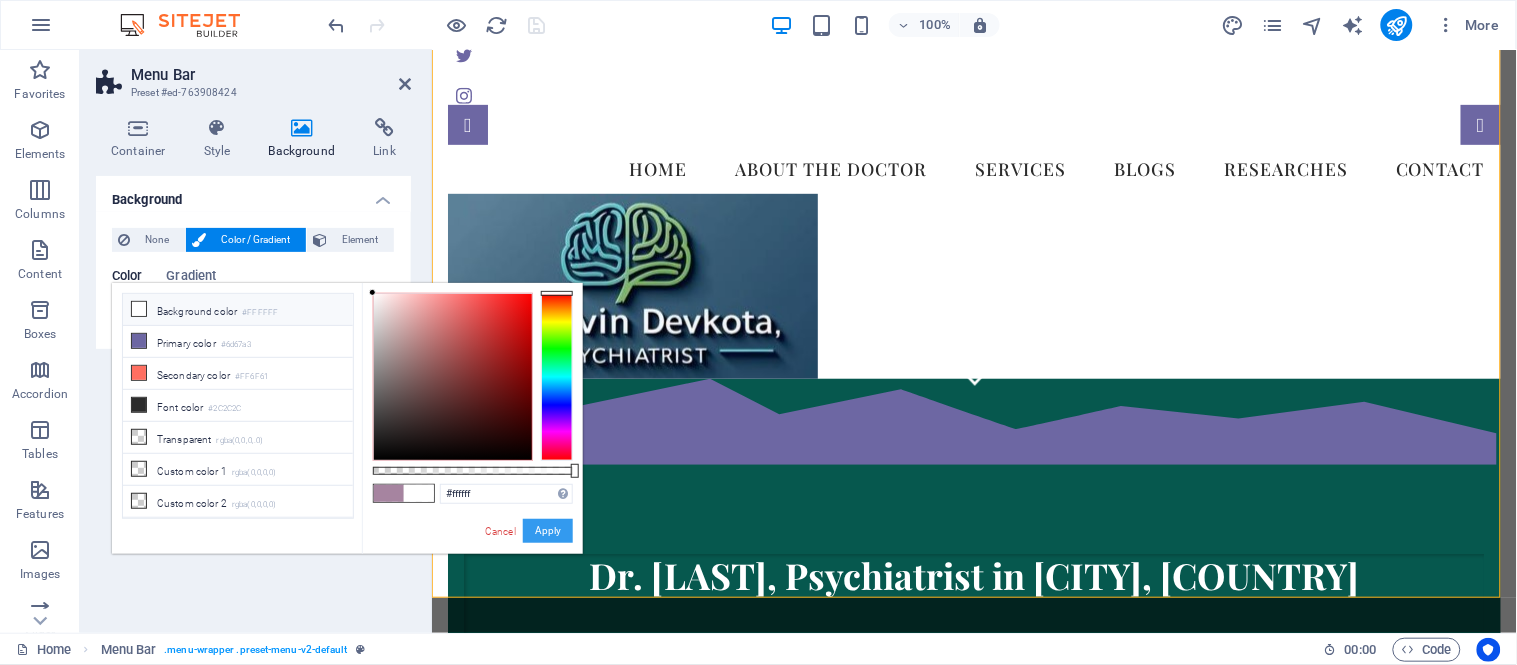 click on "Apply" at bounding box center (548, 531) 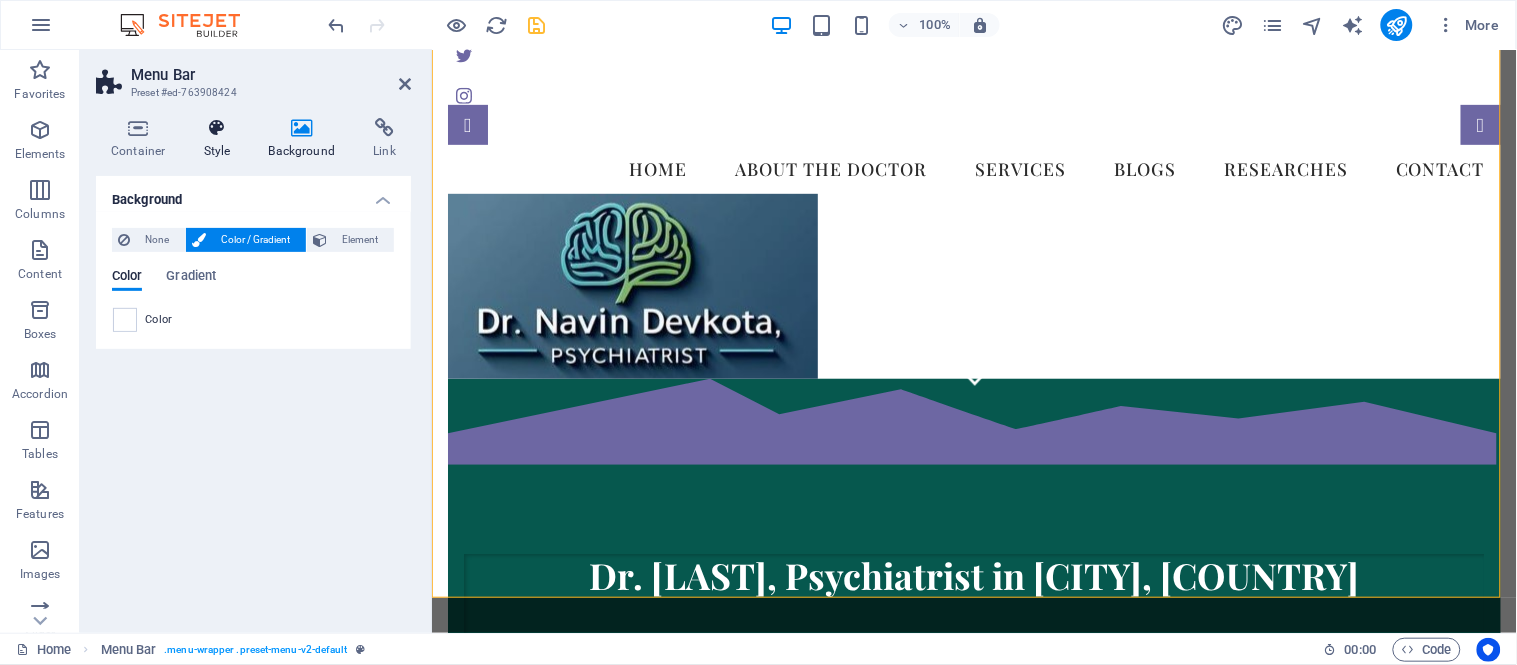 click on "Style" at bounding box center [221, 139] 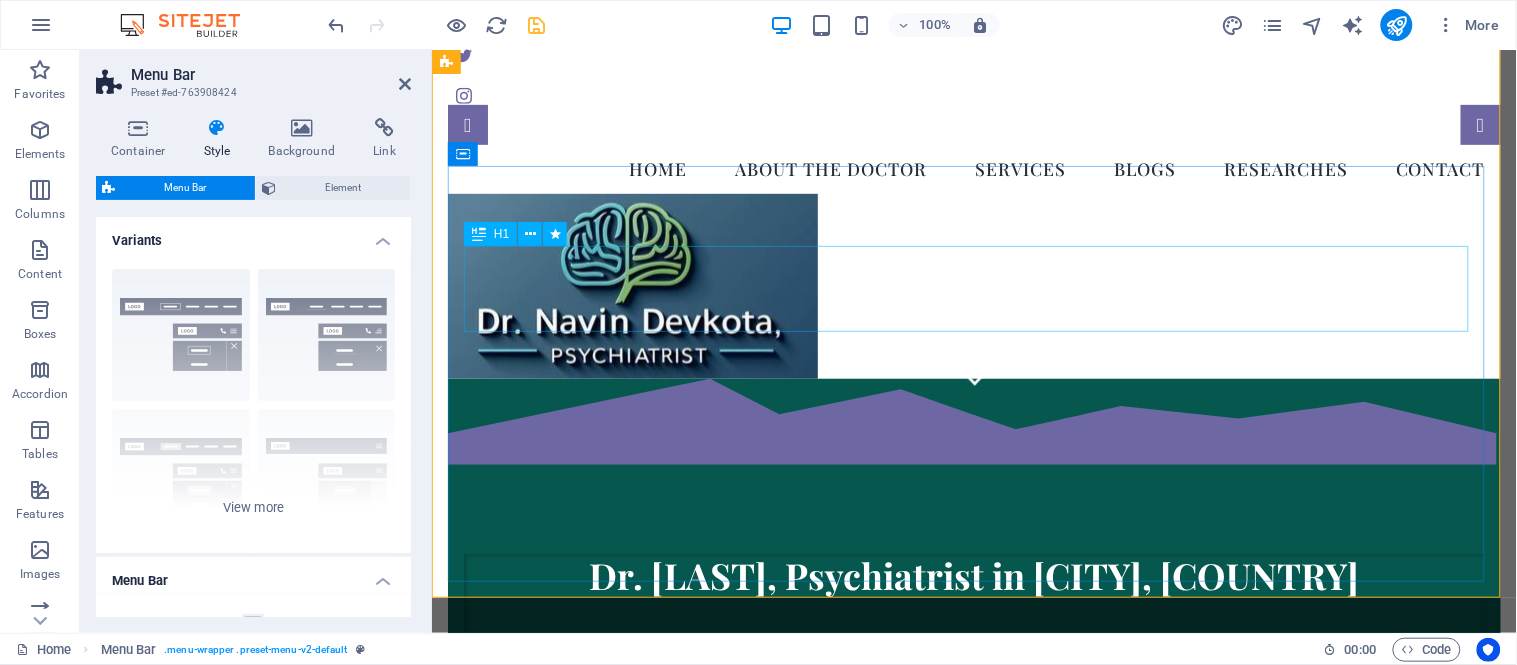 click on "Dr. [LAST], Psychiatrist in [CITY], [COUNTRY]" at bounding box center [973, 596] 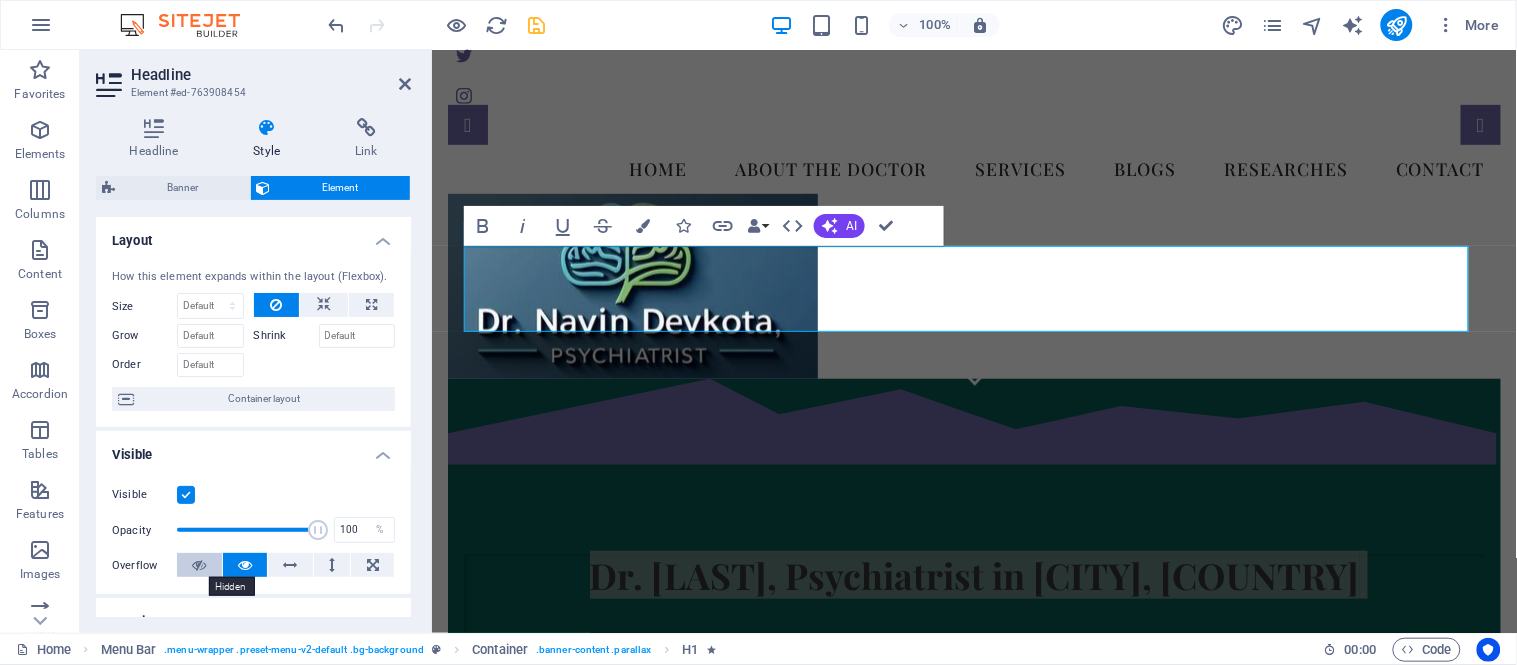 click at bounding box center [199, 565] 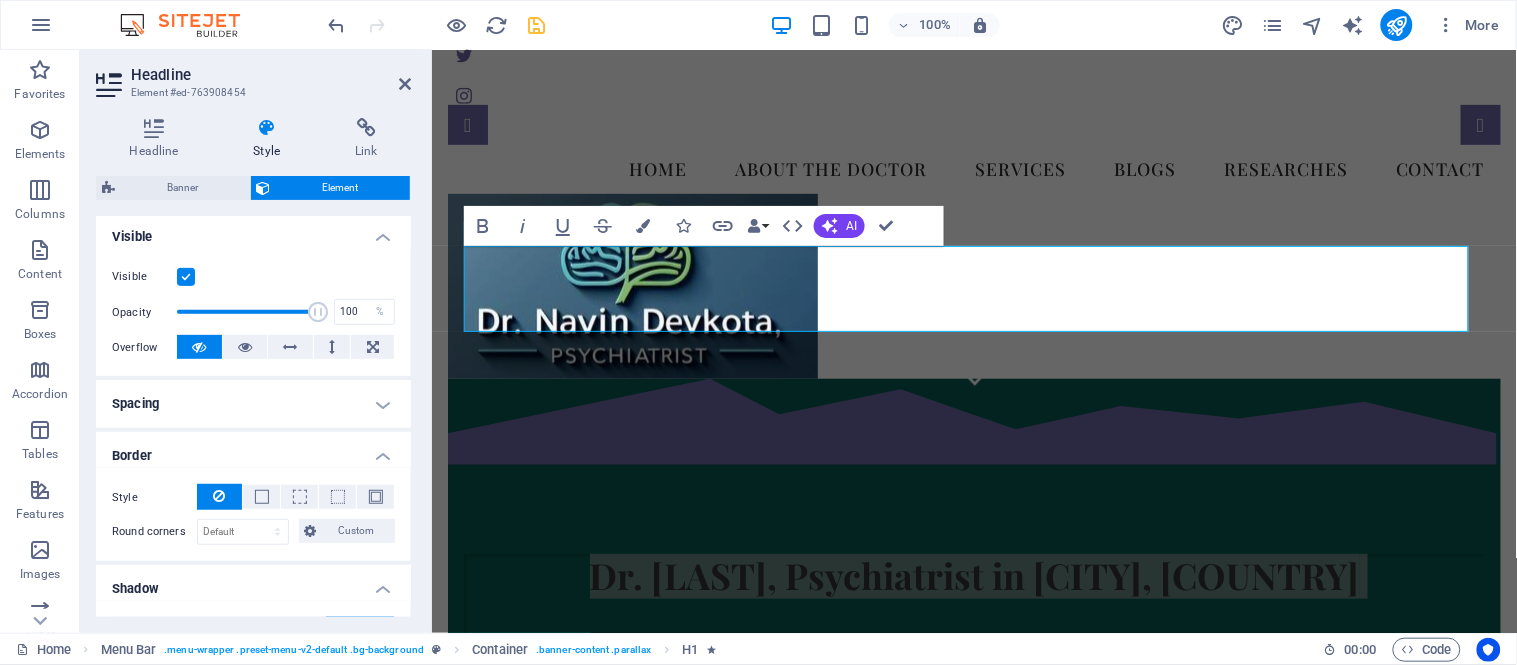 scroll, scrollTop: 286, scrollLeft: 0, axis: vertical 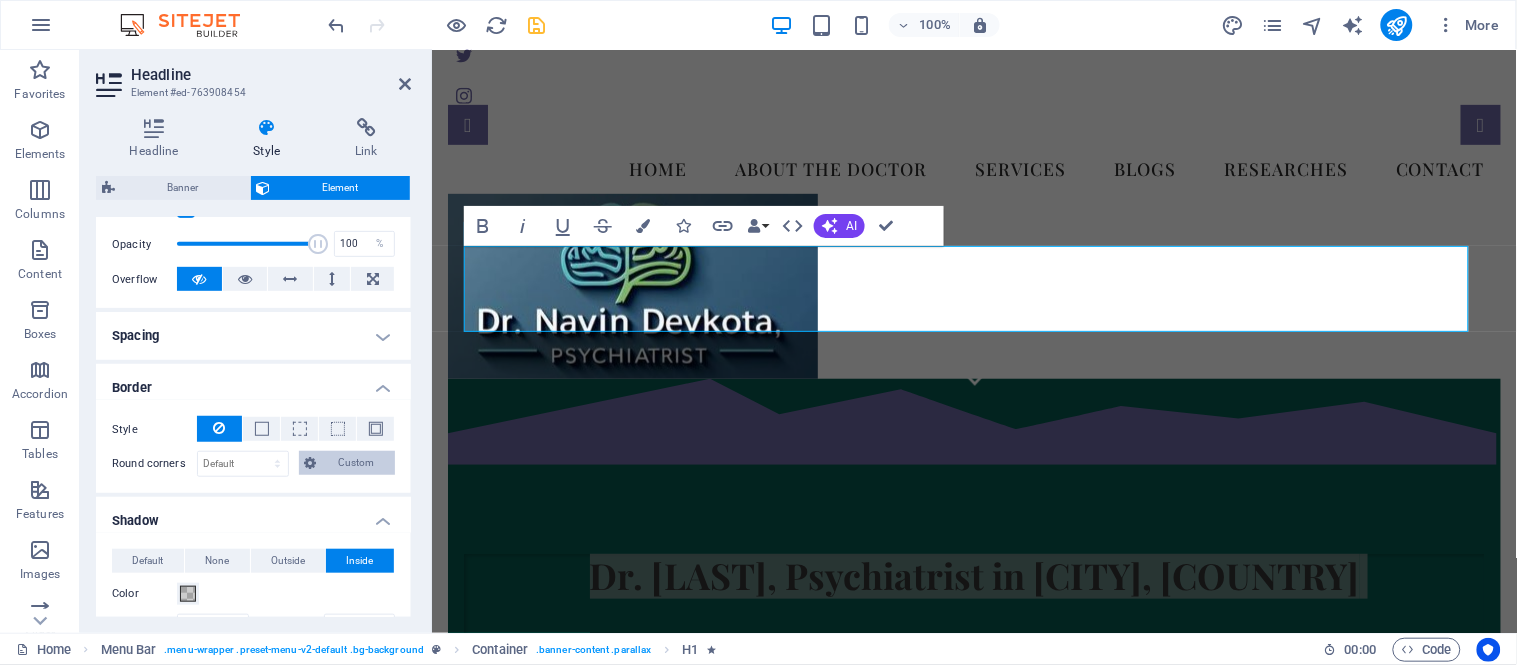 click on "Custom" at bounding box center [356, 463] 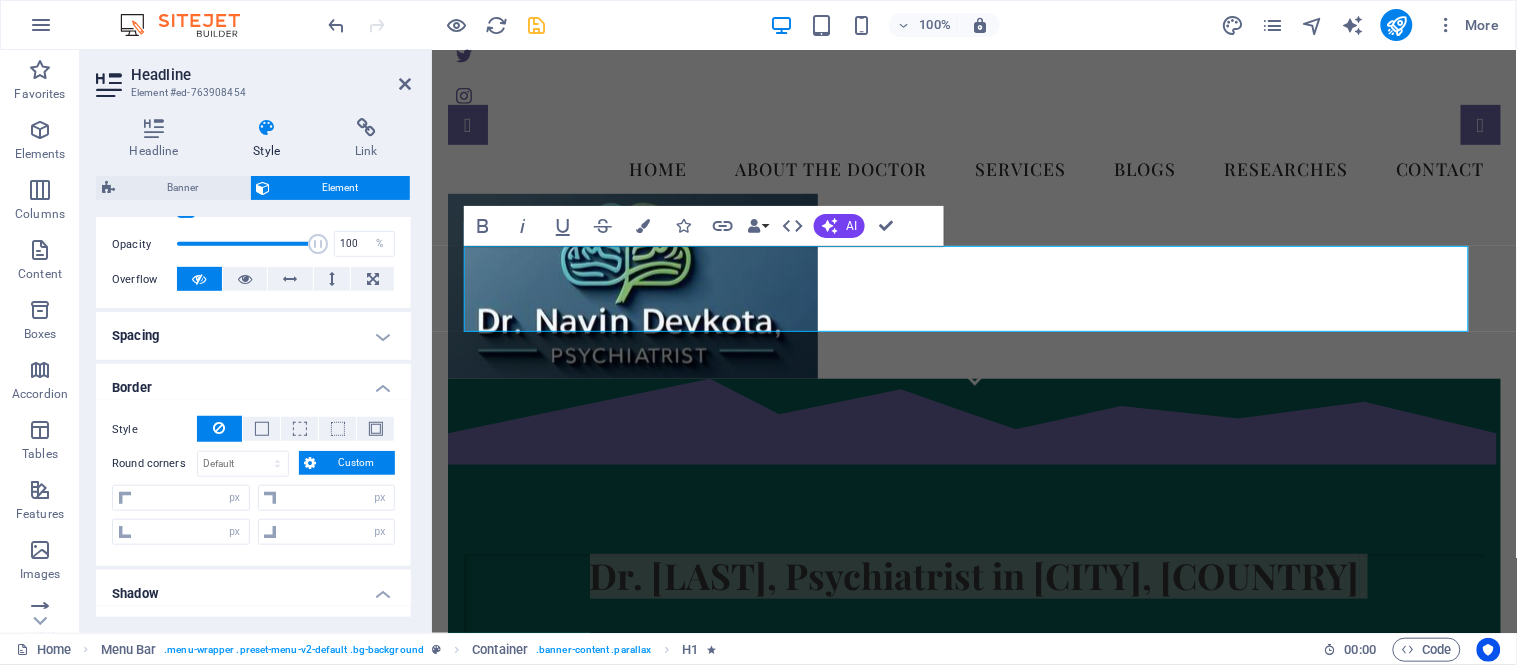 drag, startPoint x: 406, startPoint y: 368, endPoint x: 408, endPoint y: 434, distance: 66.0303 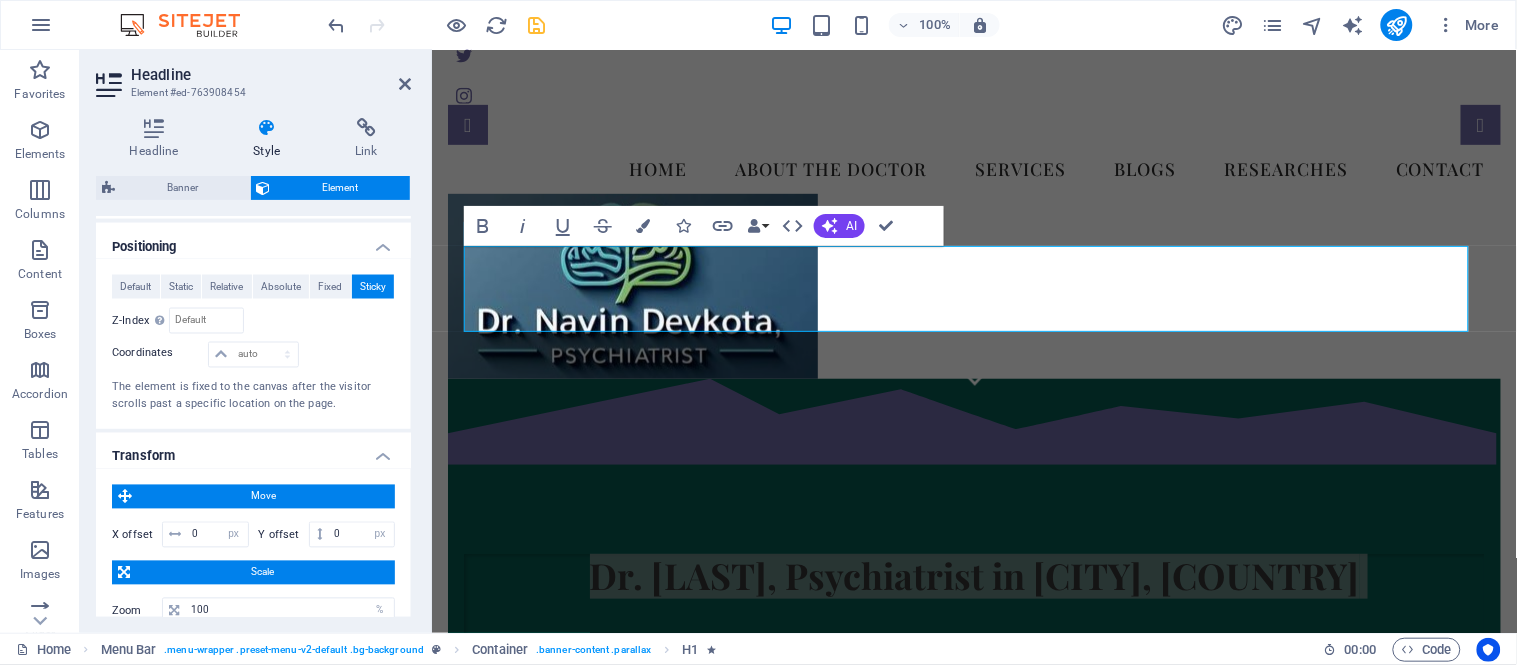 scroll, scrollTop: 896, scrollLeft: 0, axis: vertical 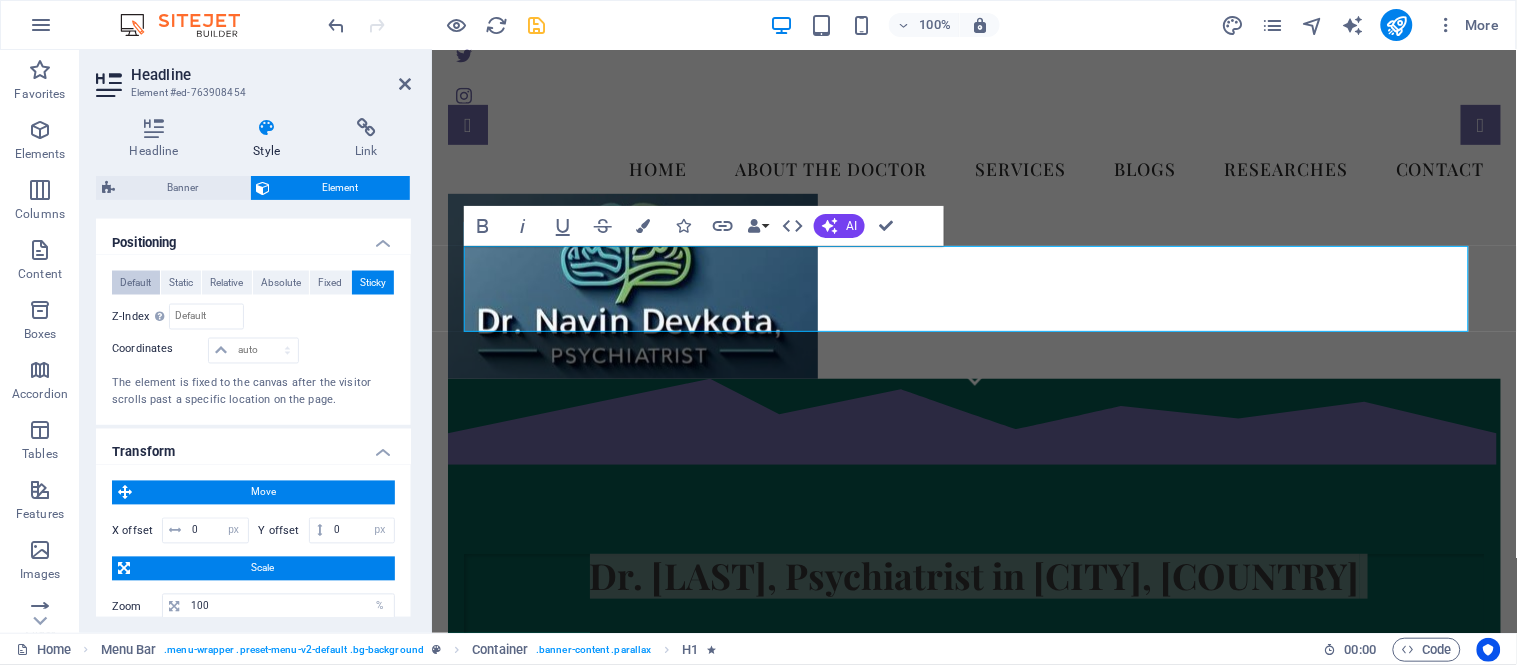click on "Default" at bounding box center (135, 283) 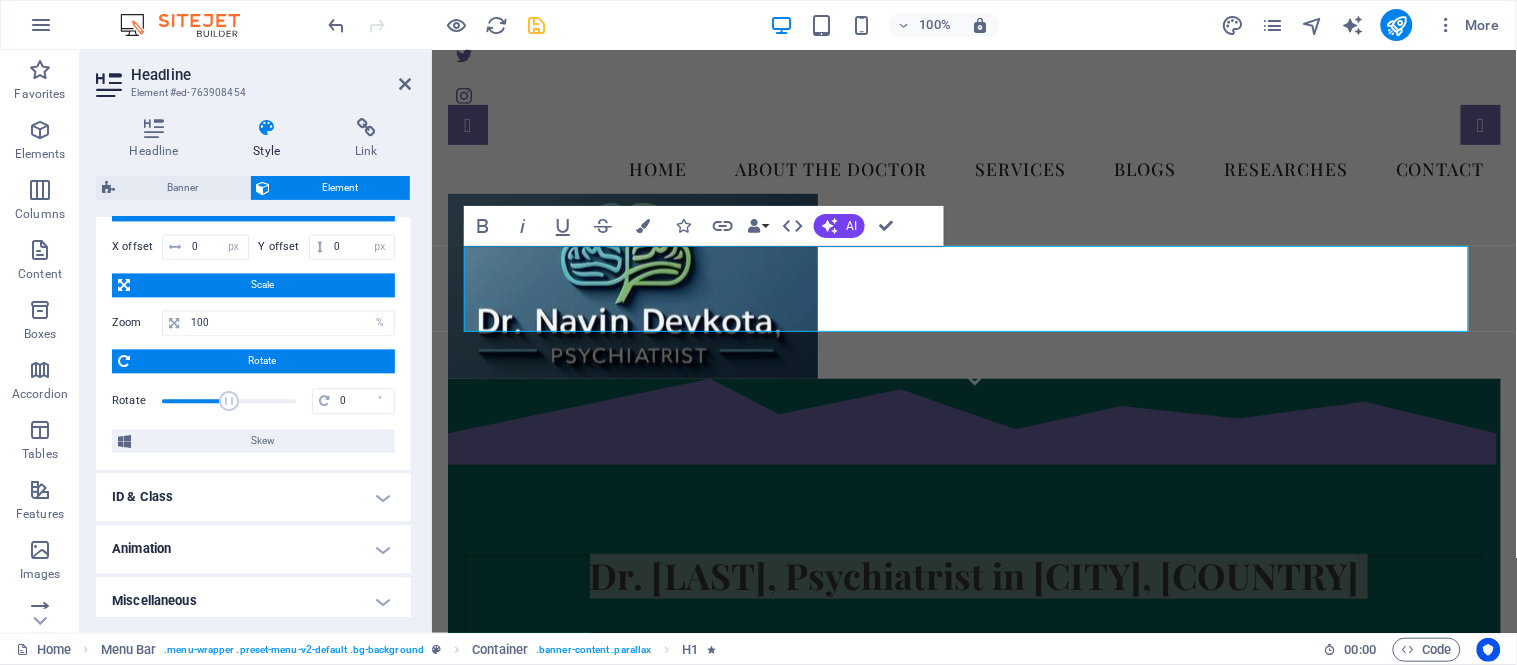 scroll, scrollTop: 1125, scrollLeft: 0, axis: vertical 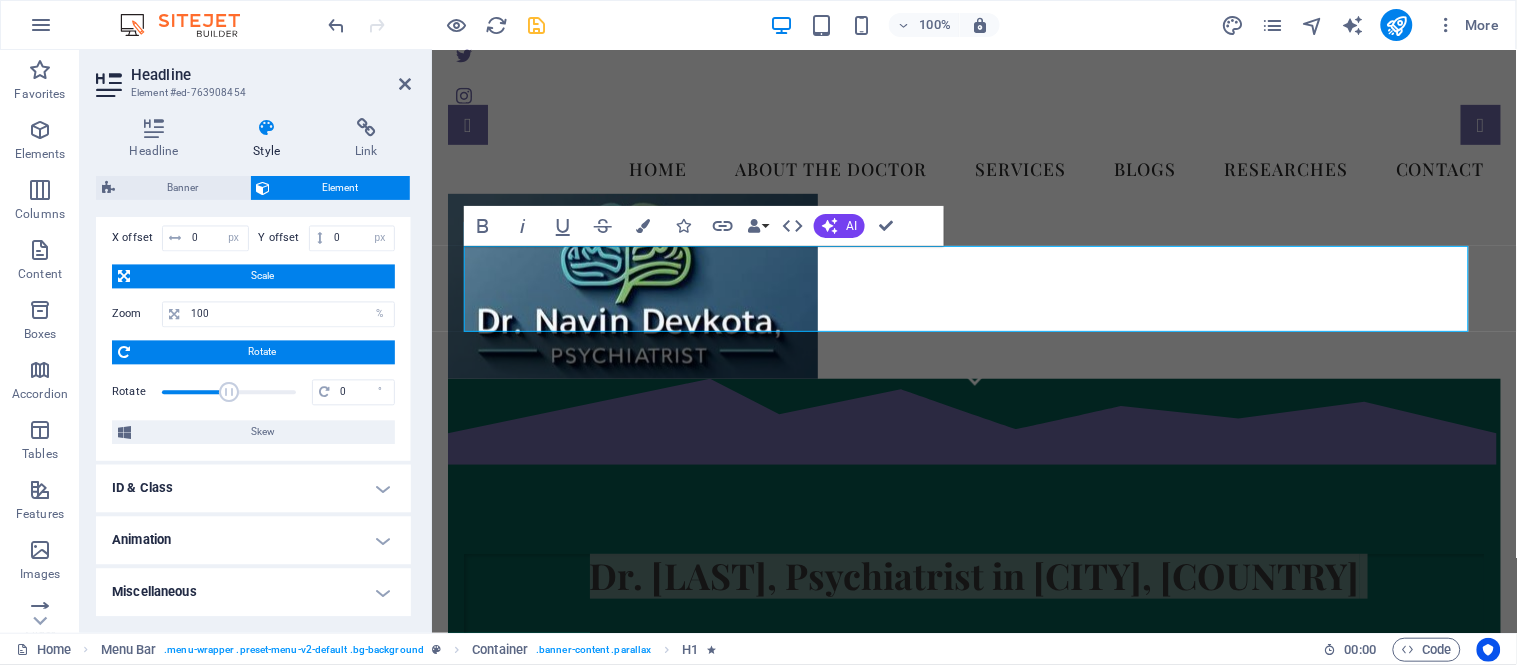 click on "Animation" at bounding box center (253, 541) 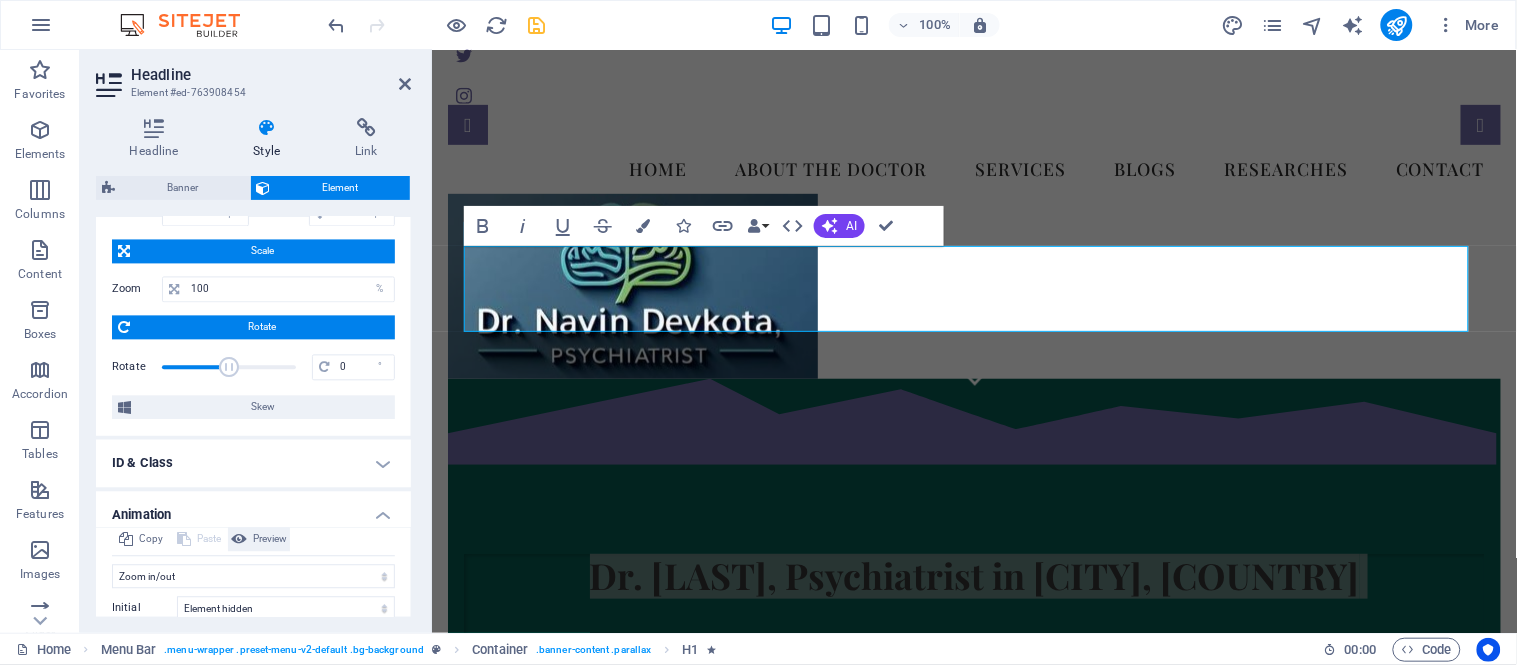 click at bounding box center (239, 540) 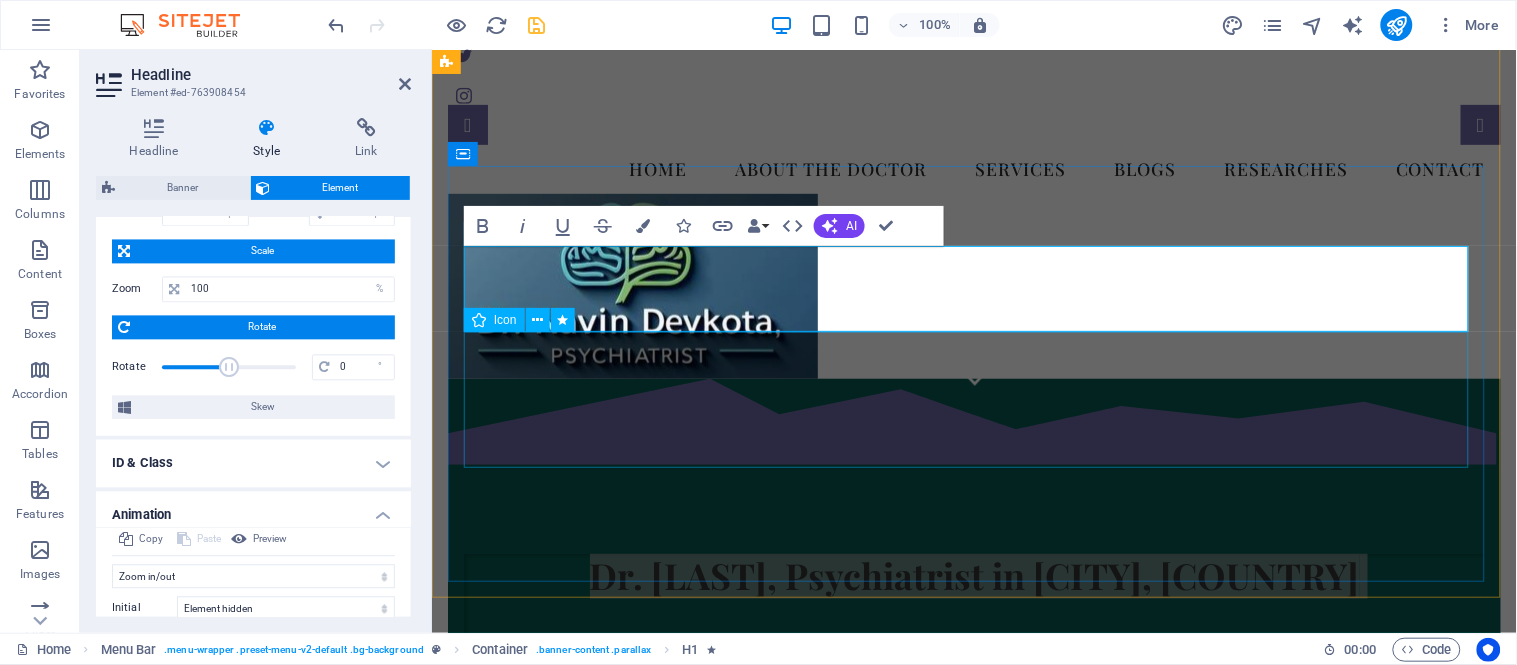click at bounding box center (973, 711) 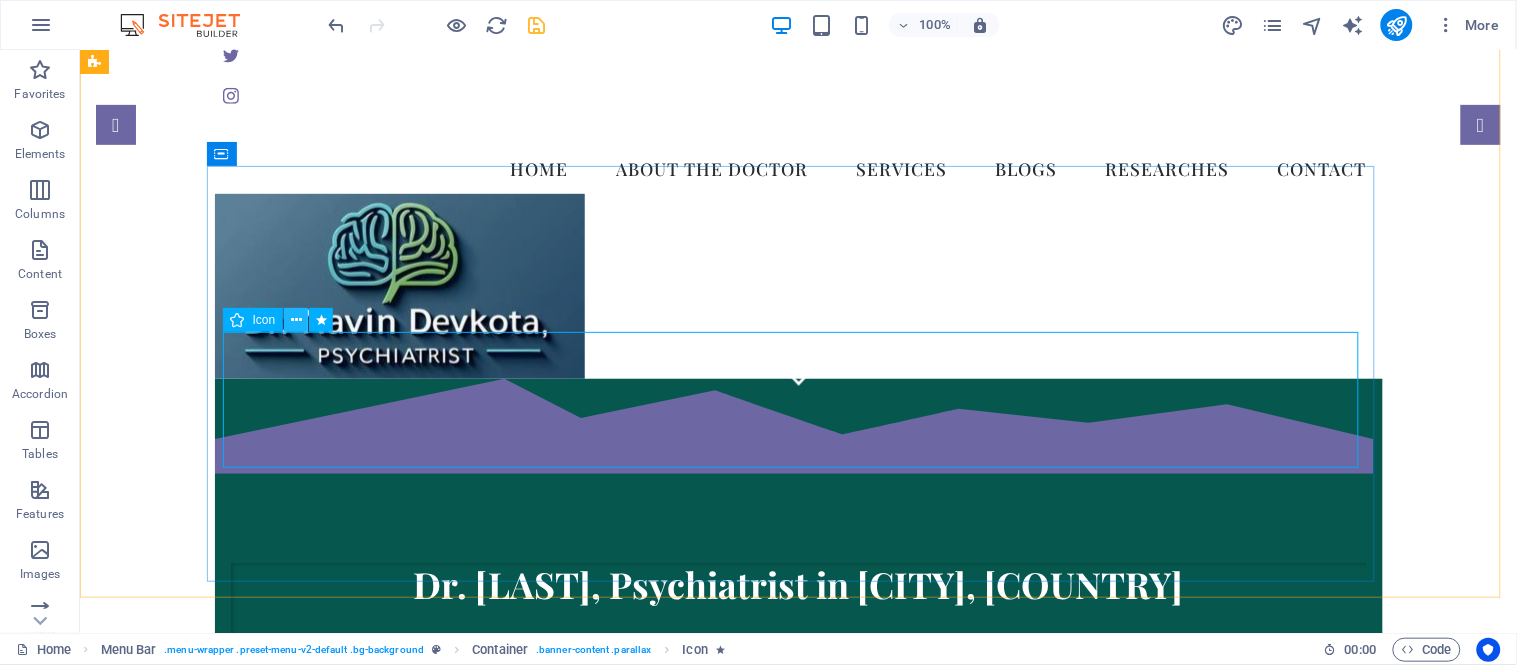 click at bounding box center [296, 320] 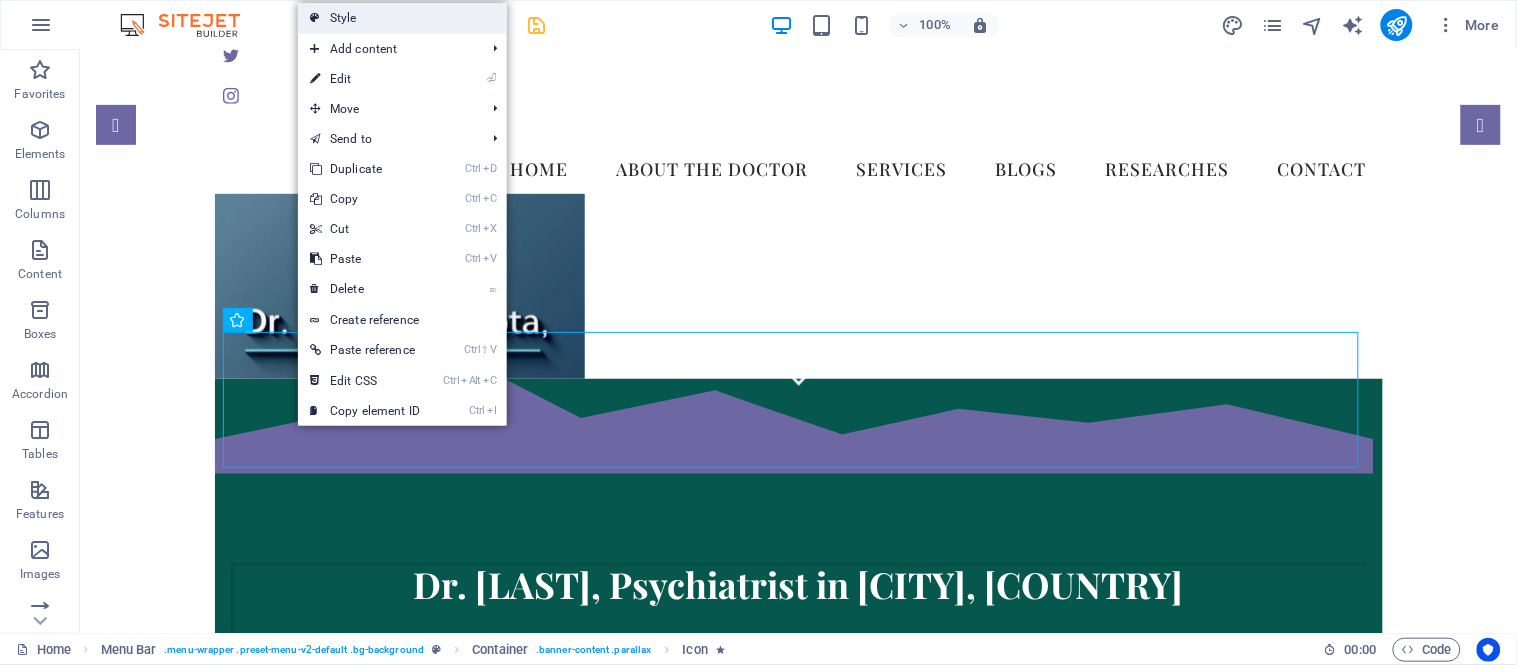click on "Style" at bounding box center [402, 18] 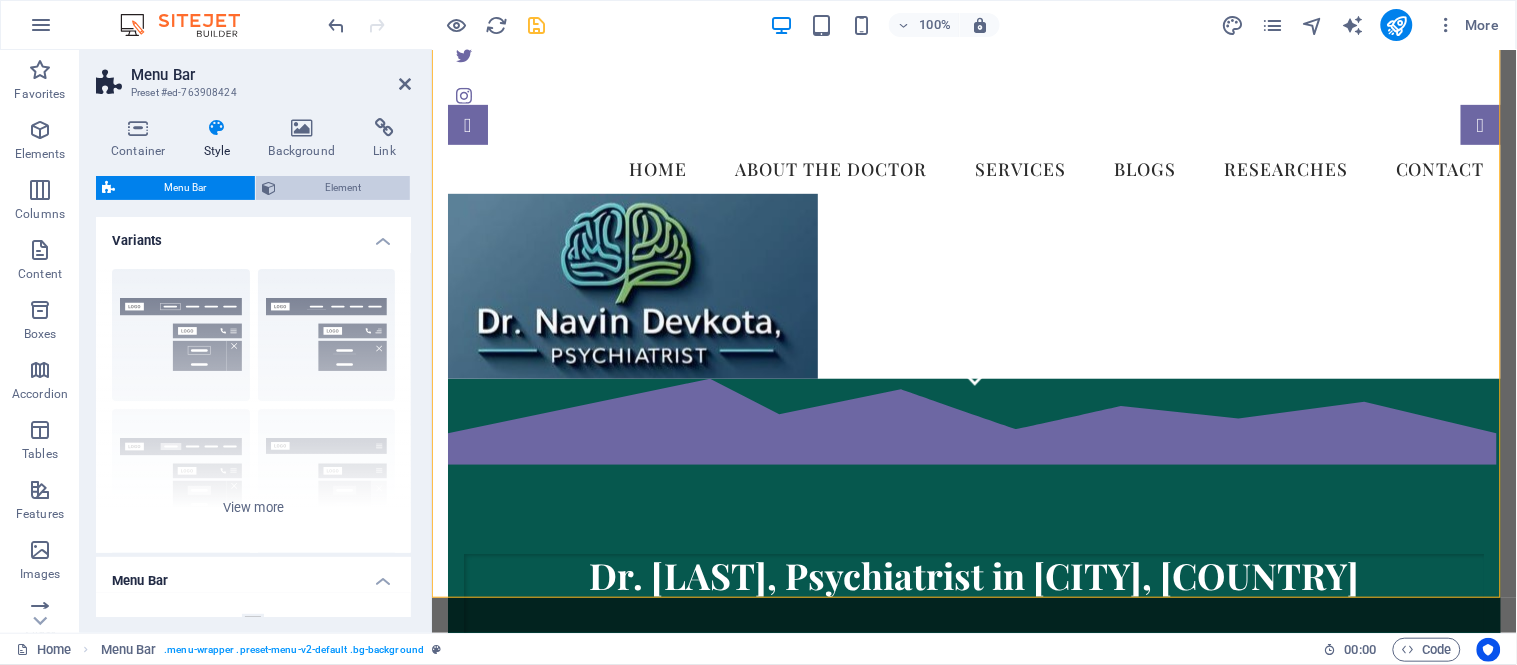 click on "Element" at bounding box center [343, 188] 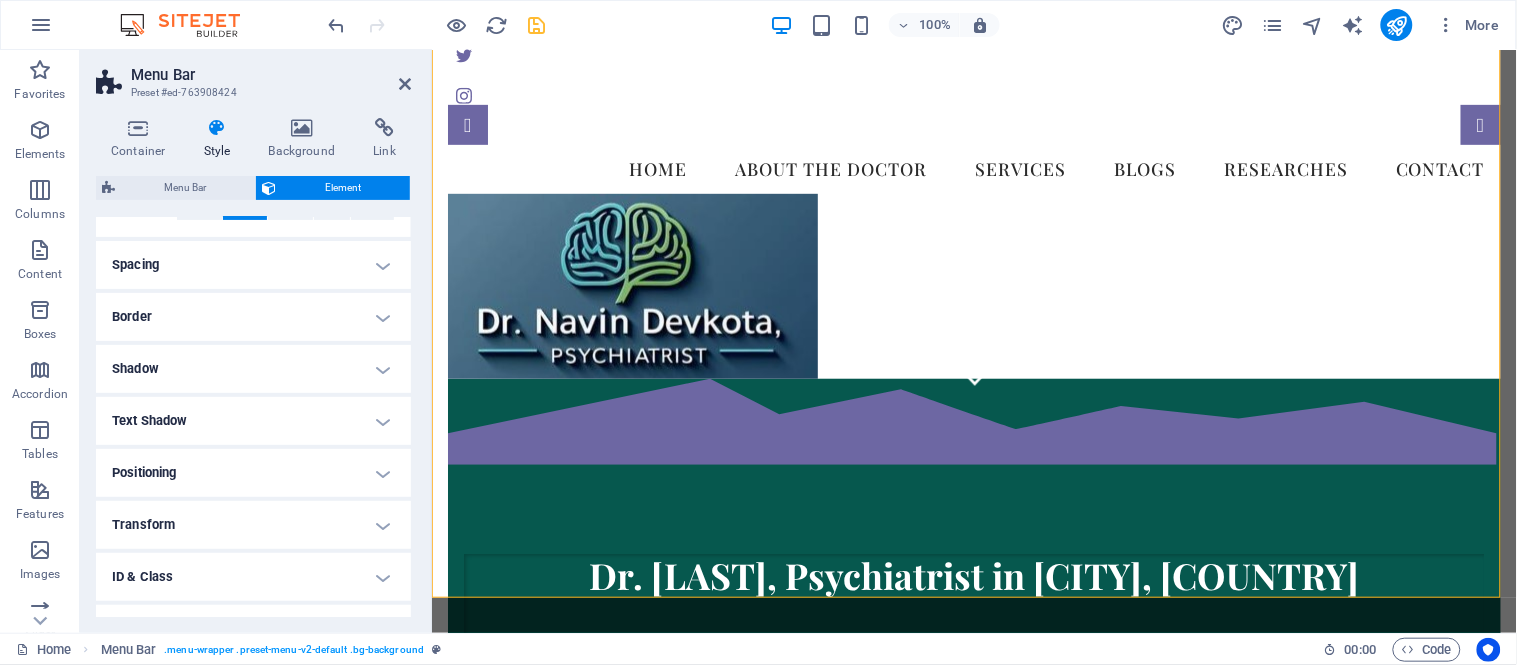 scroll, scrollTop: 228, scrollLeft: 0, axis: vertical 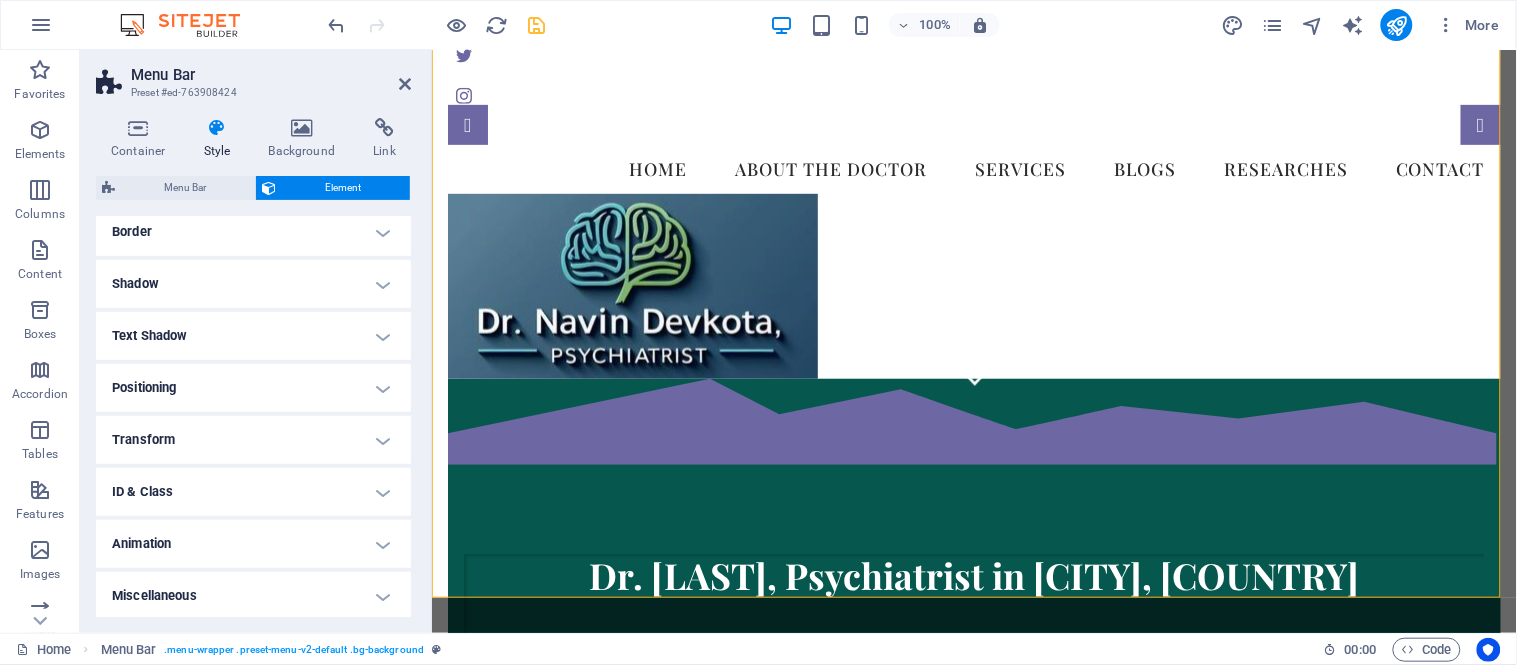 click on "Animation" at bounding box center (253, 544) 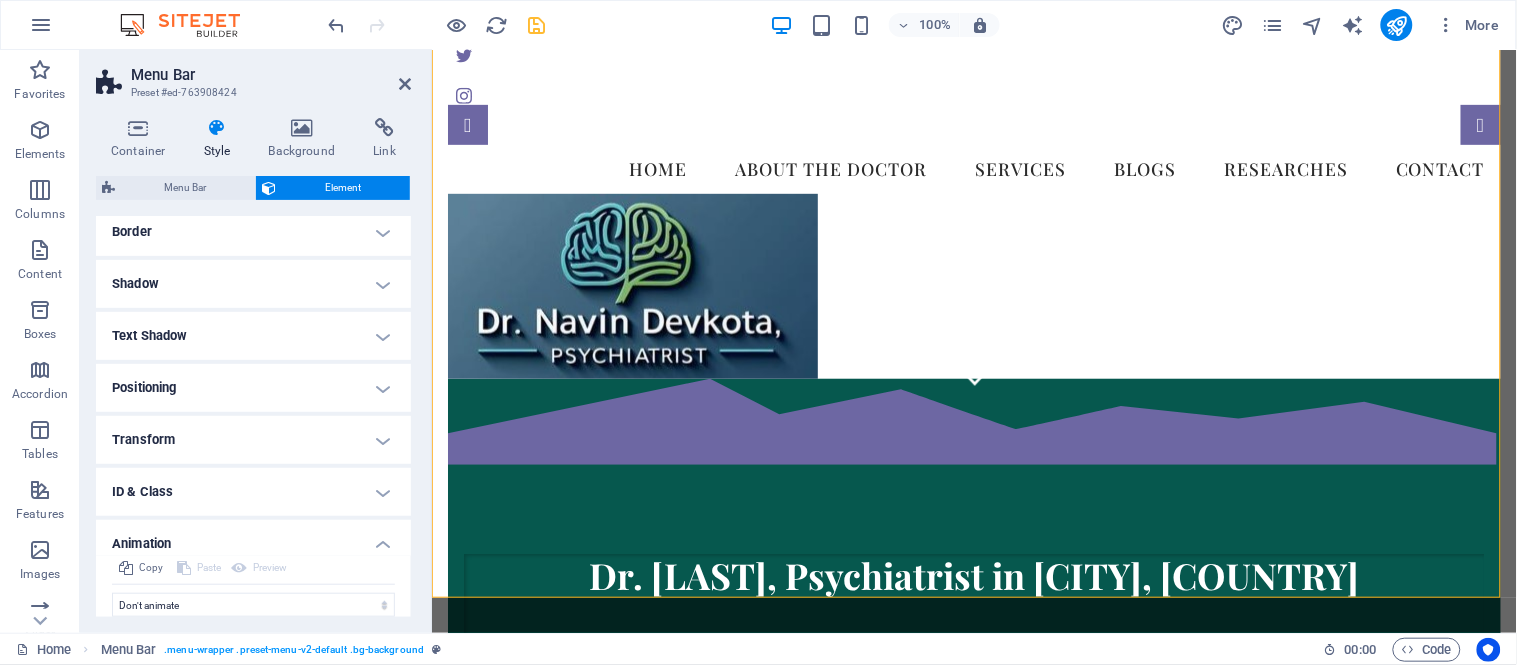 scroll, scrollTop: 294, scrollLeft: 0, axis: vertical 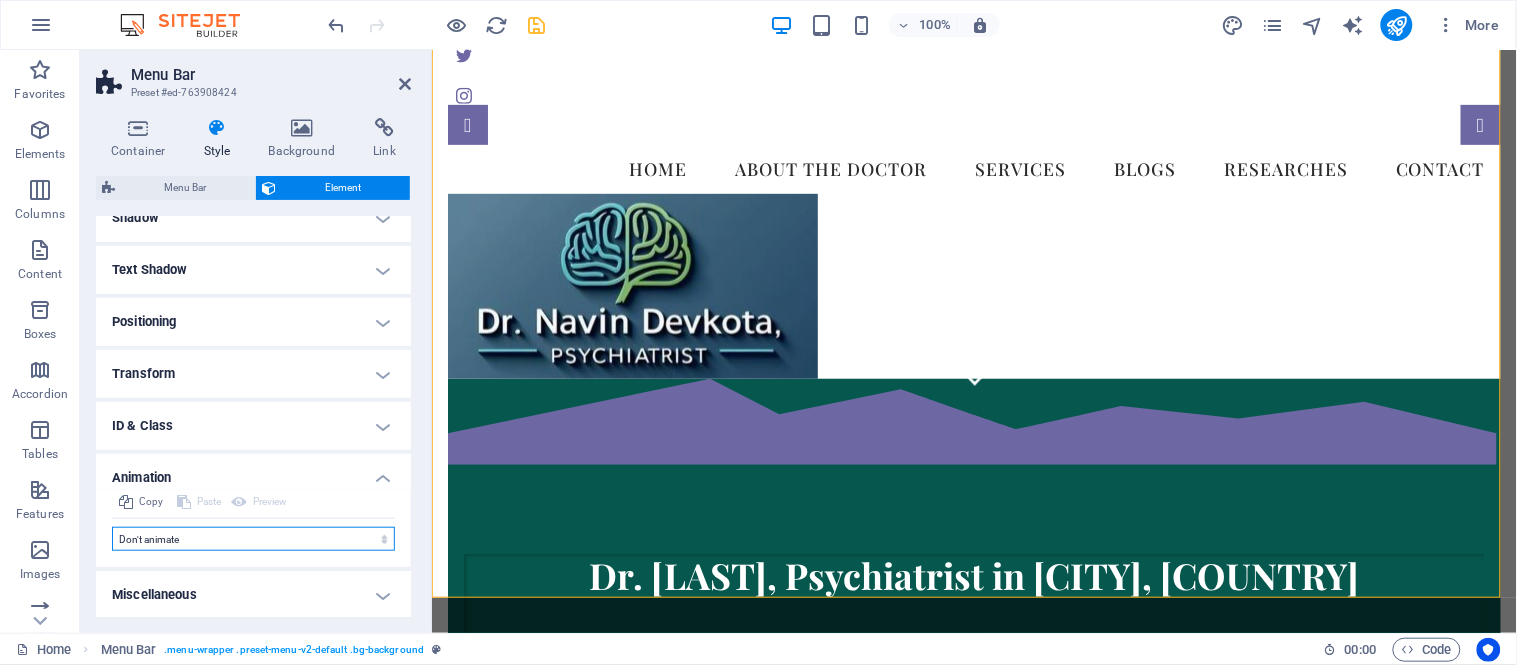 click on "Don't animate Show / Hide Slide up/down Zoom in/out Slide left to right Slide right to left Slide top to bottom Slide bottom to top Pulse Blink Open as overlay" at bounding box center [253, 539] 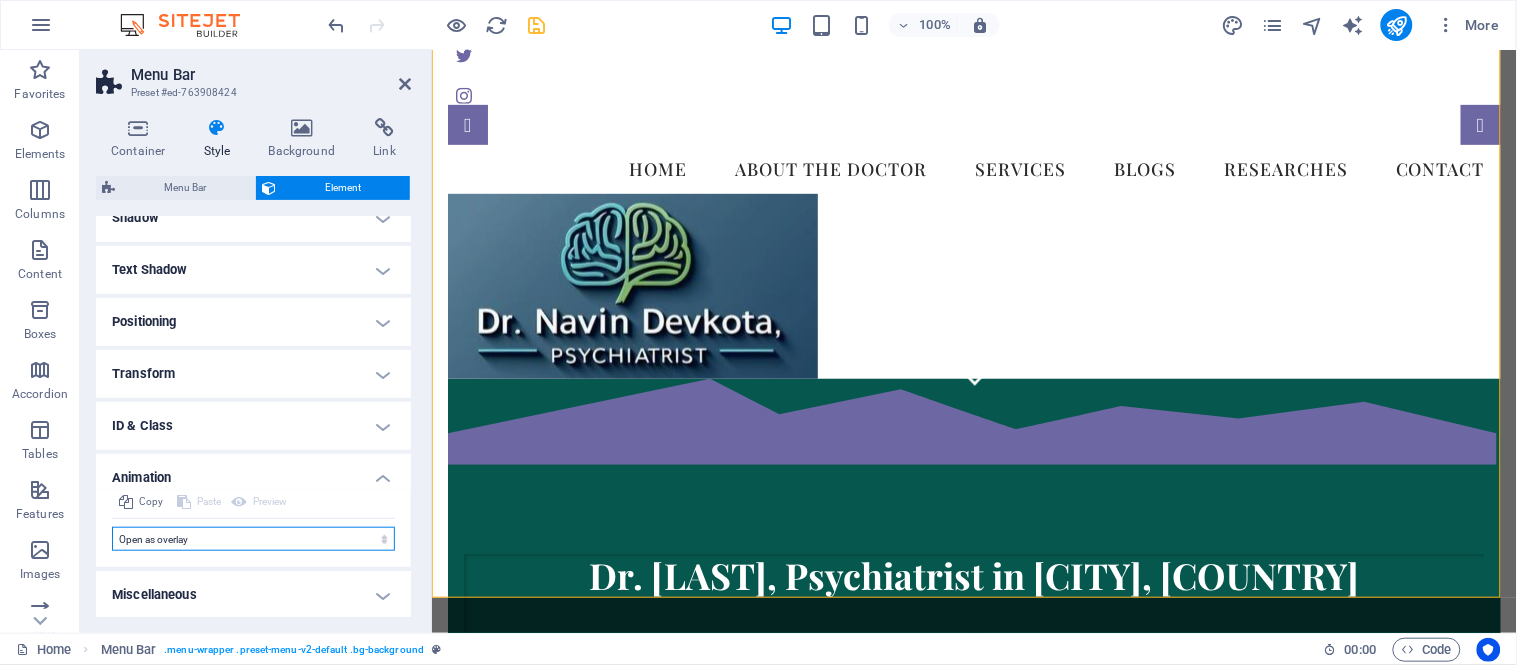 click on "Don't animate Show / Hide Slide up/down Zoom in/out Slide left to right Slide right to left Slide top to bottom Slide bottom to top Pulse Blink Open as overlay" at bounding box center [253, 539] 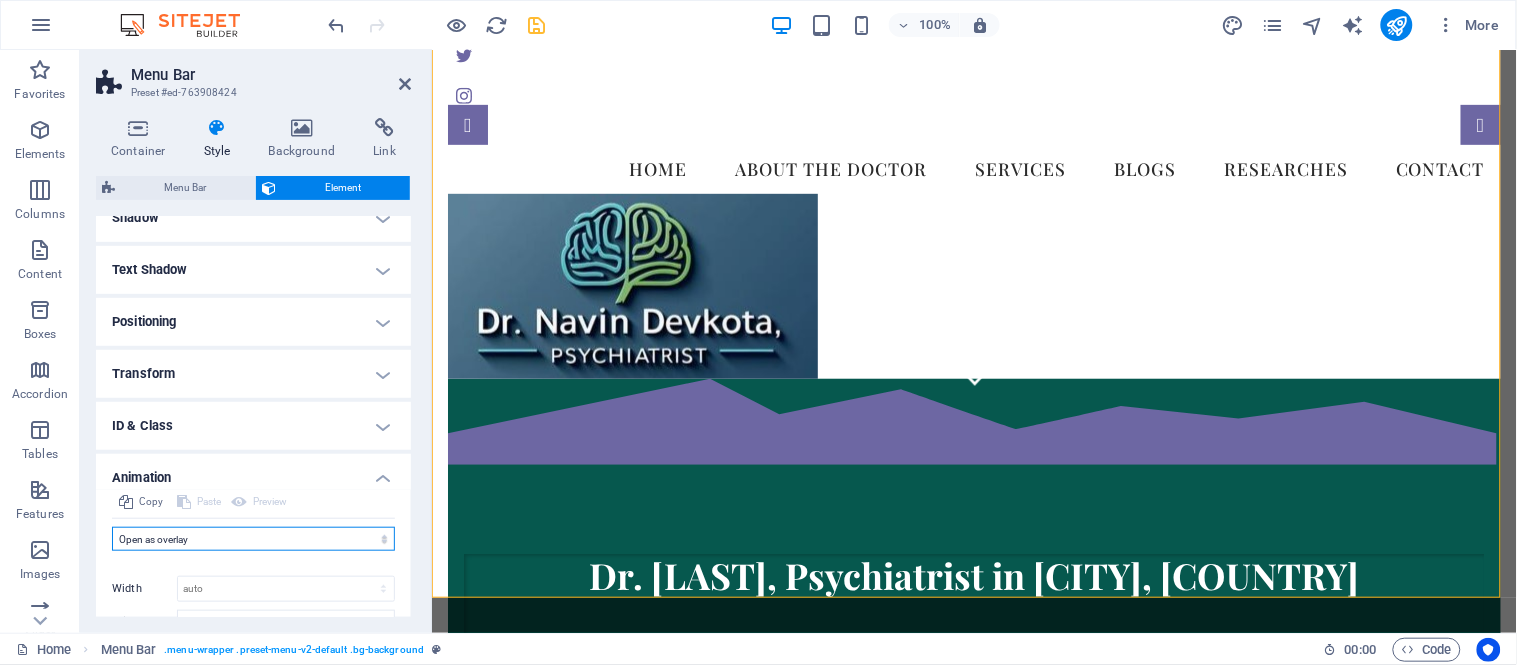 click on "Don't animate Show / Hide Slide up/down Zoom in/out Slide left to right Slide right to left Slide top to bottom Slide bottom to top Pulse Blink Open as overlay" at bounding box center [253, 539] 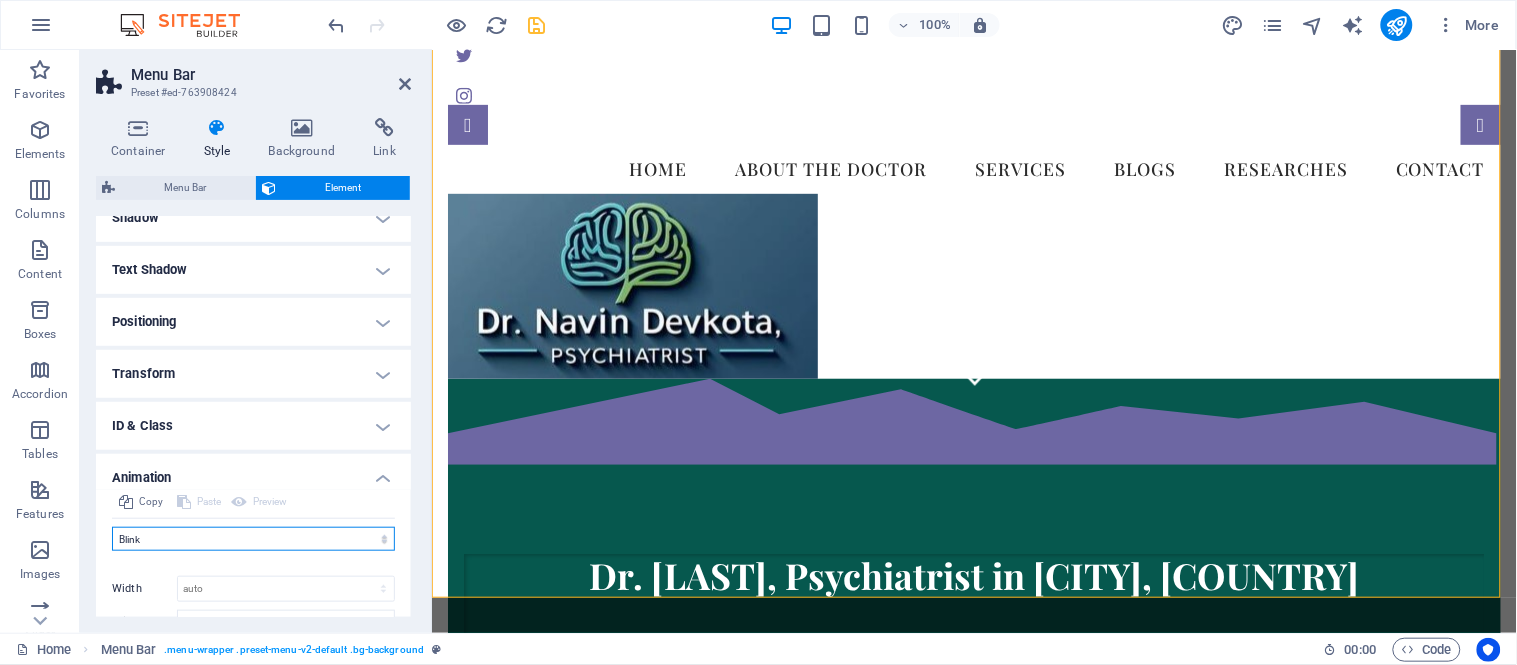 click on "Don't animate Show / Hide Slide up/down Zoom in/out Slide left to right Slide right to left Slide top to bottom Slide bottom to top Pulse Blink Open as overlay" at bounding box center [253, 539] 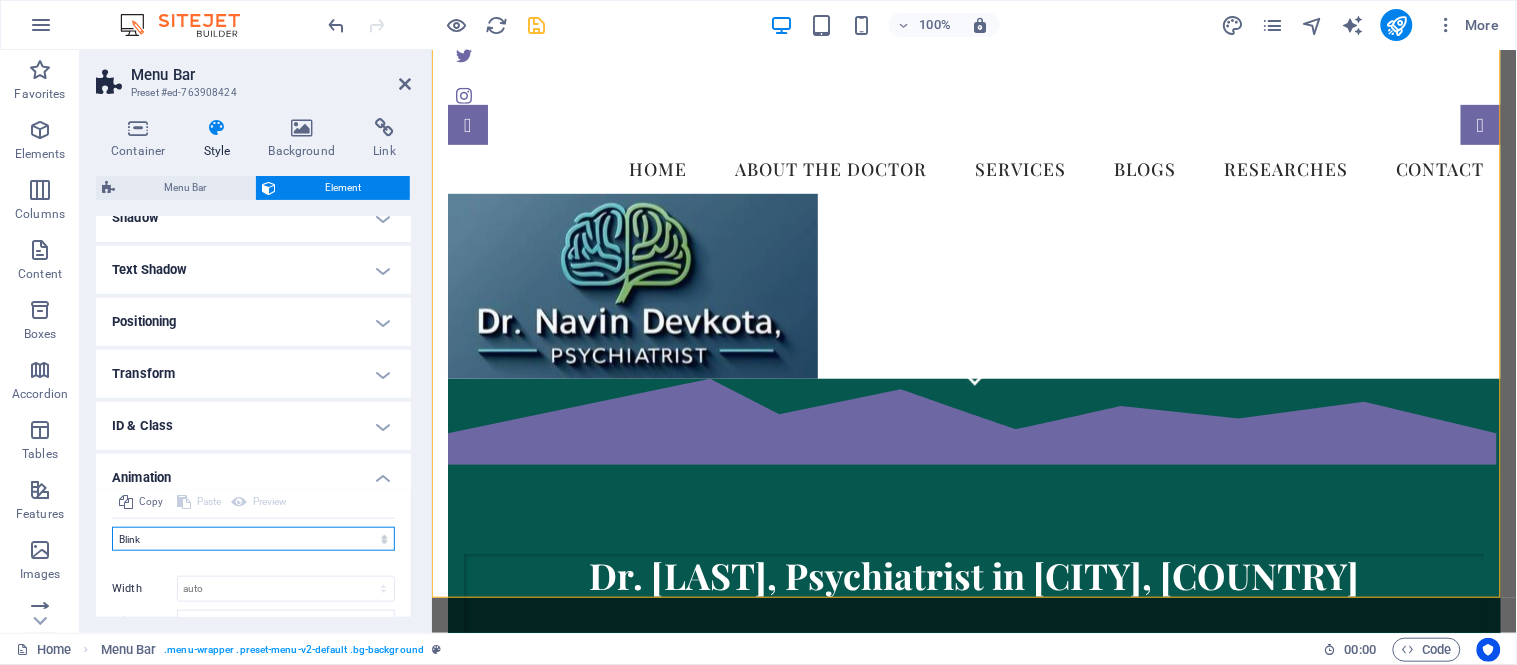 select on "scroll" 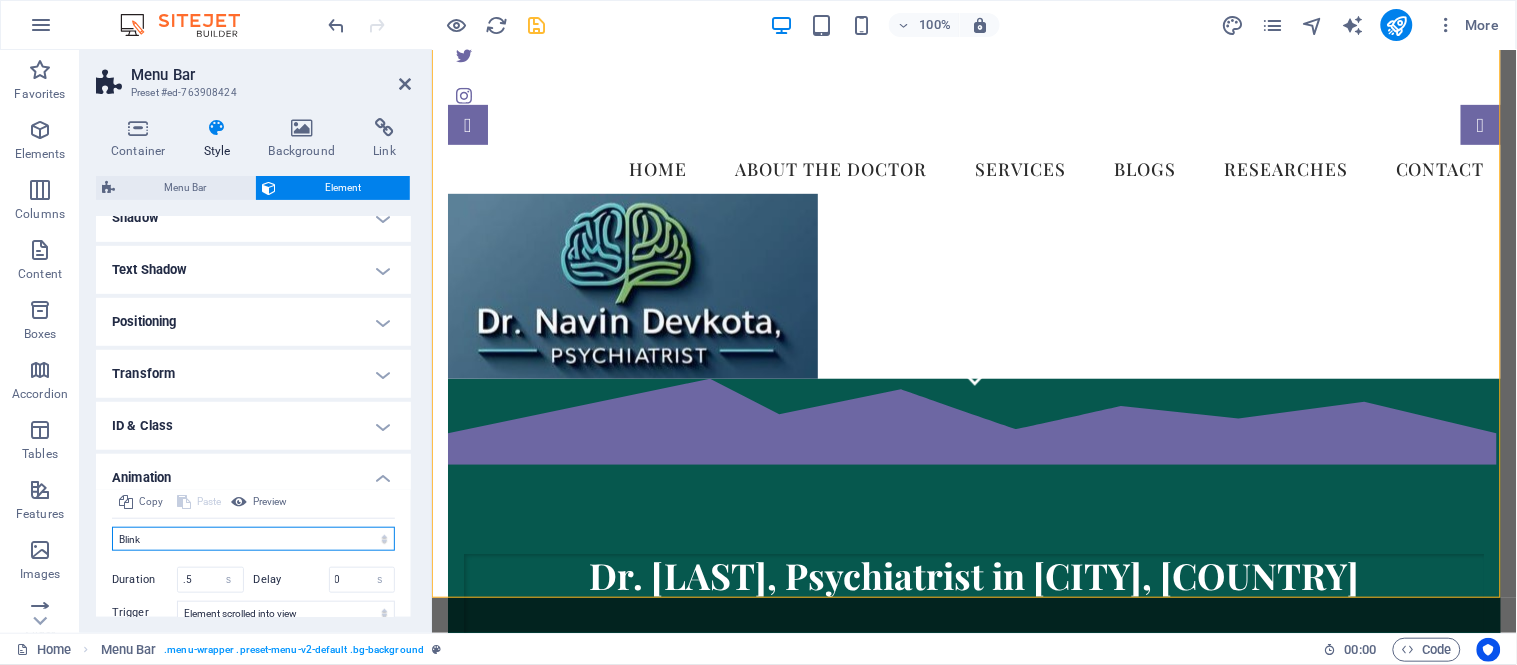 click on "Don't animate Show / Hide Slide up/down Zoom in/out Slide left to right Slide right to left Slide top to bottom Slide bottom to top Pulse Blink Open as overlay" at bounding box center [253, 539] 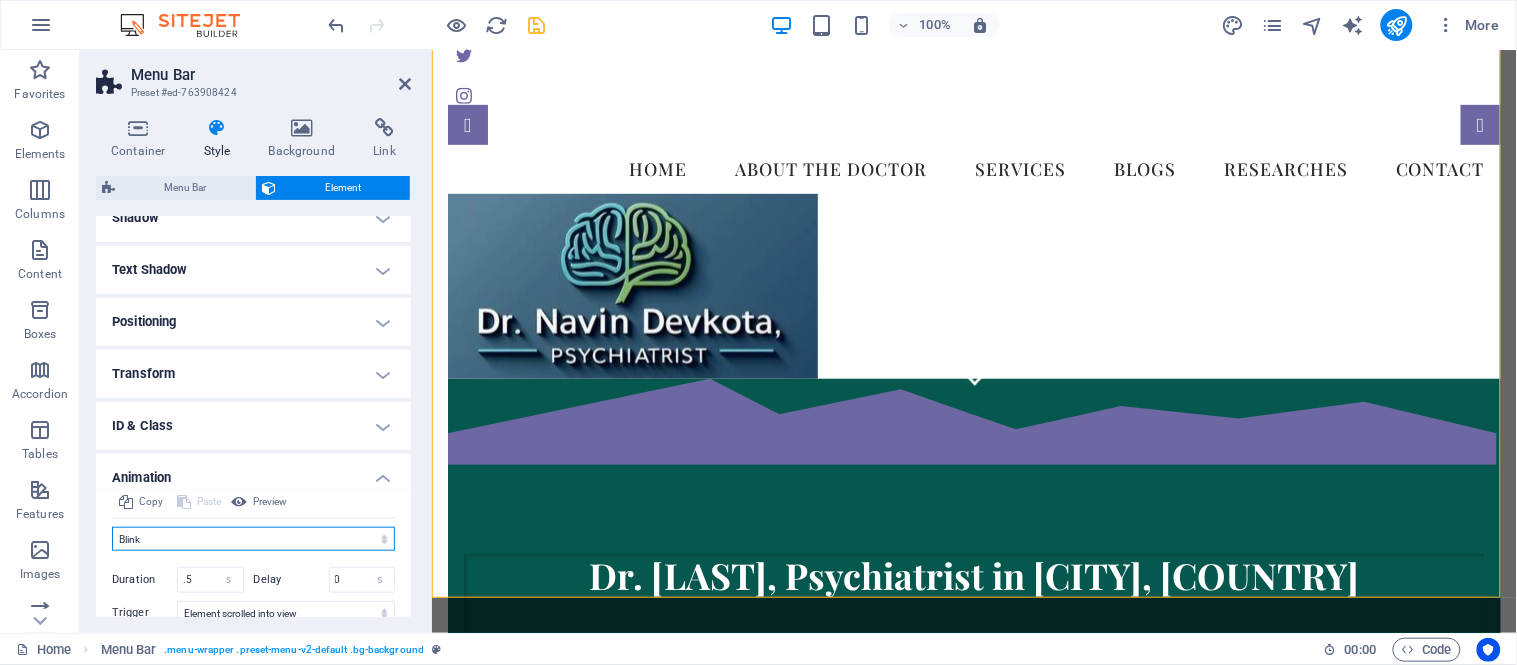 select on "pulse" 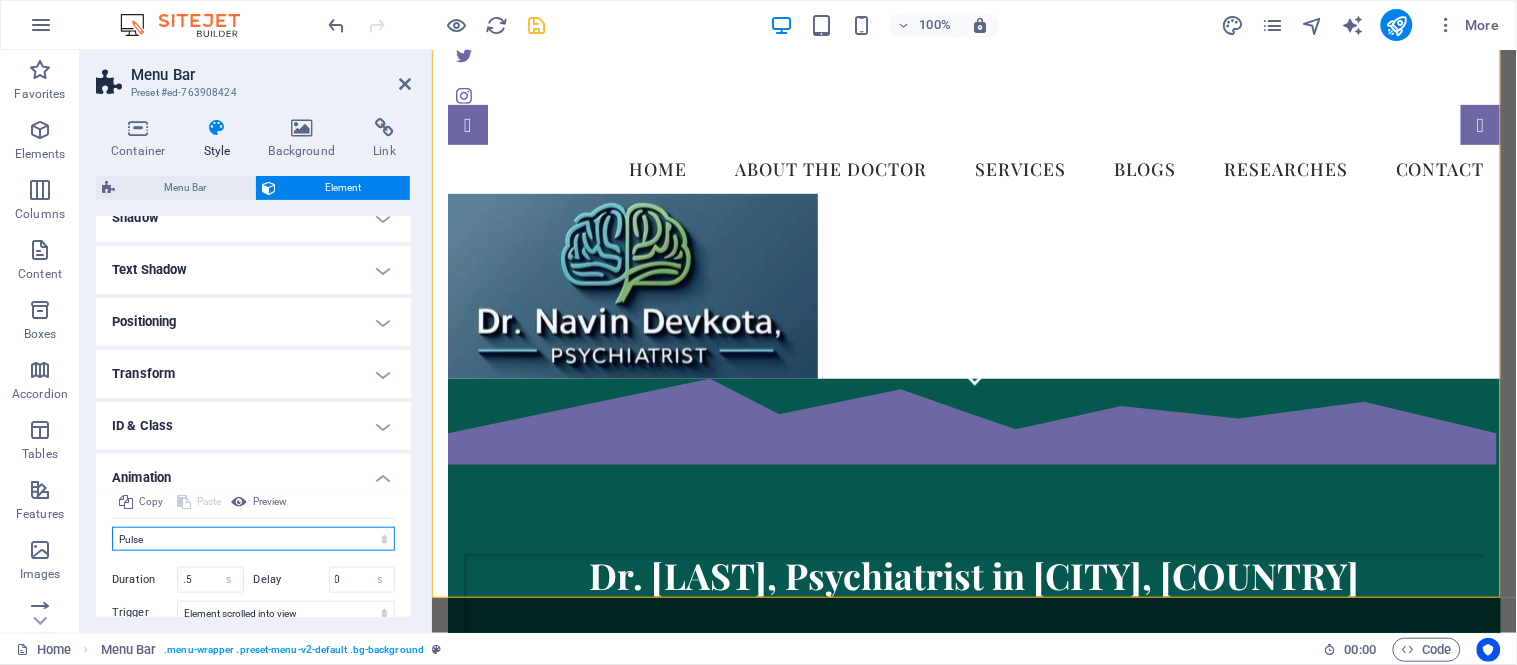 click on "Don't animate Show / Hide Slide up/down Zoom in/out Slide left to right Slide right to left Slide top to bottom Slide bottom to top Pulse Blink Open as overlay" at bounding box center (253, 539) 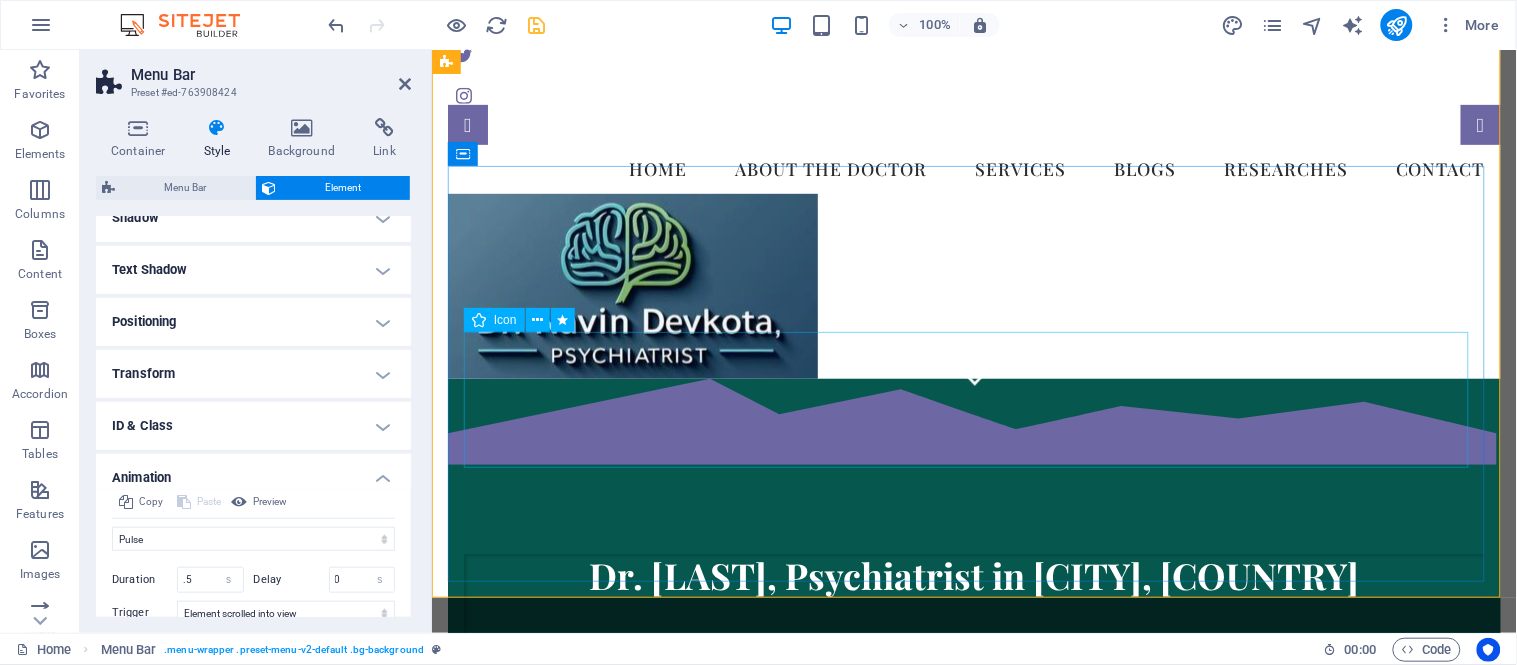 click at bounding box center (973, 711) 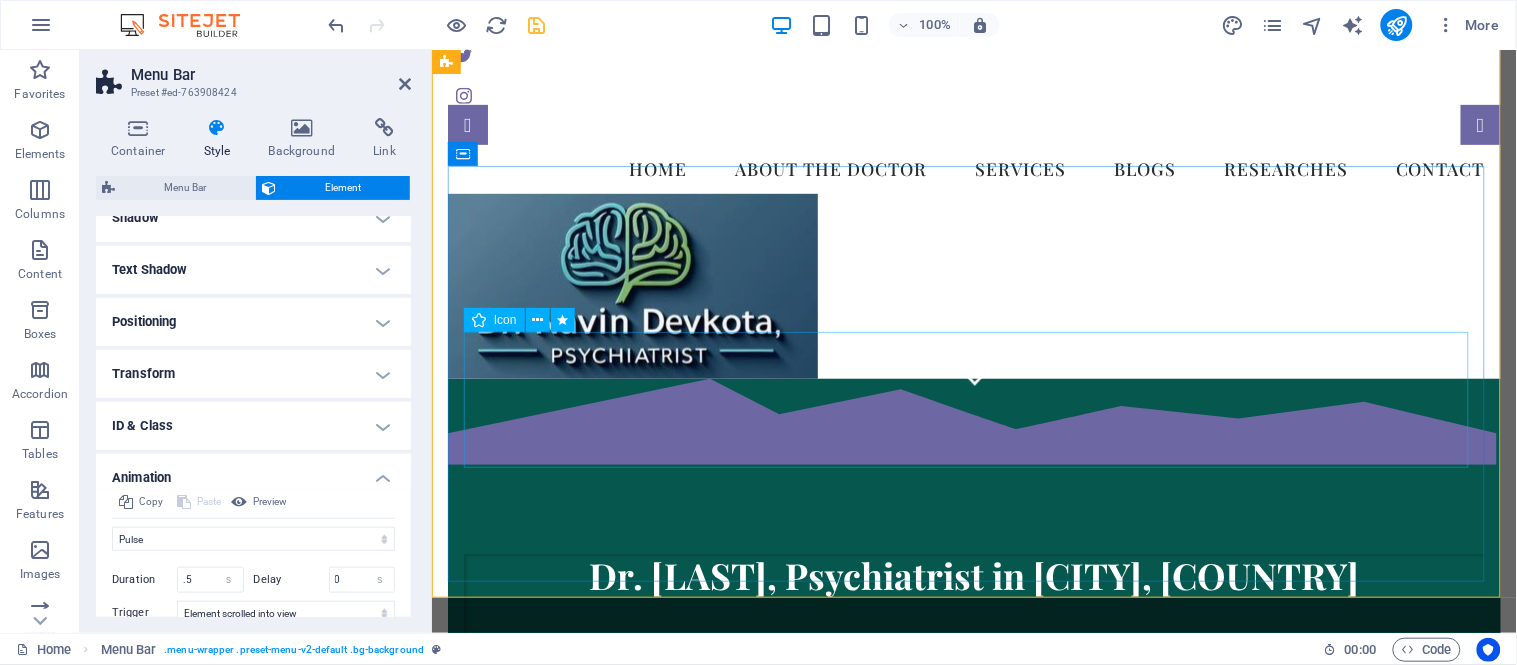click at bounding box center [973, 711] 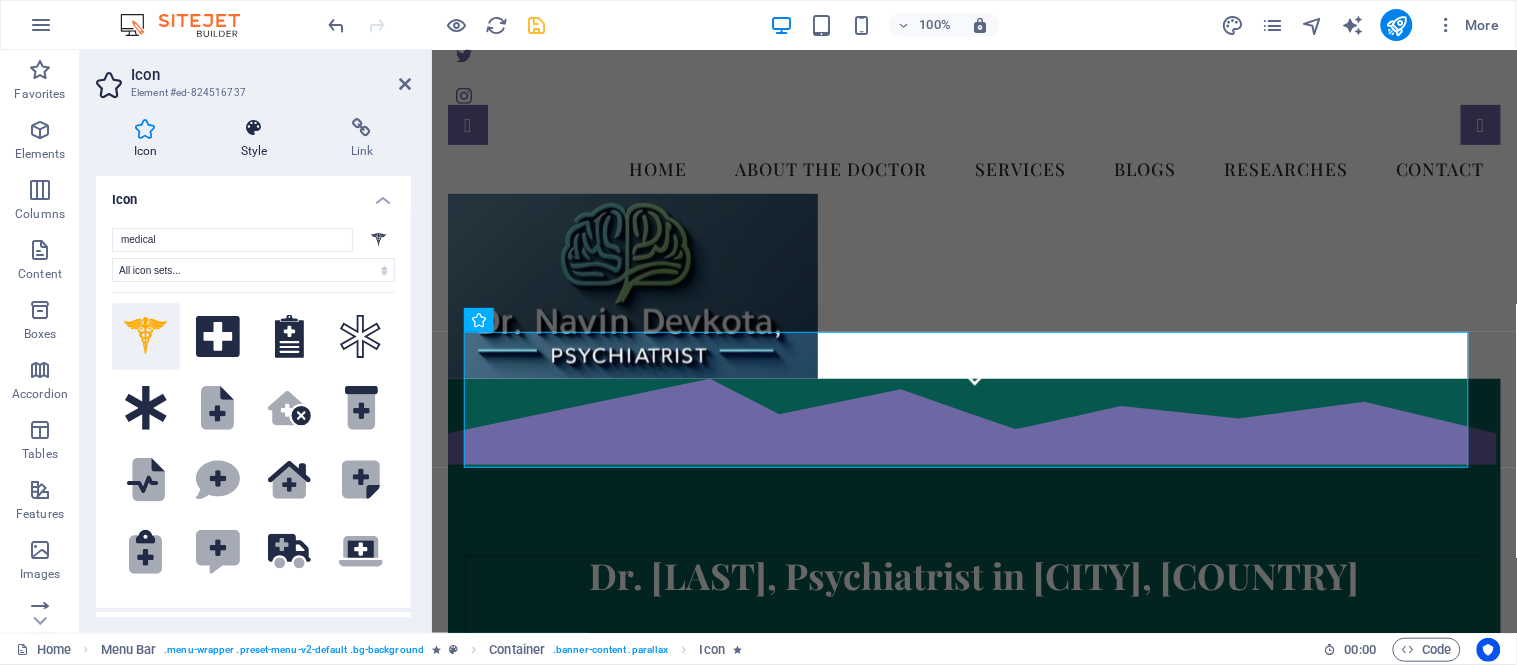 click at bounding box center [254, 128] 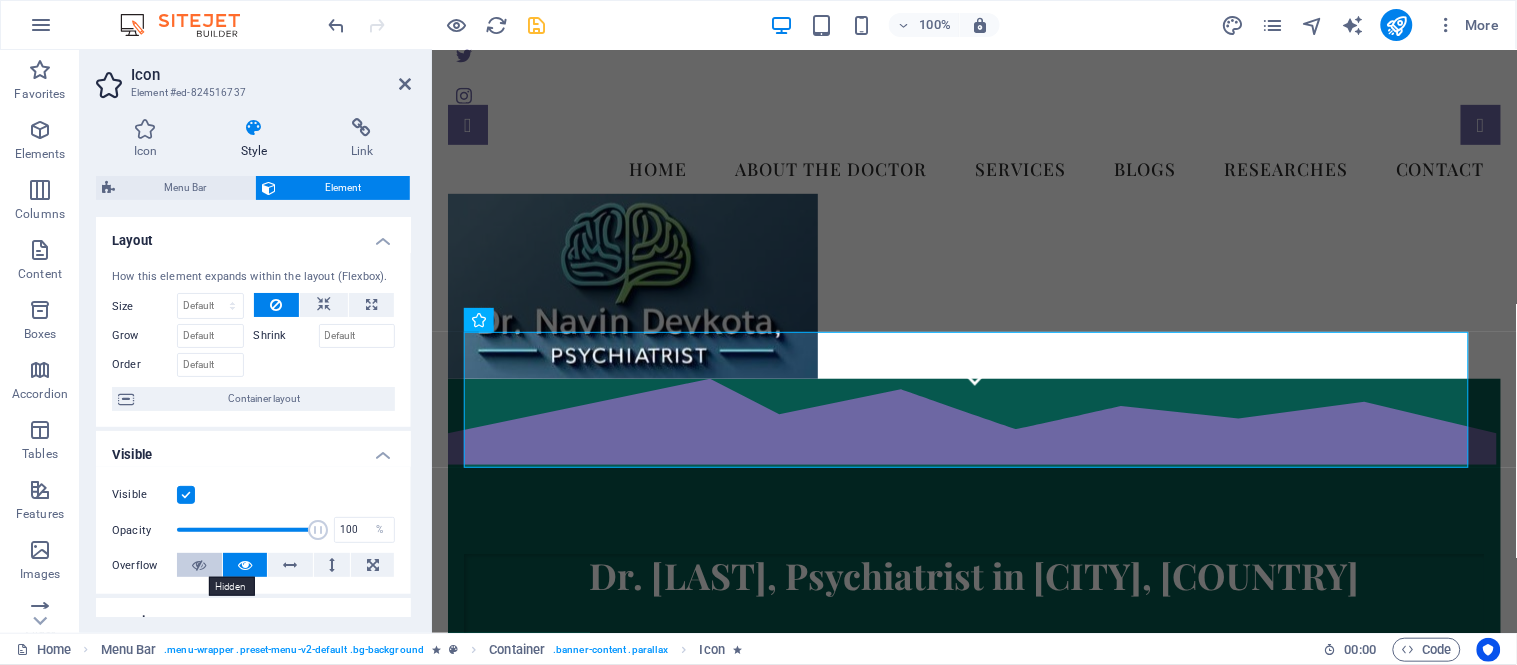 click at bounding box center (199, 565) 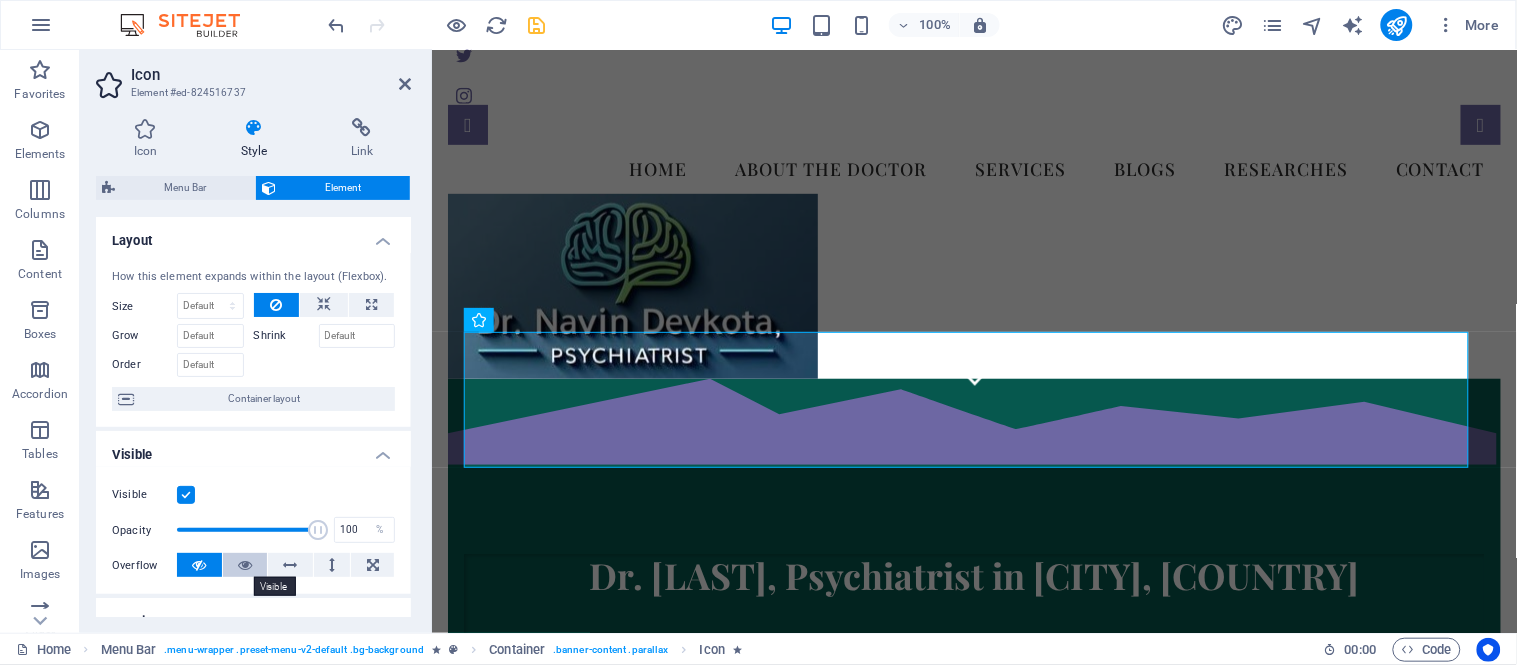 click at bounding box center [245, 565] 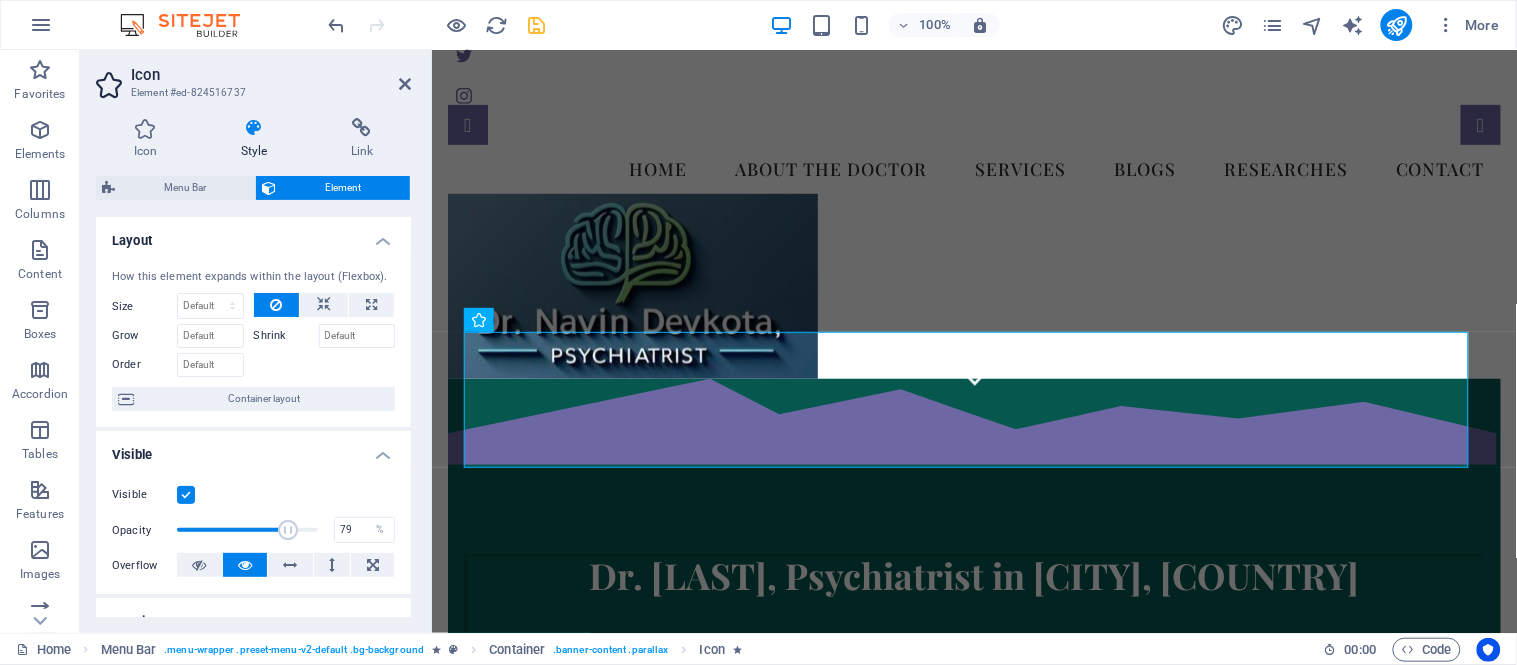 click at bounding box center (247, 530) 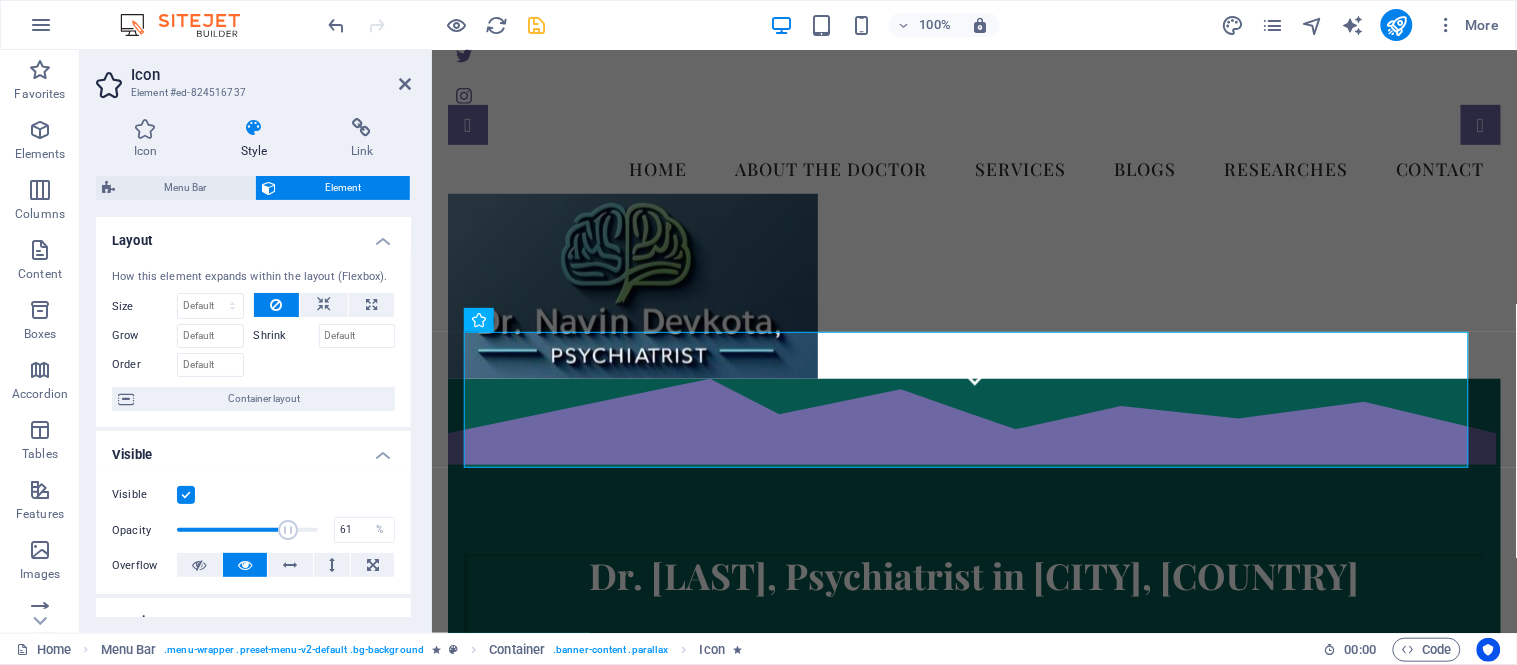 click at bounding box center (247, 530) 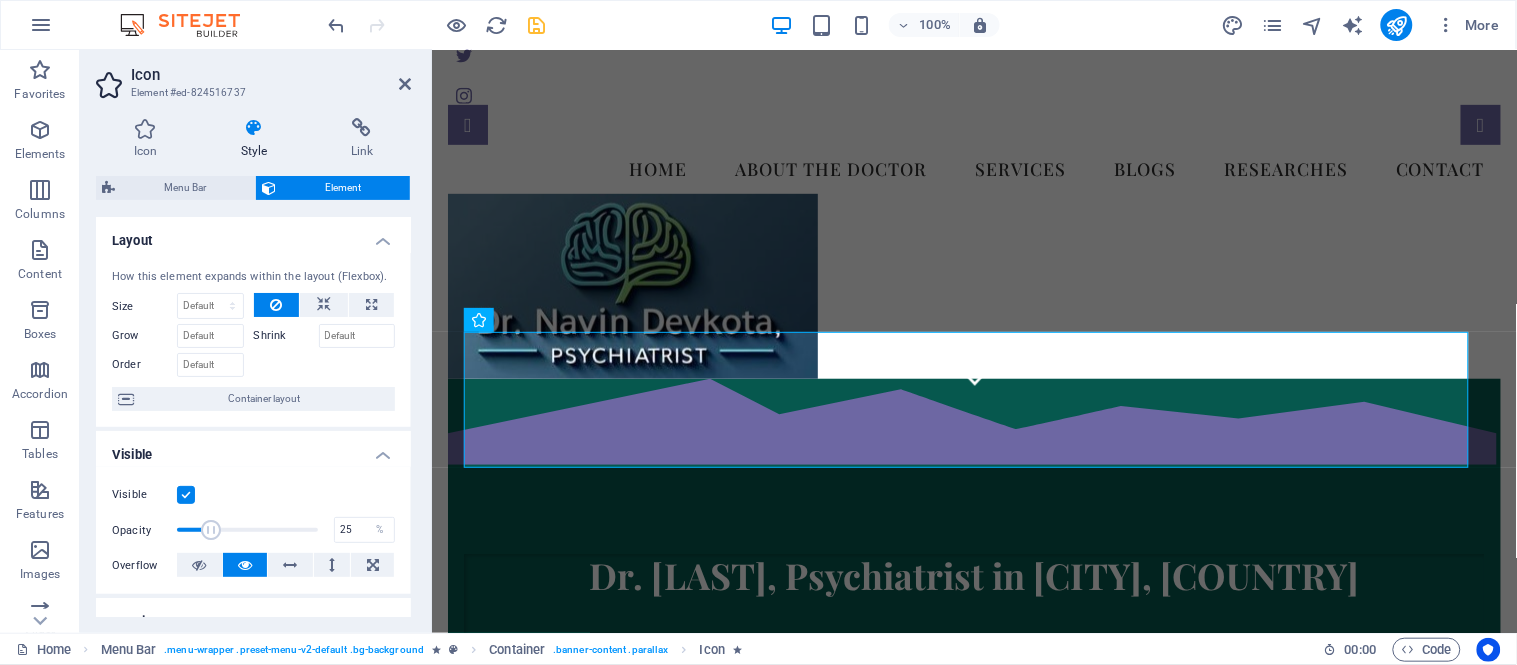 click at bounding box center (247, 530) 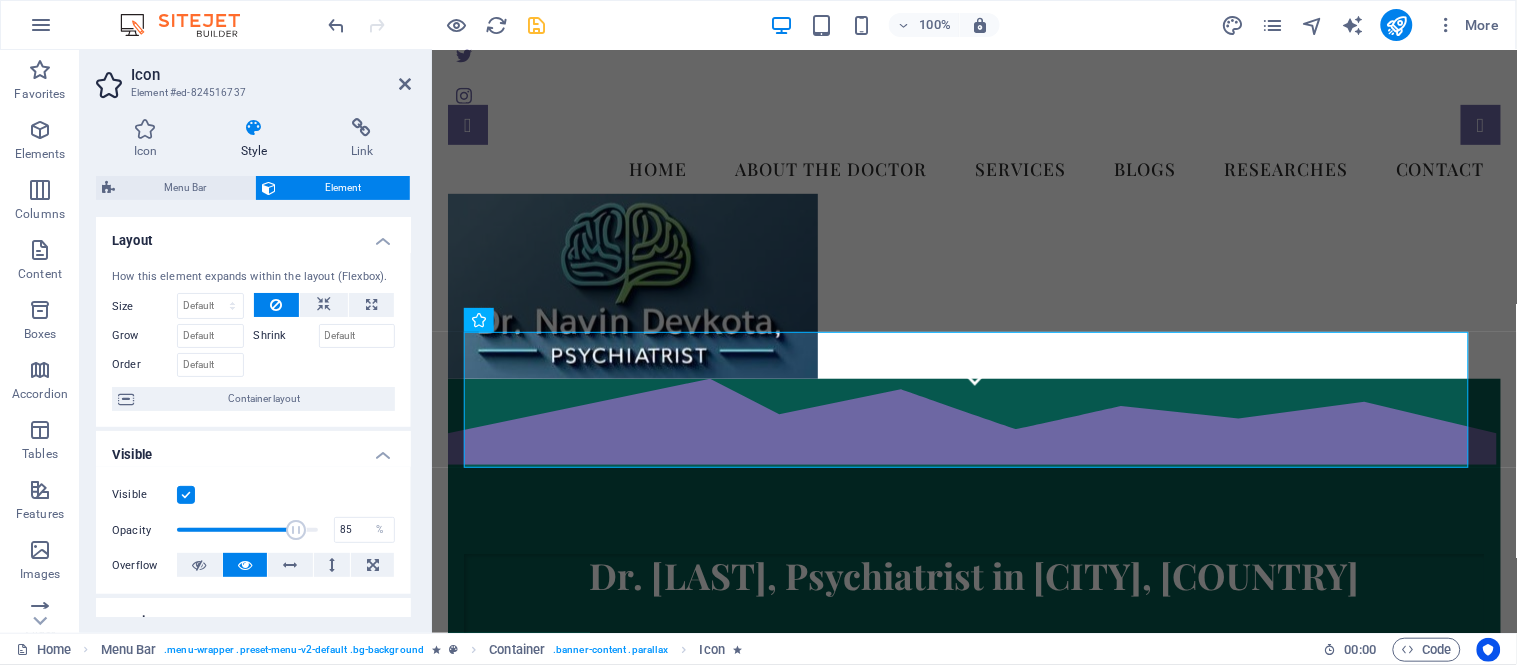 click at bounding box center (247, 530) 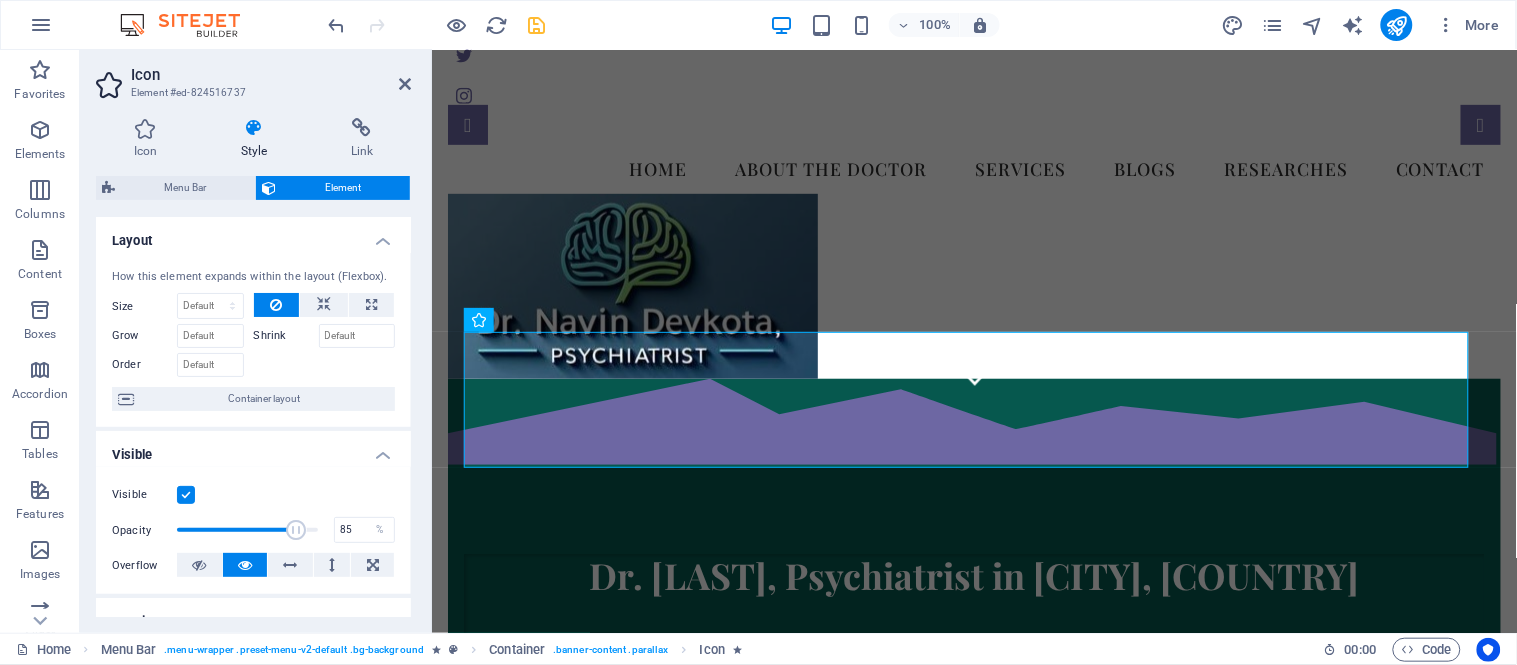 type on "92" 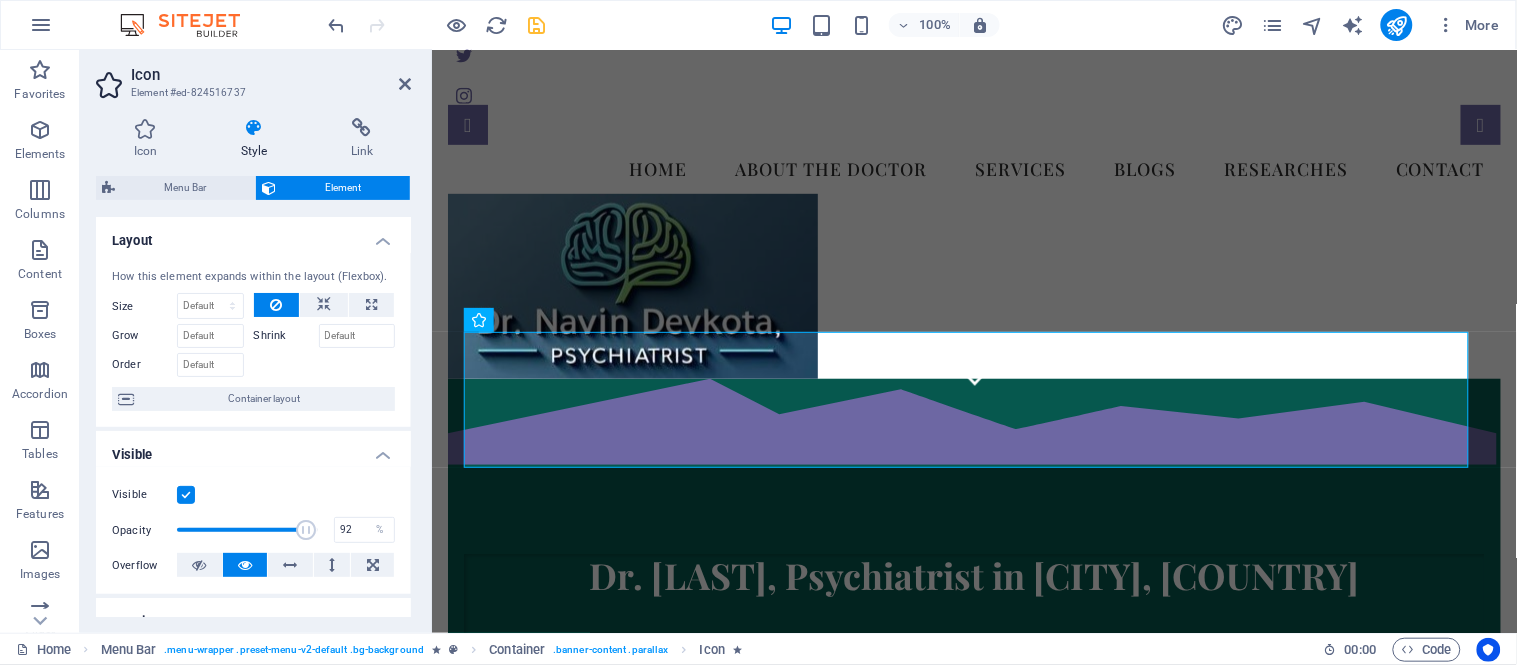 click at bounding box center [307, 530] 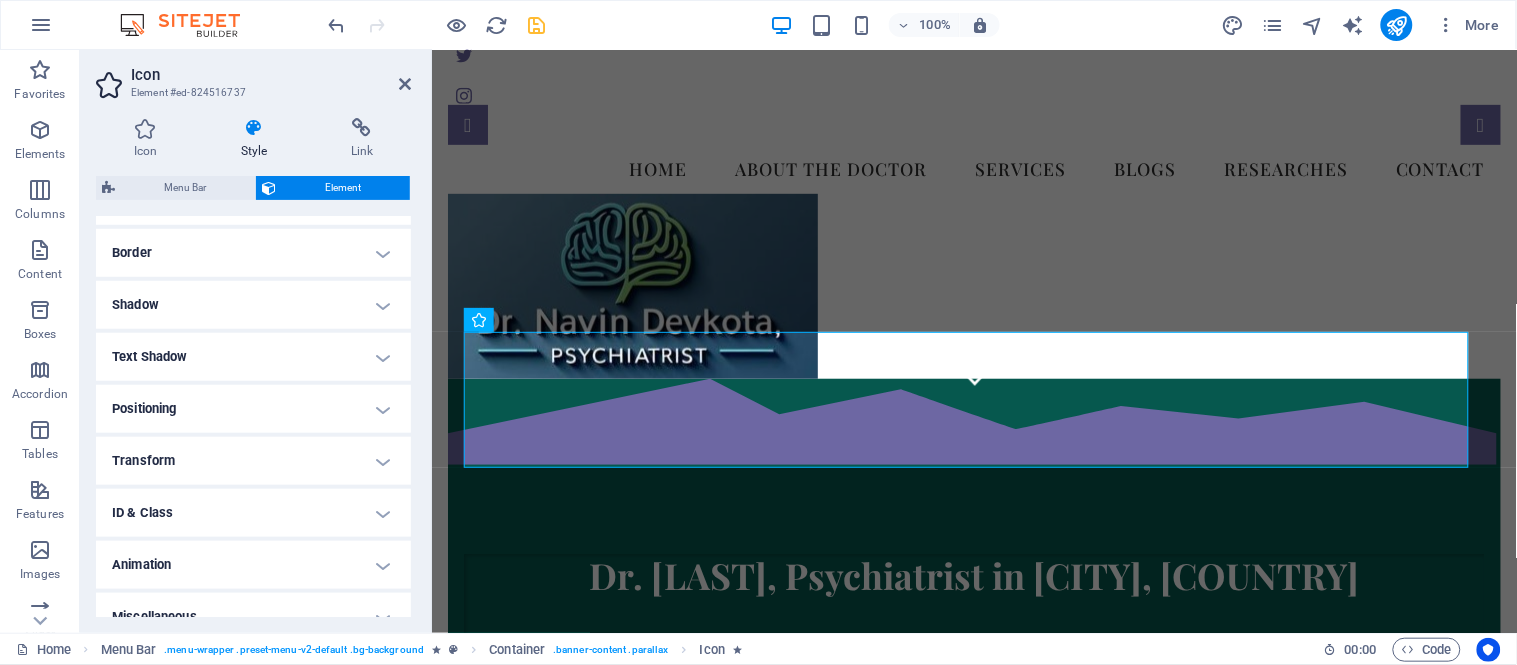scroll, scrollTop: 444, scrollLeft: 0, axis: vertical 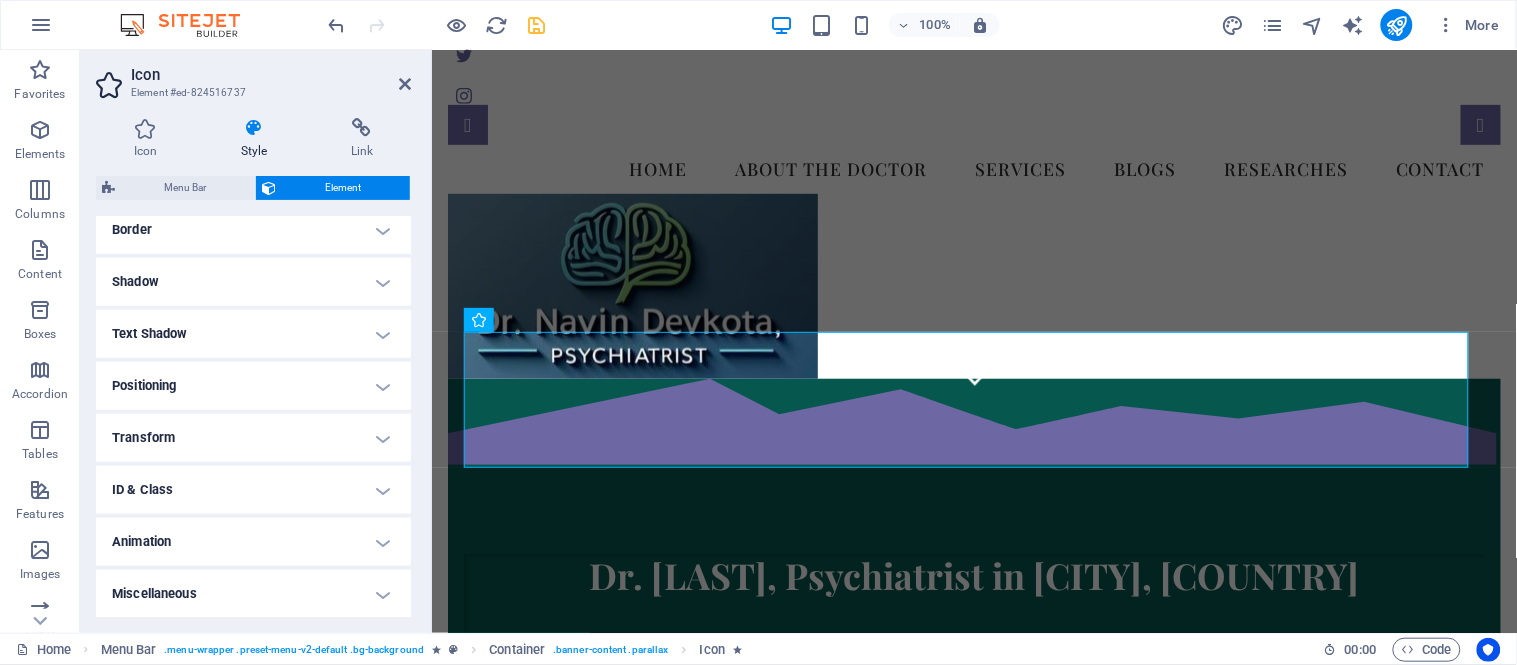 click on "Animation" at bounding box center (253, 542) 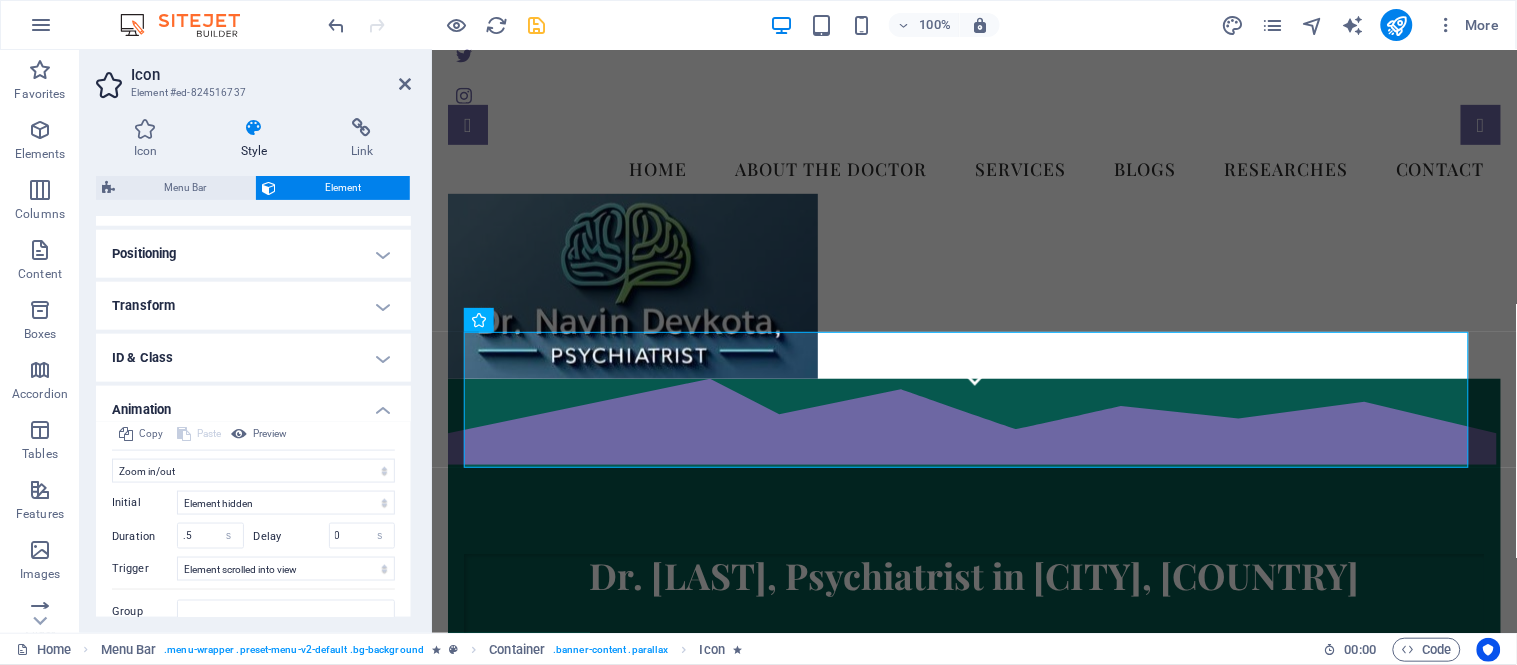 scroll, scrollTop: 650, scrollLeft: 0, axis: vertical 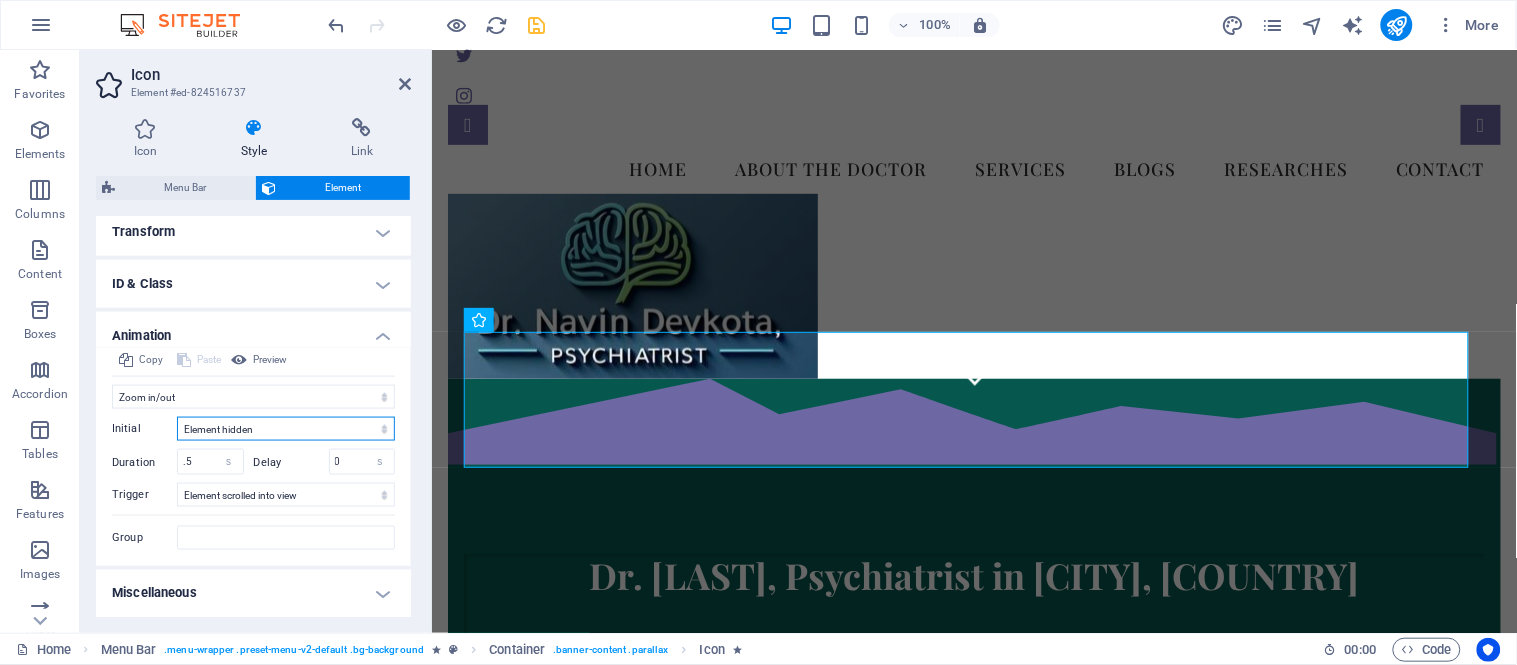 click on "Element hidden Element shown" at bounding box center (286, 429) 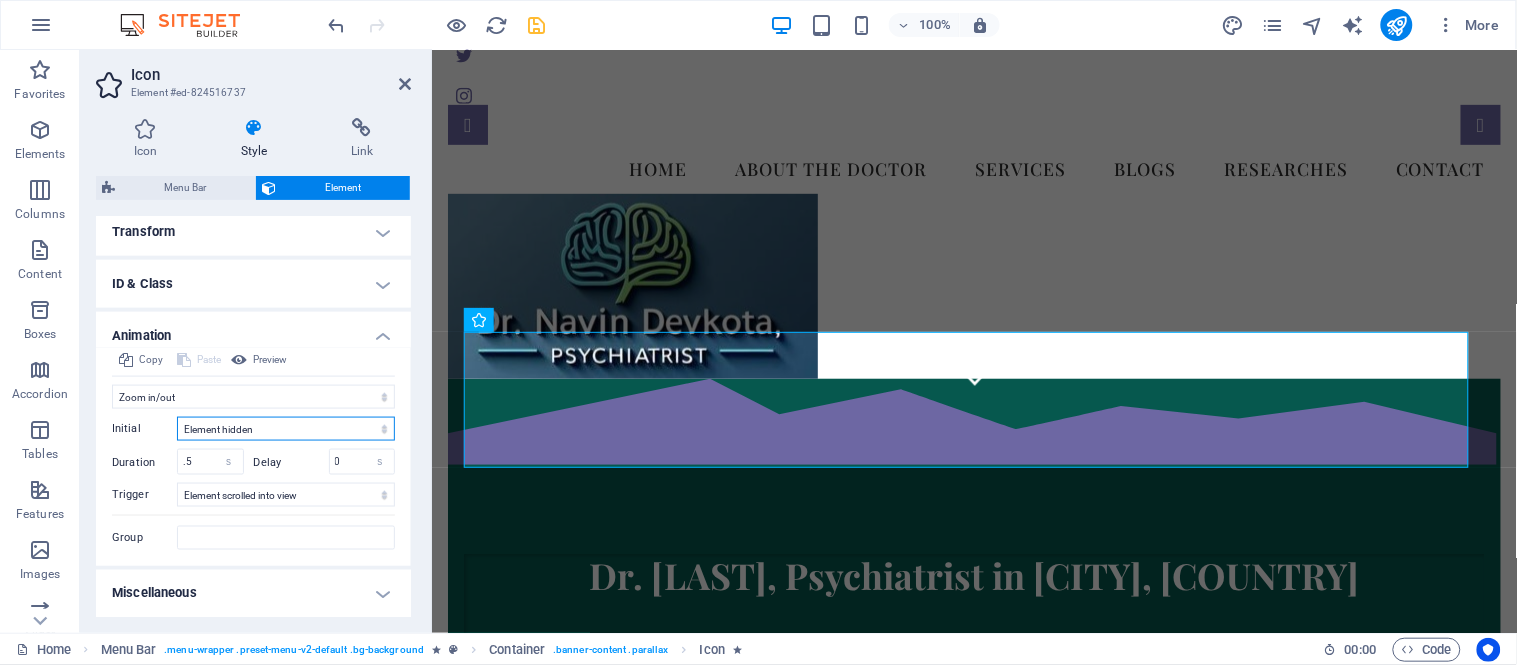 select on "show" 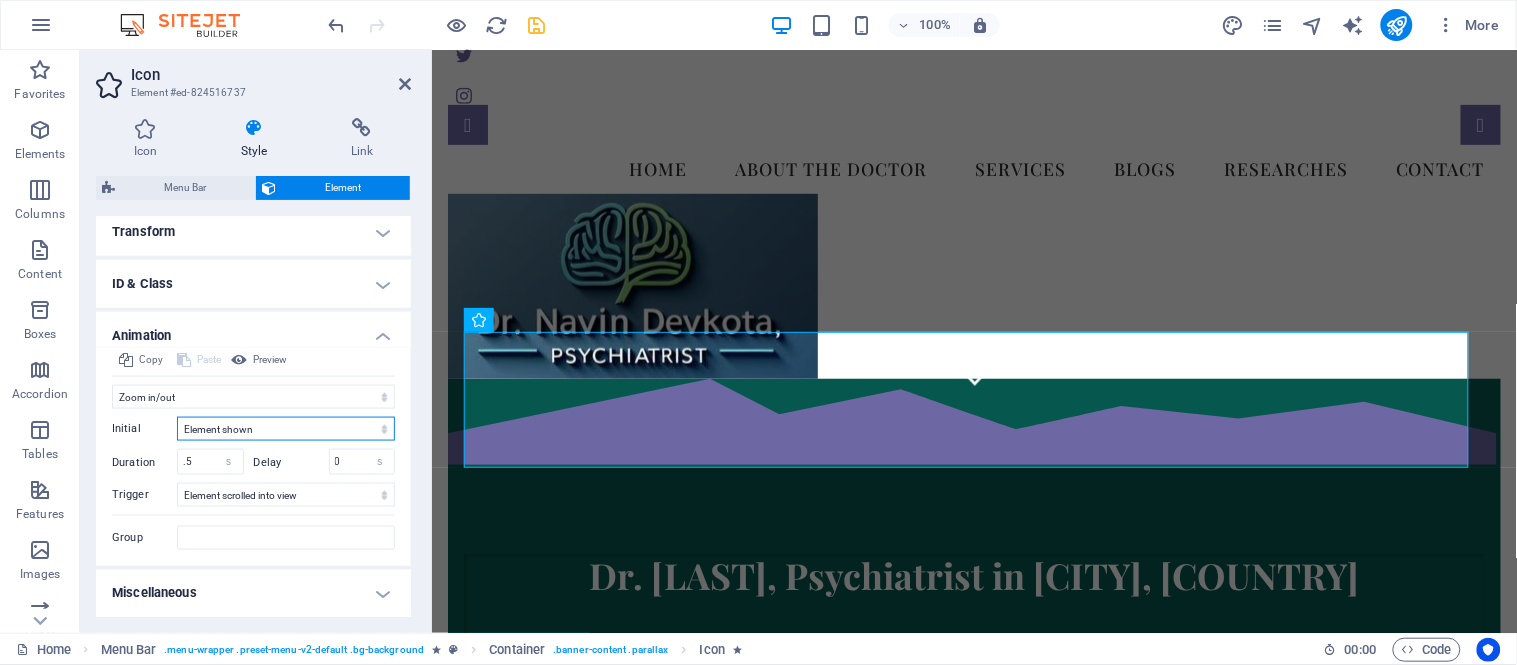 click on "Element hidden Element shown" at bounding box center (286, 429) 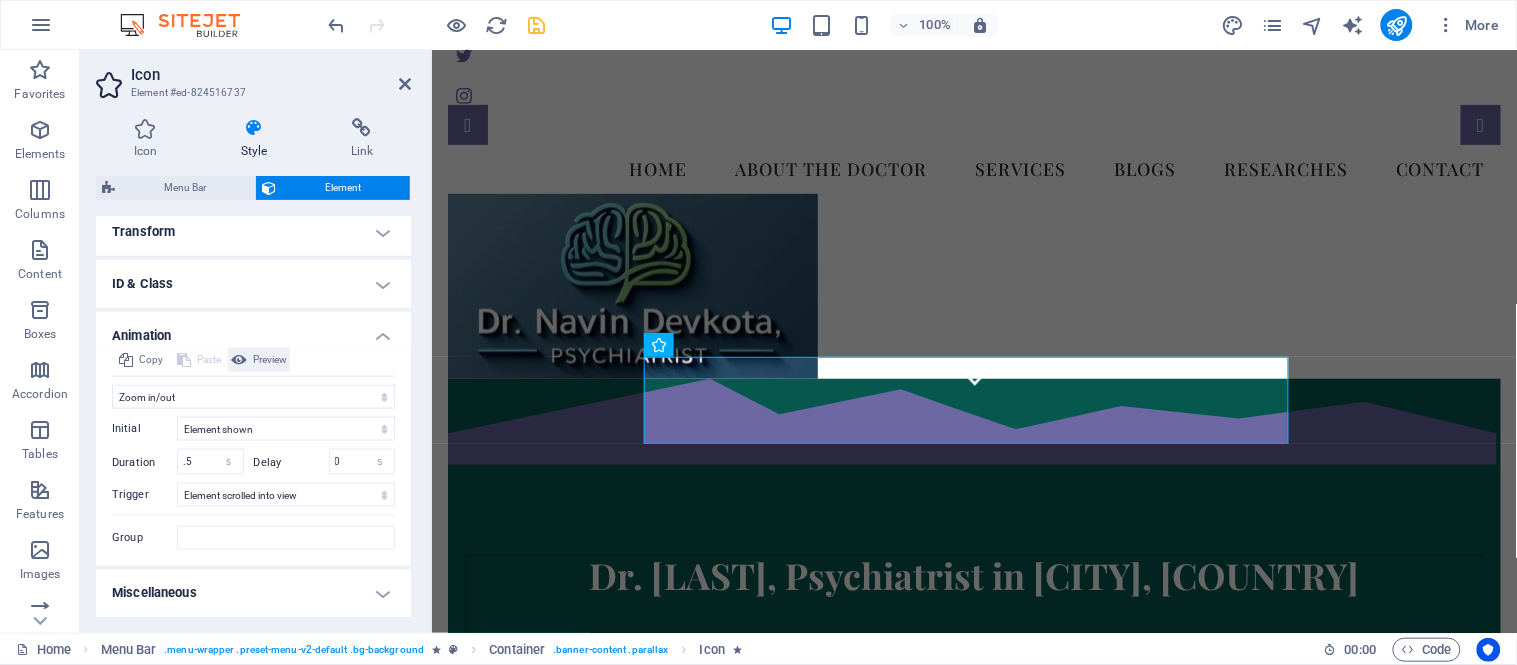 click on "Preview" at bounding box center (270, 360) 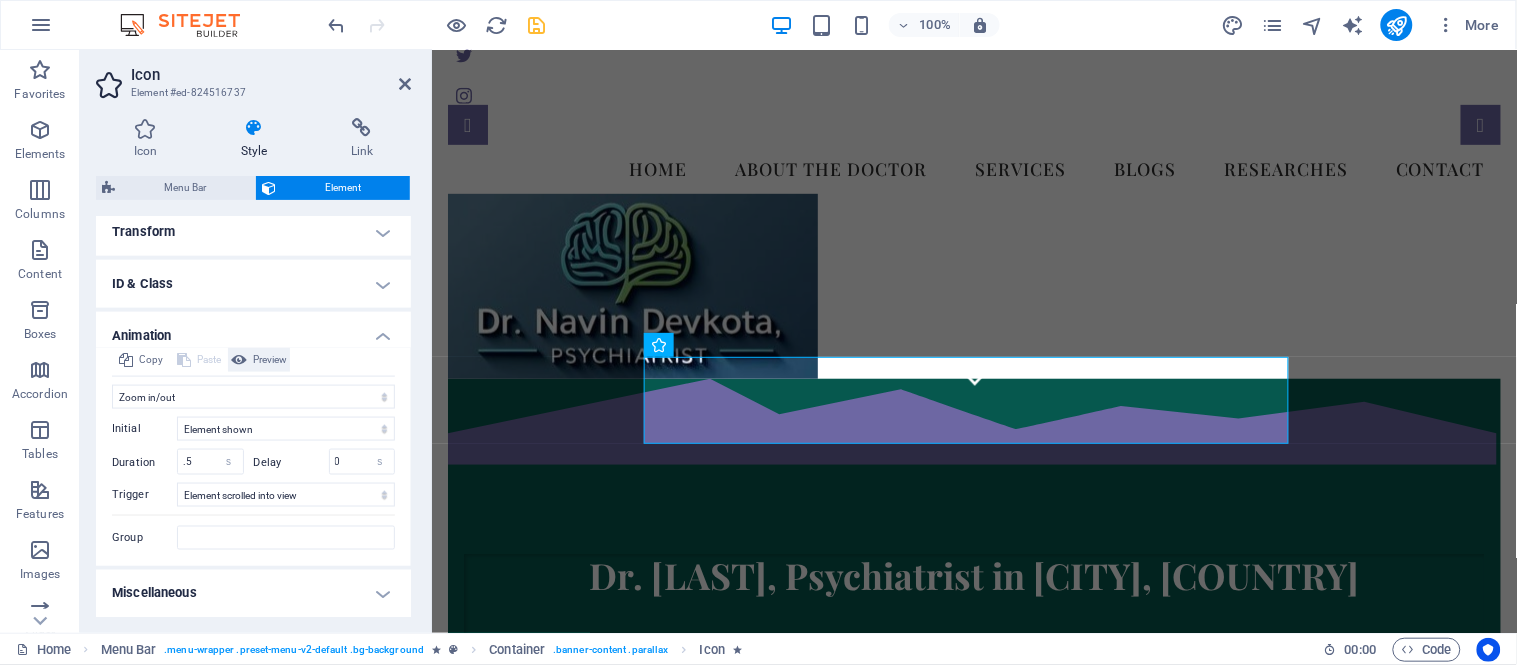 click on "Preview" at bounding box center (270, 360) 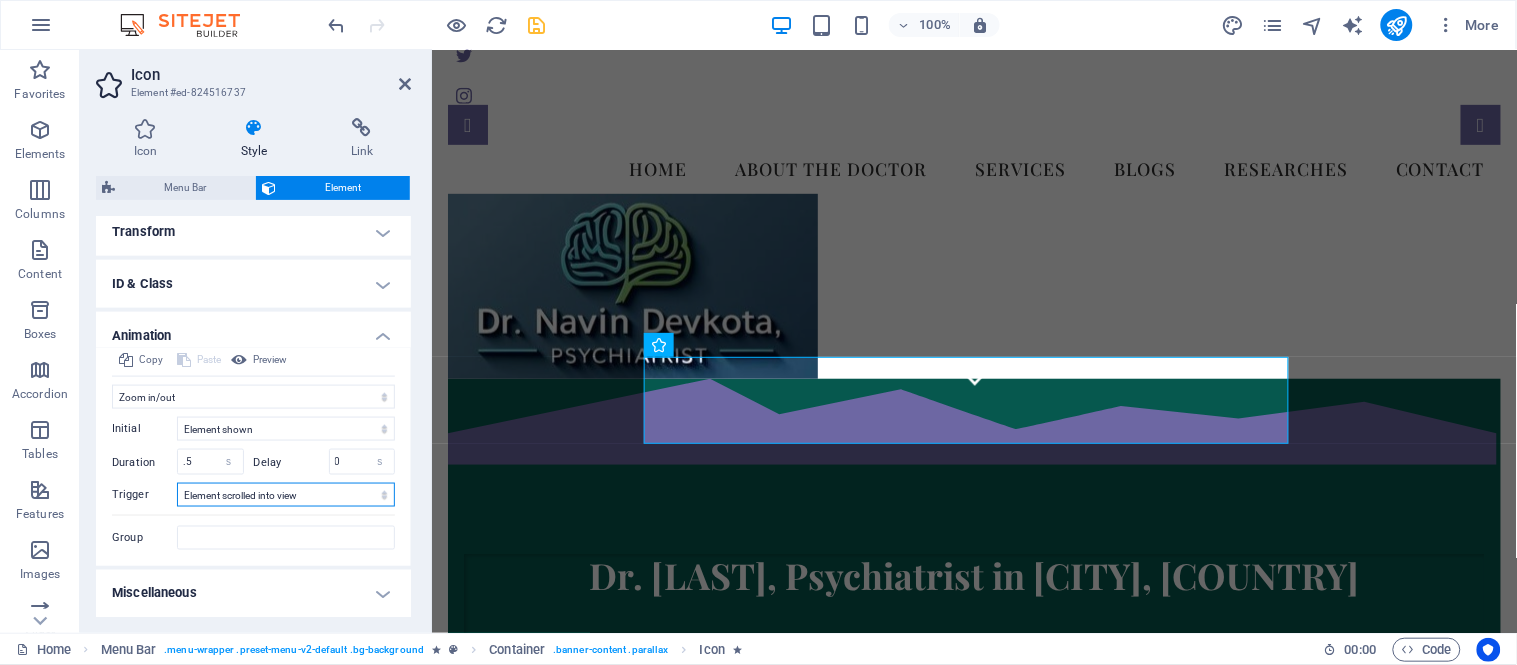 click on "No automatic trigger On page load Element scrolled into view" at bounding box center (286, 495) 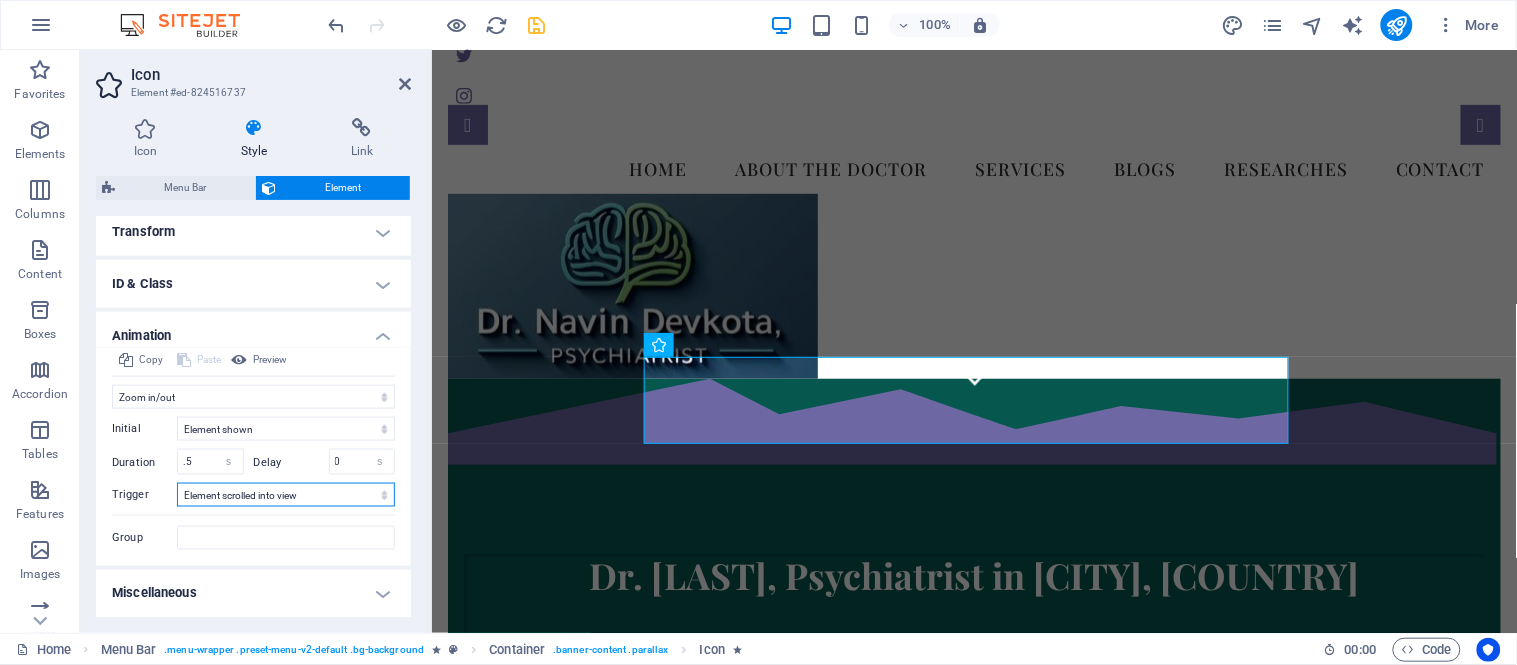 select on "onload" 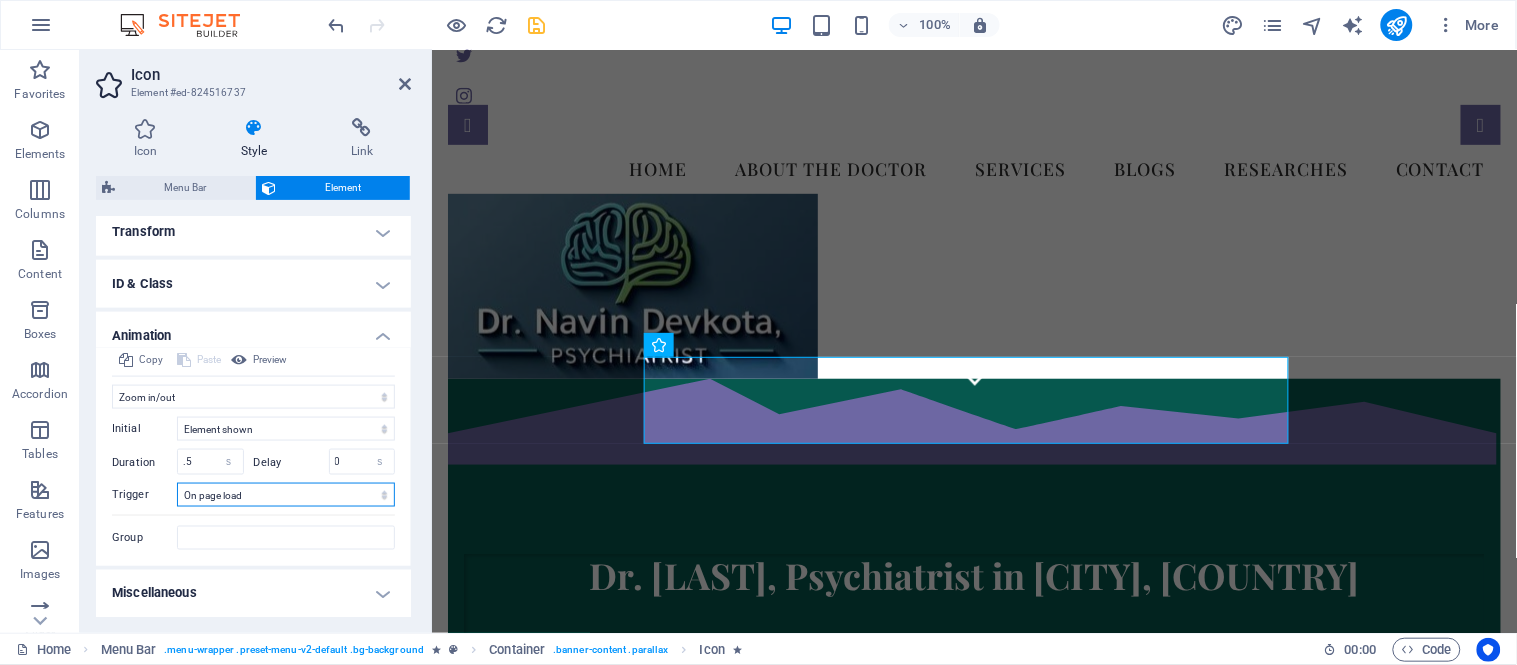 click on "No automatic trigger On page load Element scrolled into view" at bounding box center (286, 495) 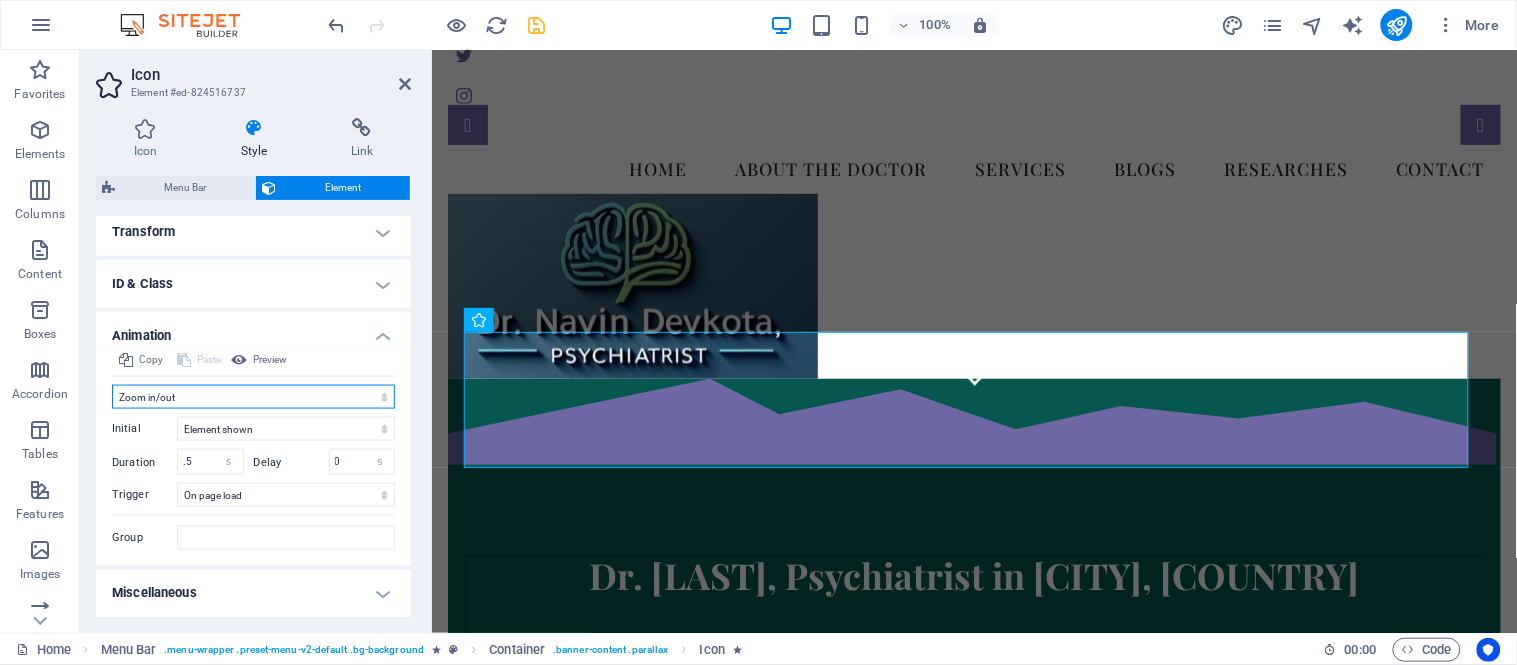 click on "Don't animate Show / Hide Slide up/down Zoom in/out Slide left to right Slide right to left Slide top to bottom Slide bottom to top Pulse Blink Open as overlay" at bounding box center (253, 397) 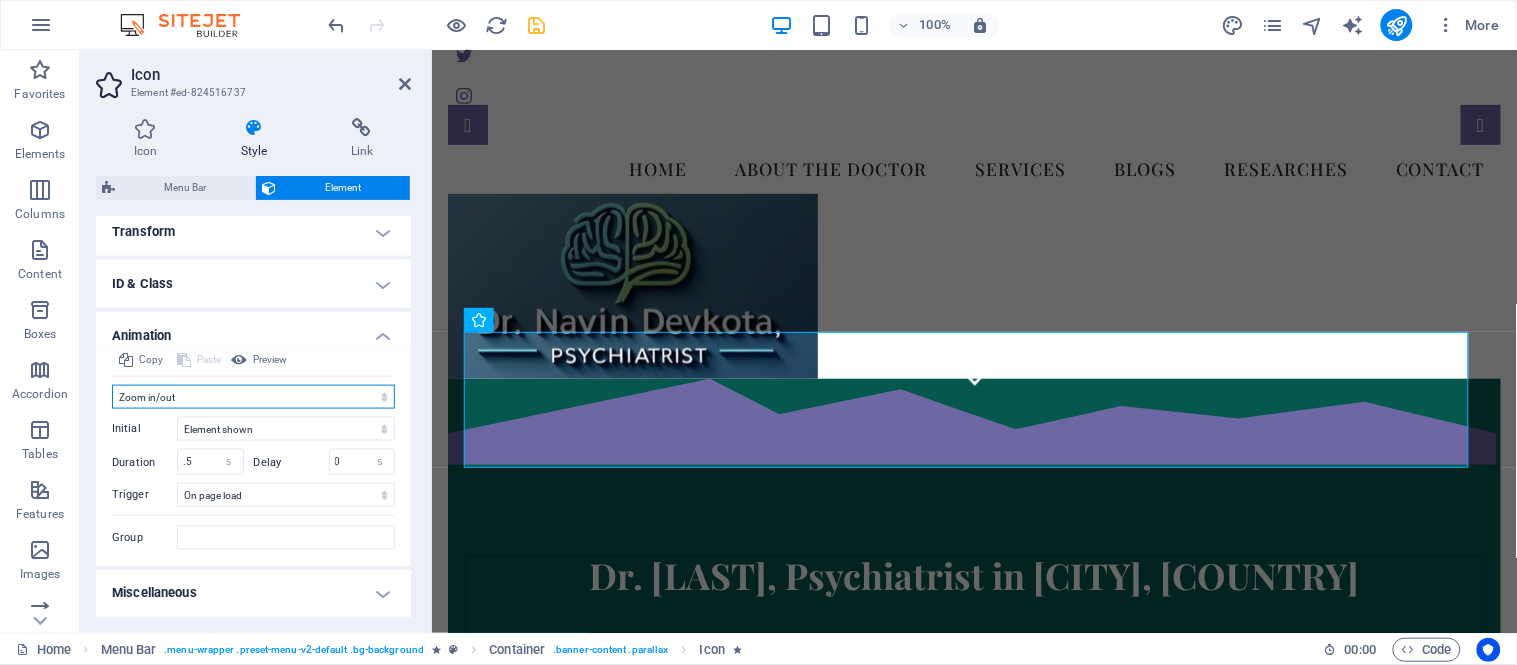 select on "fade" 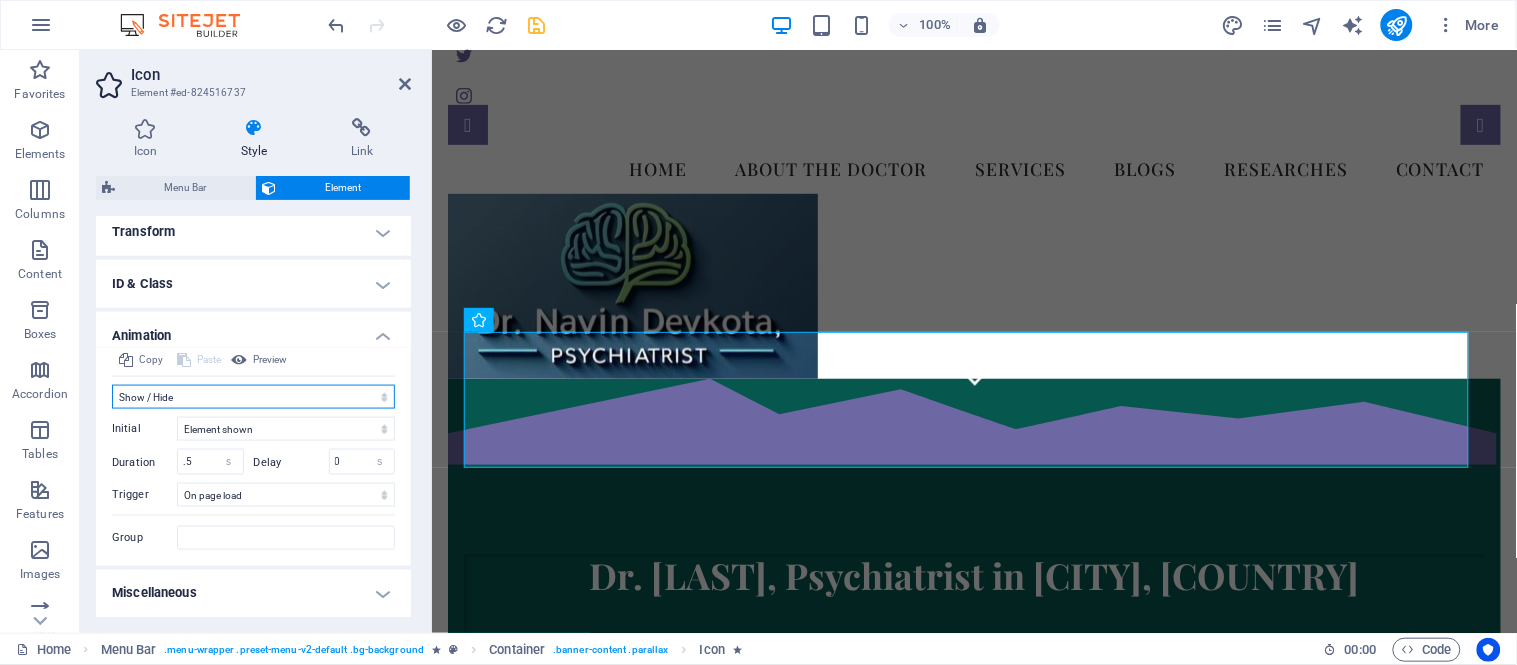 click on "Don't animate Show / Hide Slide up/down Zoom in/out Slide left to right Slide right to left Slide top to bottom Slide bottom to top Pulse Blink Open as overlay" at bounding box center (253, 397) 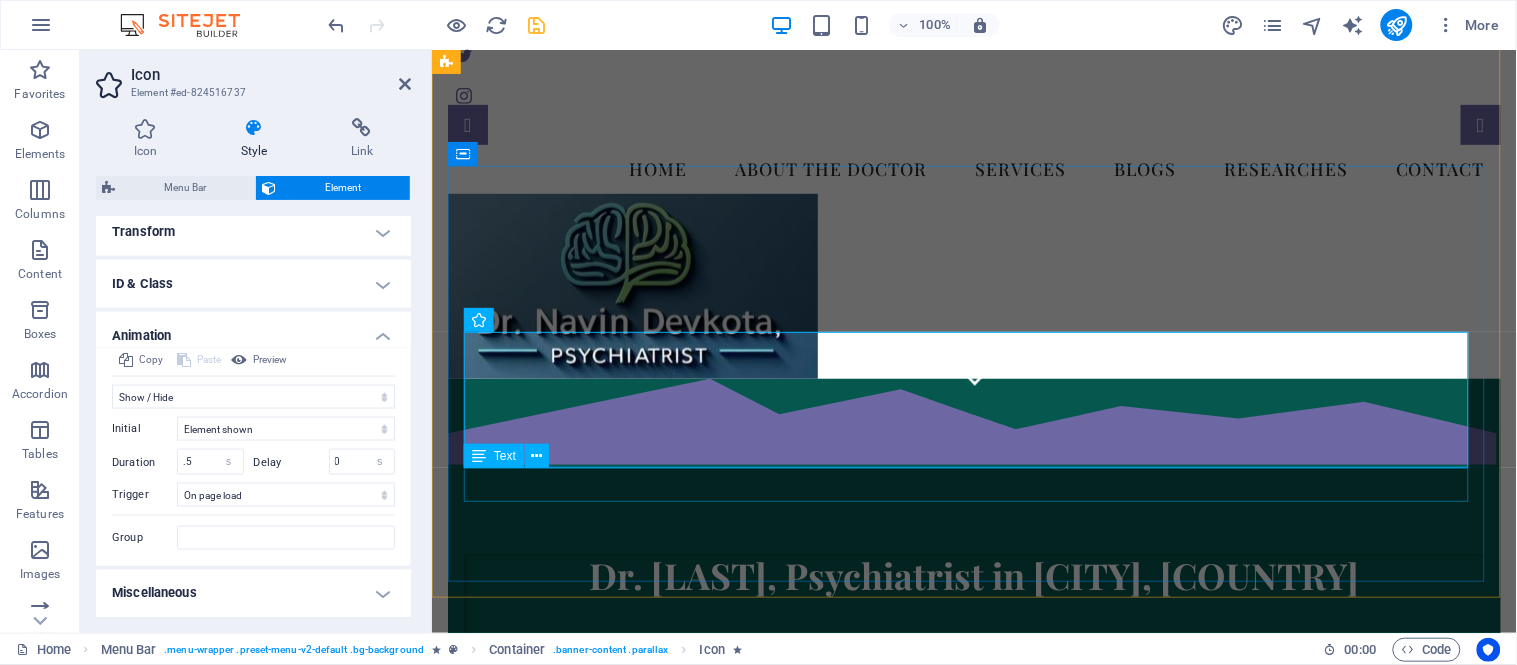 click on "We take care of your mental health!" at bounding box center [973, 801] 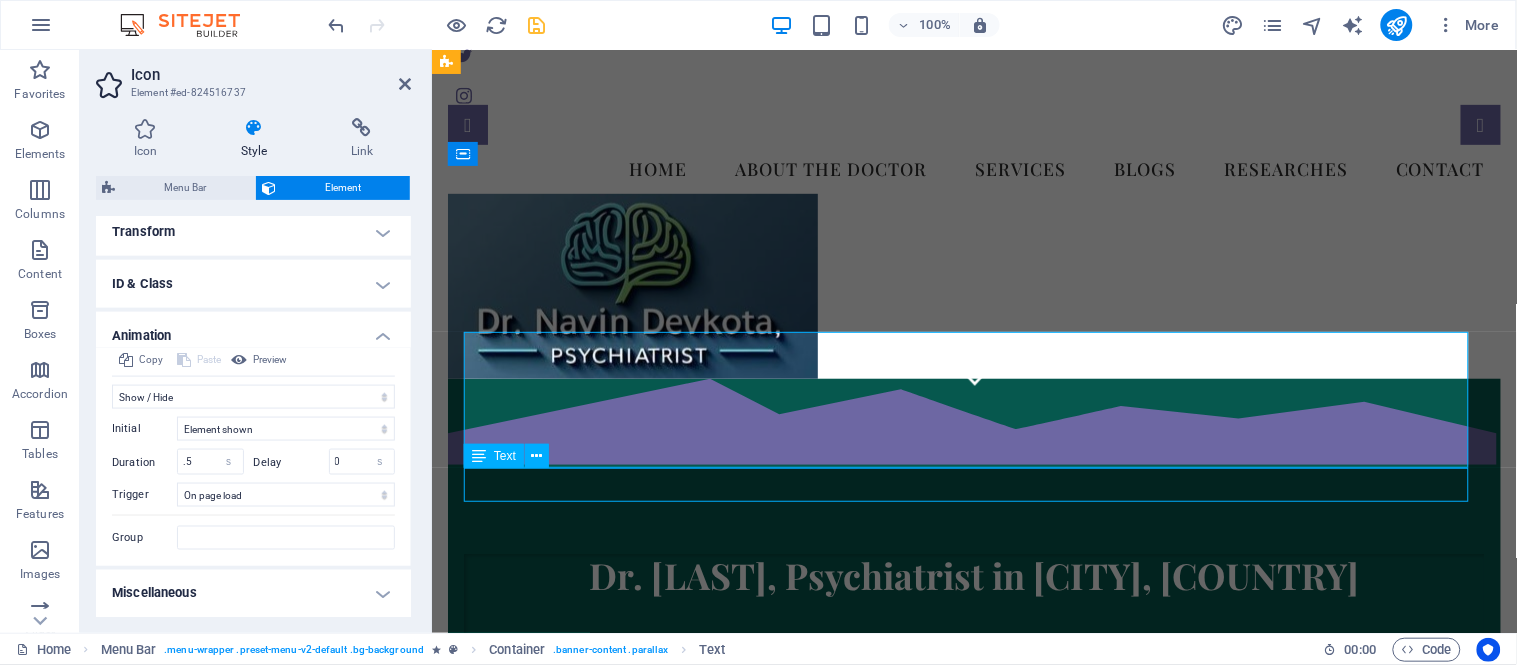 click on "We take care of your mental health!" at bounding box center [973, 801] 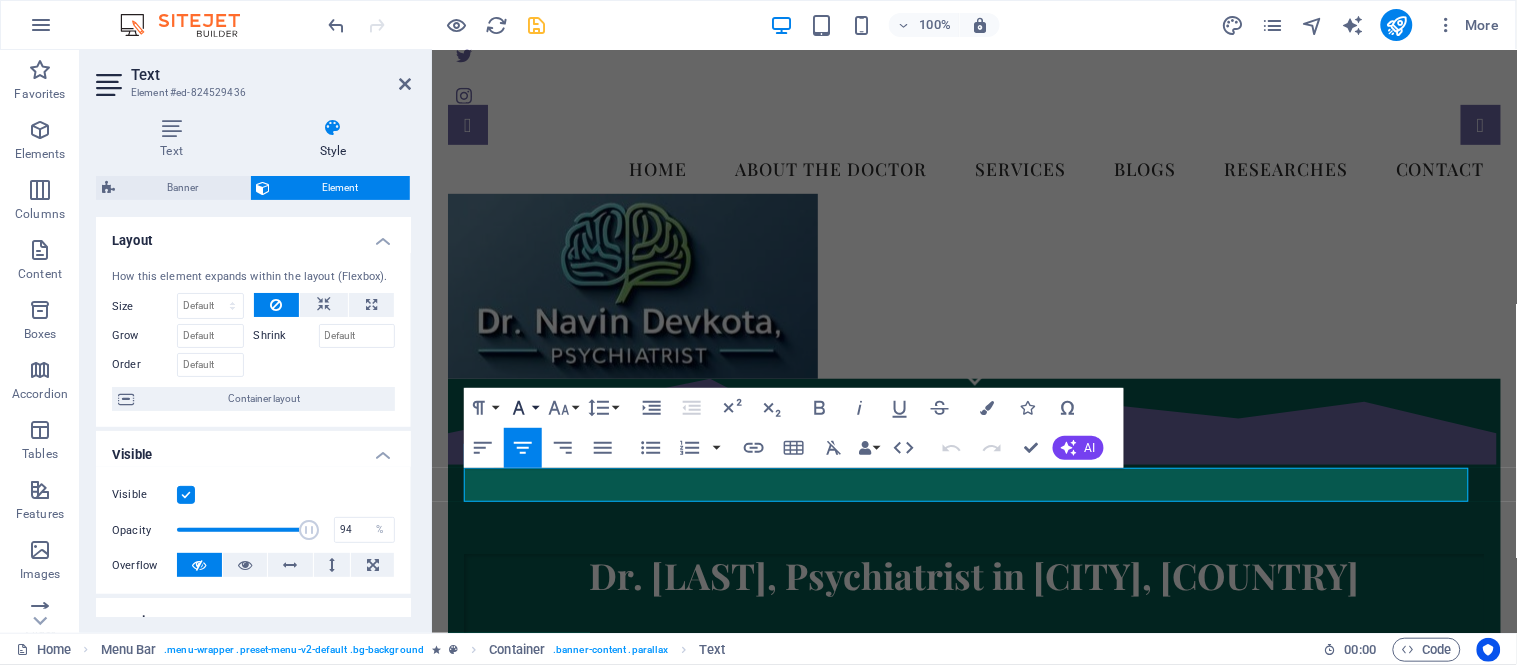 click 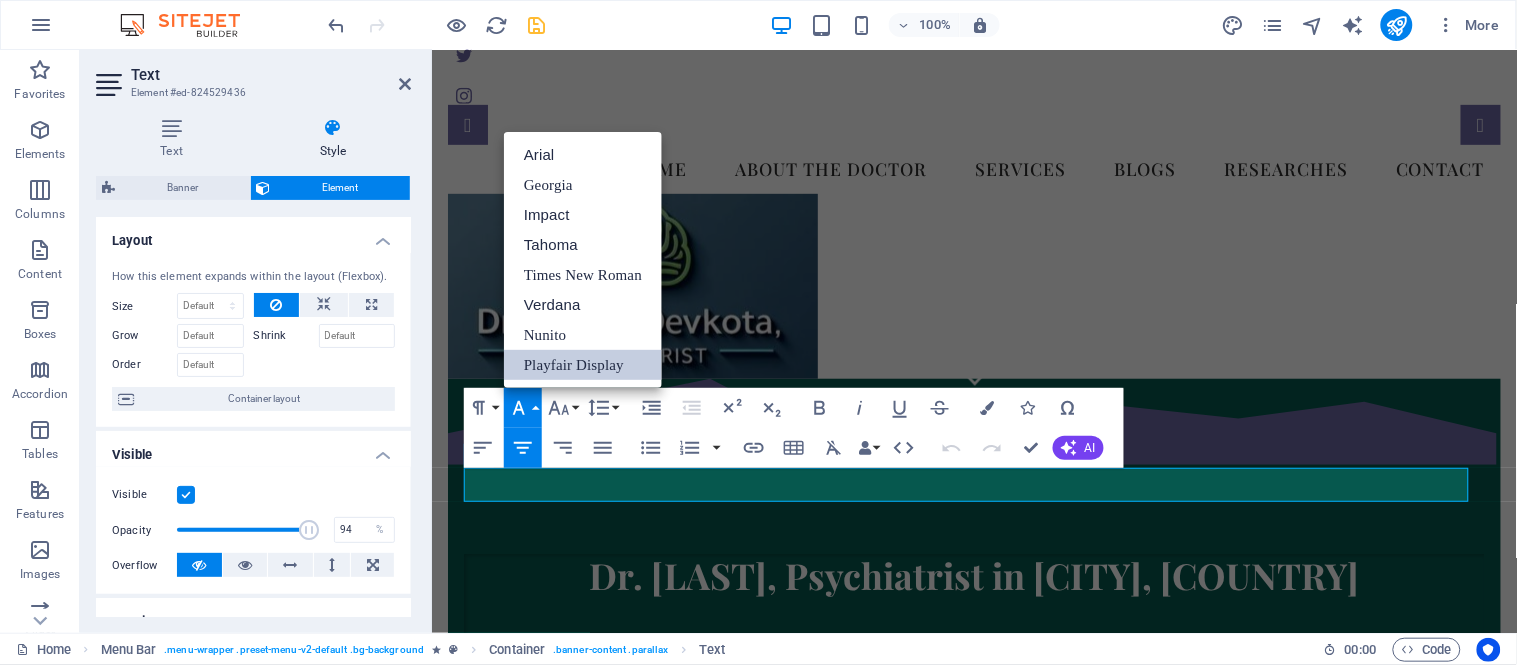 scroll, scrollTop: 0, scrollLeft: 0, axis: both 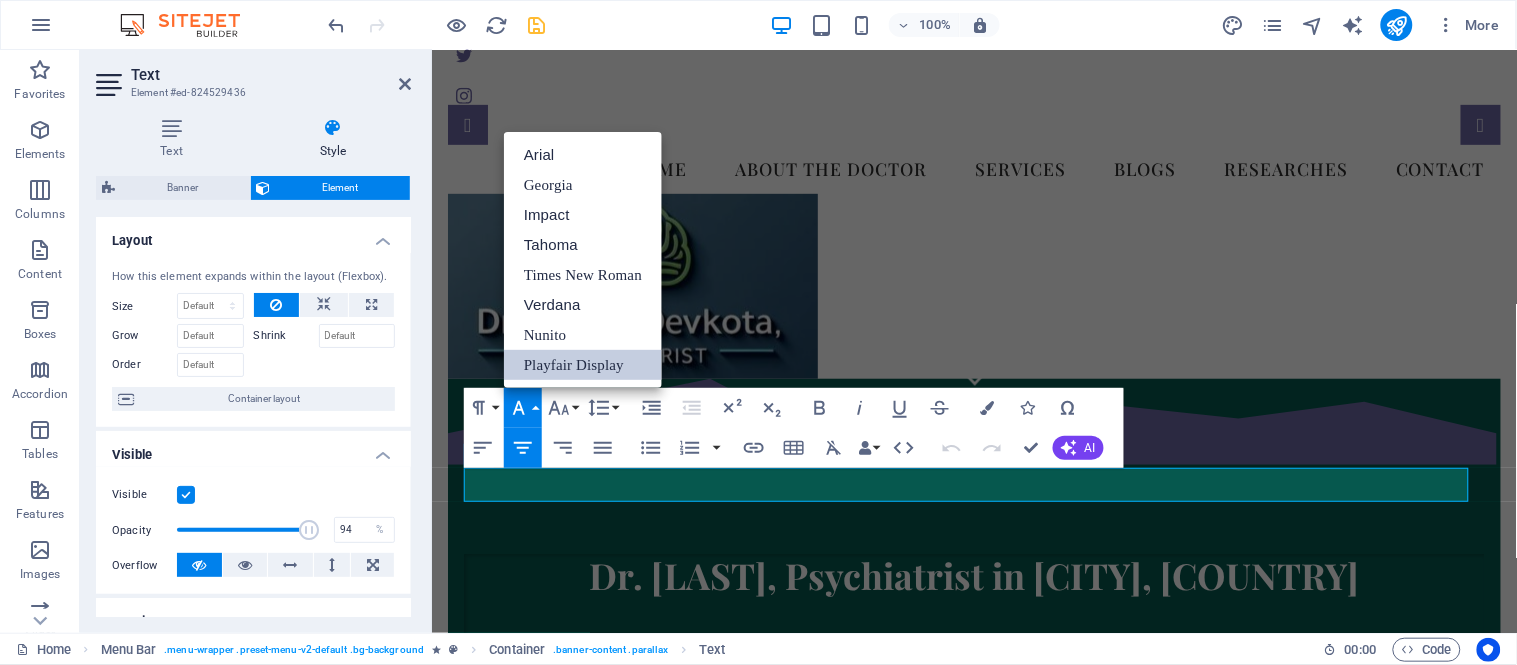 click 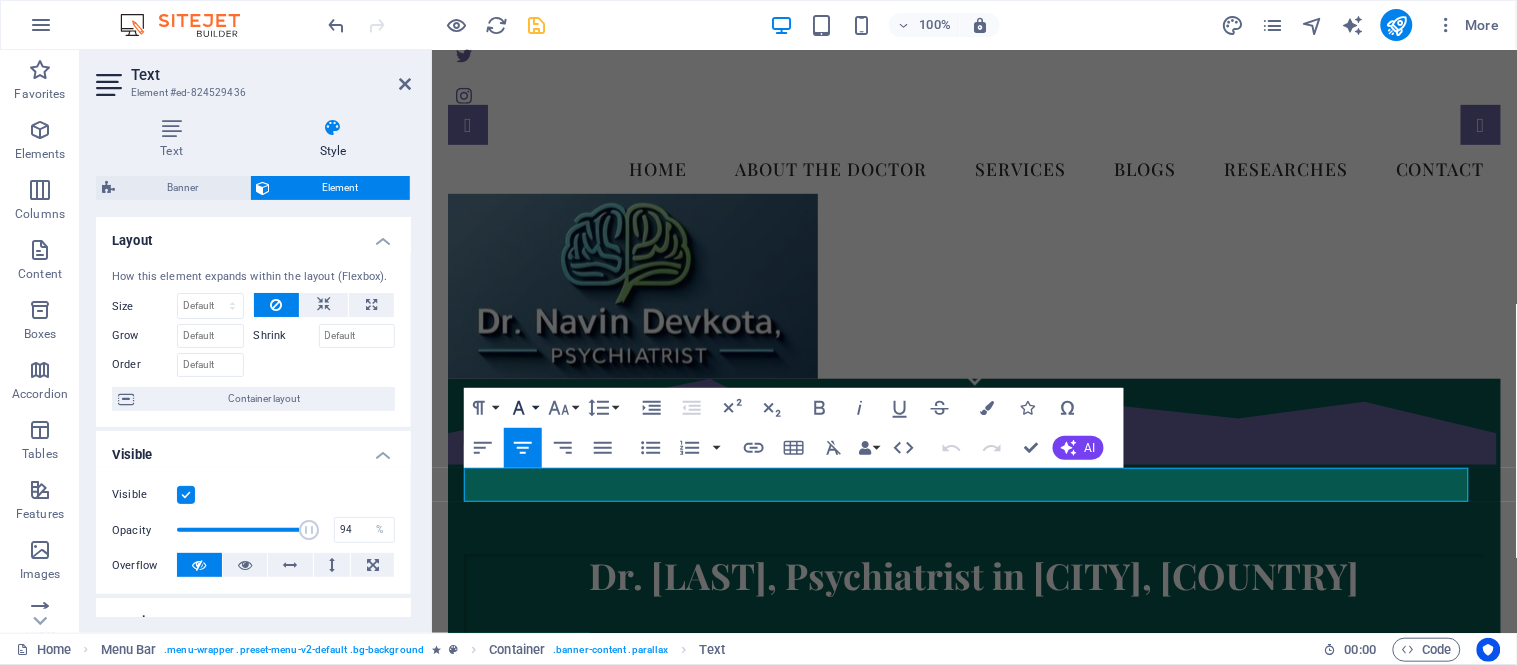 click 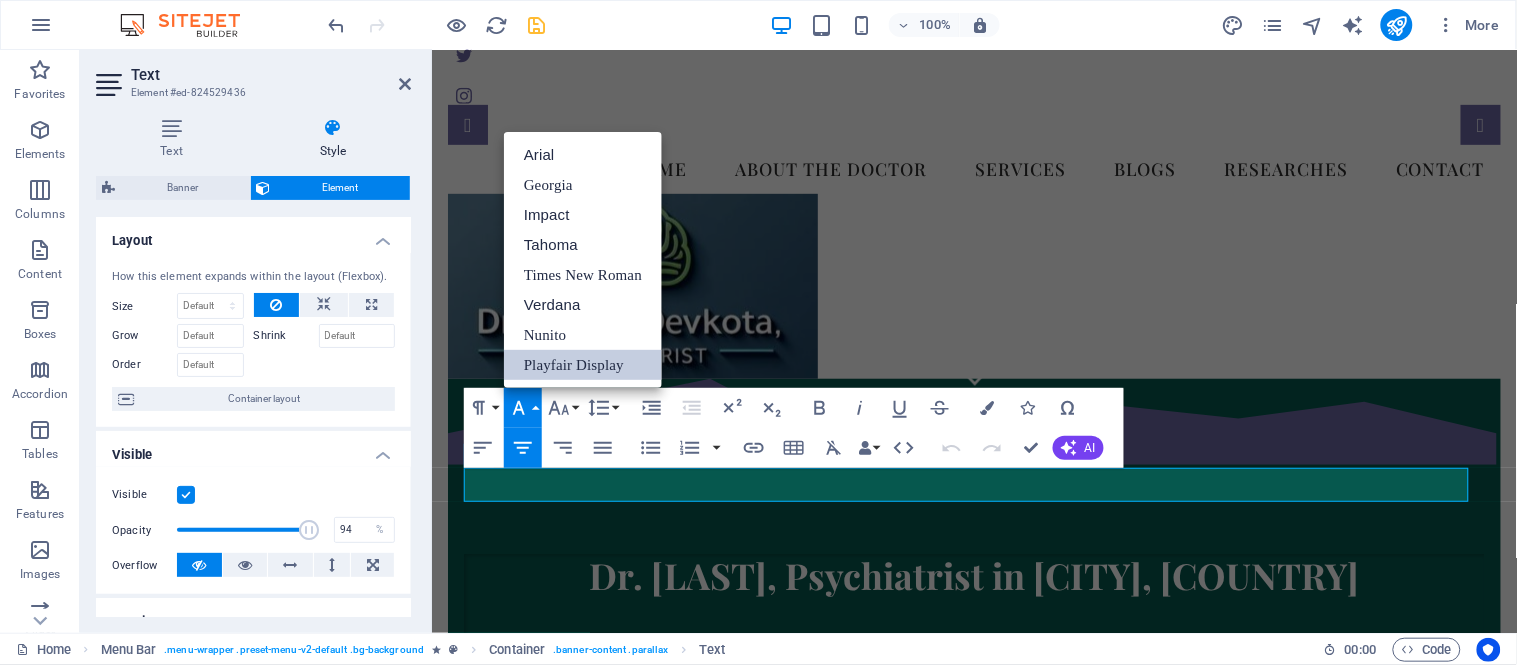 click 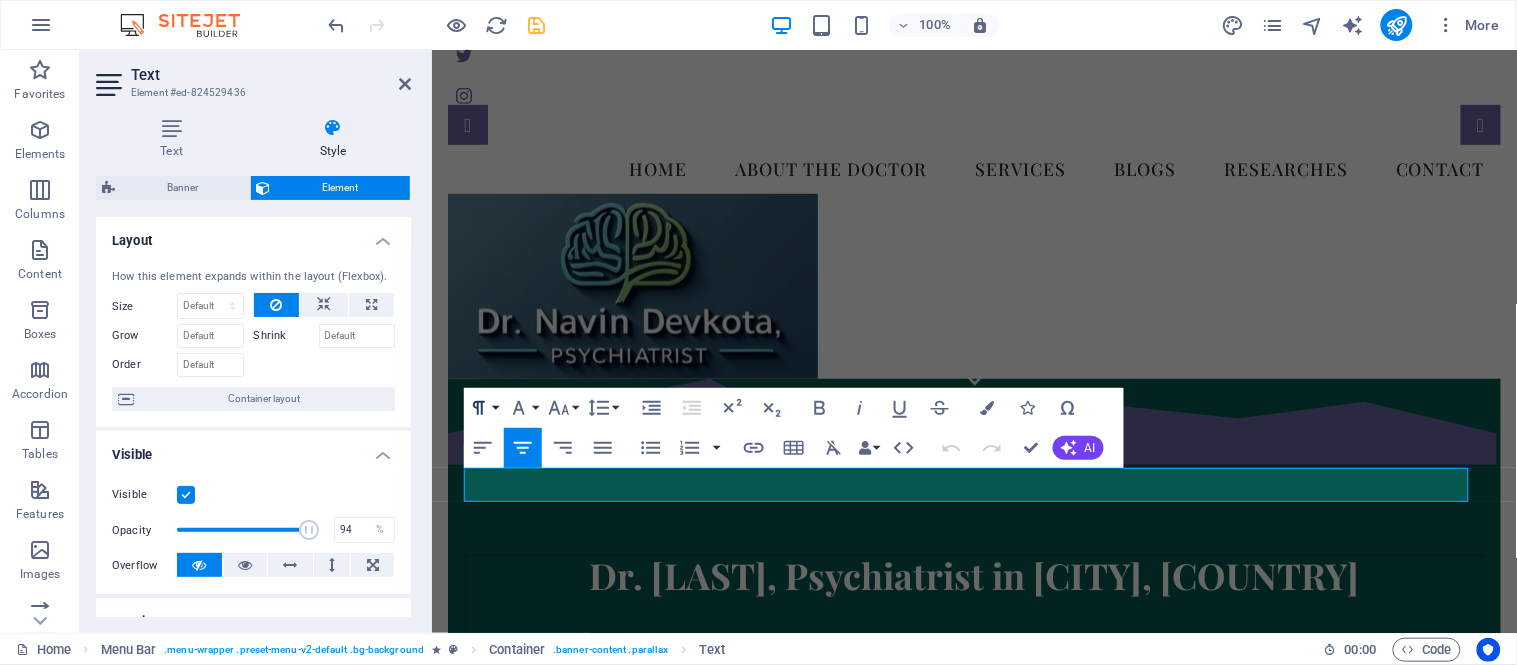 click on "Paragraph Format" at bounding box center [483, 408] 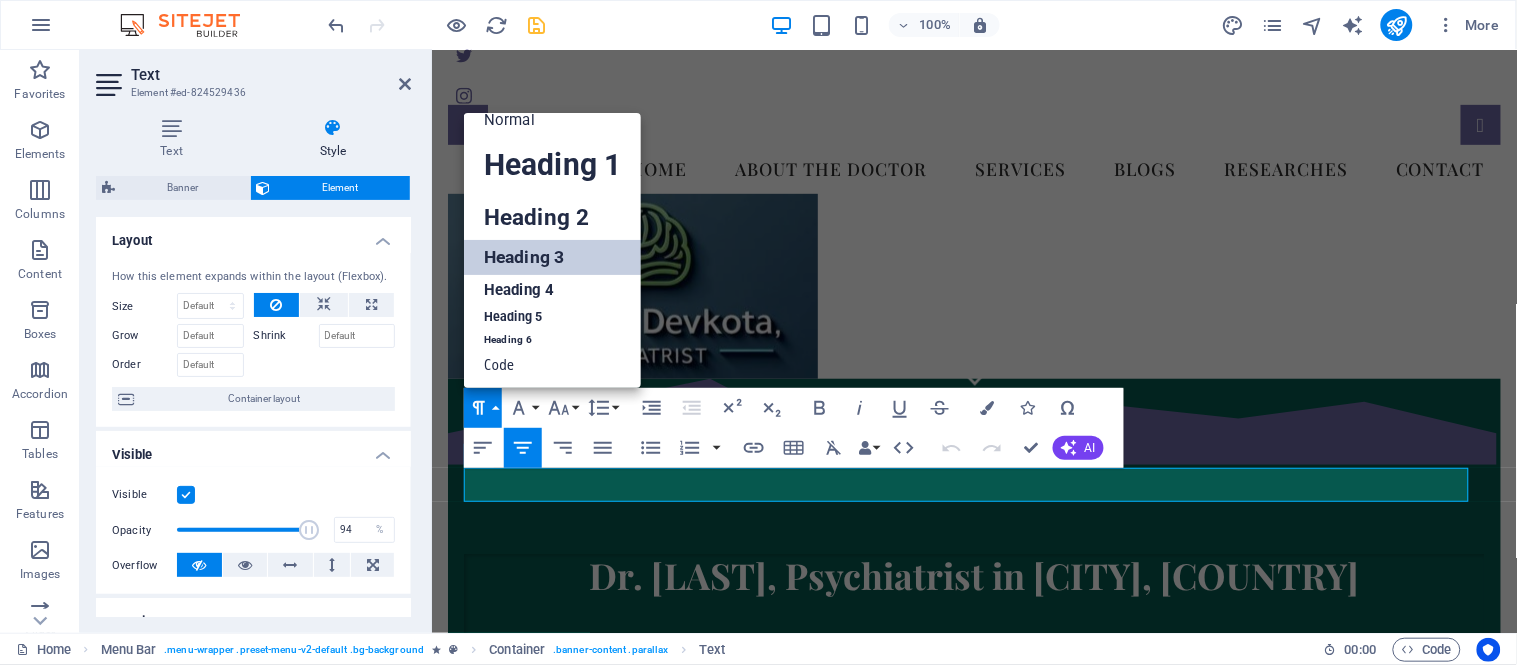 scroll, scrollTop: 15, scrollLeft: 0, axis: vertical 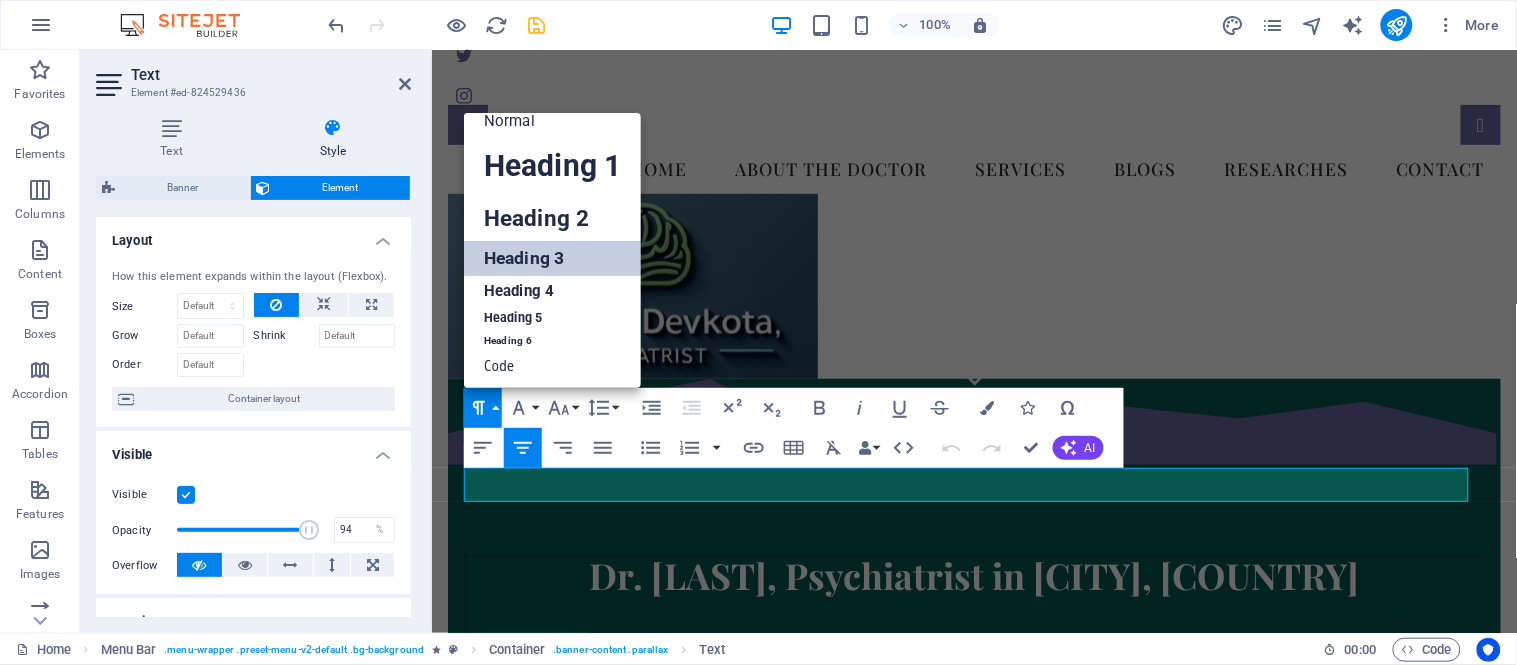 click on "Paragraph Format" at bounding box center (483, 408) 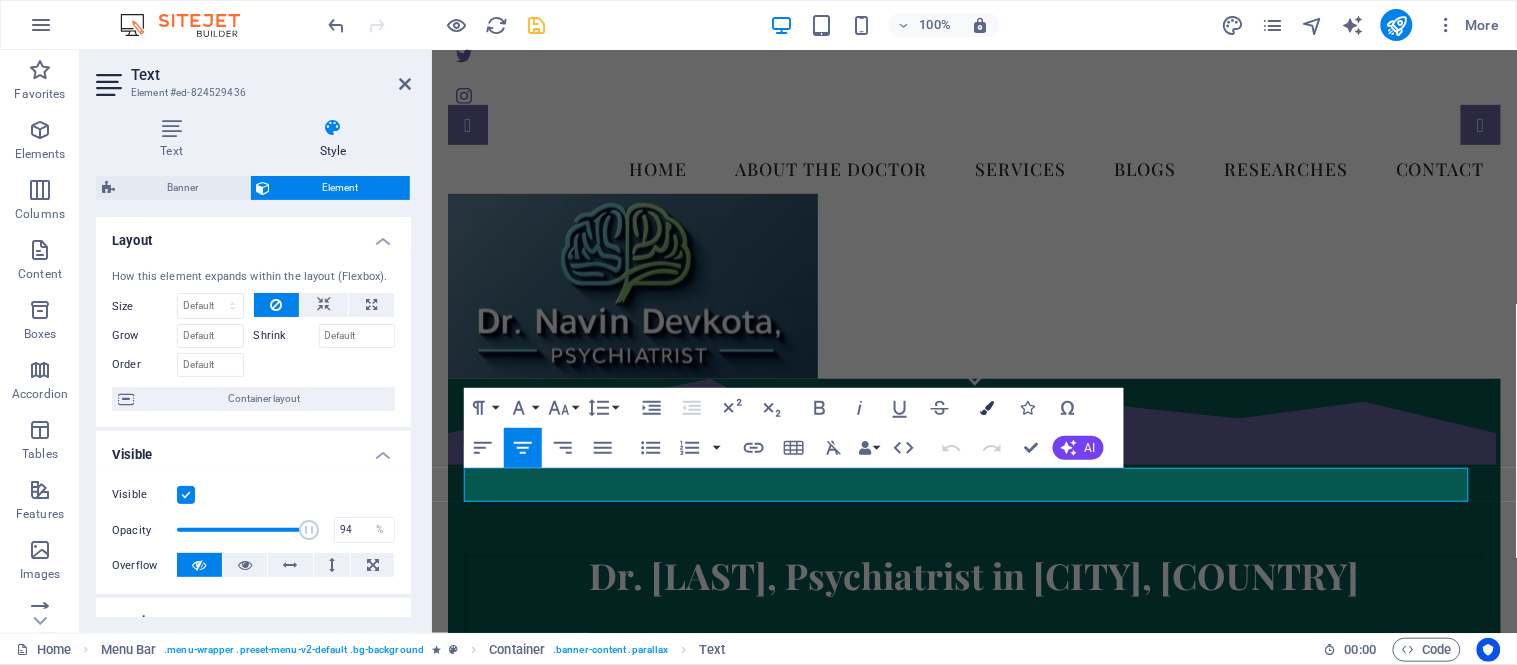 click at bounding box center (988, 408) 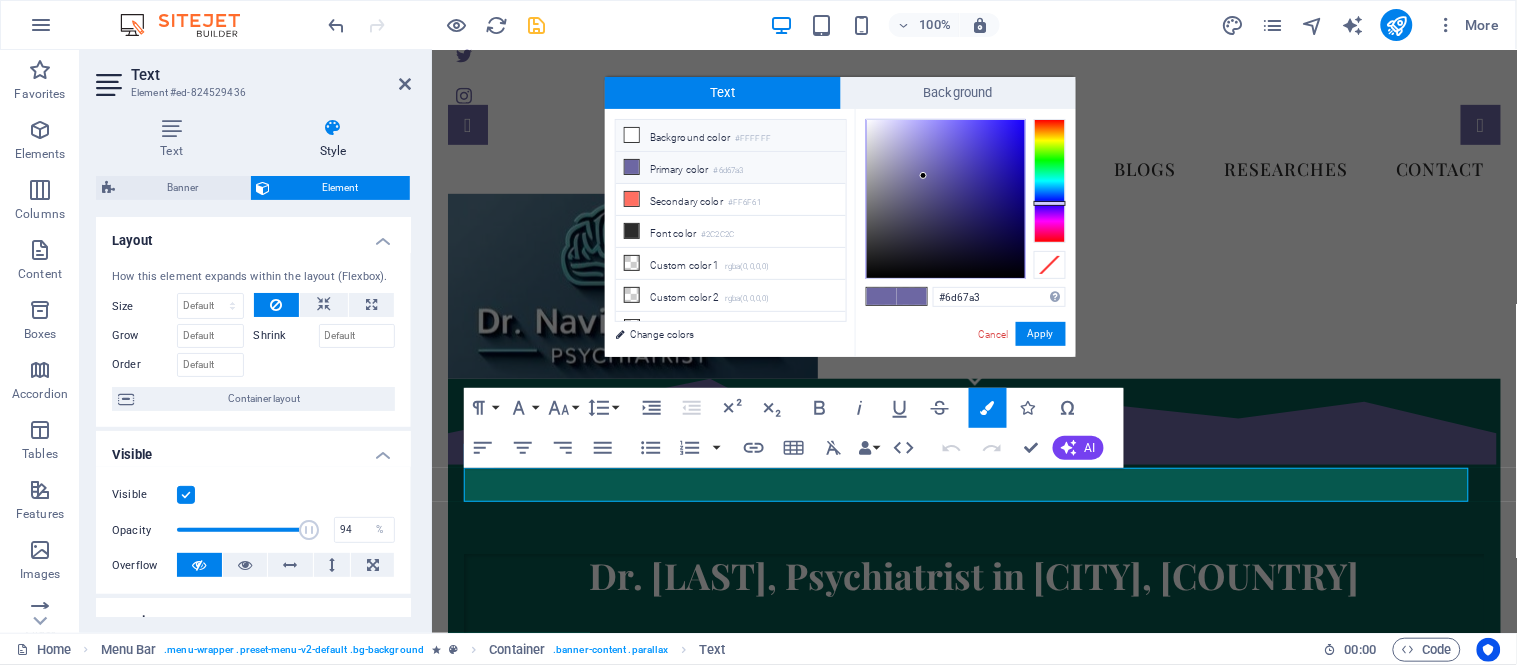 click at bounding box center [632, 135] 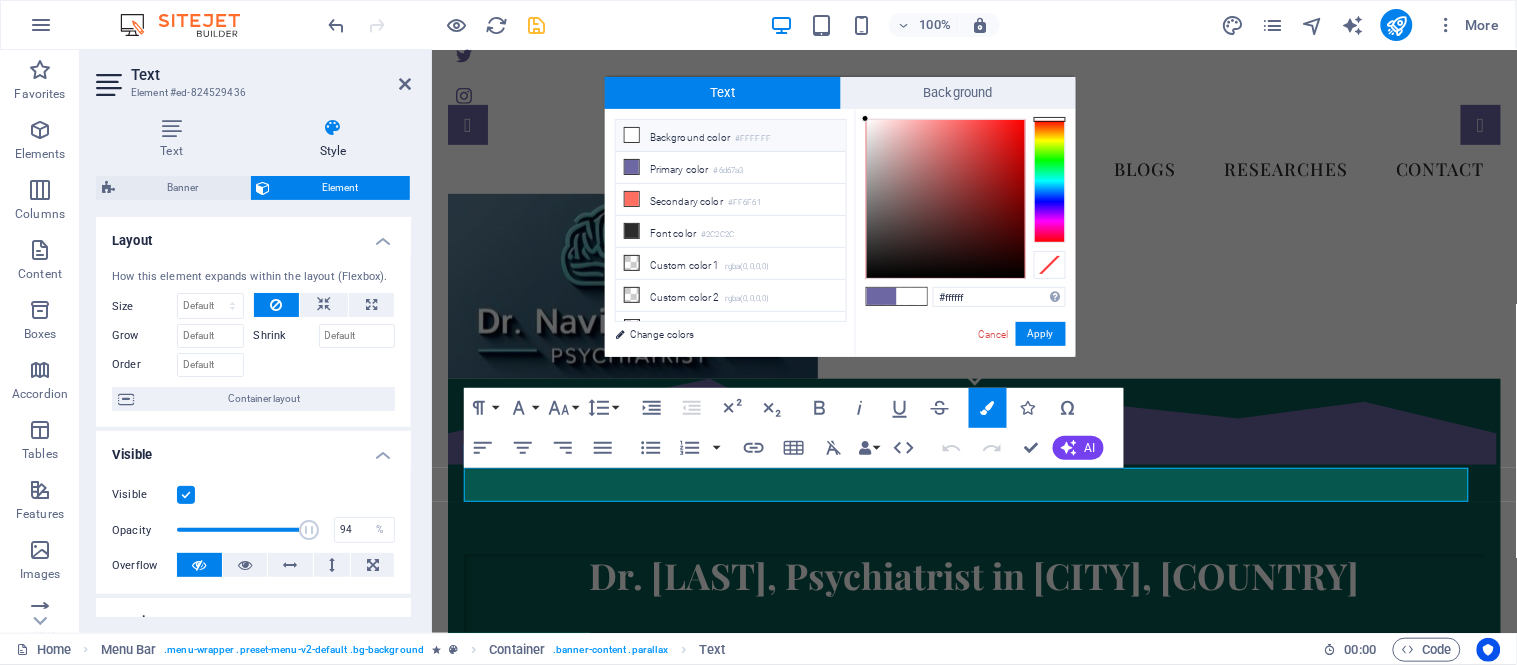 click on "Background color
#FFFFFF" at bounding box center [731, 136] 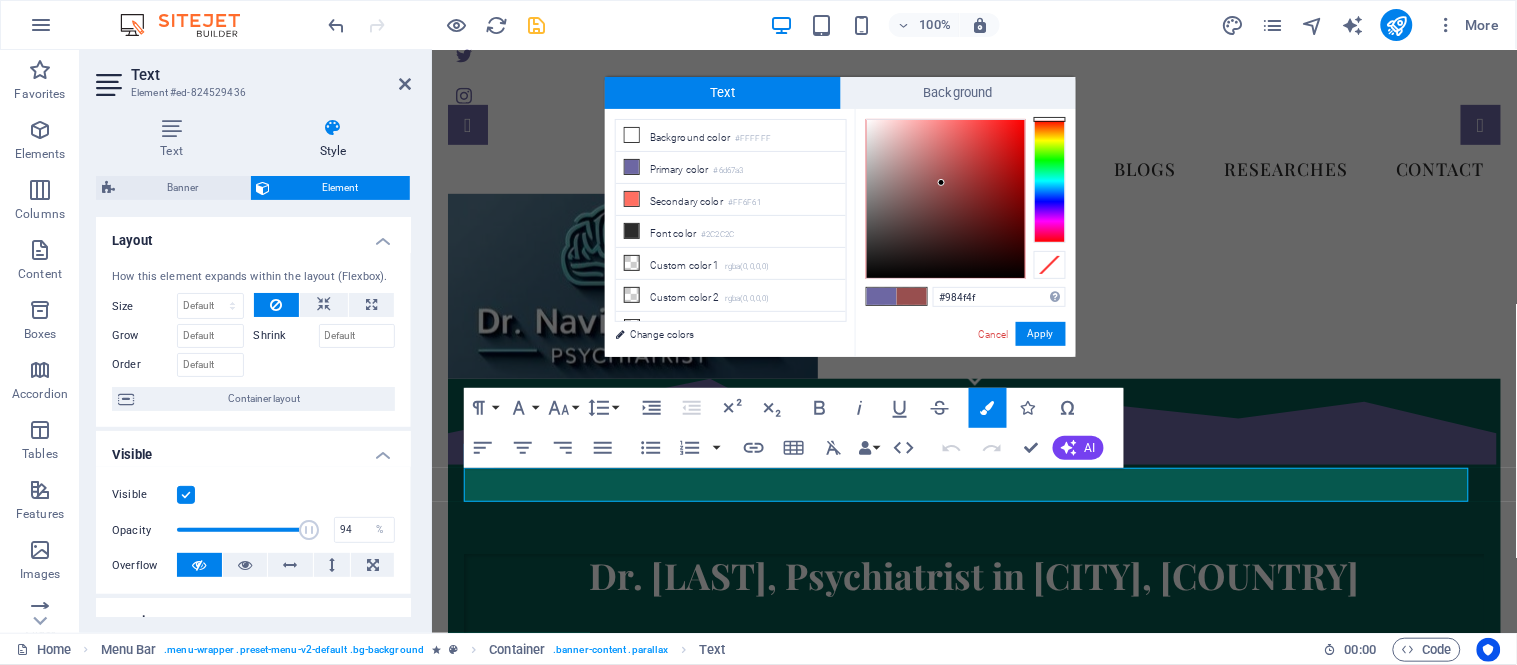 click at bounding box center (946, 199) 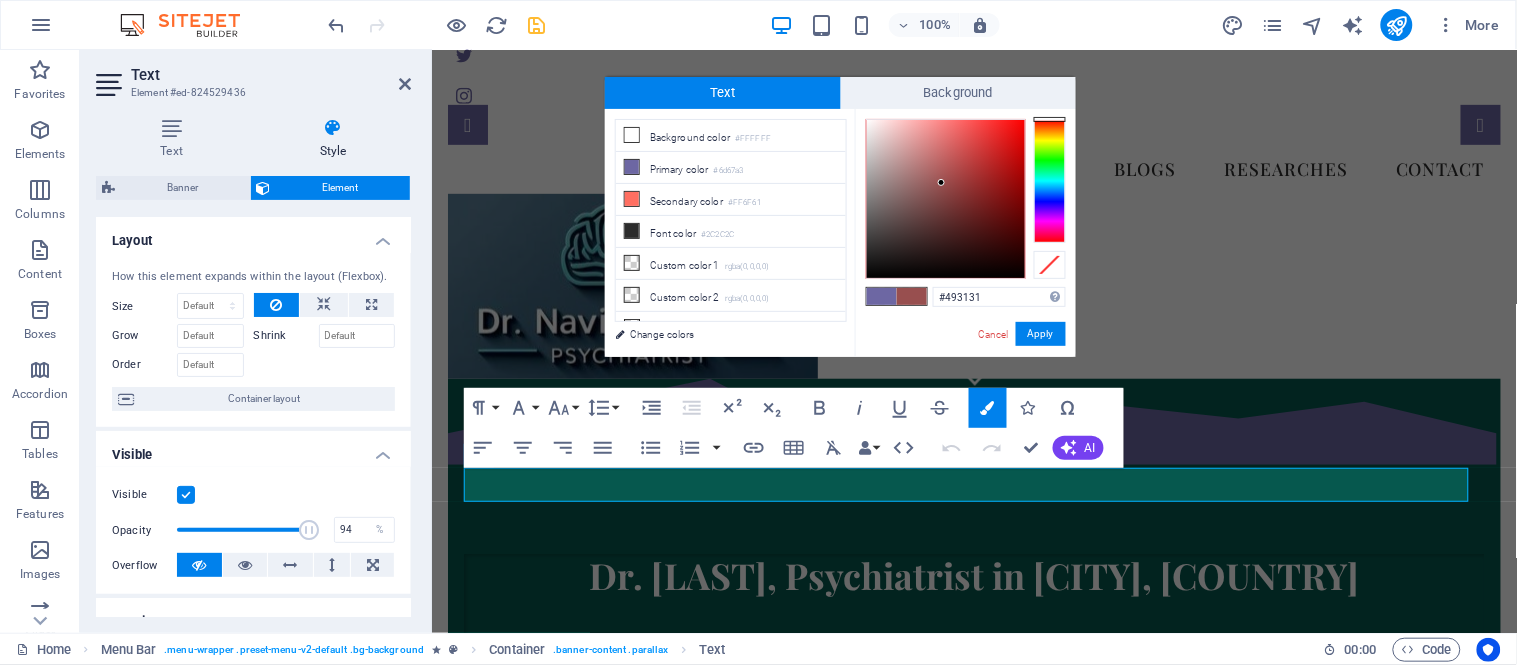 click at bounding box center [946, 199] 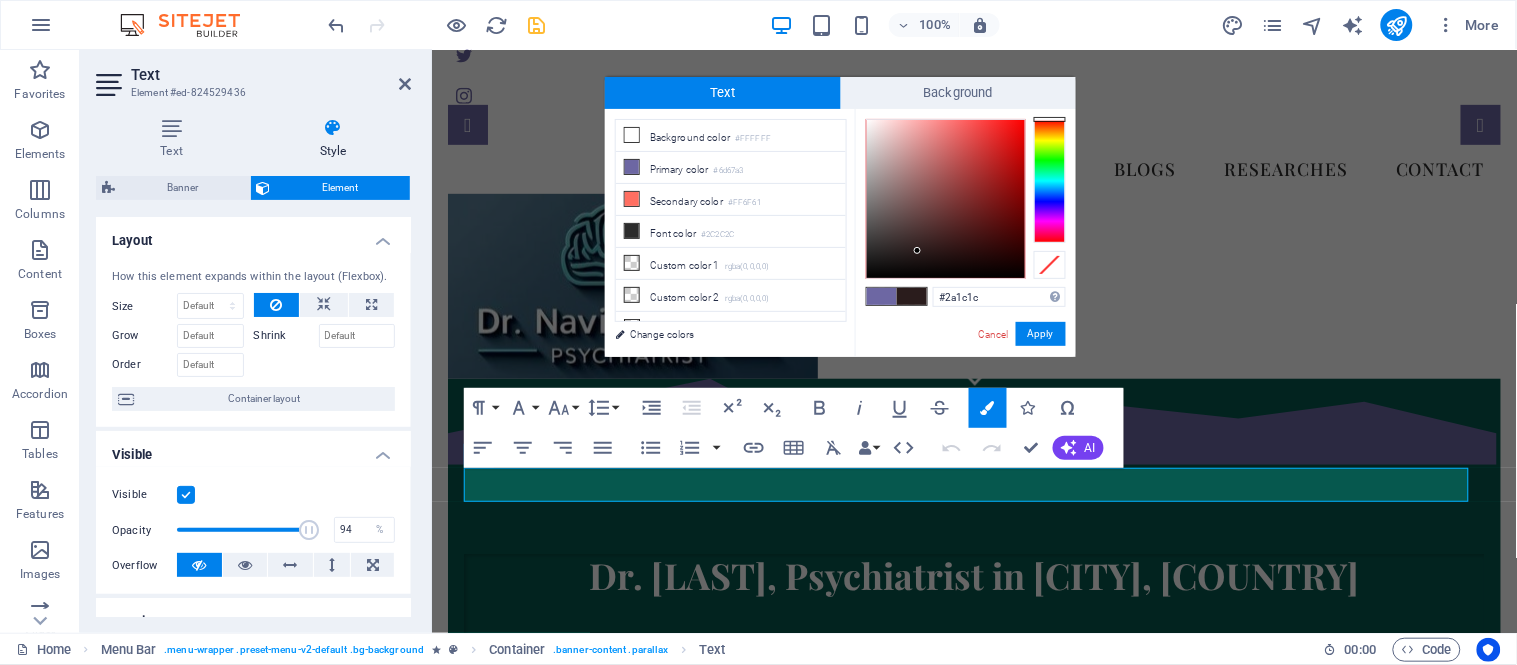 click at bounding box center (946, 199) 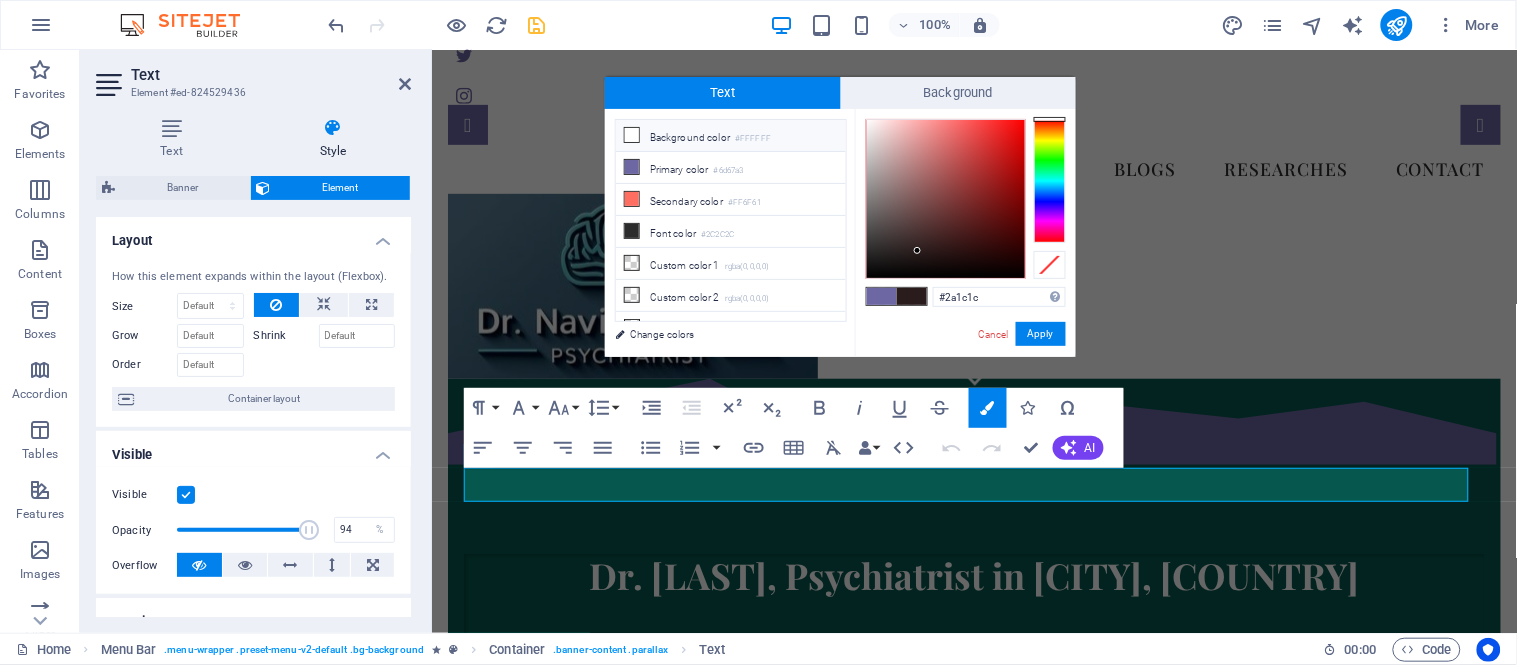 click at bounding box center [632, 135] 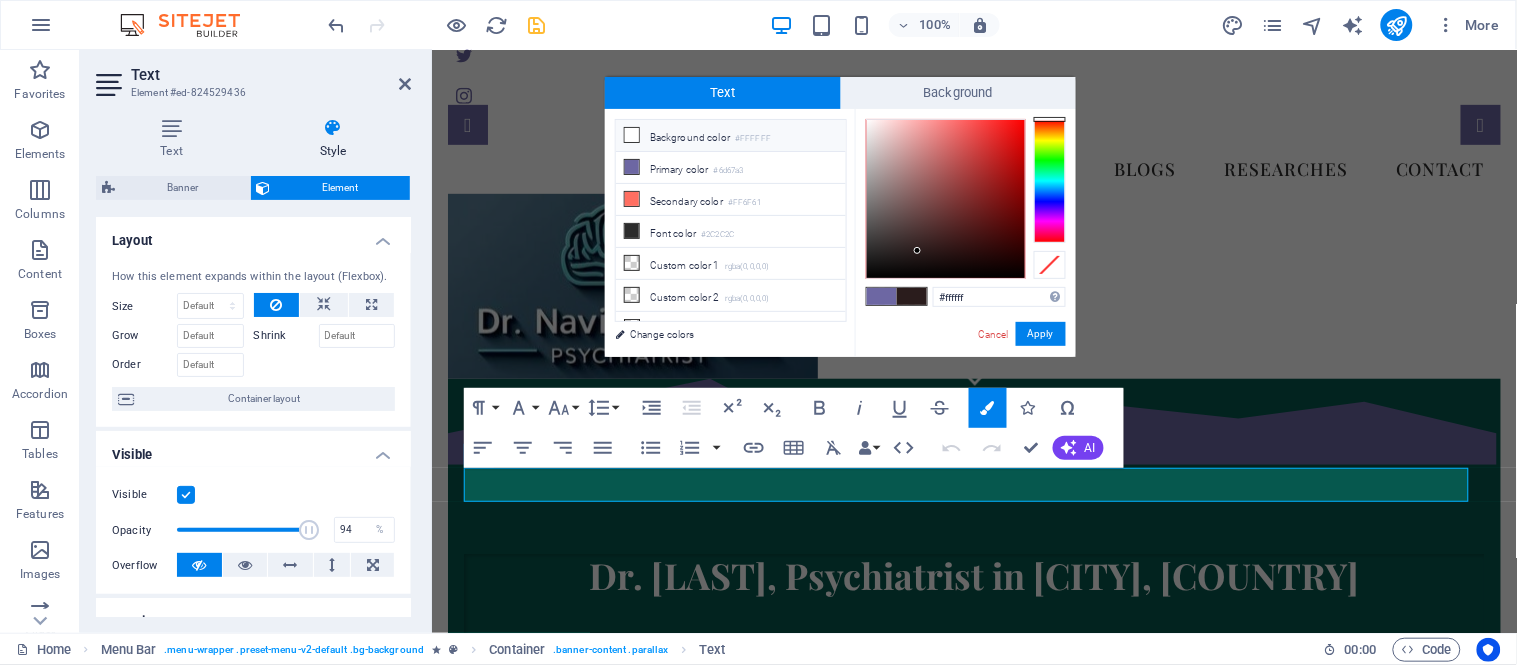 click at bounding box center (632, 135) 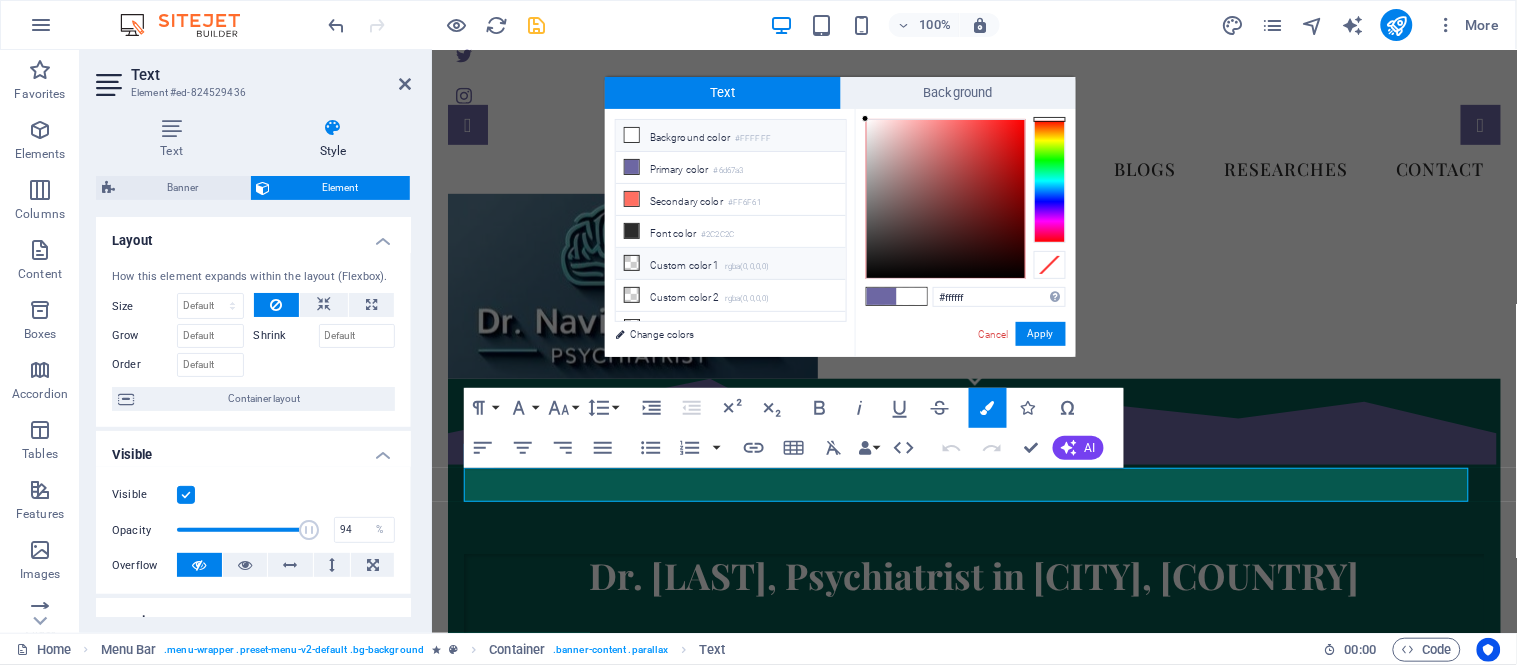 click at bounding box center (632, 263) 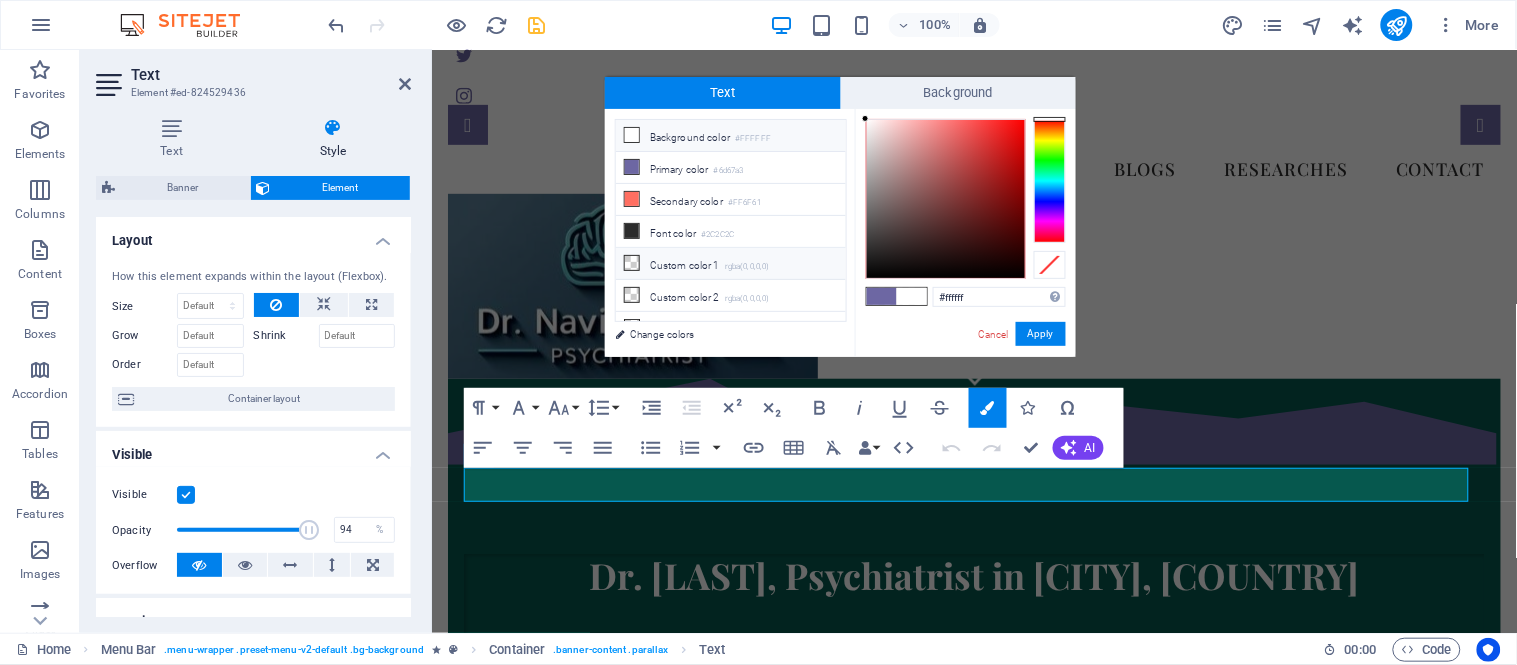 type on "rgba(0, 0, 0, 0)" 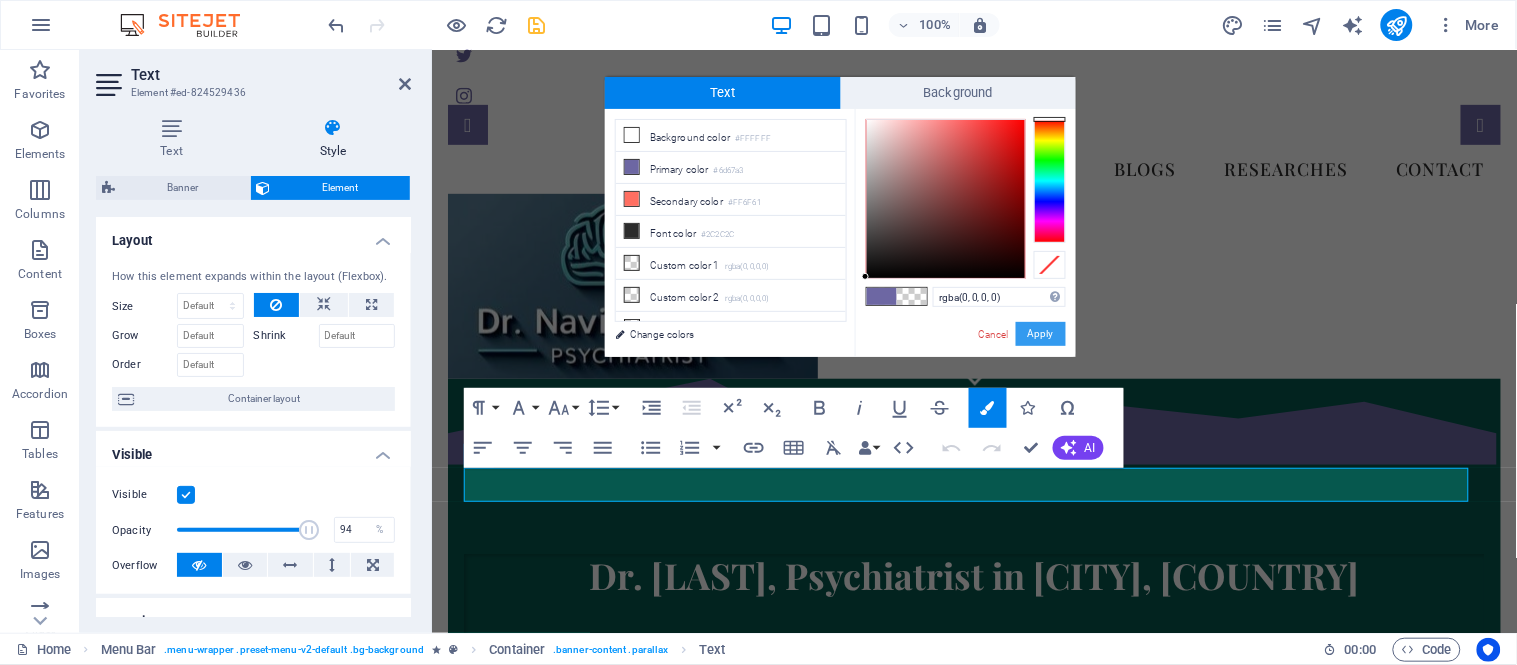 click on "Apply" at bounding box center [1041, 334] 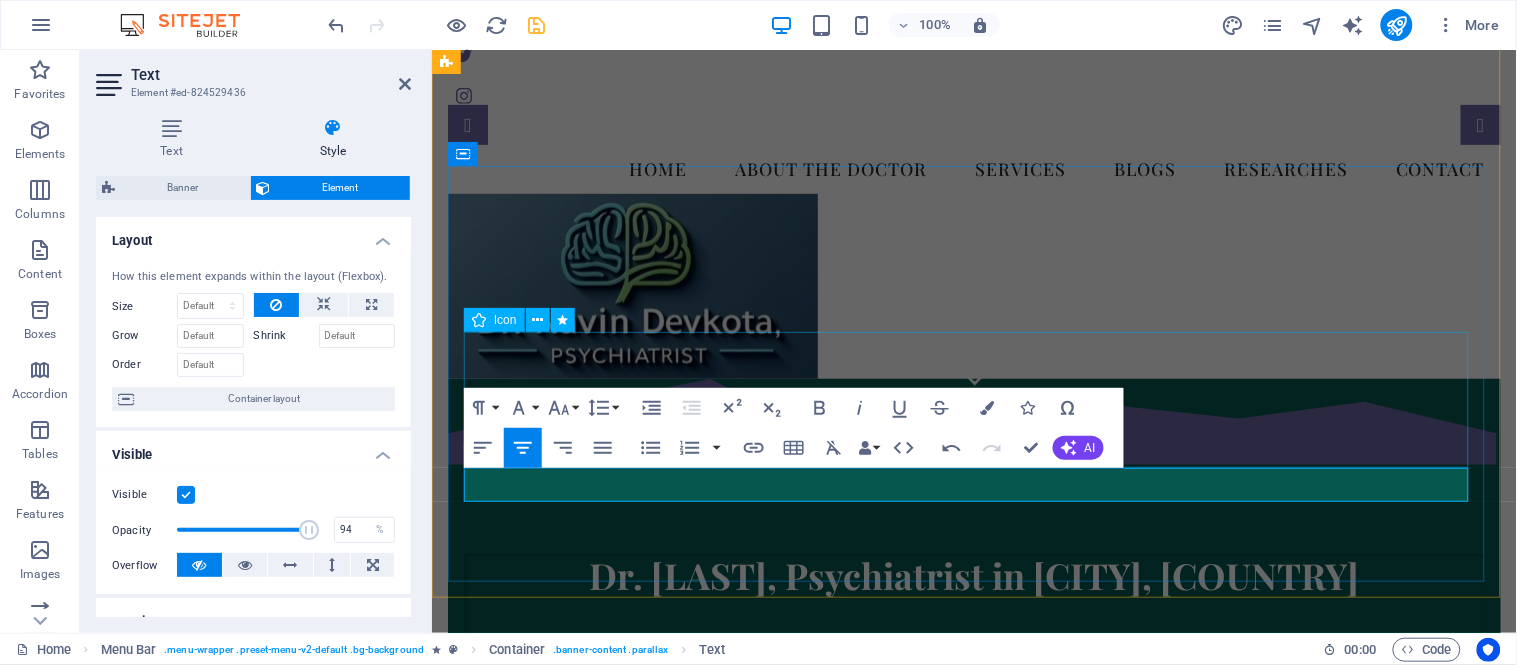 click at bounding box center [973, 711] 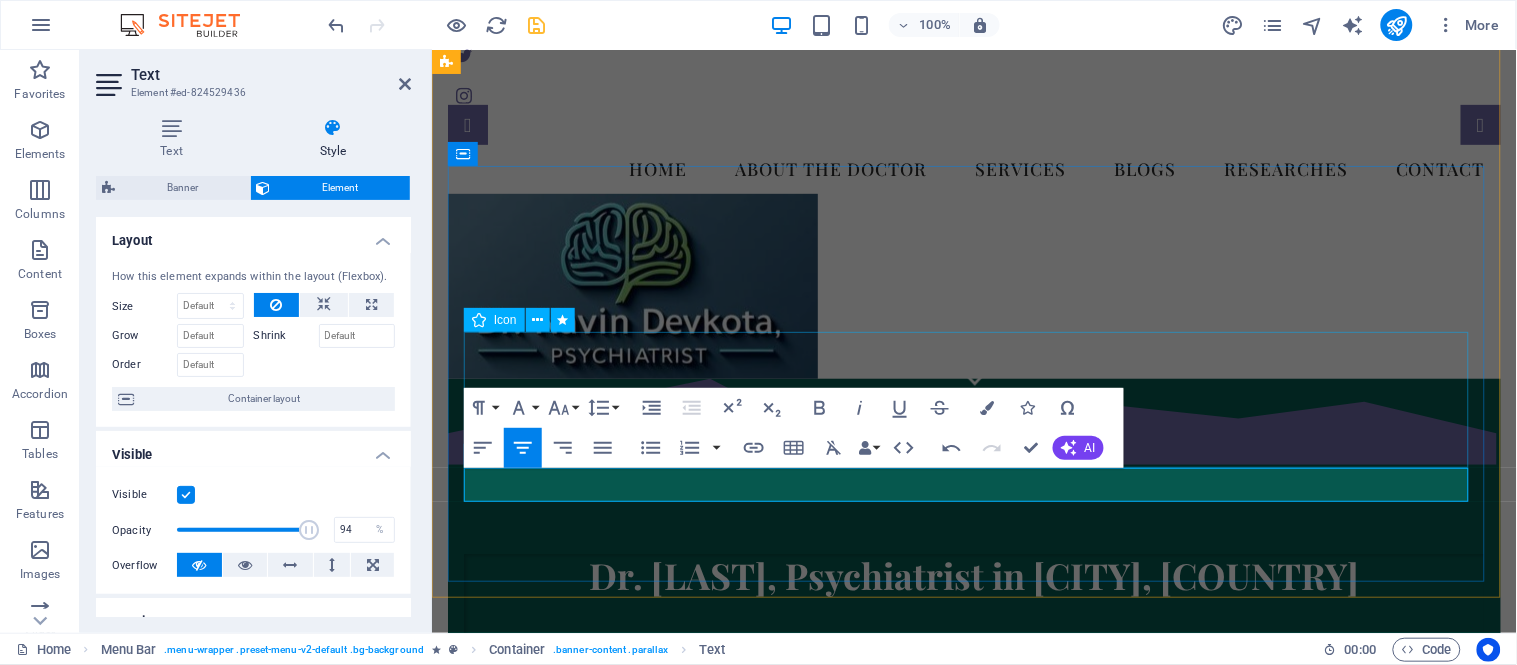 click at bounding box center [973, 711] 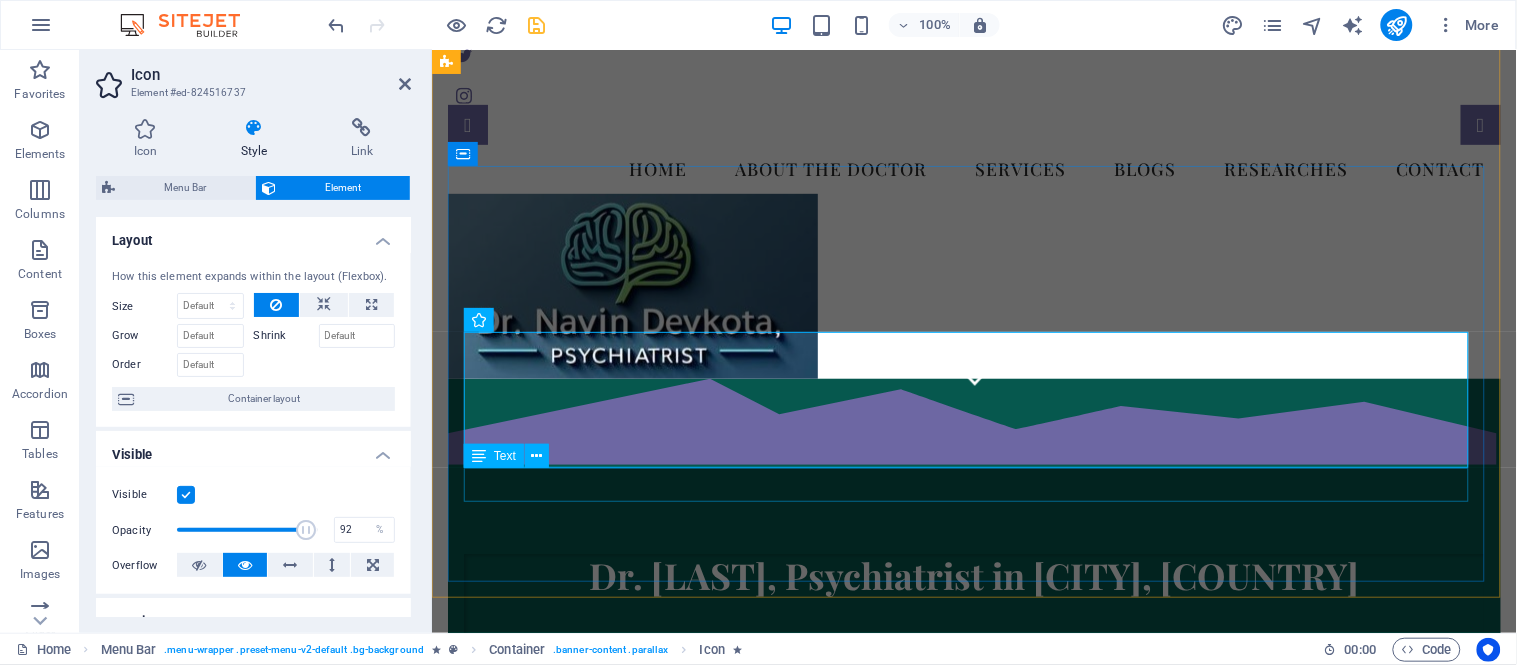 click on "We take care of your mental health!" at bounding box center [973, 801] 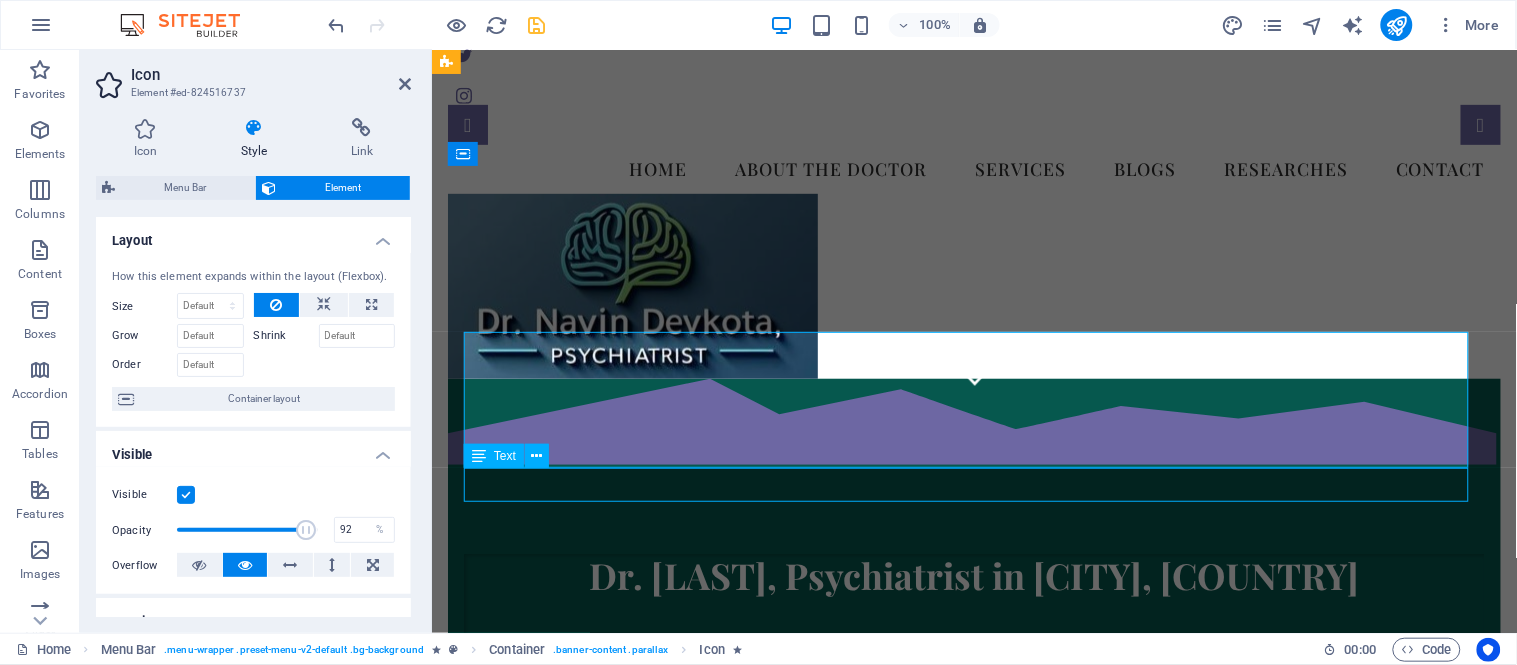 click on "We take care of your mental health!" at bounding box center [973, 801] 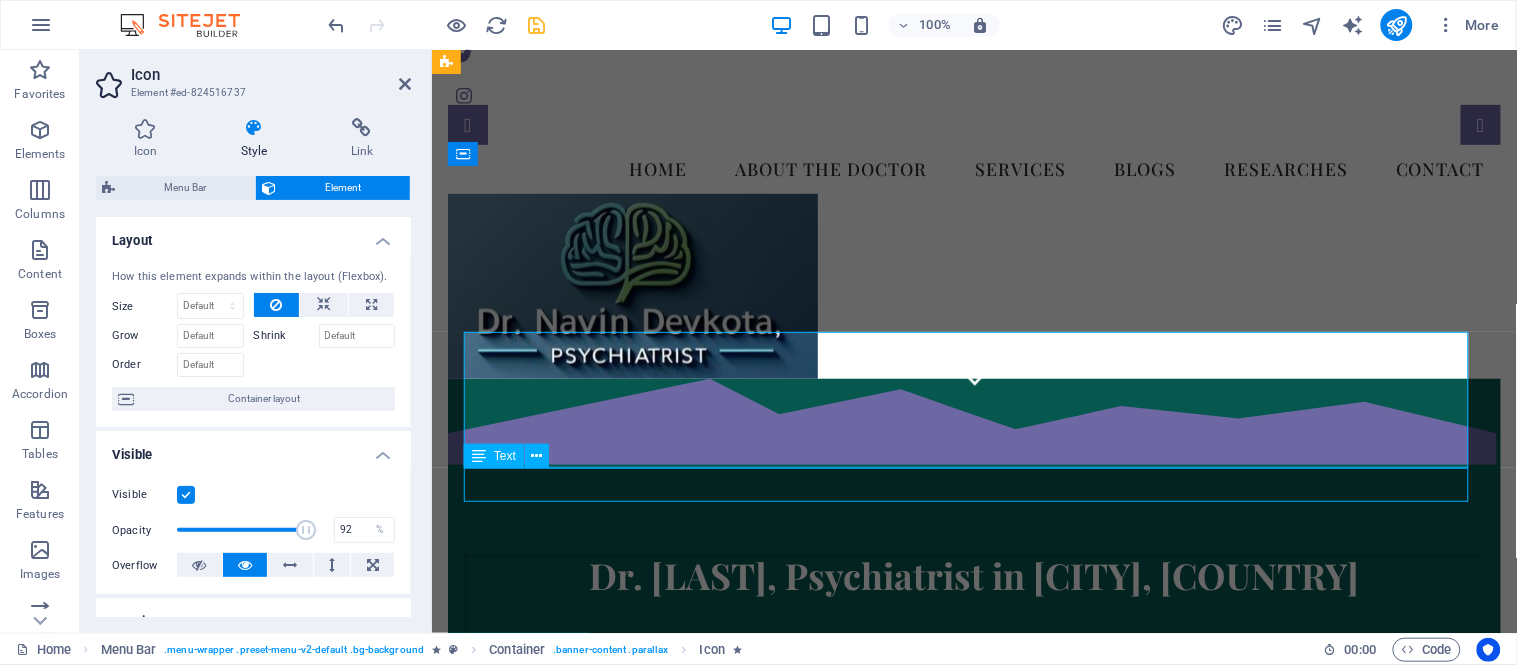 select on "vw" 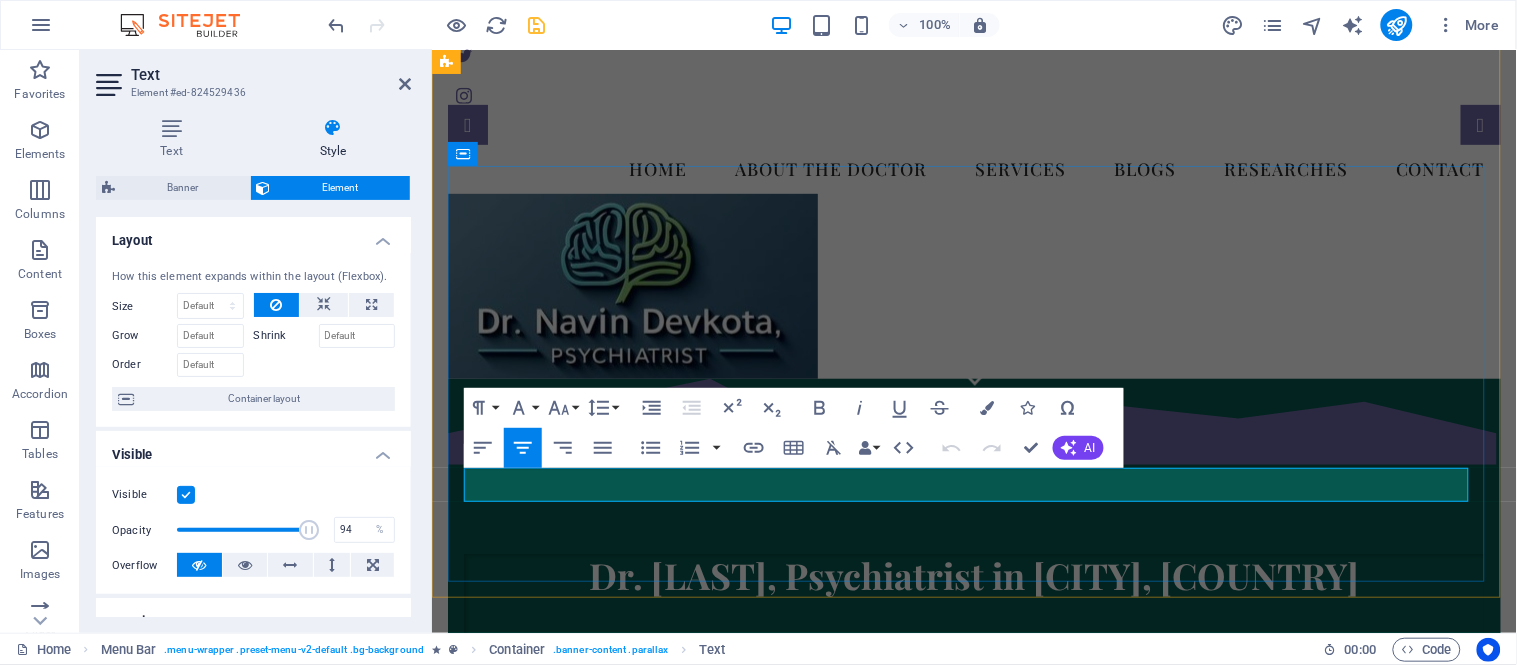 click on "We take care of your mental health!" at bounding box center (973, 801) 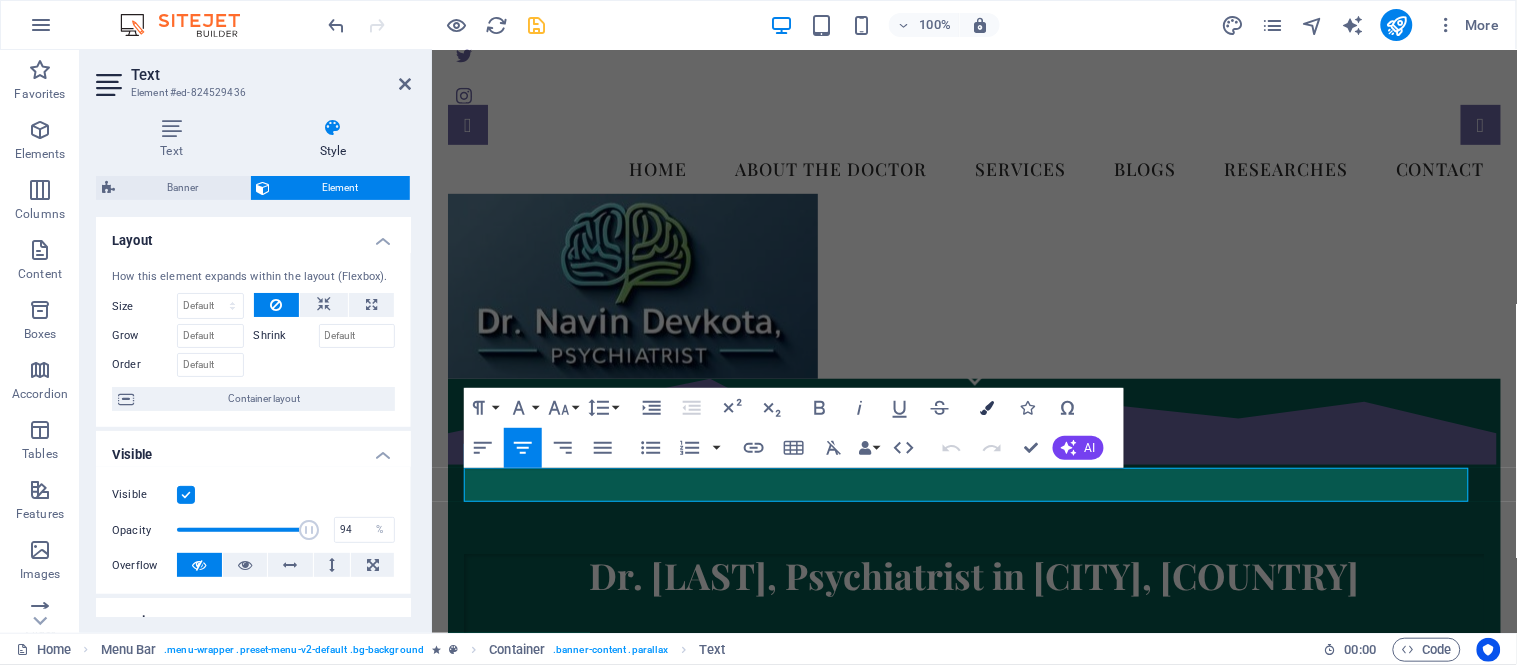 click on "Colors" at bounding box center (988, 408) 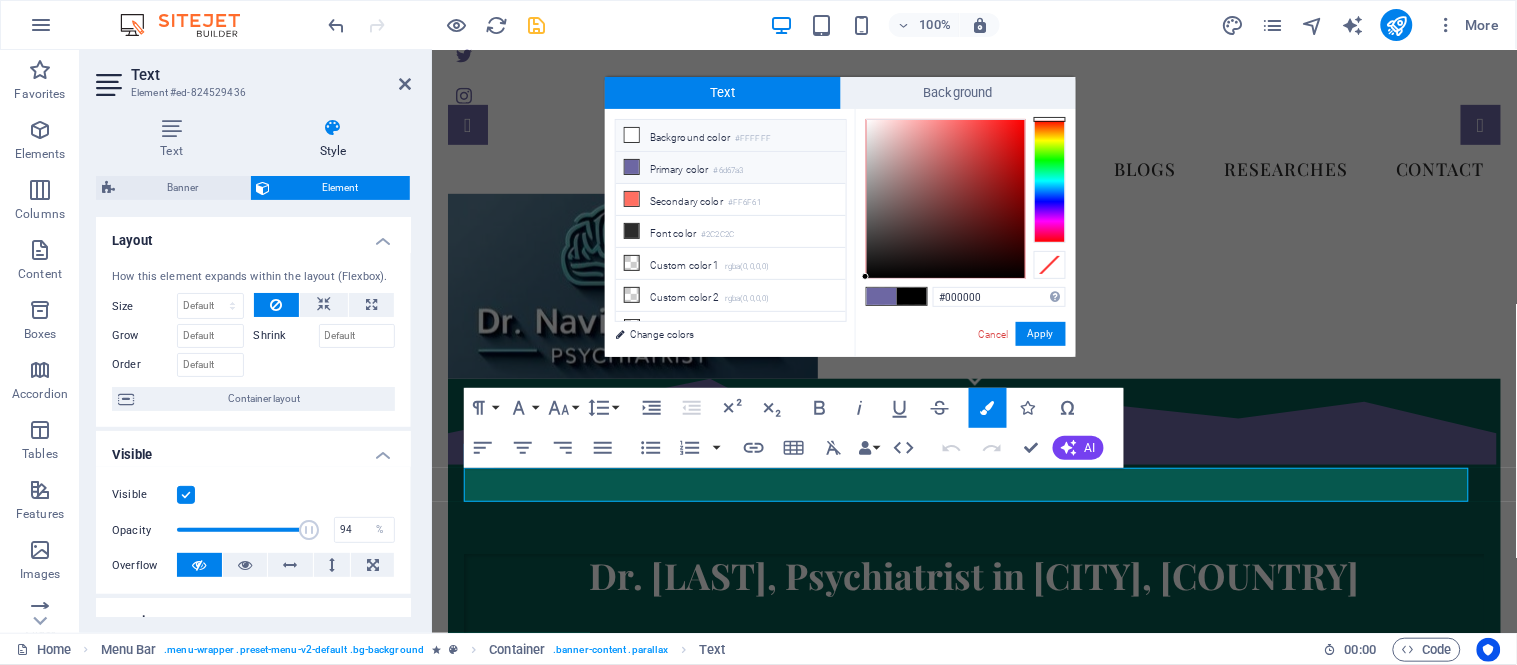 click at bounding box center [632, 135] 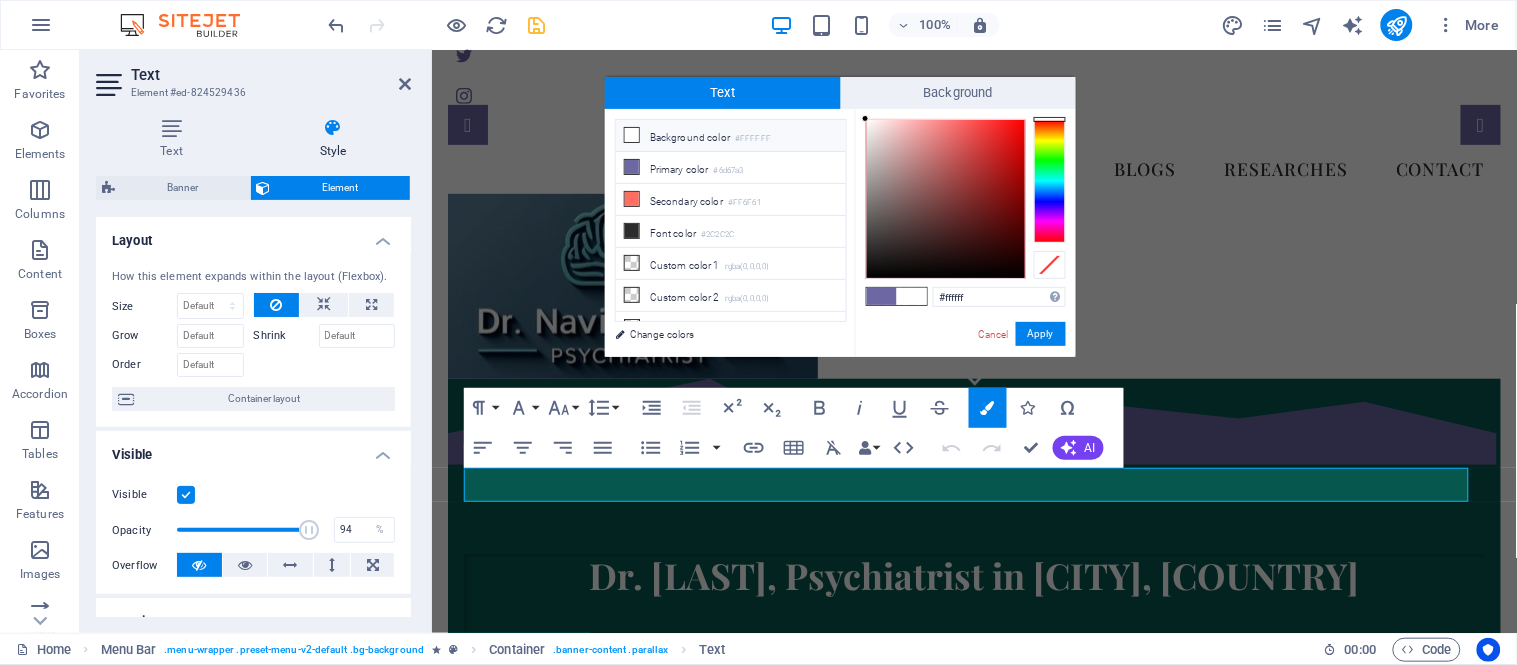 click at bounding box center [912, 296] 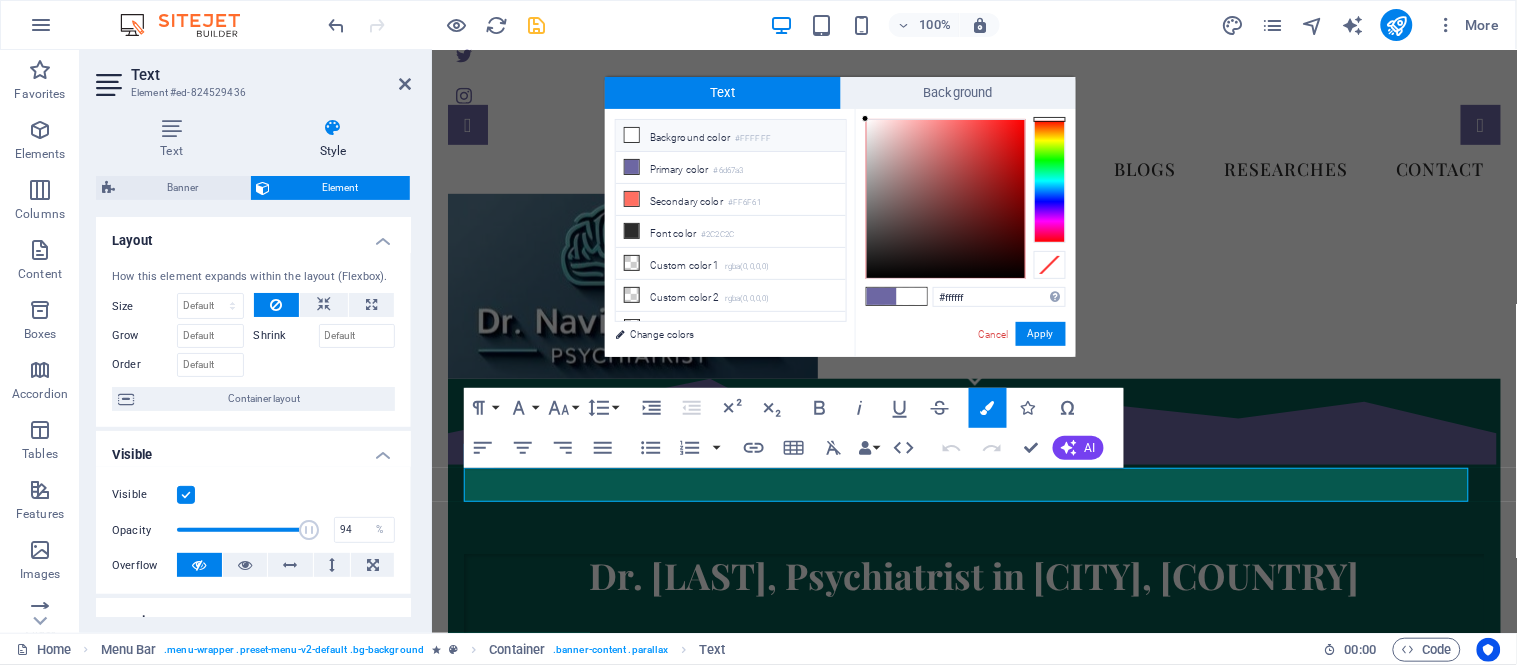 click at bounding box center (912, 296) 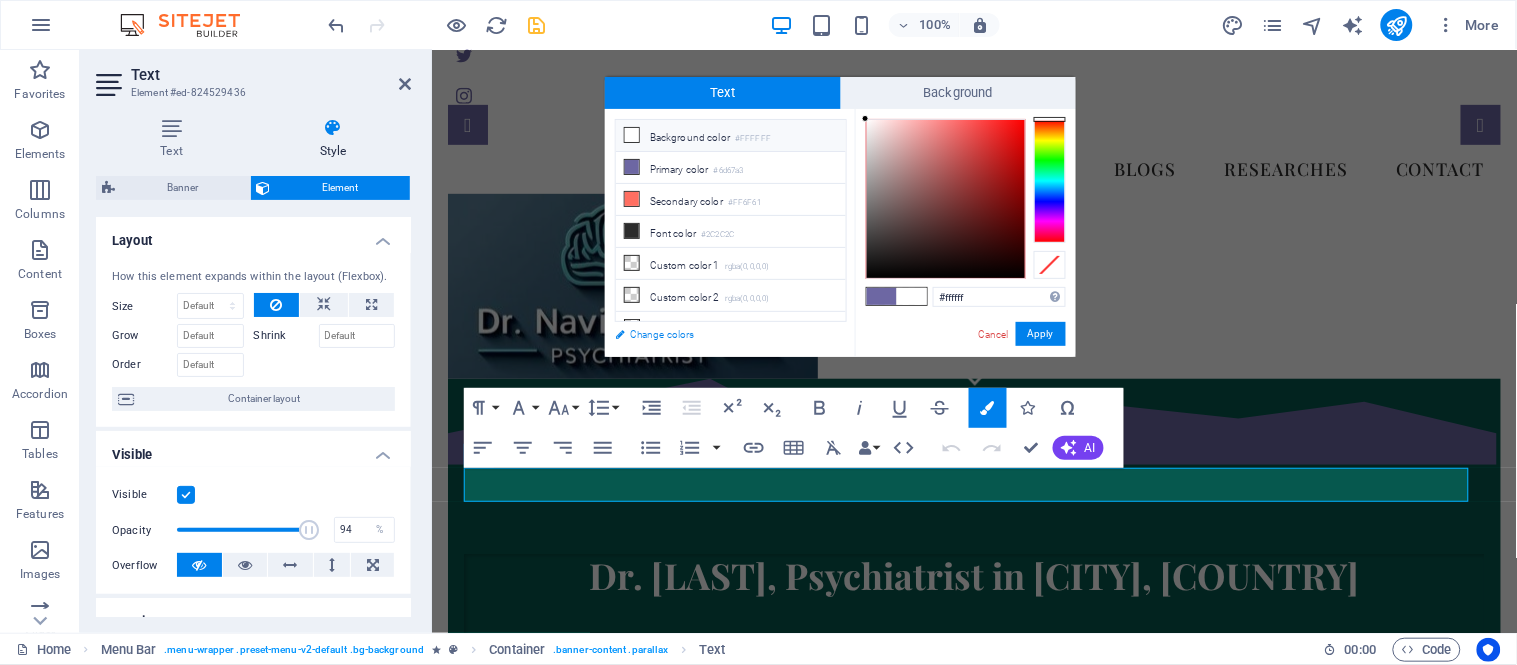 click on "Change colors" at bounding box center (721, 334) 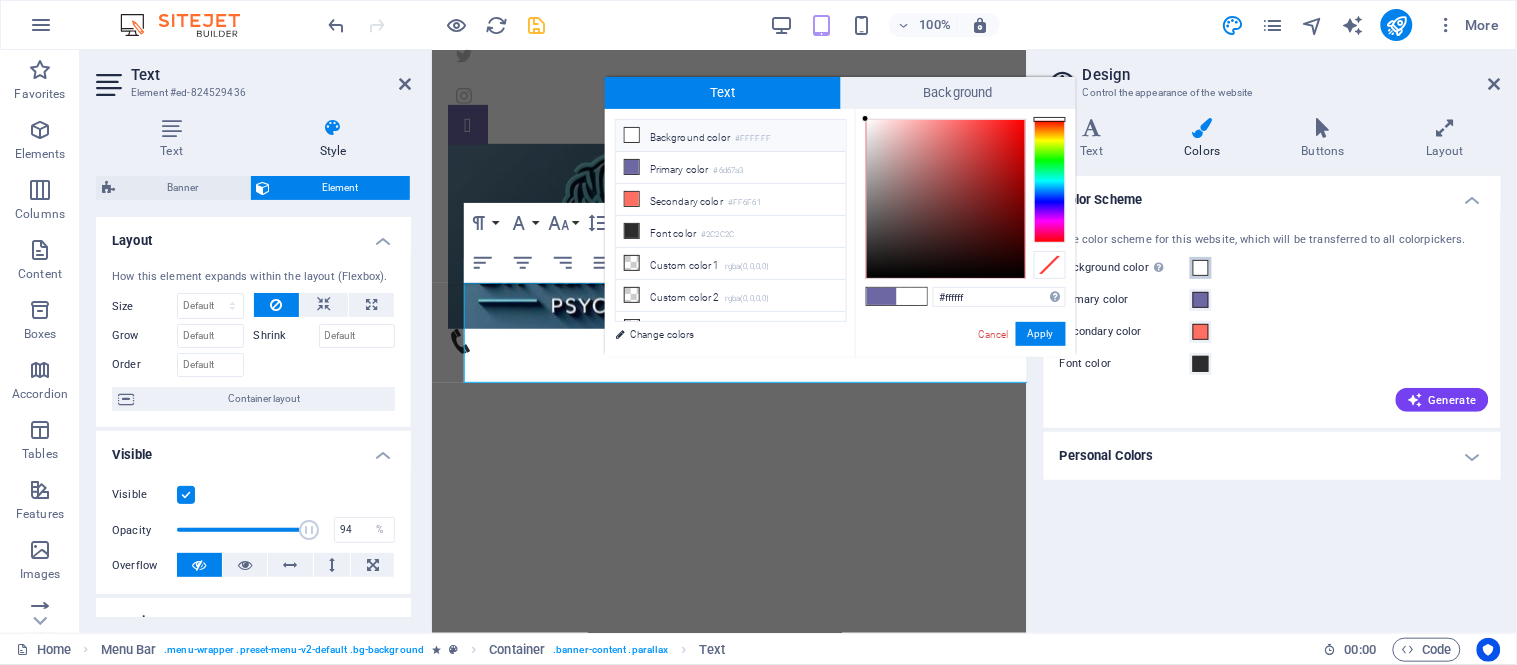 click at bounding box center [1201, 268] 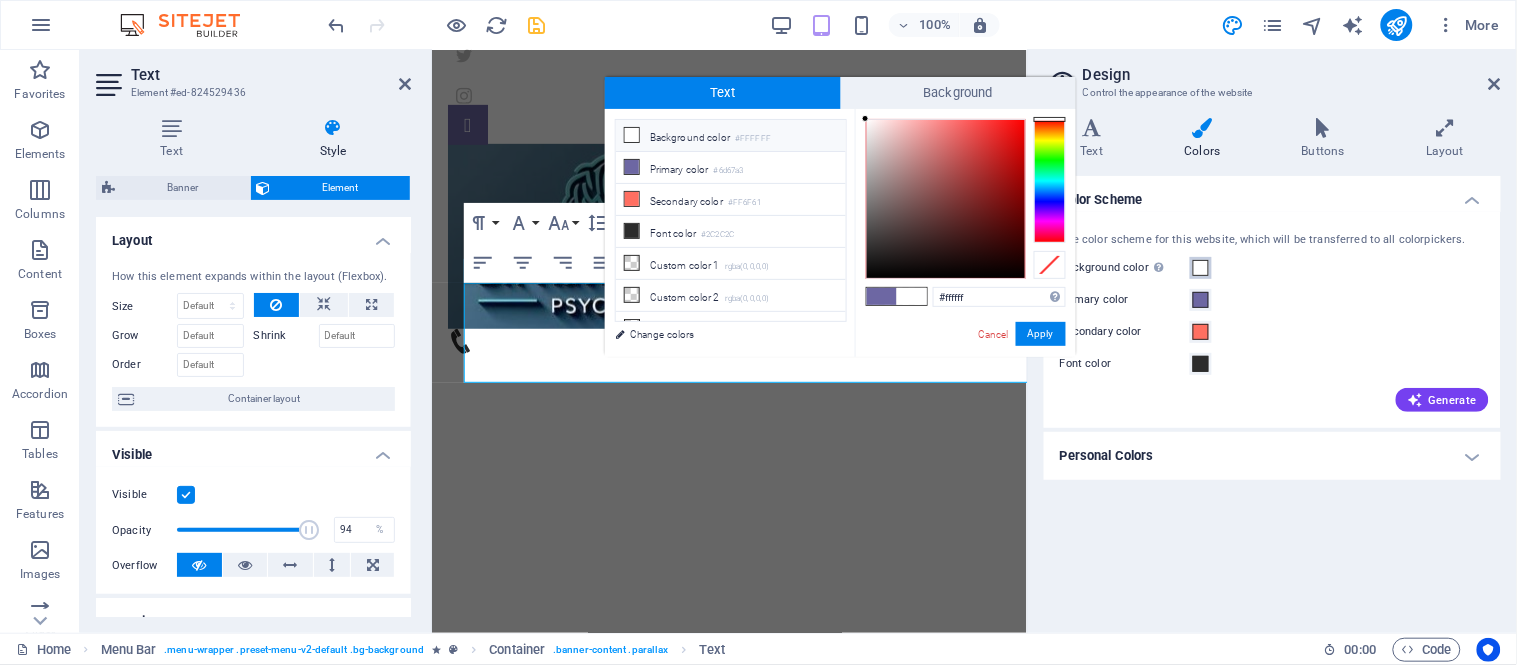 scroll, scrollTop: 532, scrollLeft: 0, axis: vertical 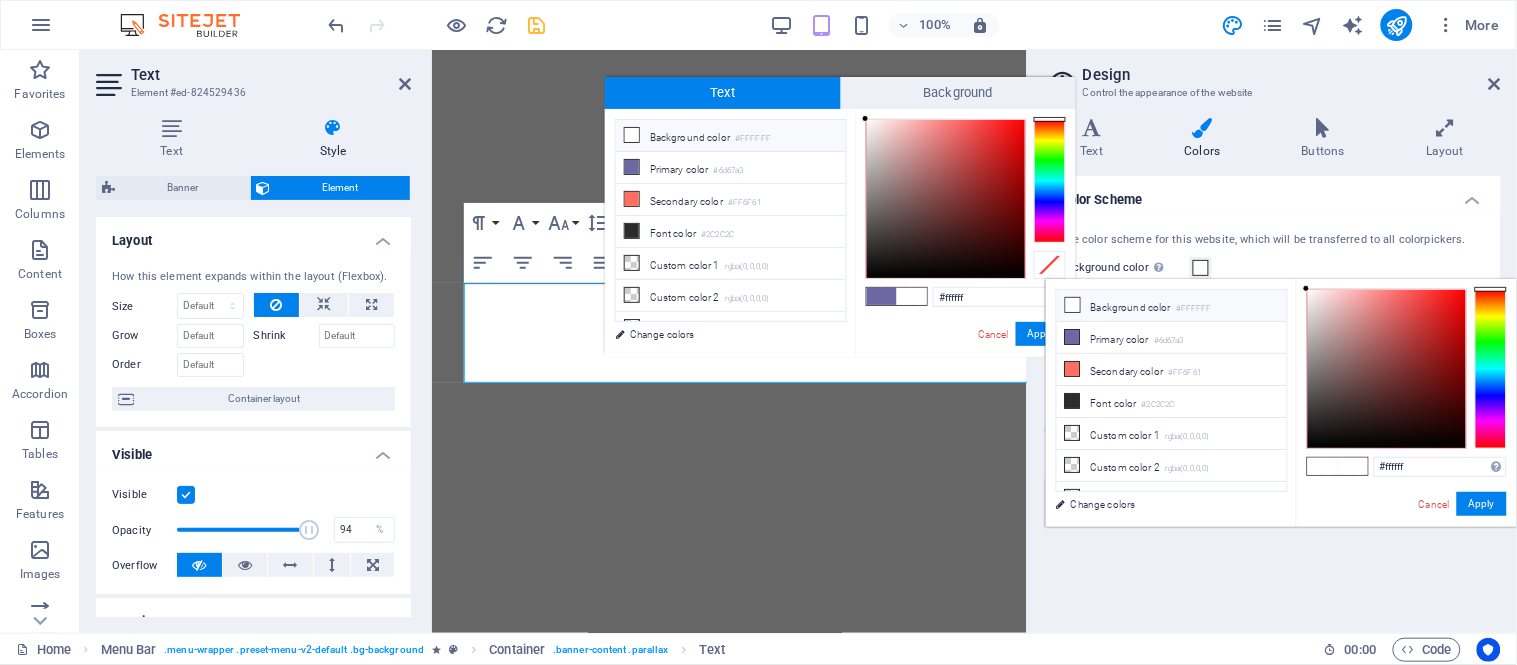 click at bounding box center (1073, 305) 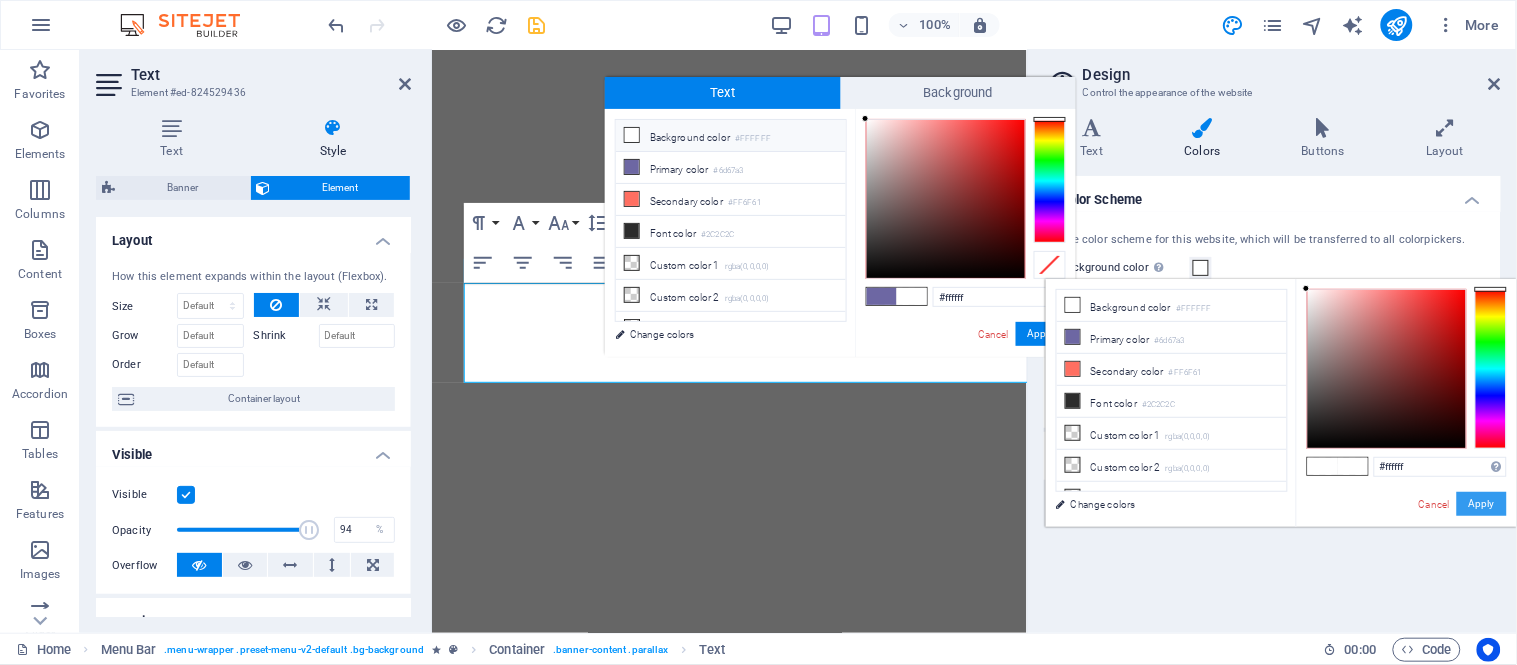 click on "Apply" at bounding box center (1482, 504) 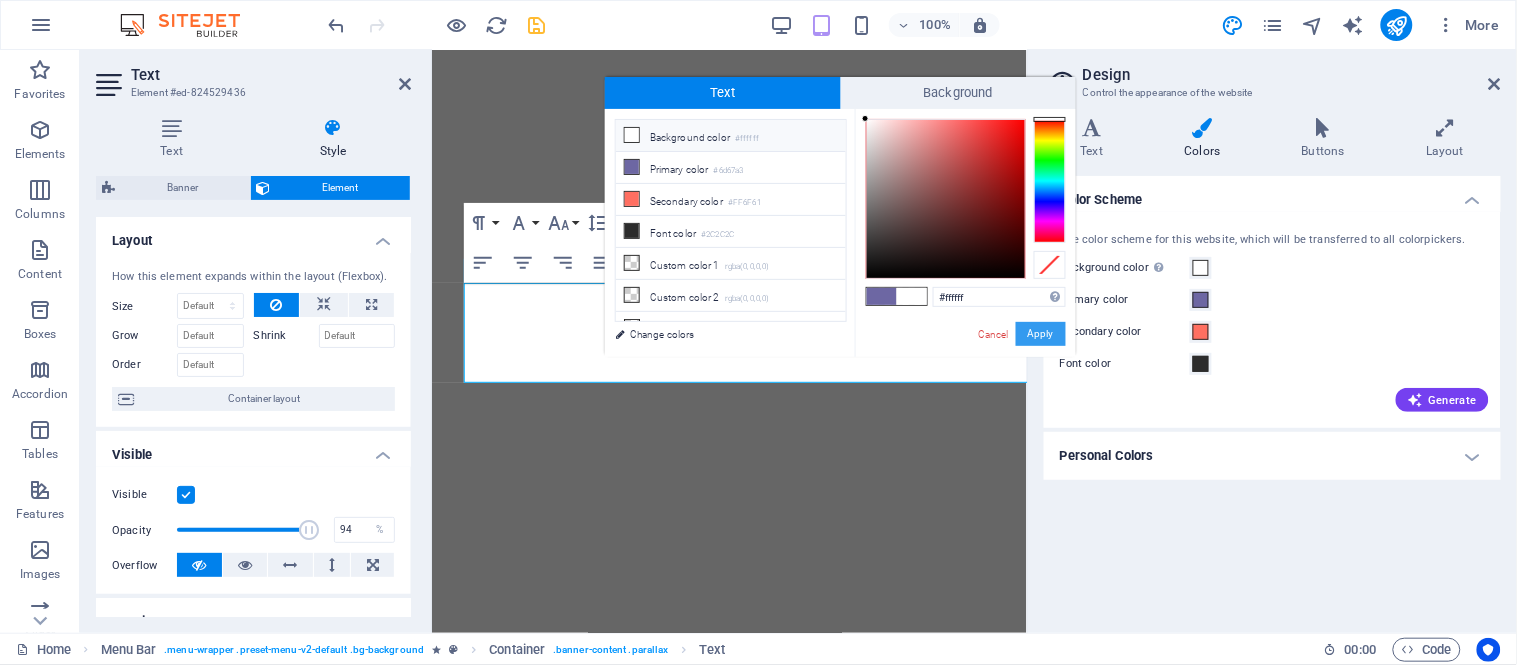 click on "Apply" at bounding box center [1041, 334] 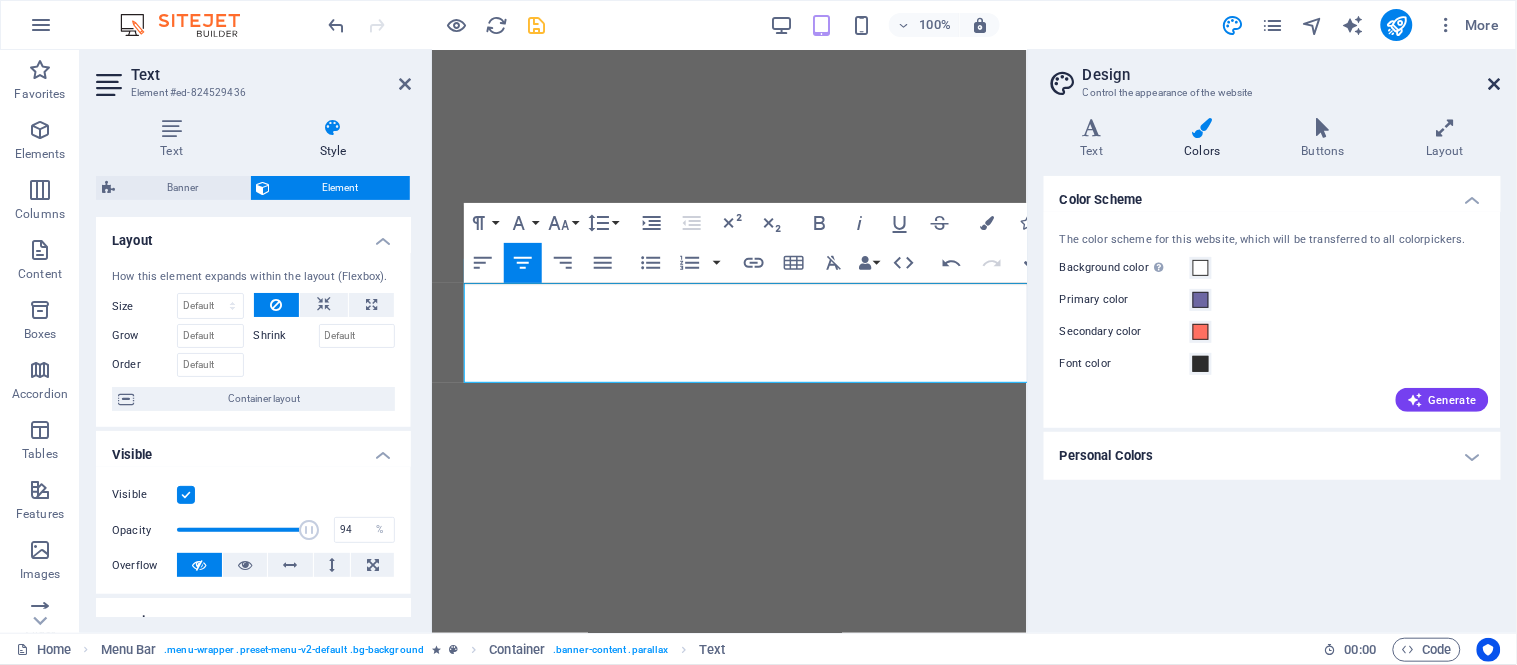 click at bounding box center [1495, 84] 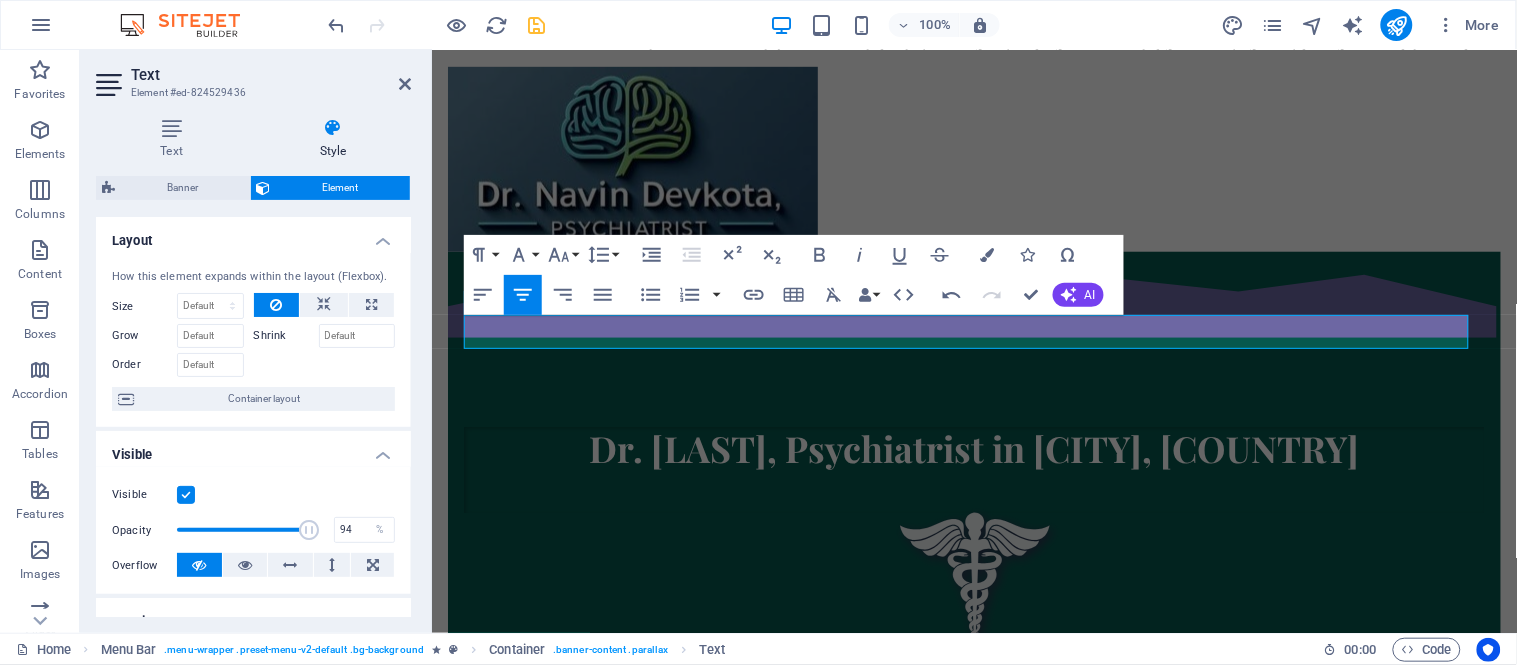 scroll, scrollTop: 317, scrollLeft: 0, axis: vertical 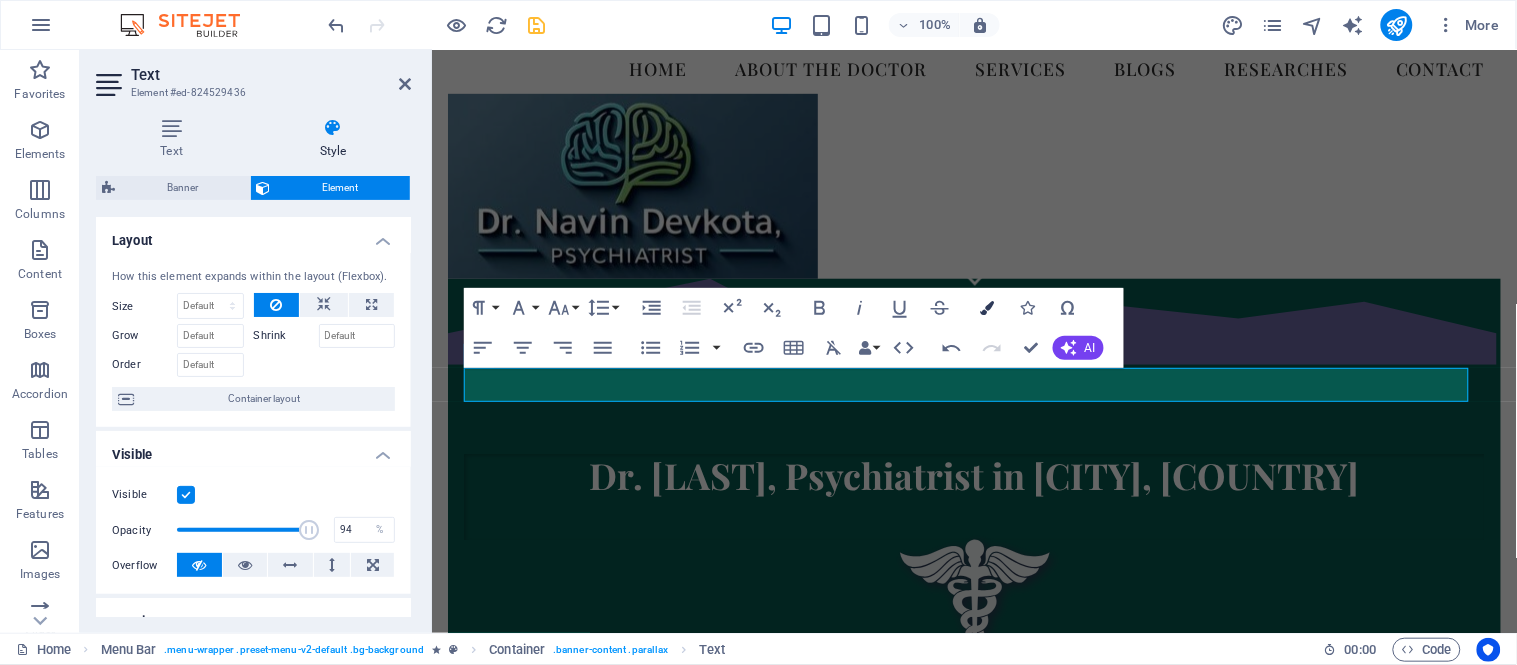 click at bounding box center [988, 308] 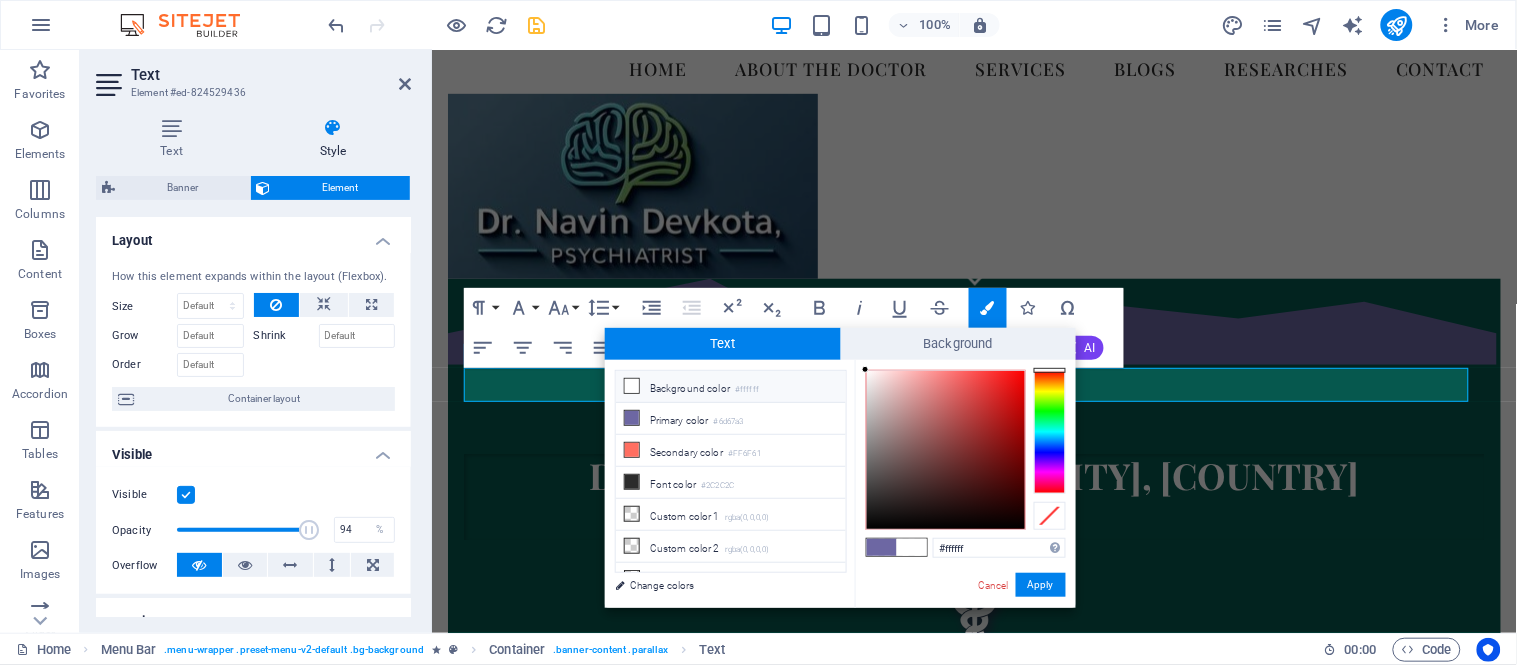 click at bounding box center (632, 386) 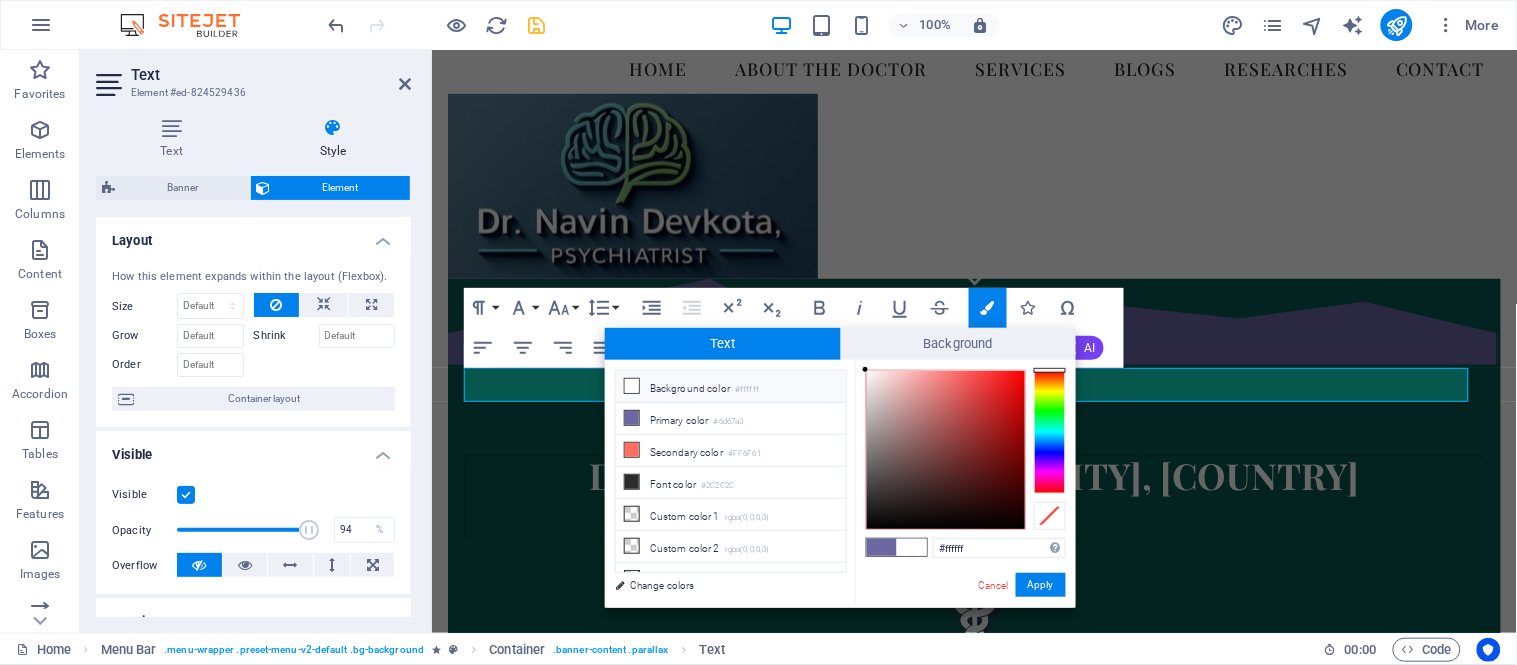 click at bounding box center [632, 386] 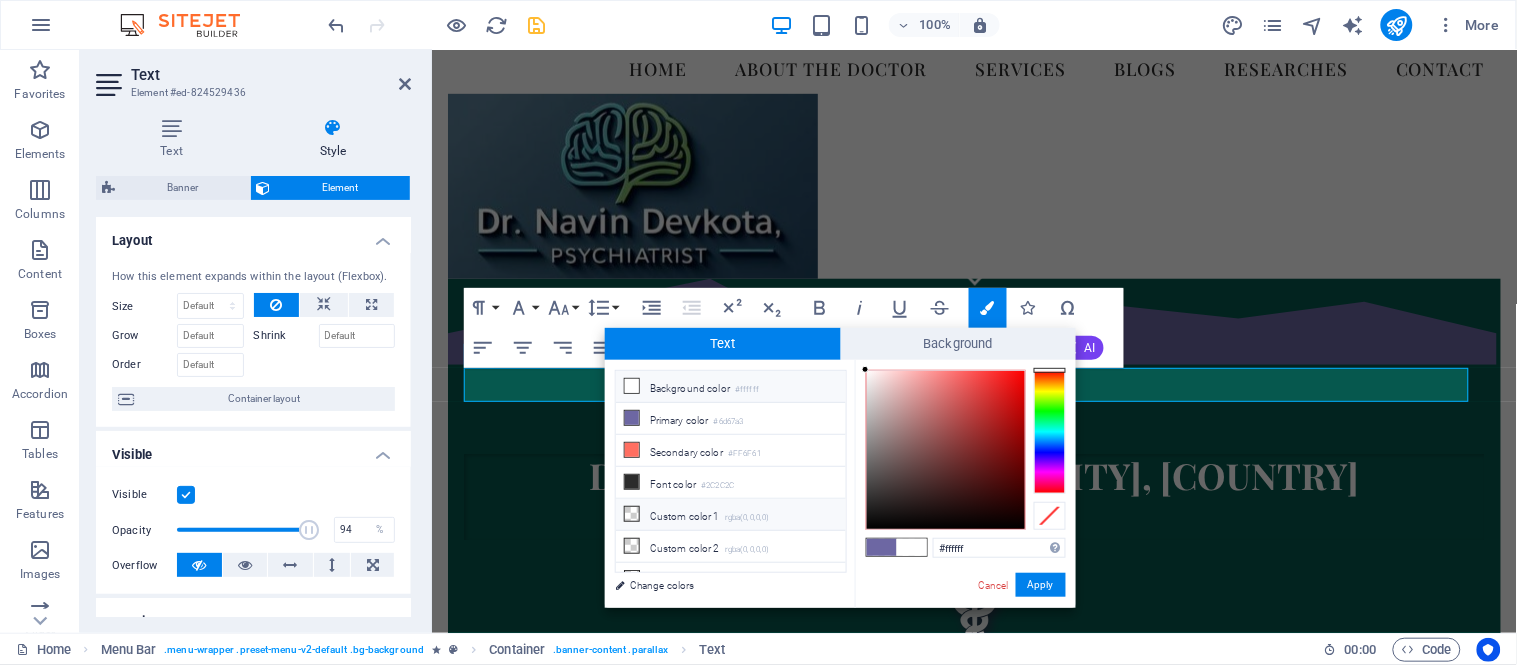 click at bounding box center (632, 514) 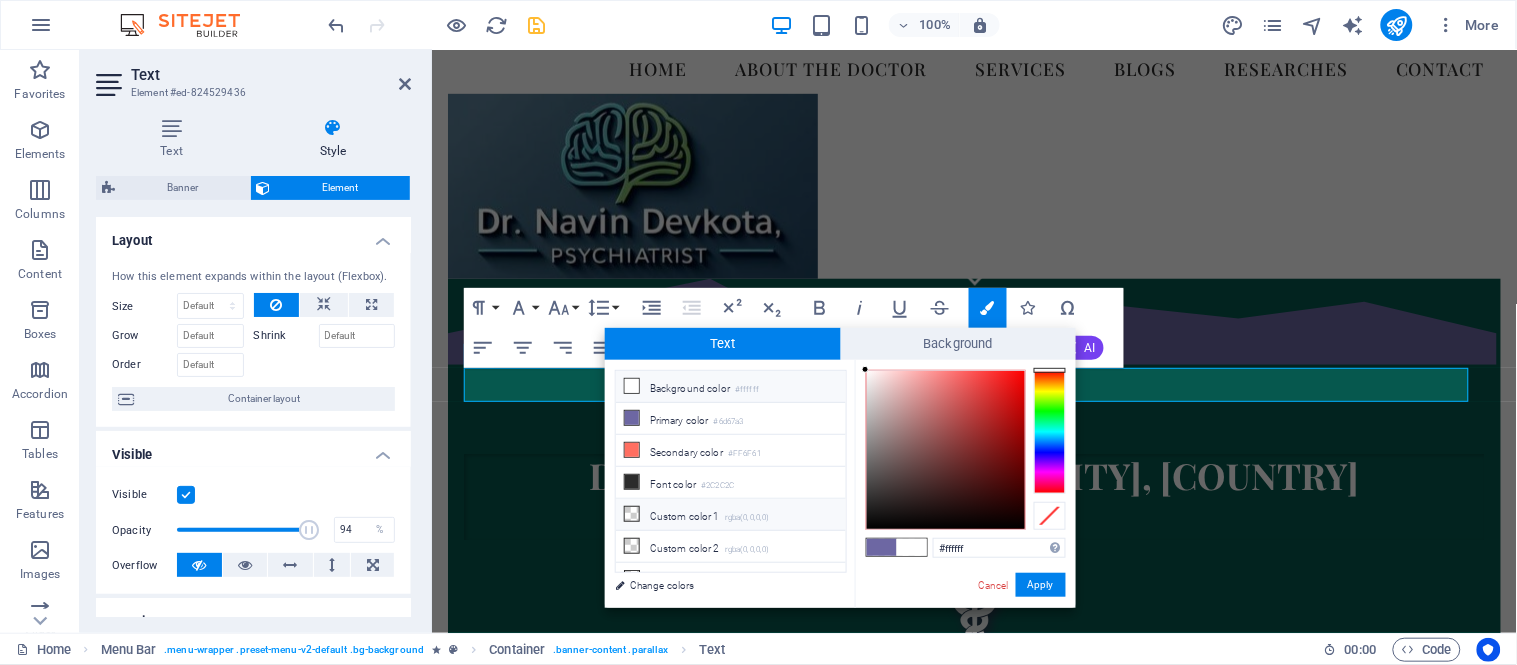 type on "rgba(0, 0, 0, 0)" 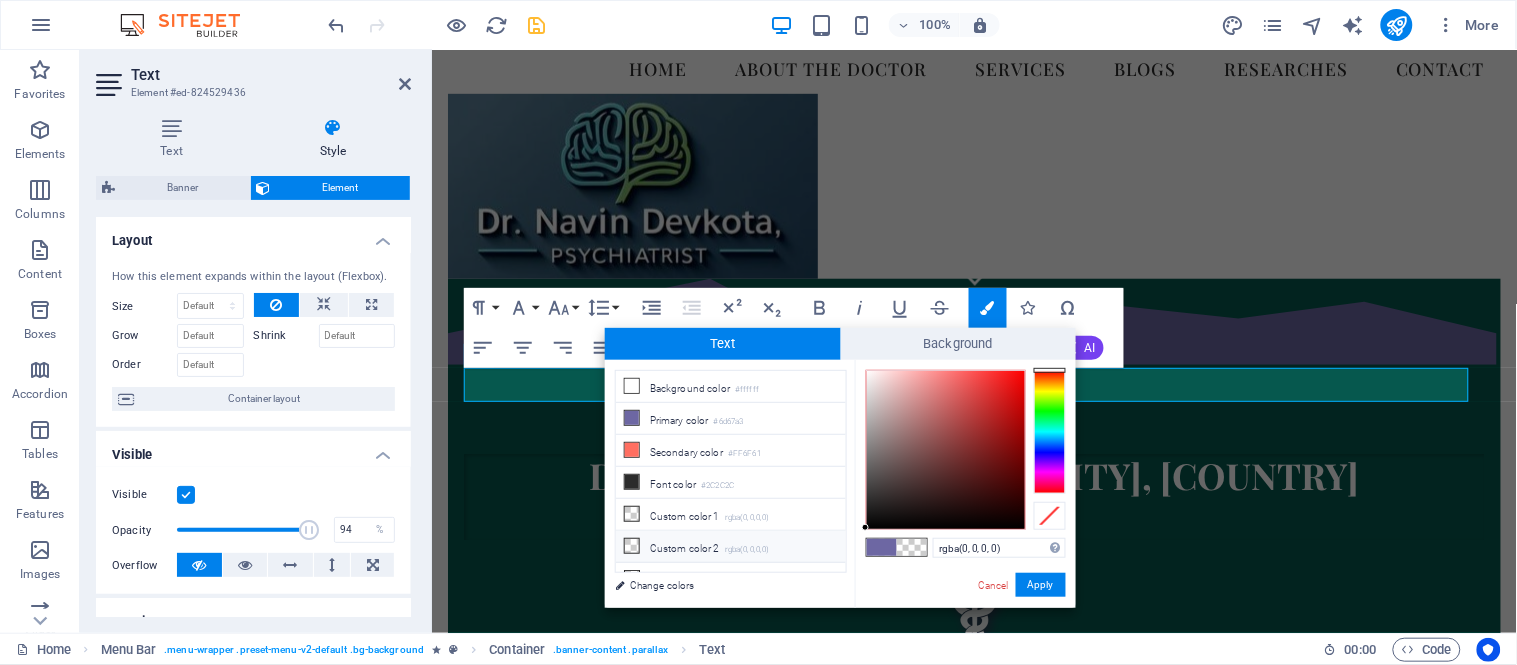 click at bounding box center (632, 546) 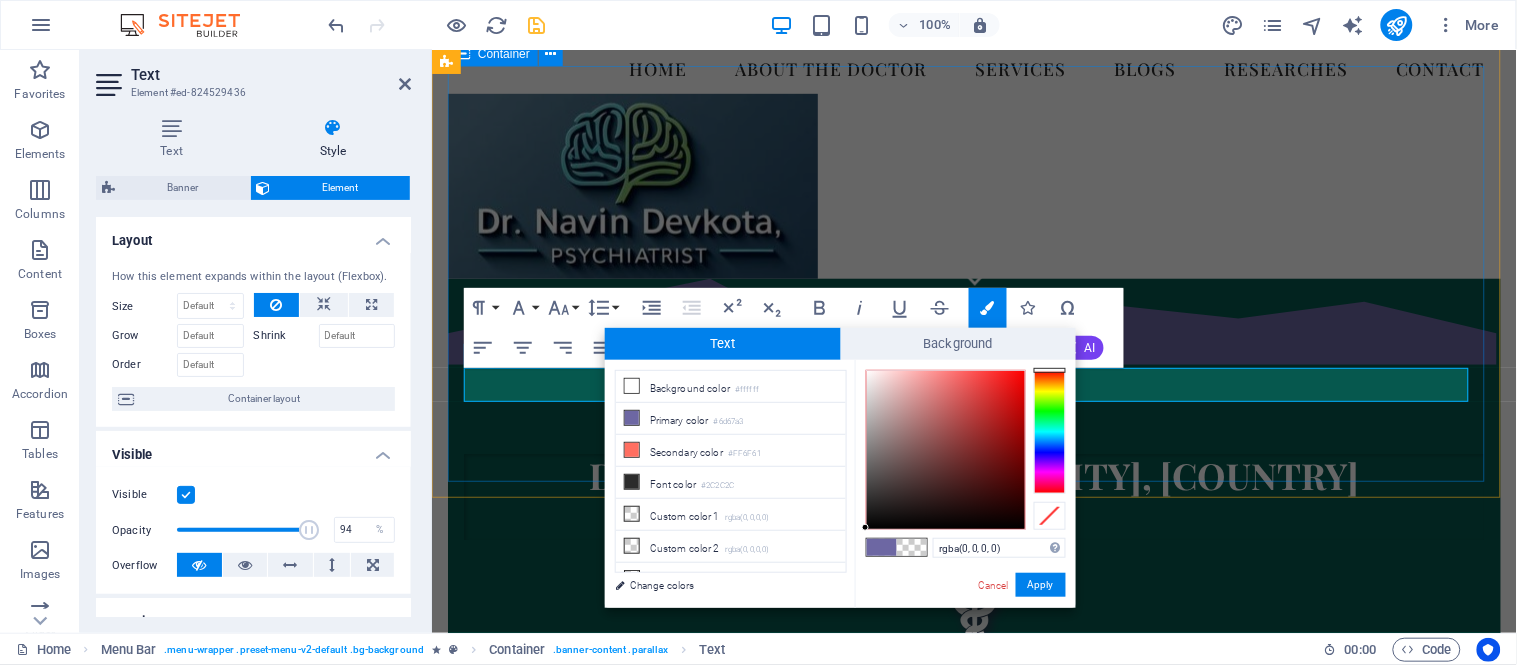 click on "Dr. [LAST], Psychiatrist in [CITY], [COUNTRY] ​ We take care of your mental health! ​" at bounding box center (973, 538) 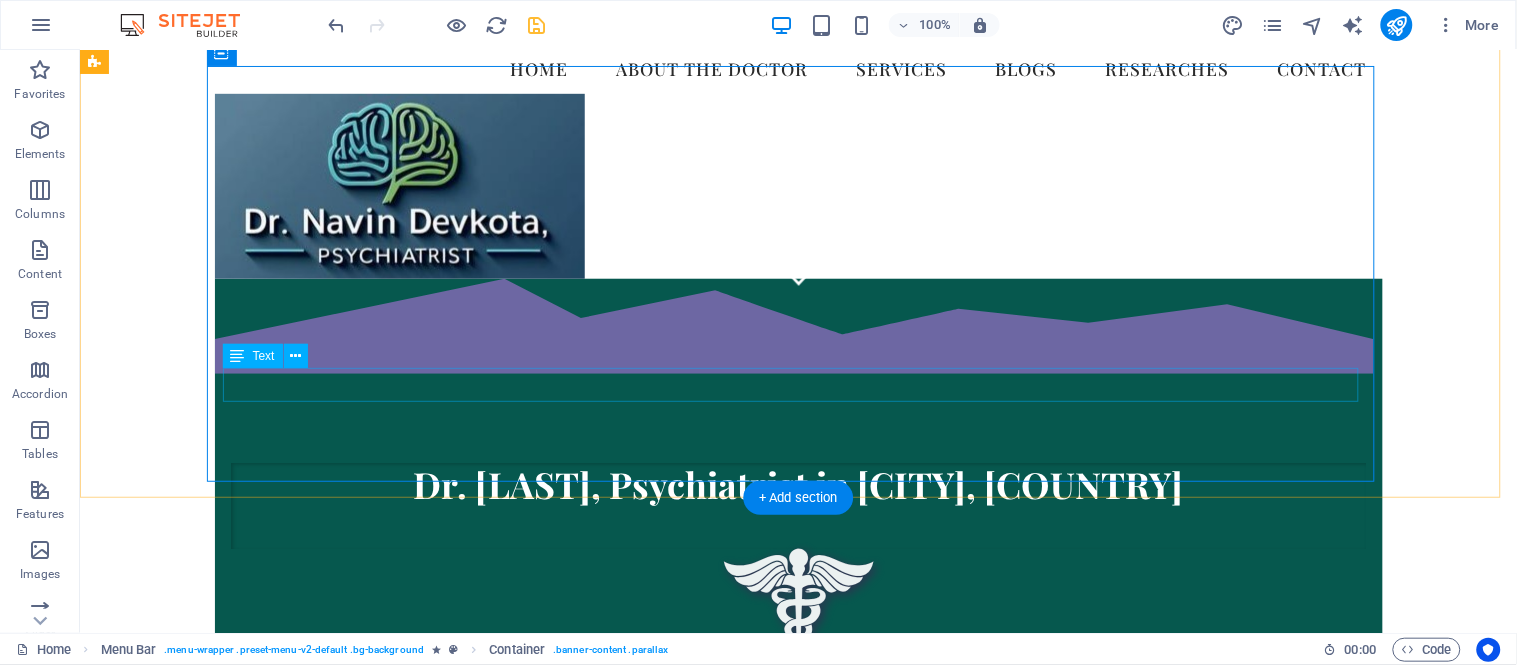 click on "We take care of your mental health!" at bounding box center (798, 710) 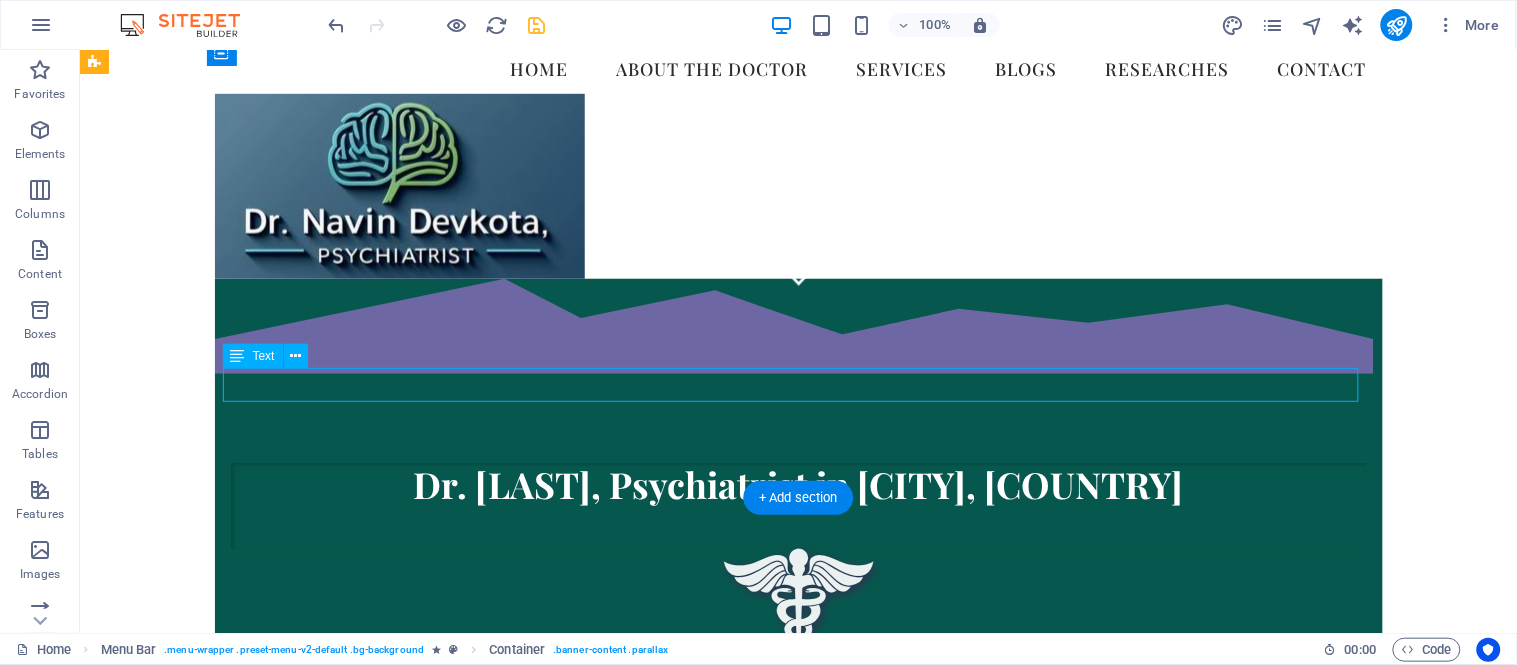 click on "We take care of your mental health!" at bounding box center [798, 710] 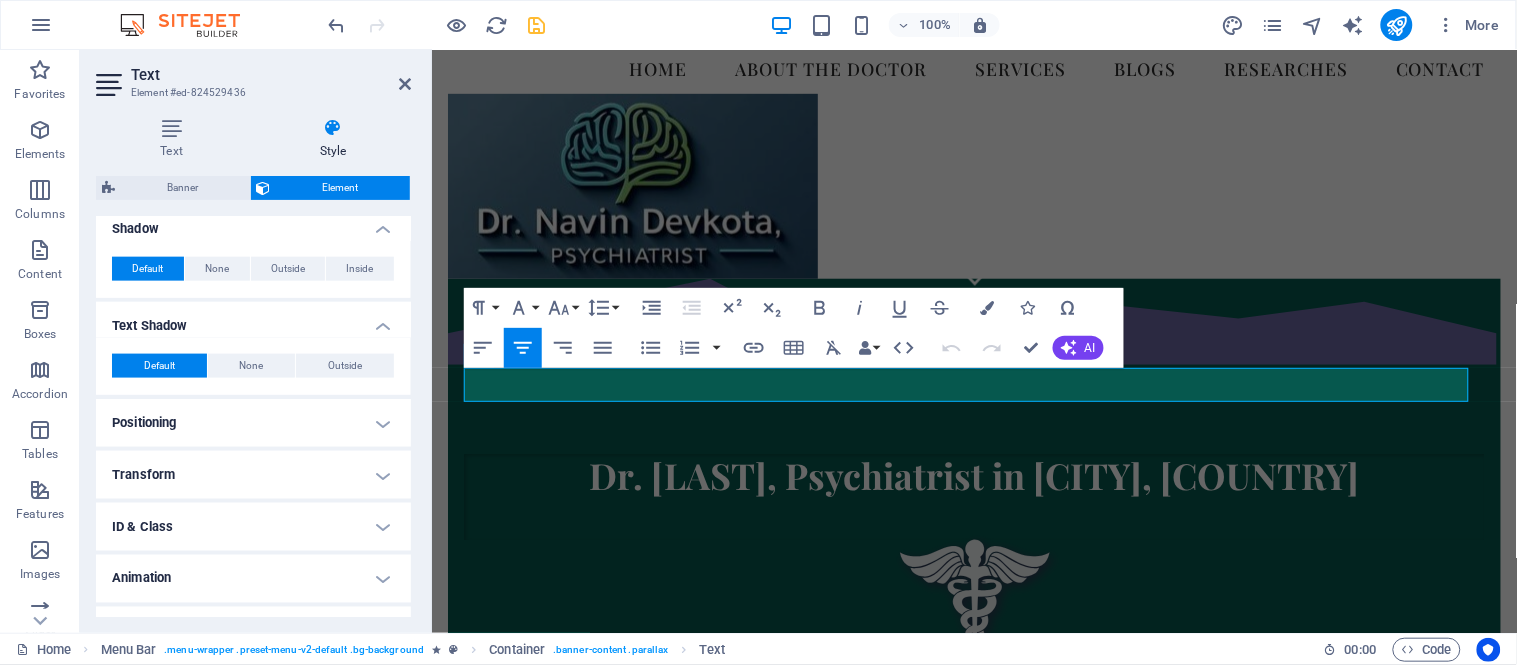scroll, scrollTop: 694, scrollLeft: 0, axis: vertical 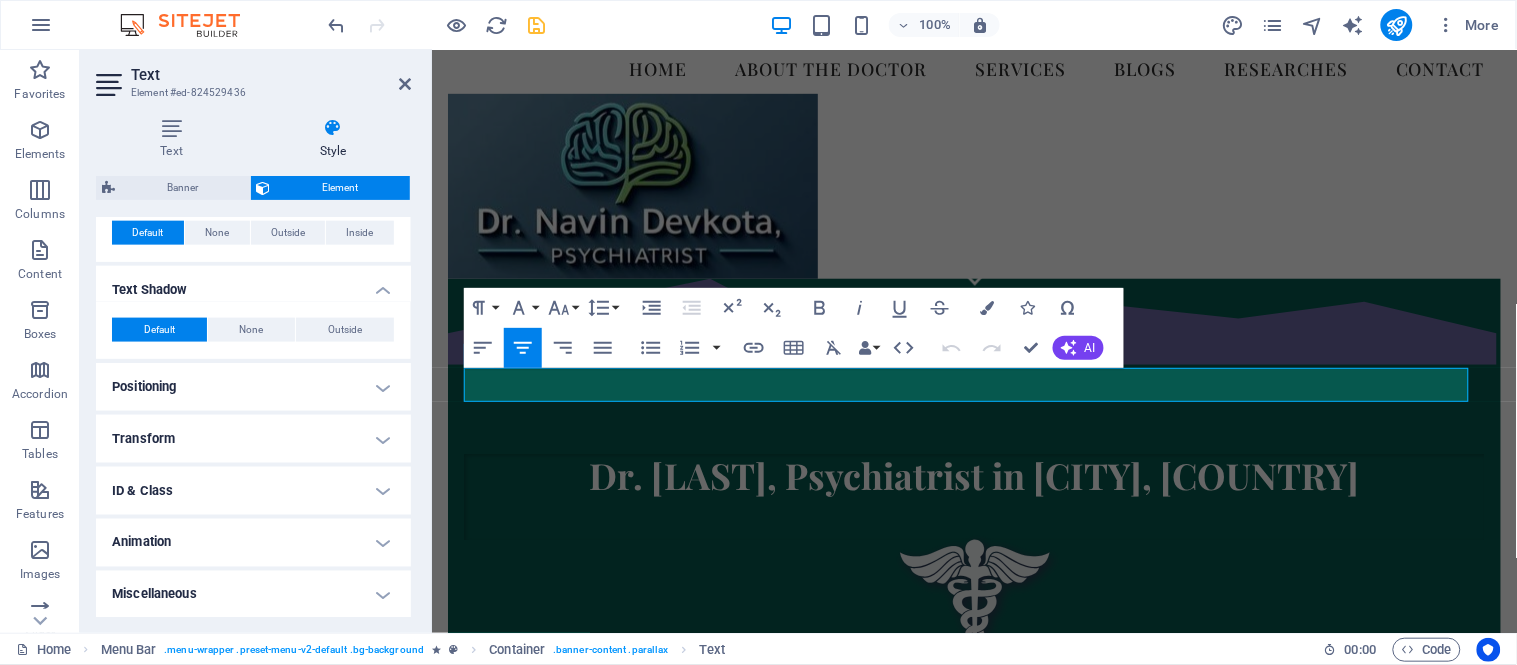 click on "Animation" at bounding box center (253, 543) 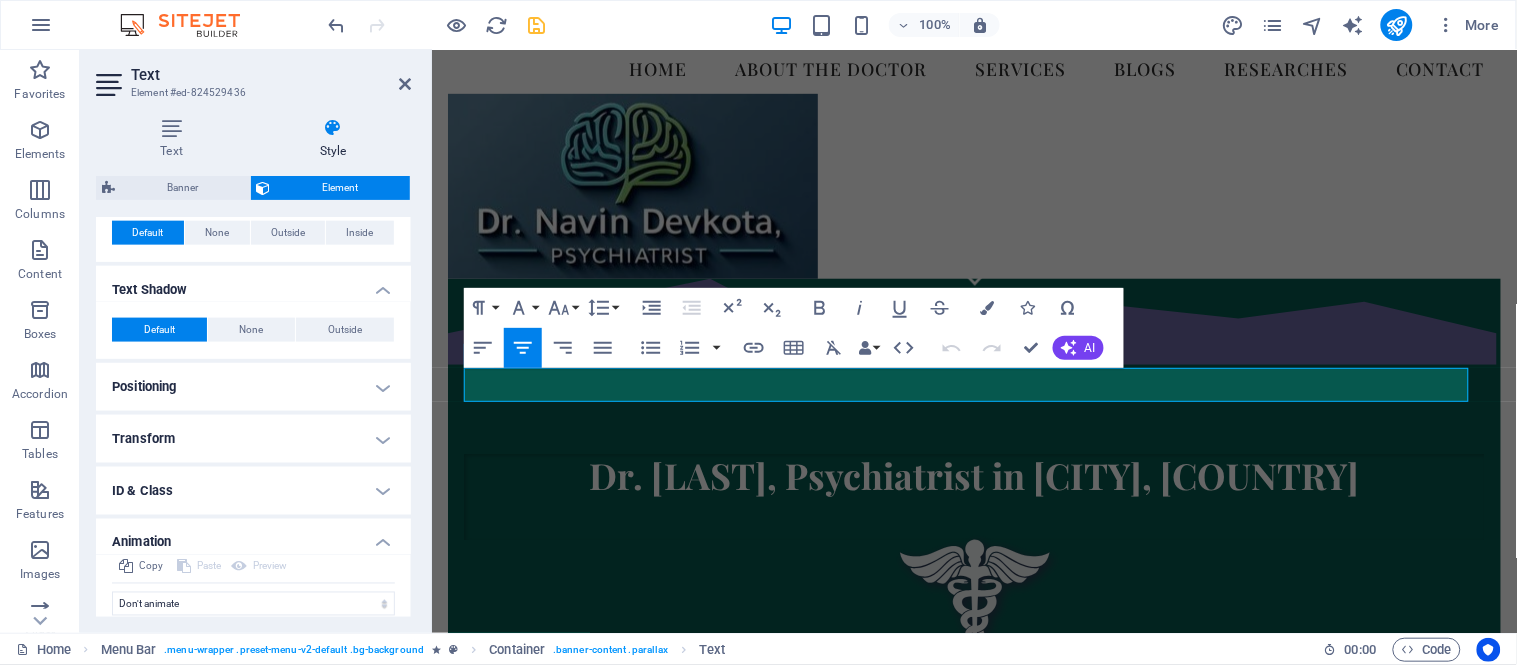 scroll, scrollTop: 760, scrollLeft: 0, axis: vertical 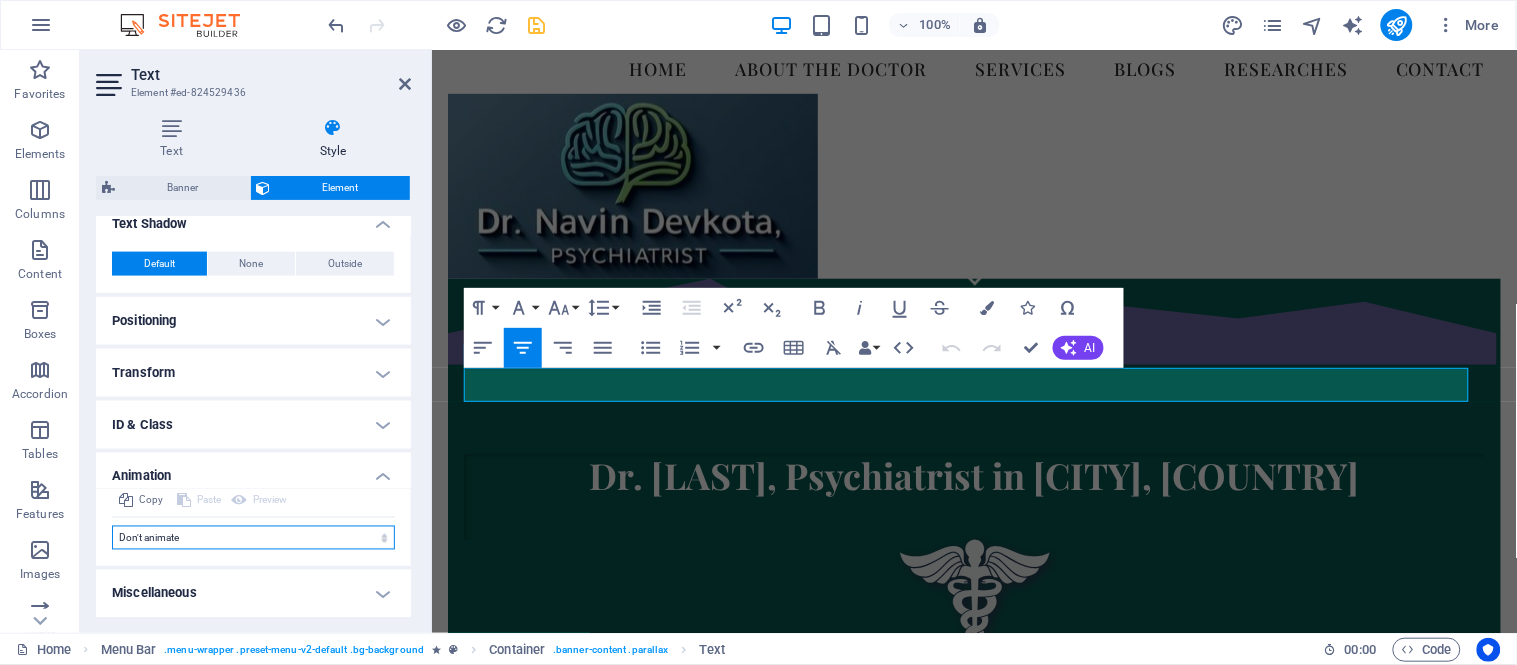 click on "Don't animate Show / Hide Slide up/down Zoom in/out Slide left to right Slide right to left Slide top to bottom Slide bottom to top Pulse Blink Open as overlay" at bounding box center [253, 538] 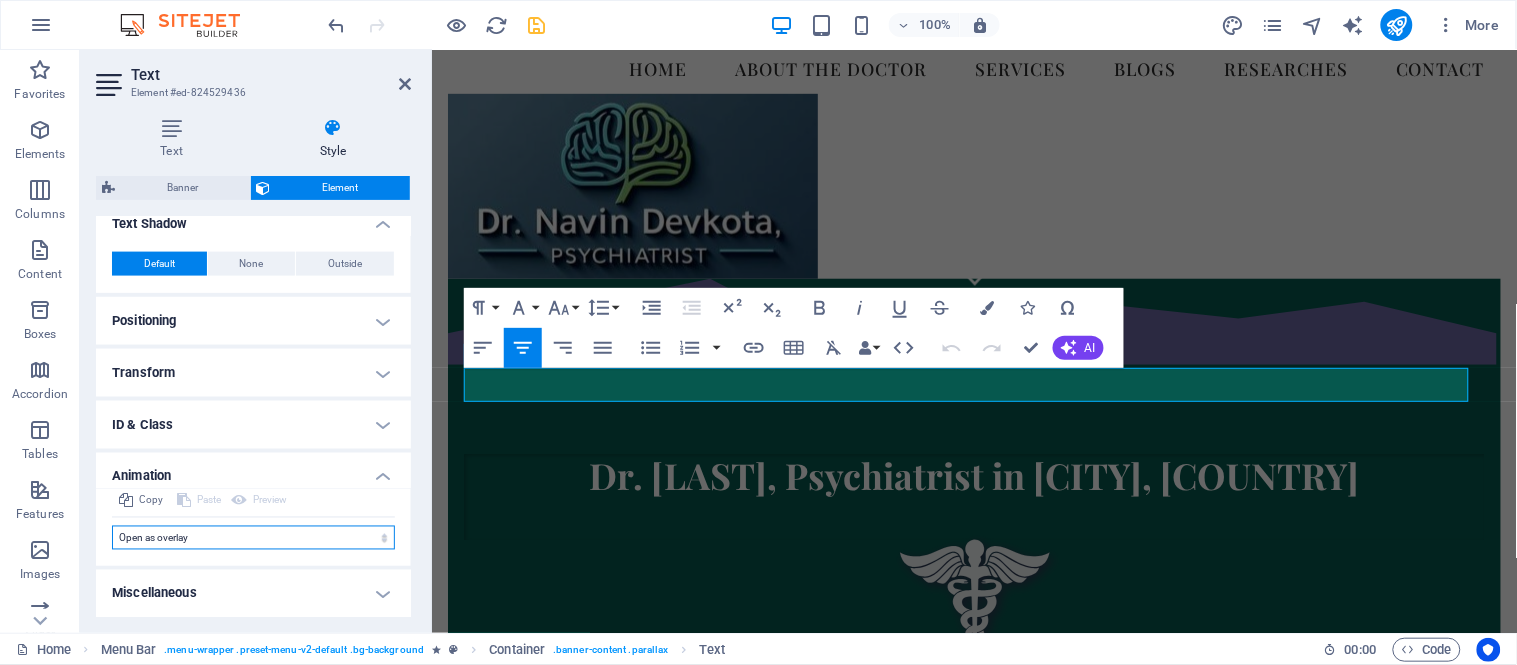 click on "Don't animate Show / Hide Slide up/down Zoom in/out Slide left to right Slide right to left Slide top to bottom Slide bottom to top Pulse Blink Open as overlay" at bounding box center [253, 538] 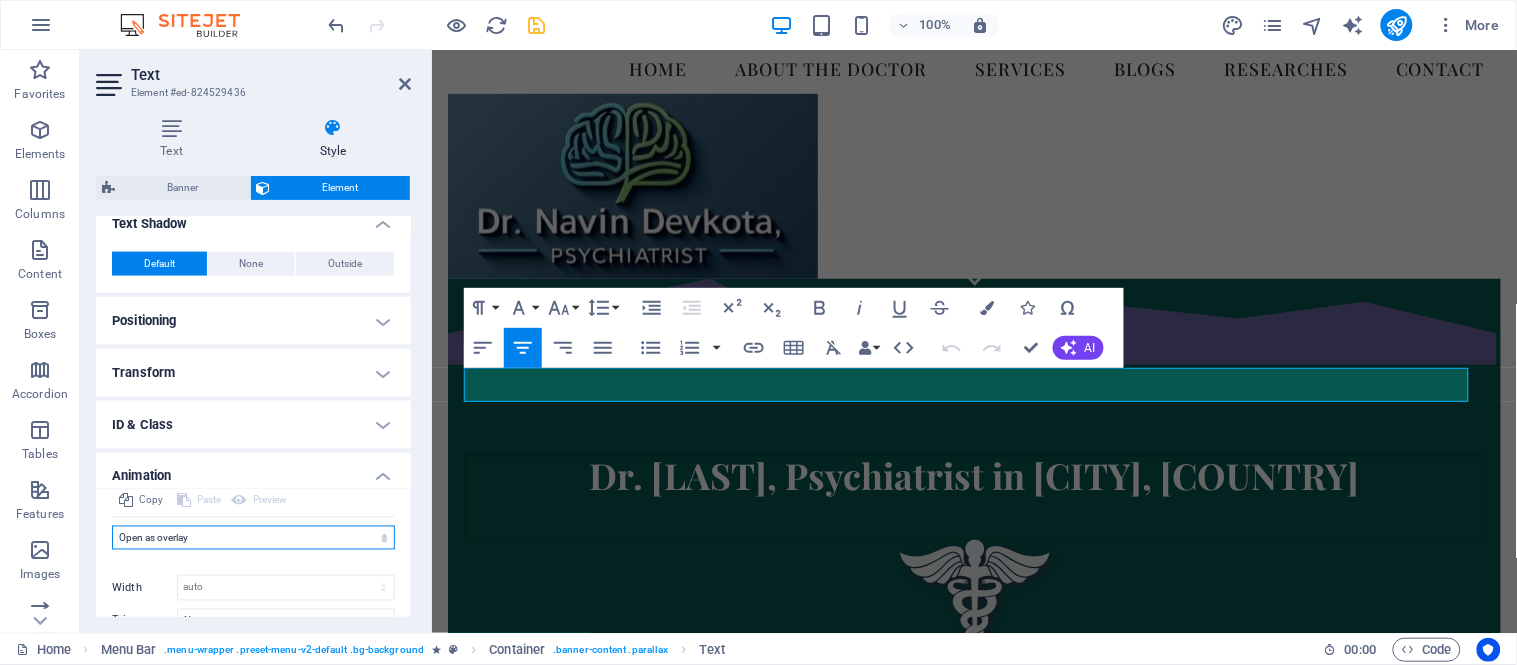 click on "Don't animate Show / Hide Slide up/down Zoom in/out Slide left to right Slide right to left Slide top to bottom Slide bottom to top Pulse Blink Open as overlay" at bounding box center (253, 538) 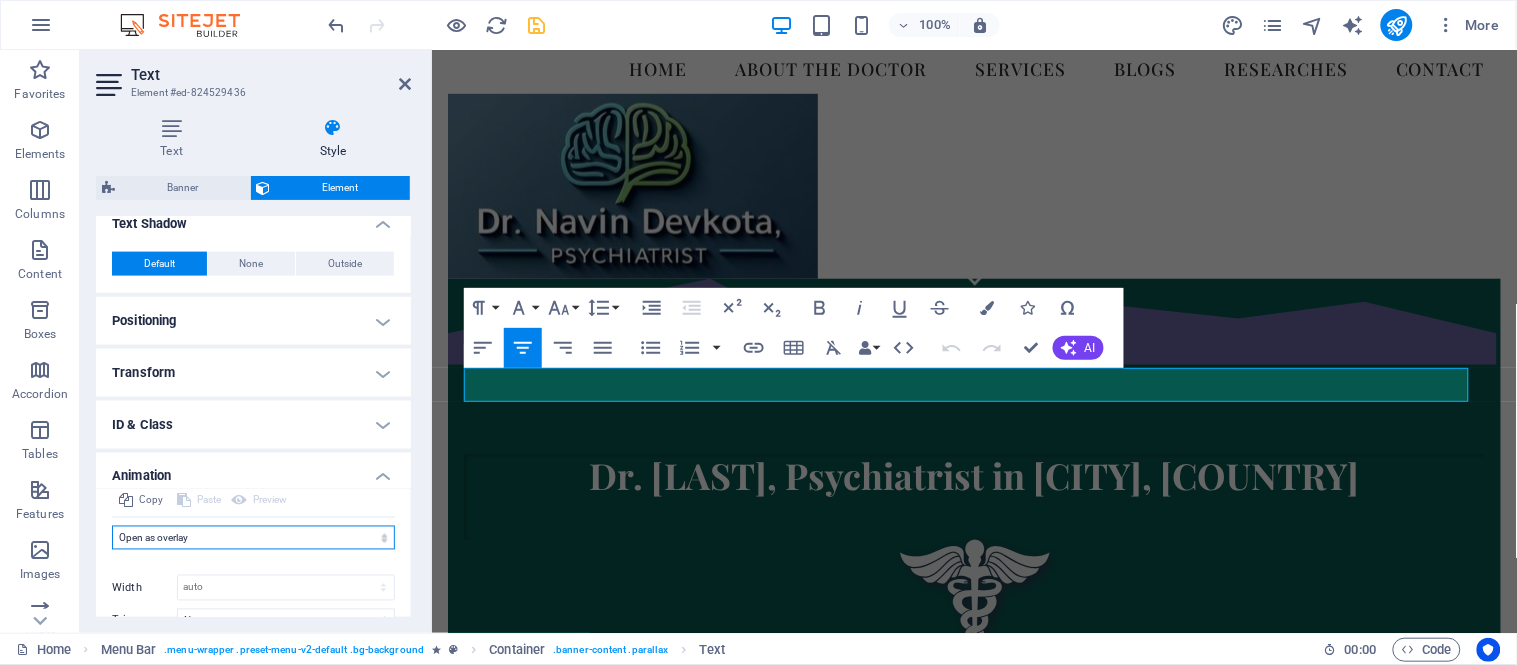 select on "pulse" 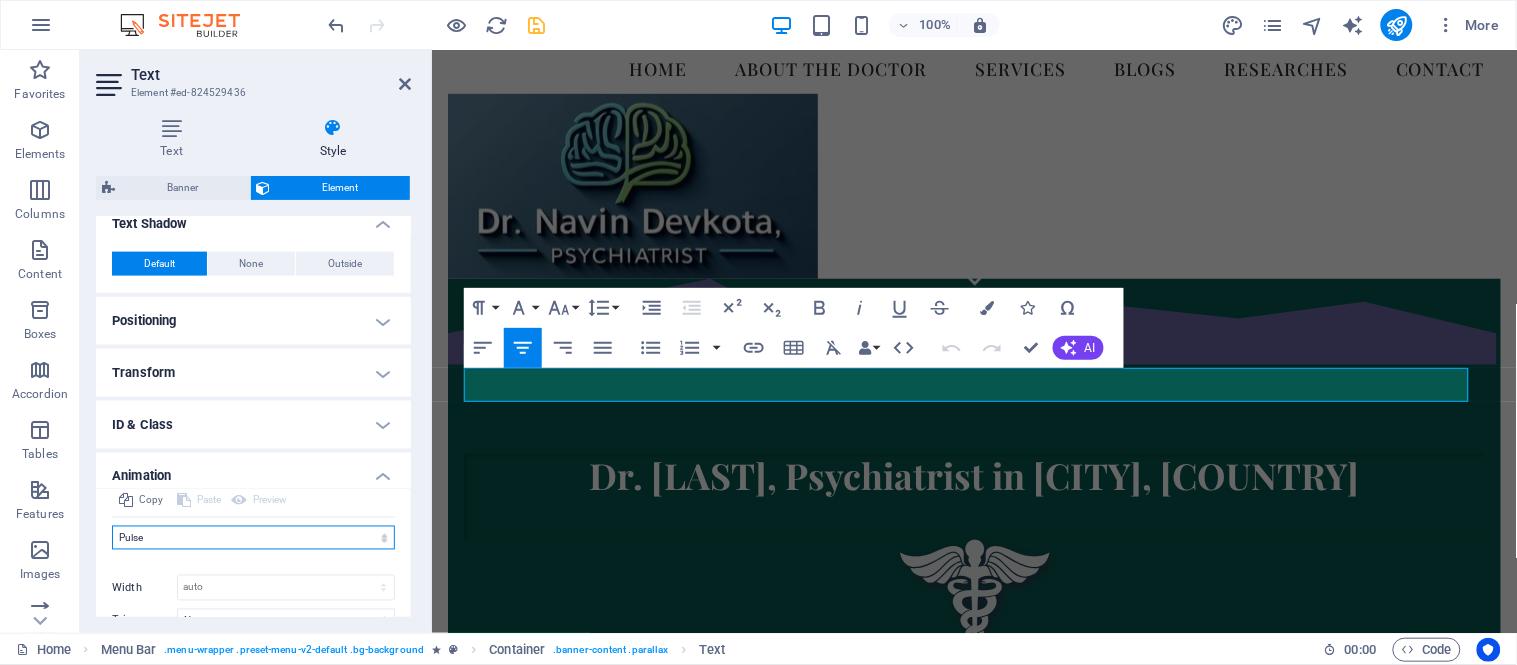 click on "Don't animate Show / Hide Slide up/down Zoom in/out Slide left to right Slide right to left Slide top to bottom Slide bottom to top Pulse Blink Open as overlay" at bounding box center [253, 538] 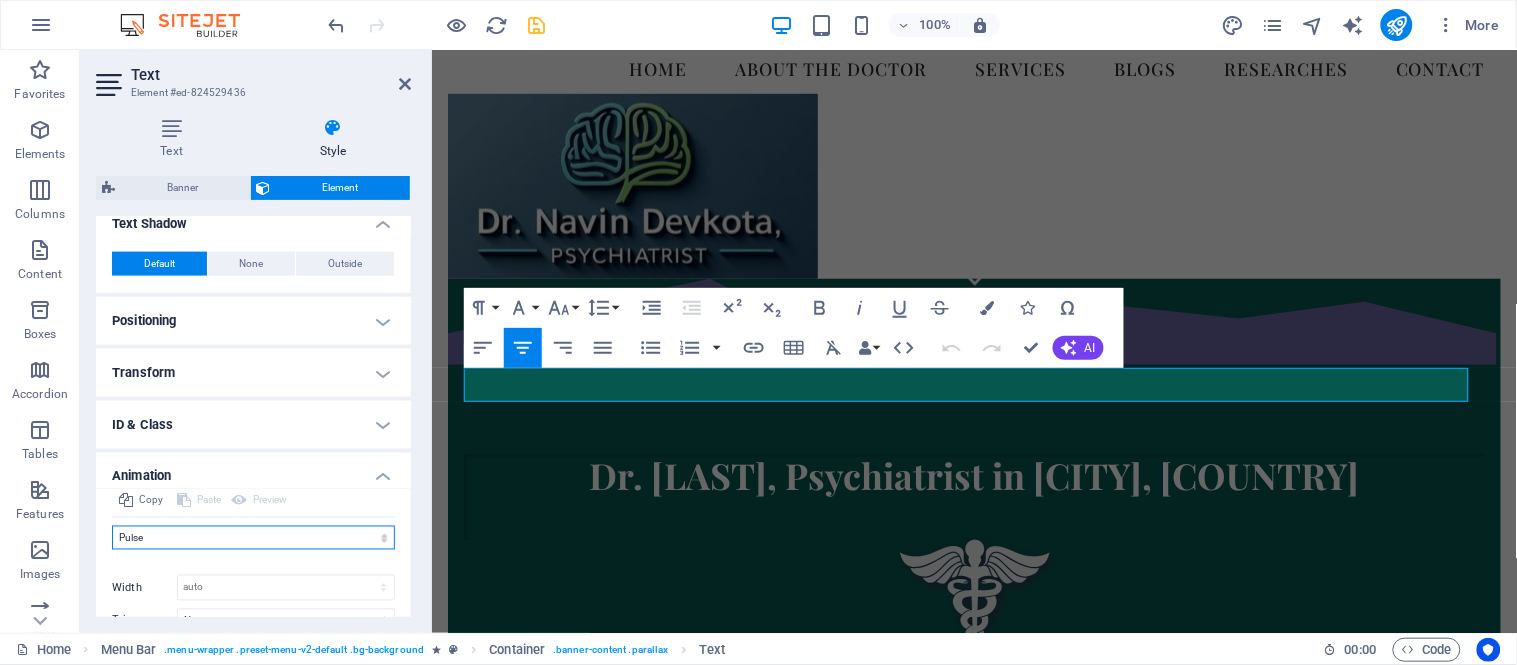 select on "scroll" 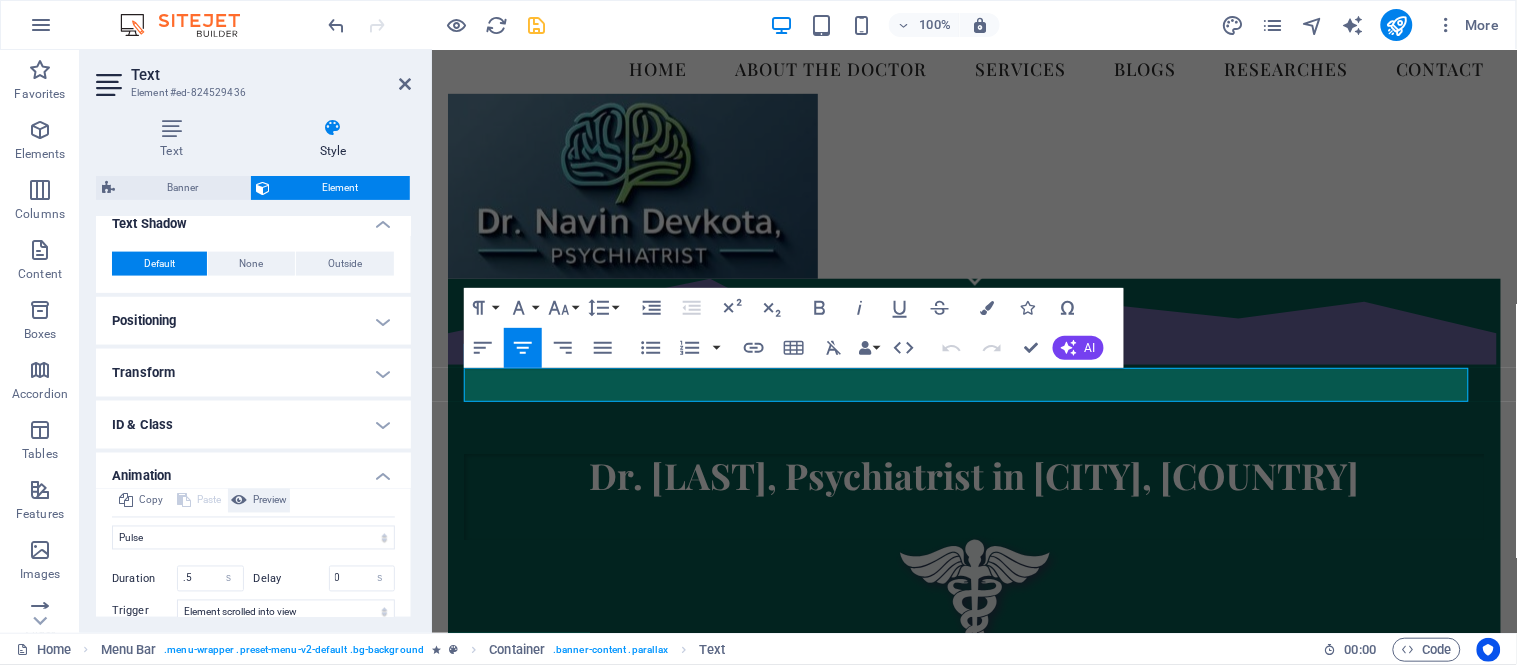 click on "Preview" at bounding box center [270, 501] 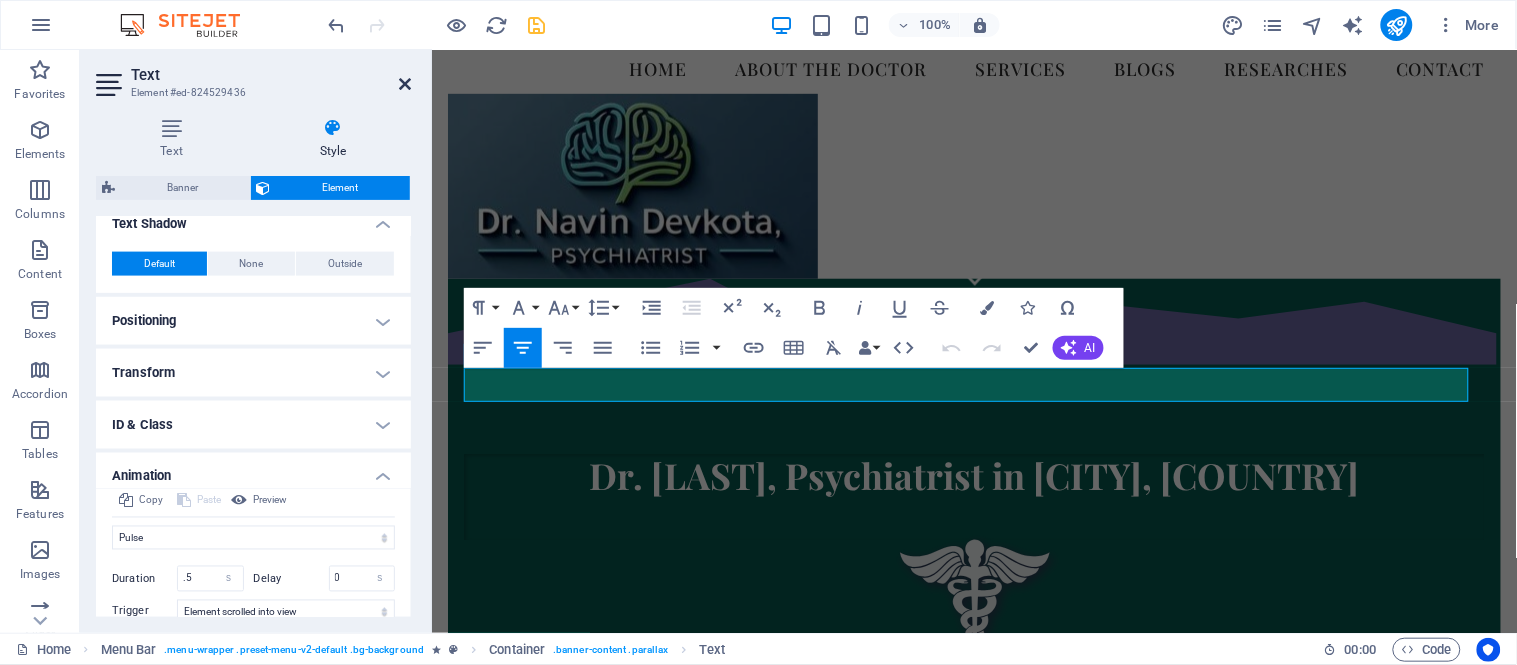 click at bounding box center (405, 84) 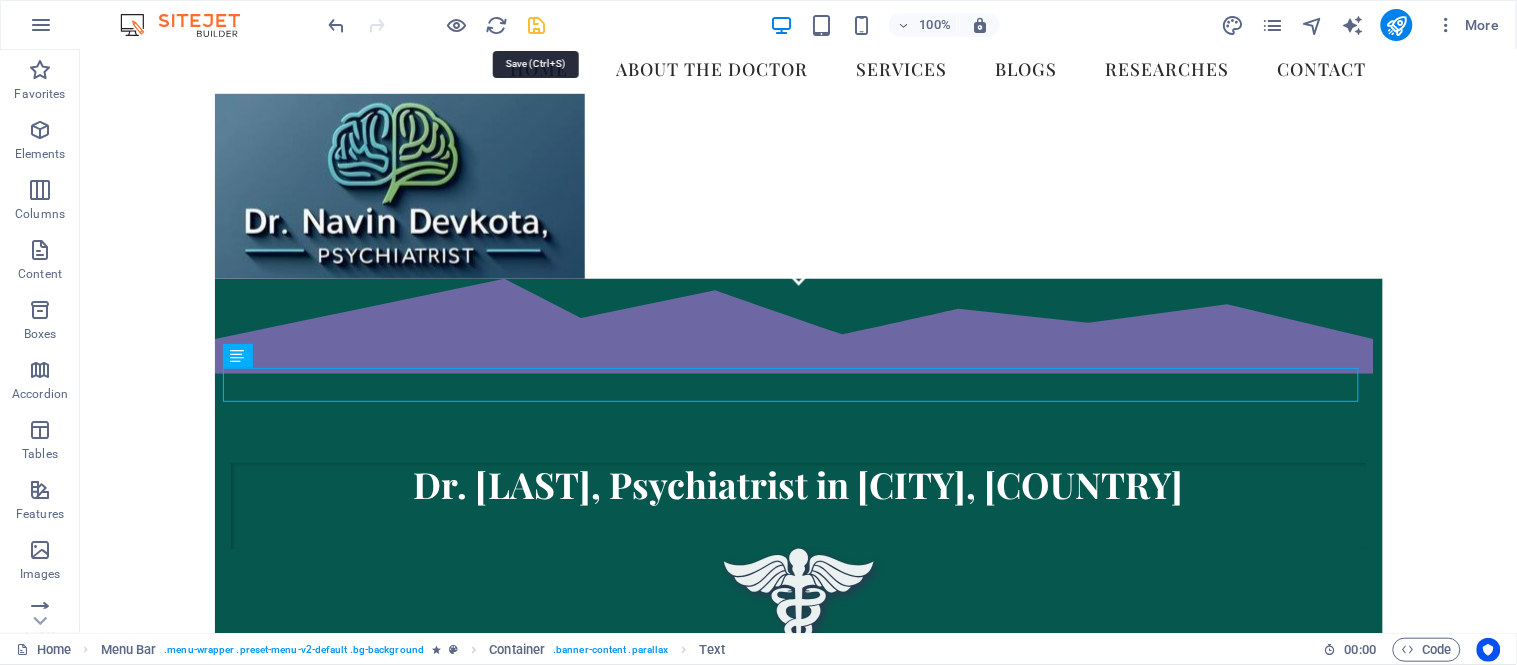 click at bounding box center (537, 25) 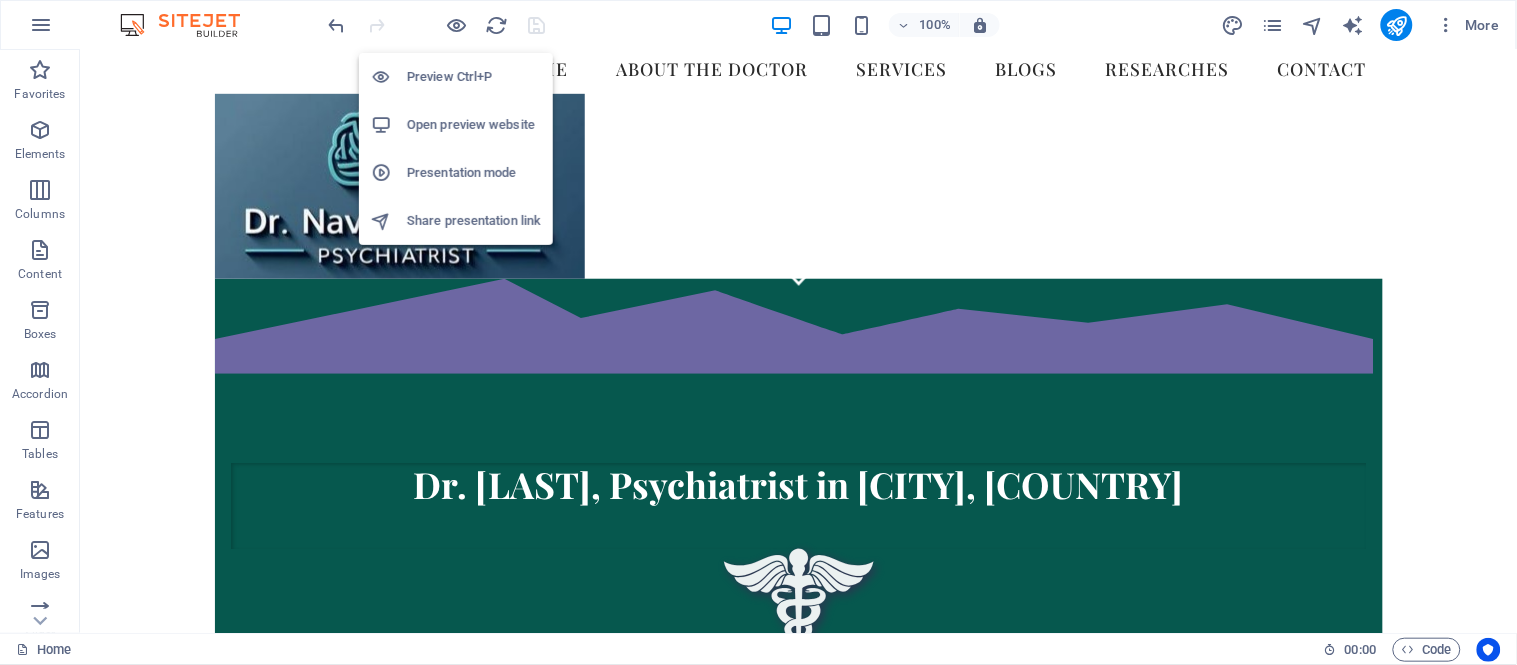 click on "Open preview website" at bounding box center [474, 125] 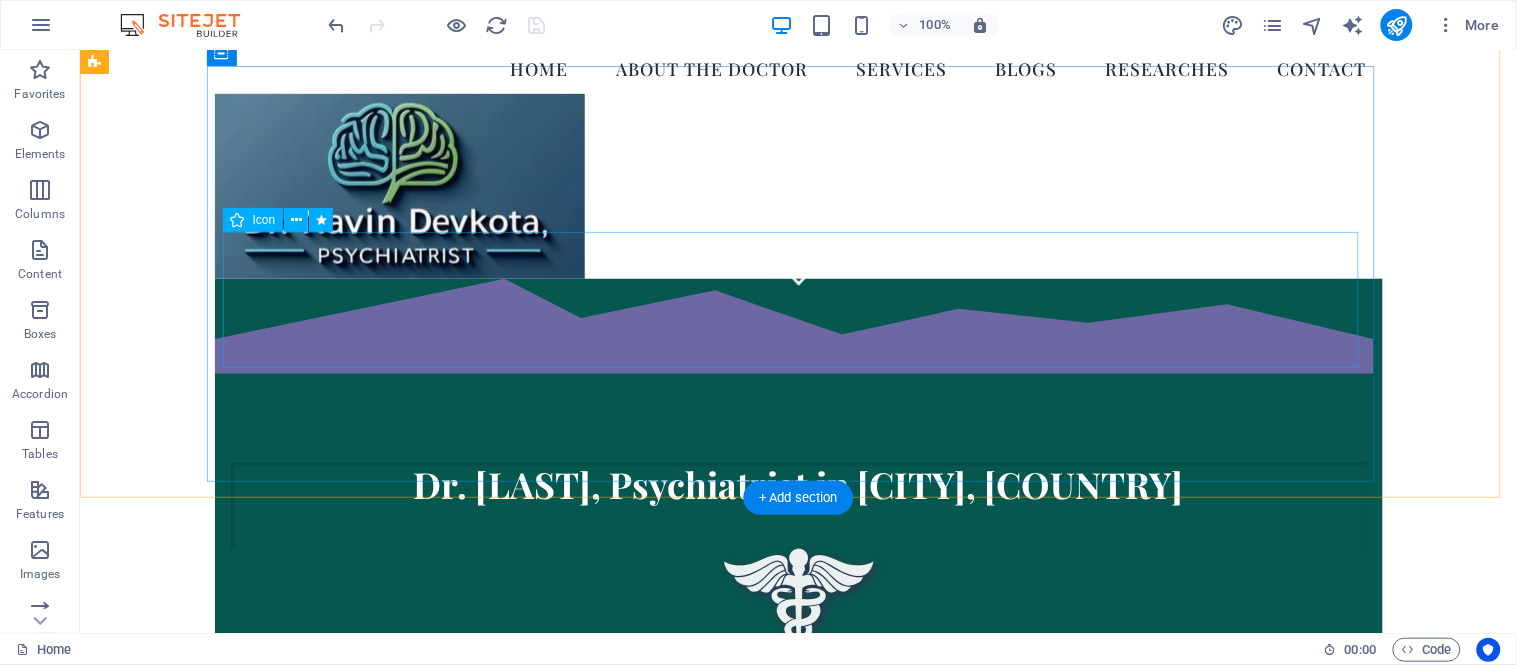 click at bounding box center (798, 620) 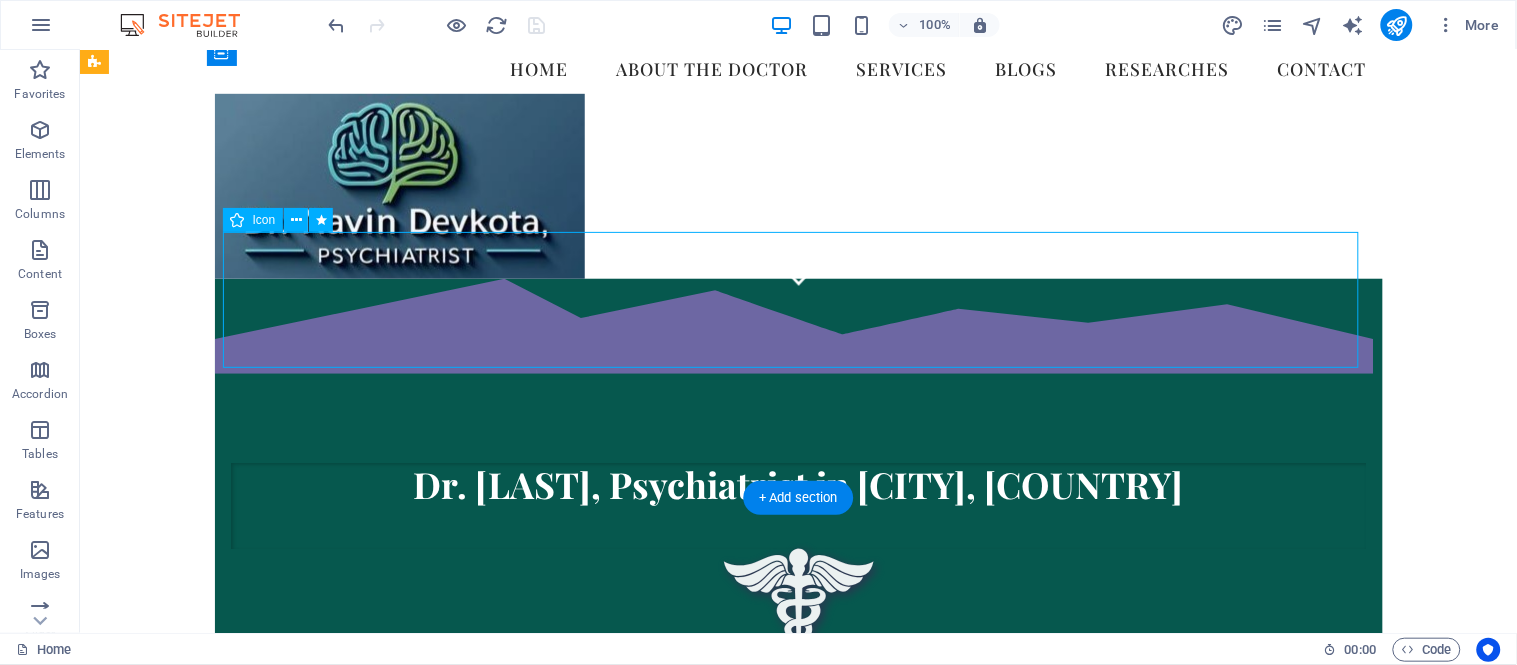 click at bounding box center [798, 620] 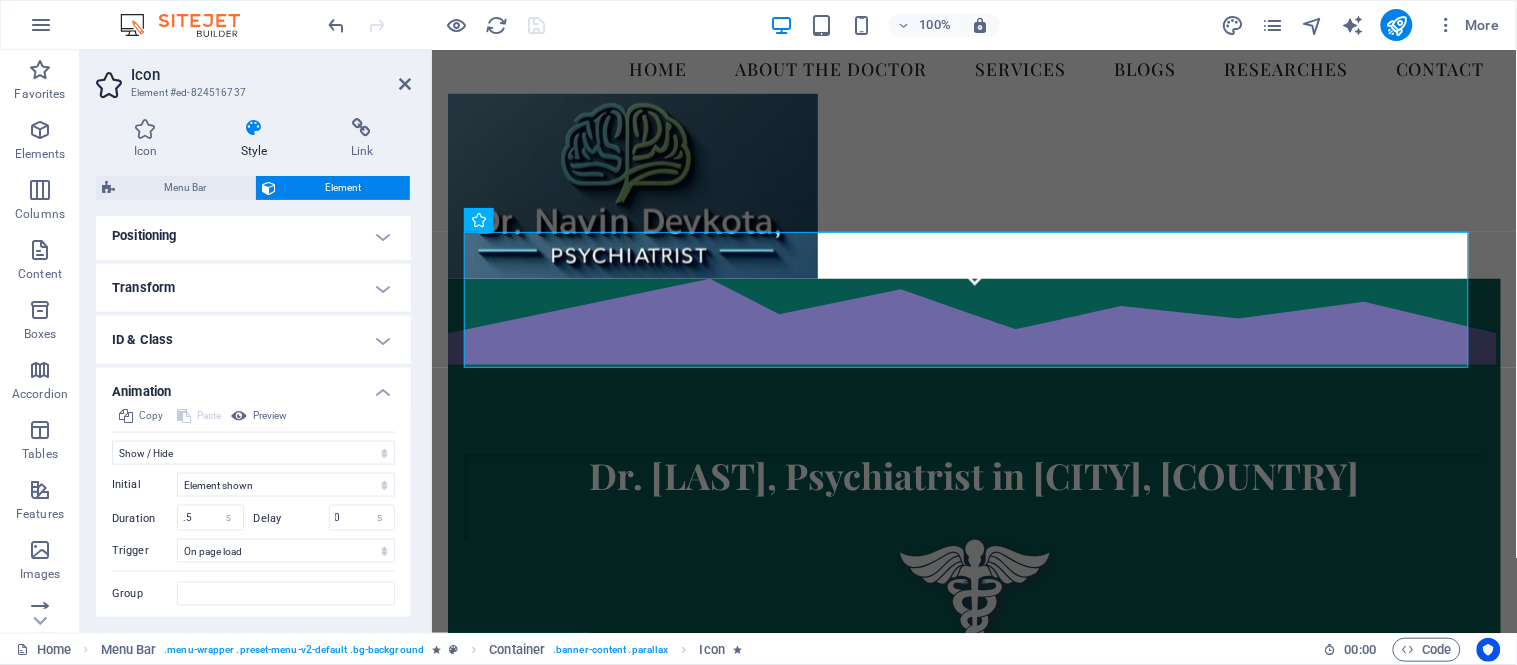 scroll, scrollTop: 650, scrollLeft: 0, axis: vertical 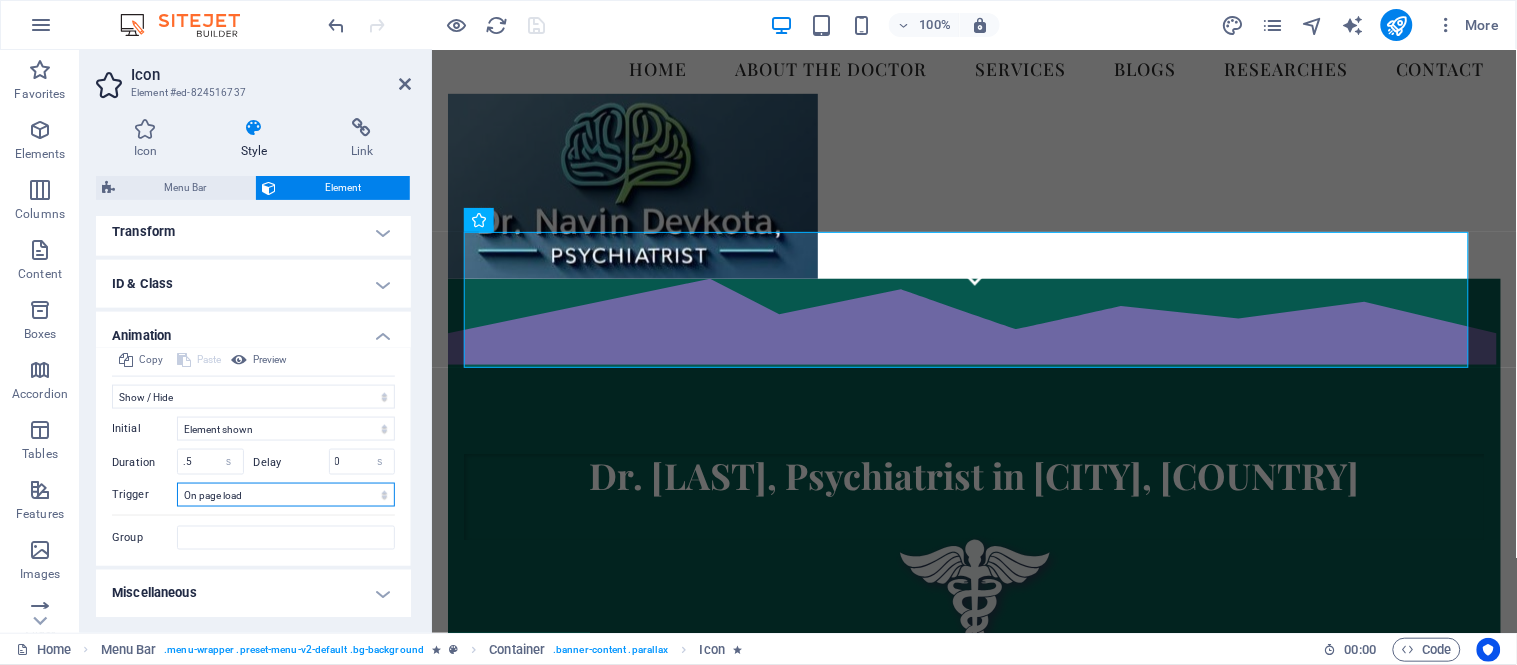 click on "No automatic trigger On page load Element scrolled into view" at bounding box center [286, 495] 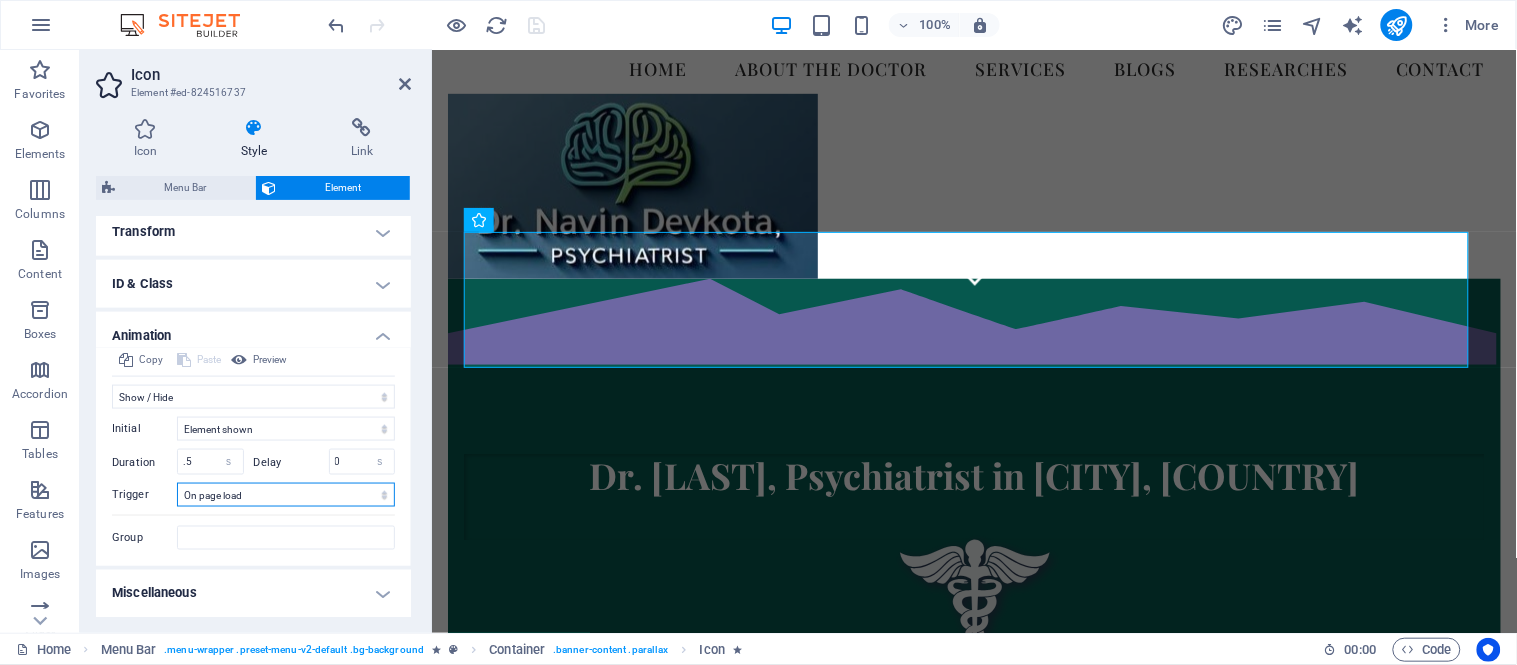 select on "scroll" 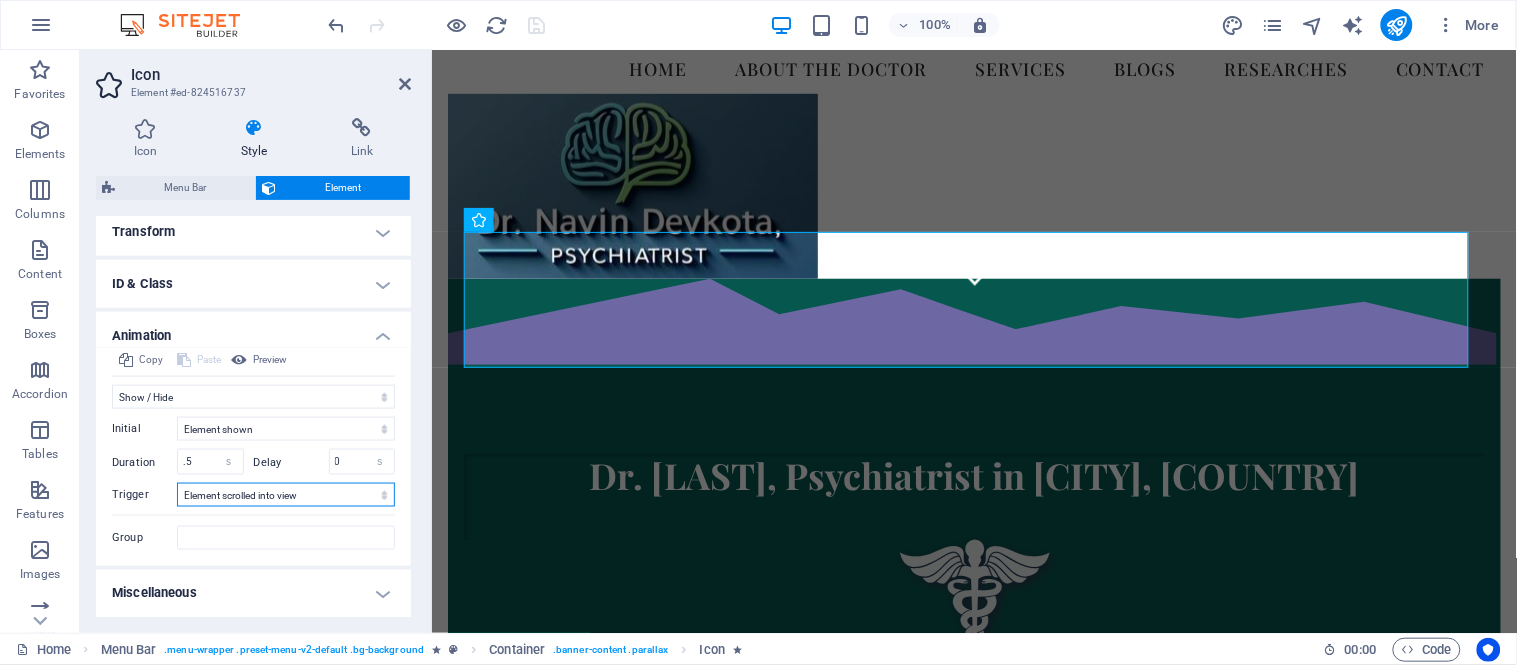 click on "No automatic trigger On page load Element scrolled into view" at bounding box center (286, 495) 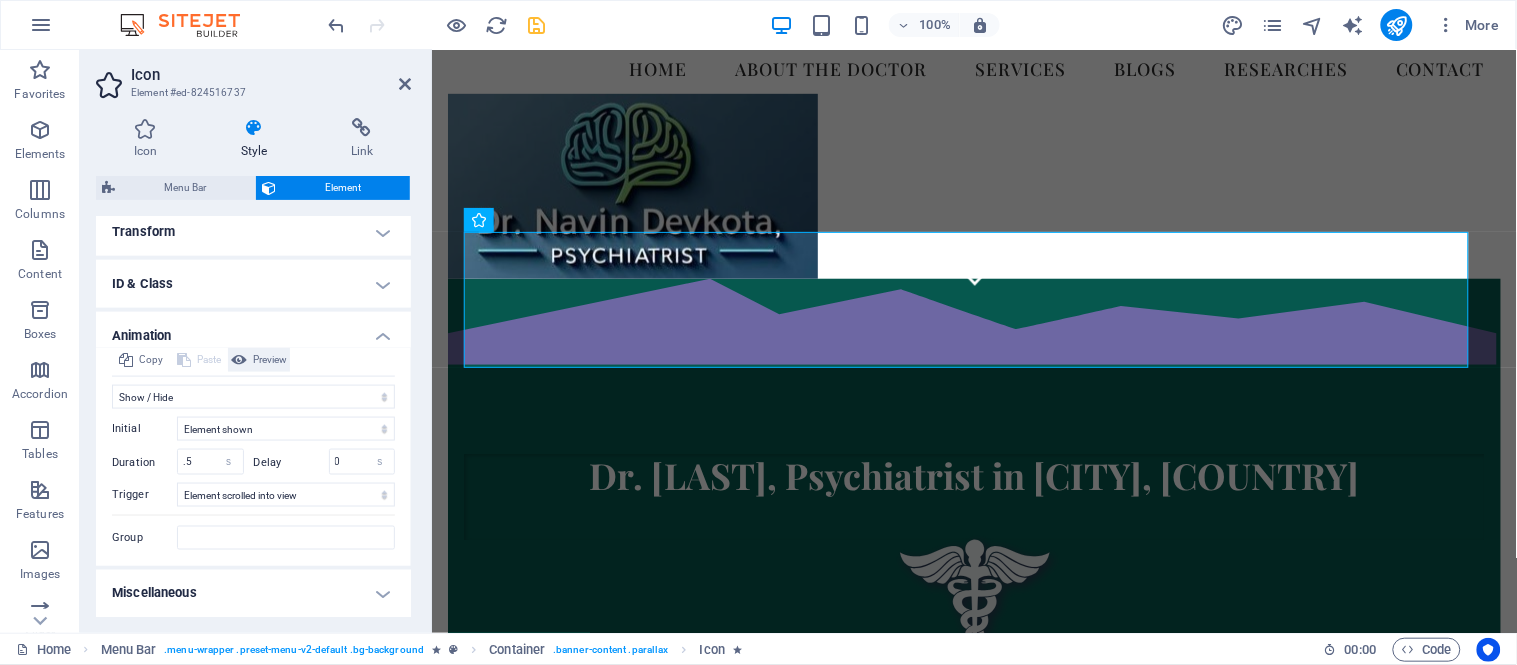 click on "Preview" at bounding box center (270, 360) 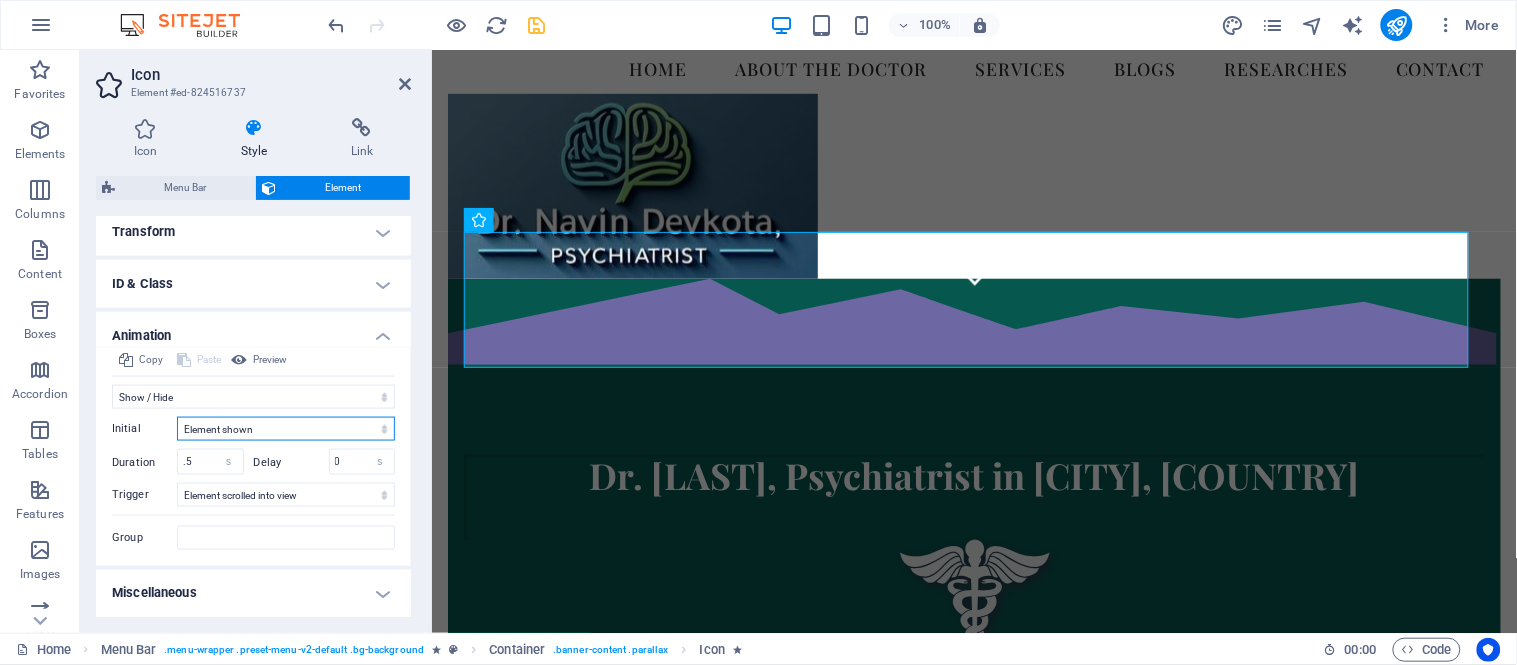 click on "Element hidden Element shown" at bounding box center (286, 429) 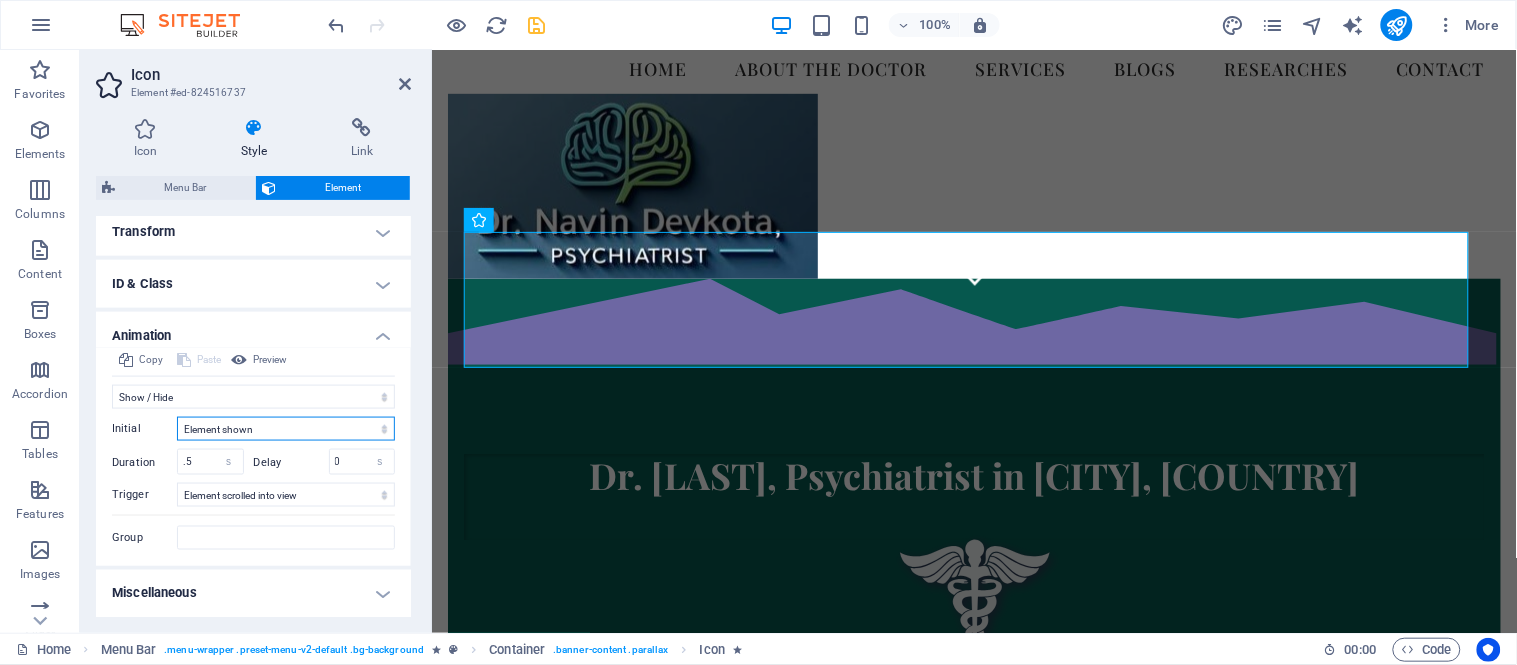 select on "hide" 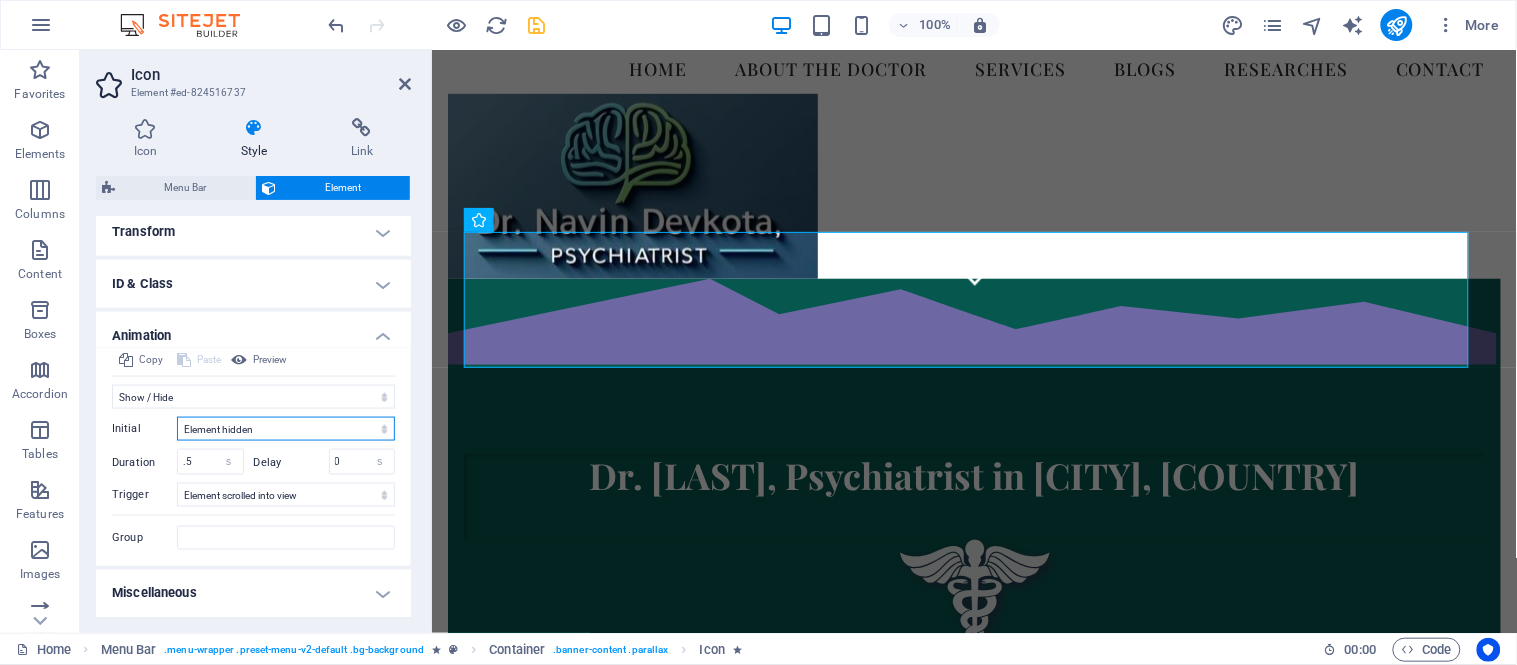 click on "Element hidden Element shown" at bounding box center [286, 429] 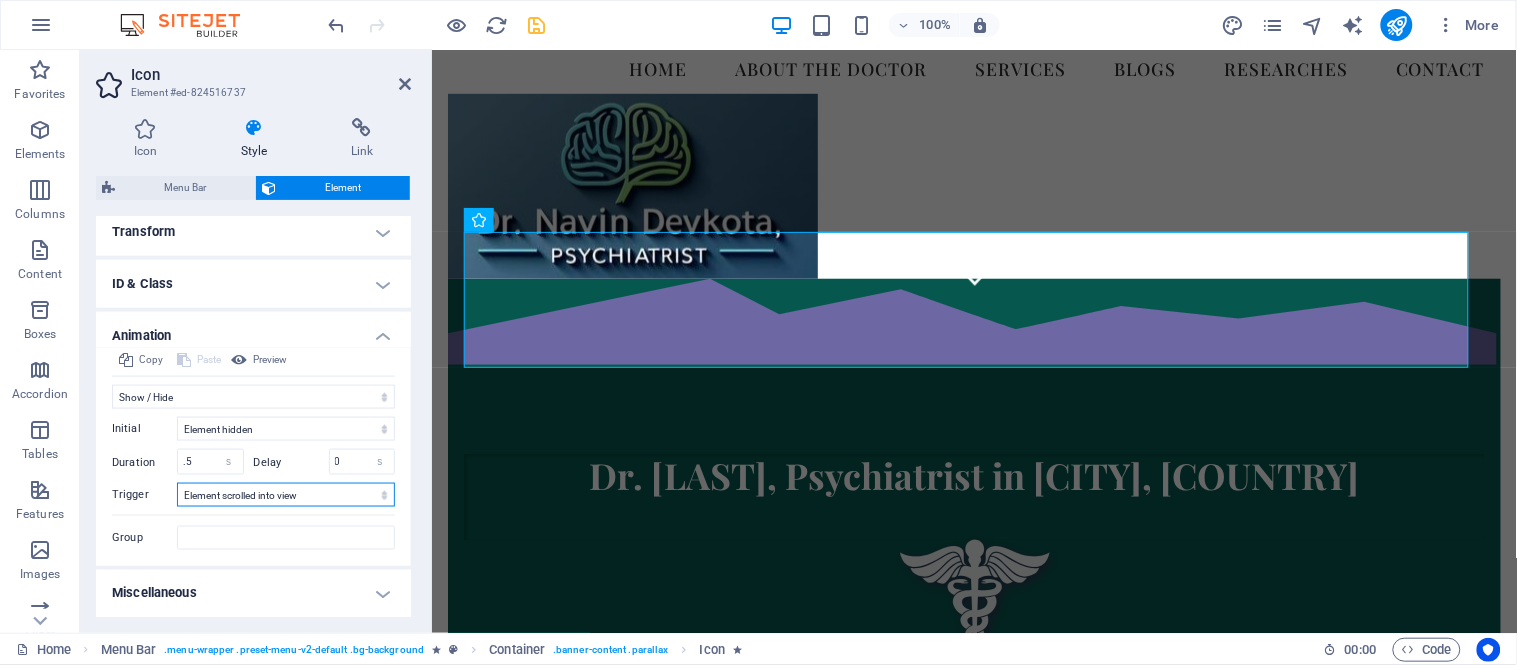 click on "No automatic trigger On page load Element scrolled into view" at bounding box center [286, 495] 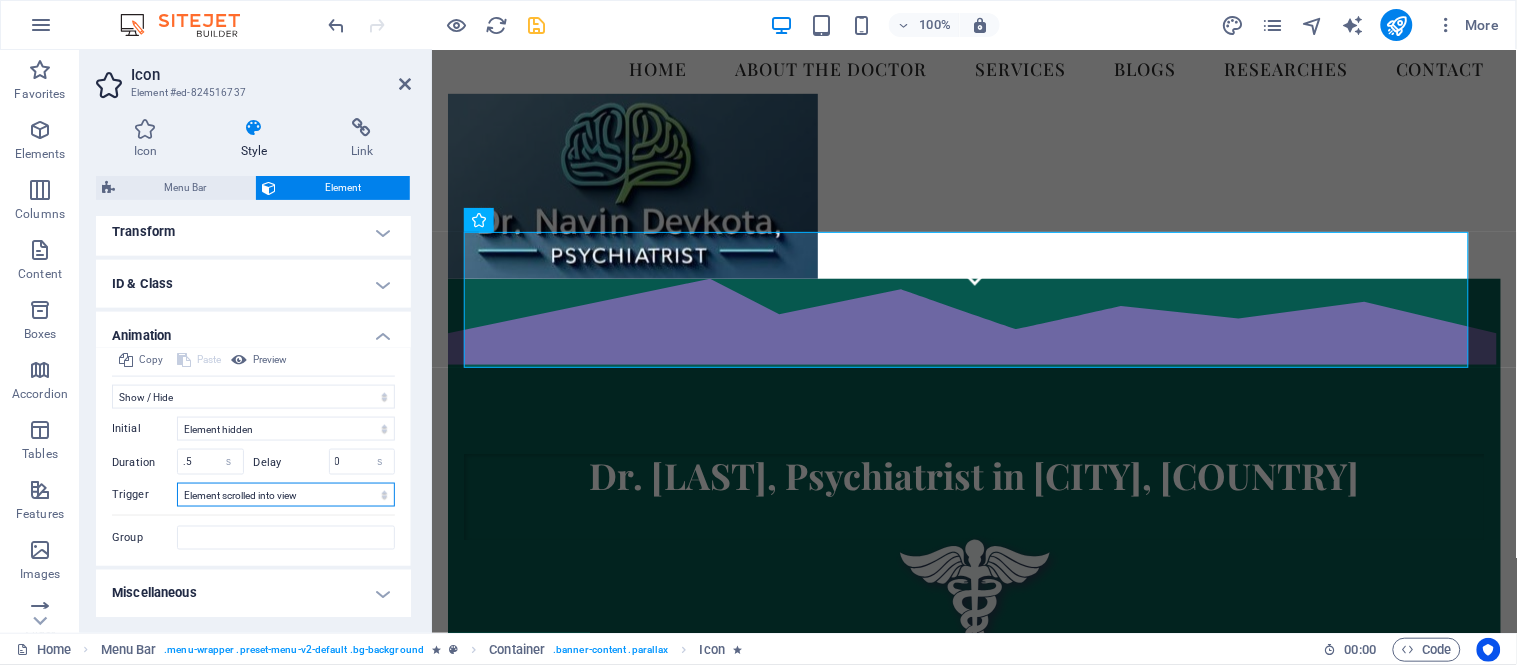 select 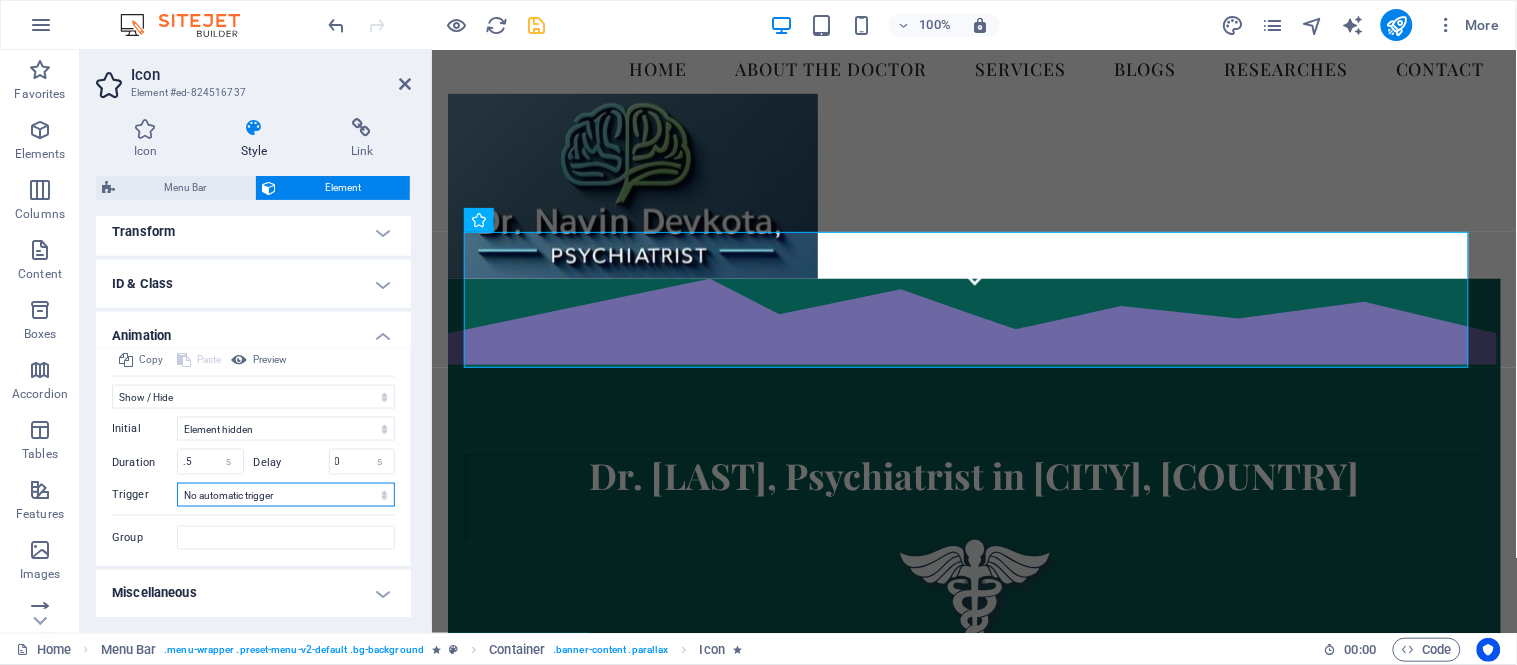 click on "No automatic trigger On page load Element scrolled into view" at bounding box center (286, 495) 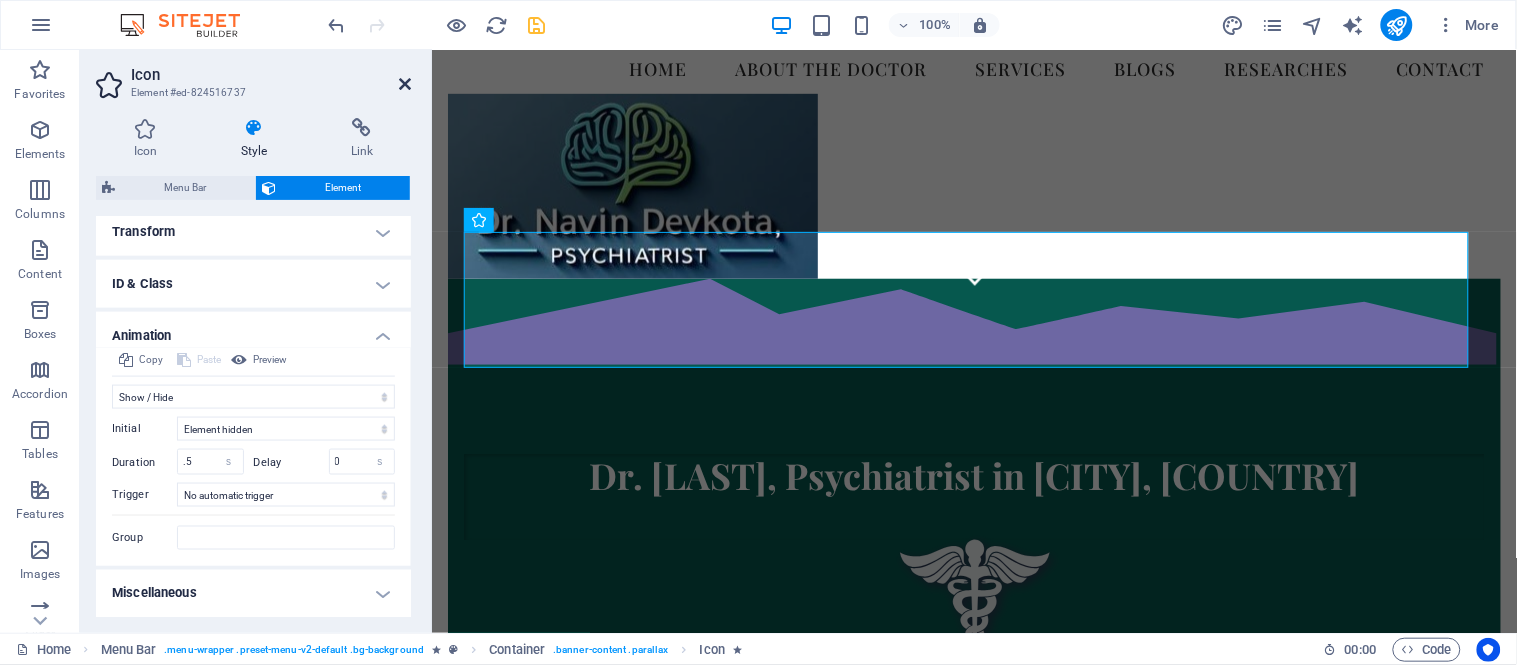 click at bounding box center (405, 84) 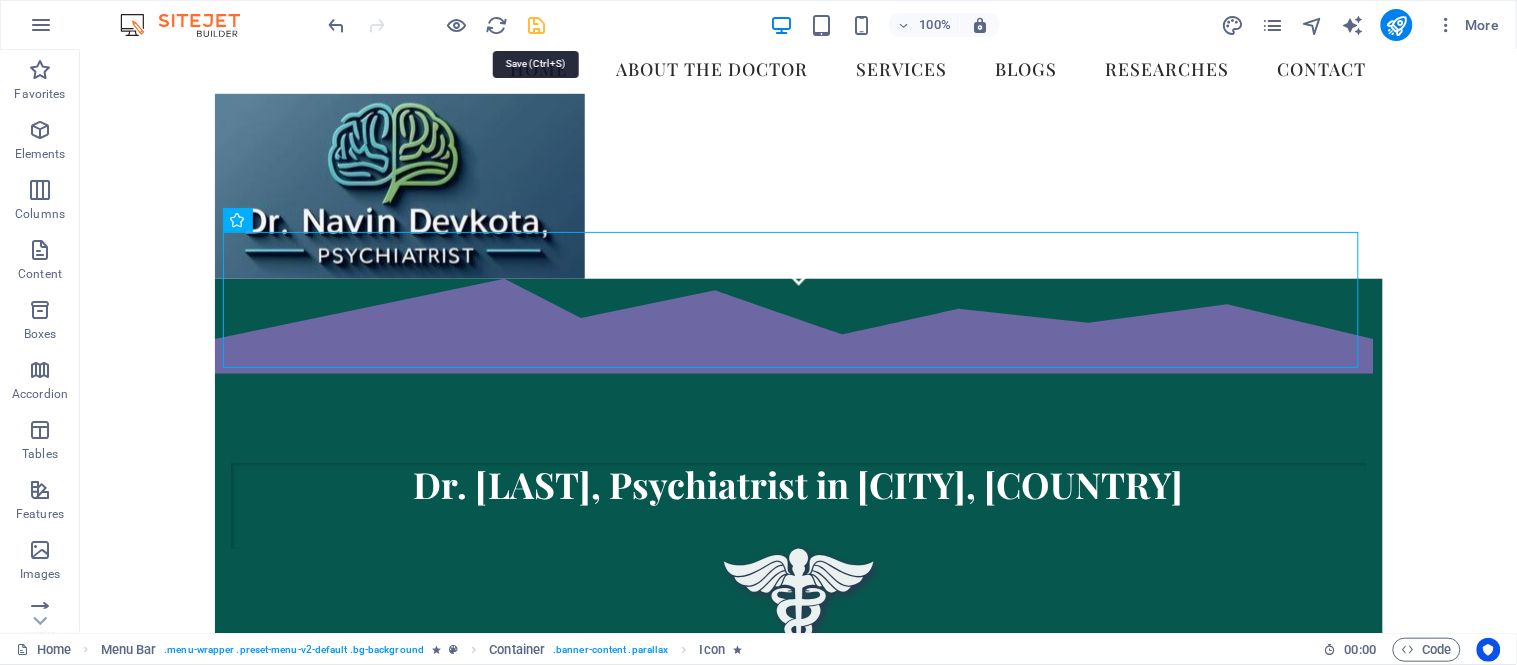 click at bounding box center [537, 25] 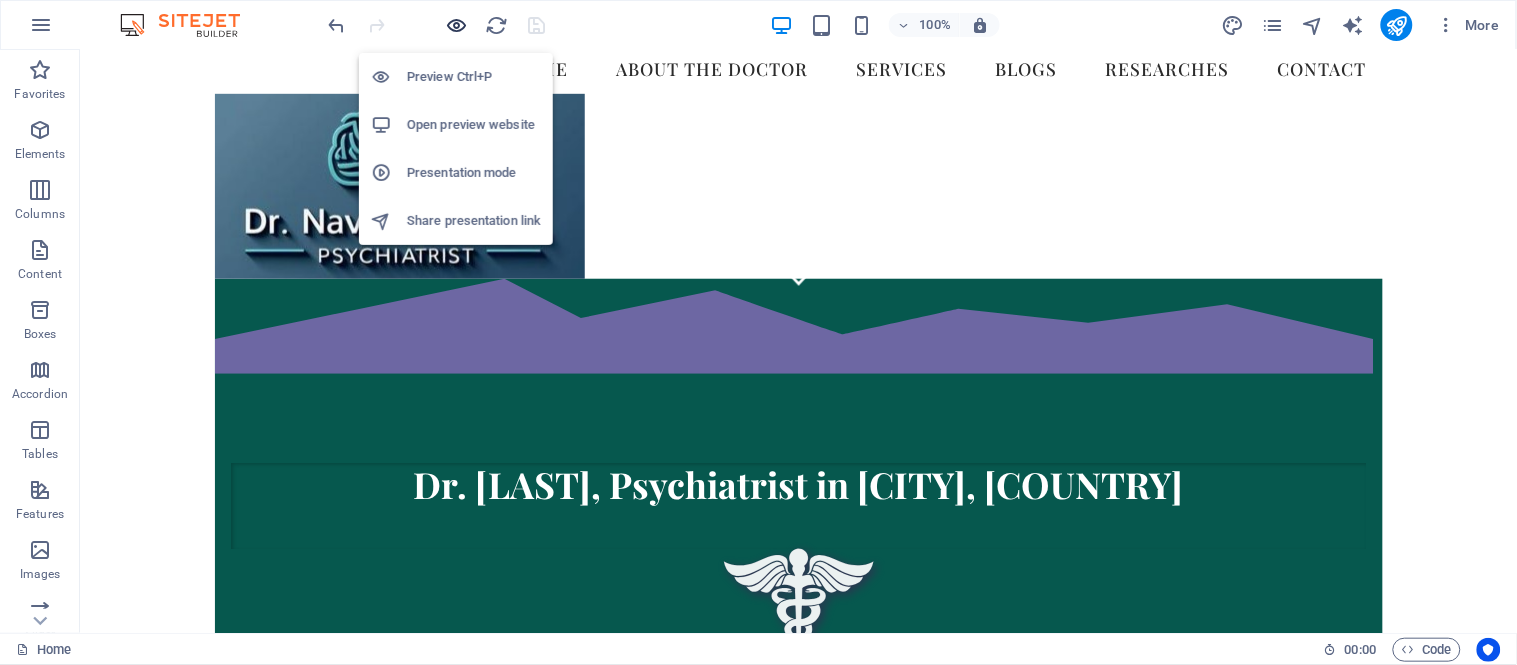 click at bounding box center [457, 25] 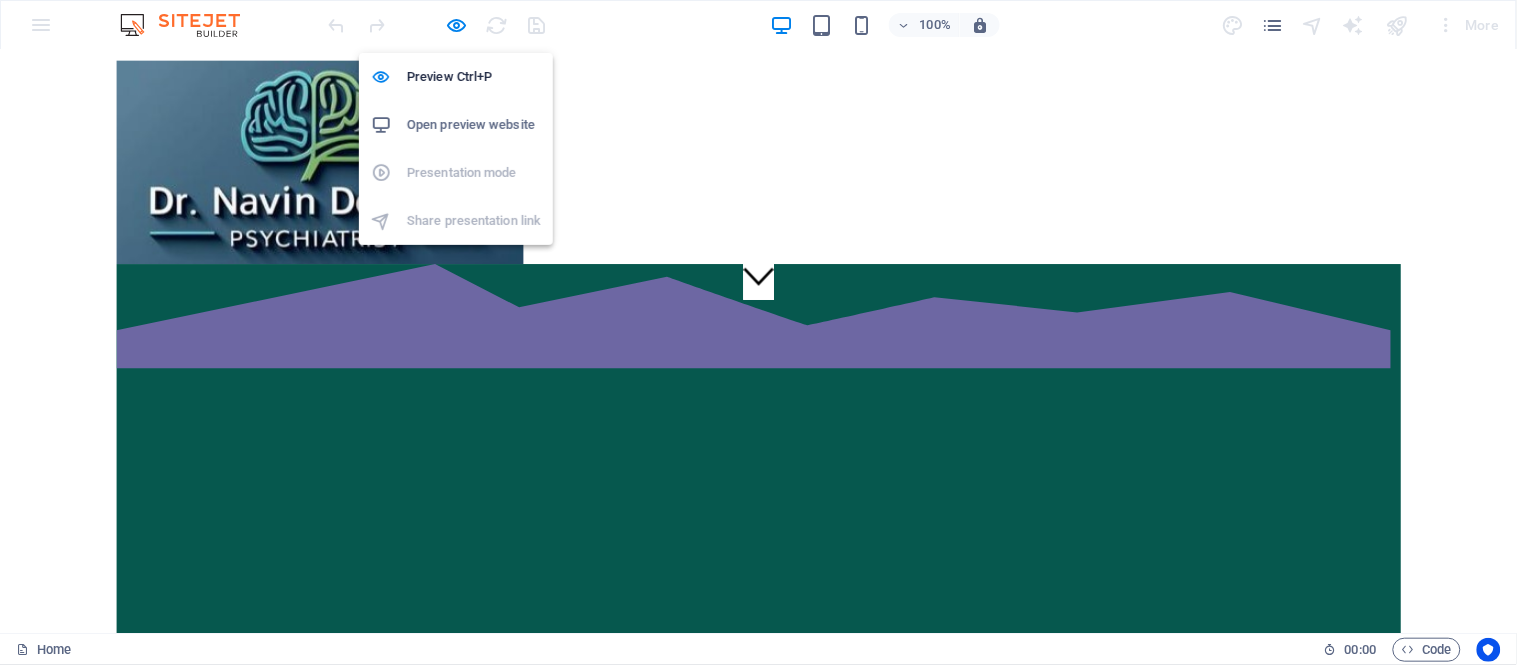 click on "Open preview website" at bounding box center (474, 125) 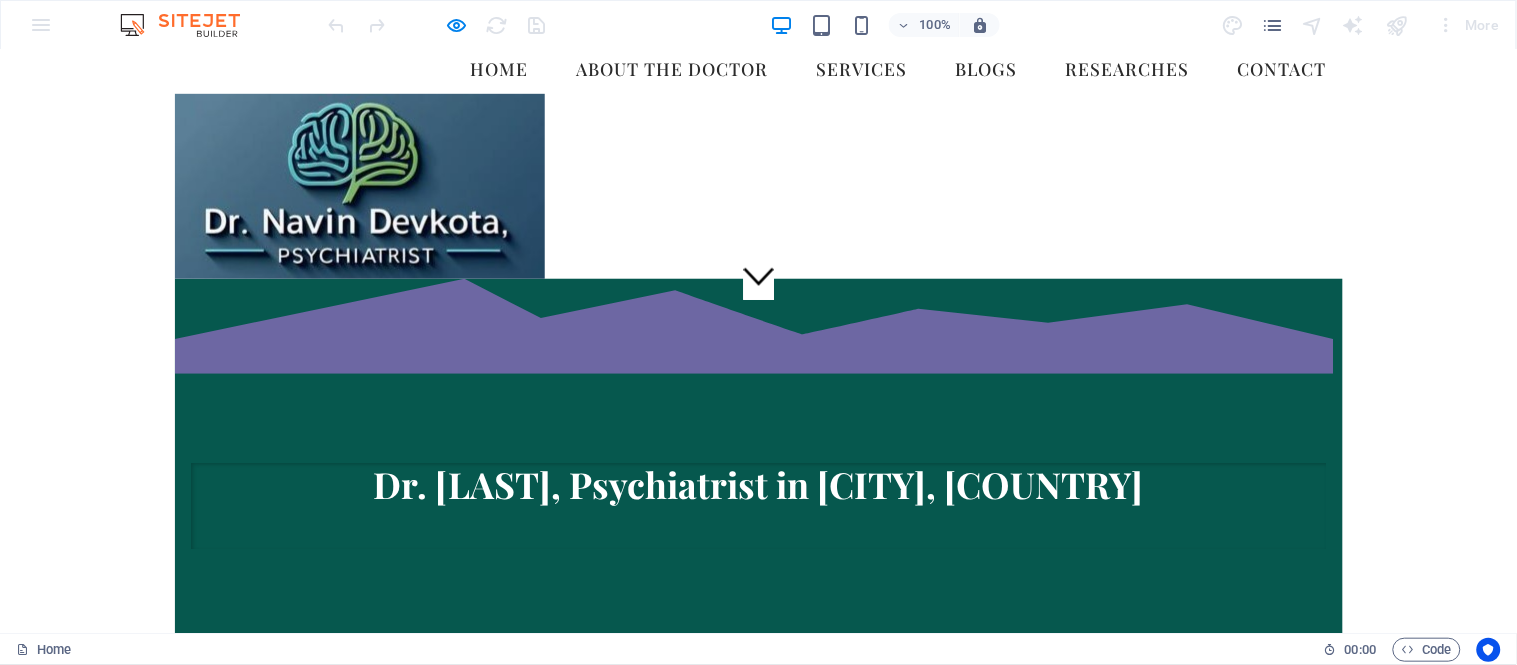 click on "Dr. [LAST], Psychiatrist in [CITY], [COUNTRY] We take care of your mental health!" at bounding box center (759, 542) 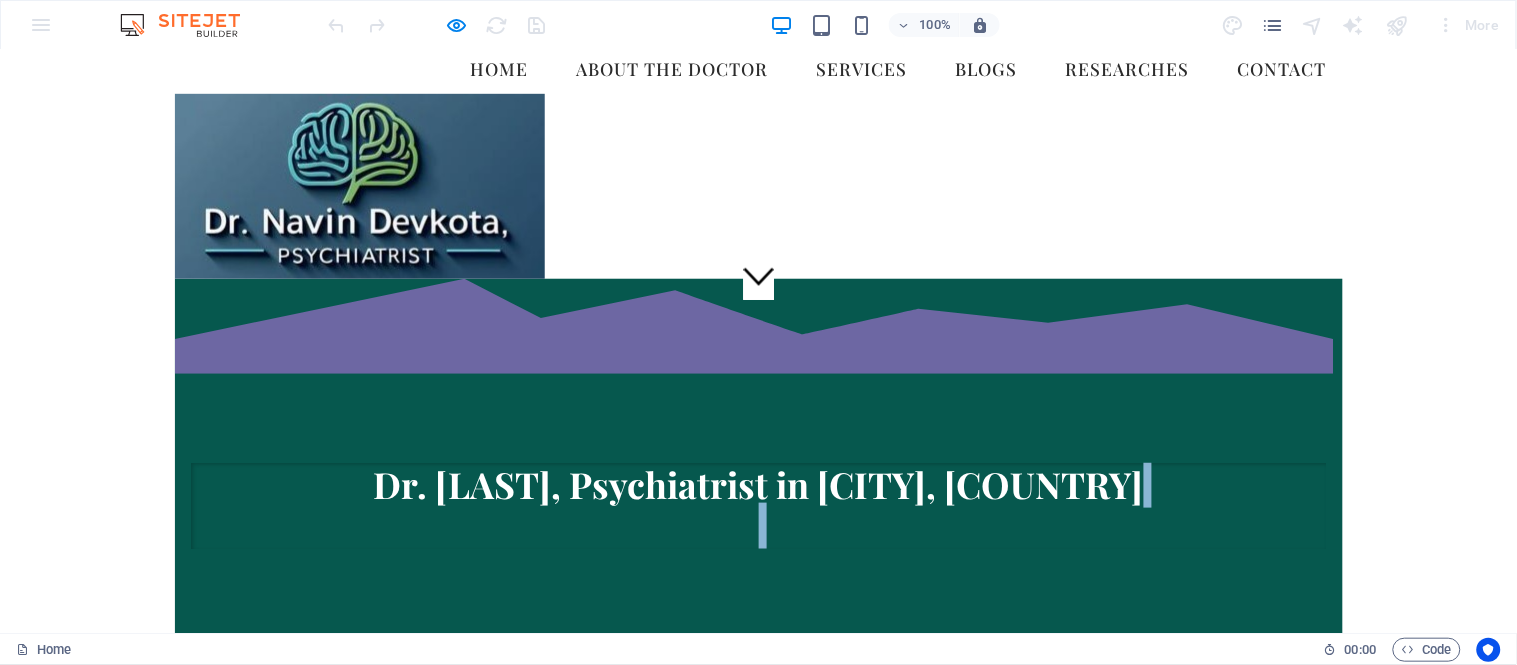 click on "Dr. [LAST], Psychiatrist in [CITY], [COUNTRY] We take care of your mental health!" at bounding box center (759, 542) 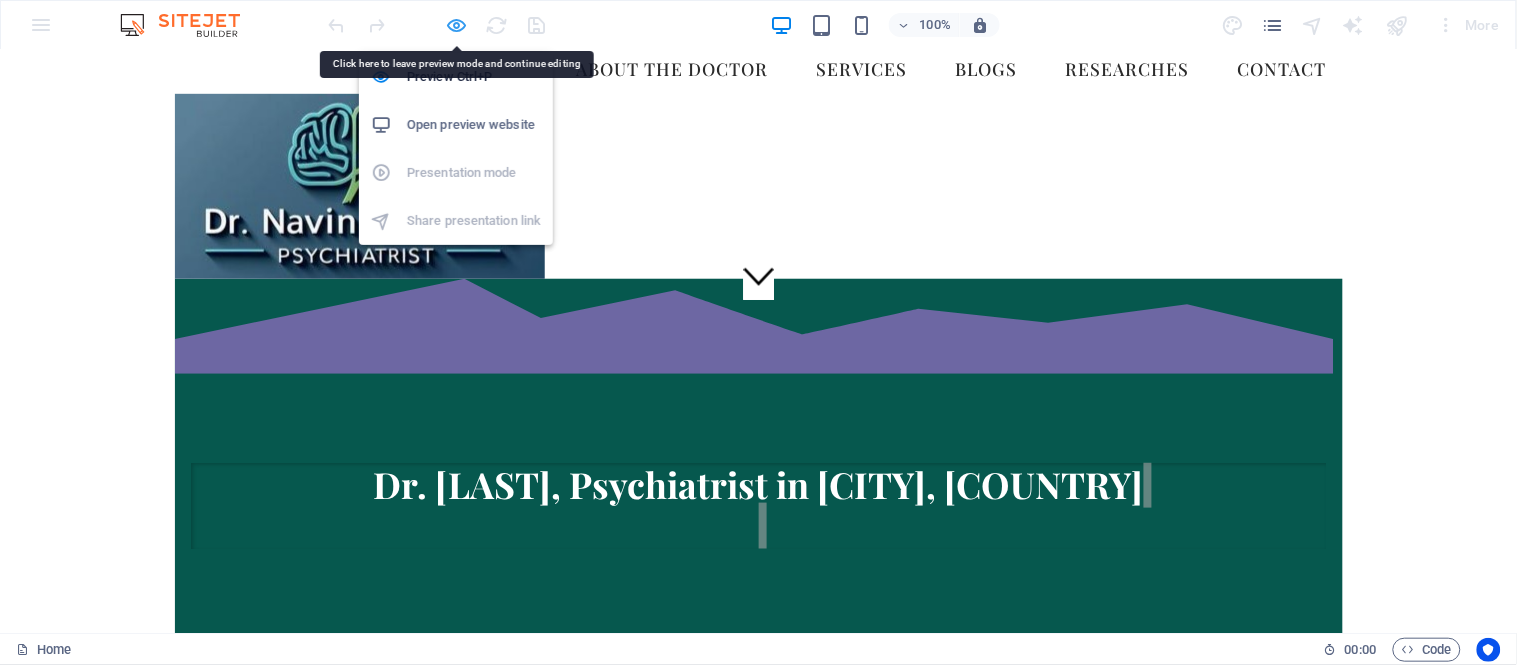click at bounding box center (457, 25) 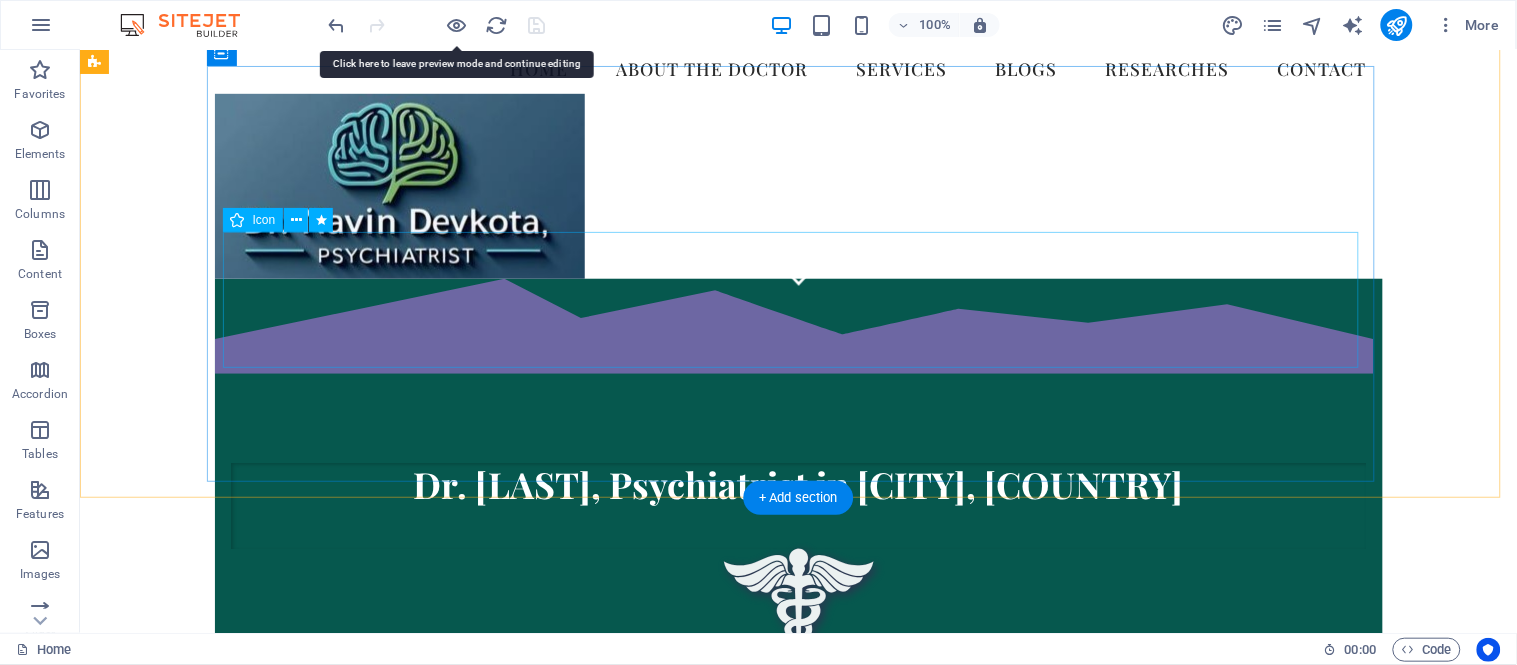 click at bounding box center [798, 620] 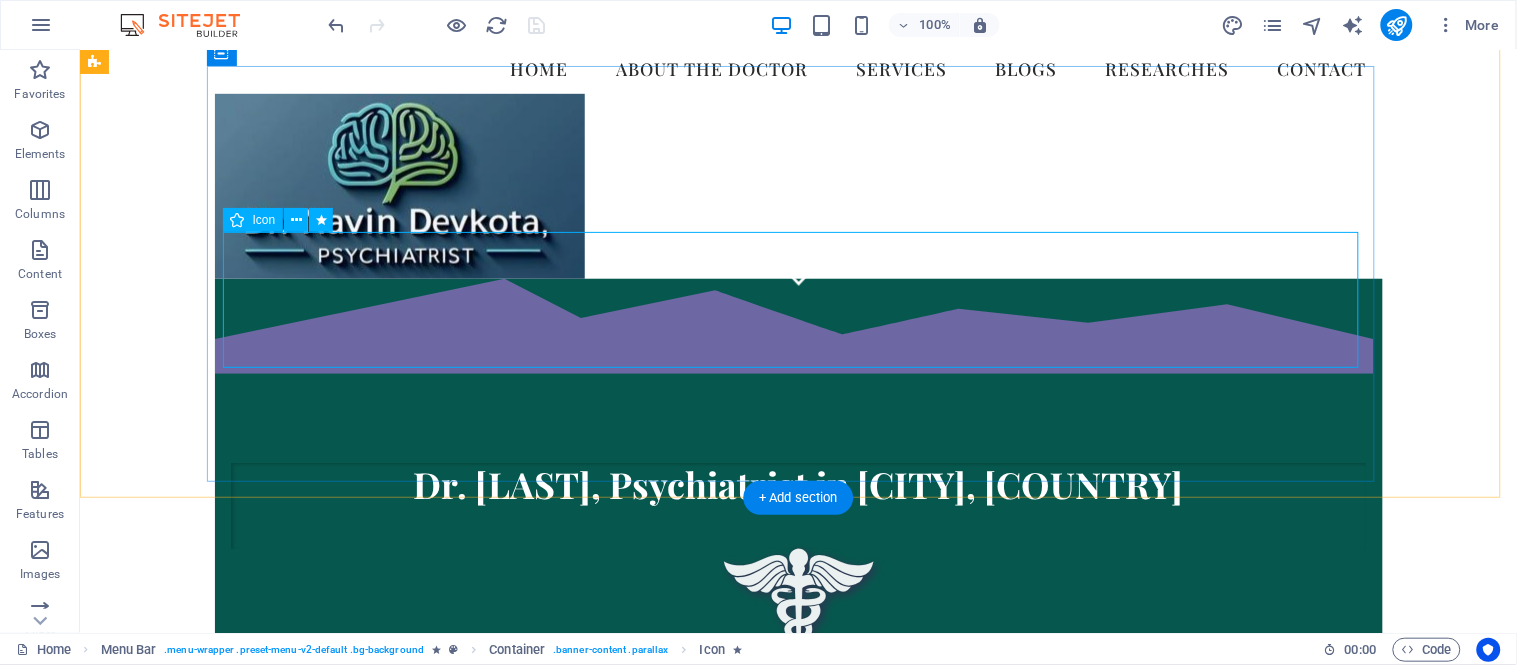 click at bounding box center (798, 620) 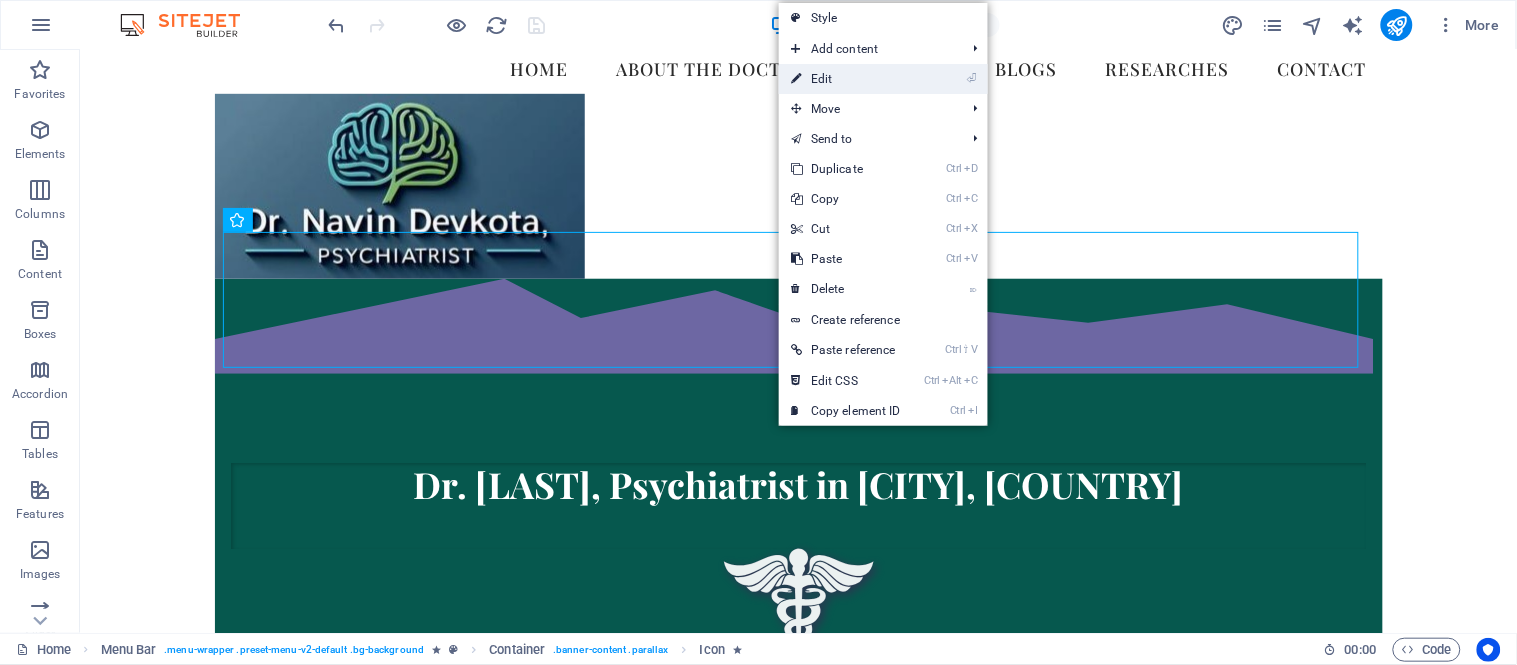click on "⏎  Edit" at bounding box center [846, 79] 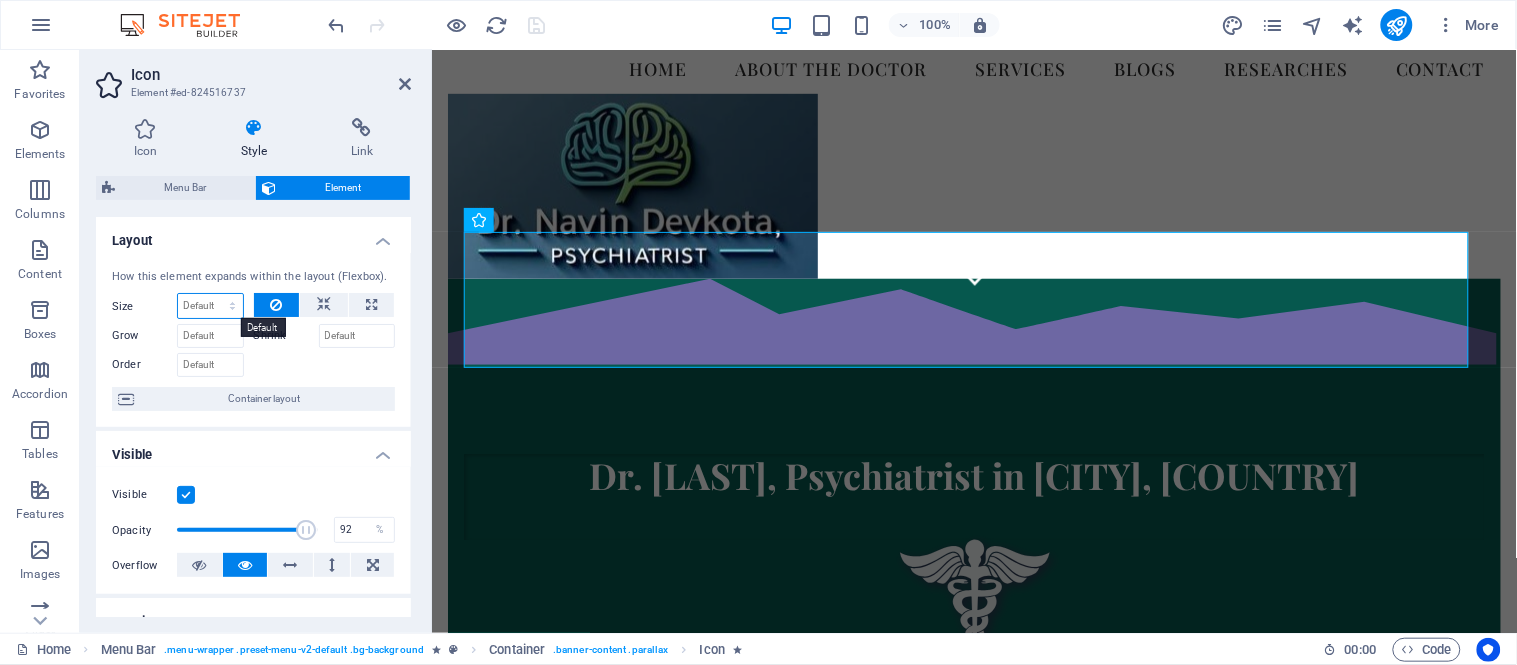 click on "Default auto px % 1/1 1/2 1/3 1/4 1/5 1/6 1/7 1/8 1/9 1/10" at bounding box center (210, 306) 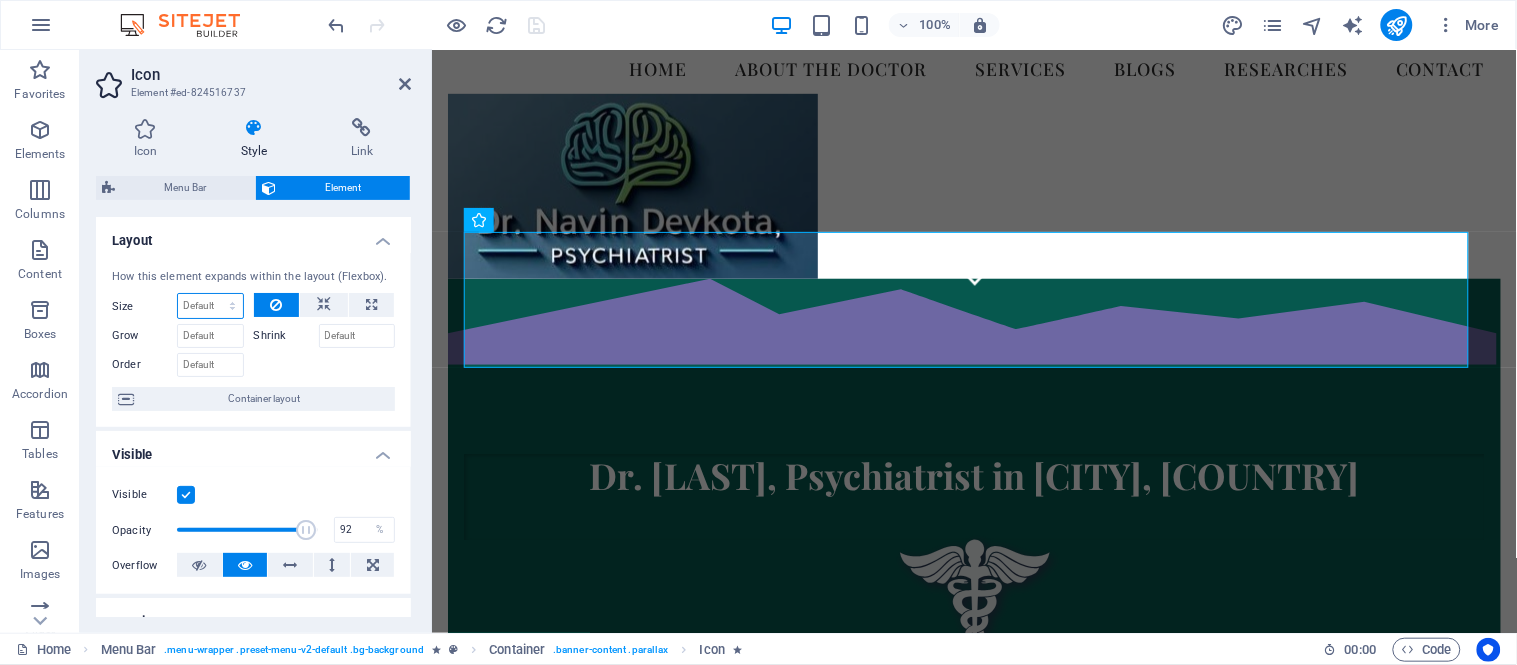 click on "Default auto px % 1/1 1/2 1/3 1/4 1/5 1/6 1/7 1/8 1/9 1/10" at bounding box center [210, 306] 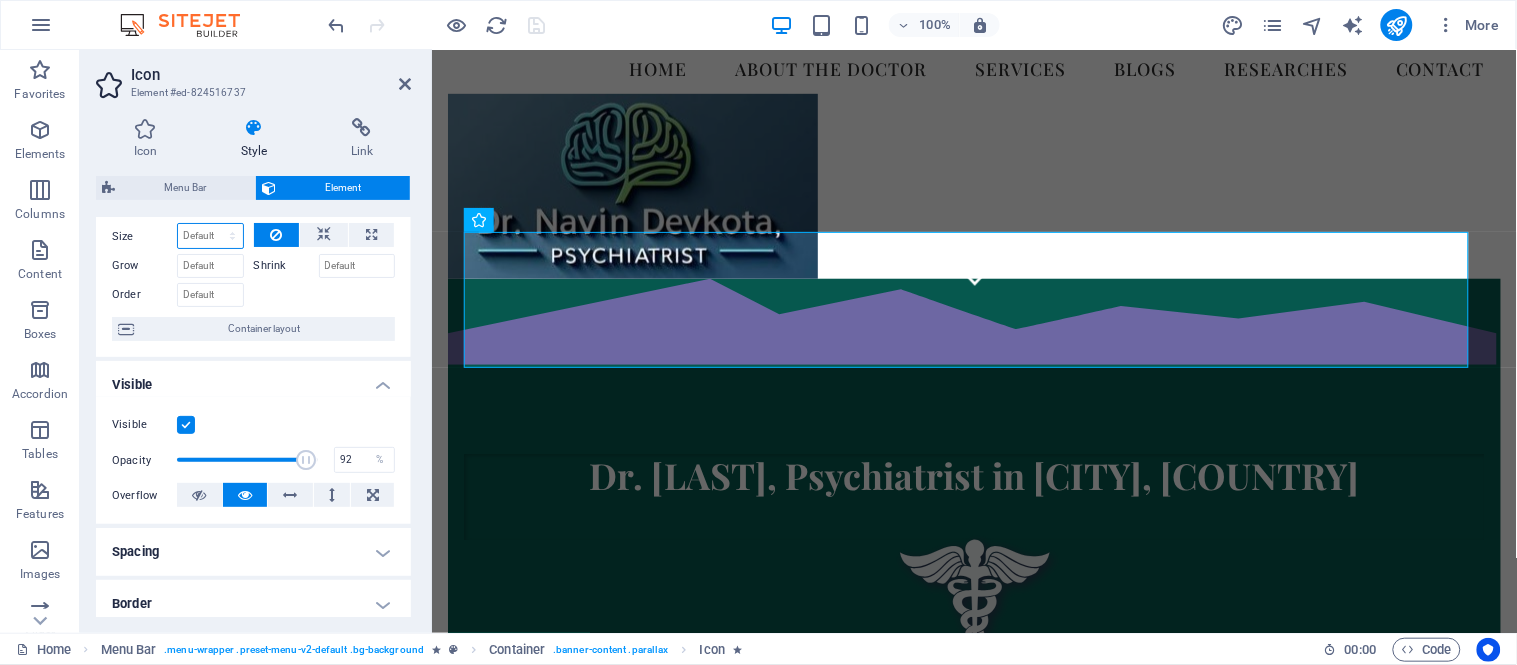 scroll, scrollTop: 78, scrollLeft: 0, axis: vertical 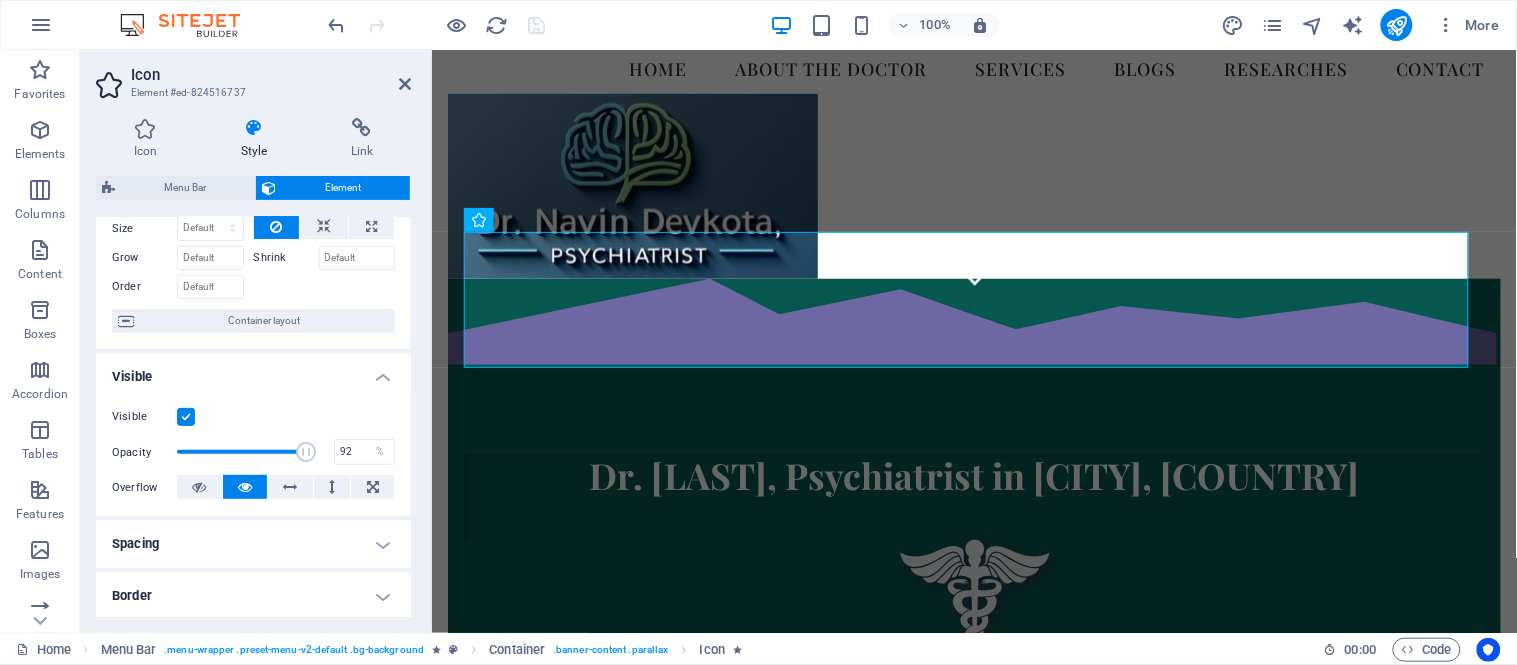 click on "Visible" at bounding box center [253, 417] 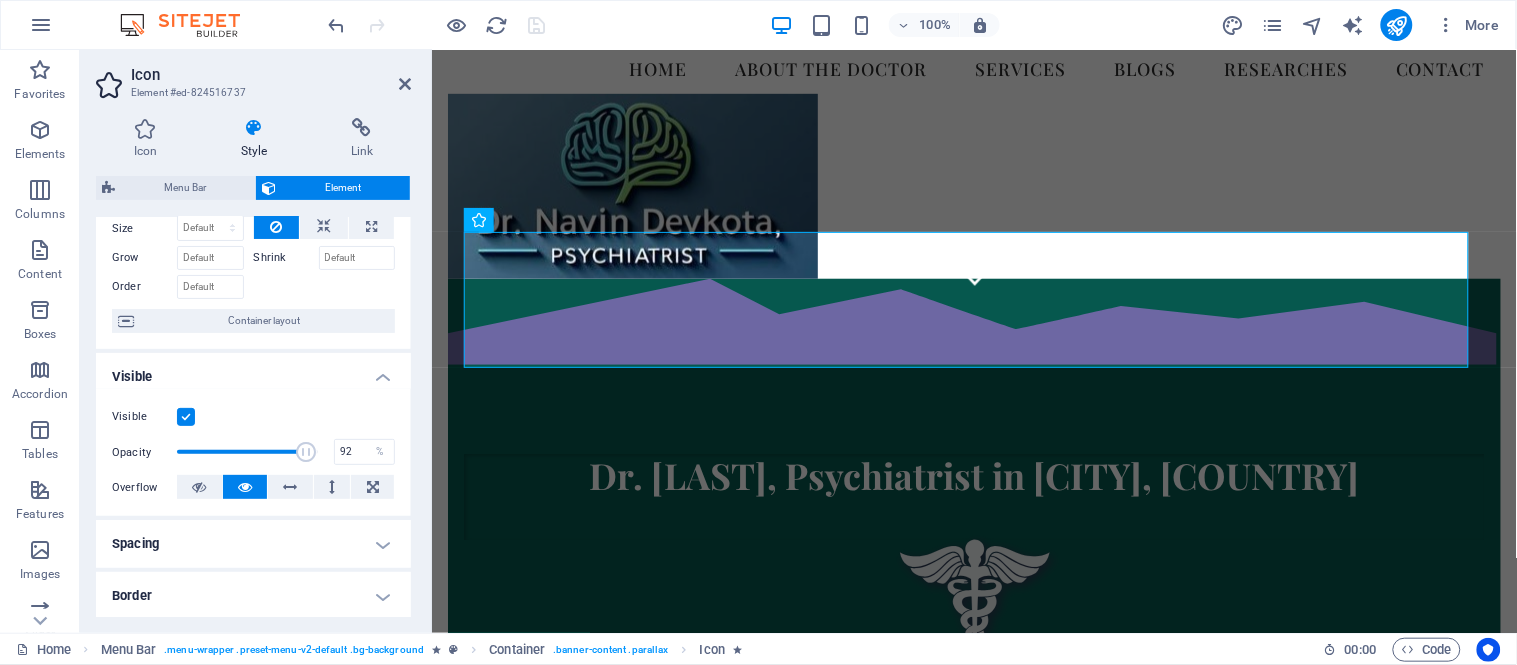 click on "Visible" at bounding box center (0, 0) 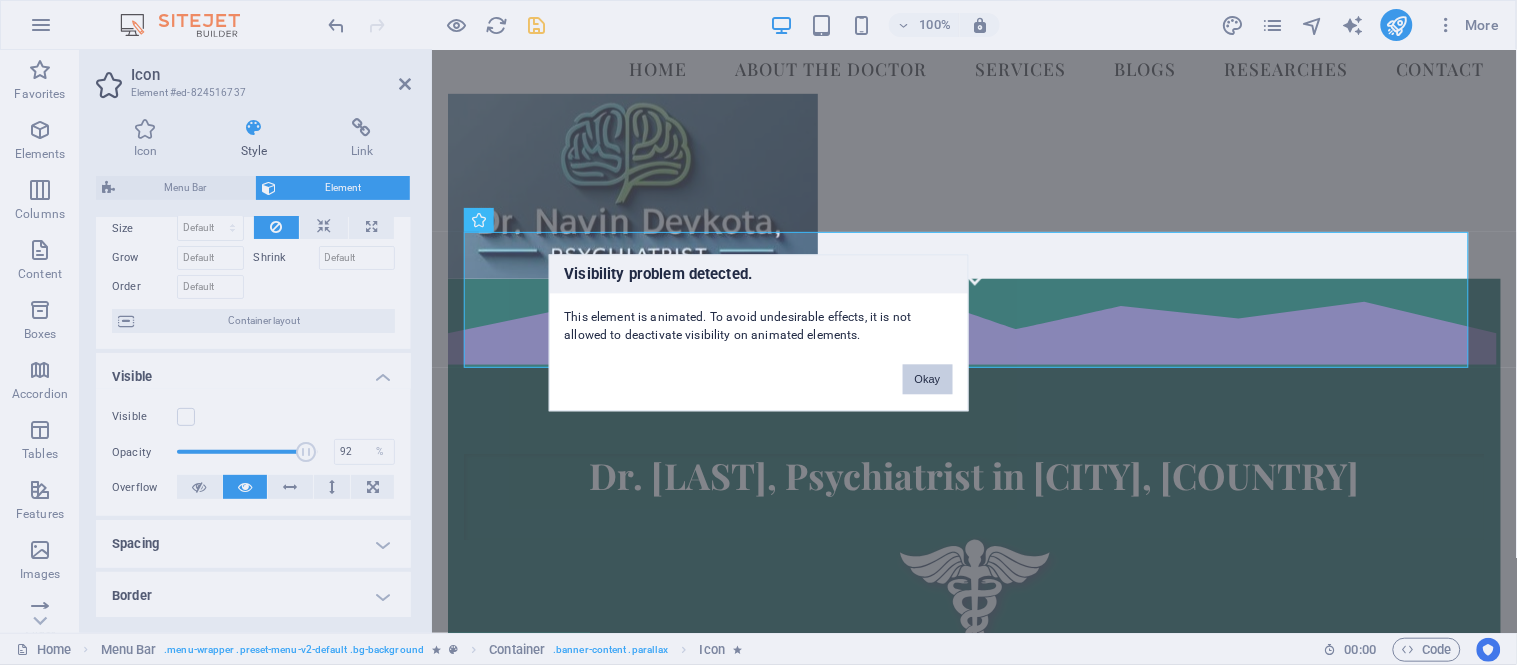 click on "Okay" at bounding box center [928, 379] 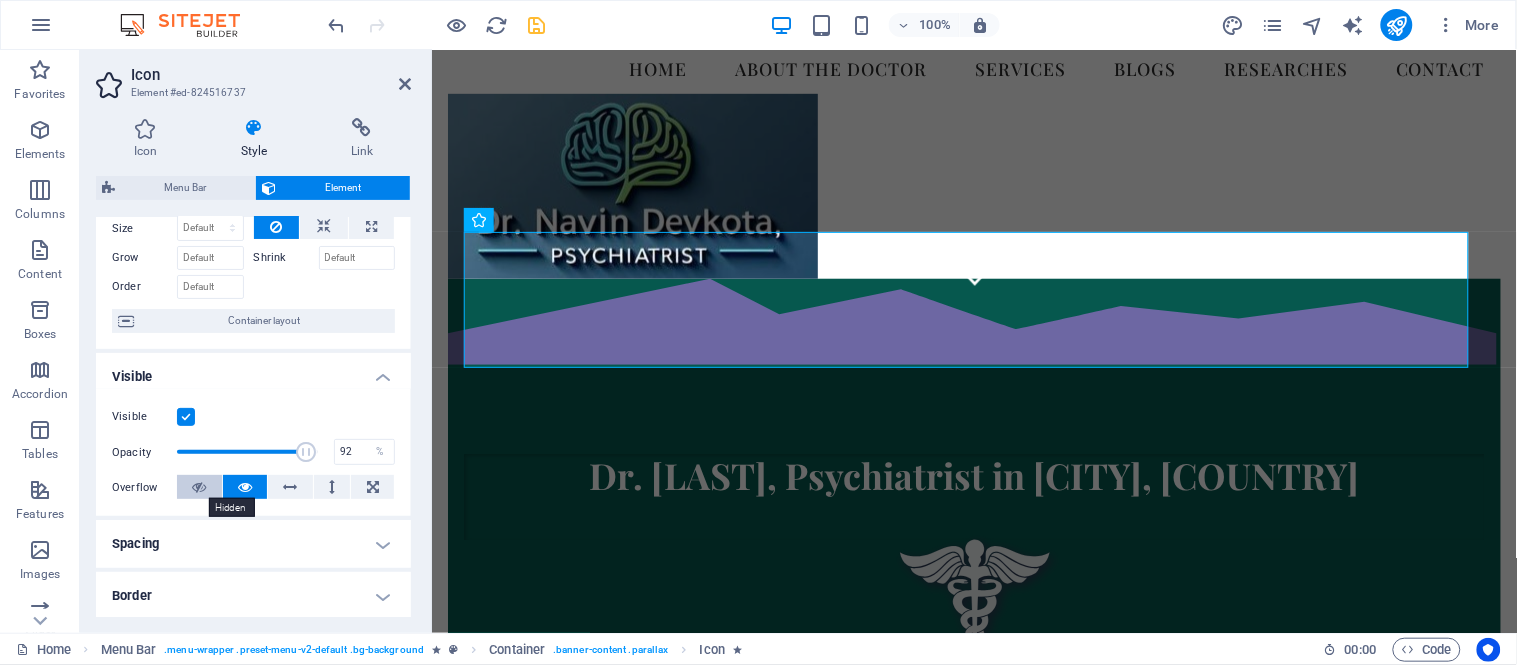 click at bounding box center (199, 487) 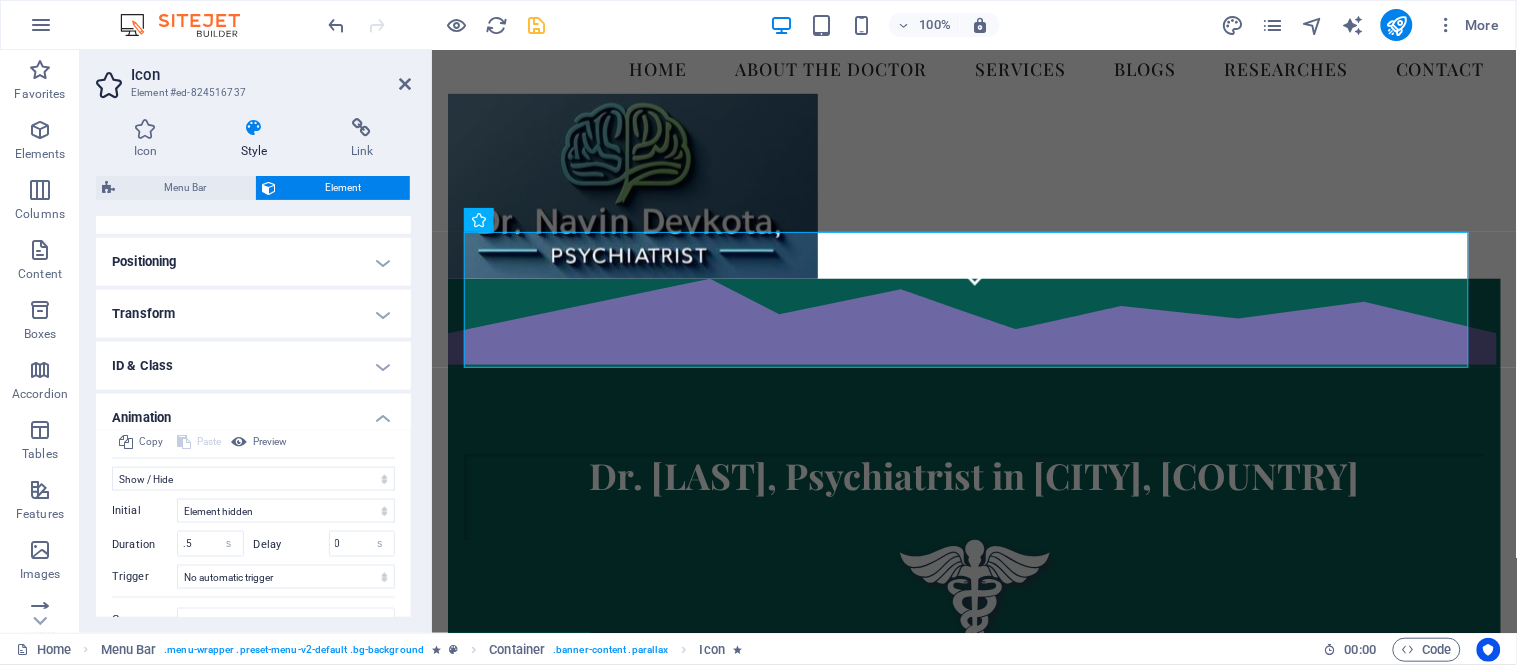 scroll, scrollTop: 650, scrollLeft: 0, axis: vertical 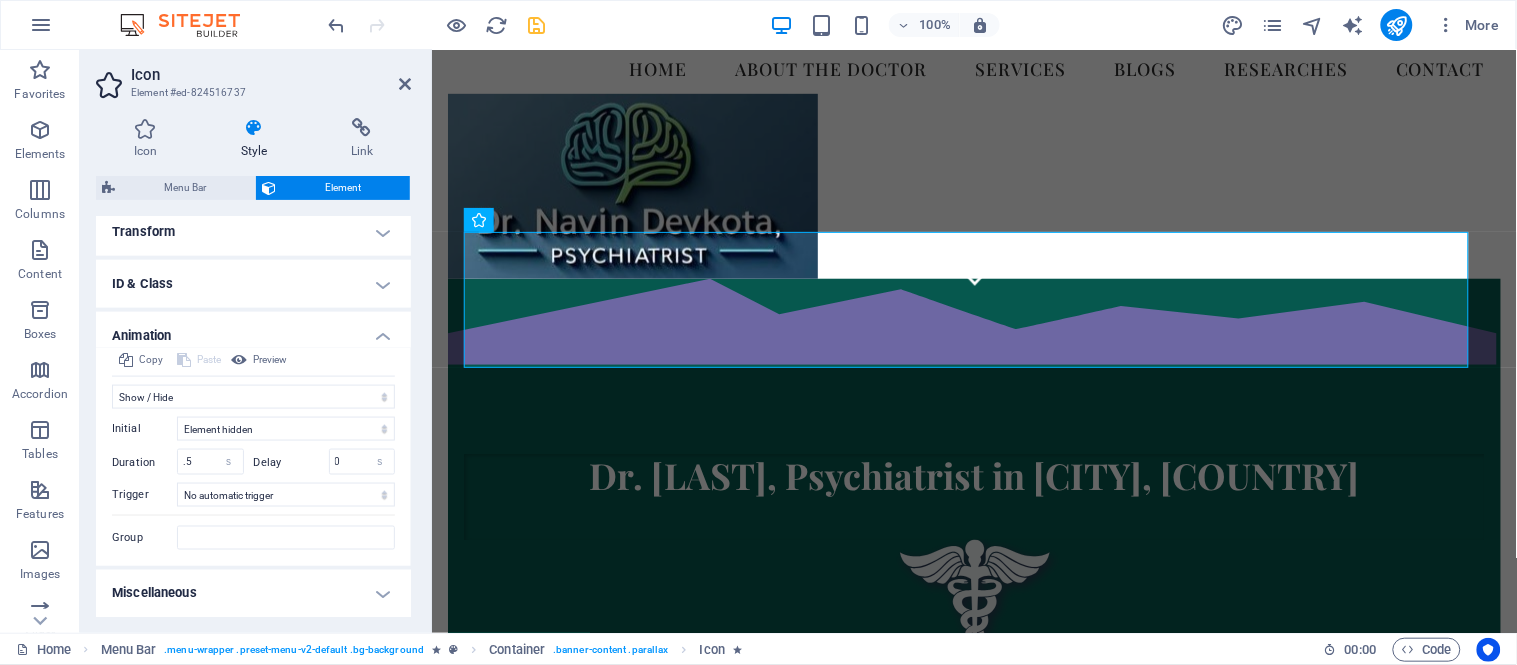 click on "Icon Element #ed-824516737" at bounding box center [253, 76] 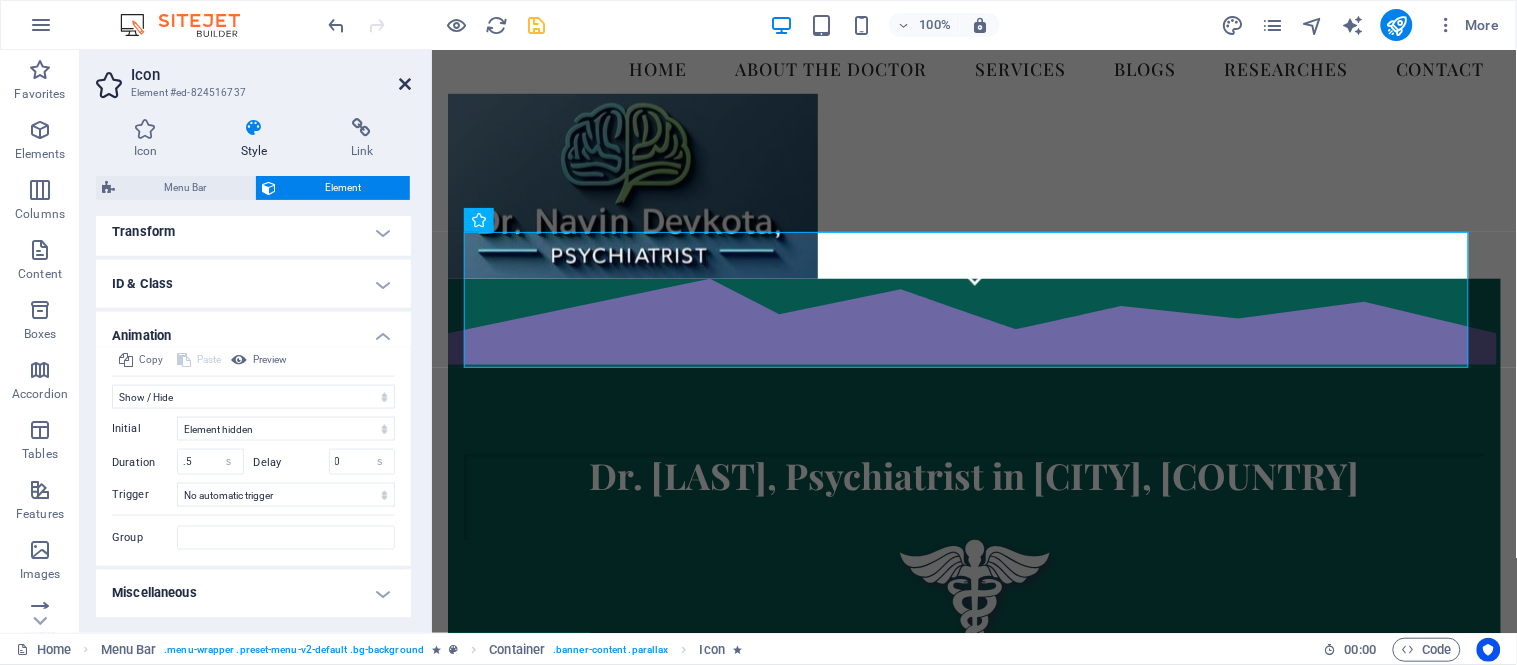 click at bounding box center [405, 84] 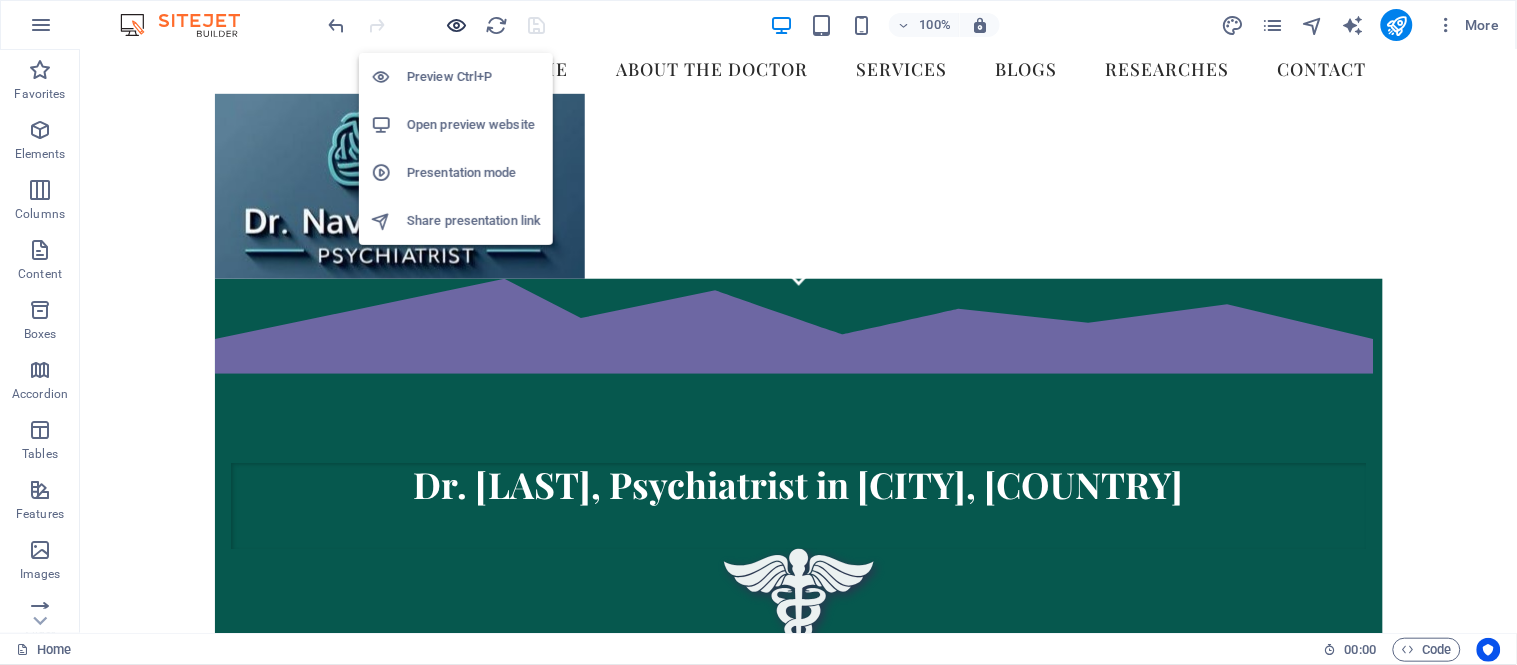 click at bounding box center [457, 25] 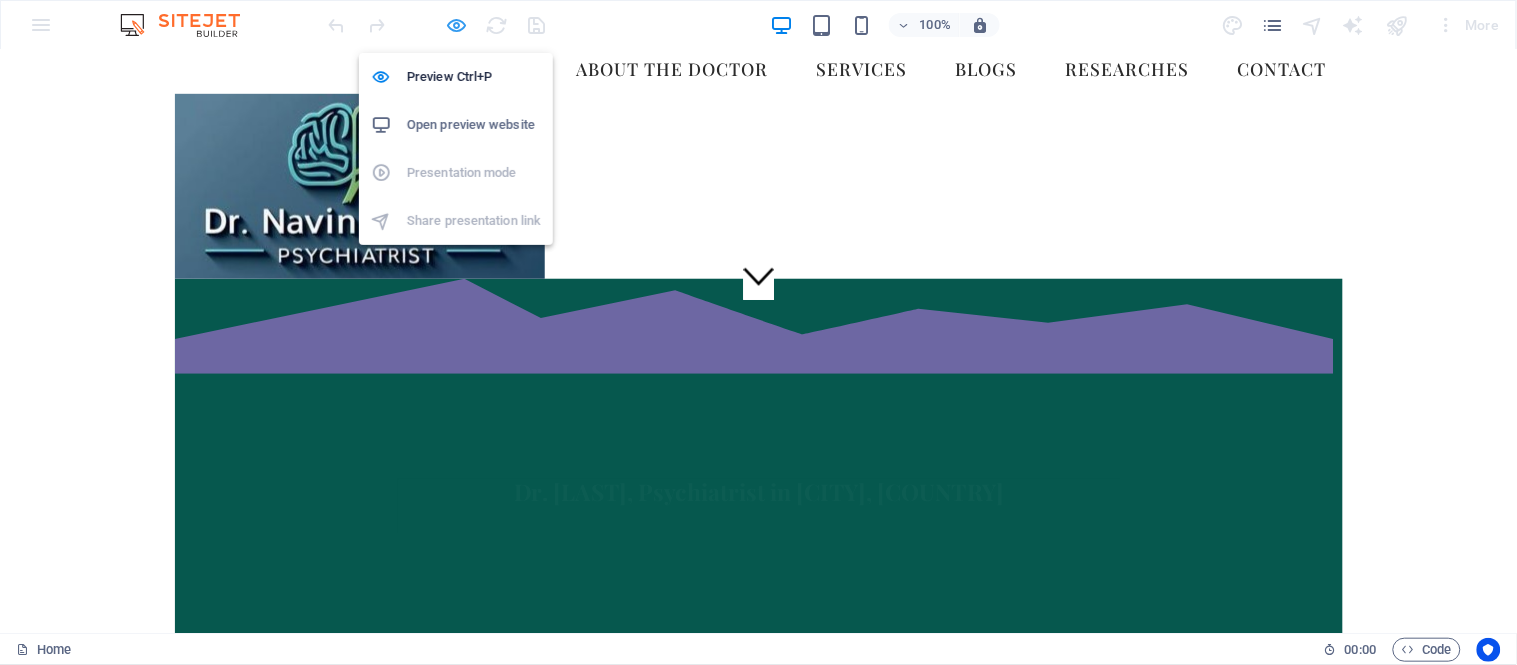 type 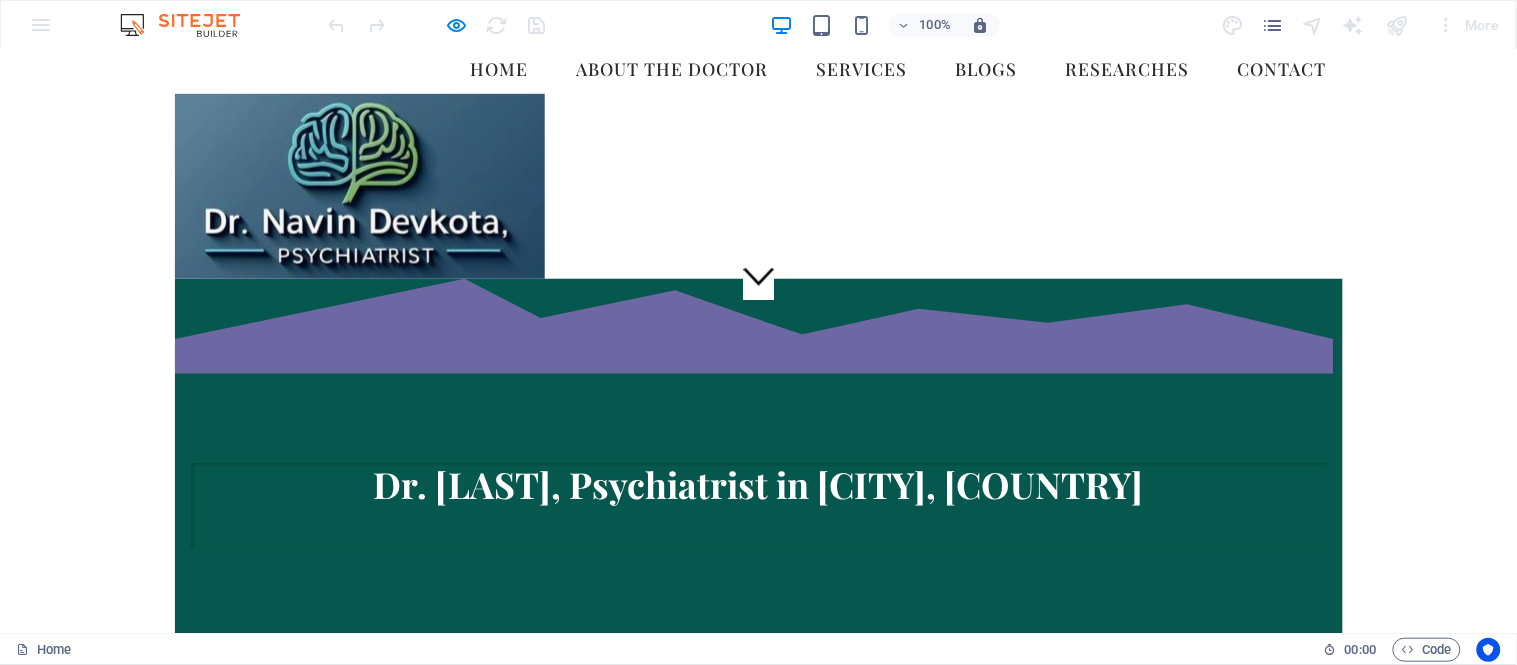click on "Home About the doctor Services Blogs Researches Contact Dr. [LAST], Psychiatrist in [CITY], [COUNTRY] We take care of your mental health!" at bounding box center [758, 425] 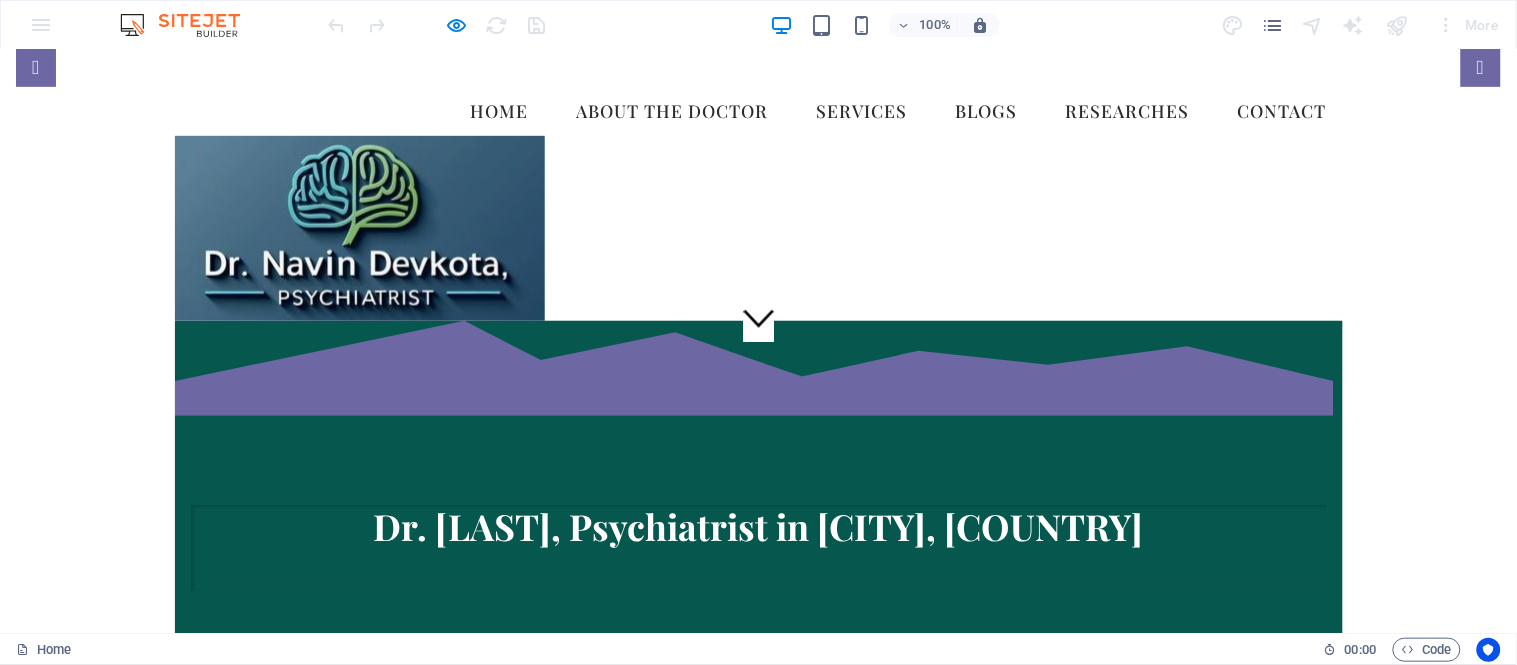 scroll, scrollTop: 311, scrollLeft: 0, axis: vertical 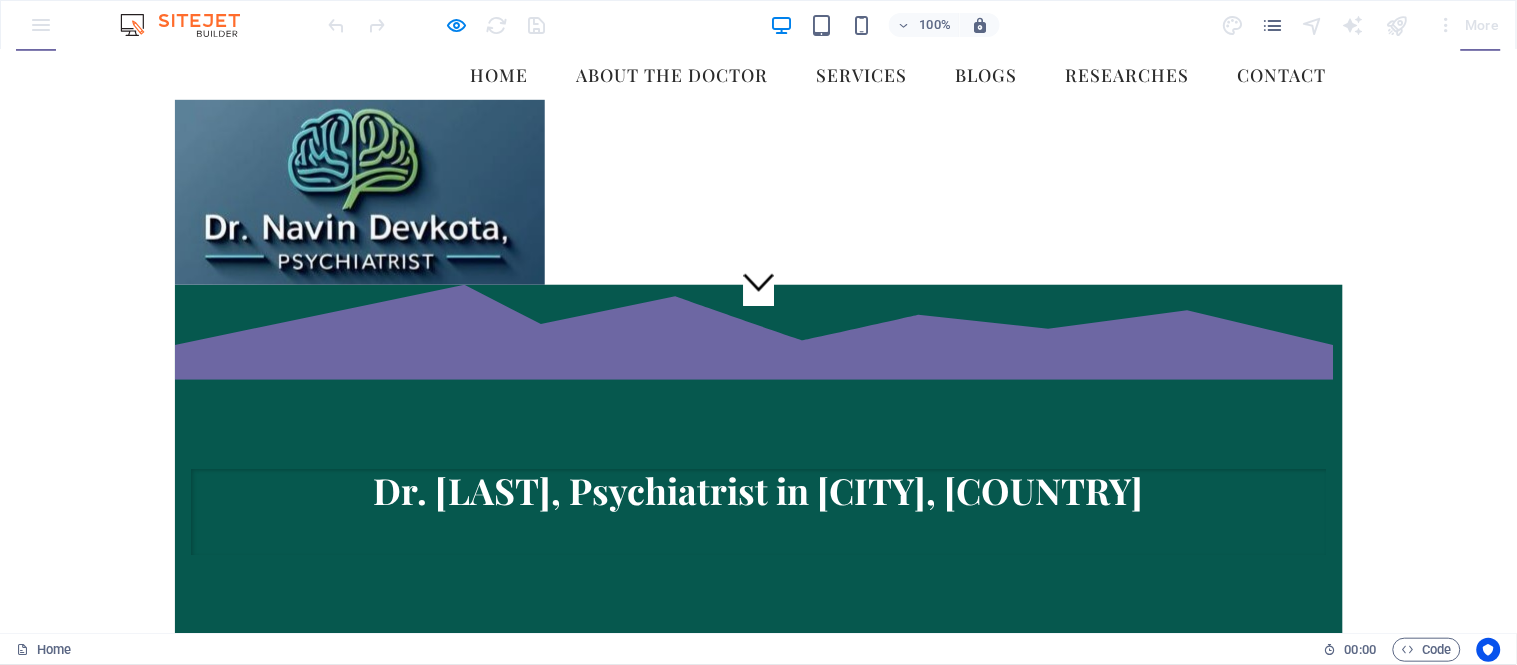 click on "Dr. [LAST], Psychiatrist in [CITY], [COUNTRY] We take care of your mental health!" at bounding box center (759, 548) 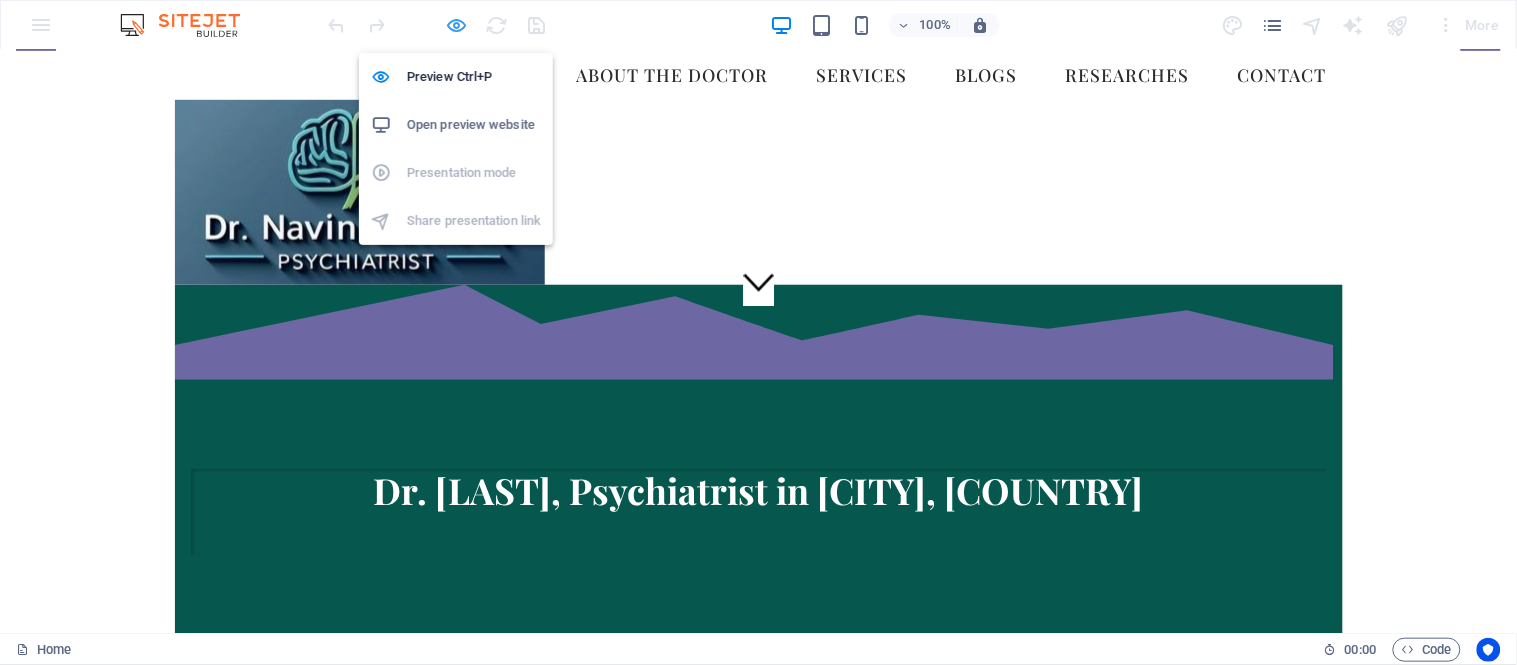 click at bounding box center (457, 25) 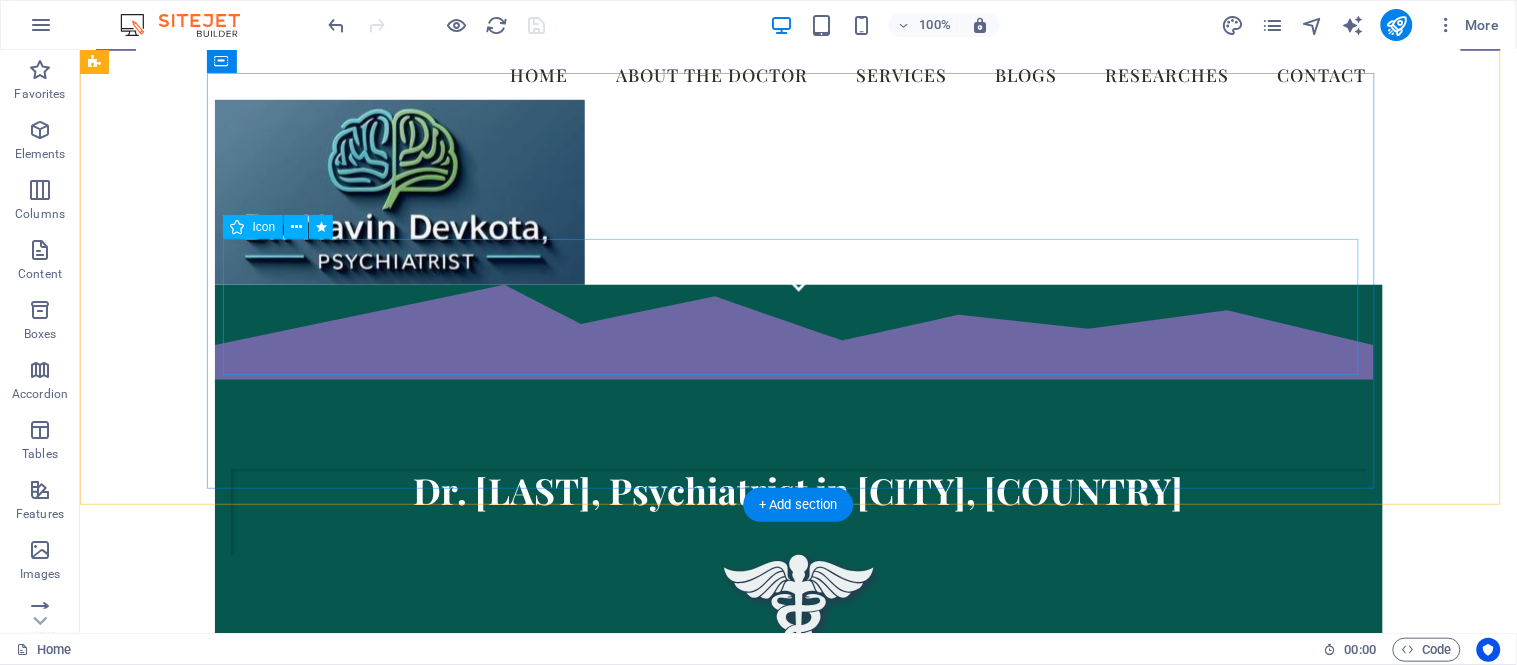 click at bounding box center [798, 626] 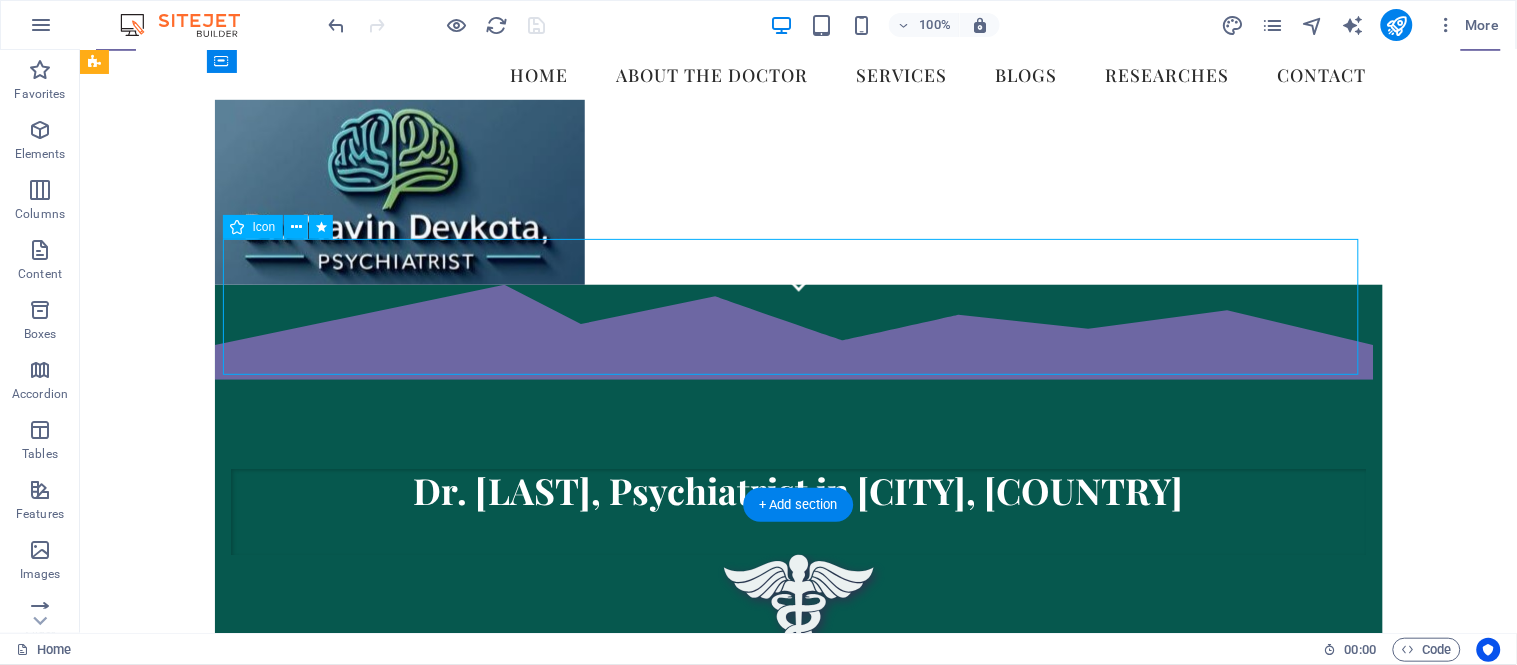 click at bounding box center (798, 626) 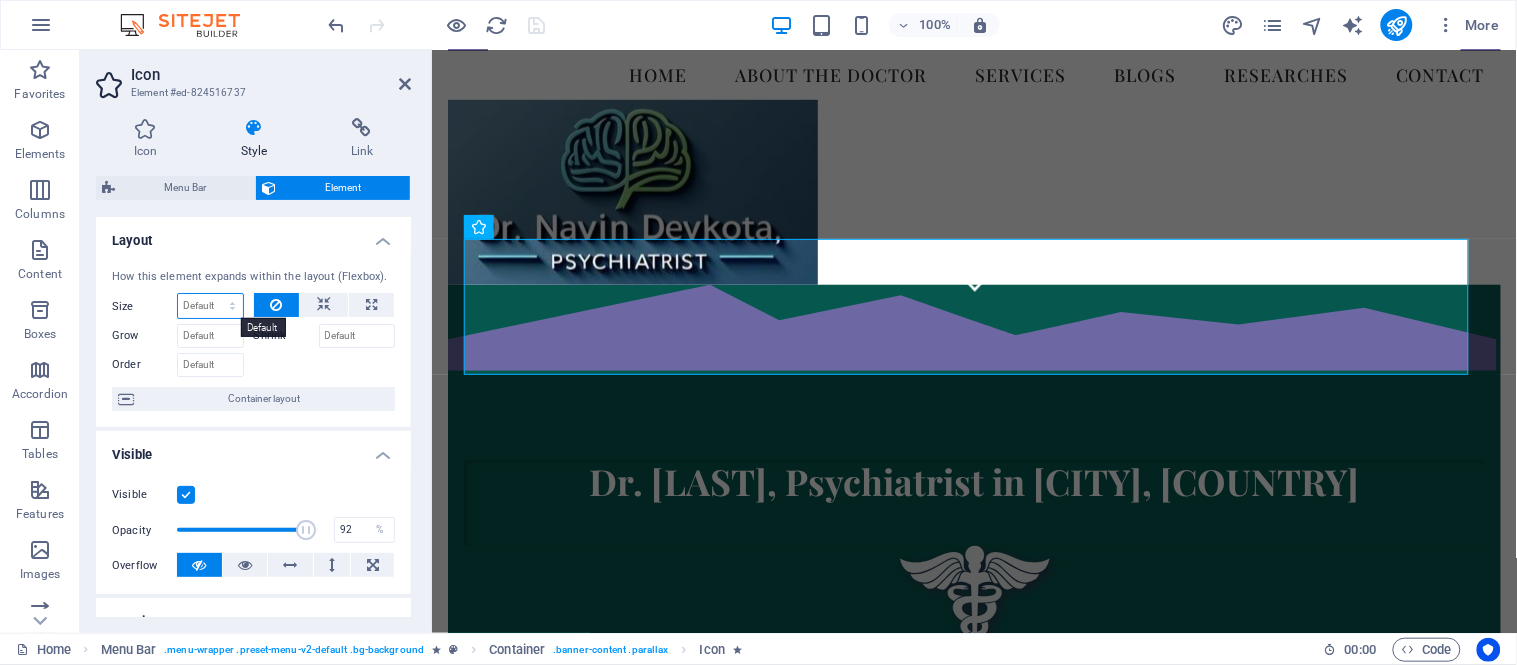 click on "Default auto px % 1/1 1/2 1/3 1/4 1/5 1/6 1/7 1/8 1/9 1/10" at bounding box center [210, 306] 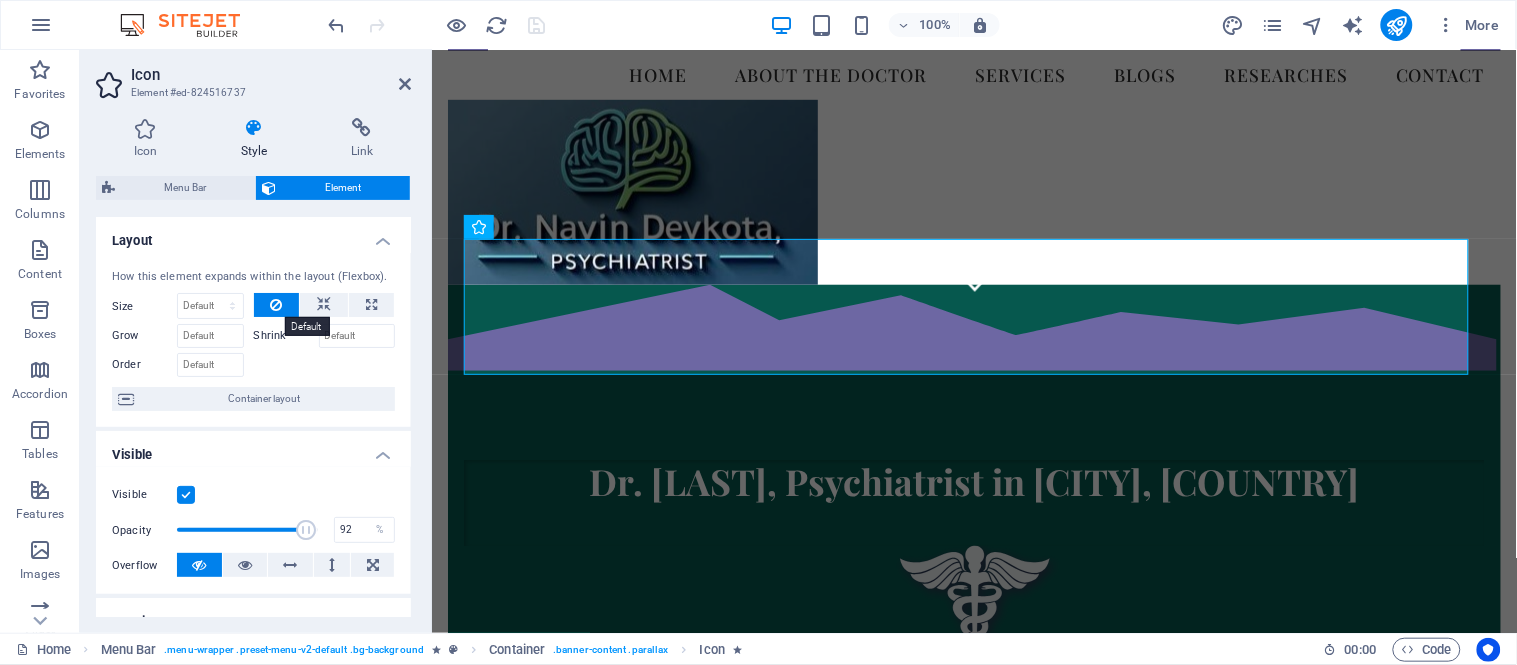 click at bounding box center [277, 305] 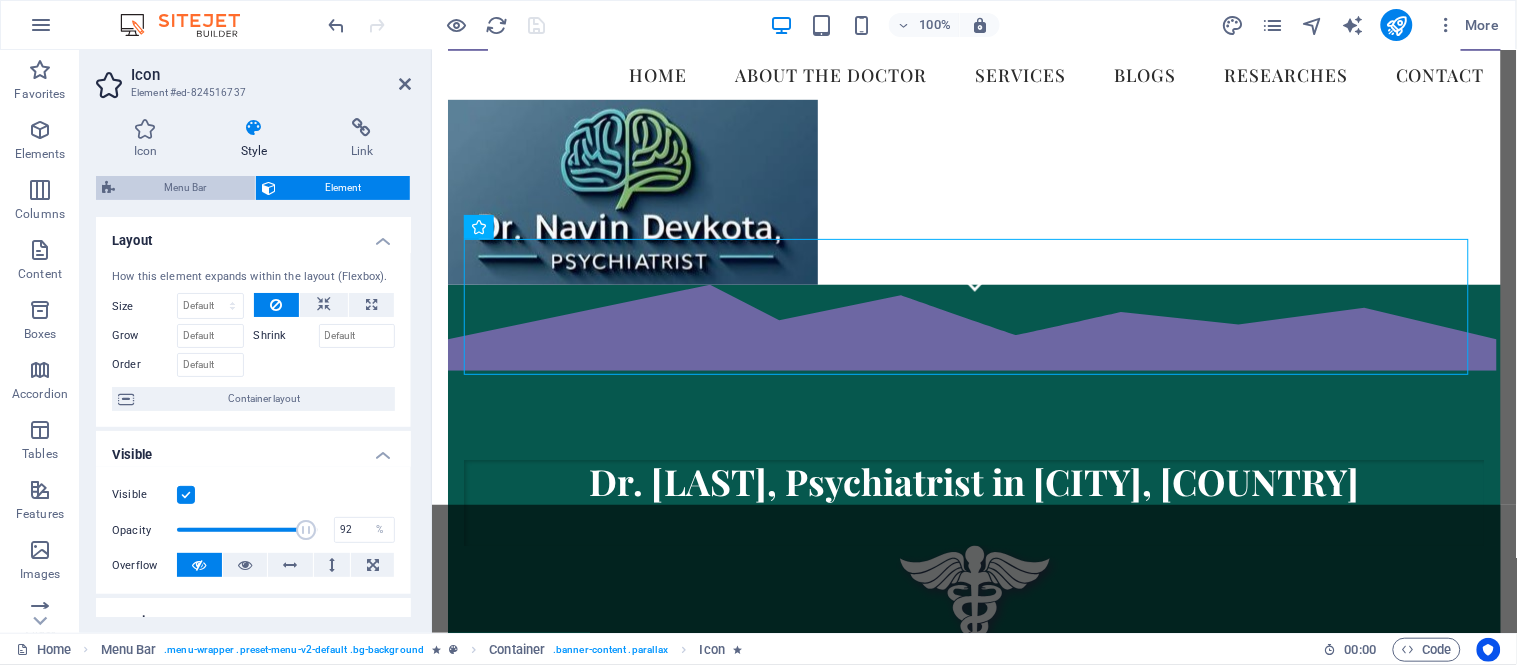 click on "Menu Bar" at bounding box center (185, 188) 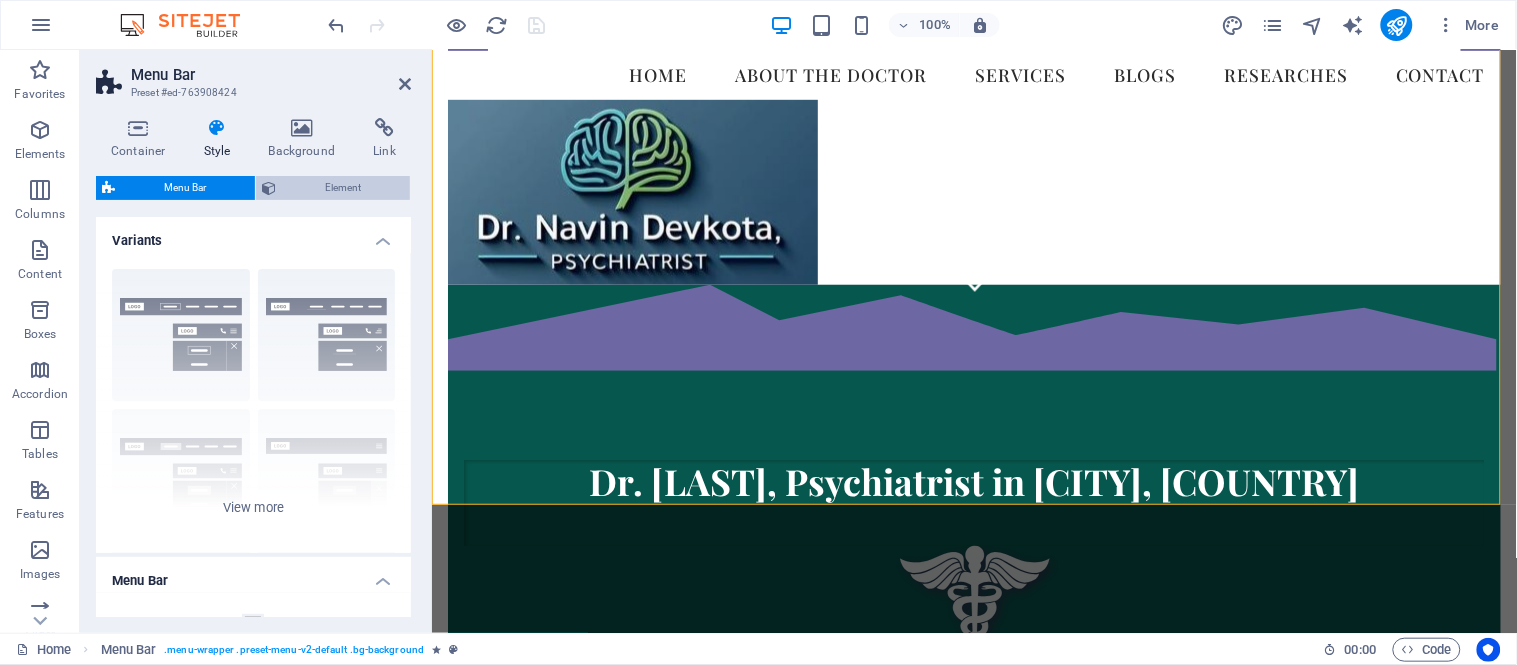 click on "Element" at bounding box center (343, 188) 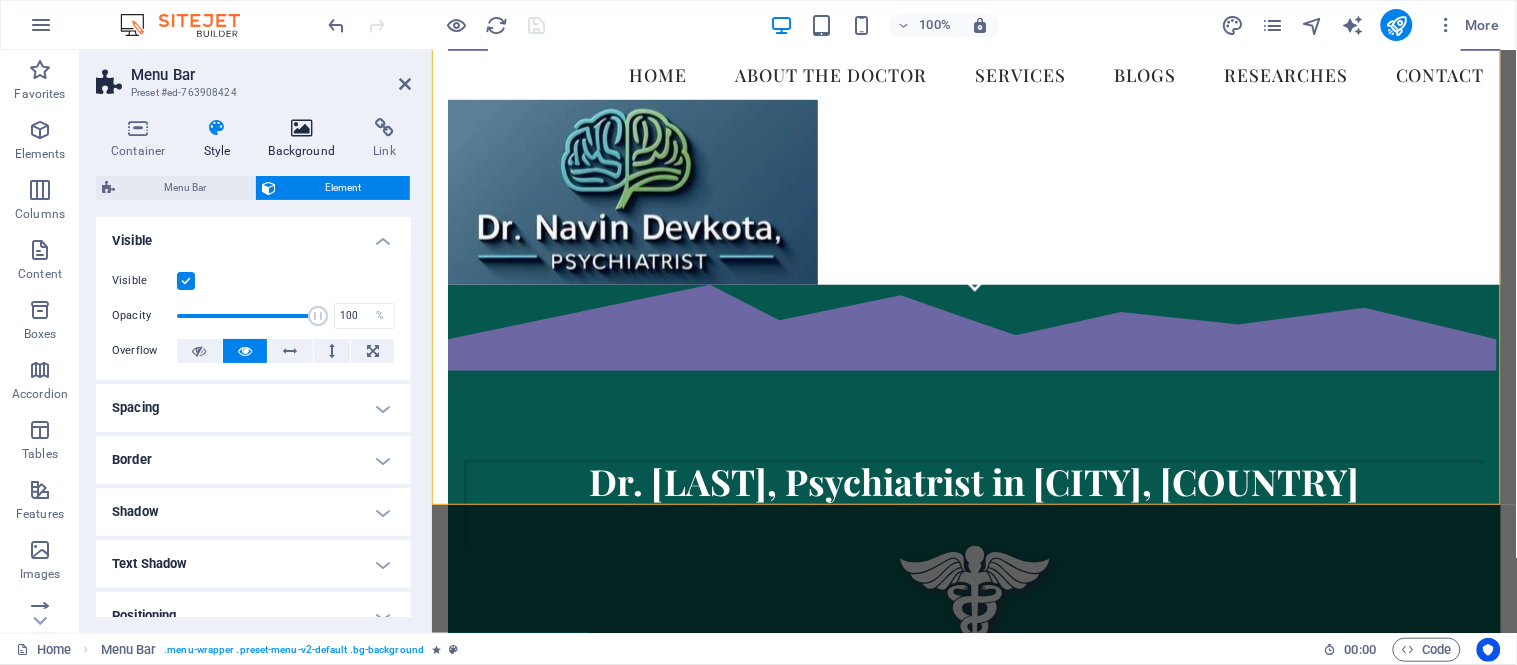 click at bounding box center [302, 128] 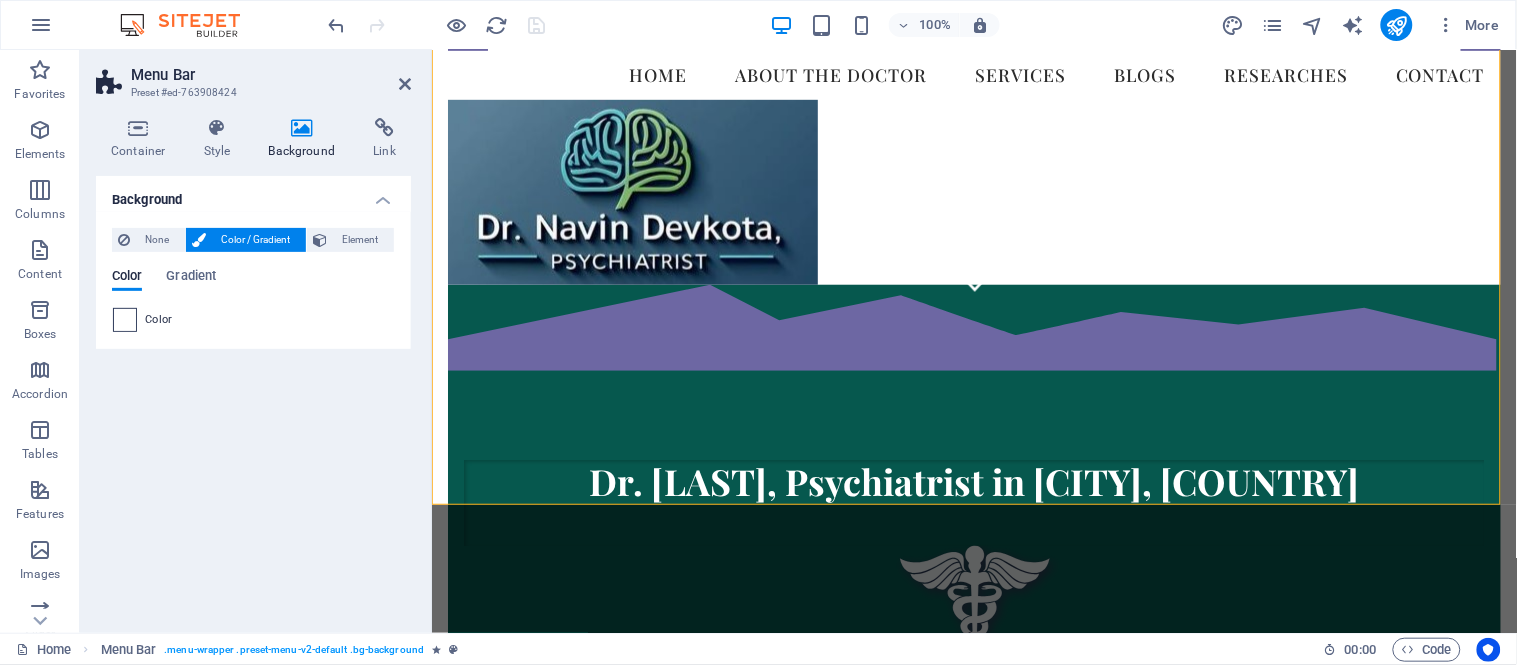 click at bounding box center [125, 320] 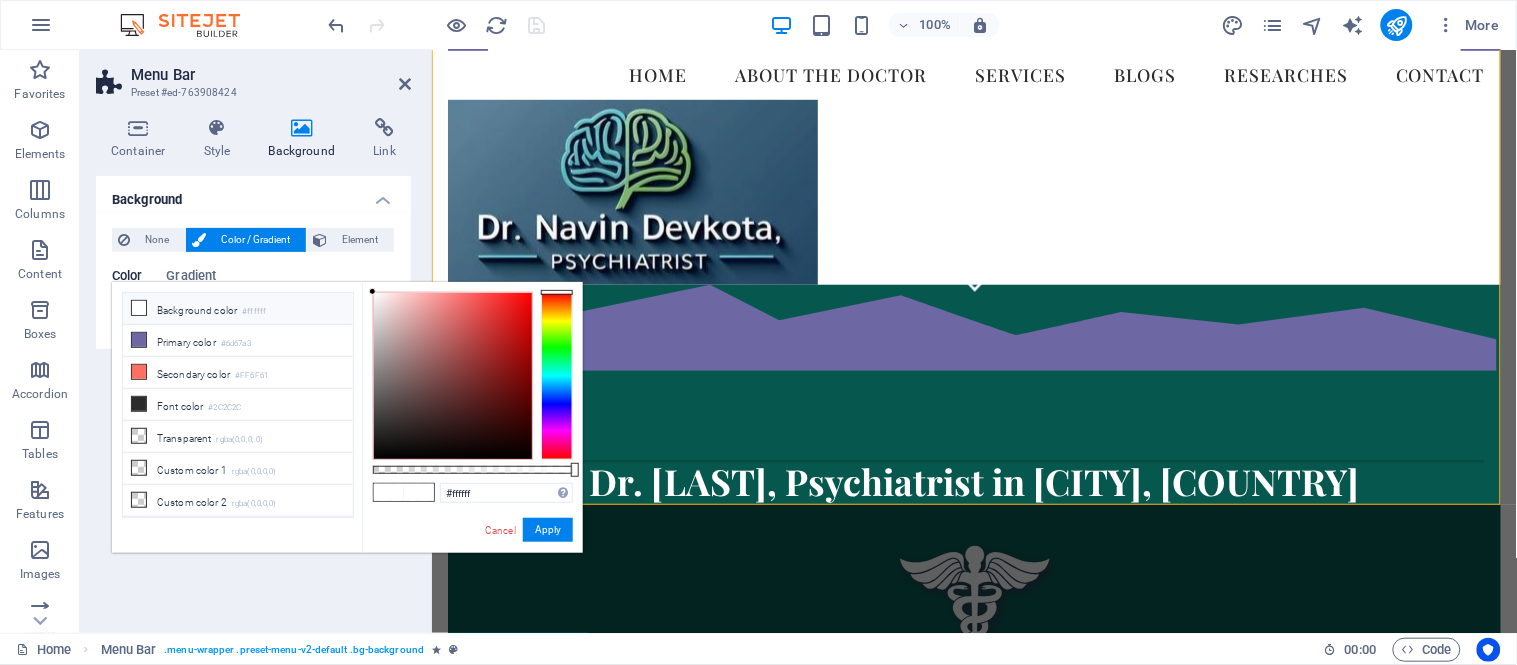 click at bounding box center [139, 308] 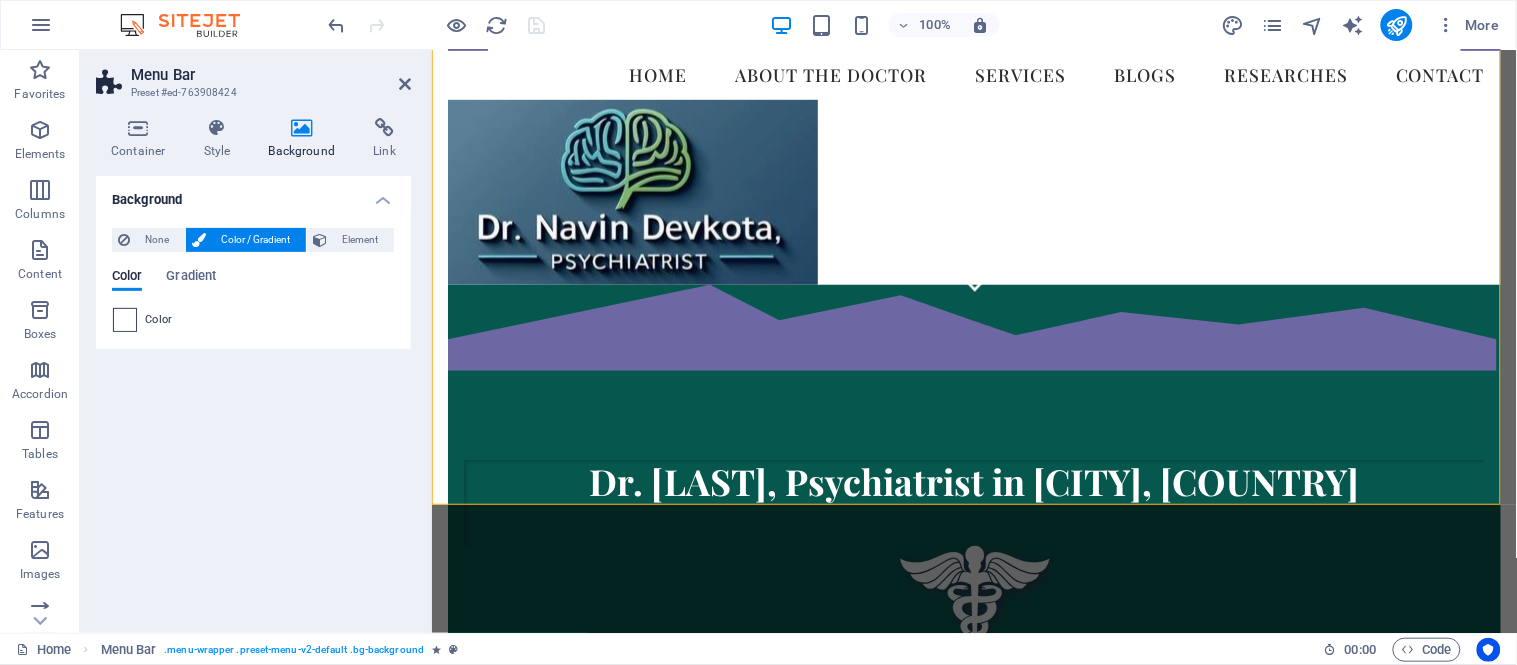 click at bounding box center [125, 320] 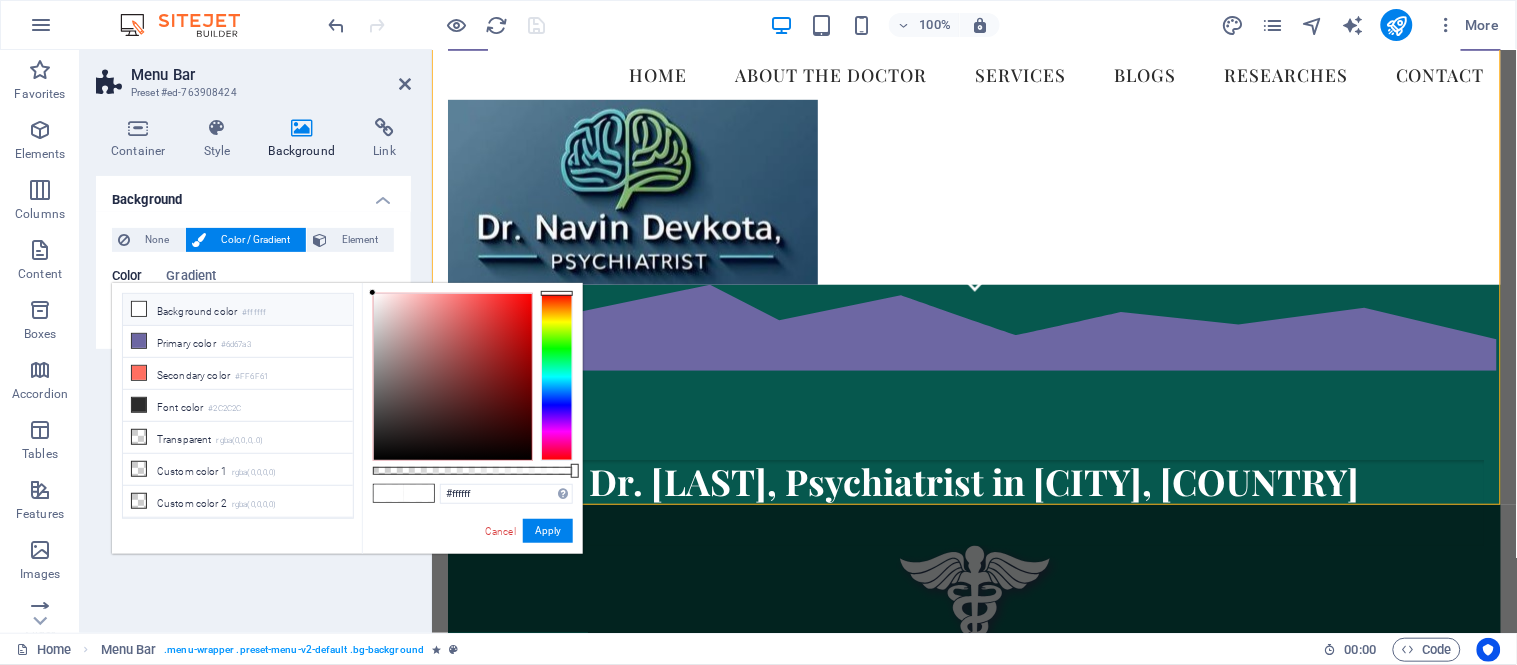 click on "less
Background color
#ffffff
Primary color
#6d67a3
Secondary color
#FF6F61
Font color
#ffffff" at bounding box center [347, 418] 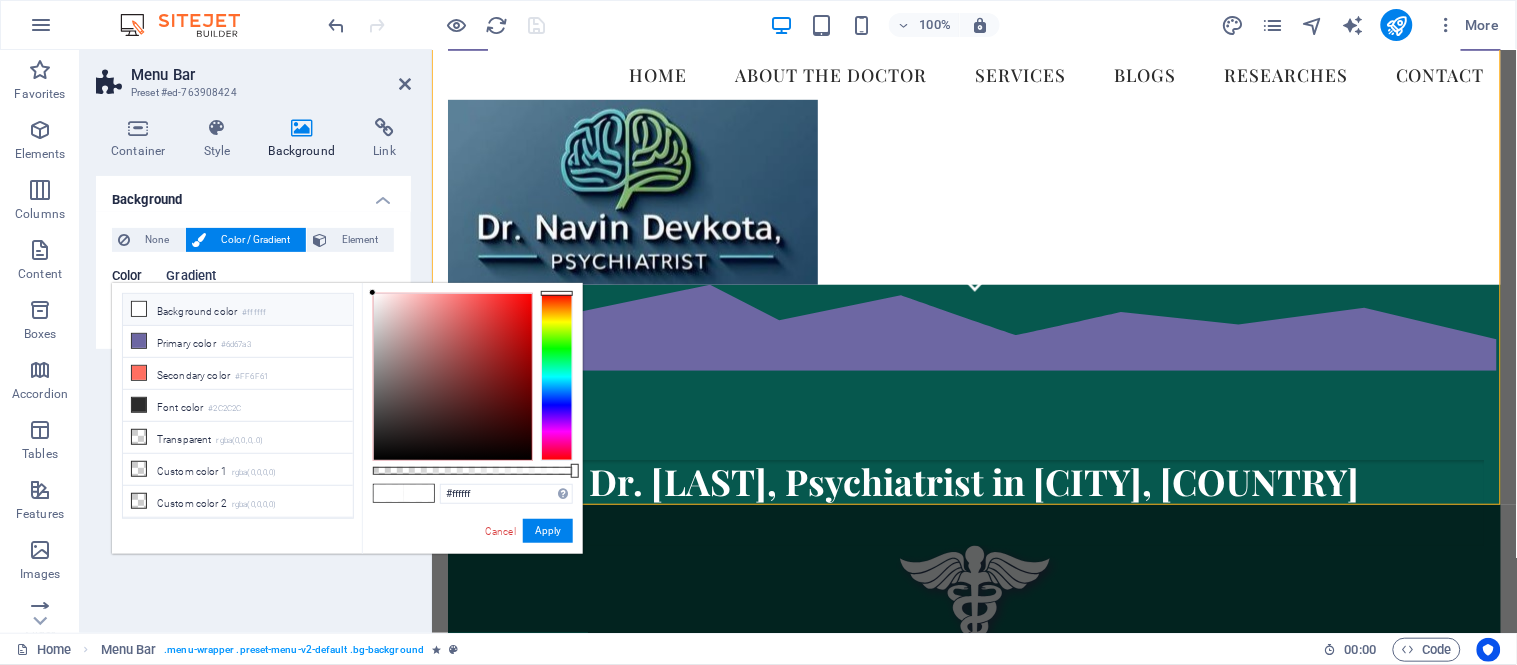 click on "Gradient" at bounding box center (191, 278) 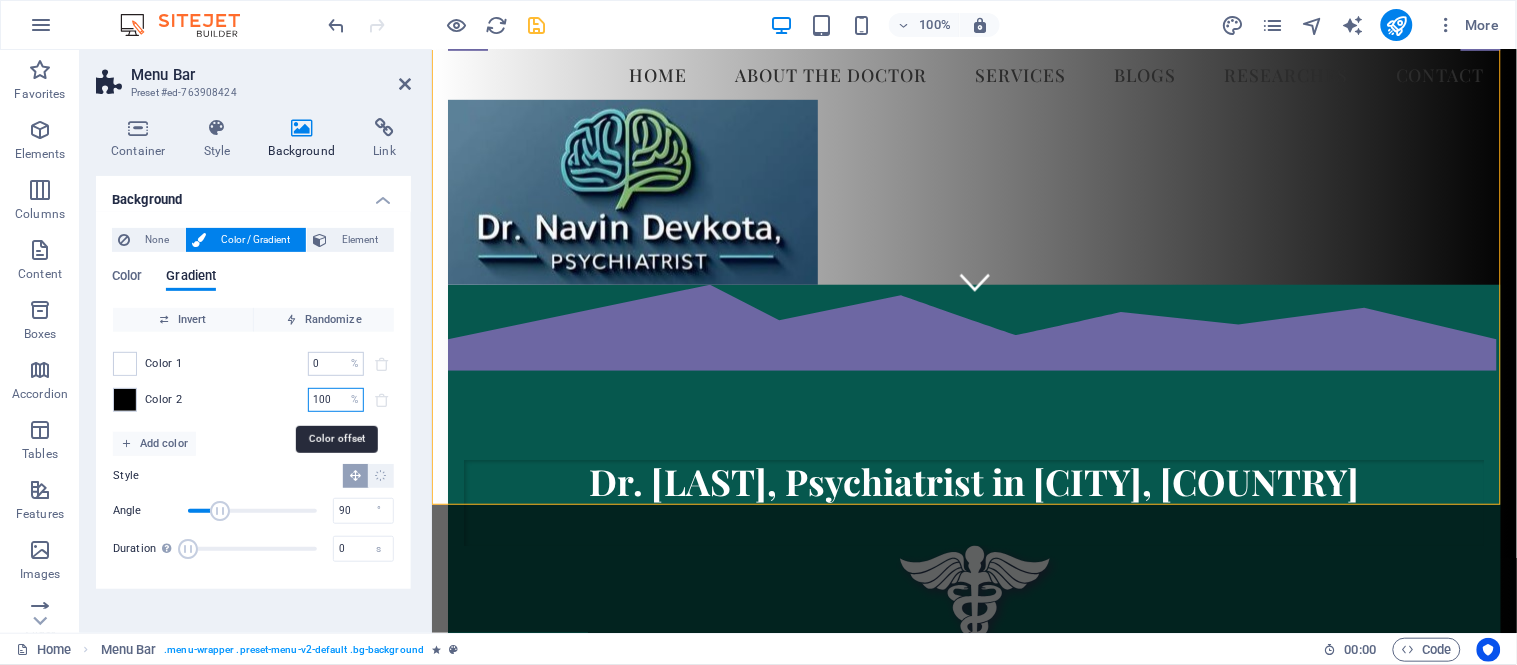 click on "100" at bounding box center (325, 400) 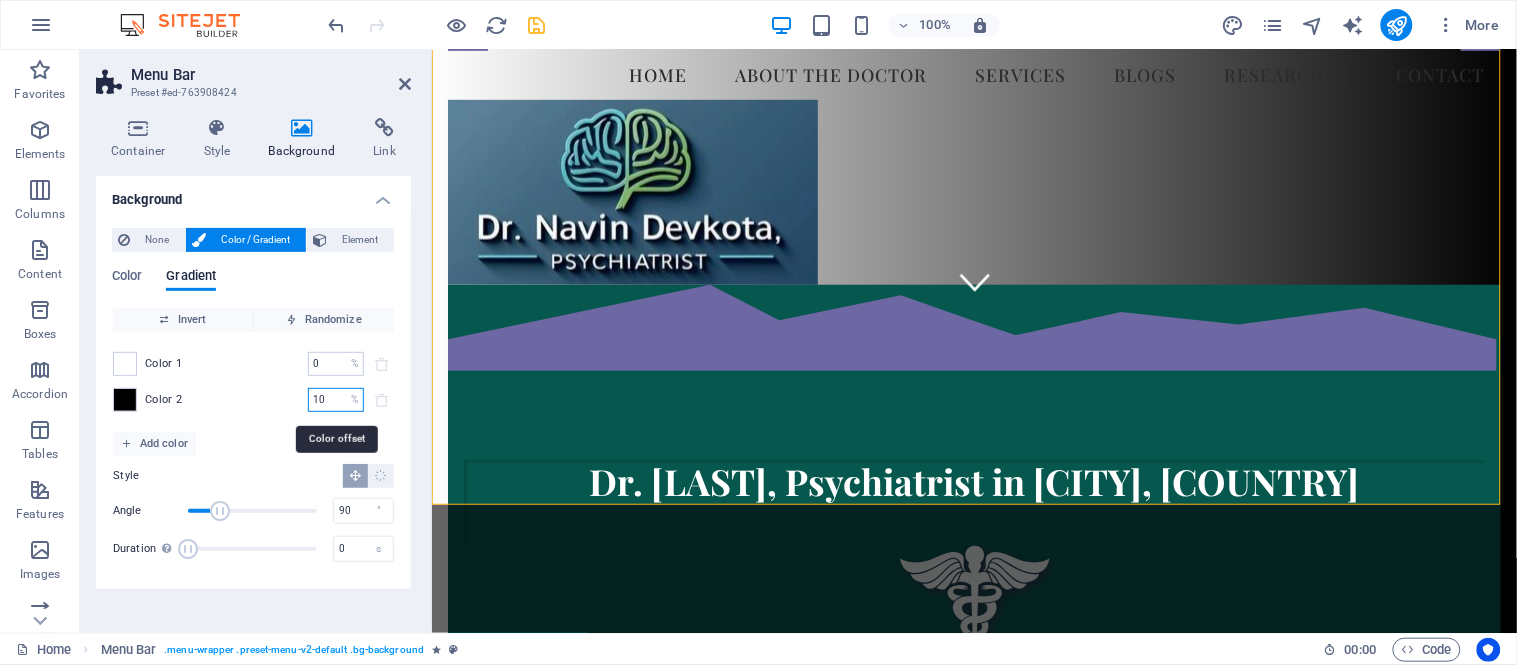 type on "1" 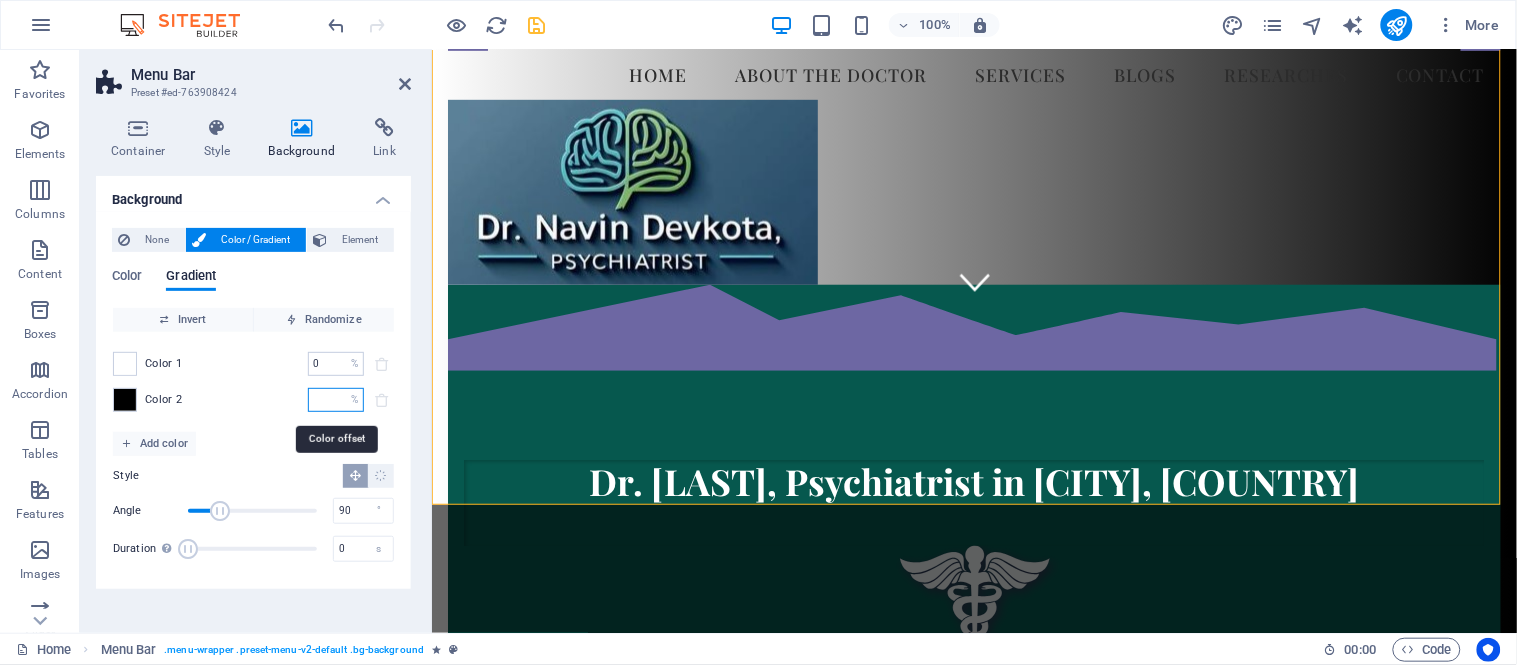 type on "0" 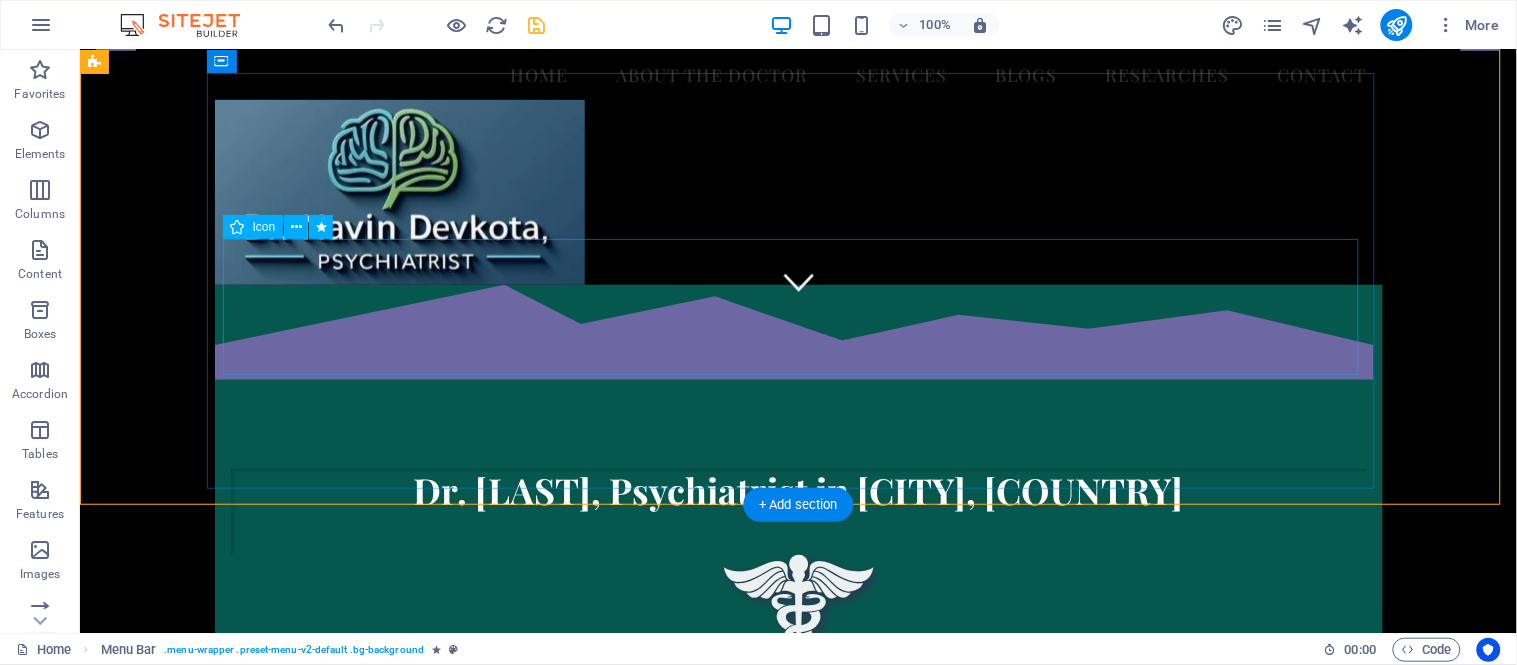 click at bounding box center [798, 626] 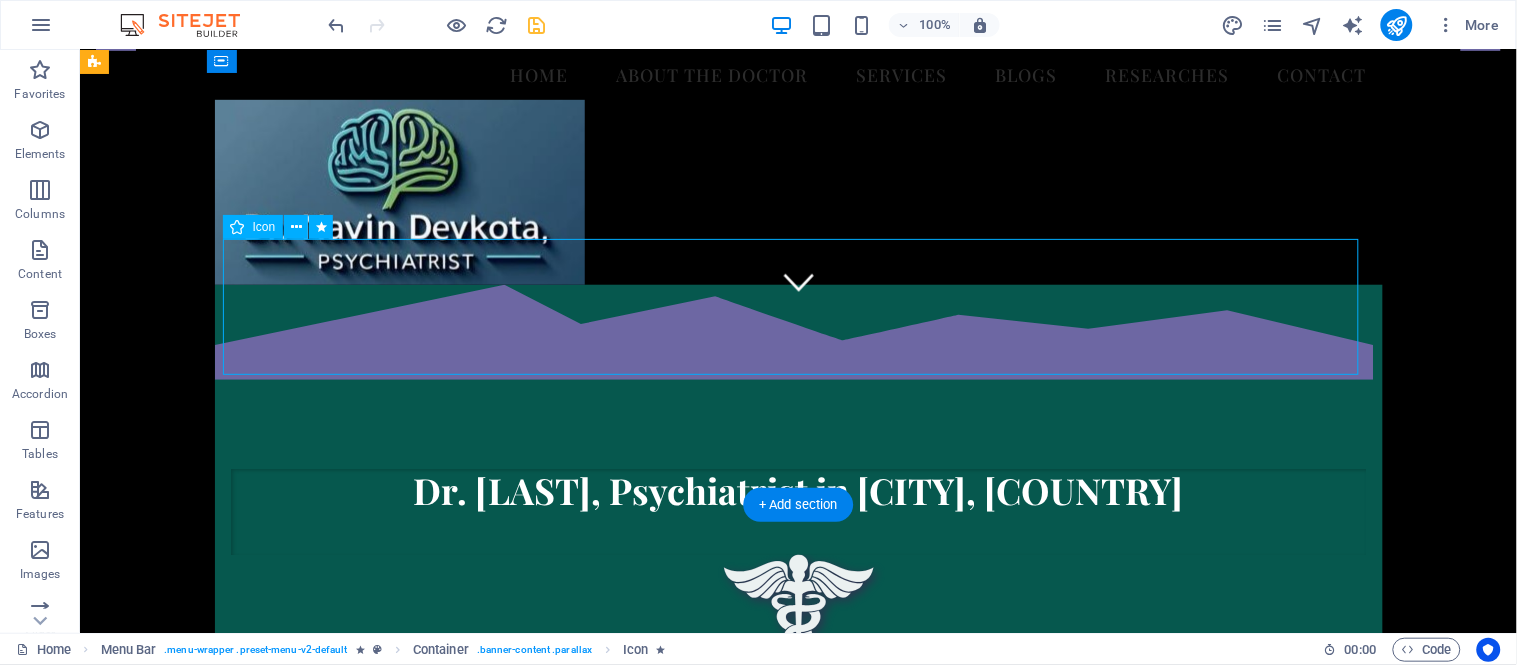 click at bounding box center [798, 626] 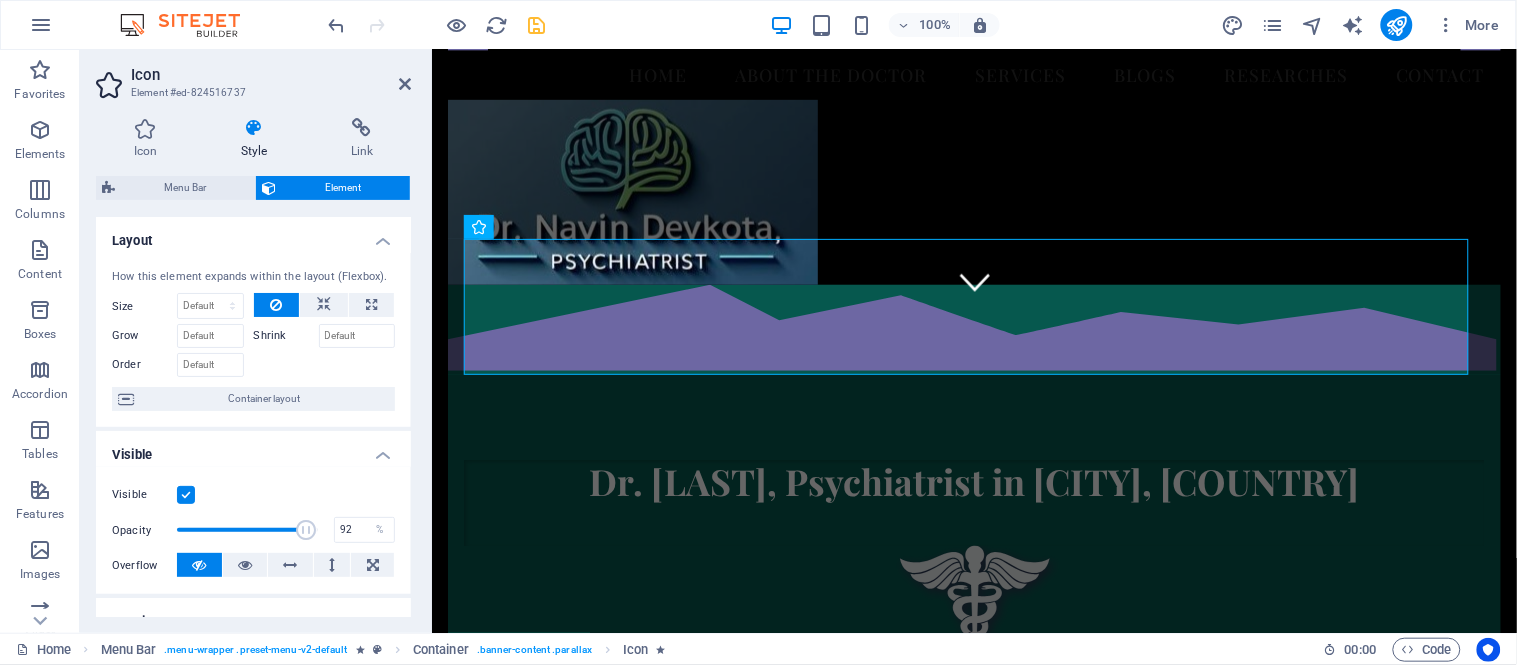 drag, startPoint x: 411, startPoint y: 365, endPoint x: 408, endPoint y: 405, distance: 40.112343 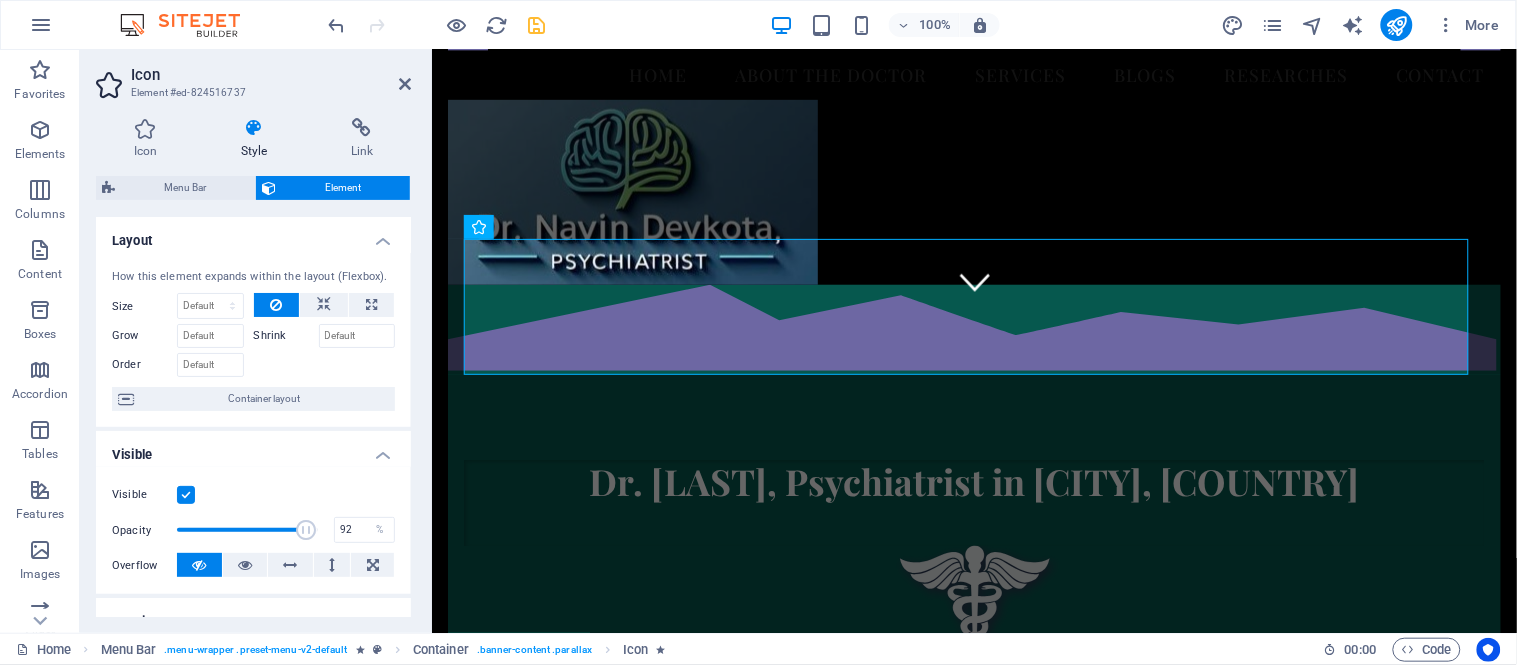click on "Icon Style Link Icon medical All icon sets... IcoFont Ionicons FontAwesome Brands FontAwesome Duotone FontAwesome Solid FontAwesome Regular FontAwesome Light FontAwesome Thin FontAwesome Sharp Solid FontAwesome Sharp Regular FontAwesome Sharp Light FontAwesome Sharp Thin .fa-secondary{opacity:.4} .fa-secondary{opacity:.4} .fa-secondary{opacity:.4} .fa-secondary{opacity:.4} .fa-secondary{opacity:.4} .fa-secondary{opacity:.4} .fa-secondary{opacity:.4} .fa-secondary{opacity:.4} .fa-secondary{opacity:.4} .fa-secondary{opacity:.4} .fa-secondary{opacity:.4} .fa-secondary{opacity:.4} .fa-secondary{opacity:.4} .fa-secondary{opacity:.4} .fa-secondary{opacity:.4} .fa-secondary{opacity:.4} .fa-secondary{opacity:.4} .fa-secondary{opacity:.4} .fa-secondary{opacity:.4} .fa-secondary{opacity:.4} .fa-secondary{opacity:.4} .fa-secondary{opacity:.4} .fa-secondary{opacity:.4} .fa-secondary{opacity:.4} .fa-secondary{opacity:.4} .fa-secondary{opacity:.4} .fa-secondary{opacity:.4} .fa-secondary{opacity:.4} Appearance Color Mode px" at bounding box center (253, 367) 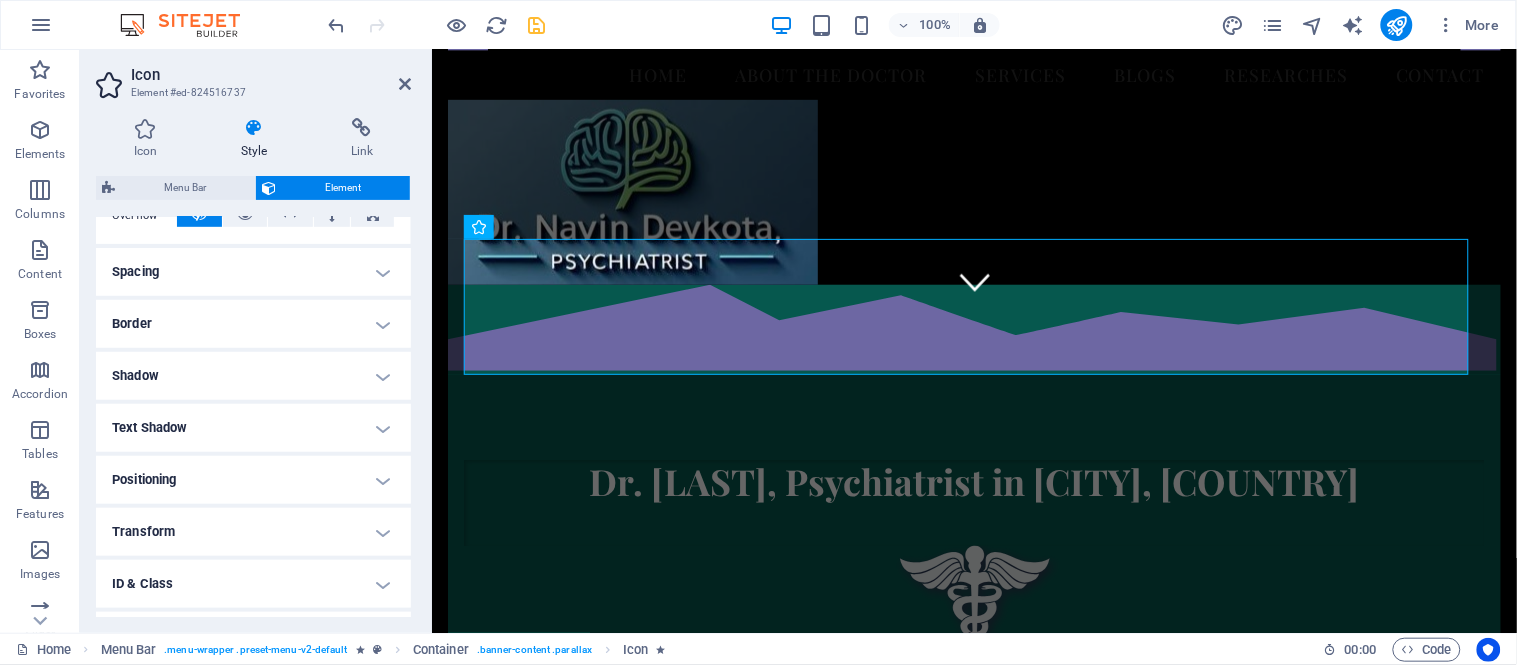 scroll, scrollTop: 351, scrollLeft: 0, axis: vertical 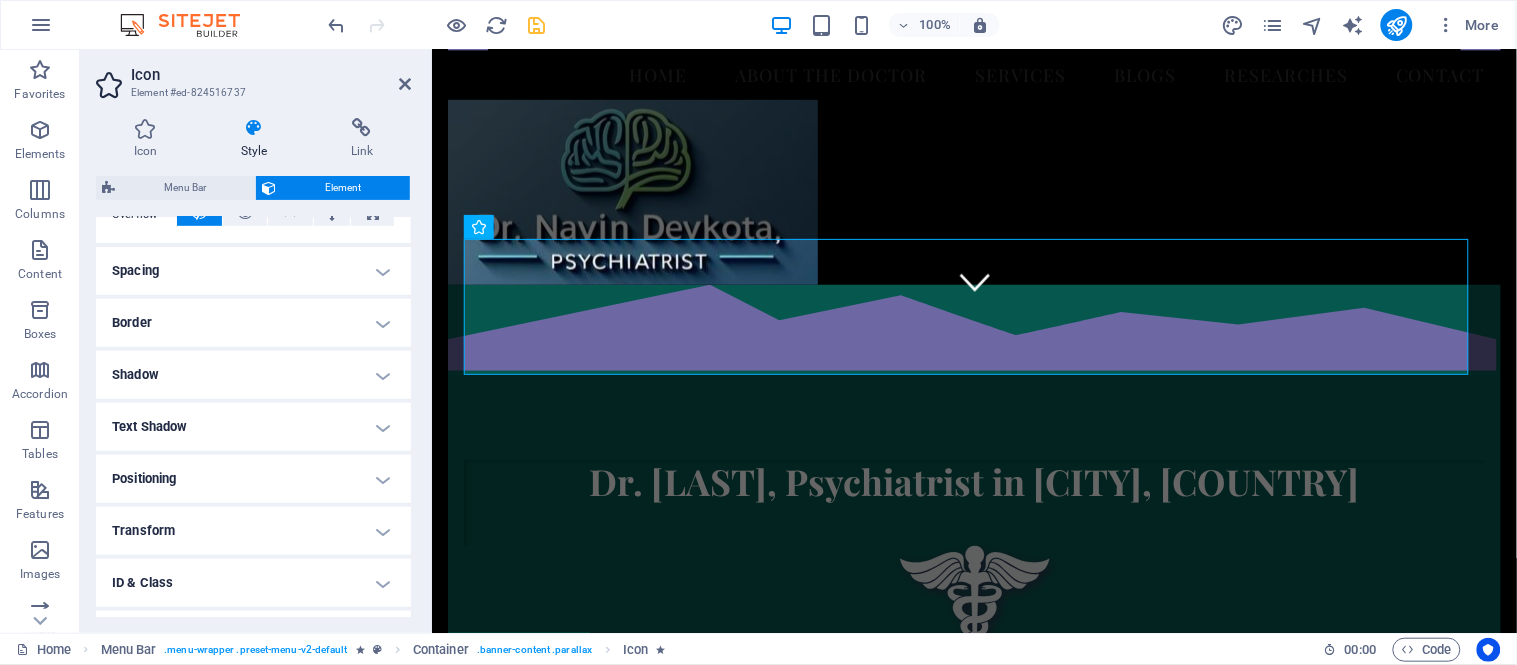 click on "Icon Style Link Icon medical All icon sets... IcoFont Ionicons FontAwesome Brands FontAwesome Duotone FontAwesome Solid FontAwesome Regular FontAwesome Light FontAwesome Thin FontAwesome Sharp Solid FontAwesome Sharp Regular FontAwesome Sharp Light FontAwesome Sharp Thin .fa-secondary{opacity:.4} .fa-secondary{opacity:.4} .fa-secondary{opacity:.4} .fa-secondary{opacity:.4} .fa-secondary{opacity:.4} .fa-secondary{opacity:.4} .fa-secondary{opacity:.4} .fa-secondary{opacity:.4} .fa-secondary{opacity:.4} .fa-secondary{opacity:.4} .fa-secondary{opacity:.4} .fa-secondary{opacity:.4} .fa-secondary{opacity:.4} .fa-secondary{opacity:.4} .fa-secondary{opacity:.4} .fa-secondary{opacity:.4} .fa-secondary{opacity:.4} .fa-secondary{opacity:.4} .fa-secondary{opacity:.4} .fa-secondary{opacity:.4} .fa-secondary{opacity:.4} .fa-secondary{opacity:.4} .fa-secondary{opacity:.4} .fa-secondary{opacity:.4} .fa-secondary{opacity:.4} .fa-secondary{opacity:.4} .fa-secondary{opacity:.4} .fa-secondary{opacity:.4} Appearance Color Mode px" at bounding box center [253, 367] 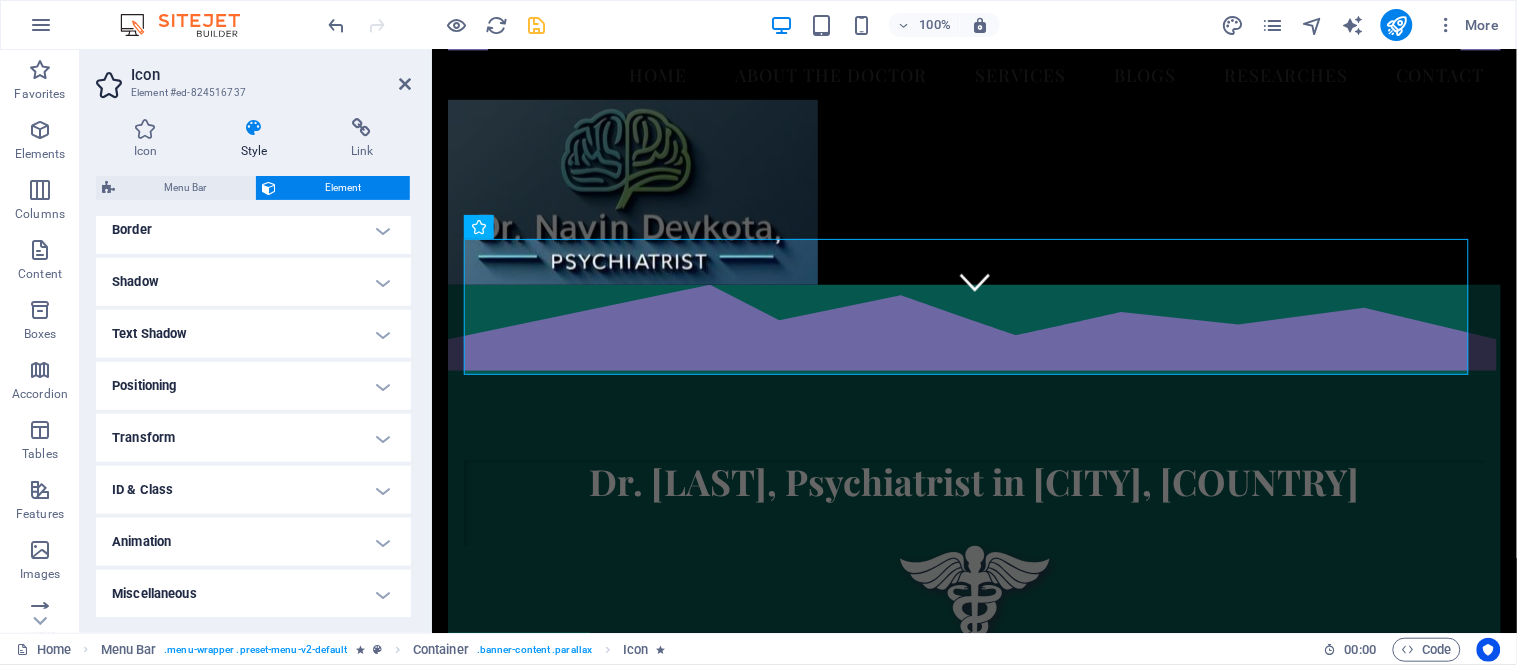 click on "Miscellaneous" at bounding box center [253, 594] 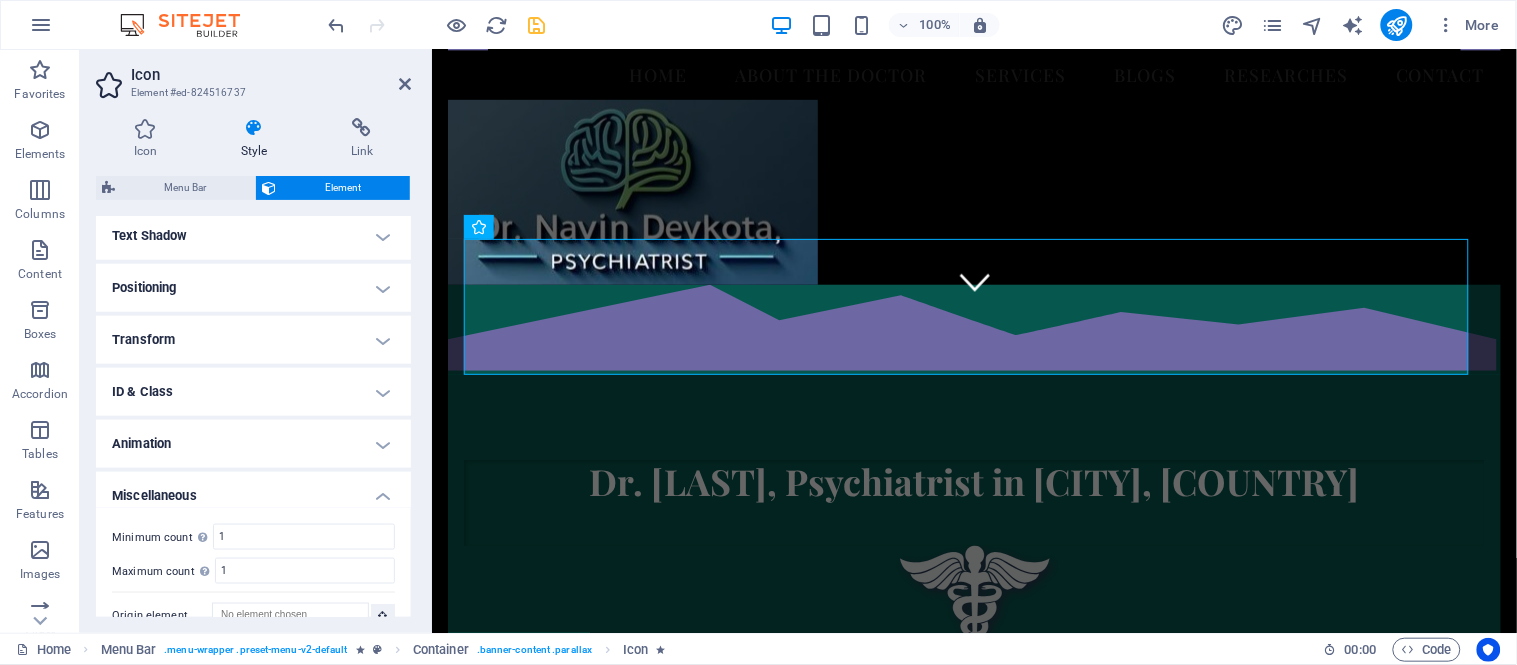 scroll, scrollTop: 531, scrollLeft: 0, axis: vertical 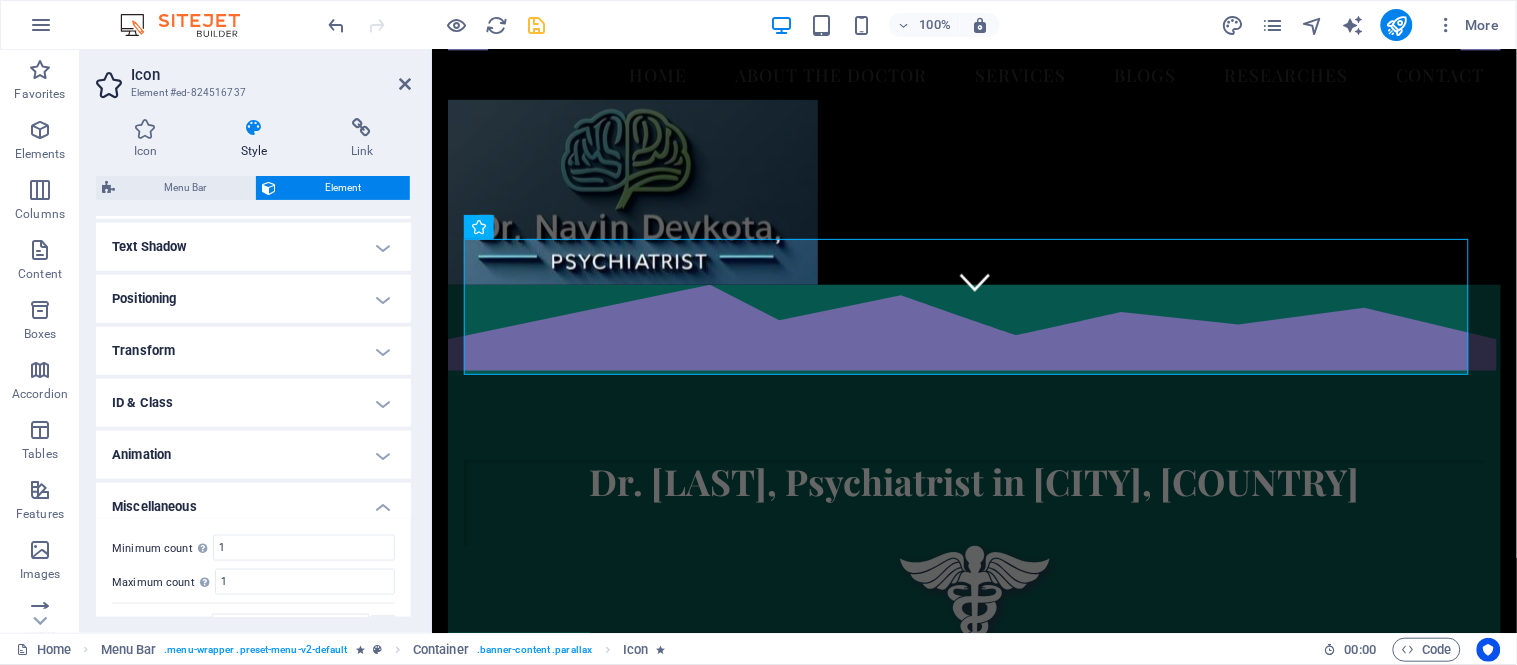click on "Animation" at bounding box center (253, 455) 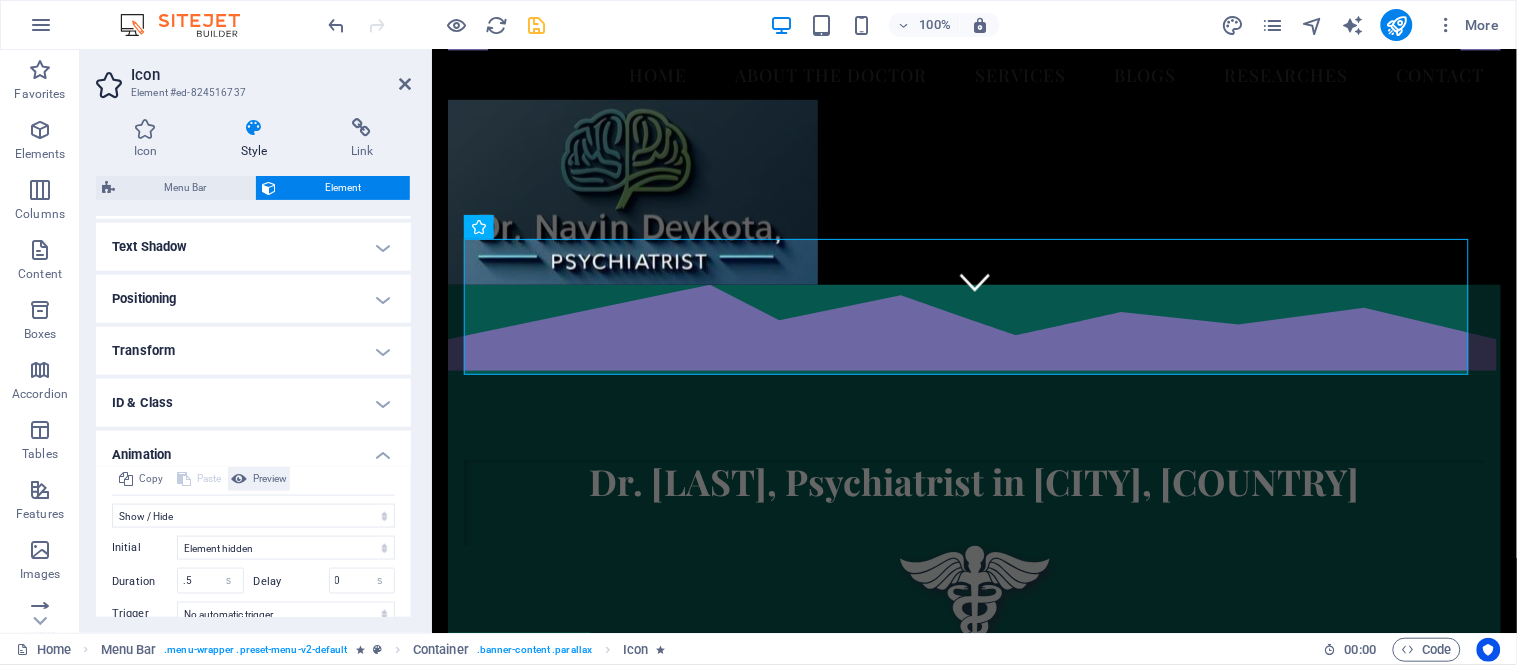 click on "Preview" at bounding box center (270, 479) 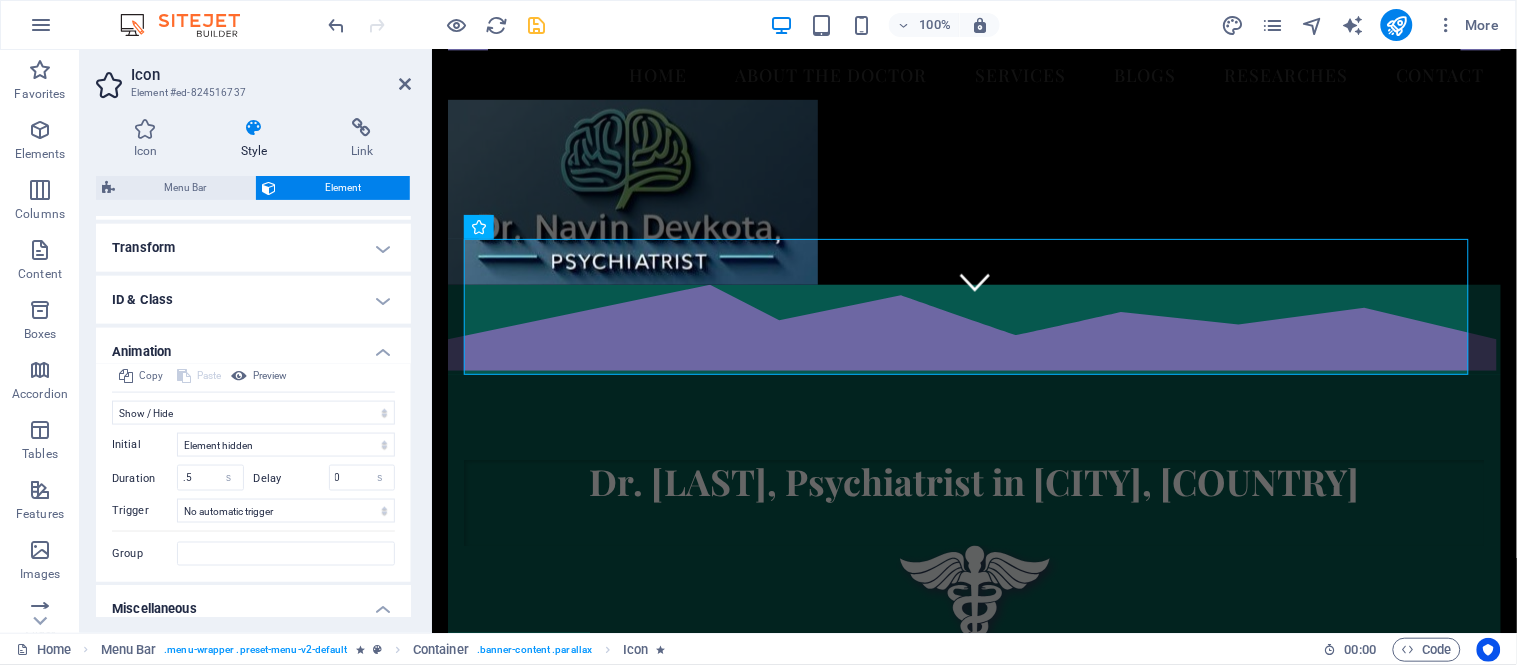 scroll, scrollTop: 641, scrollLeft: 0, axis: vertical 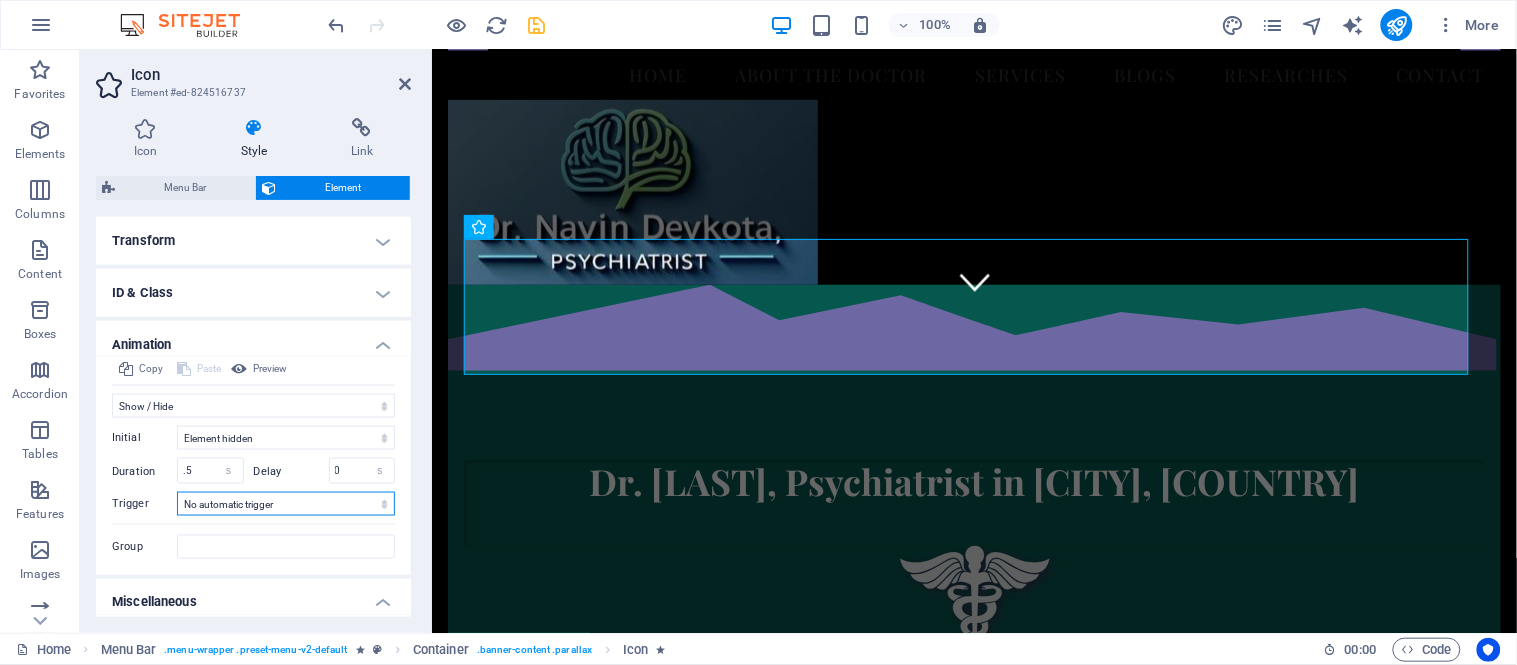 click on "No automatic trigger On page load Element scrolled into view" at bounding box center [286, 504] 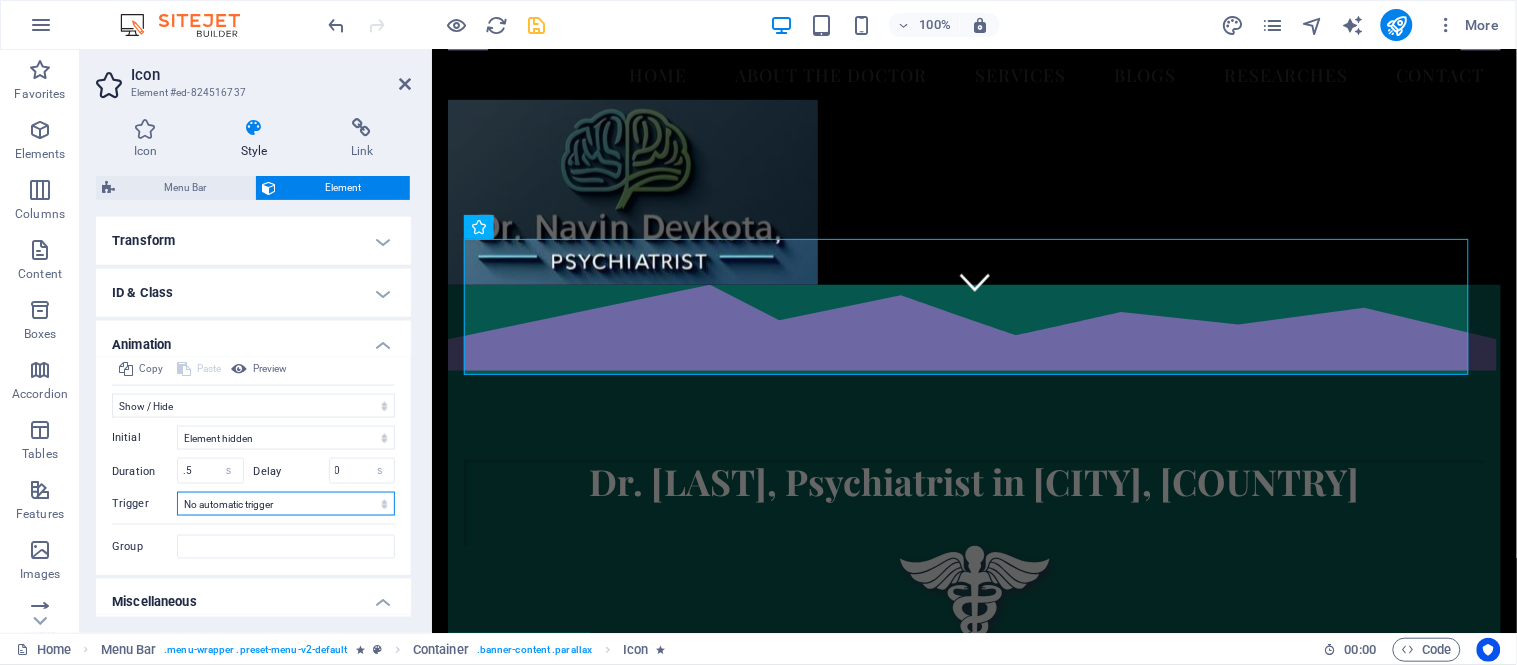 select on "scroll" 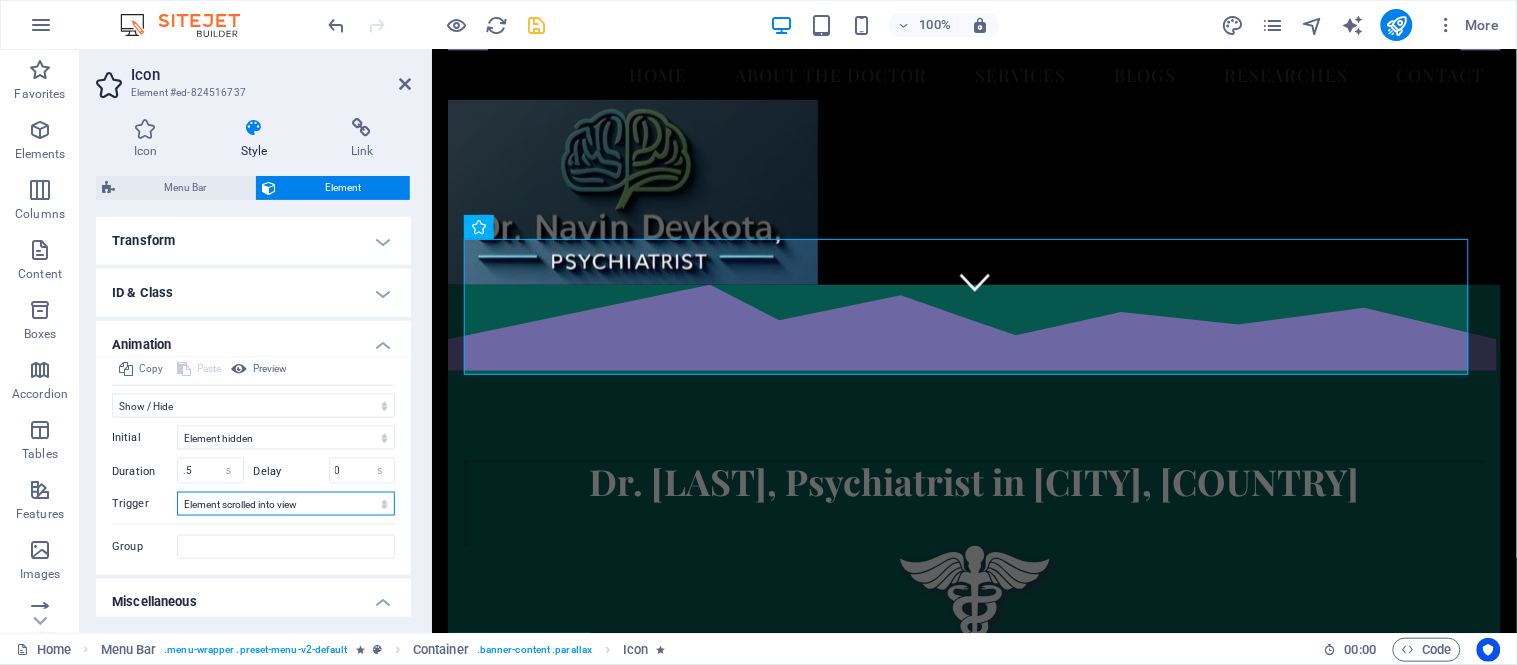 click on "No automatic trigger On page load Element scrolled into view" at bounding box center [286, 504] 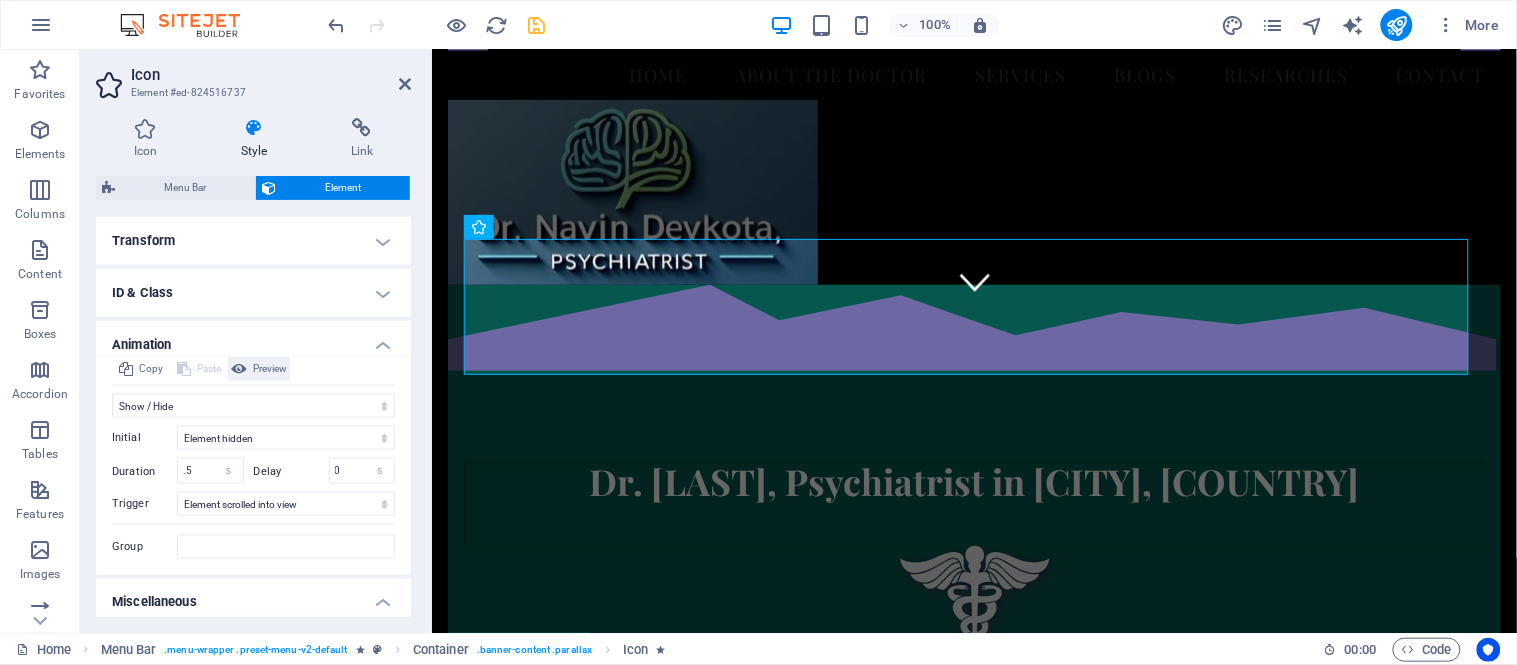 click at bounding box center (239, 369) 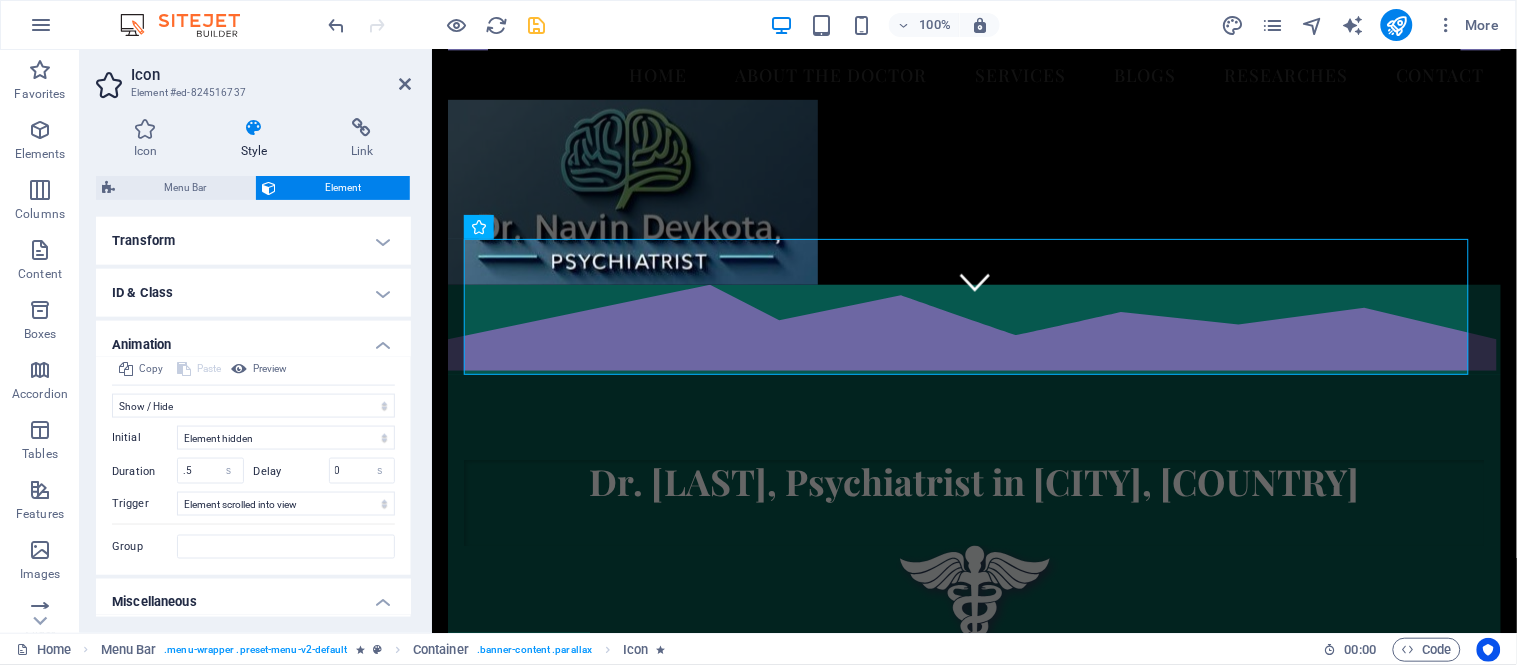 click on "Copy Paste Preview" at bounding box center [253, 371] 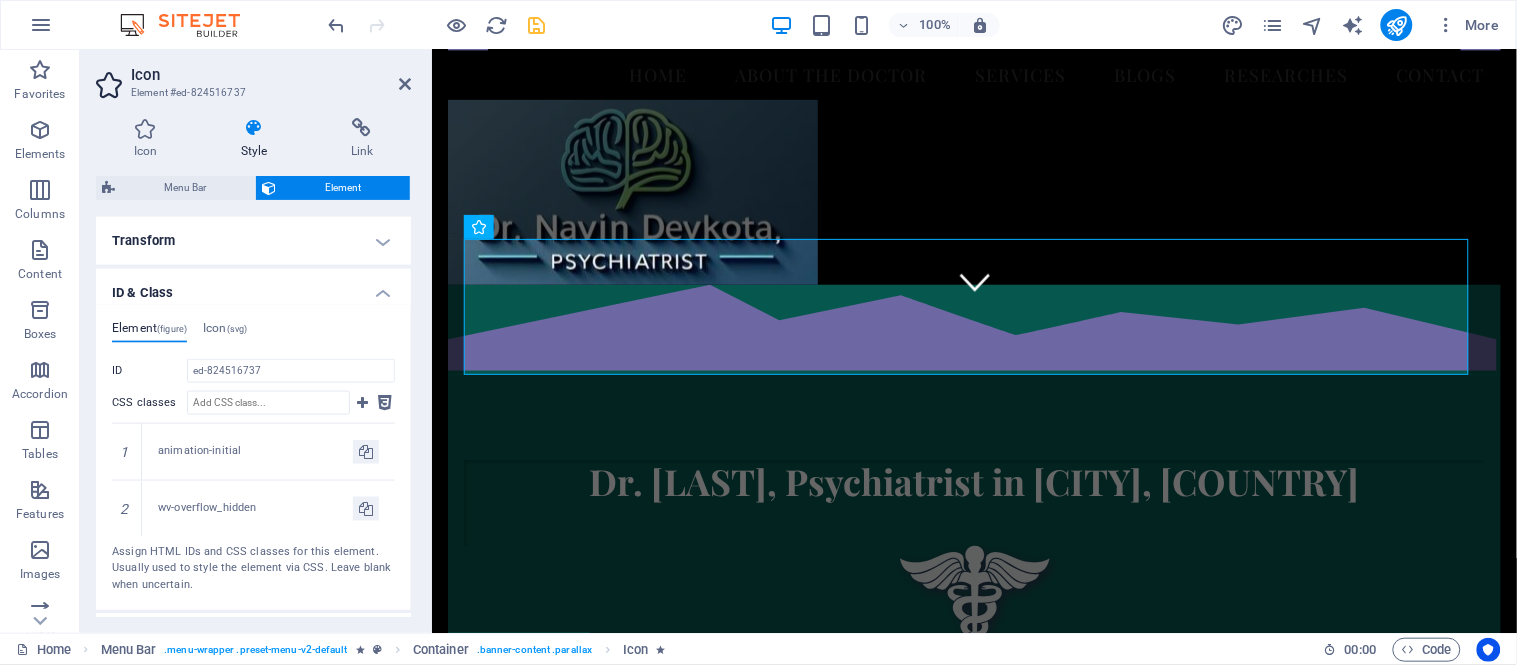 click on "Transform" at bounding box center [253, 241] 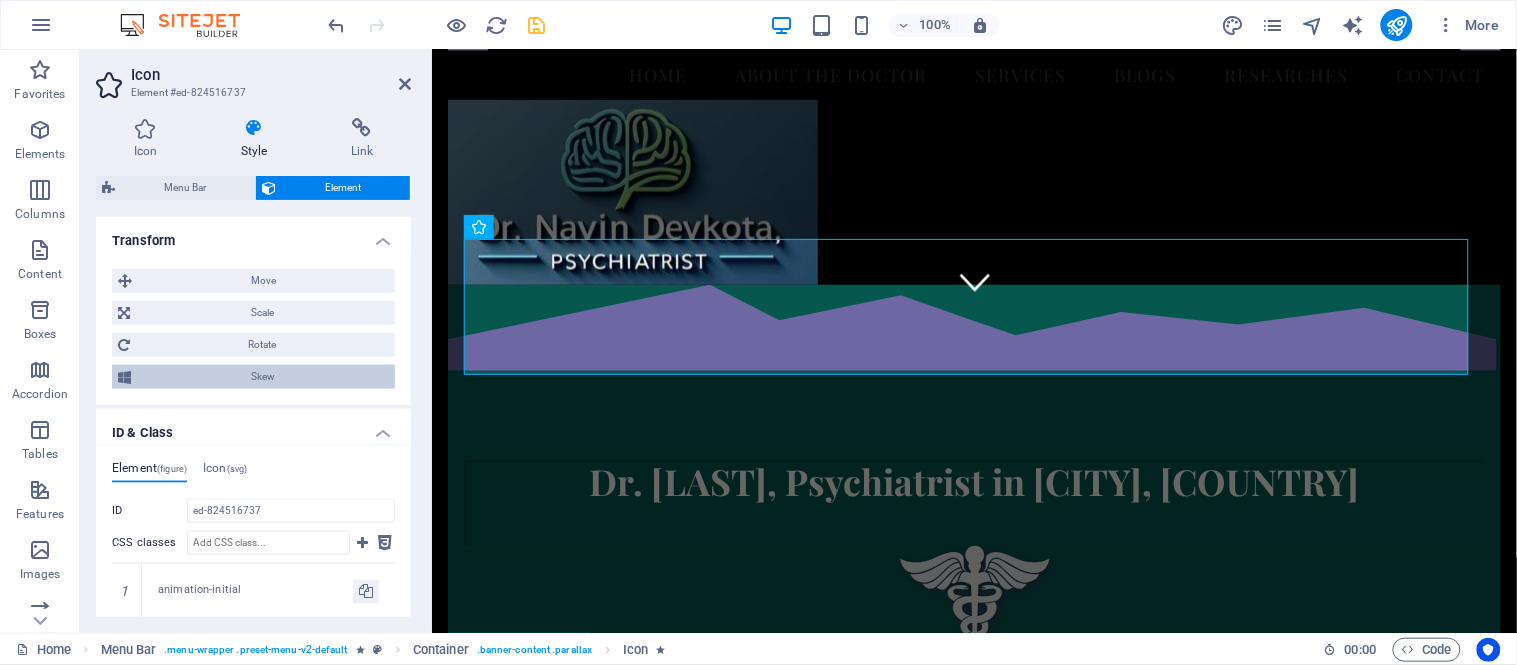 click on "Skew" at bounding box center (263, 377) 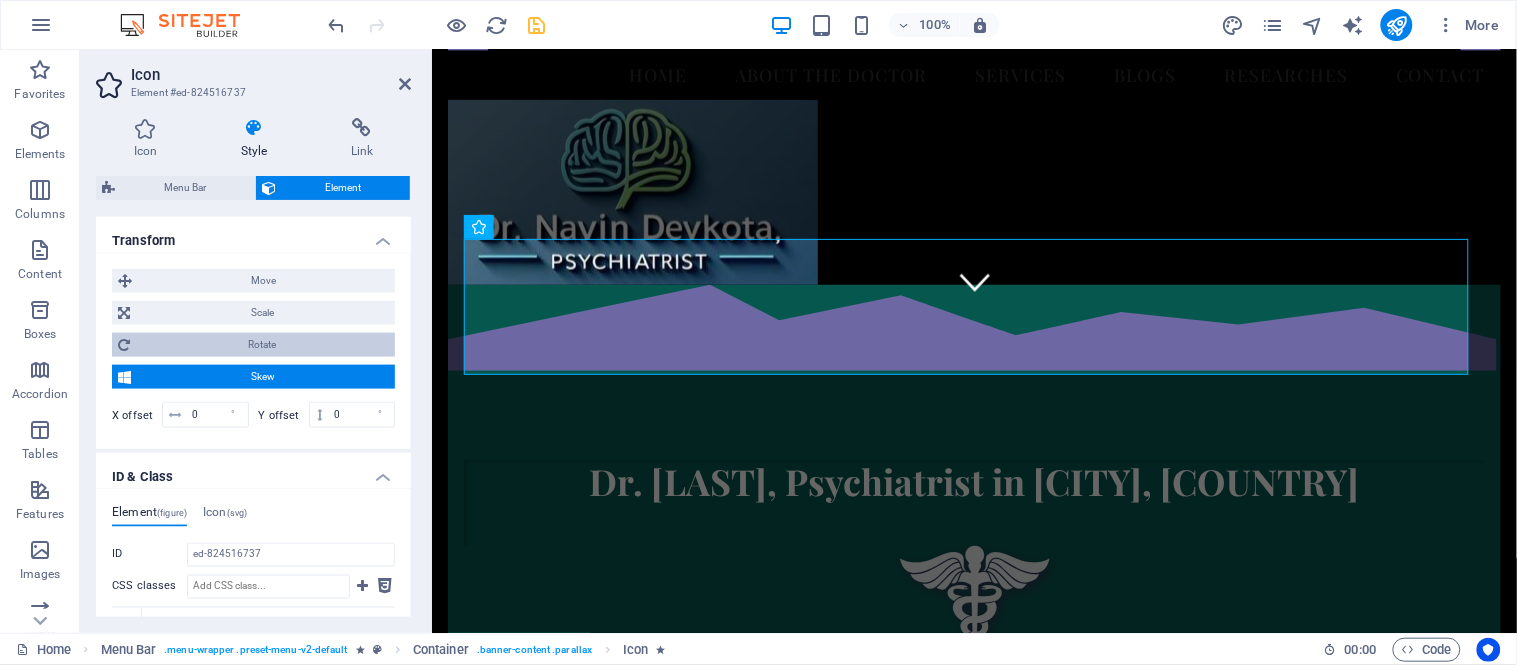 click on "Rotate" at bounding box center [262, 345] 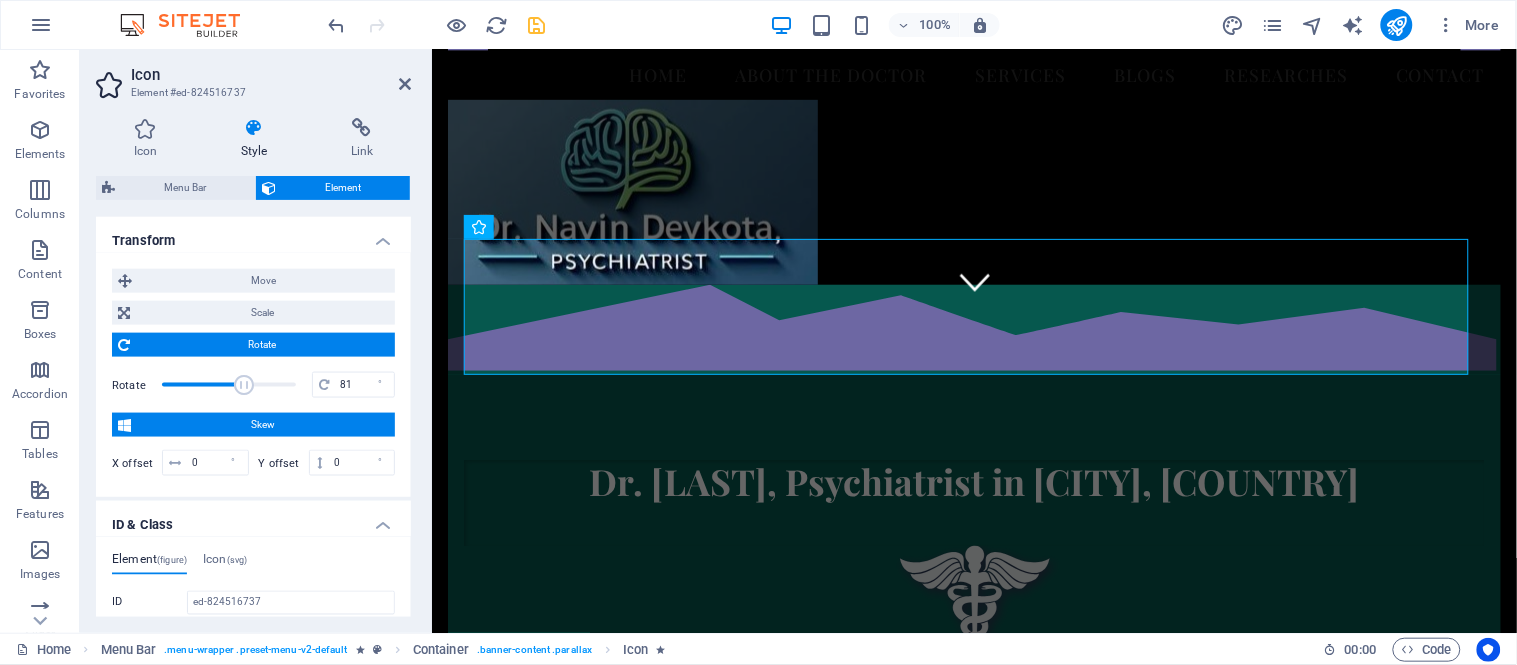 click at bounding box center [229, 385] 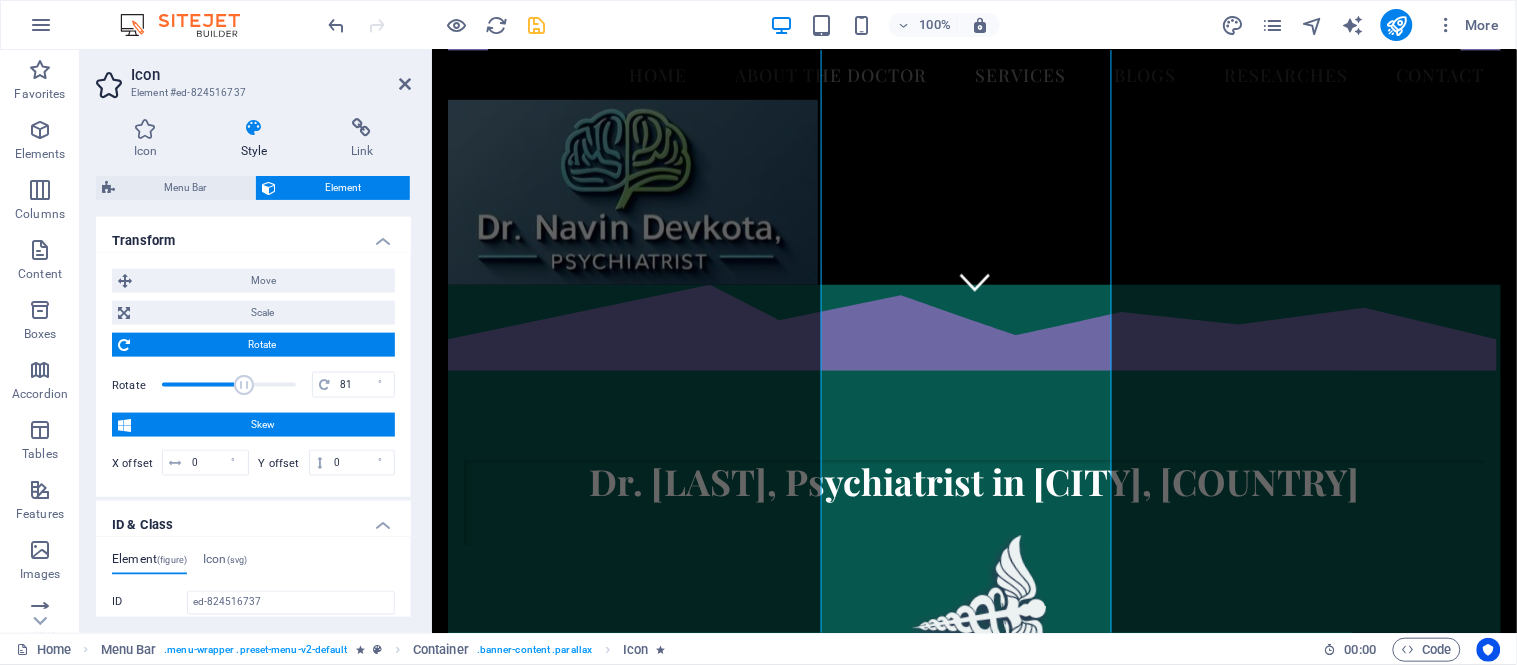 scroll, scrollTop: 0, scrollLeft: 0, axis: both 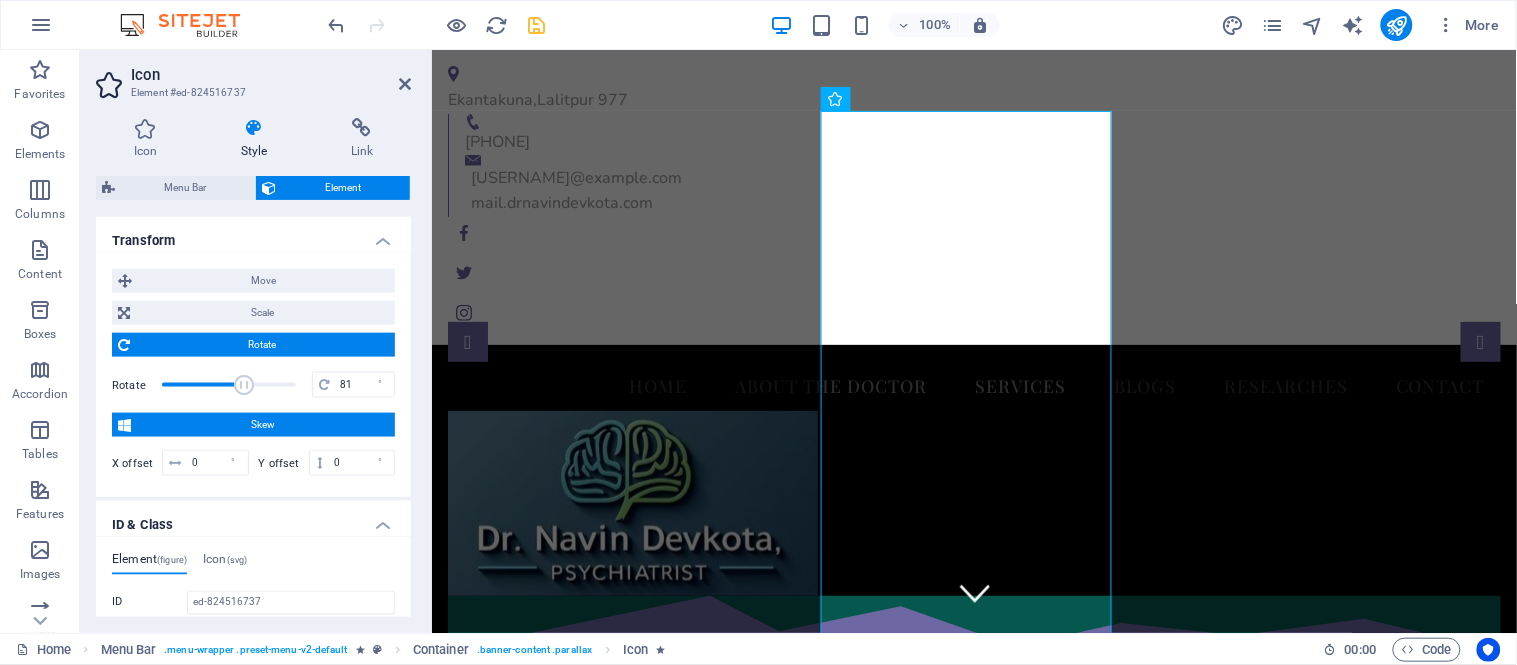 type on "0" 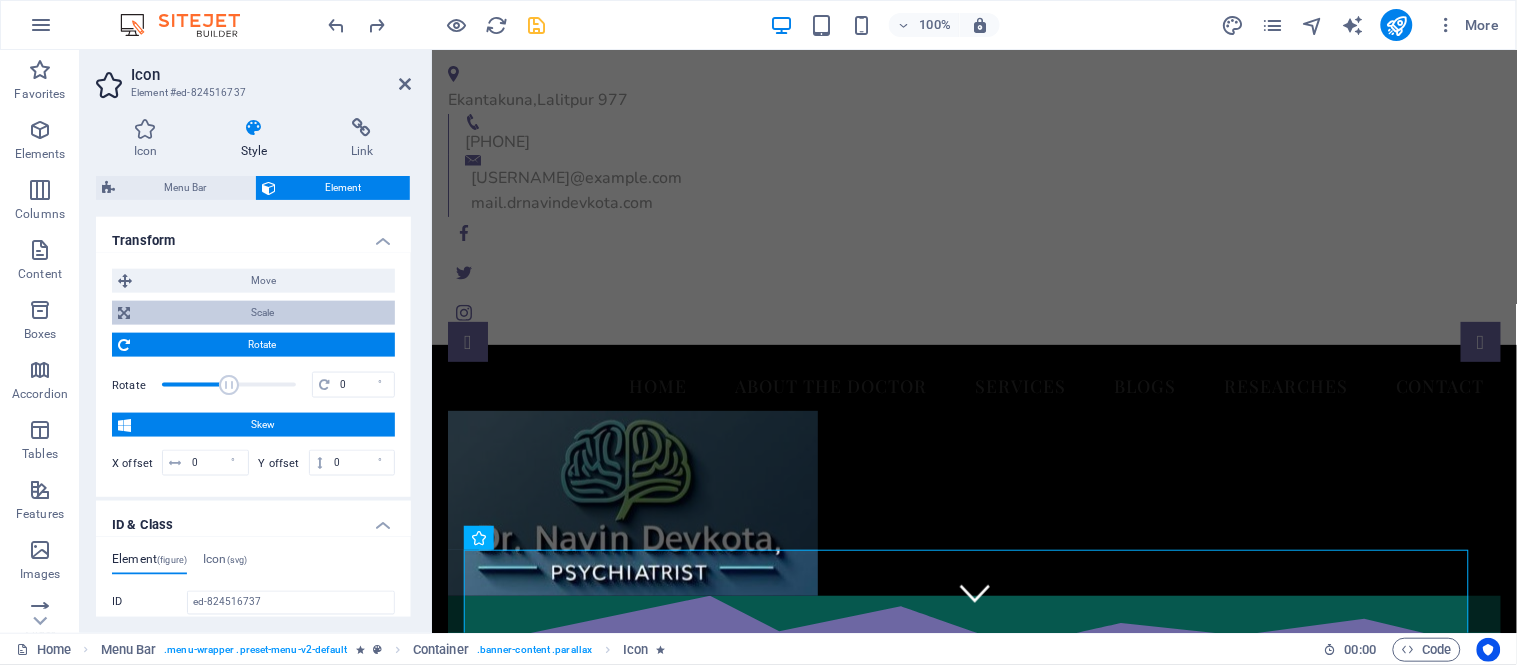 click on "Scale" at bounding box center [262, 313] 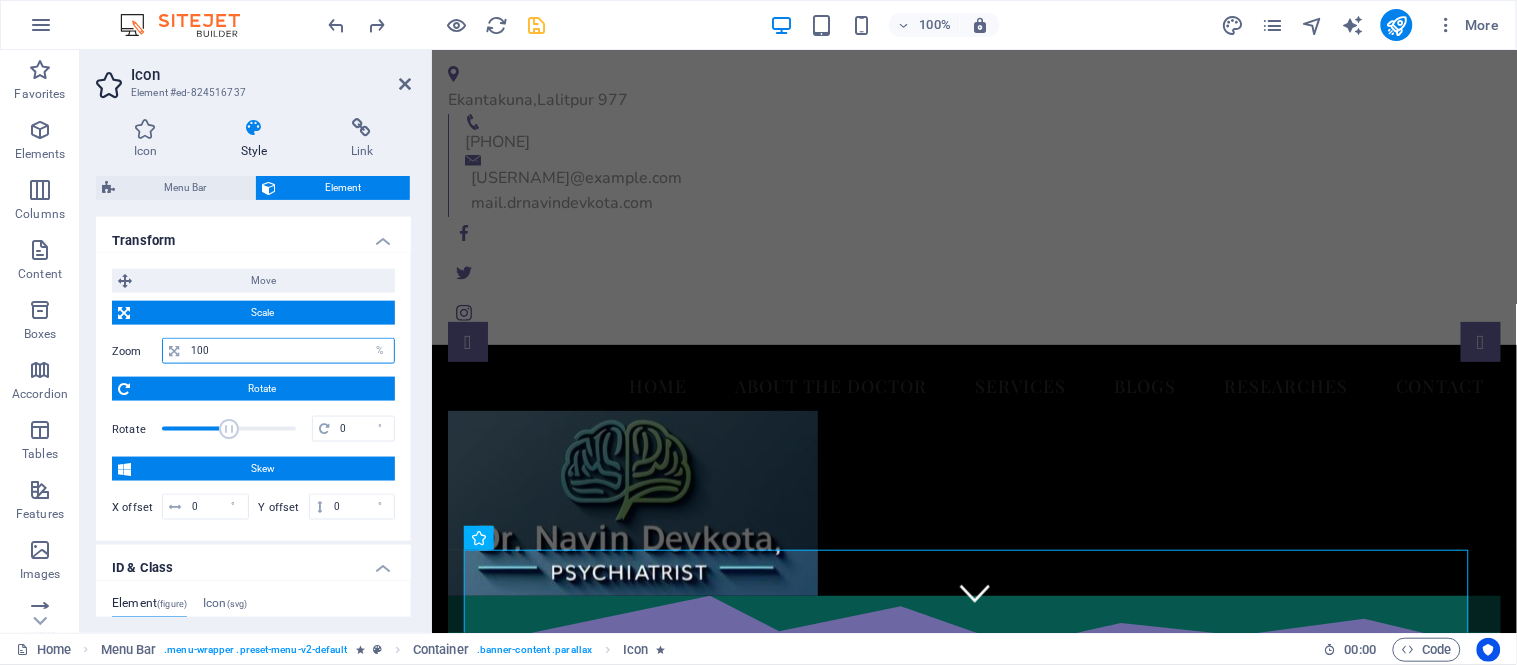 click on "100" at bounding box center [290, 351] 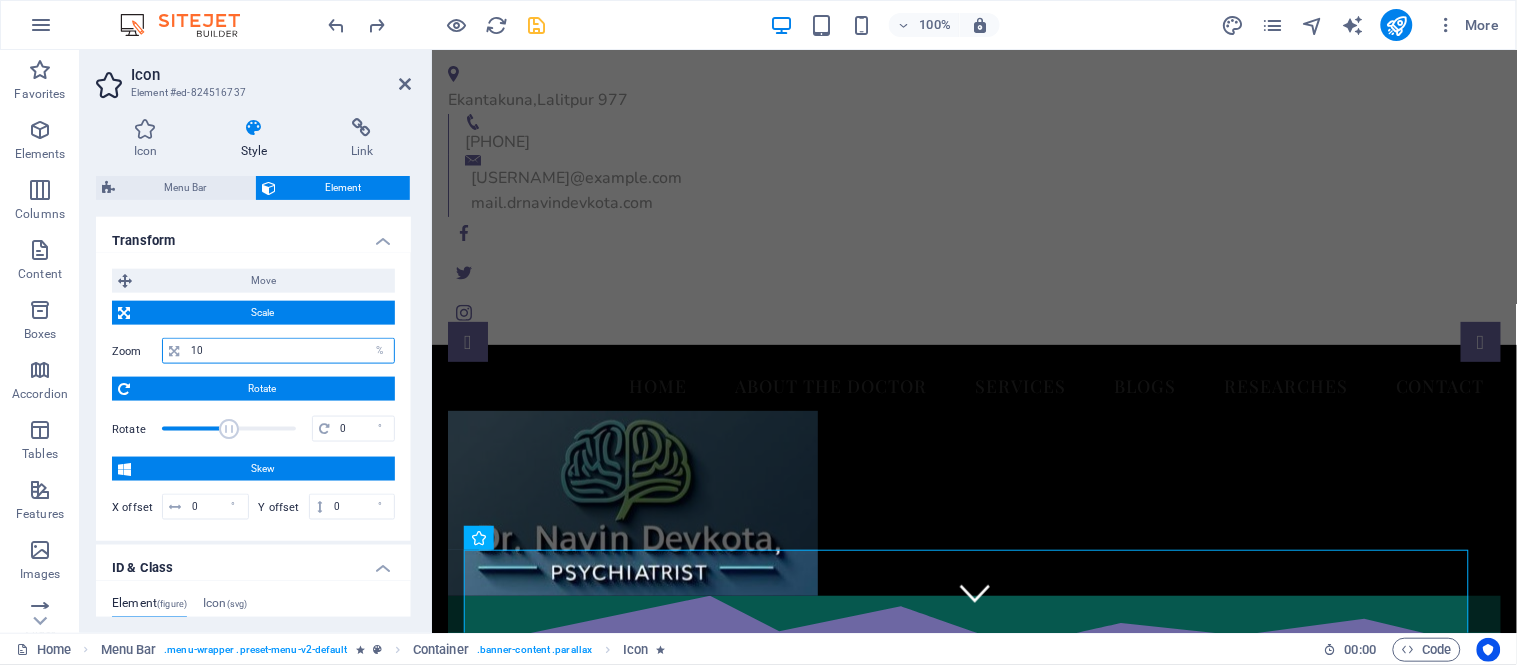 type on "1" 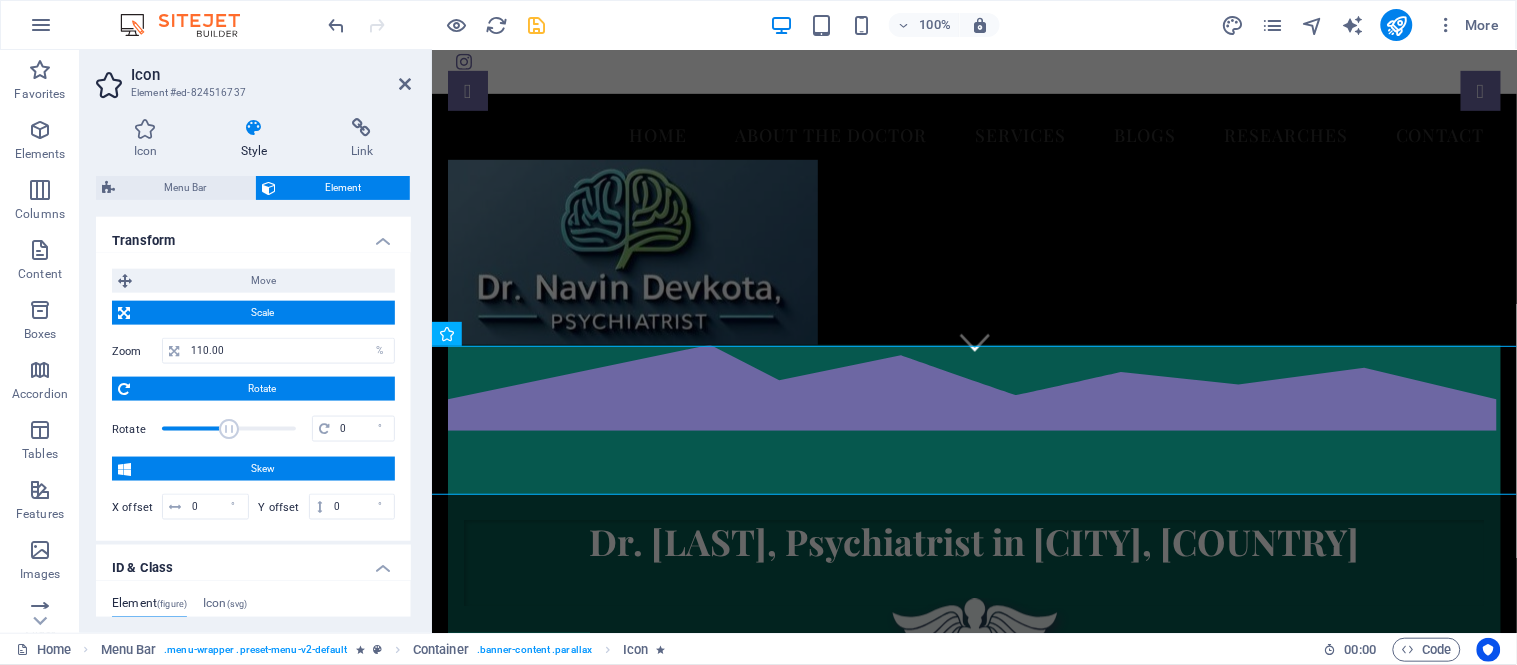 scroll, scrollTop: 277, scrollLeft: 0, axis: vertical 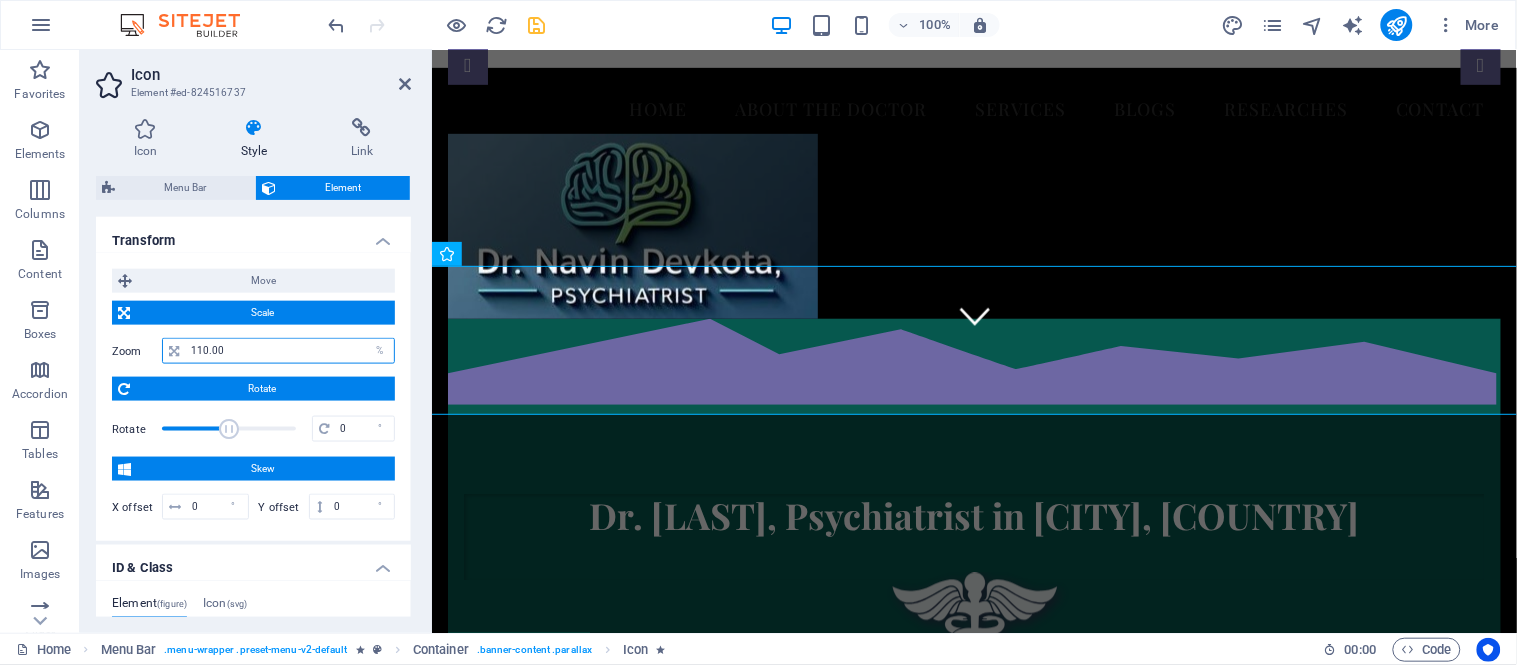 click on "110.00" at bounding box center [290, 351] 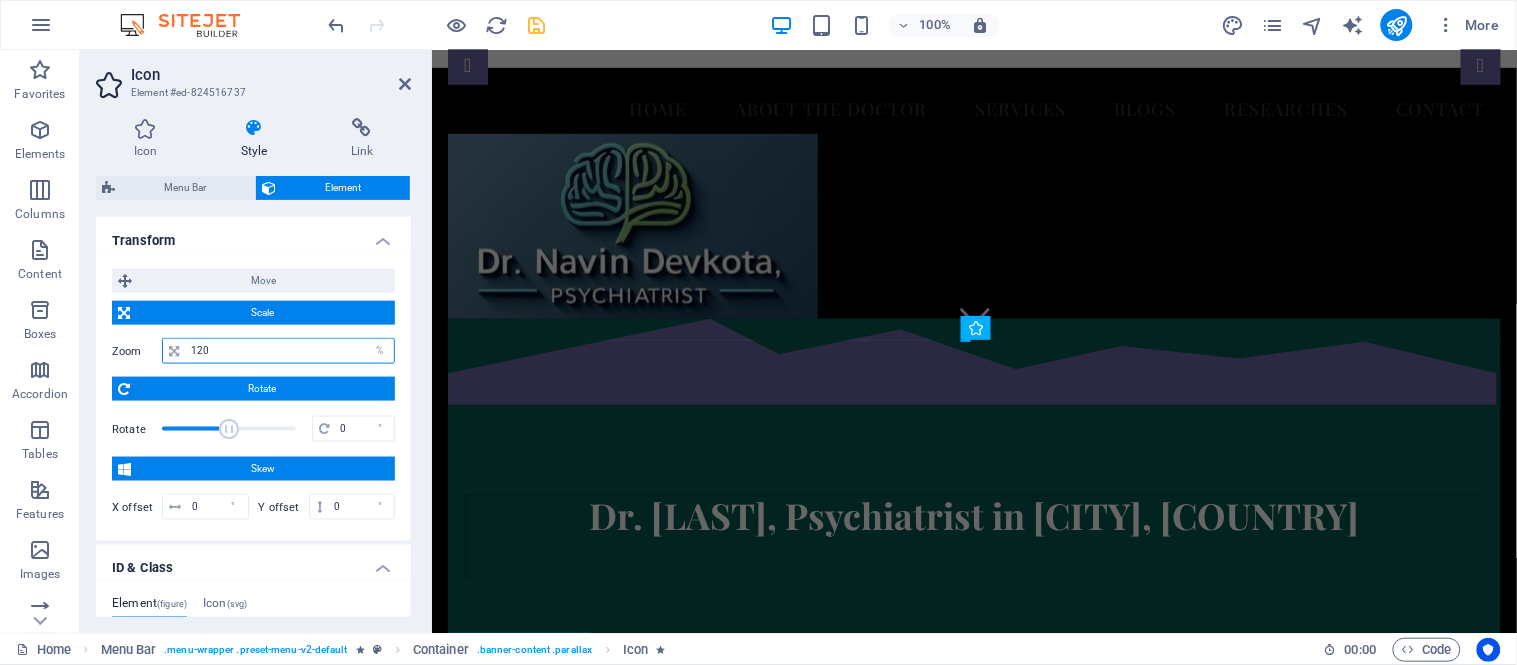 type on "120" 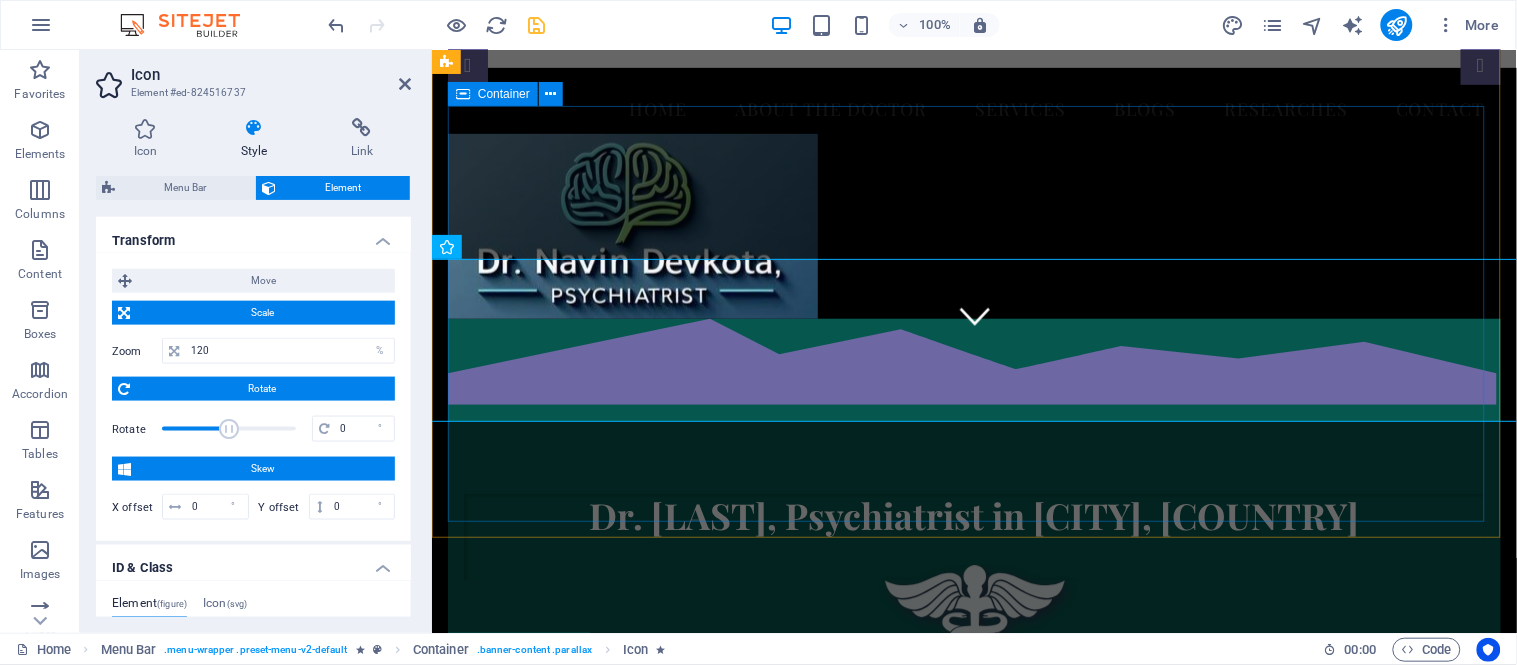 click on "Dr. [LAST], Psychiatrist in [CITY], [COUNTRY] We take care of your mental health!" at bounding box center (973, 578) 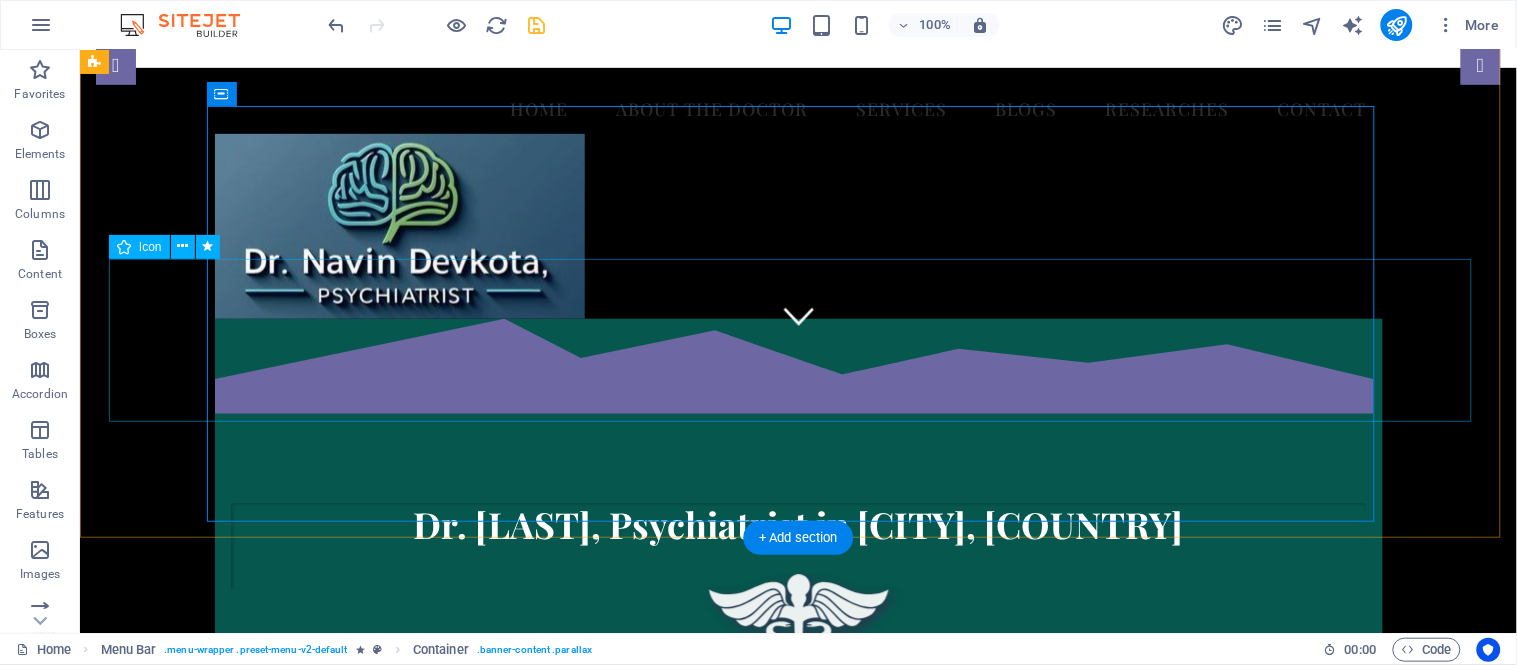 click at bounding box center (797, 661) 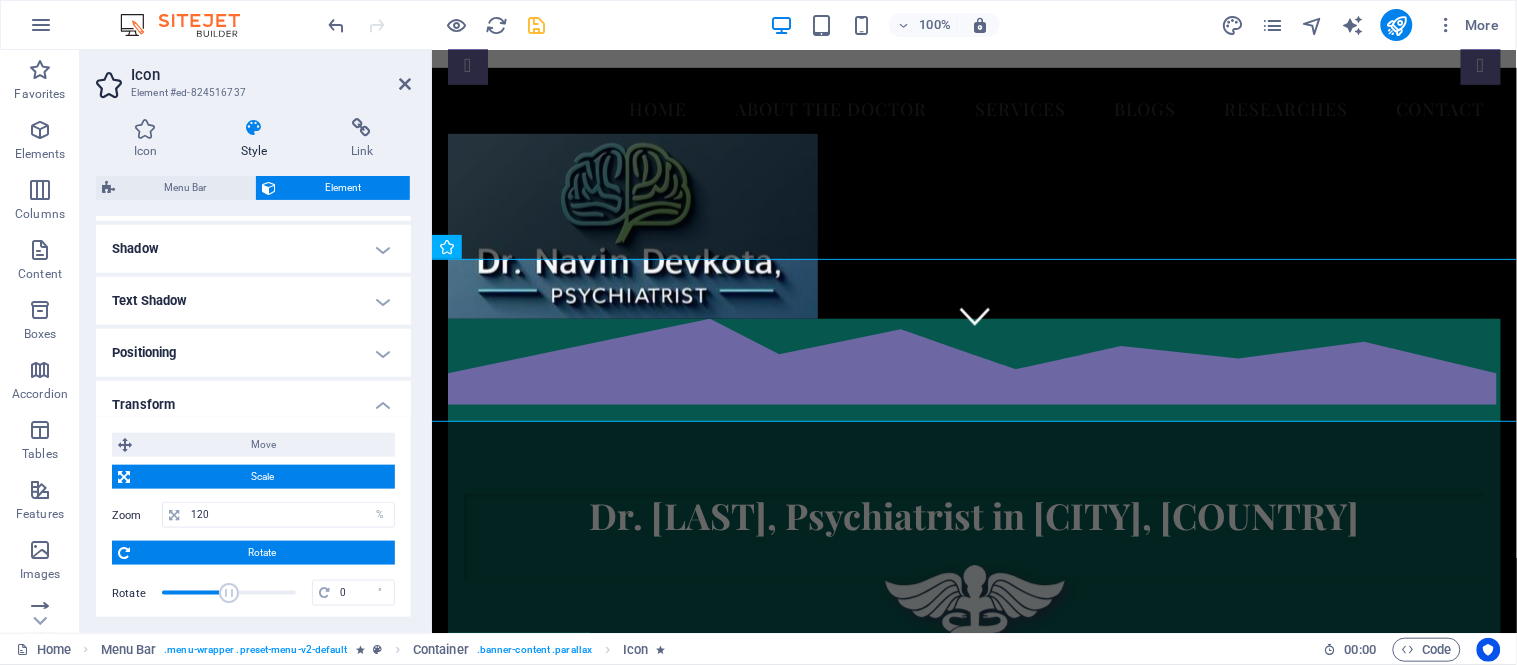 scroll, scrollTop: 468, scrollLeft: 0, axis: vertical 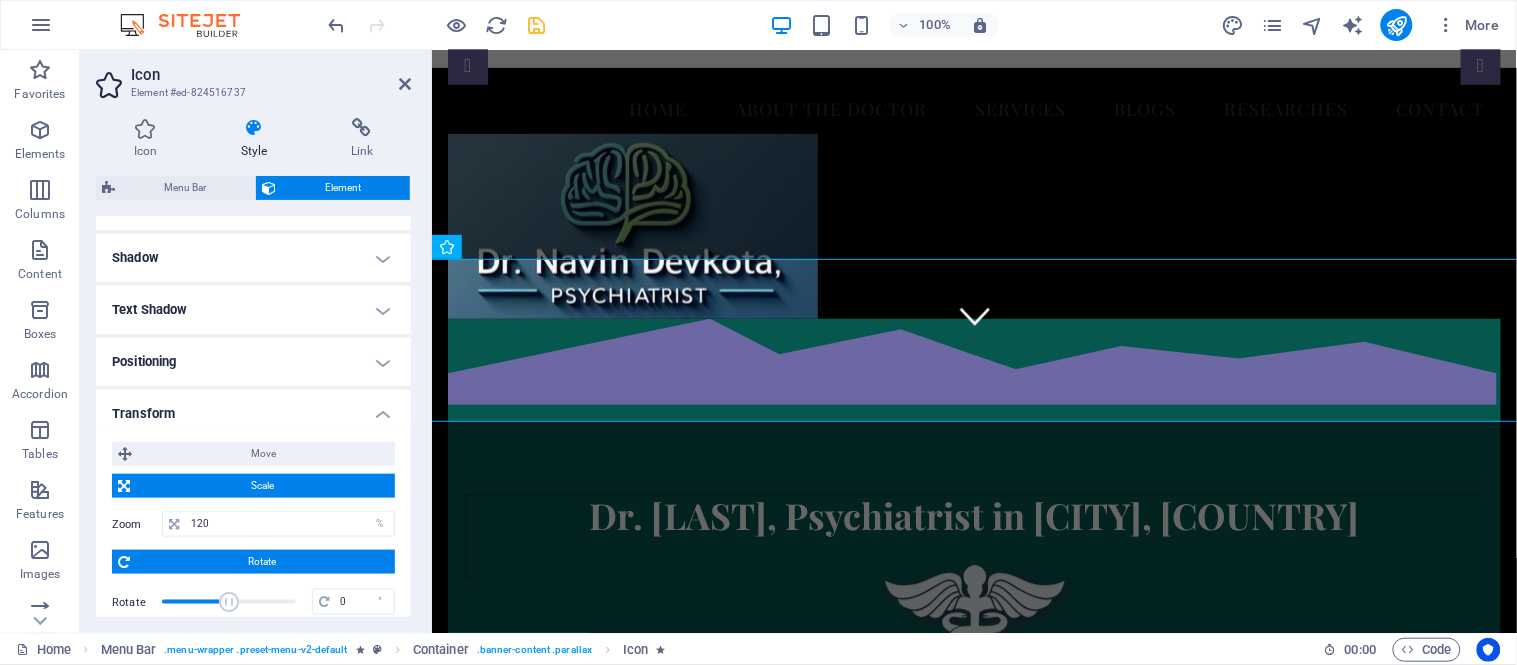 drag, startPoint x: 408, startPoint y: 286, endPoint x: 4, endPoint y: 344, distance: 408.14212 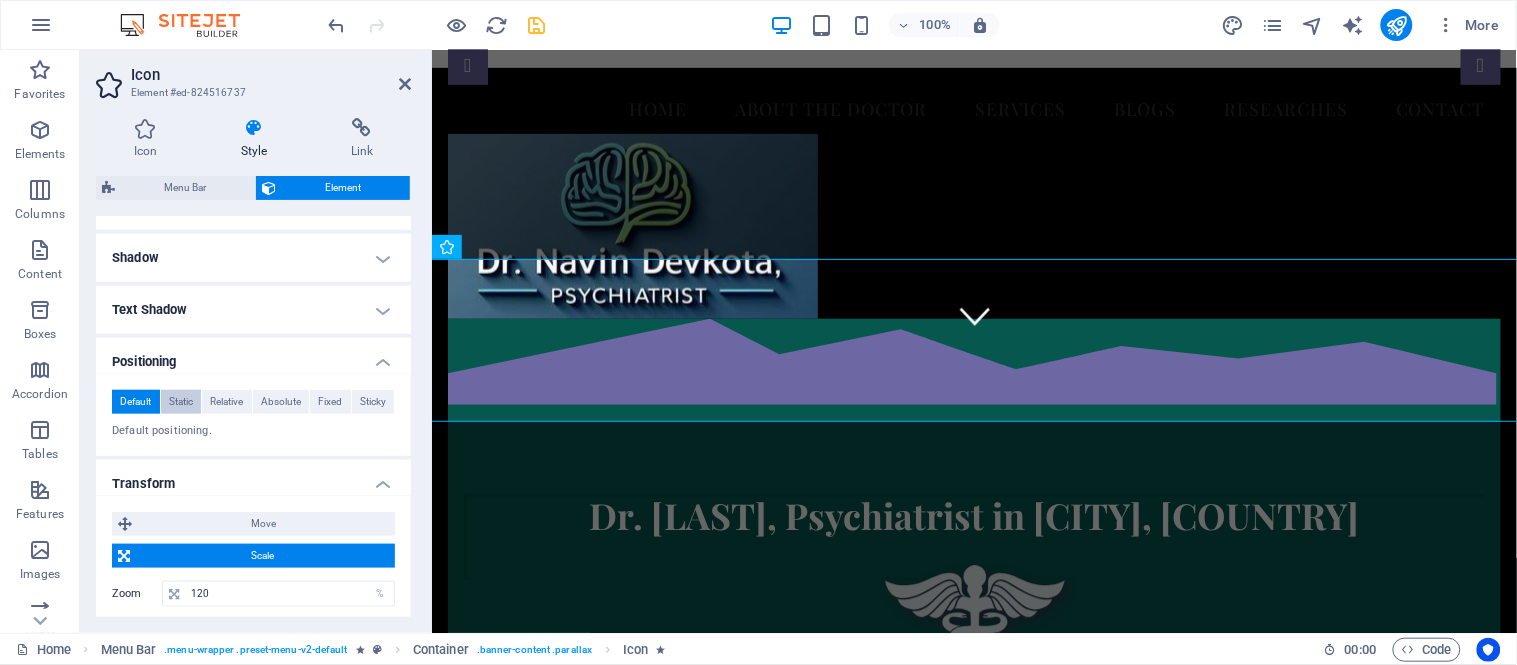 click on "Static" at bounding box center (181, 402) 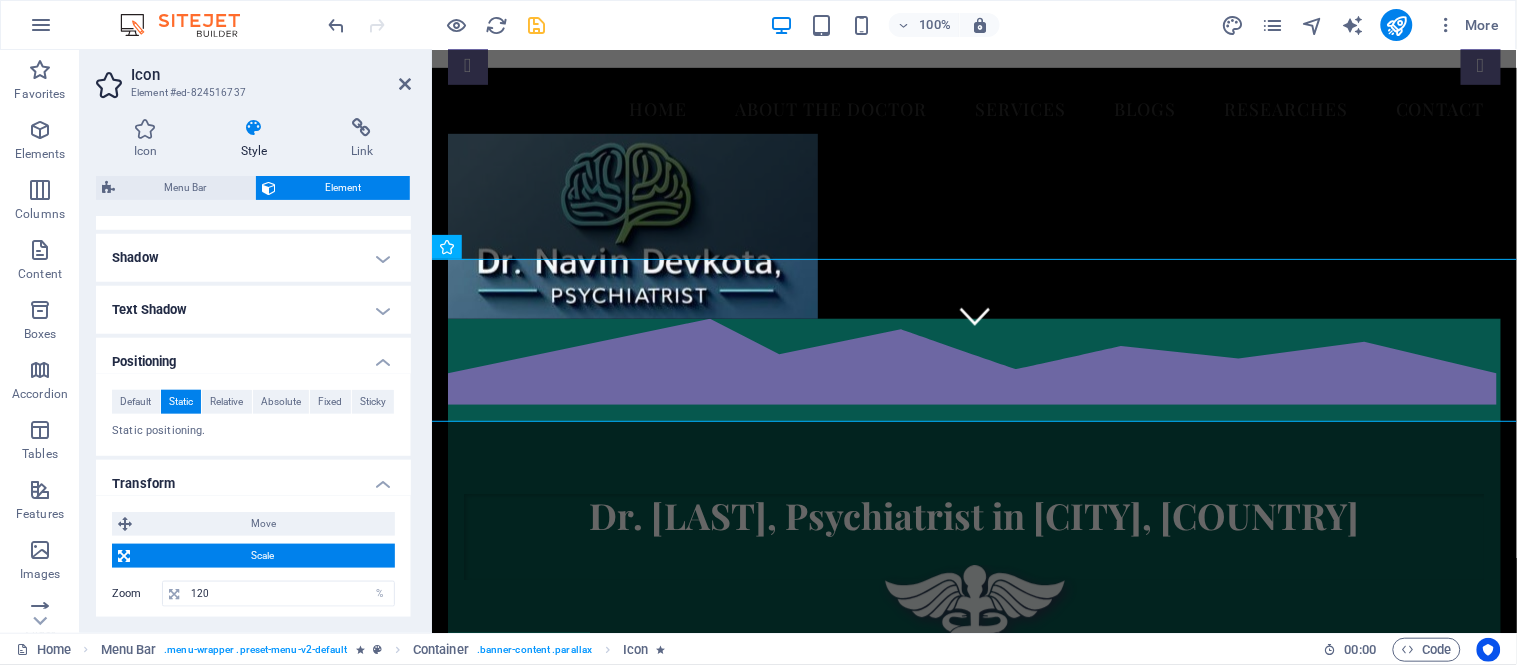 click on "Text Shadow" at bounding box center (253, 310) 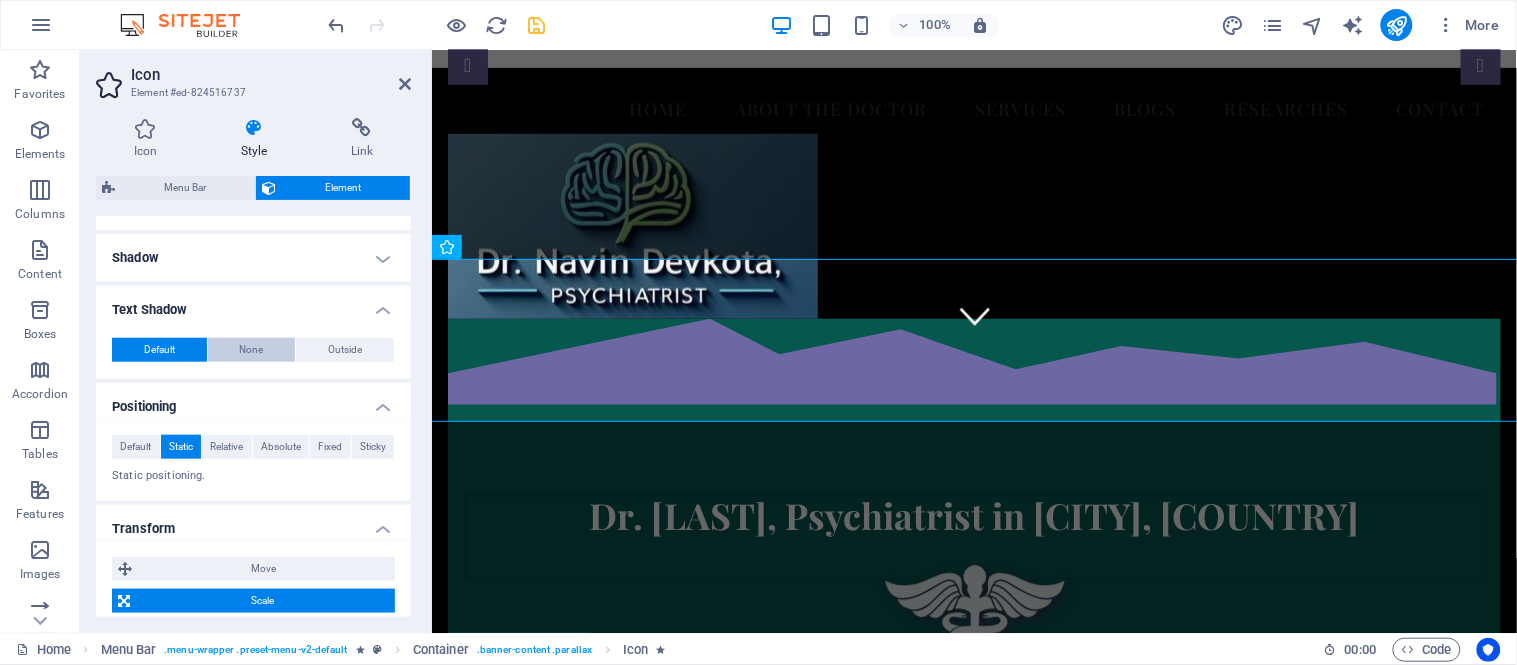 click on "None" at bounding box center (252, 350) 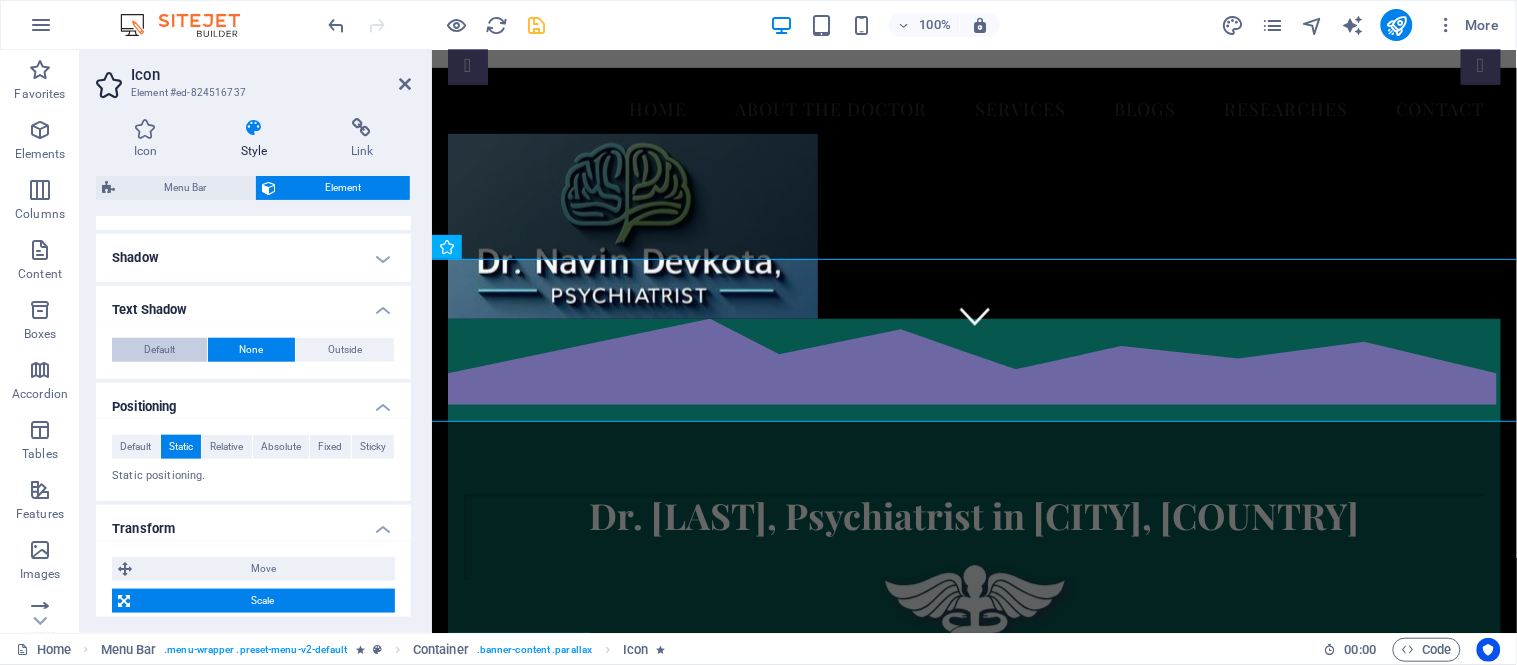 click on "Default" at bounding box center (159, 350) 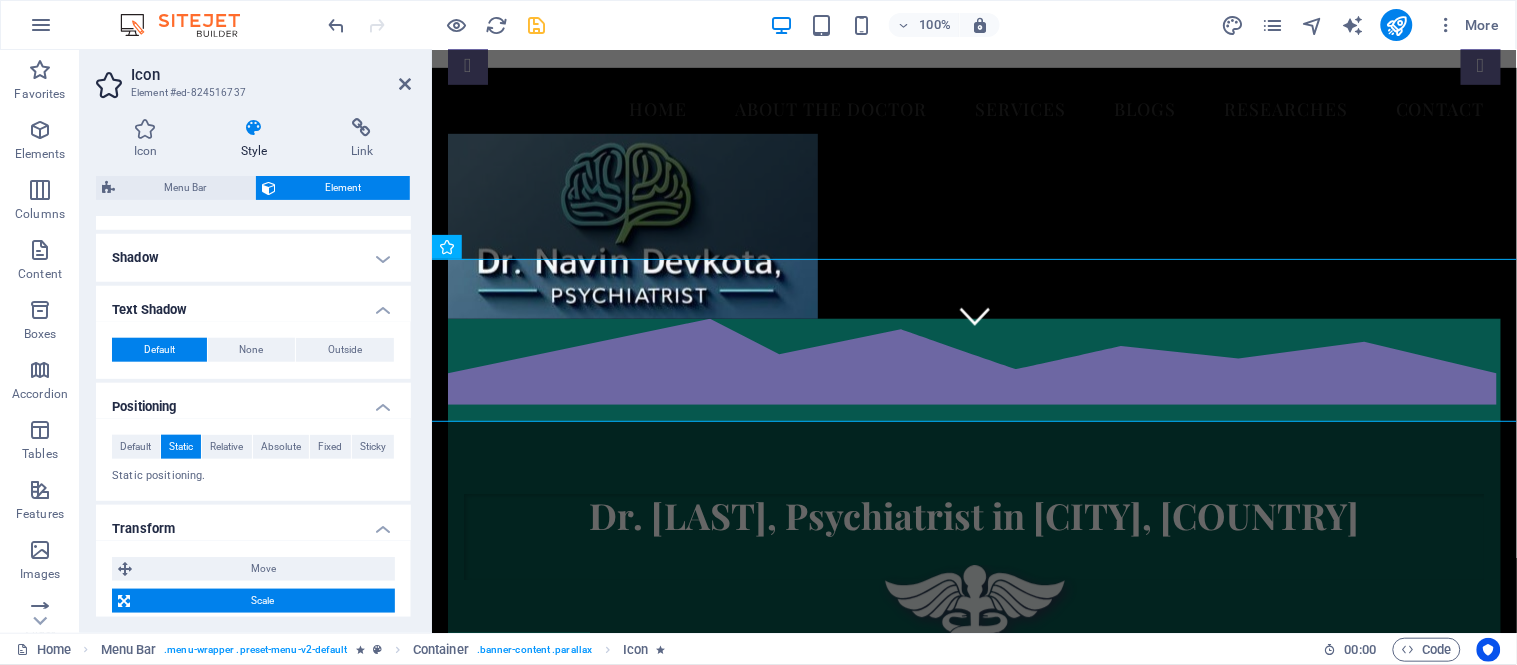 click on "Shadow" at bounding box center (253, 258) 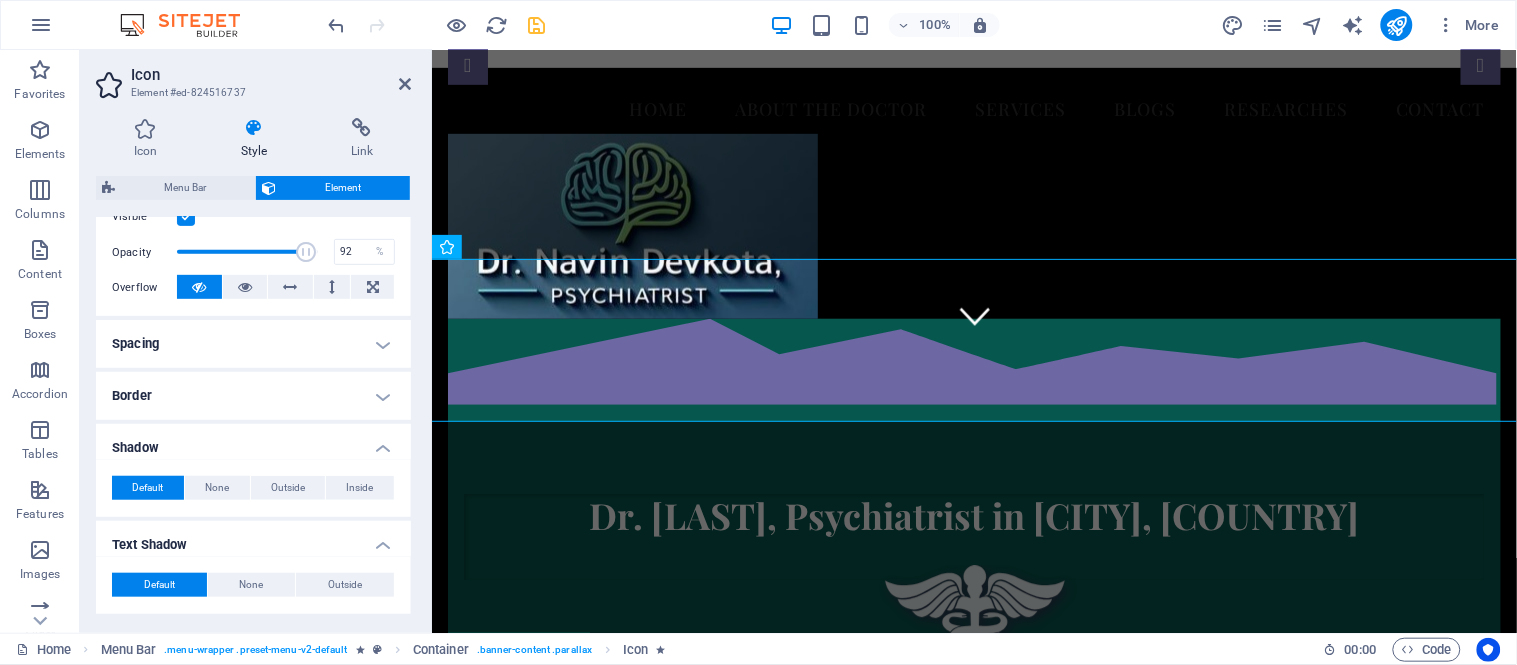 scroll, scrollTop: 263, scrollLeft: 0, axis: vertical 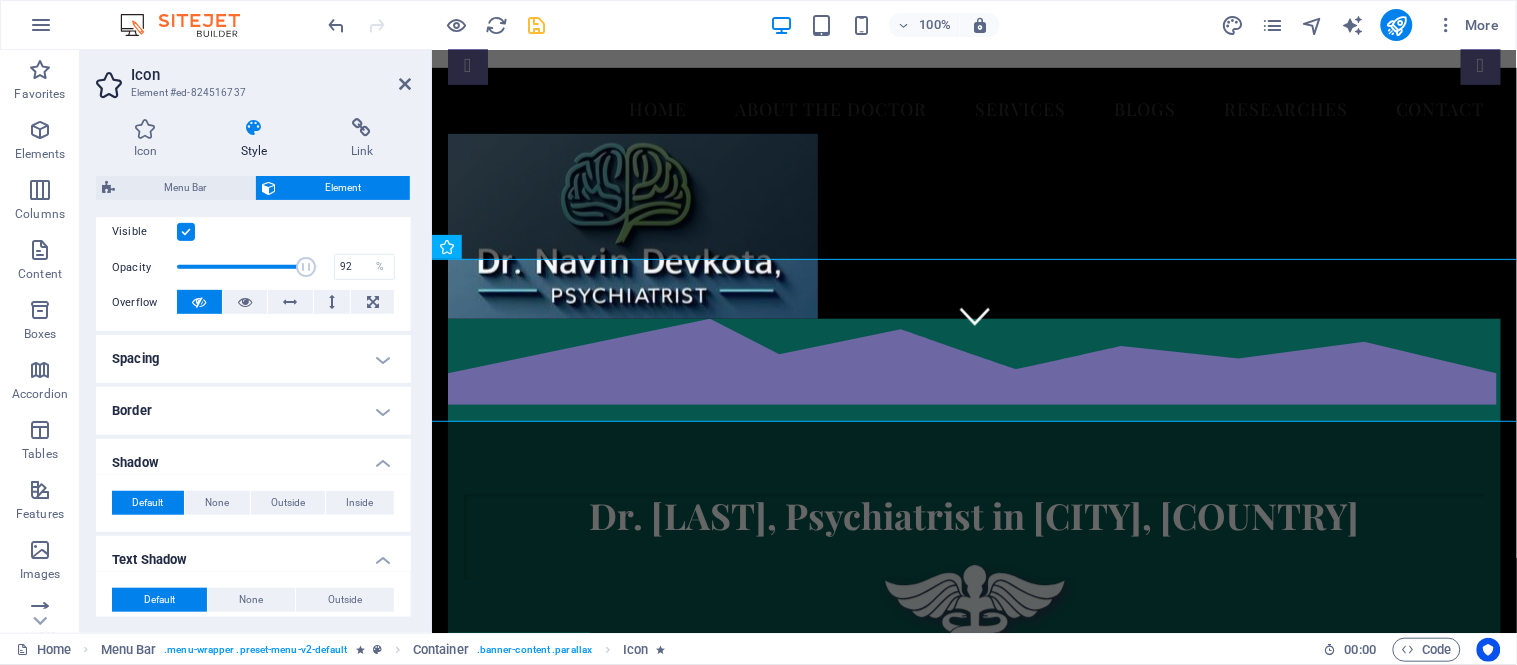 click on "Border" at bounding box center (253, 411) 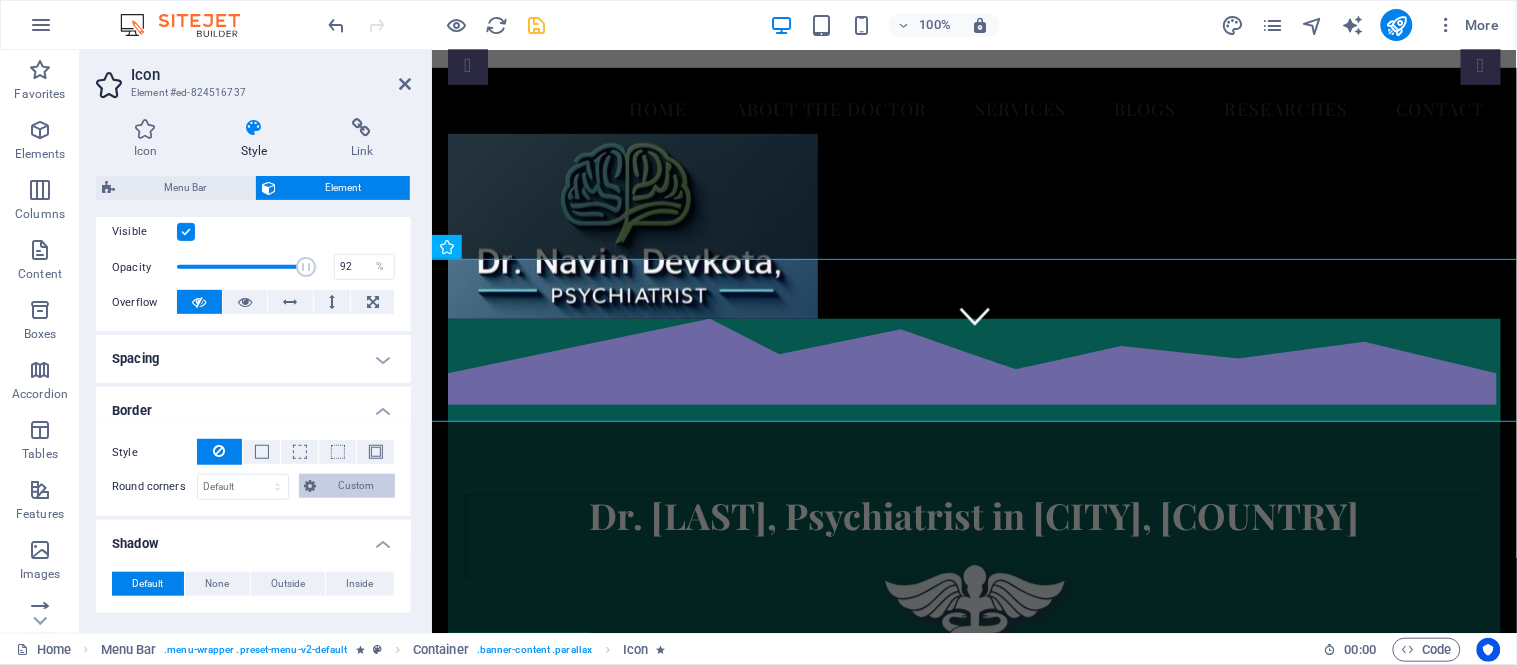 click on "Custom" at bounding box center (356, 486) 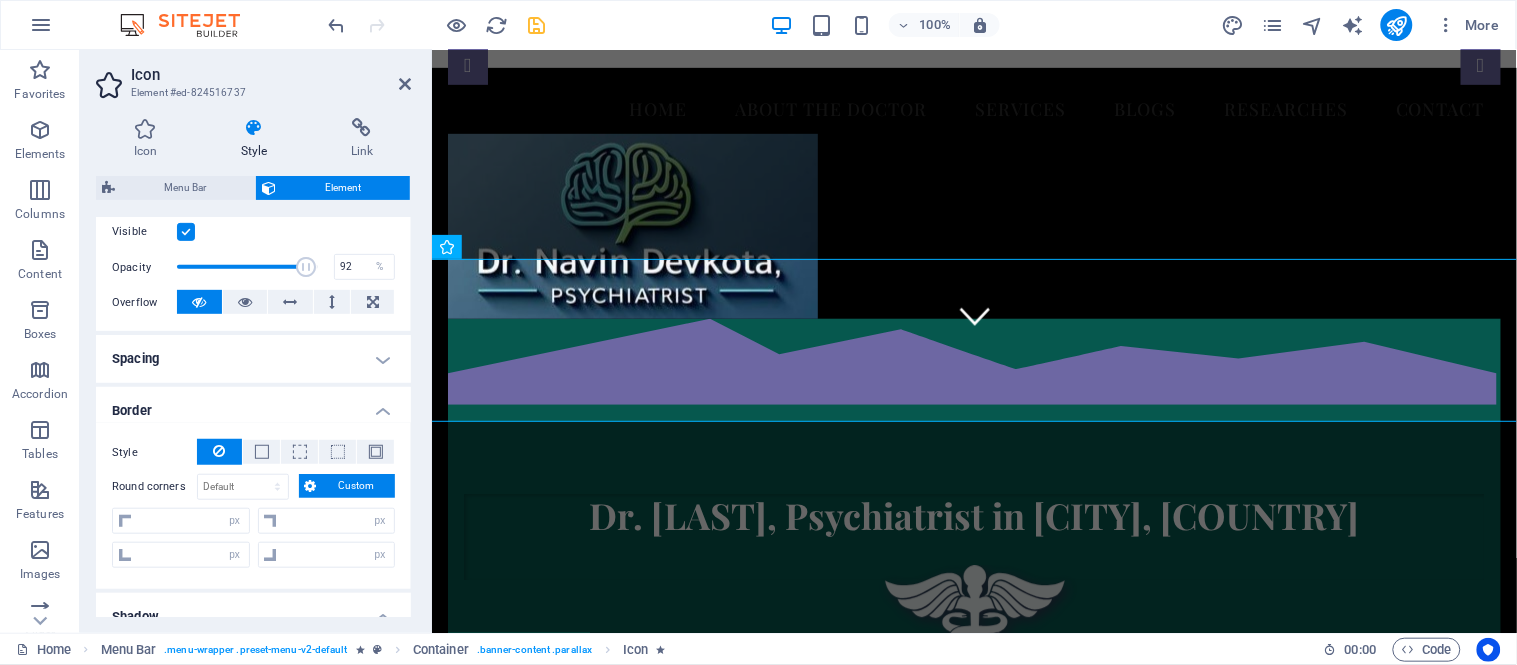 click on "Custom" at bounding box center (356, 486) 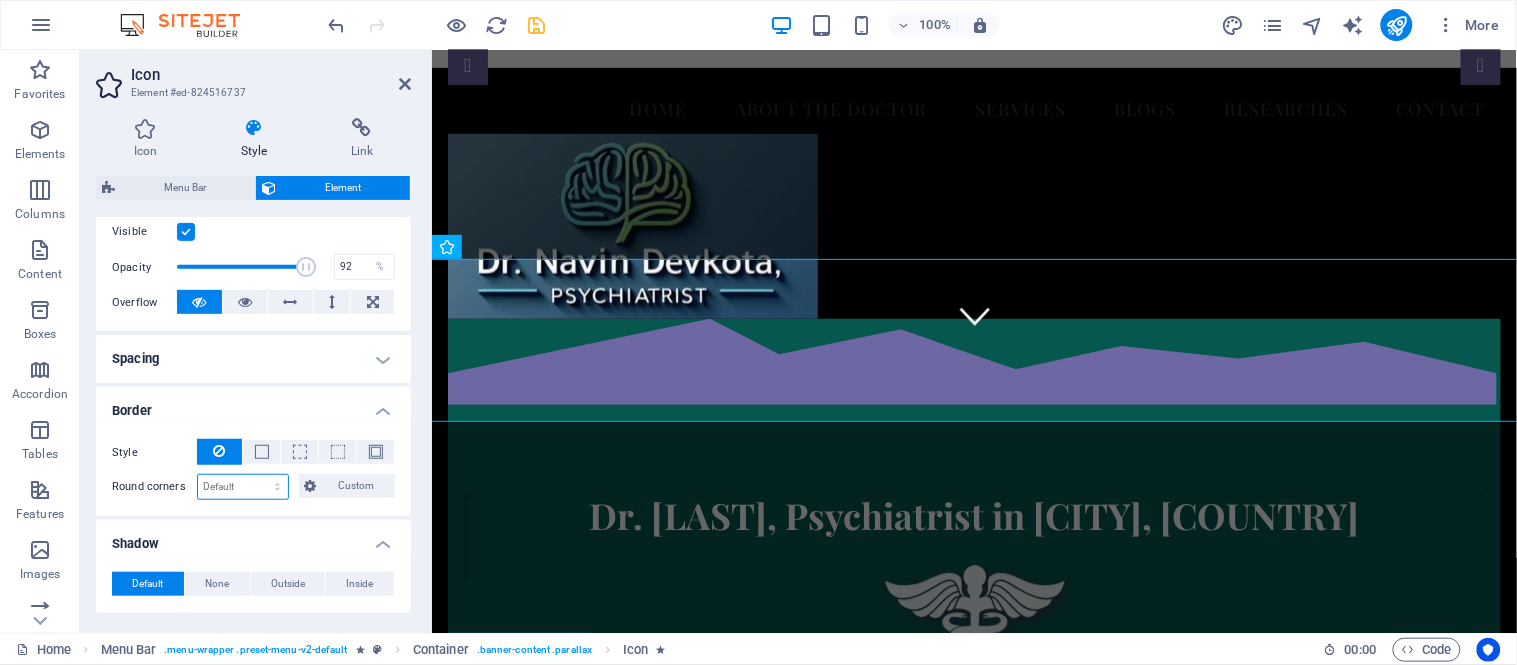 click on "Default px rem % vh vw Custom" at bounding box center [243, 487] 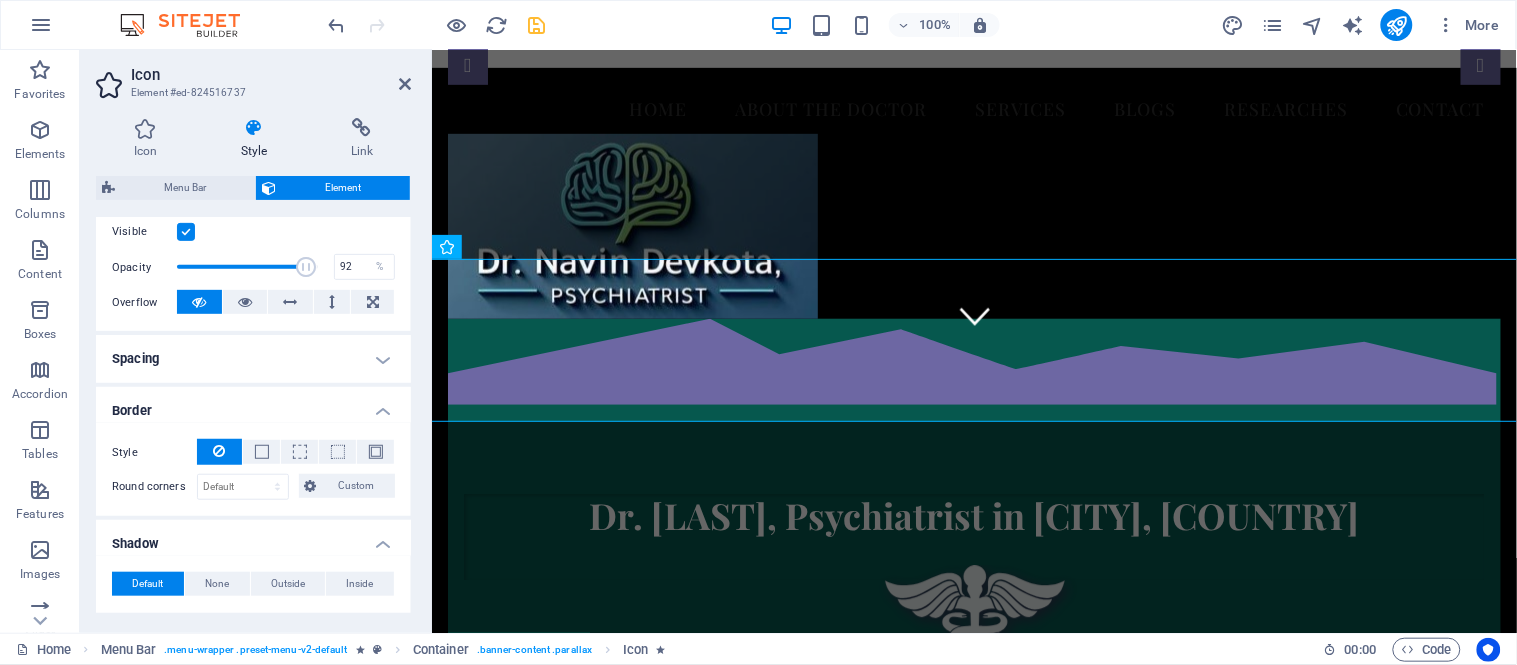click on "Spacing" at bounding box center (253, 359) 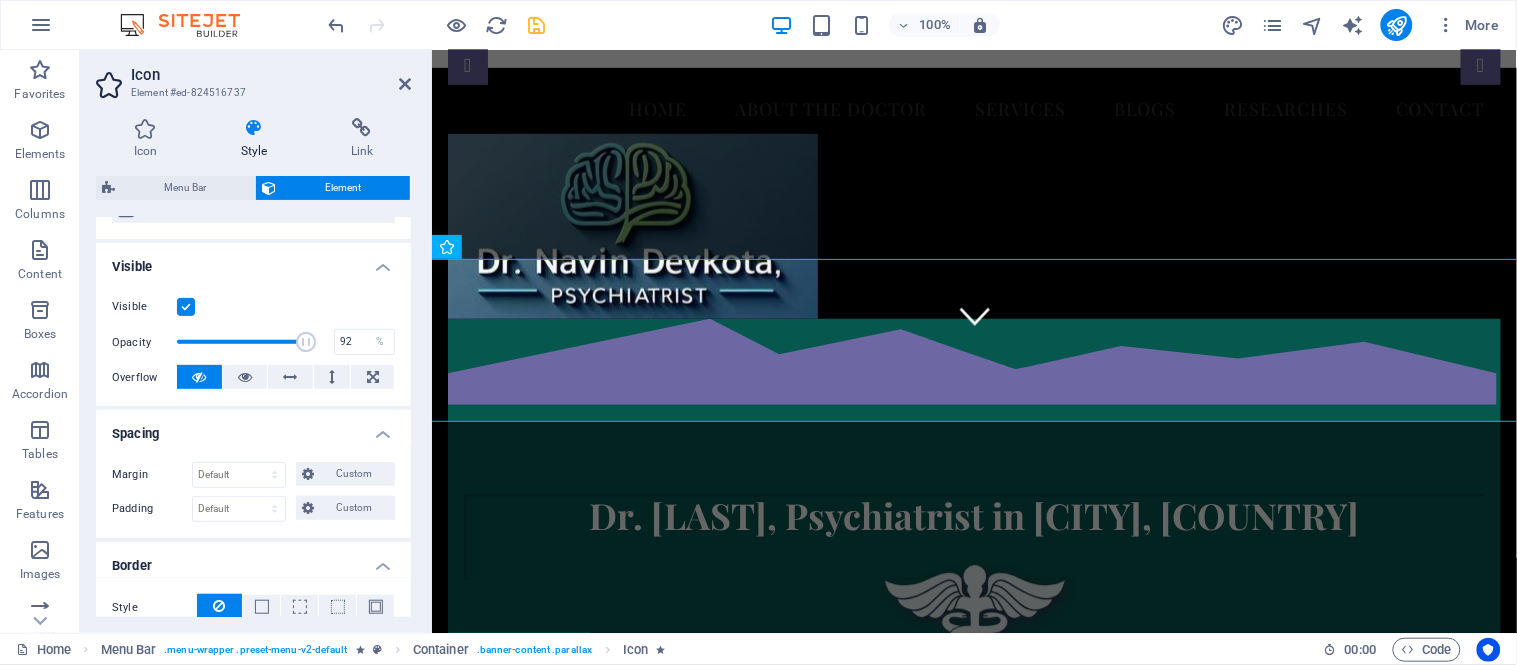 scroll, scrollTop: 182, scrollLeft: 0, axis: vertical 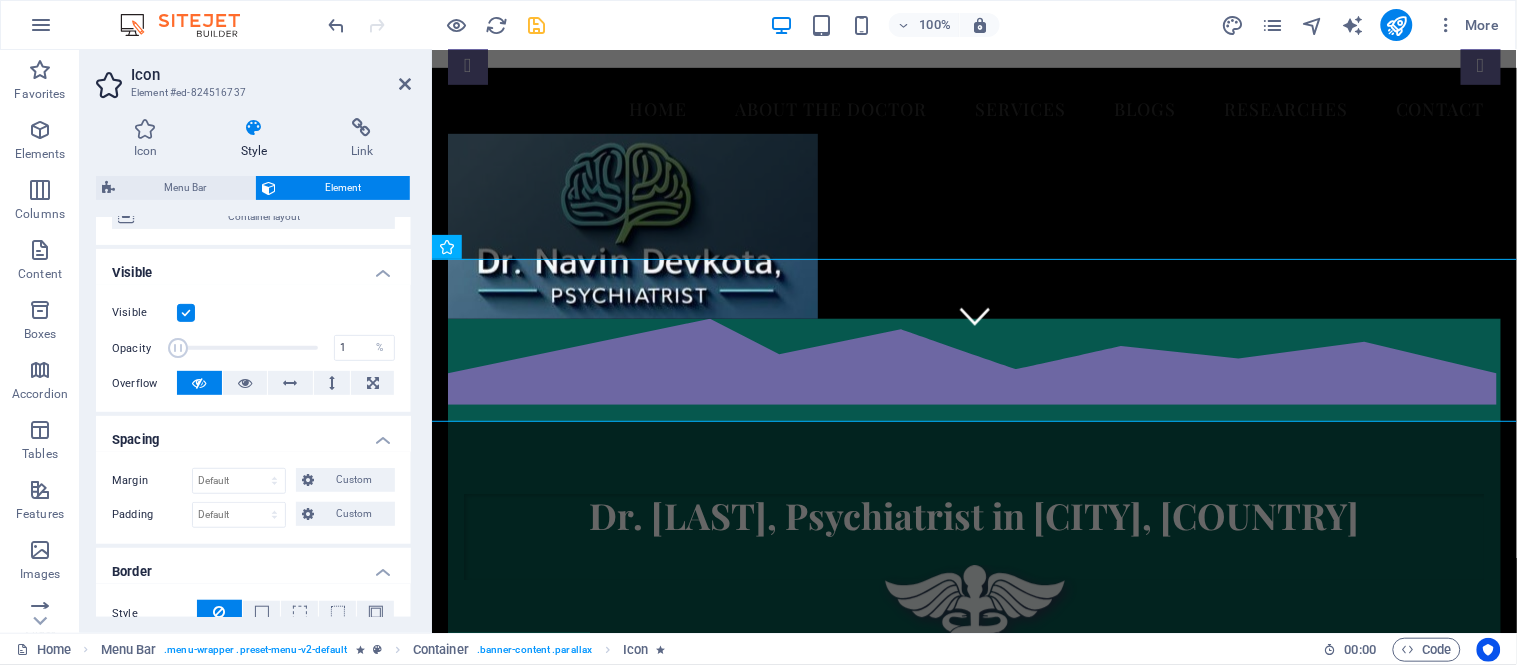 drag, startPoint x: 303, startPoint y: 344, endPoint x: 177, endPoint y: 345, distance: 126.00397 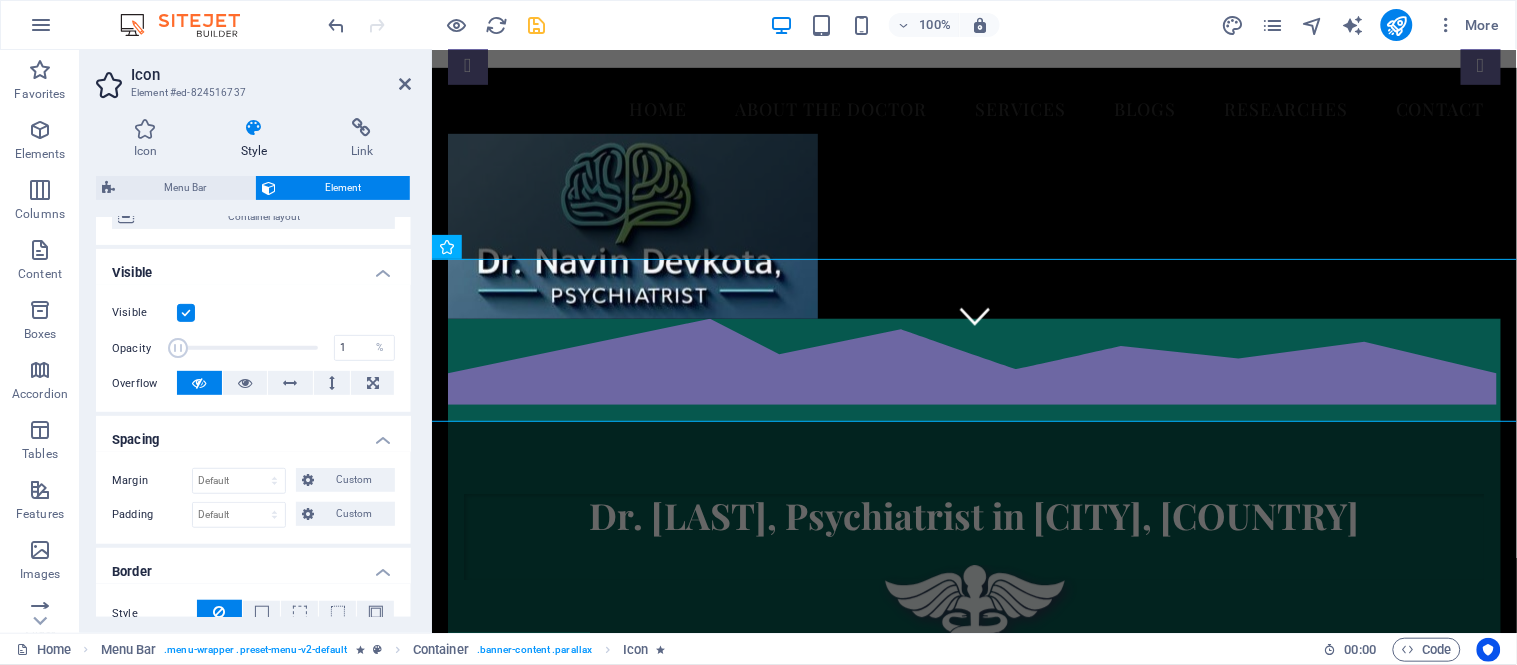 click at bounding box center [178, 348] 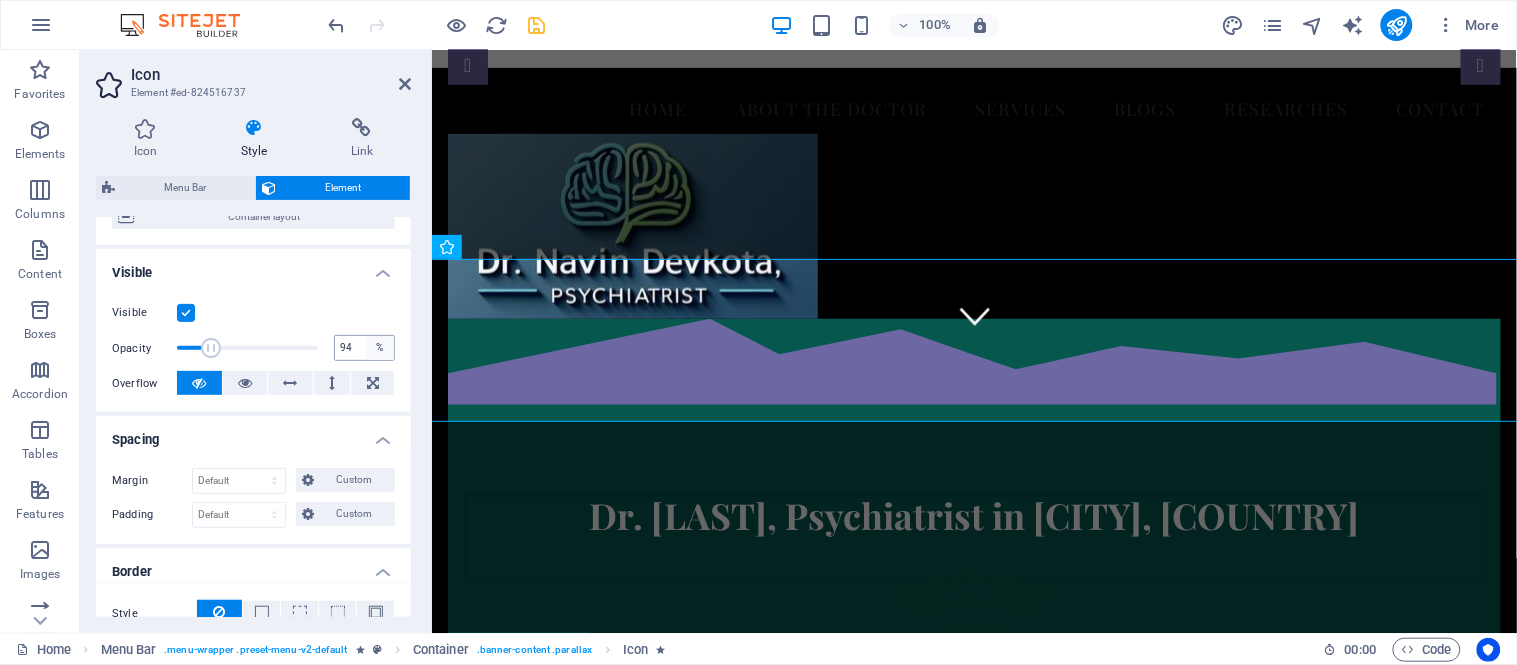 type on "100" 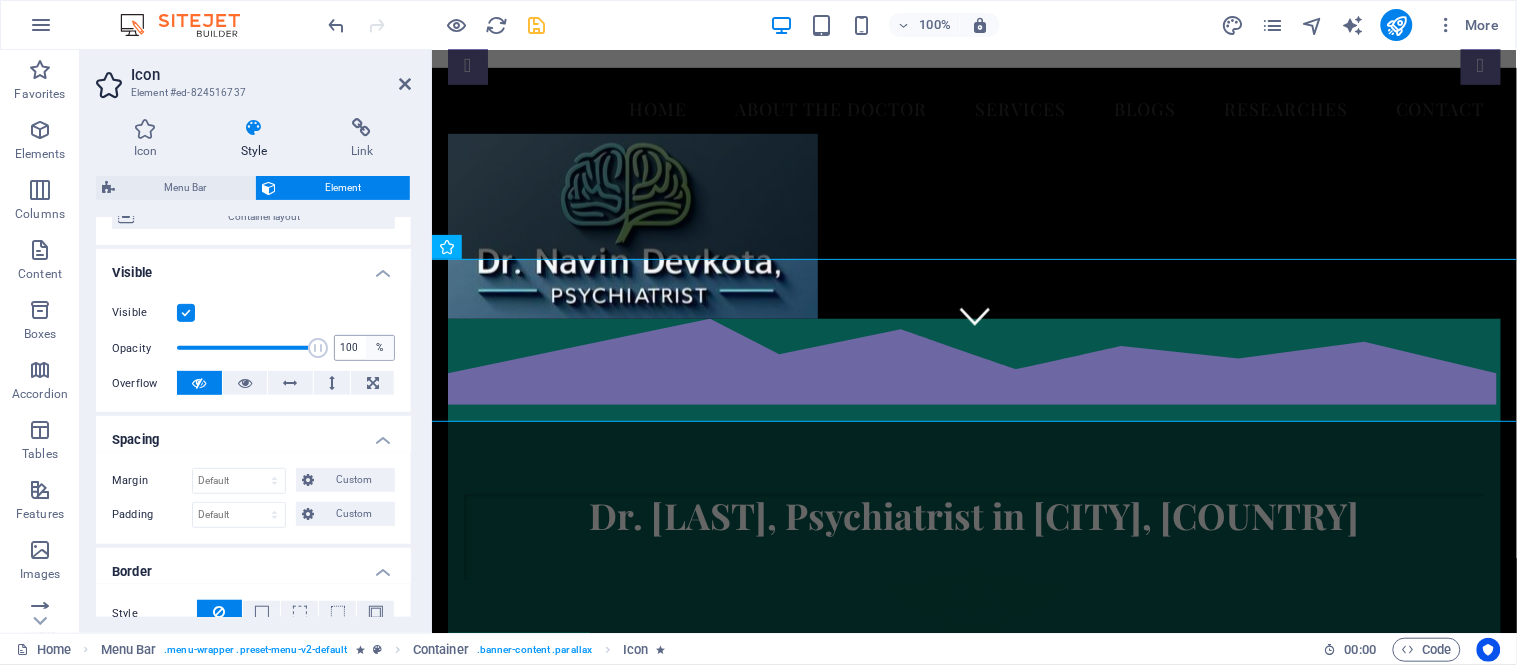 drag, startPoint x: 177, startPoint y: 345, endPoint x: 390, endPoint y: 335, distance: 213.23462 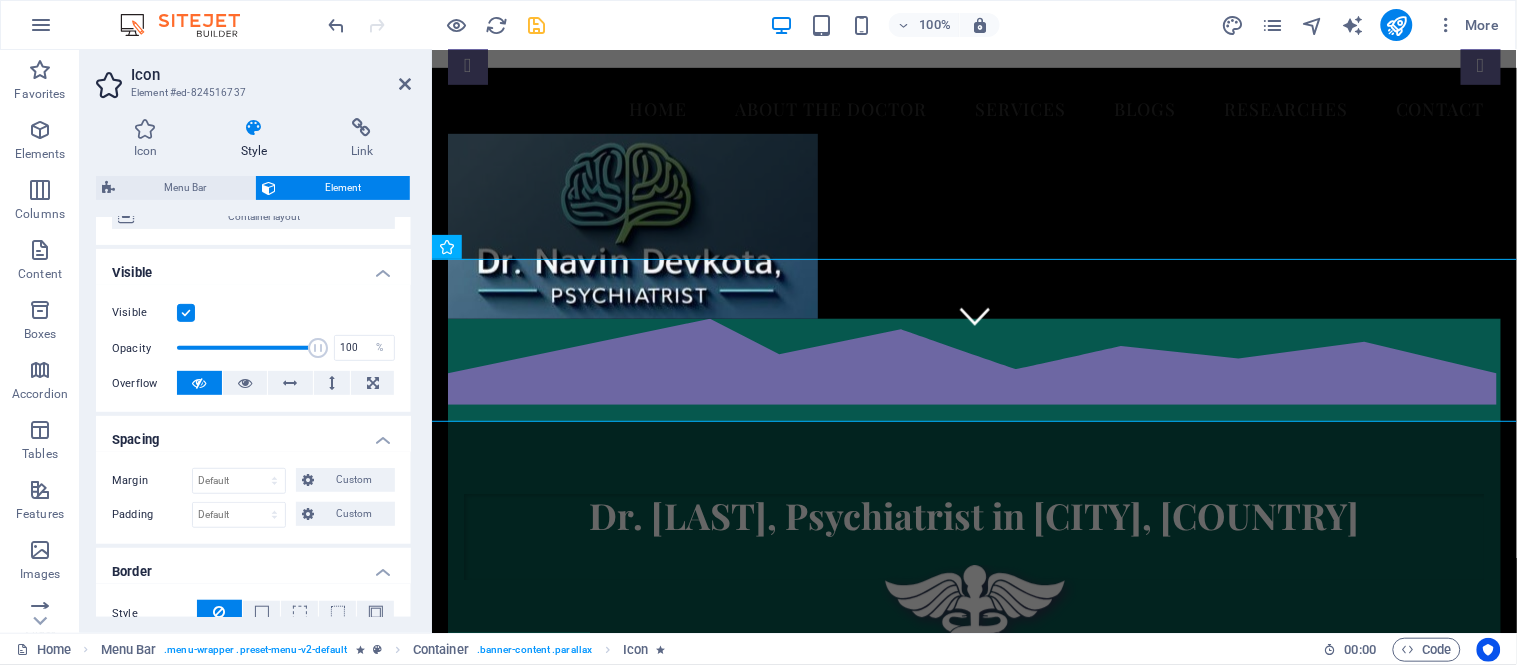 click at bounding box center [186, 313] 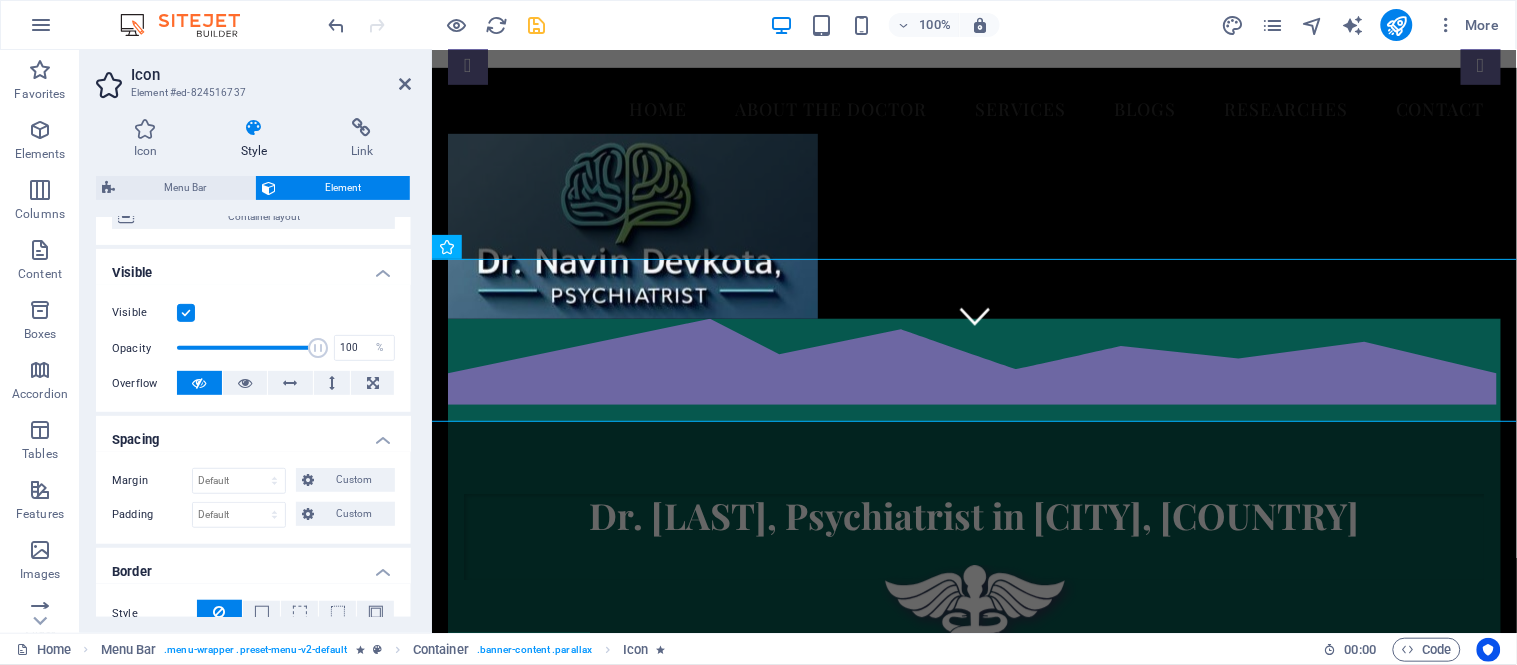 click on "Visible" at bounding box center [0, 0] 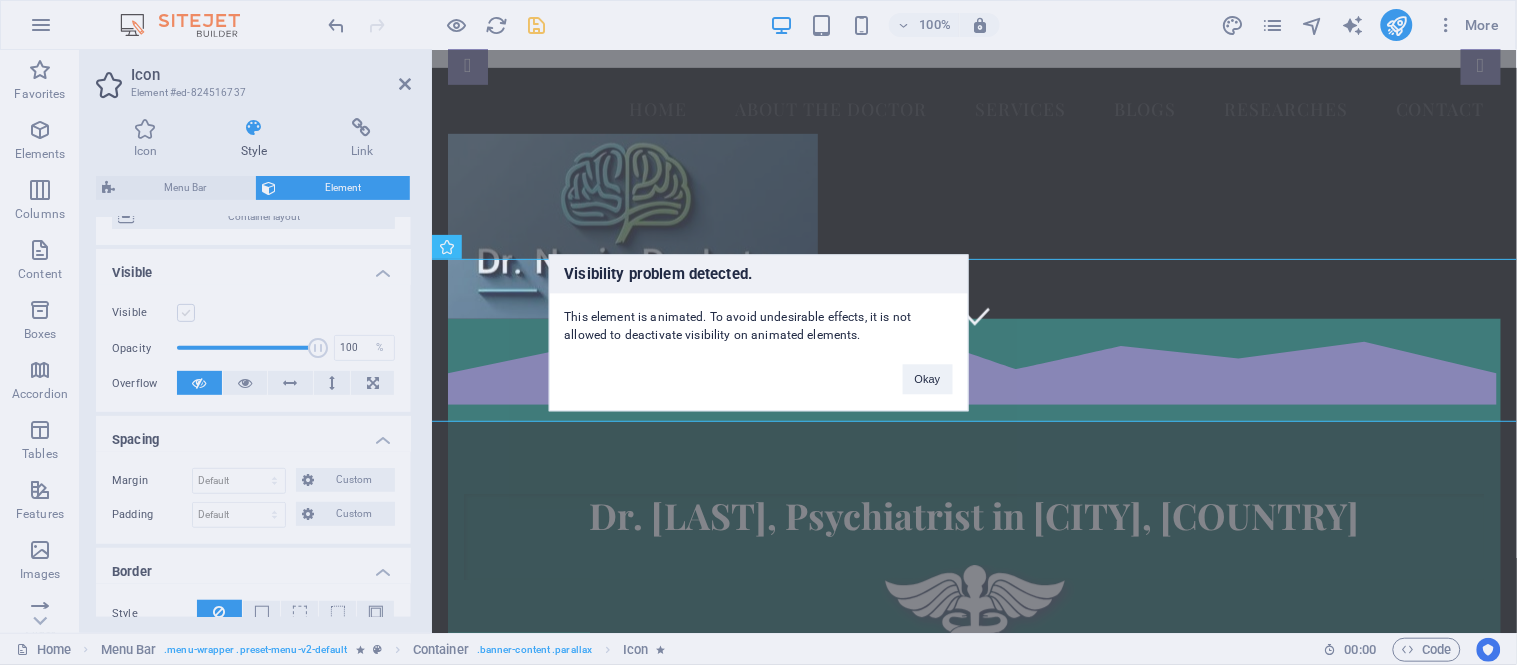click on "Visibility problem detected. This element is animated. To avoid undesirable effects, it is not allowed to deactivate visibility on animated elements. Okay" at bounding box center (758, 332) 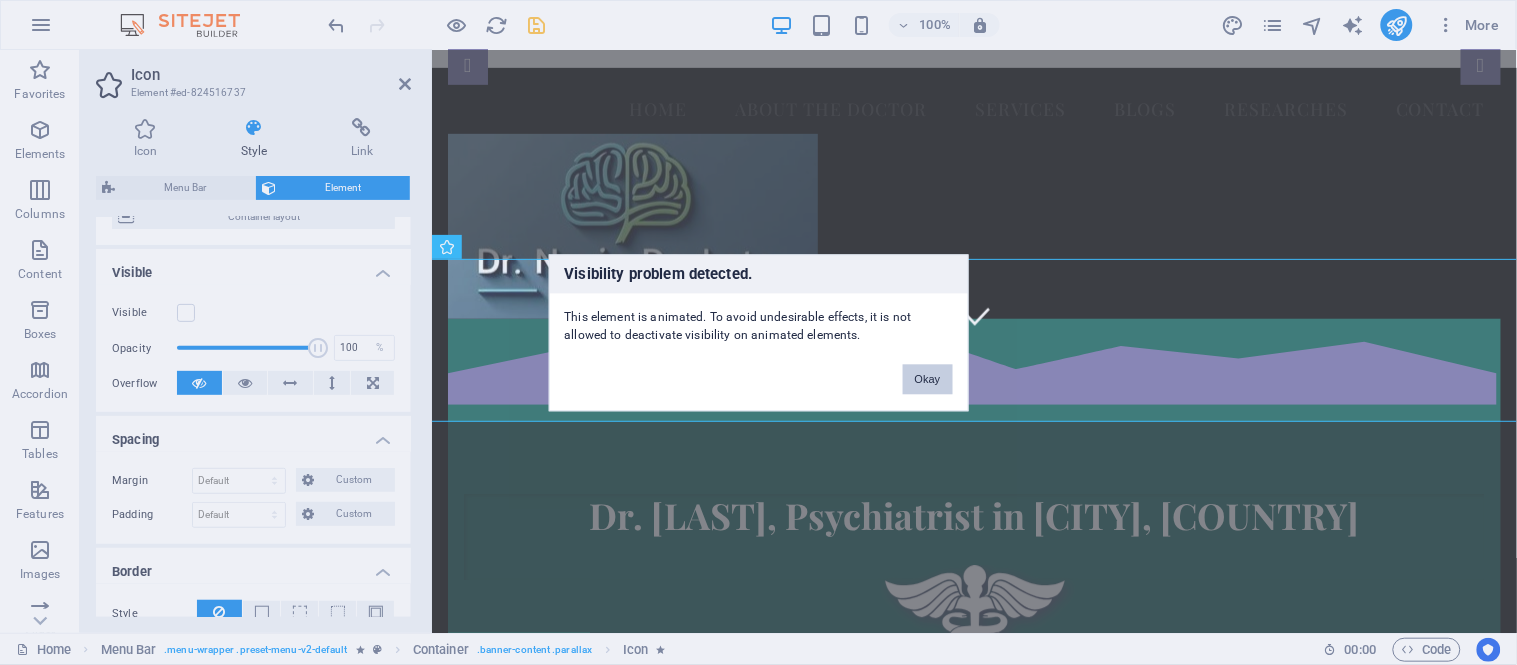 click on "Okay" at bounding box center [928, 379] 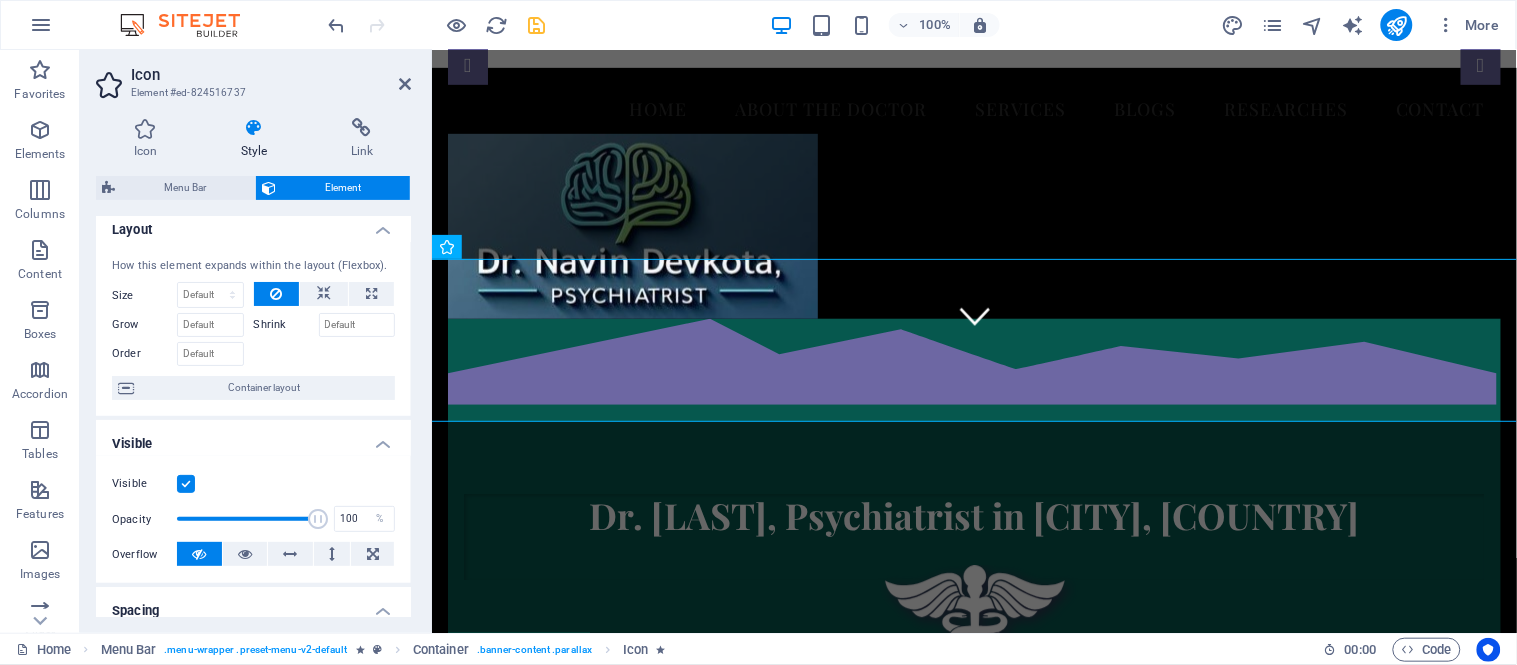 scroll, scrollTop: 0, scrollLeft: 0, axis: both 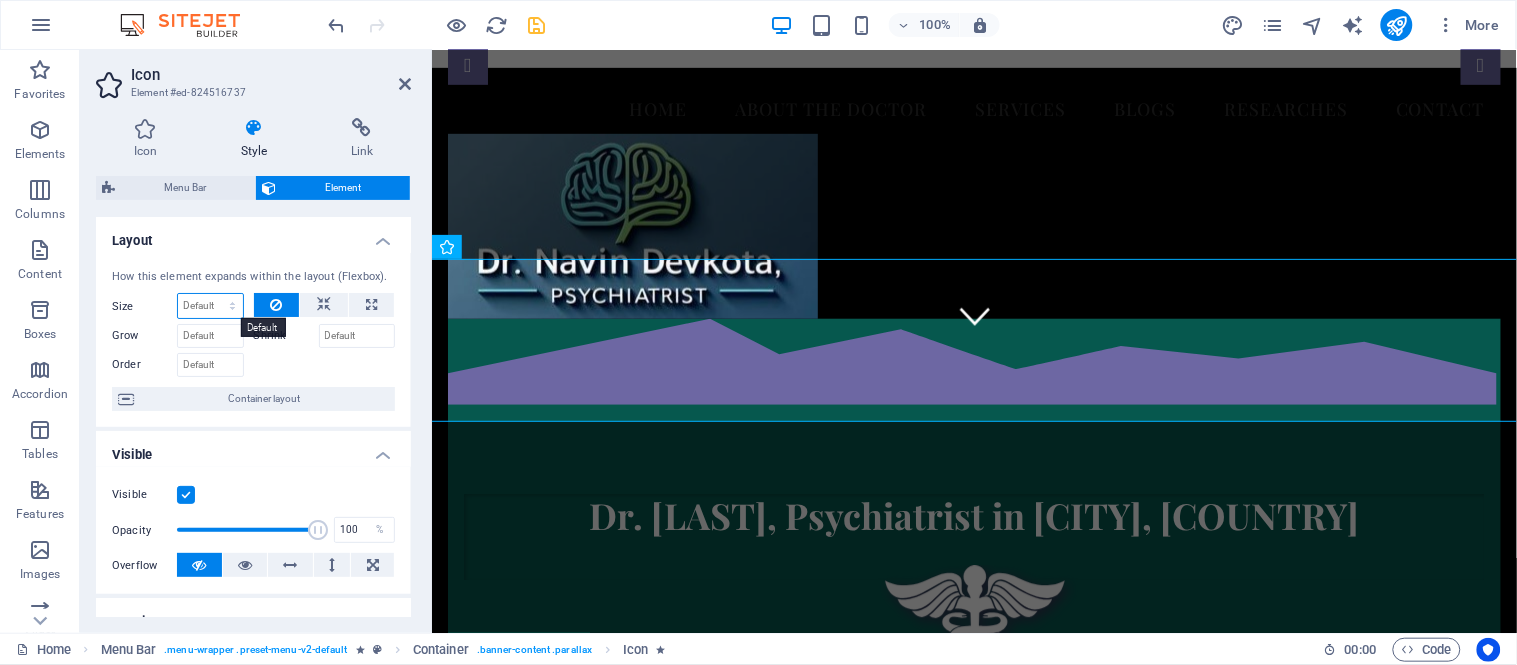 click on "Default auto px % 1/1 1/2 1/3 1/4 1/5 1/6 1/7 1/8 1/9 1/10" at bounding box center [210, 306] 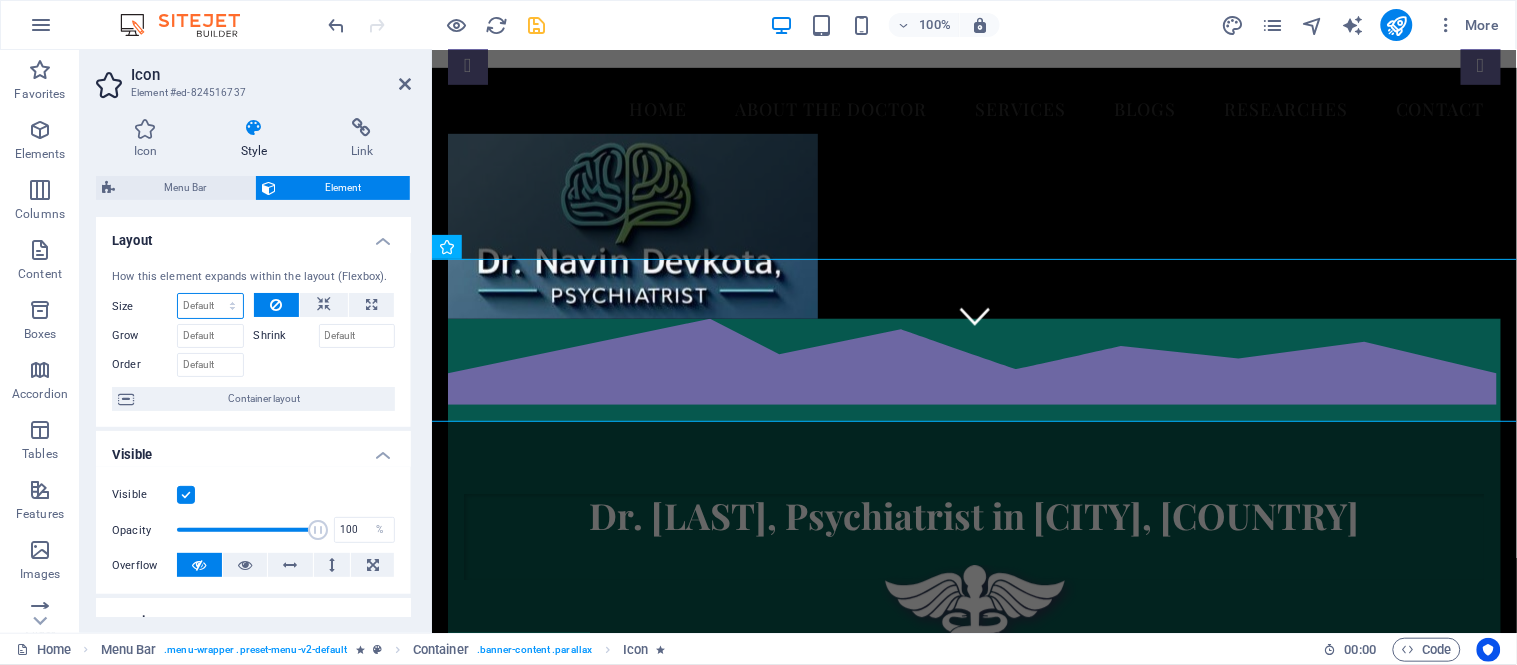 click on "Default auto px % 1/1 1/2 1/3 1/4 1/5 1/6 1/7 1/8 1/9 1/10" at bounding box center (210, 306) 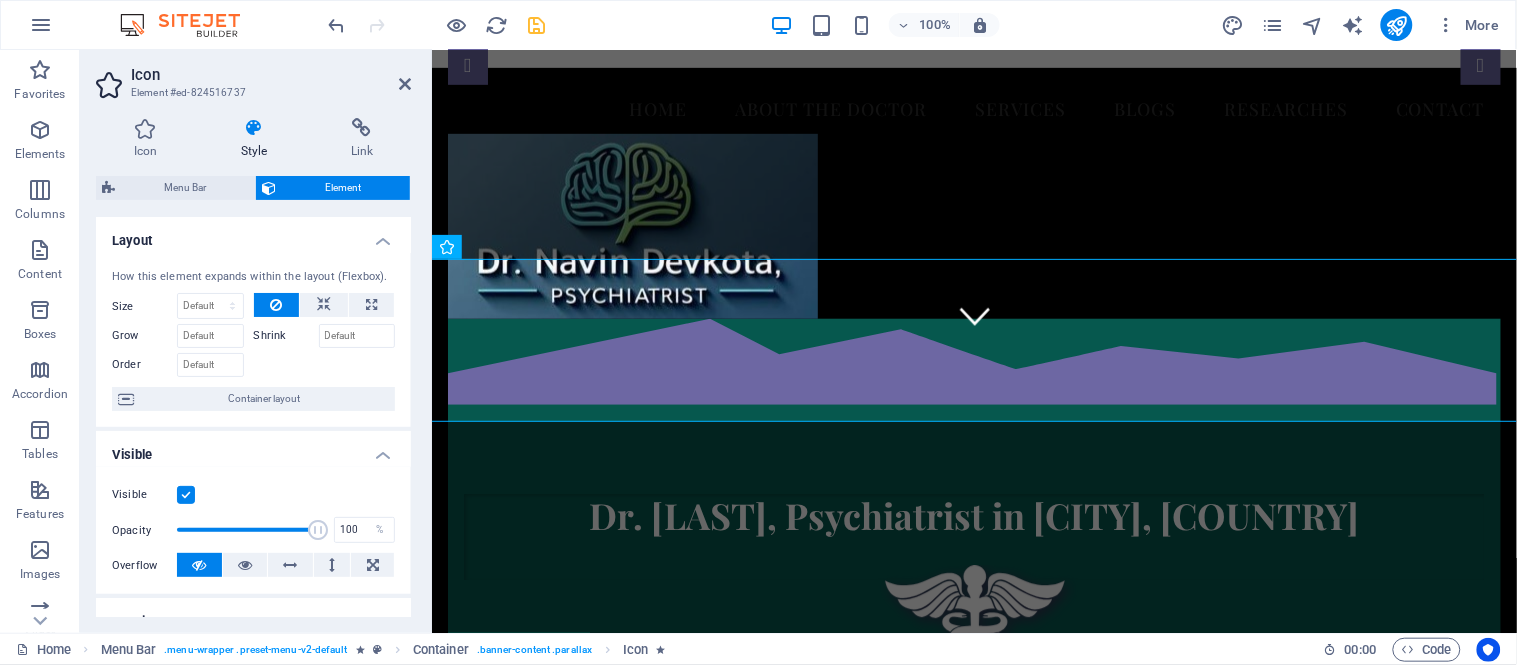 click on "Shrink" at bounding box center [286, 336] 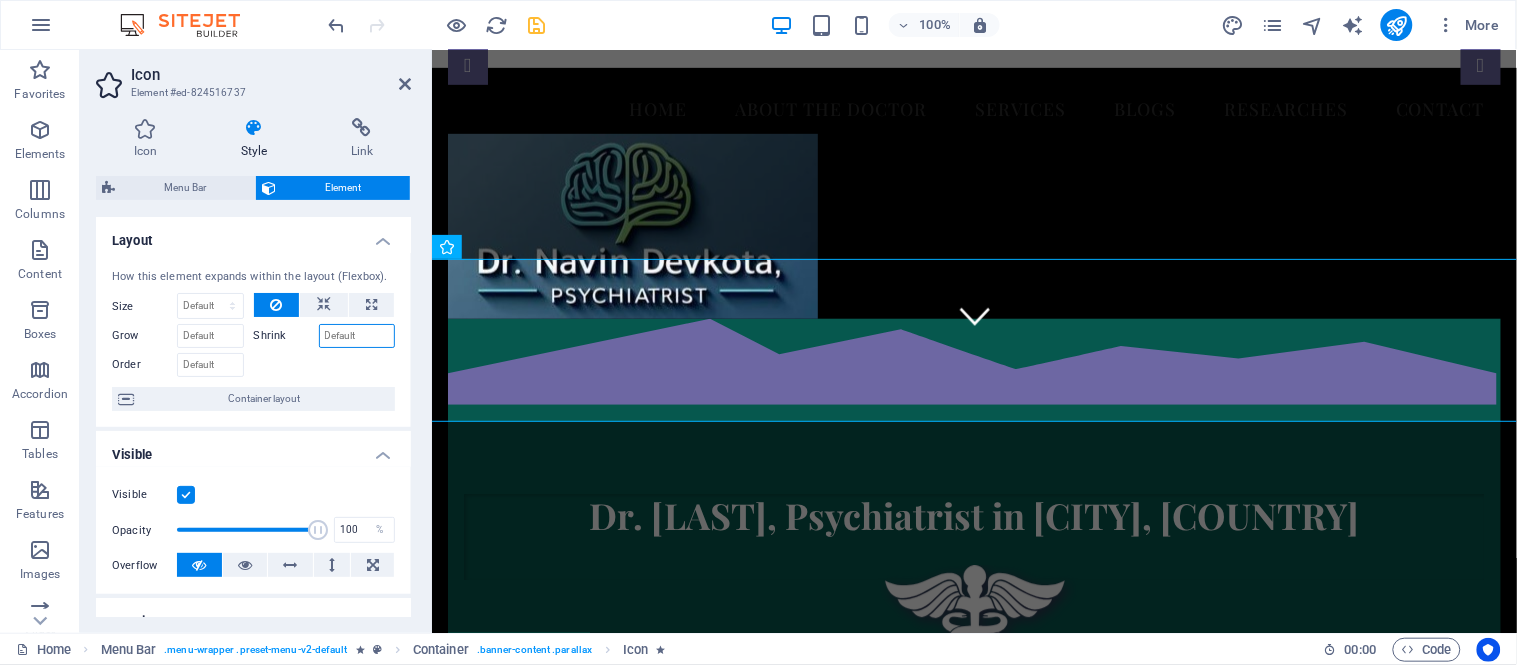 click on "Shrink" at bounding box center [357, 336] 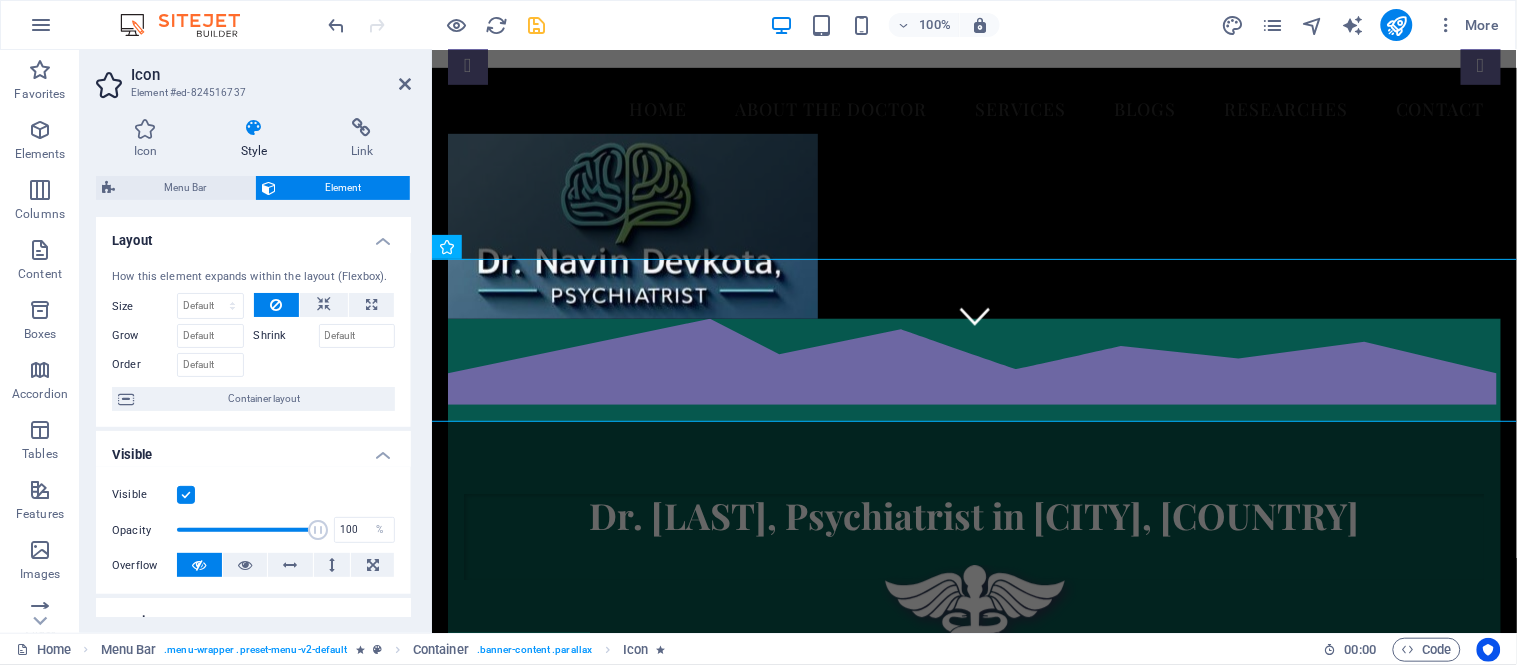 click on "Shrink" at bounding box center [286, 336] 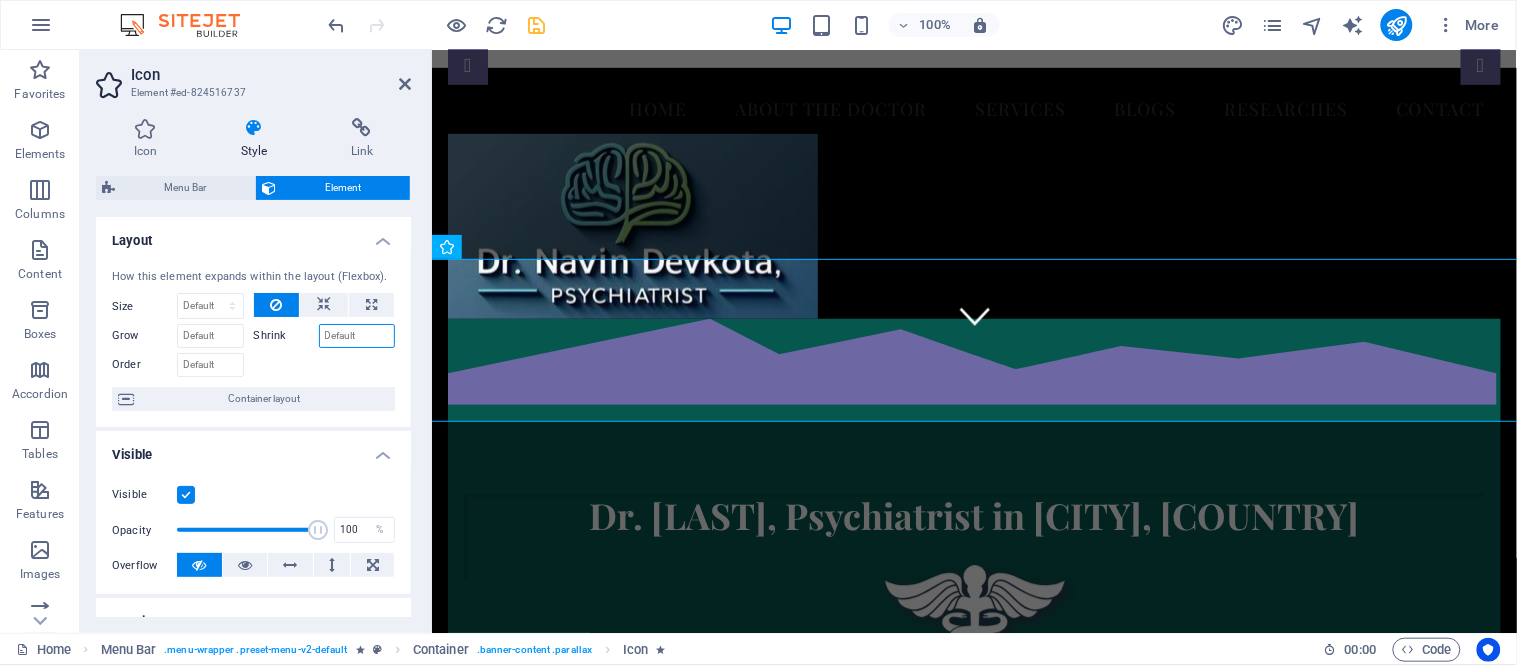 click on "Shrink" at bounding box center [357, 336] 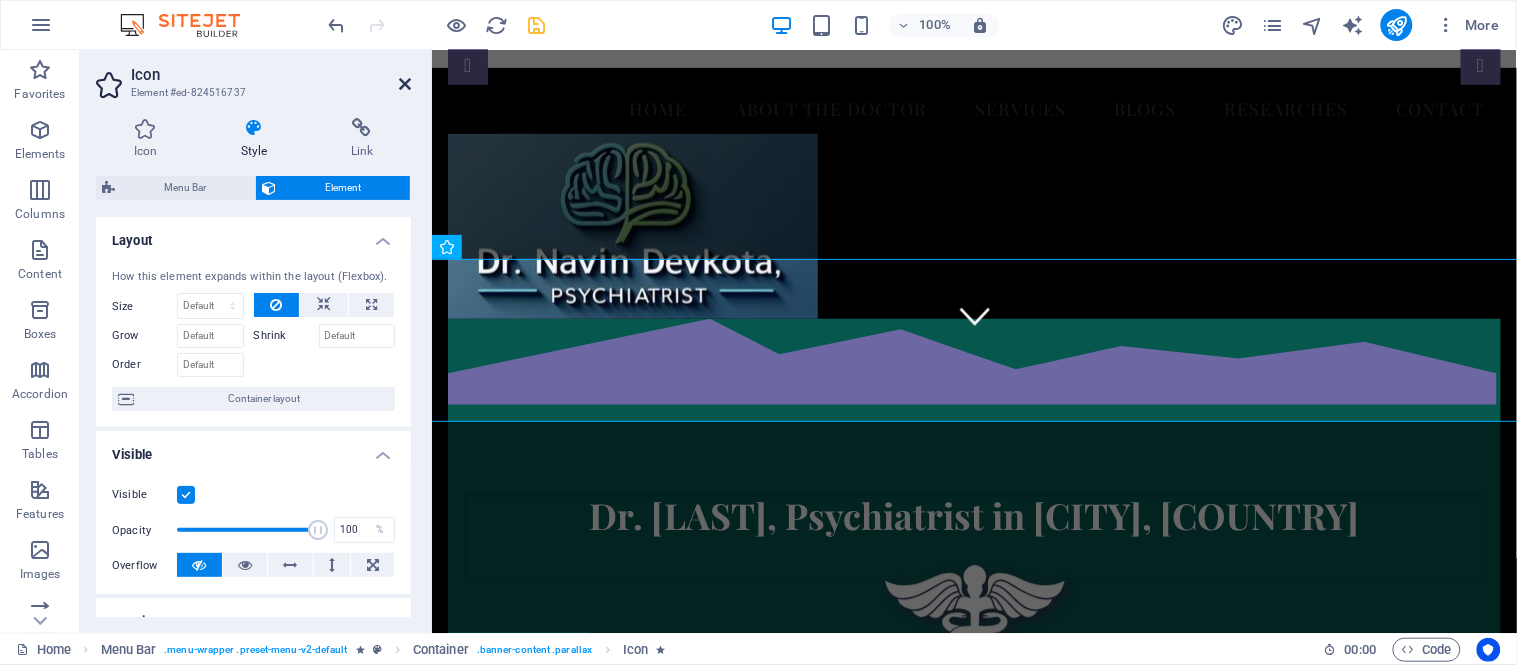 click at bounding box center [405, 84] 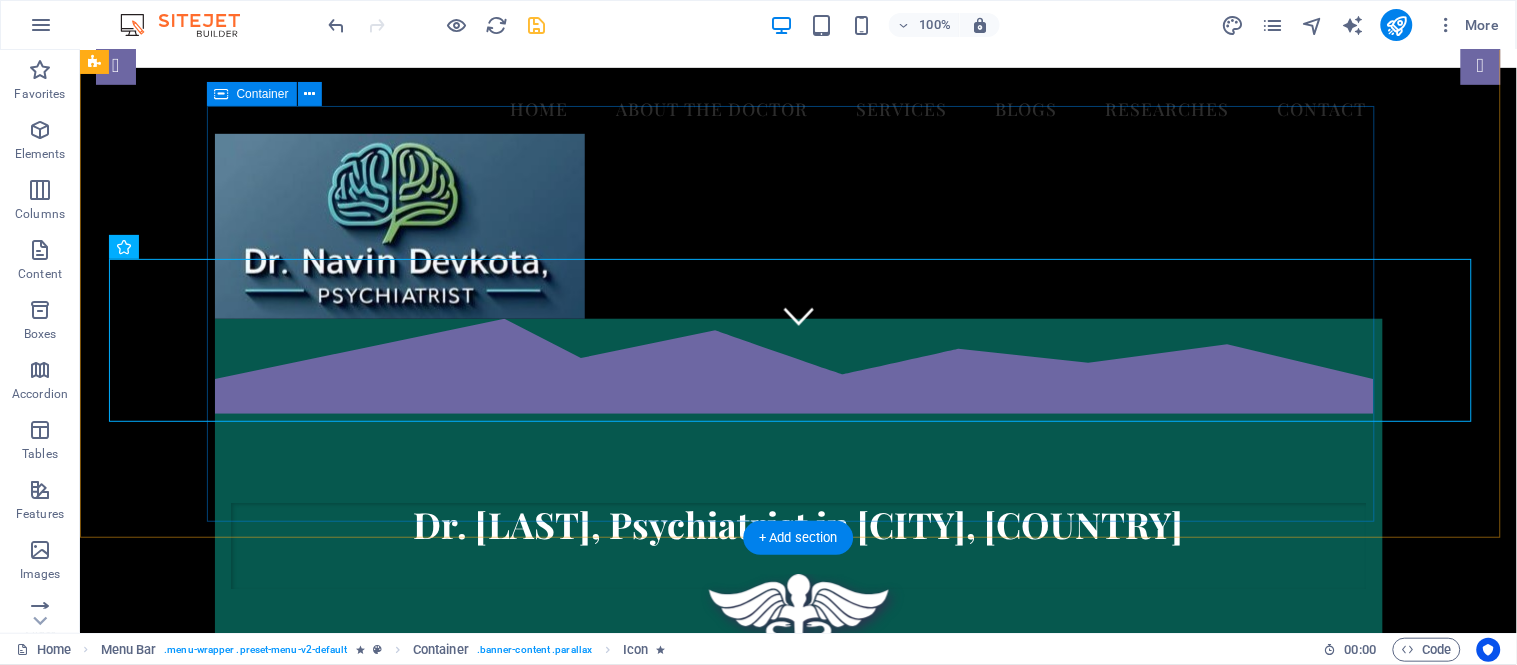 click on "Dr. [LAST], Psychiatrist in [CITY], [COUNTRY] We take care of your mental health!" at bounding box center (798, 582) 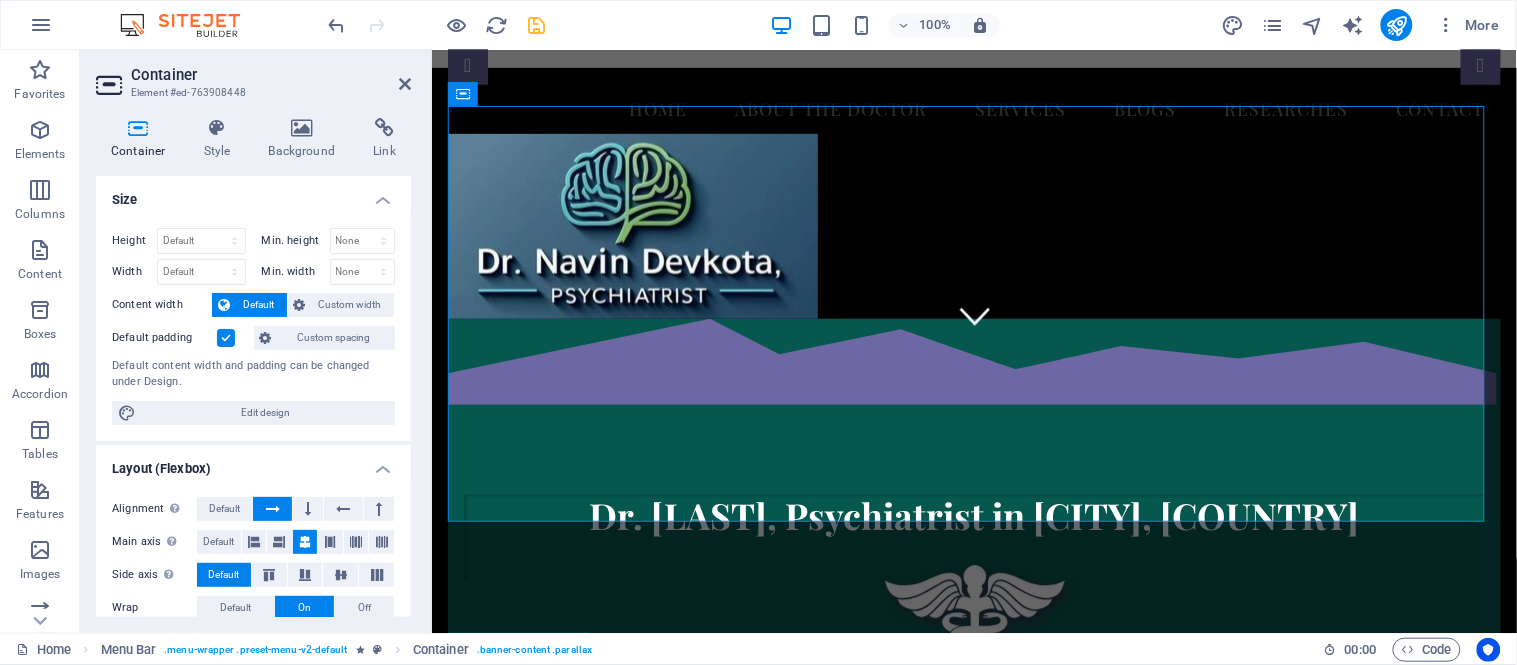 click at bounding box center (226, 338) 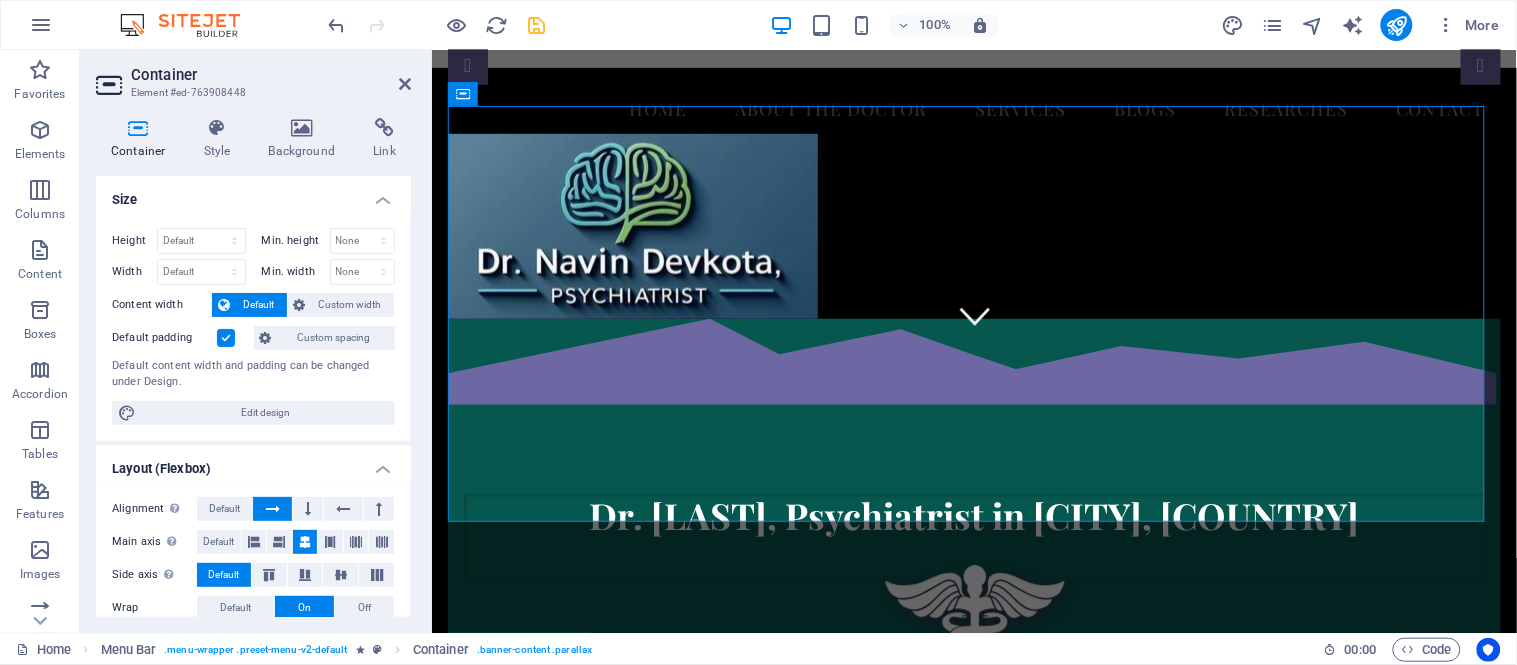 click on "Default padding" at bounding box center [0, 0] 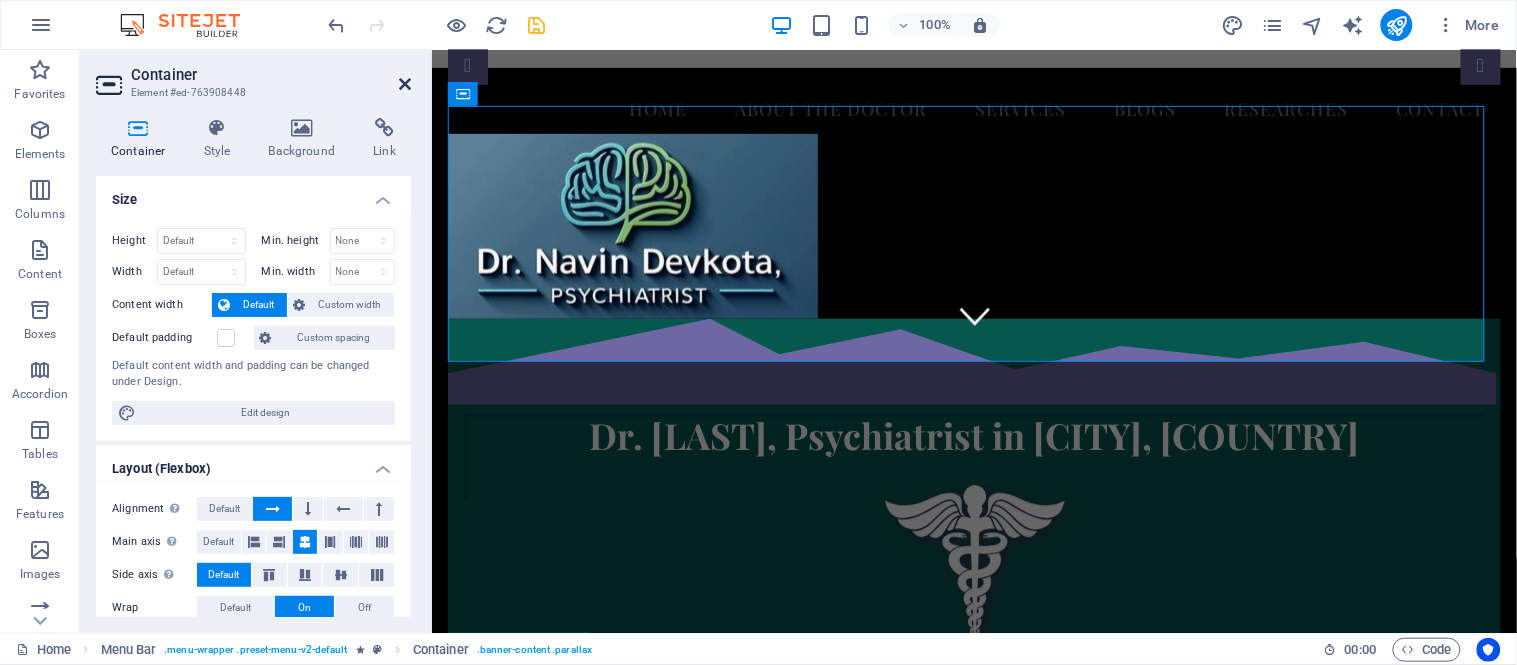 click at bounding box center (405, 84) 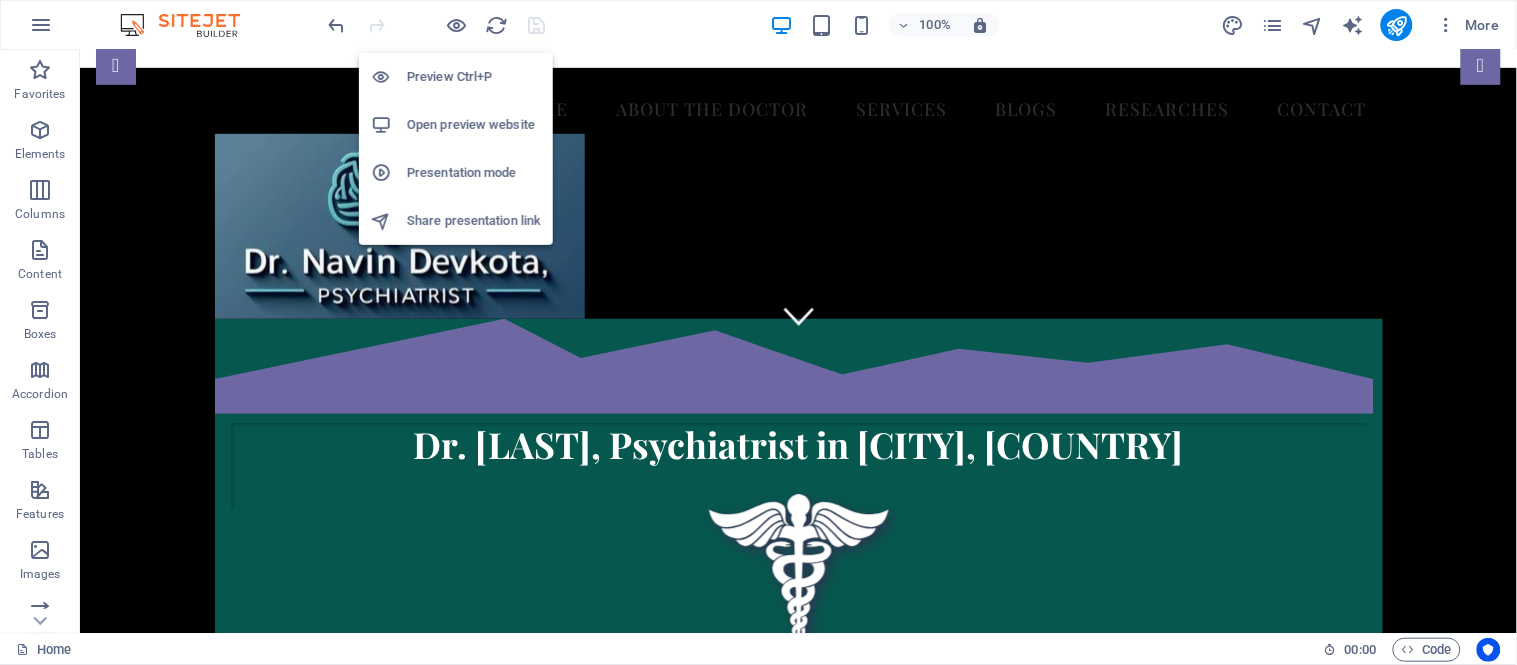 click on "Open preview website" at bounding box center (474, 125) 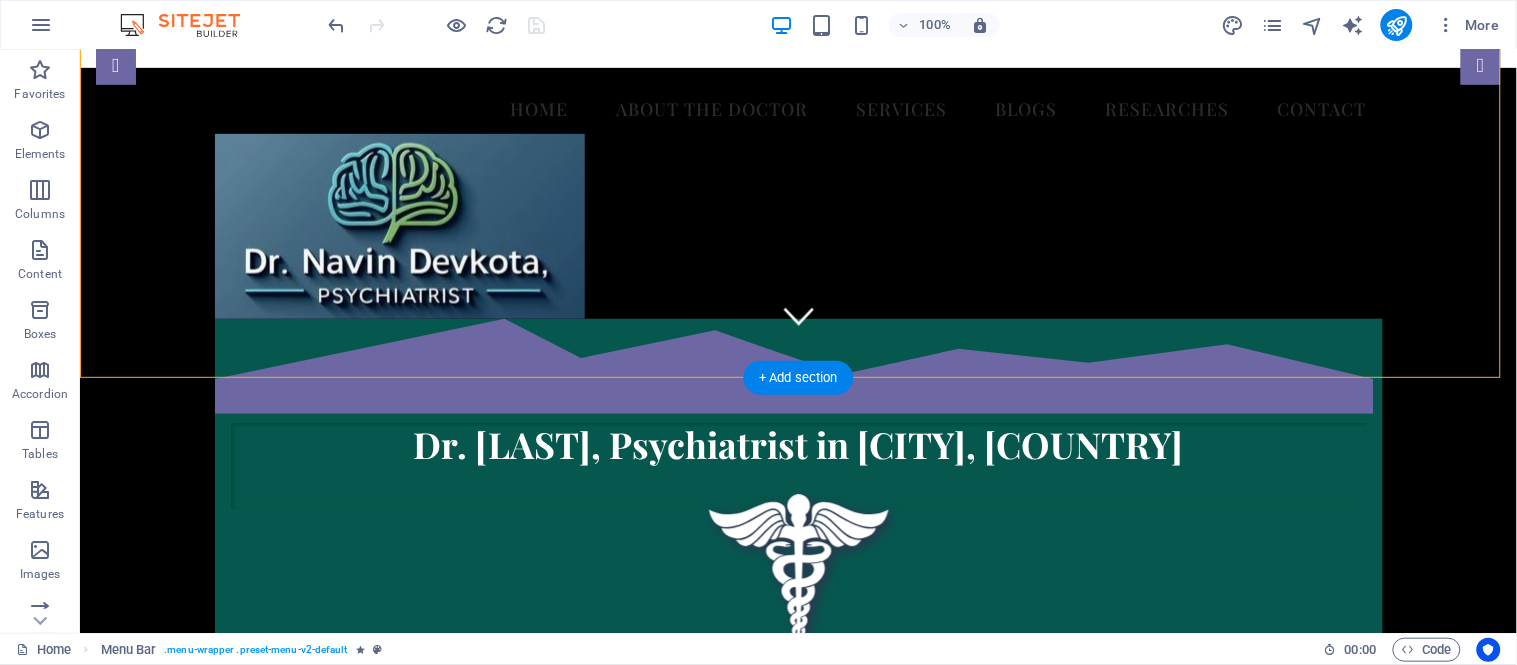 drag, startPoint x: 372, startPoint y: 197, endPoint x: 344, endPoint y: 146, distance: 58.18075 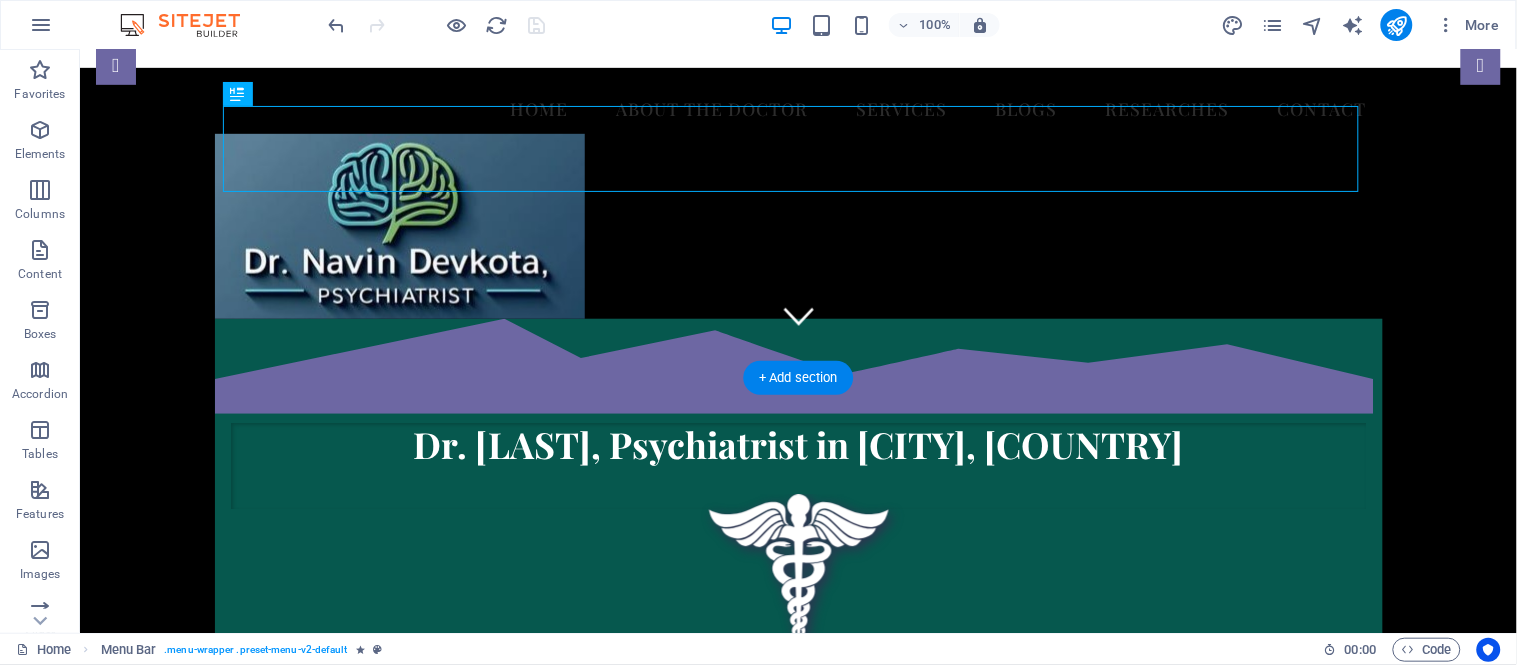 click on "Dr. [LAST], Psychiatrist in [CITY], [COUNTRY]" at bounding box center (798, 465) 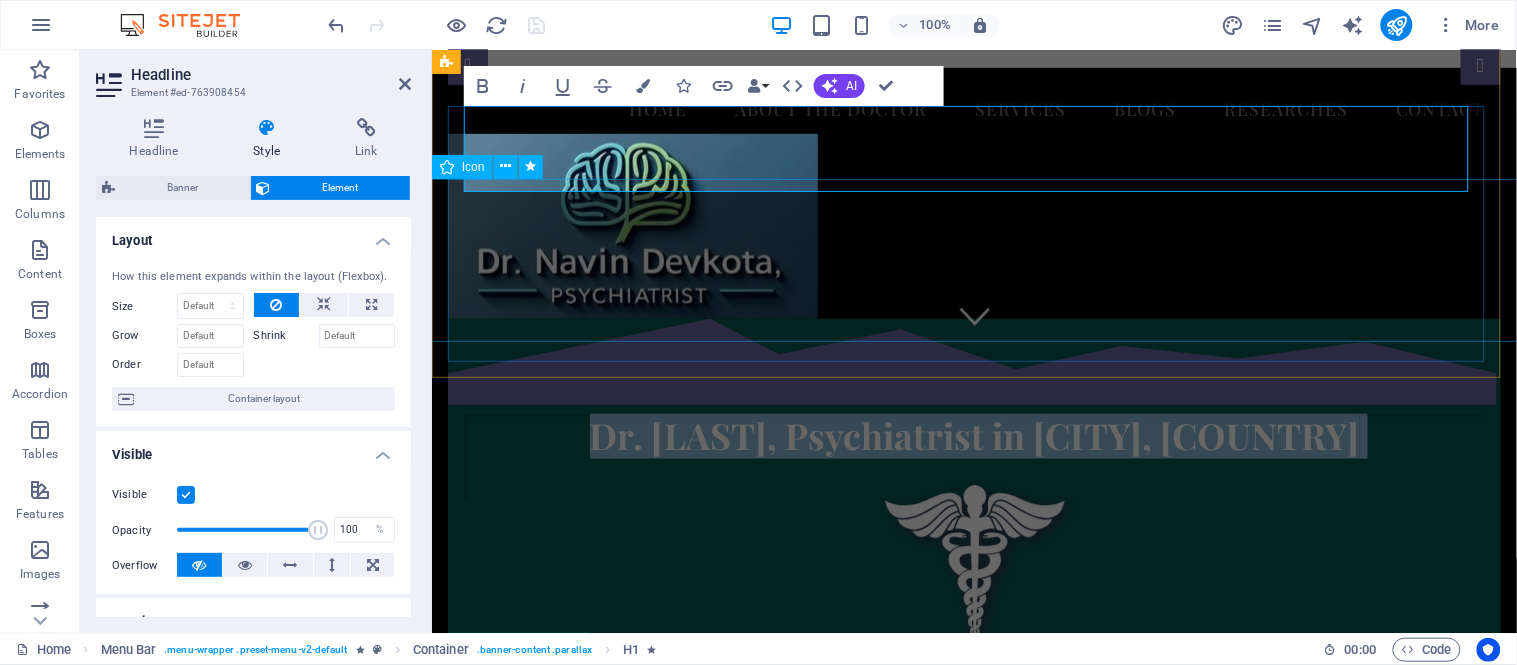click at bounding box center [973, 571] 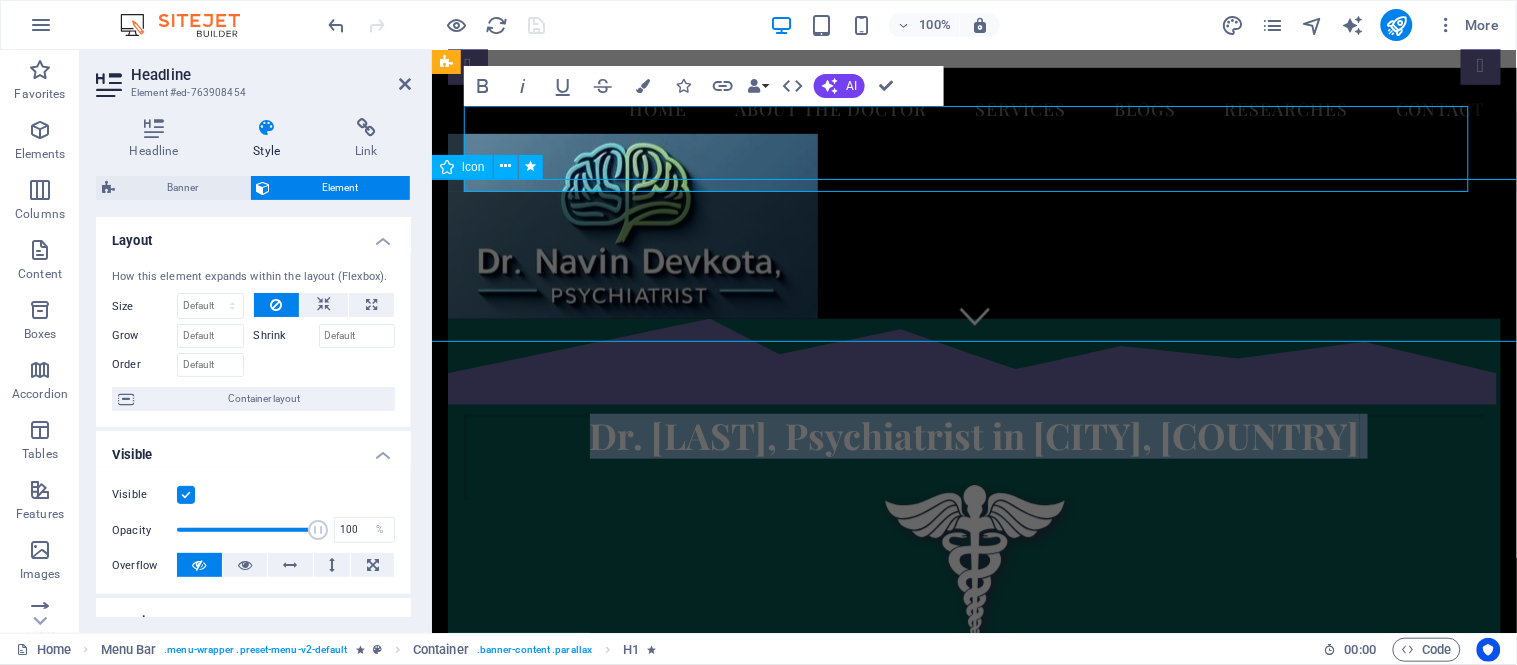 click at bounding box center [973, 571] 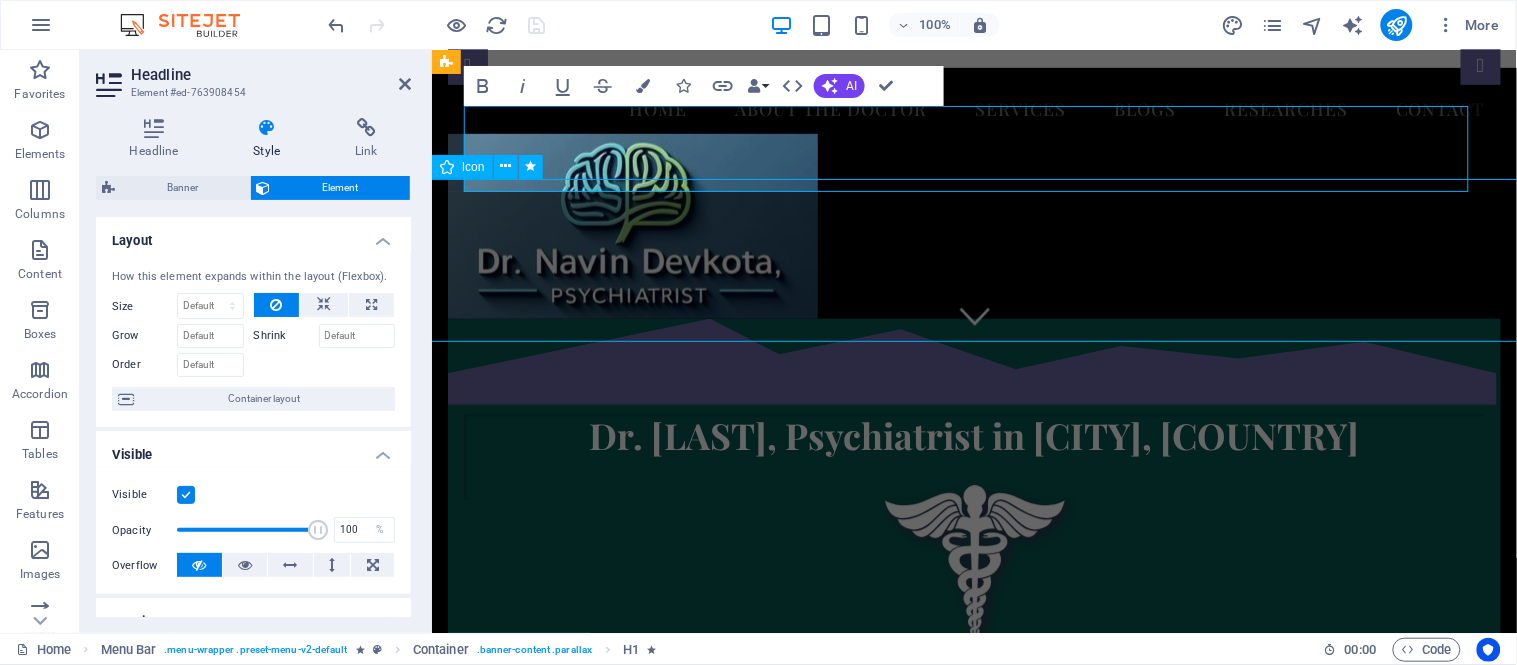 select on "fade" 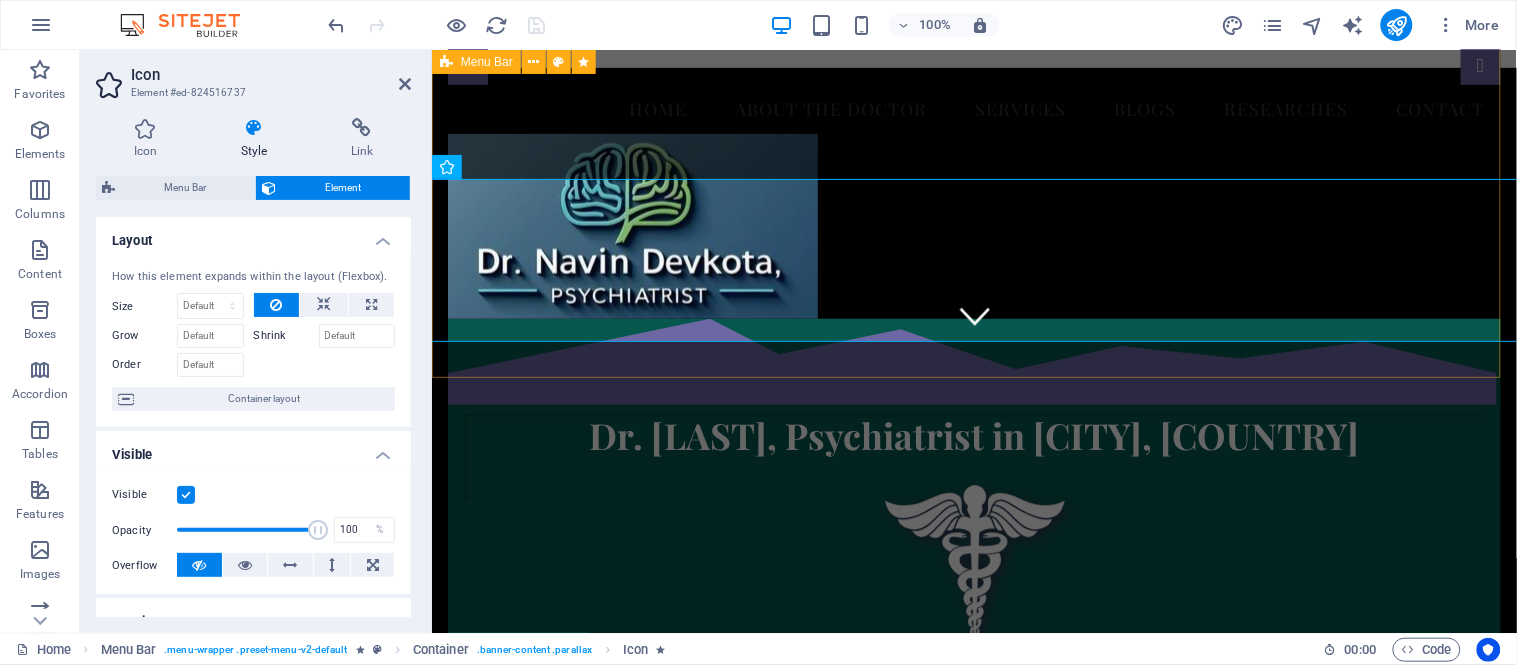 click on "Home About the doctor Services Blogs Researches Contact Dr. [LAST], Psychiatrist in [CITY], [COUNTRY] We take care of your mental health!" at bounding box center (973, 380) 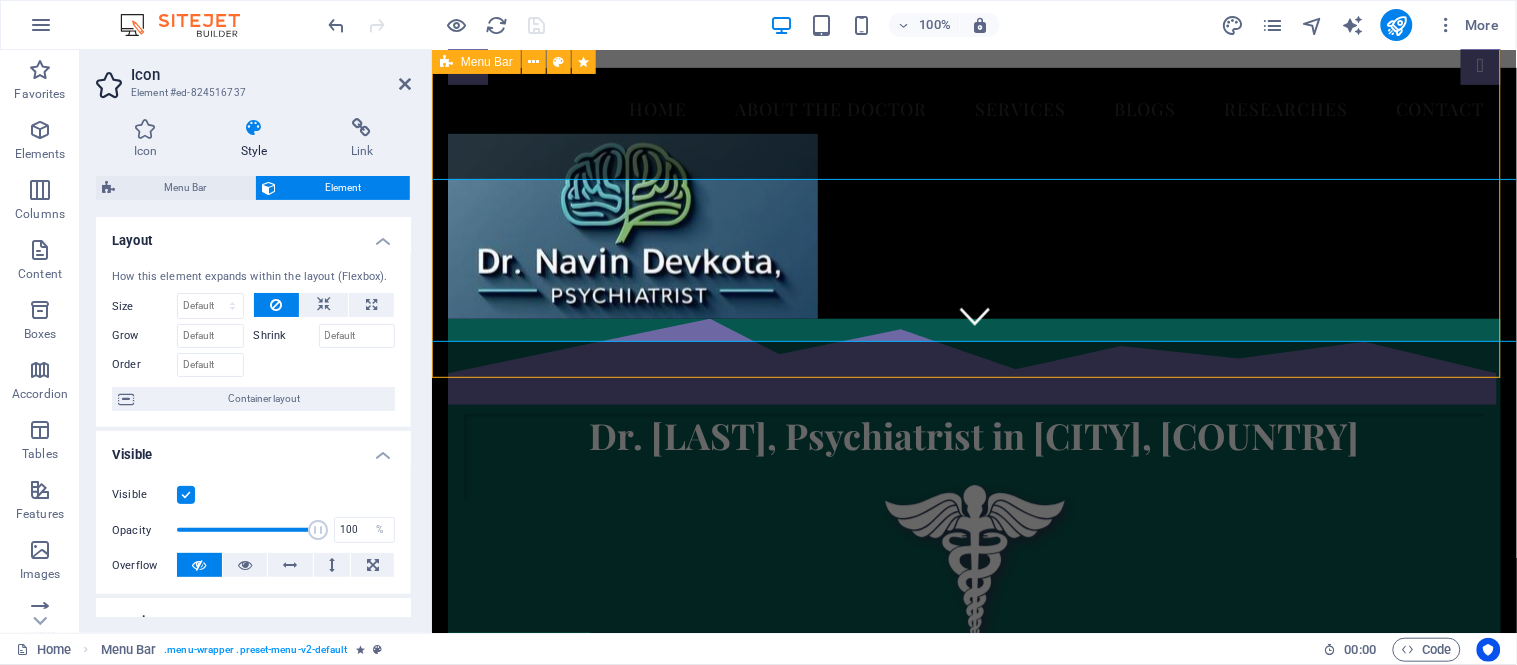 click on "Home About the doctor Services Blogs Researches Contact Dr. [LAST], Psychiatrist in [CITY], [COUNTRY] We take care of your mental health!" at bounding box center [973, 380] 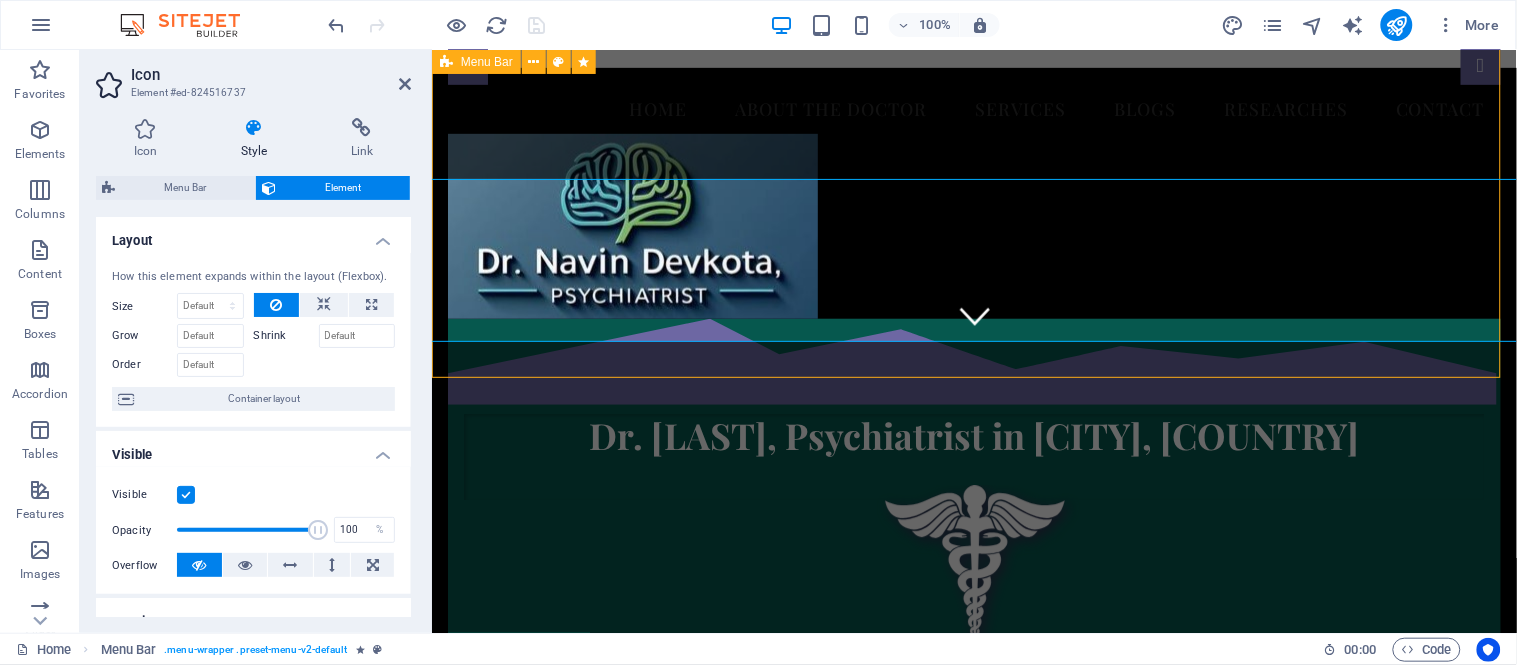 select on "pulse" 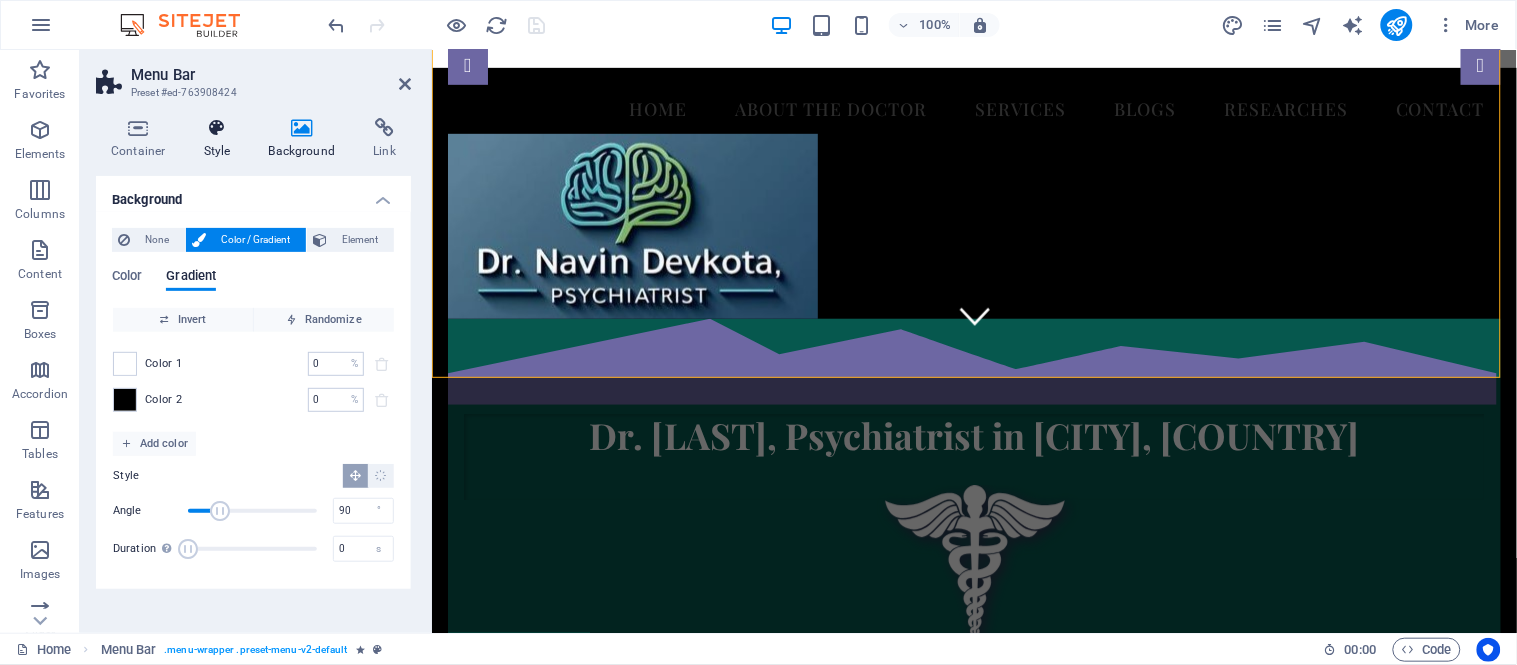 click on "Style" at bounding box center (221, 139) 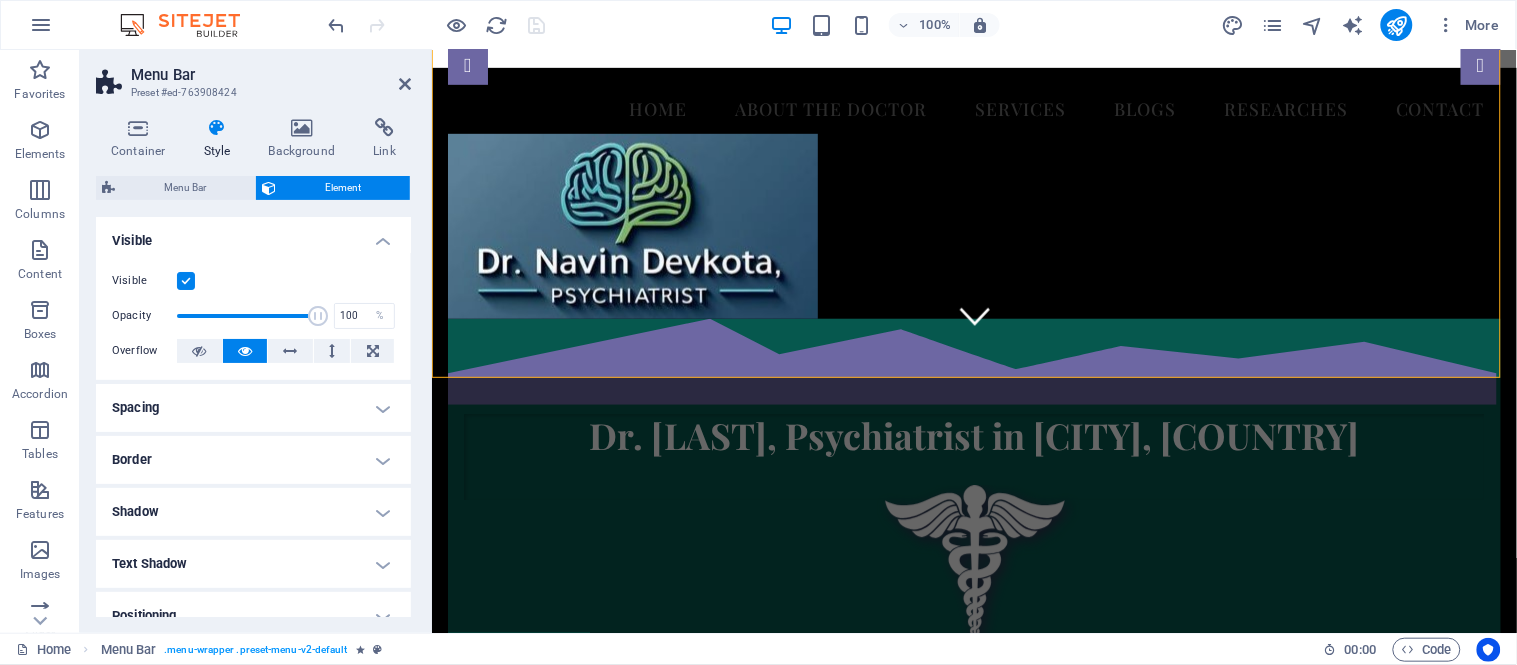 click at bounding box center [186, 281] 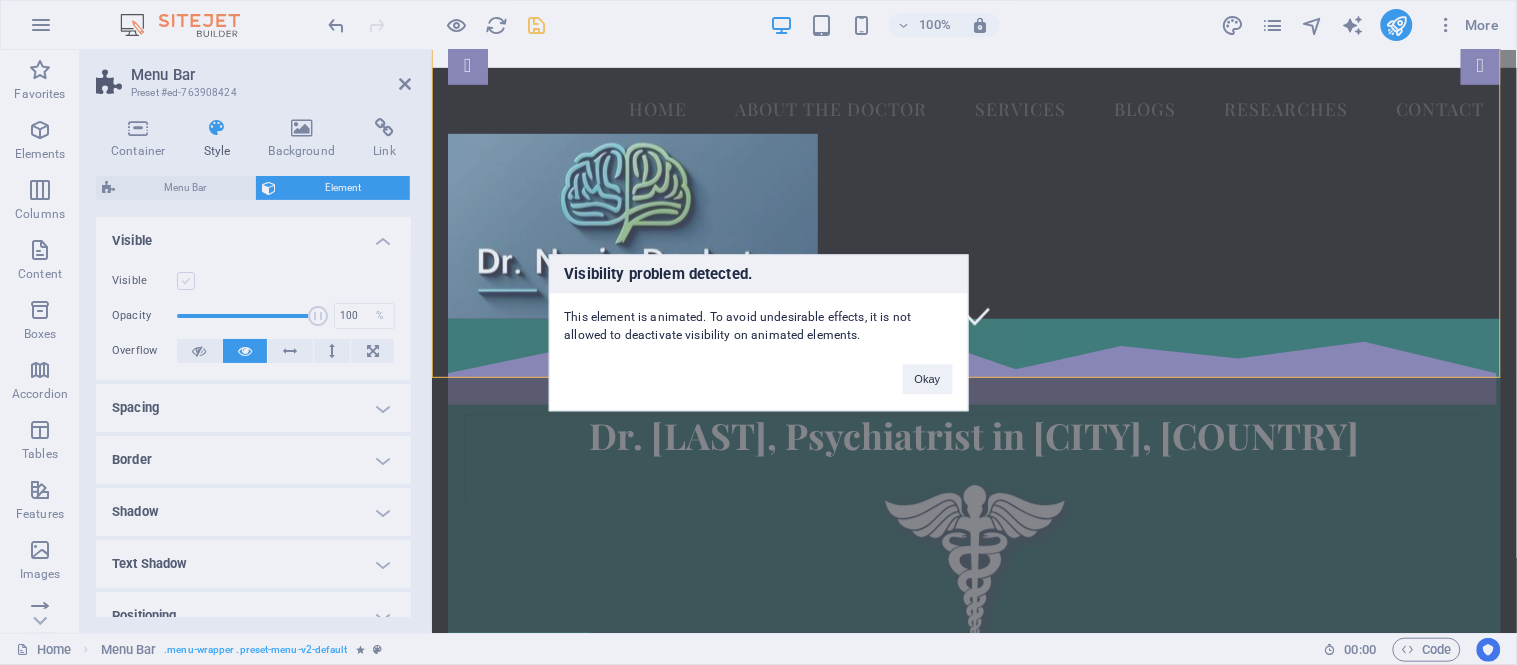 click on "Visibility problem detected. This element is animated. To avoid undesirable effects, it is not allowed to deactivate visibility on animated elements. Okay" at bounding box center [758, 332] 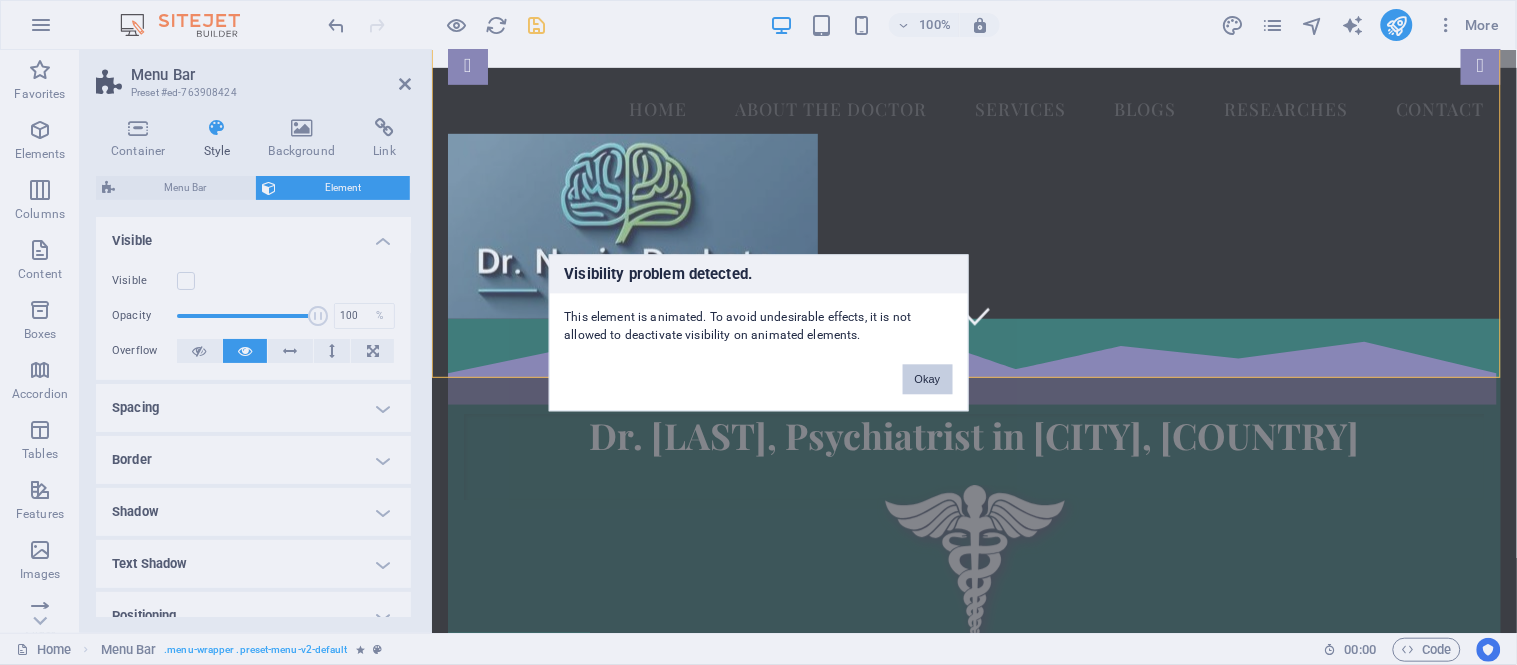 click on "Okay" at bounding box center [928, 379] 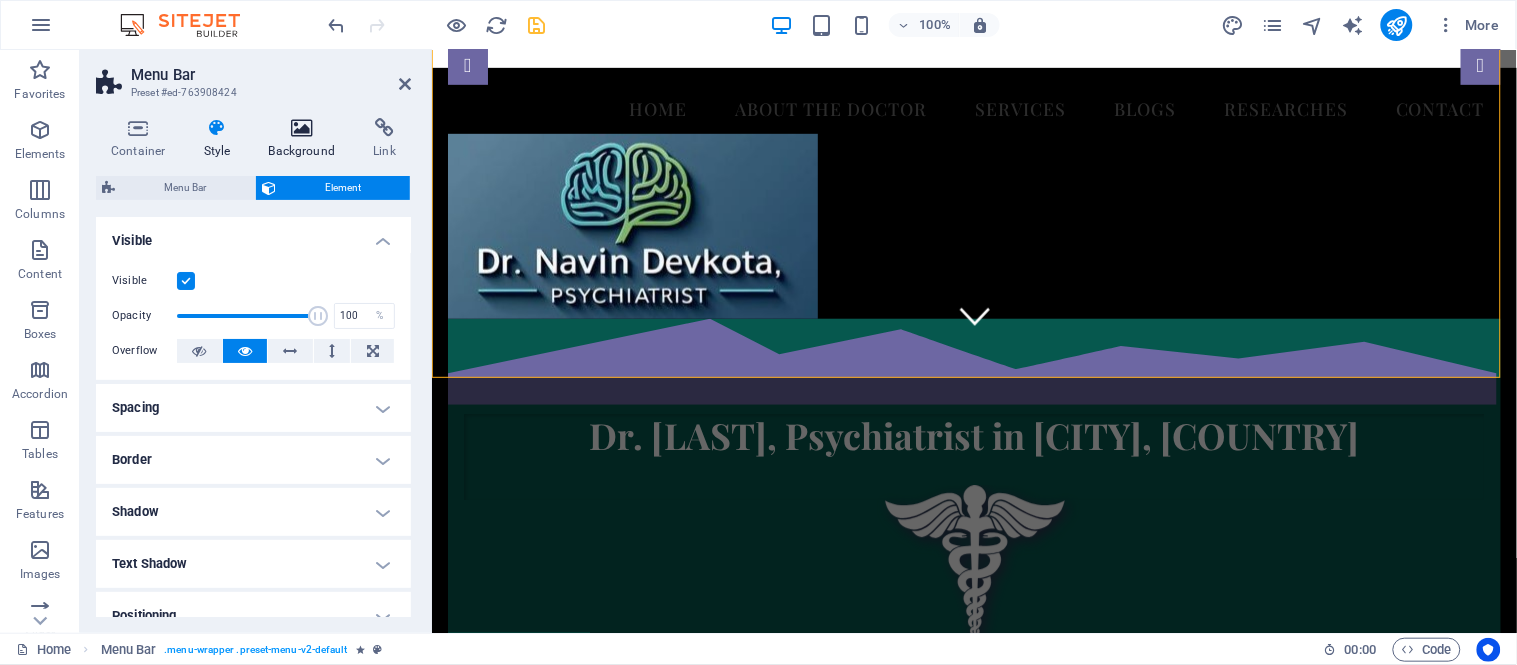 click on "Background" at bounding box center [306, 139] 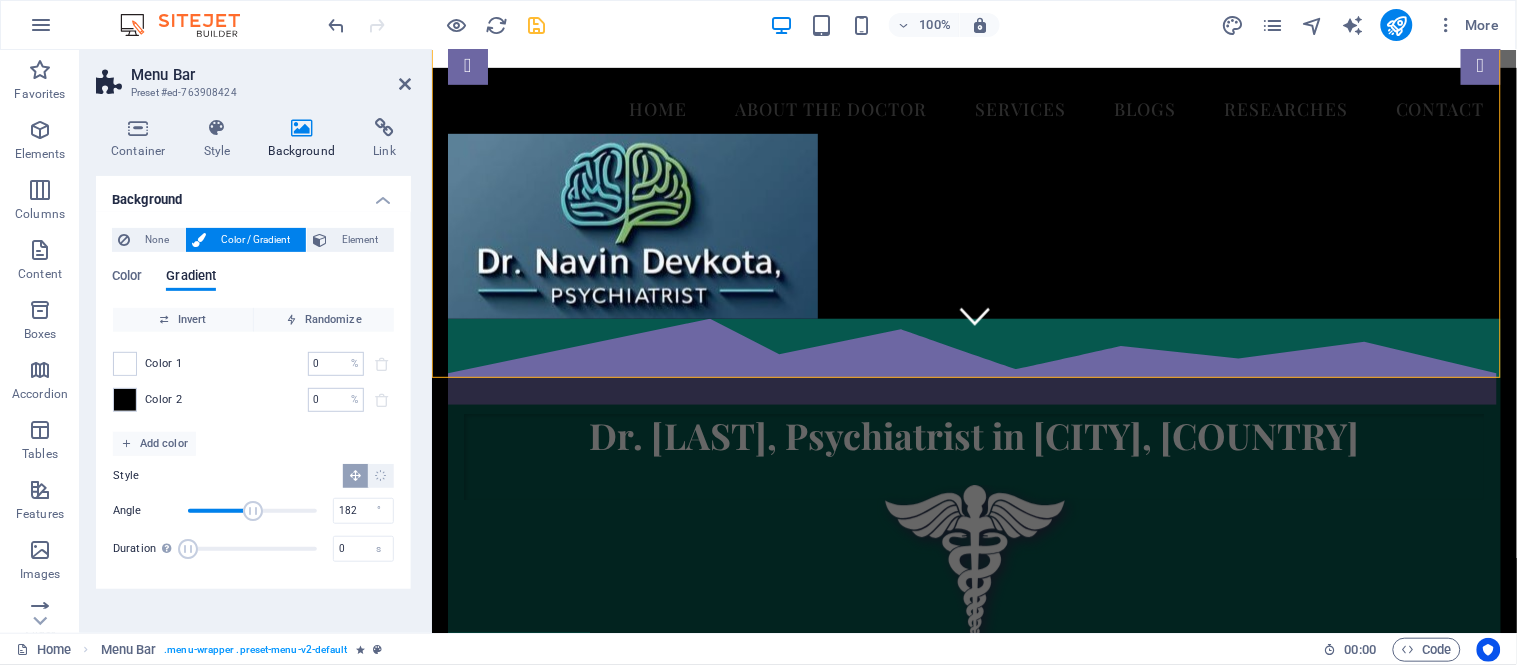 click at bounding box center (252, 511) 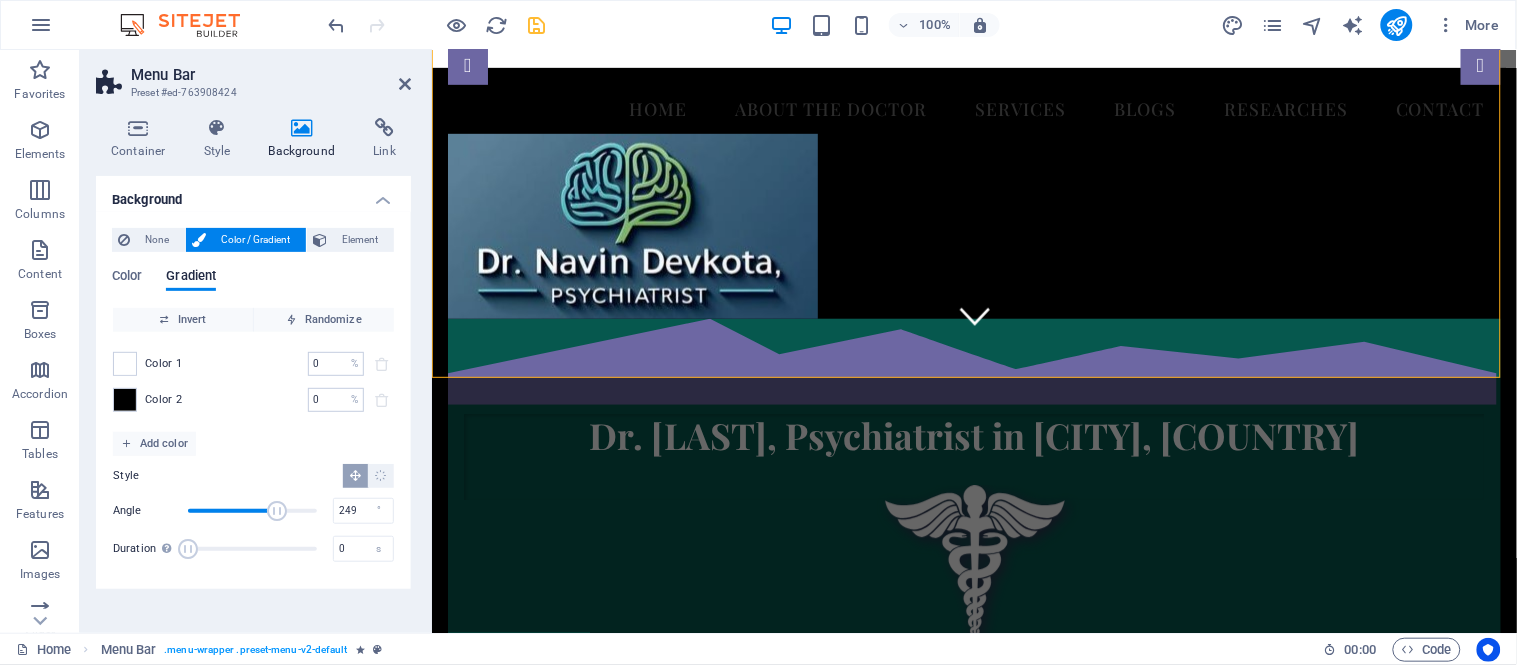 click at bounding box center (252, 511) 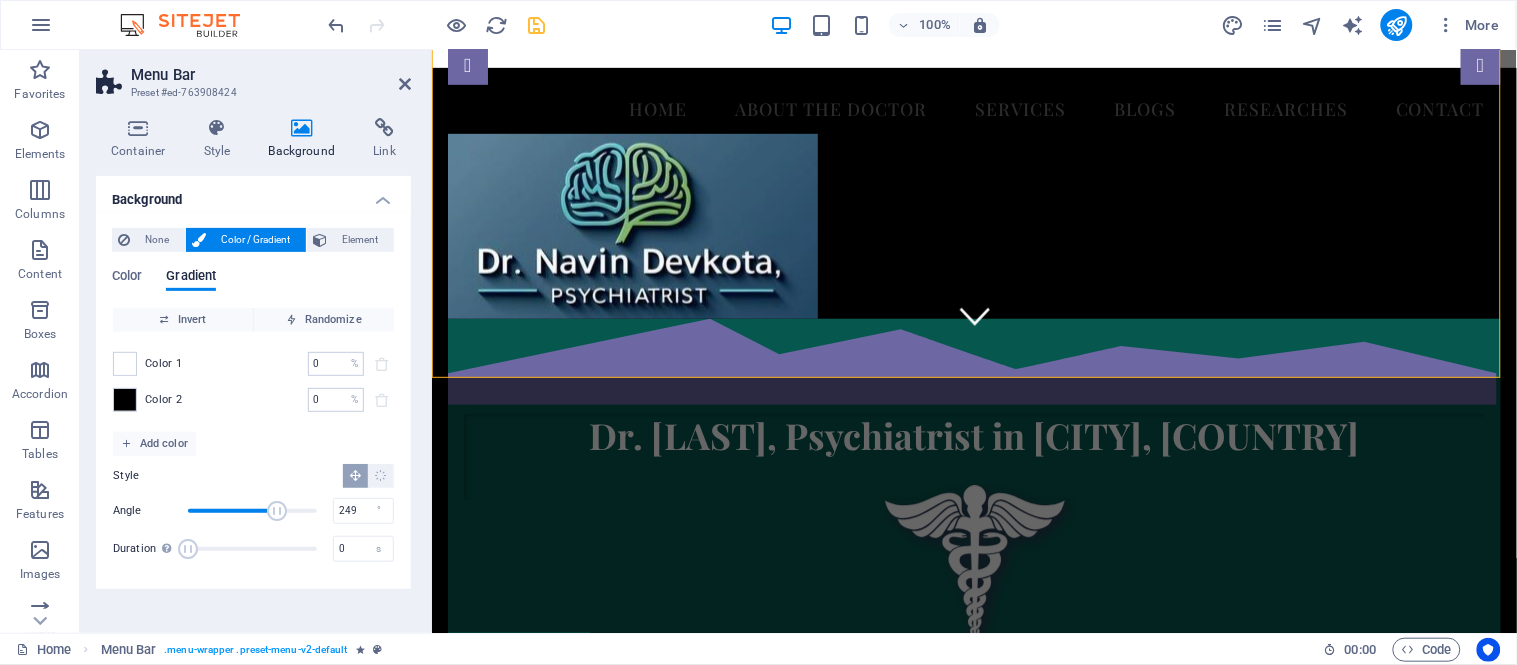 type on "53" 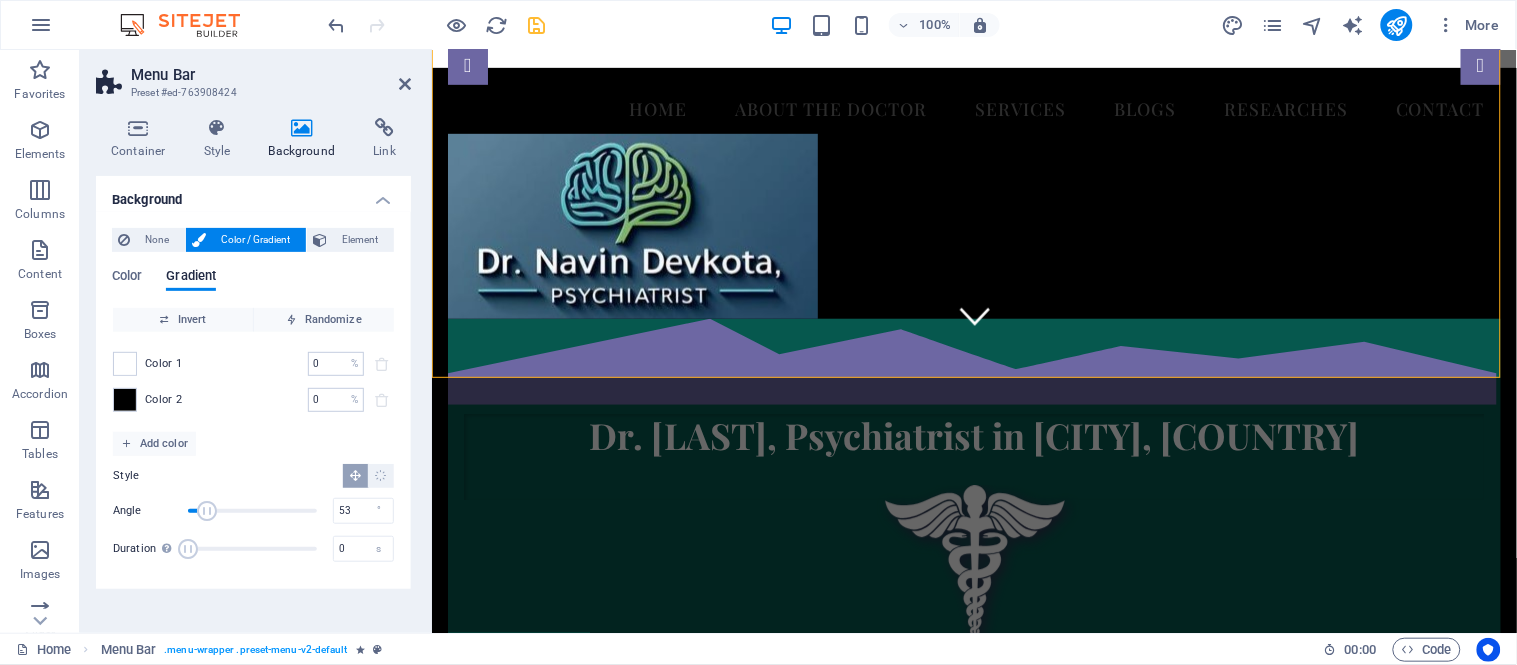 click at bounding box center [252, 511] 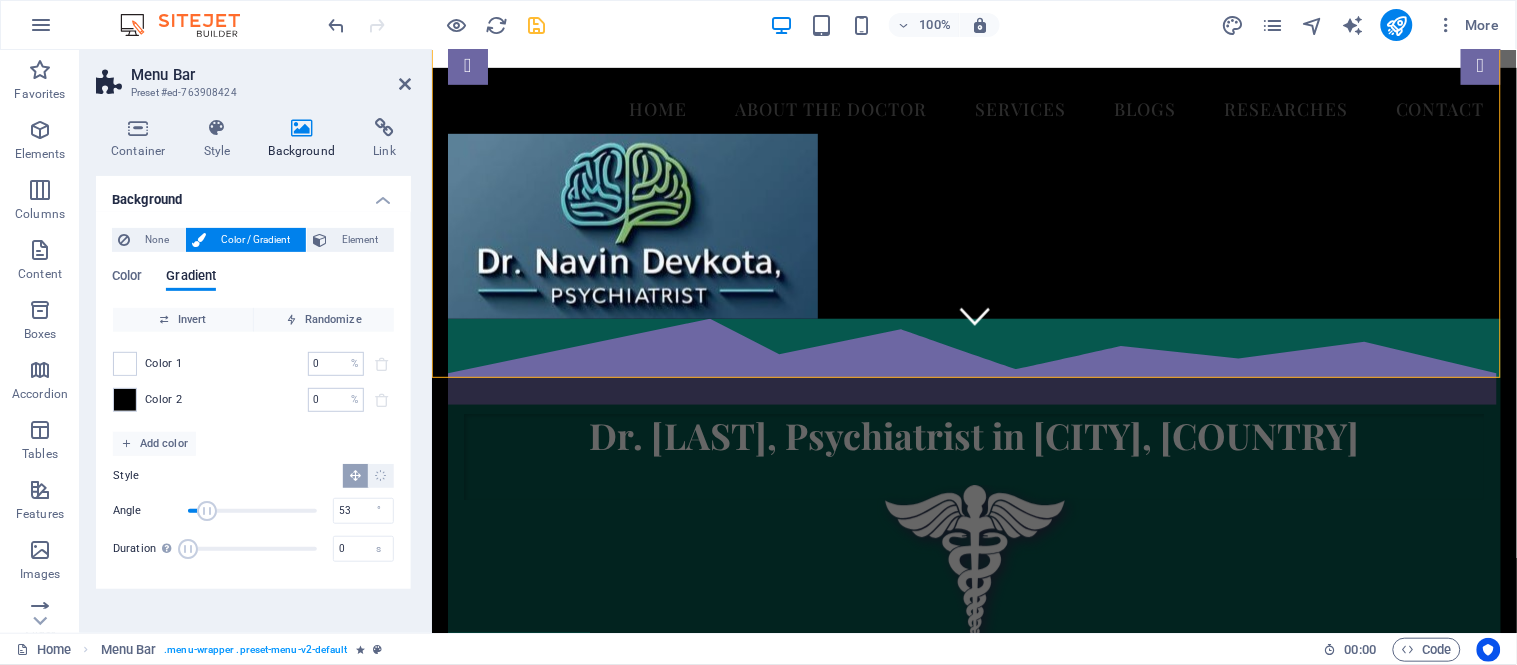 type on "6" 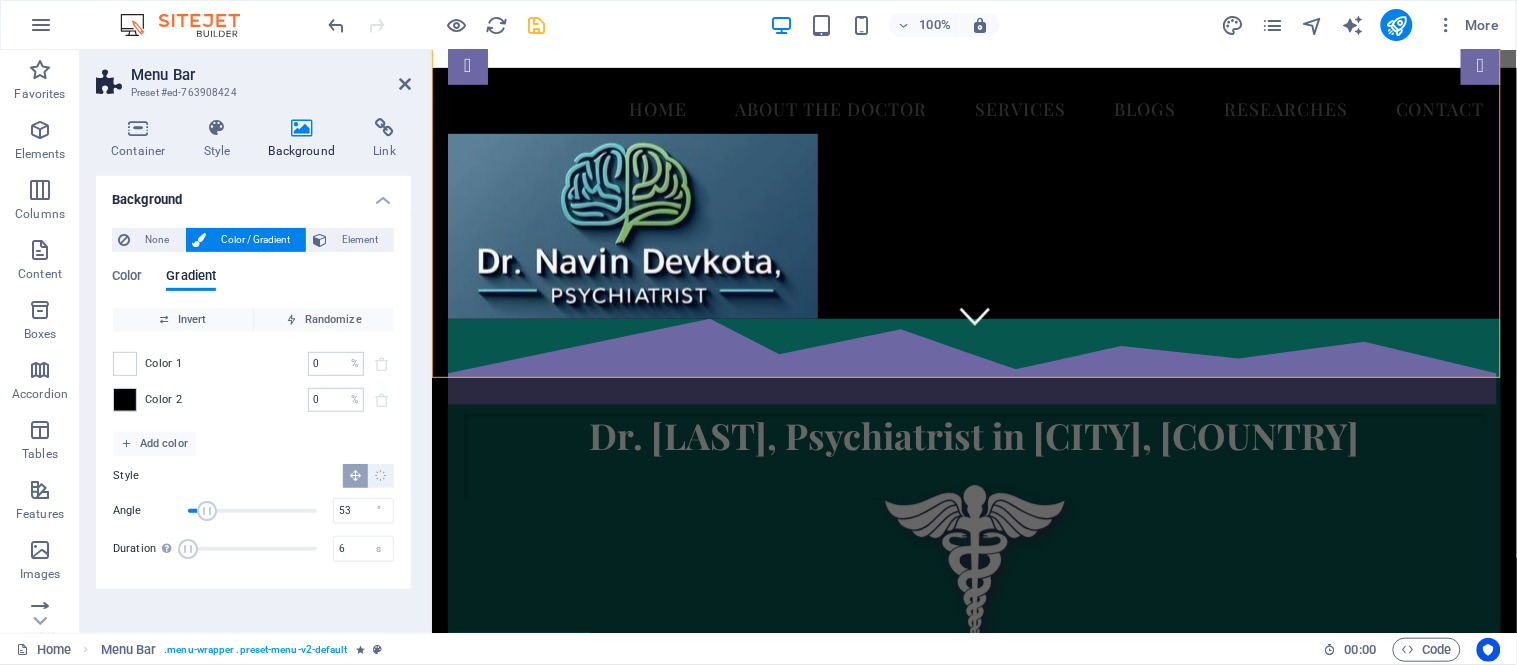 click at bounding box center (252, 549) 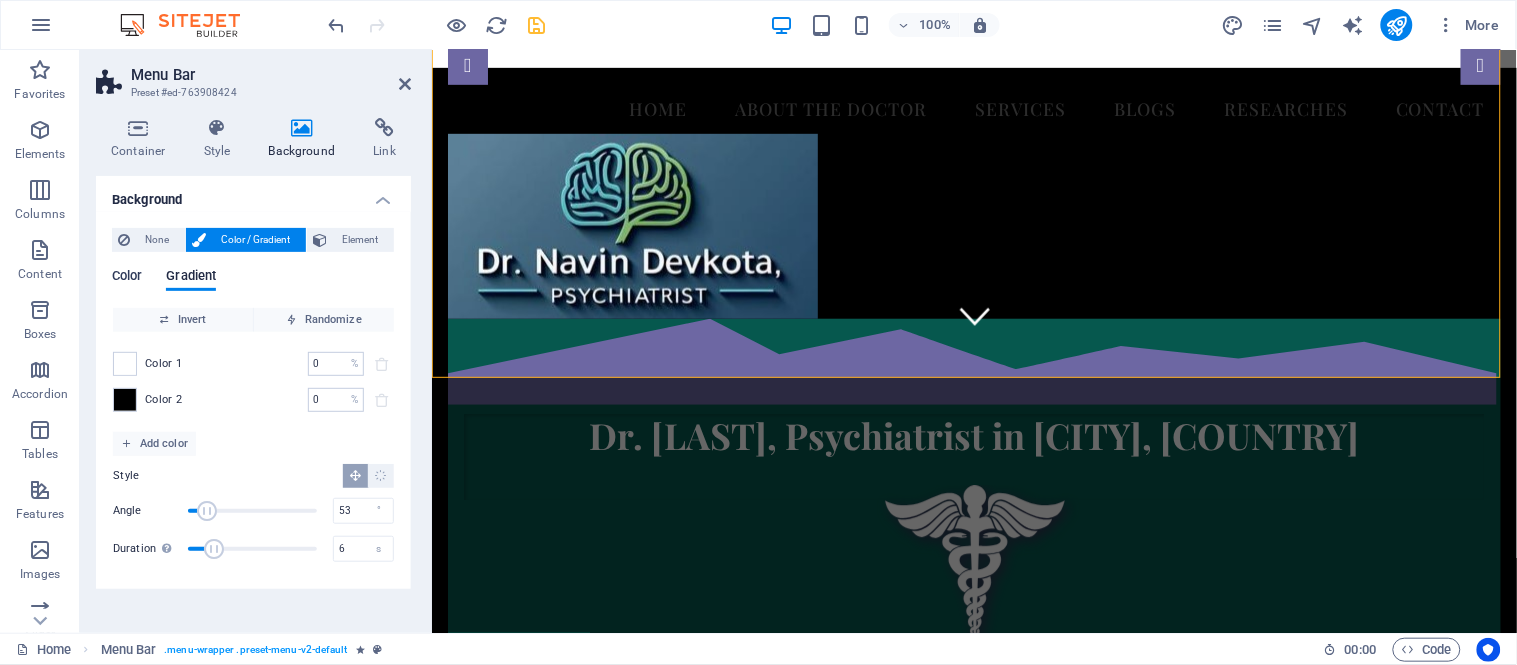 click on "Color" at bounding box center (127, 278) 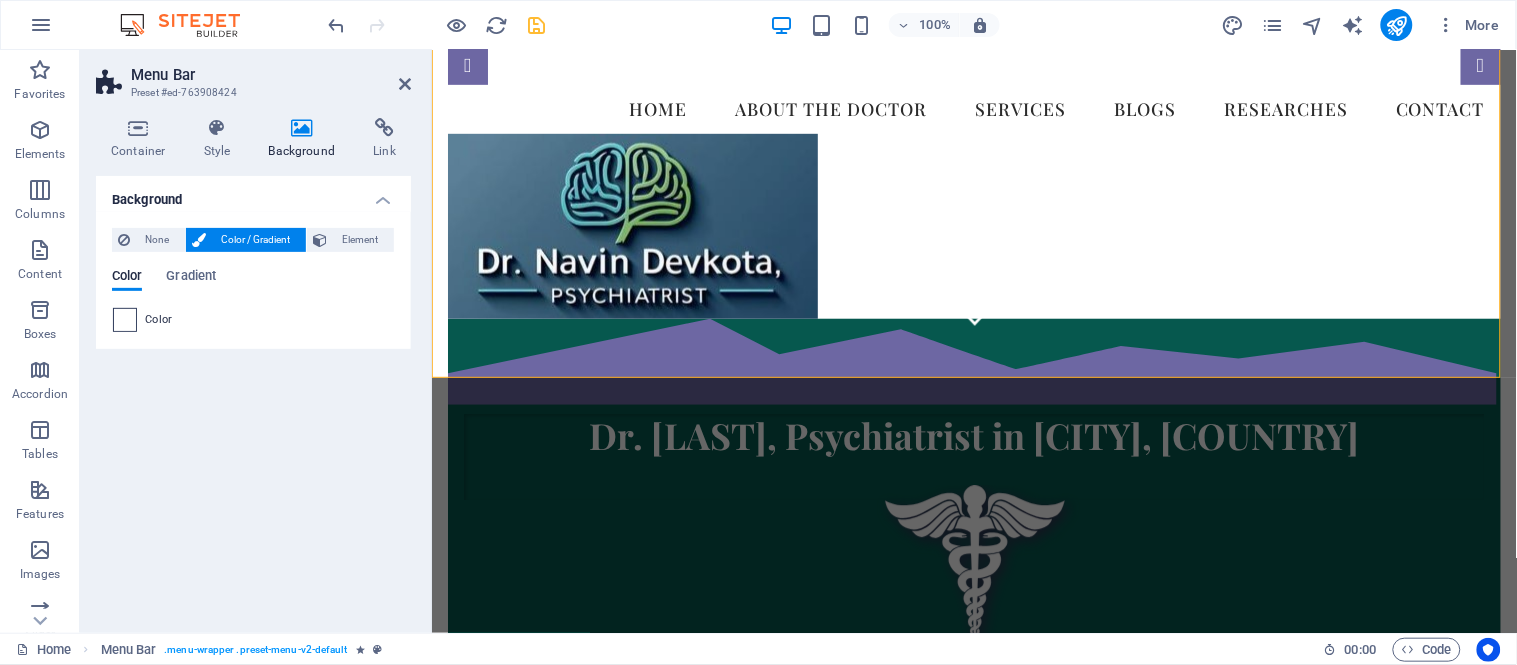 click at bounding box center [125, 320] 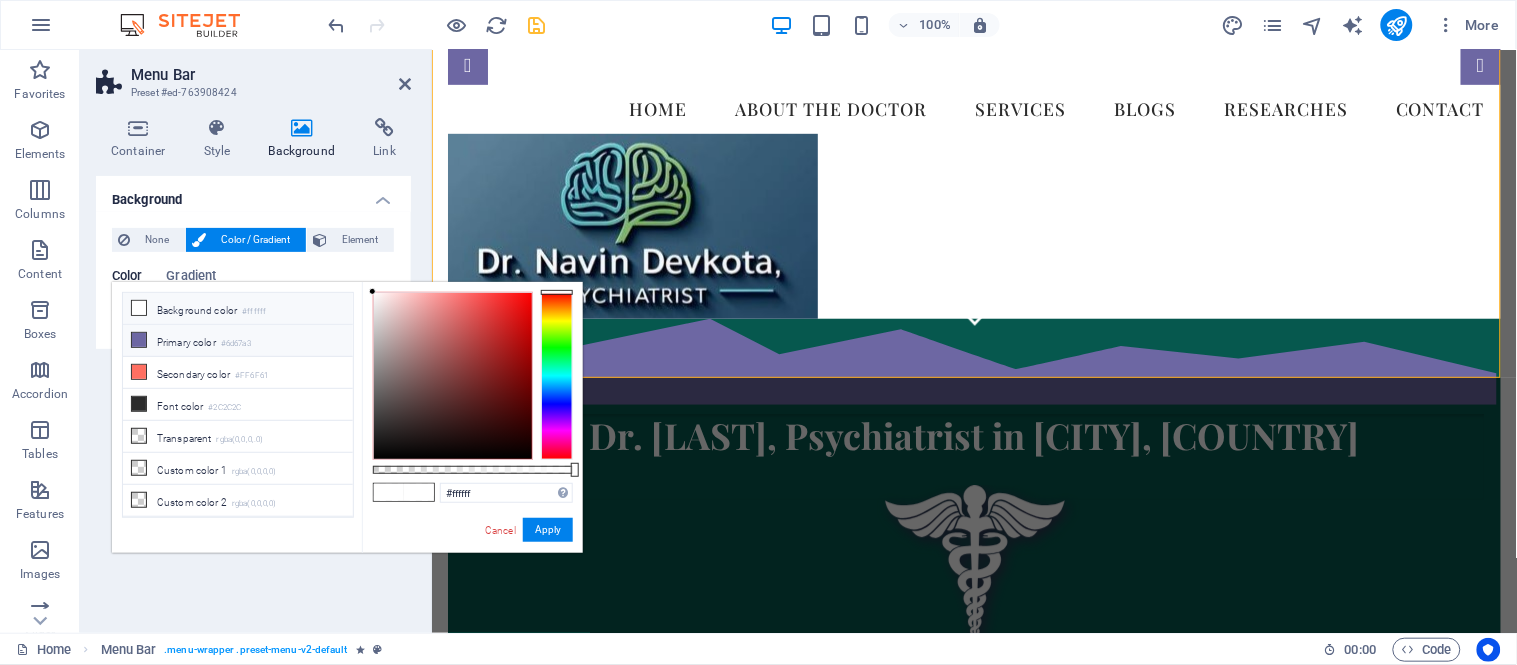 click at bounding box center [139, 340] 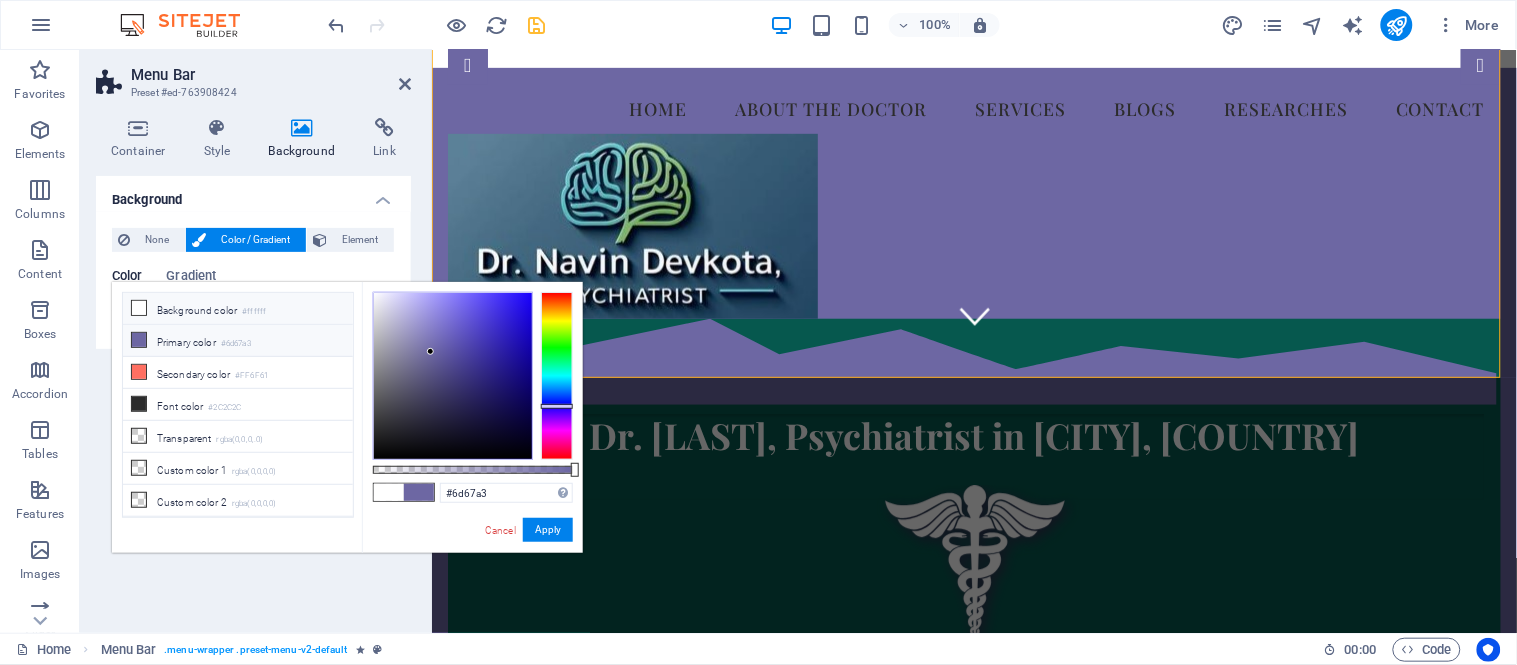 click at bounding box center (139, 308) 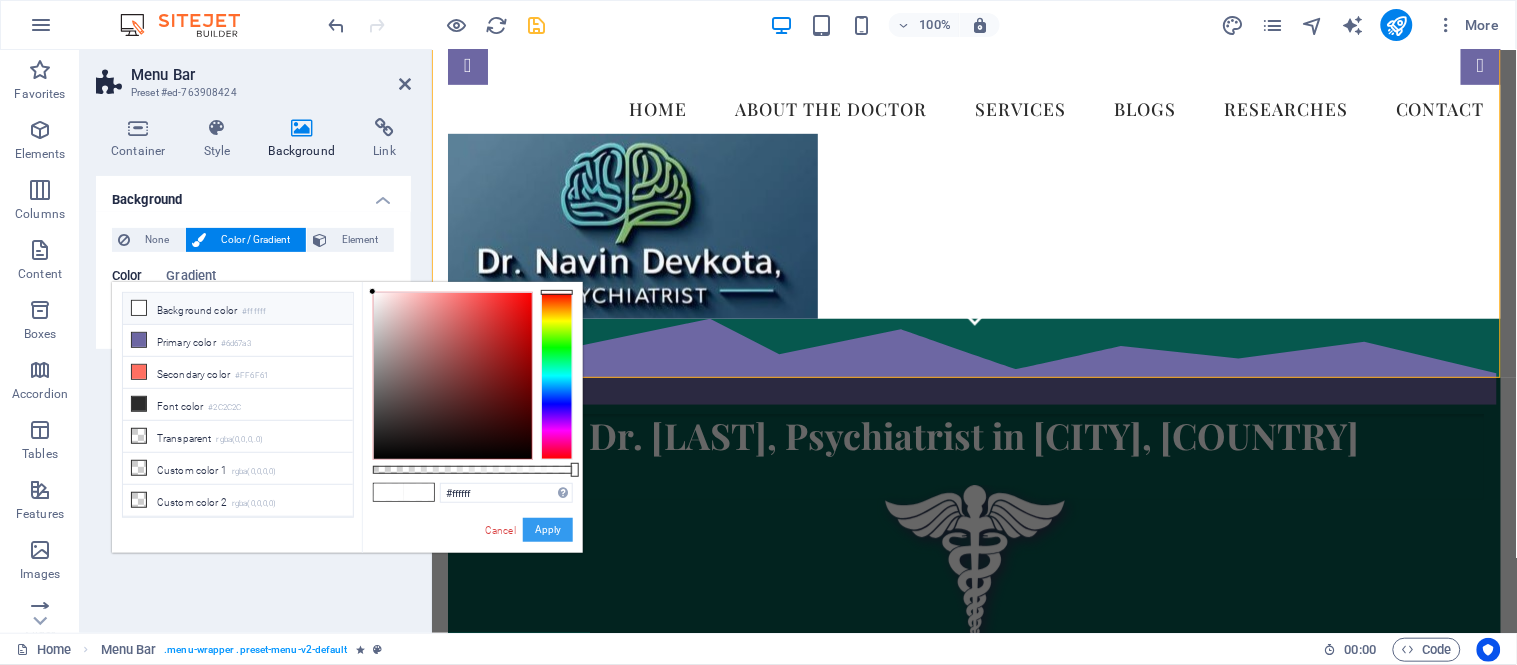 click on "Apply" at bounding box center (548, 530) 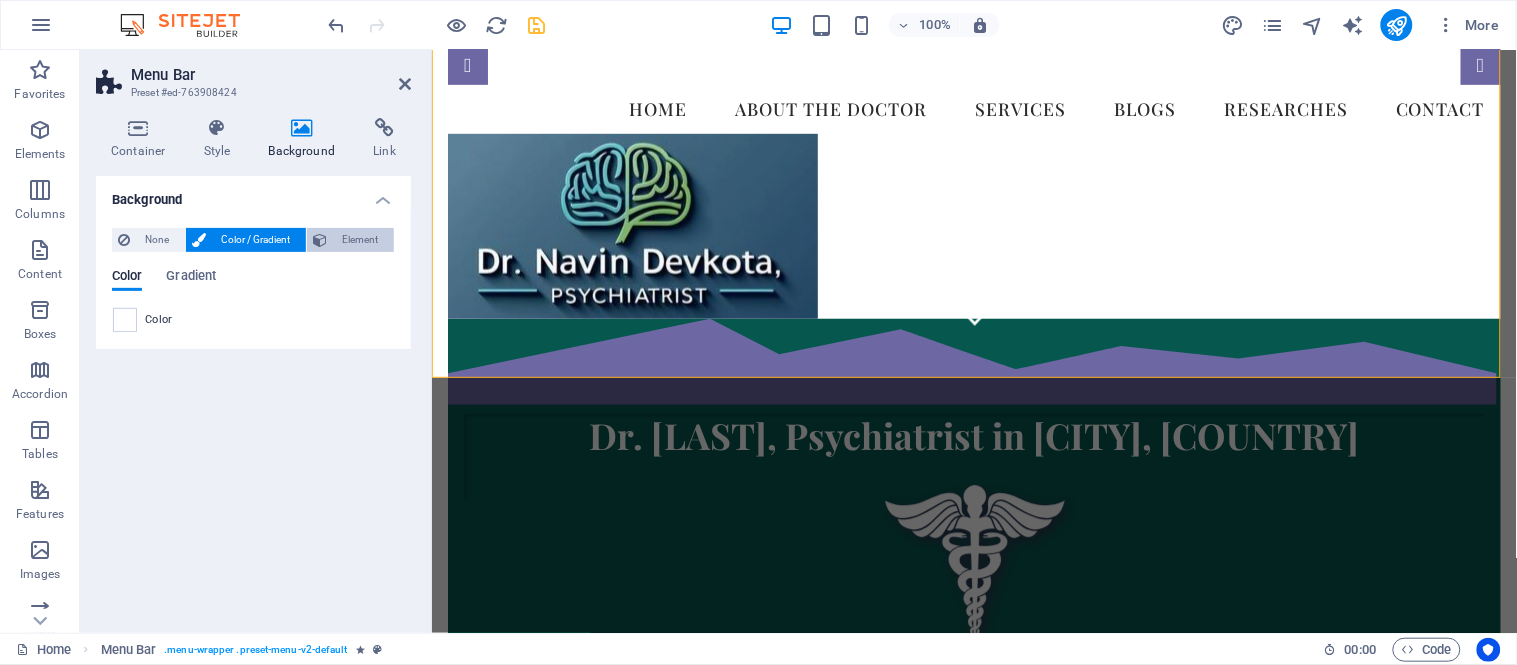 click on "Element" at bounding box center (360, 240) 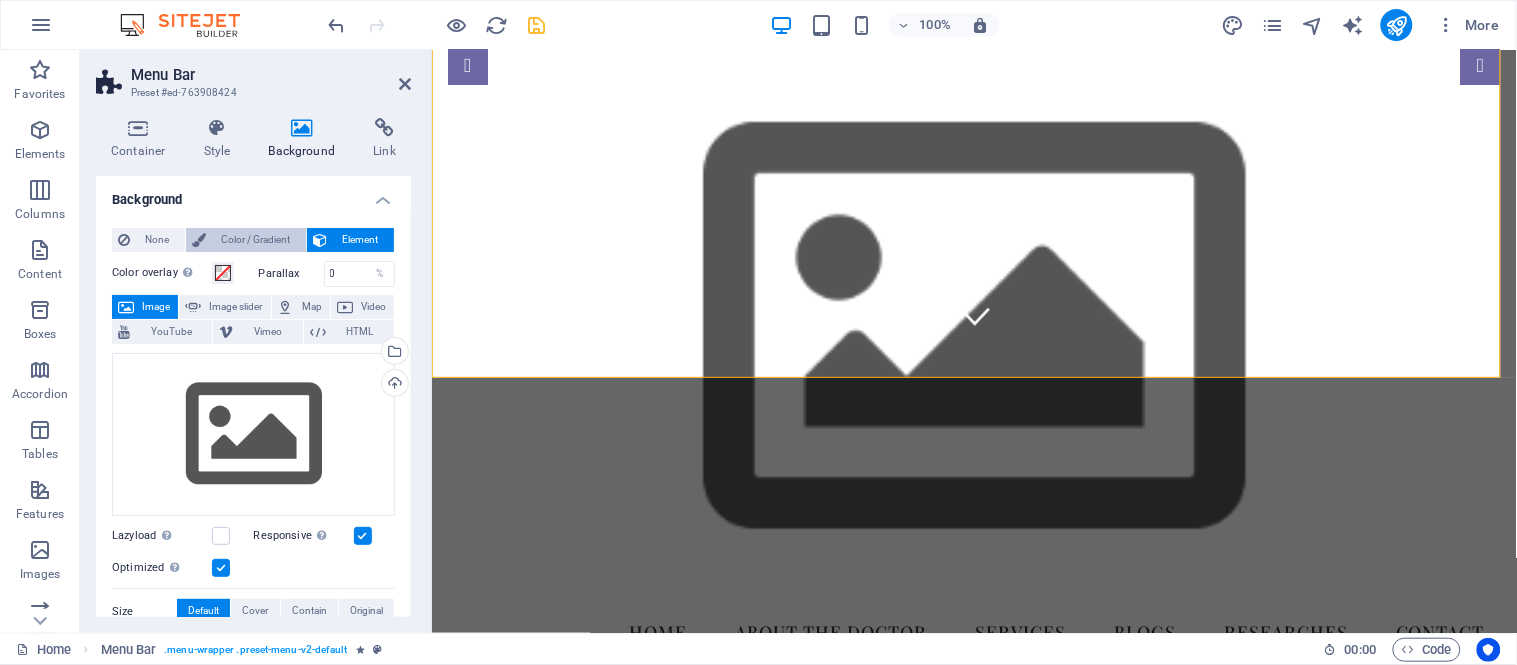 click on "Color / Gradient" at bounding box center [256, 240] 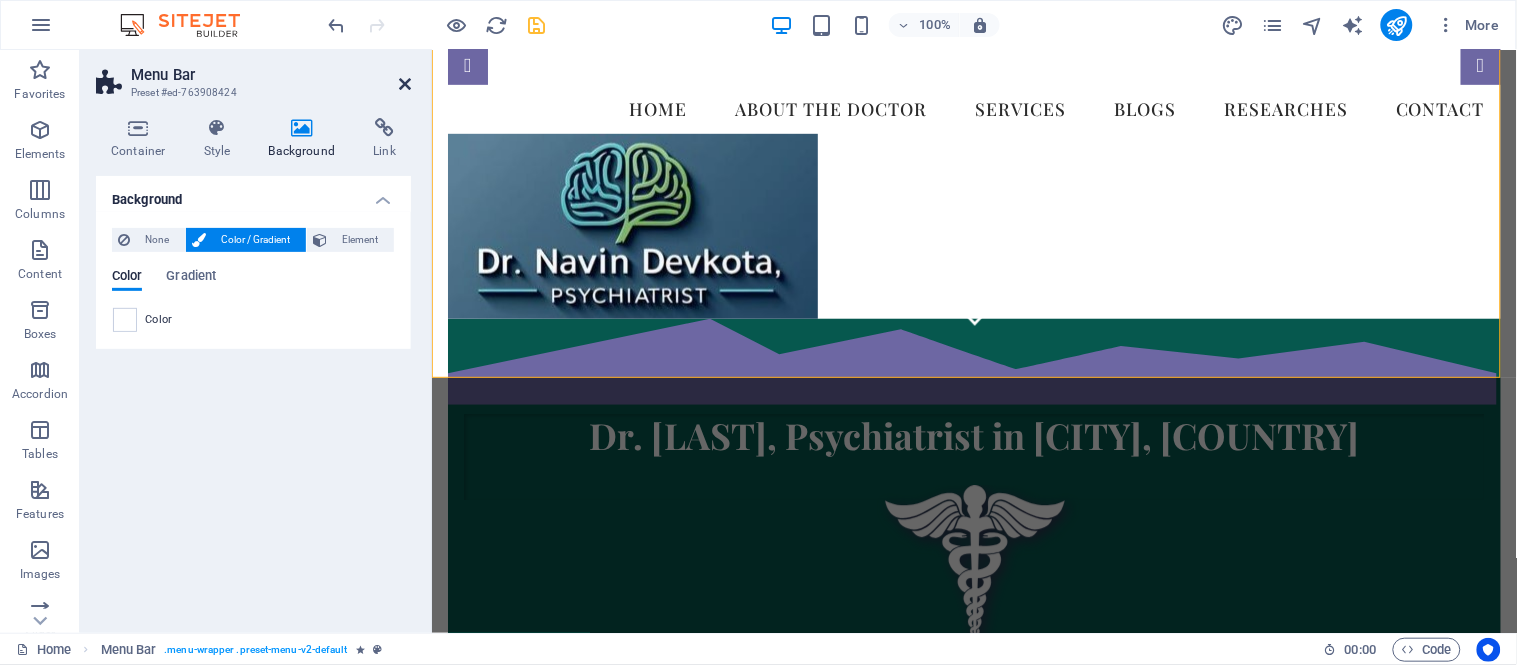 click at bounding box center [405, 84] 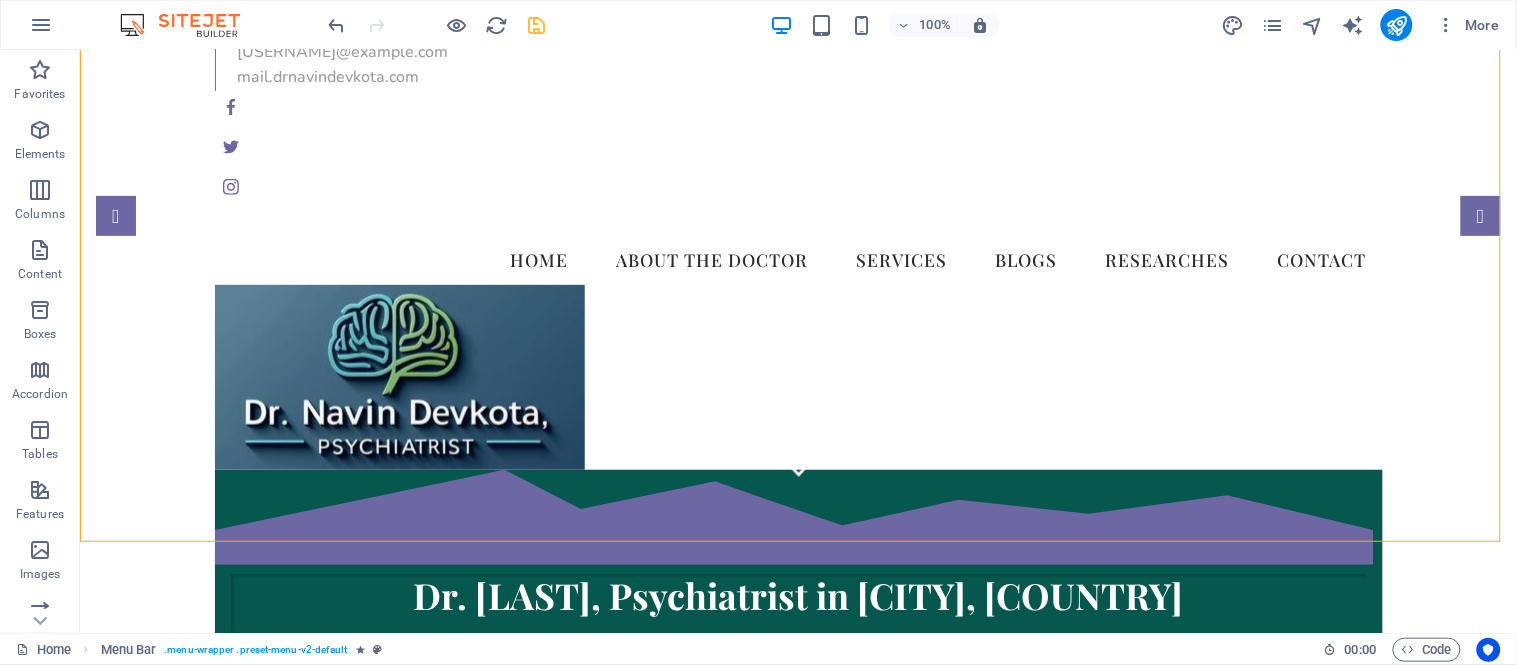 scroll, scrollTop: 113, scrollLeft: 0, axis: vertical 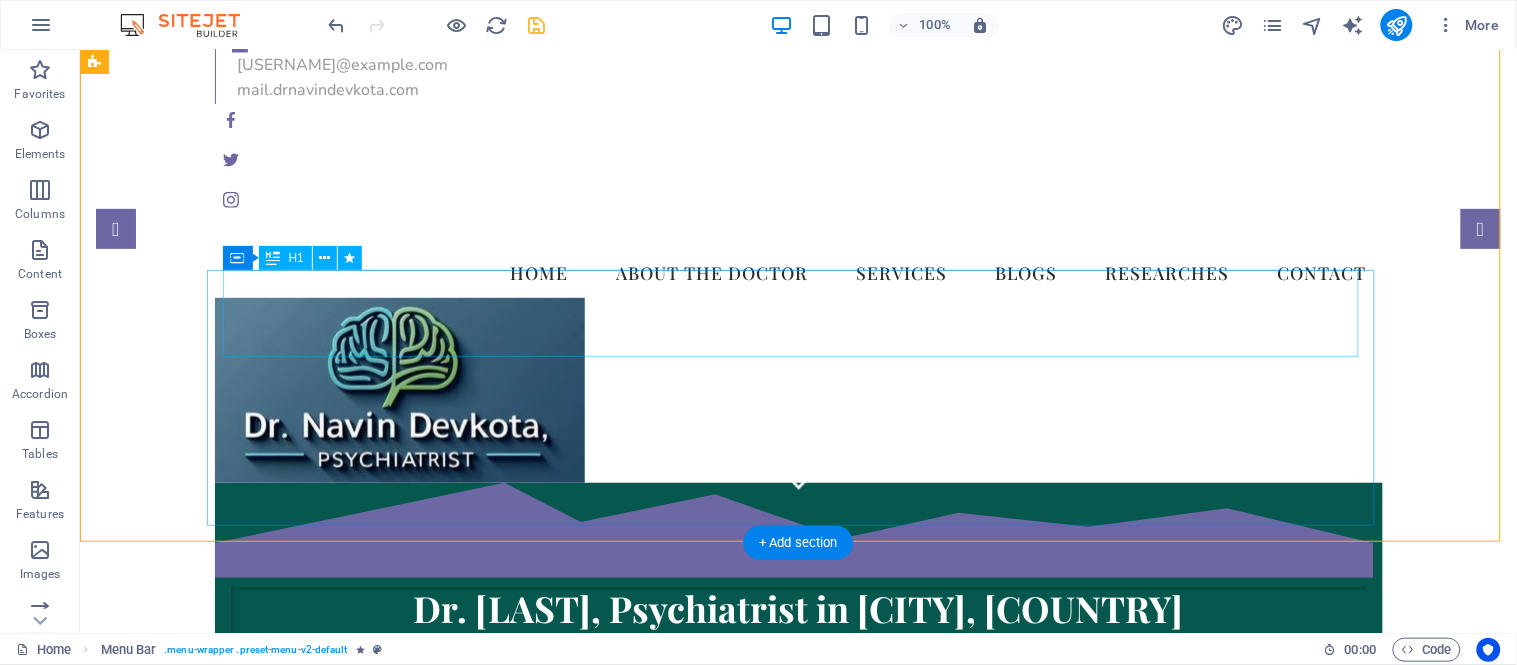 click on "Dr. [LAST], Psychiatrist in [CITY], [COUNTRY]" at bounding box center [798, 629] 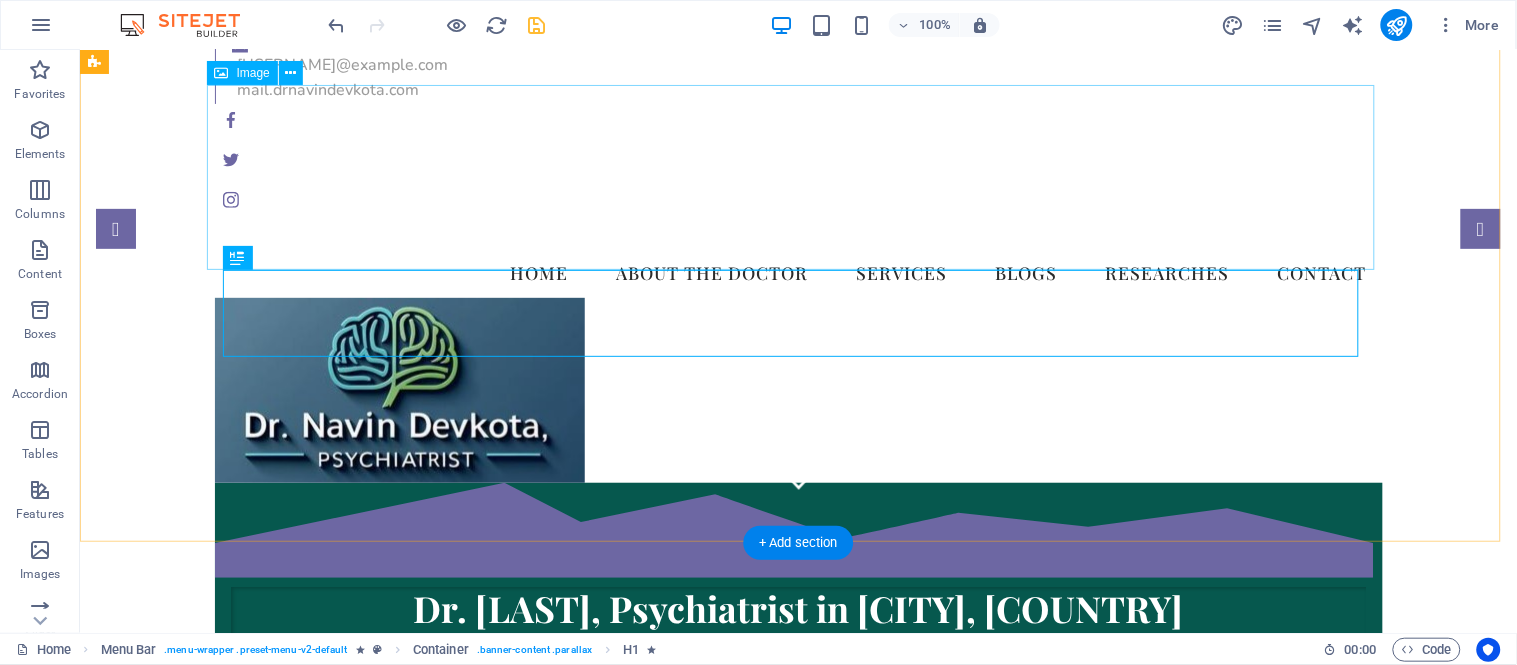 click at bounding box center (798, 389) 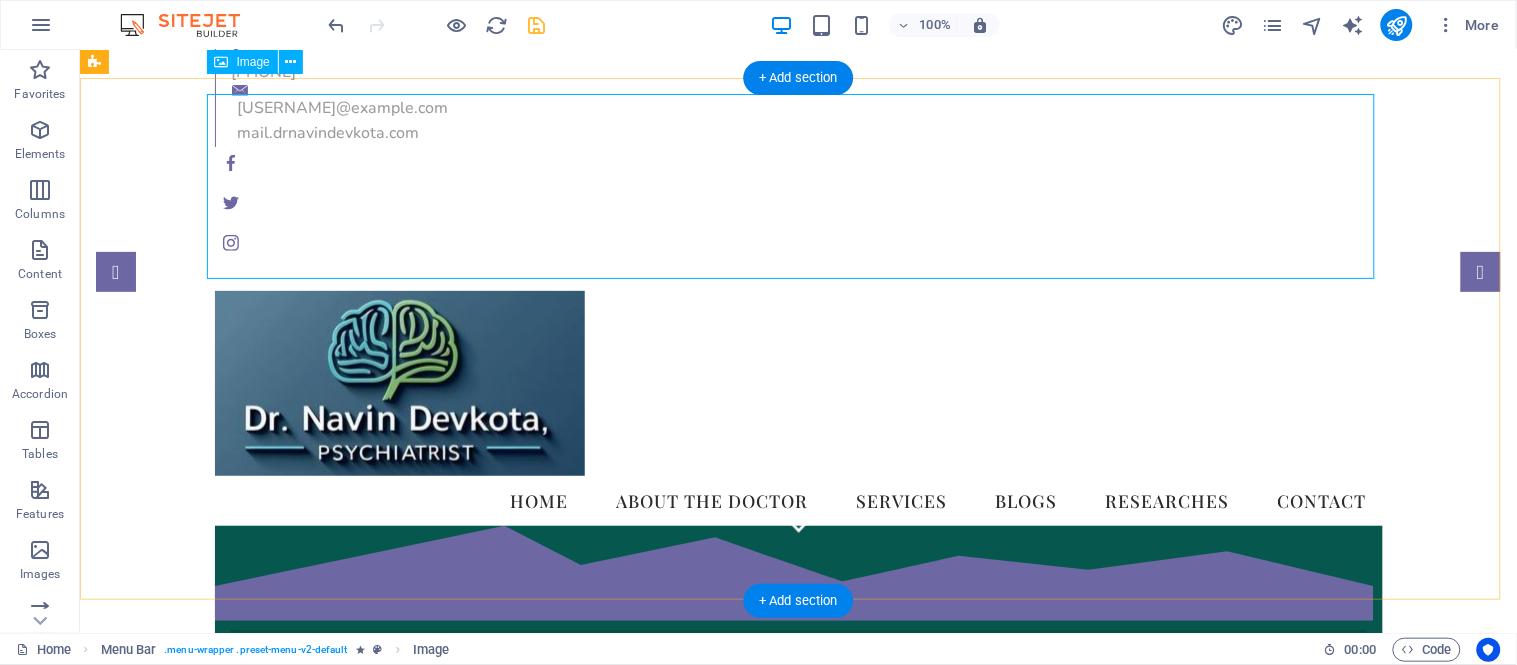 scroll, scrollTop: 0, scrollLeft: 0, axis: both 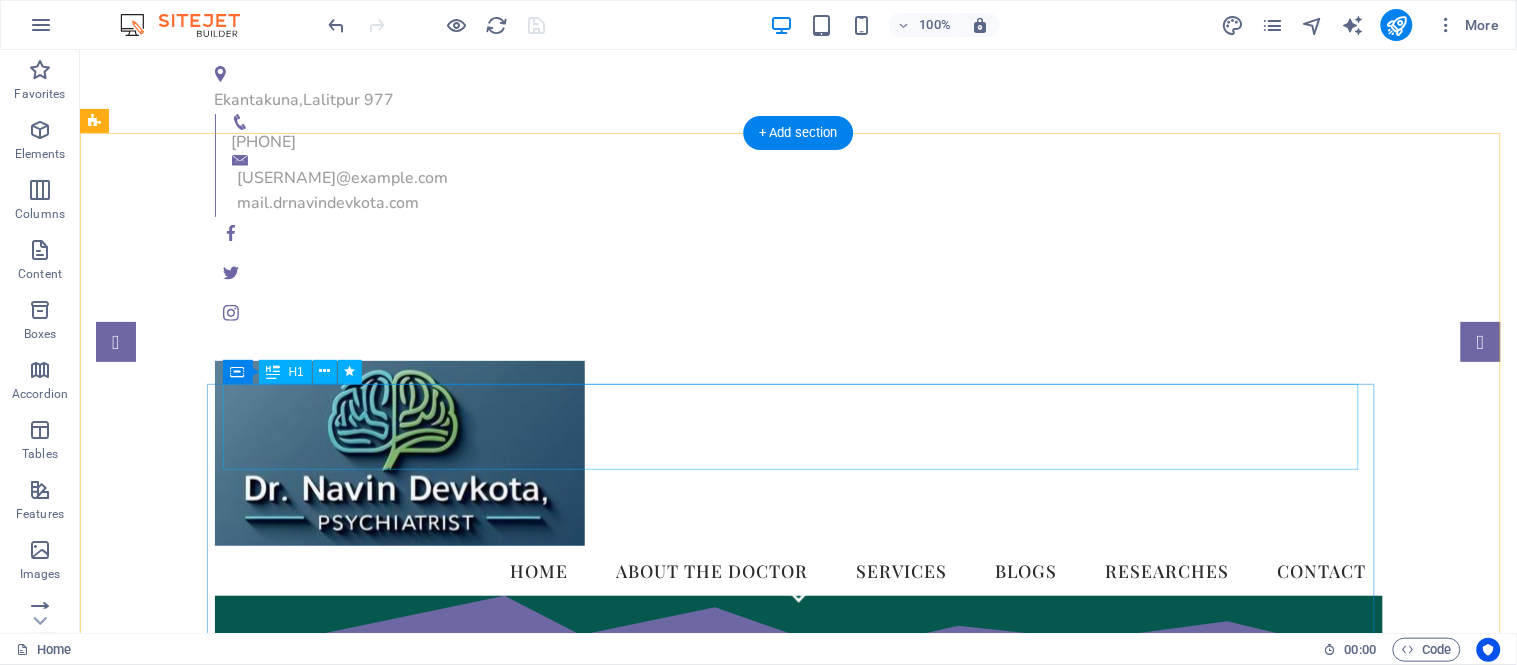 click on "Dr. [LAST], Psychiatrist in [CITY], [COUNTRY]" at bounding box center (798, 742) 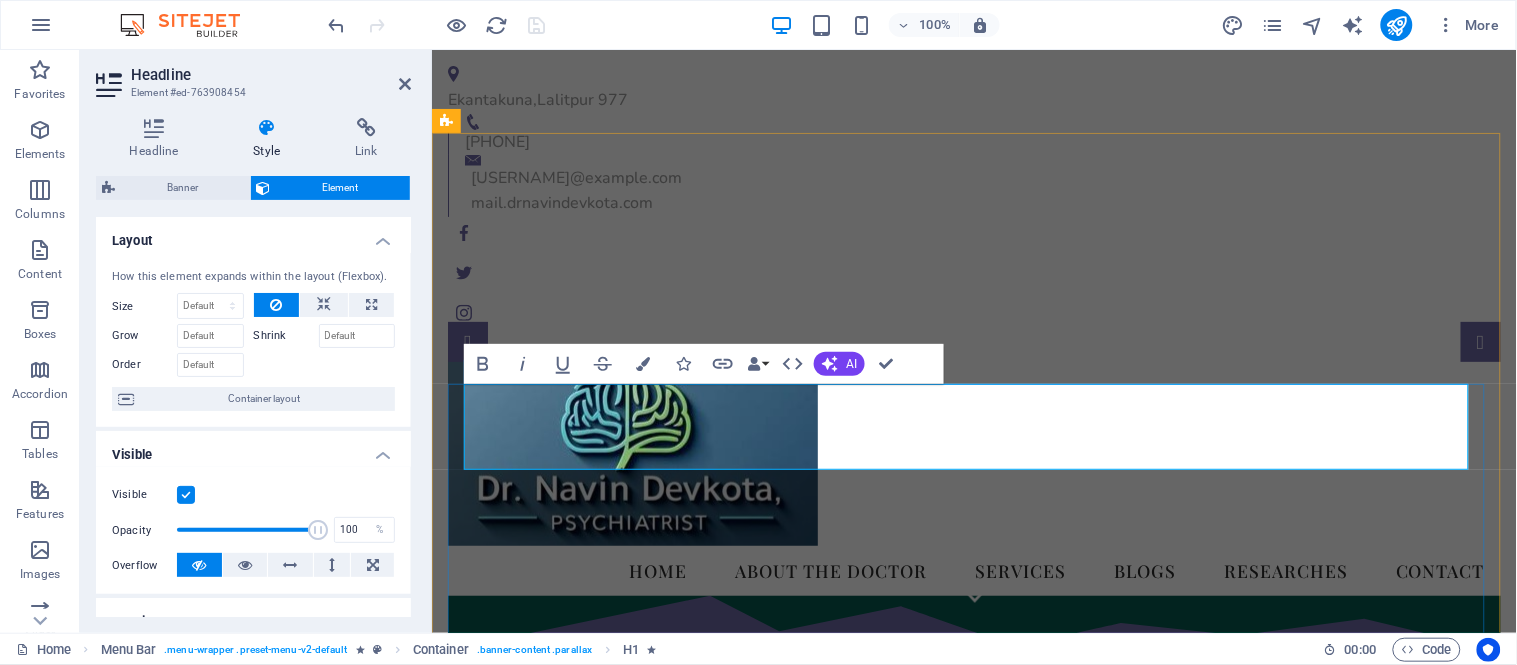 click on "Dr. [LAST], Psychiatrist in [CITY], [COUNTRY]" at bounding box center (973, 733) 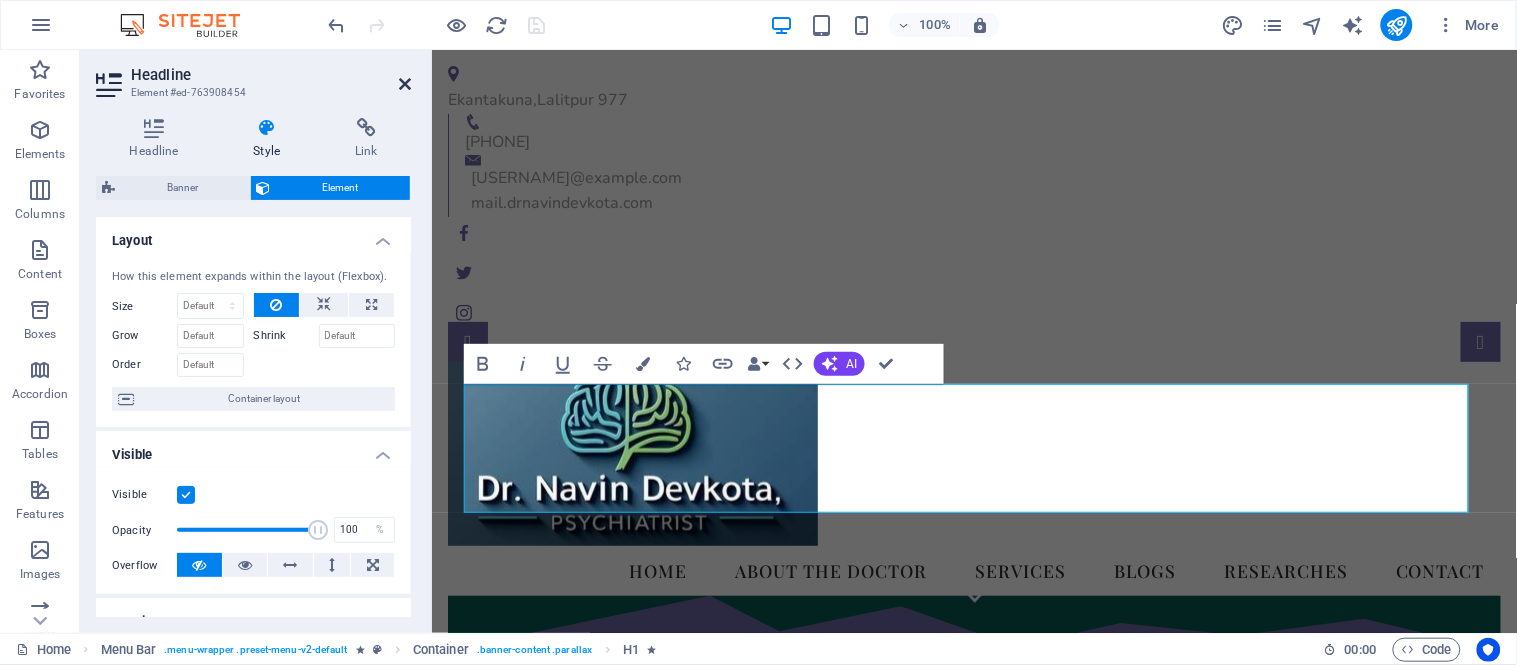 click at bounding box center (405, 84) 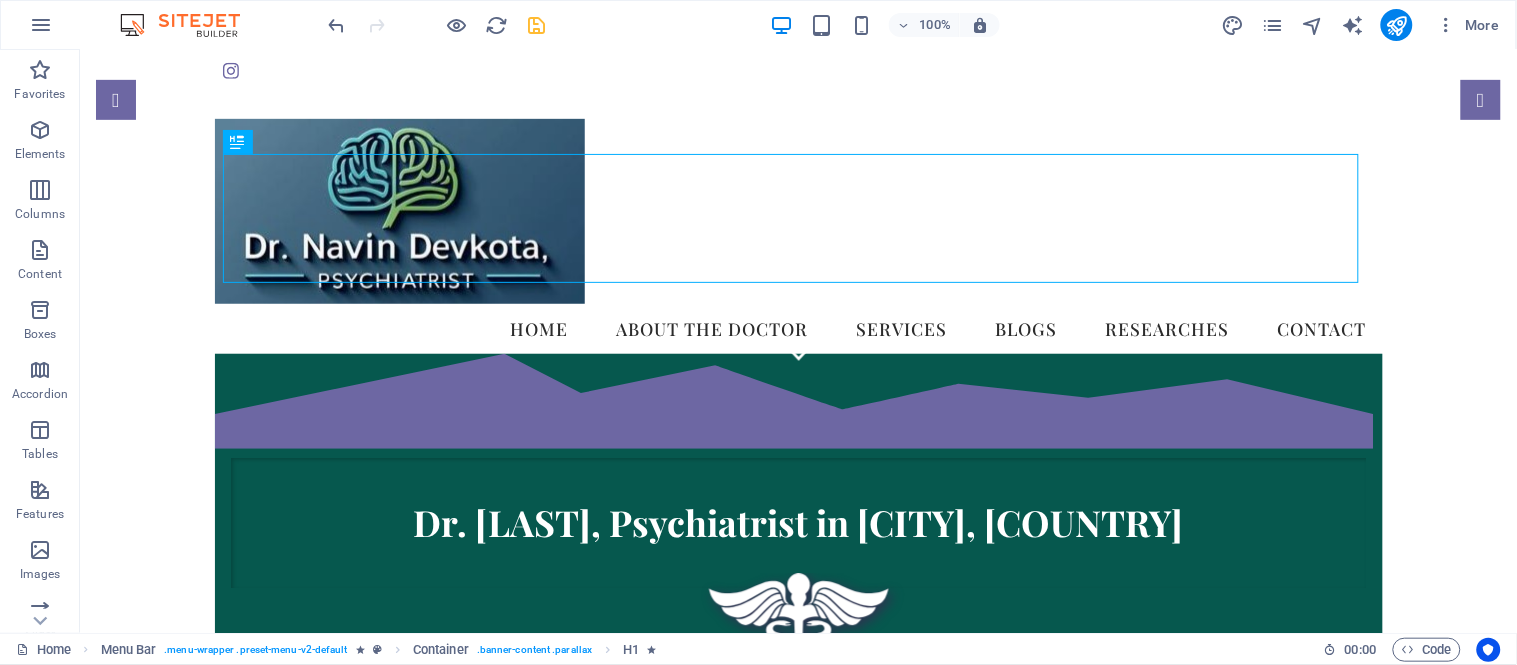 scroll, scrollTop: 230, scrollLeft: 0, axis: vertical 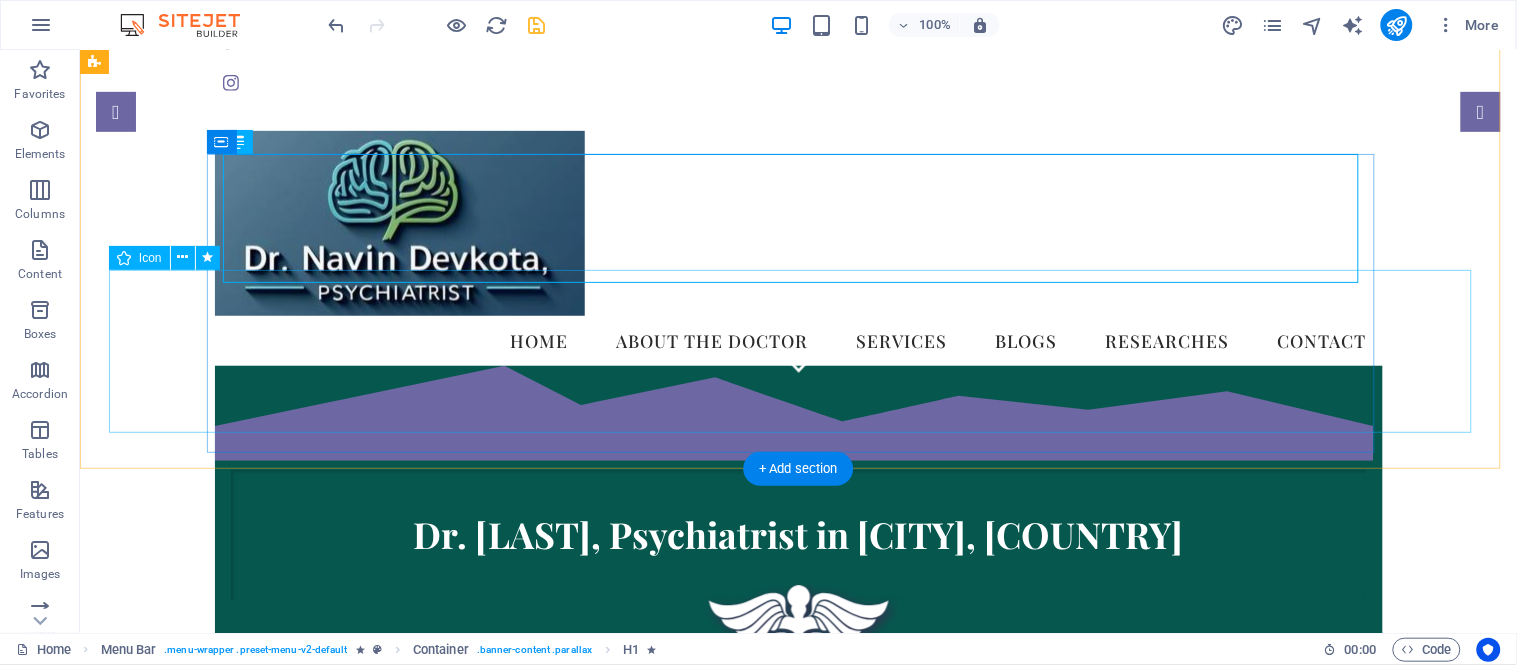 click at bounding box center (797, 671) 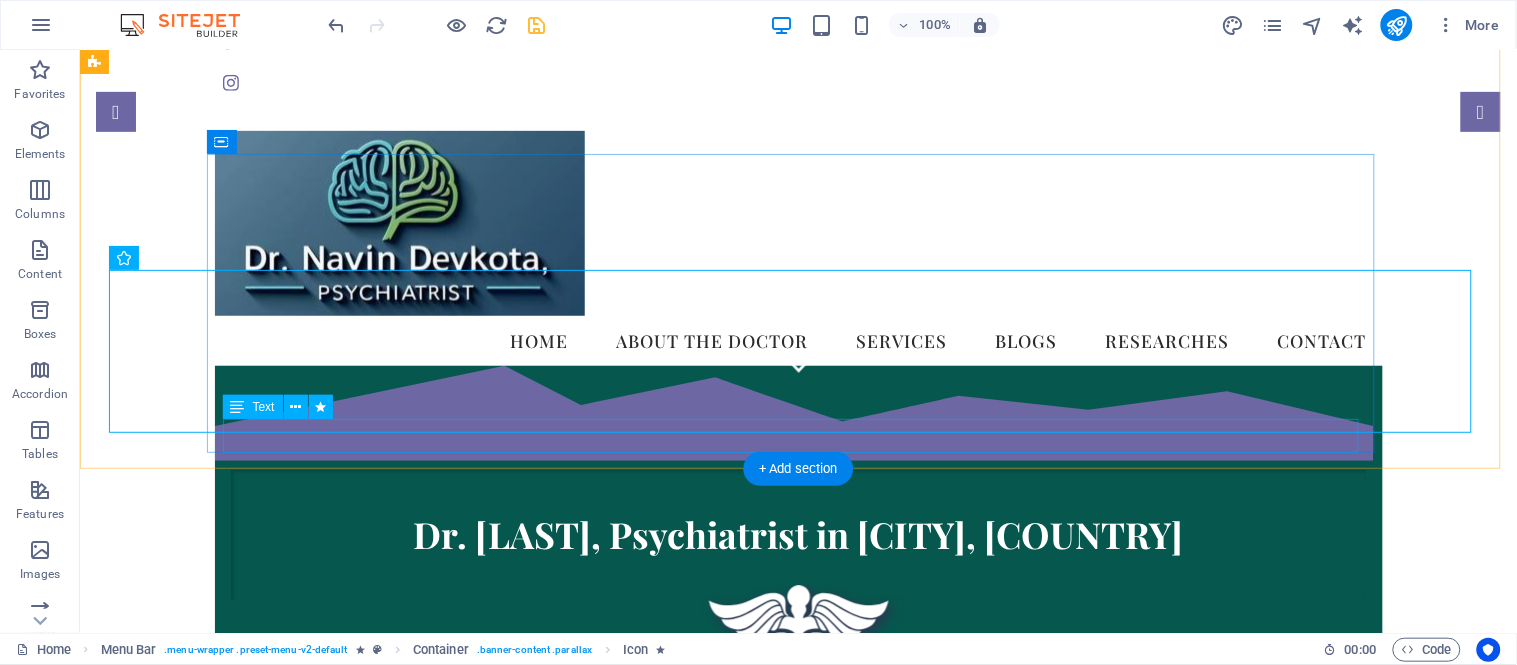 click on "We take care of your mental health!" at bounding box center [798, 760] 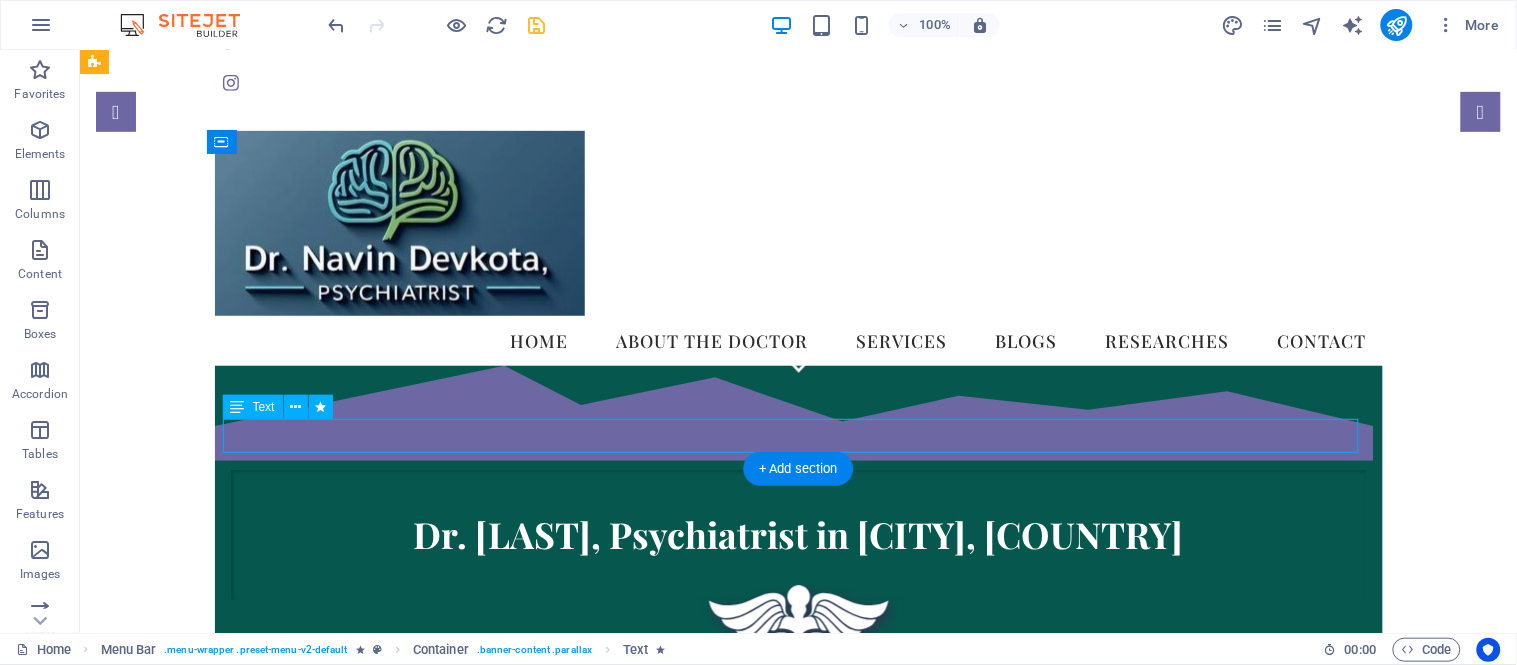 click on "We take care of your mental health!" at bounding box center (798, 760) 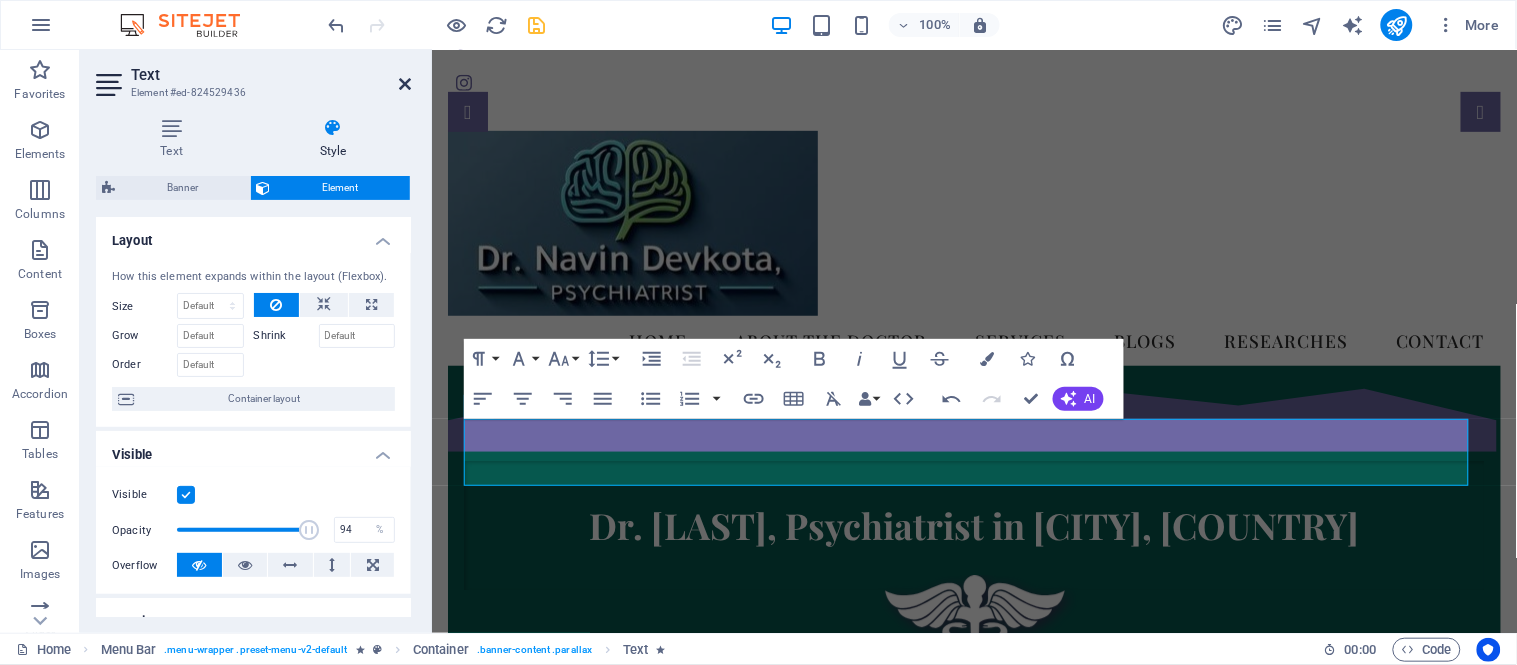 click at bounding box center (405, 84) 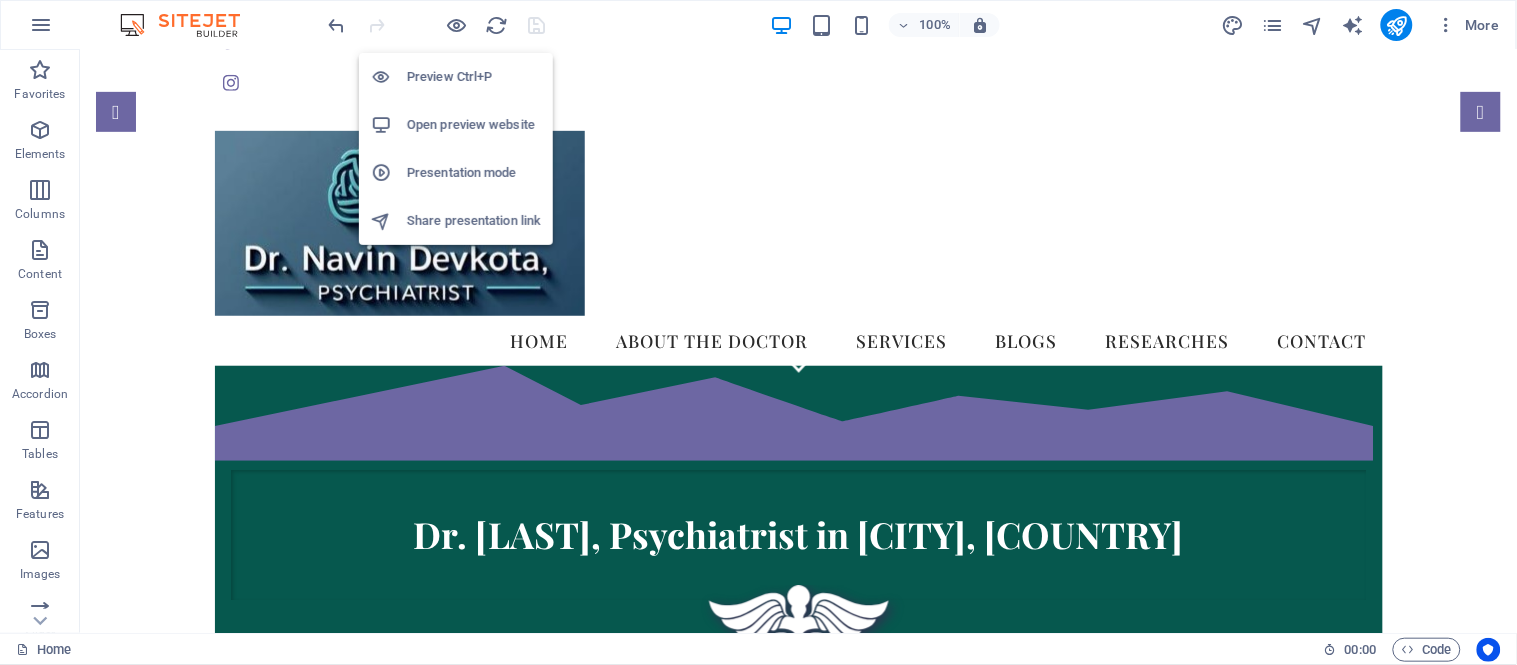 click on "Open preview website" at bounding box center (456, 125) 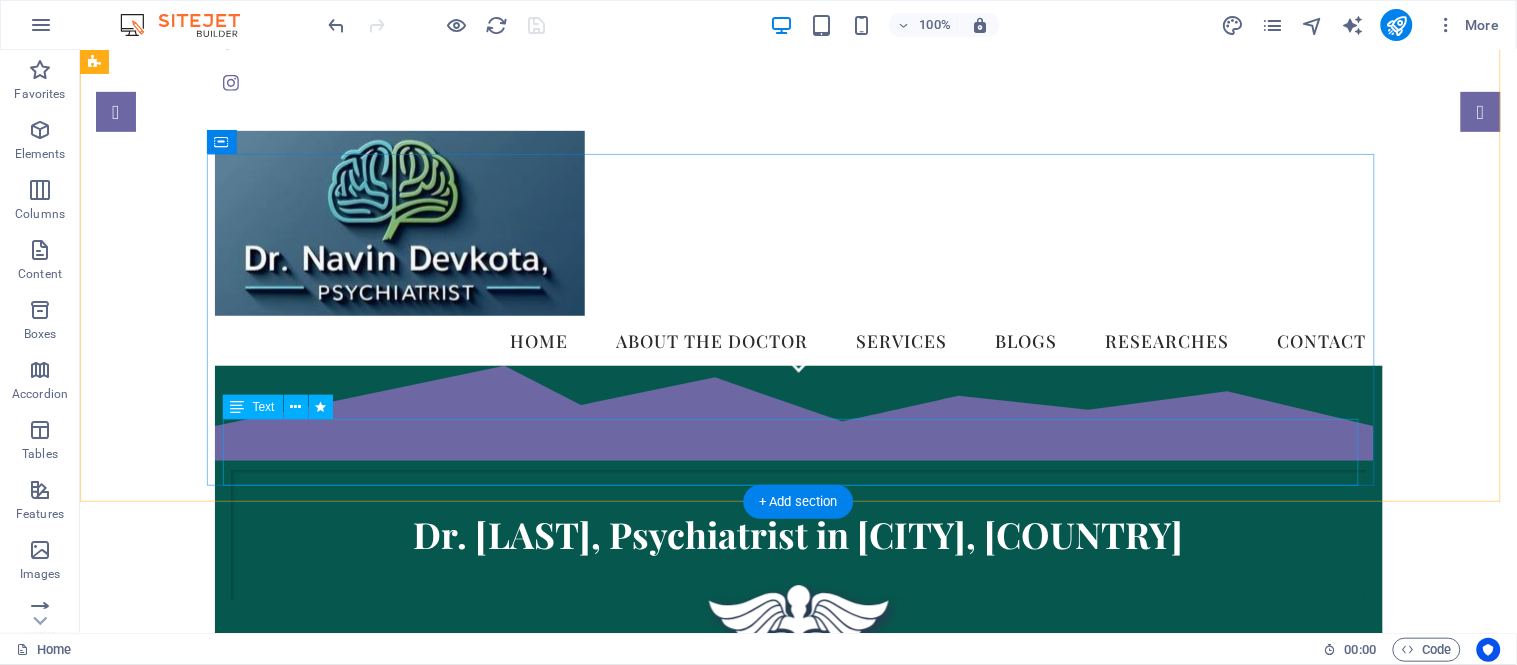 click on "We take care of your mental health!" at bounding box center (798, 776) 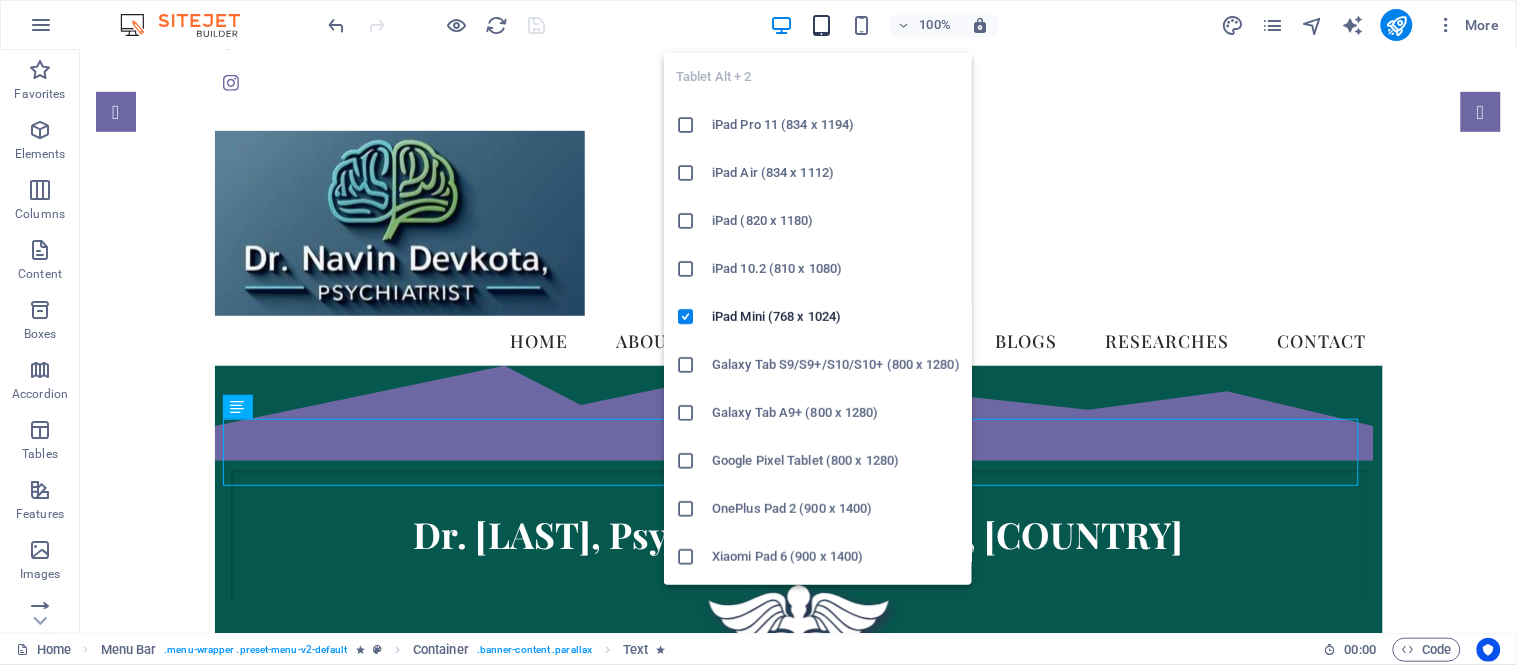 click at bounding box center [821, 25] 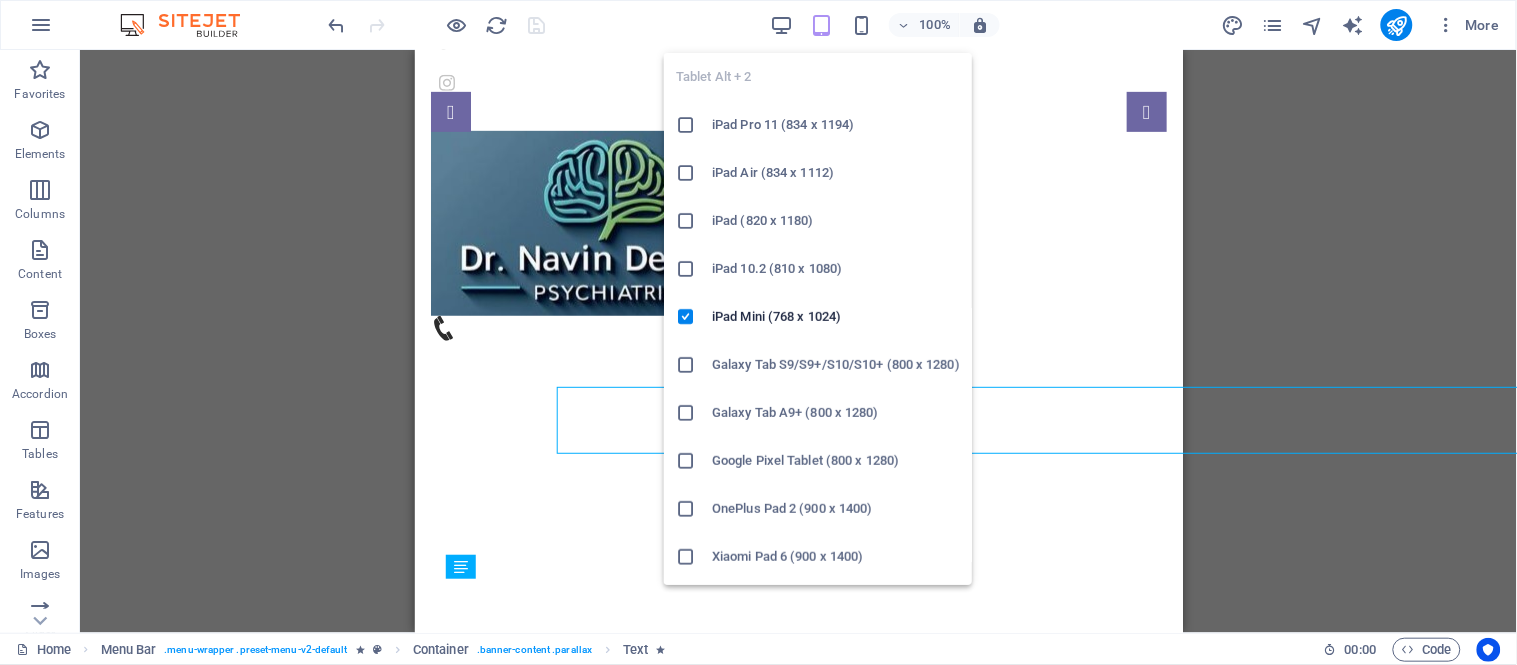 scroll, scrollTop: 262, scrollLeft: 0, axis: vertical 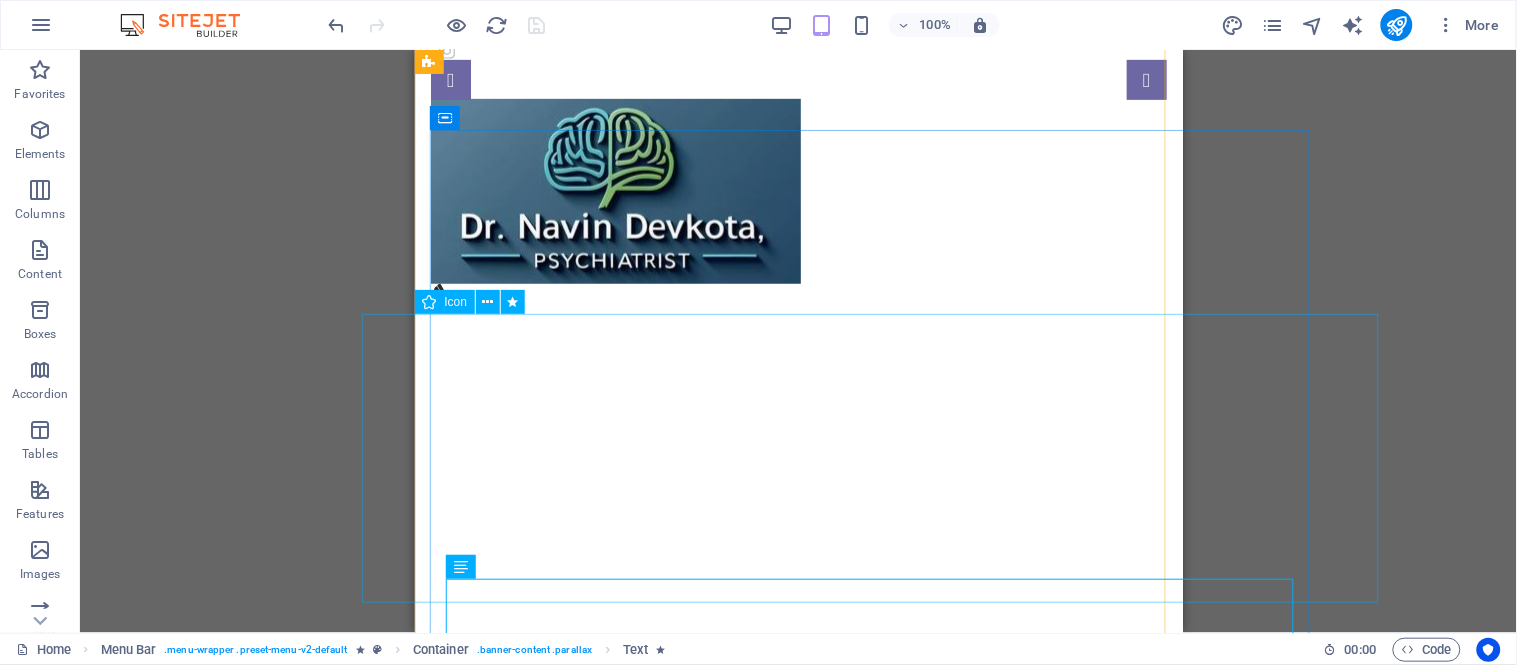 type 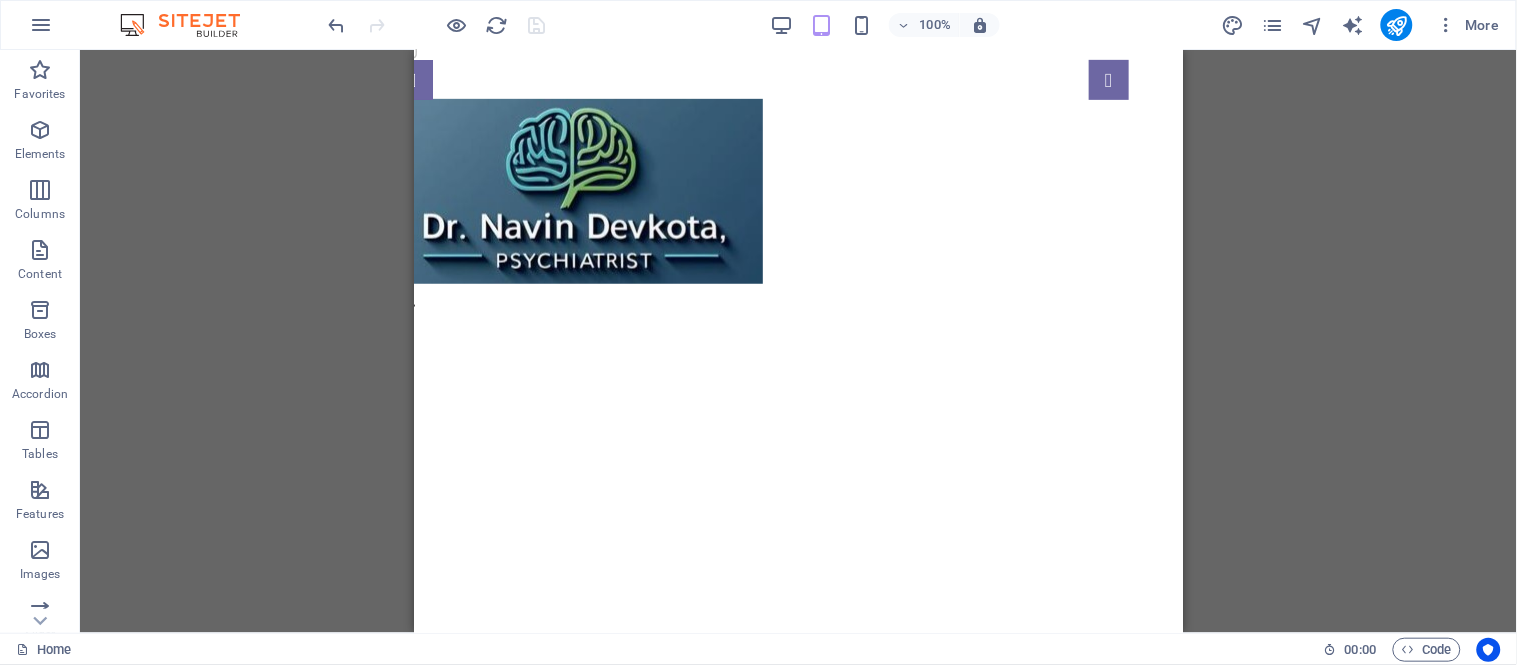 scroll, scrollTop: 262, scrollLeft: 144, axis: both 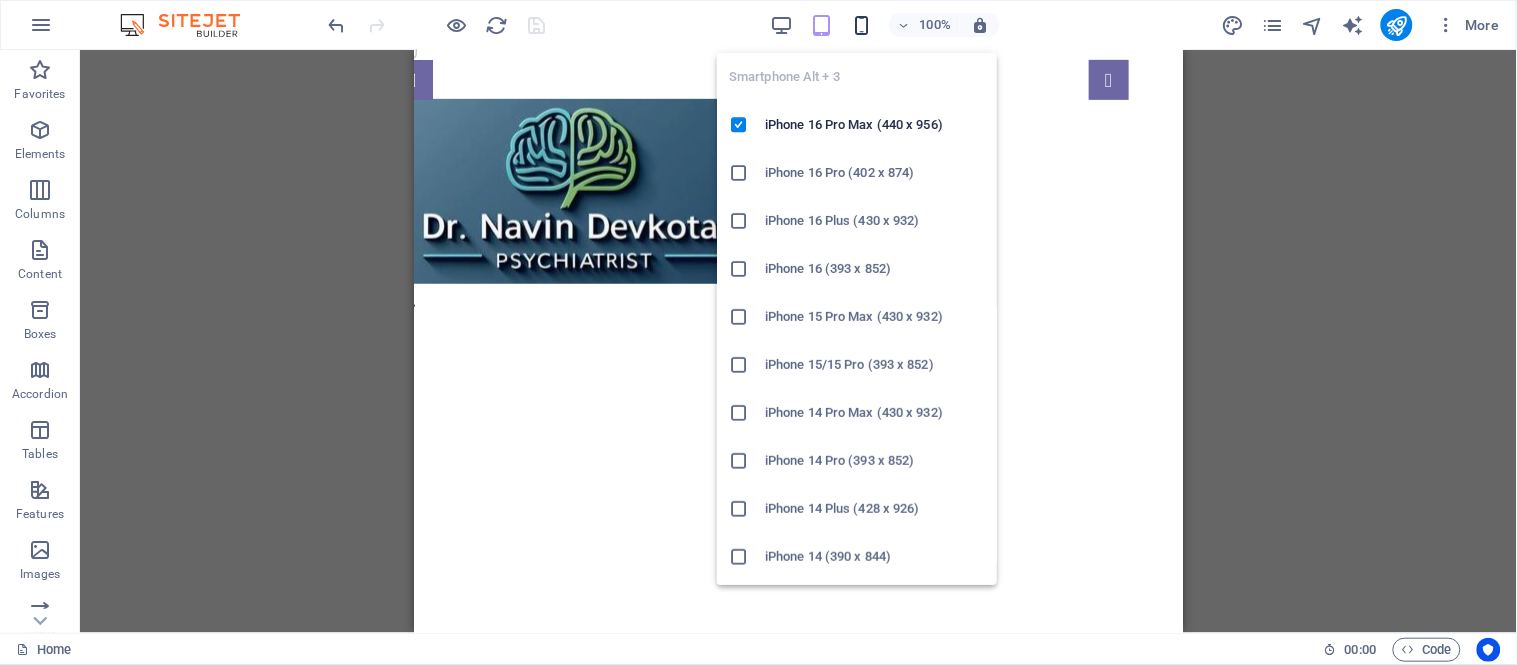 click at bounding box center [861, 25] 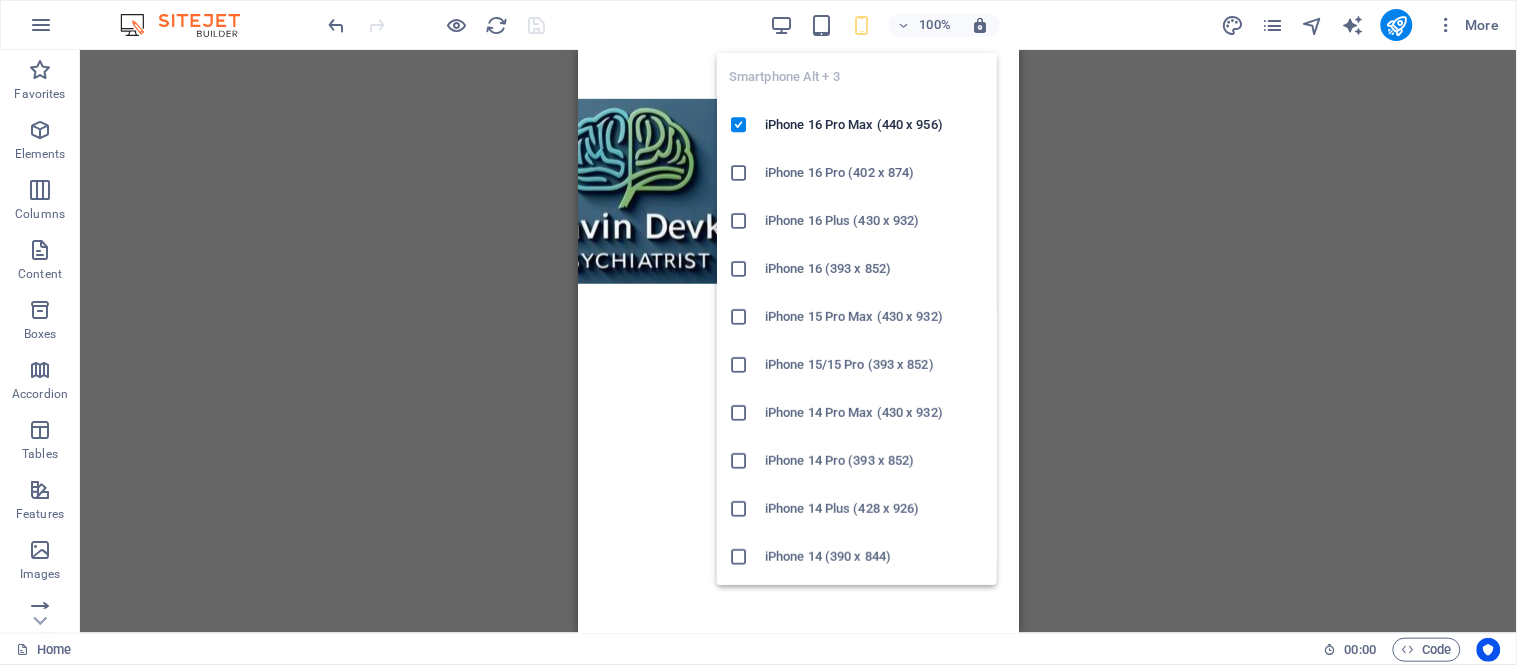 scroll, scrollTop: 255, scrollLeft: 144, axis: both 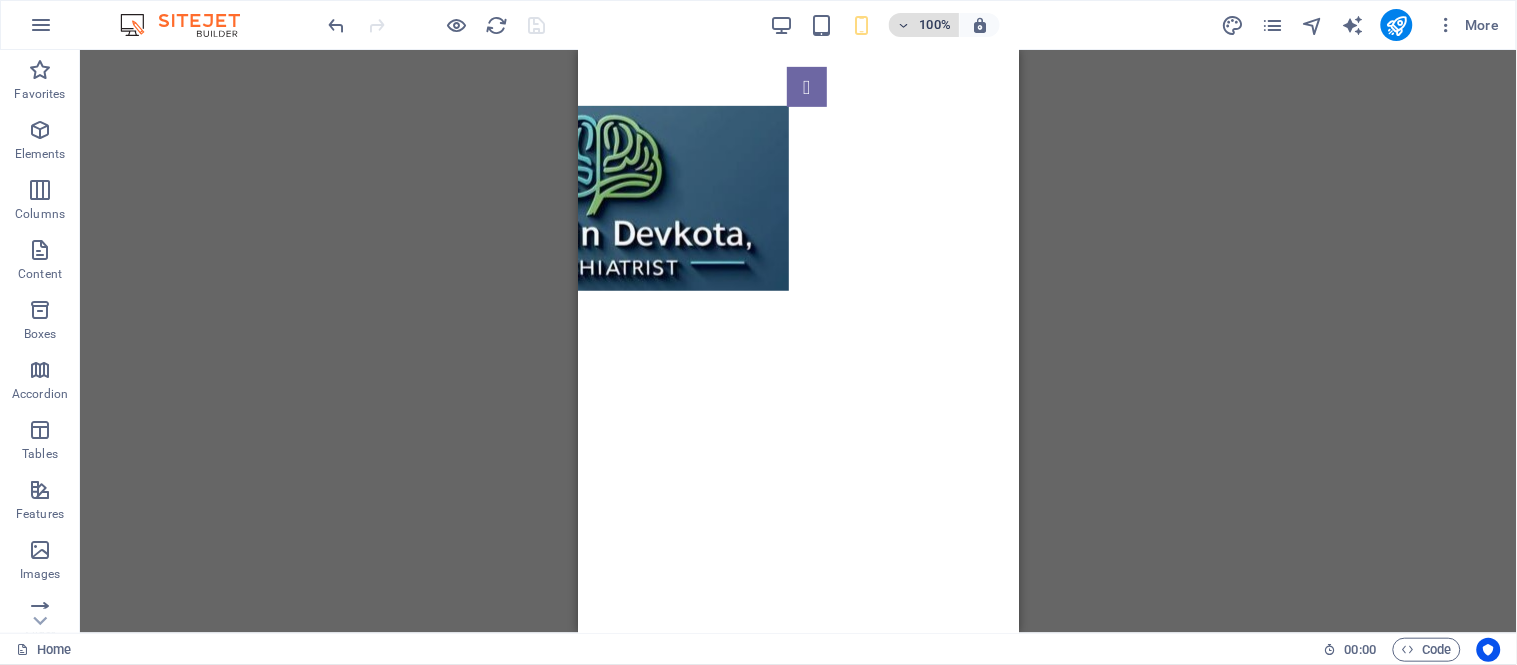 click on "100%" at bounding box center (935, 25) 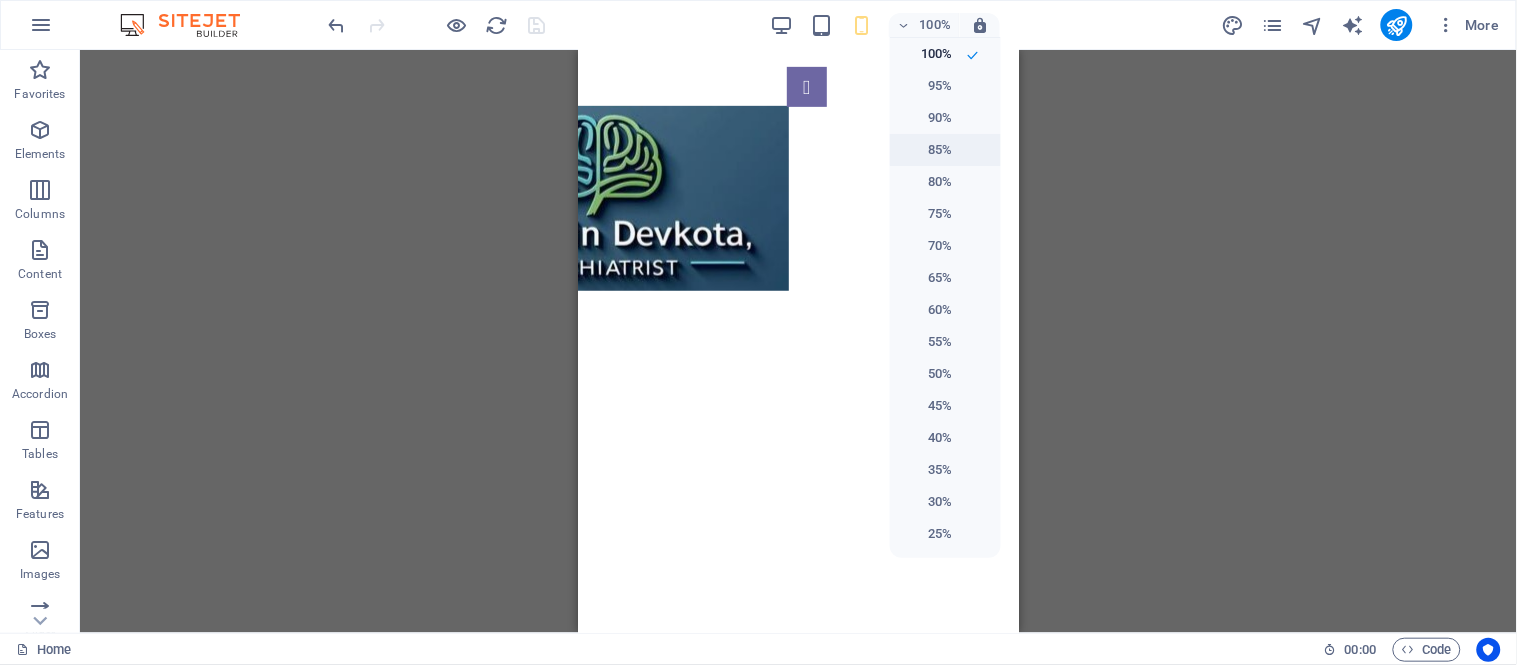 click on "85%" at bounding box center (927, 150) 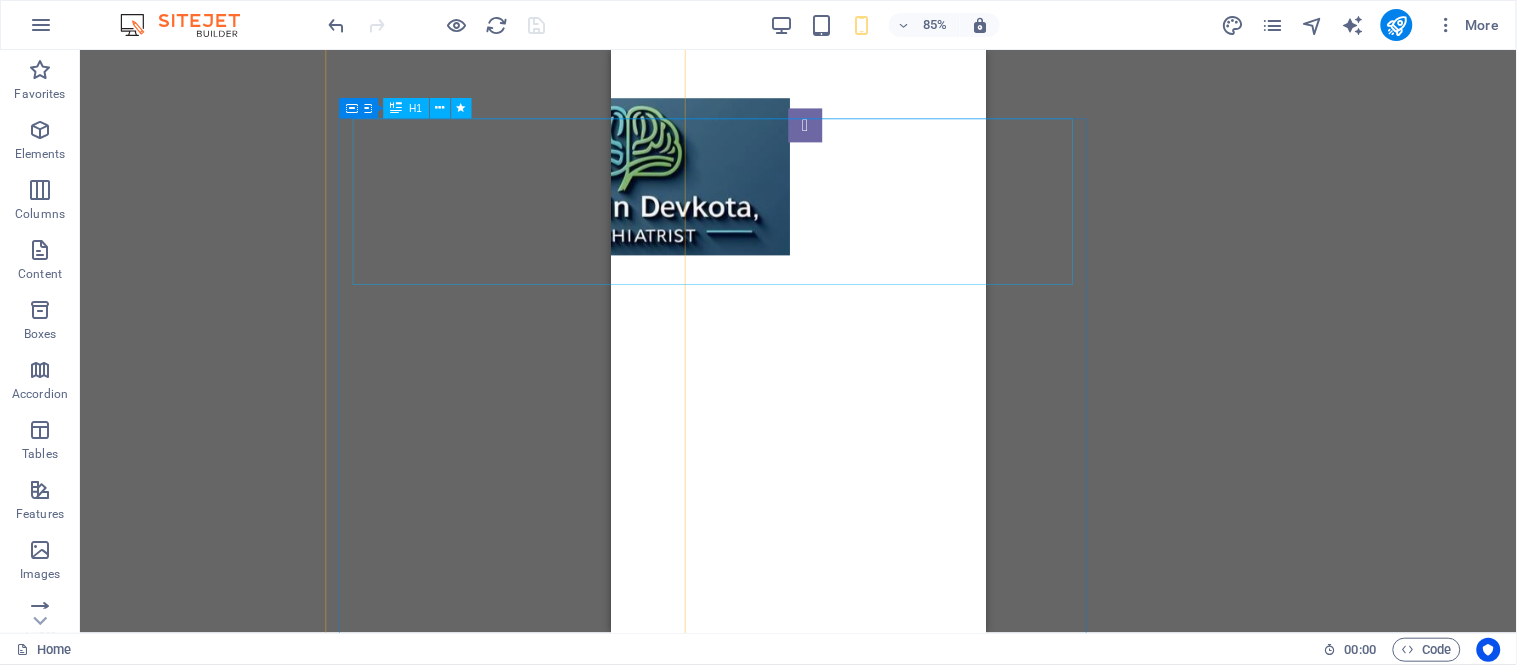 type 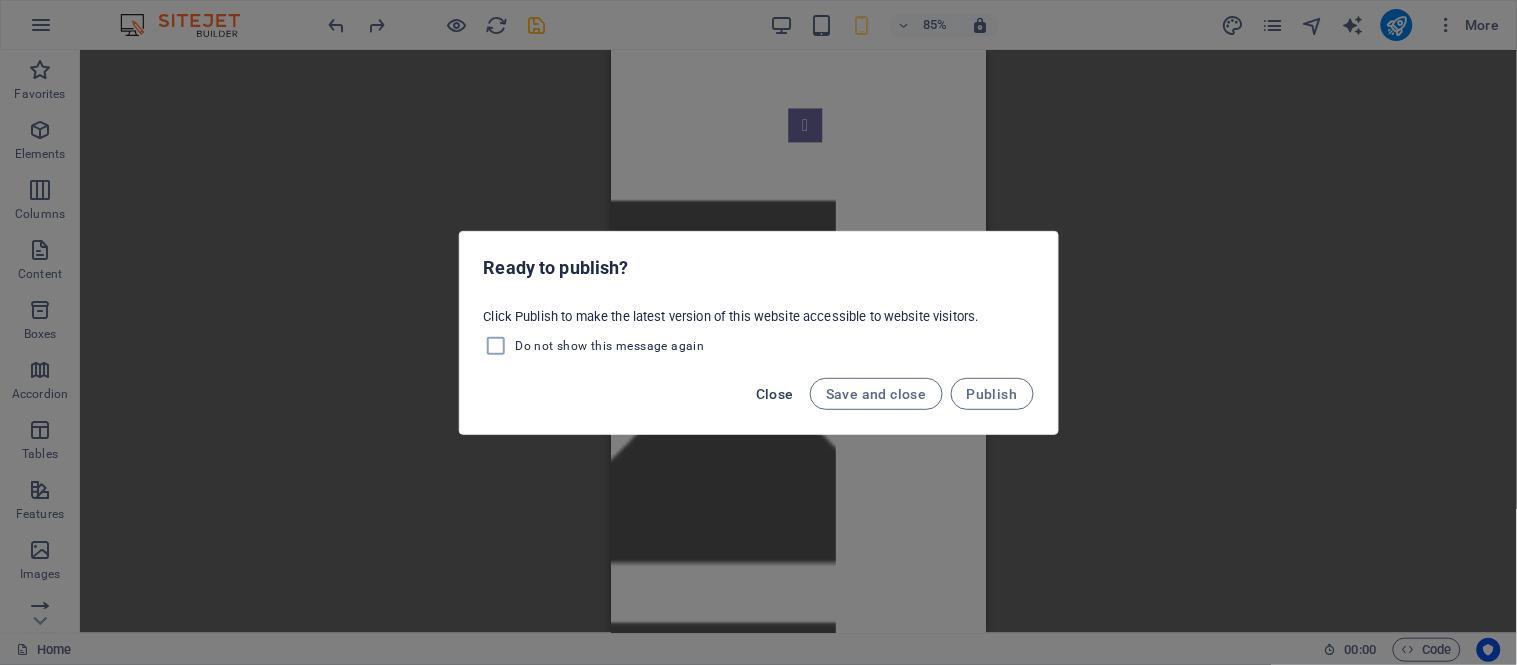 click on "Close" at bounding box center (775, 394) 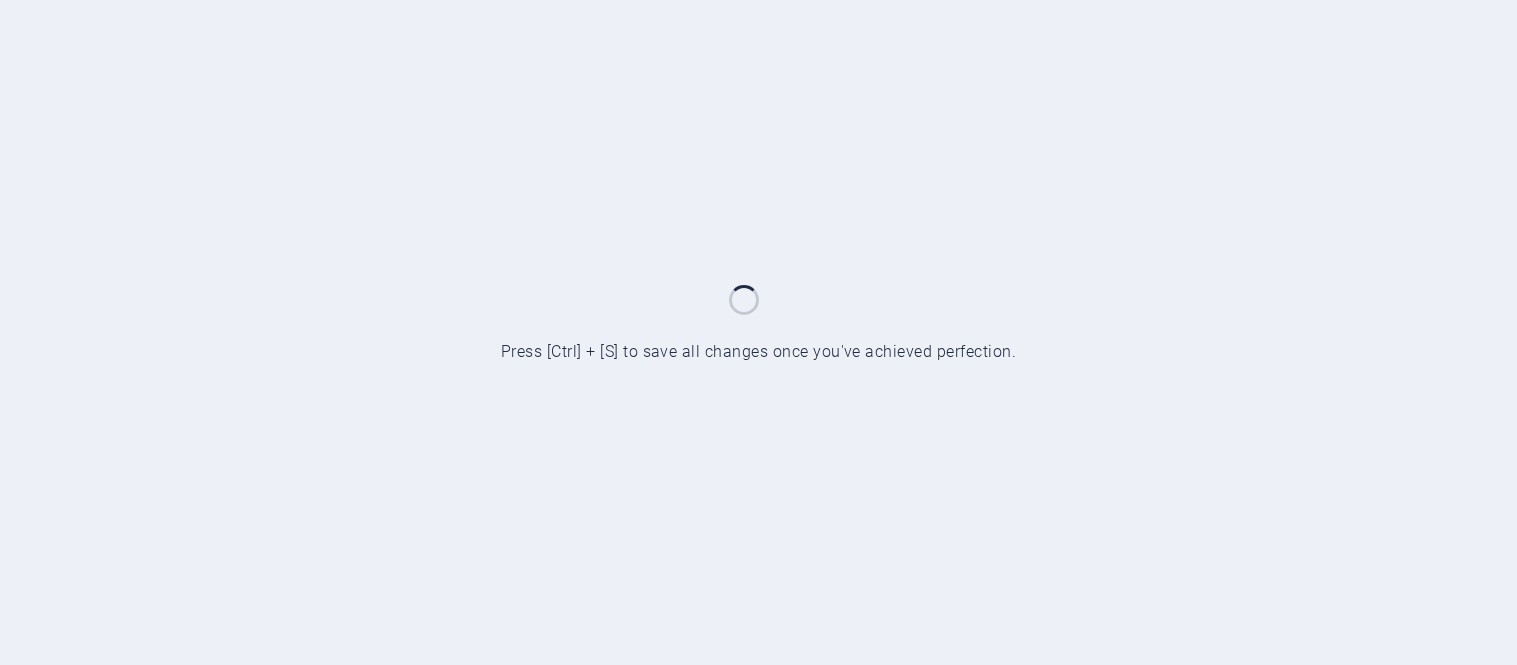 scroll, scrollTop: 0, scrollLeft: 0, axis: both 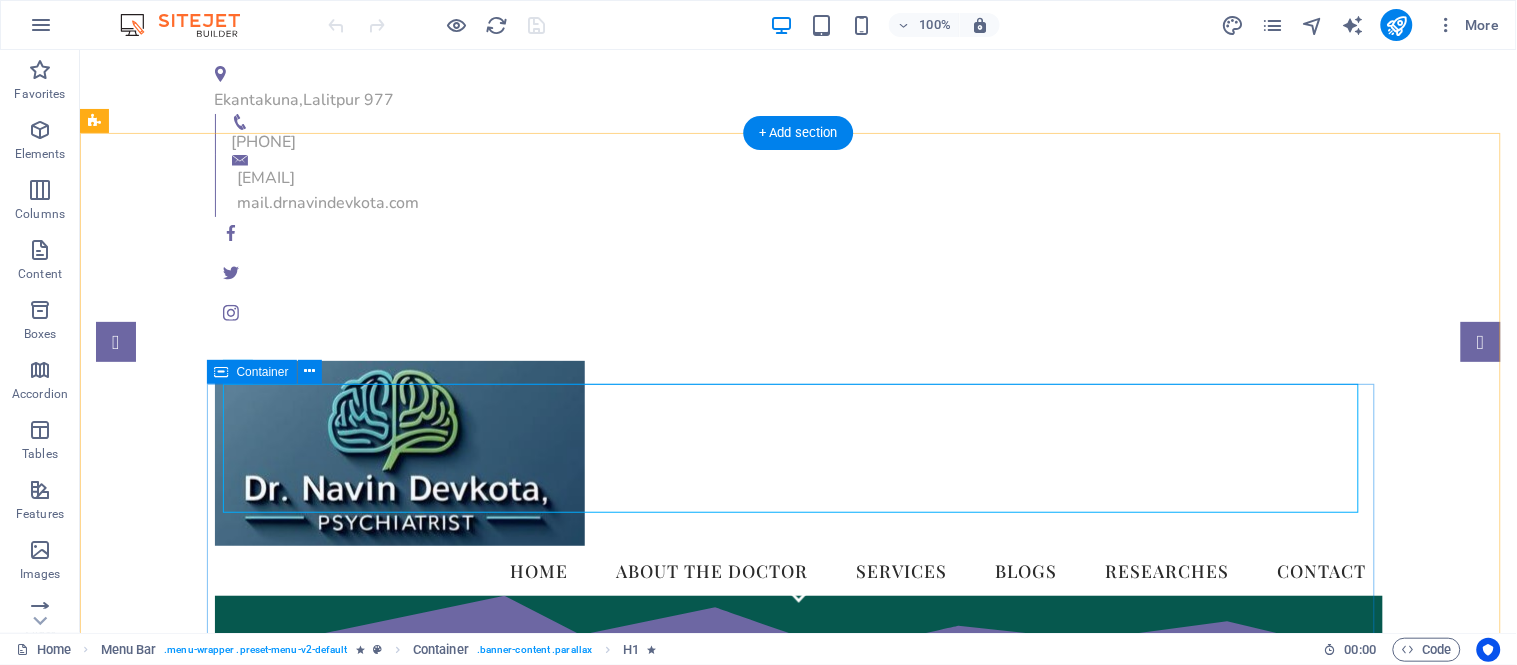 click on "Dr. [LAST], Psychiatrist in [CITY], [COUNTRY] We take care of your mental health!" at bounding box center [798, 818] 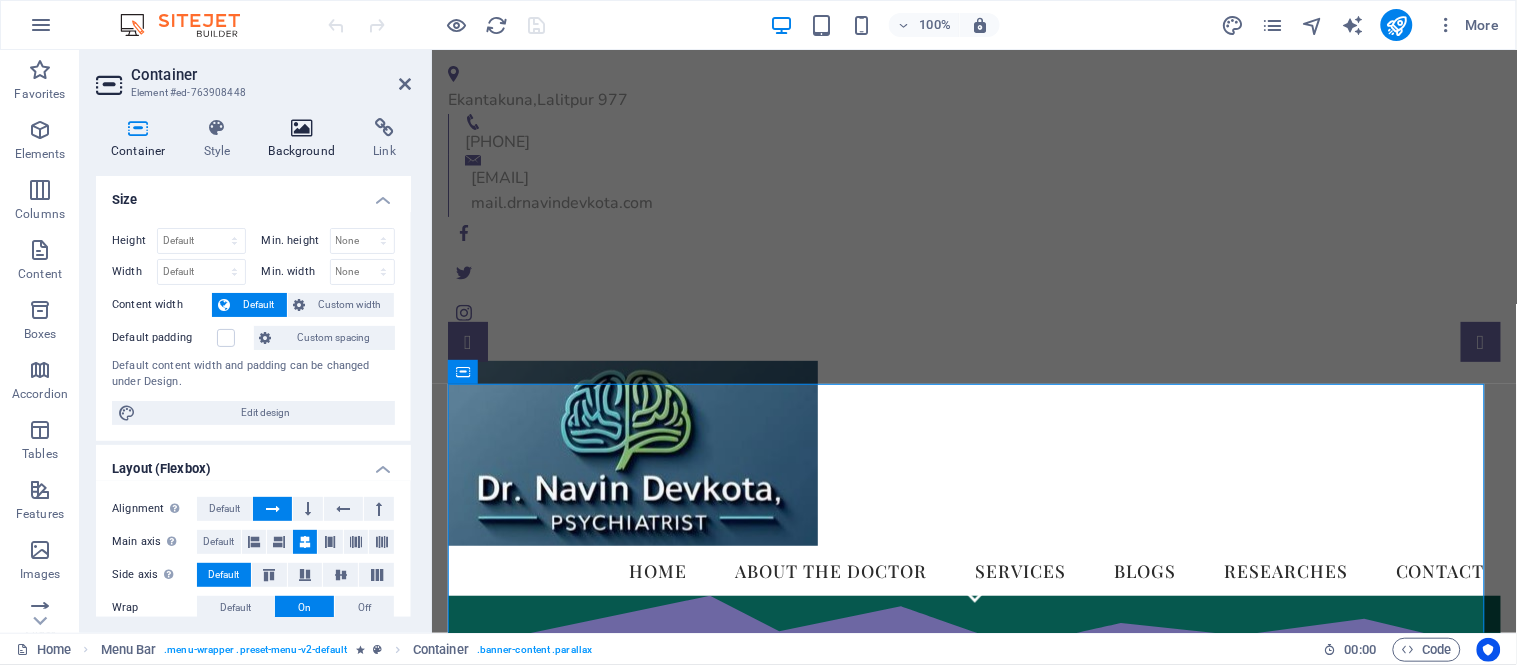 click at bounding box center (302, 128) 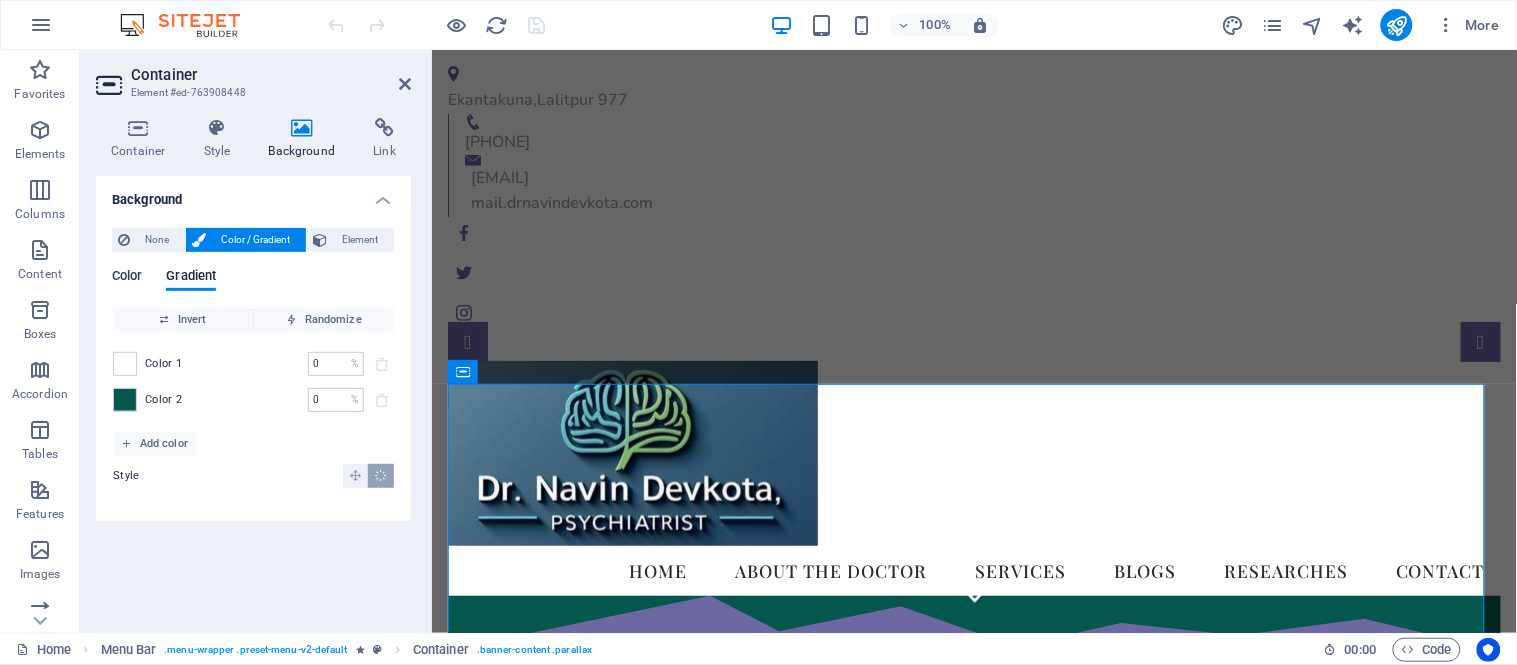 click on "Color" at bounding box center (127, 278) 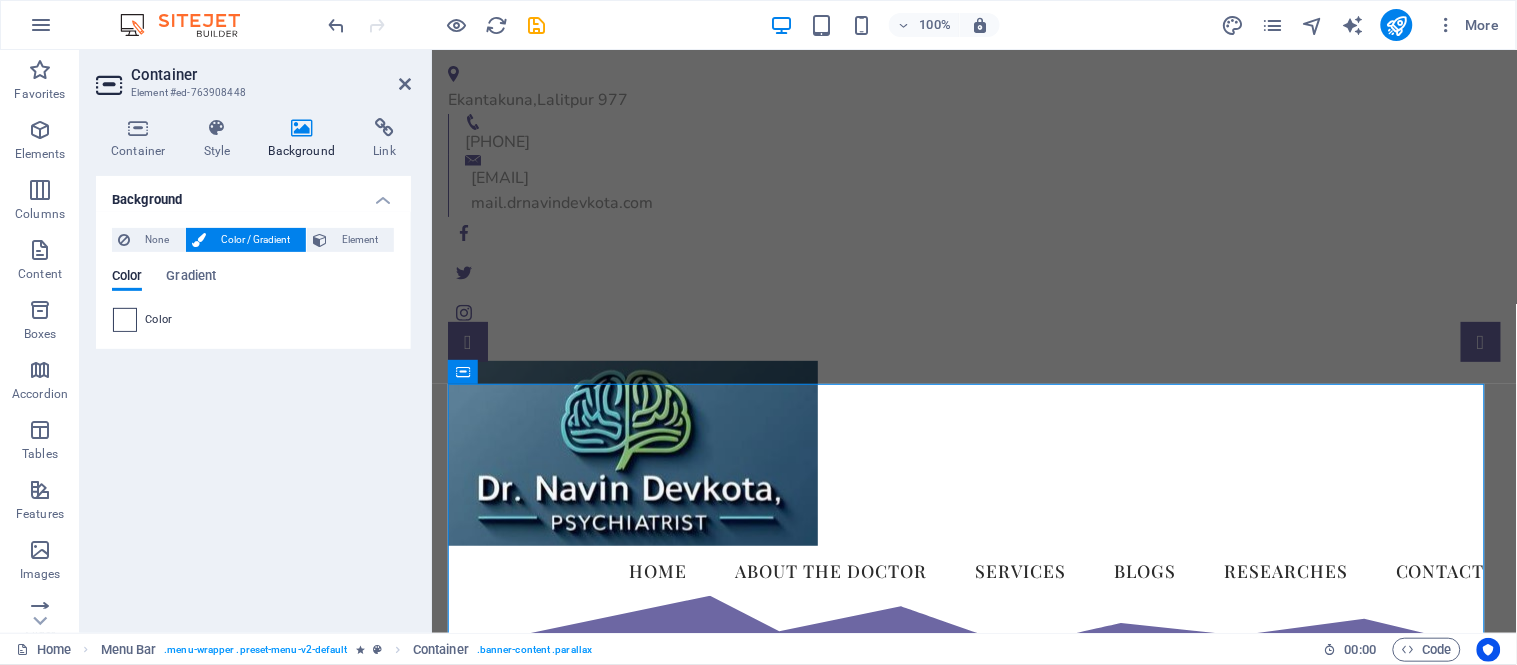 click at bounding box center (125, 320) 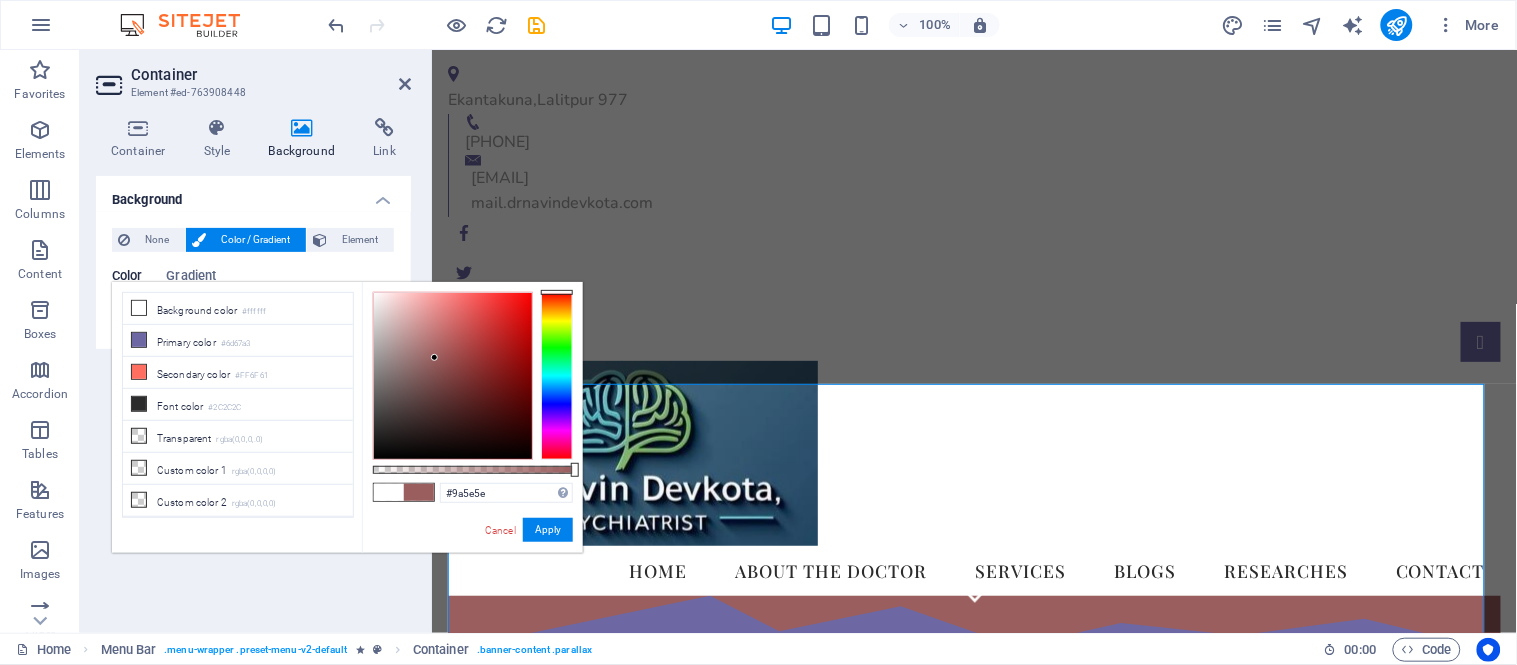 click at bounding box center (453, 376) 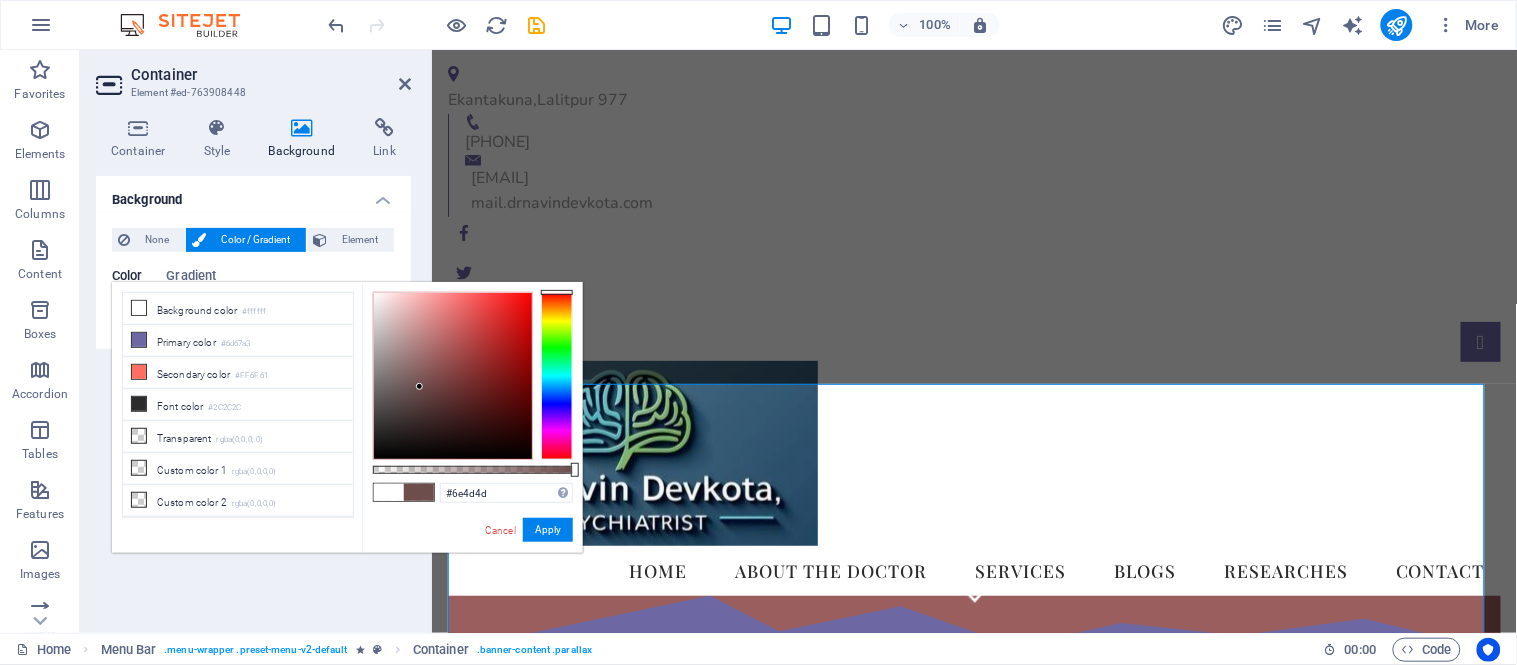 click at bounding box center (453, 376) 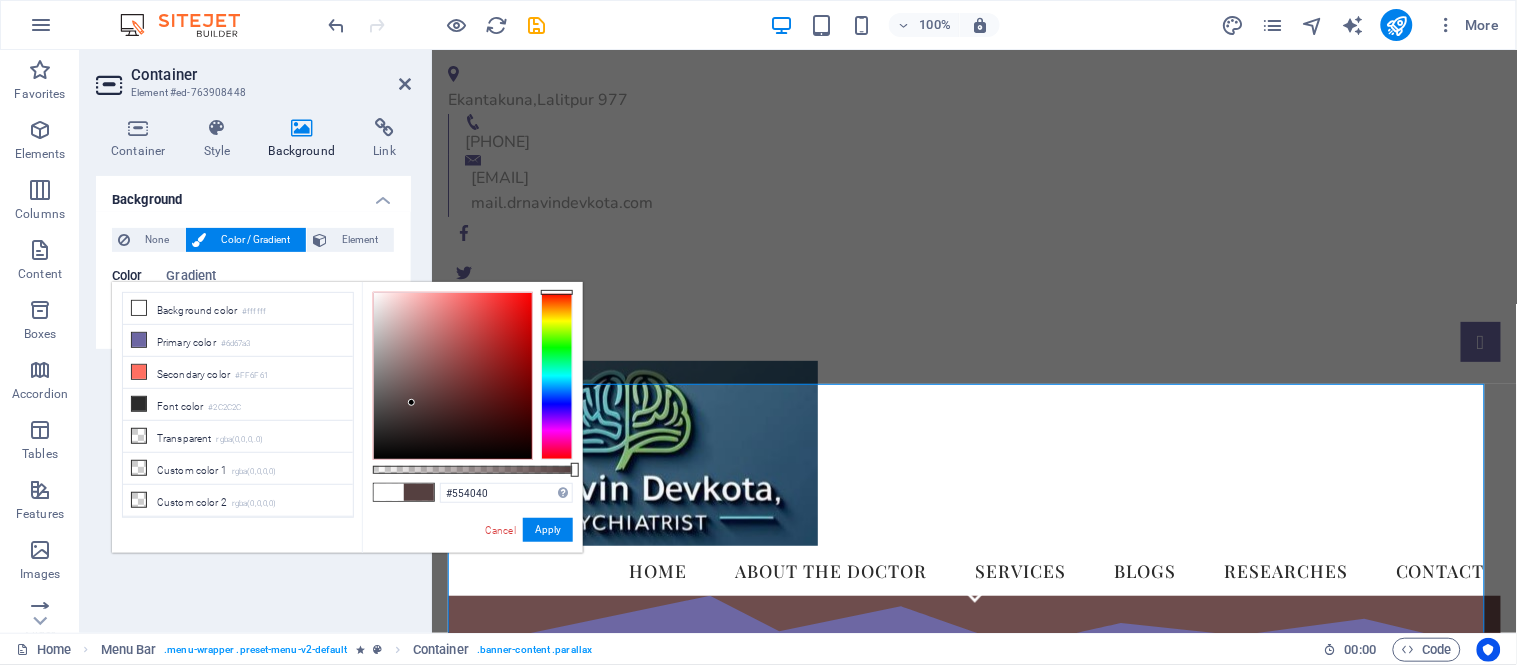 click at bounding box center (453, 376) 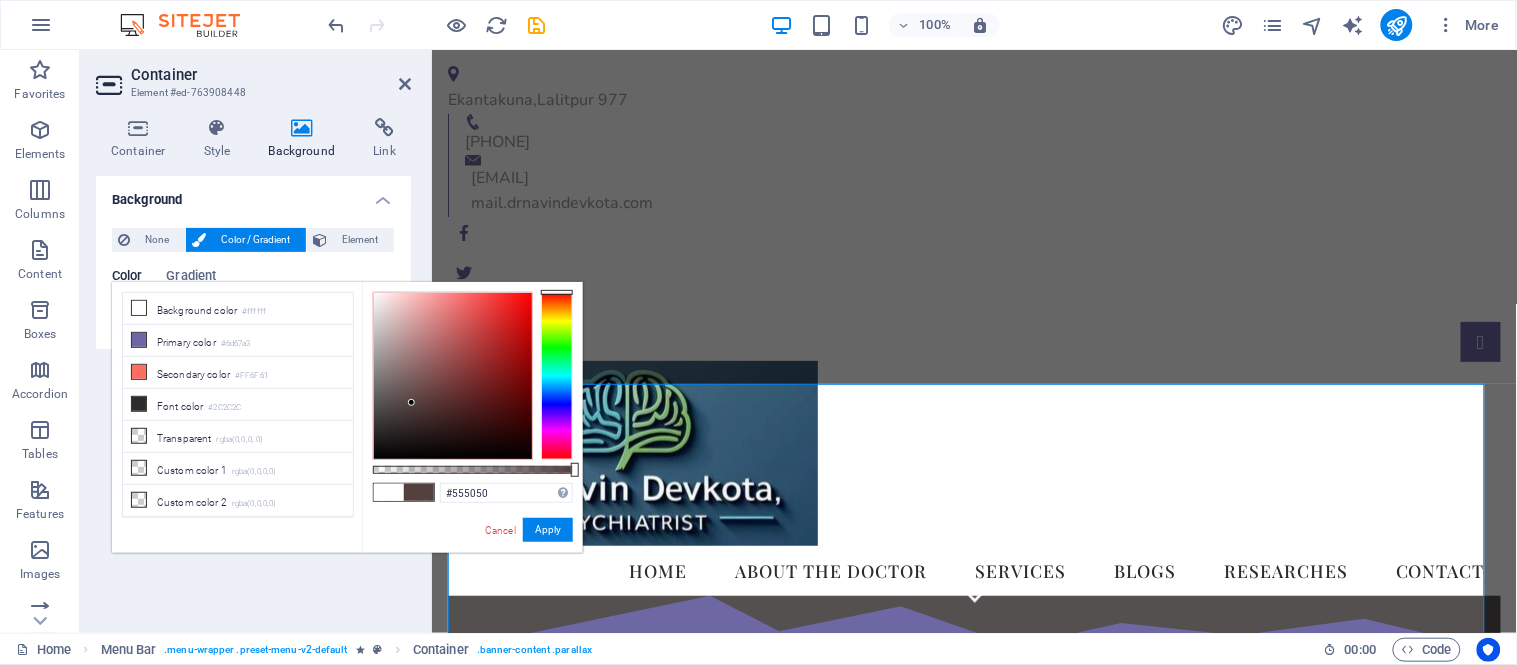 click at bounding box center (453, 376) 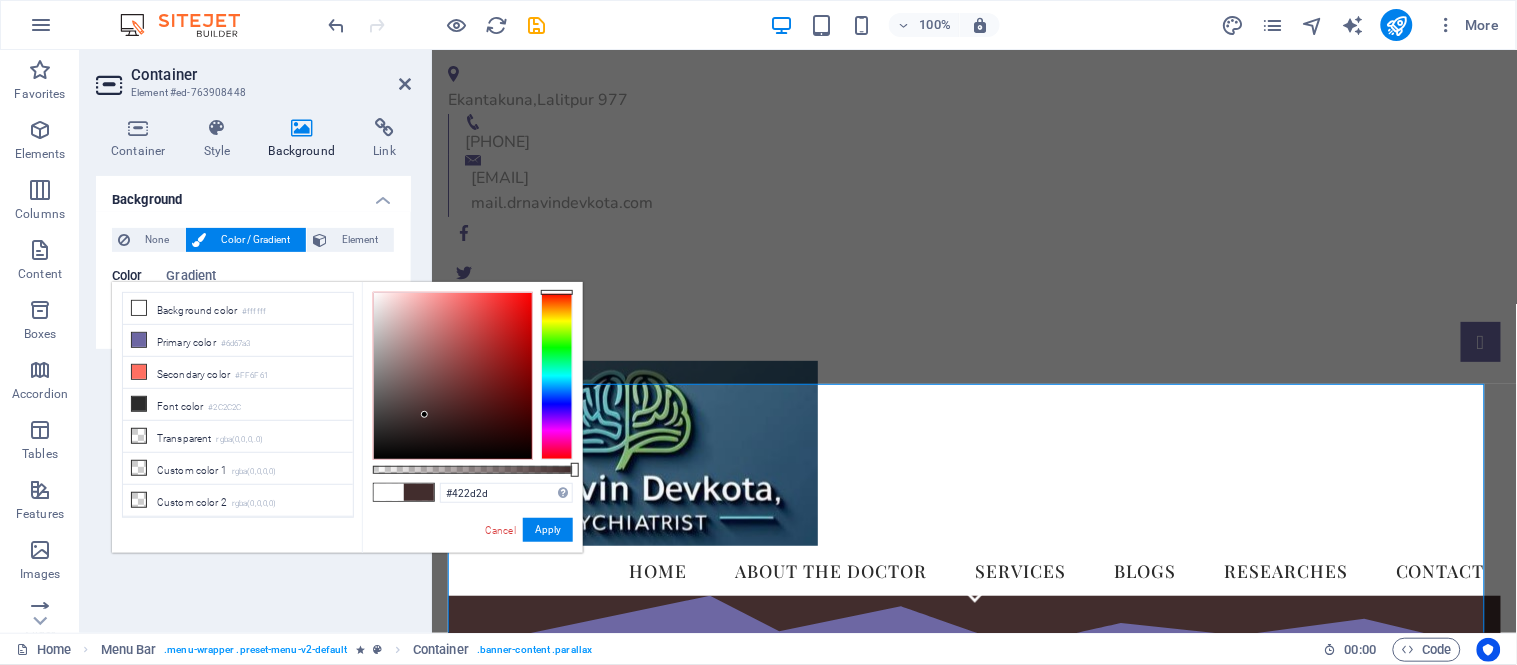 click at bounding box center [453, 376] 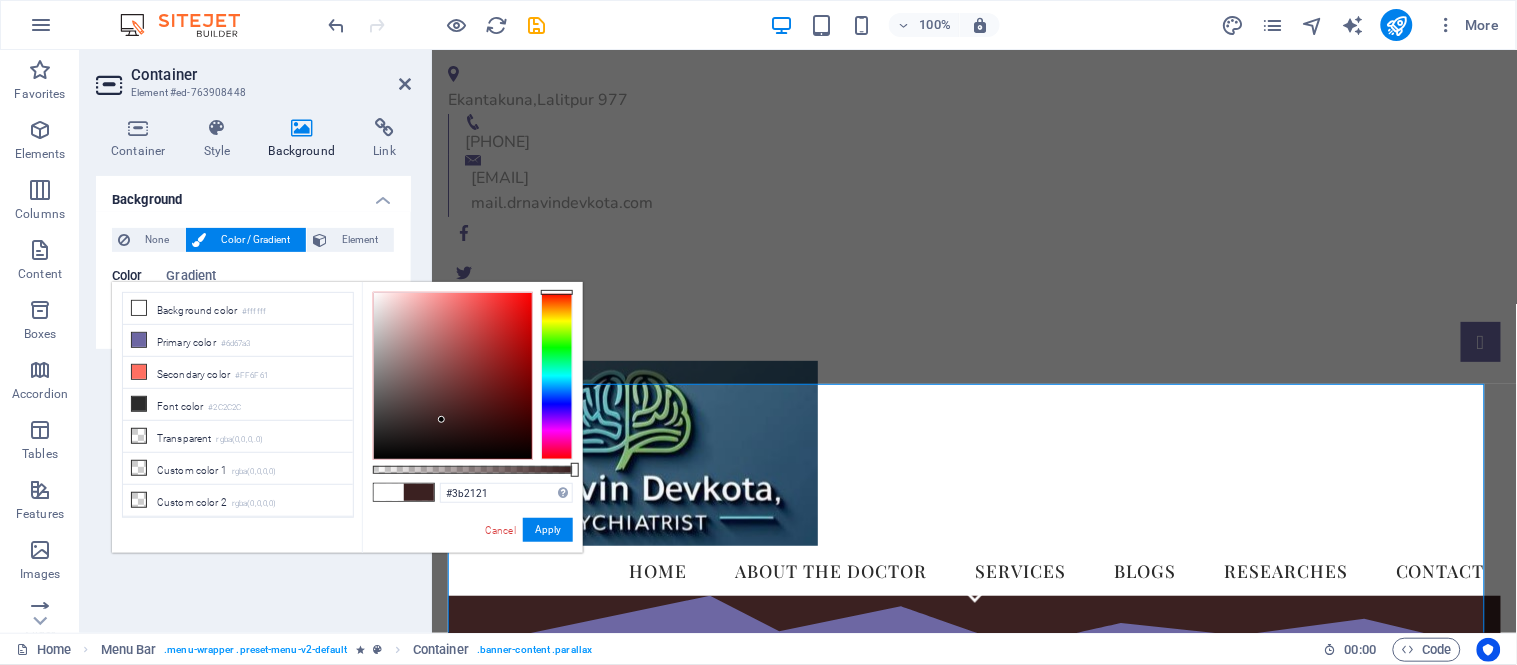 click at bounding box center (453, 376) 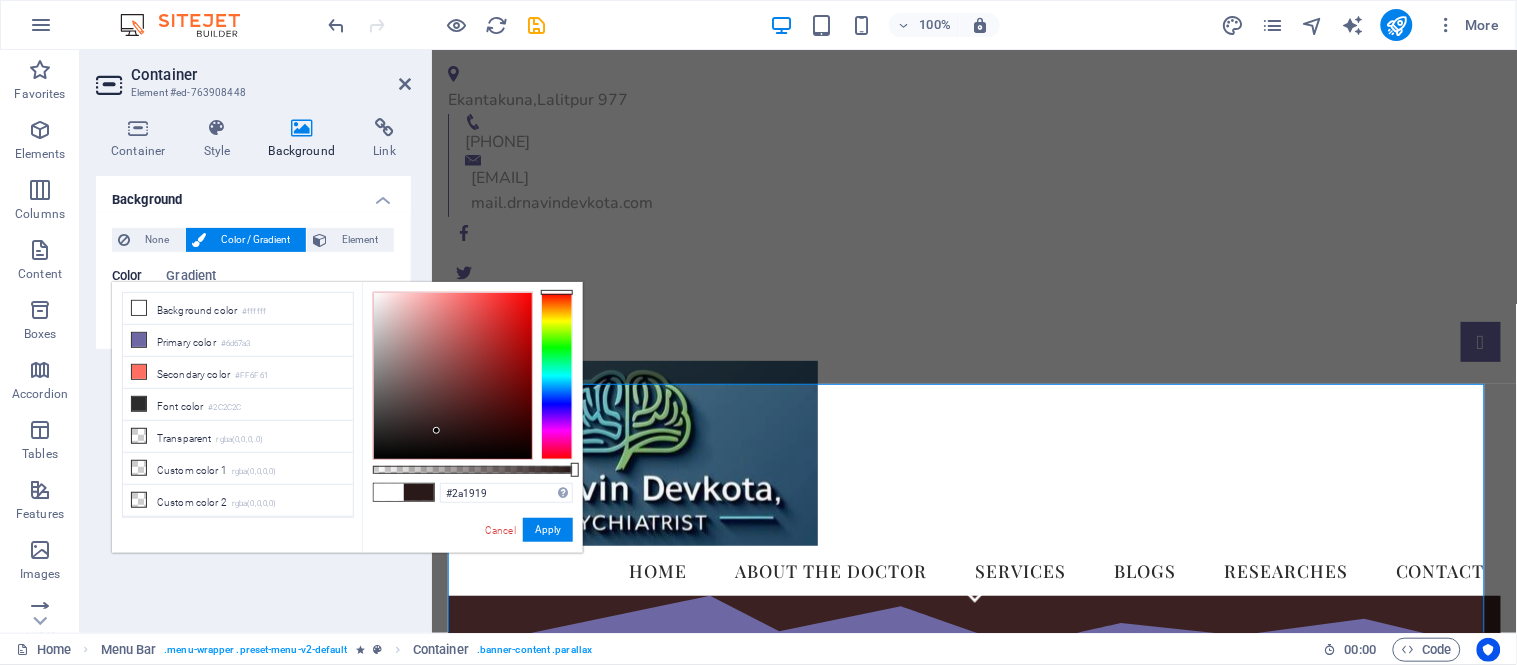 click at bounding box center [453, 376] 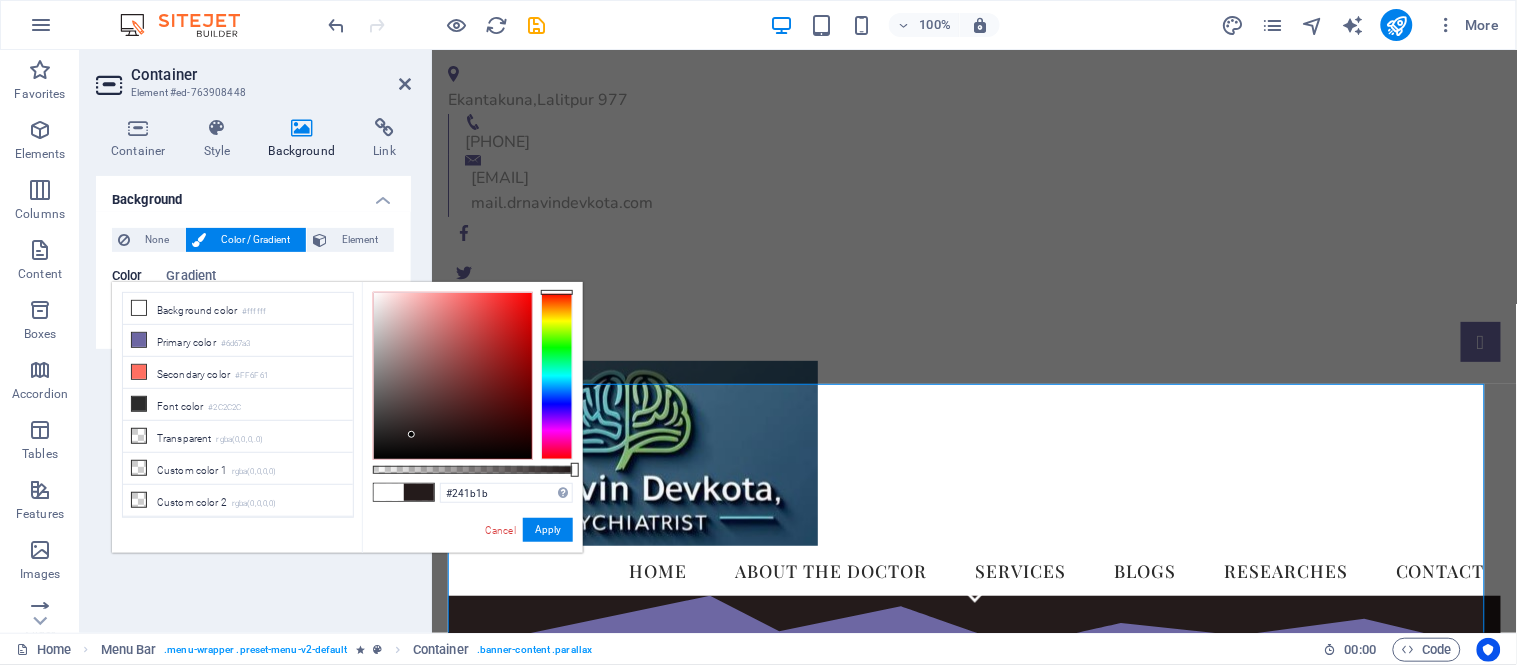 click at bounding box center [453, 376] 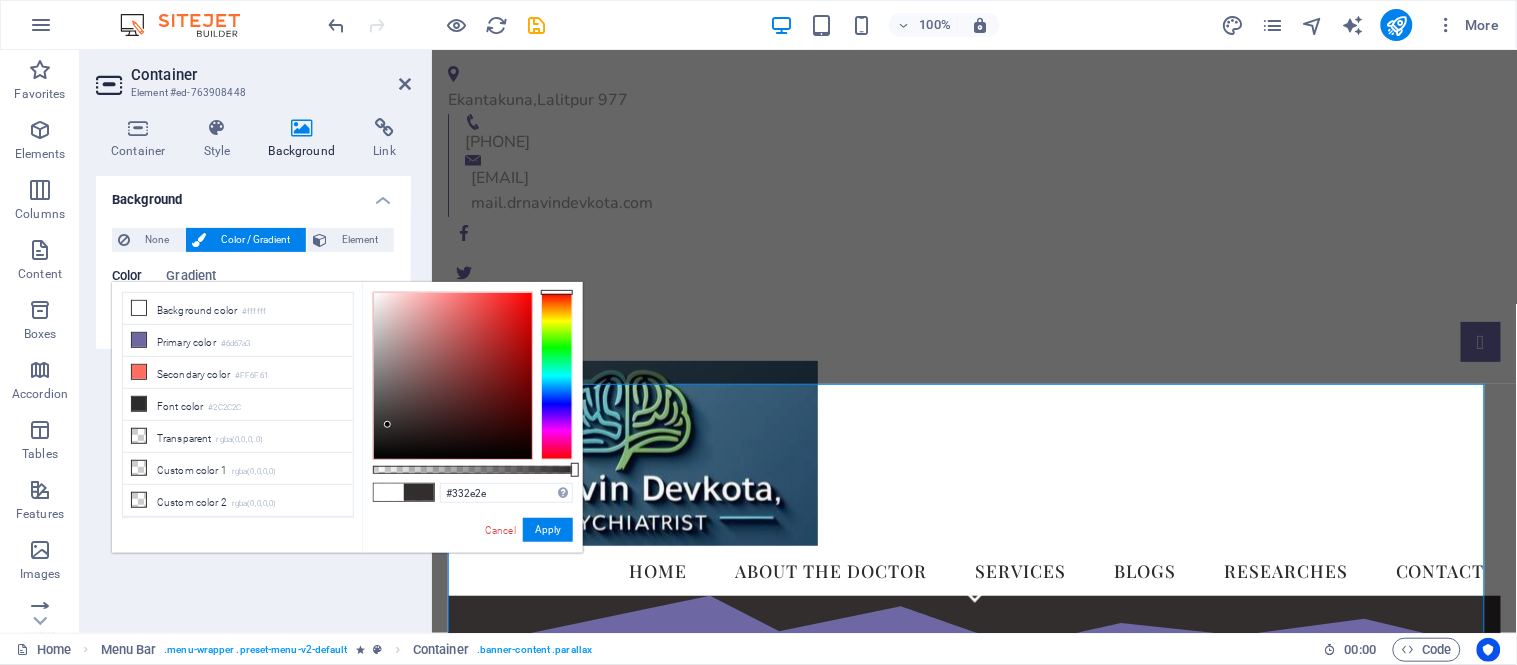 click at bounding box center [453, 376] 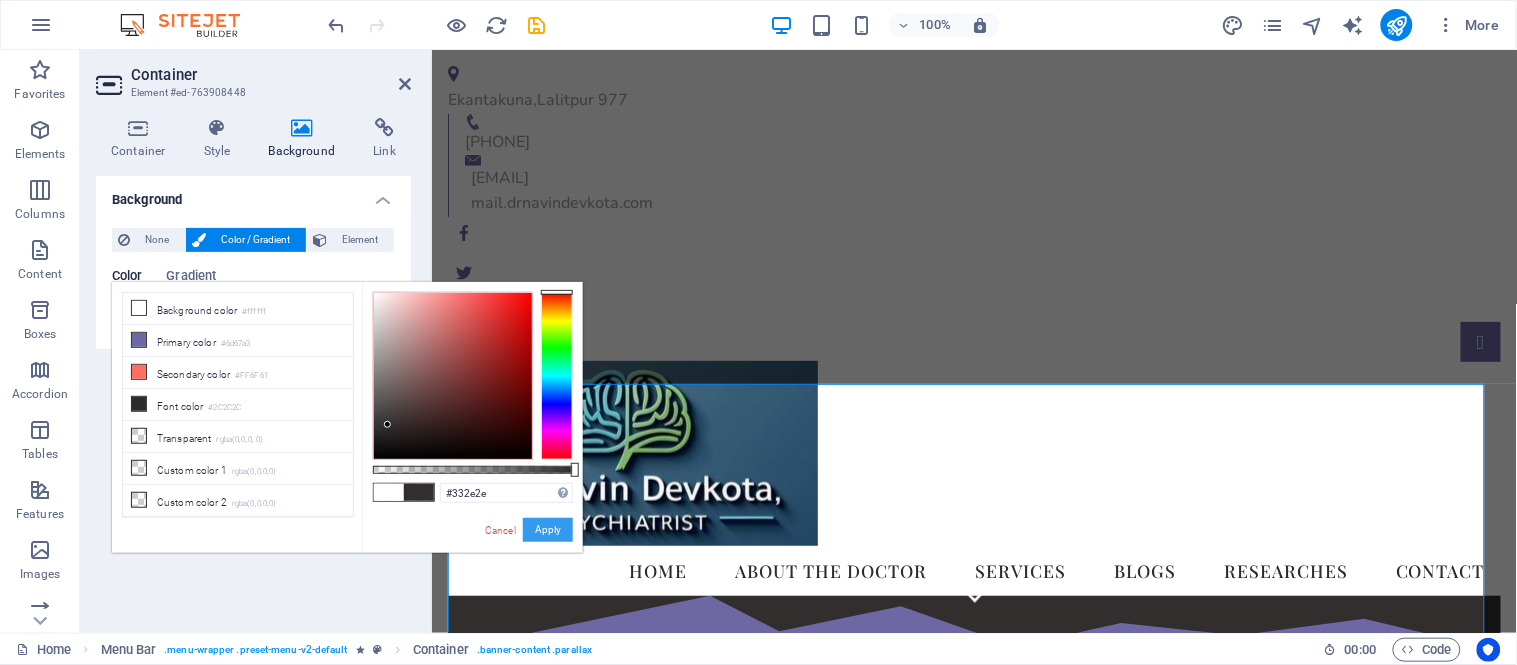 click on "Apply" at bounding box center [548, 530] 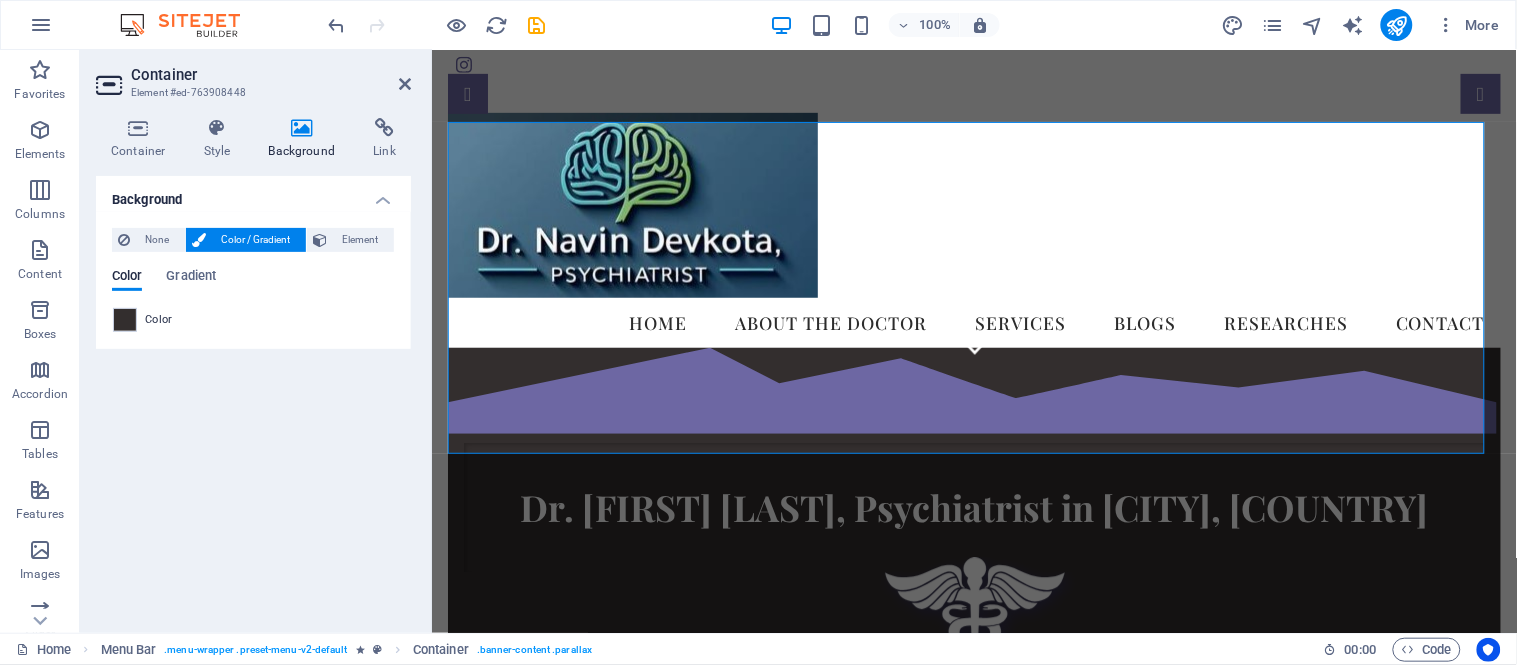 scroll, scrollTop: 208, scrollLeft: 0, axis: vertical 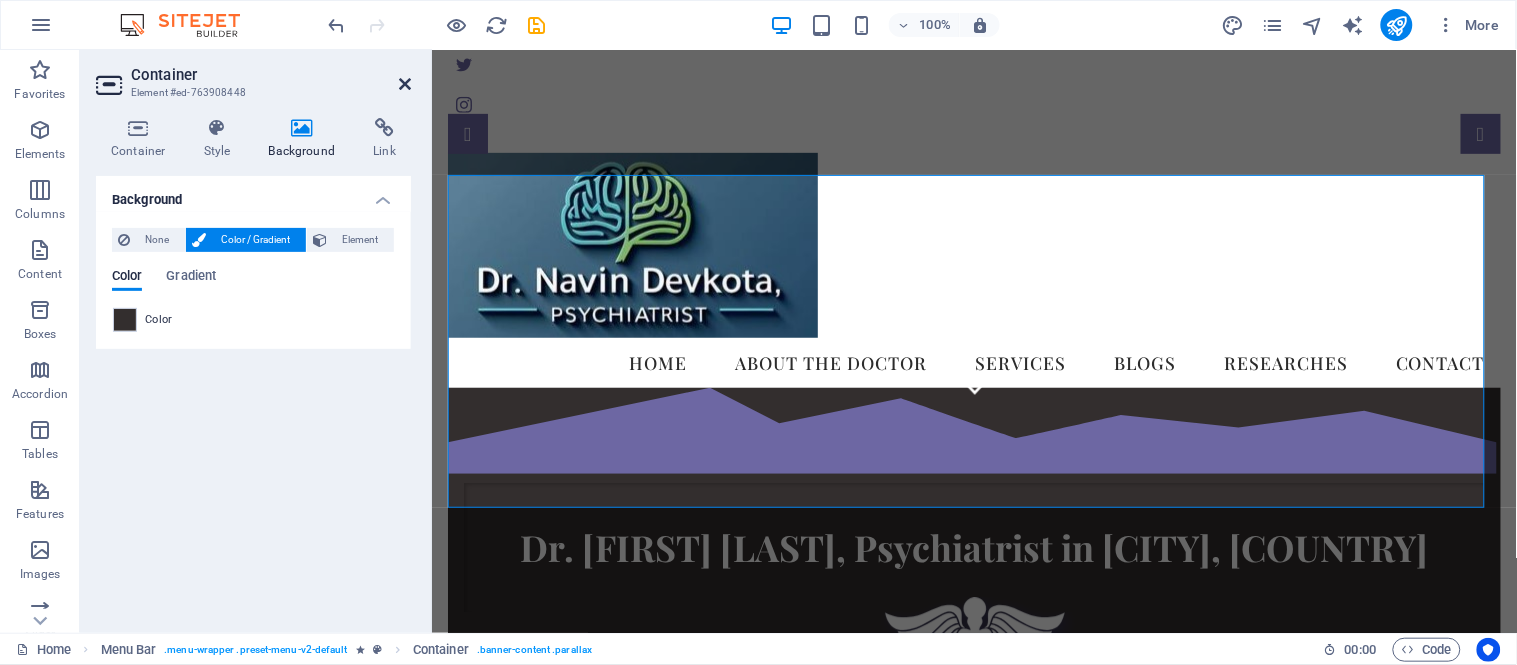 click at bounding box center (405, 84) 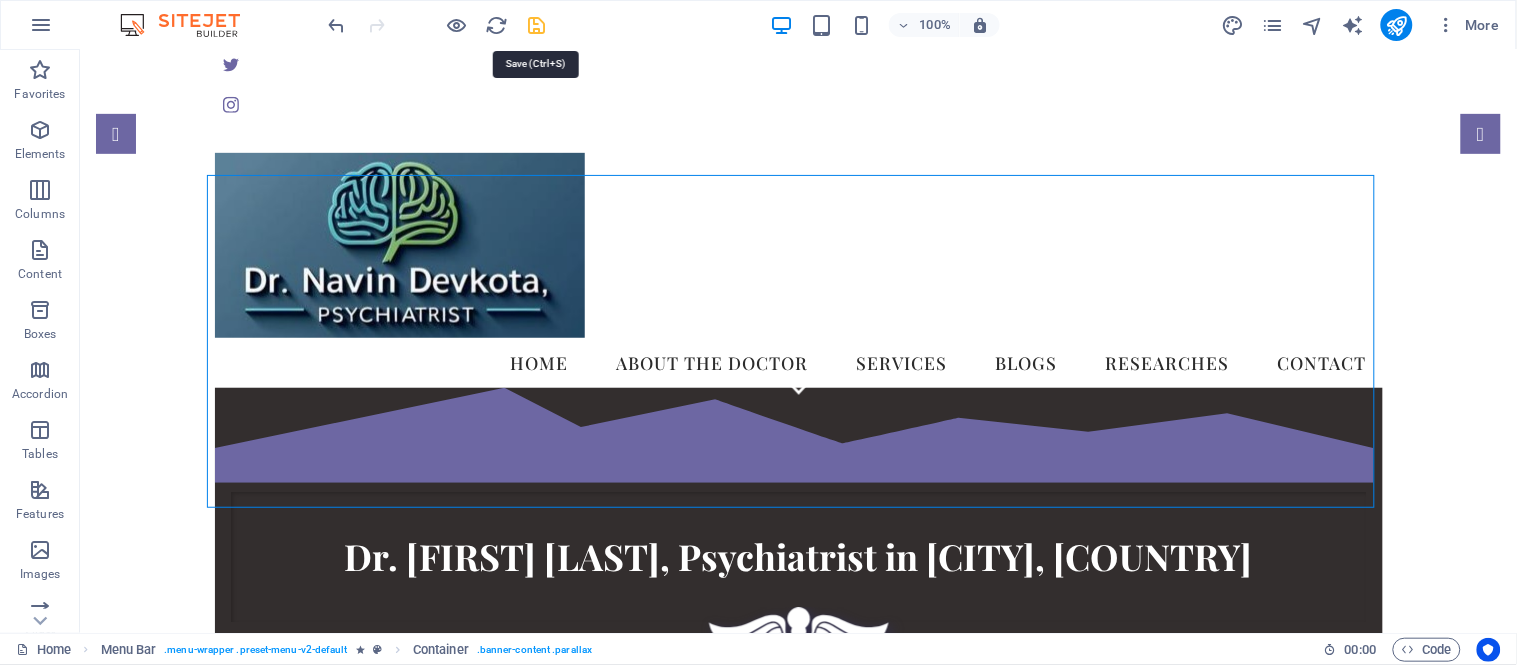 click at bounding box center (537, 25) 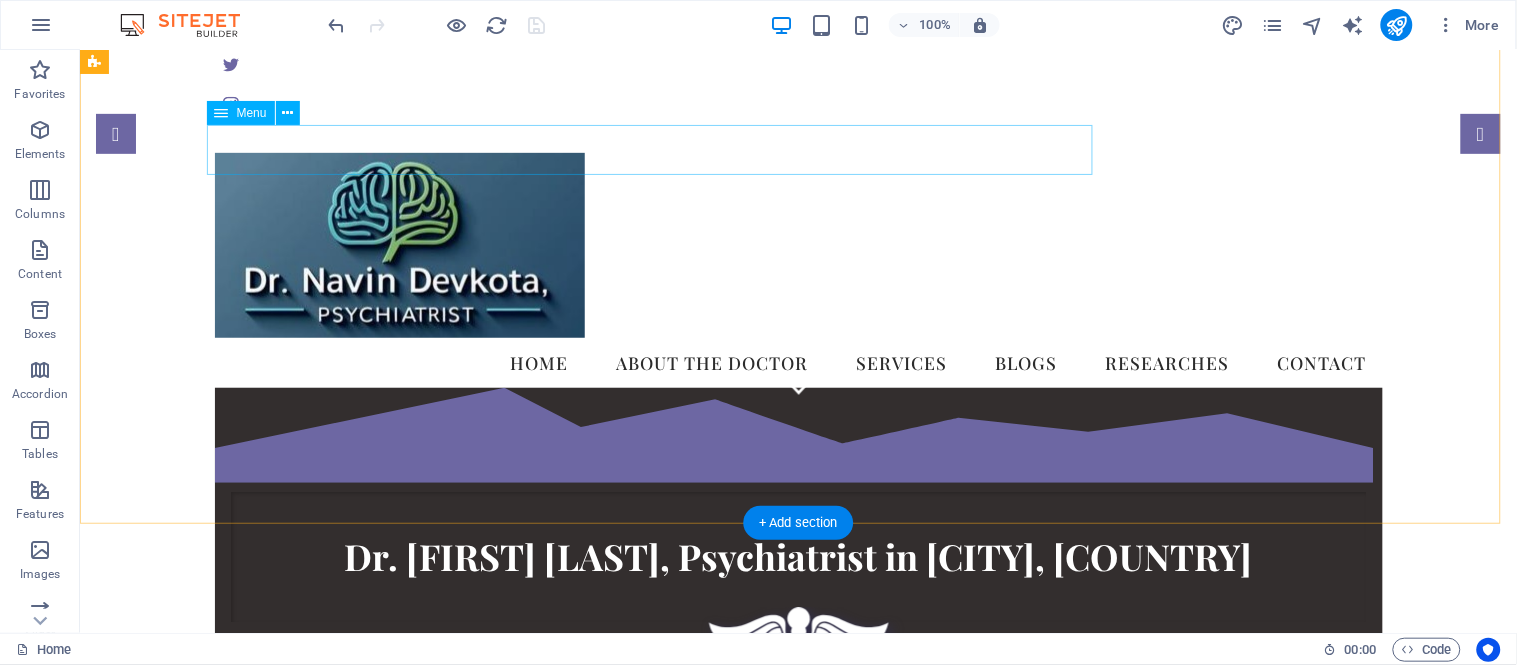 click on "Home About the doctor Services Blogs Researches Contact" at bounding box center [798, 362] 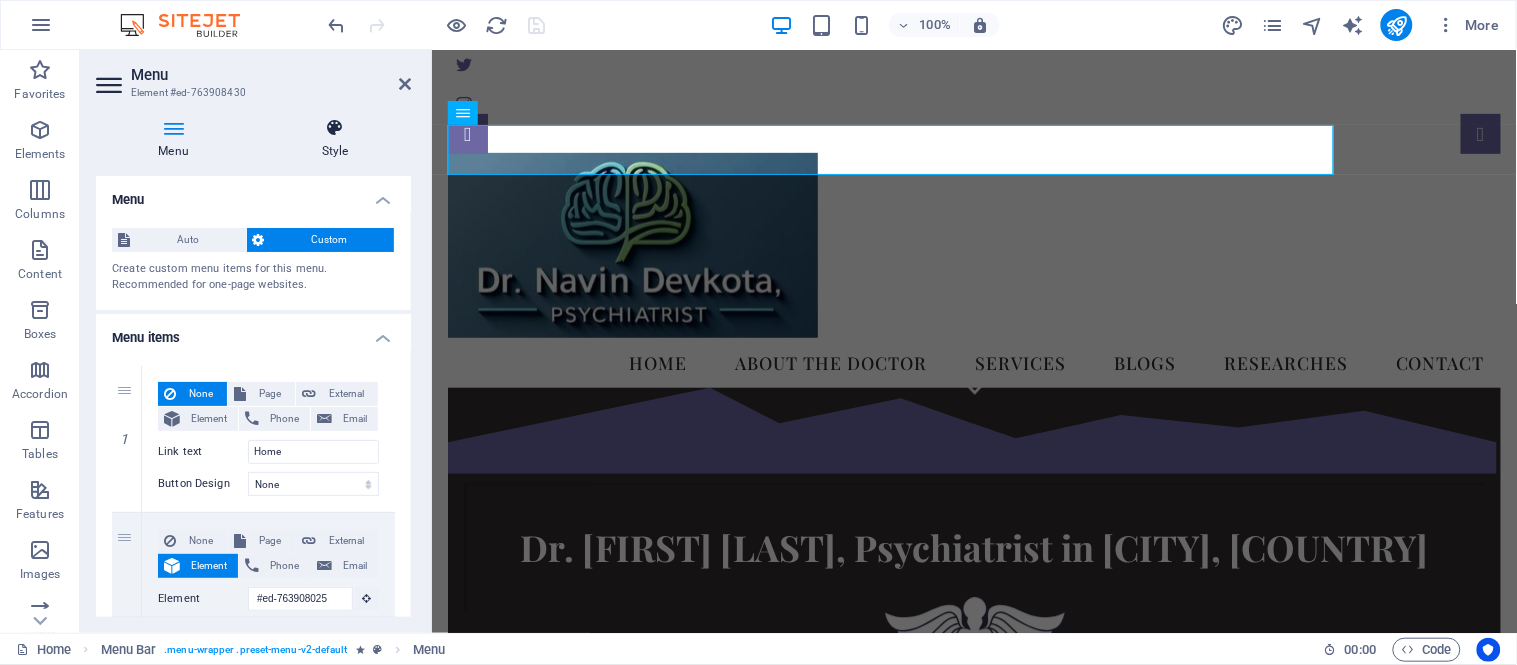 click at bounding box center [335, 128] 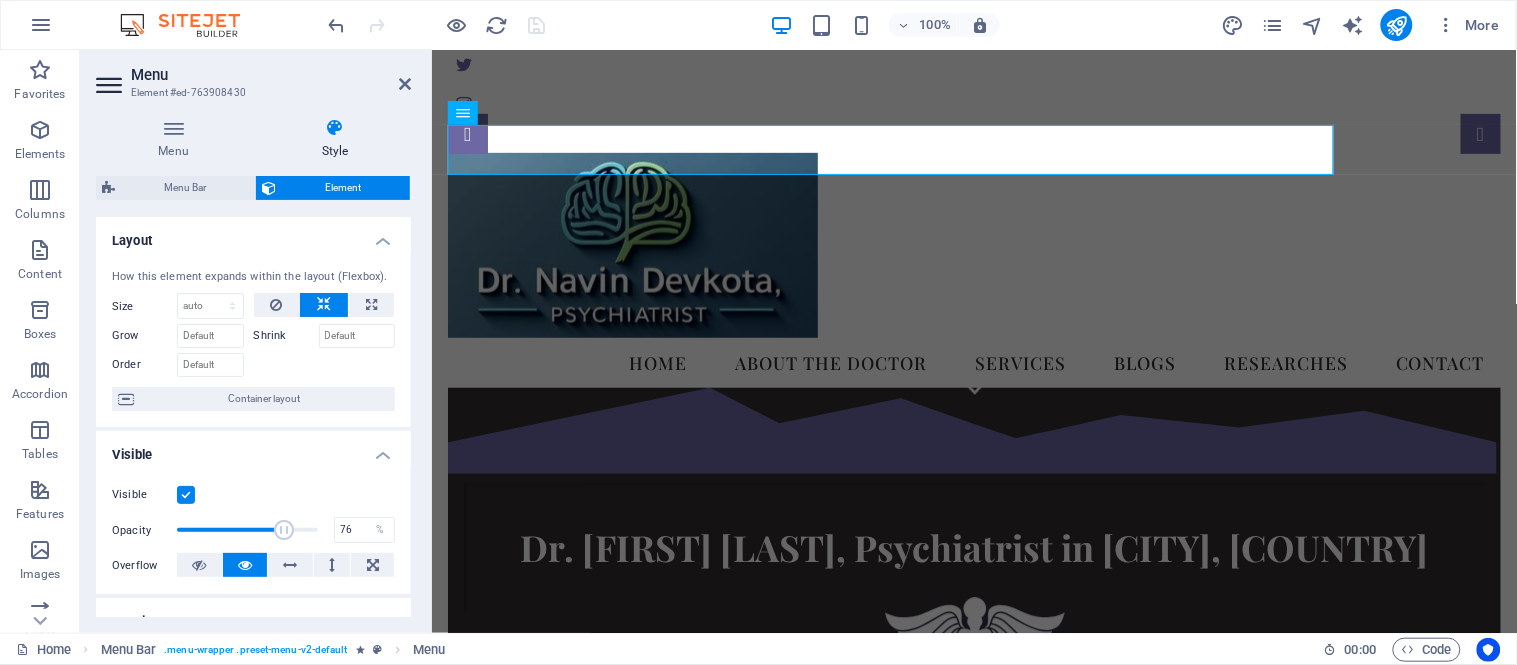 click at bounding box center (247, 530) 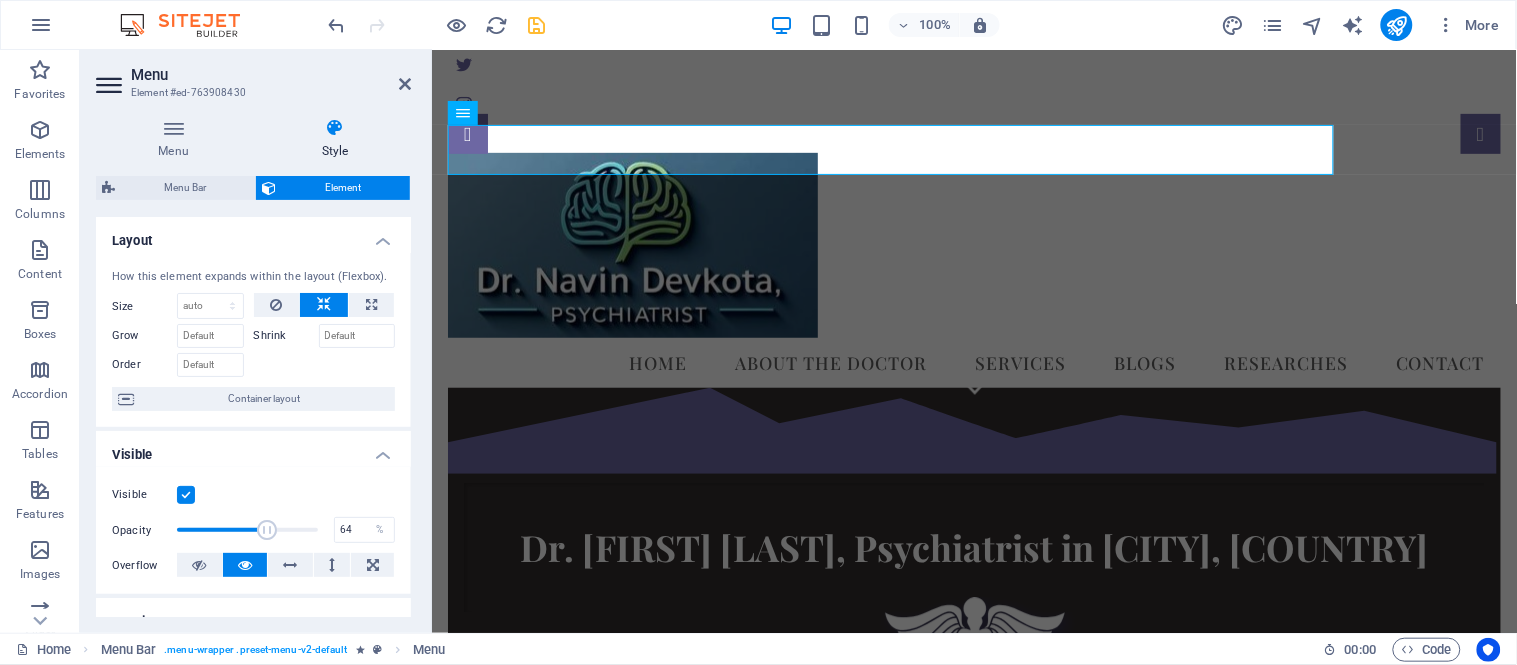 click at bounding box center [247, 530] 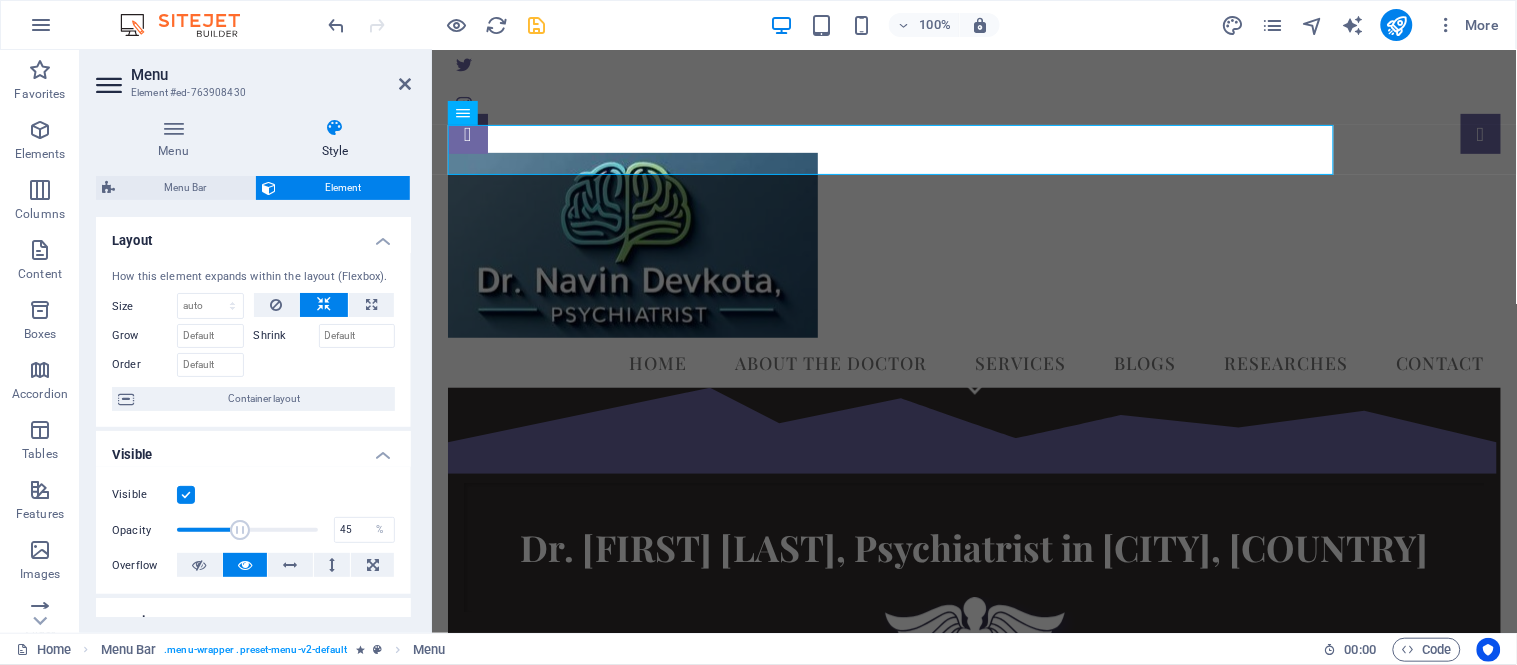click at bounding box center (247, 530) 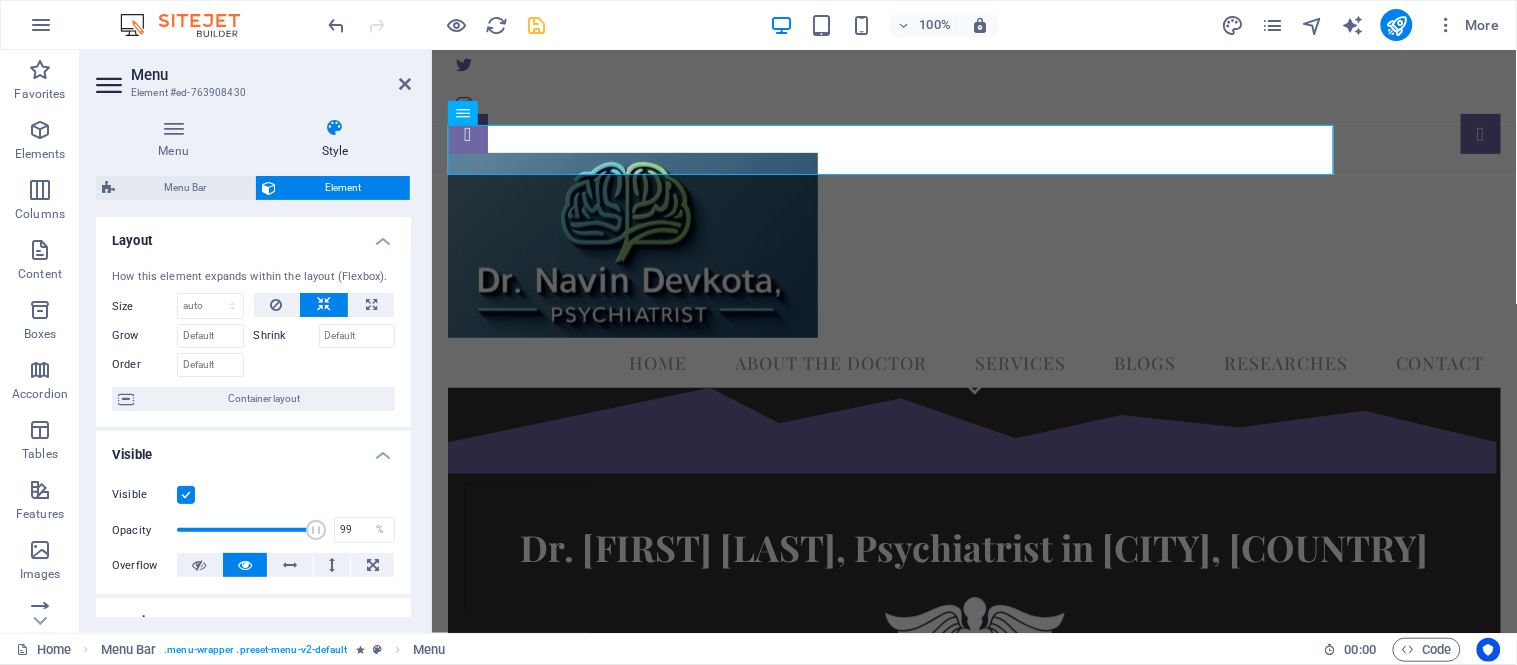 click at bounding box center [247, 530] 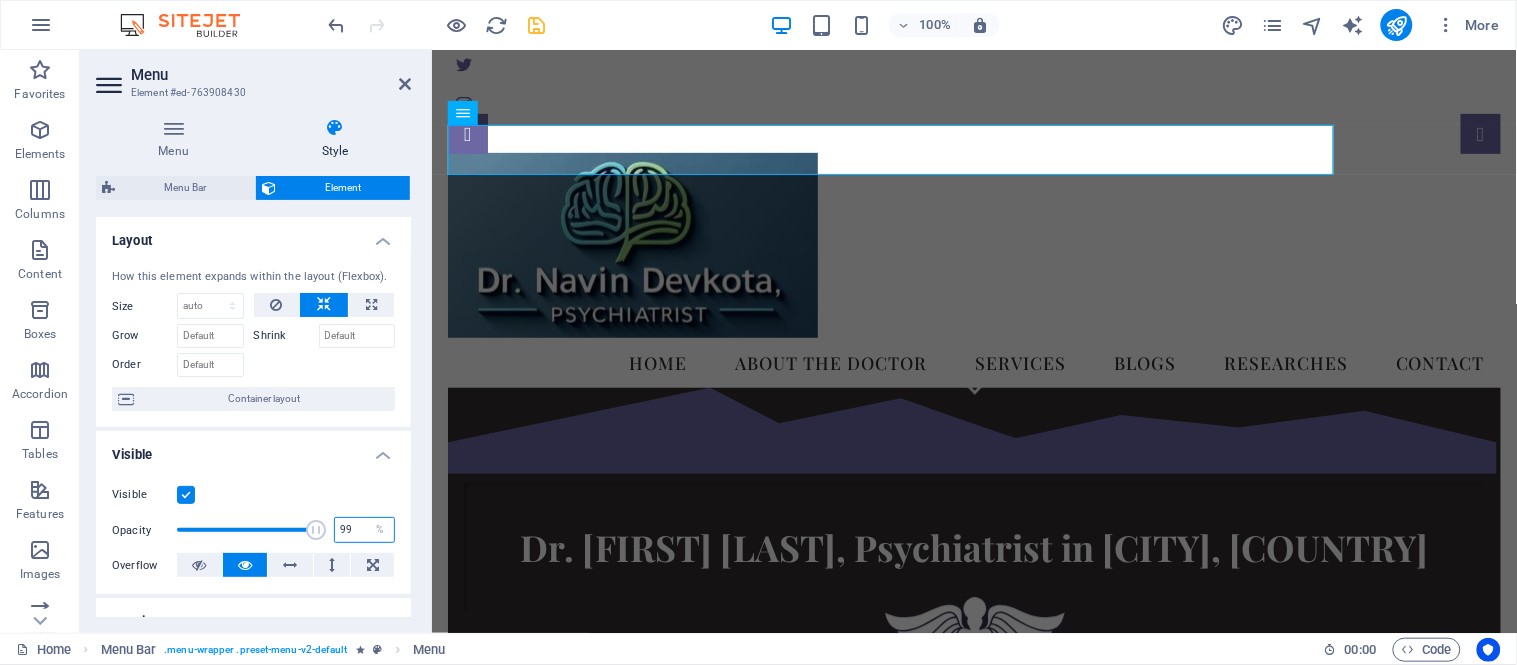 click on "99" at bounding box center (364, 530) 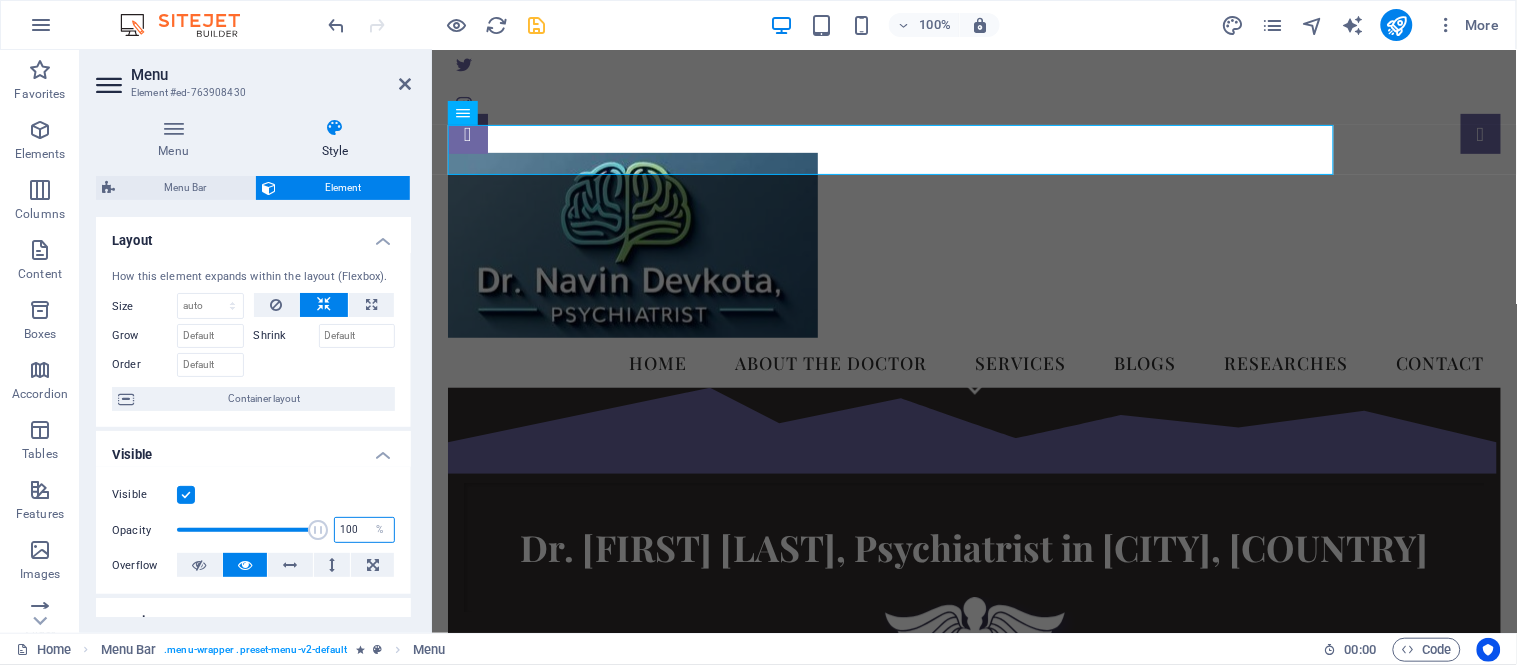 type on "100" 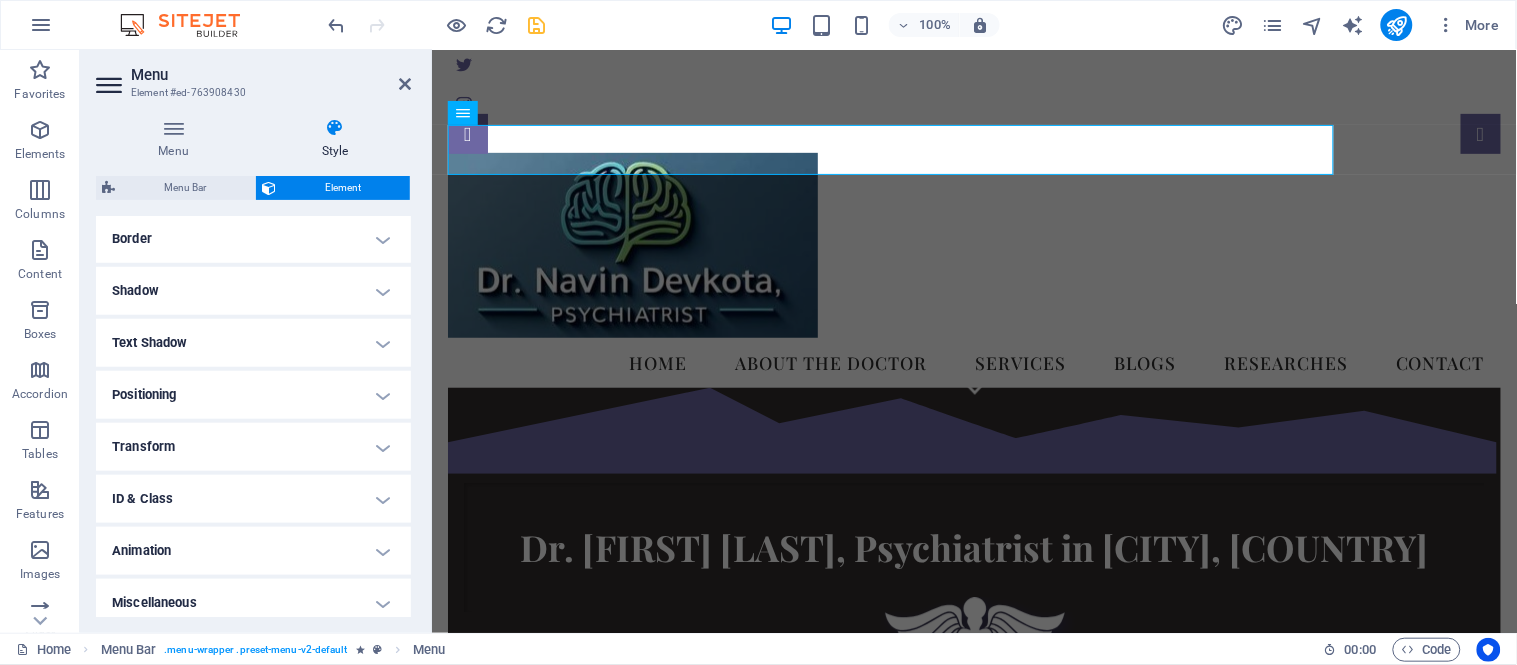 scroll, scrollTop: 444, scrollLeft: 0, axis: vertical 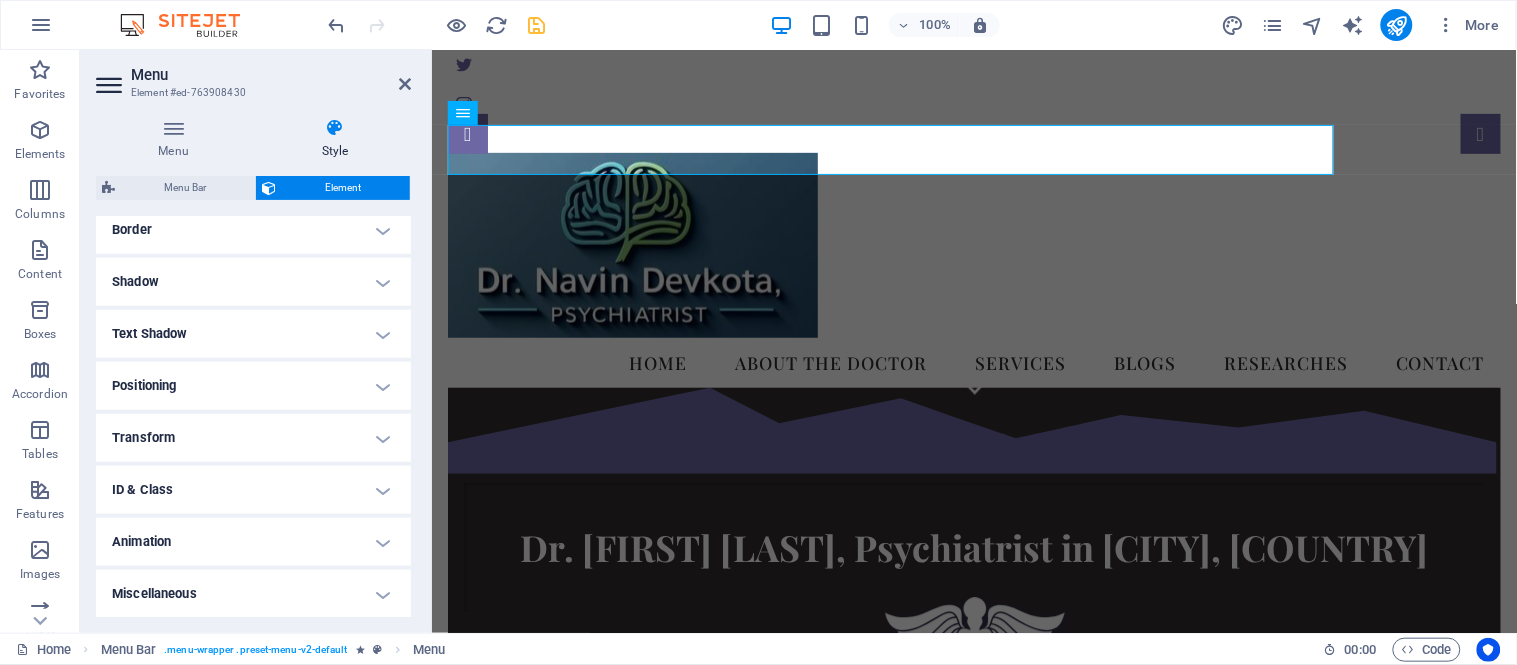 click on "Animation" at bounding box center (253, 542) 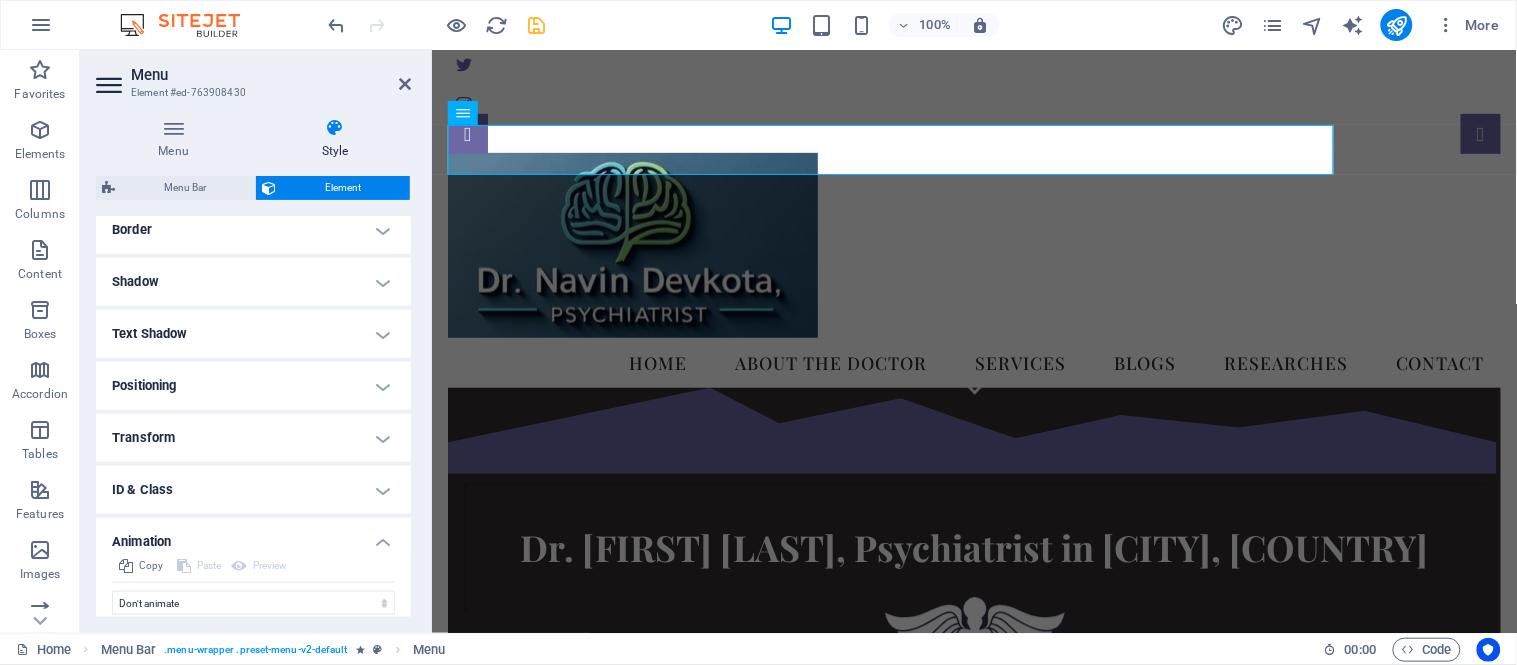 click on "Animation" at bounding box center (253, 536) 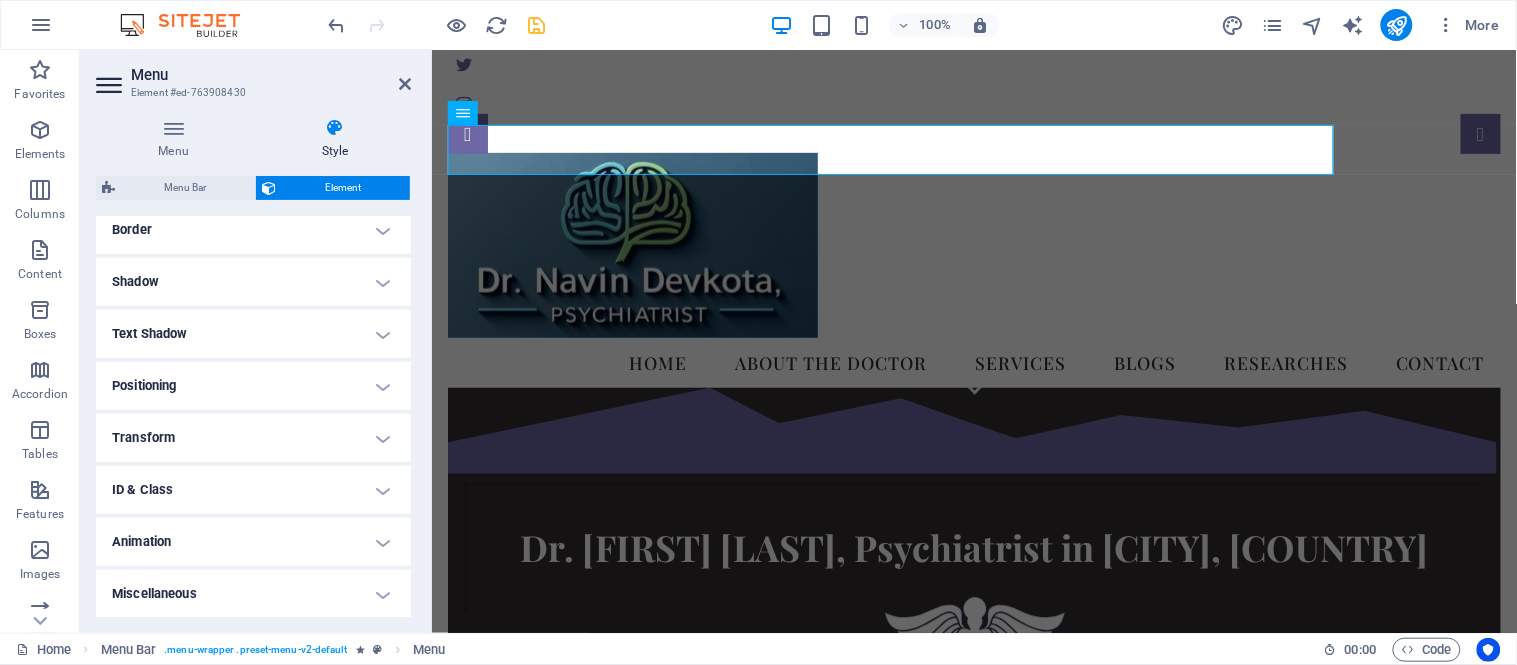 click on "Text Shadow" at bounding box center [253, 334] 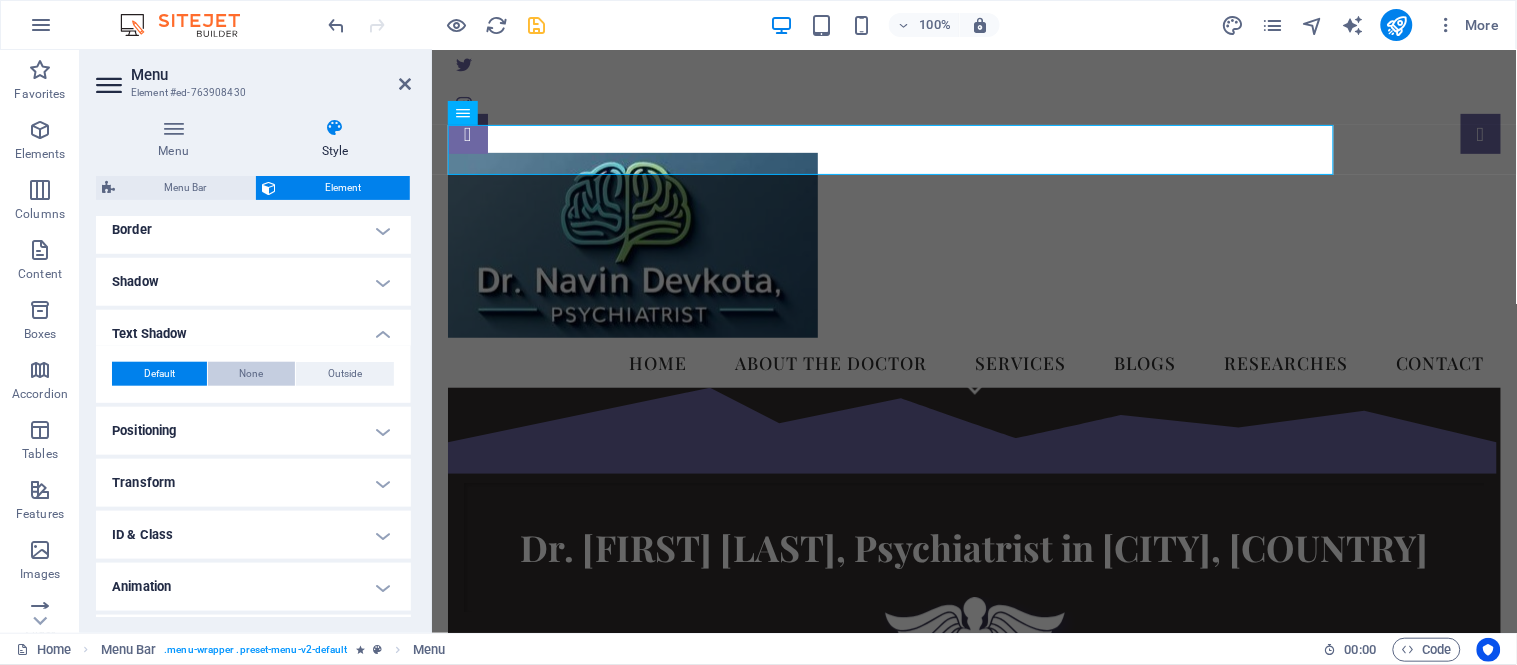 click on "None" at bounding box center [252, 374] 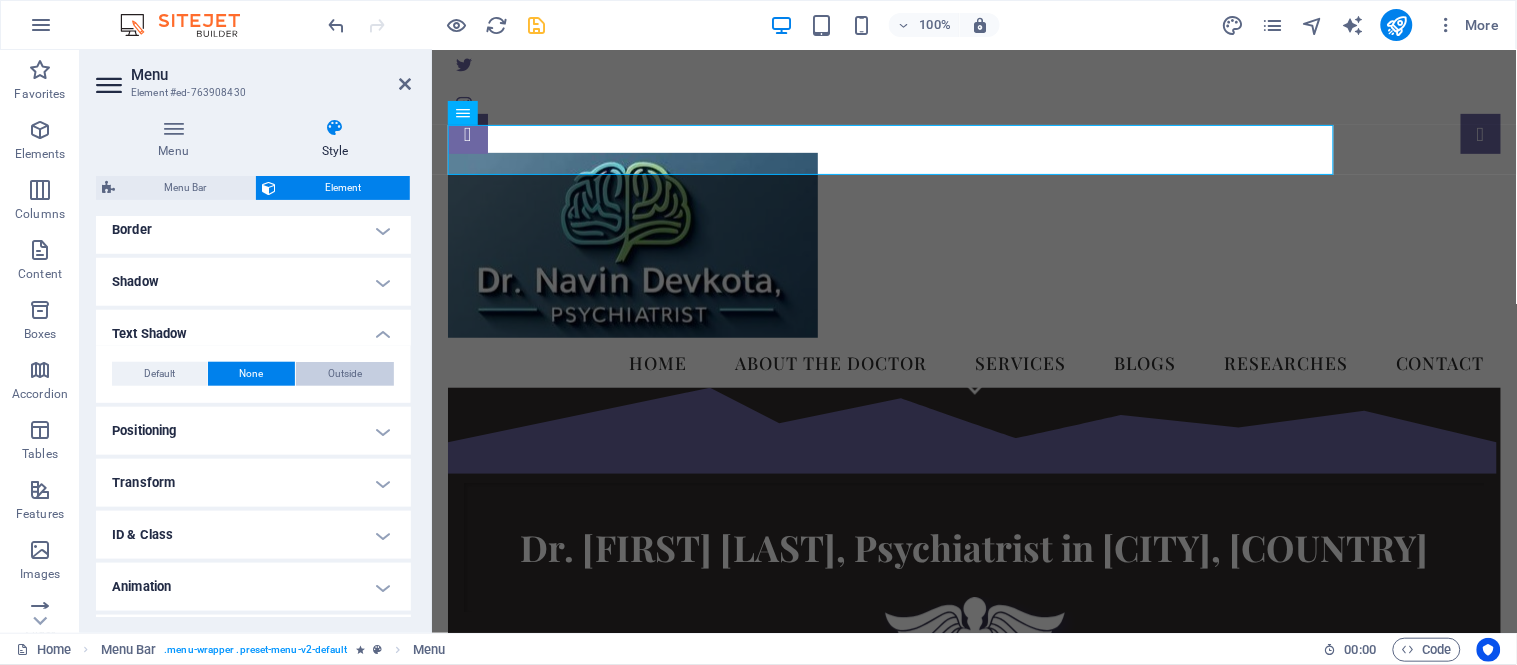 click on "Outside" at bounding box center (345, 374) 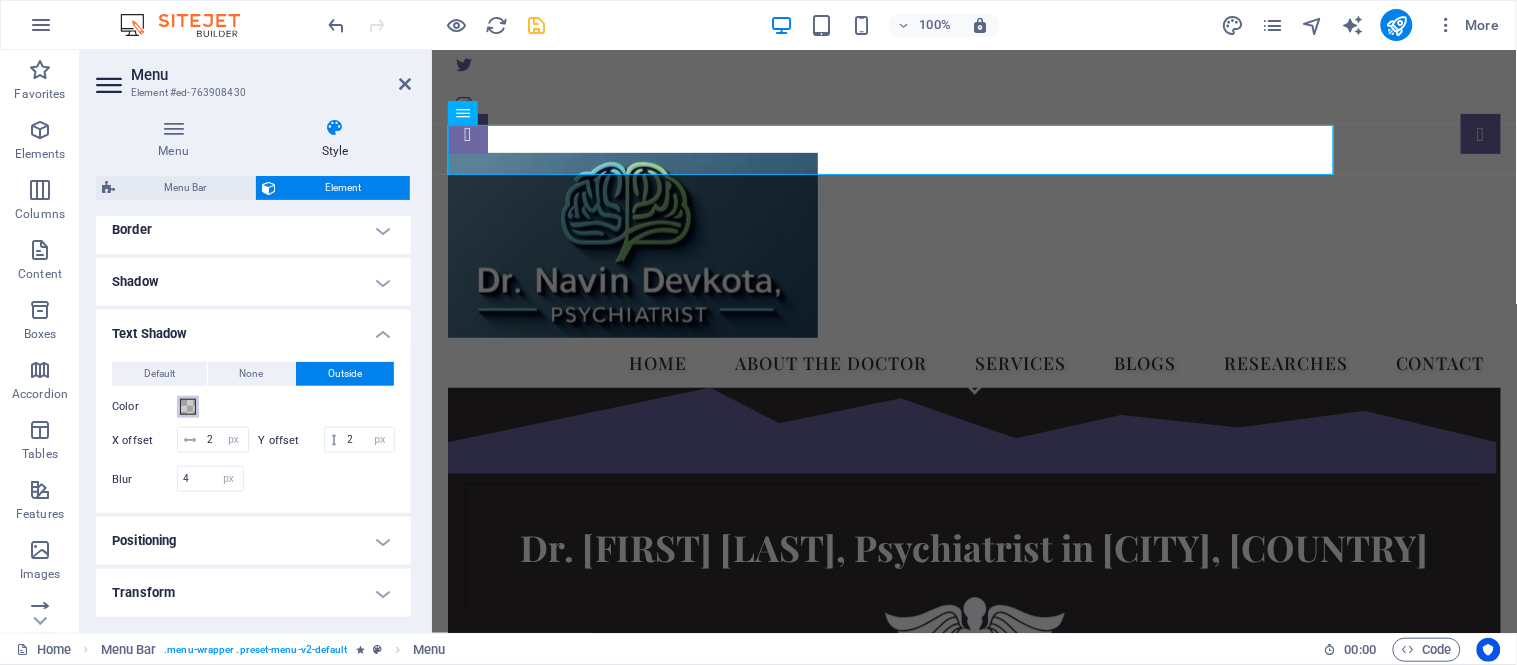 click on "Color" at bounding box center [188, 407] 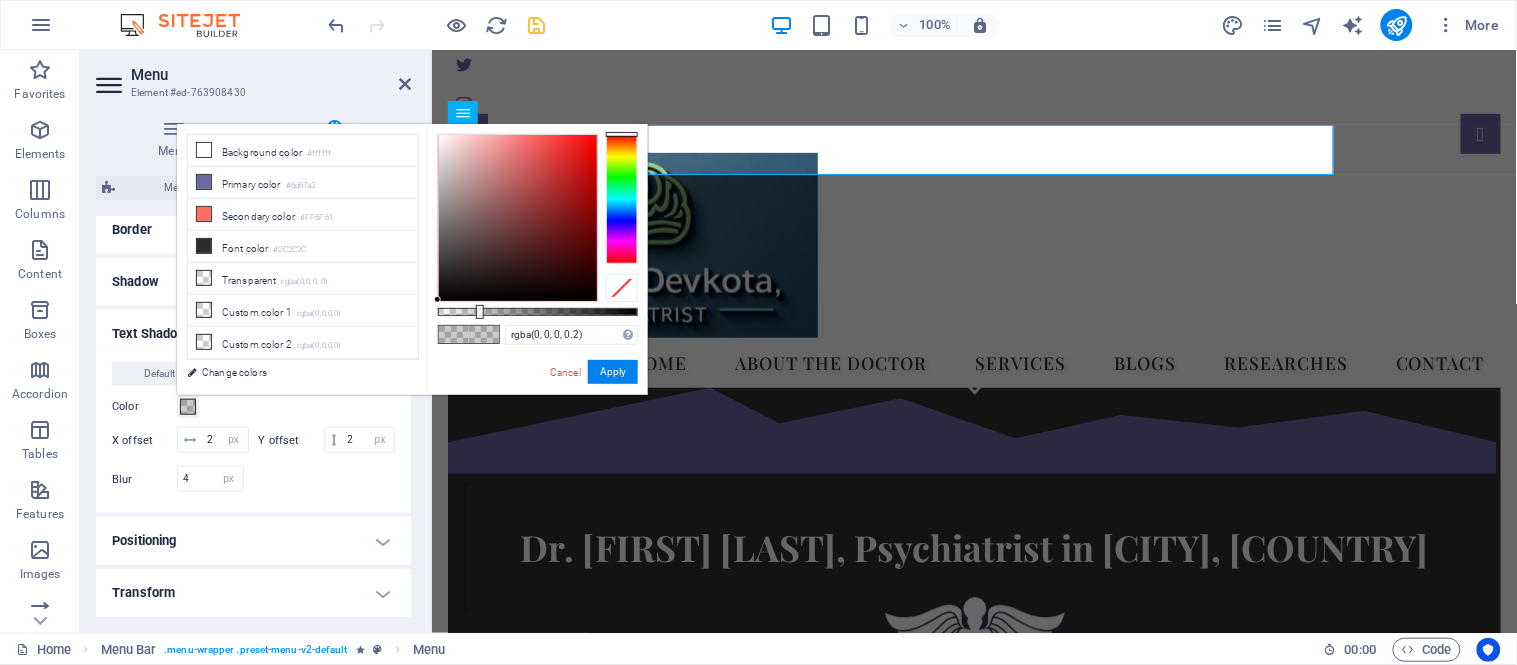 click on "Color" at bounding box center (188, 407) 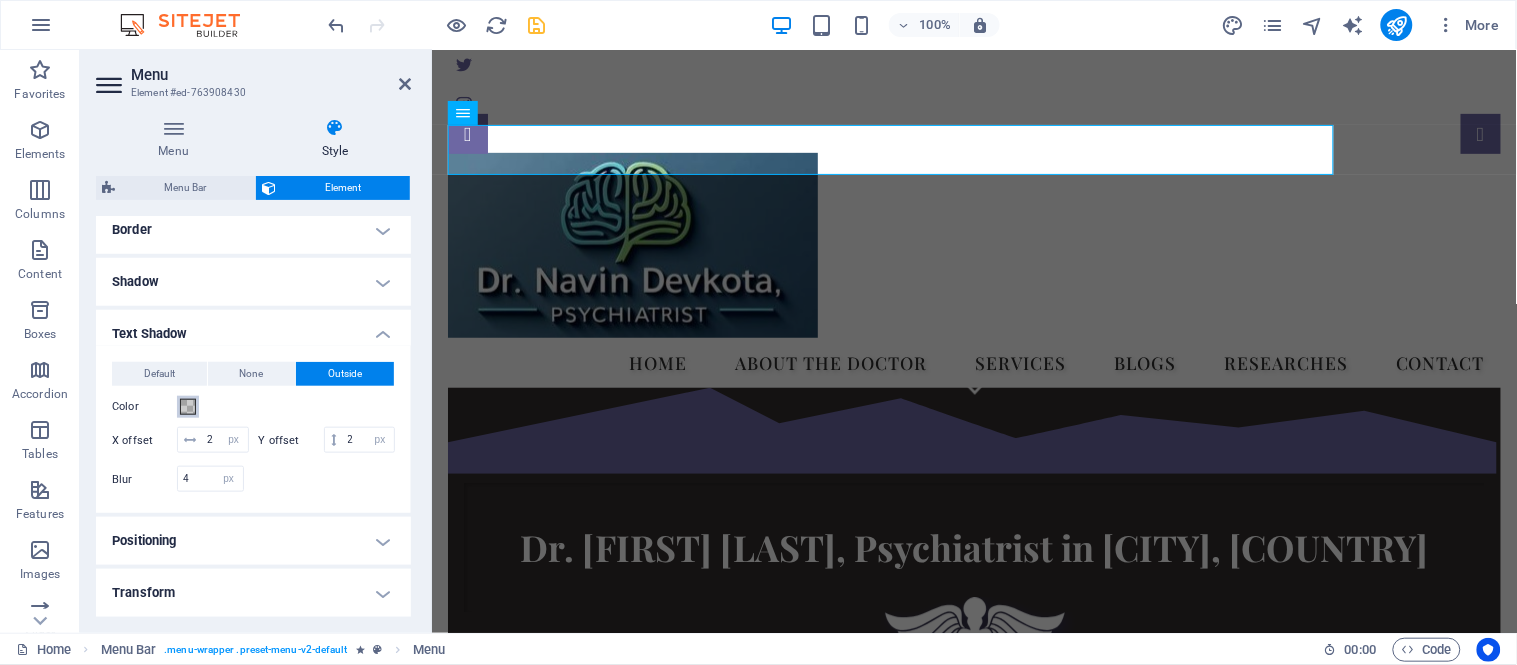 click at bounding box center [188, 407] 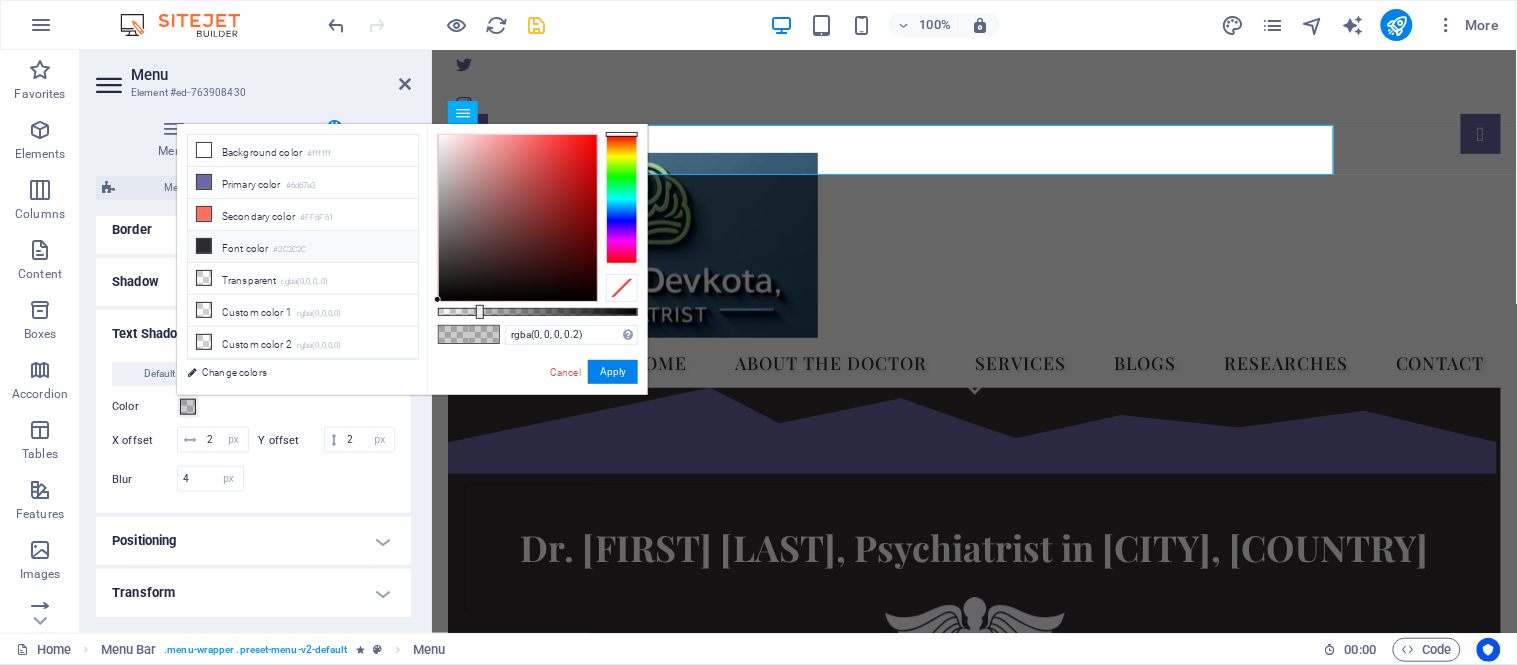 click at bounding box center [204, 246] 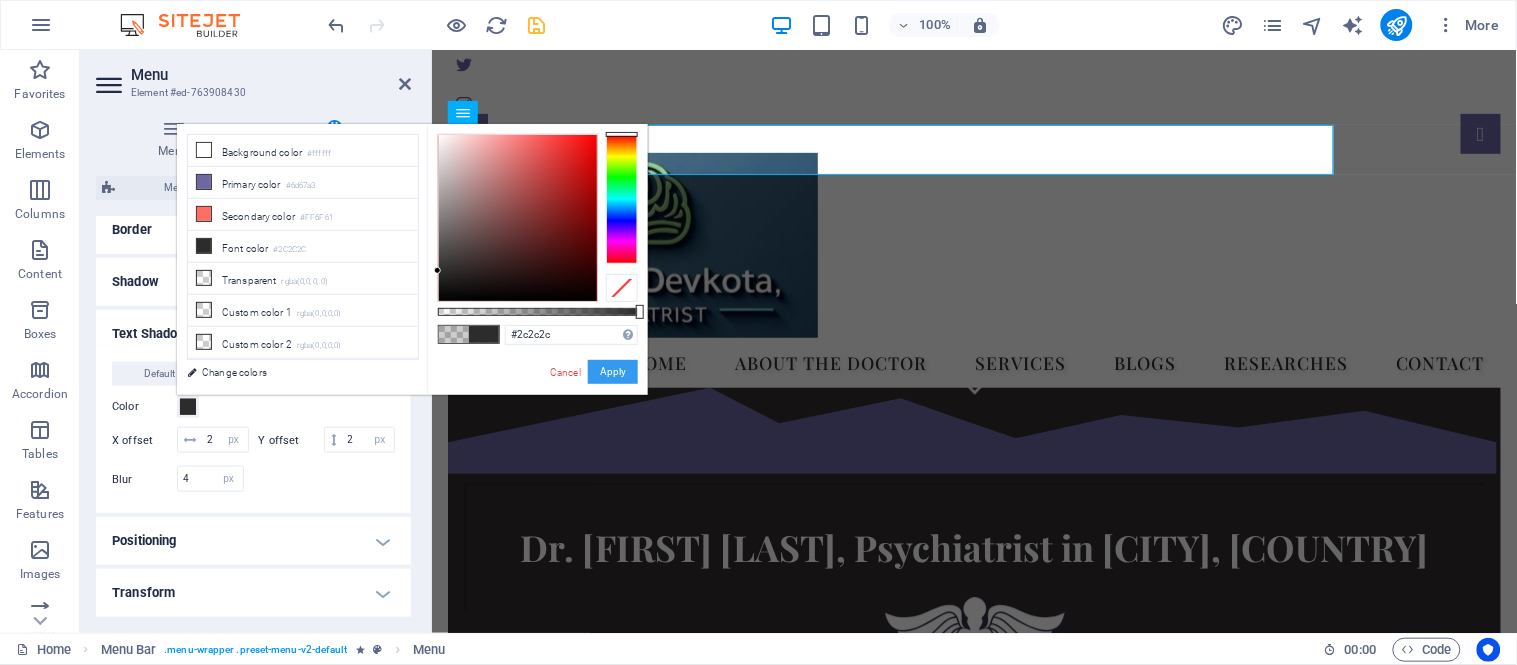 click on "Apply" at bounding box center [613, 372] 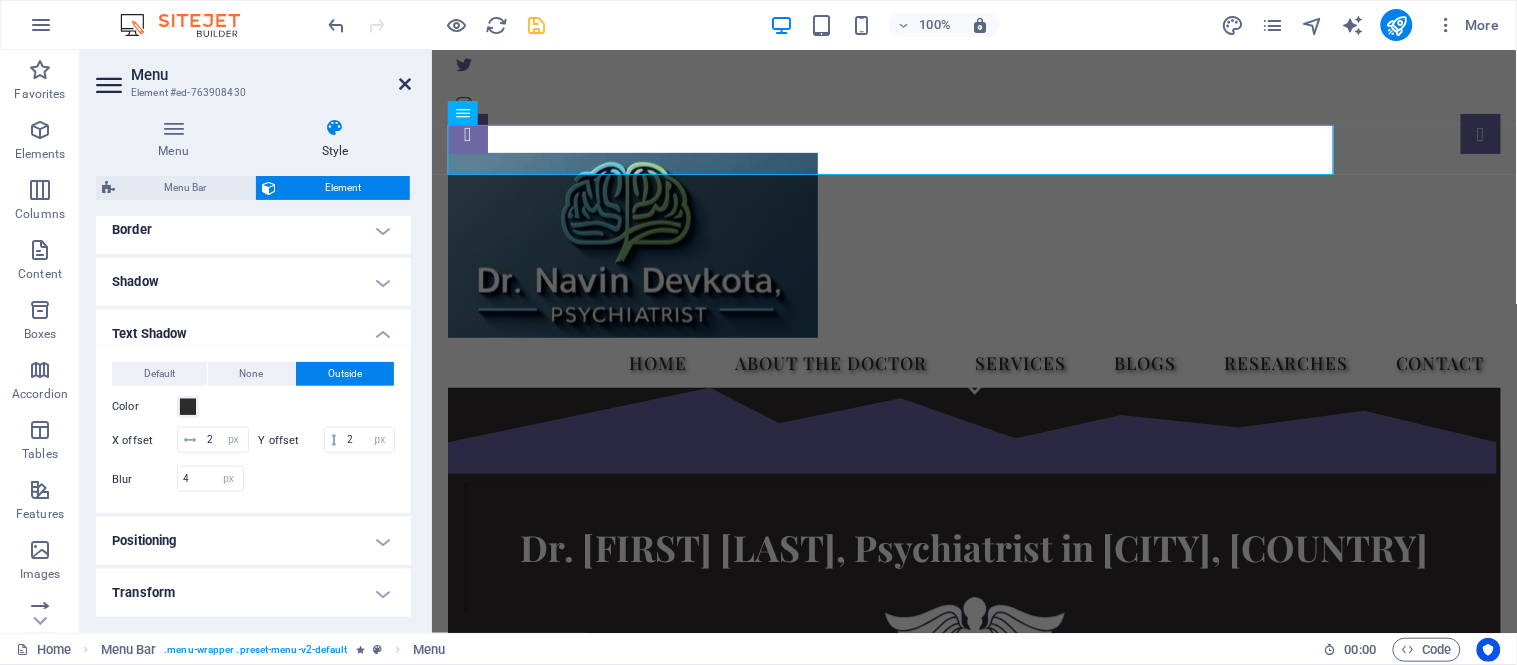 click at bounding box center (405, 84) 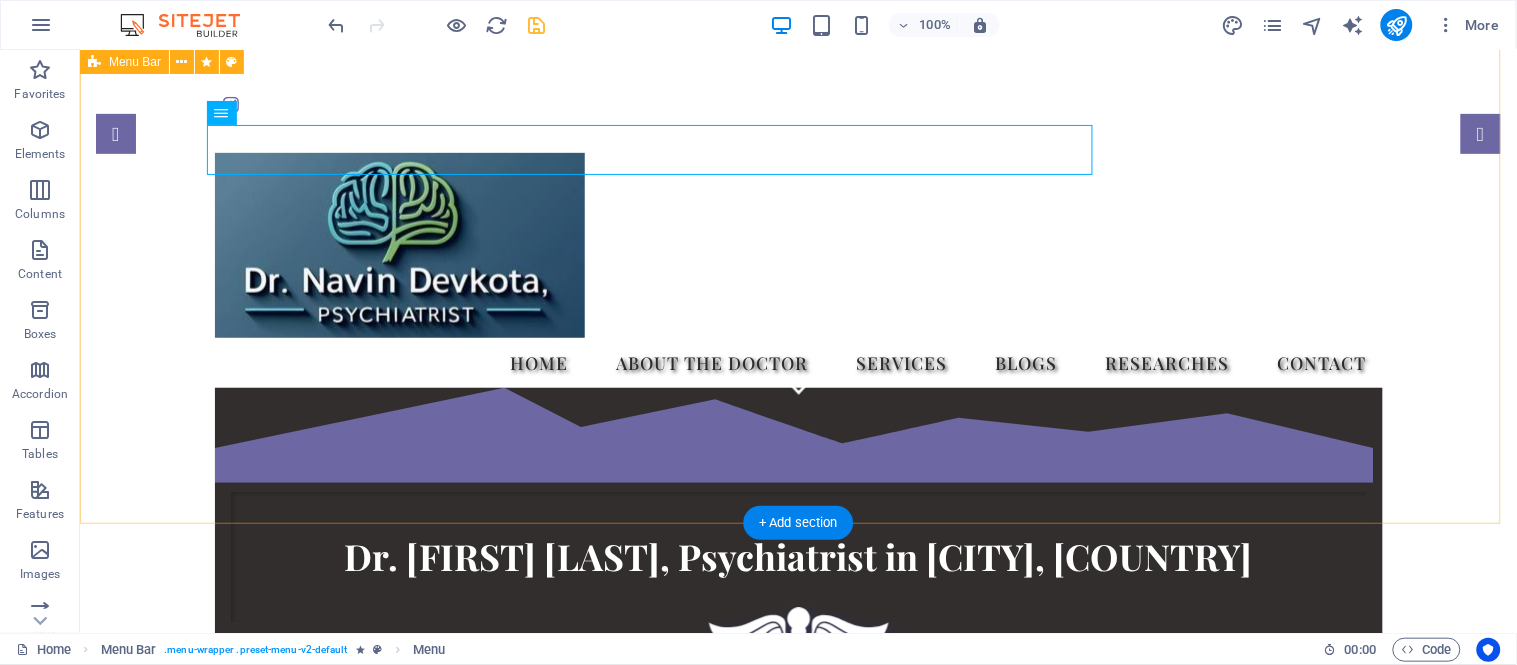click on "Home About the doctor Services Blogs Researches Contact Dr. [LAST], Psychiatrist in [CITY], [COUNTRY] We take care of your mental health!" at bounding box center [797, 492] 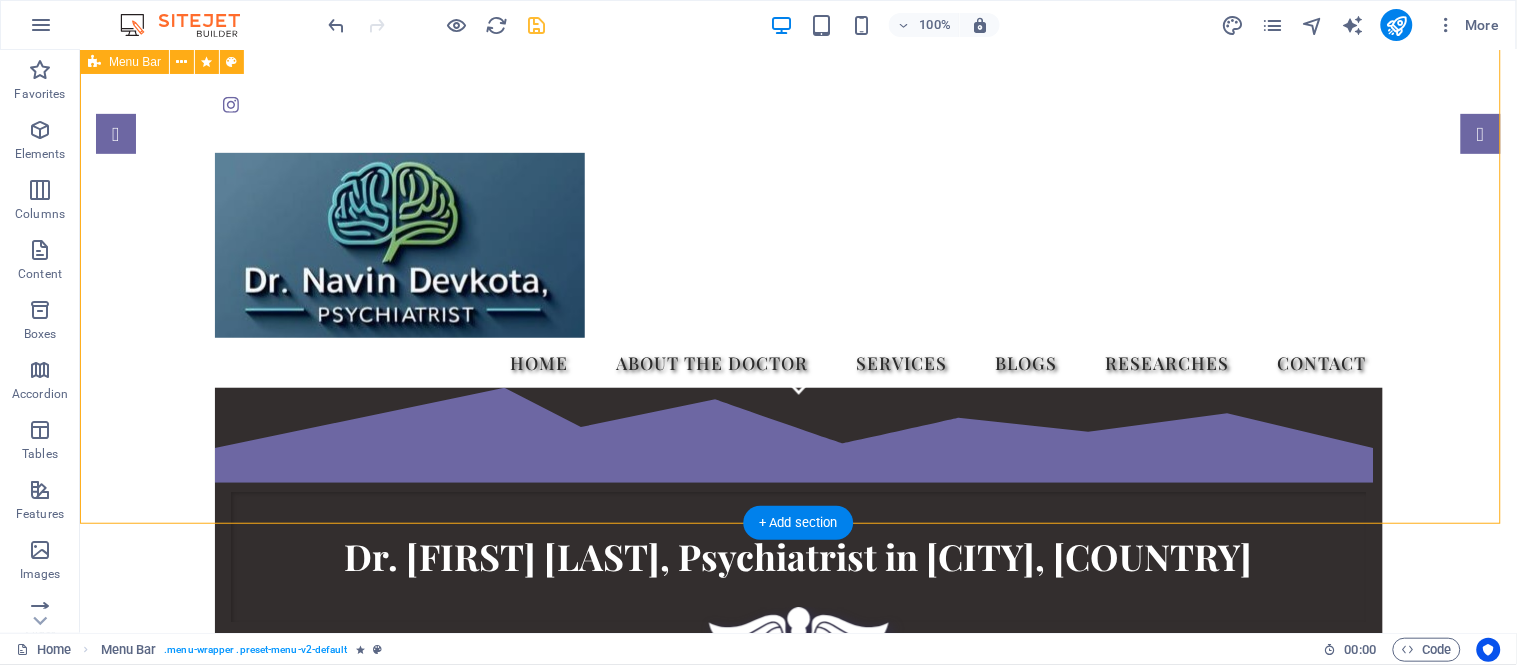 click on "Home About the doctor Services Blogs Researches Contact Dr. [LAST], Psychiatrist in [CITY], [COUNTRY] We take care of your mental health!" at bounding box center (797, 492) 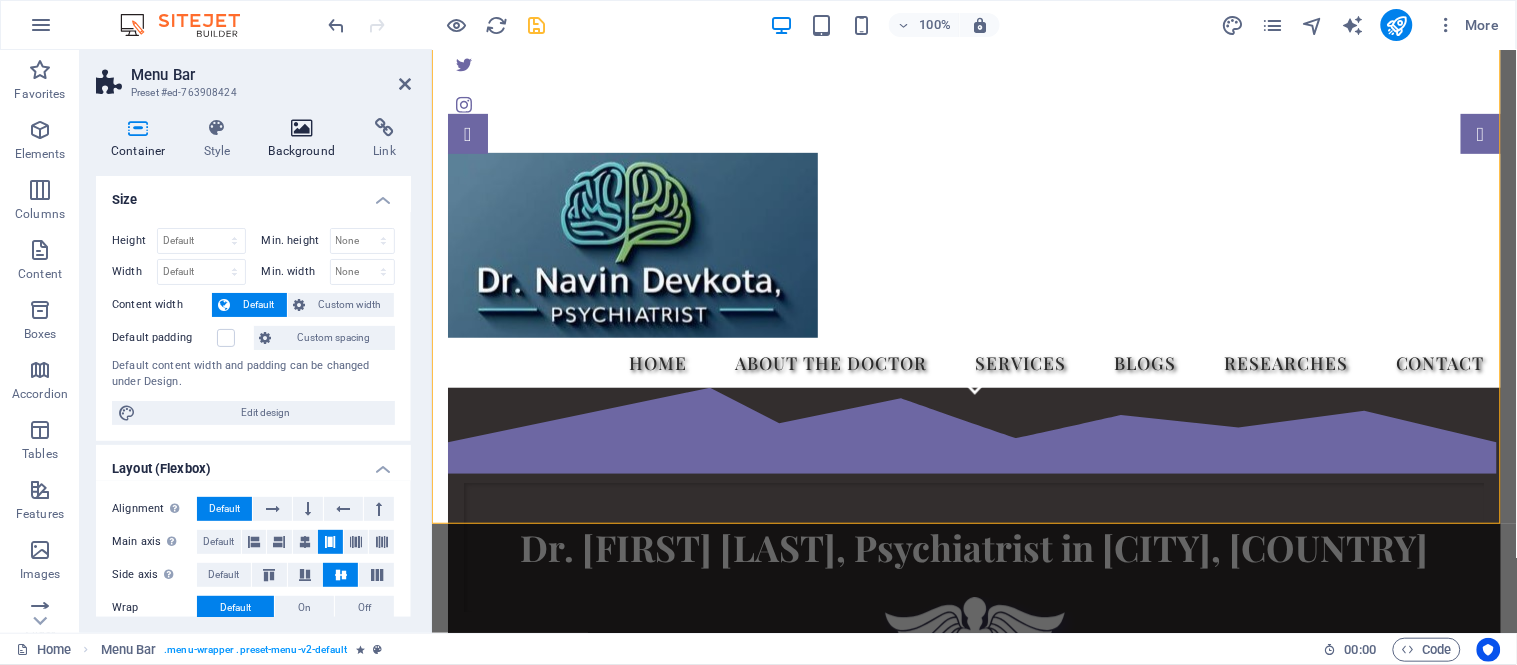 click on "Background" at bounding box center (306, 139) 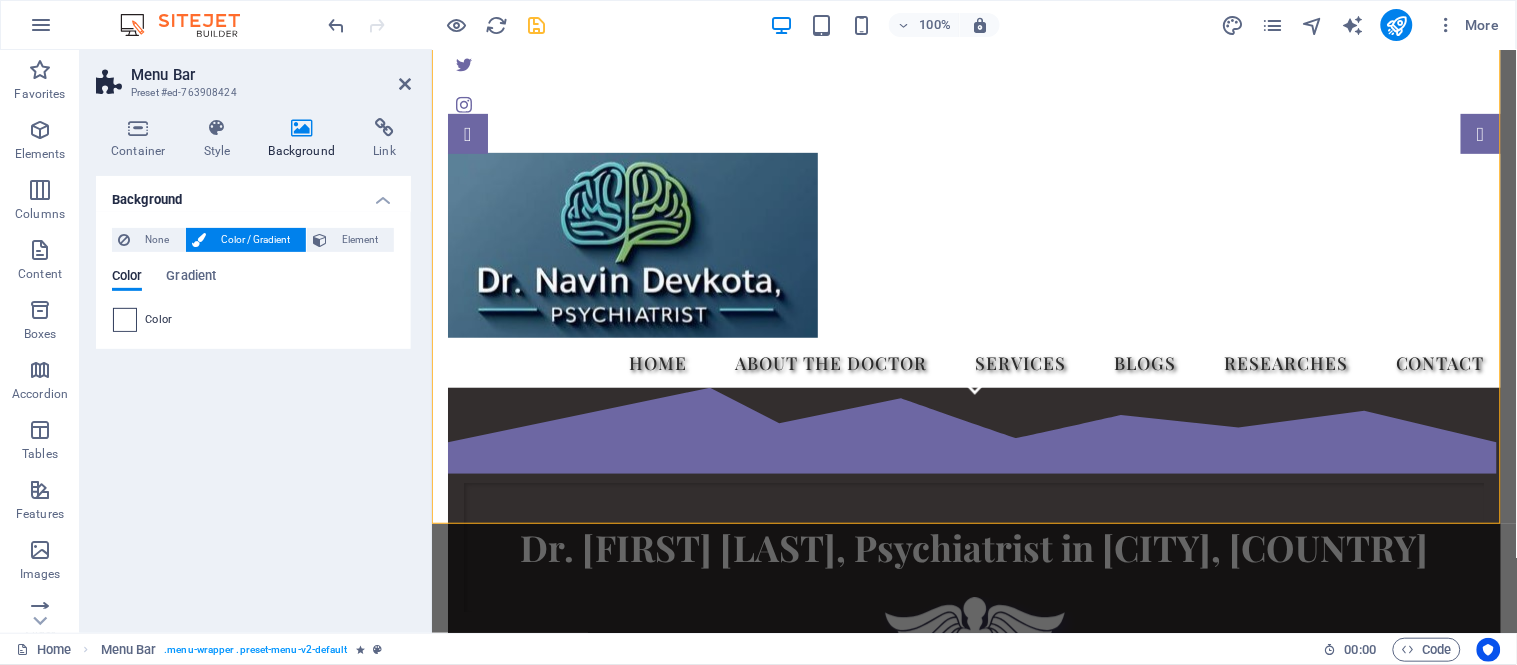 click at bounding box center (125, 320) 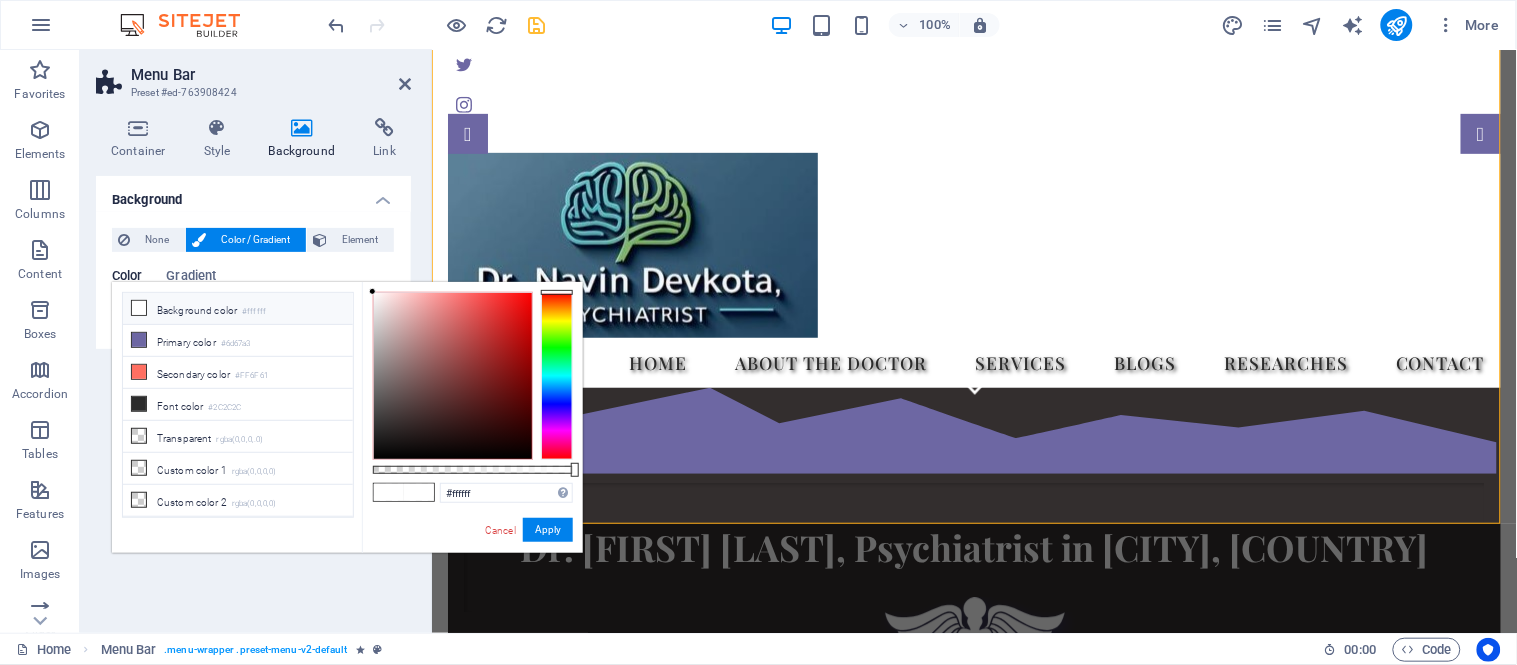 click at bounding box center (139, 308) 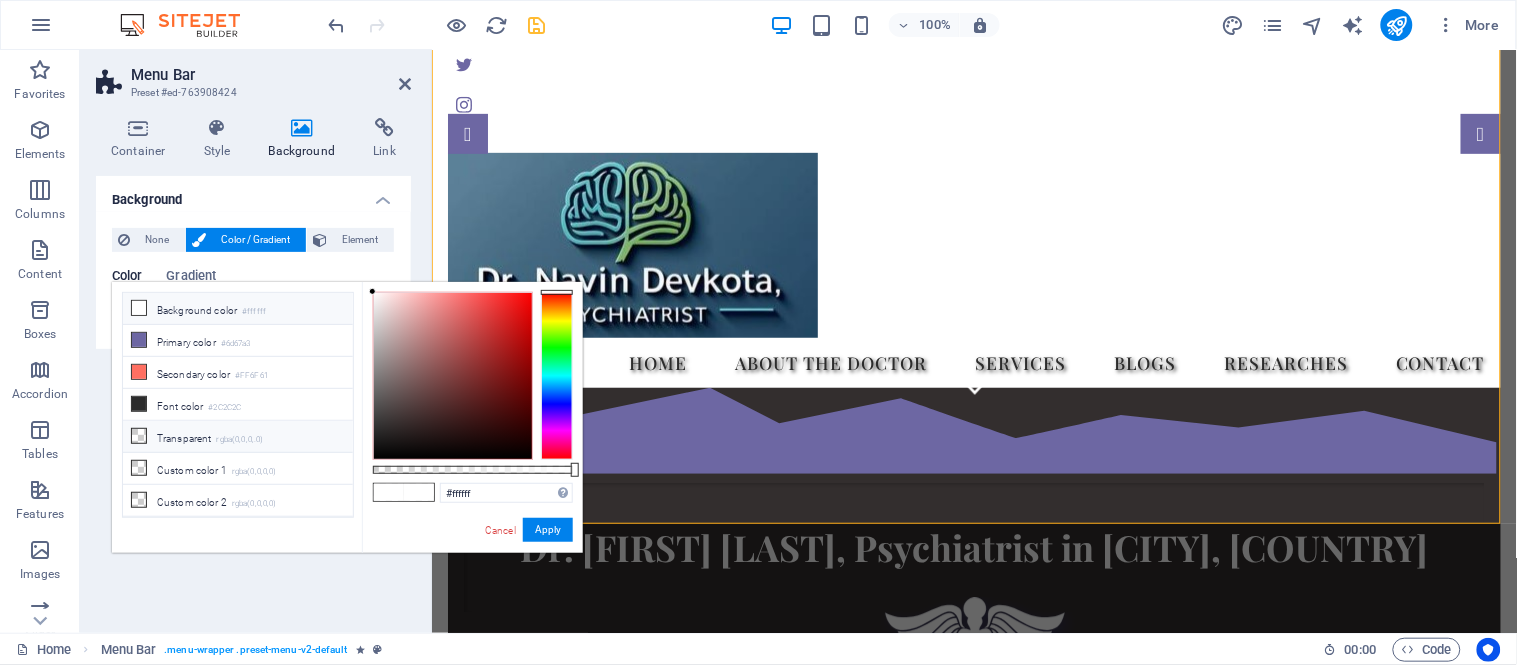click at bounding box center [139, 436] 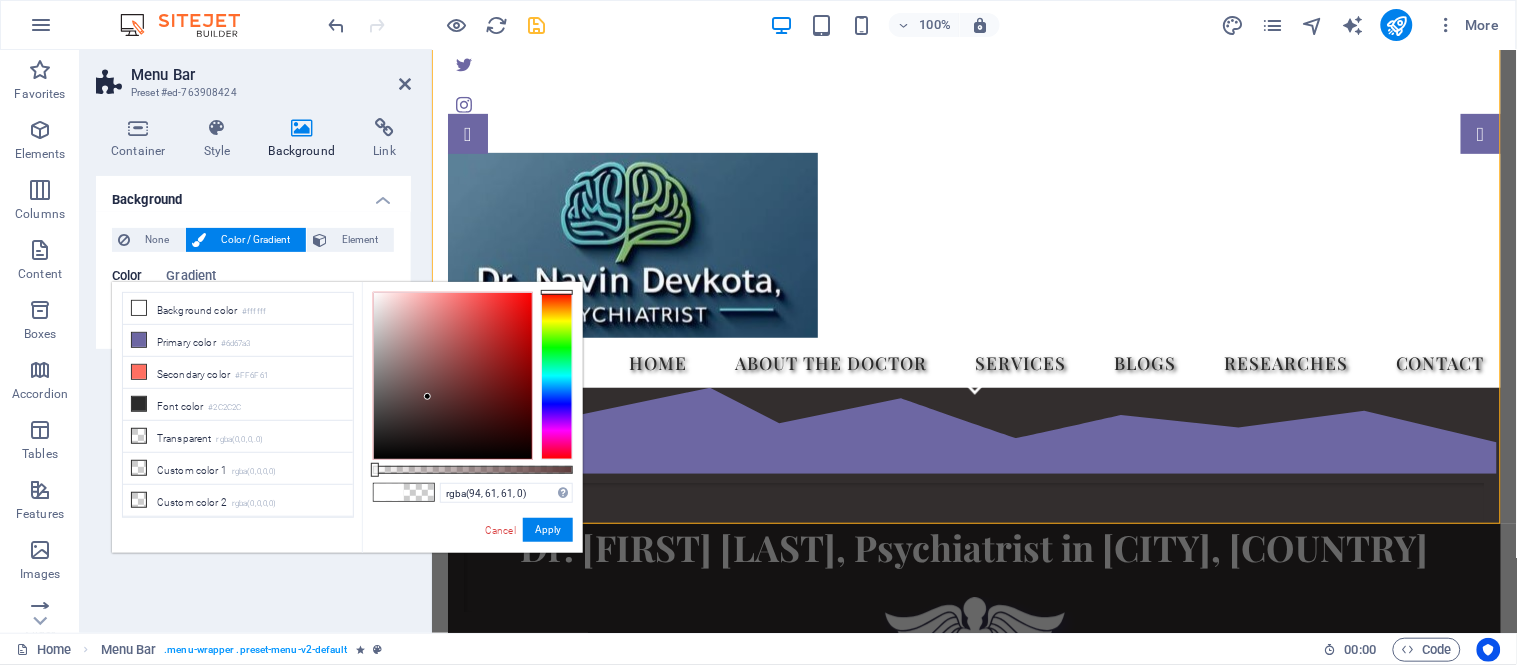 click at bounding box center (453, 376) 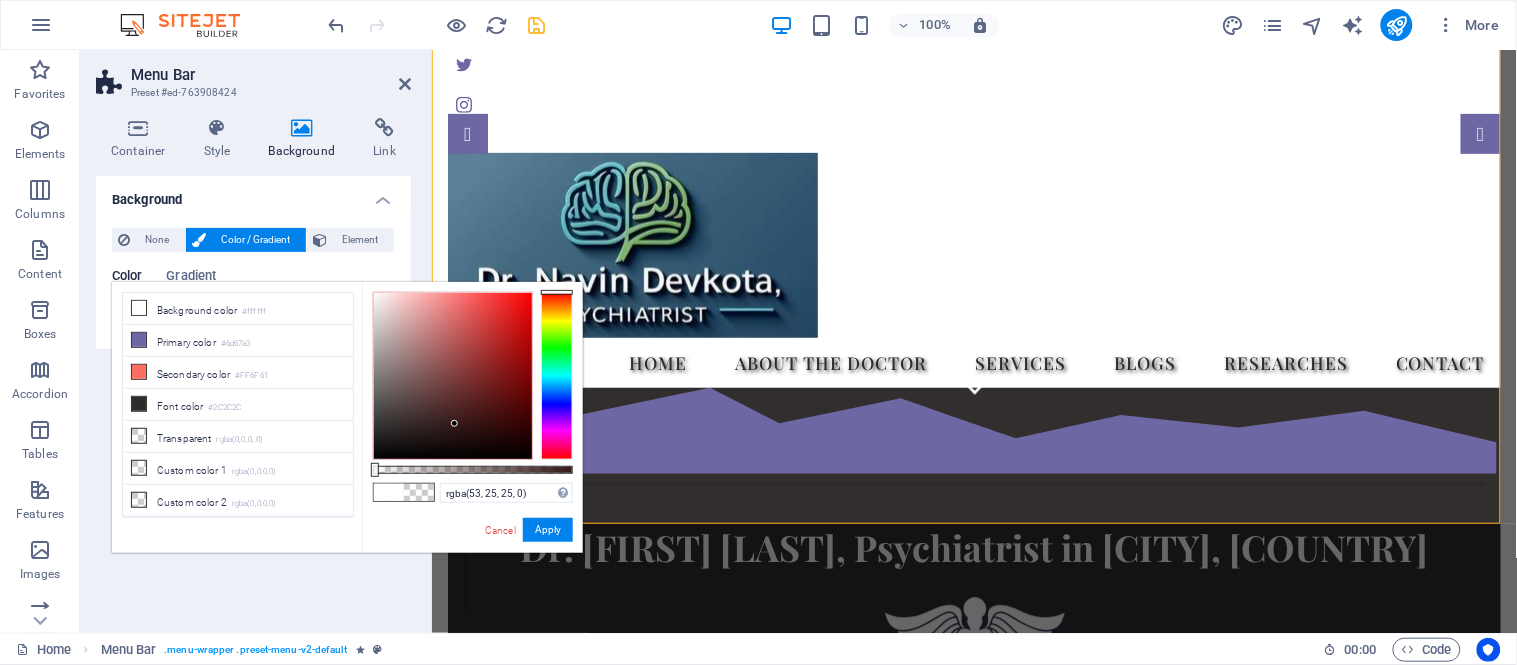 click at bounding box center (453, 376) 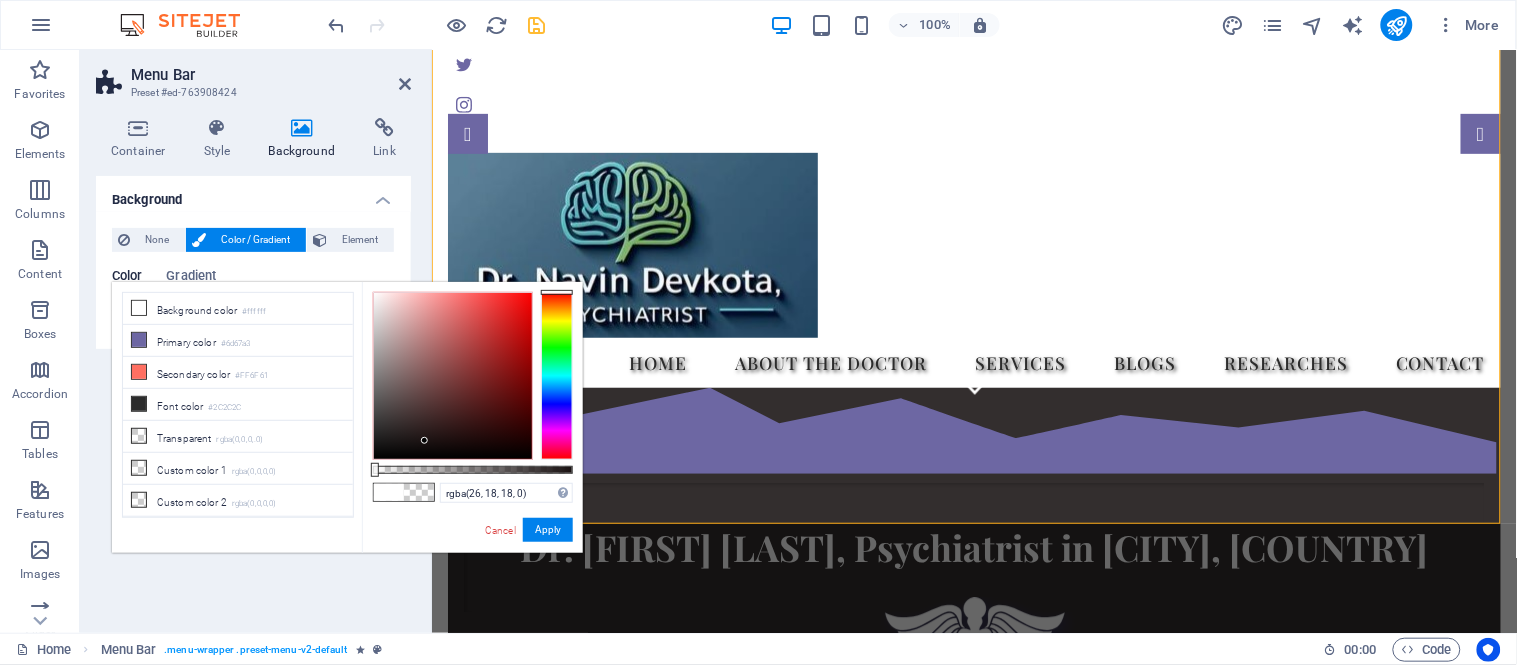 click at bounding box center (453, 376) 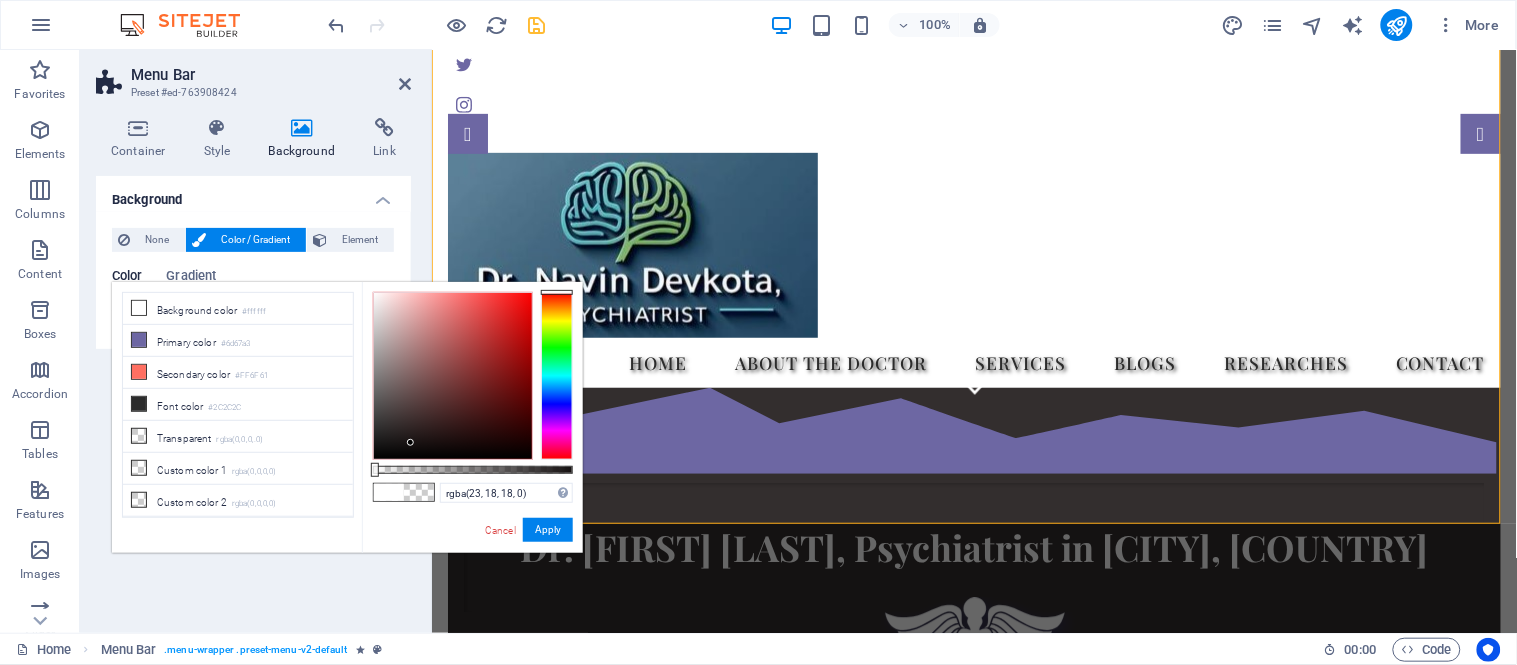 click at bounding box center (453, 376) 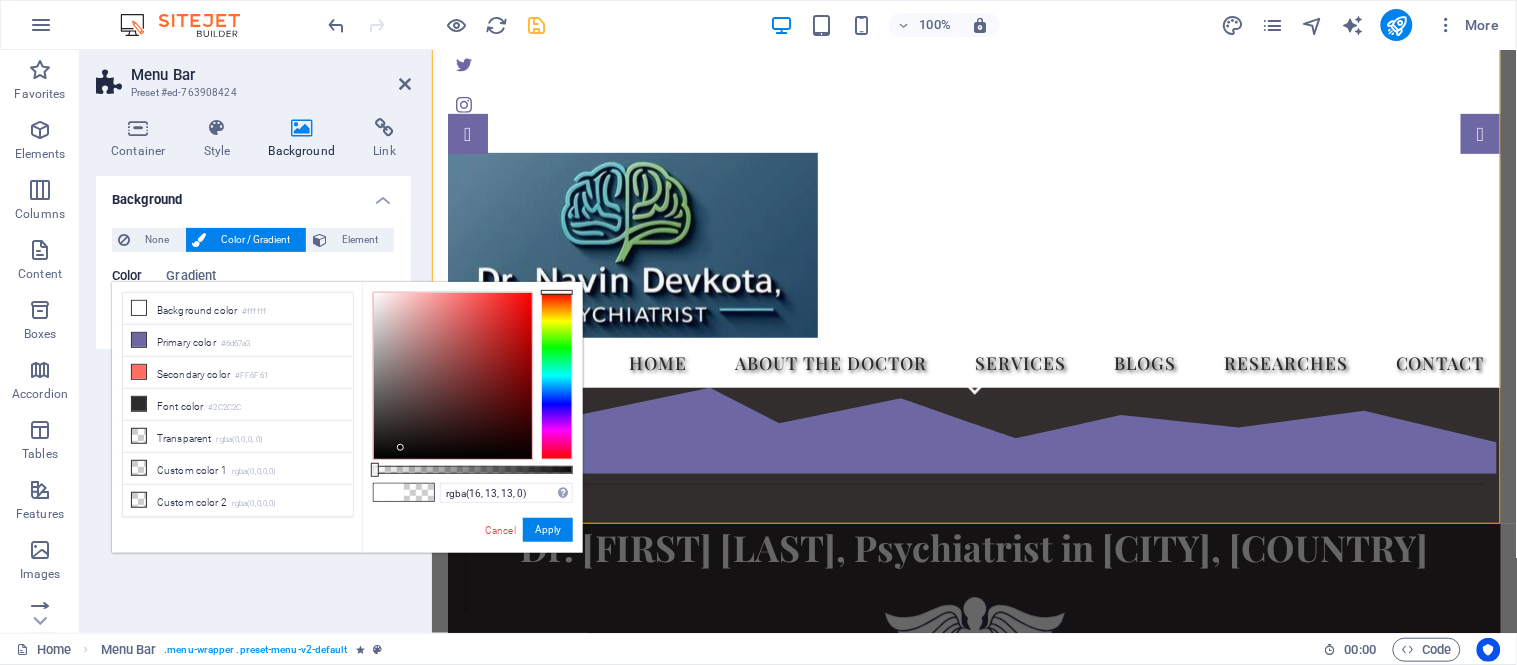 click at bounding box center [453, 376] 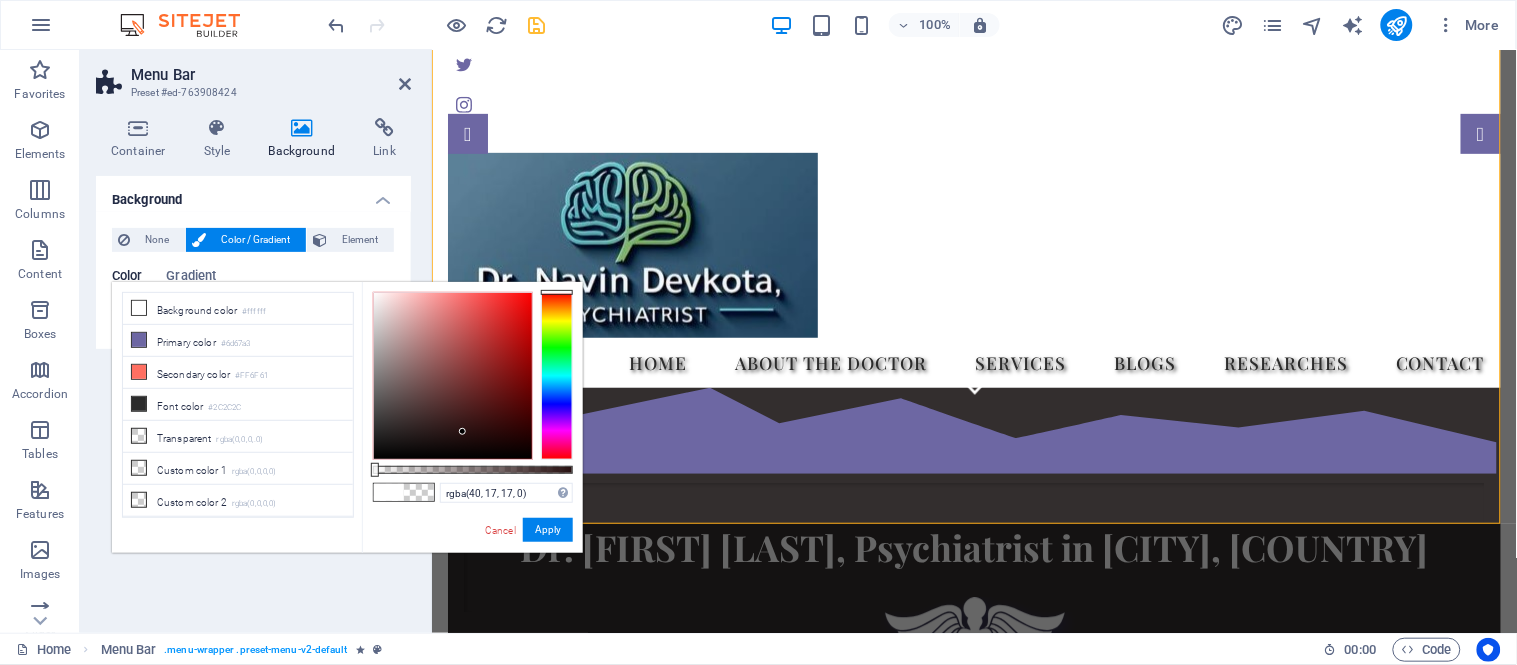 click at bounding box center [453, 376] 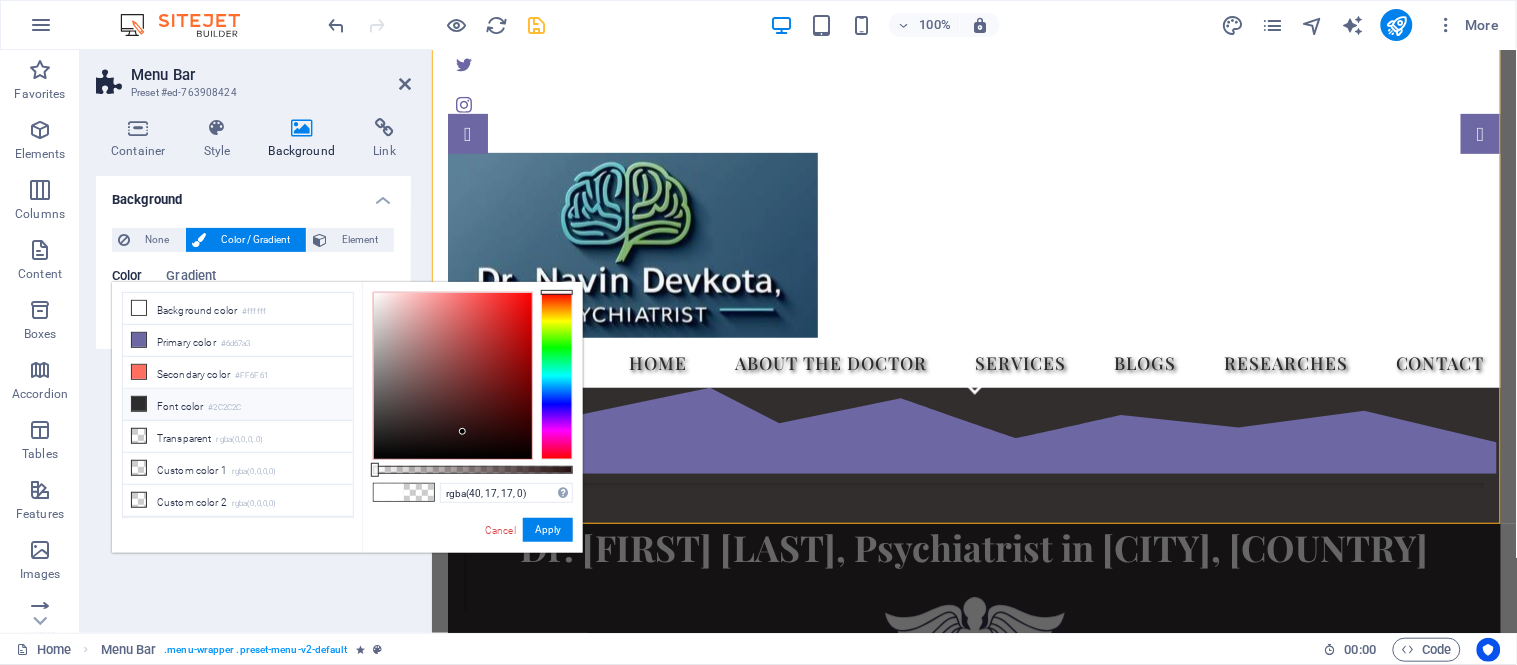 click at bounding box center (139, 404) 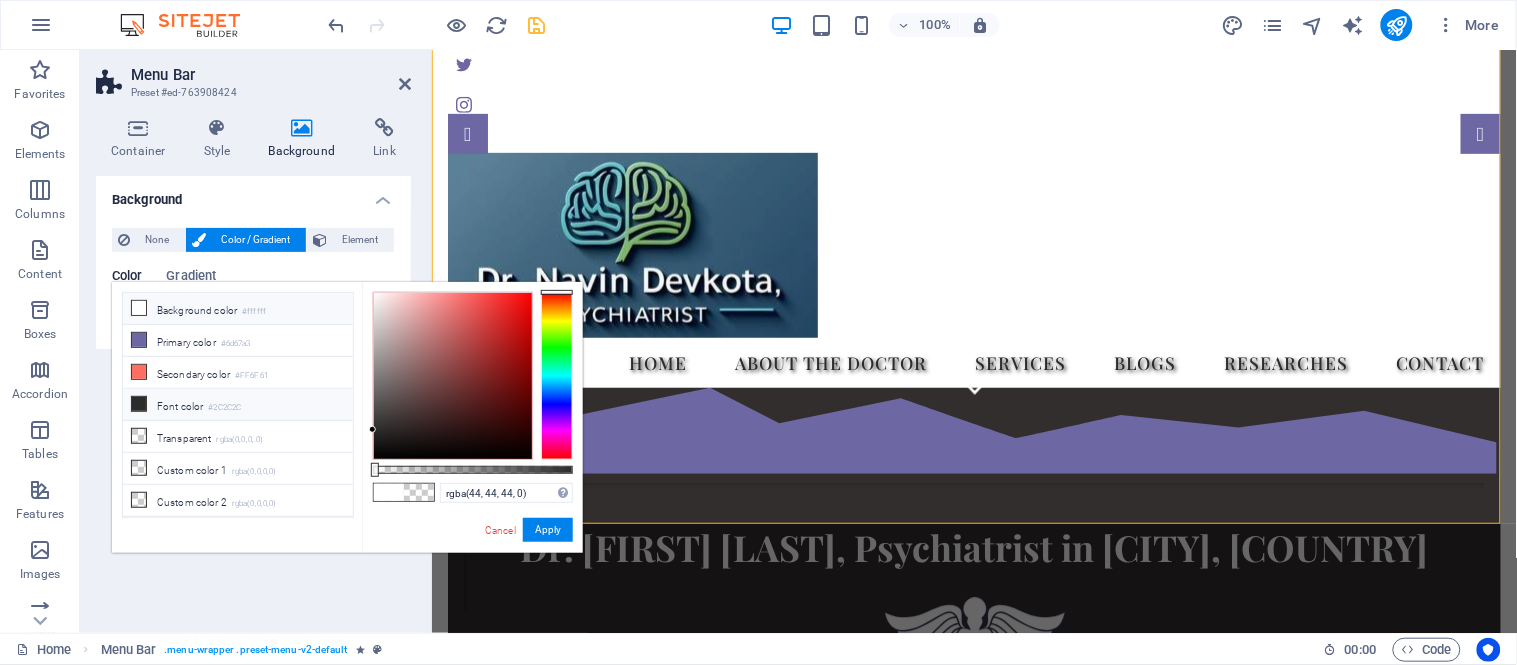 click at bounding box center (139, 308) 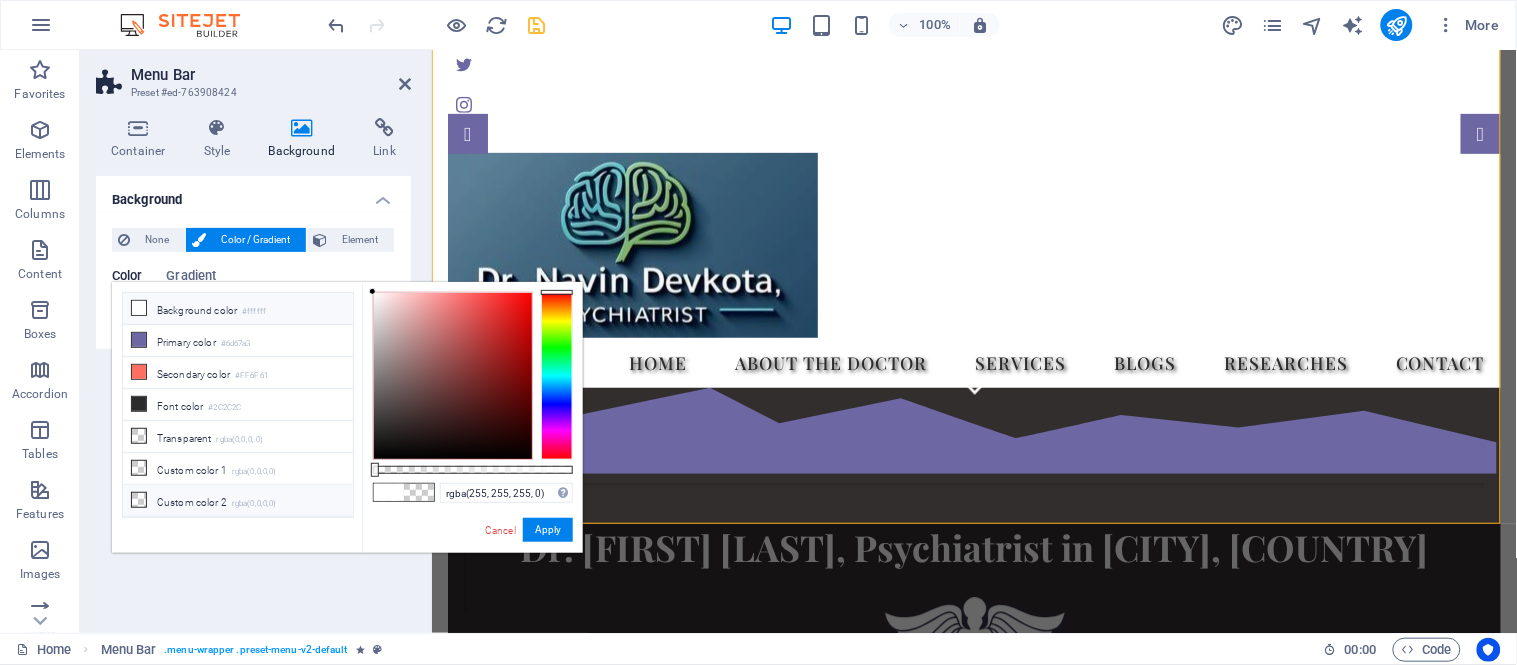 click at bounding box center (139, 500) 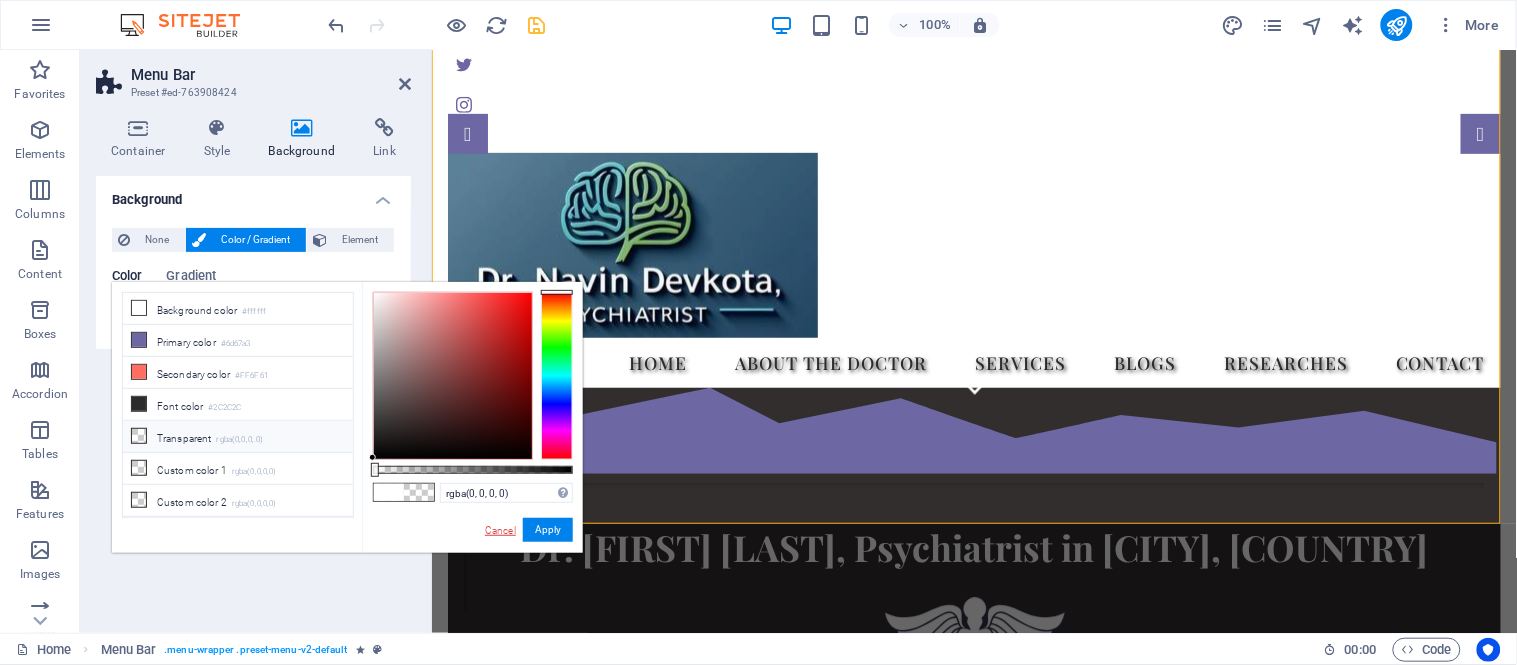 click on "Cancel" at bounding box center (500, 530) 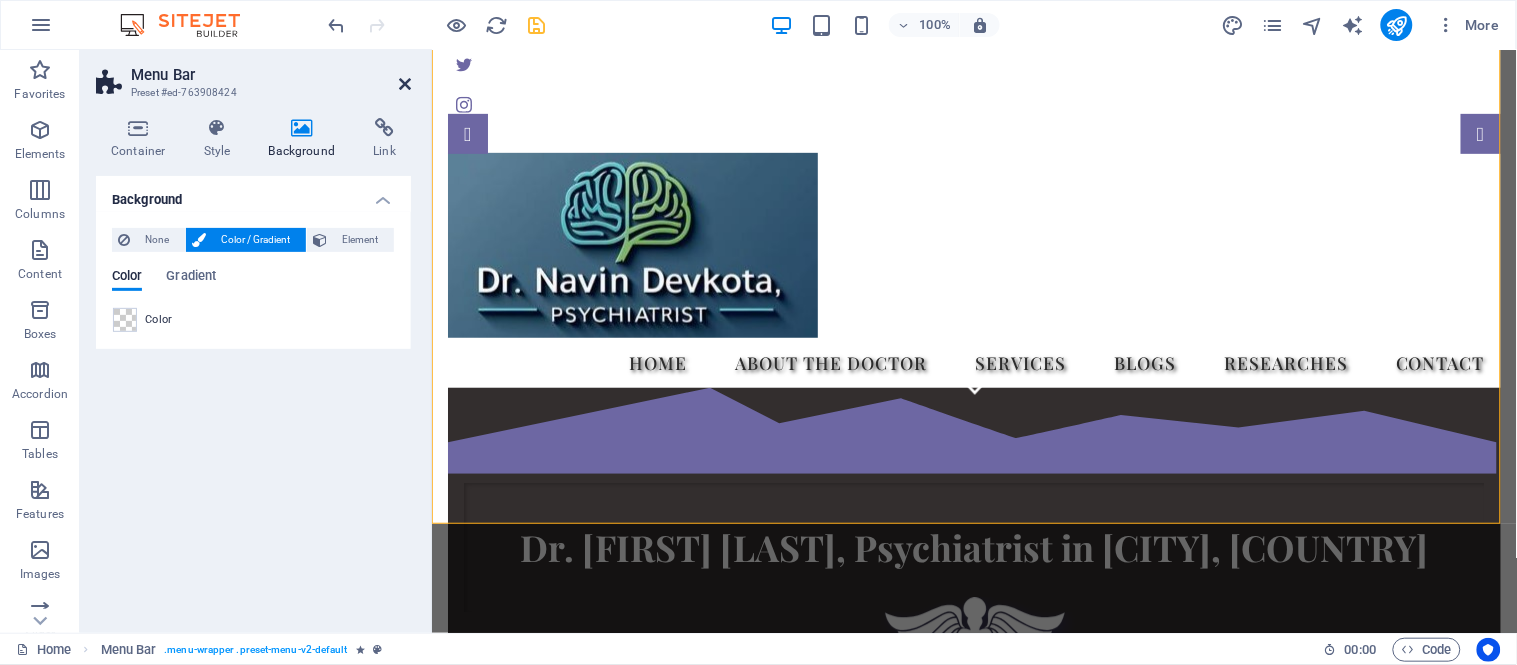 click at bounding box center (405, 84) 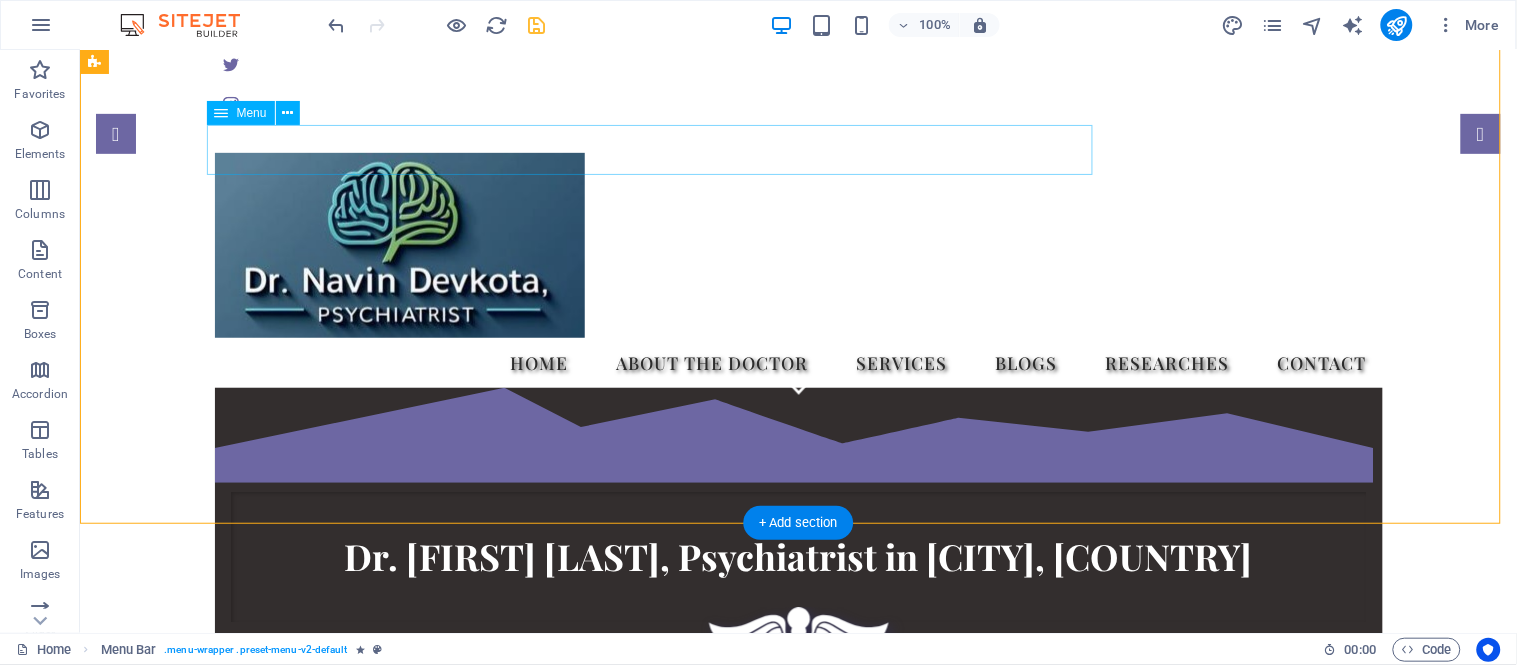 click on "Home About the doctor Services Blogs Researches Contact" at bounding box center (798, 362) 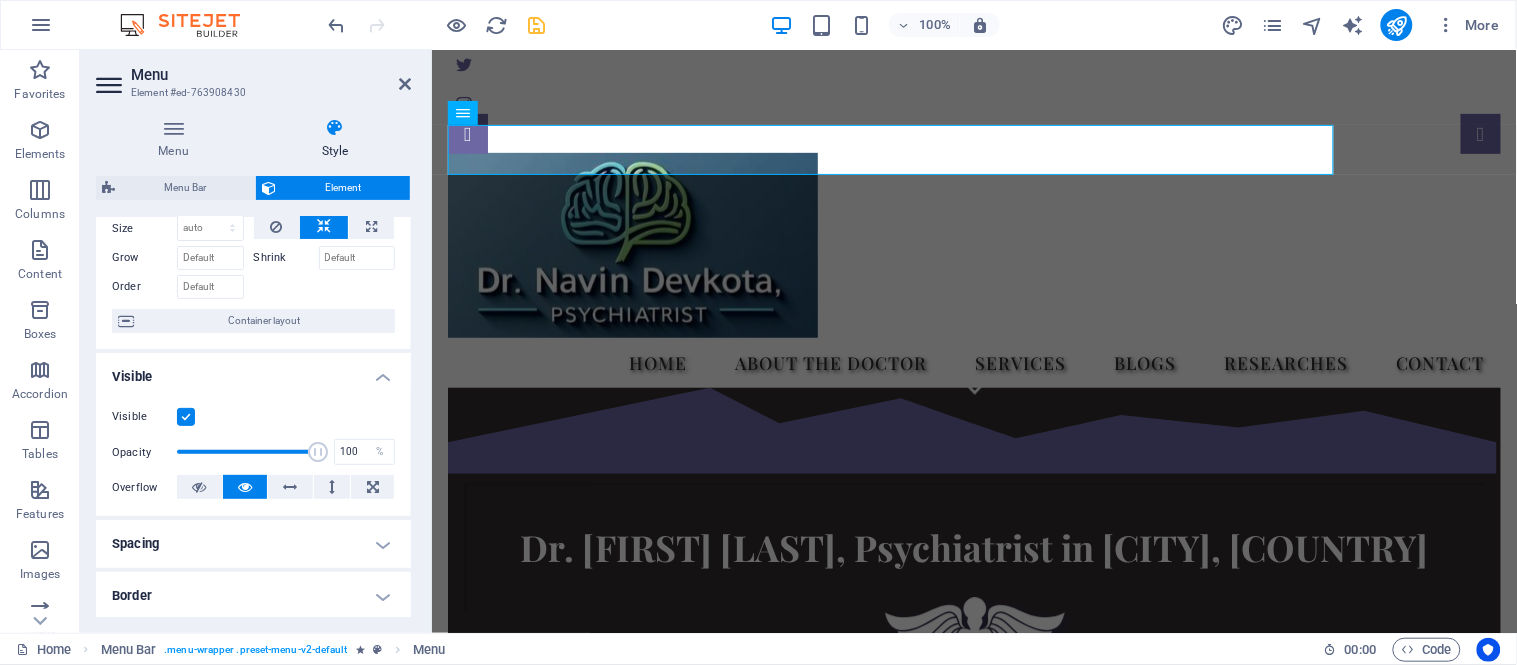 scroll, scrollTop: 93, scrollLeft: 0, axis: vertical 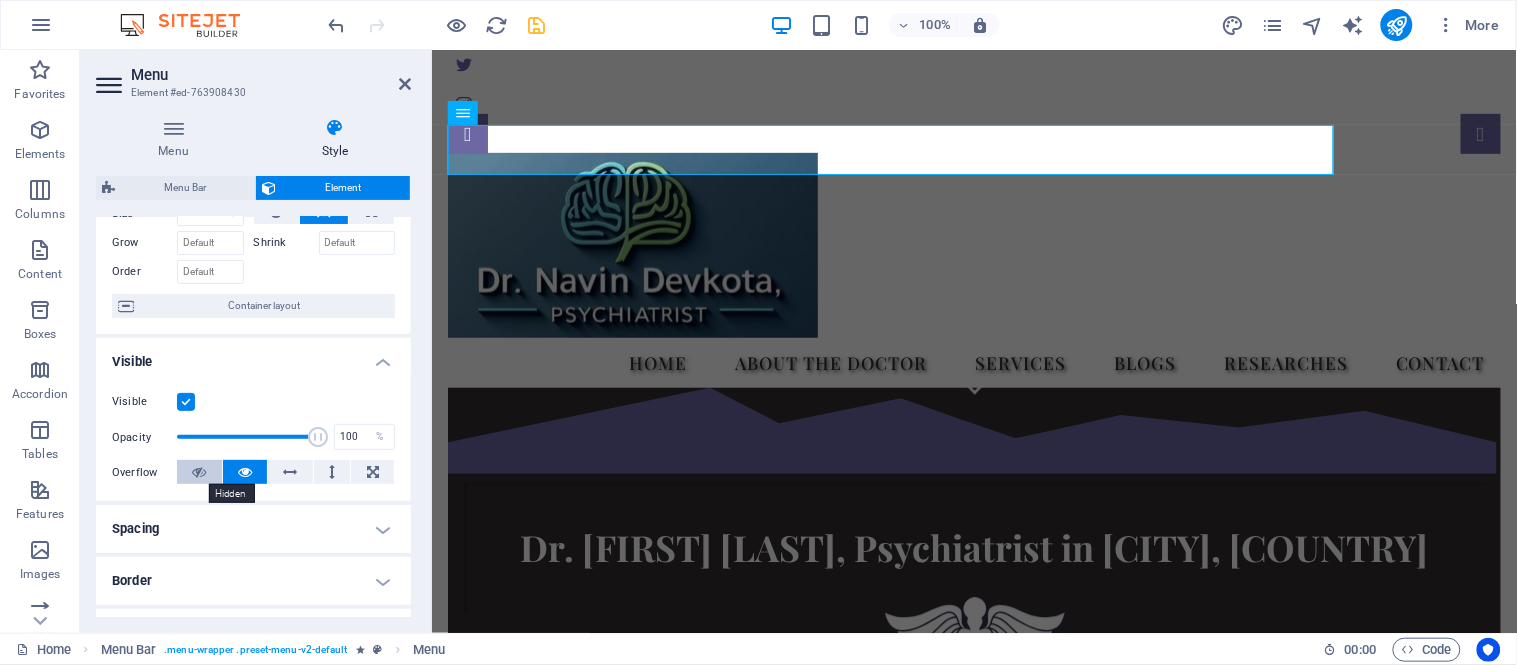 click at bounding box center (199, 472) 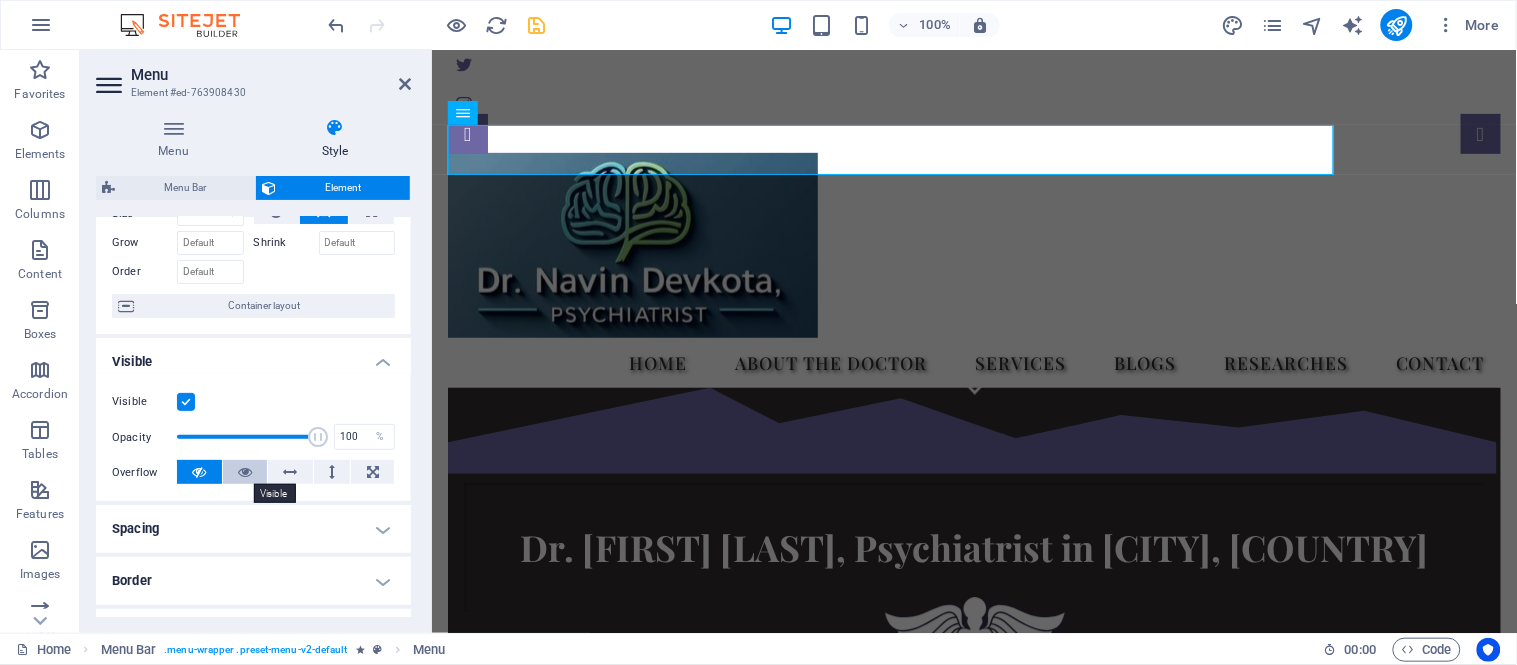 click at bounding box center (245, 472) 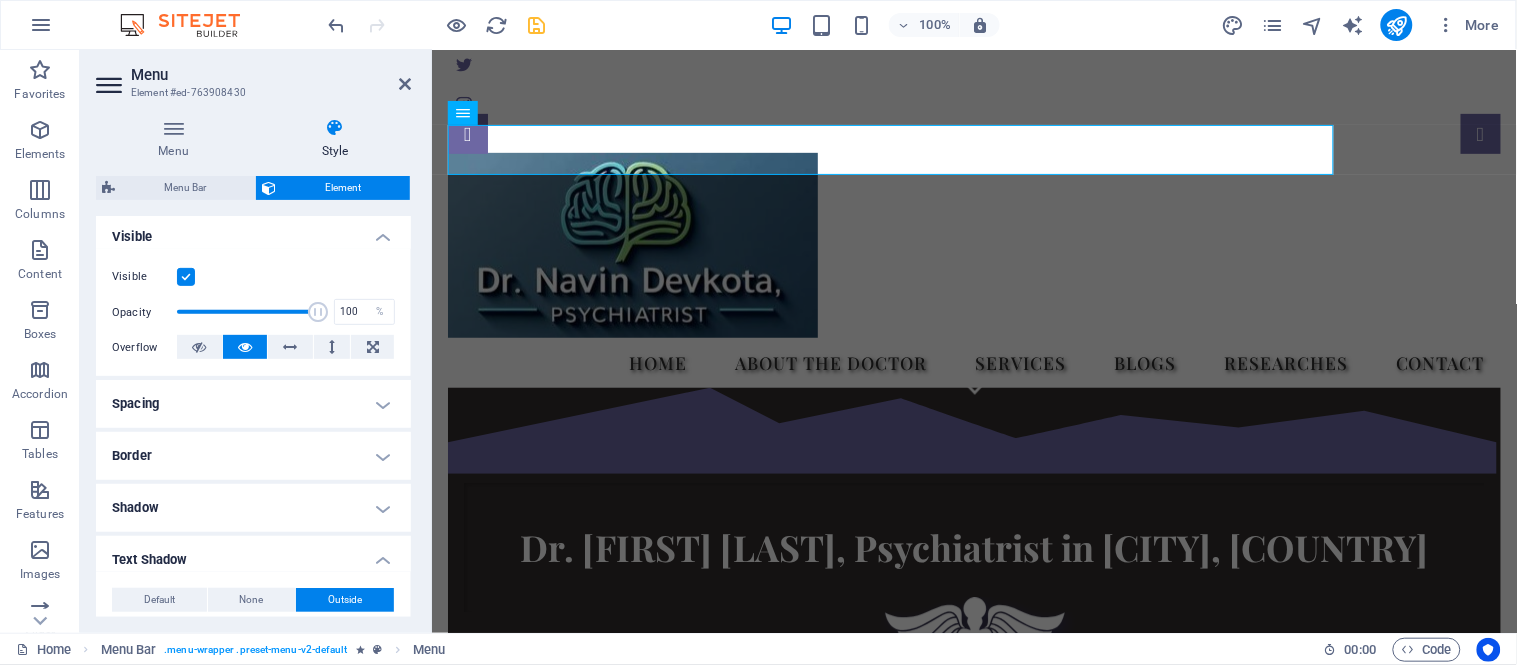 scroll, scrollTop: 231, scrollLeft: 0, axis: vertical 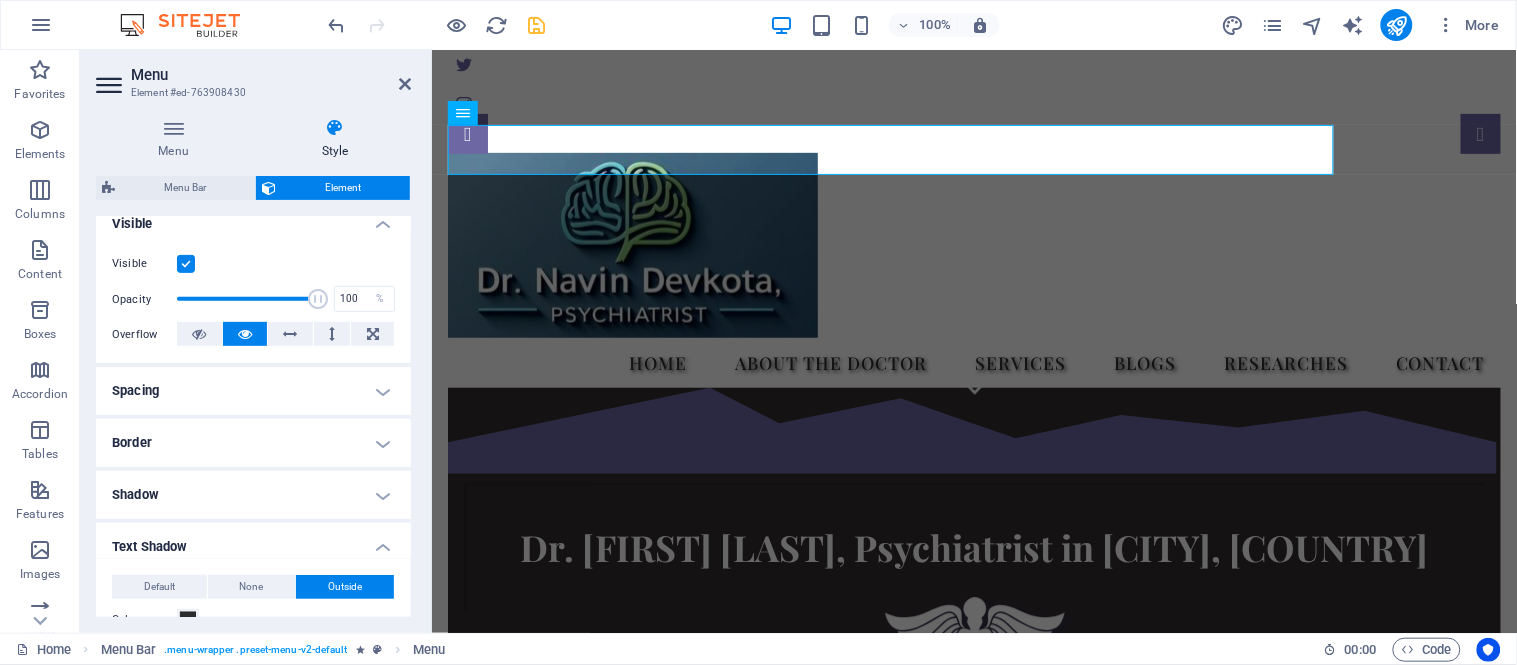 click on "Spacing" at bounding box center [253, 391] 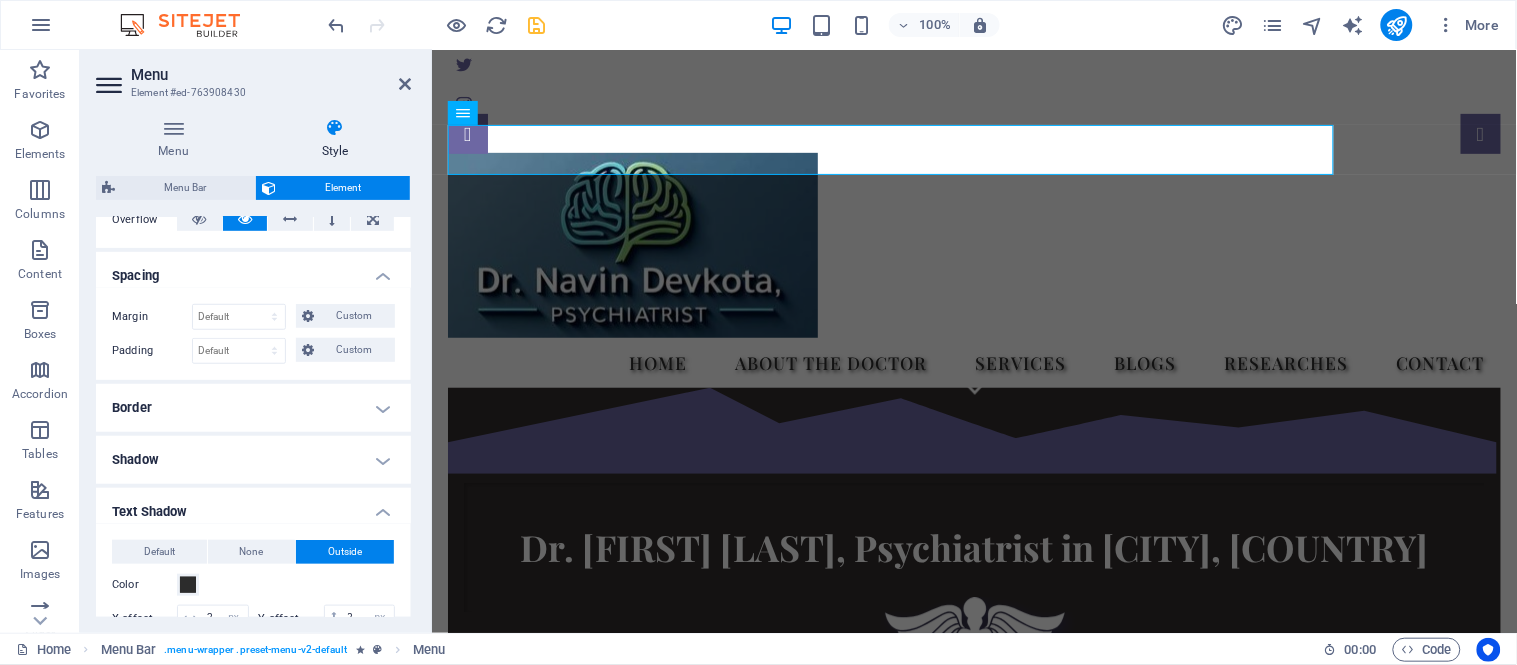 scroll, scrollTop: 353, scrollLeft: 0, axis: vertical 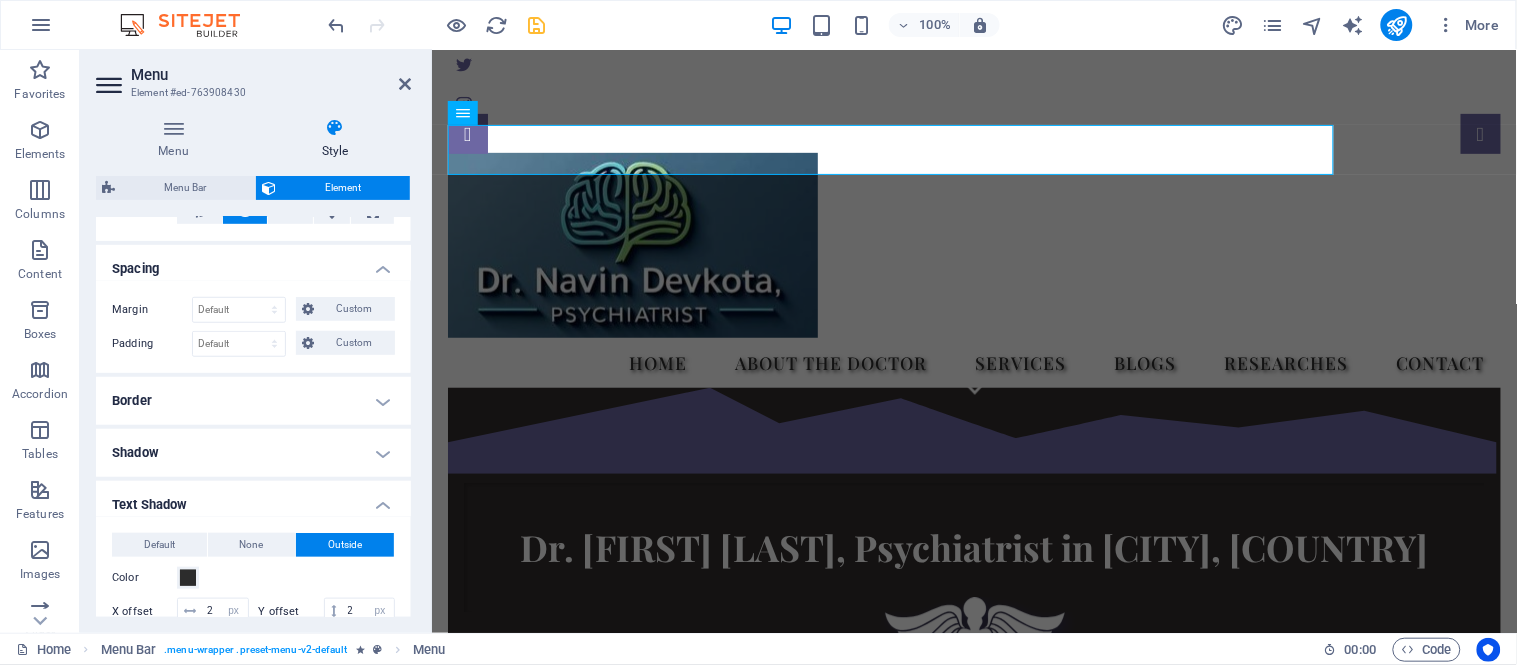 click on "Shadow" at bounding box center (253, 453) 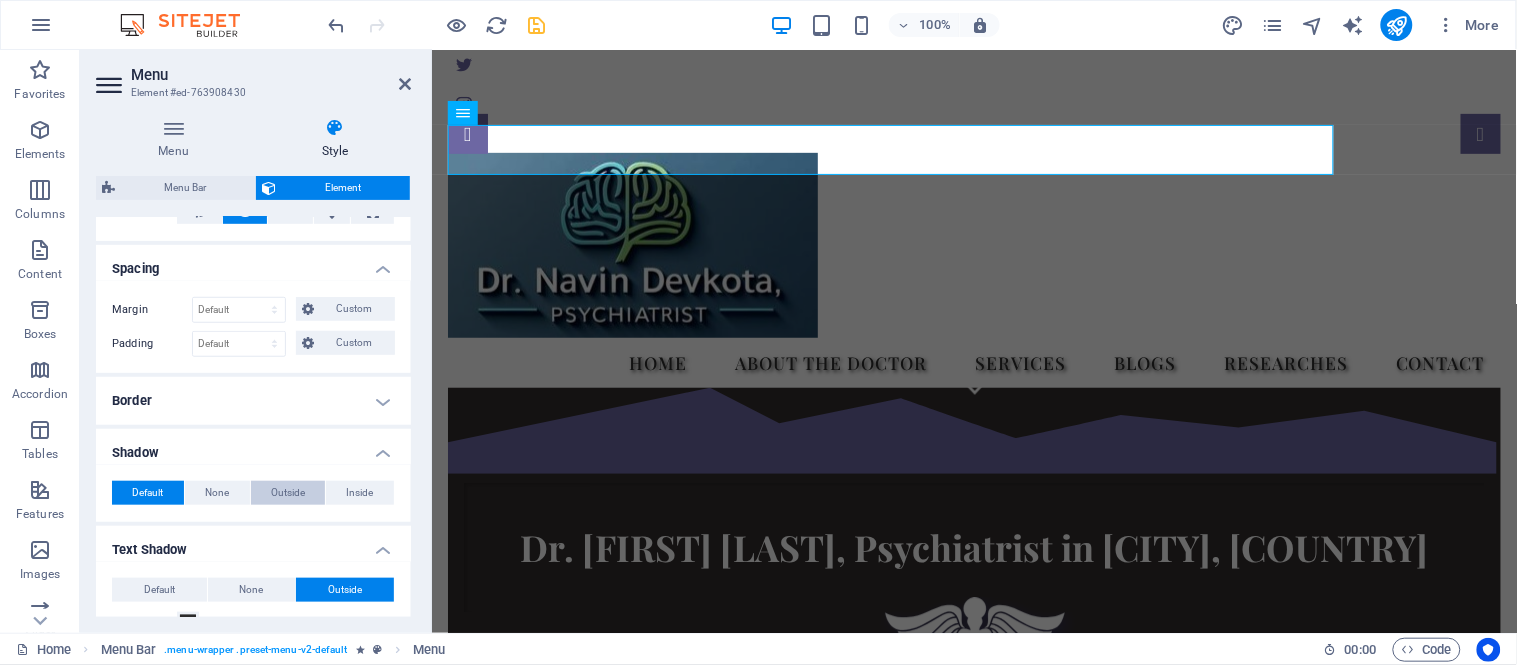 click on "Outside" at bounding box center [288, 493] 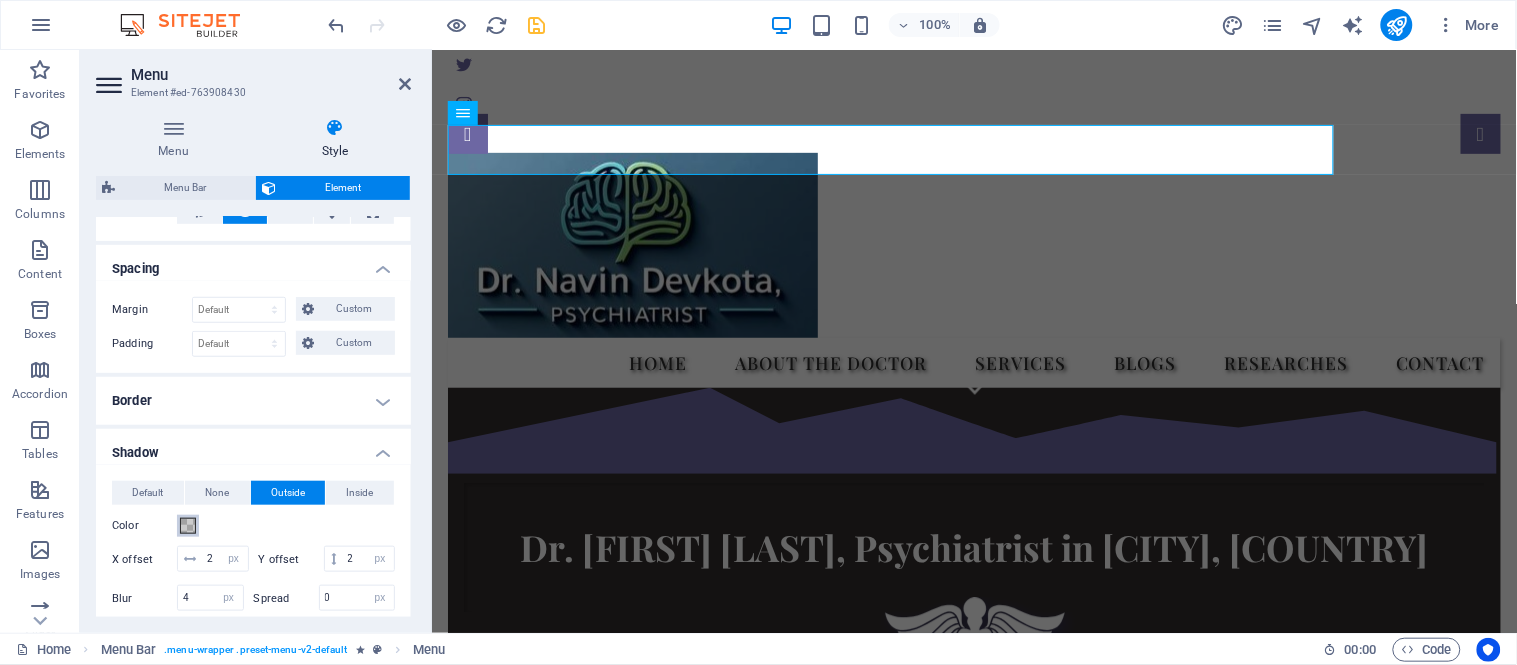 click at bounding box center [188, 526] 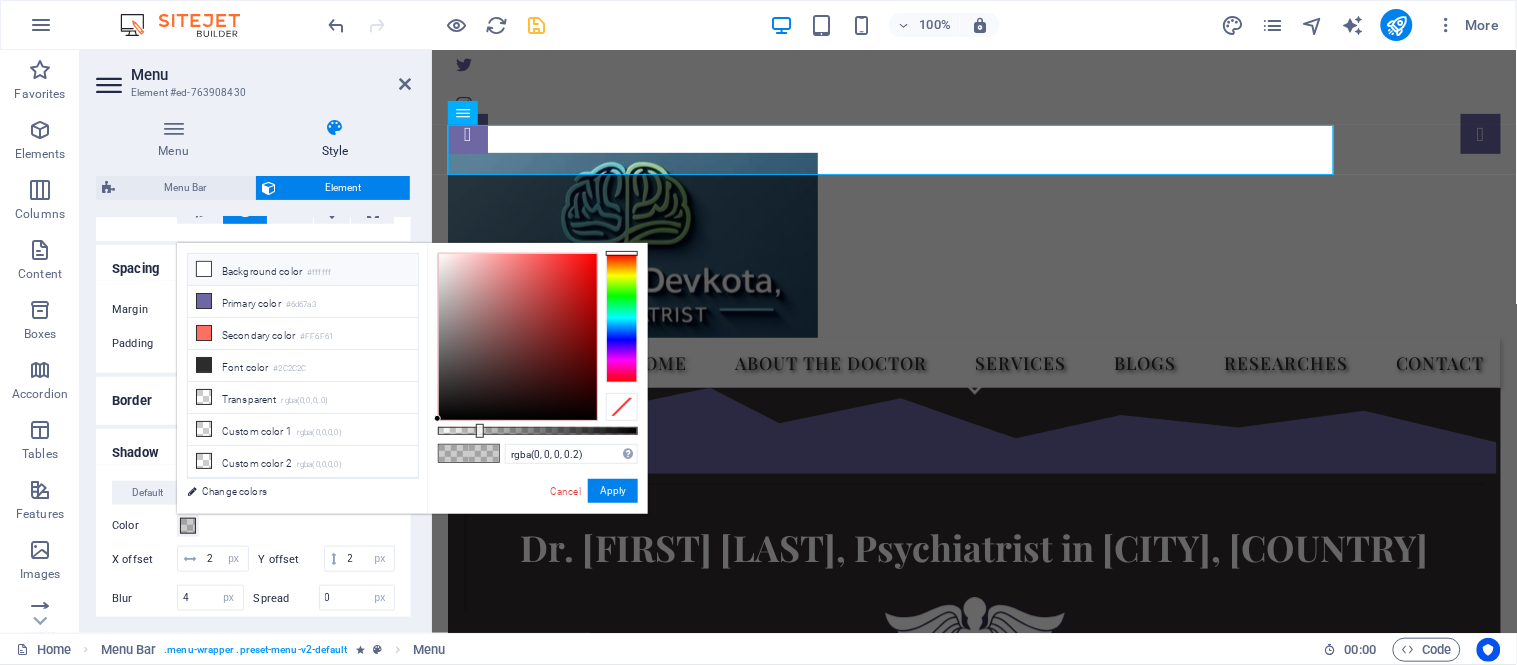 click at bounding box center [204, 269] 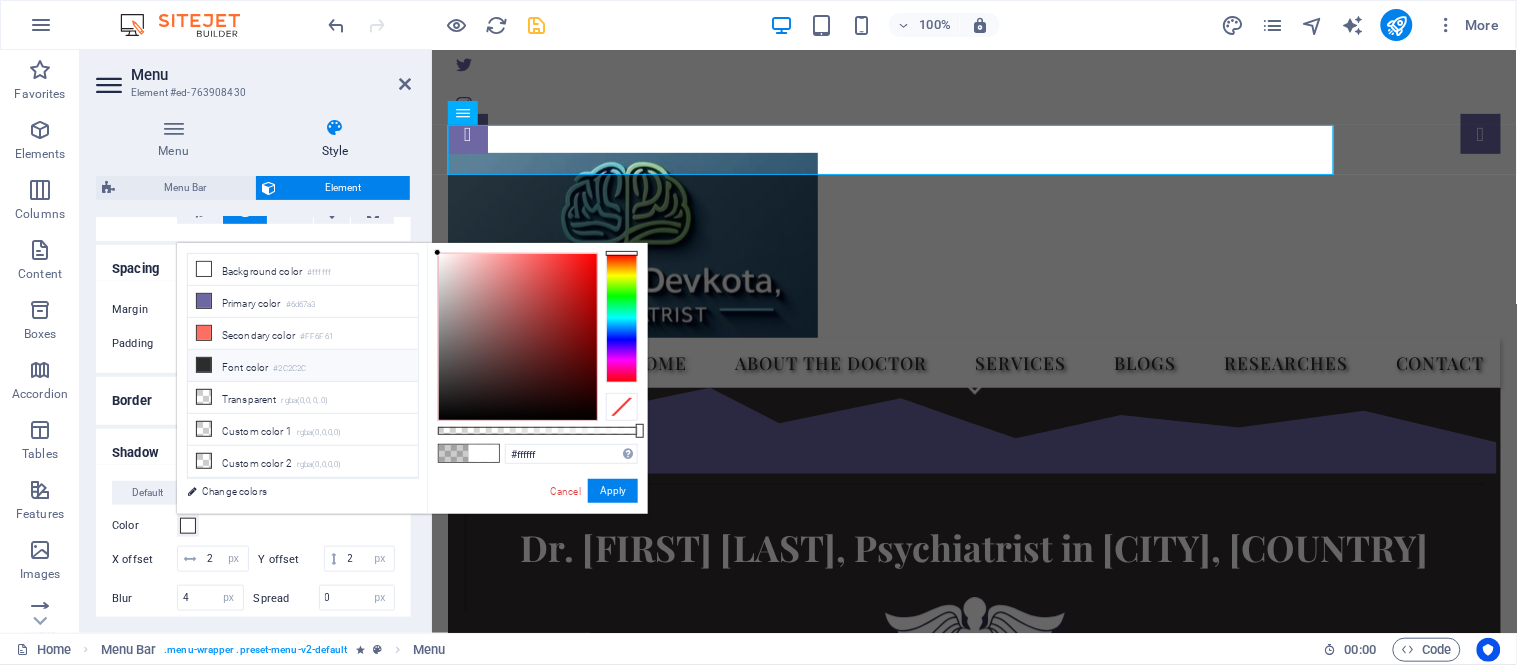 click at bounding box center [204, 365] 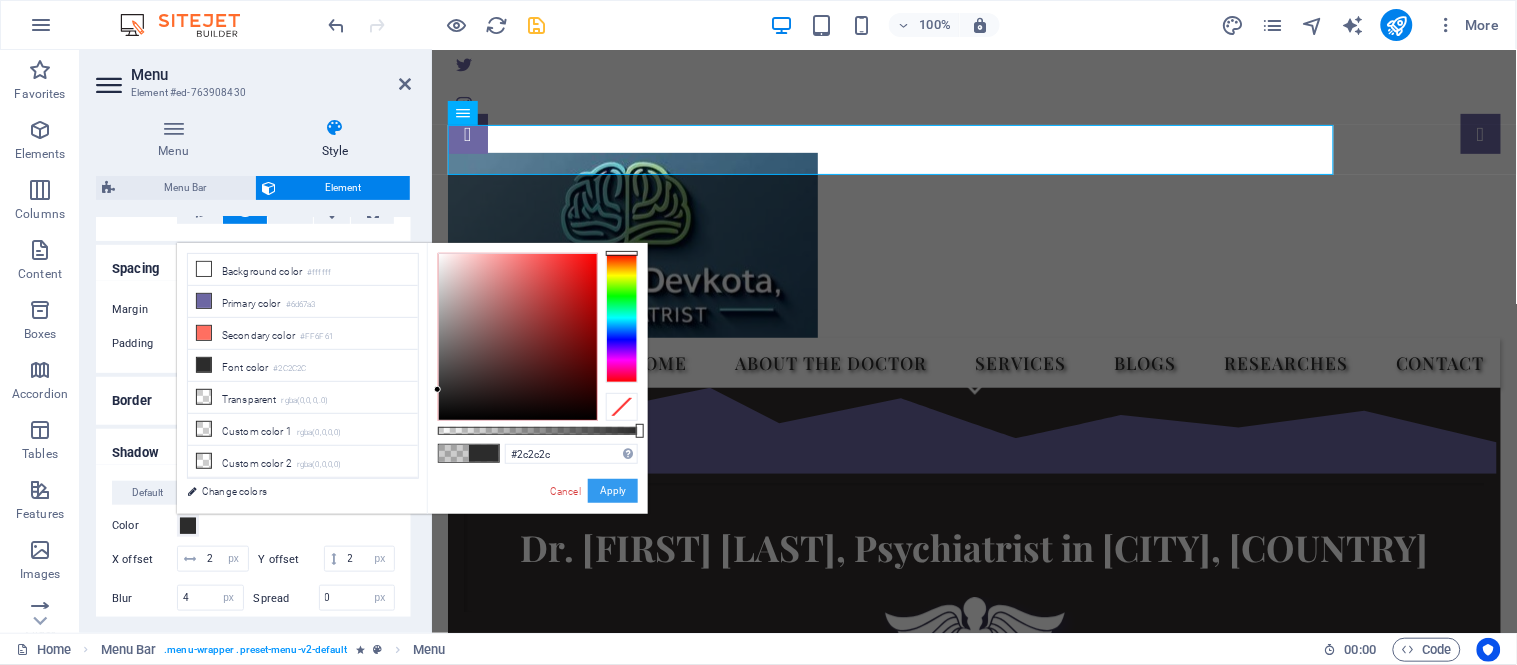 click on "Apply" at bounding box center (613, 491) 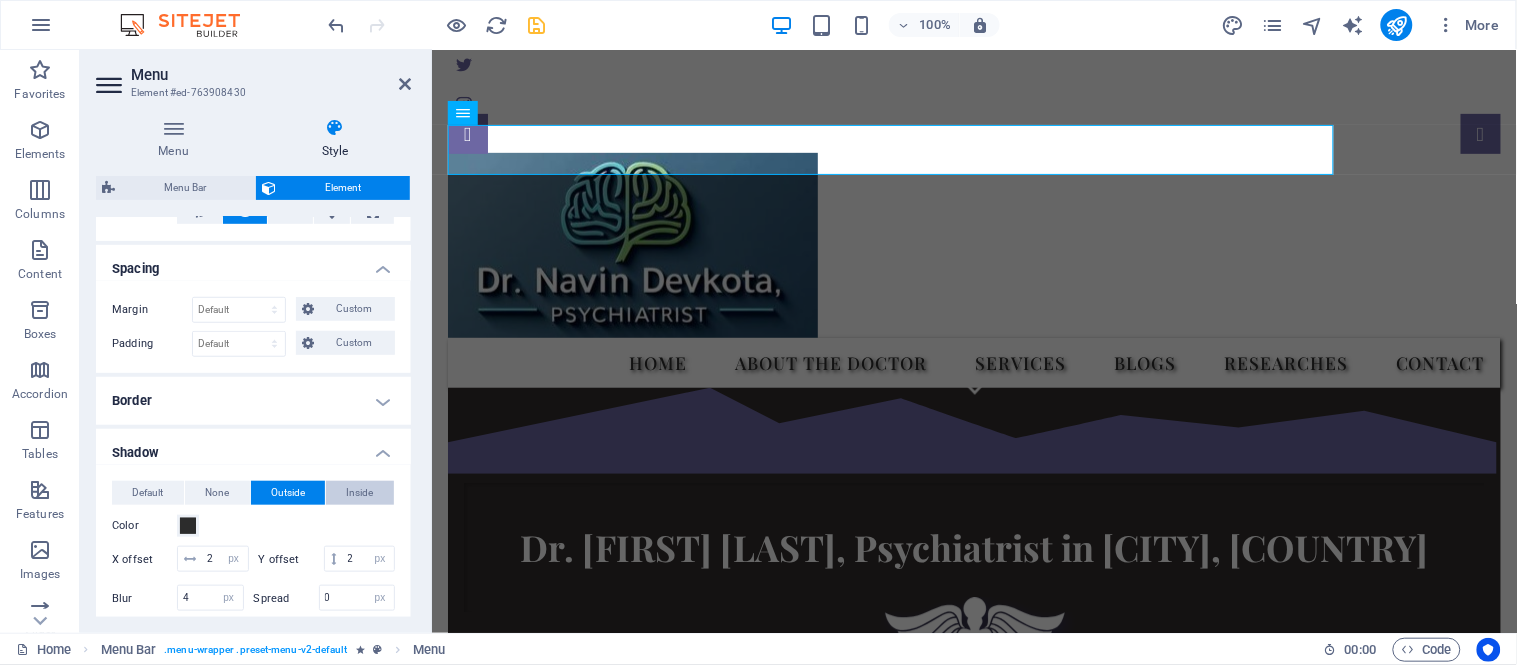 click on "Inside" at bounding box center [360, 493] 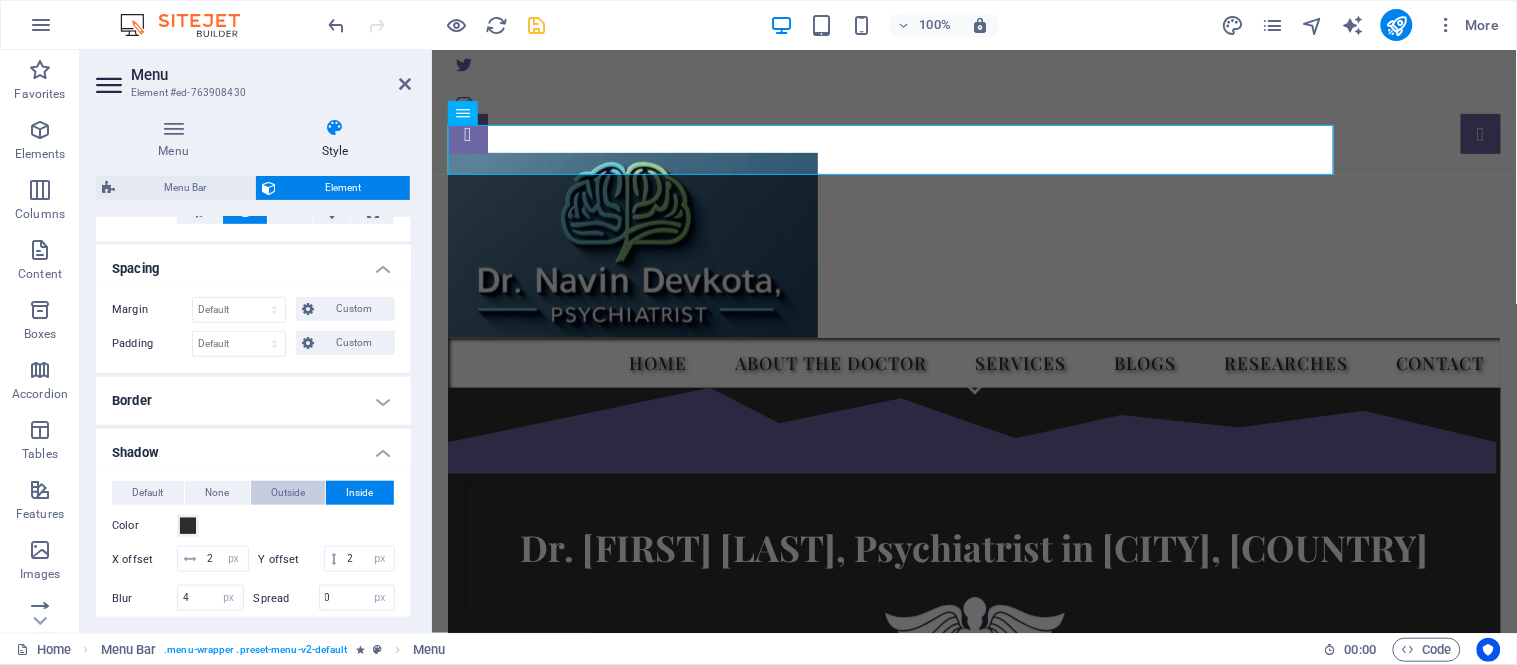 click on "Outside" at bounding box center [288, 493] 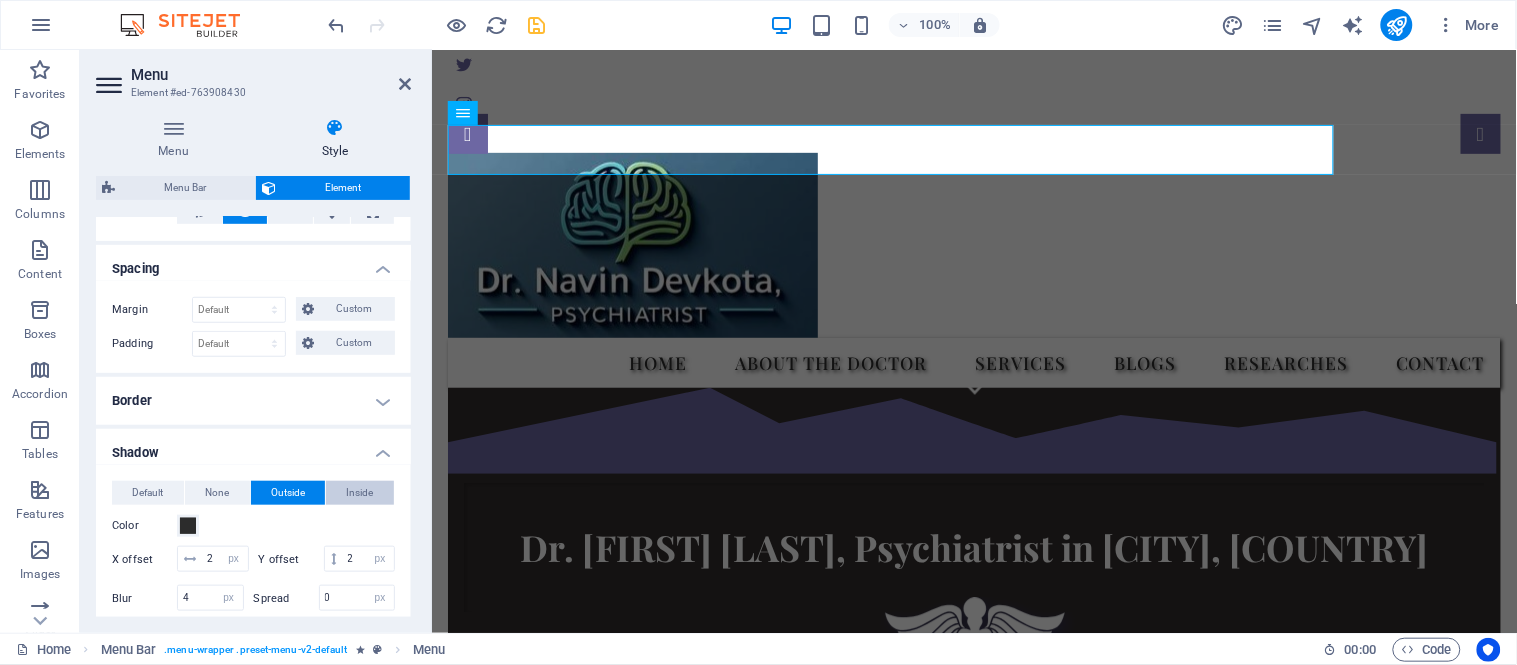 click on "Inside" at bounding box center [360, 493] 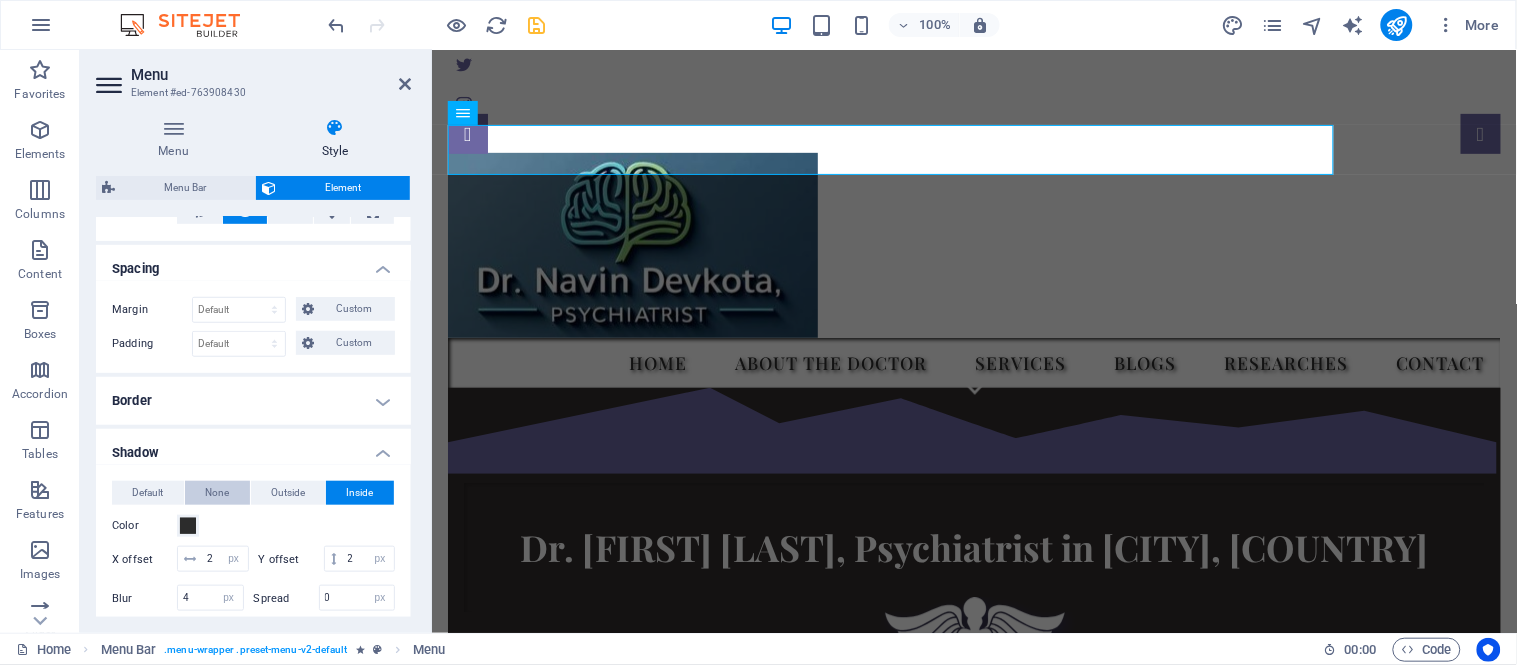 click on "None" at bounding box center (217, 493) 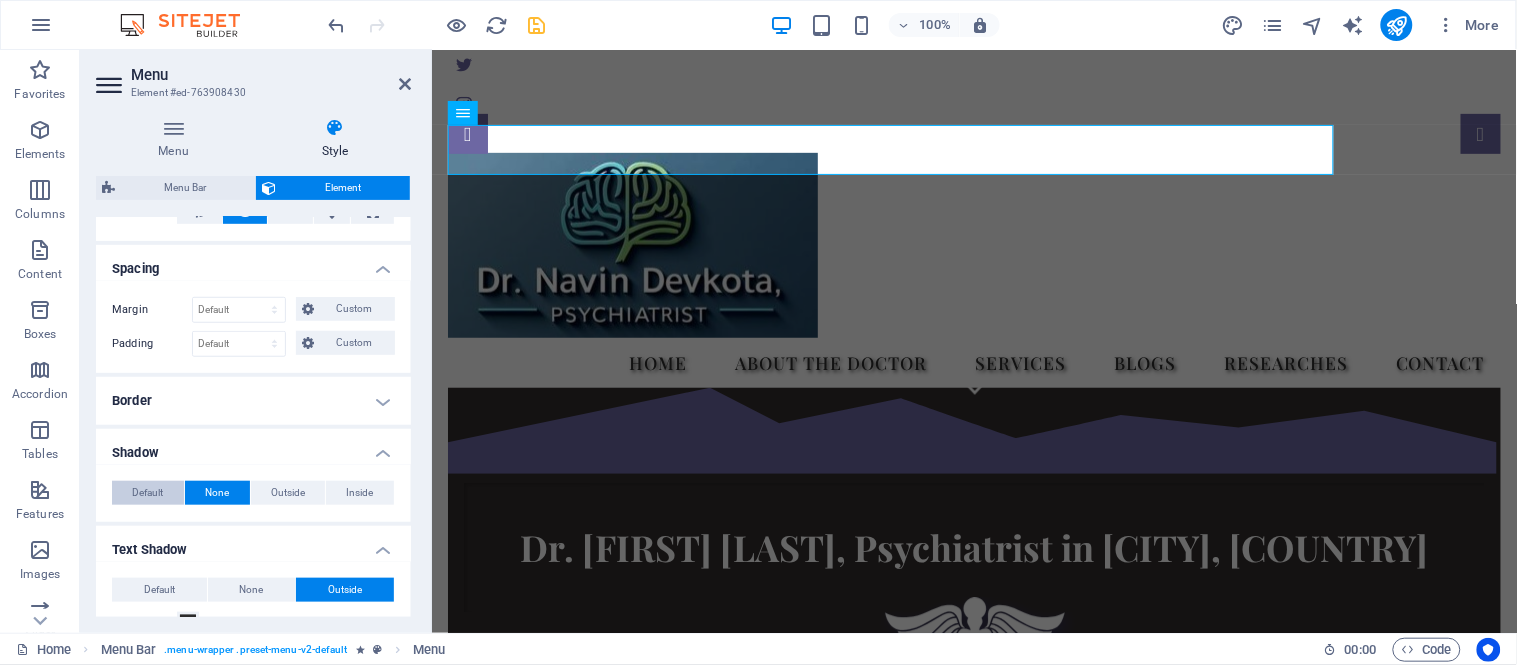 click on "Default" at bounding box center (147, 493) 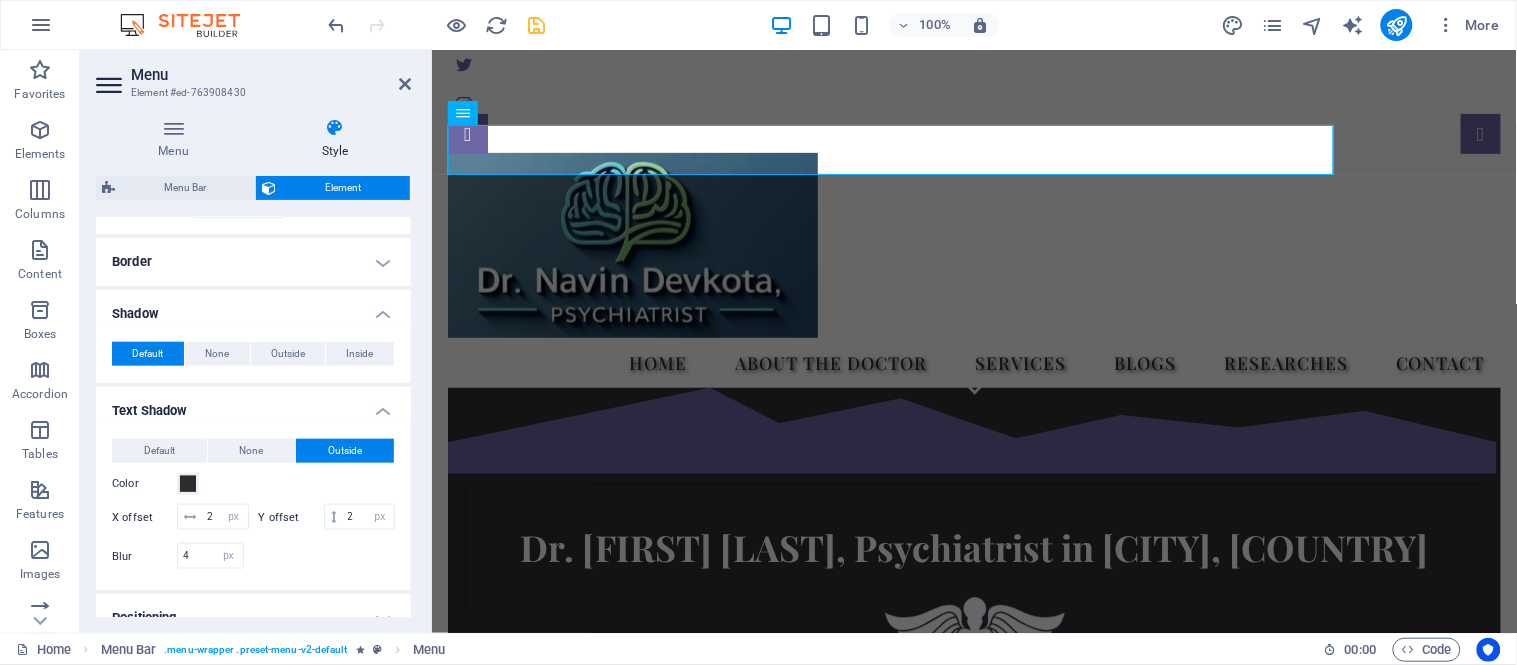 scroll, scrollTop: 494, scrollLeft: 0, axis: vertical 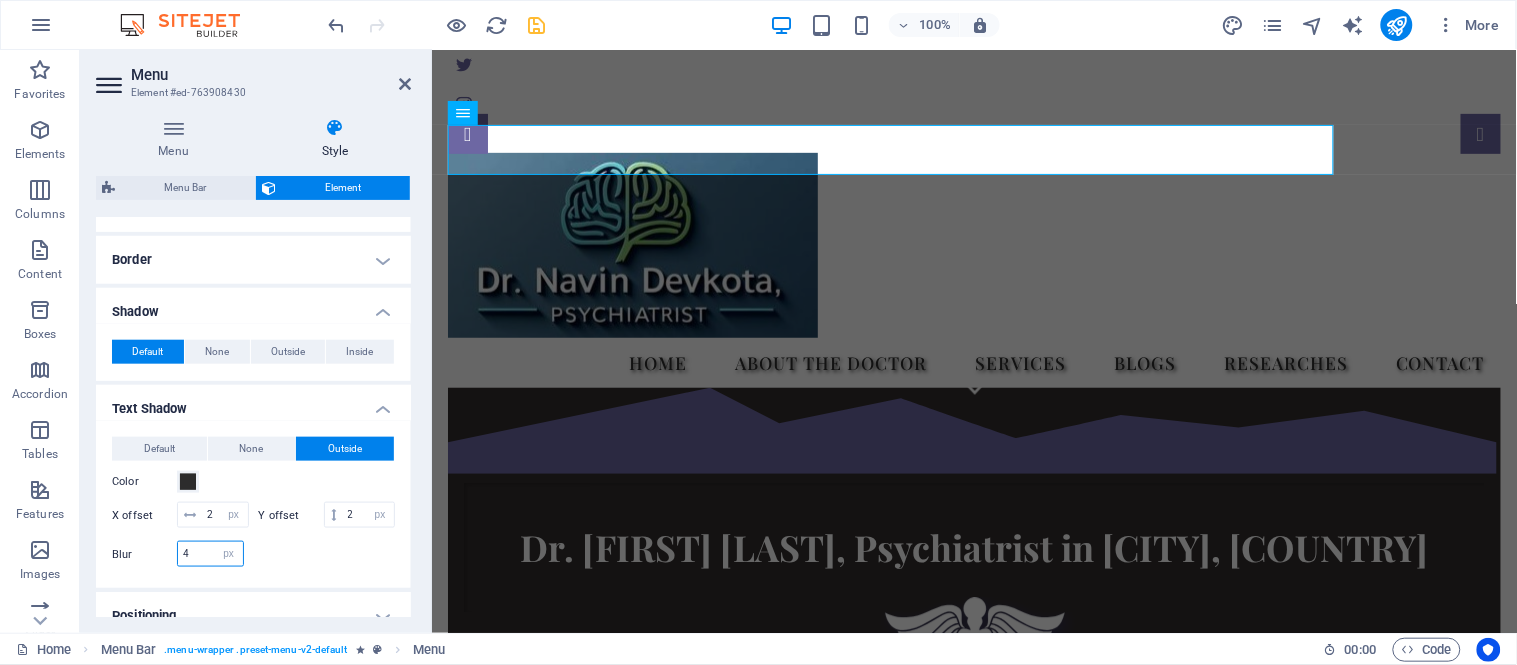click on "4" at bounding box center [210, 554] 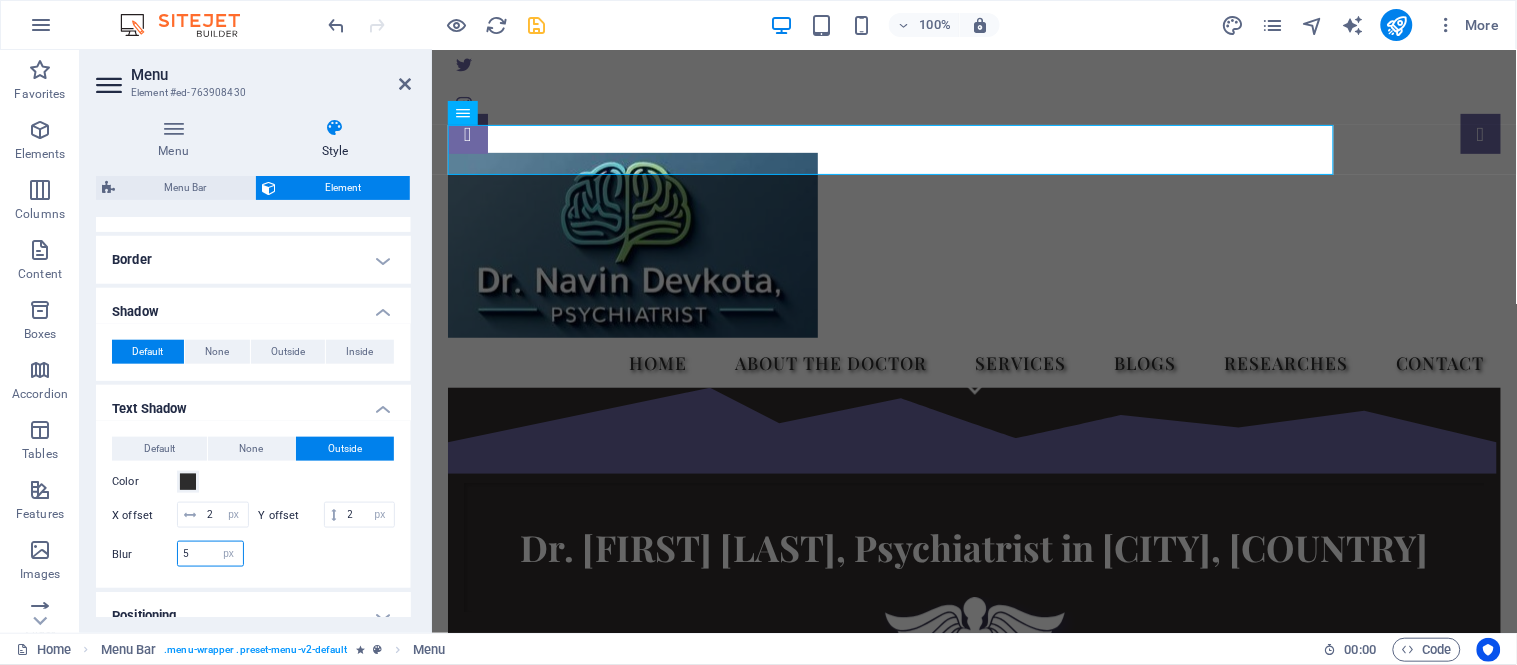 type on "5" 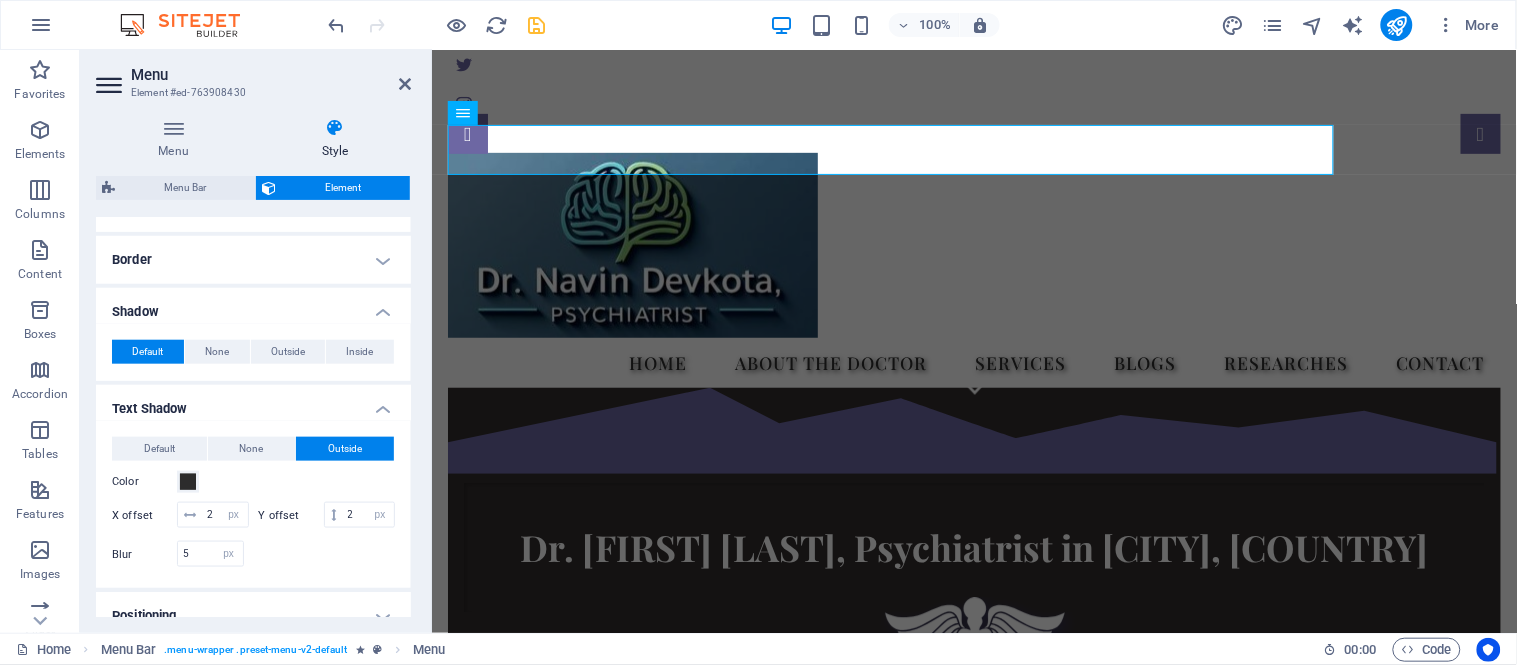 drag, startPoint x: 406, startPoint y: 504, endPoint x: 404, endPoint y: 545, distance: 41.04875 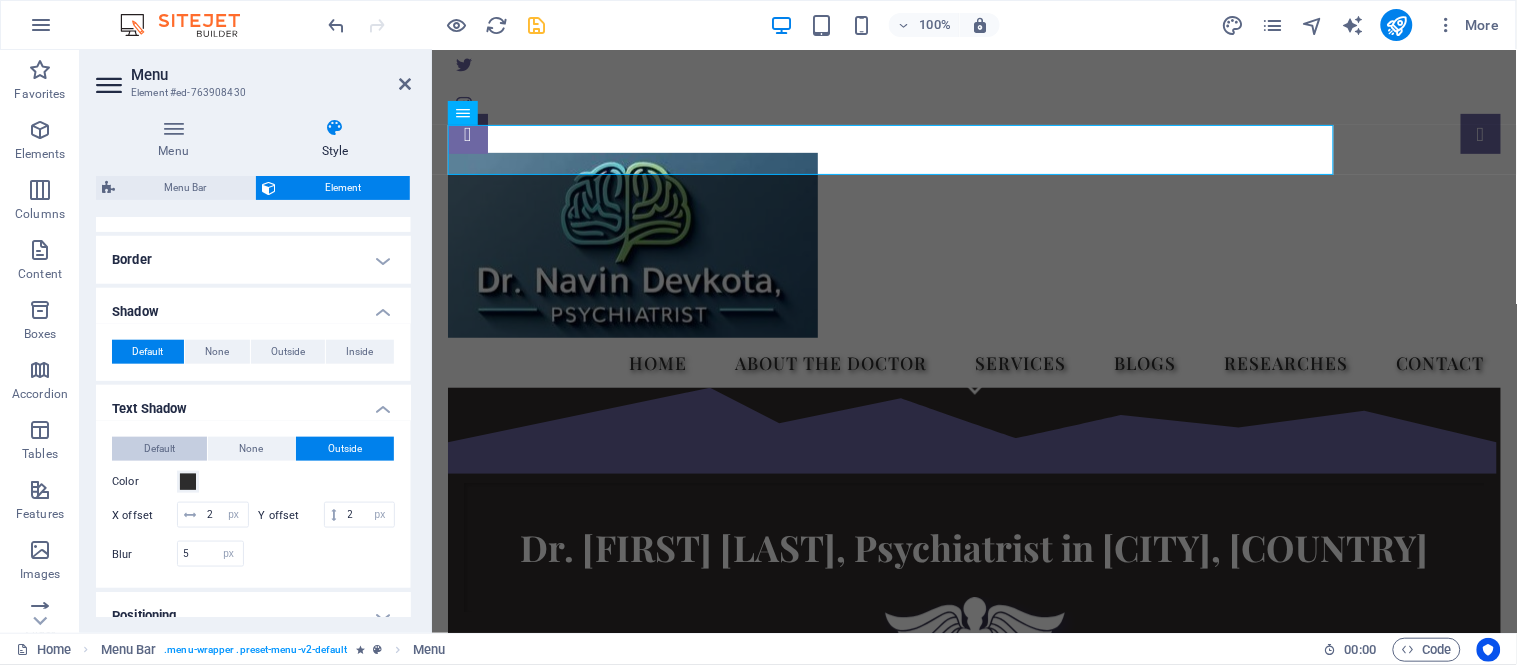 click on "Default" at bounding box center [159, 449] 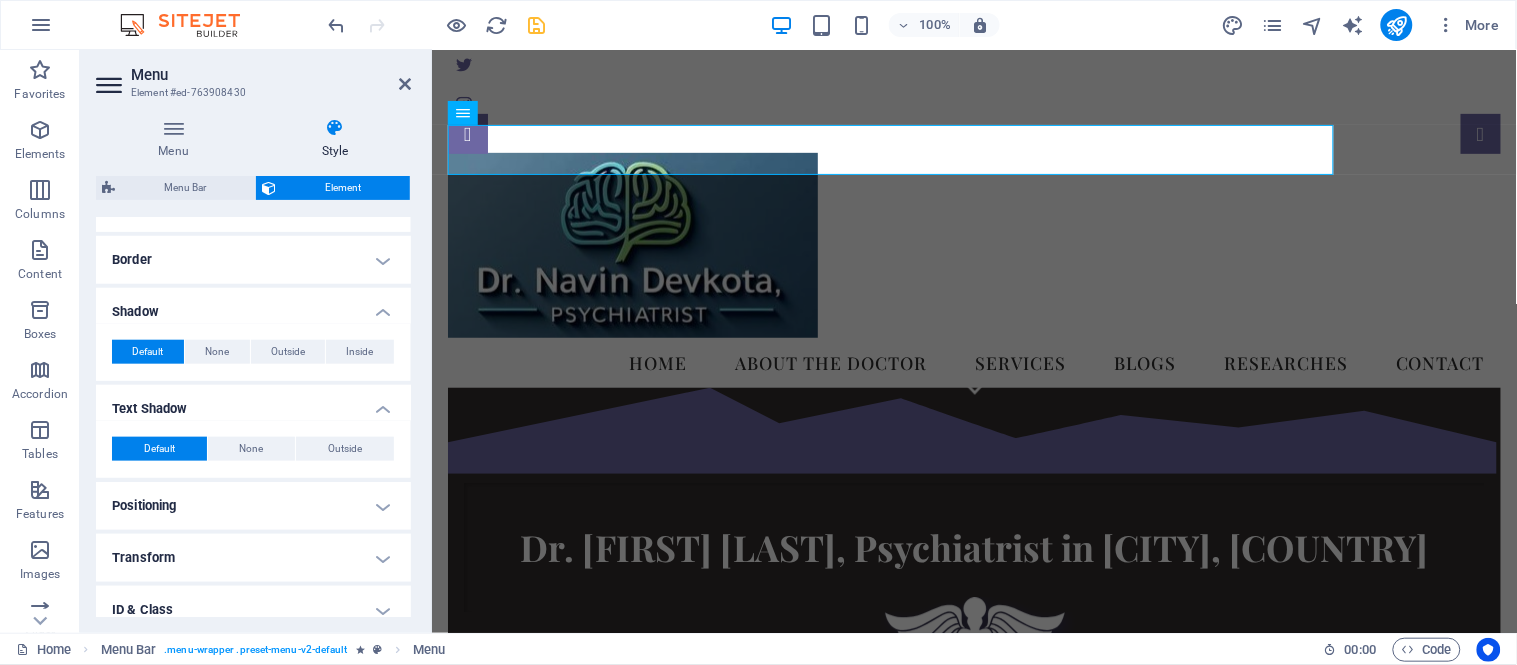 drag, startPoint x: 406, startPoint y: 463, endPoint x: 410, endPoint y: 501, distance: 38.209946 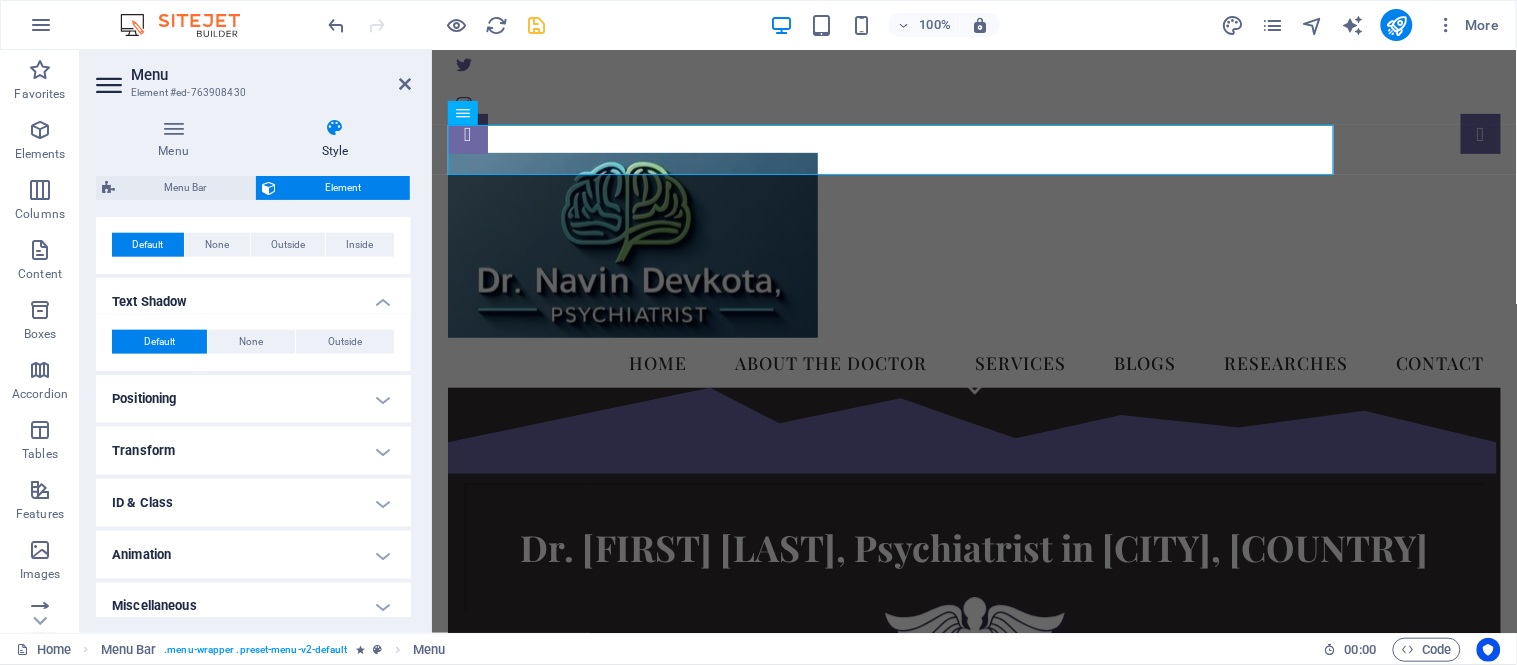 scroll, scrollTop: 614, scrollLeft: 0, axis: vertical 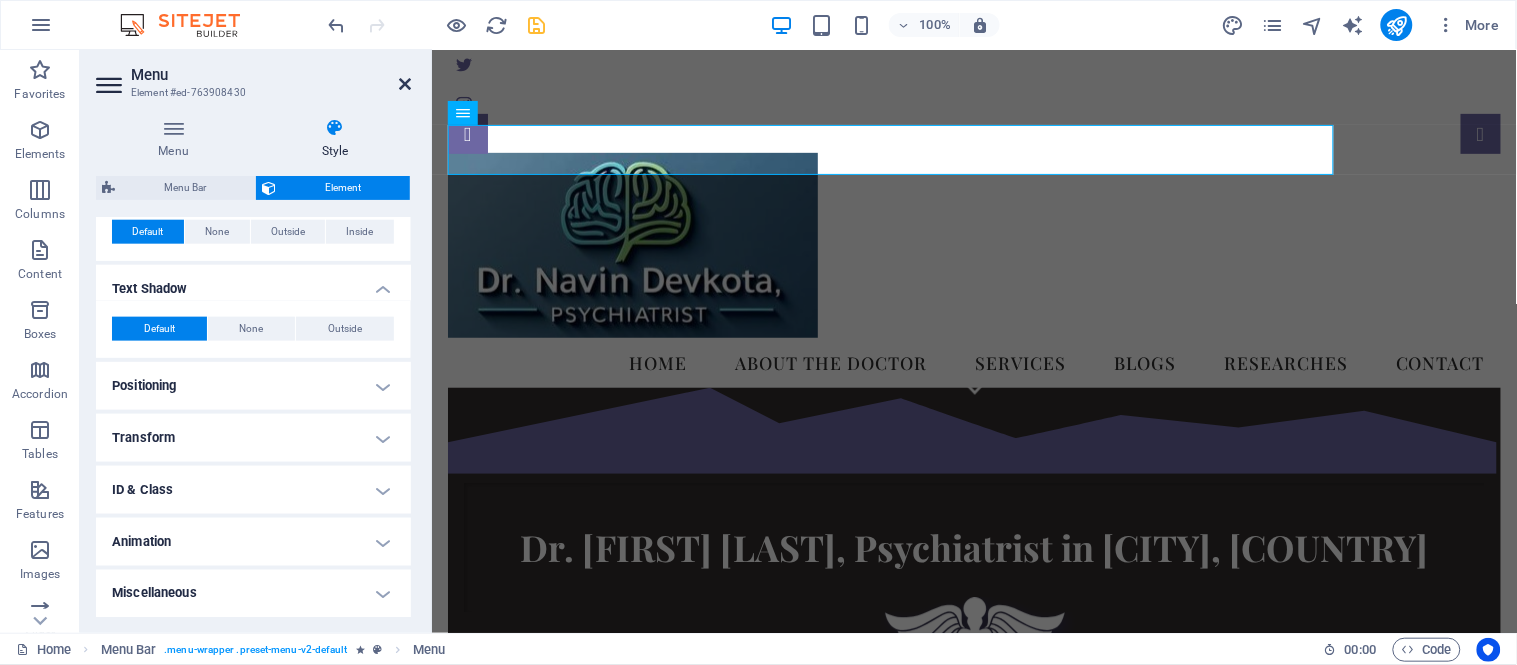 click at bounding box center [405, 84] 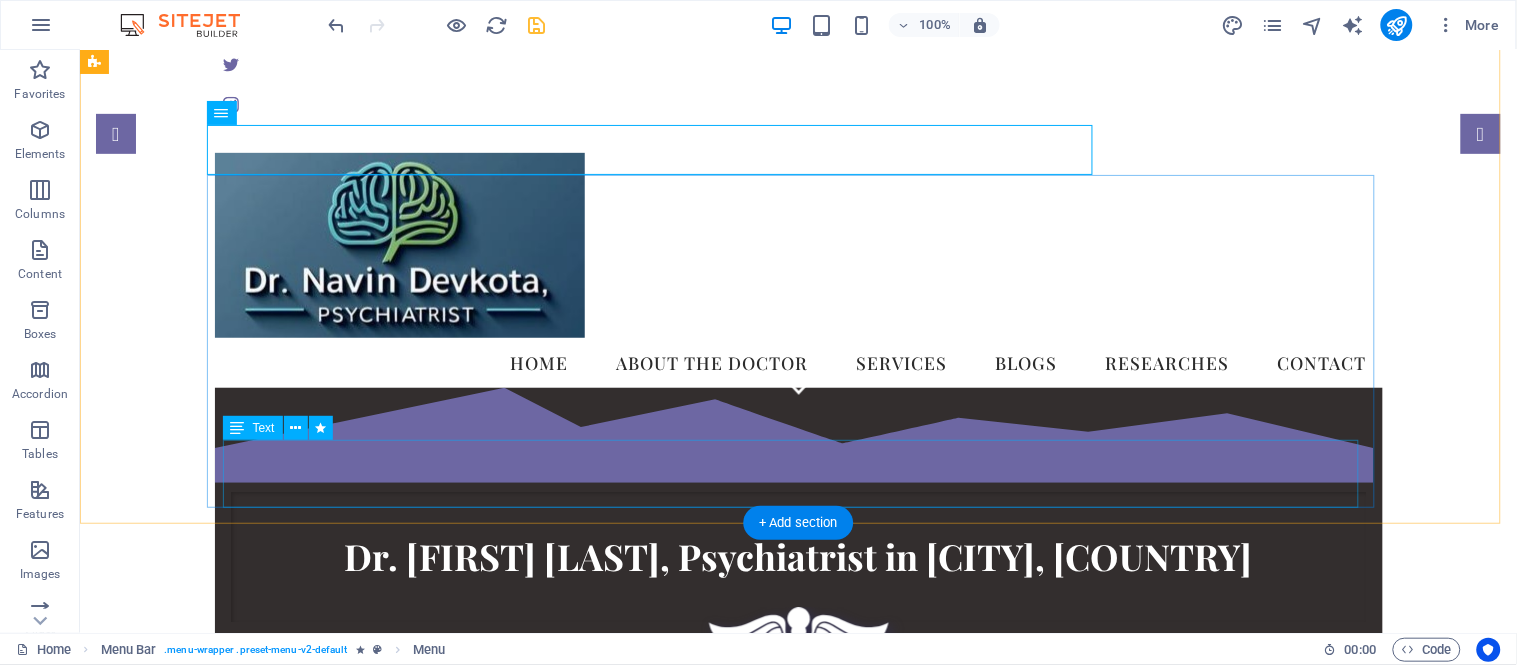 click on "We take care of your mental health!" at bounding box center [798, 798] 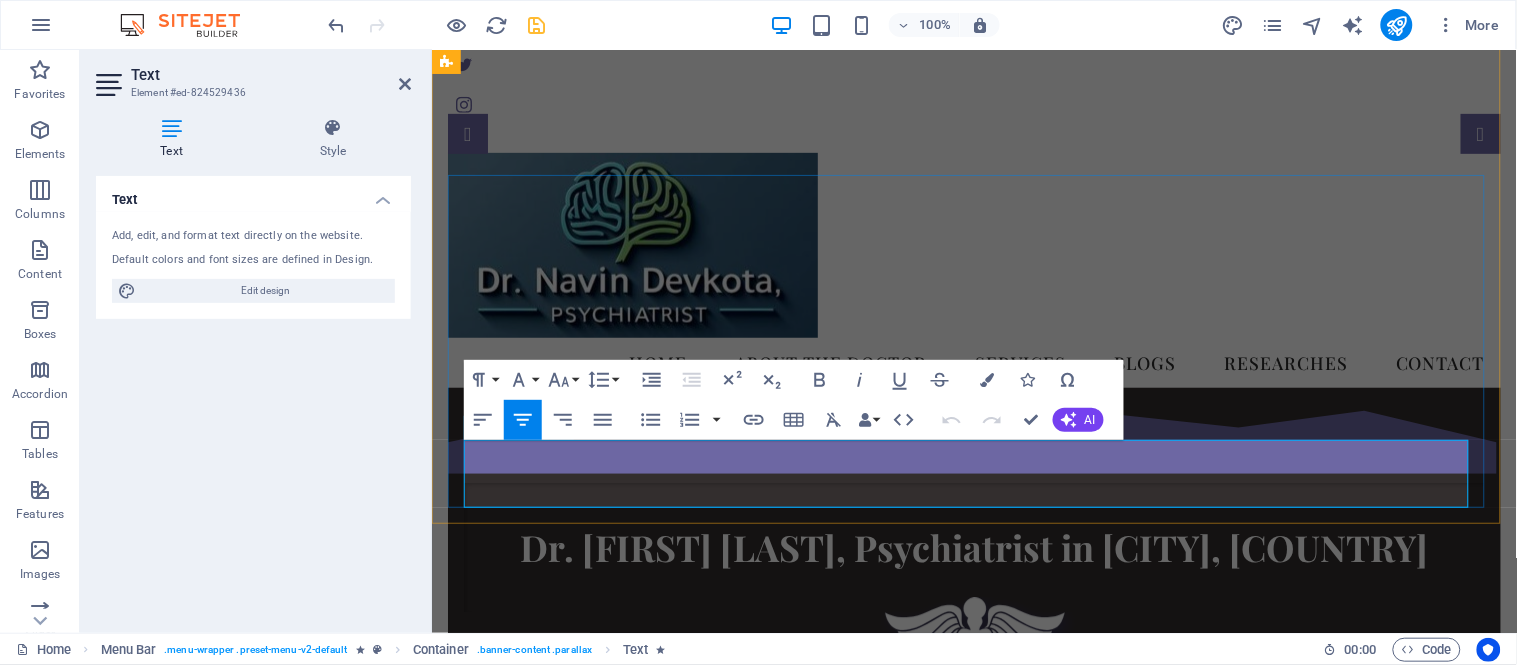 click on "We take care of your mental health!" at bounding box center (973, 806) 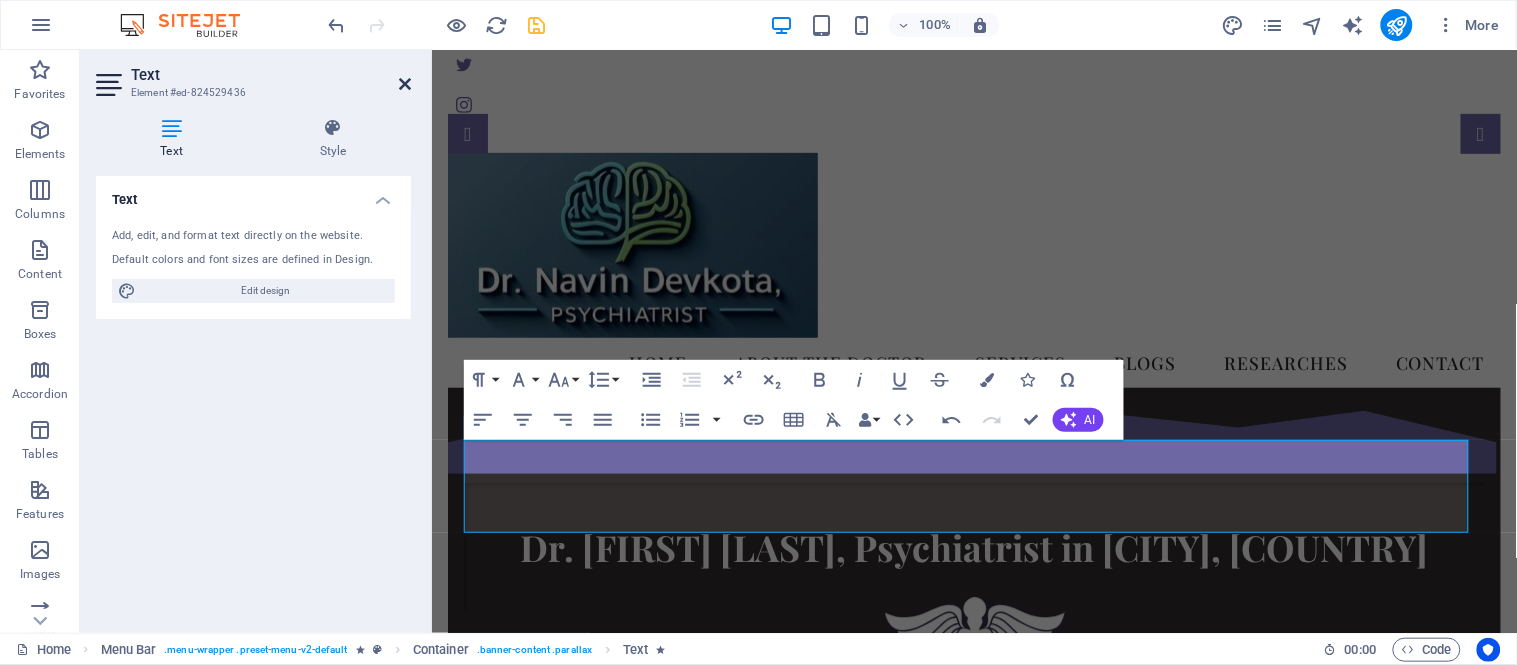 click at bounding box center [405, 84] 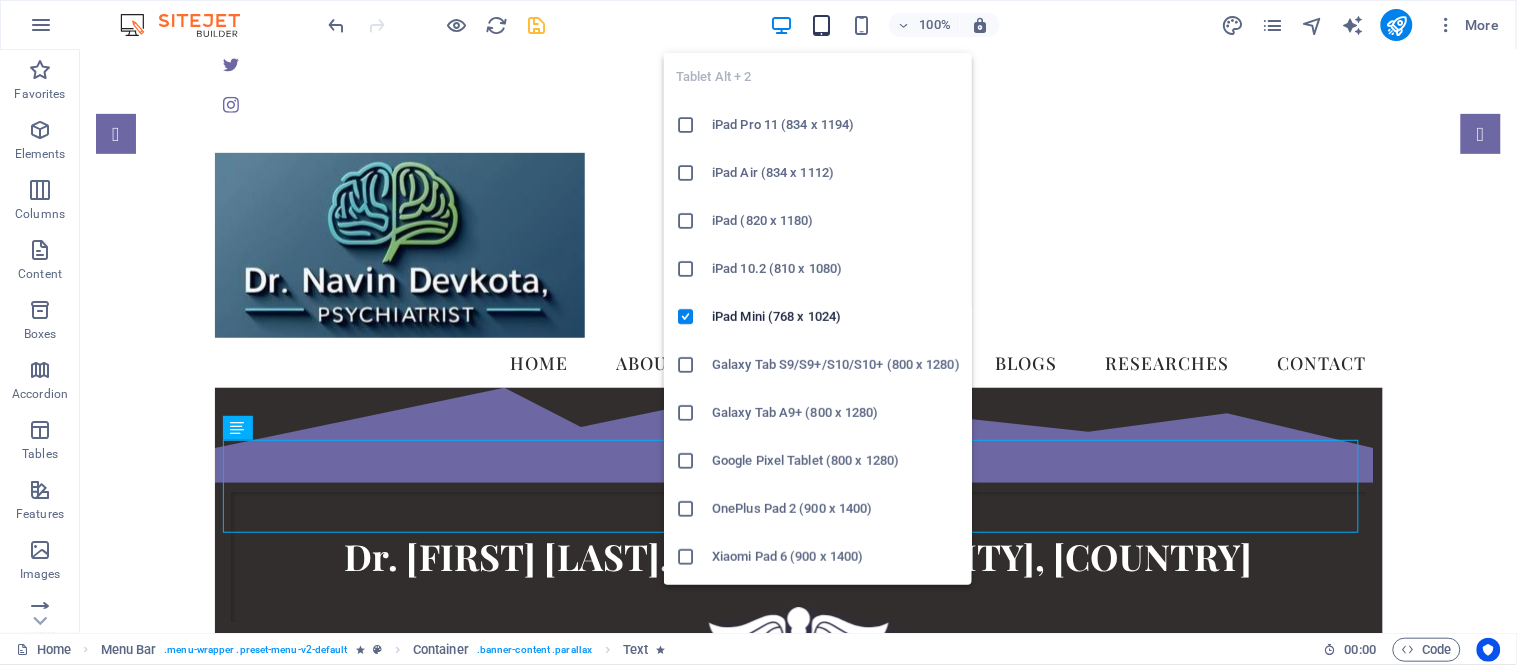 click at bounding box center (821, 25) 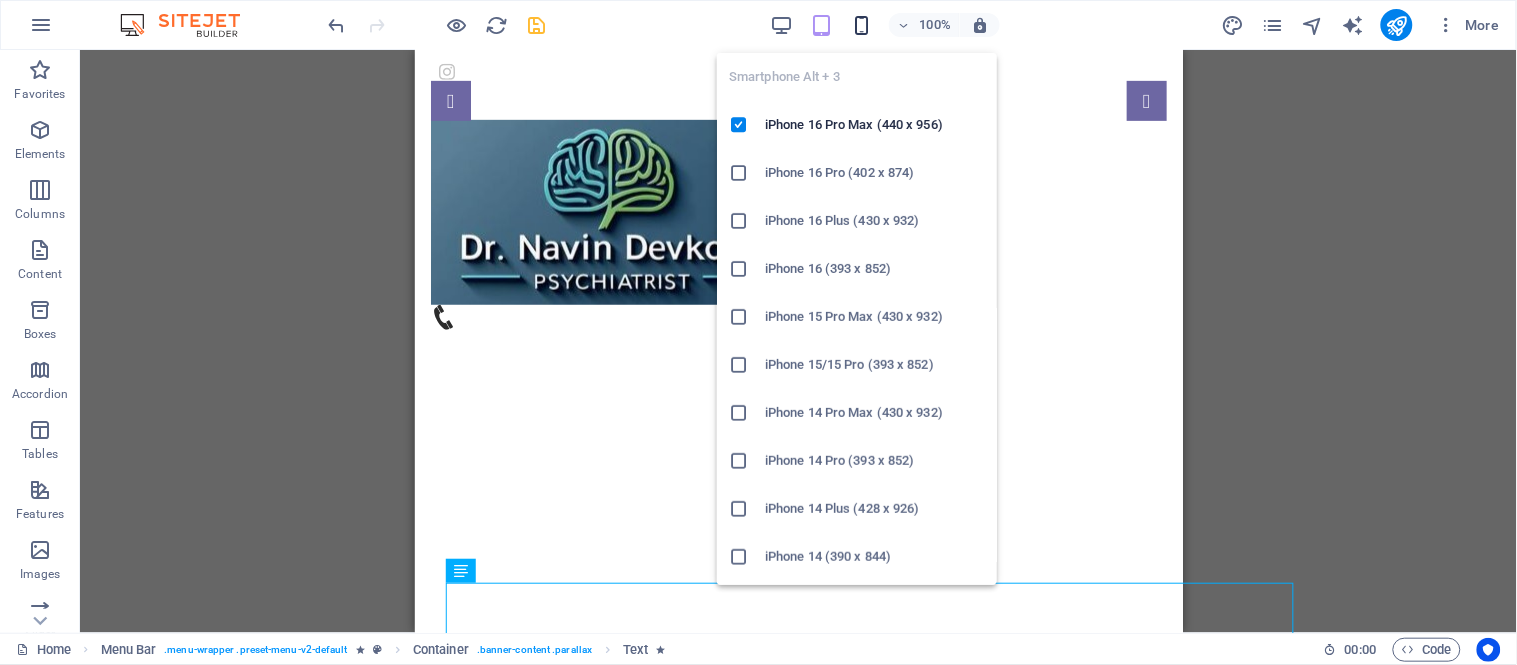 click at bounding box center [861, 25] 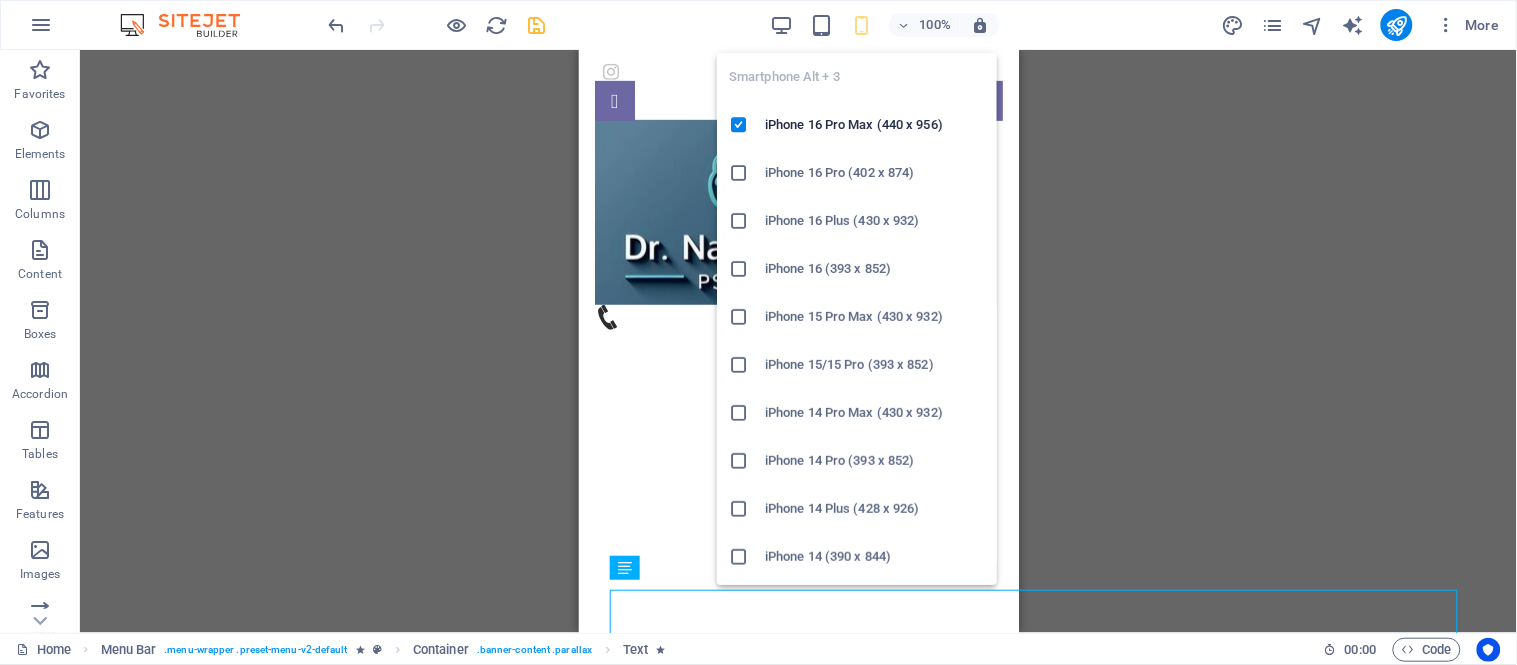 scroll, scrollTop: 234, scrollLeft: 0, axis: vertical 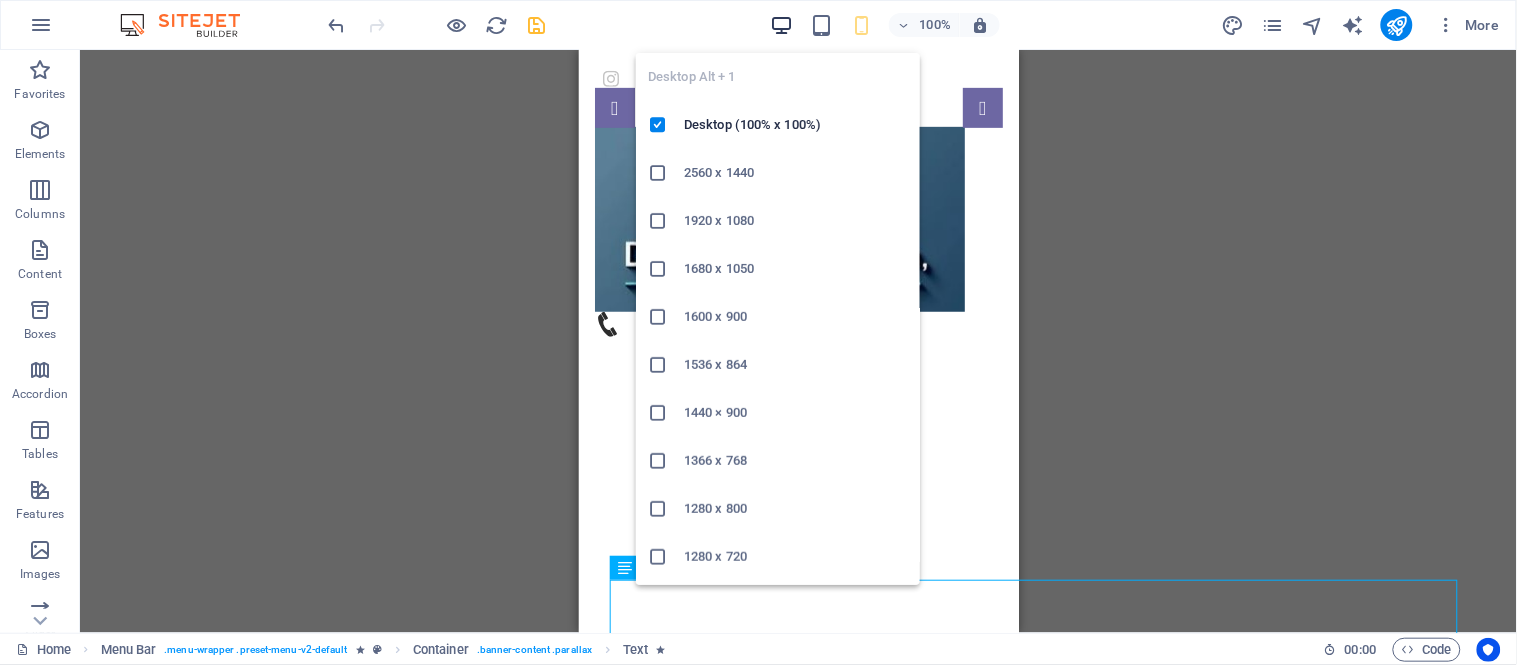 click at bounding box center [781, 25] 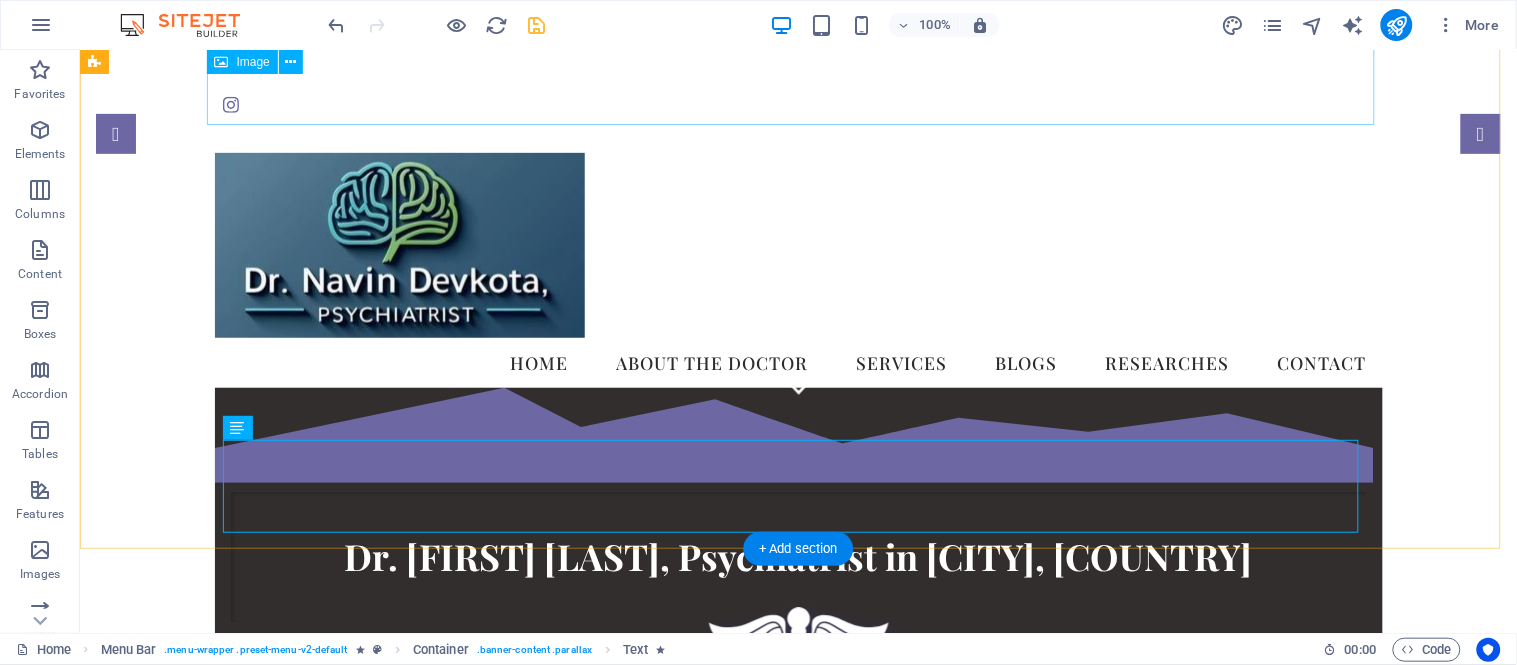 type 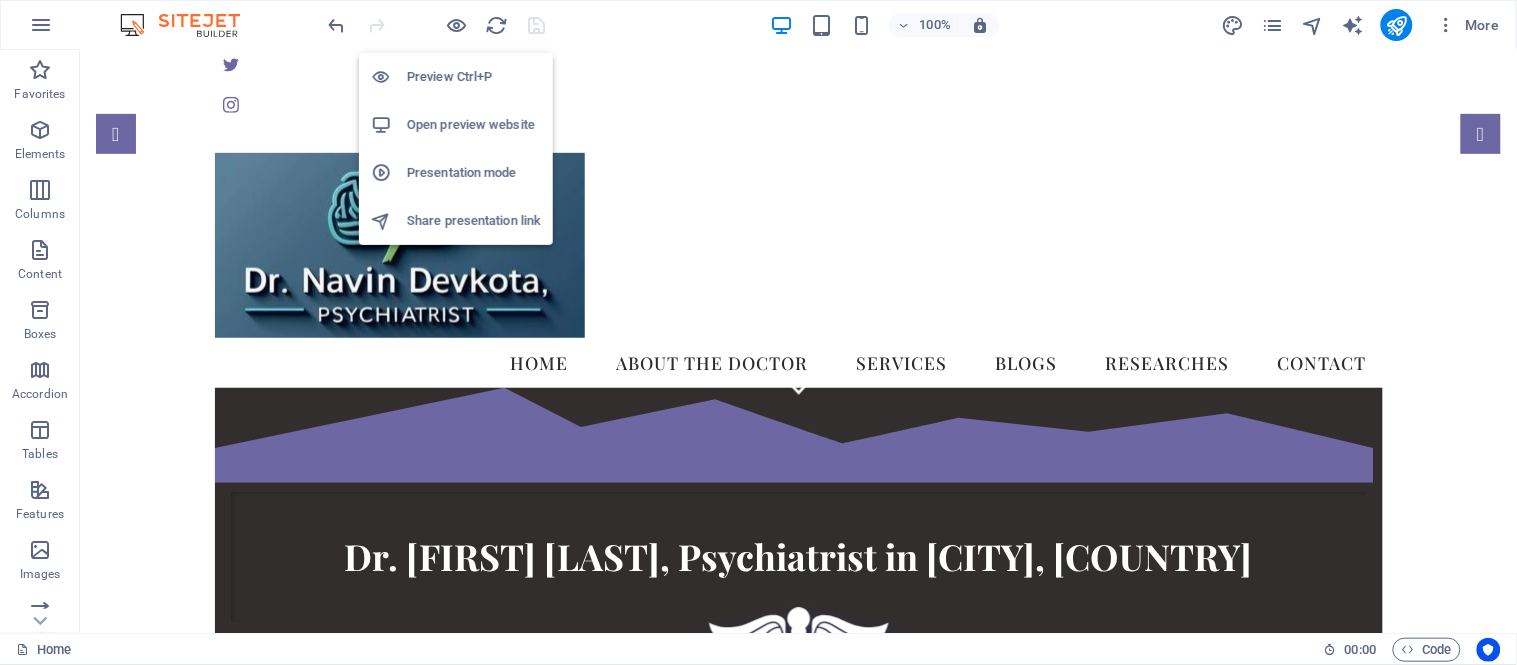 click on "Preview Ctrl+P" at bounding box center (474, 77) 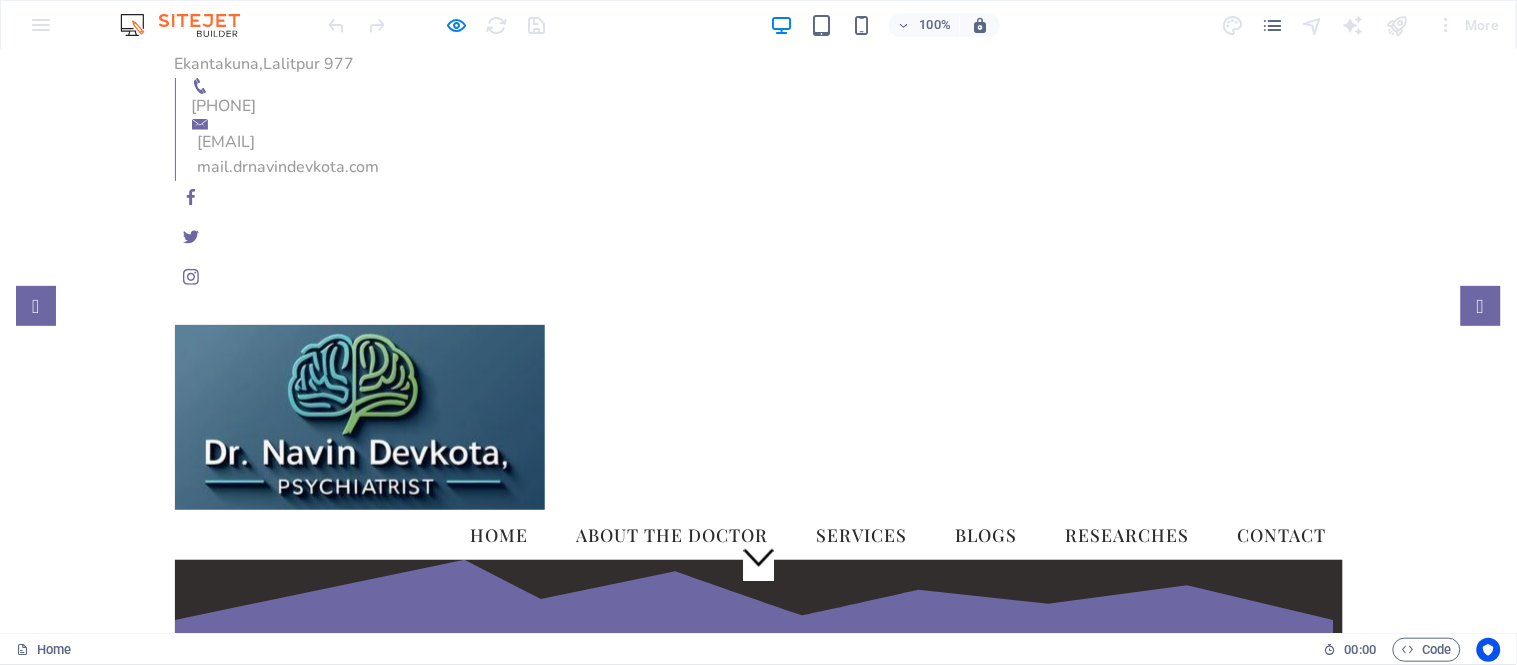 scroll, scrollTop: 0, scrollLeft: 0, axis: both 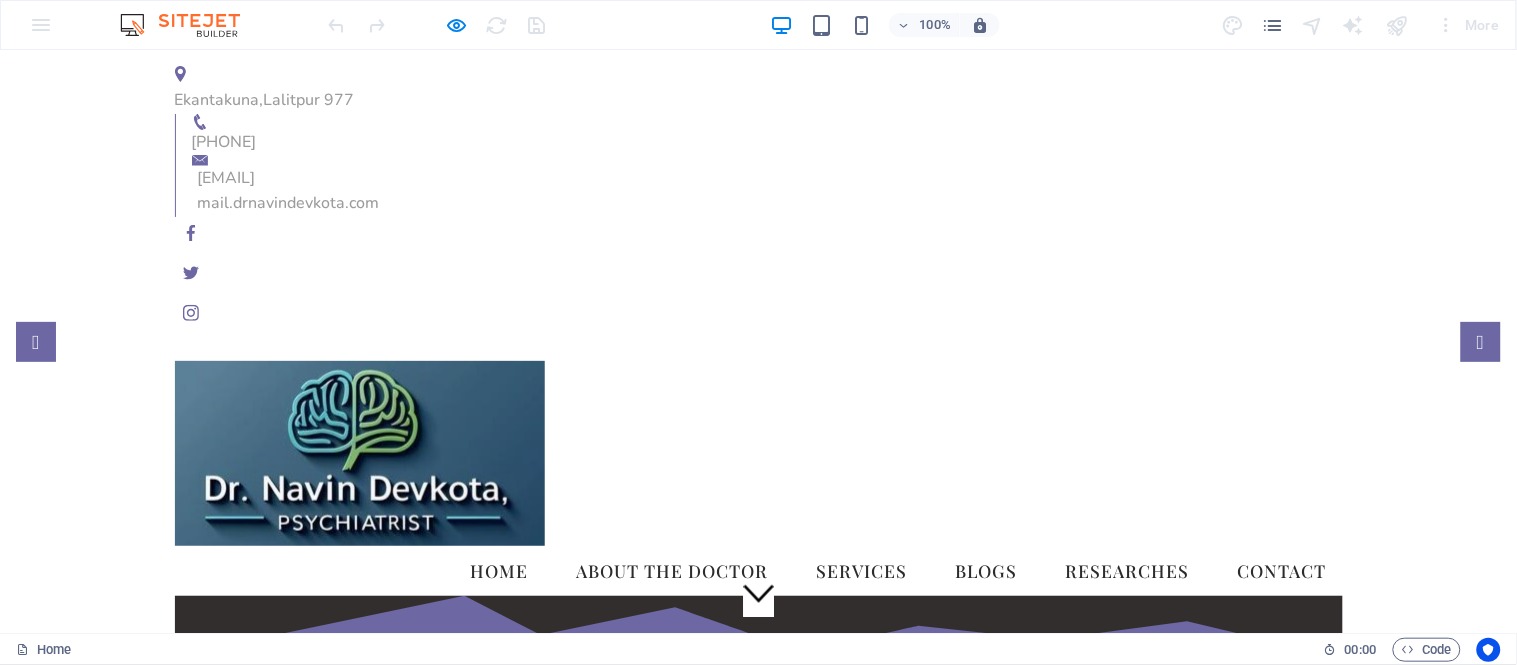 click at bounding box center (759, 452) 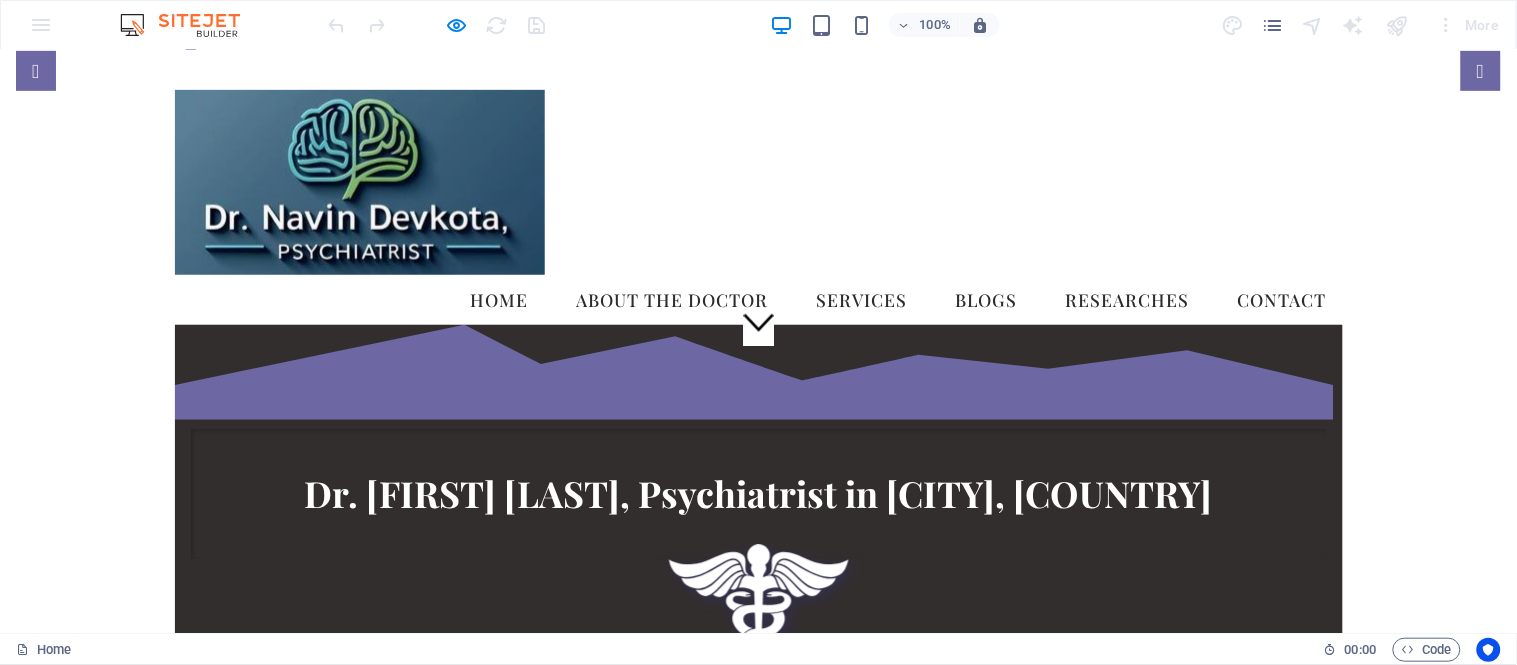 scroll, scrollTop: 266, scrollLeft: 0, axis: vertical 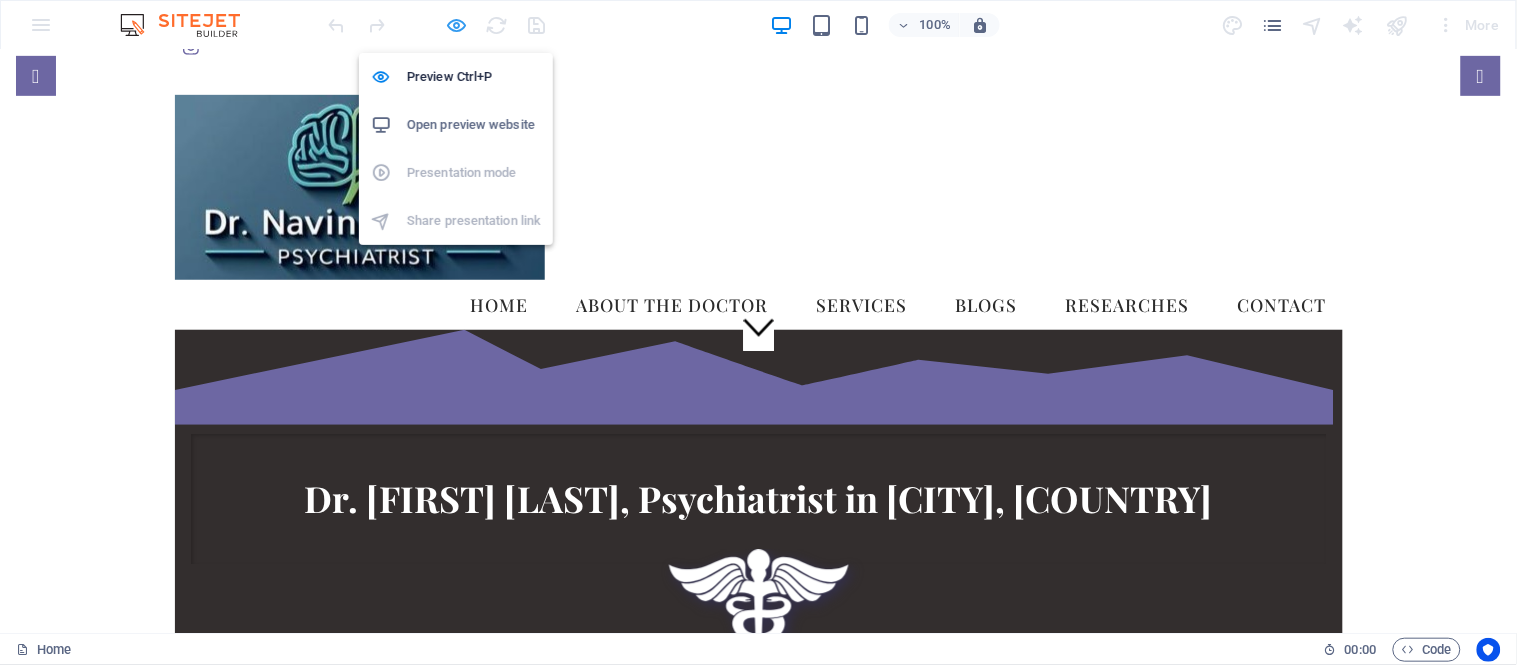 click at bounding box center (457, 25) 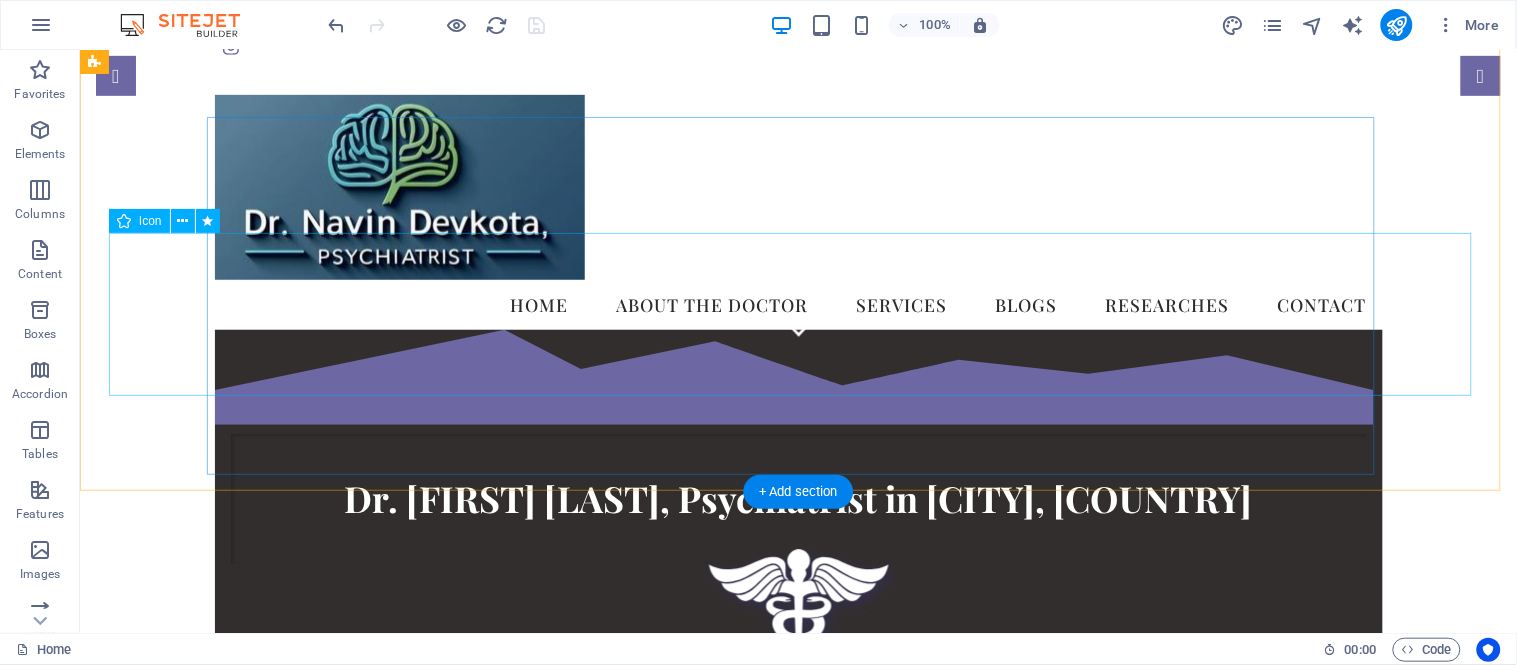 click at bounding box center [797, 635] 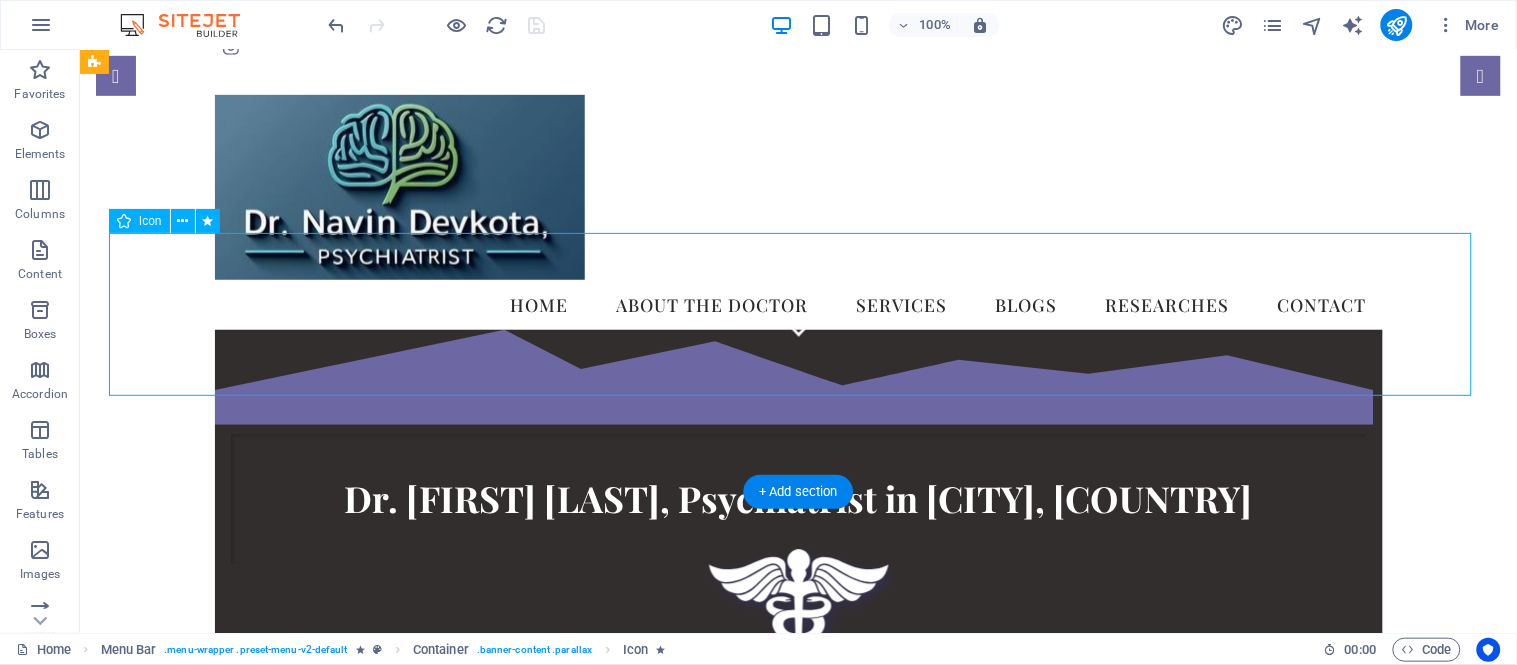 click at bounding box center [797, 635] 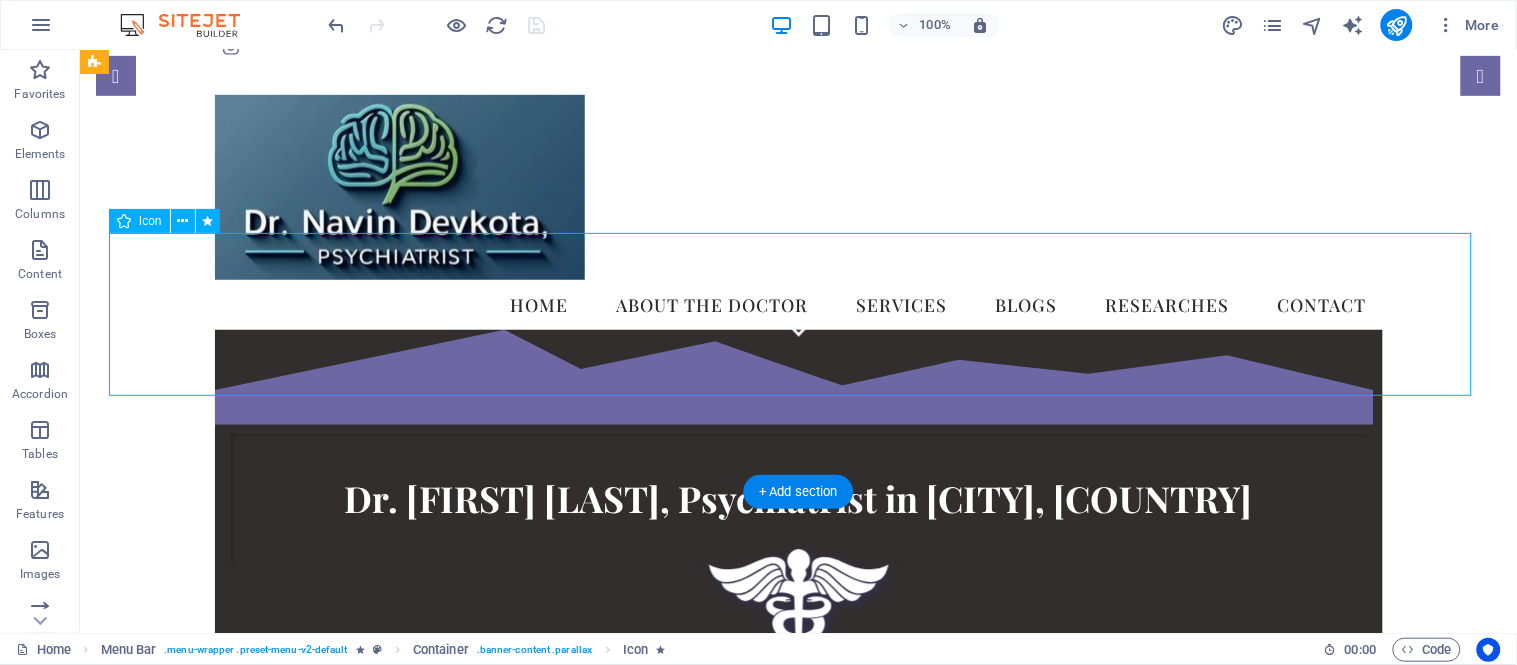 select on "px" 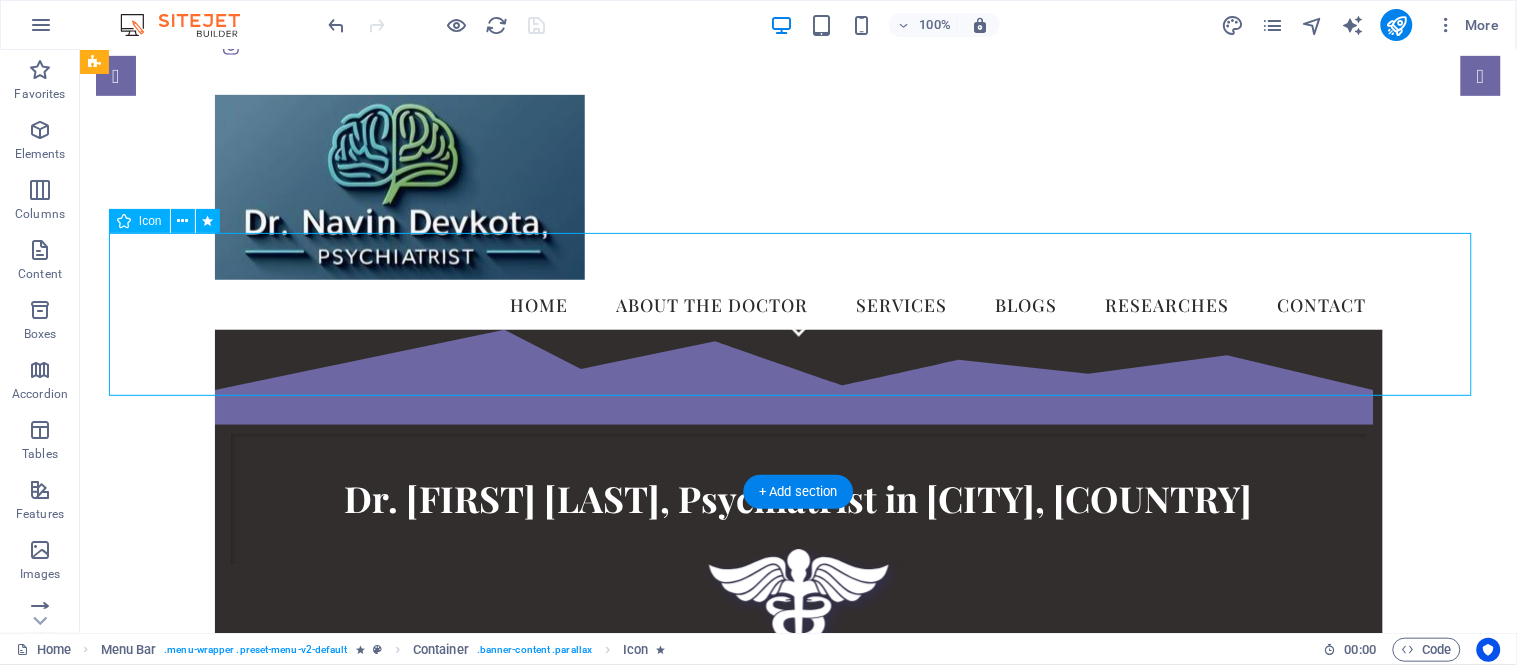 select on "px" 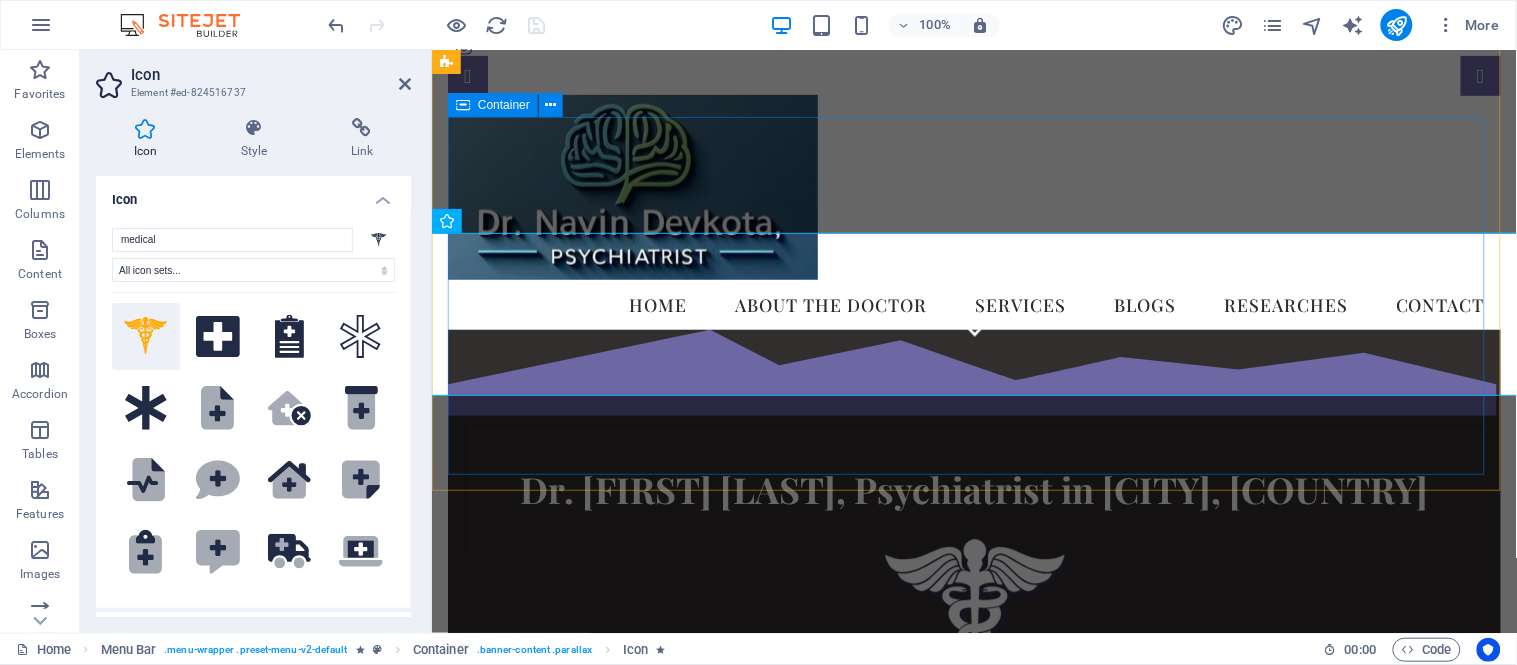 click on "Dr. [LAST], Psychiatrist in [CITY], [COUNTRY] We take care of your mental health!" at bounding box center [973, 560] 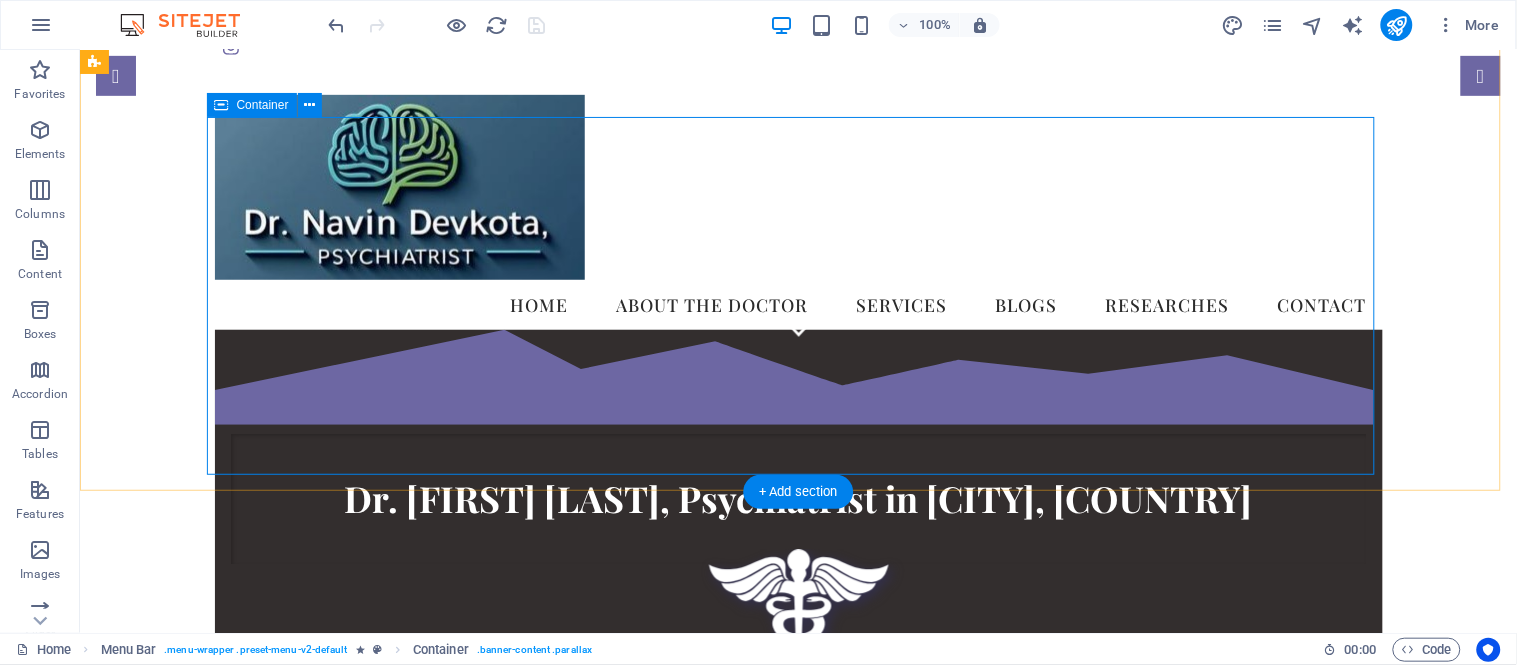 click on "Dr. [LAST], Psychiatrist in [CITY], [COUNTRY] We take care of your mental health!" at bounding box center (798, 564) 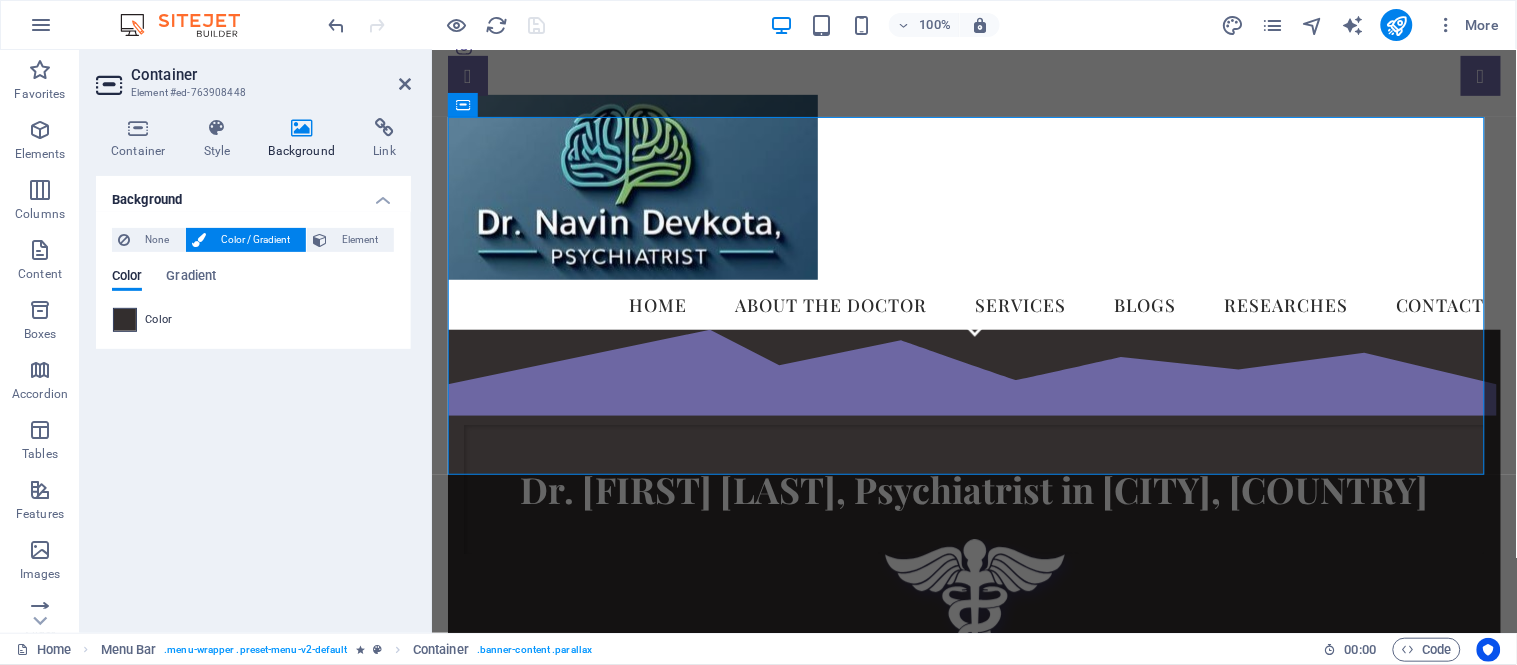click at bounding box center (125, 320) 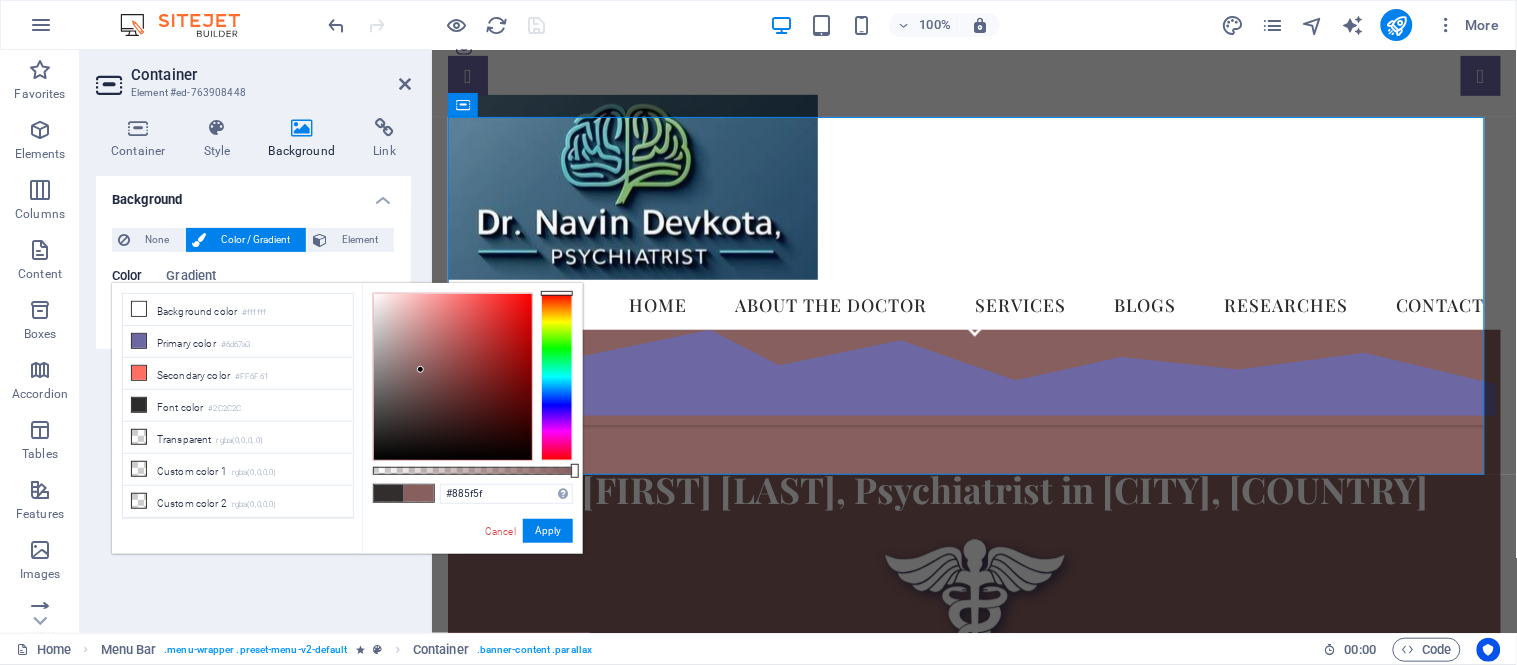 click at bounding box center (453, 377) 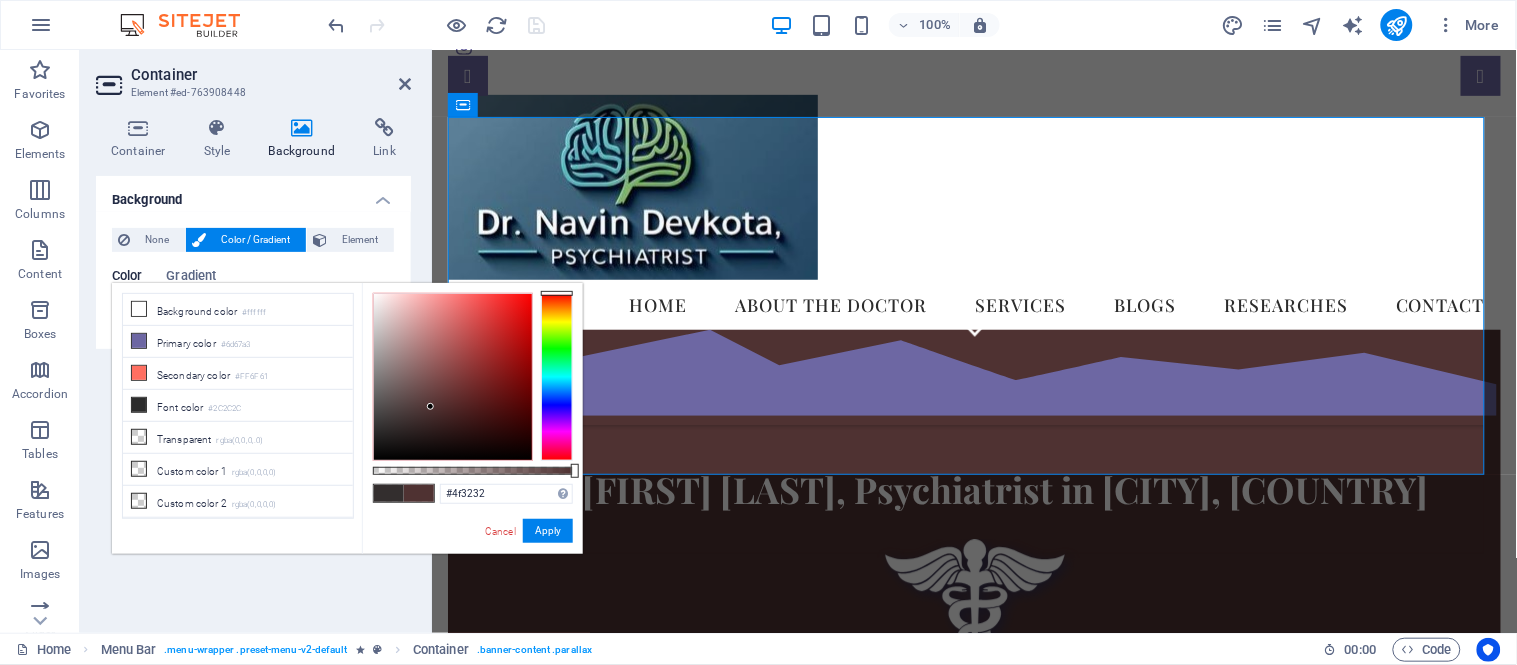 click at bounding box center (453, 377) 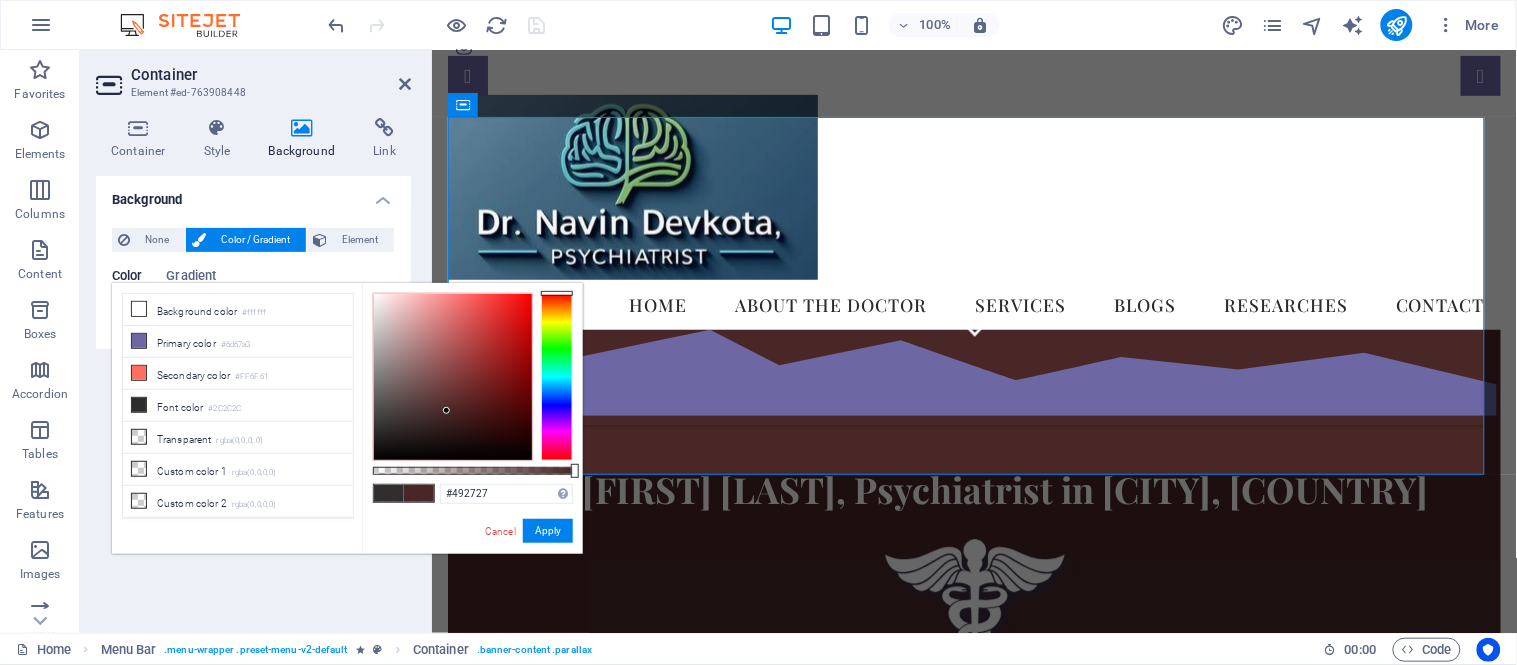 click at bounding box center (453, 377) 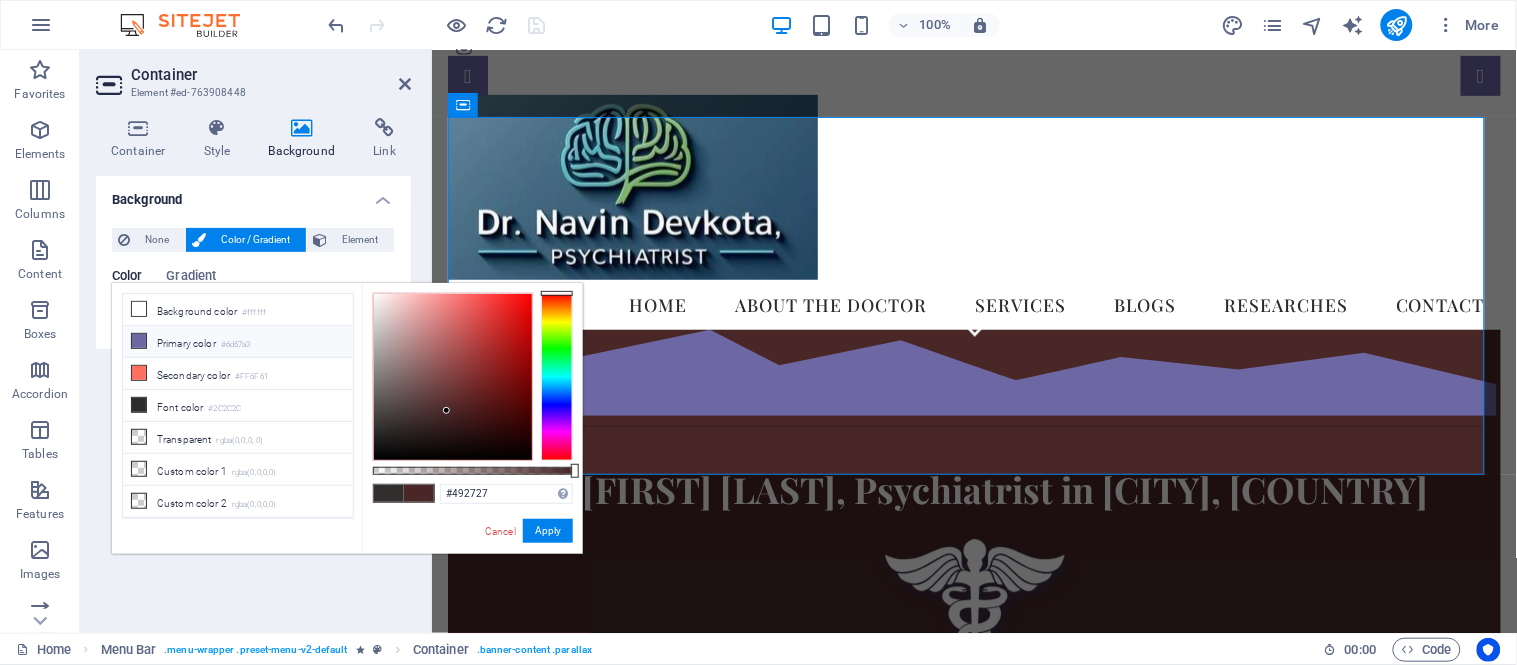 click on "Primary color
#6d67a3" at bounding box center [238, 342] 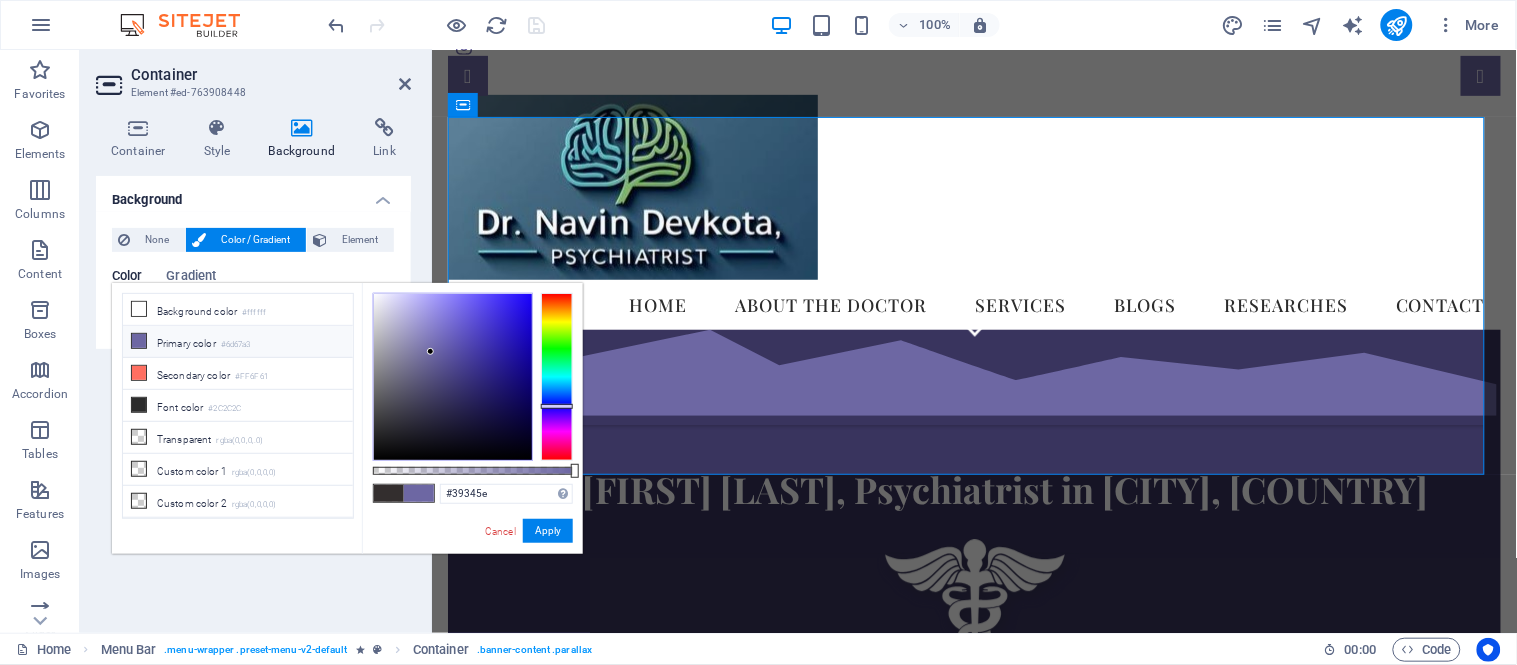 click at bounding box center [453, 377] 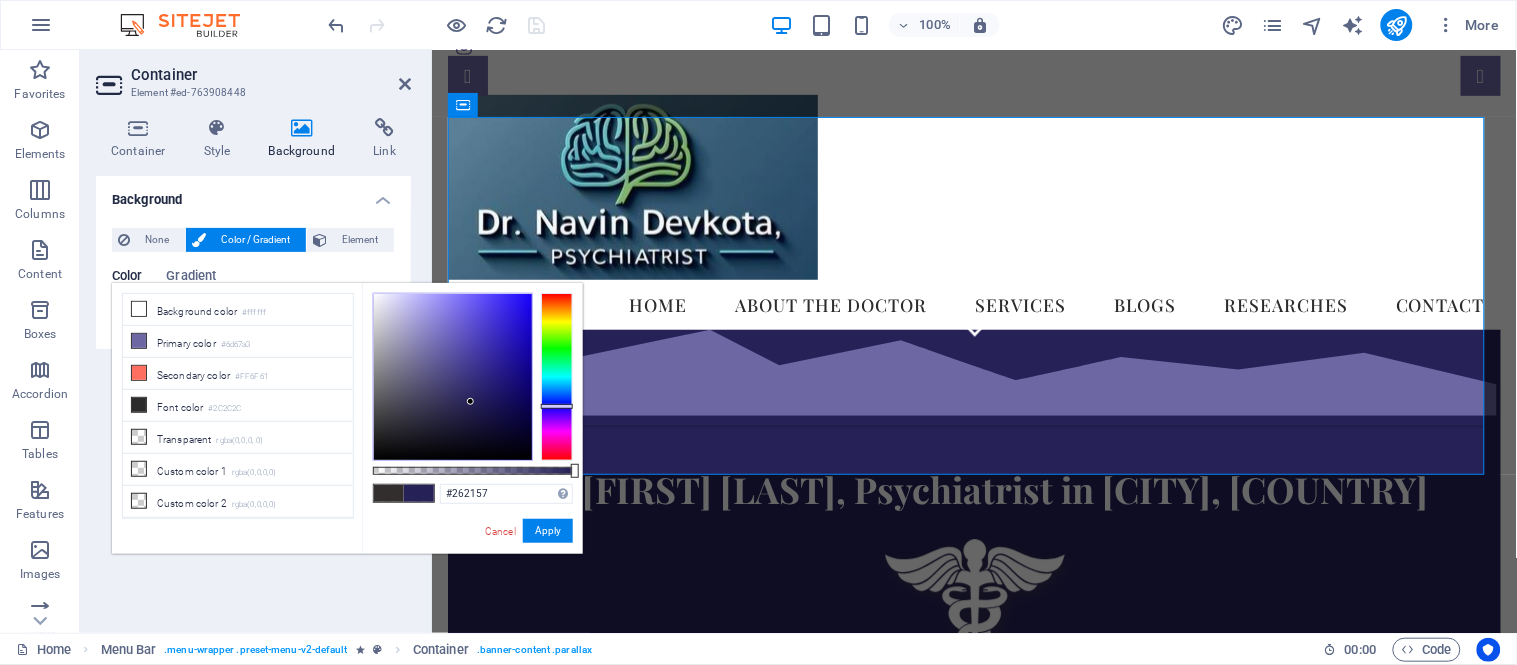 click at bounding box center (453, 377) 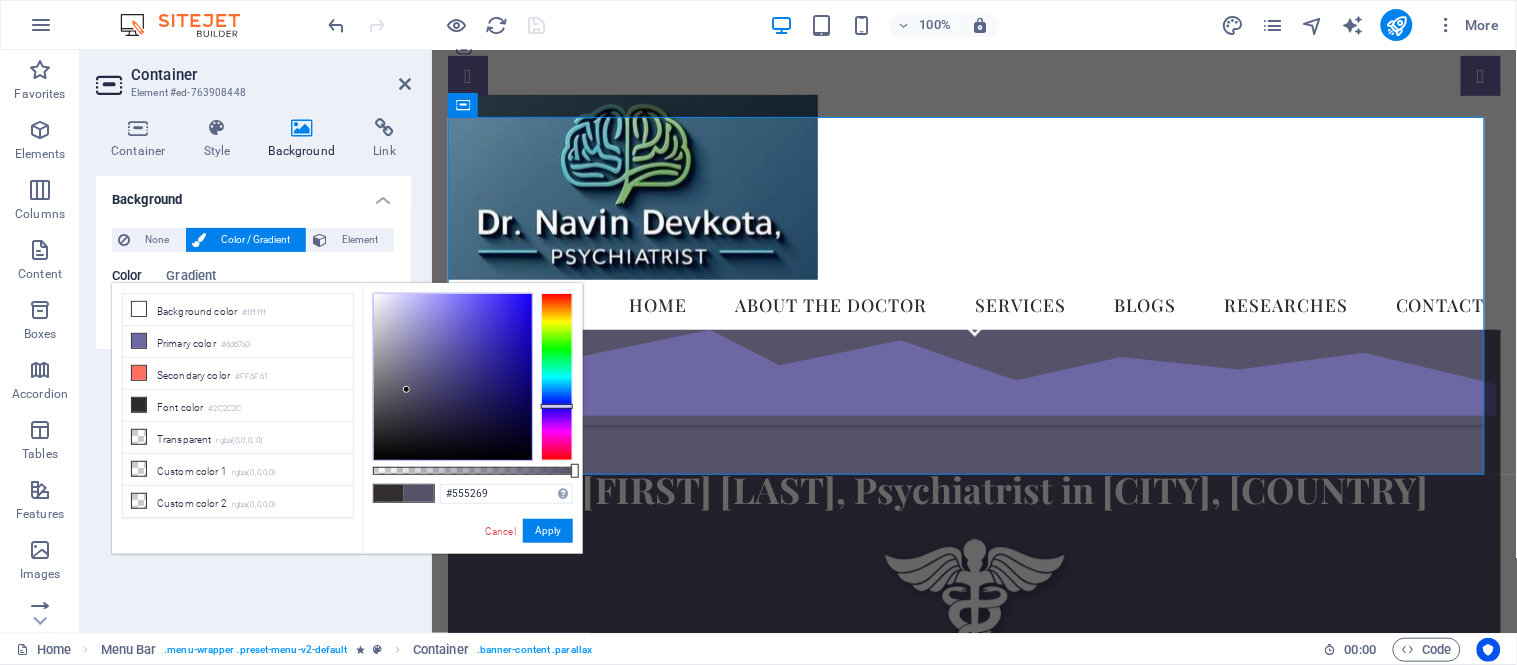 click at bounding box center (453, 377) 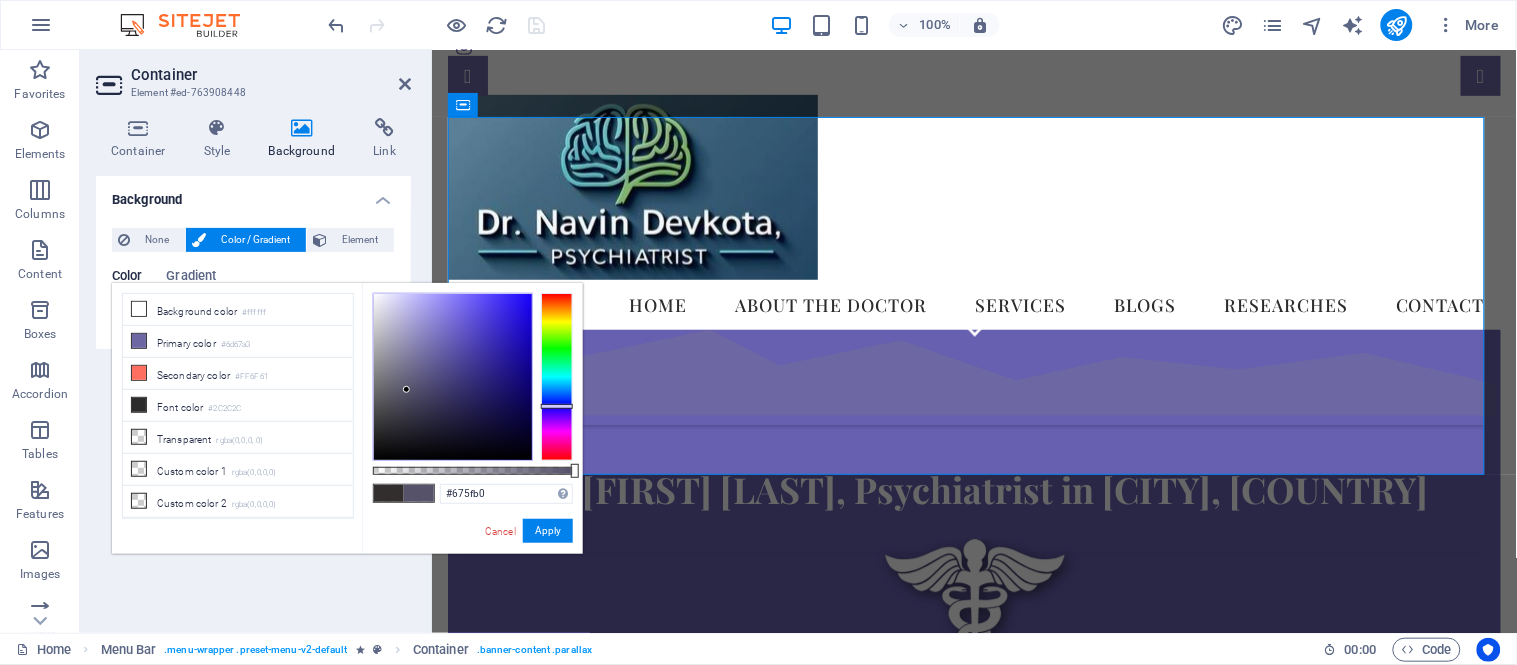 click at bounding box center (453, 377) 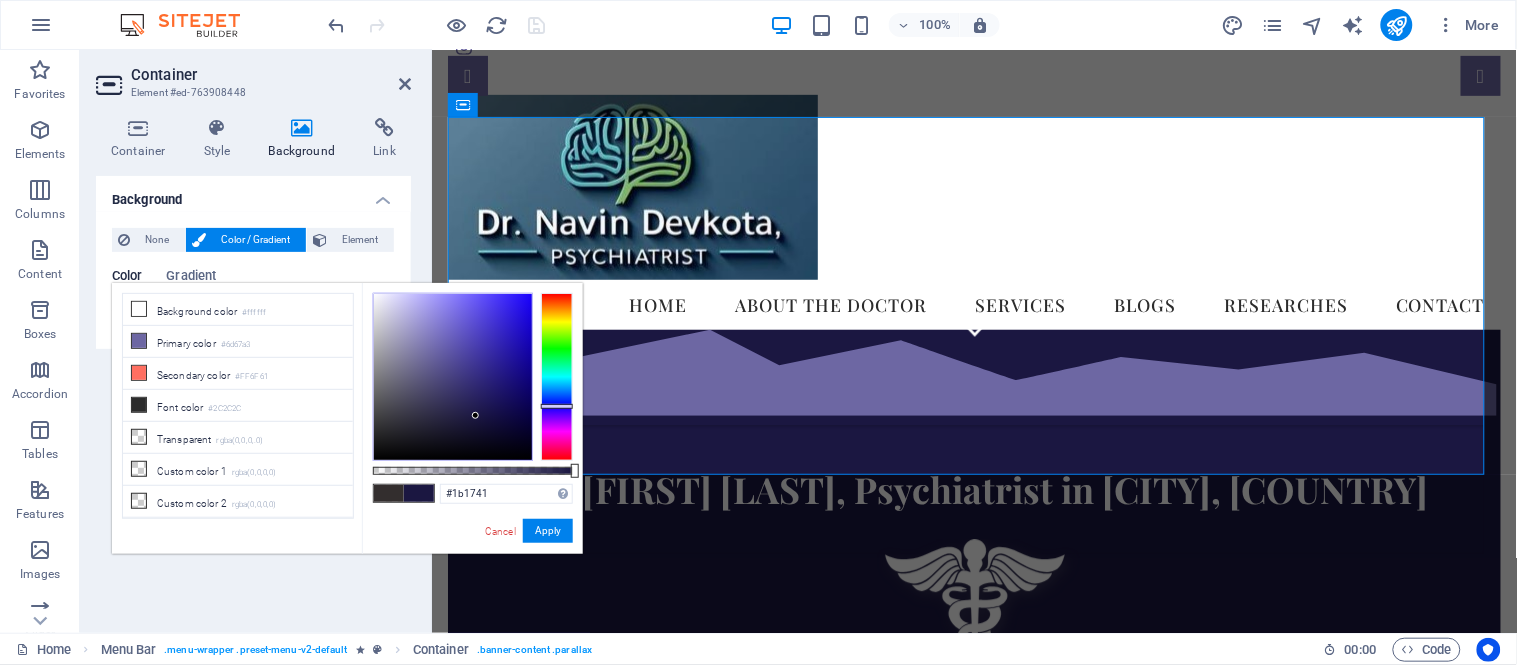 click at bounding box center [453, 377] 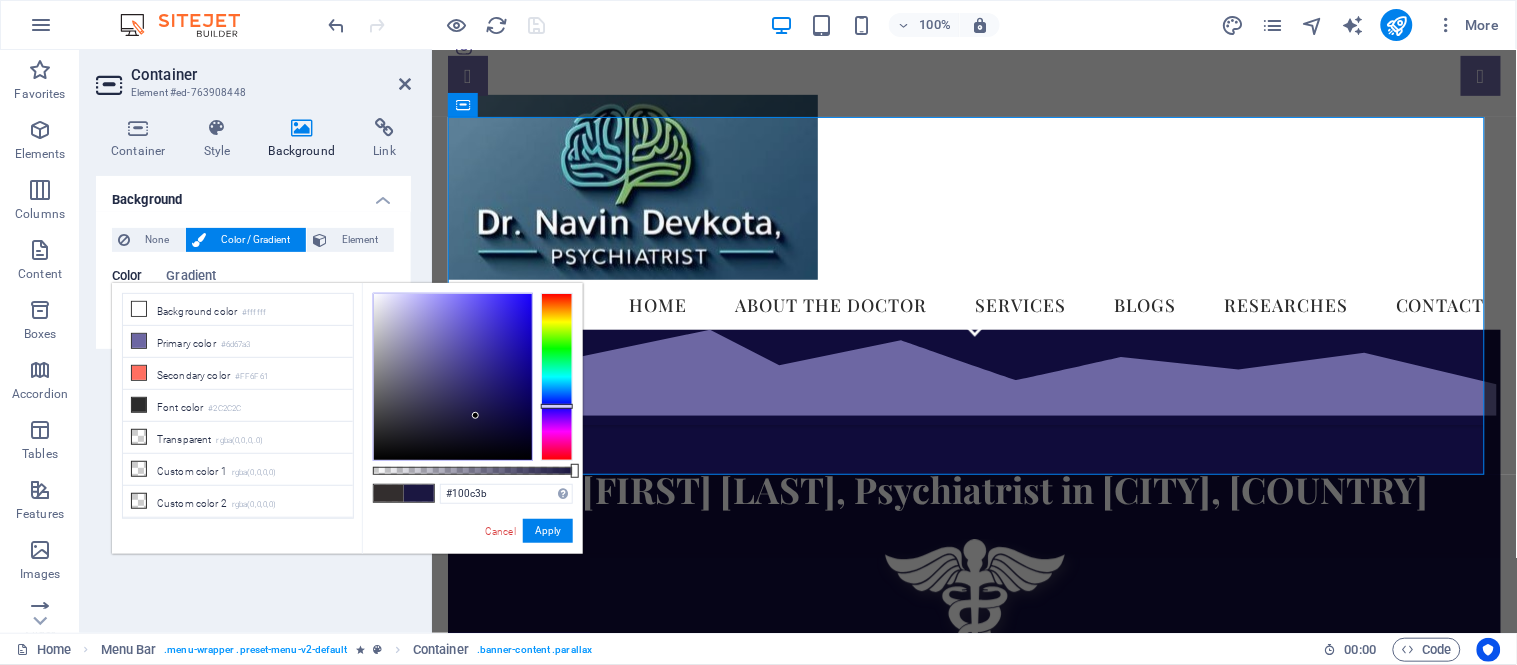 click at bounding box center (453, 377) 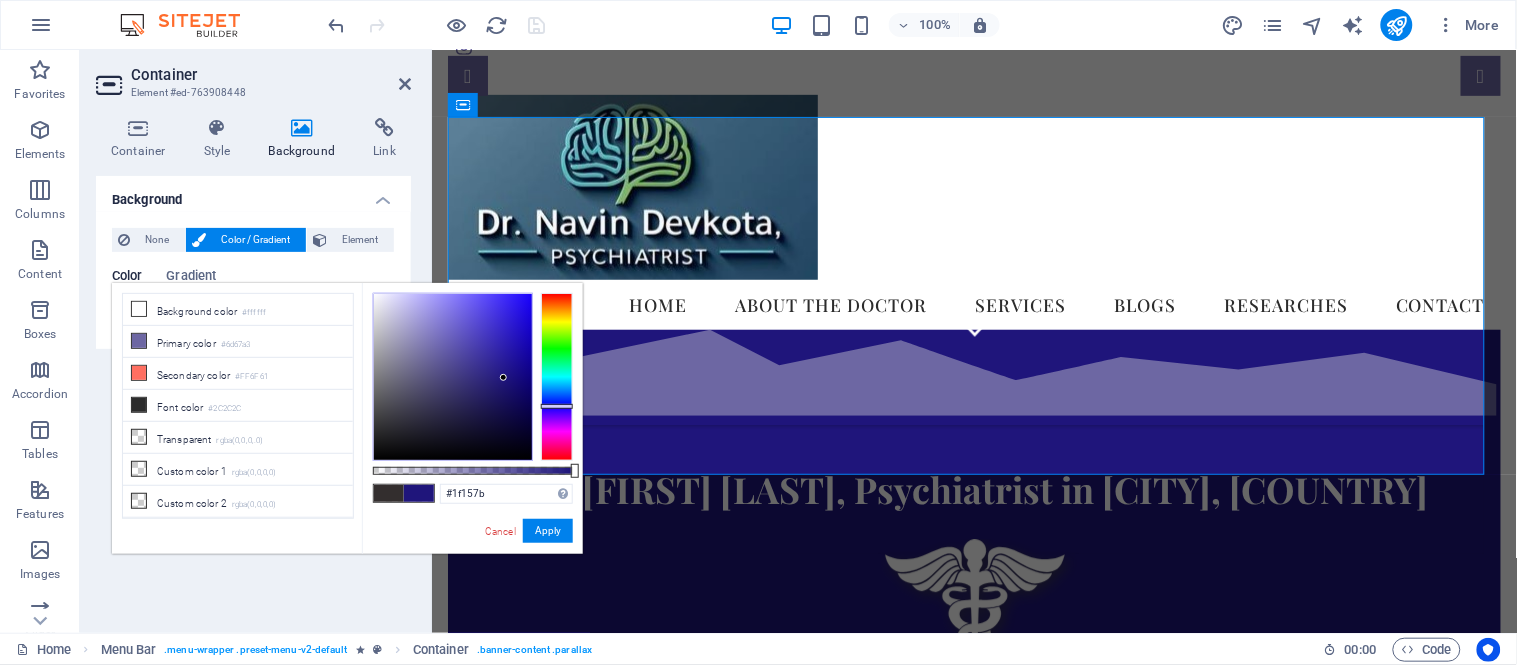 click at bounding box center [453, 377] 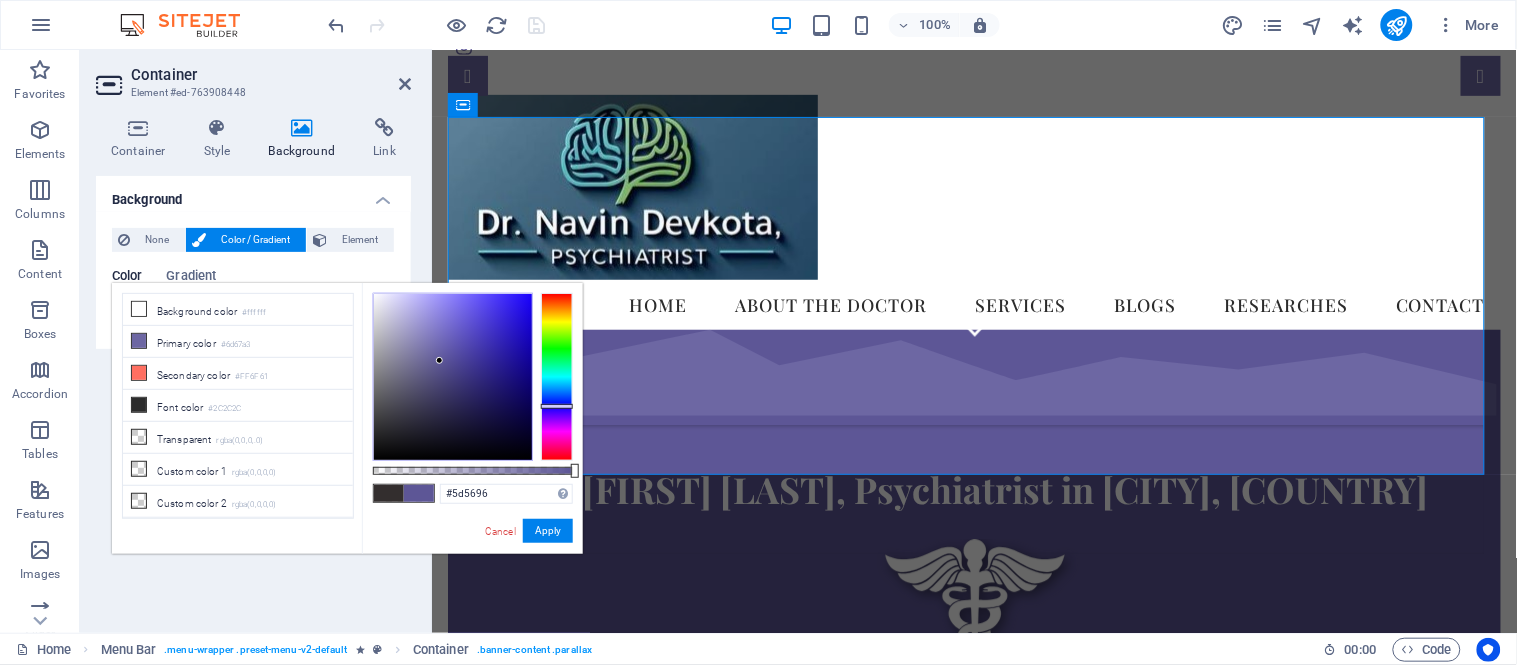 click at bounding box center [453, 377] 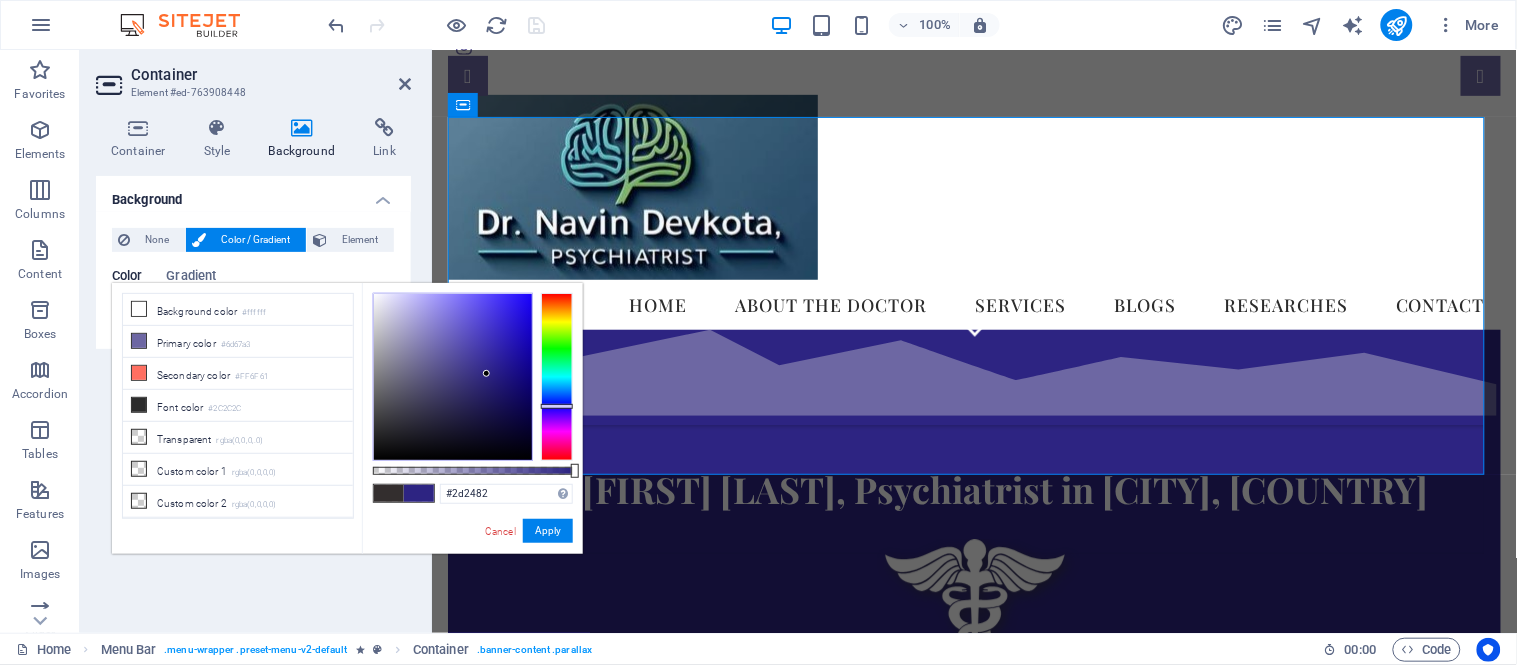 click at bounding box center [453, 377] 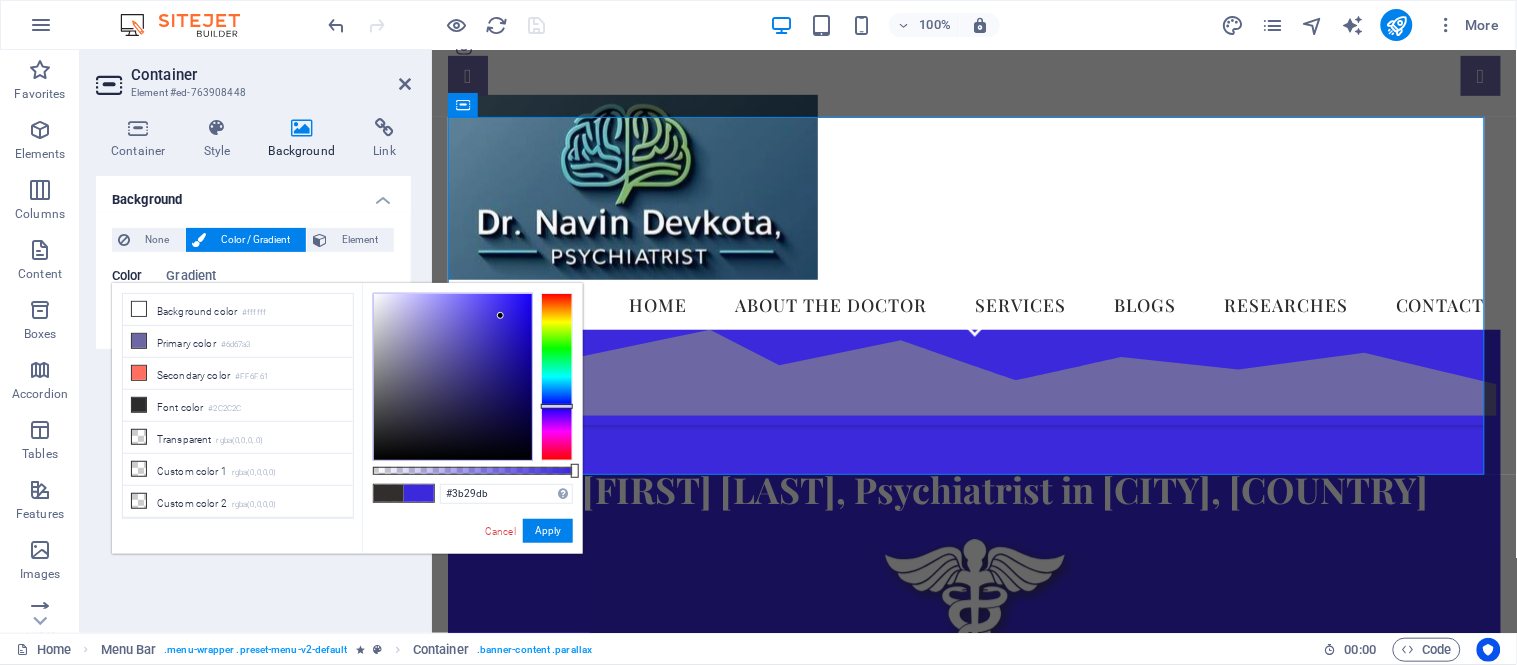click at bounding box center [453, 377] 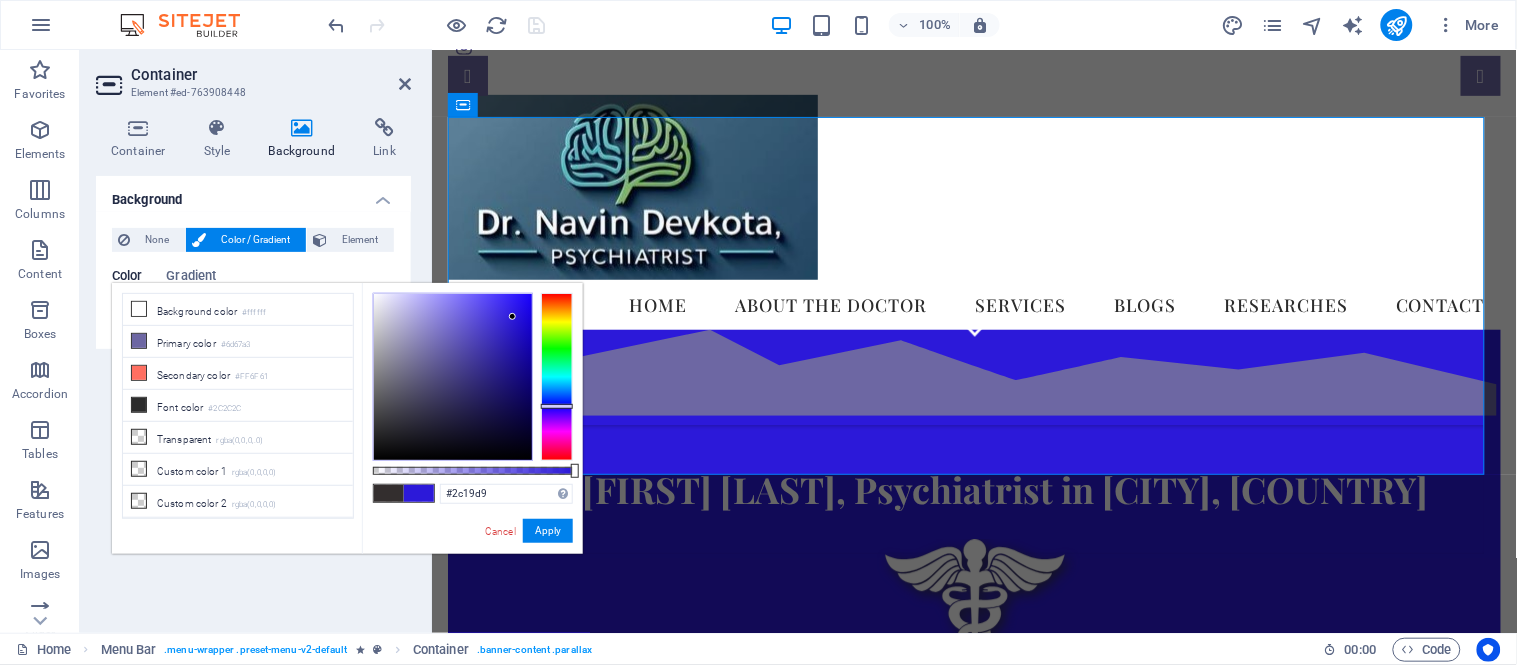 click at bounding box center (453, 377) 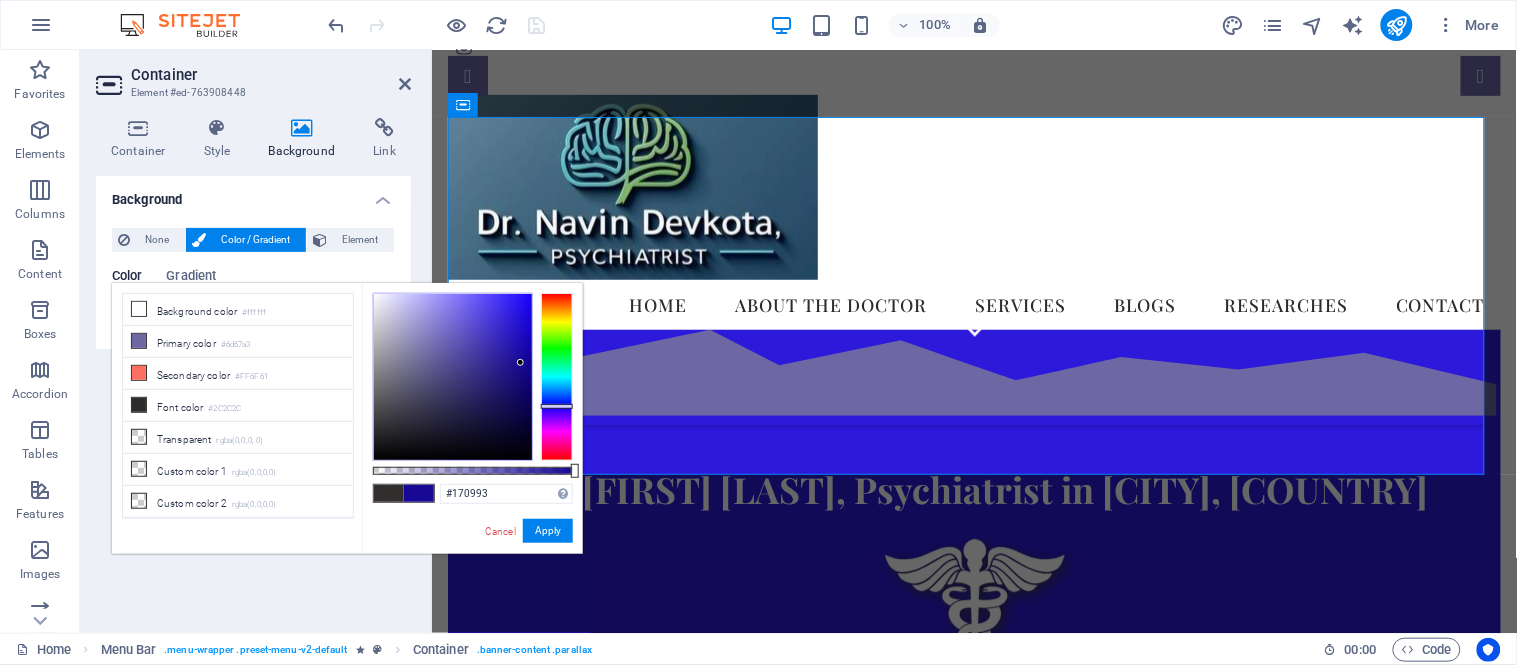 click at bounding box center [453, 377] 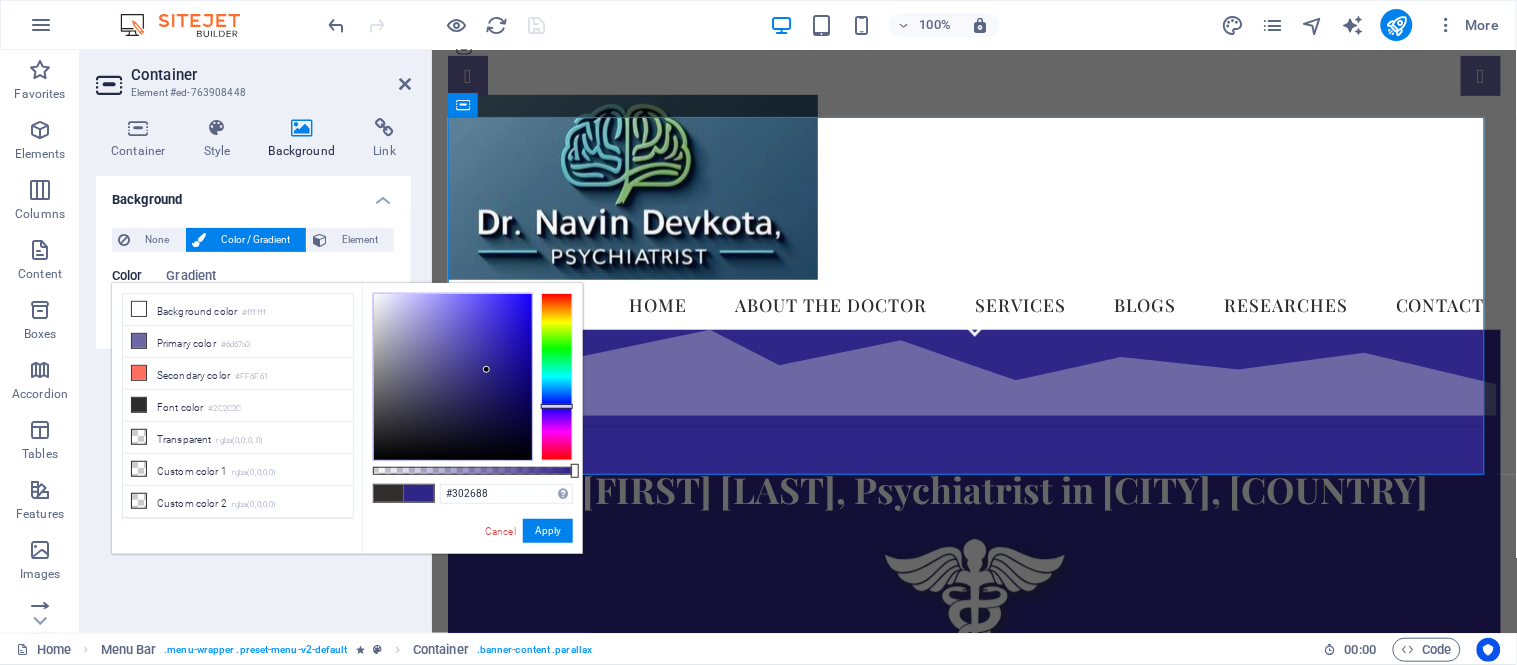 click at bounding box center (453, 377) 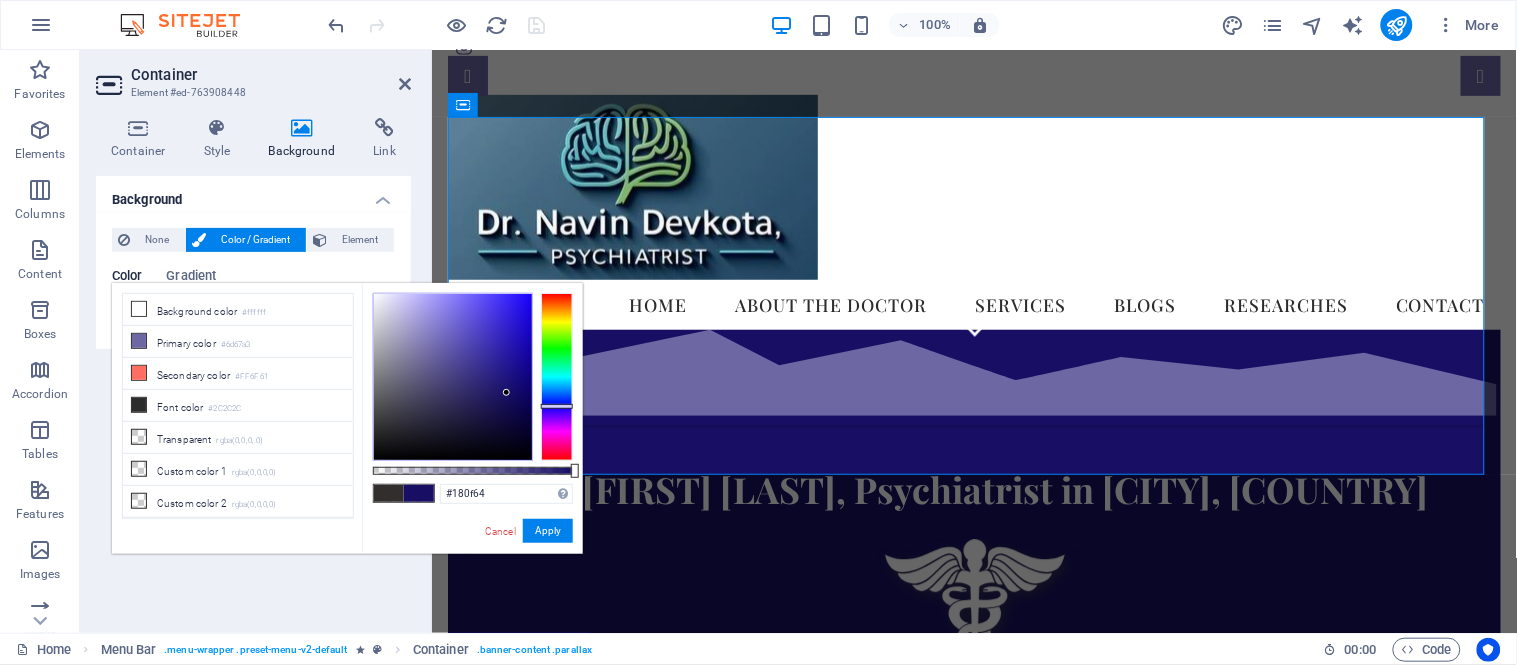 click at bounding box center [453, 377] 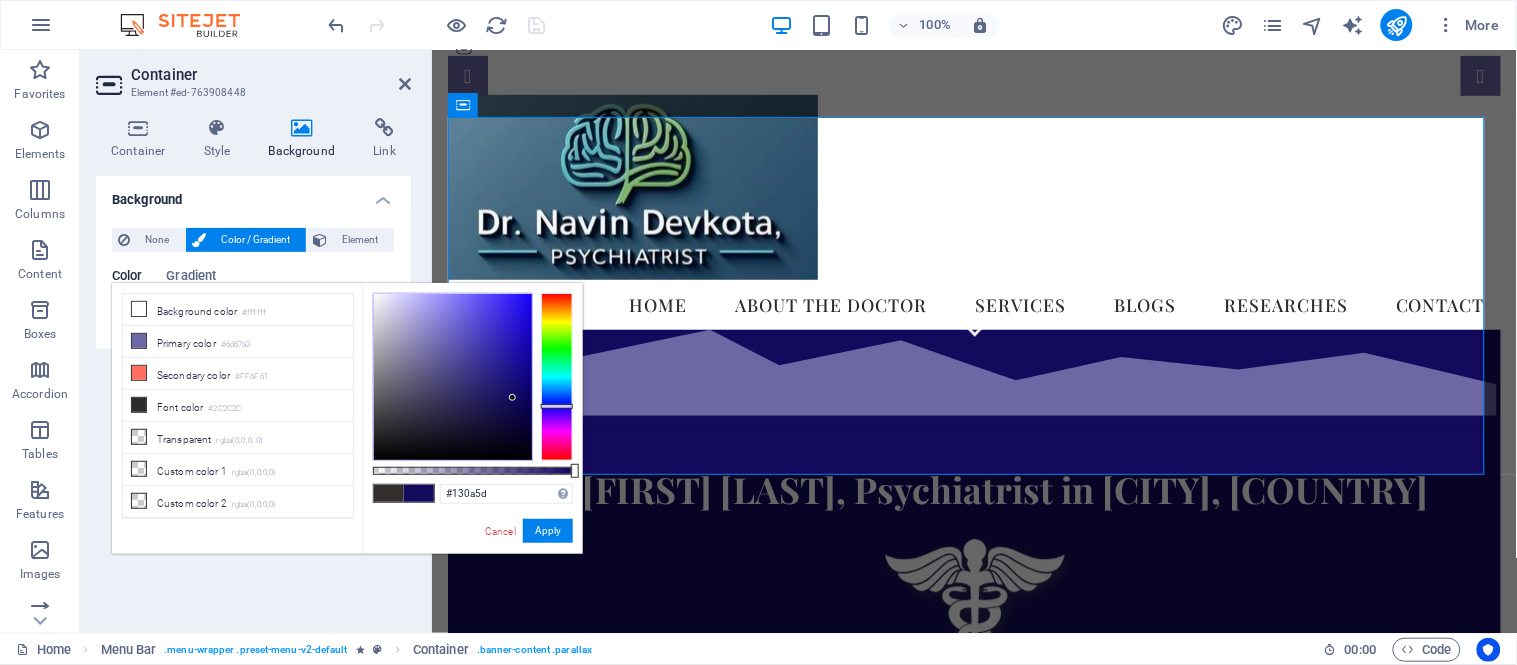click at bounding box center [453, 377] 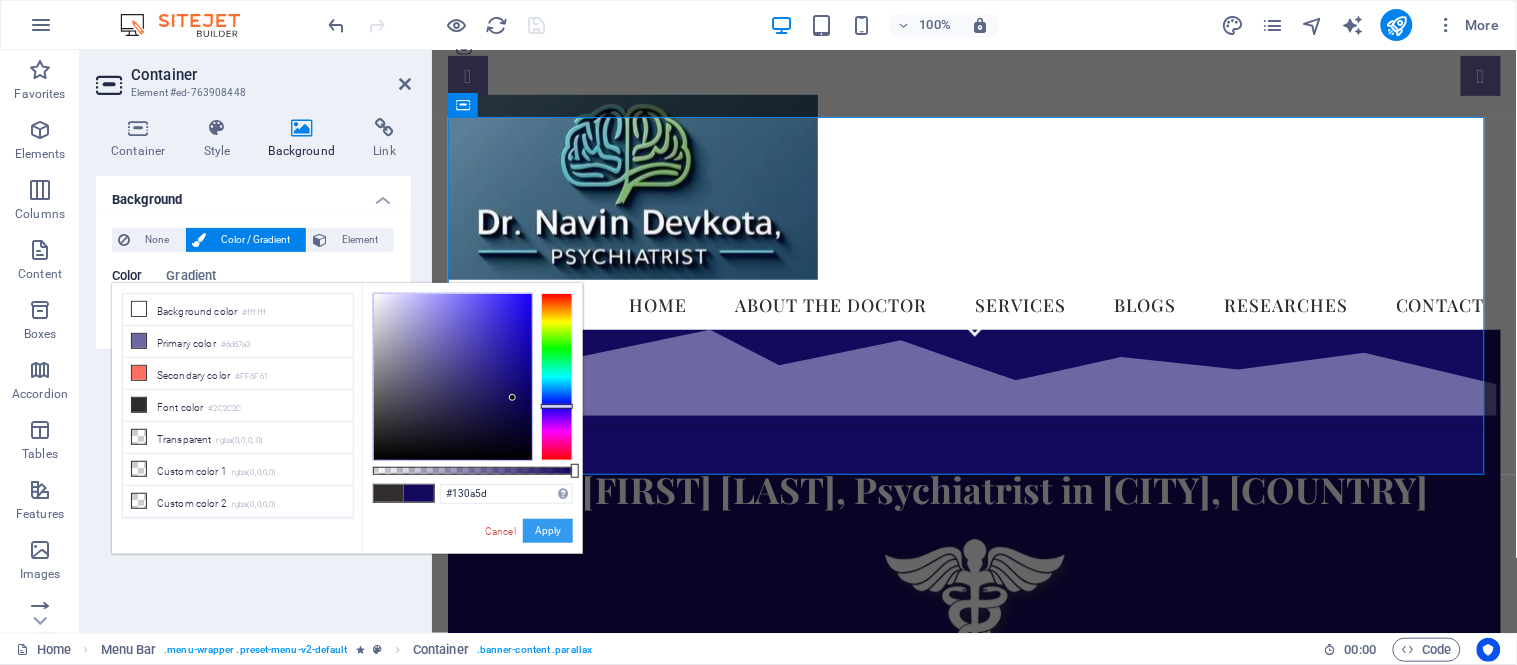 click on "Apply" at bounding box center [548, 531] 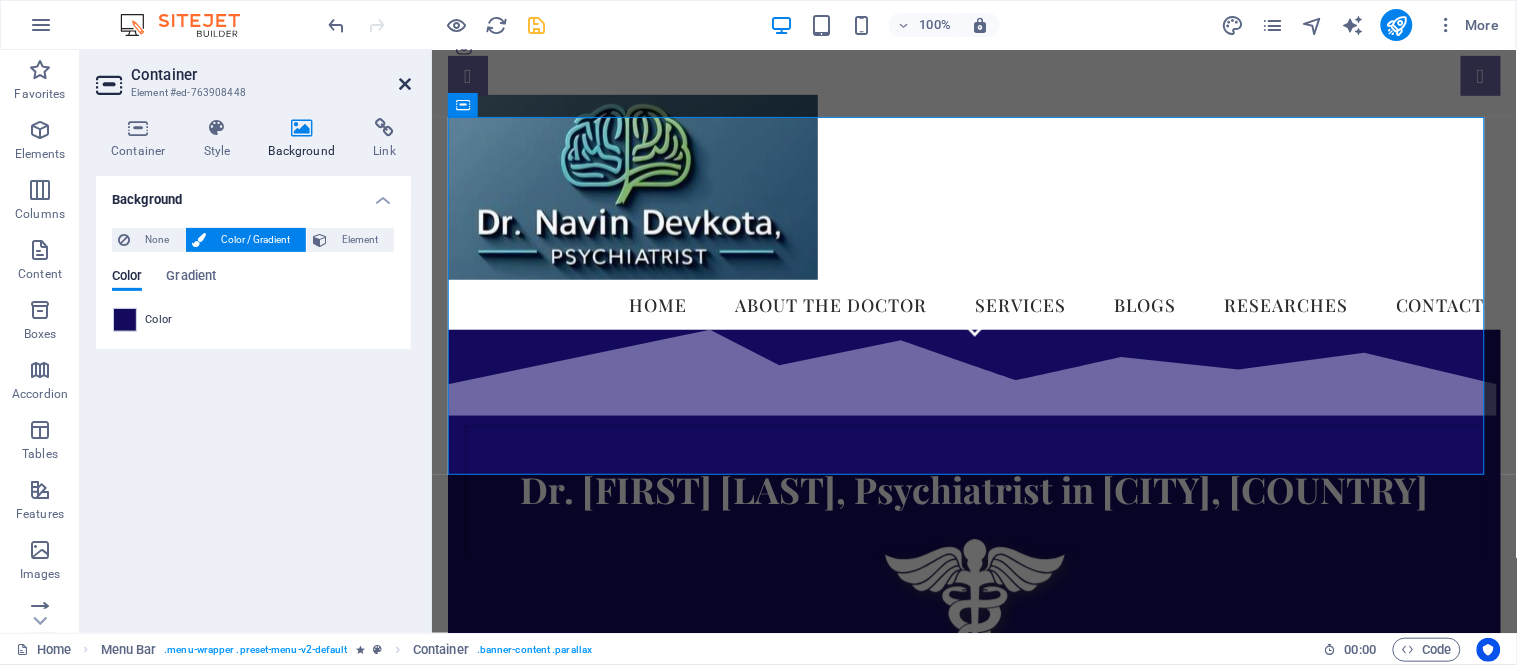 click at bounding box center (405, 84) 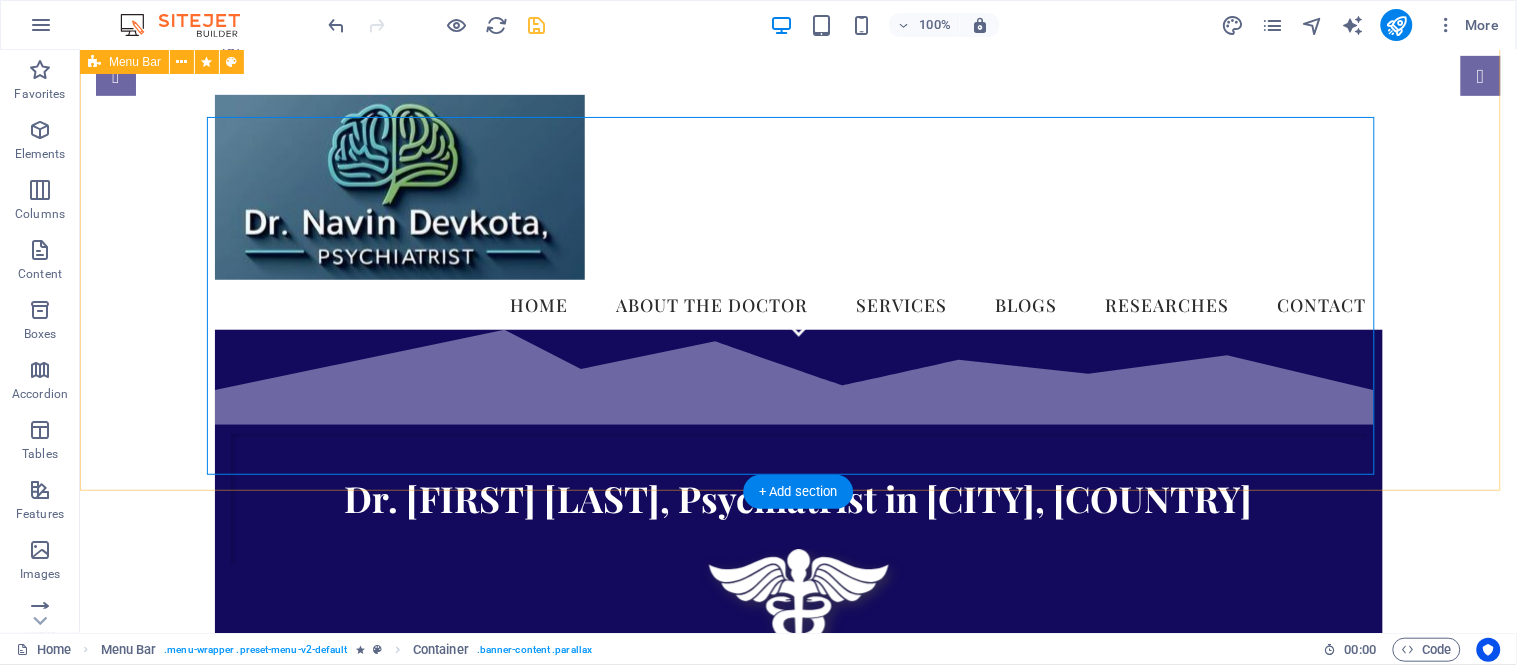 click on "Home About the doctor Services Blogs Researches Contact Dr. [LAST], Psychiatrist in [CITY], [COUNTRY] We take care of your mental health!" at bounding box center [797, 447] 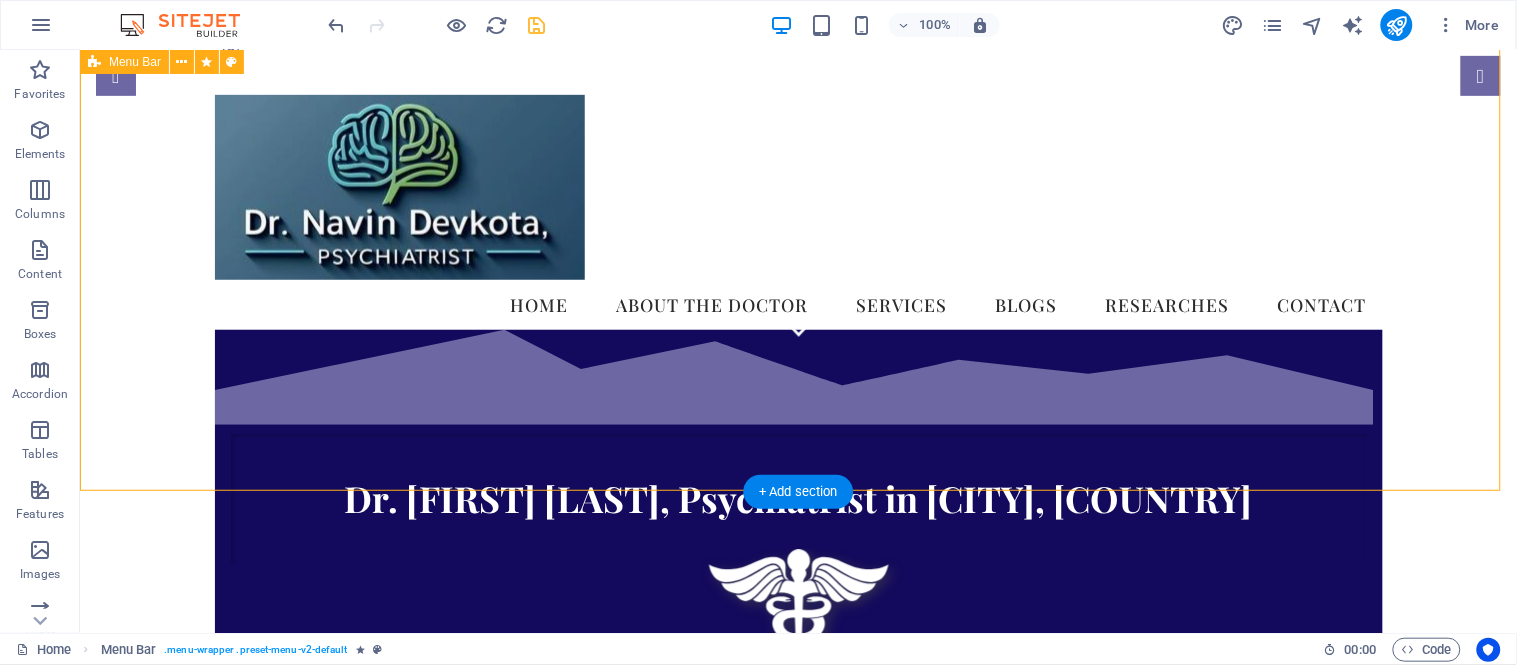 click on "Home About the doctor Services Blogs Researches Contact Dr. [LAST], Psychiatrist in [CITY], [COUNTRY] We take care of your mental health!" at bounding box center [797, 447] 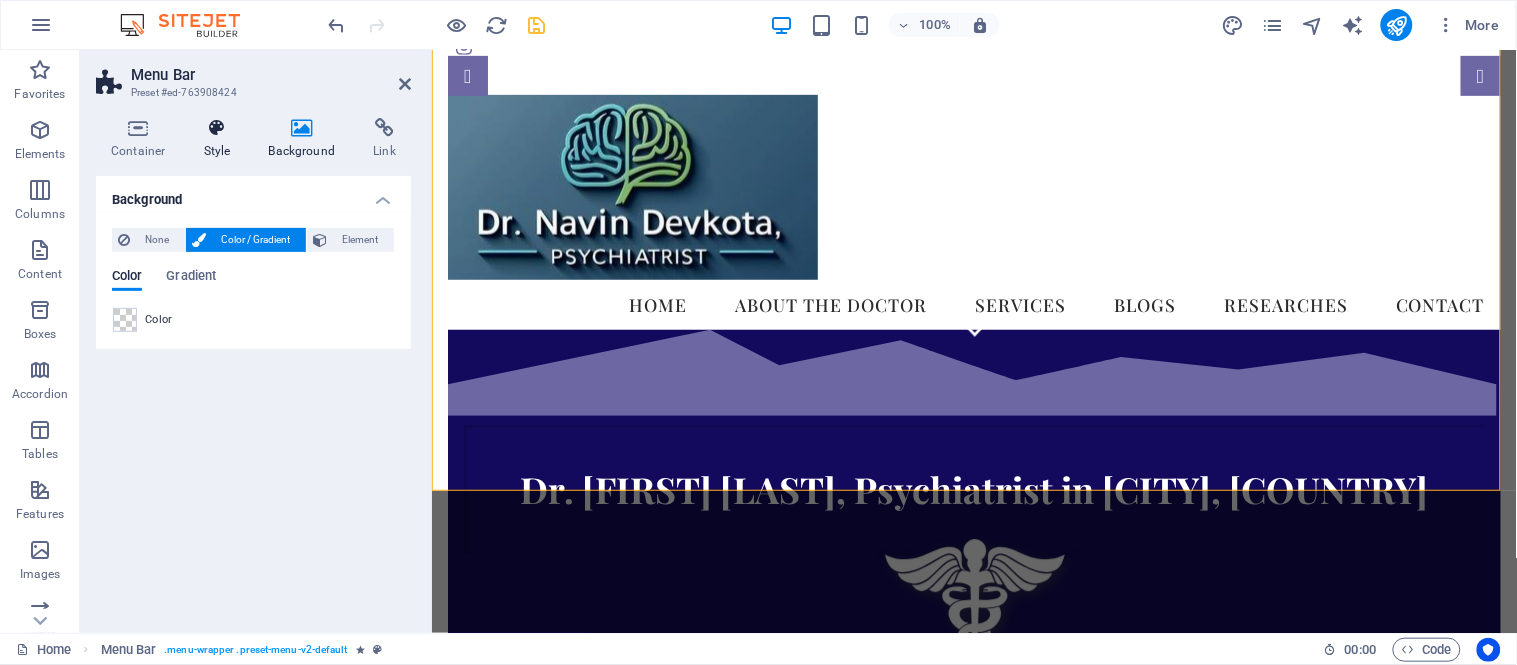 click at bounding box center (217, 128) 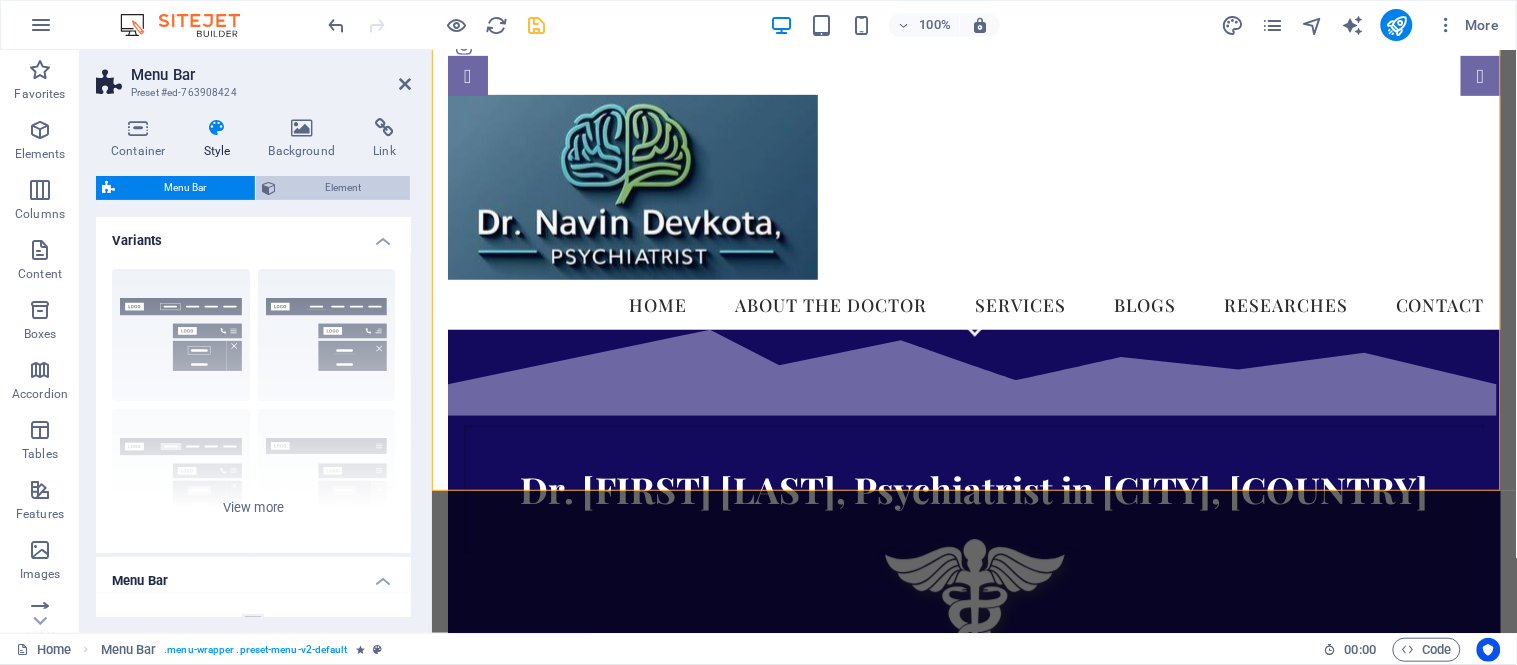 click on "Element" at bounding box center [343, 188] 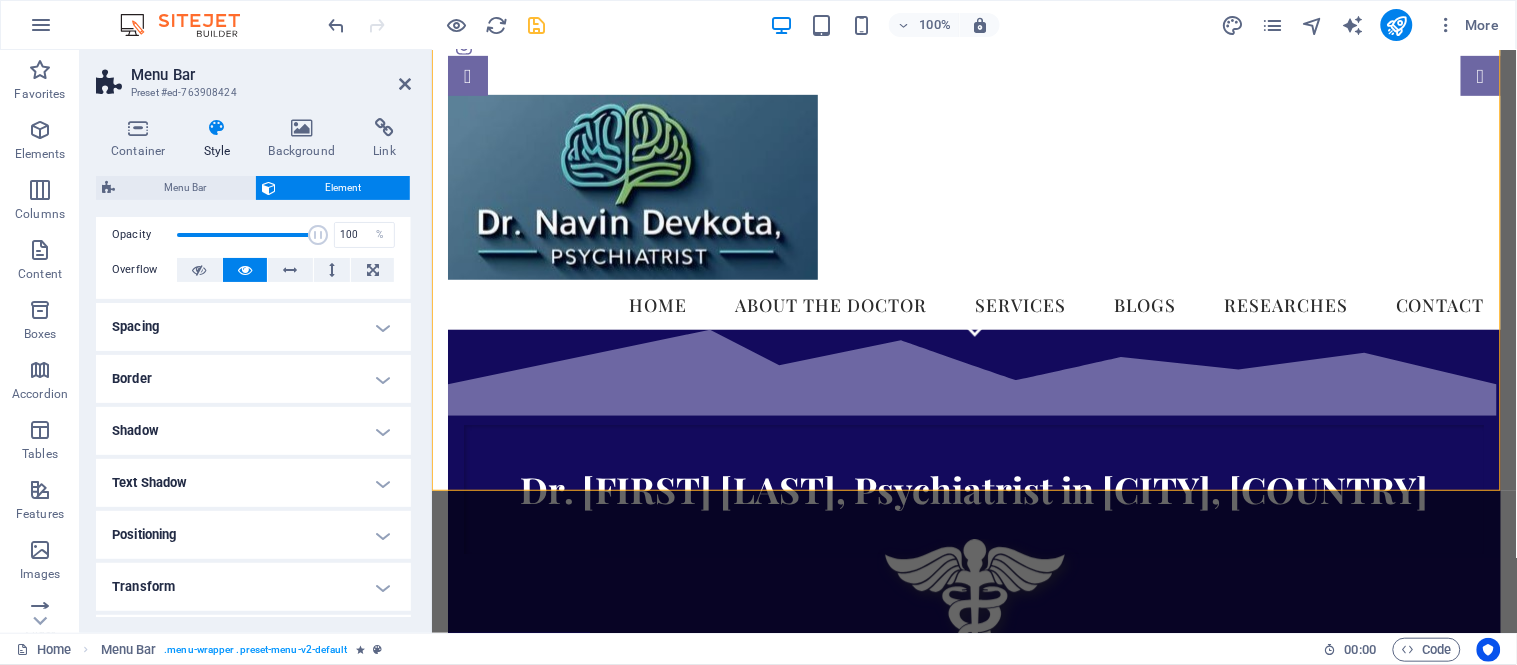 scroll, scrollTop: 228, scrollLeft: 0, axis: vertical 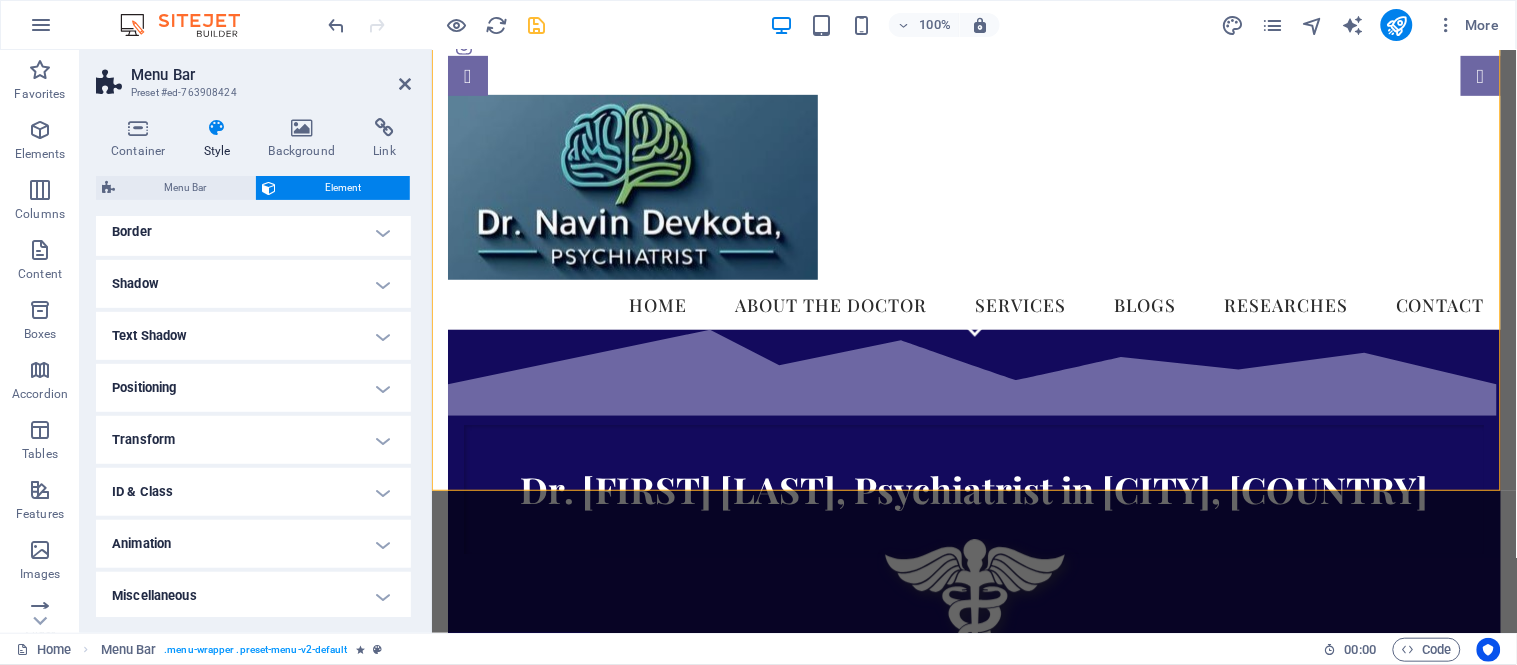 click on "Animation" at bounding box center [253, 544] 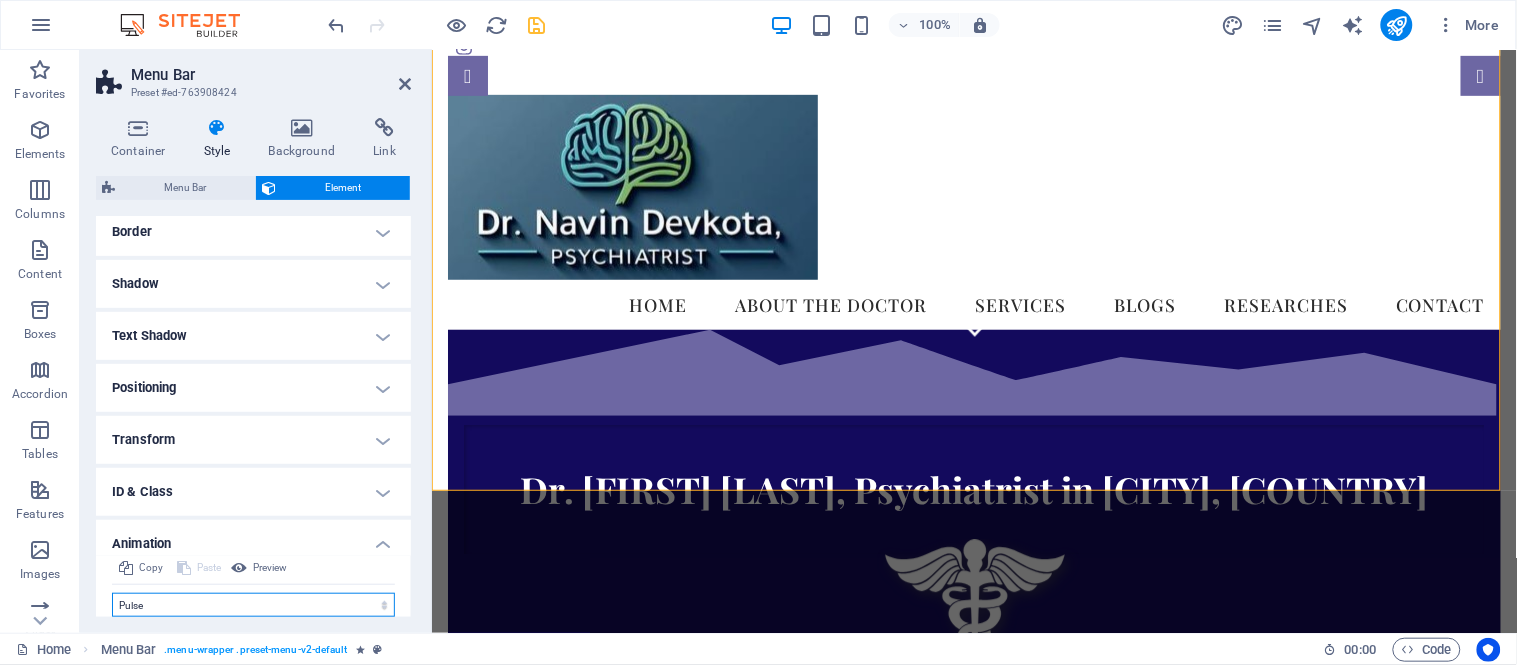 click on "Don't animate Show / Hide Slide up/down Zoom in/out Slide left to right Slide right to left Slide top to bottom Slide bottom to top Pulse Blink Open as overlay" at bounding box center [253, 605] 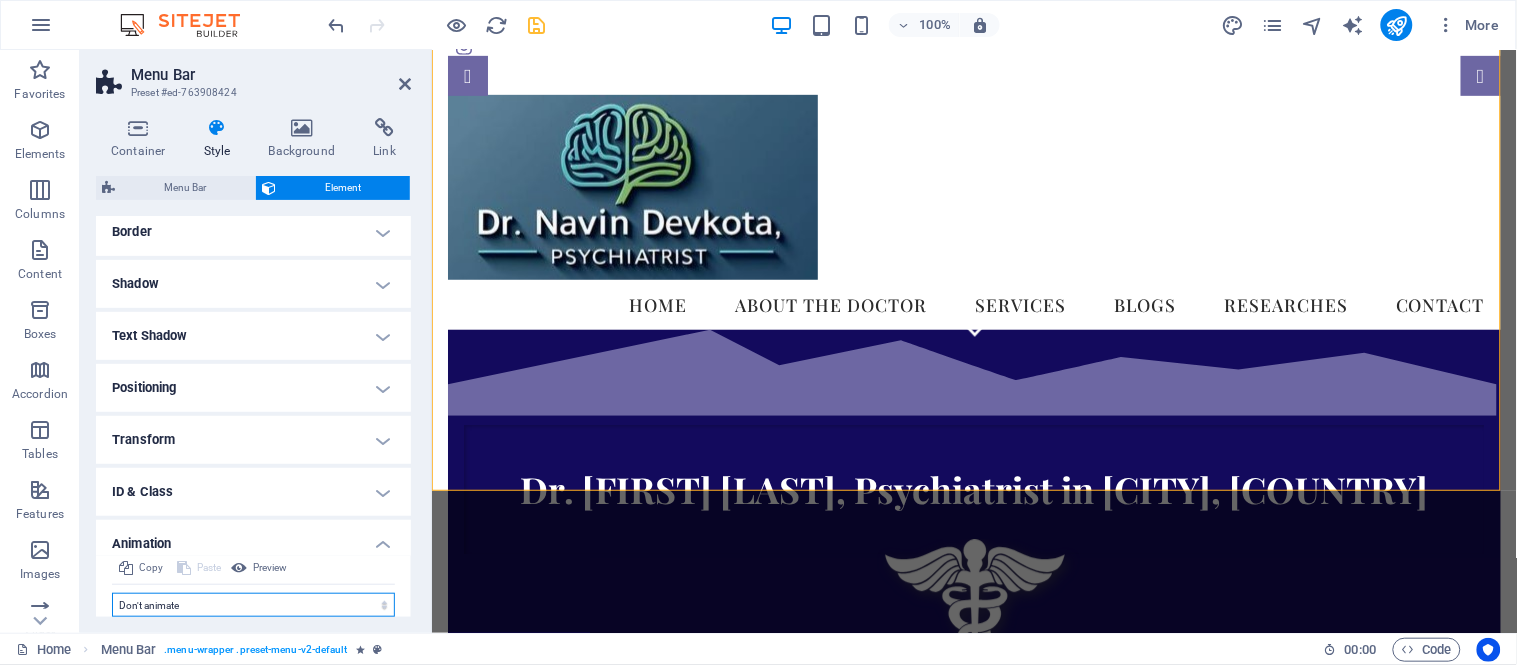 click on "Don't animate Show / Hide Slide up/down Zoom in/out Slide left to right Slide right to left Slide top to bottom Slide bottom to top Pulse Blink Open as overlay" at bounding box center (253, 605) 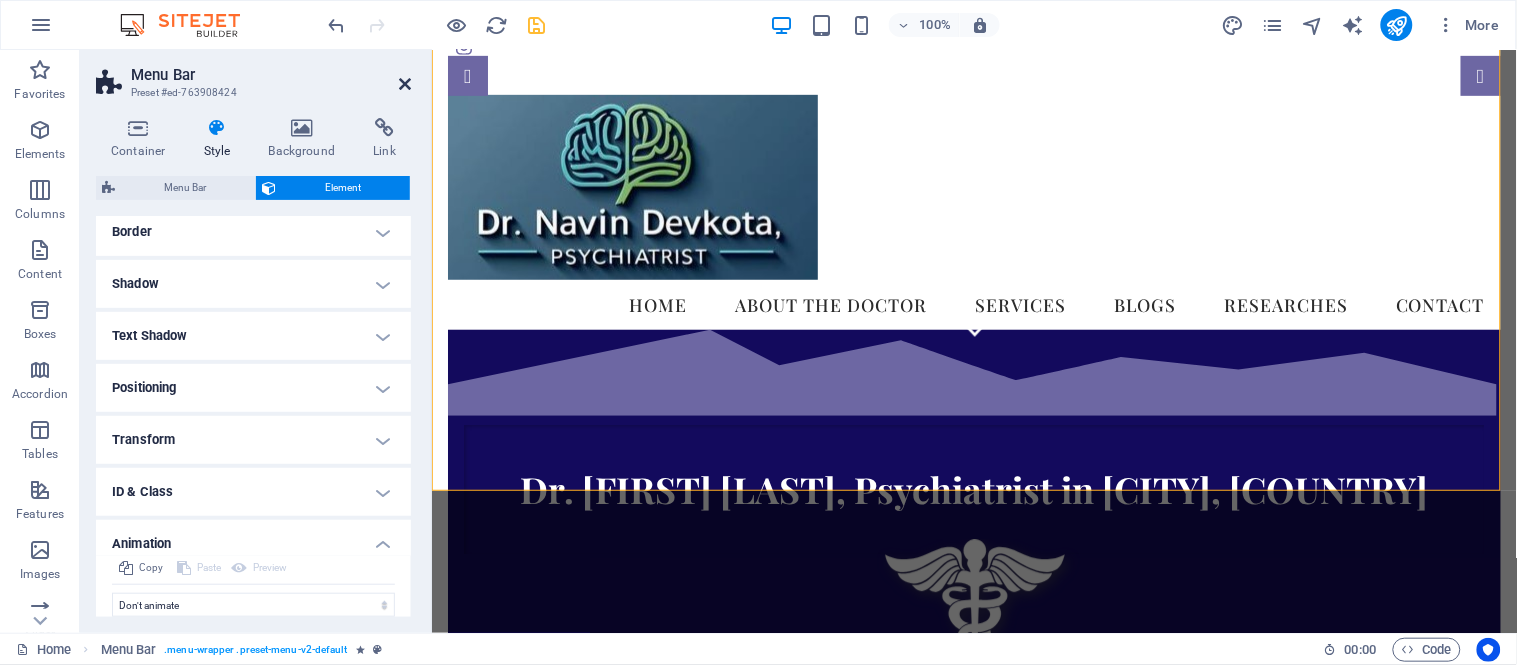 click at bounding box center [405, 84] 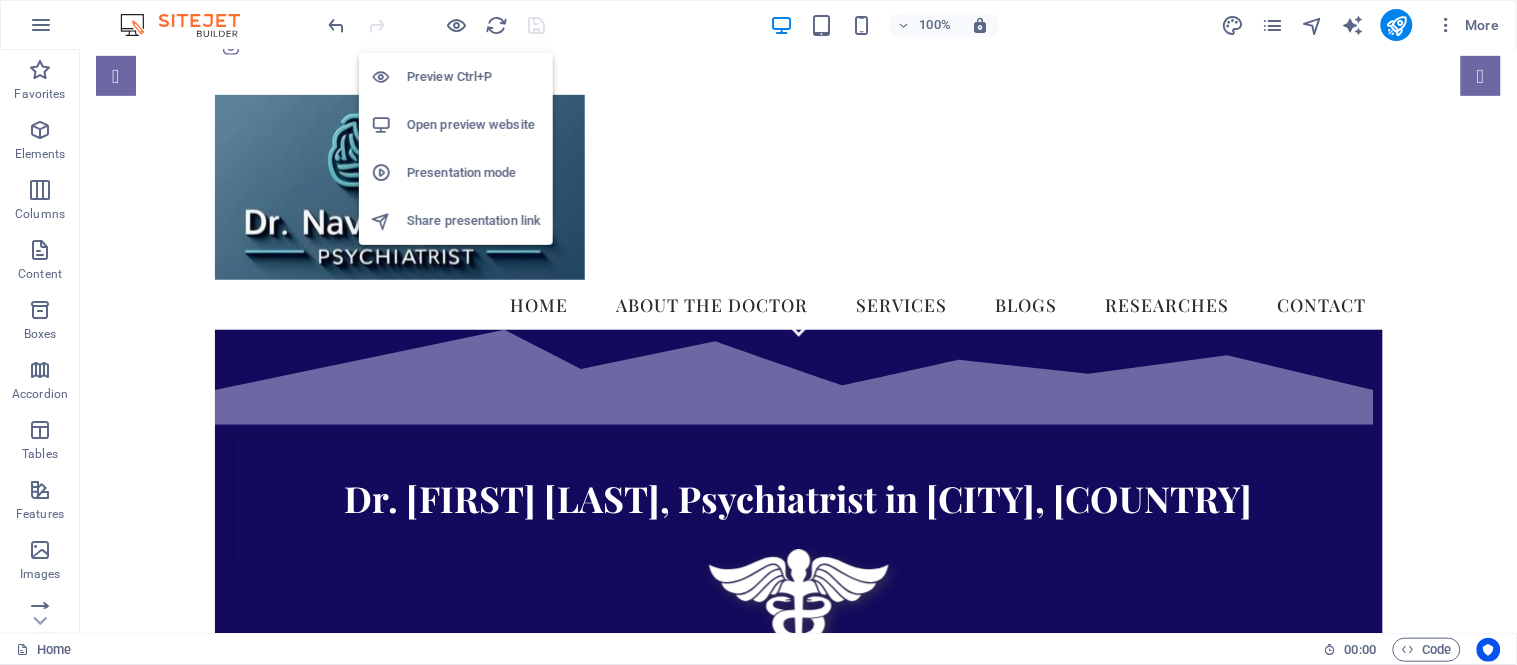 click on "Open preview website" at bounding box center [474, 125] 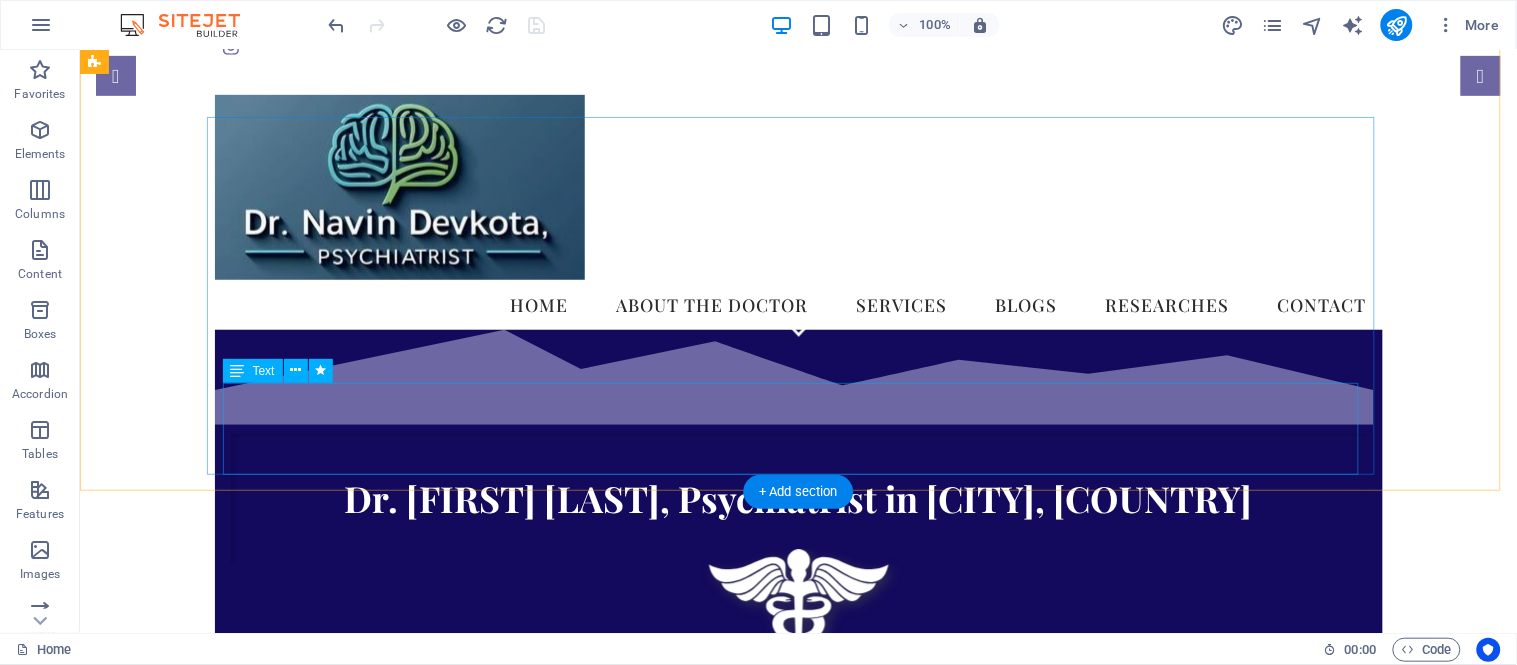 click on "We take care of your mental health!" at bounding box center [798, 753] 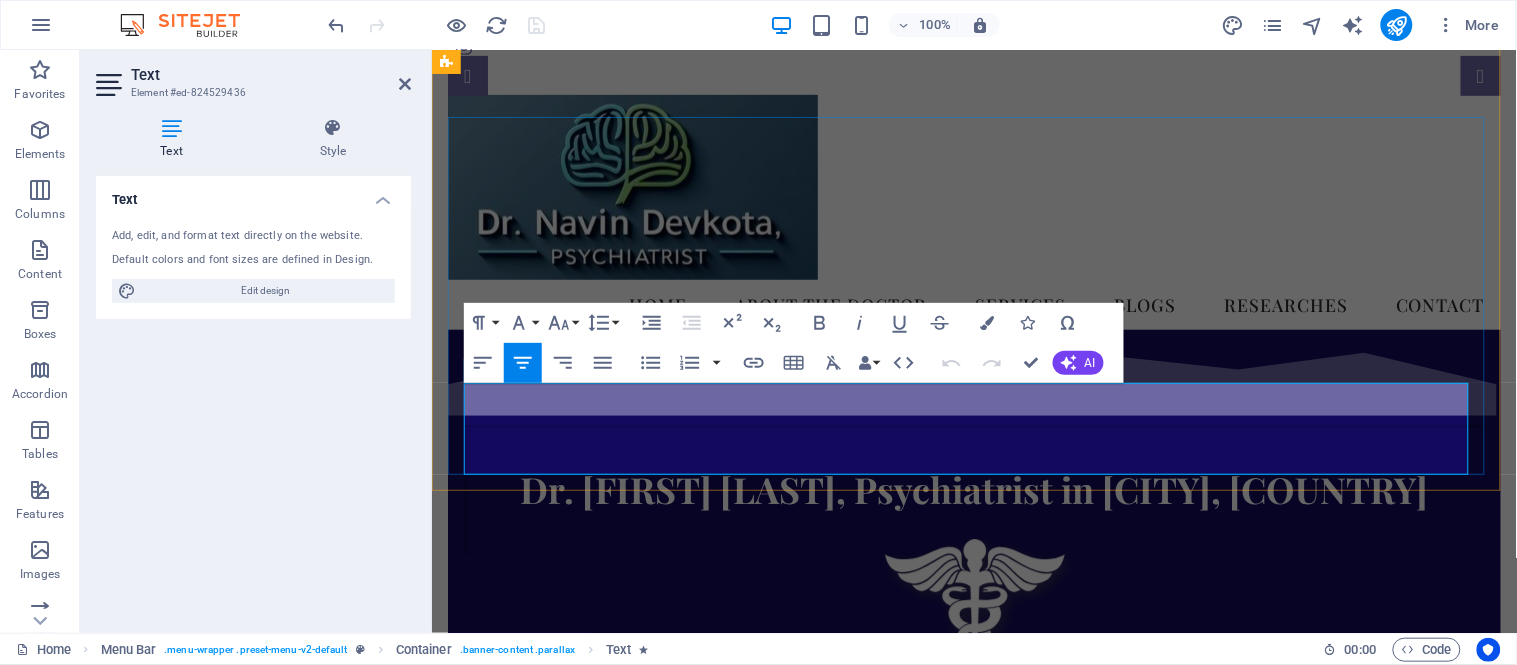 click on "We take care of your mental health!" at bounding box center [973, 747] 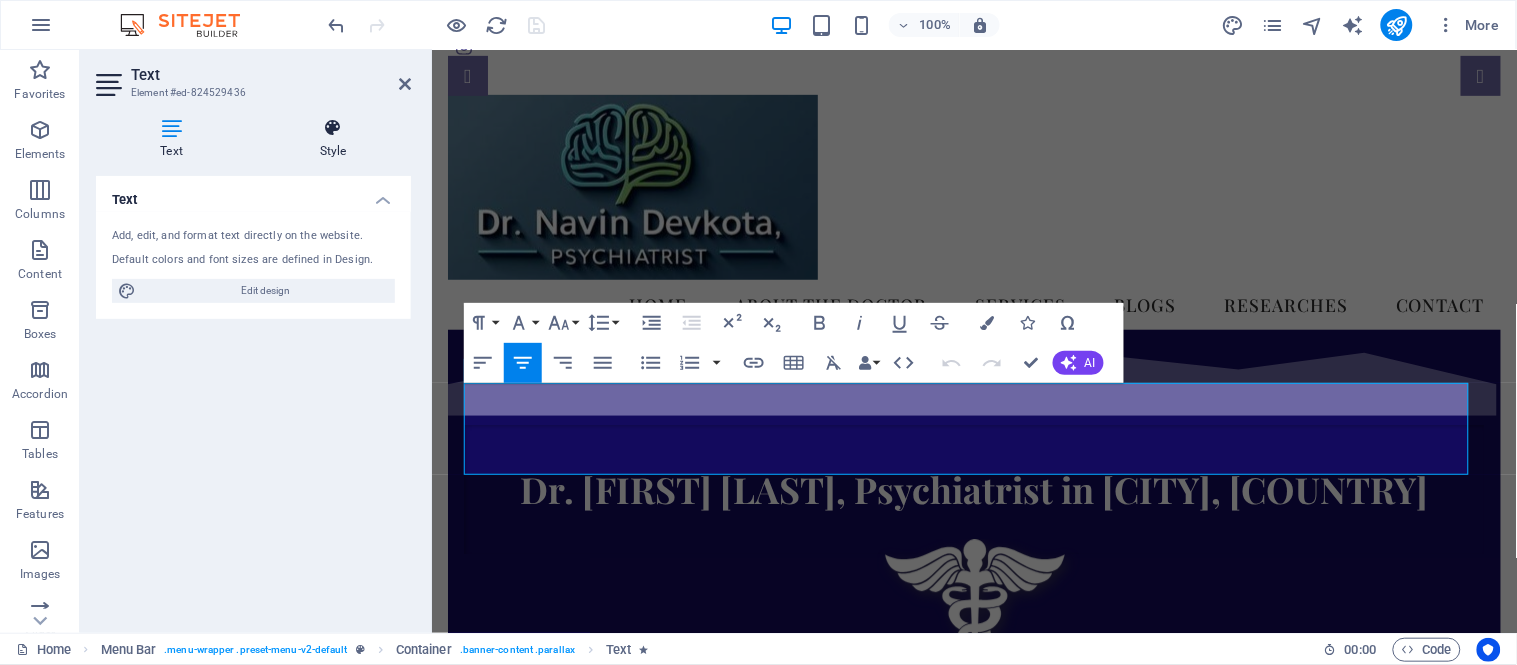 click on "Style" at bounding box center [333, 139] 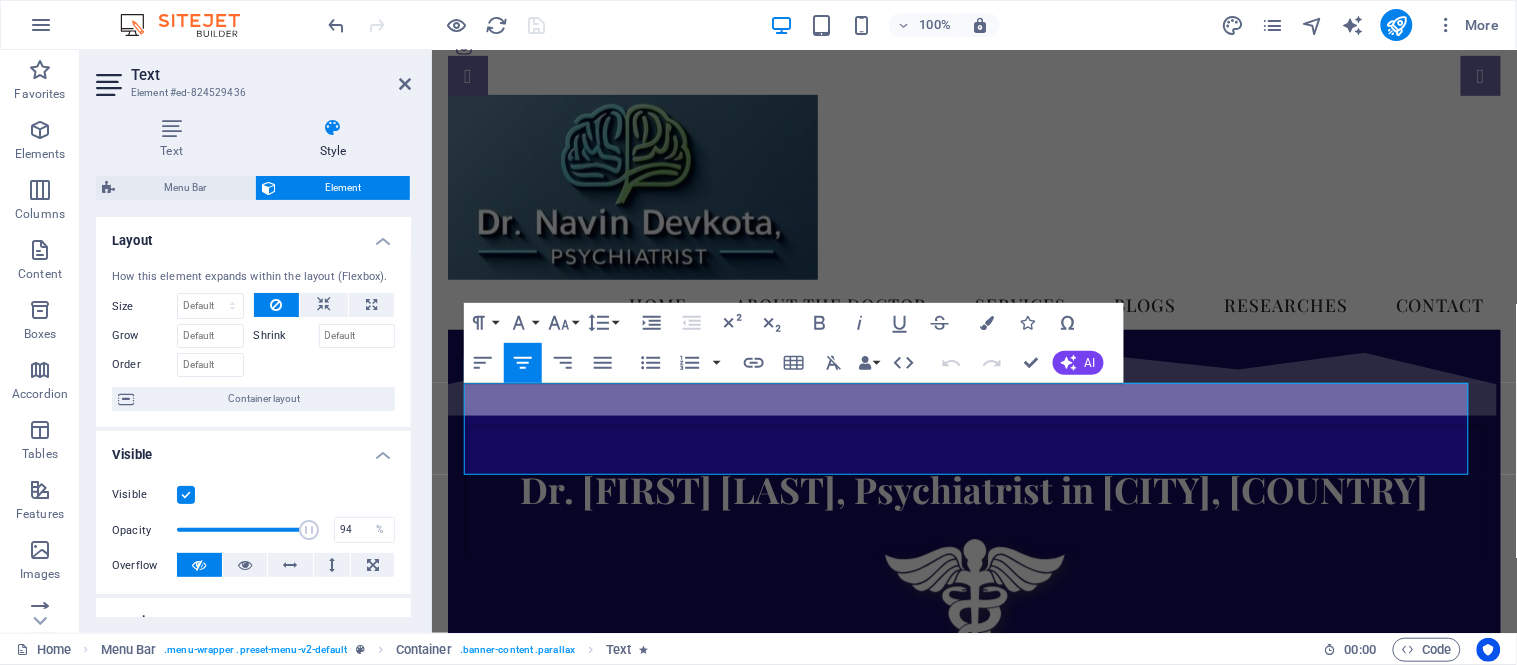 drag, startPoint x: 406, startPoint y: 286, endPoint x: 412, endPoint y: 366, distance: 80.224686 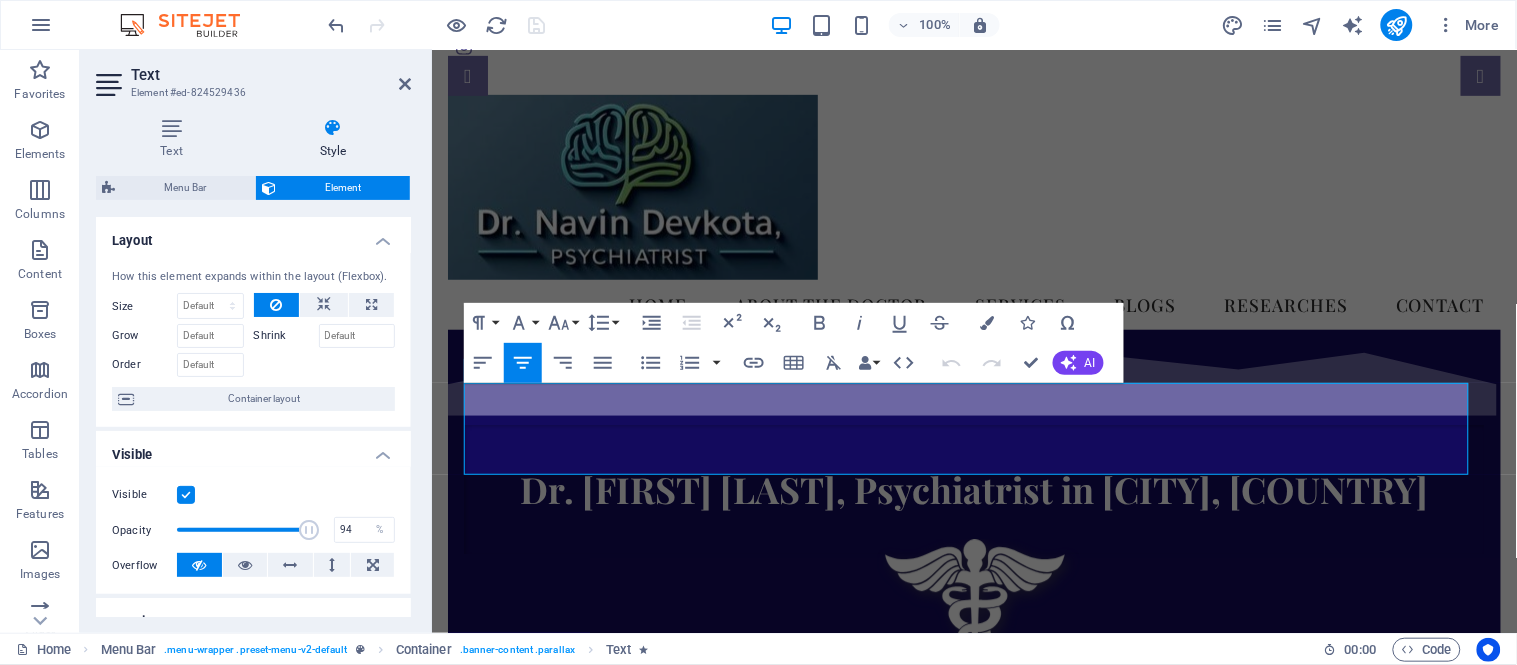 click on "Text Style Text Add, edit, and format text directly on the website. Default colors and font sizes are defined in Design. Edit design Alignment Left aligned Centered Right aligned Menu Bar Element Layout How this element expands within the layout (Flexbox). Size Default auto px % 1/1 1/2 1/3 1/4 1/5 1/6 1/7 1/8 1/9 1/10 Grow Shrink Order Container layout Visible Visible Opacity 94 % Overflow Spacing Margin Default auto px % rem vw vh Custom Custom auto px % rem vw vh auto px % rem vw vh auto px % rem vw vh auto px % rem vw vh Padding Default px rem % vh vw Custom Custom px rem % vh vw px rem % vh vw px rem % vh vw px rem % vh vw Border Style              - Width 1 auto px rem % vh vw Custom Custom 1 auto px rem % vh vw 1 auto px rem % vh vw 1 auto px rem % vh vw 1 auto px rem % vh vw  - Color Round corners 2 Default px rem % vh vw Custom Custom 2 px rem % vh vw 2 px rem % vh vw 2 px rem % vh vw 2 px rem % vh vw Shadow Default None Outside Inside Color X offset 0 px rem vh vw Y offset 0 px rem vh vw 0" at bounding box center [253, 367] 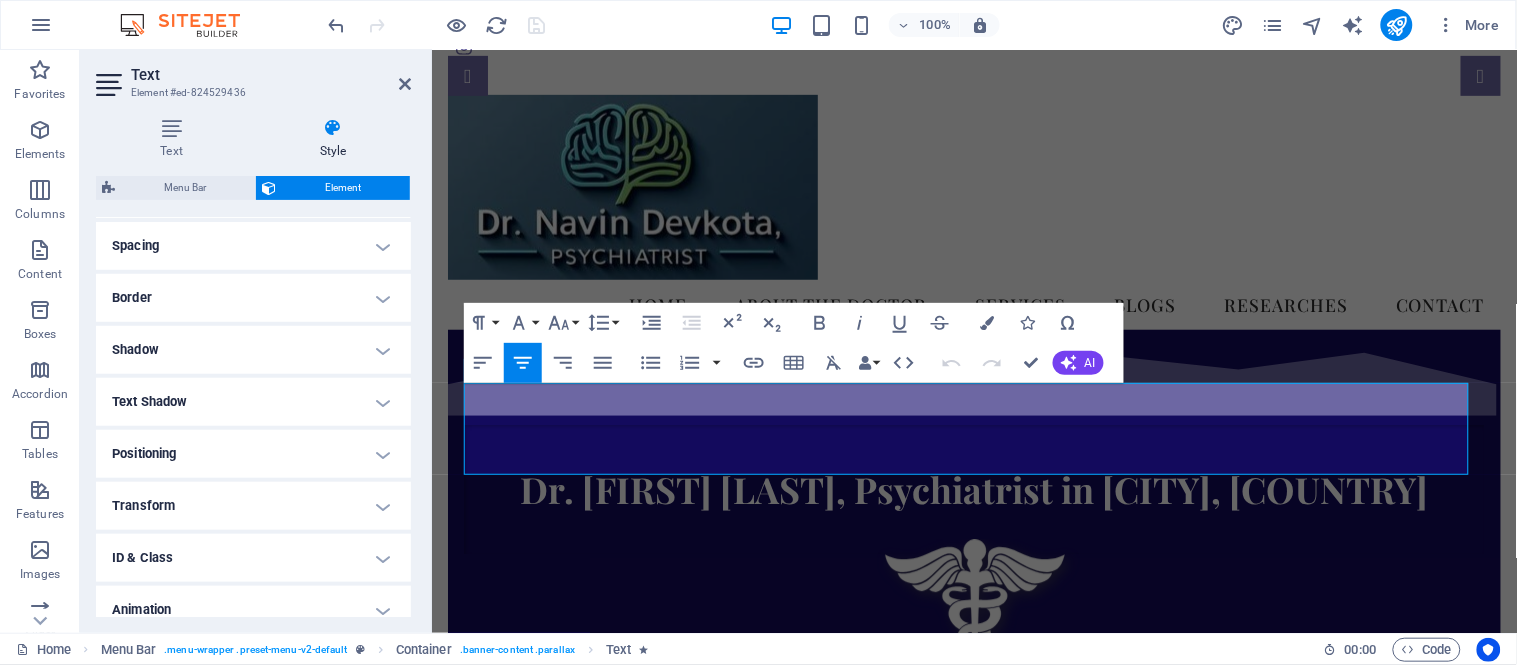 scroll, scrollTop: 444, scrollLeft: 0, axis: vertical 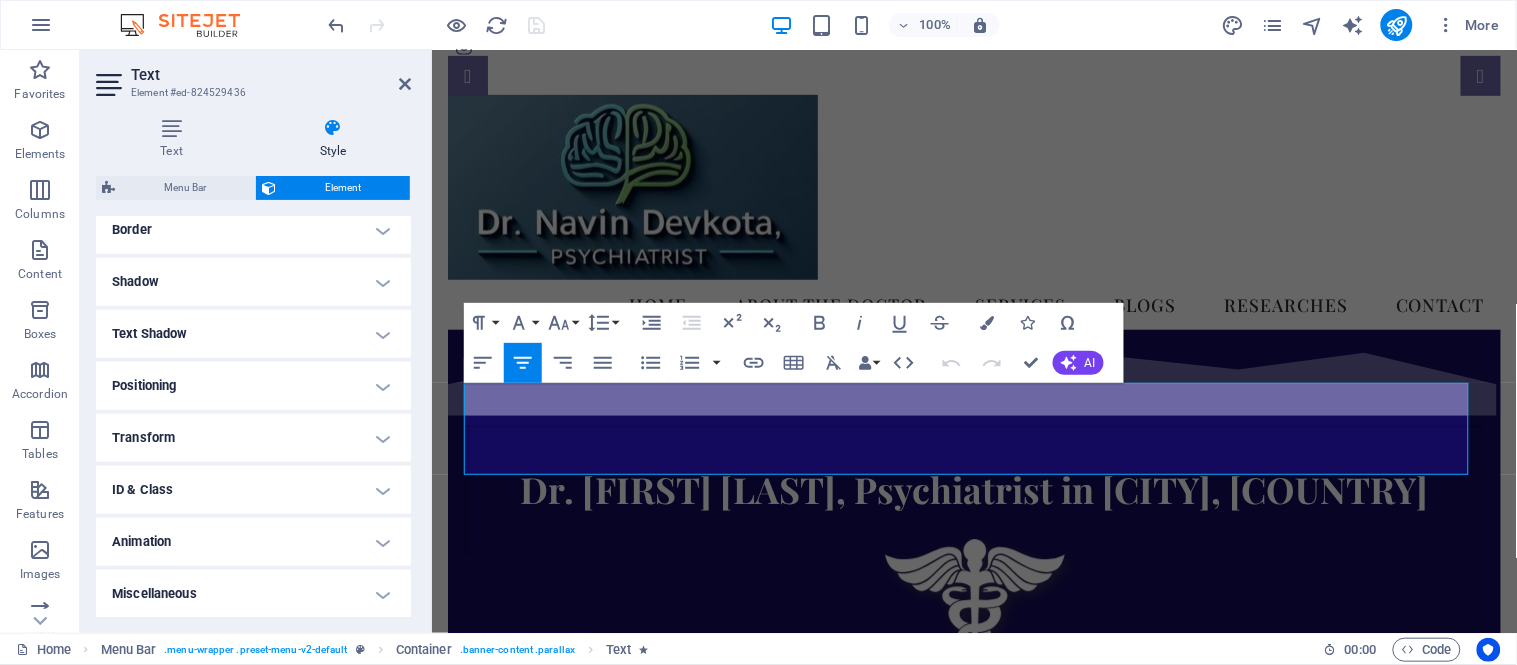 click on "Animation" at bounding box center (253, 542) 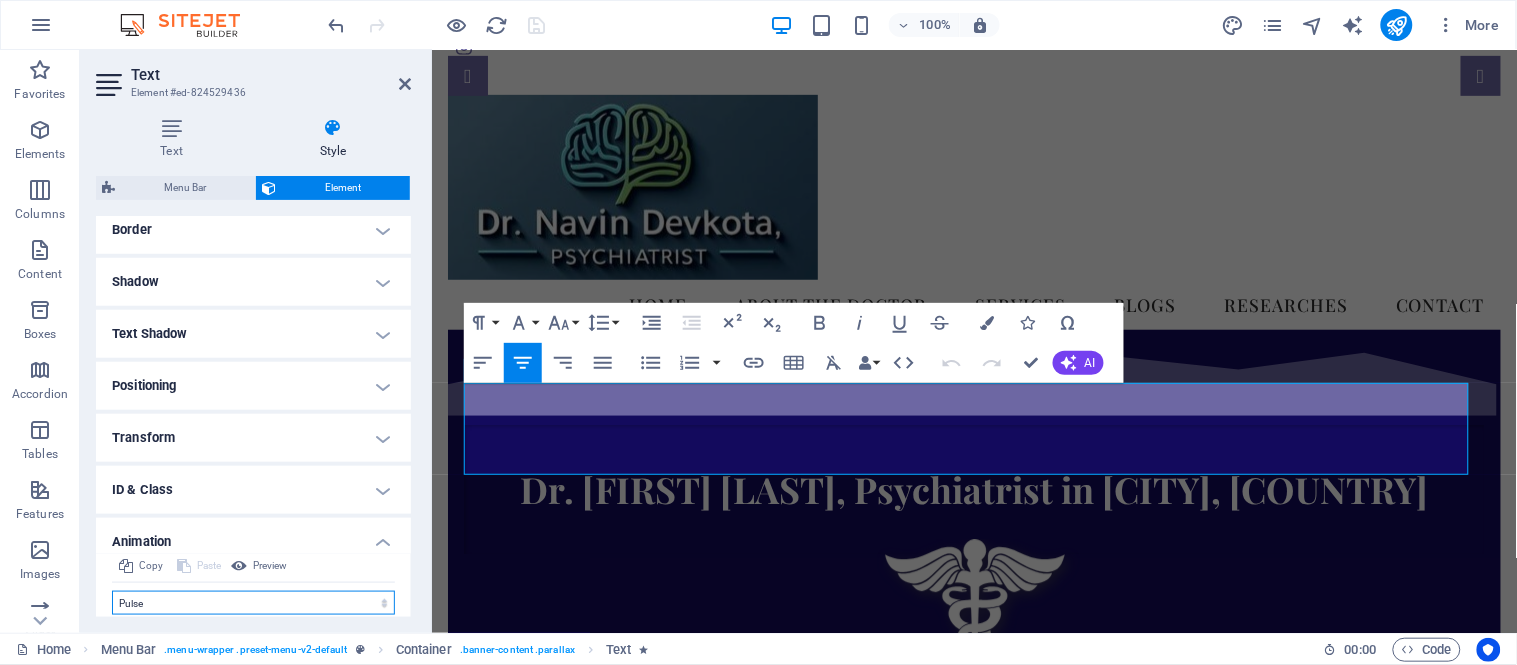 click on "Don't animate Show / Hide Slide up/down Zoom in/out Slide left to right Slide right to left Slide top to bottom Slide bottom to top Pulse Blink Open as overlay" at bounding box center (253, 603) 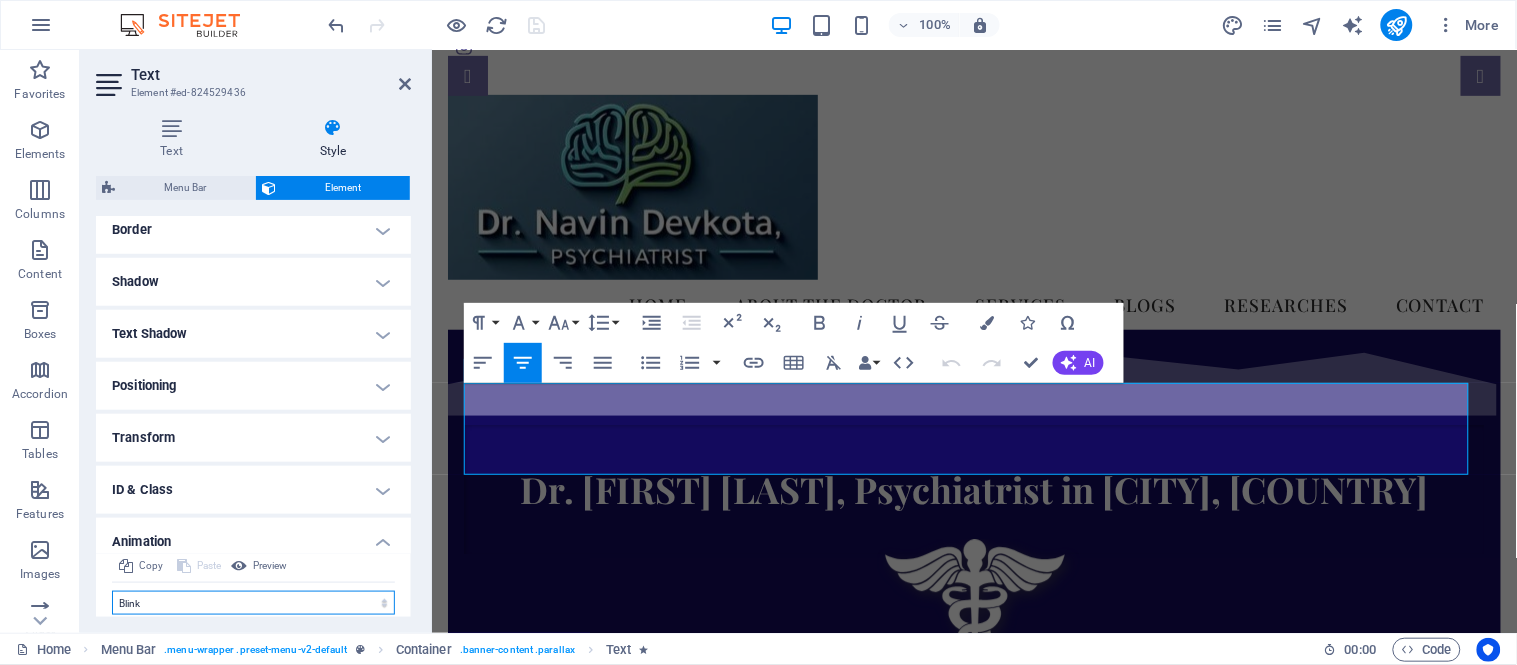 click on "Don't animate Show / Hide Slide up/down Zoom in/out Slide left to right Slide right to left Slide top to bottom Slide bottom to top Pulse Blink Open as overlay" at bounding box center [253, 603] 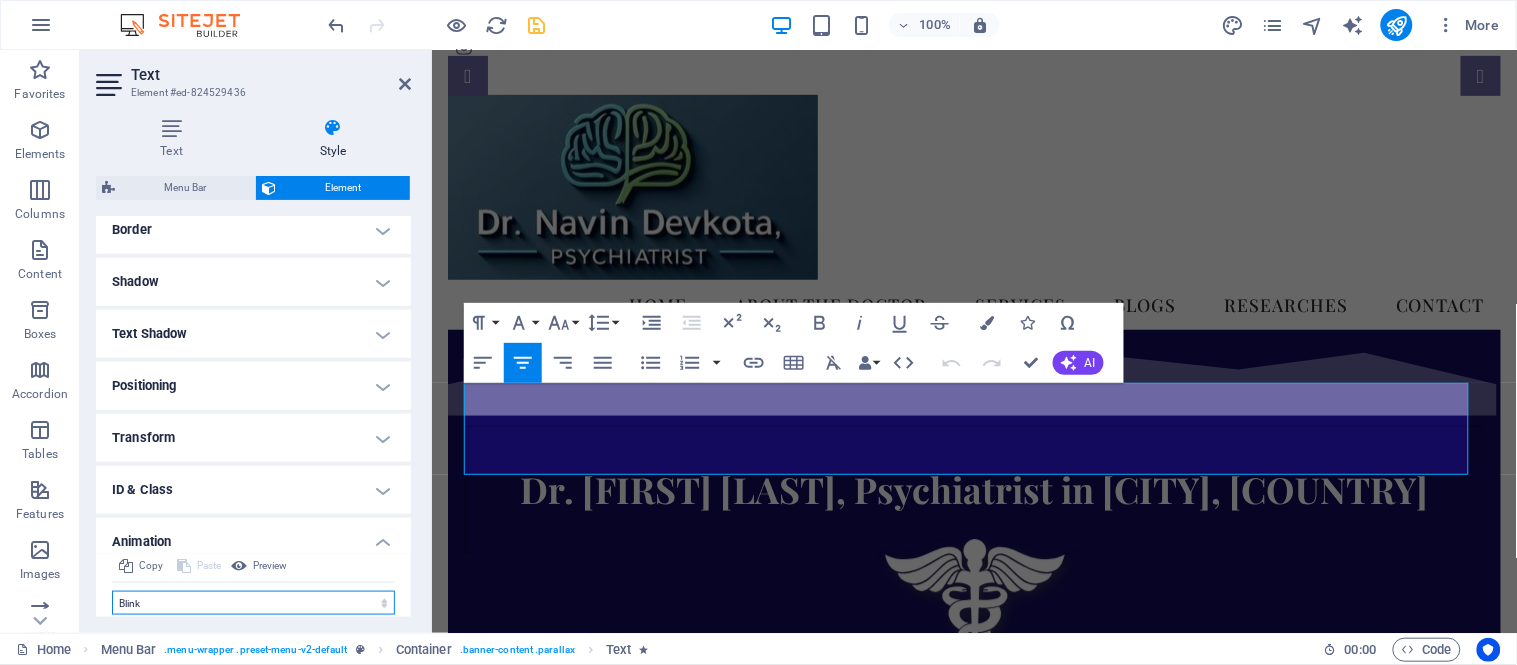 click on "Don't animate Show / Hide Slide up/down Zoom in/out Slide left to right Slide right to left Slide top to bottom Slide bottom to top Pulse Blink Open as overlay" at bounding box center [253, 603] 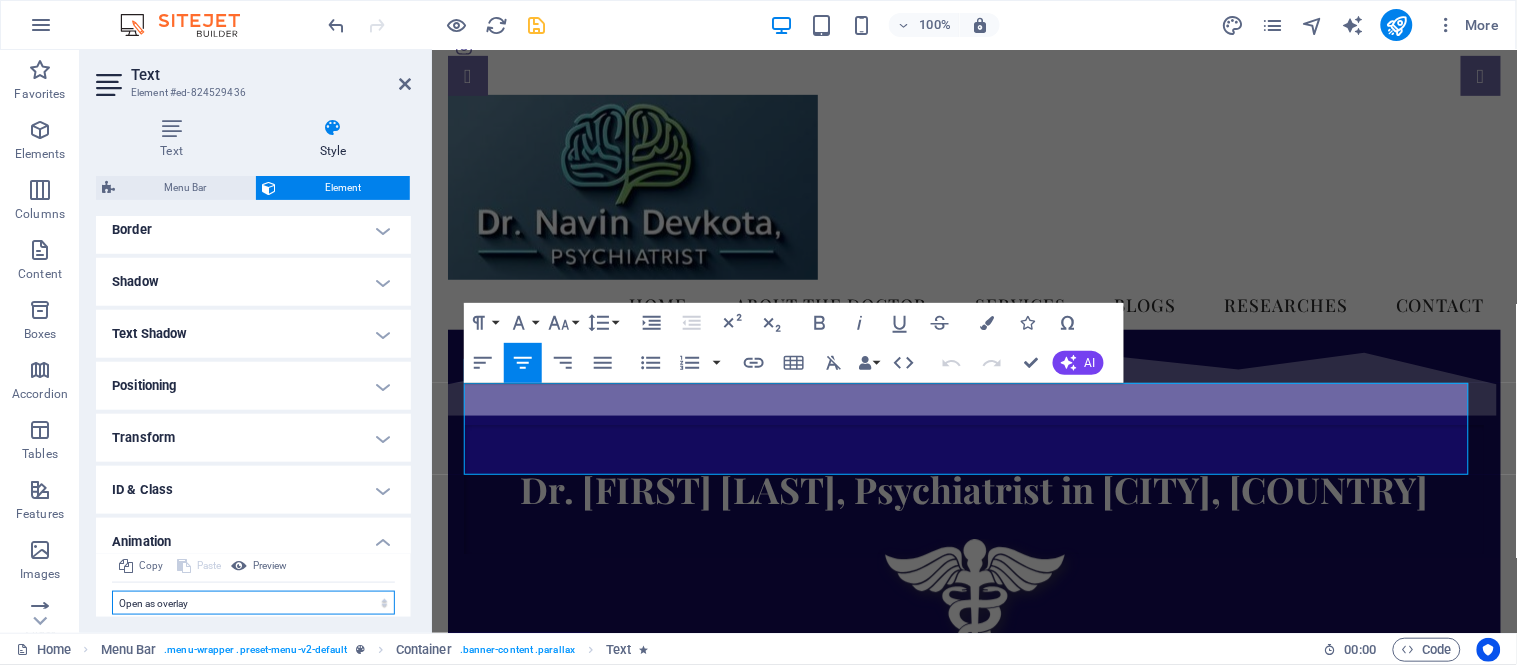 click on "Don't animate Show / Hide Slide up/down Zoom in/out Slide left to right Slide right to left Slide top to bottom Slide bottom to top Pulse Blink Open as overlay" at bounding box center (253, 603) 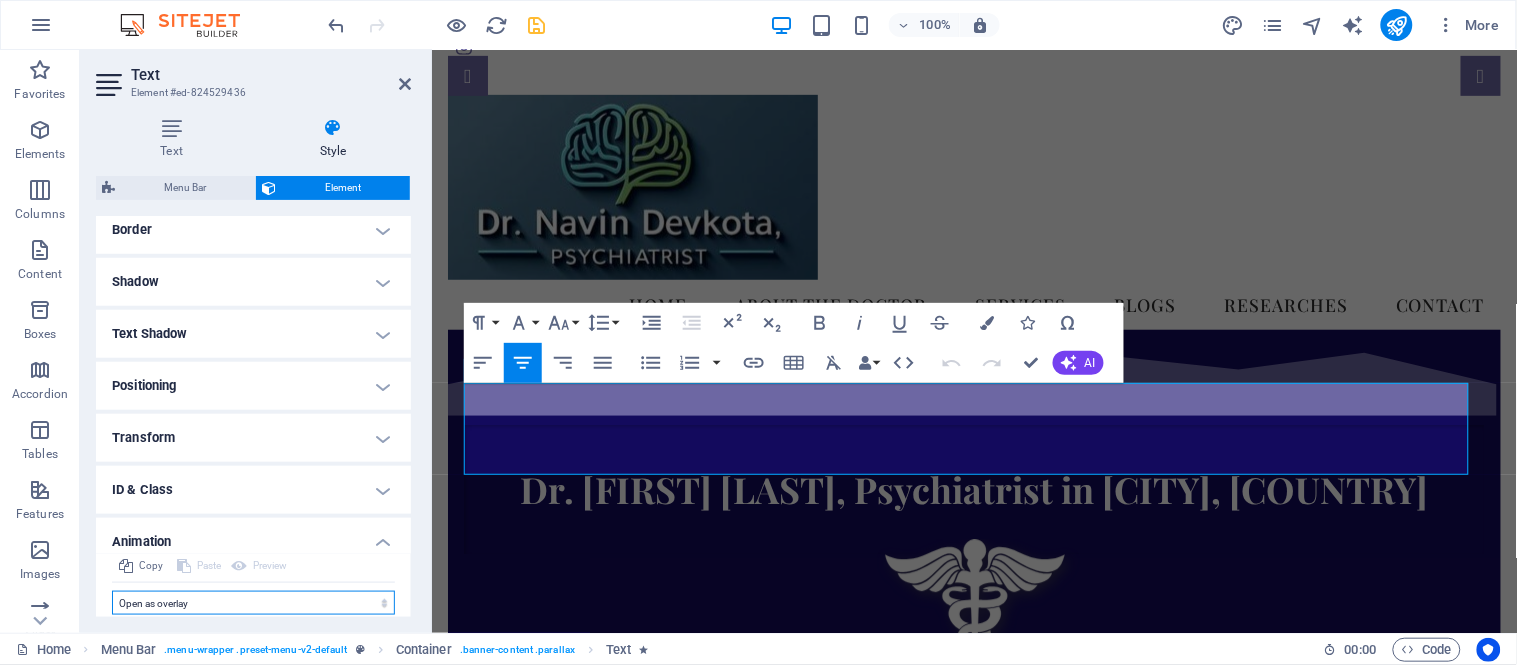 click on "Don't animate Show / Hide Slide up/down Zoom in/out Slide left to right Slide right to left Slide top to bottom Slide bottom to top Pulse Blink Open as overlay" at bounding box center (253, 603) 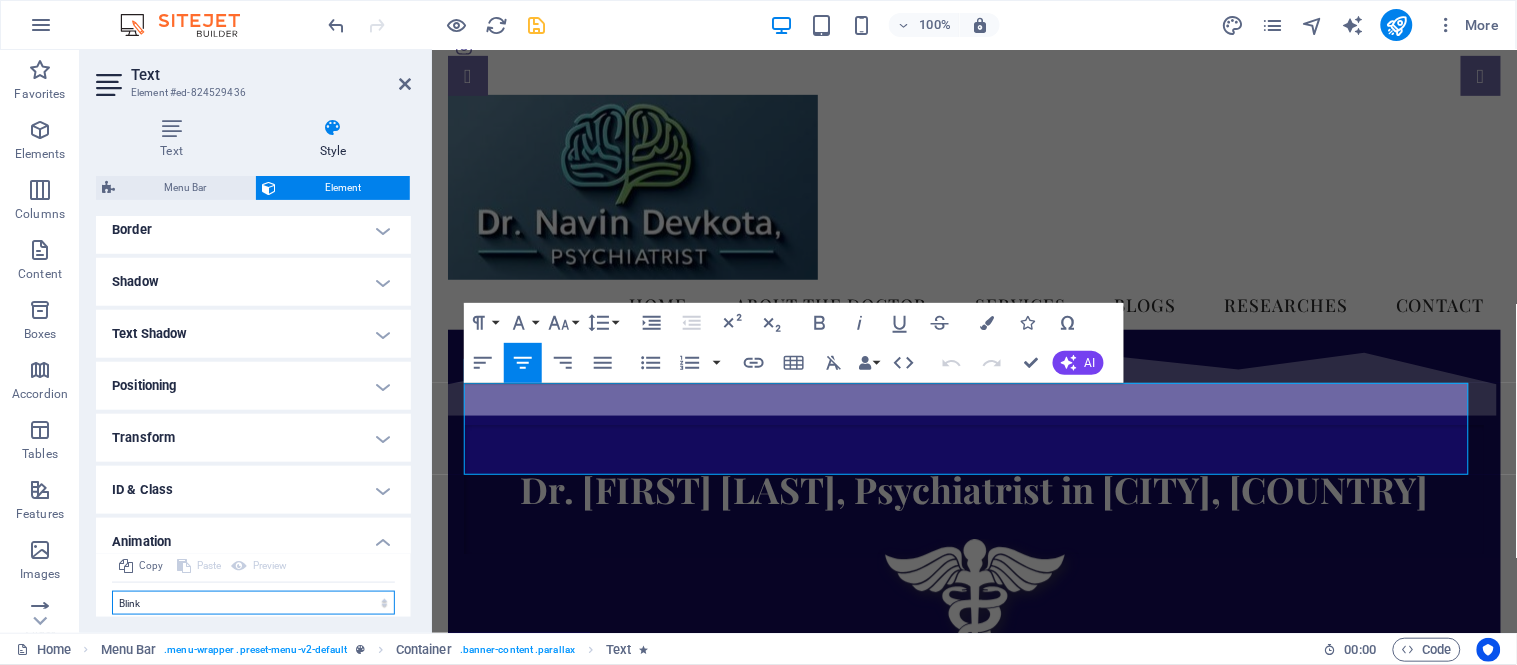 click on "Don't animate Show / Hide Slide up/down Zoom in/out Slide left to right Slide right to left Slide top to bottom Slide bottom to top Pulse Blink Open as overlay" at bounding box center [253, 603] 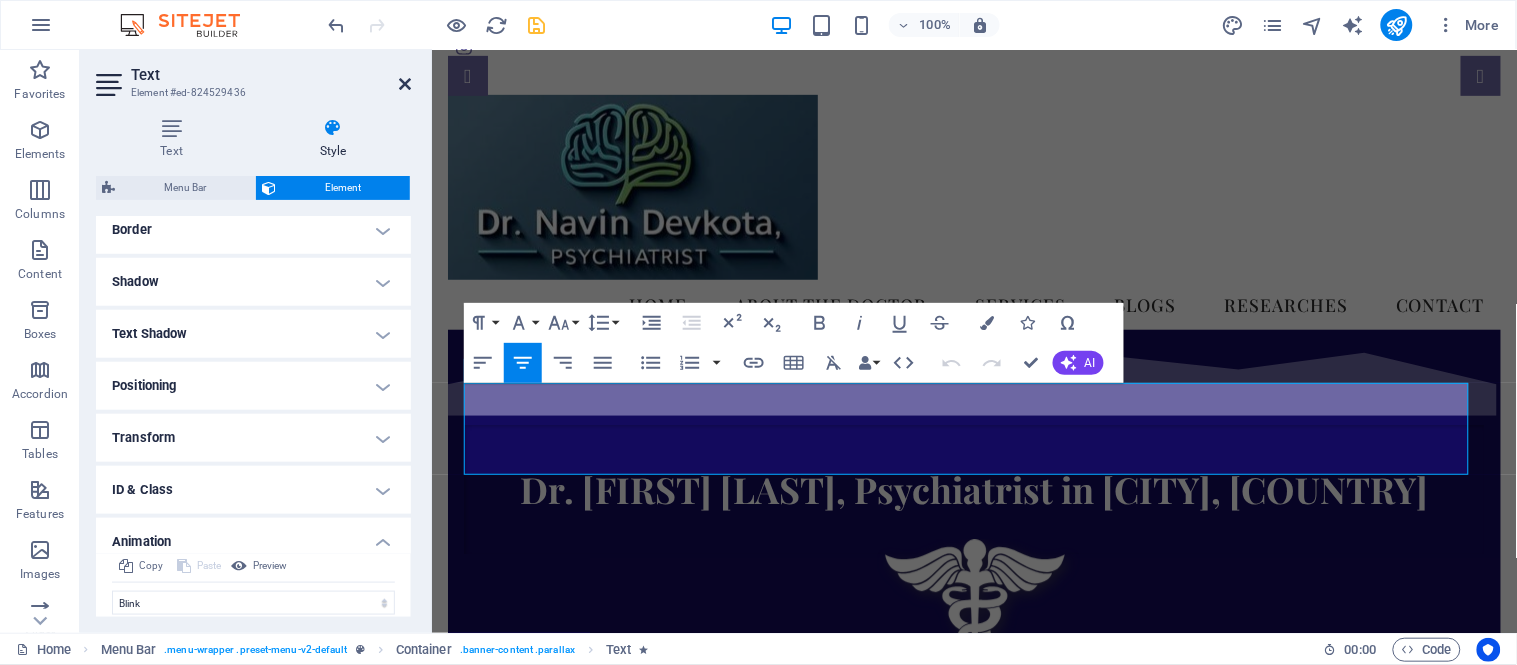click at bounding box center [405, 84] 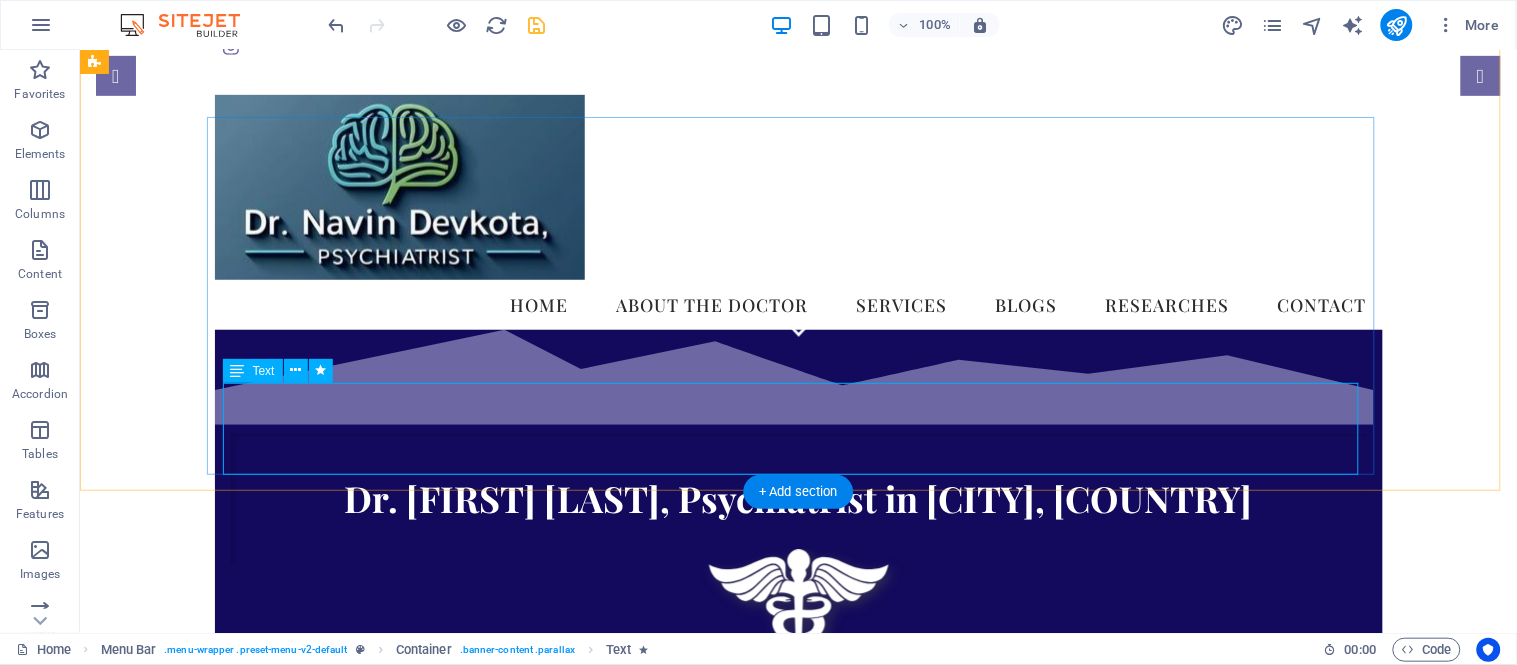 click on "We take care of your mental health!" at bounding box center (798, 753) 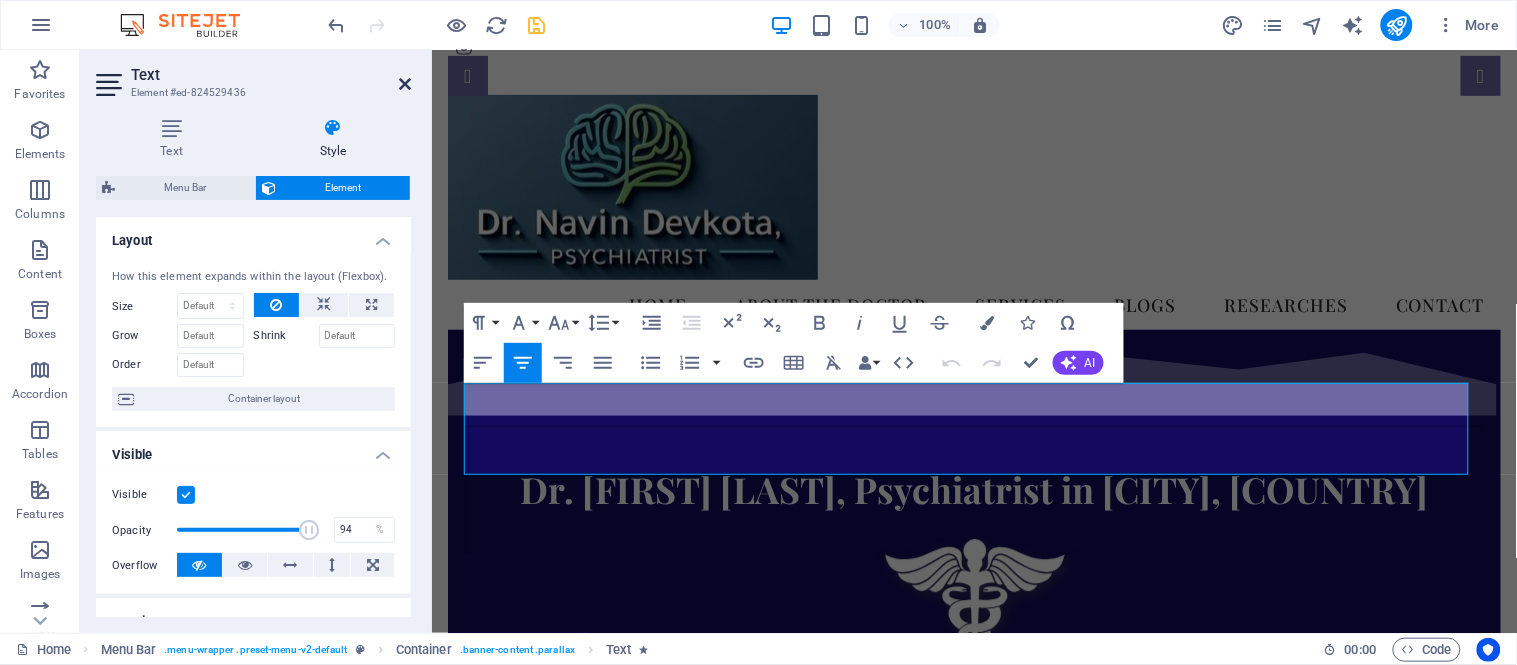 click at bounding box center [405, 84] 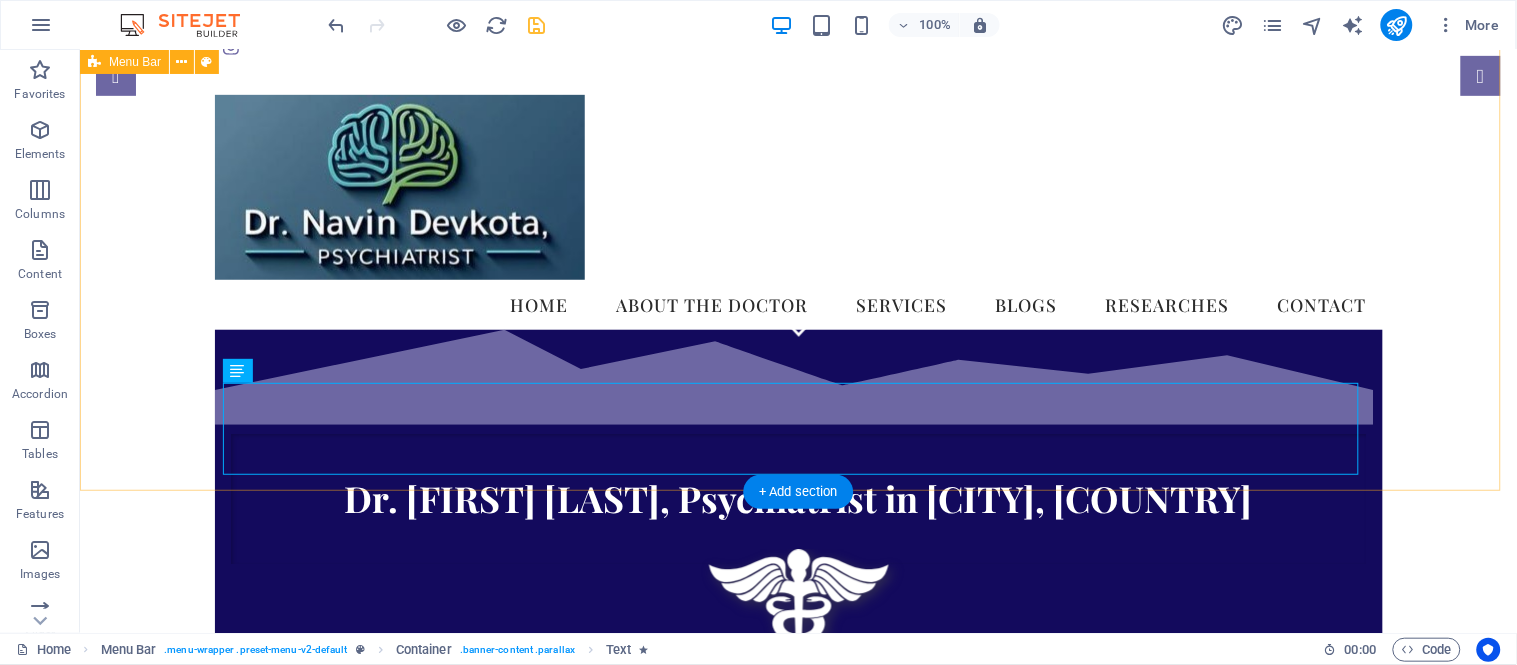 click on "Home About the doctor Services Blogs Researches Contact Dr. [LAST], Psychiatrist in [CITY], [COUNTRY] We take care of your mental health!" at bounding box center (797, 447) 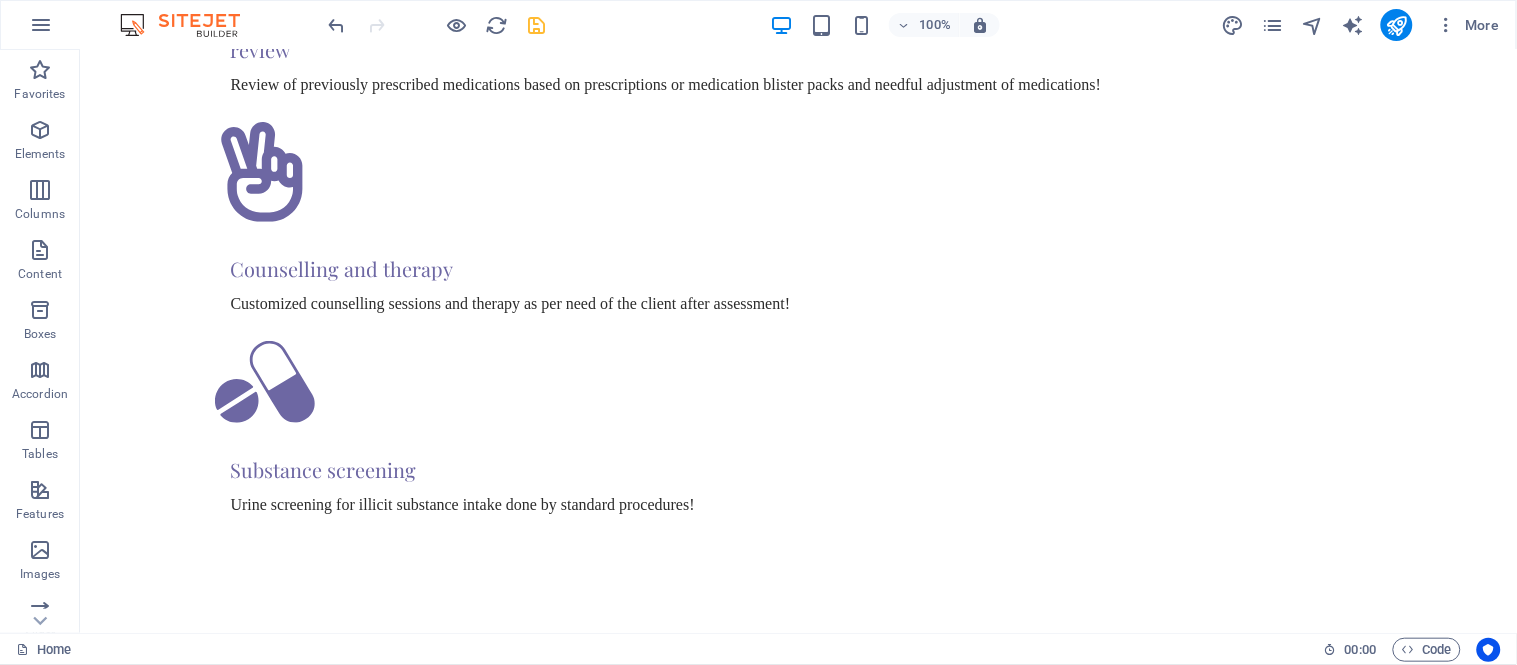 scroll, scrollTop: 0, scrollLeft: 0, axis: both 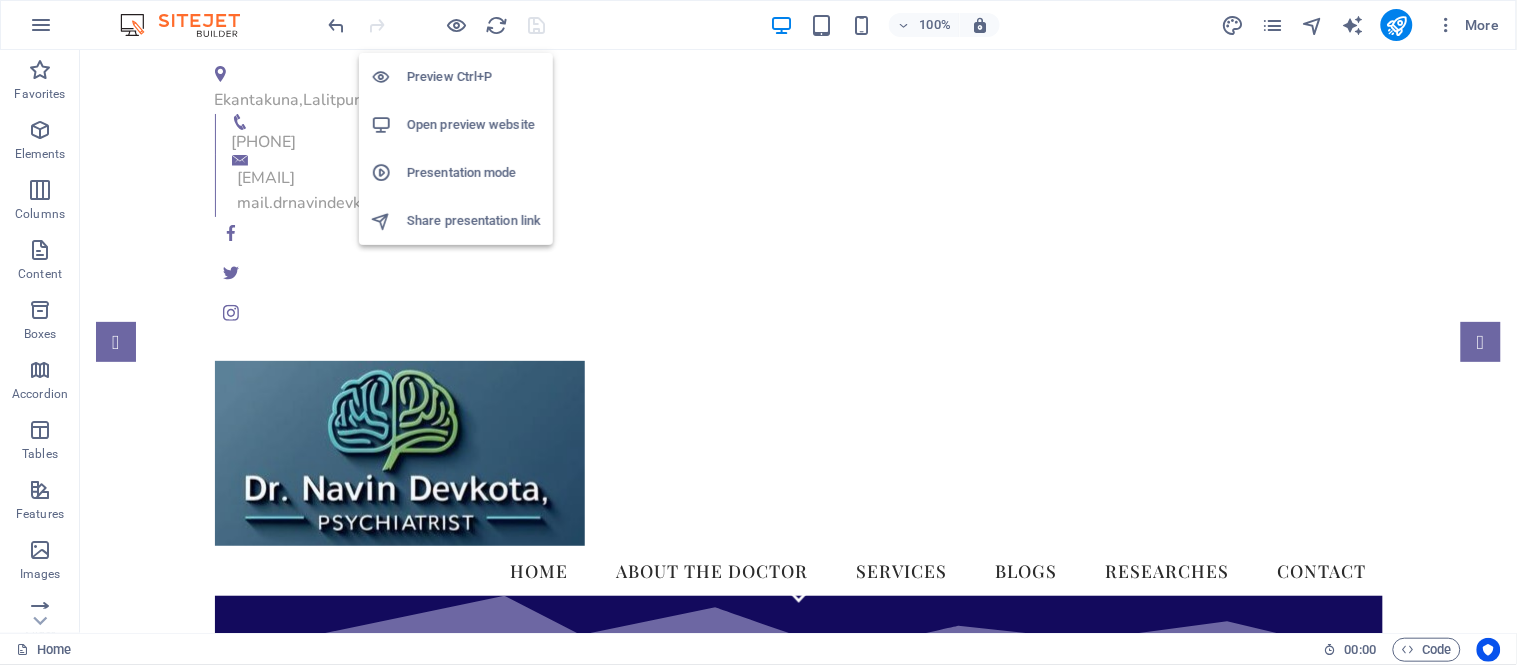 click on "Open preview website" at bounding box center [474, 125] 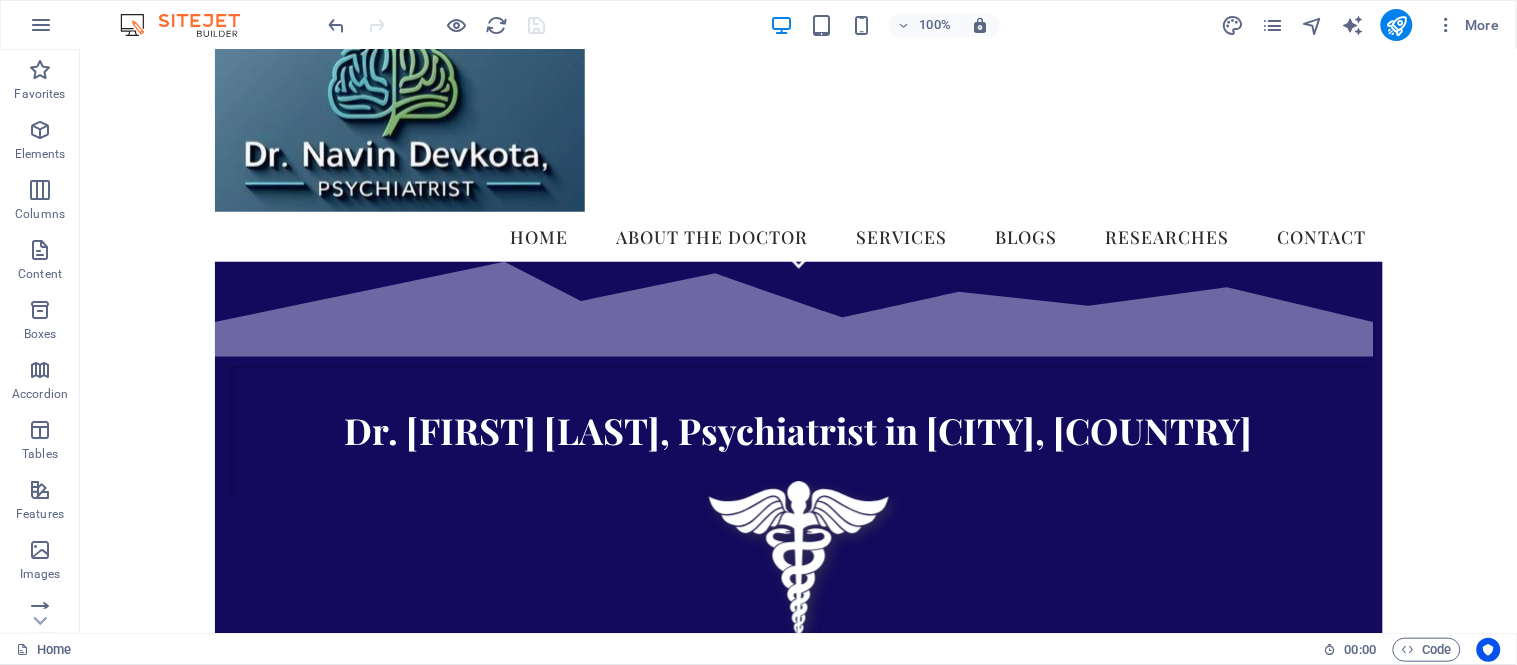 scroll, scrollTop: 346, scrollLeft: 0, axis: vertical 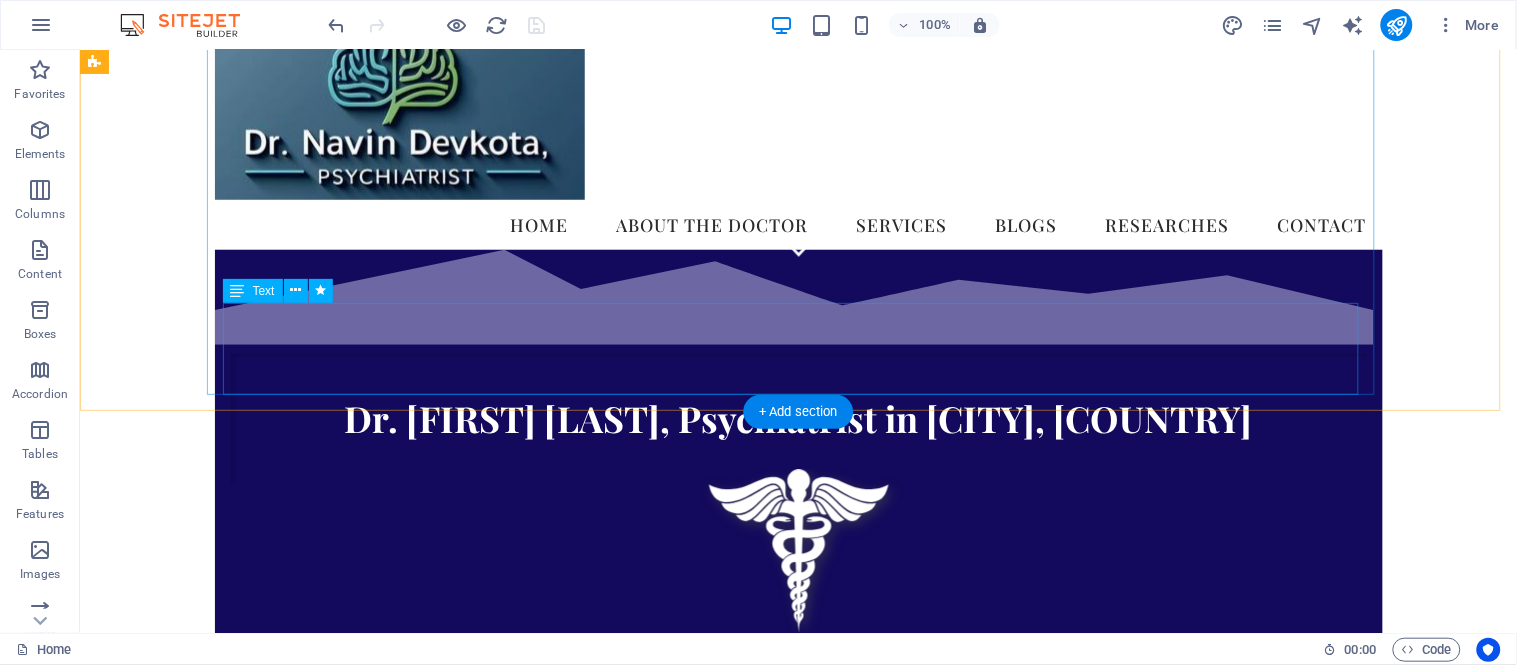click on "We take care of your mental health!" at bounding box center (798, 673) 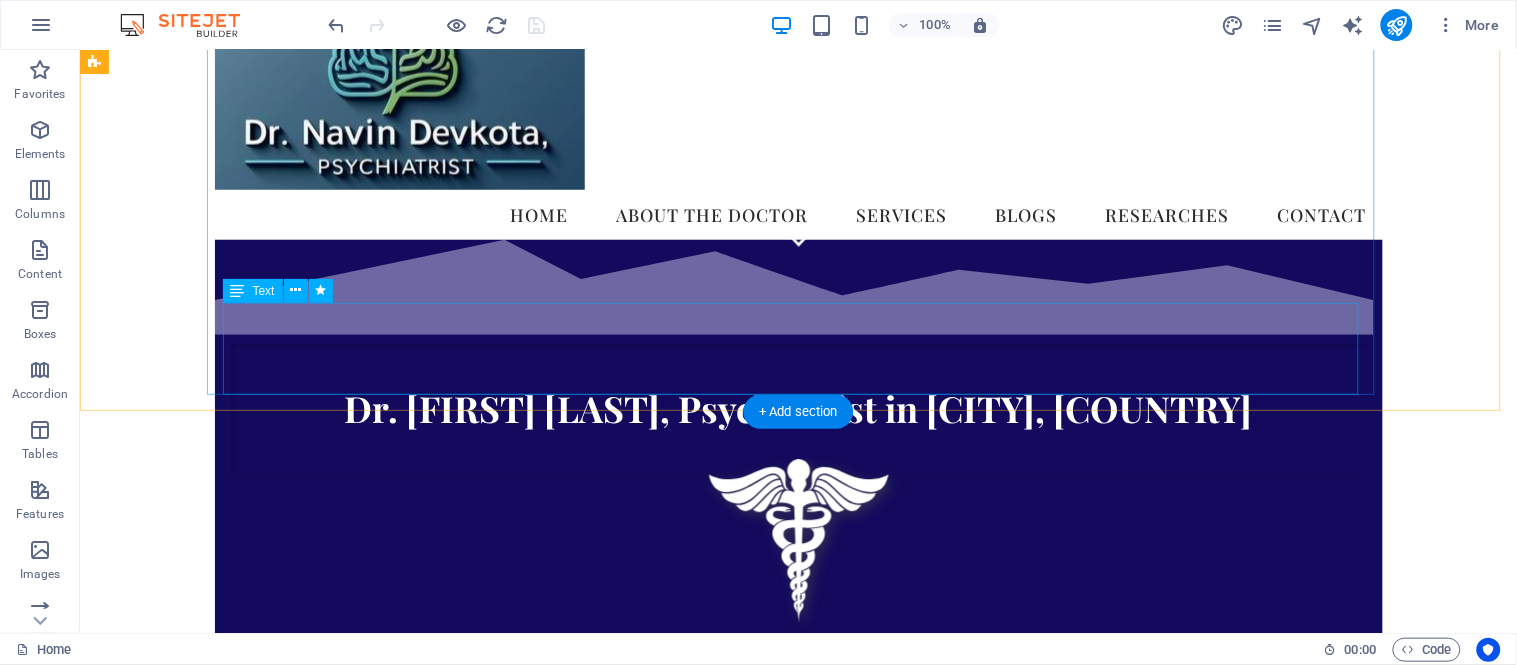 select on "flash" 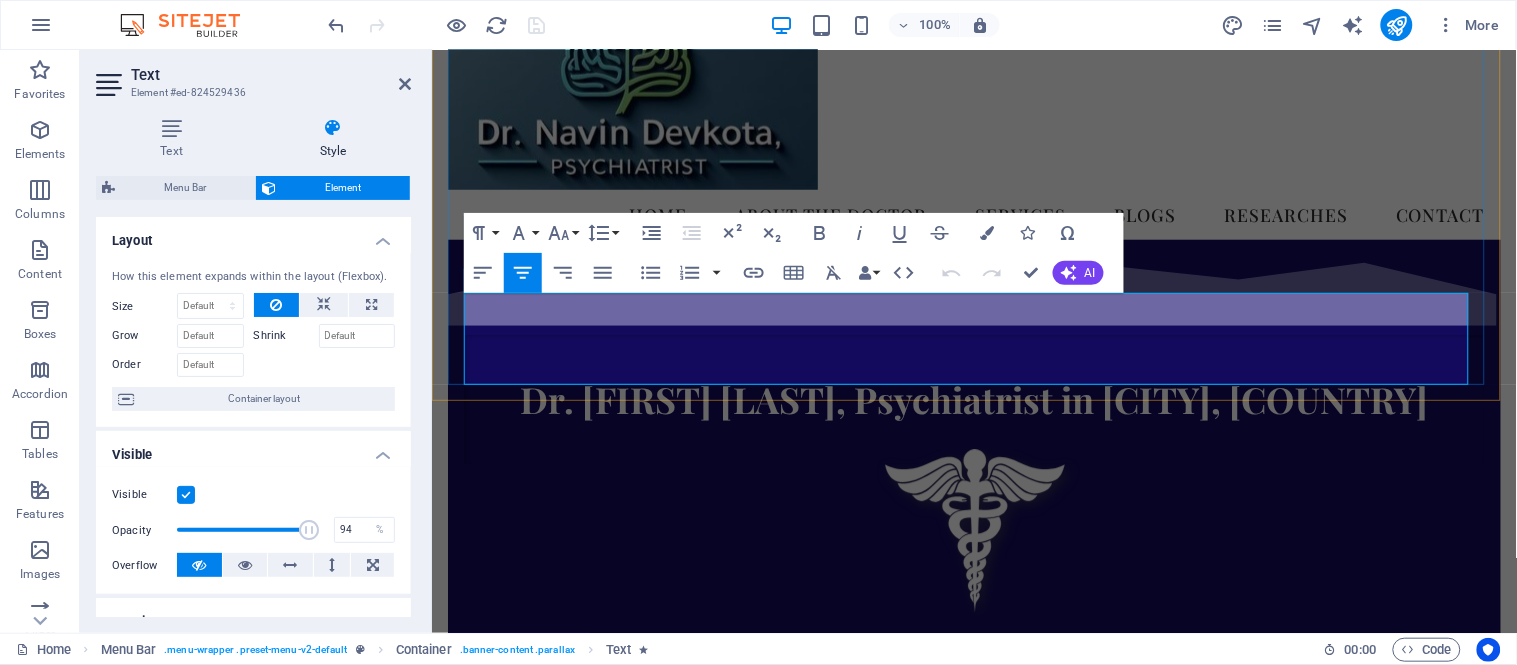 click on "We take care of your mental health!" at bounding box center (973, 657) 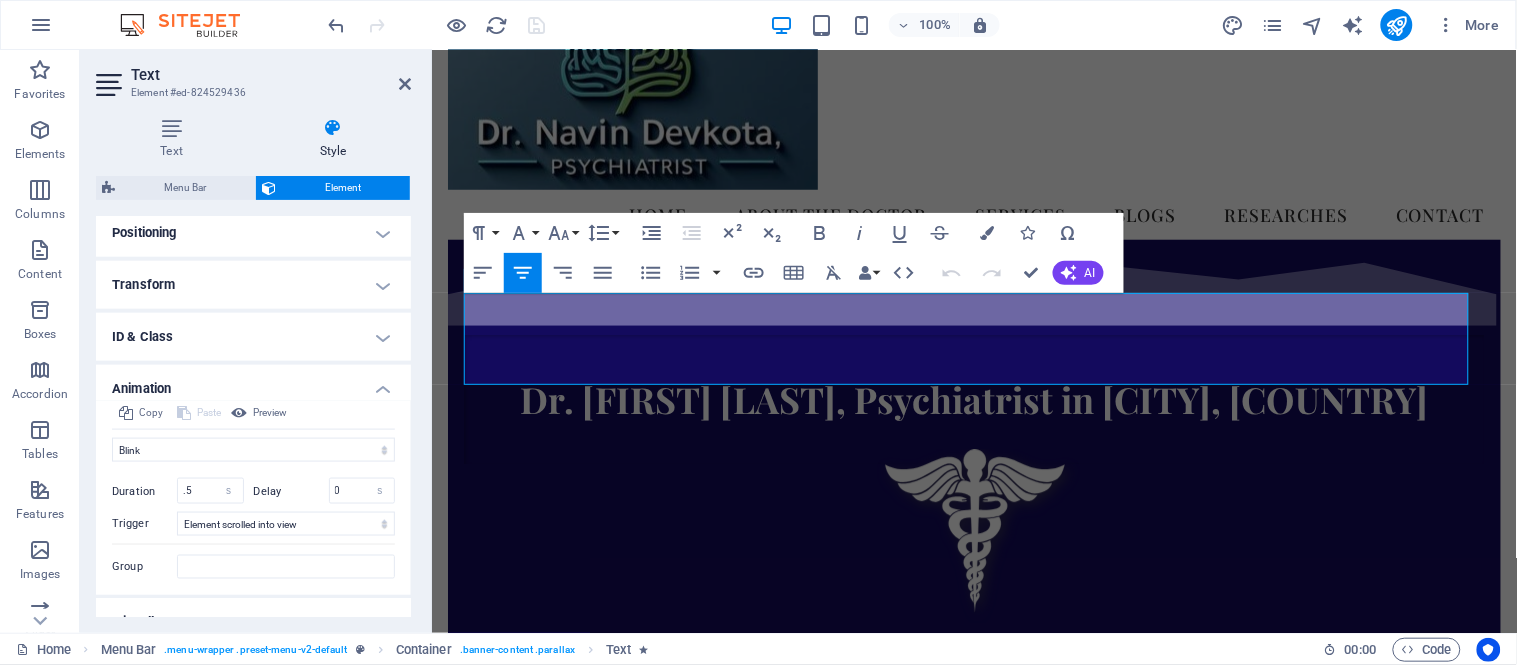 scroll, scrollTop: 588, scrollLeft: 0, axis: vertical 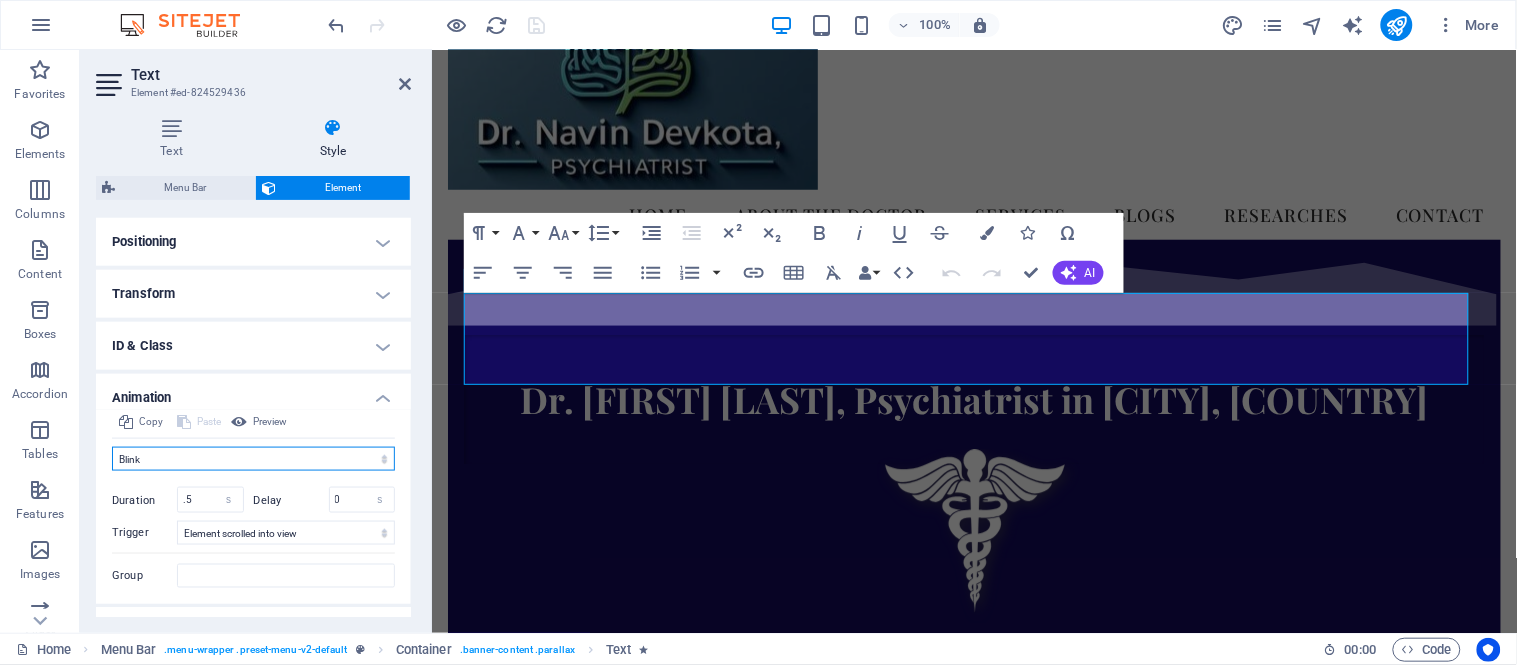 click on "Don't animate Show / Hide Slide up/down Zoom in/out Slide left to right Slide right to left Slide top to bottom Slide bottom to top Pulse Blink Open as overlay" at bounding box center [253, 459] 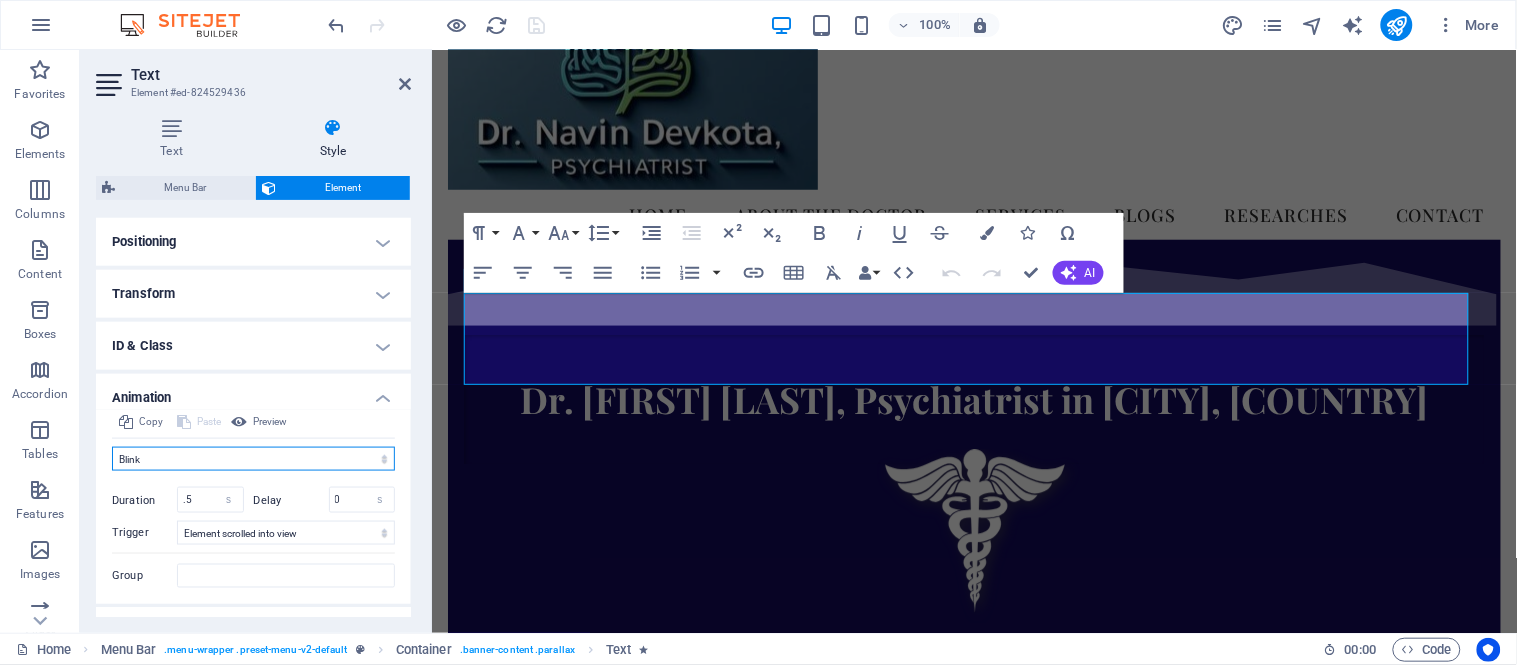select on "move-bottom-to-top" 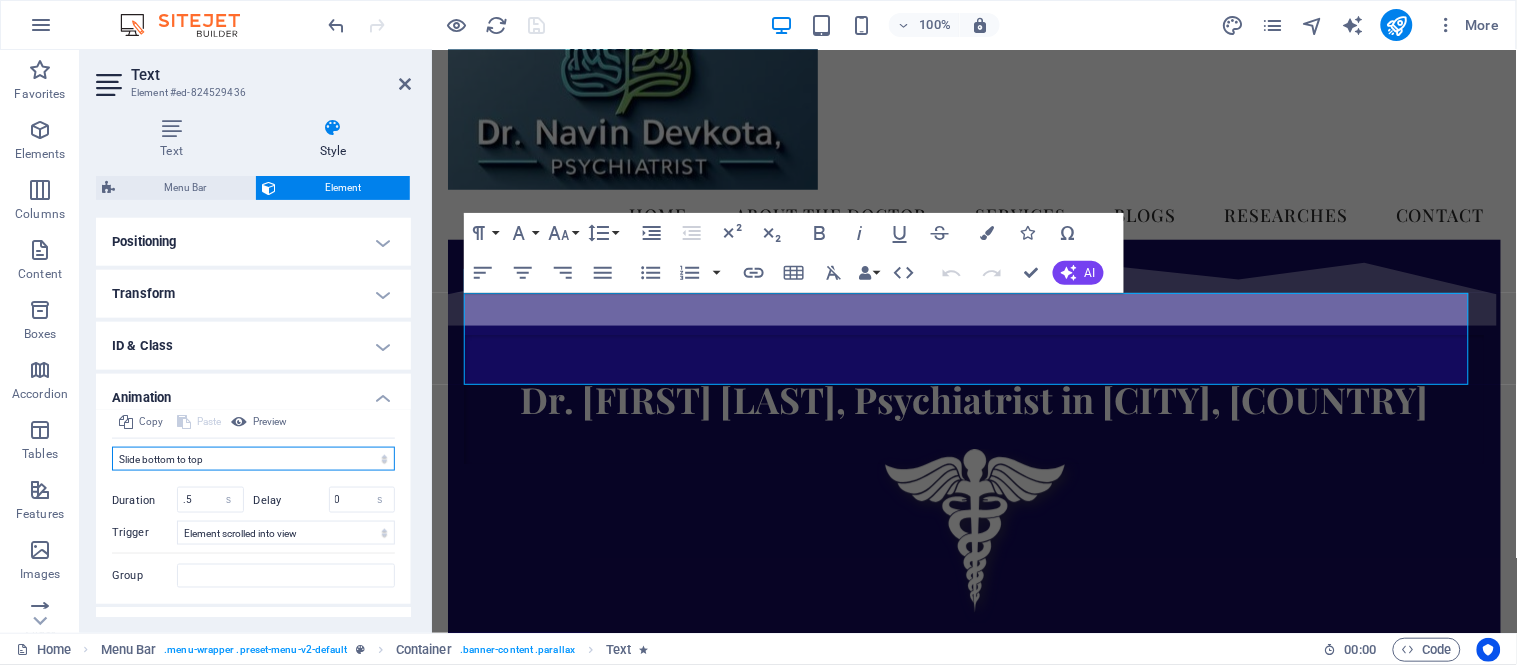 click on "Don't animate Show / Hide Slide up/down Zoom in/out Slide left to right Slide right to left Slide top to bottom Slide bottom to top Pulse Blink Open as overlay" at bounding box center (253, 459) 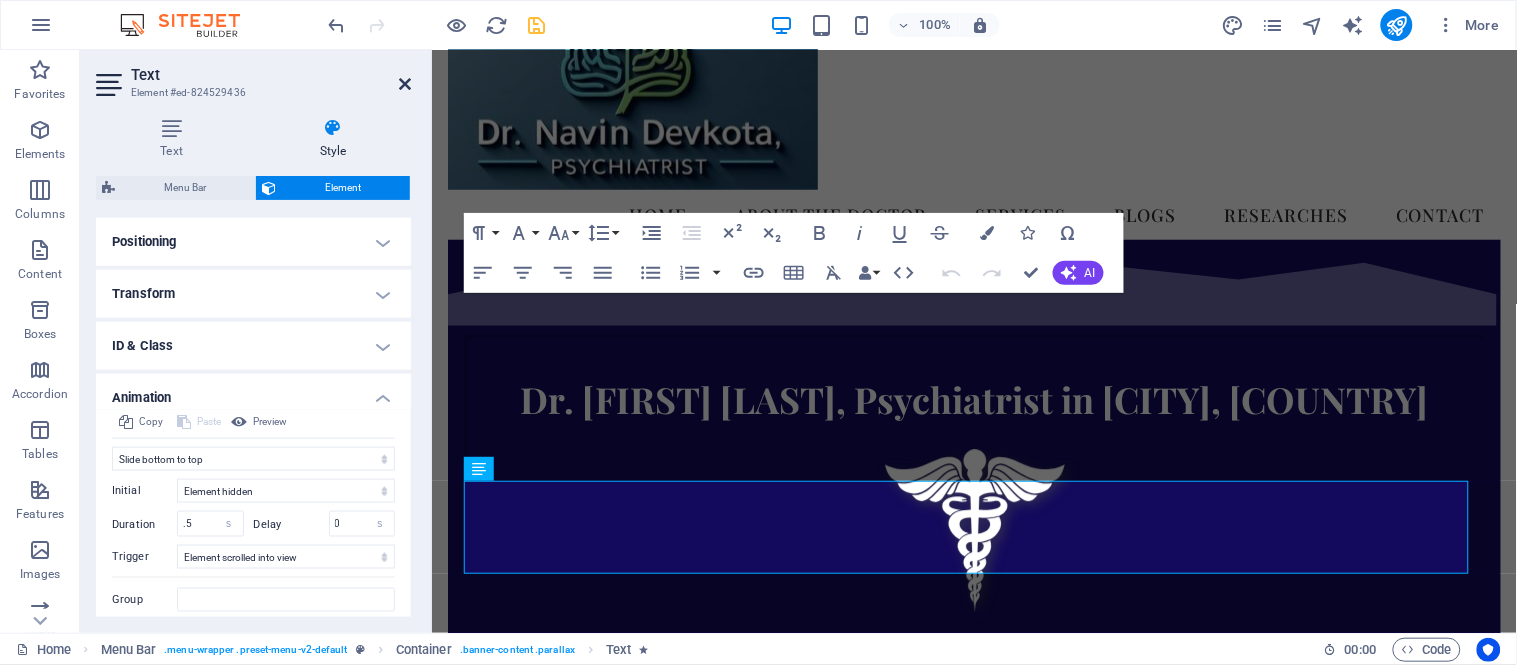 click at bounding box center (405, 84) 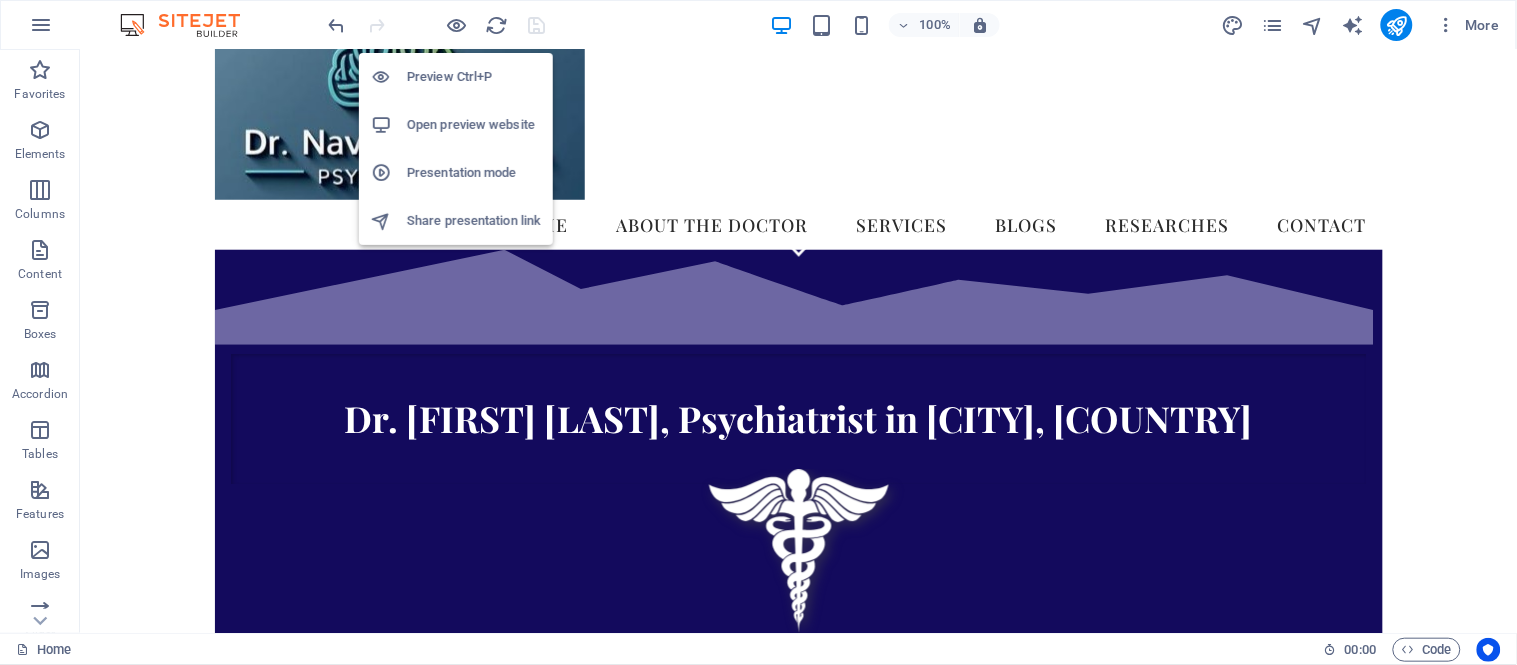 click on "Open preview website" at bounding box center (474, 125) 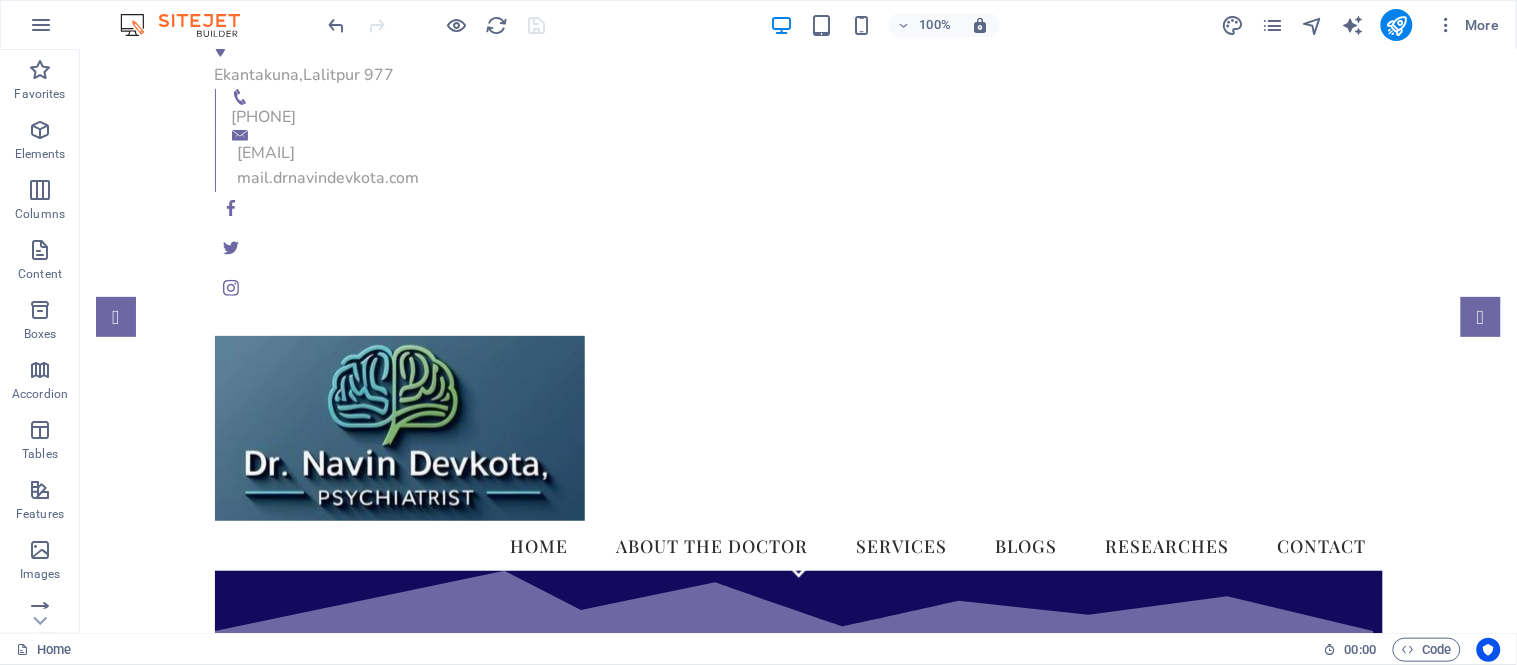 scroll, scrollTop: 38, scrollLeft: 0, axis: vertical 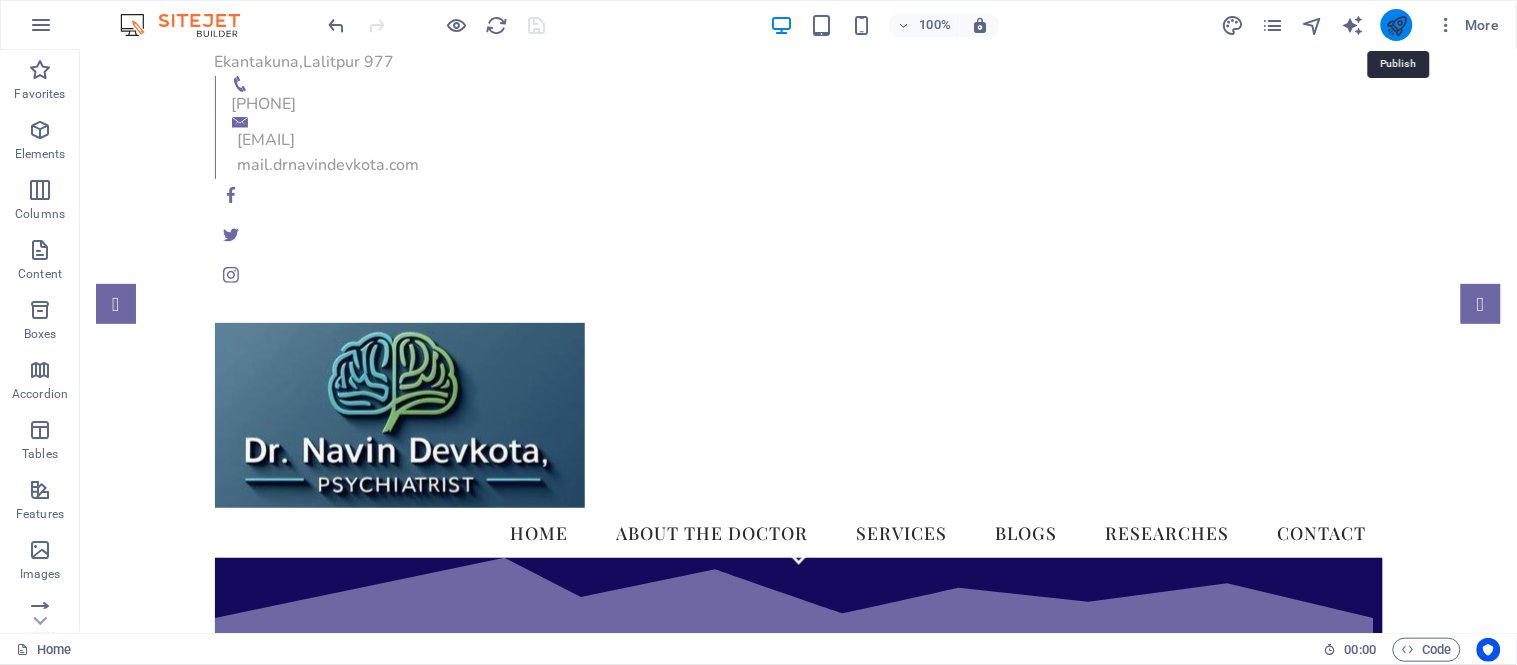 click at bounding box center [1396, 25] 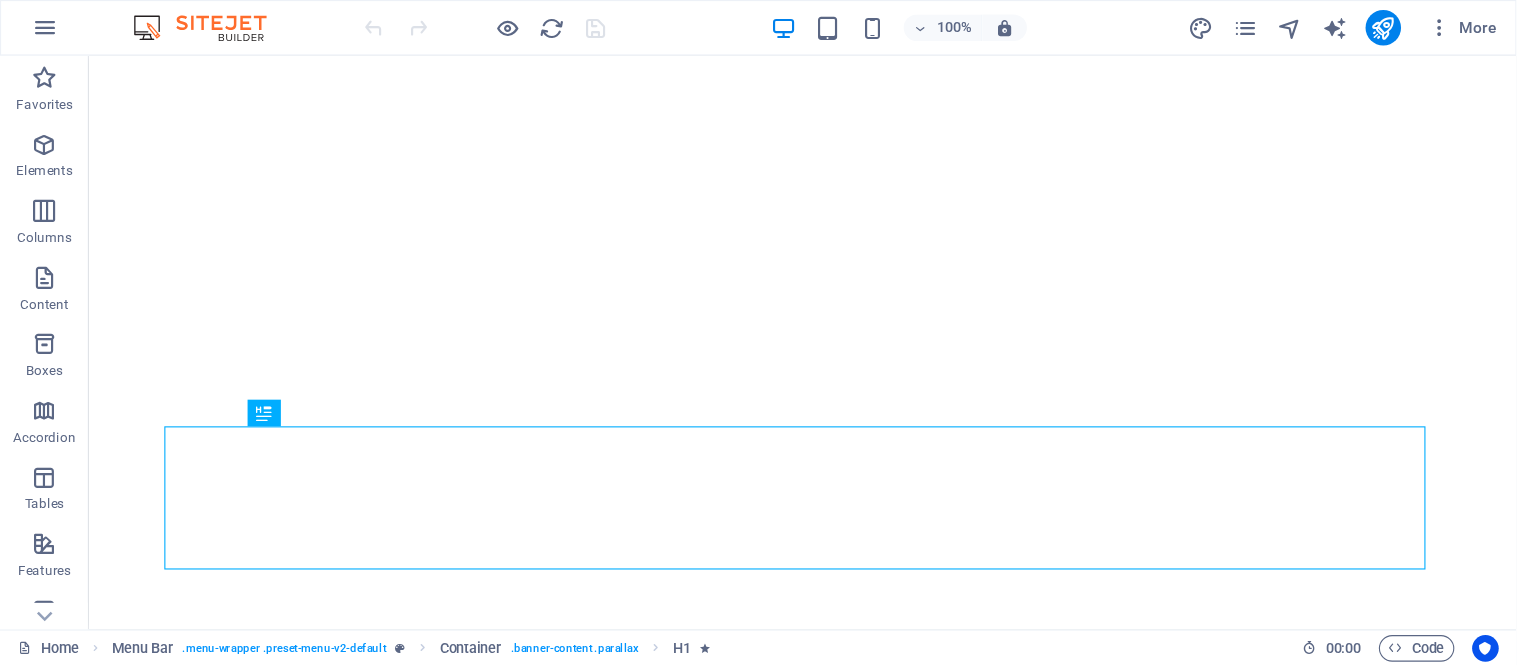 scroll, scrollTop: 0, scrollLeft: 0, axis: both 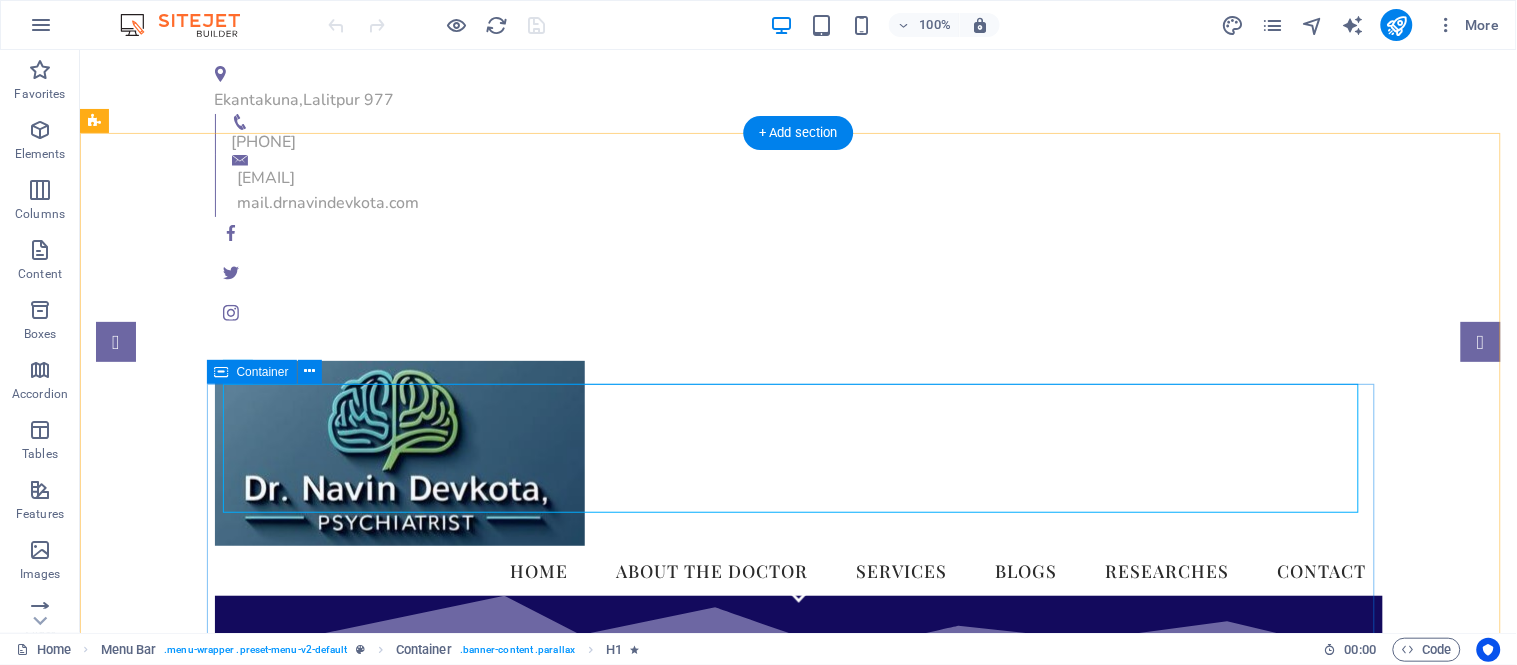 click on "Dr. [LAST], Psychiatrist in [CITY], [COUNTRY] We take care of your mental health!" at bounding box center [798, 830] 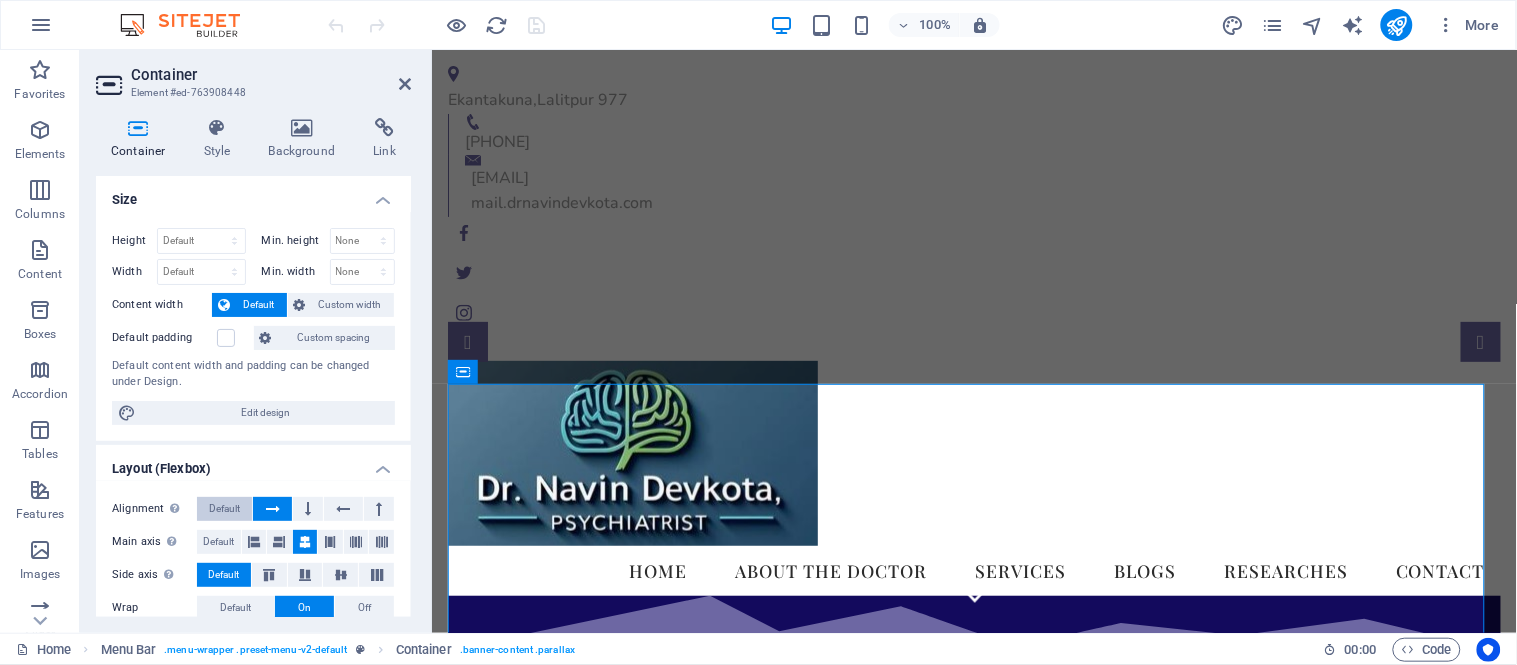 click on "Default" at bounding box center [224, 509] 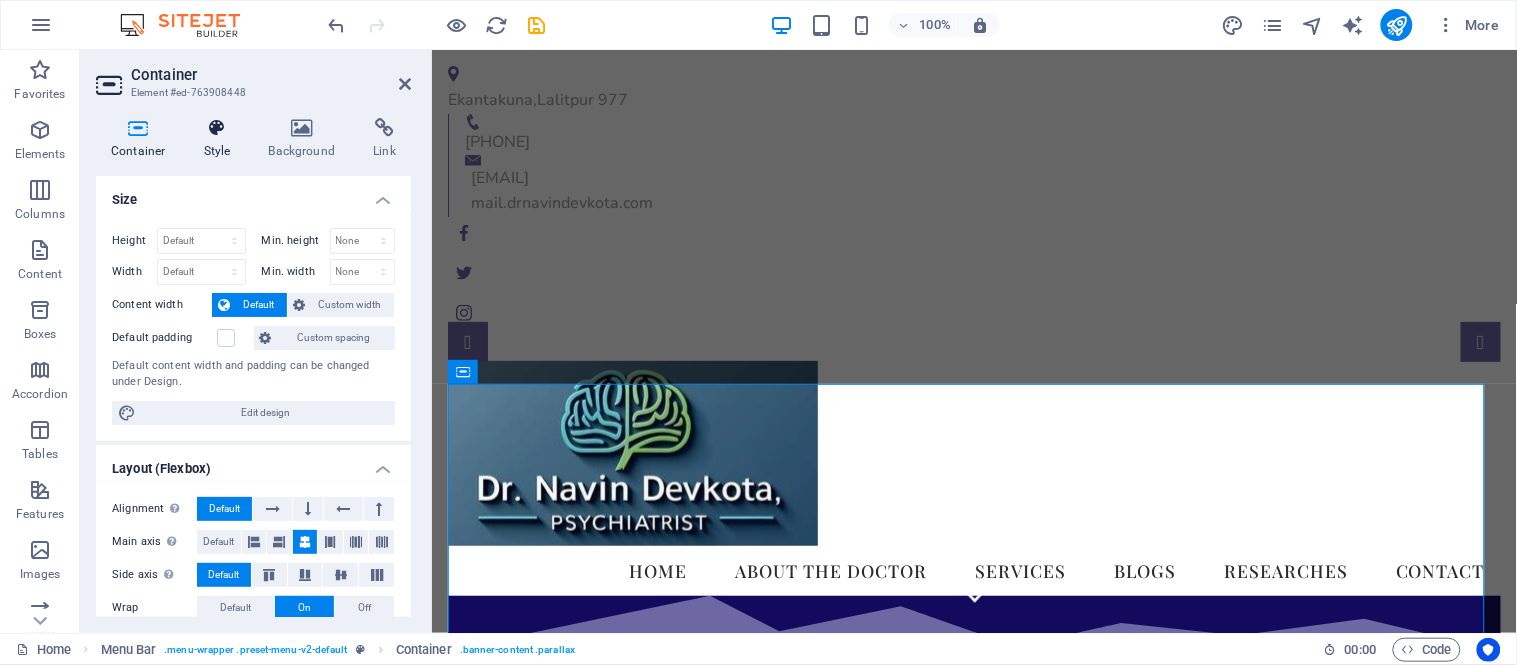 click at bounding box center [217, 128] 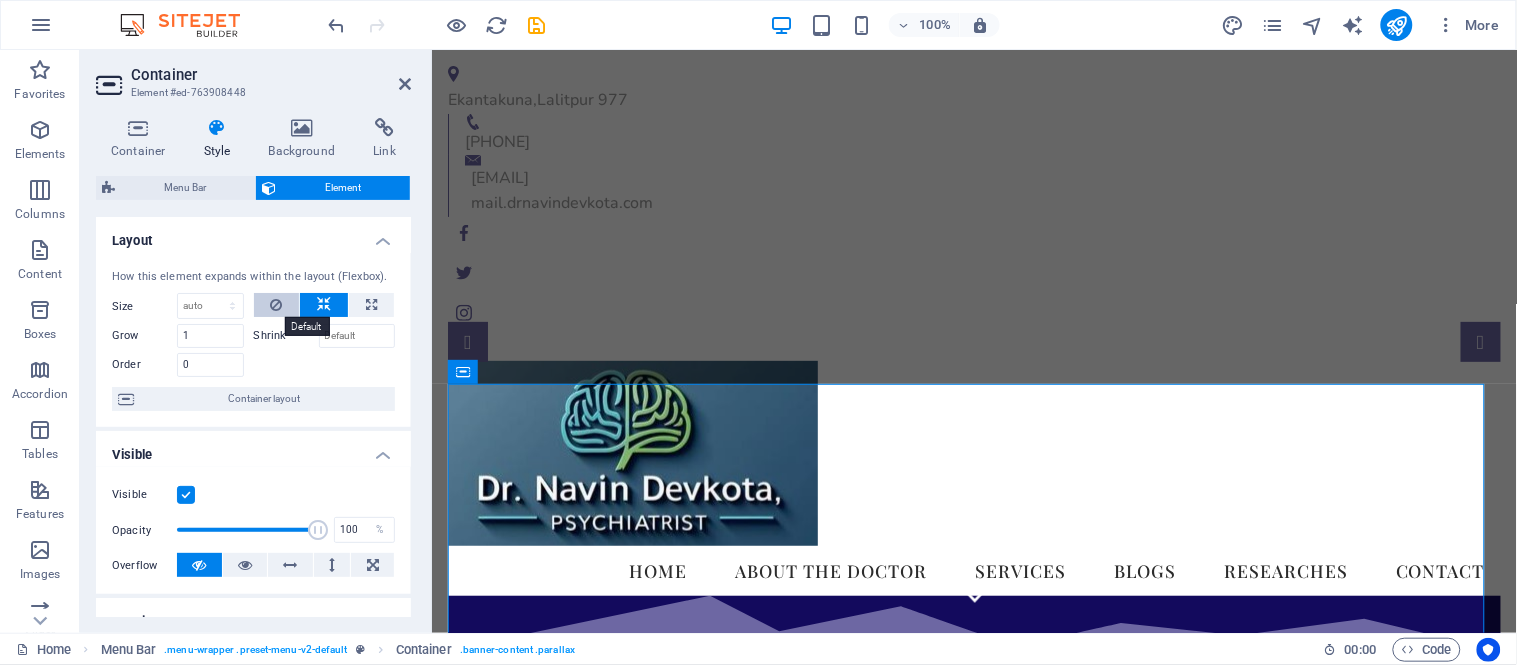click at bounding box center (277, 305) 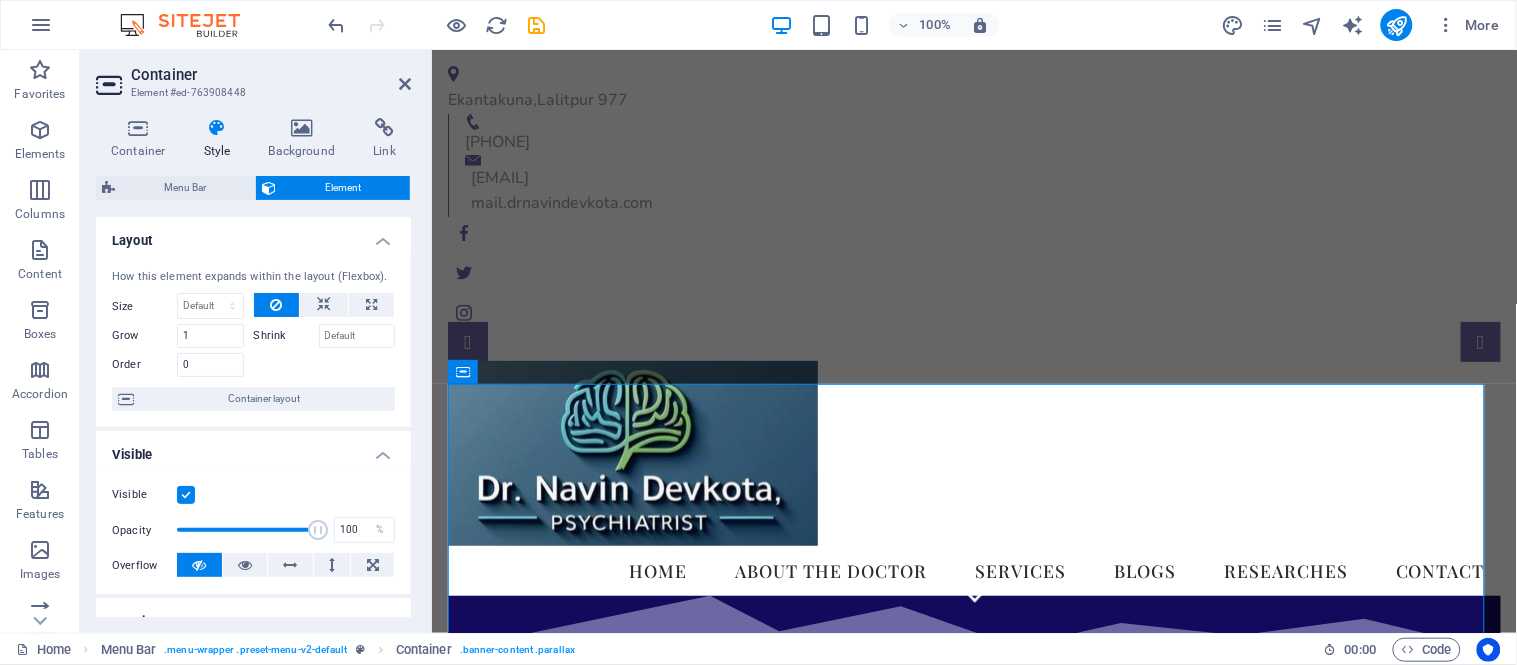 drag, startPoint x: 406, startPoint y: 276, endPoint x: 406, endPoint y: 354, distance: 78 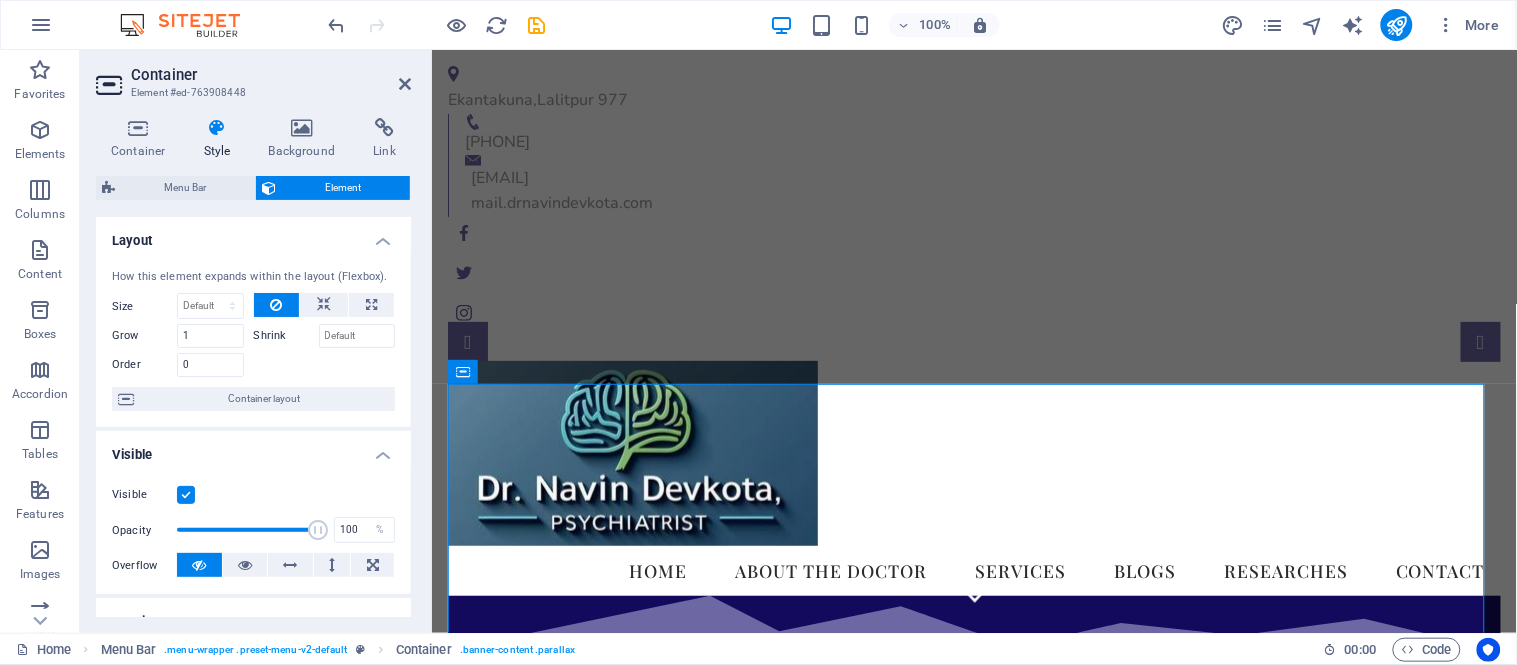 click on "How this element expands within the layout (Flexbox). Size Default auto px % 1/1 1/2 1/3 1/4 1/5 1/6 1/7 1/8 1/9 1/10 Grow 1 Shrink Order 0 Container layout" at bounding box center (253, 340) 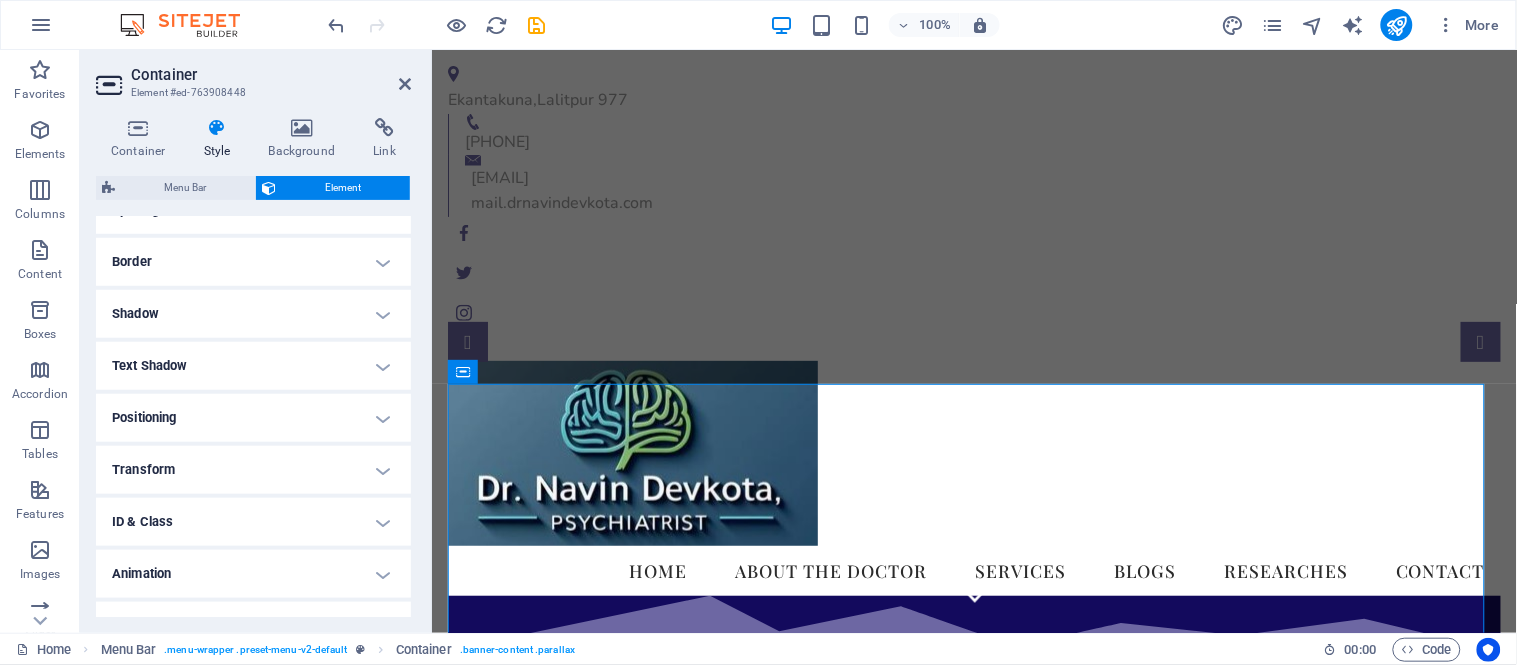 scroll, scrollTop: 444, scrollLeft: 0, axis: vertical 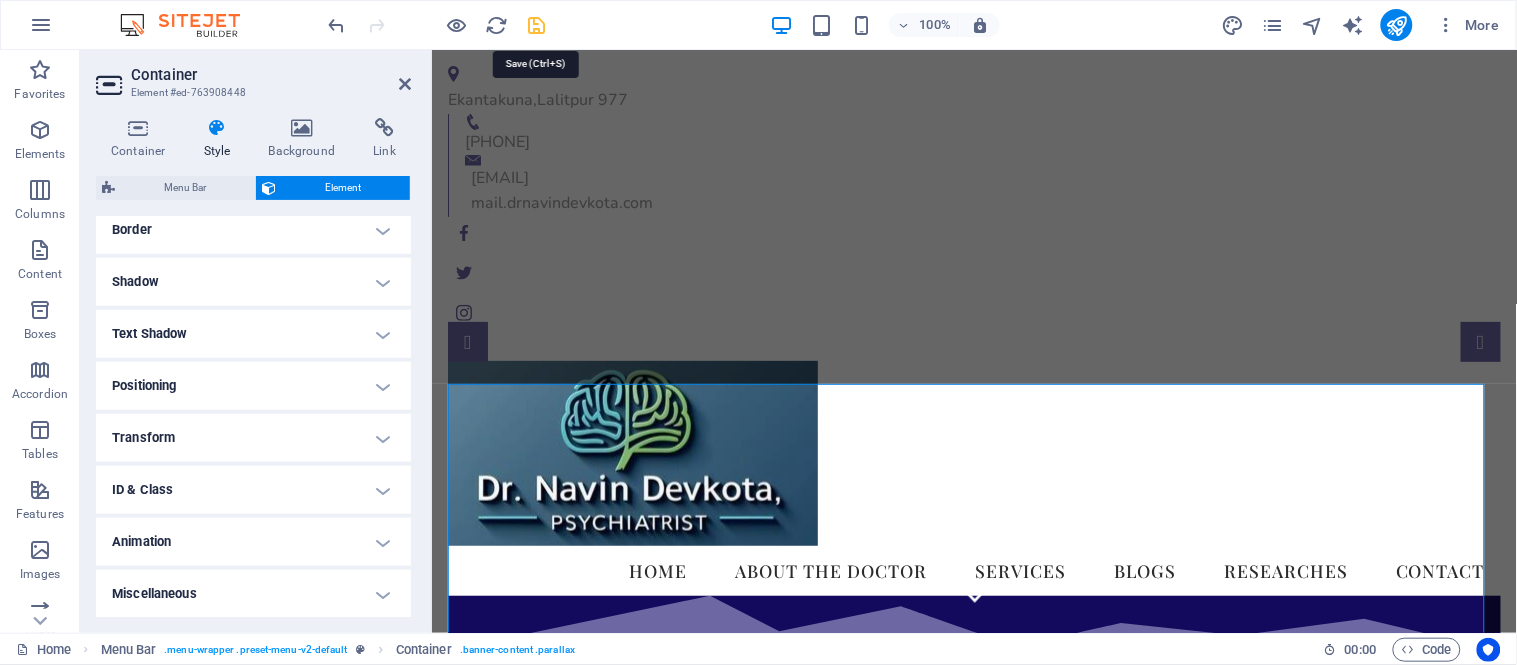 click at bounding box center [537, 25] 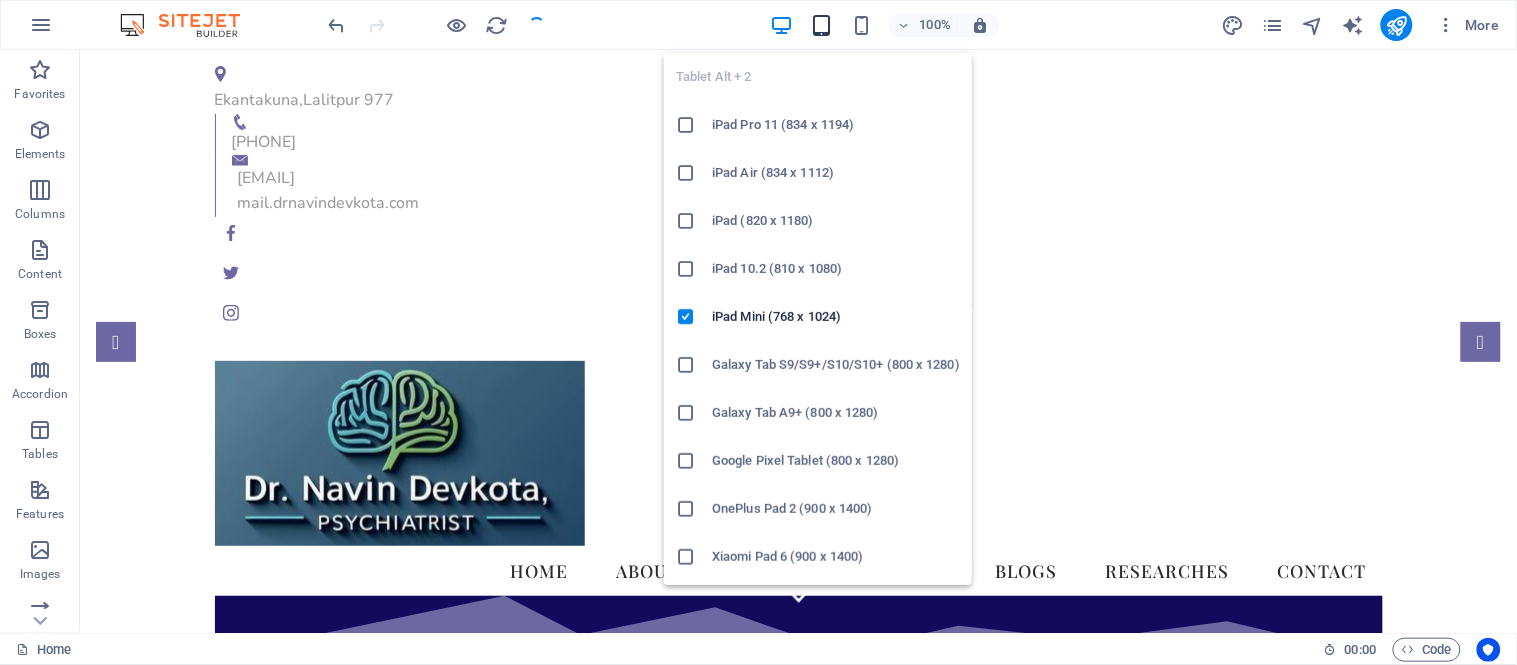 click at bounding box center (821, 25) 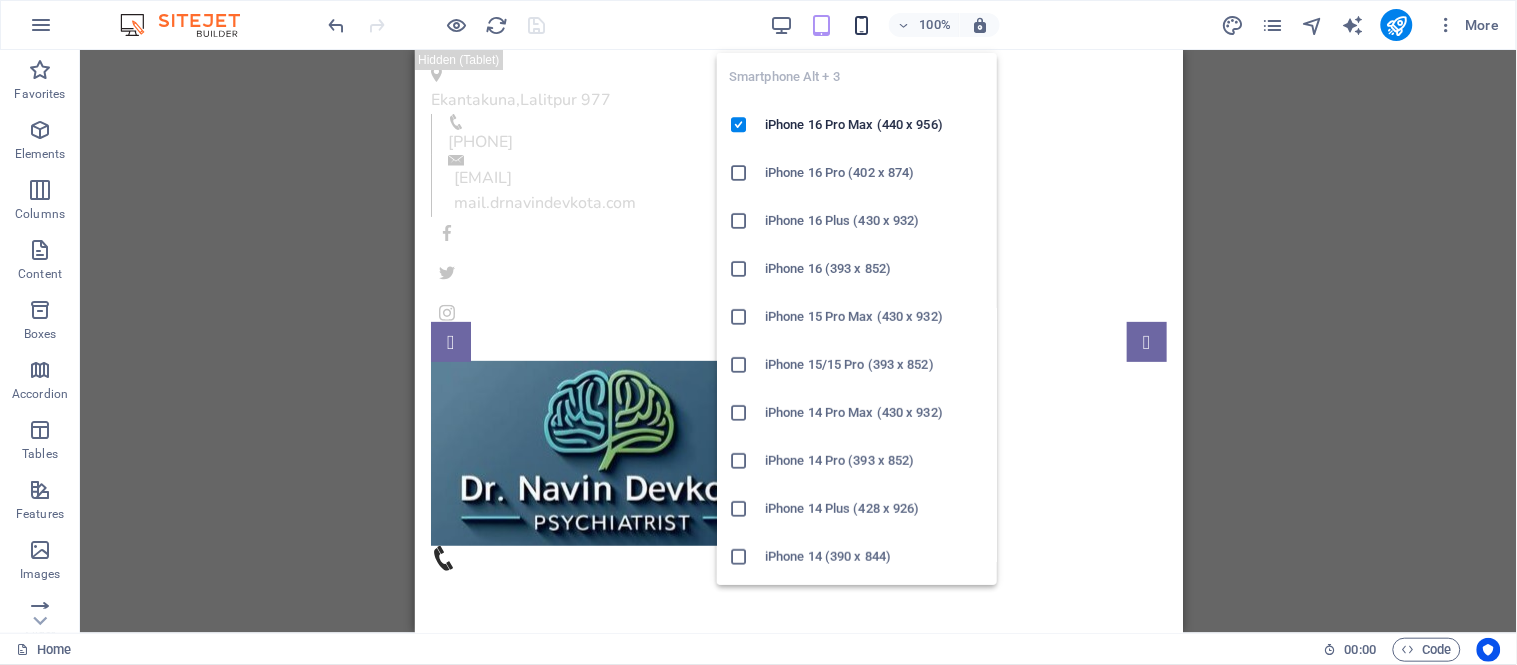 click at bounding box center (861, 25) 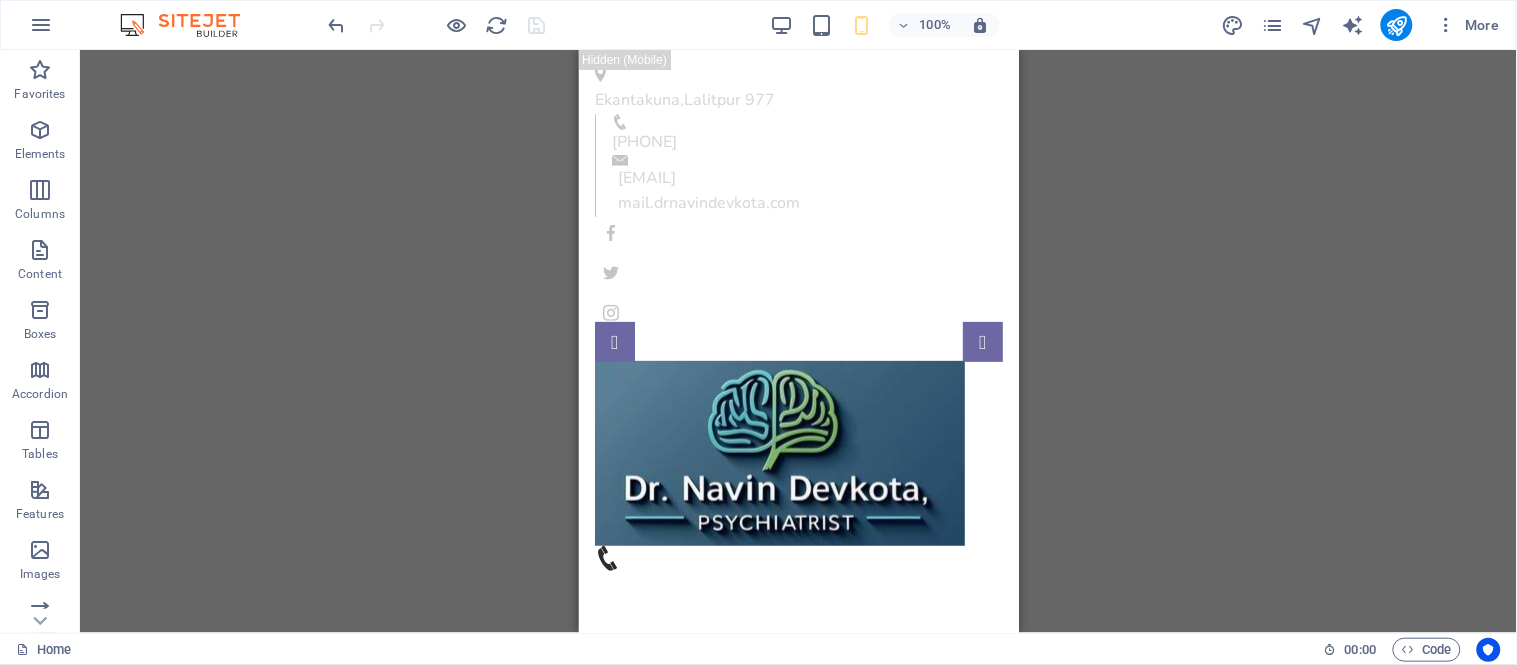type 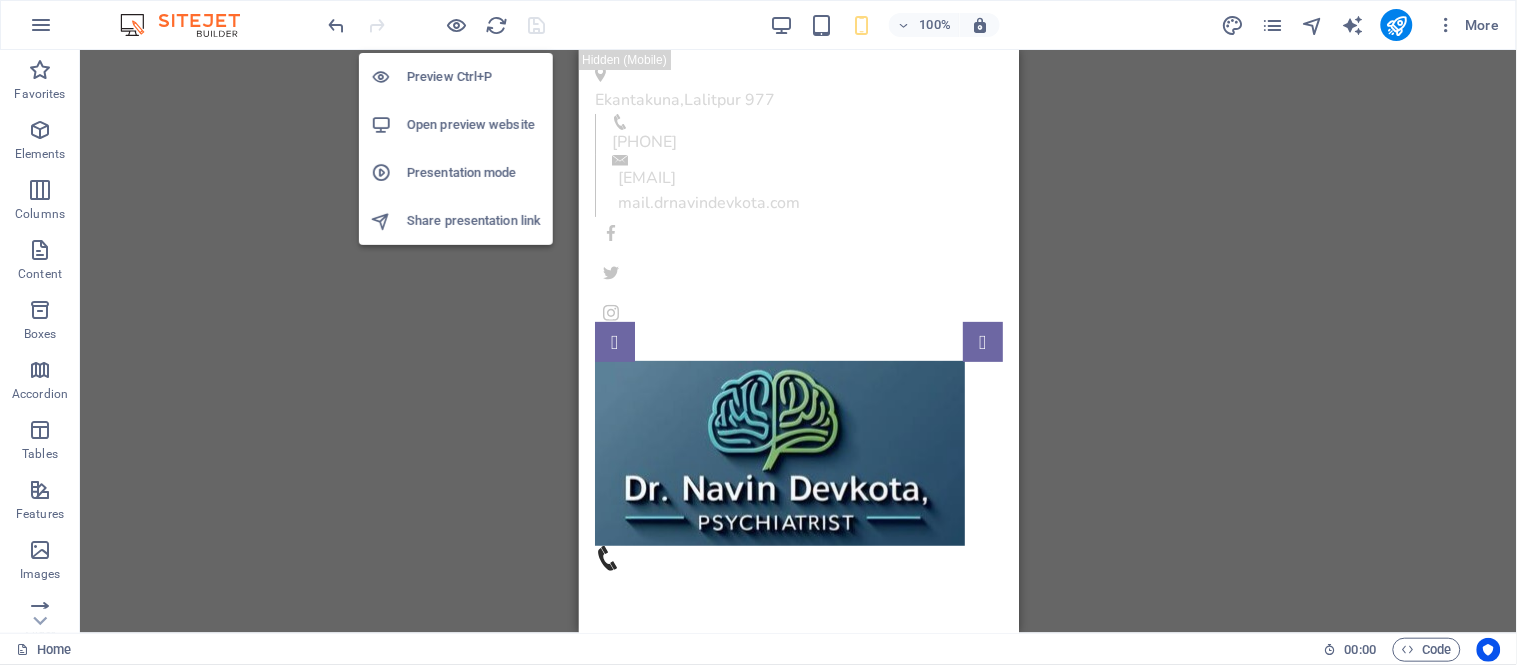 click on "Open preview website" at bounding box center (474, 125) 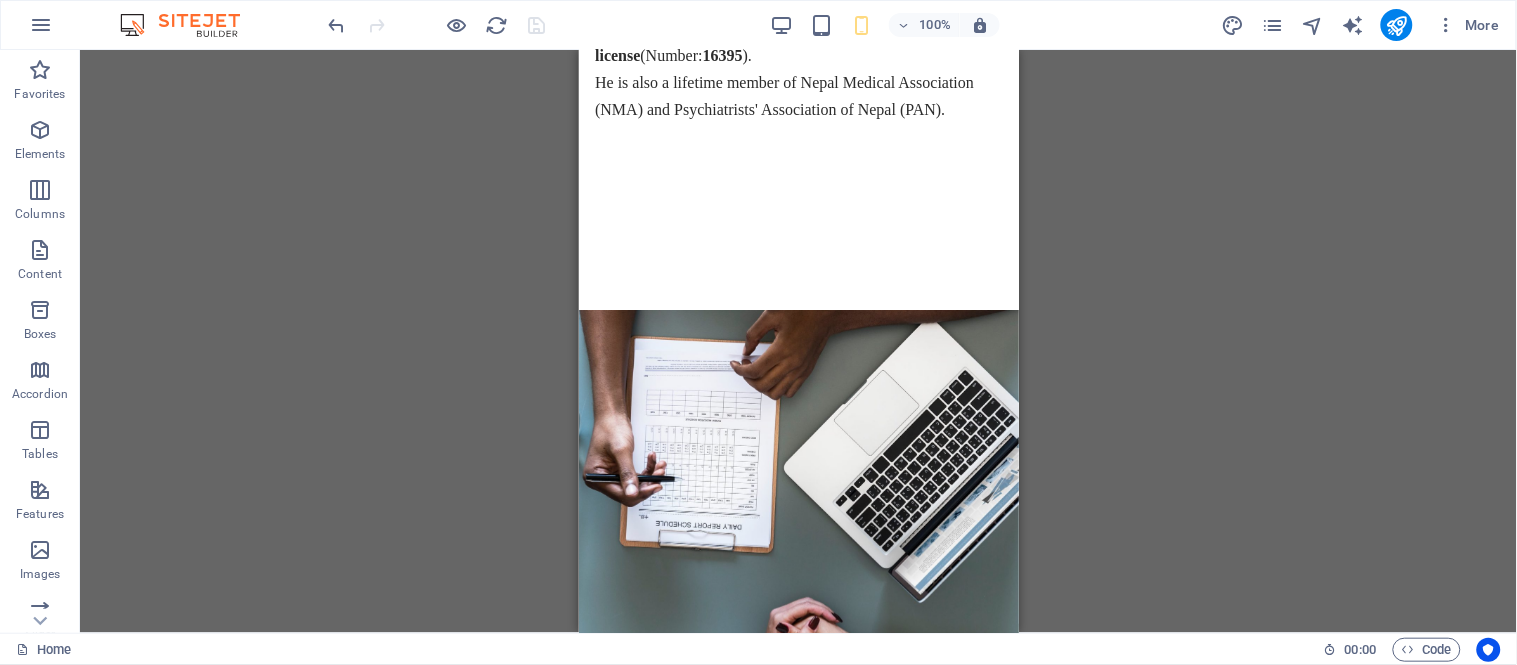 scroll, scrollTop: 0, scrollLeft: 0, axis: both 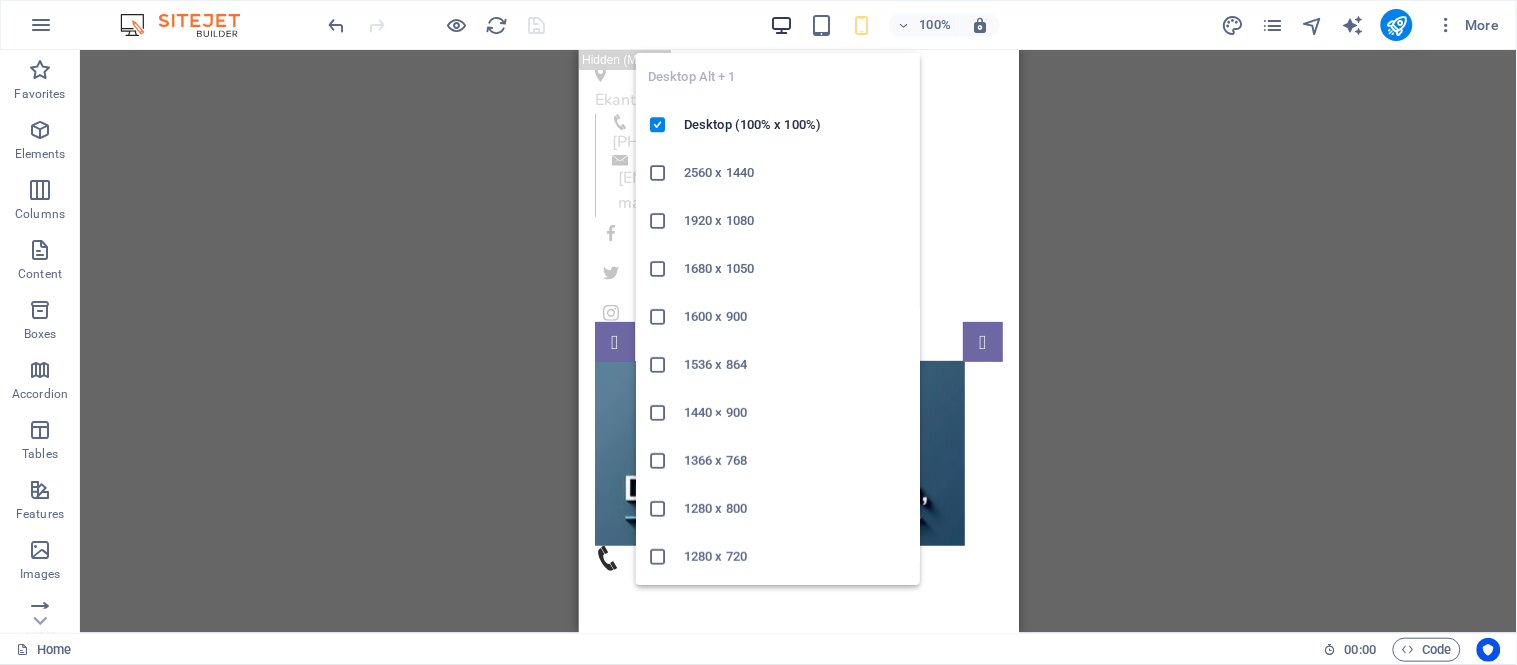 click at bounding box center [781, 25] 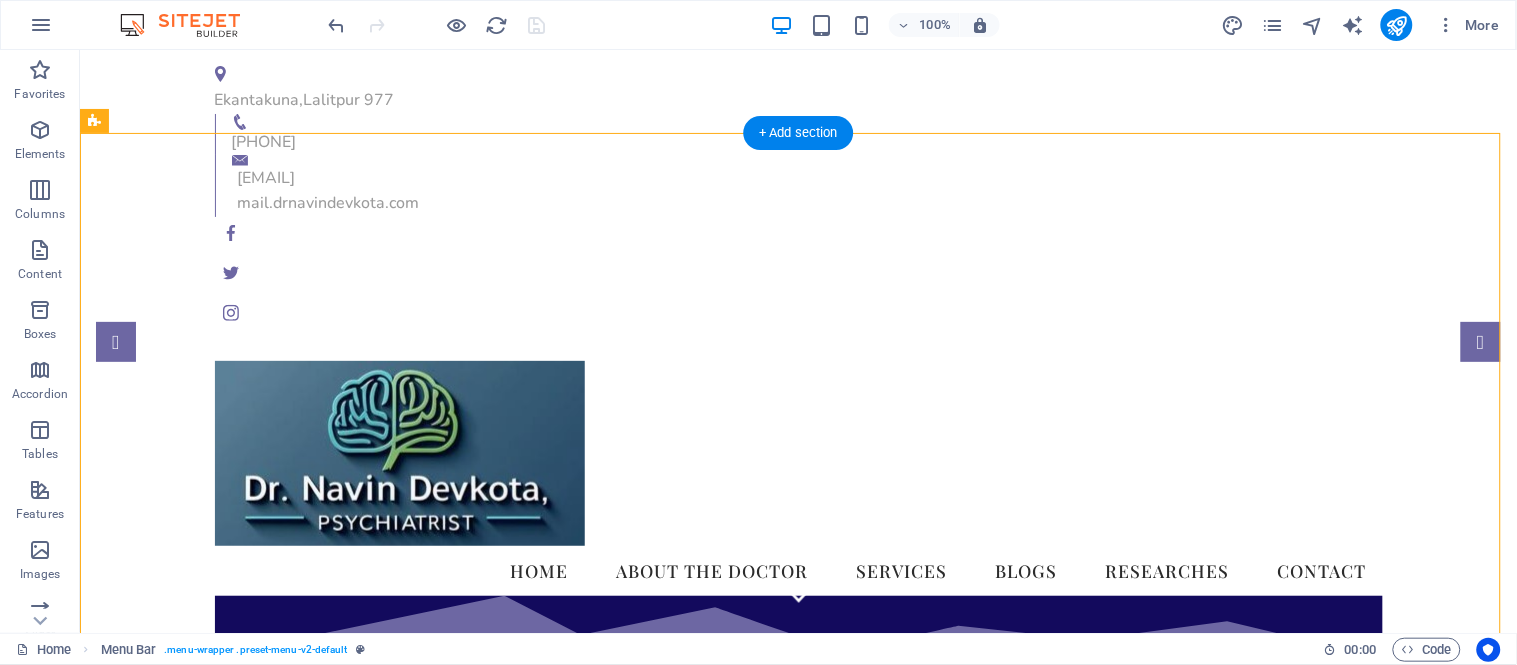 drag, startPoint x: 291, startPoint y: 422, endPoint x: 211, endPoint y: 400, distance: 82.96987 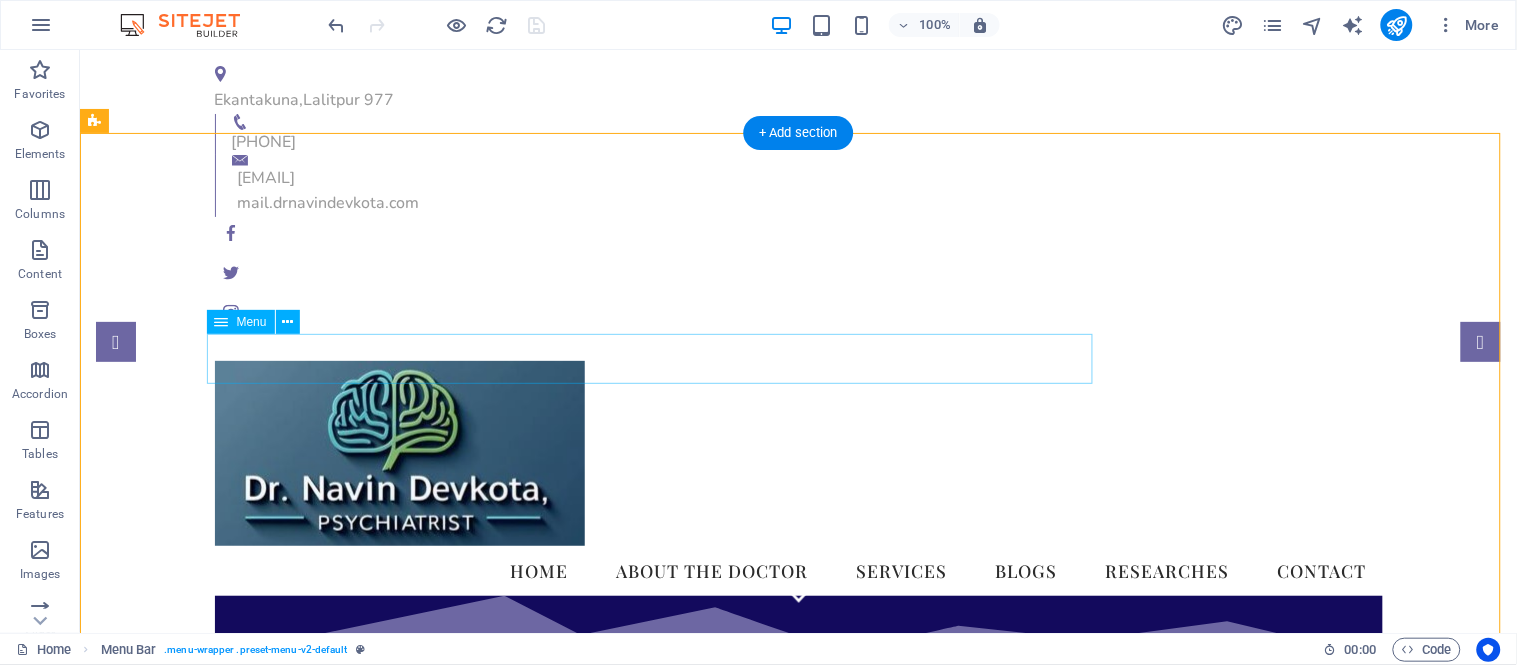 click on "Home About the doctor Services Blogs Researches Contact" at bounding box center [798, 570] 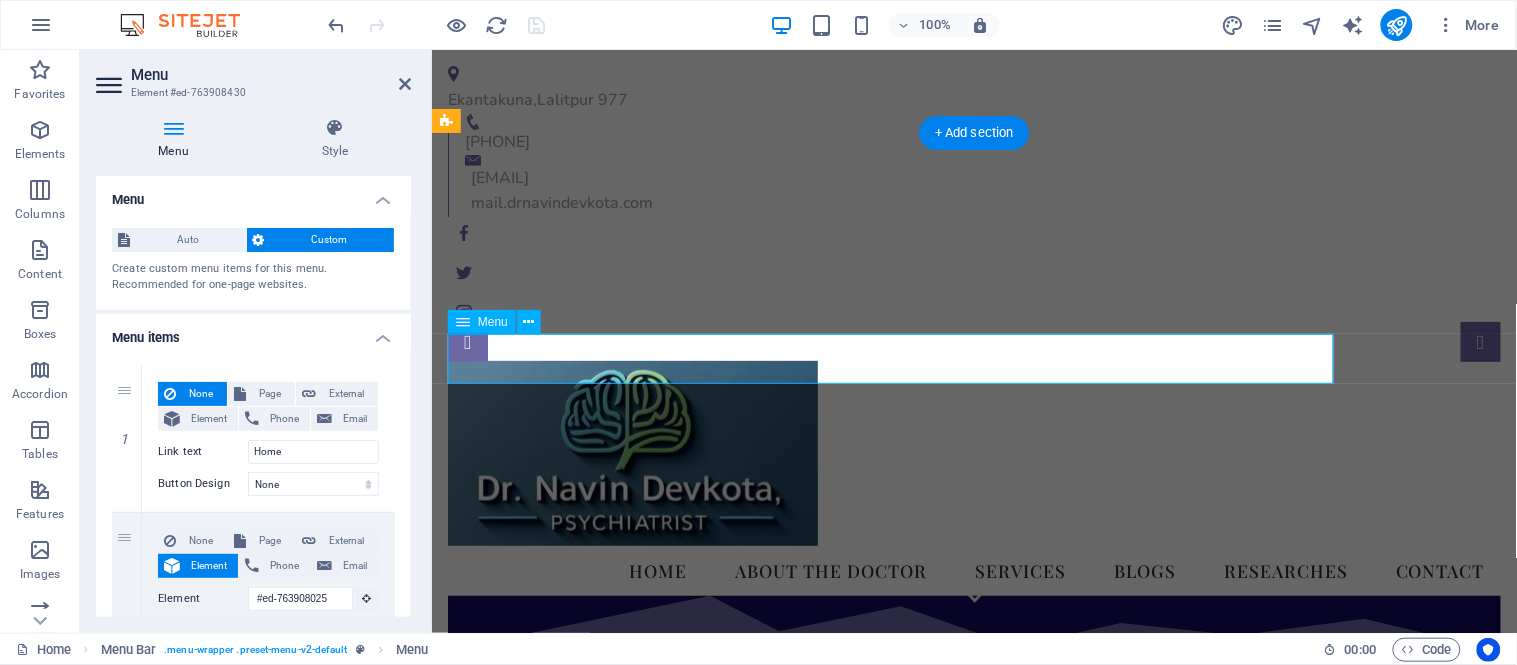 click on "Home About the doctor Services Blogs Researches Contact" at bounding box center (973, 570) 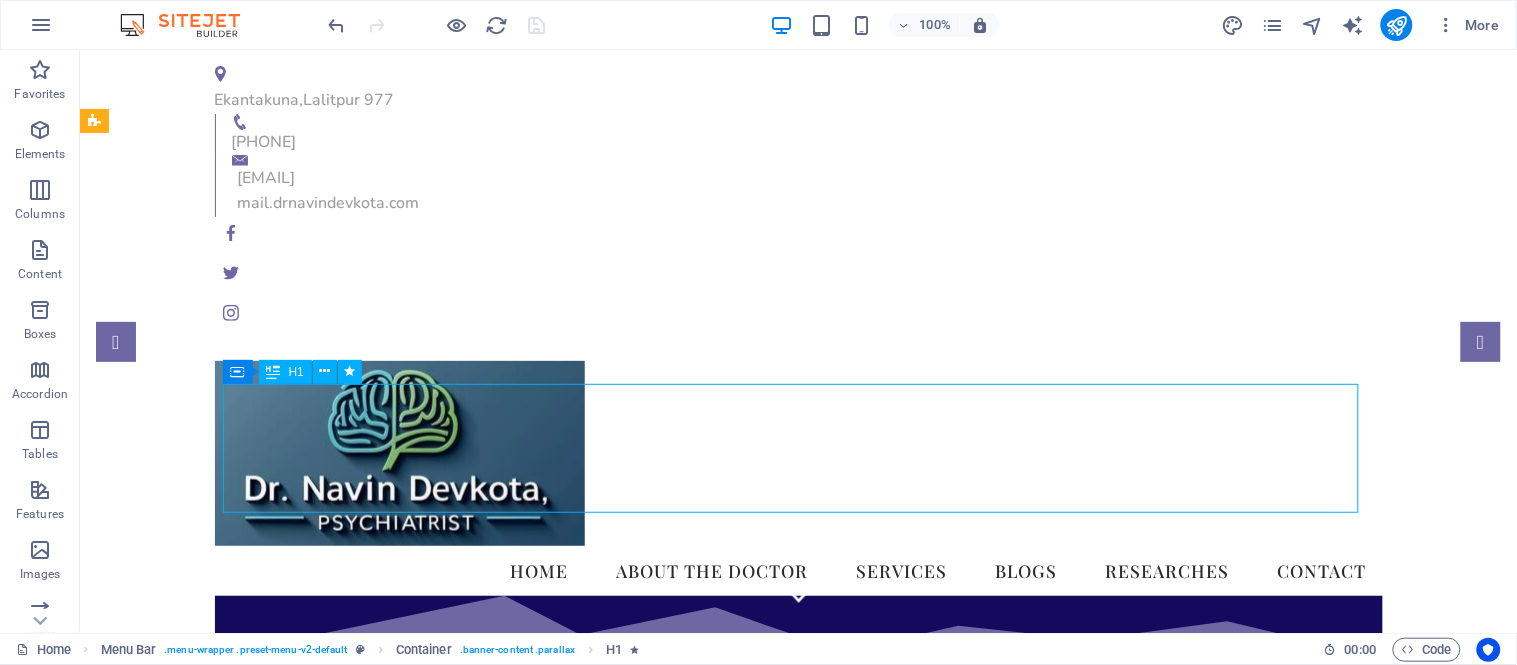 drag, startPoint x: 414, startPoint y: 426, endPoint x: 766, endPoint y: 444, distance: 352.45993 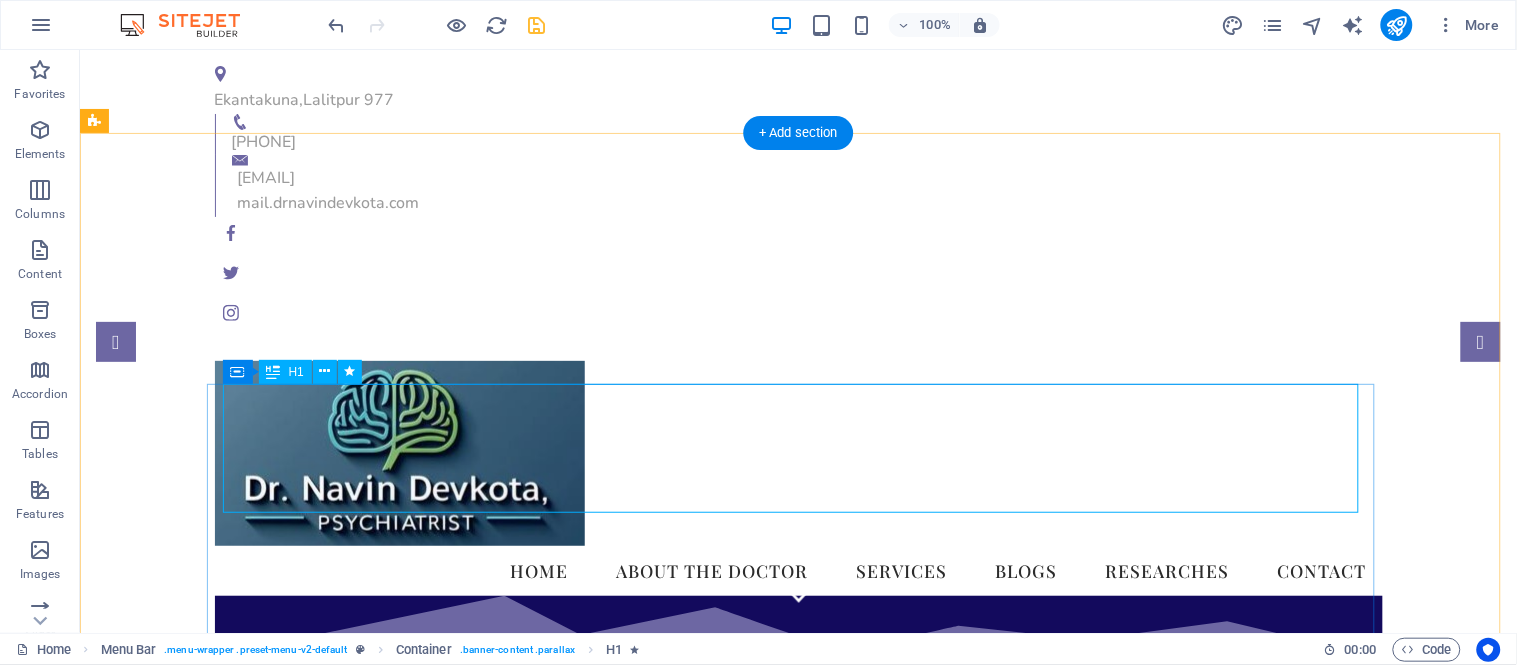 click on "Dr. [LAST], Psychiatrist in [CITY], [COUNTRY]" at bounding box center [798, 764] 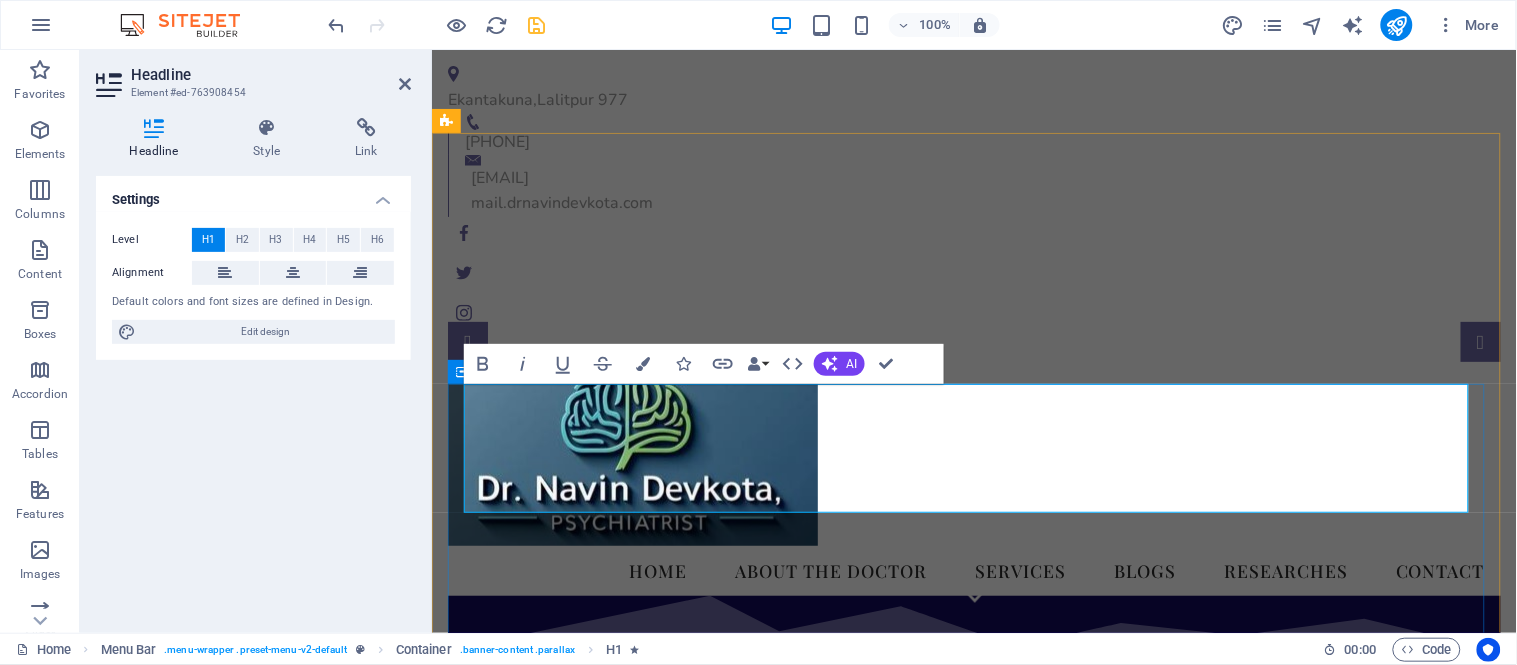 click on "Dr. [LAST], Psychiatrist in [CITY], [COUNTRY]" at bounding box center [973, 755] 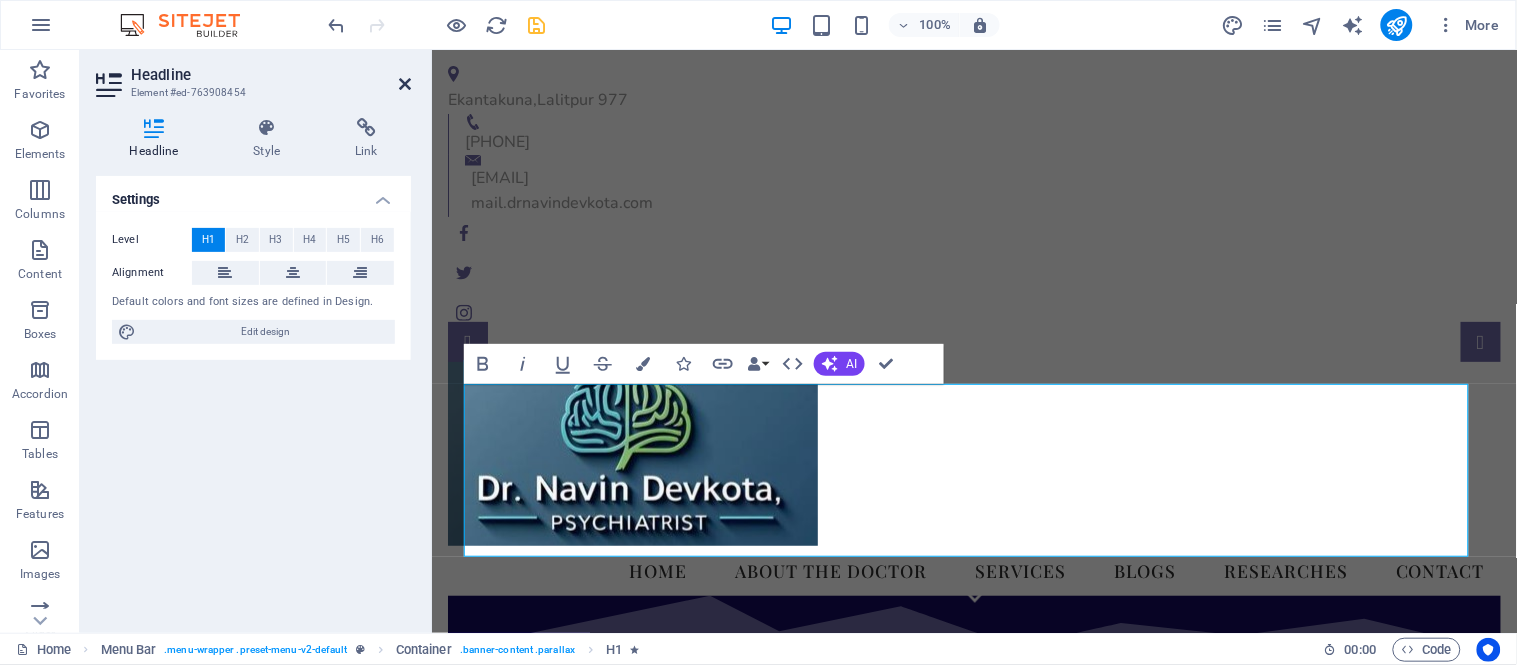 click at bounding box center [405, 84] 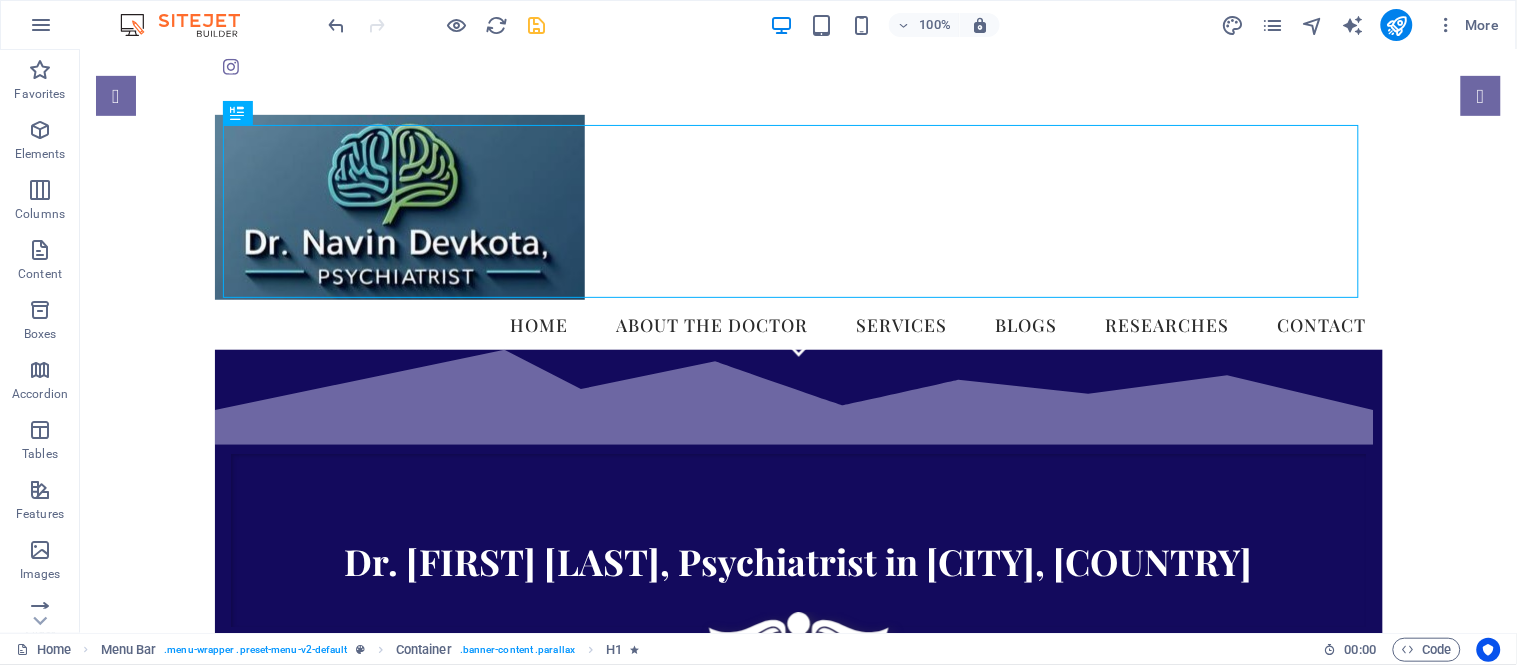 scroll, scrollTop: 258, scrollLeft: 0, axis: vertical 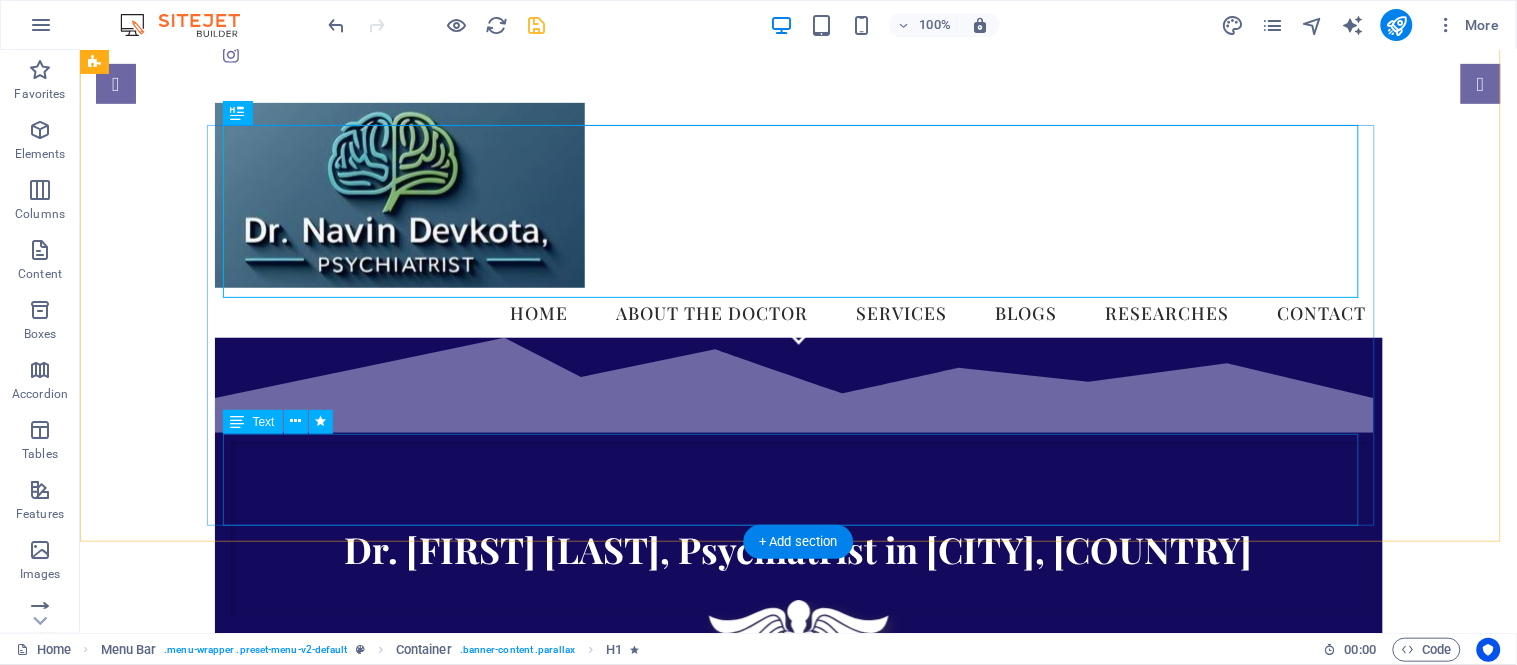 click on "We take care of your mental health!" at bounding box center [798, 804] 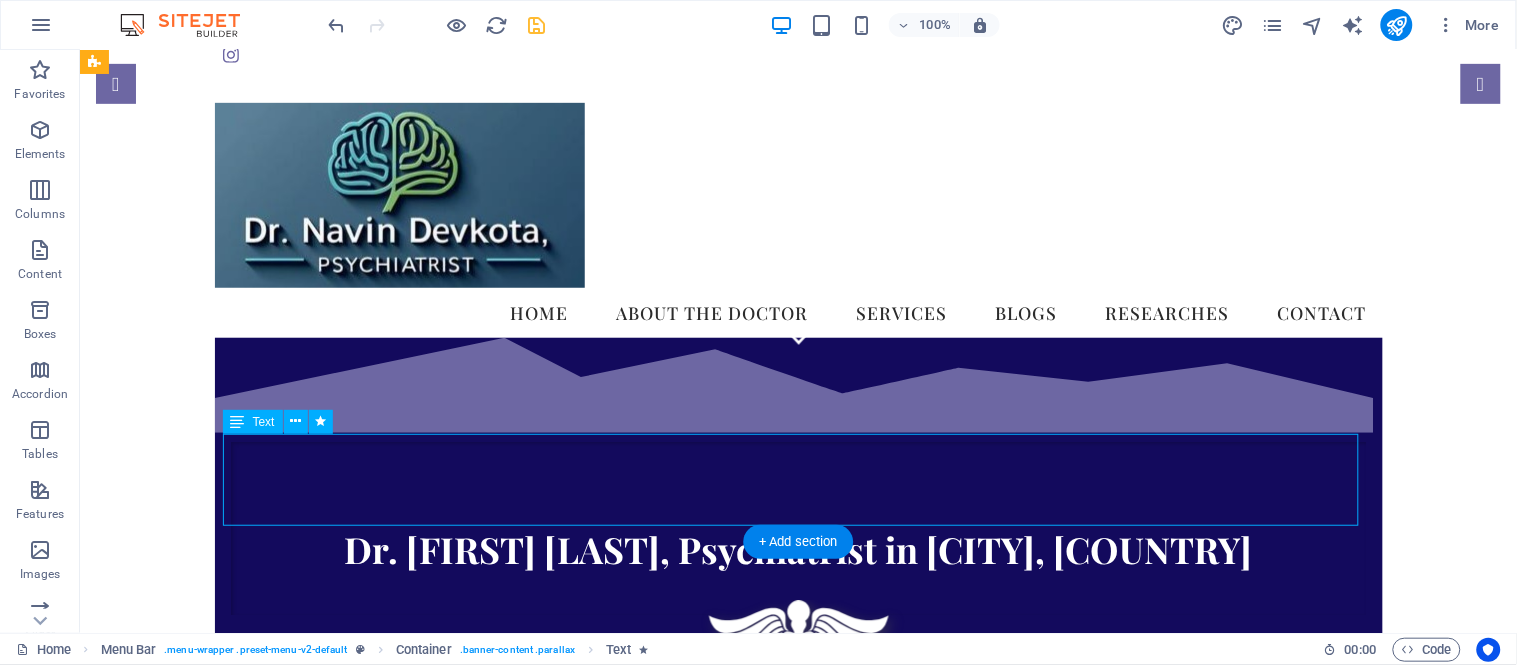 click on "We take care of your mental health!" at bounding box center [798, 804] 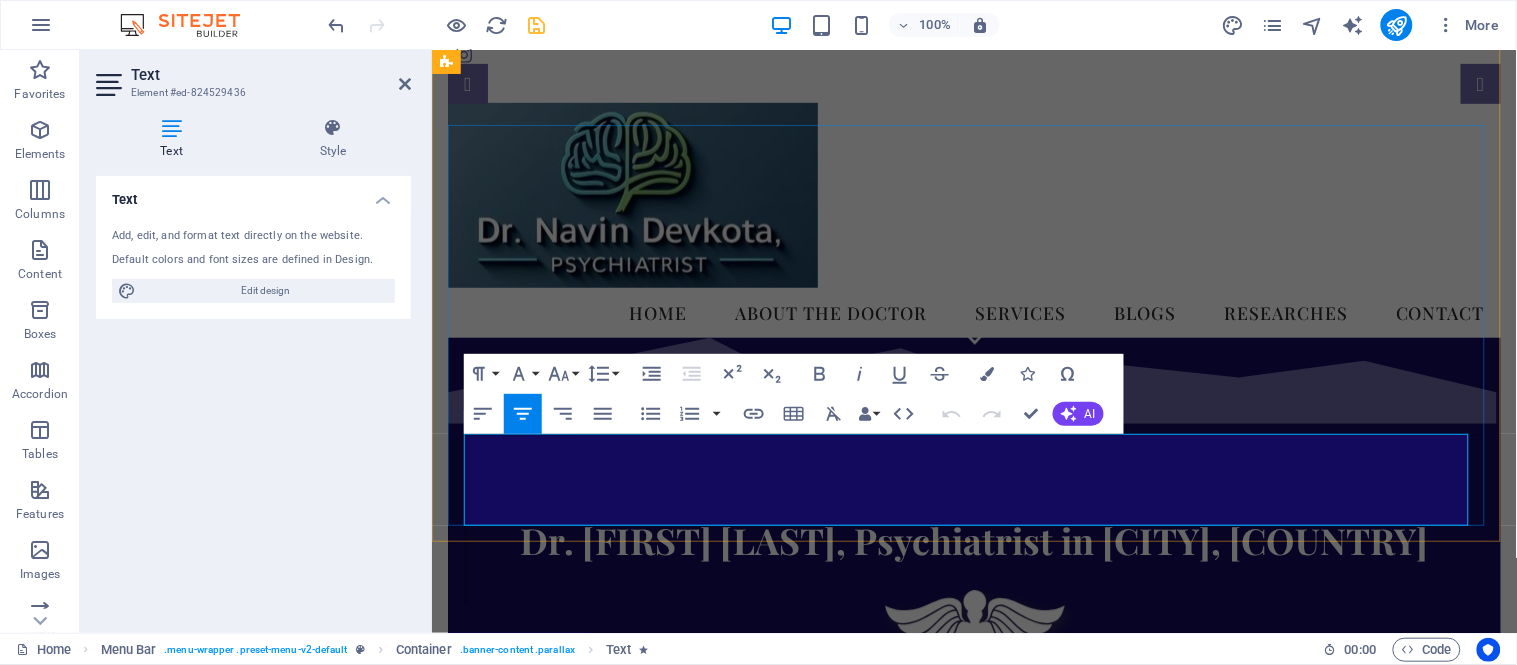click on "We take care of your mental health!" at bounding box center [973, 799] 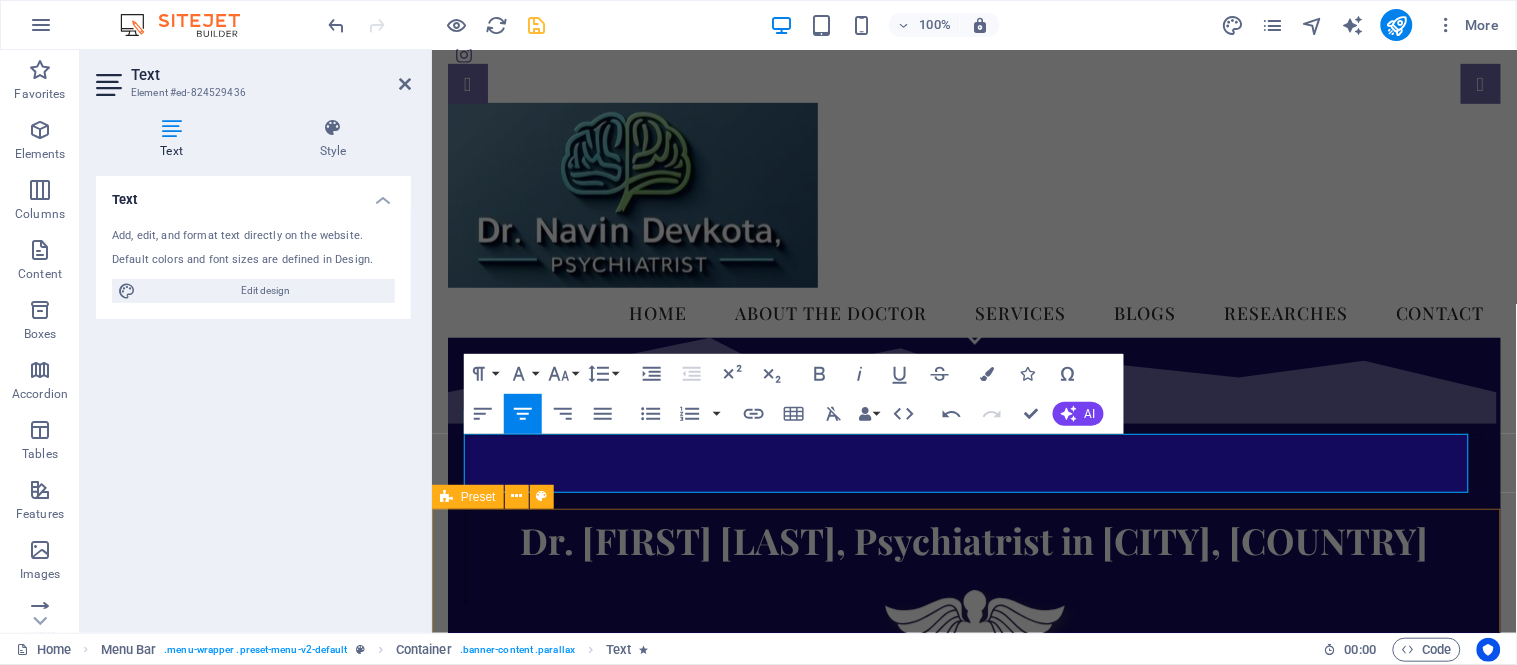 click on "About the doctor Dr Navin Devkota is consultant neuro-psychiatrist, currently based in Kathmandu Valley. Dr Devkota graduated  MBBS  (Bachelor of Medicine, Bachelor of Surgery) from the Institute of Medicine, Maharajgunj Campus in 2014. After serving for about 5 years in rural hilly areas of western and eastern Nepal, Dr Devkota completed his  MD  (Doctor of Medicine) in Psychiatry from the National Academy of Medical Sciences (NAMS, Bir Hospital)  in 2022. Dr Devkota holds a valid  NMC (Nepal Medical Council) license  (Number:  16395 ).  He is also a lifetime member of Nepal Medical Association (NMA) and Psychiatrists' Association of Nepal (PAN)." at bounding box center [973, 1050] 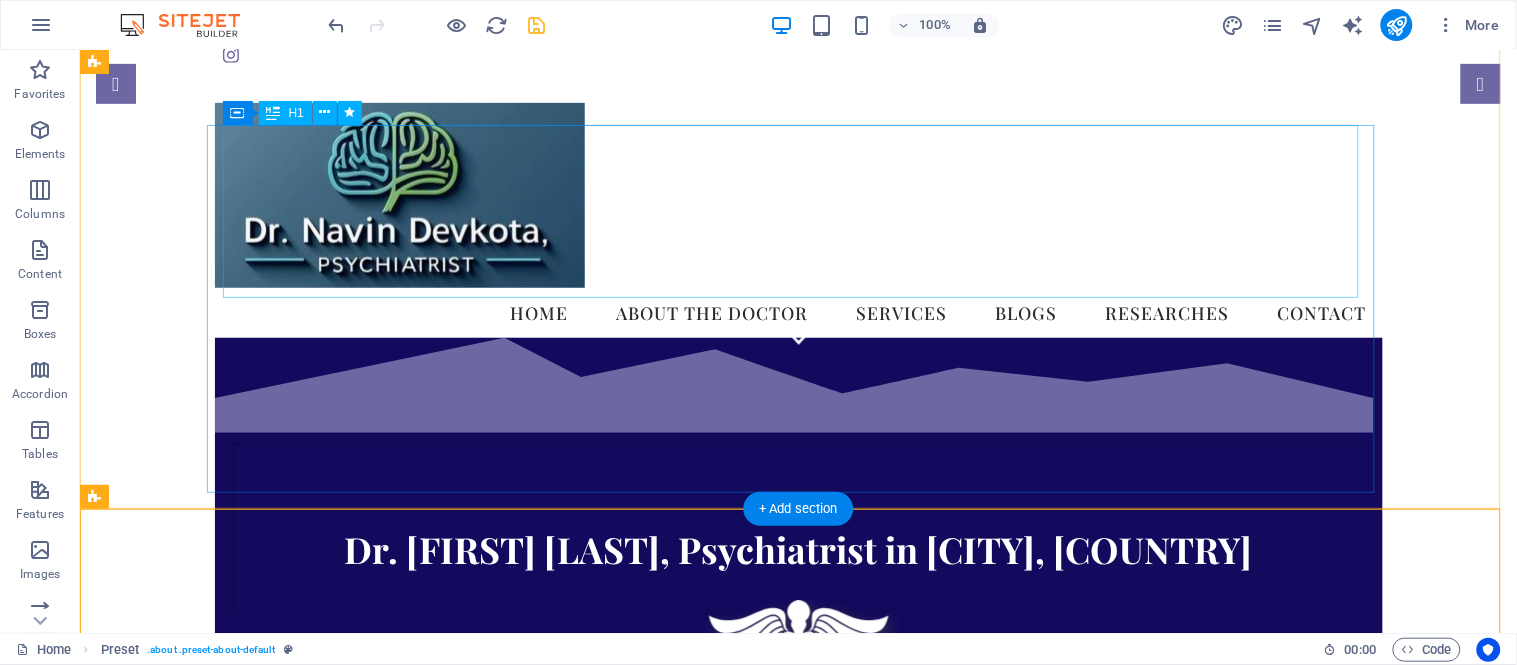 click on "Dr. [LAST], Psychiatrist in [CITY], [COUNTRY]" at bounding box center [798, 527] 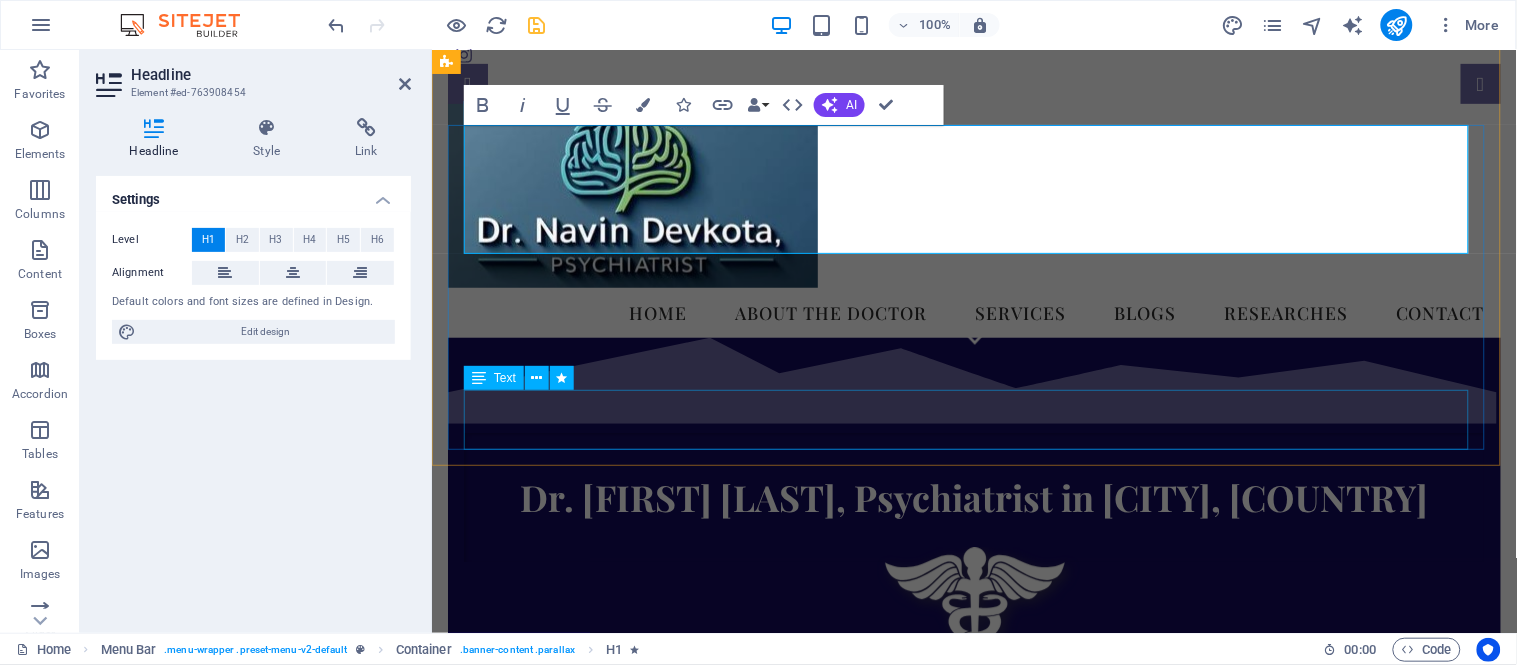 click on "We take care of your mental health!" at bounding box center (973, 735) 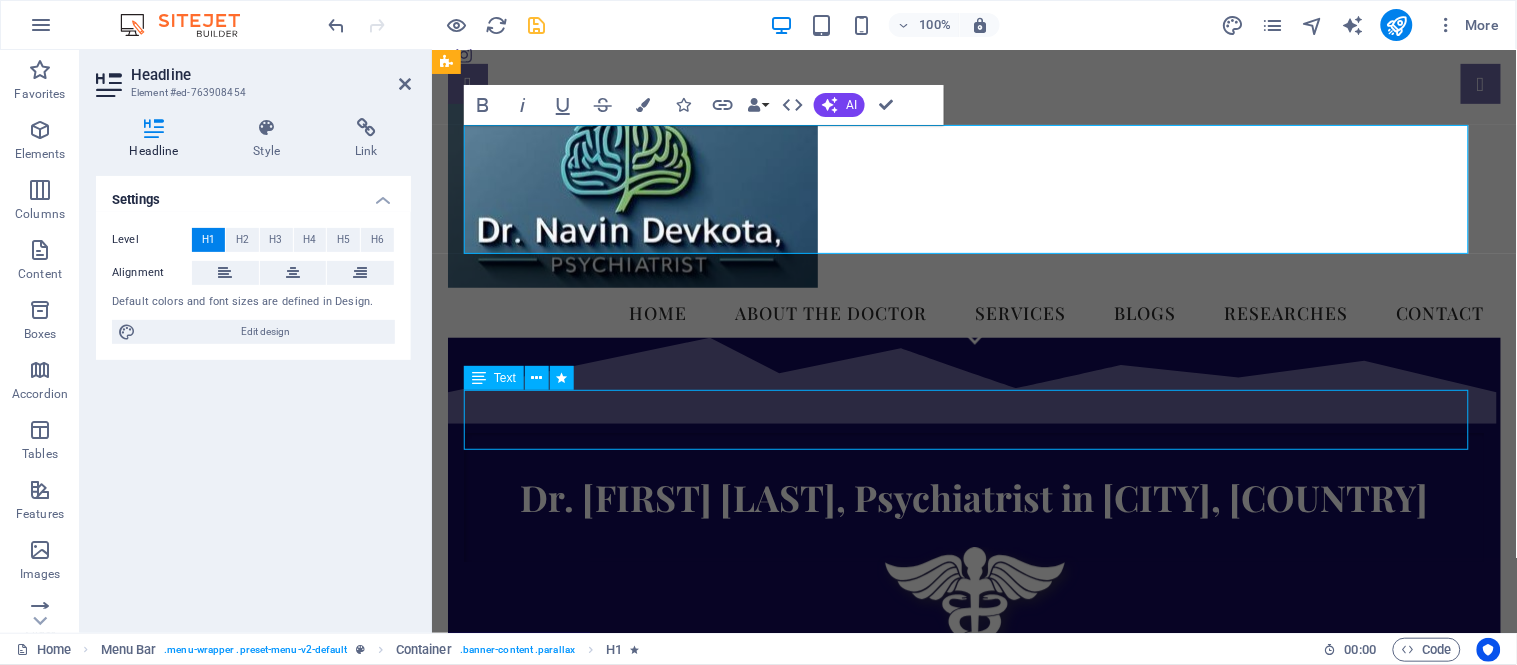 click on "We take care of your mental health!" at bounding box center [973, 735] 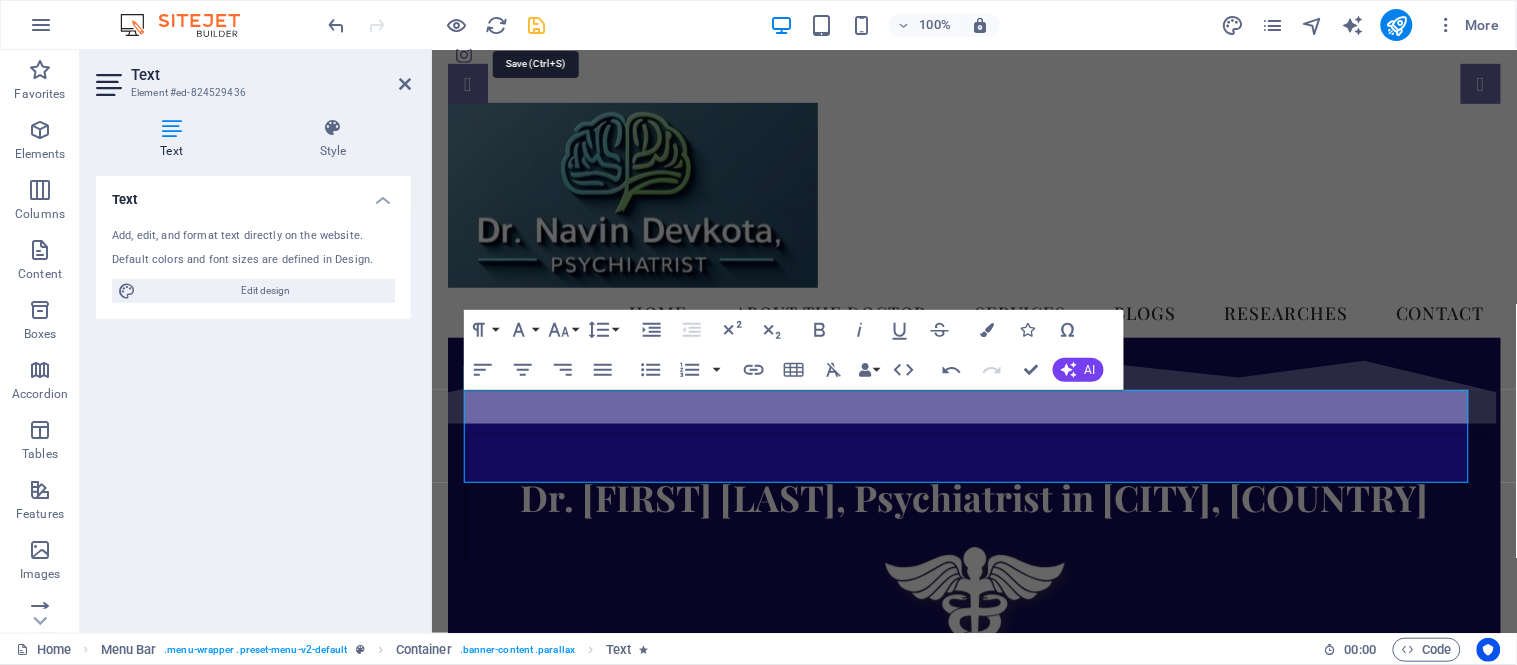 click at bounding box center (537, 25) 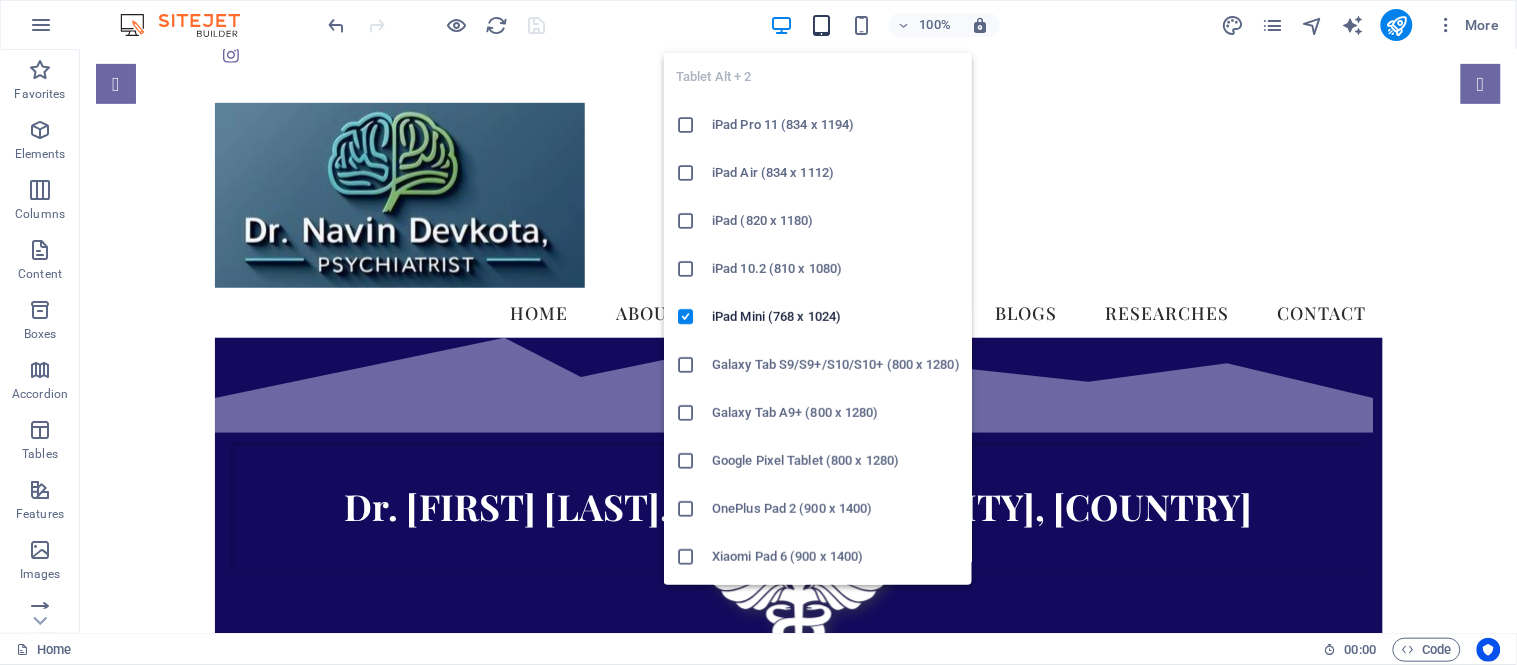 click at bounding box center [821, 25] 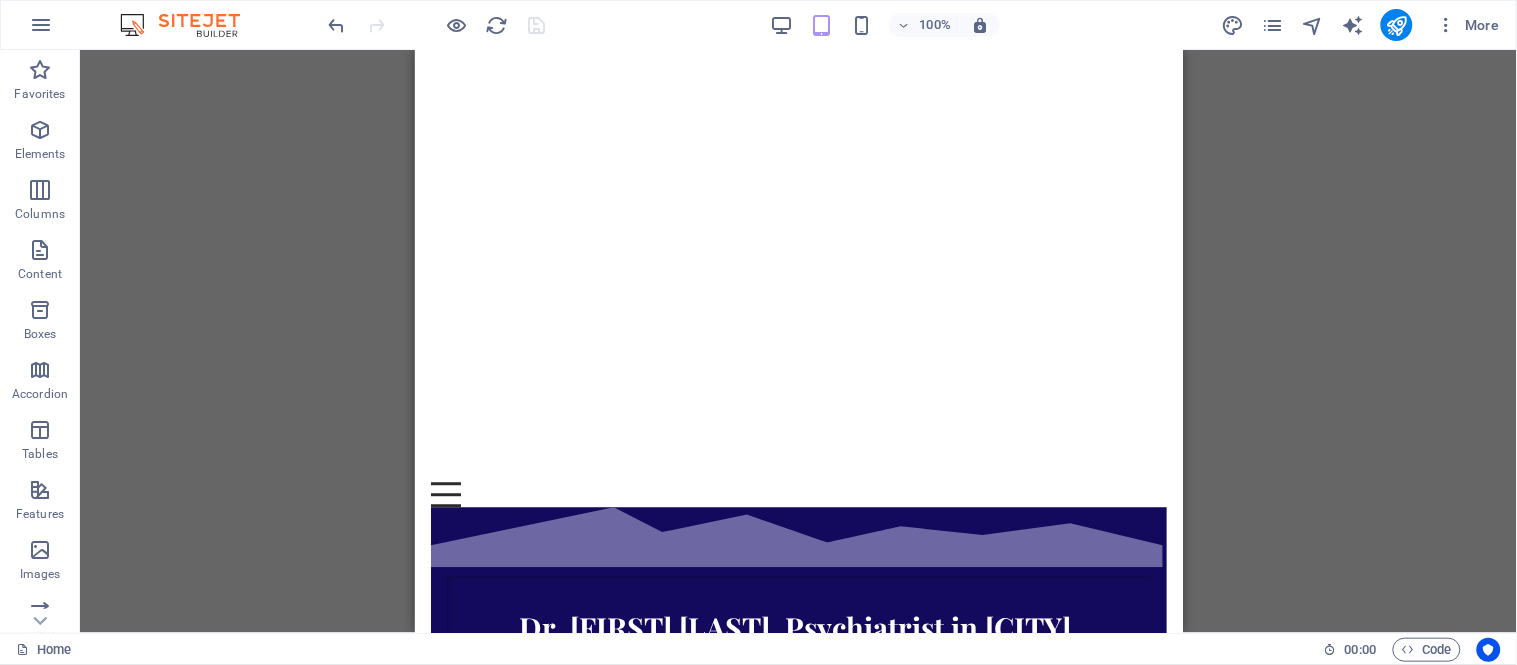 scroll, scrollTop: 0, scrollLeft: 0, axis: both 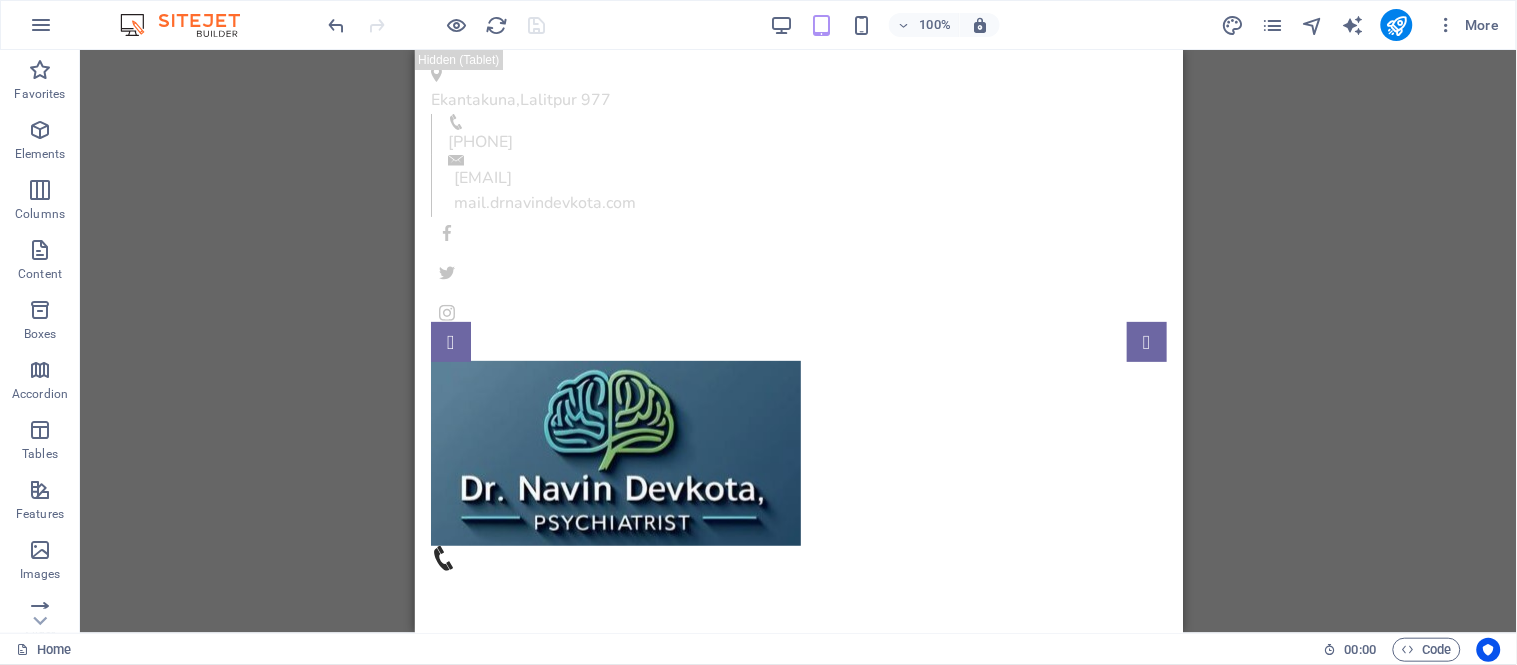 drag, startPoint x: 1174, startPoint y: 116, endPoint x: 1598, endPoint y: 94, distance: 424.57037 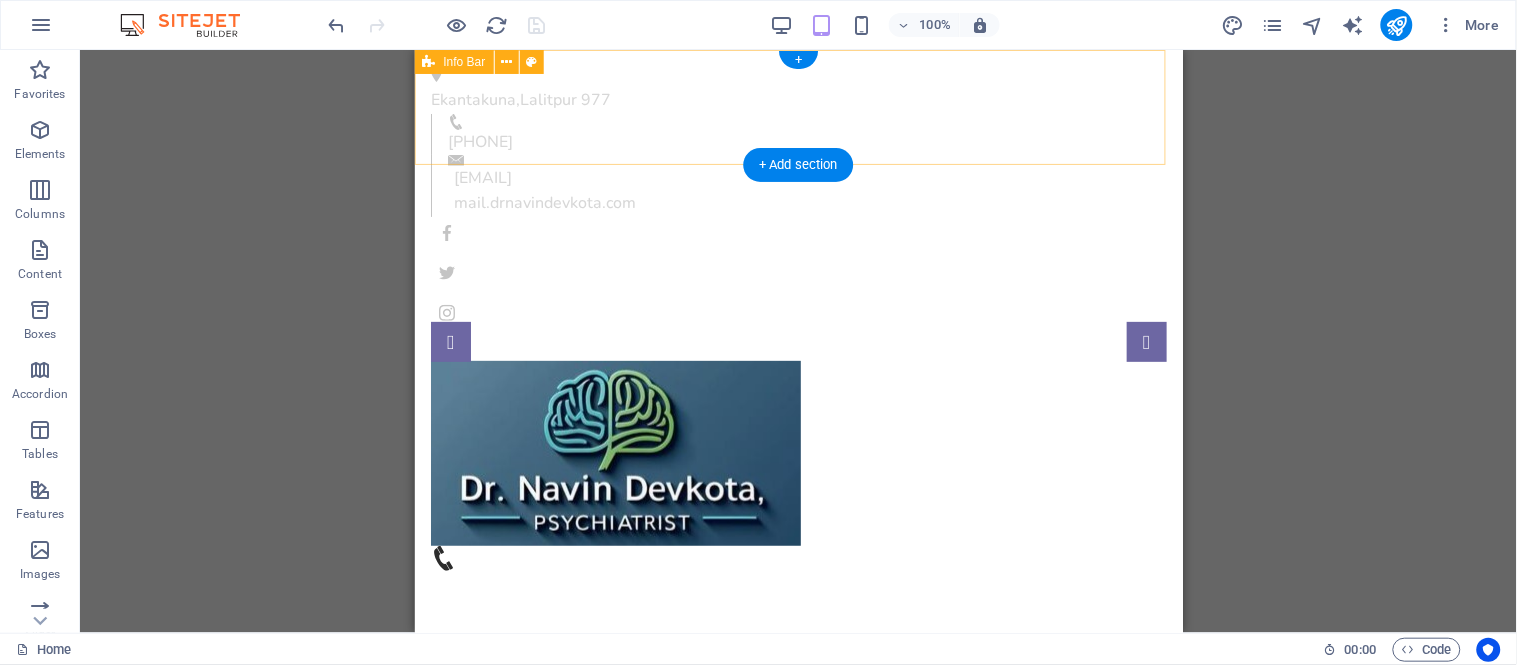 type 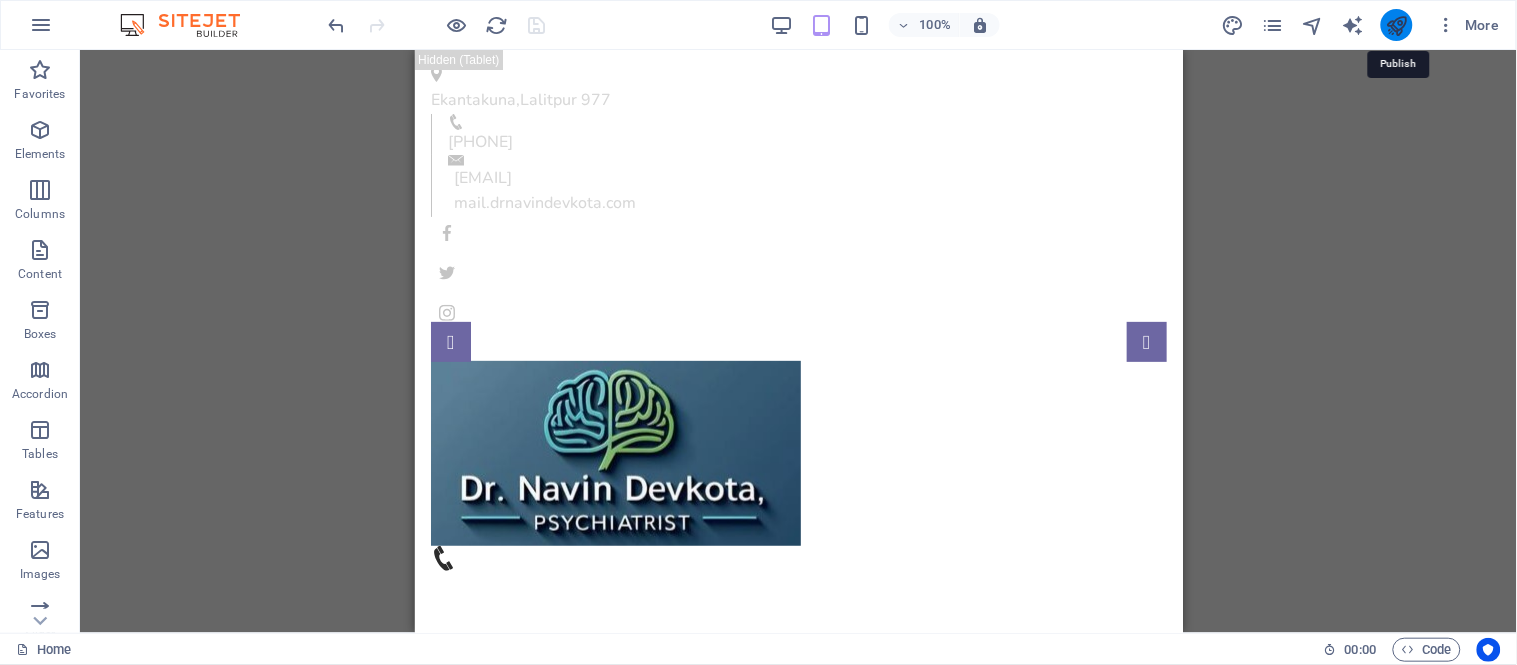 click at bounding box center (1396, 25) 